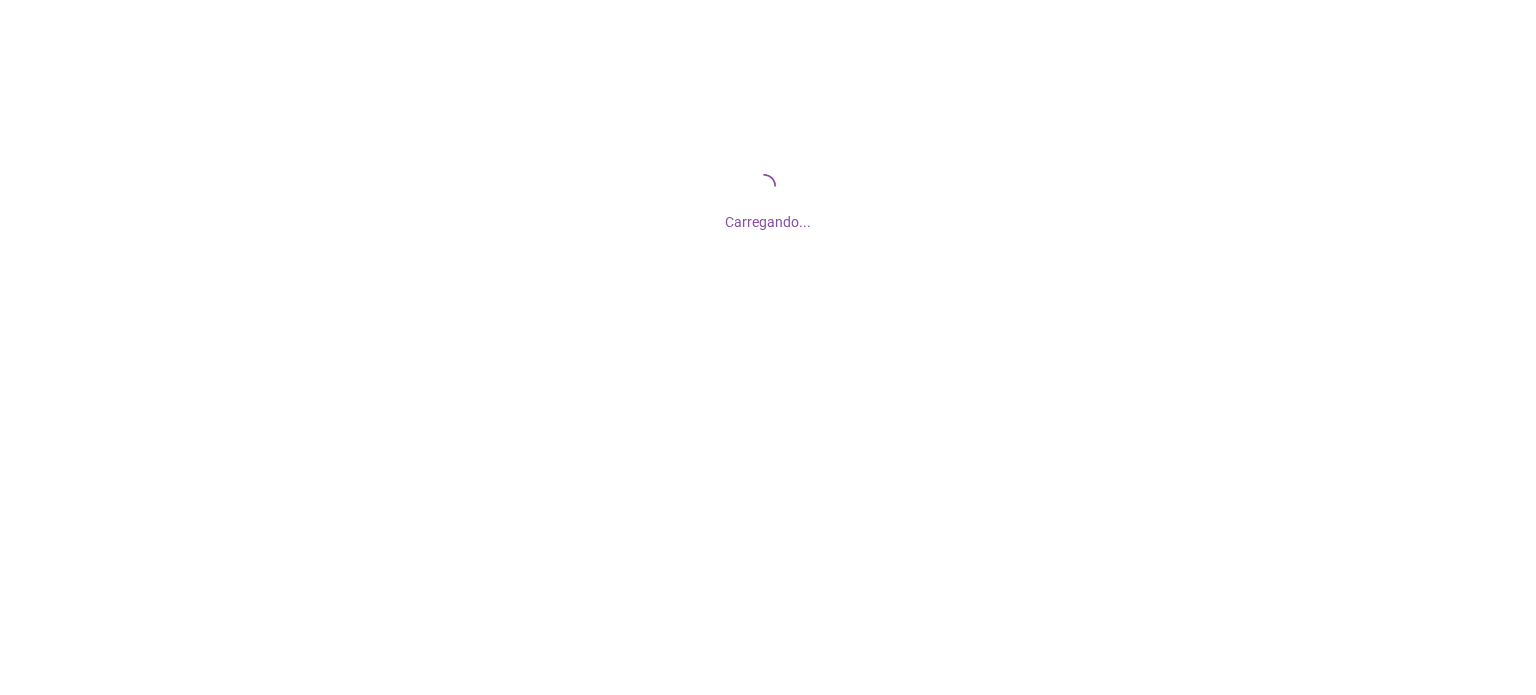 scroll, scrollTop: 0, scrollLeft: 0, axis: both 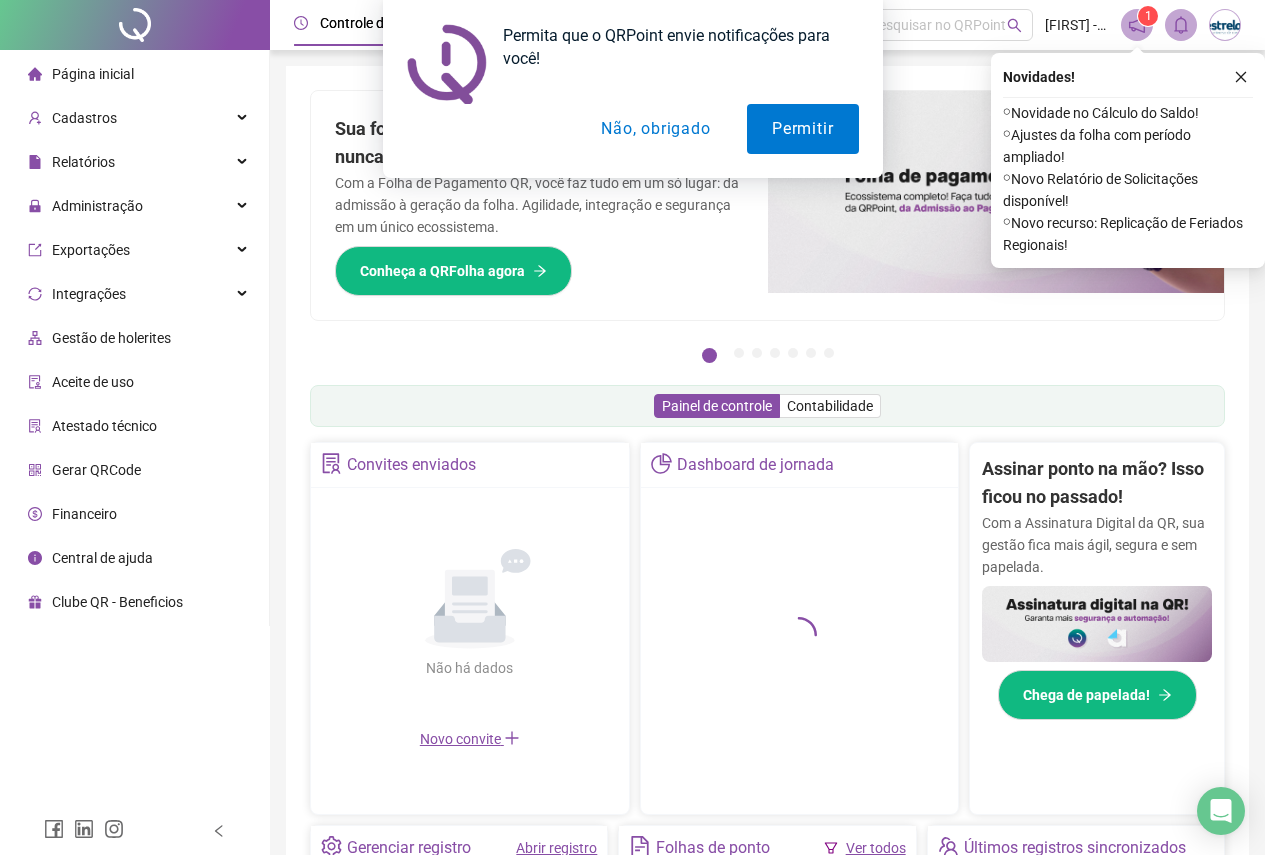 click on "Permita que o QRPoint envie notificações para você! Permitir Não, obrigado" at bounding box center [632, 89] 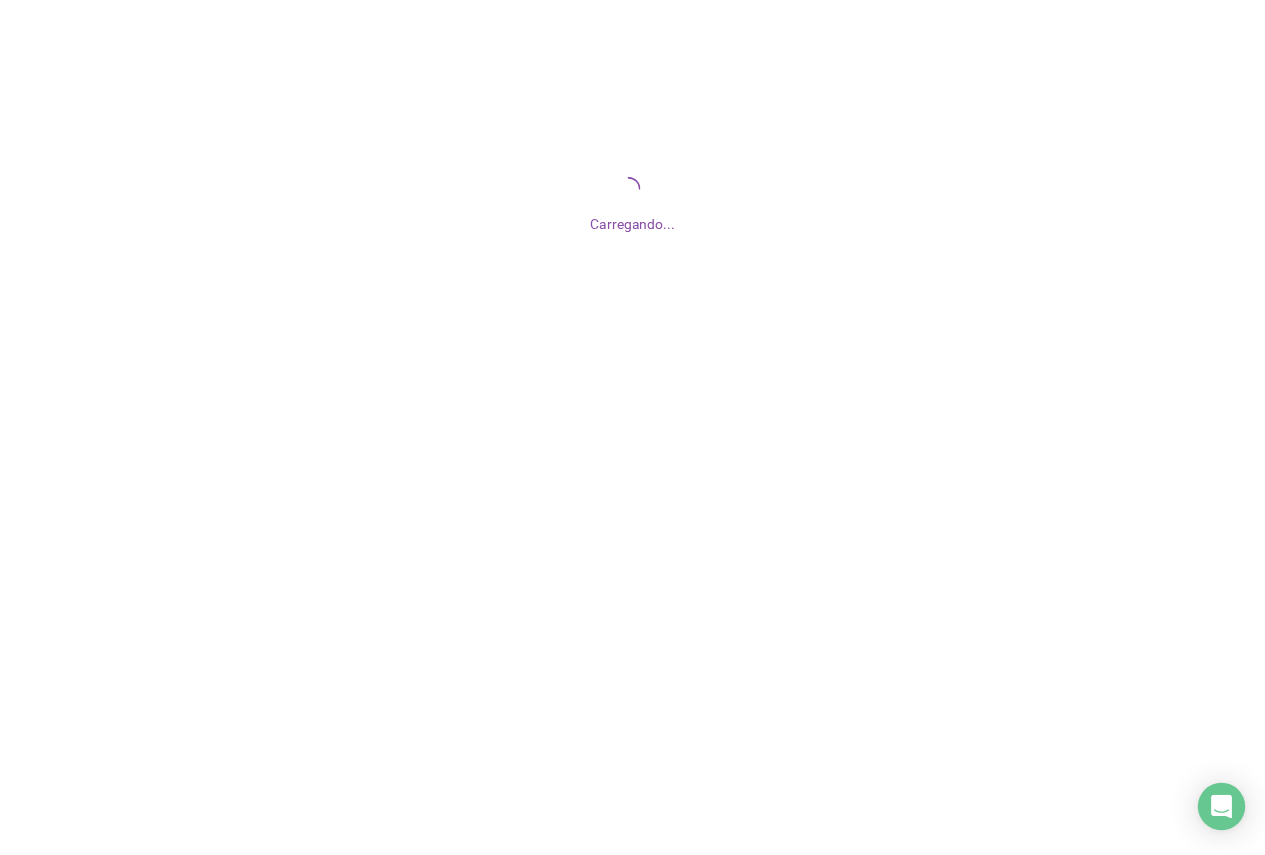 scroll, scrollTop: 0, scrollLeft: 0, axis: both 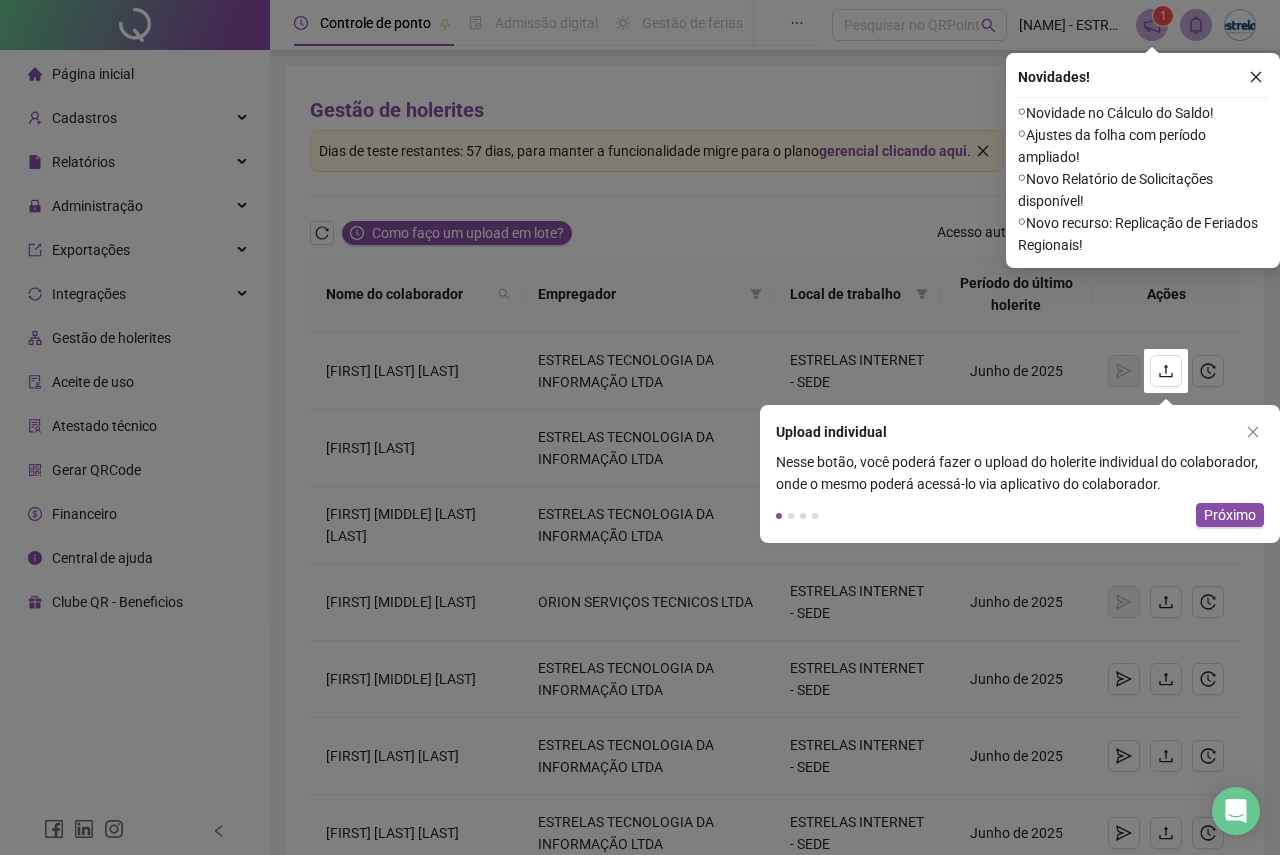 click 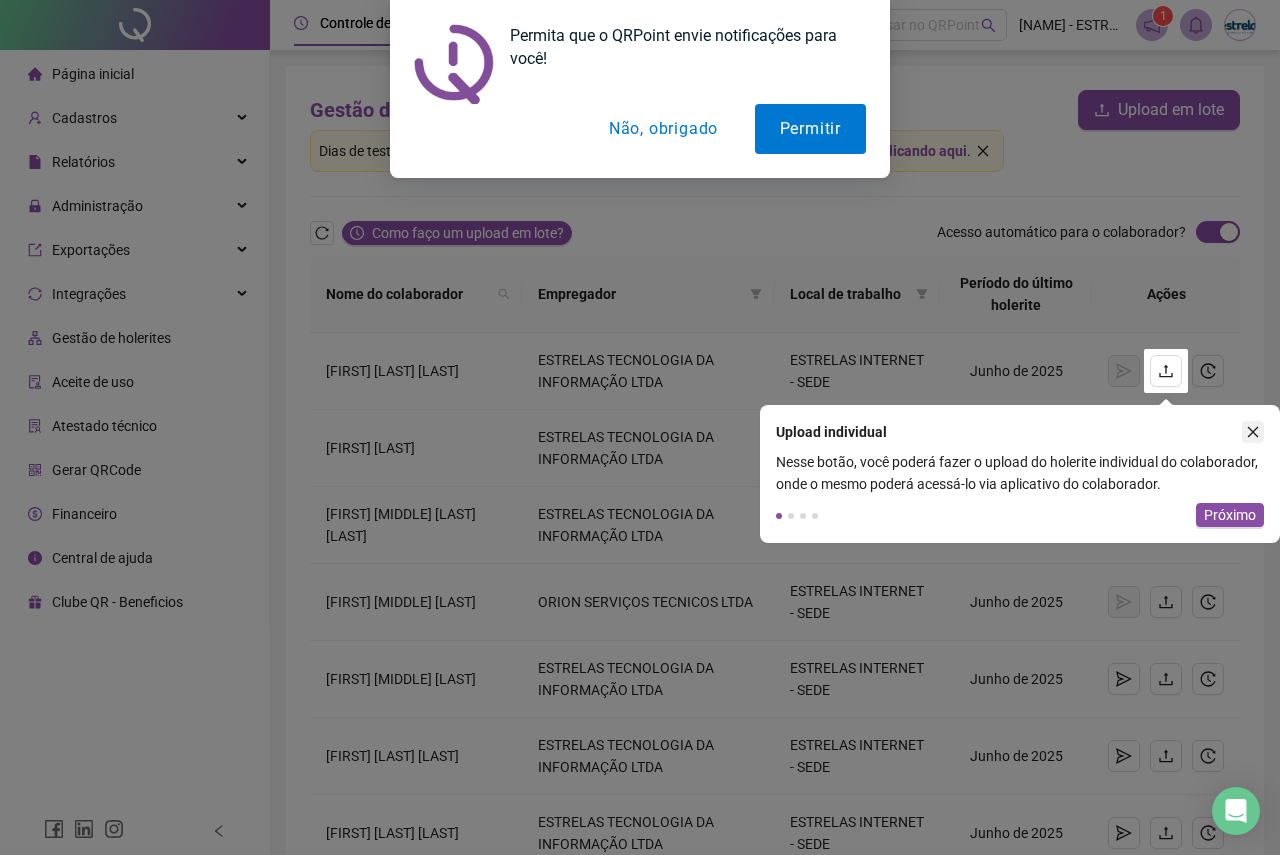 click 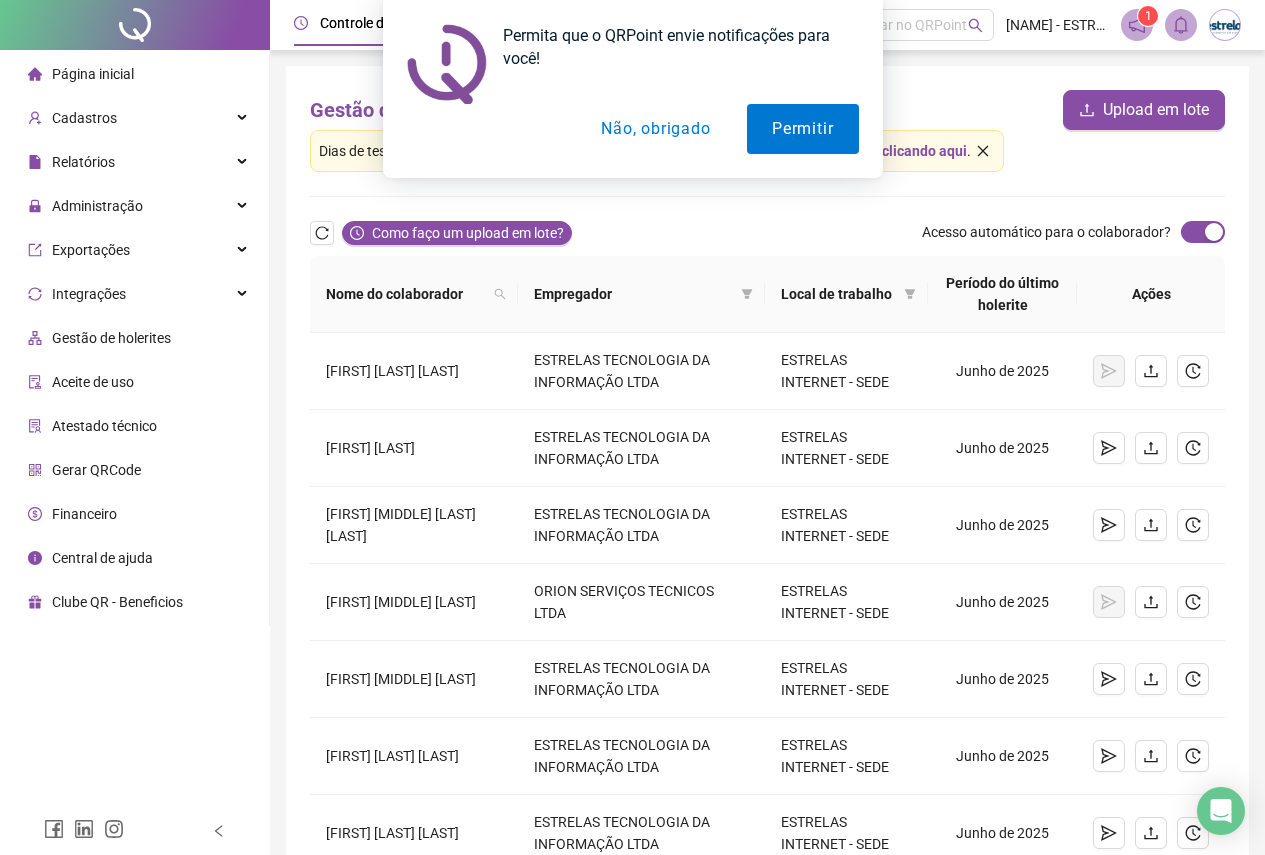 click on "Não, obrigado" at bounding box center (655, 129) 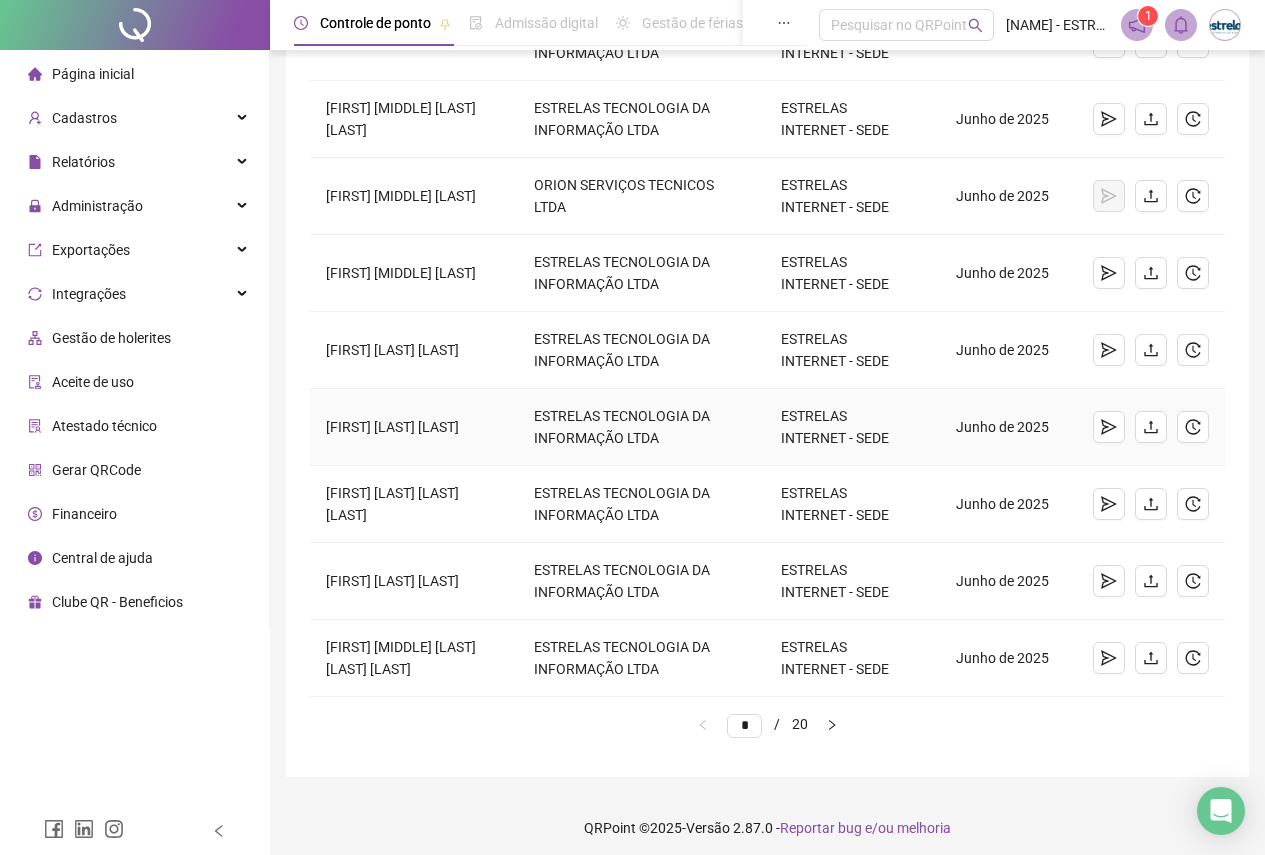 scroll, scrollTop: 414, scrollLeft: 0, axis: vertical 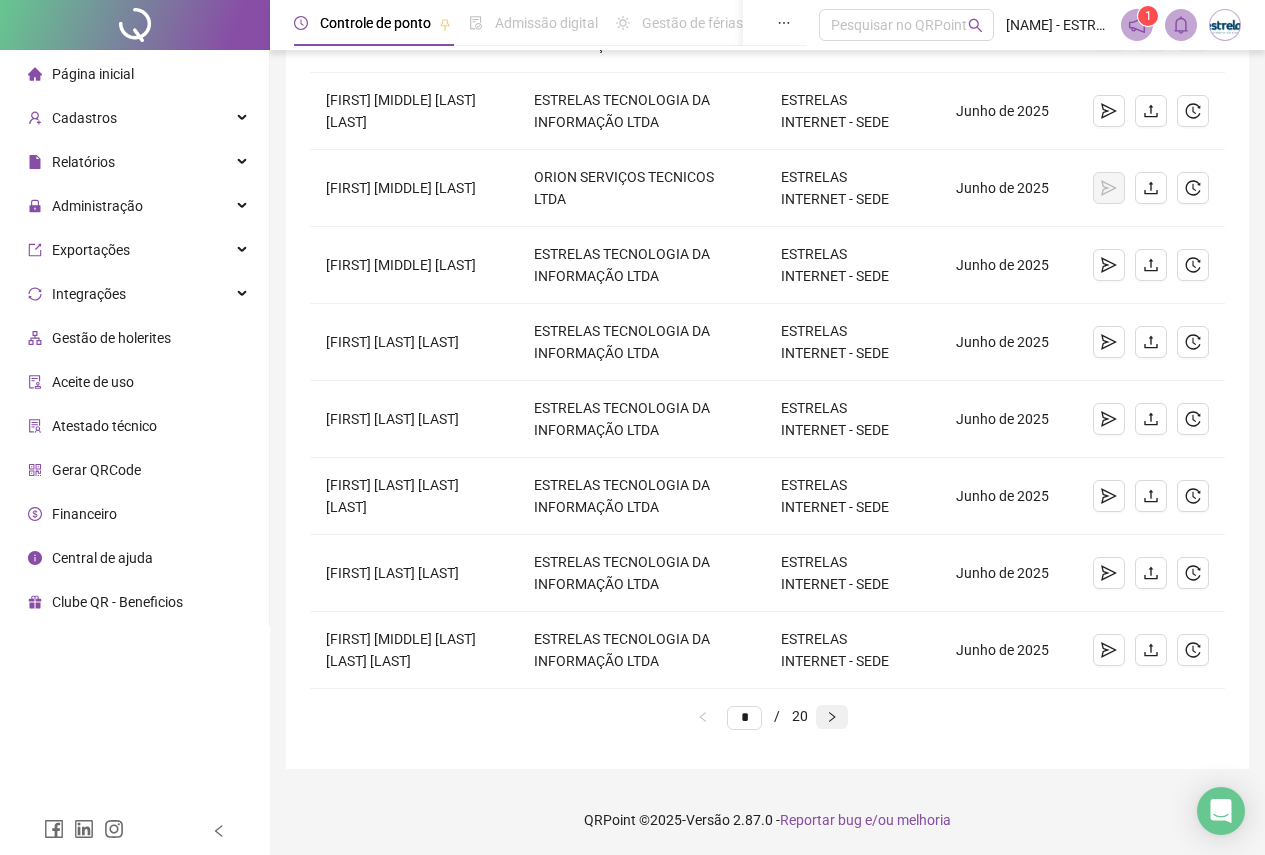 click 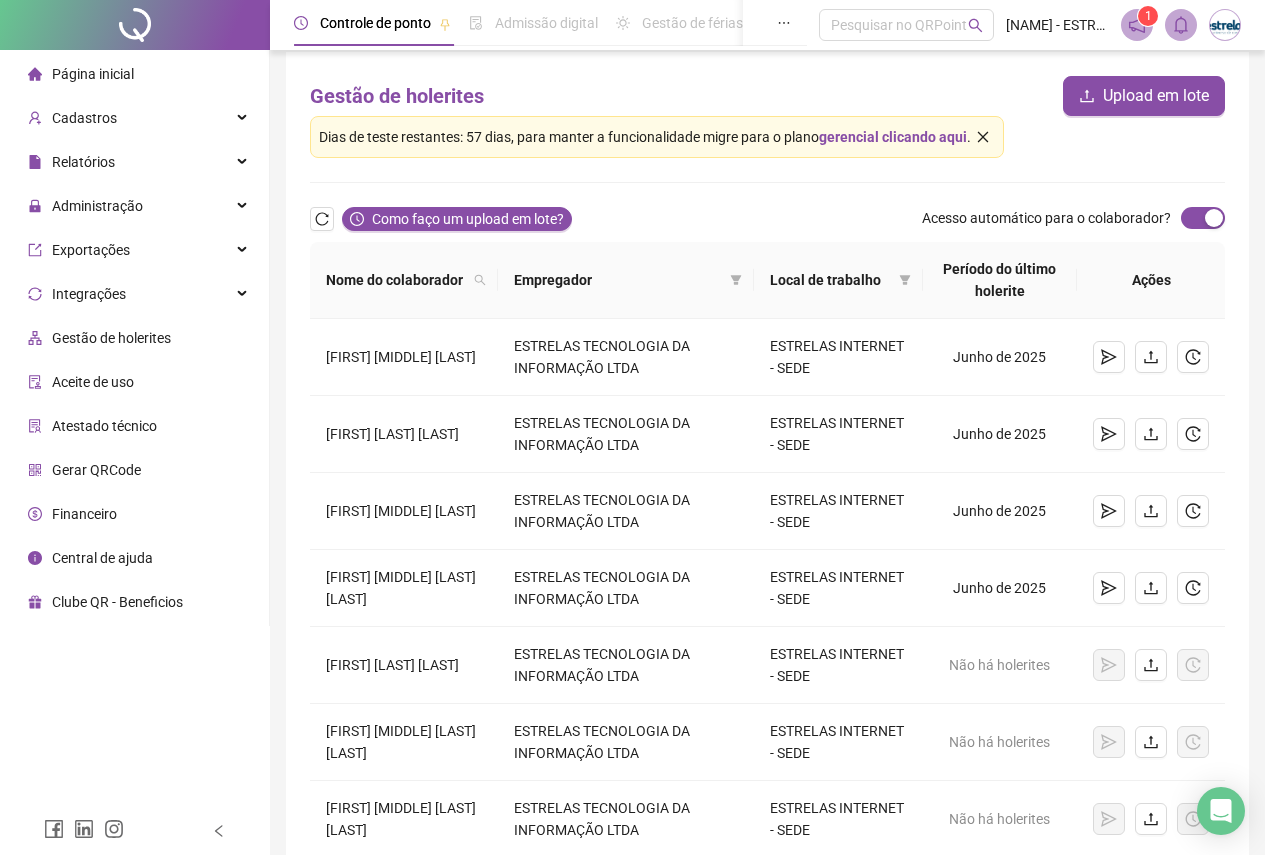 scroll, scrollTop: 414, scrollLeft: 0, axis: vertical 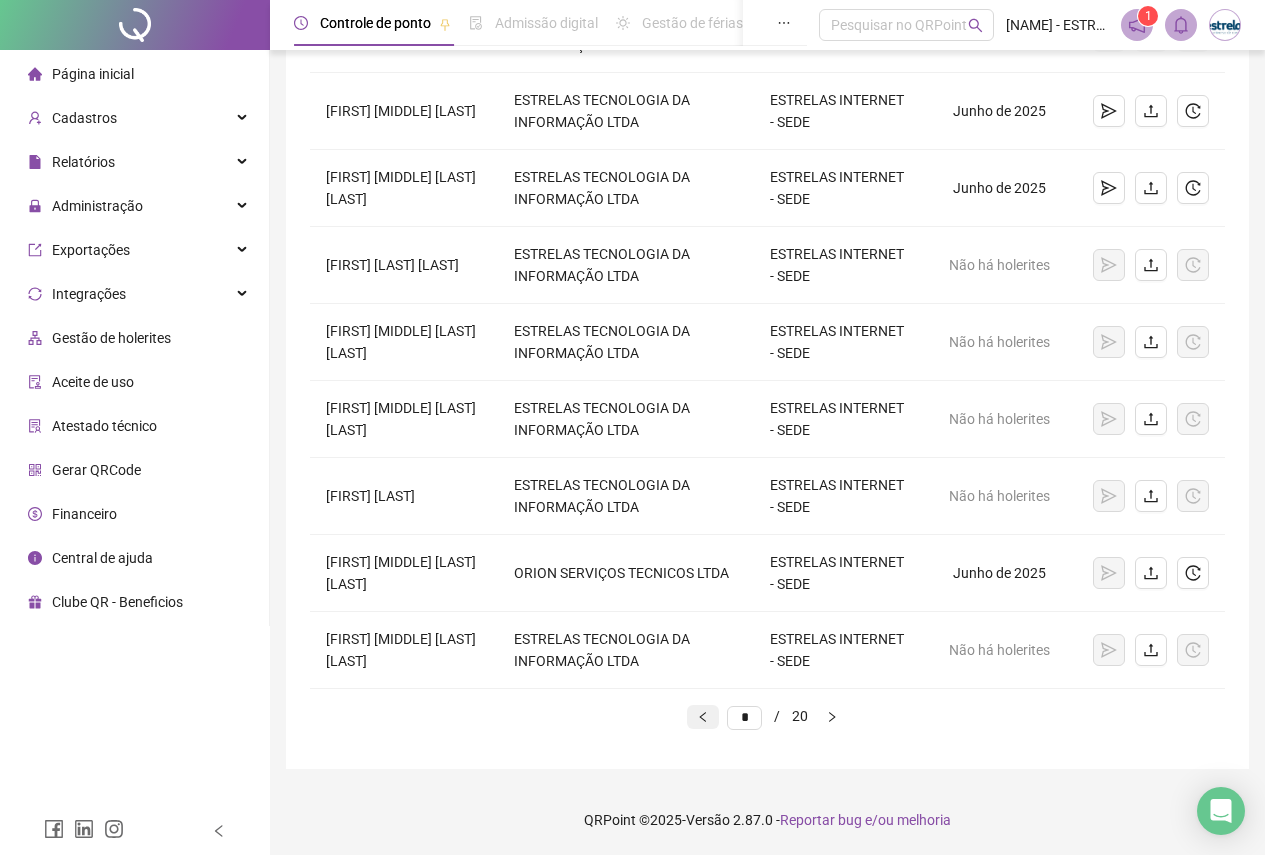 click 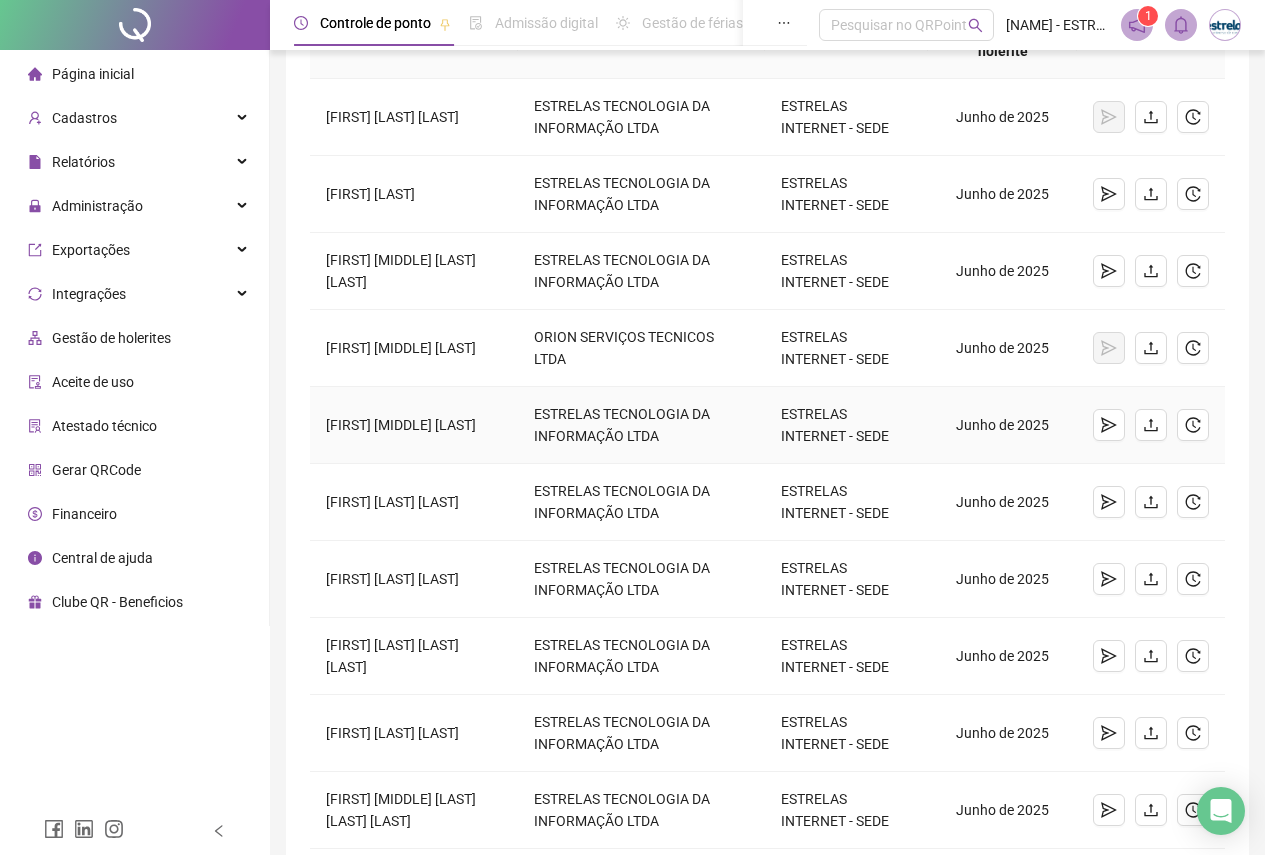 scroll, scrollTop: 14, scrollLeft: 0, axis: vertical 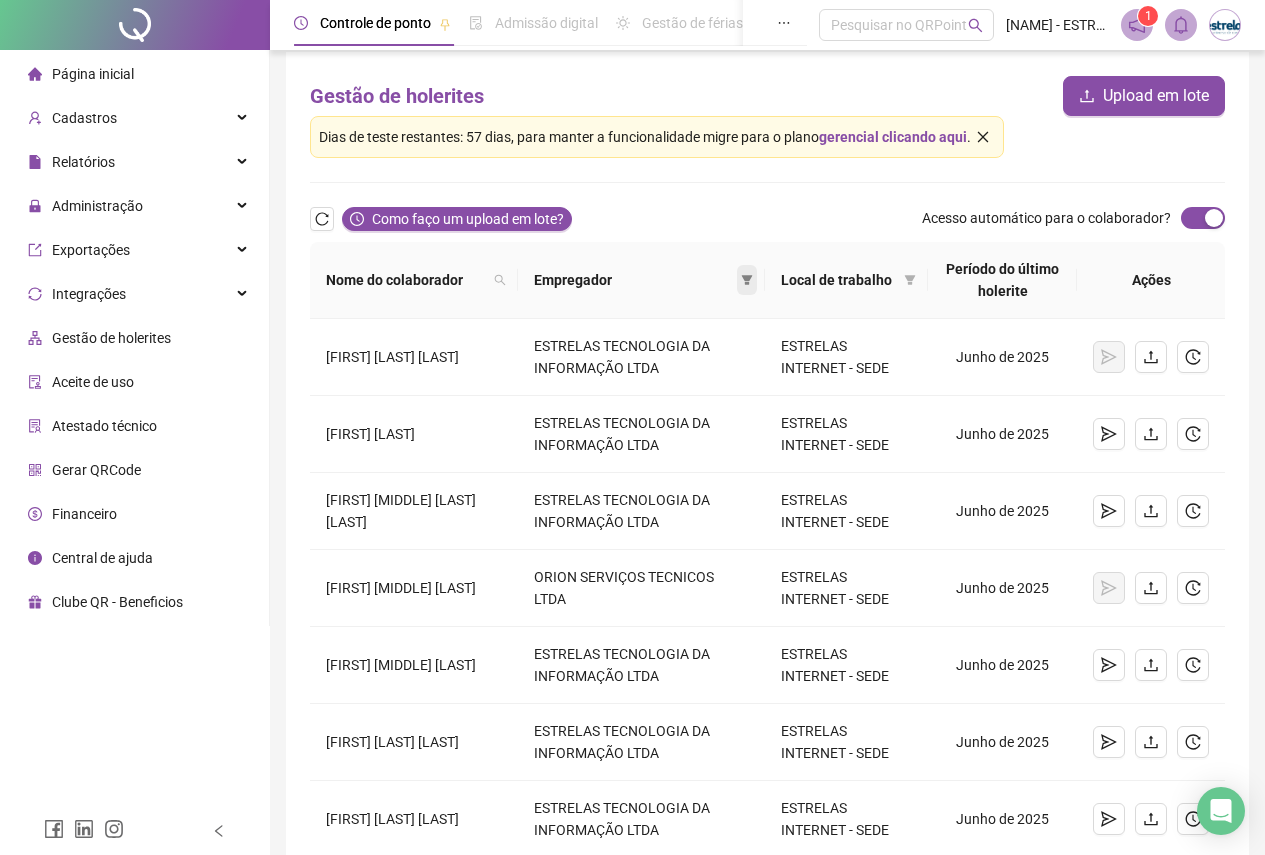 click 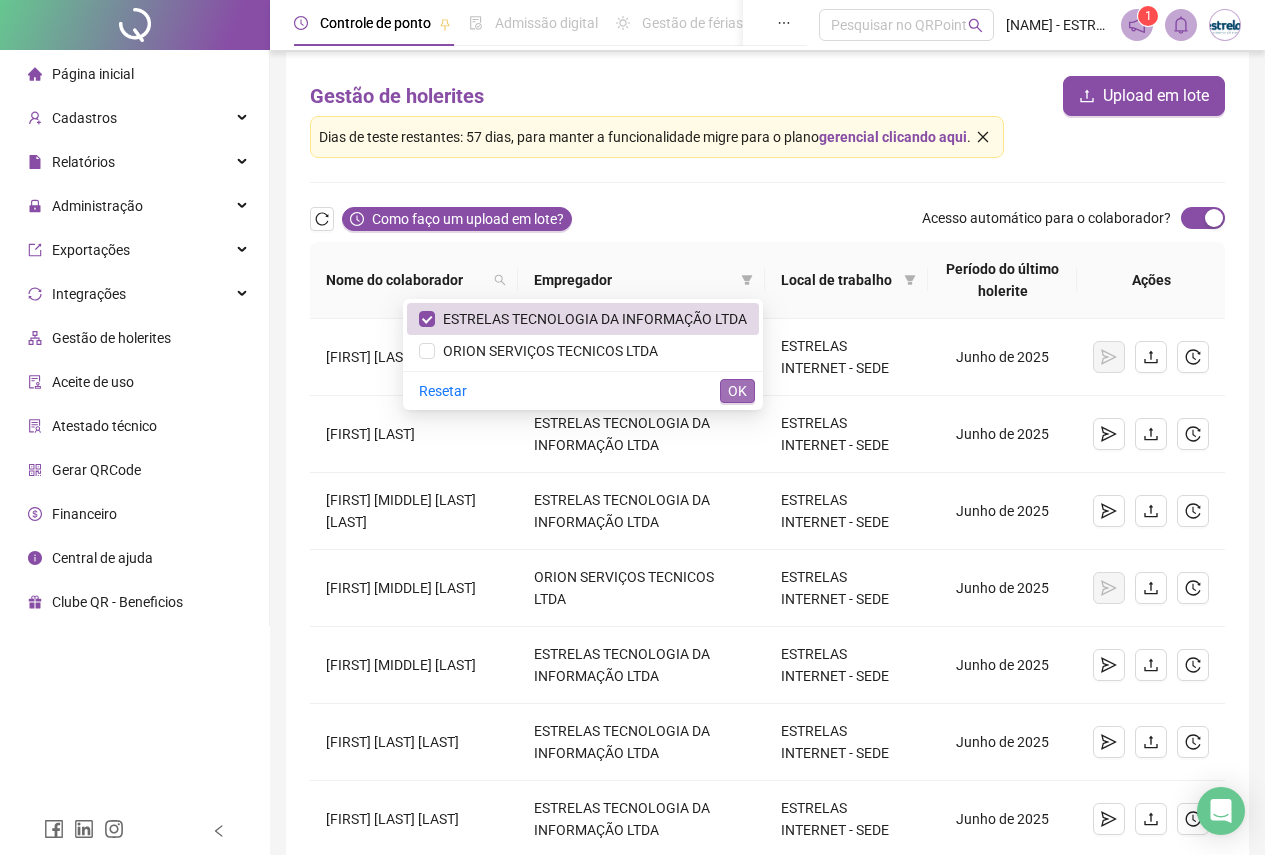 click on "OK" at bounding box center (737, 391) 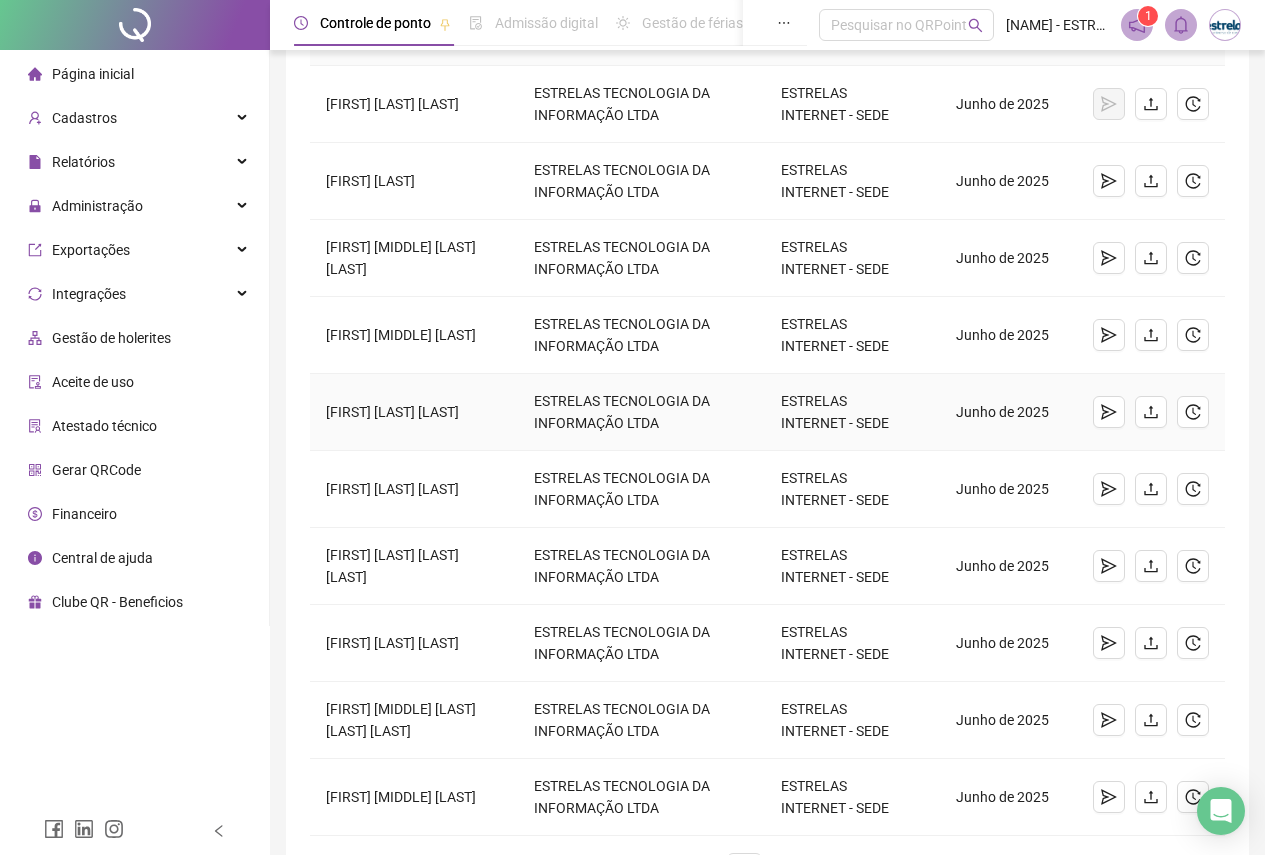 scroll, scrollTop: 414, scrollLeft: 0, axis: vertical 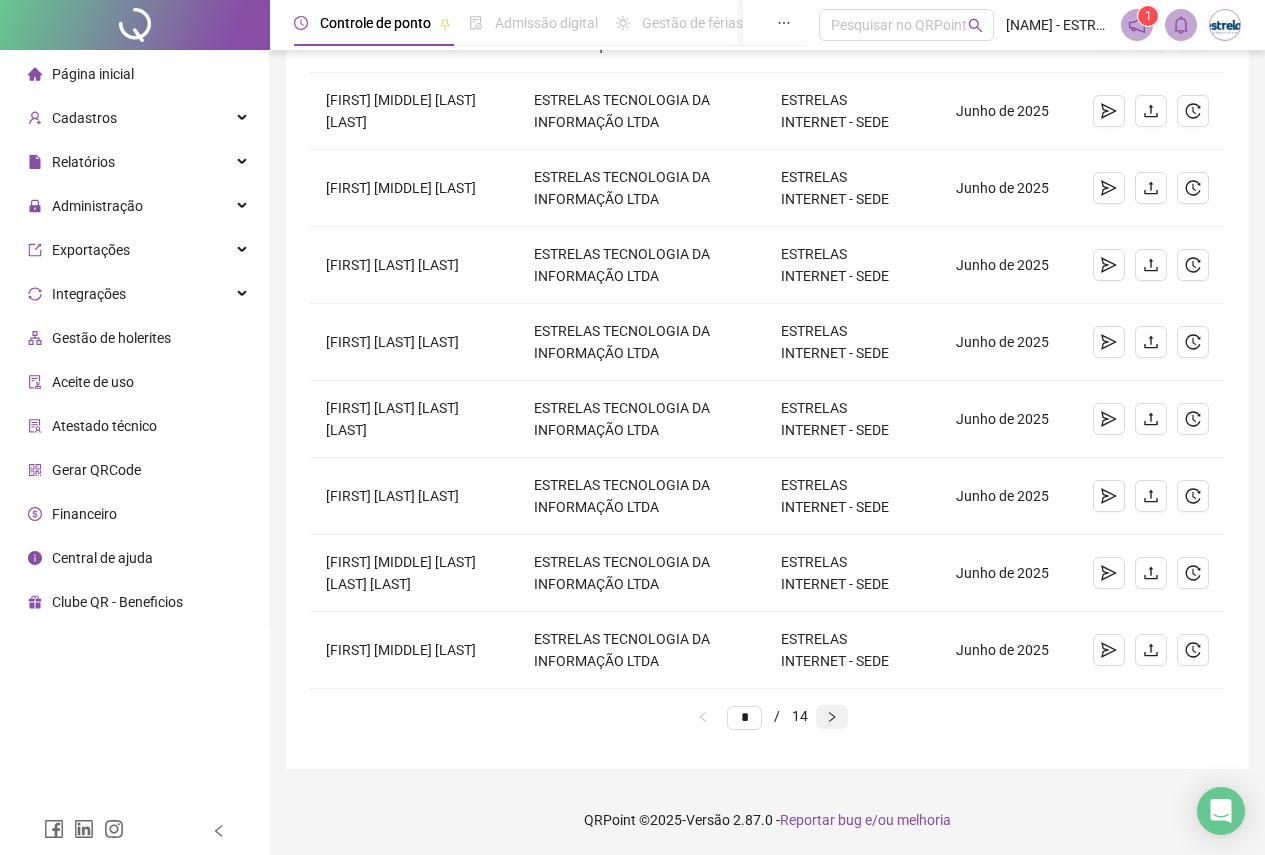 click 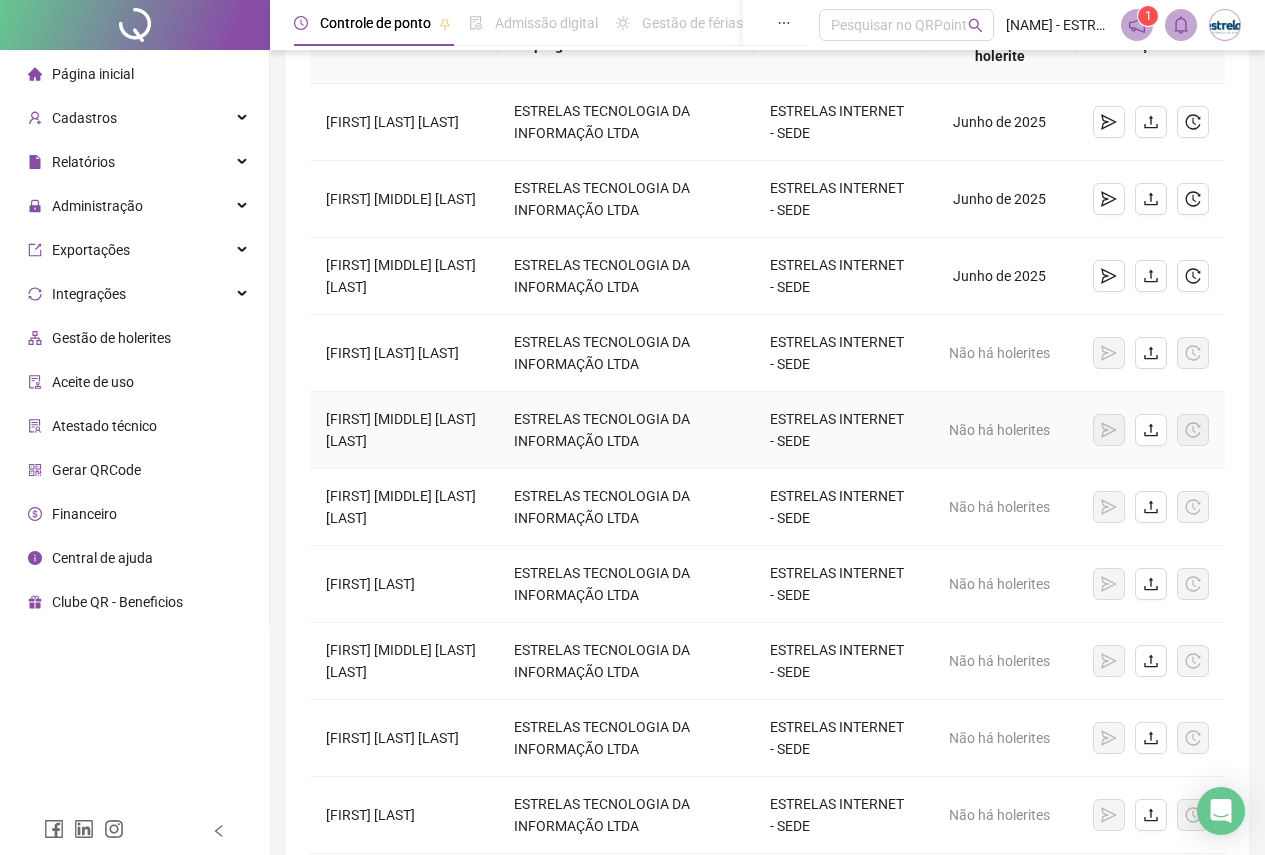 scroll, scrollTop: 214, scrollLeft: 0, axis: vertical 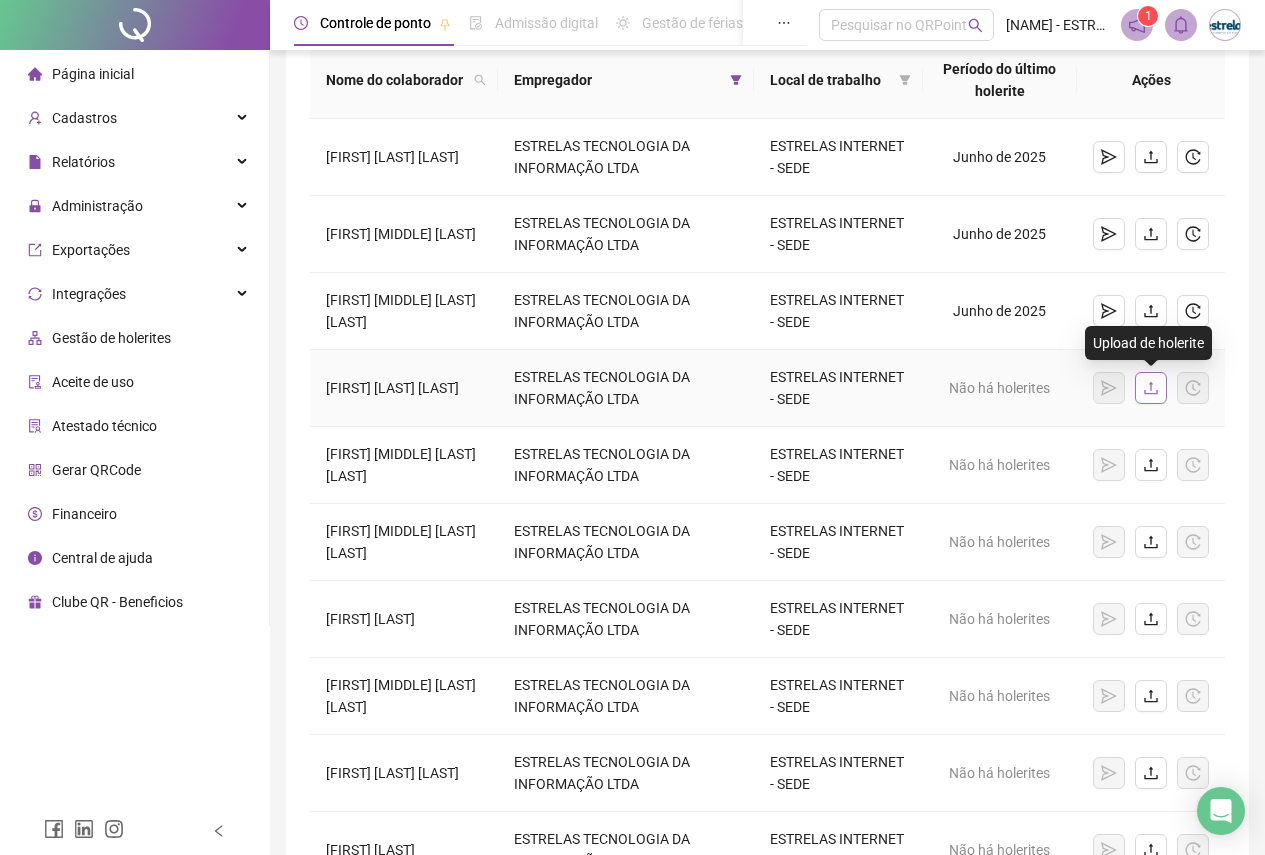 click 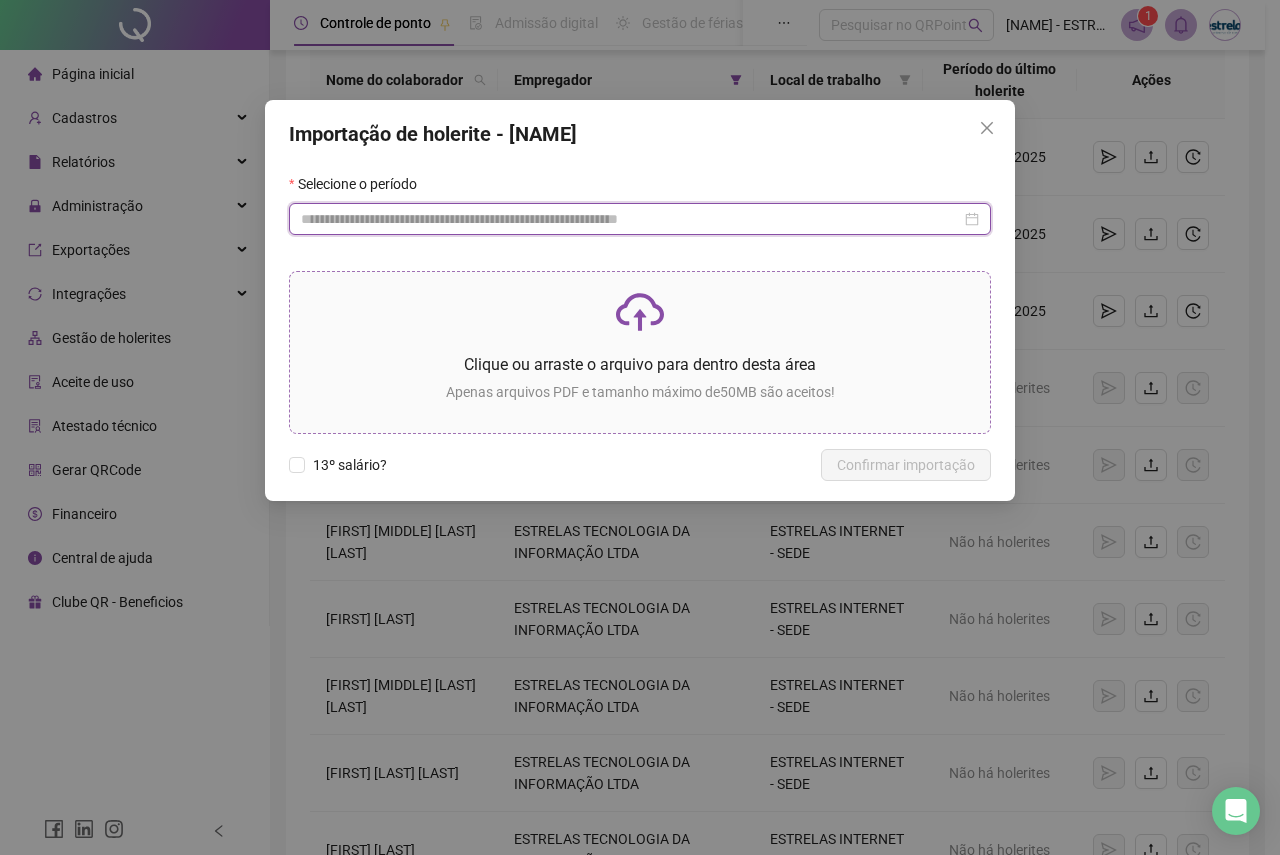 drag, startPoint x: 459, startPoint y: 211, endPoint x: 606, endPoint y: 303, distance: 173.41568 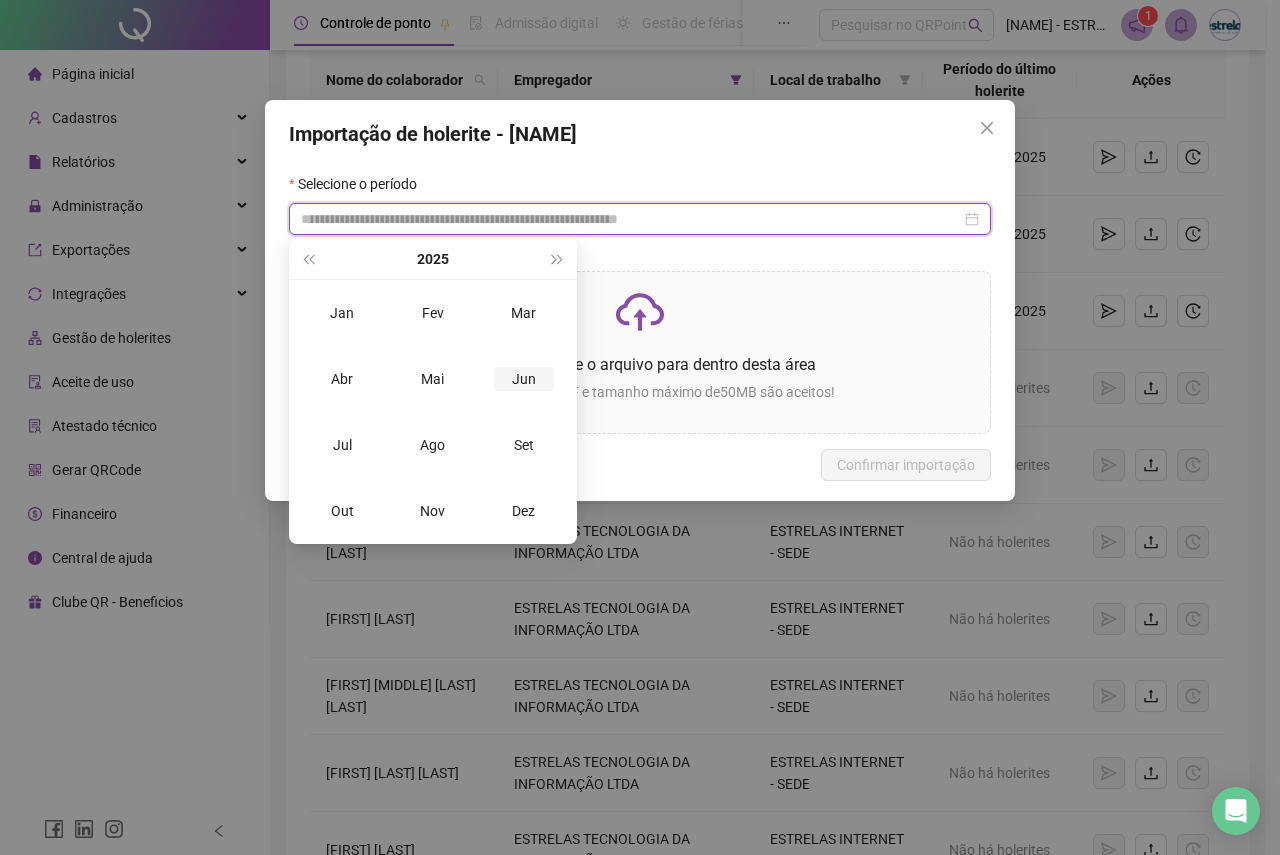 type on "**********" 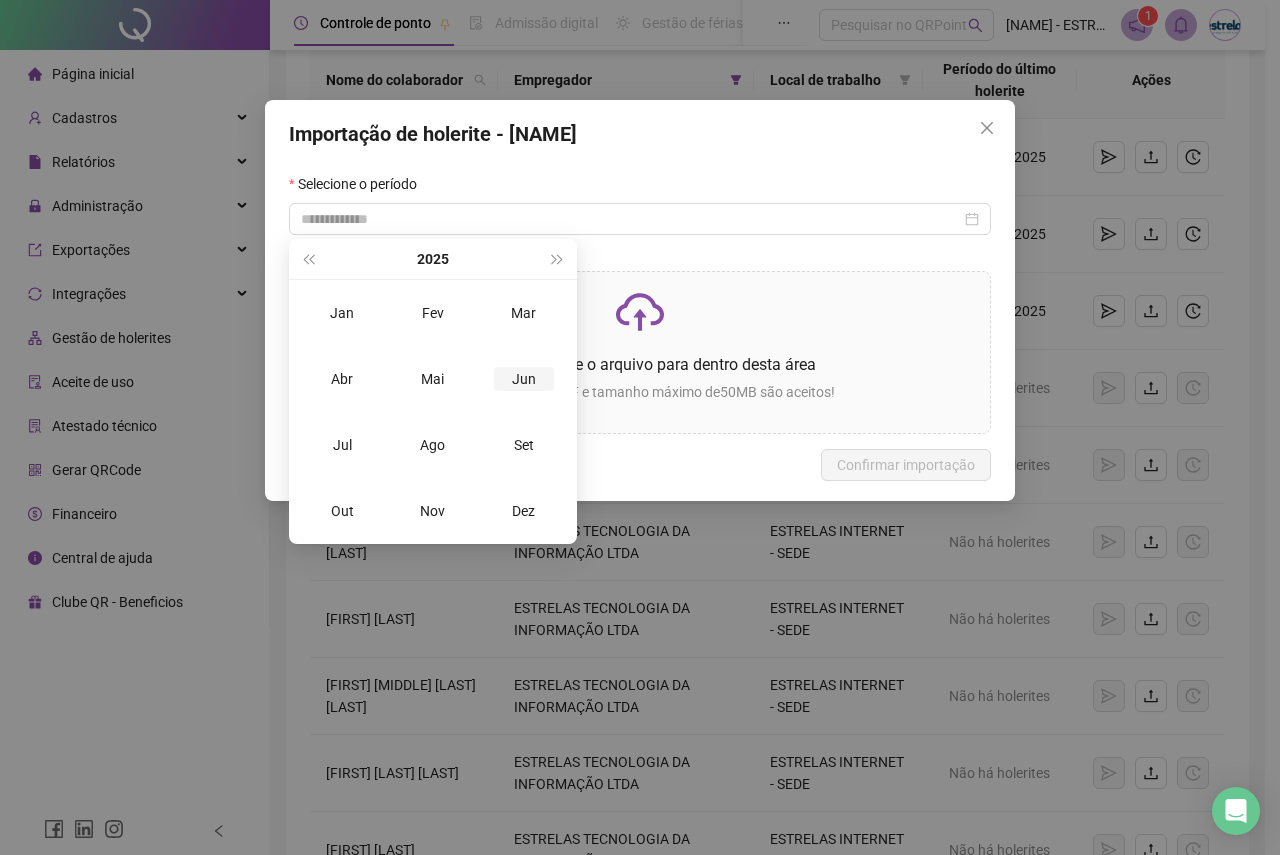 click on "Jun" at bounding box center [524, 379] 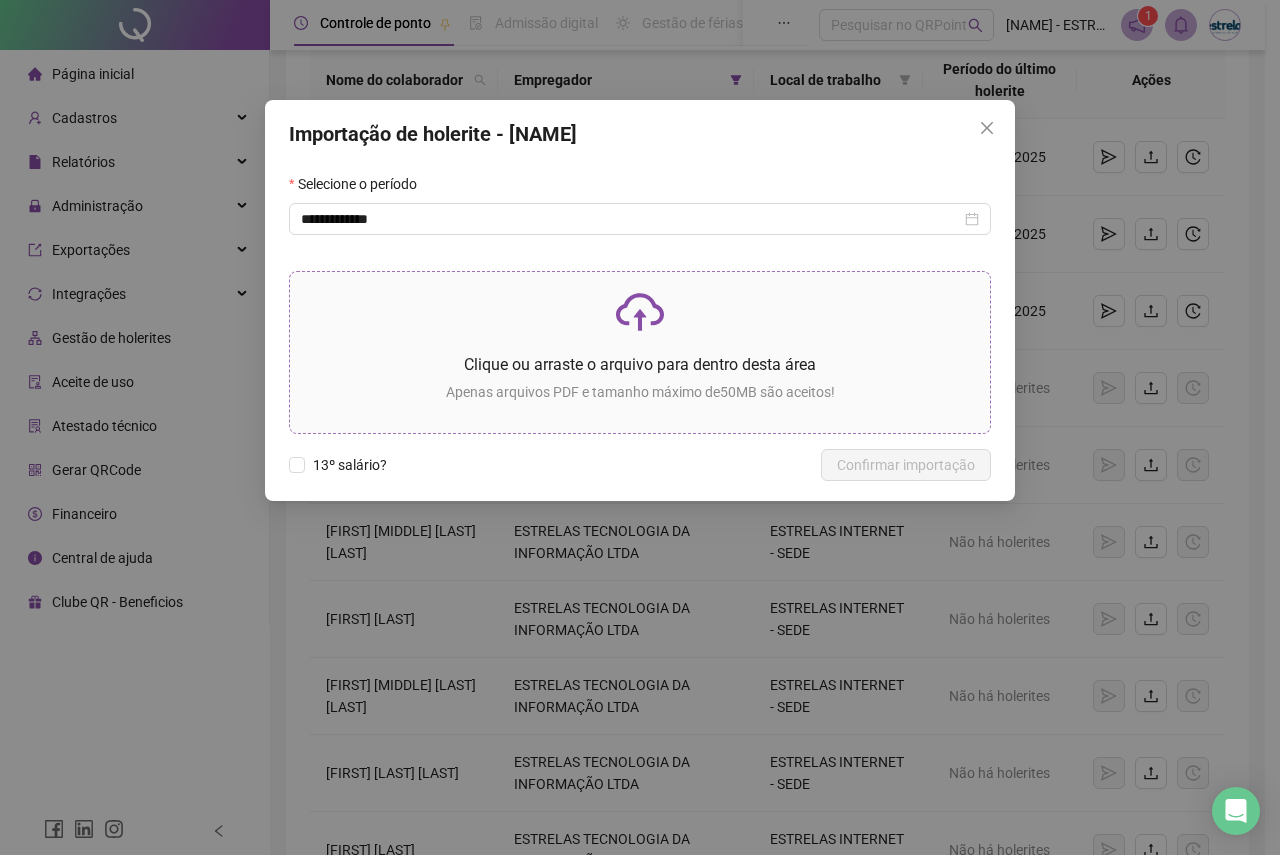 click 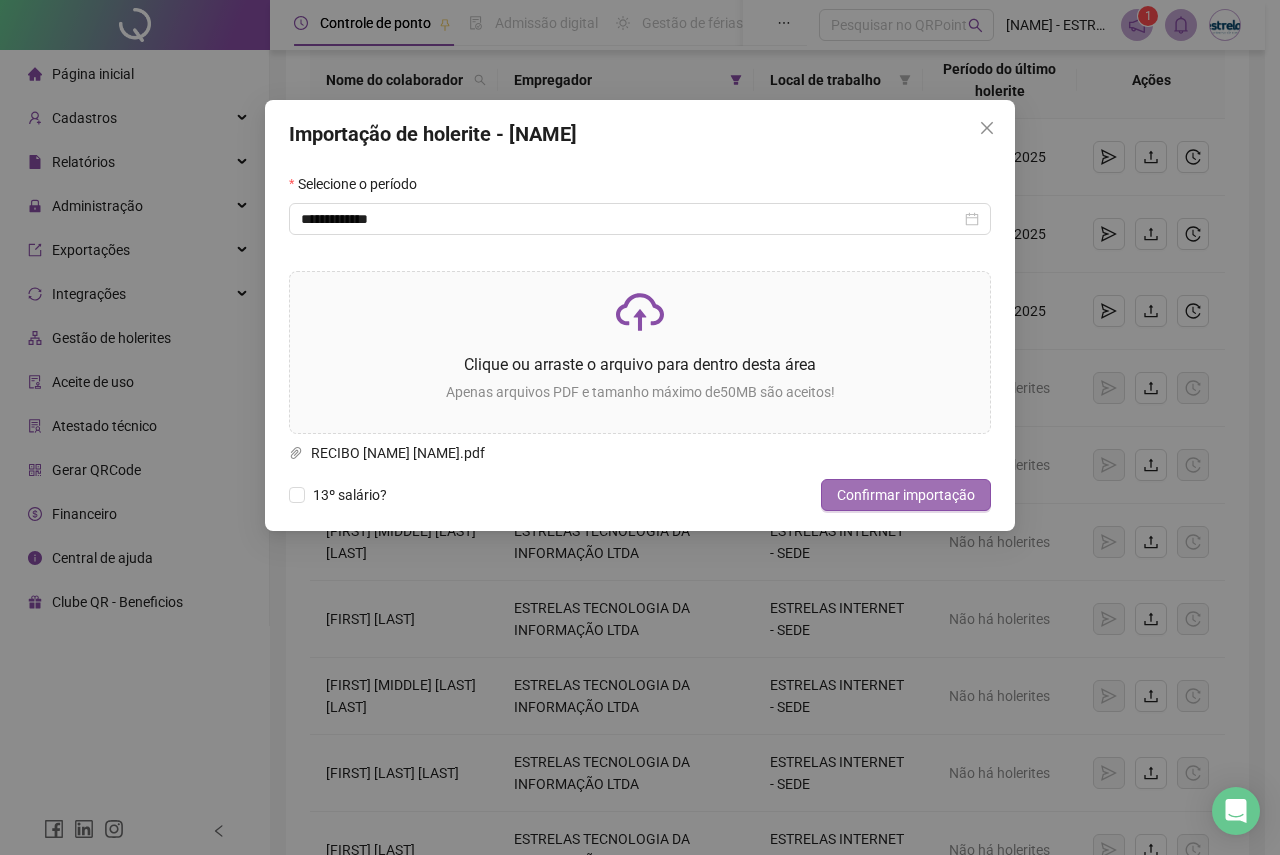 click on "Confirmar importação" at bounding box center (906, 495) 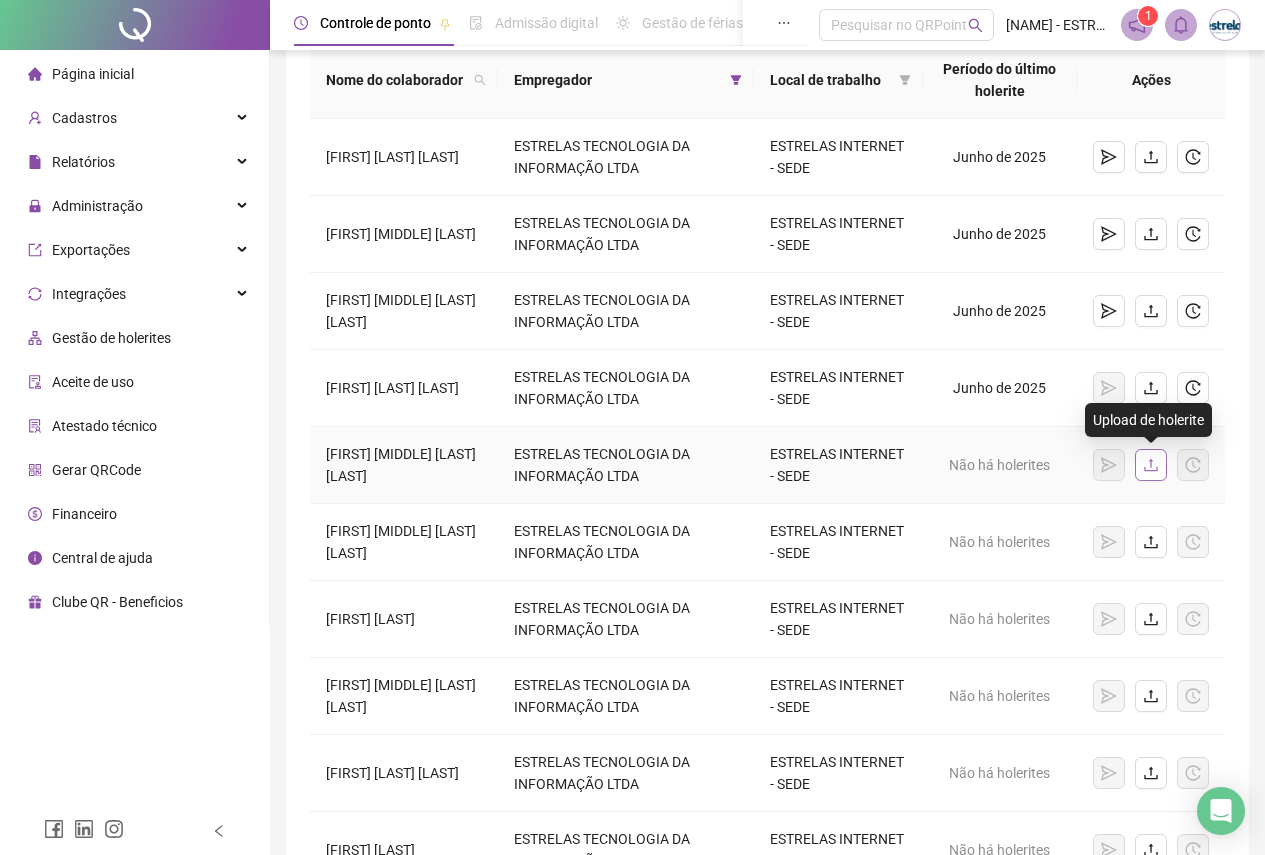 click 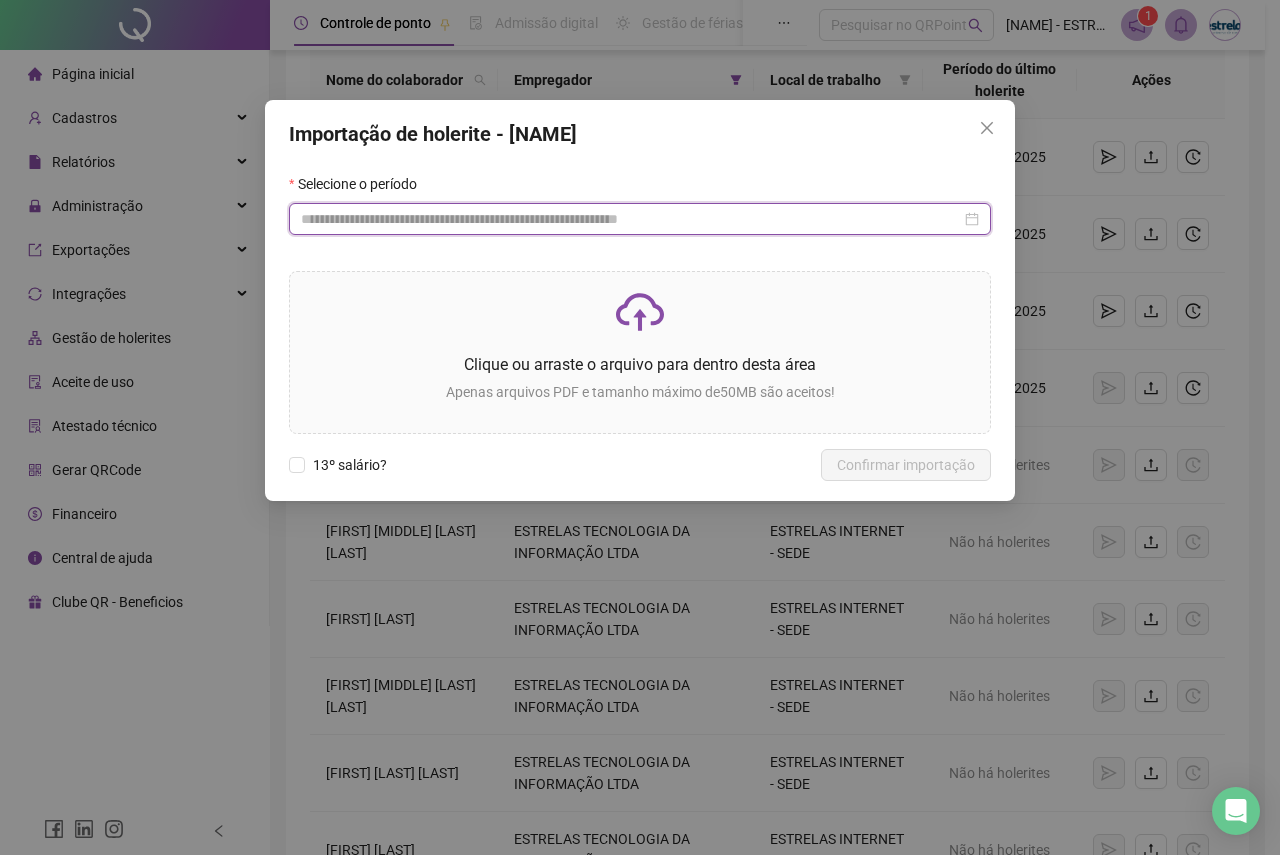 click at bounding box center [631, 219] 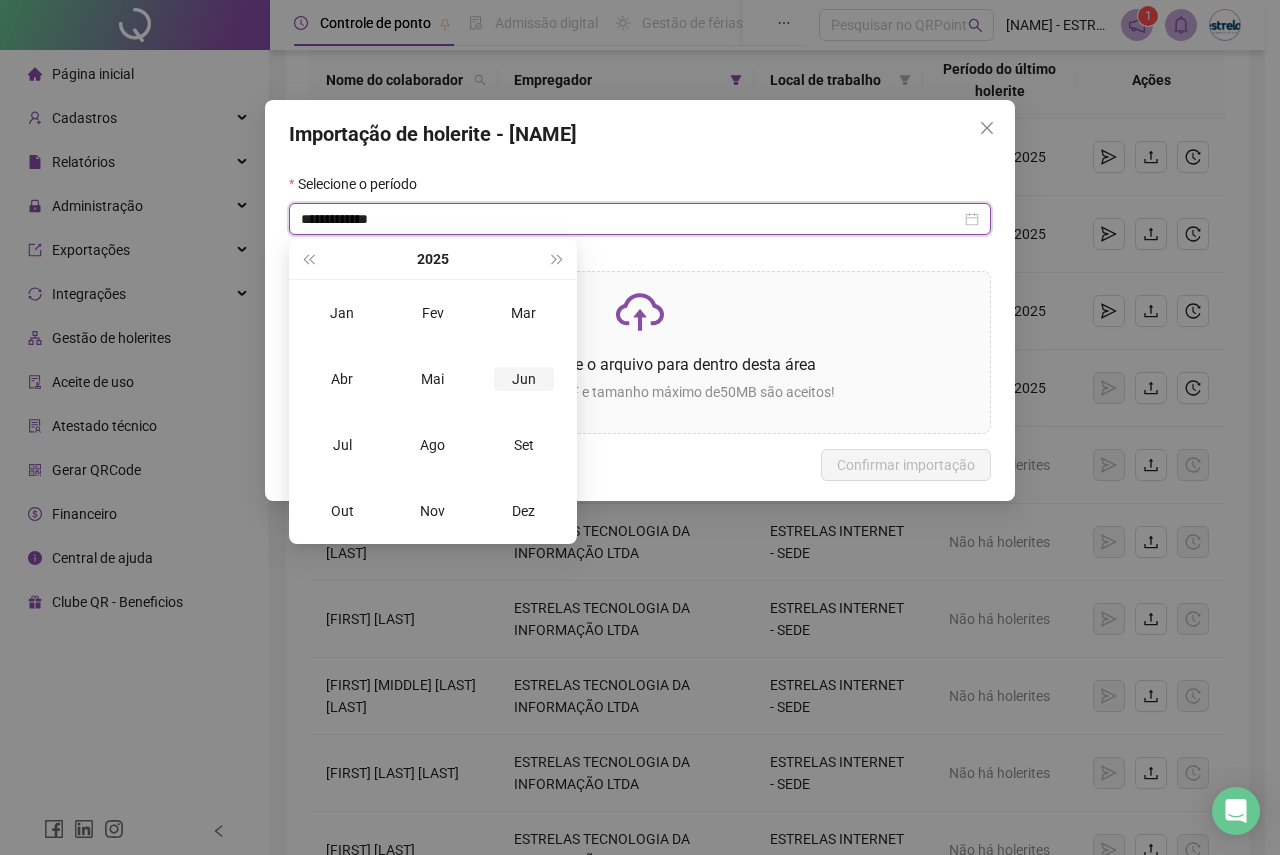 type on "**********" 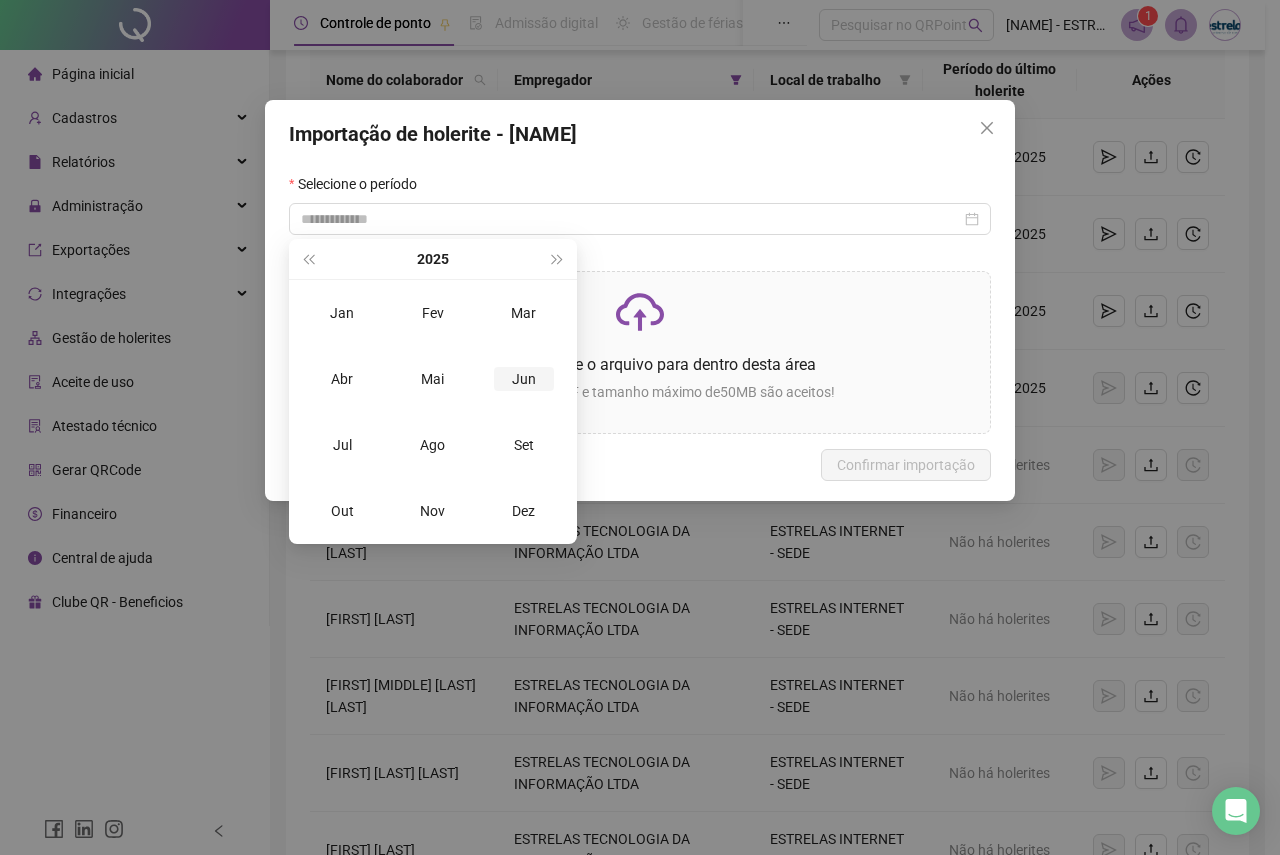 click on "Jun" at bounding box center [524, 379] 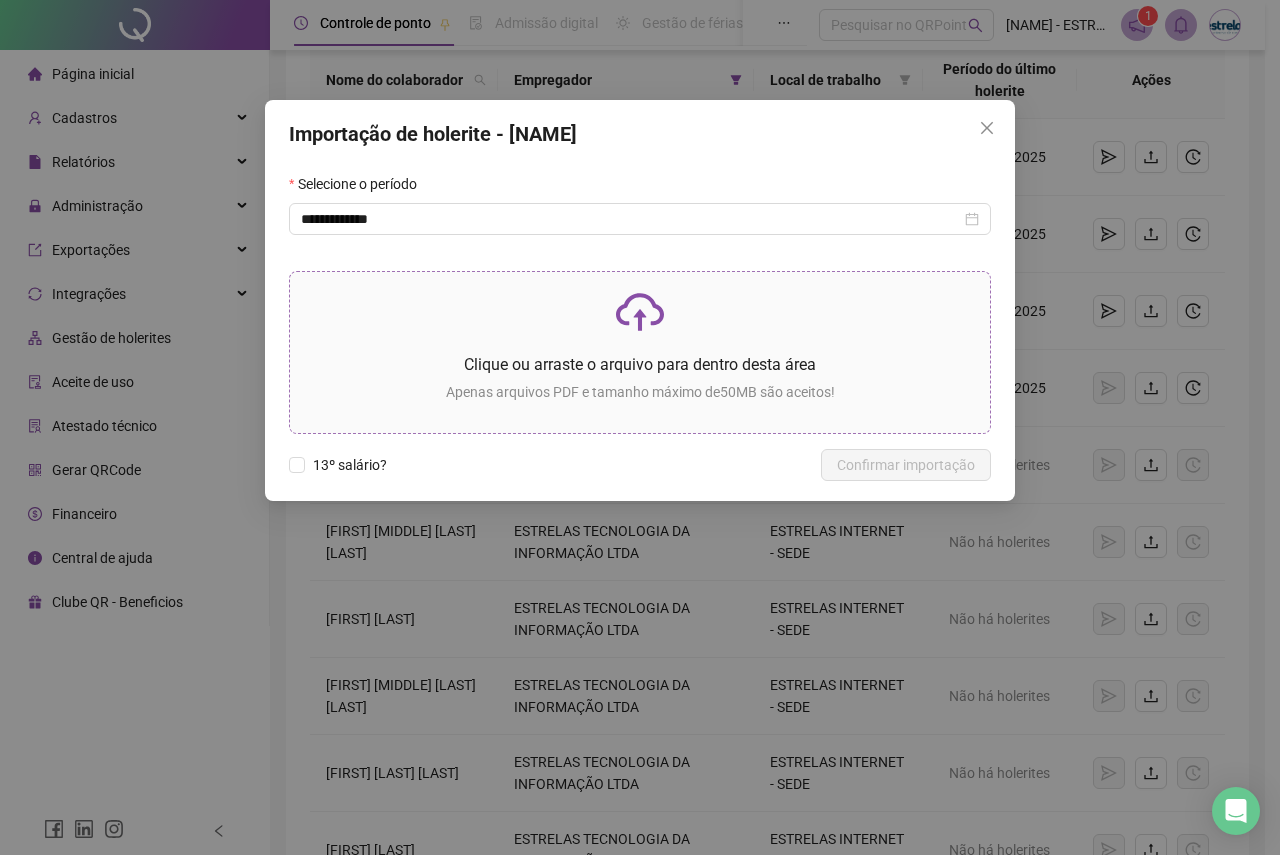 click 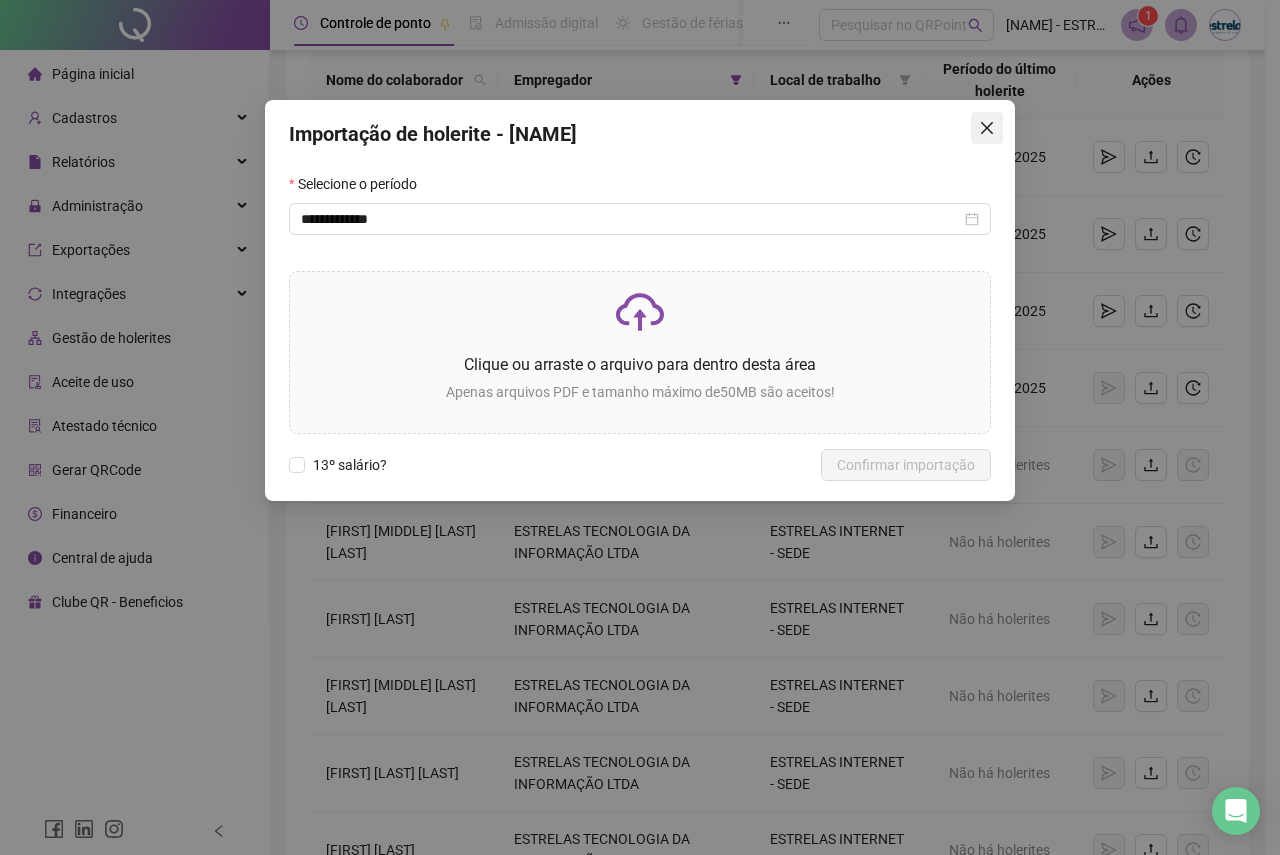 click 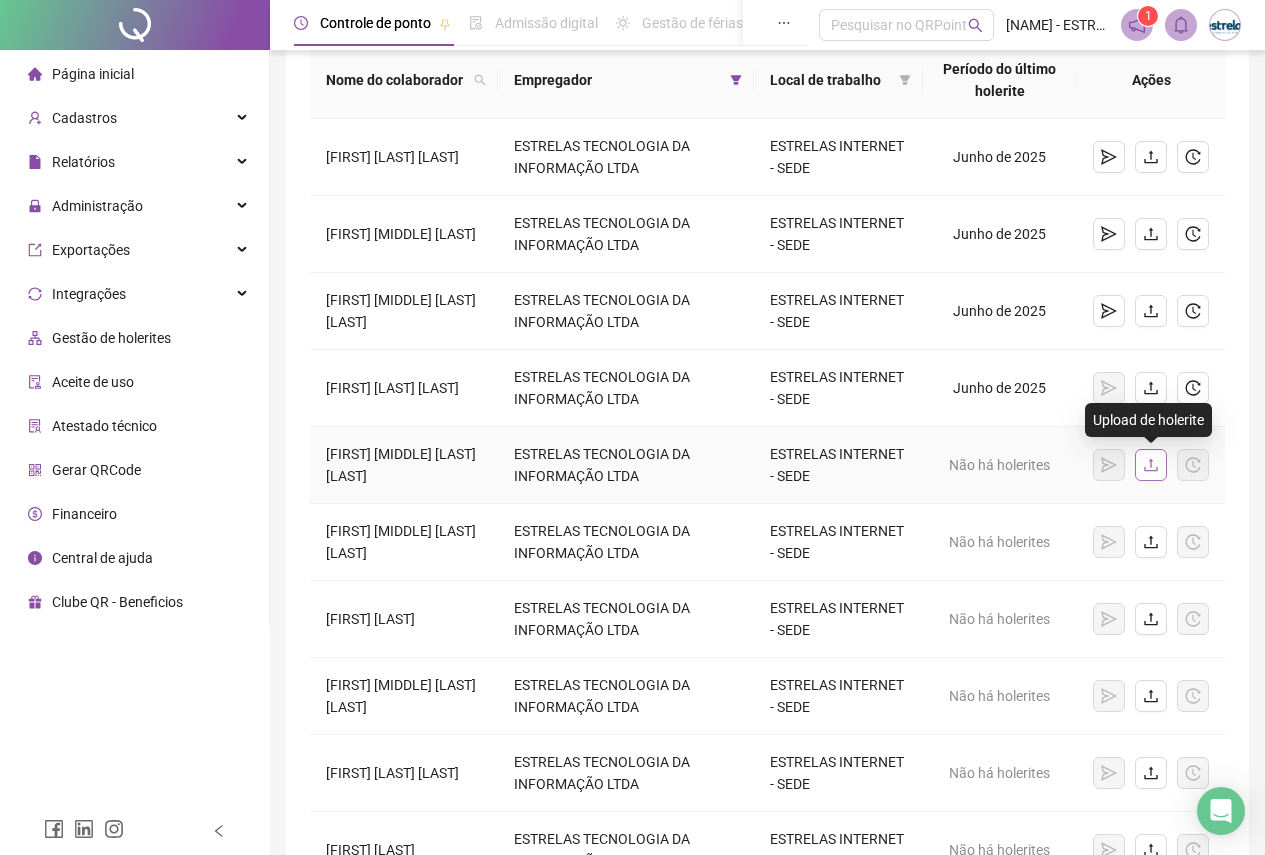 click 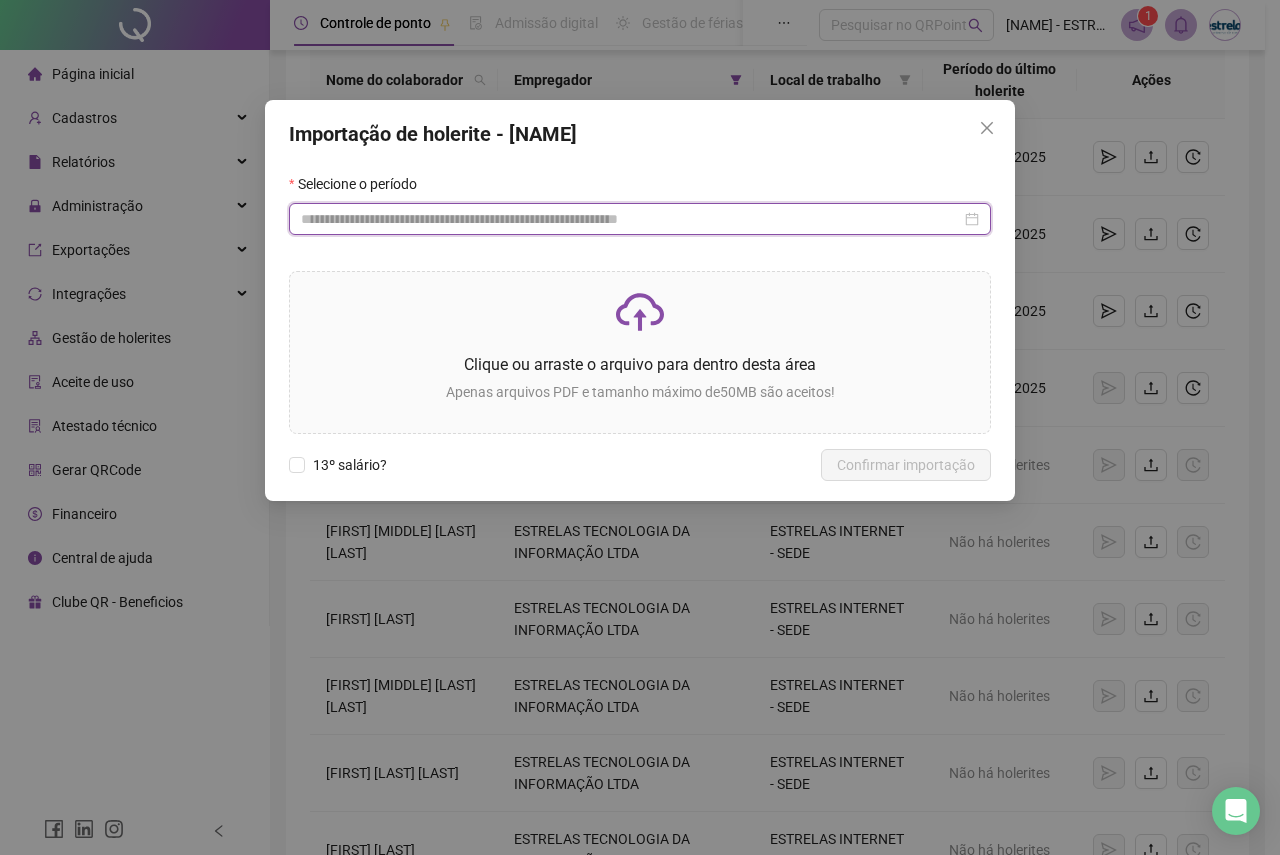 click at bounding box center (631, 219) 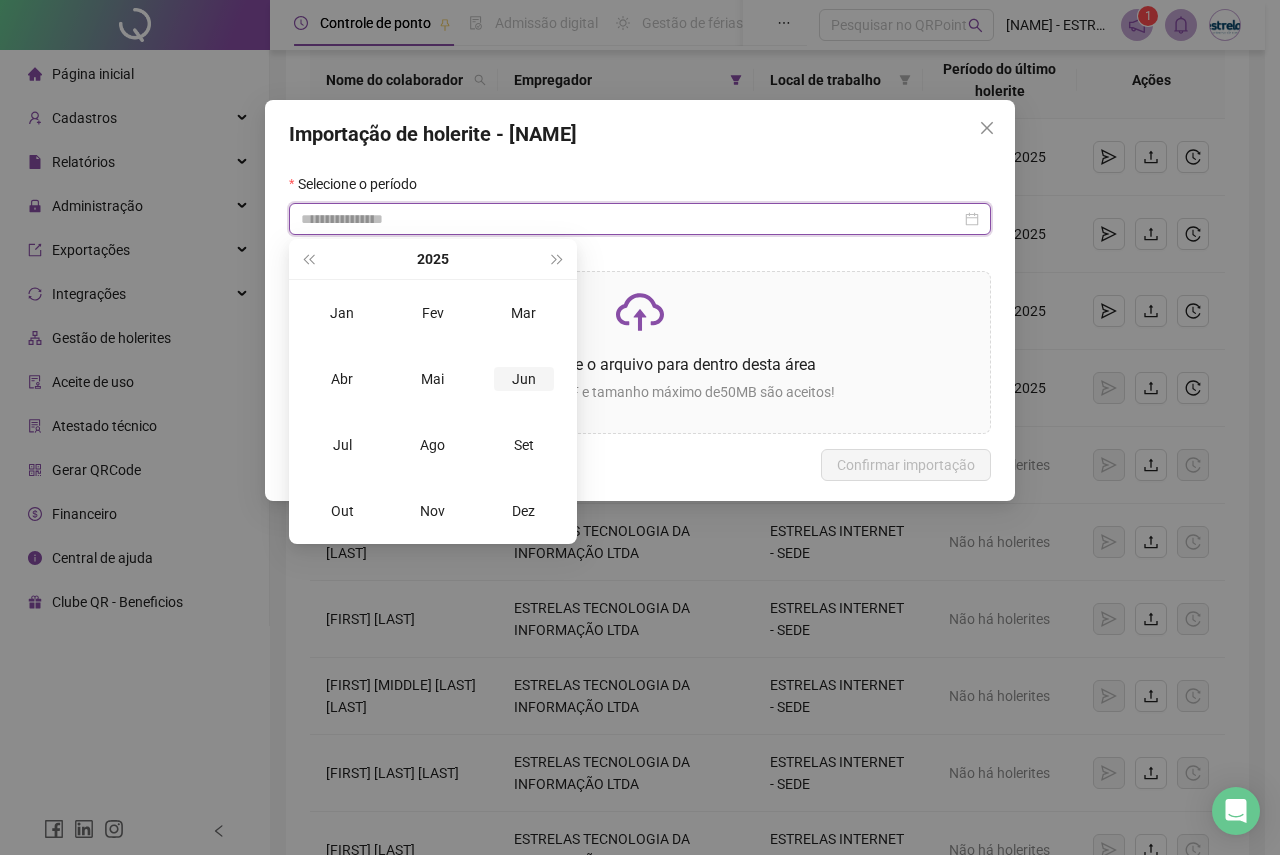 type on "**********" 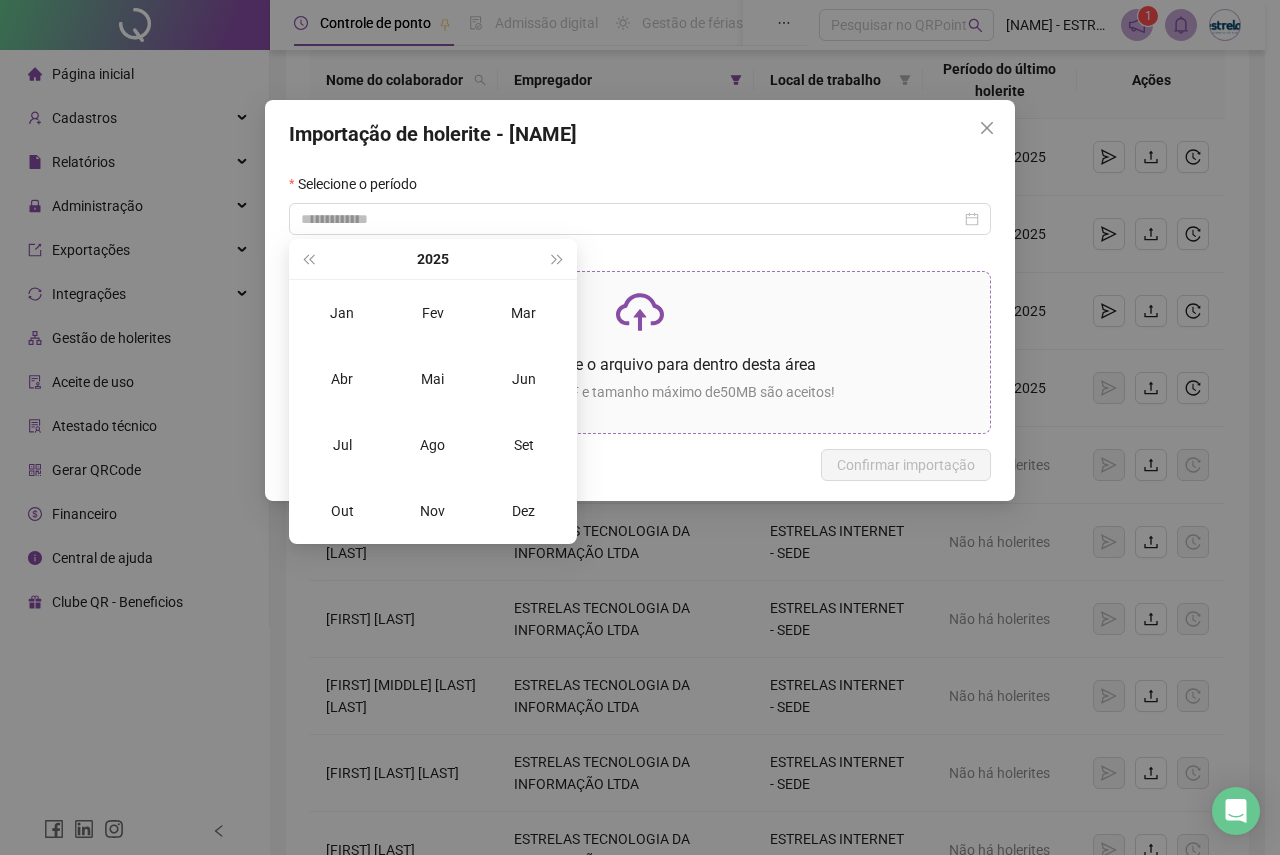 click on "Jun" at bounding box center [524, 379] 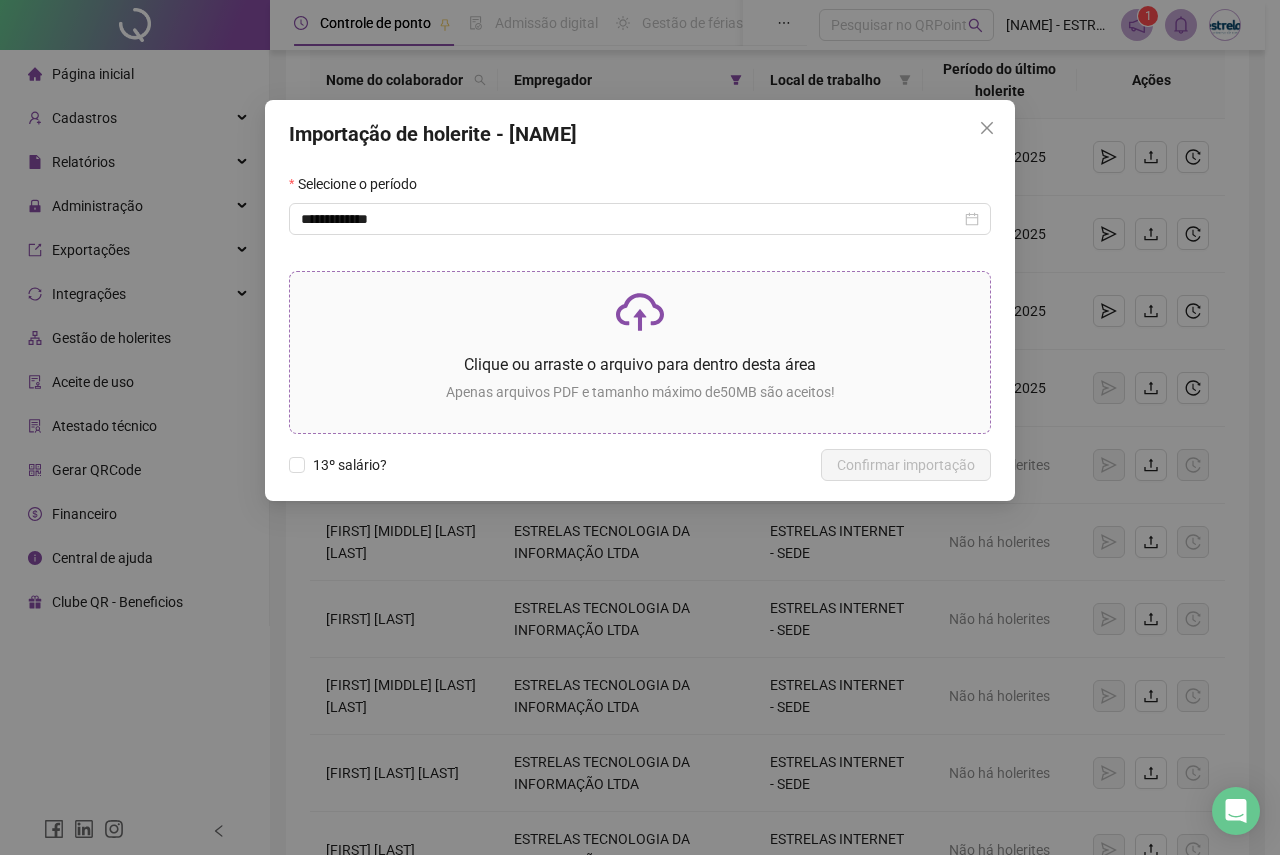 click 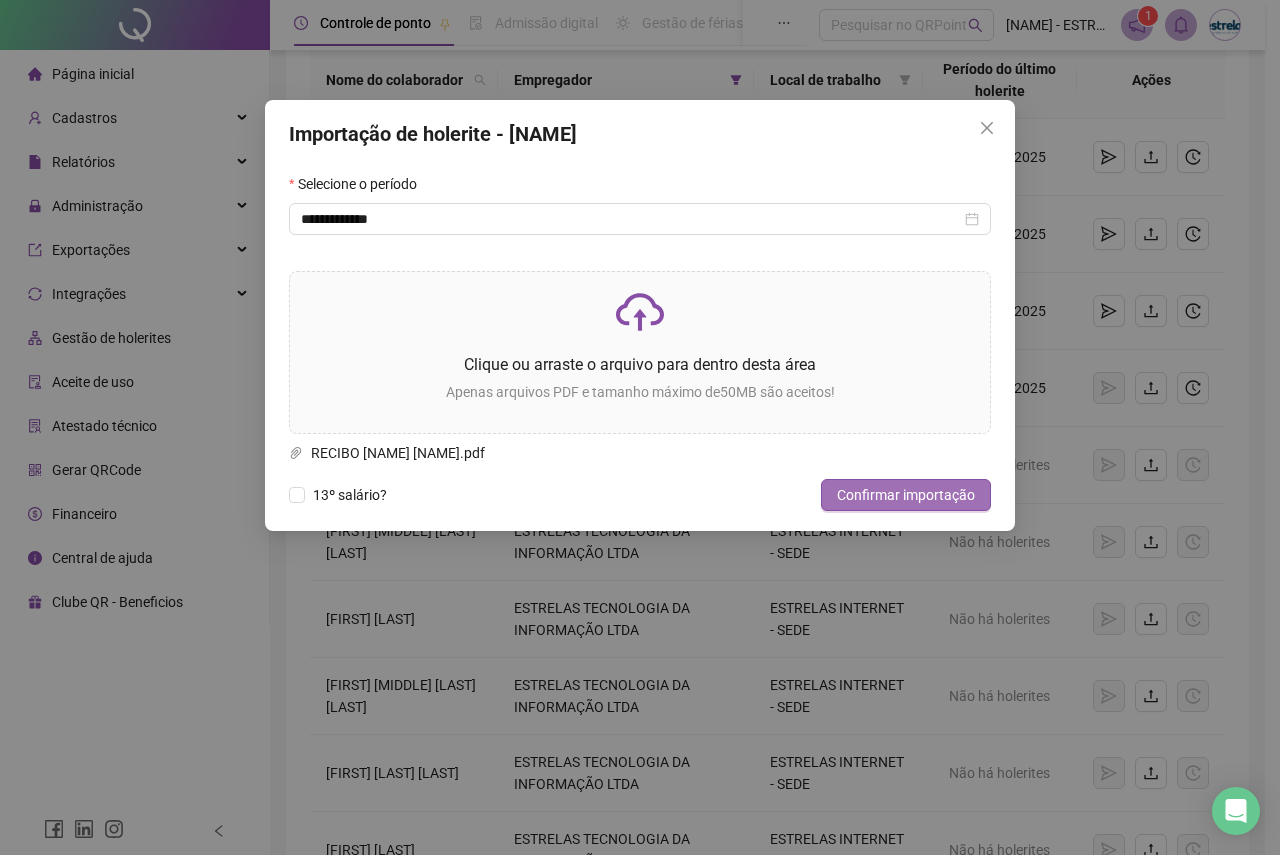 click on "Confirmar importação" at bounding box center (906, 495) 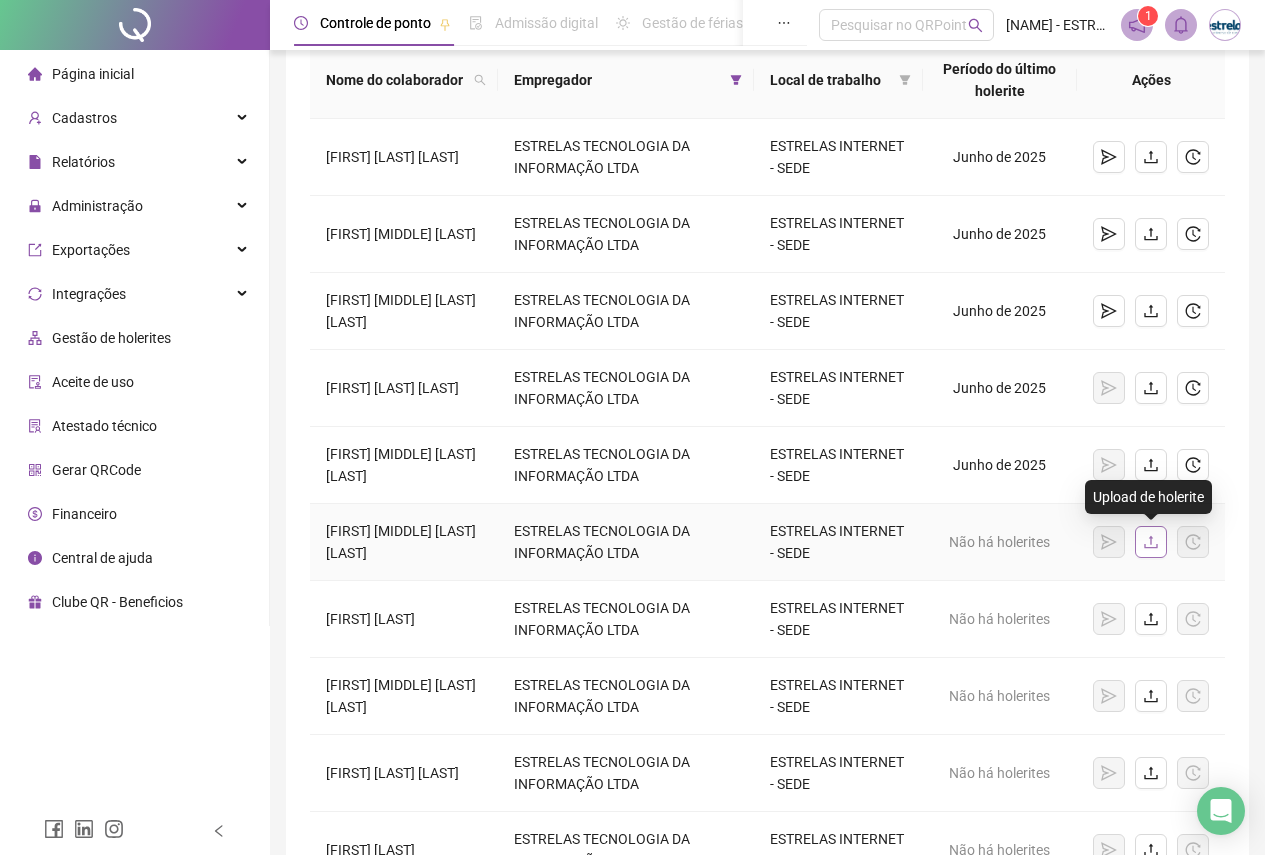 click at bounding box center (1151, 542) 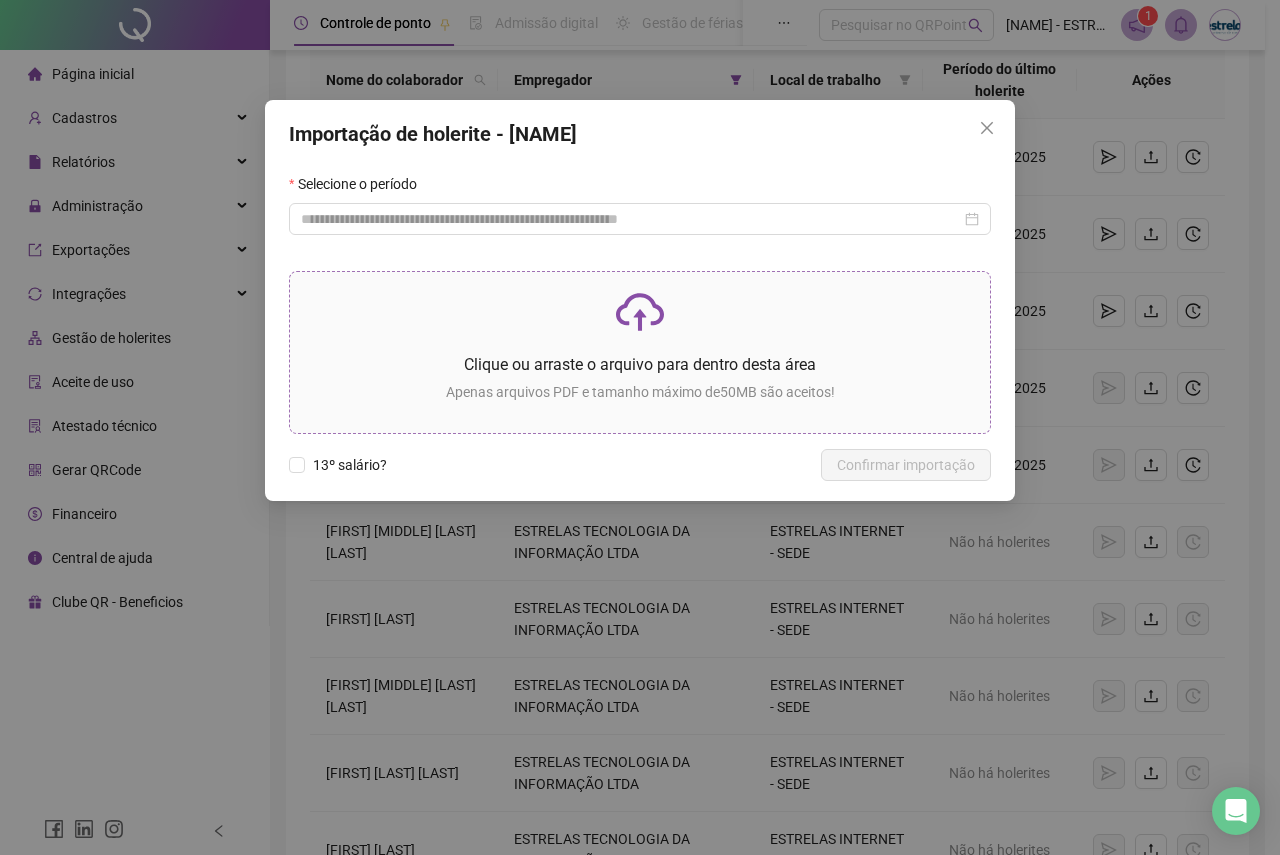 click 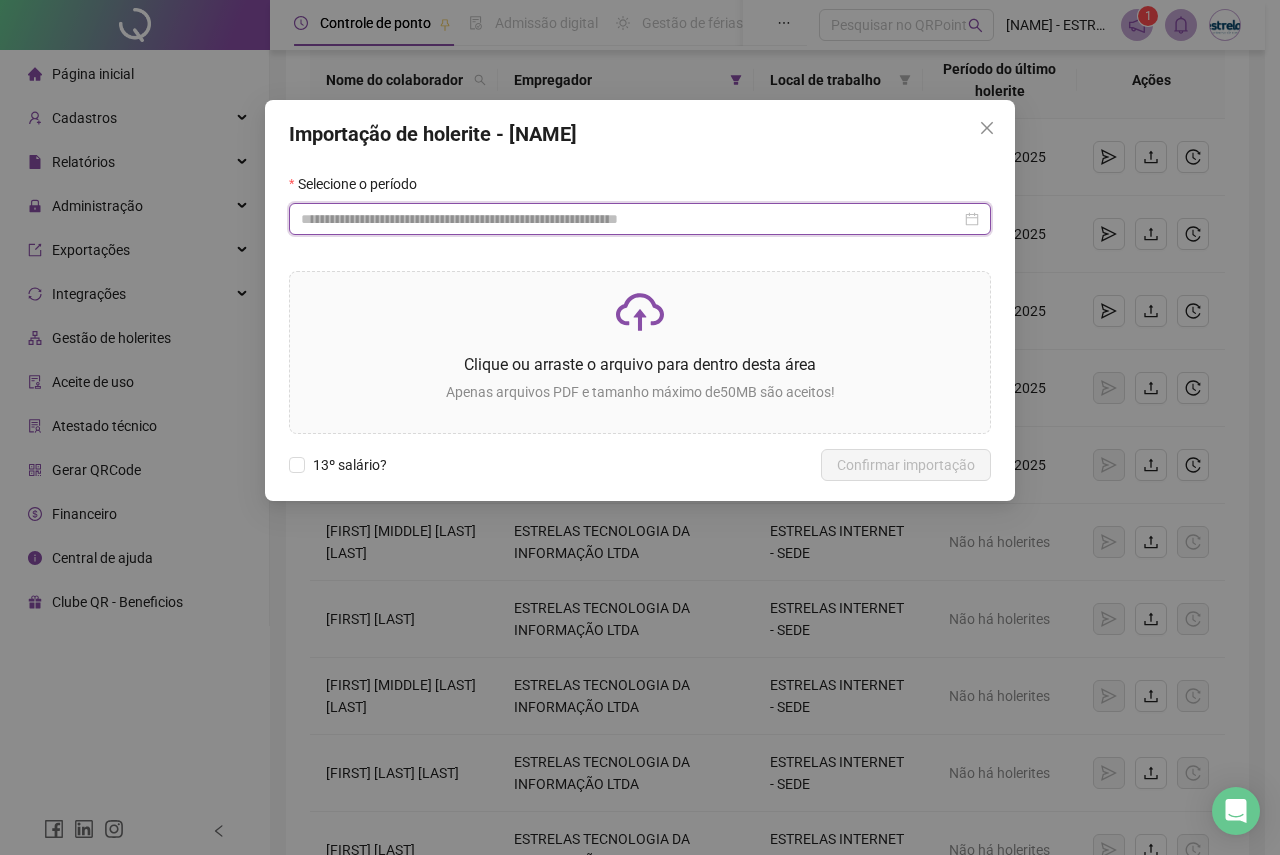 click at bounding box center [631, 219] 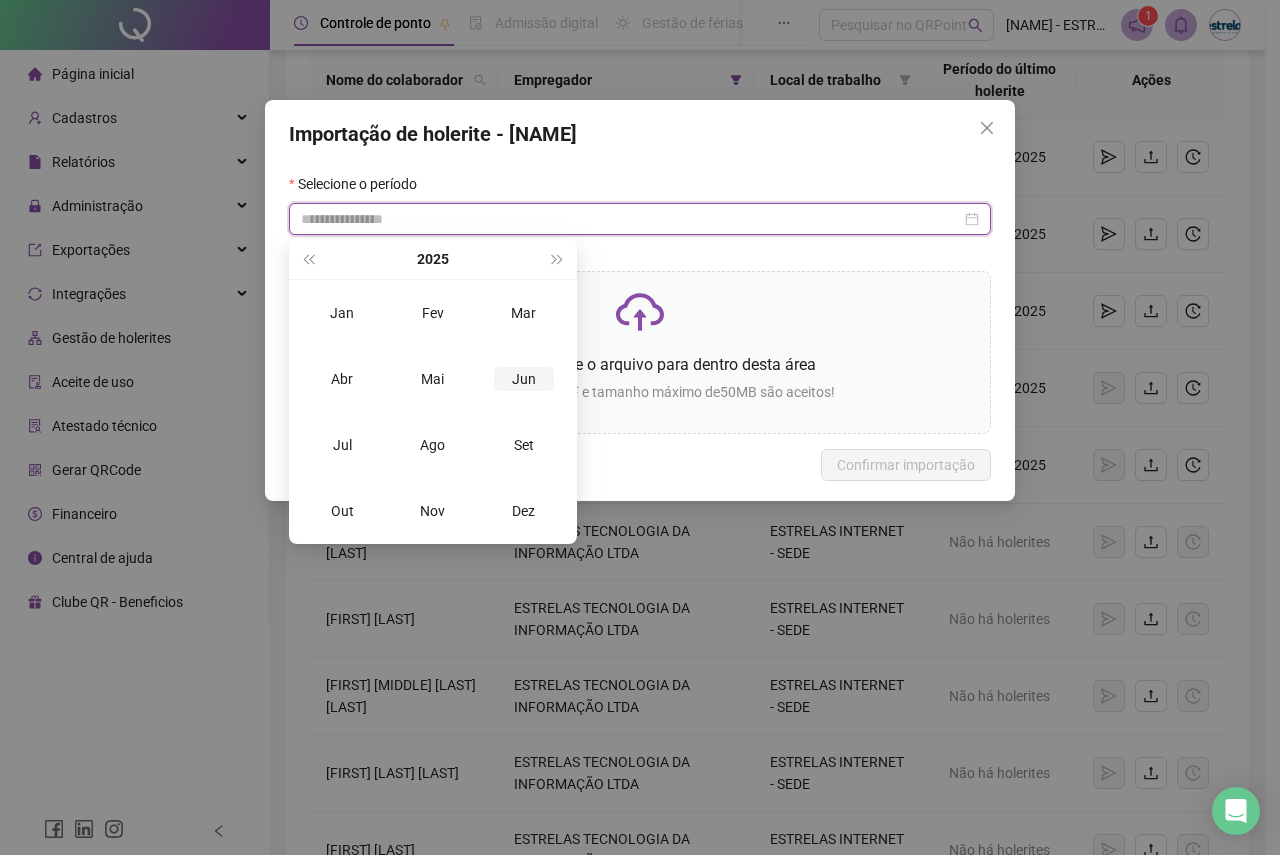 type on "**********" 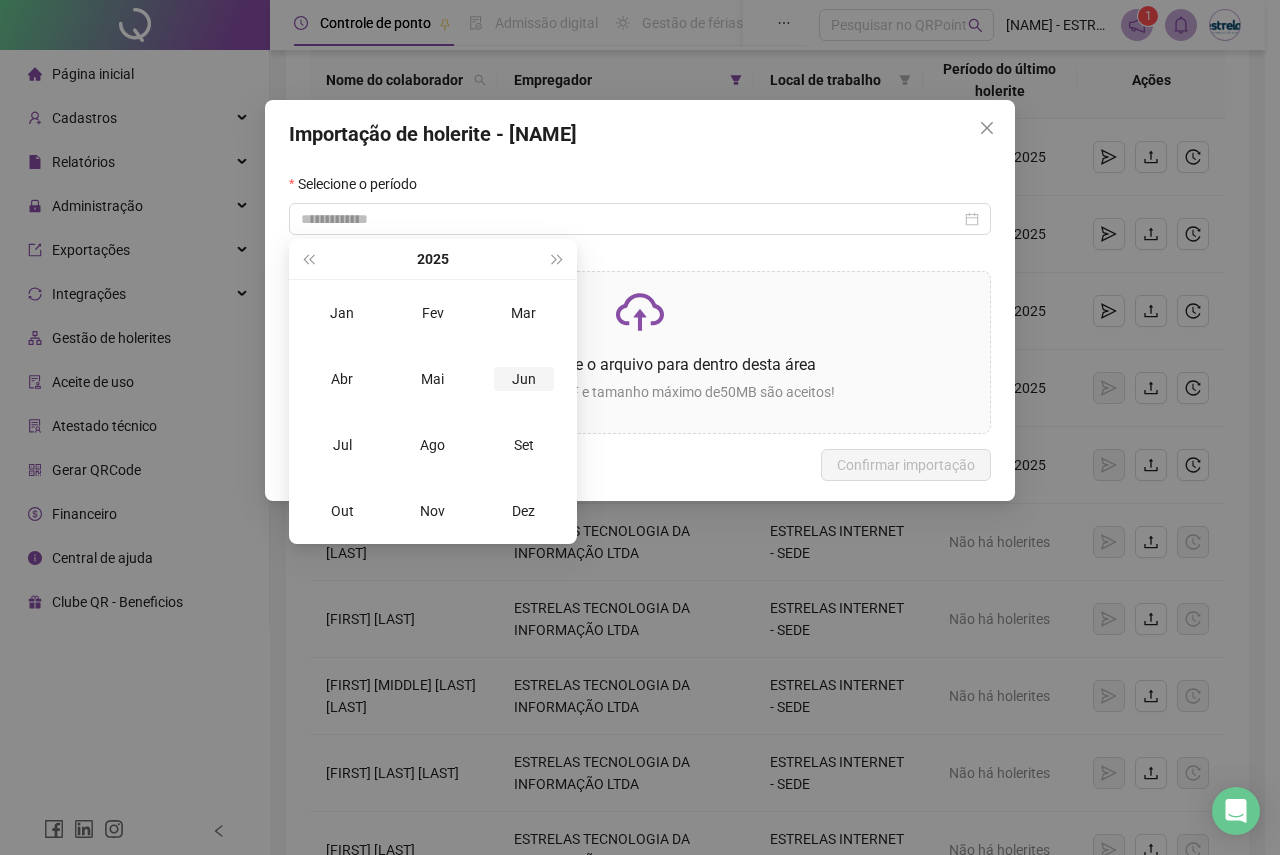 click on "Jun" at bounding box center [524, 379] 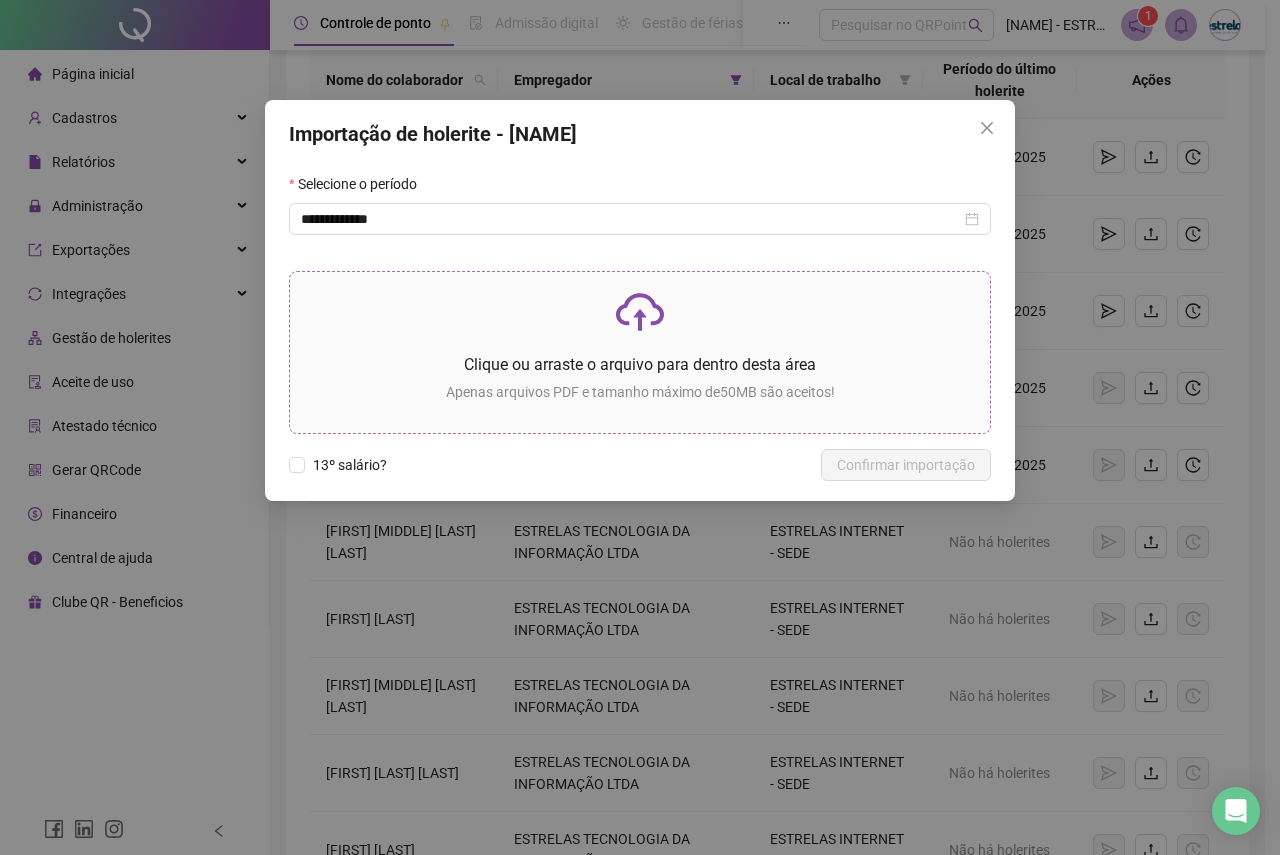 click 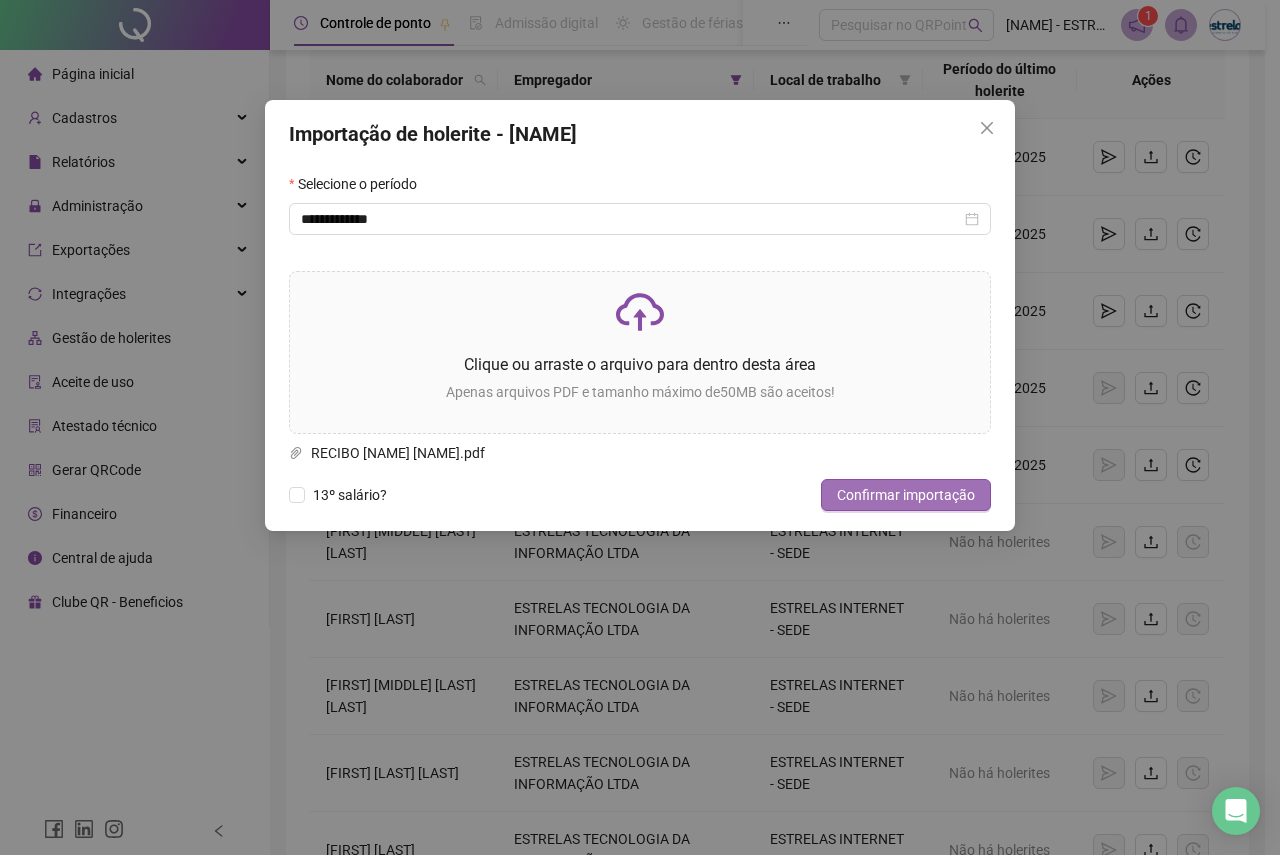 click on "Confirmar importação" at bounding box center [906, 495] 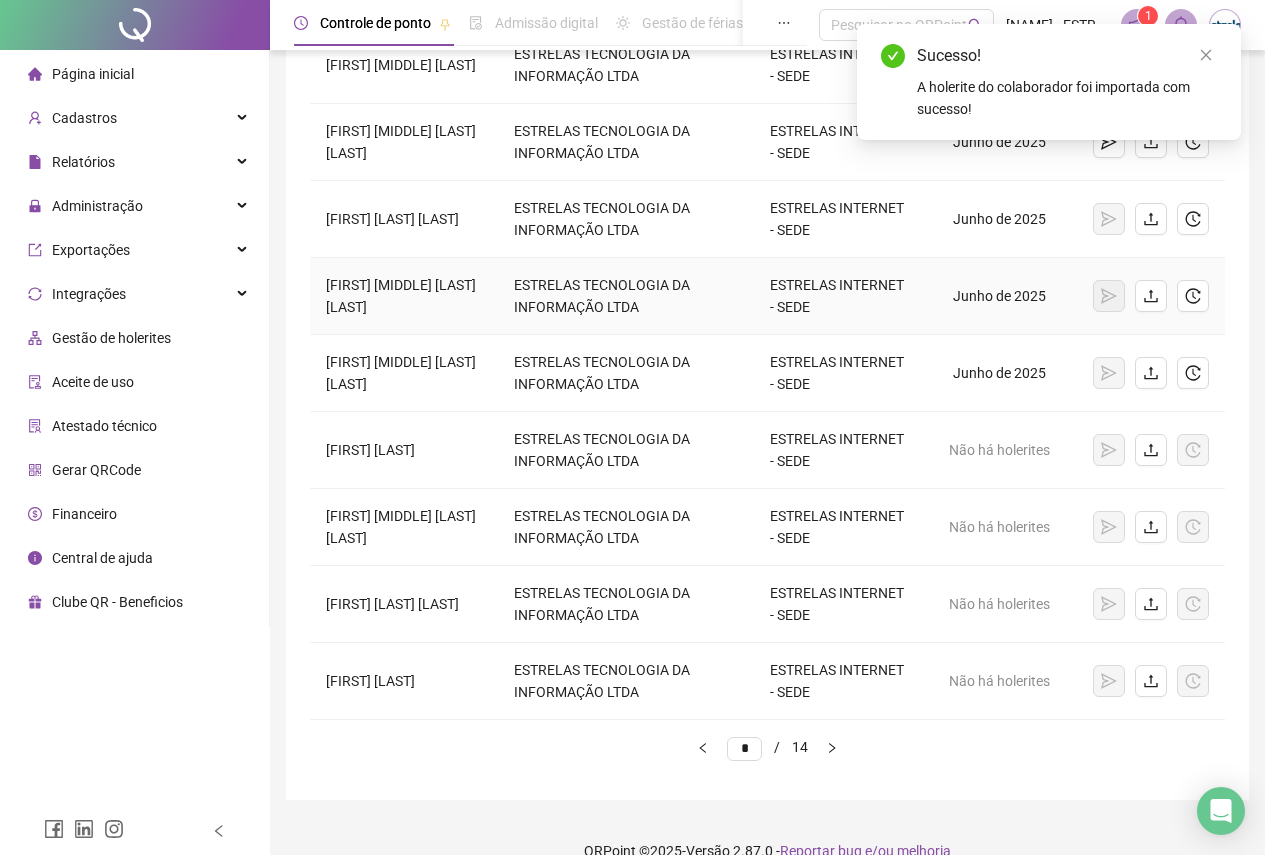 scroll, scrollTop: 414, scrollLeft: 0, axis: vertical 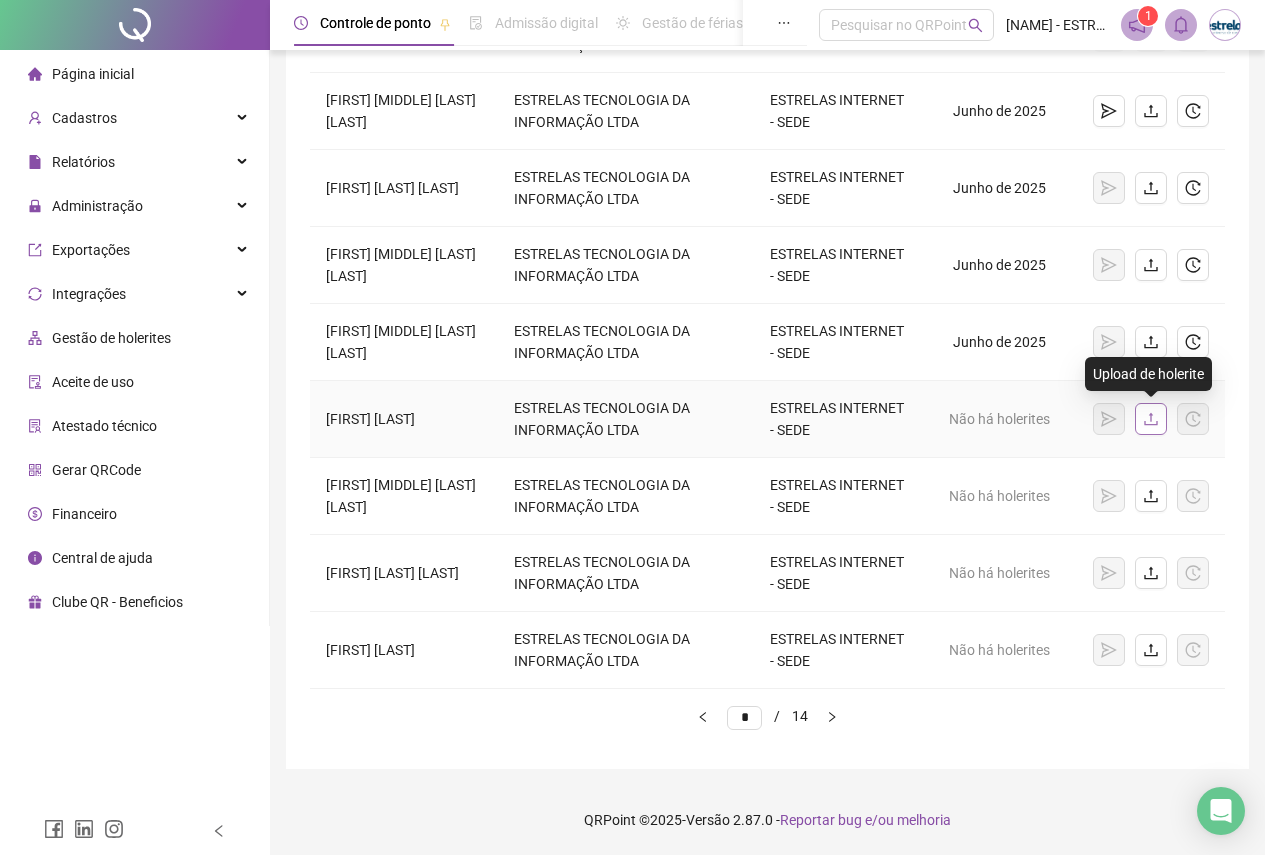 click 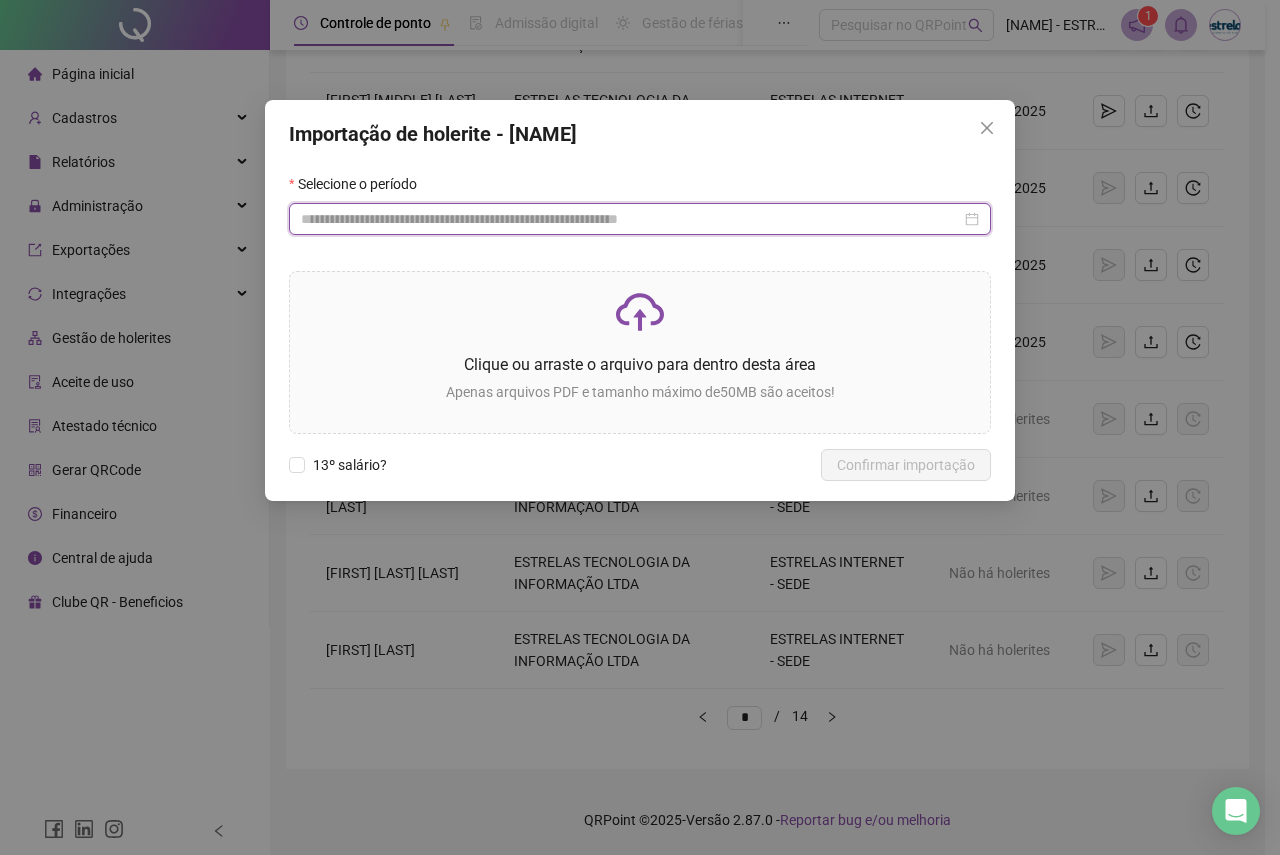 click at bounding box center [631, 219] 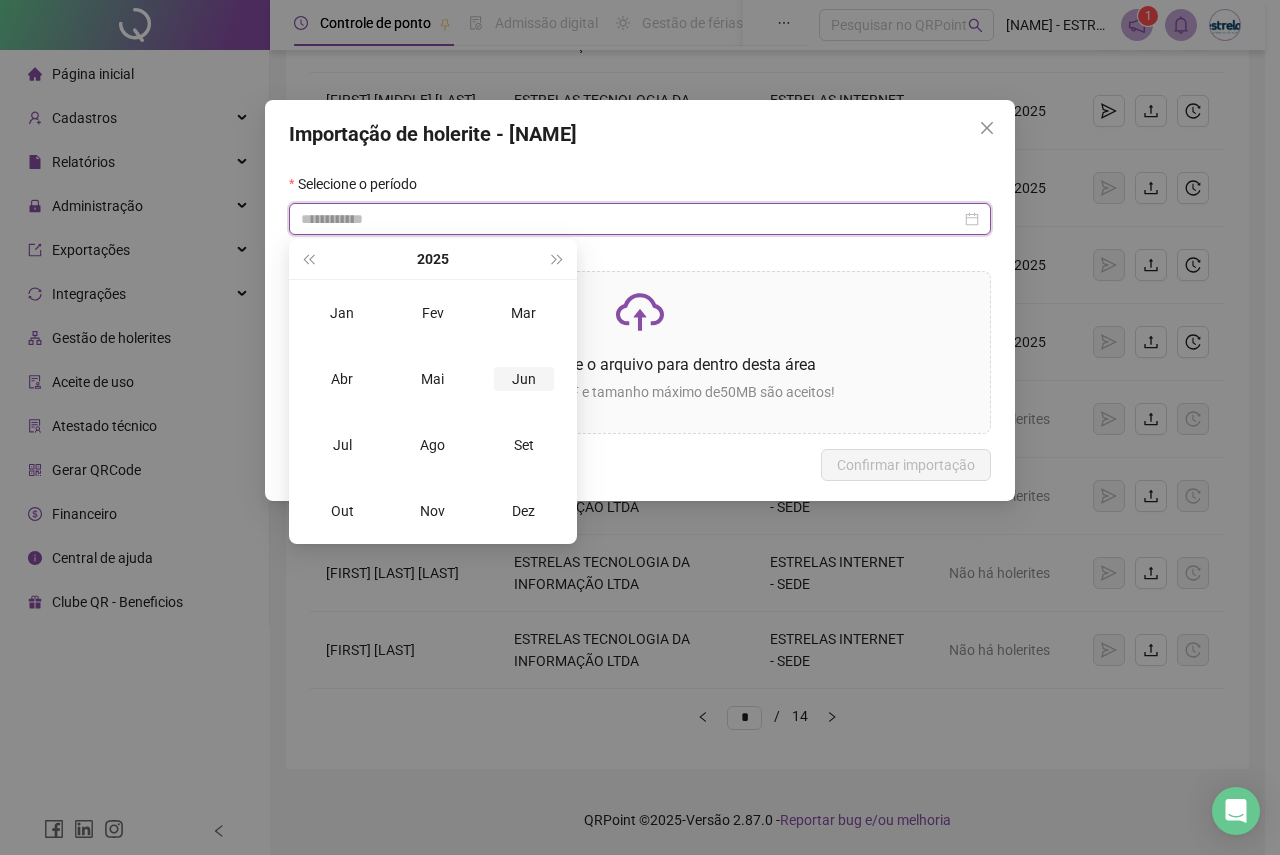 type on "**********" 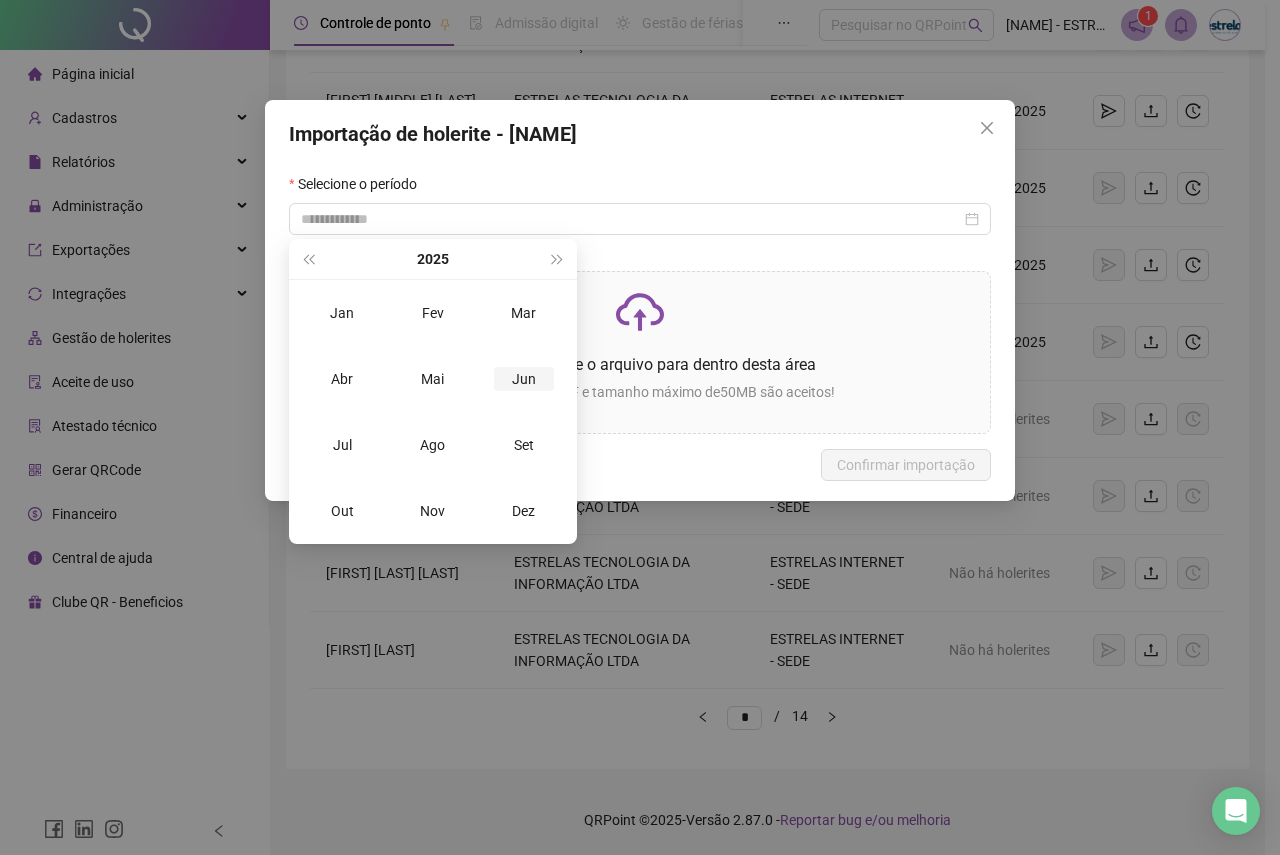 click on "Jun" at bounding box center (524, 379) 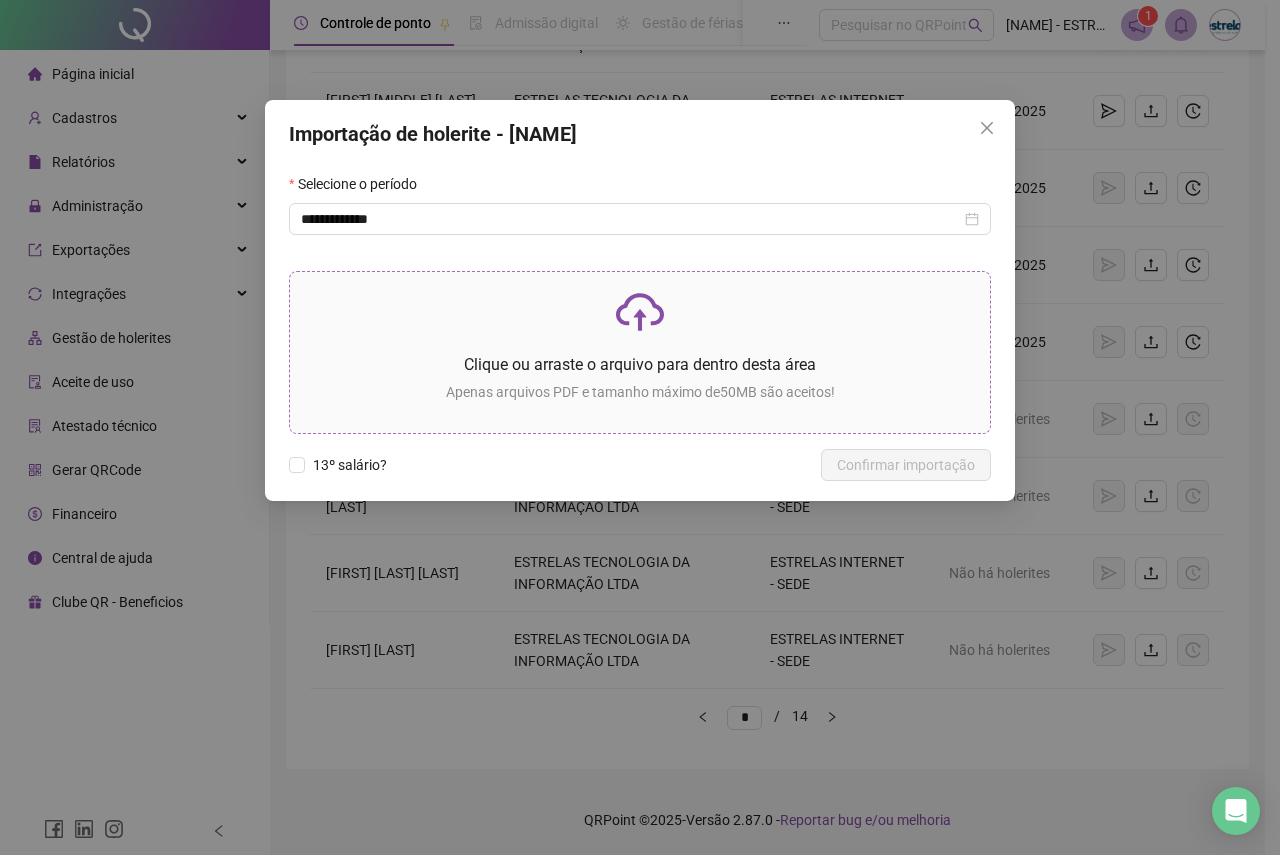click 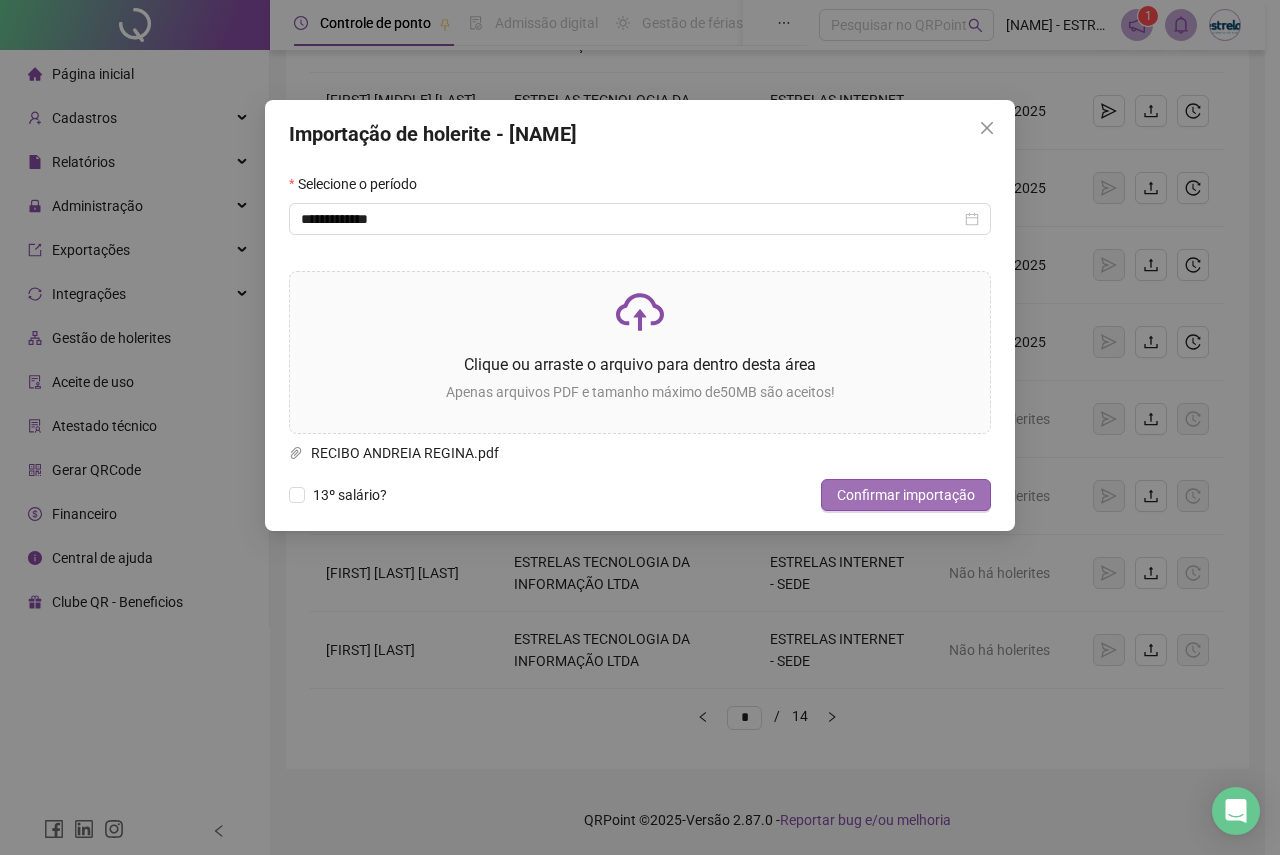 click on "Confirmar importação" at bounding box center (906, 495) 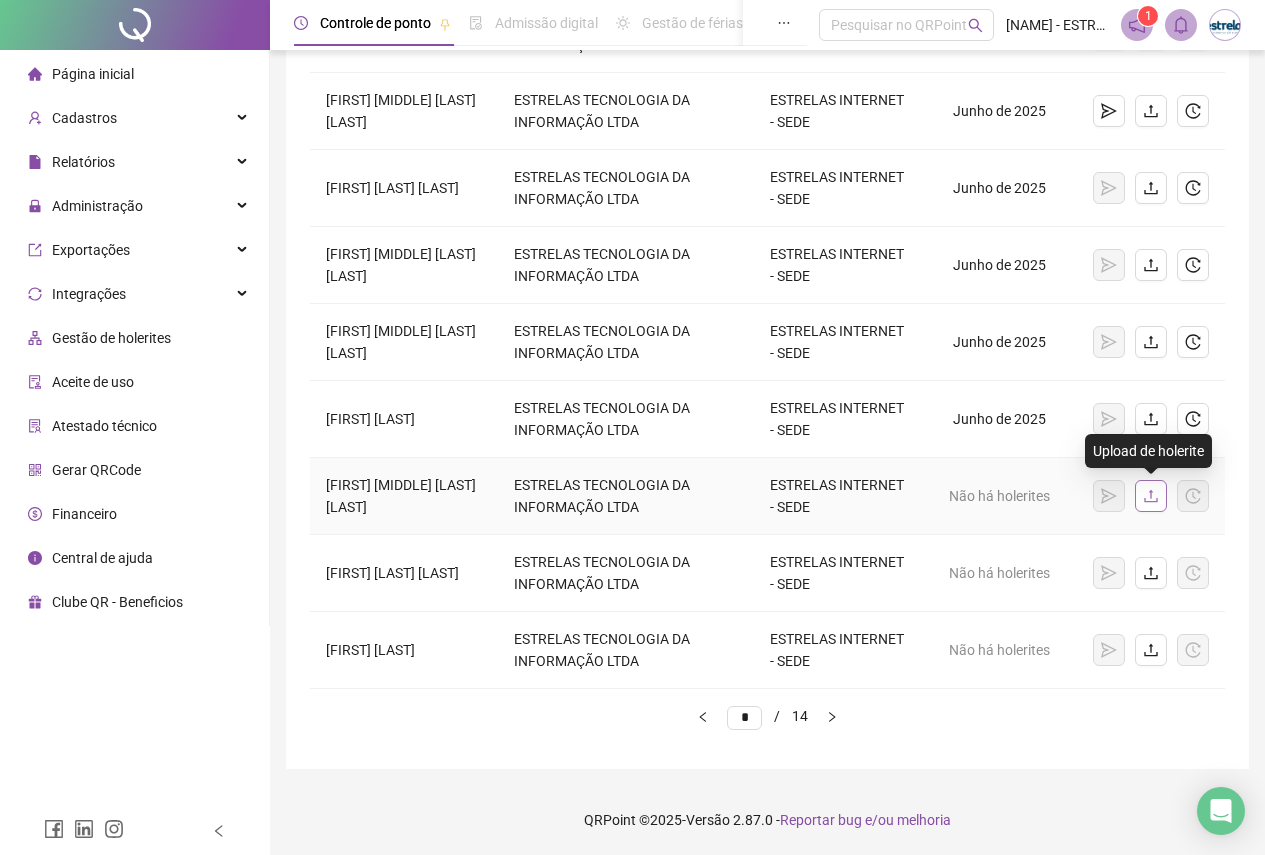 click 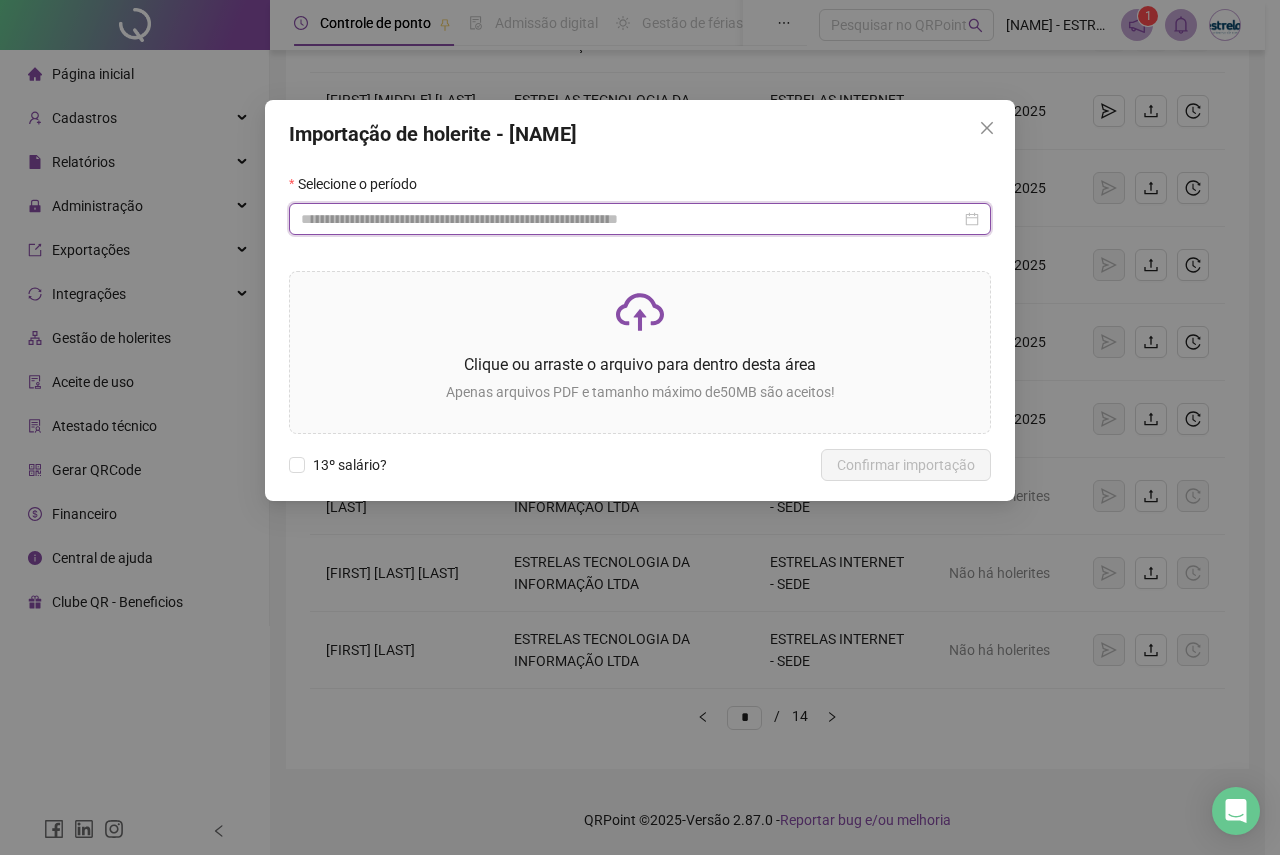 click at bounding box center [631, 219] 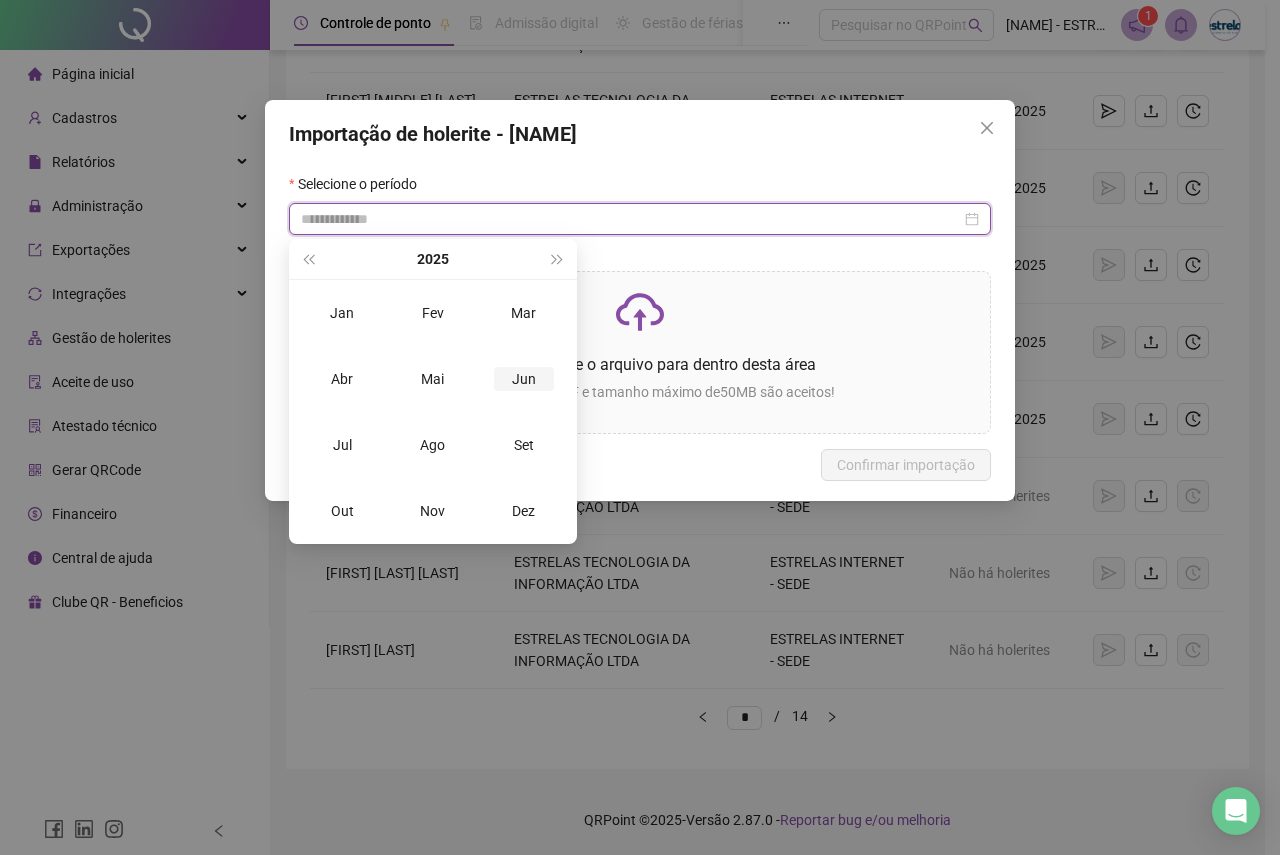 type on "**********" 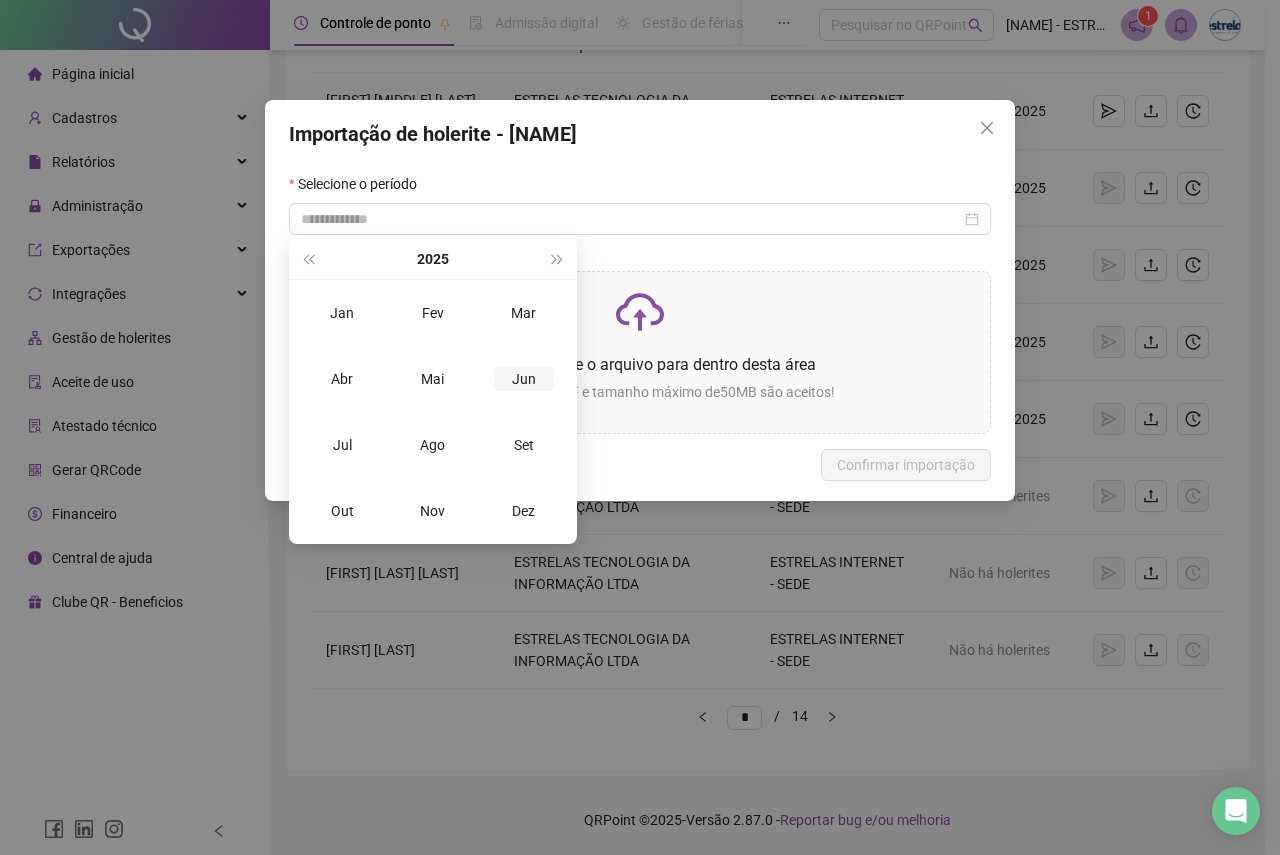 click on "Jun" at bounding box center (524, 379) 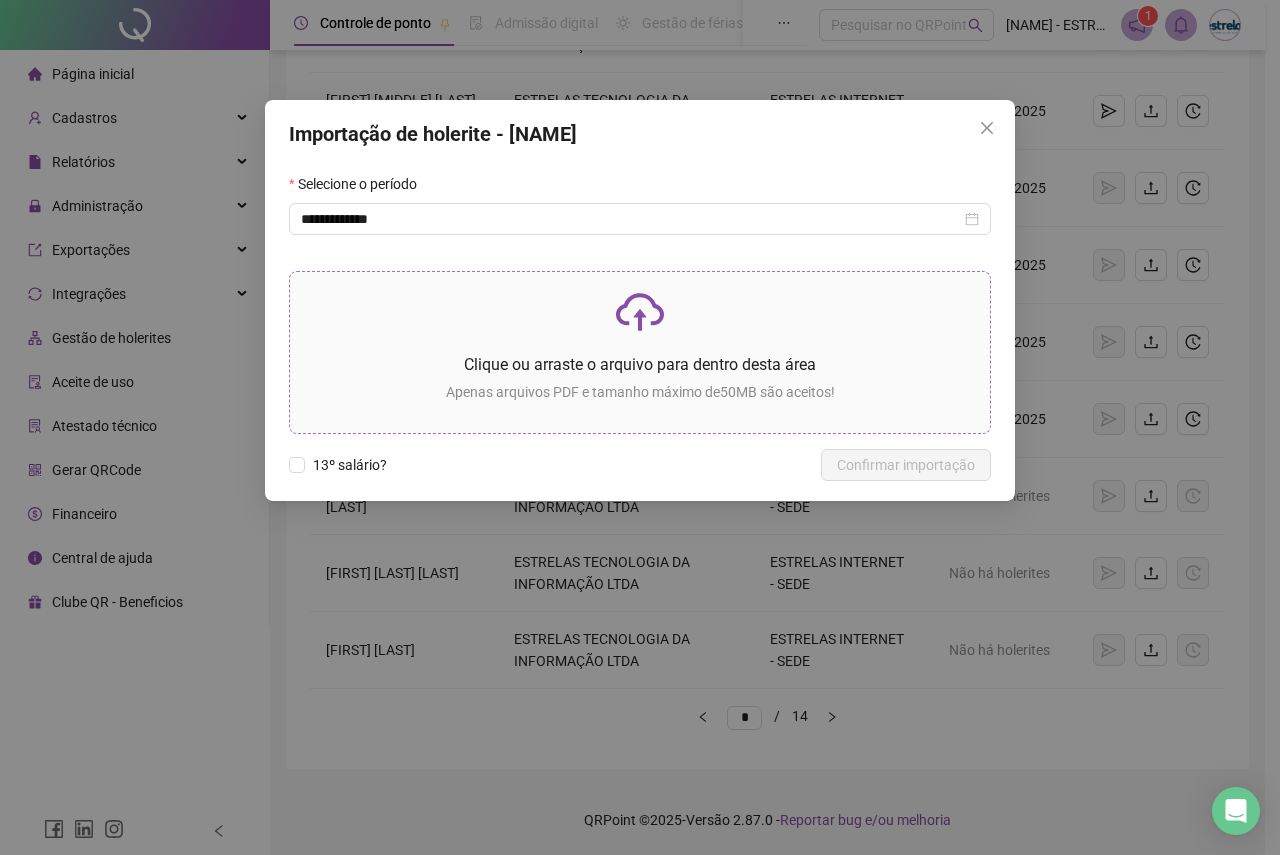 click 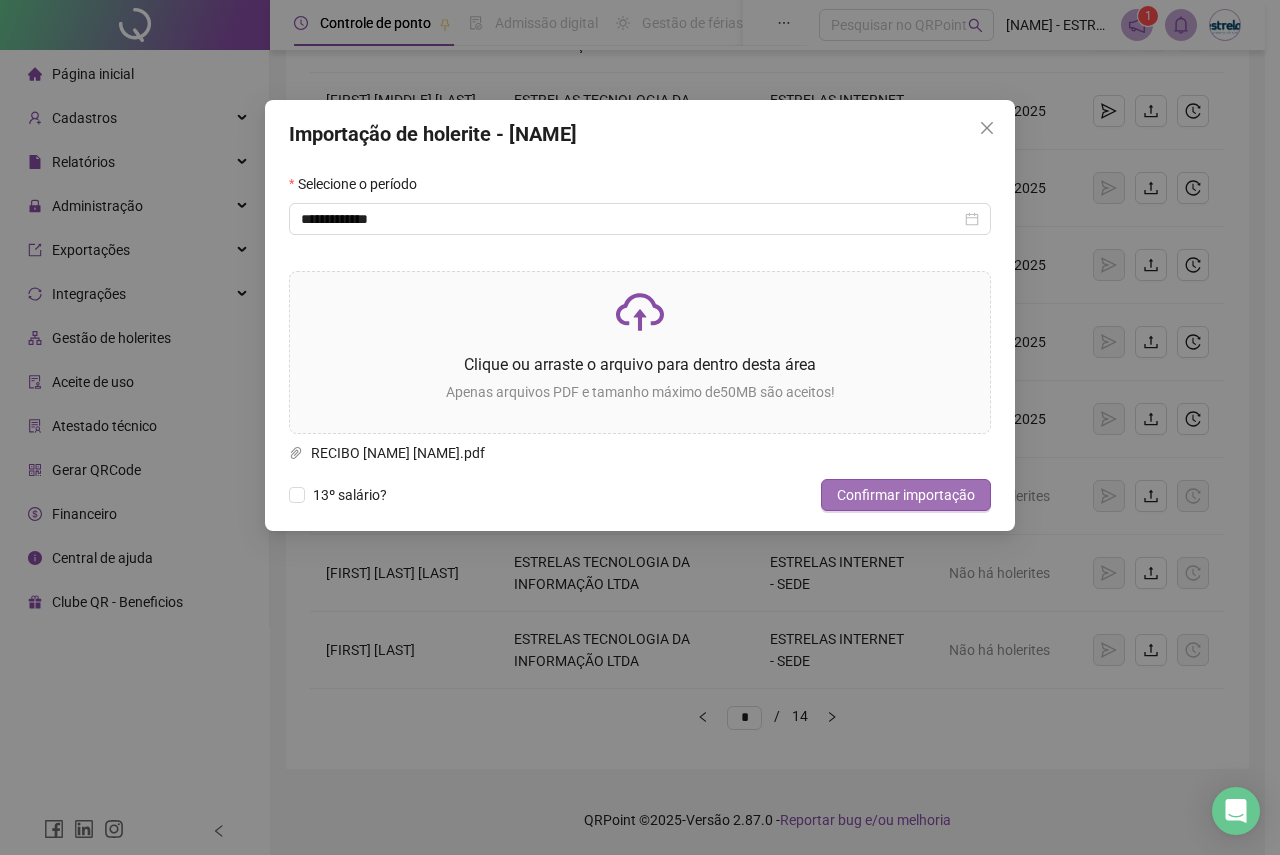click on "Confirmar importação" at bounding box center (906, 495) 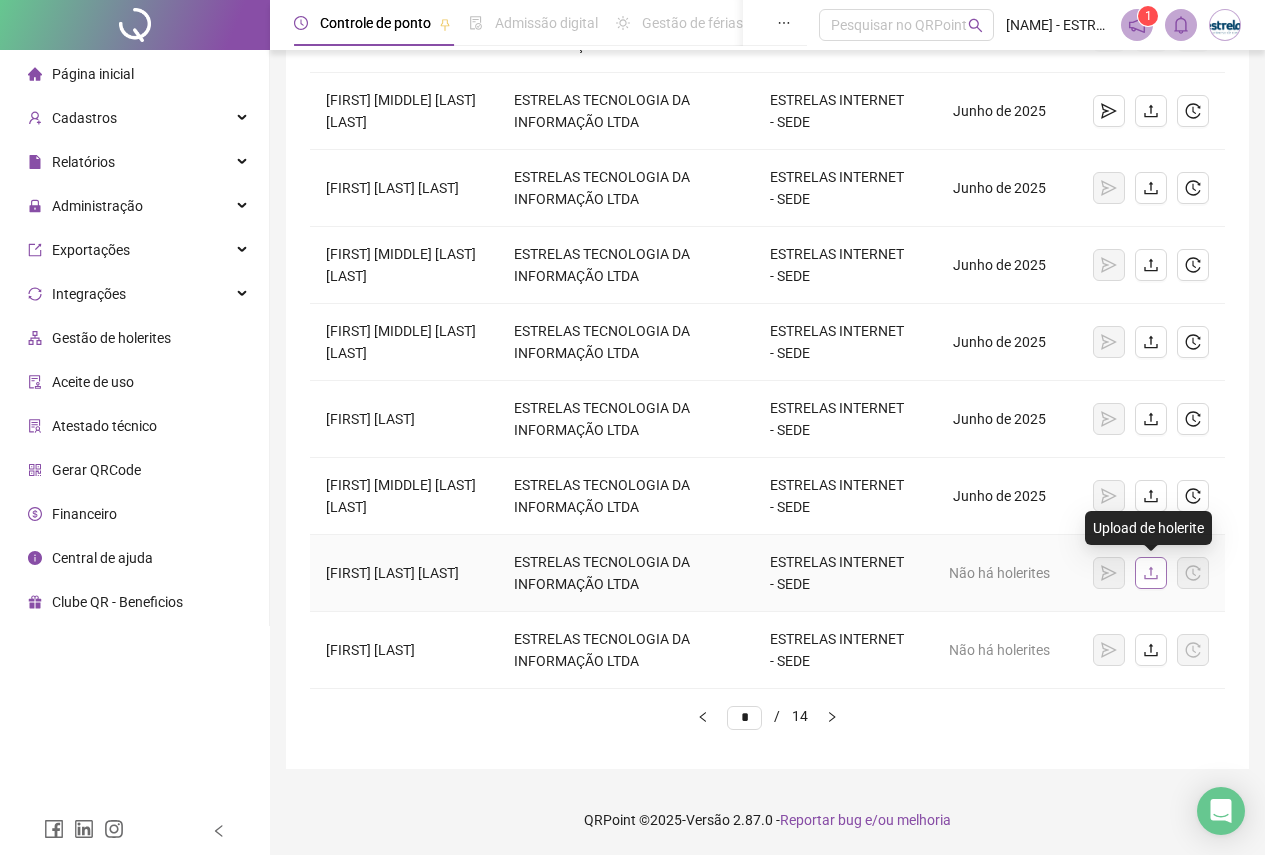 click 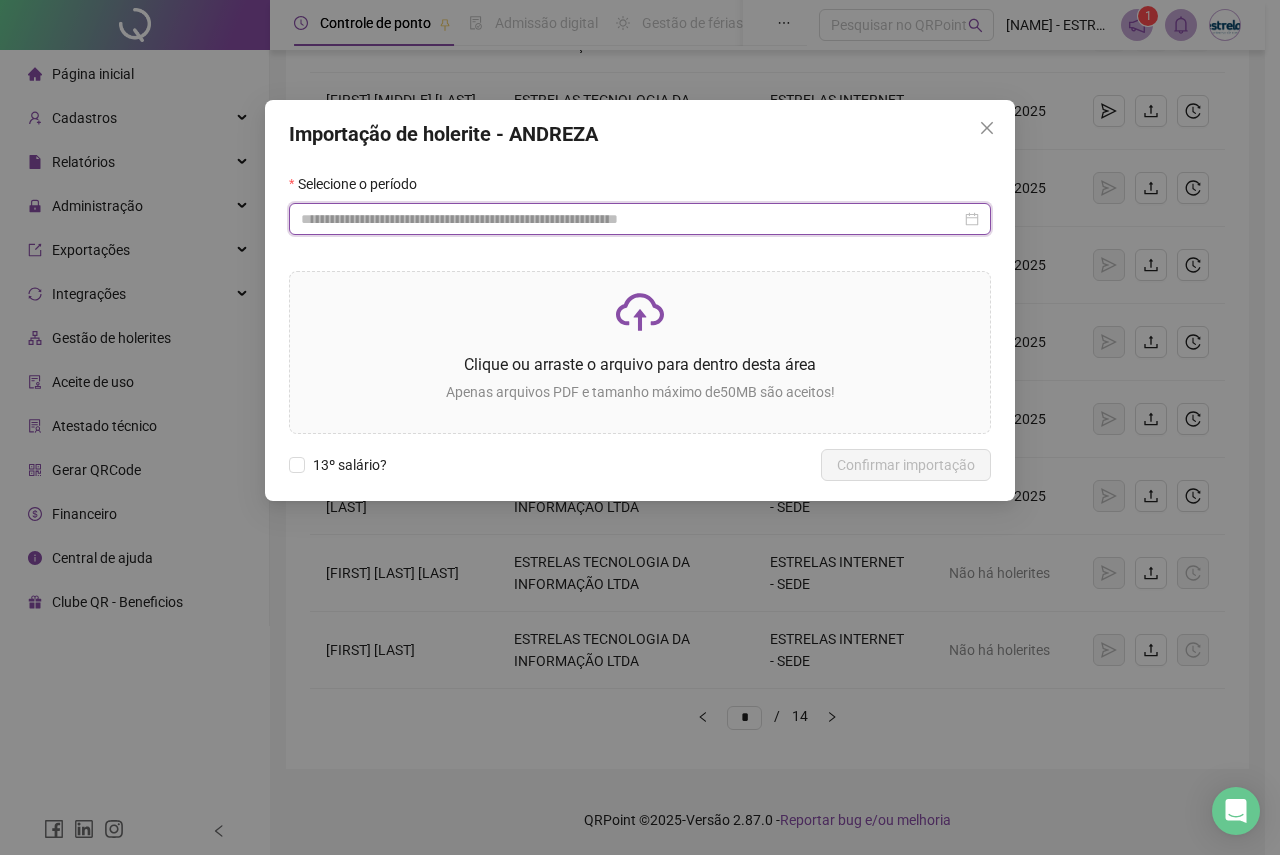 click at bounding box center (631, 219) 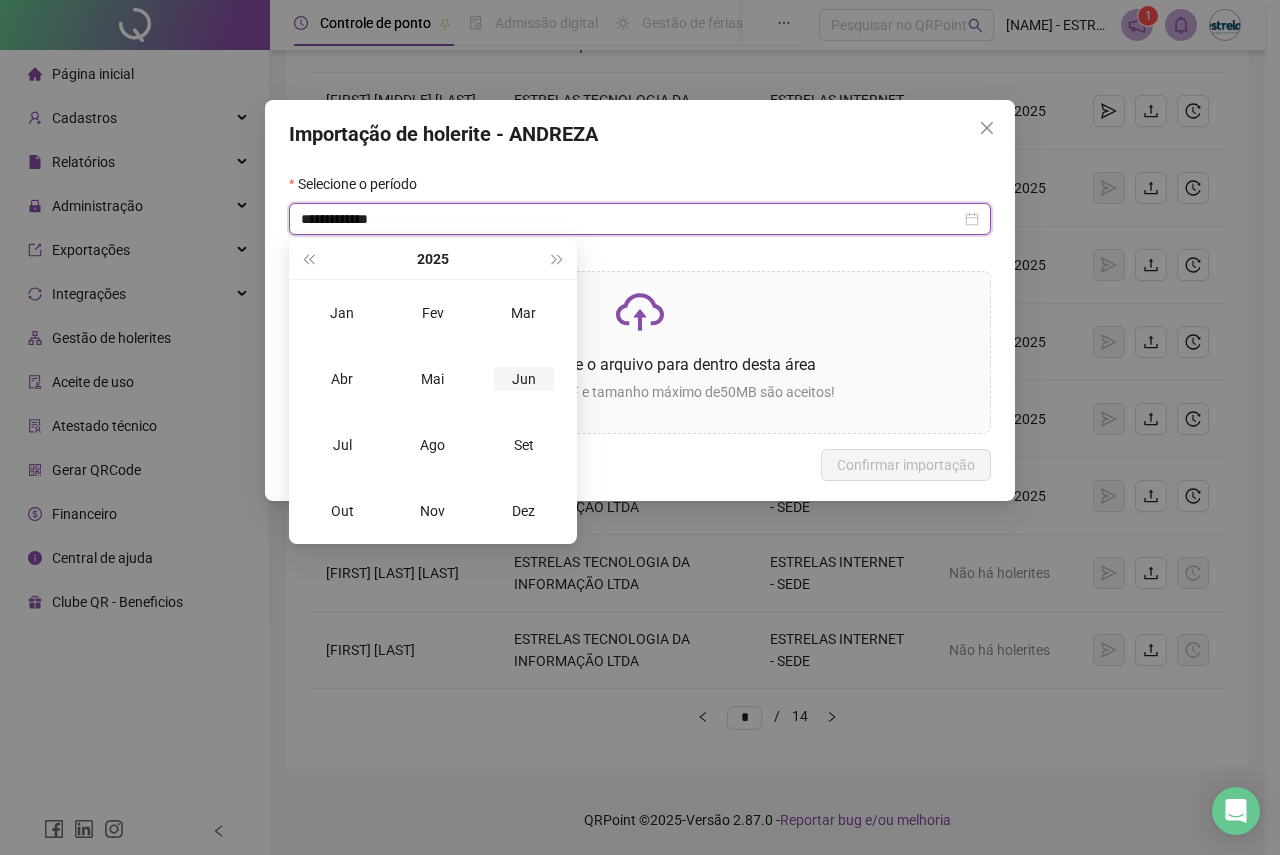 type on "**********" 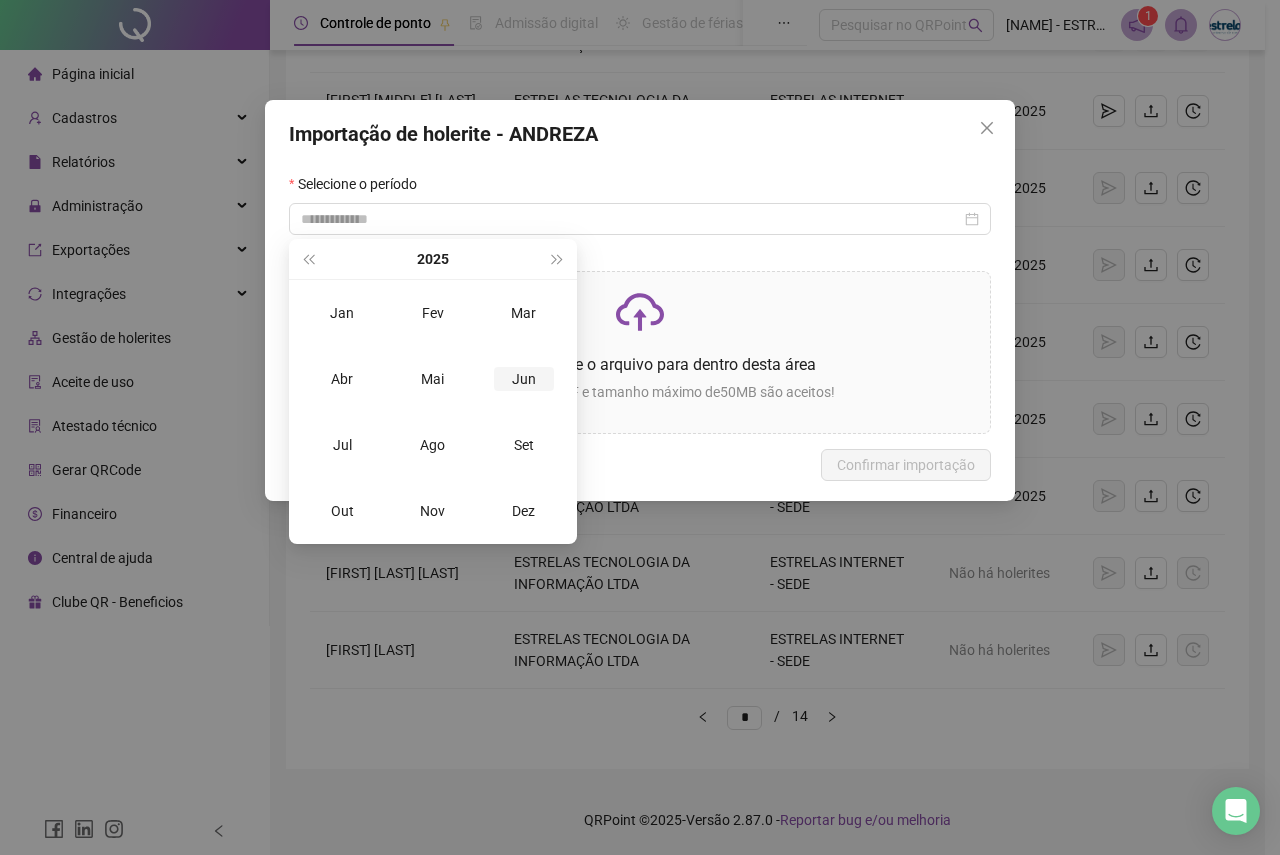 click on "Jun" at bounding box center [524, 379] 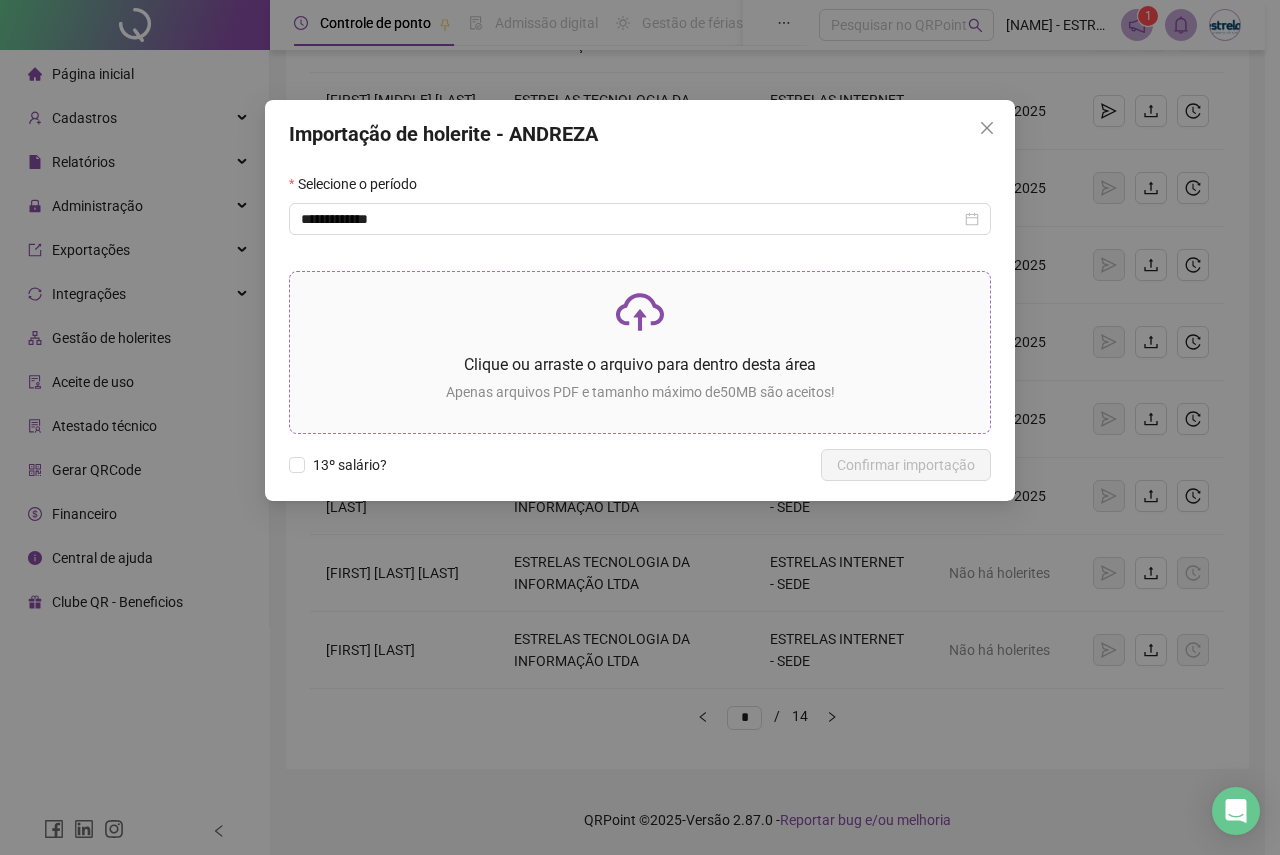 click 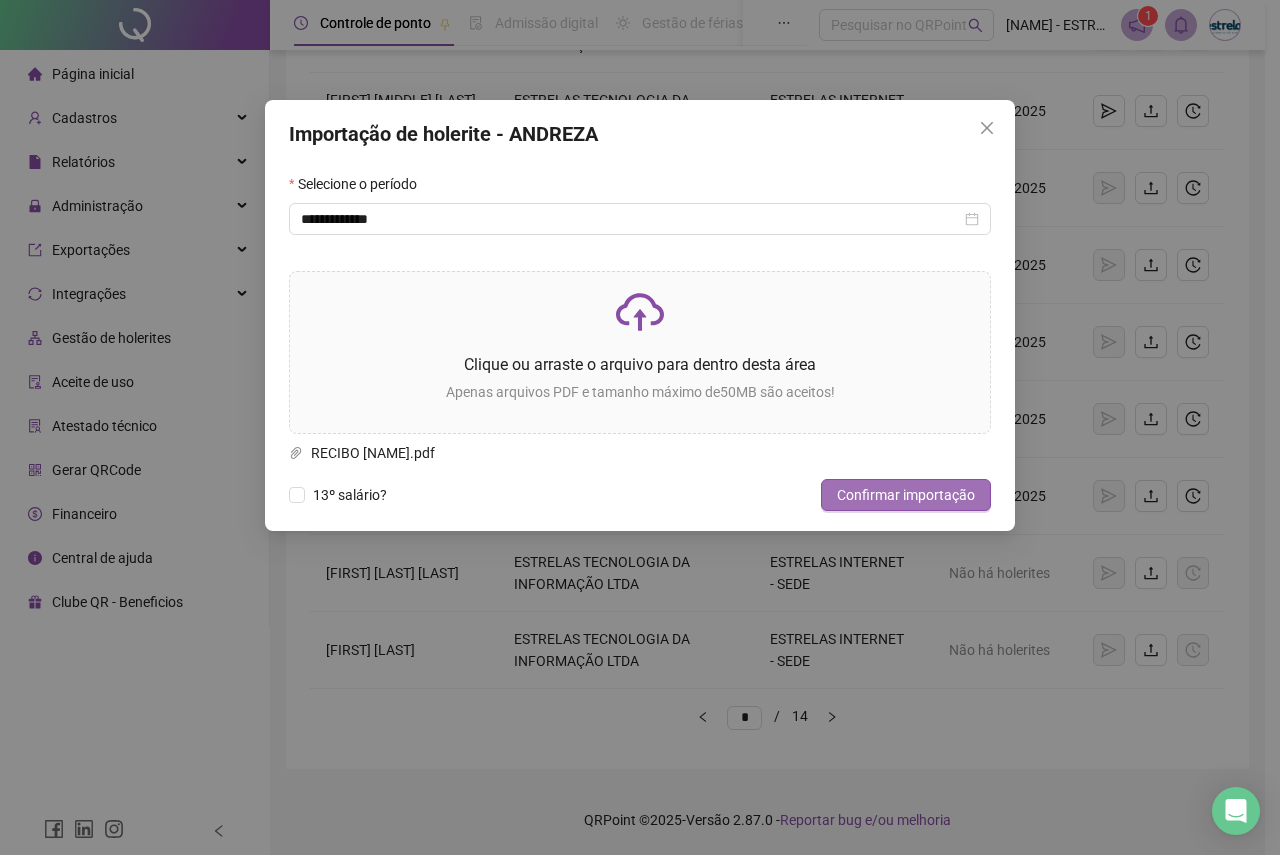click on "Confirmar importação" at bounding box center (906, 495) 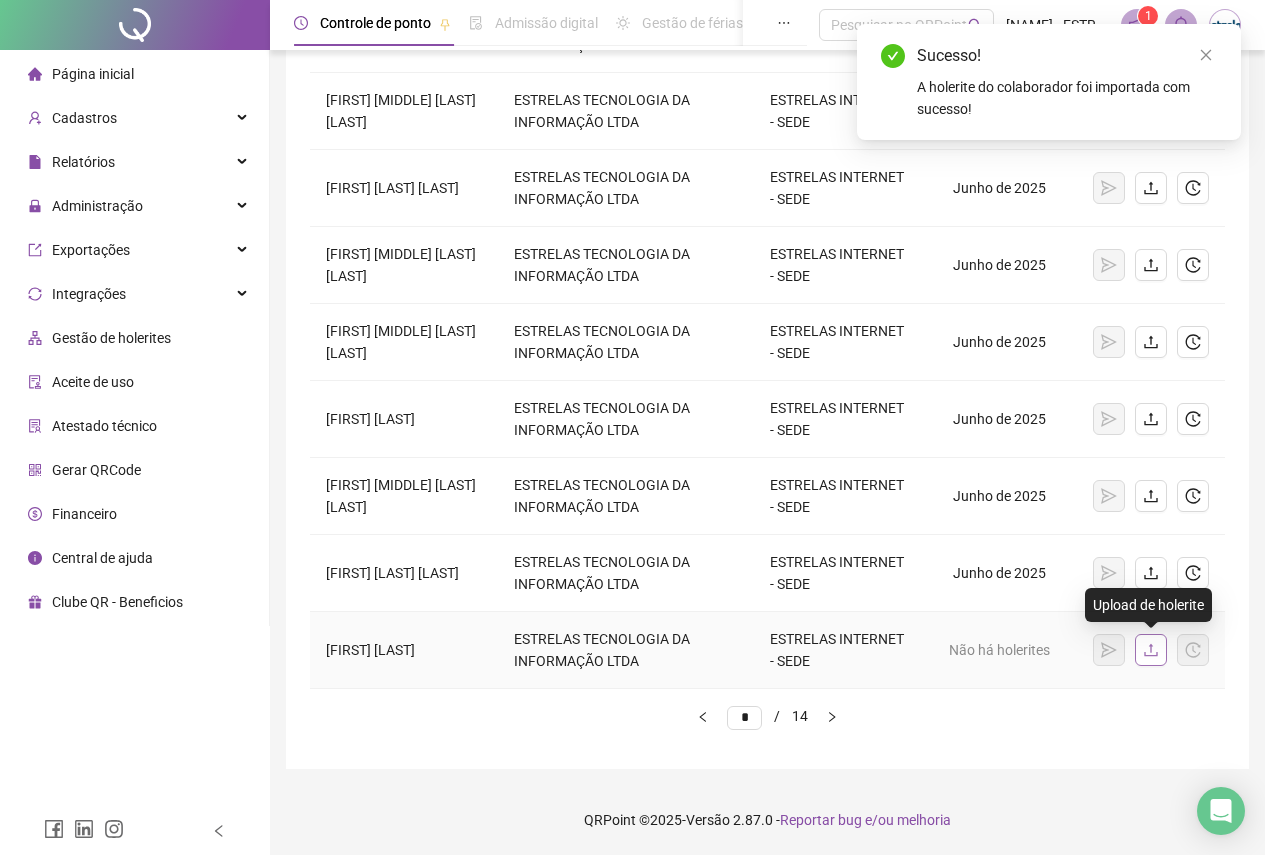 click 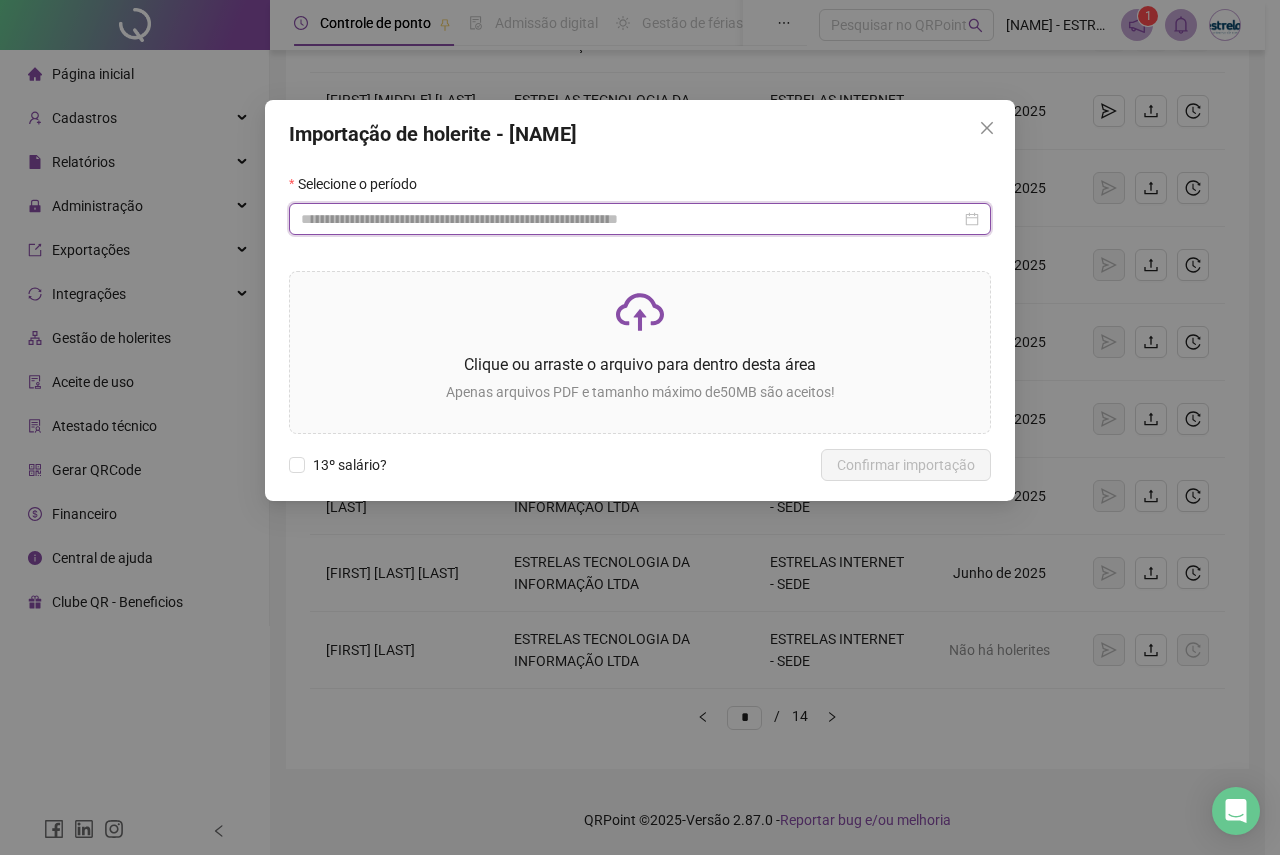 click at bounding box center [631, 219] 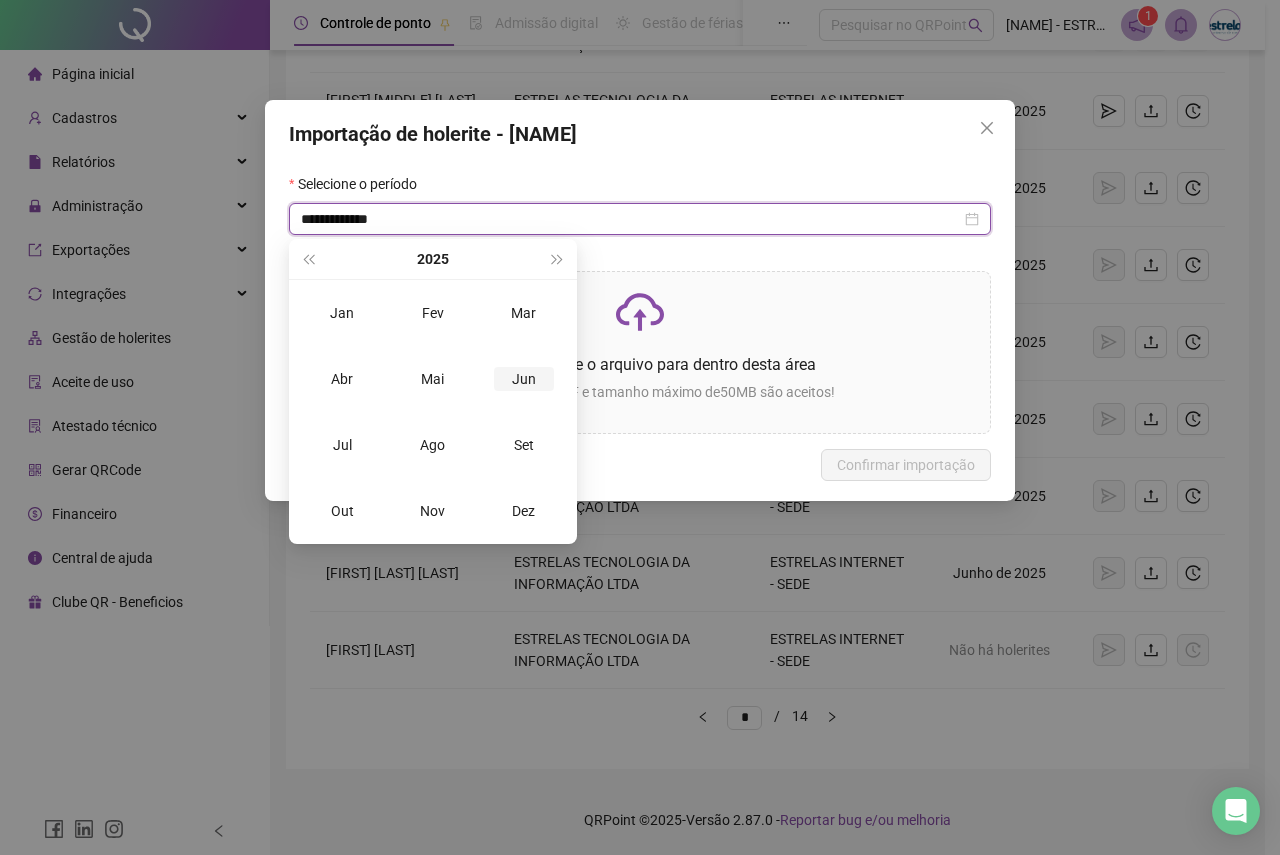 type on "**********" 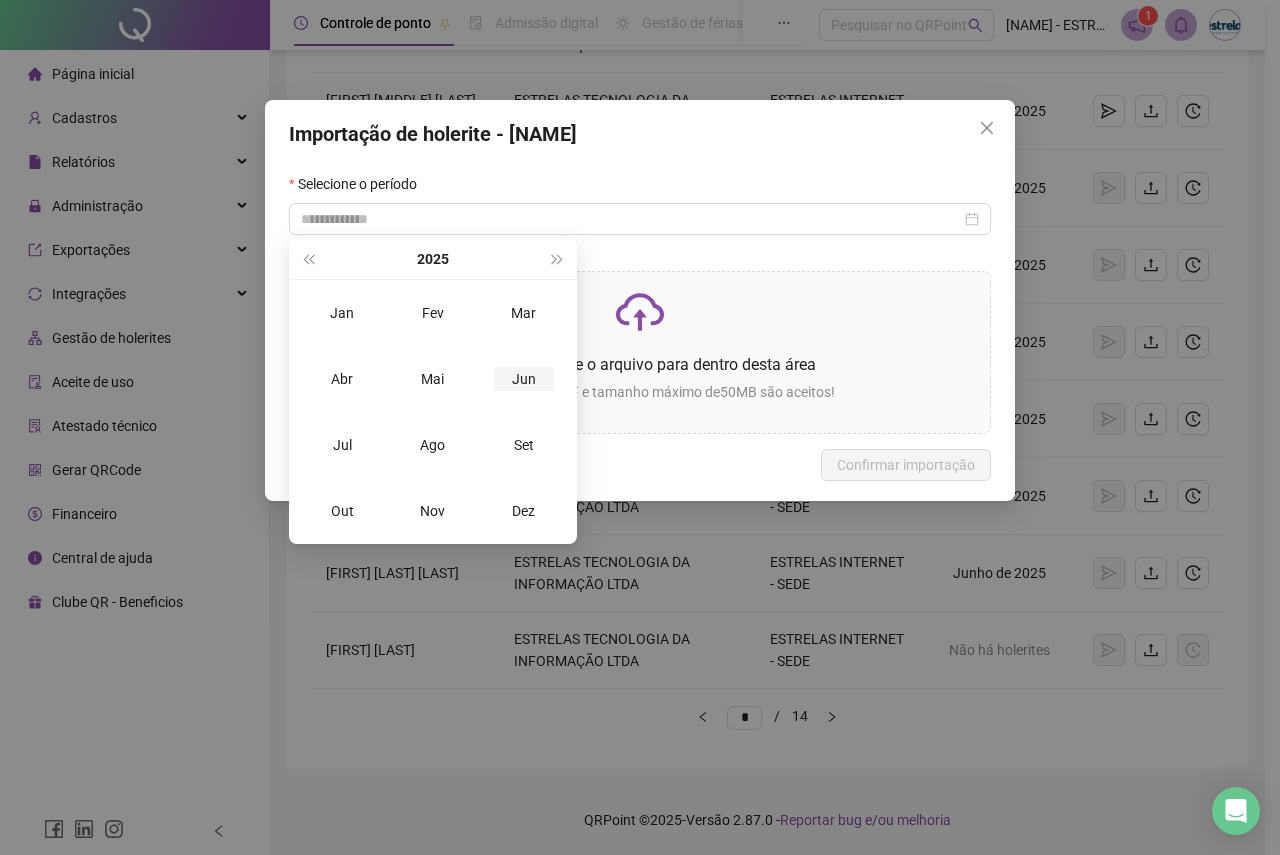 click on "Jun" at bounding box center [524, 379] 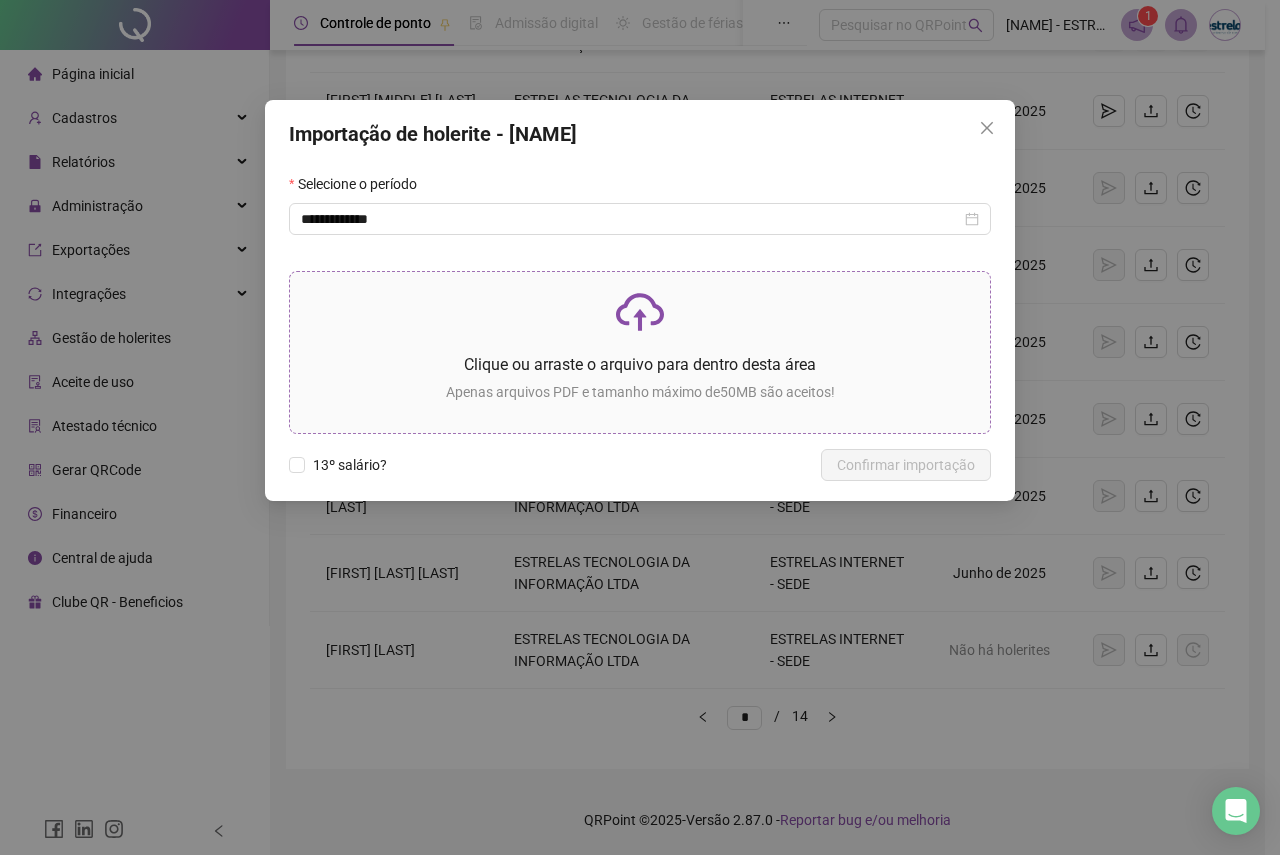 click 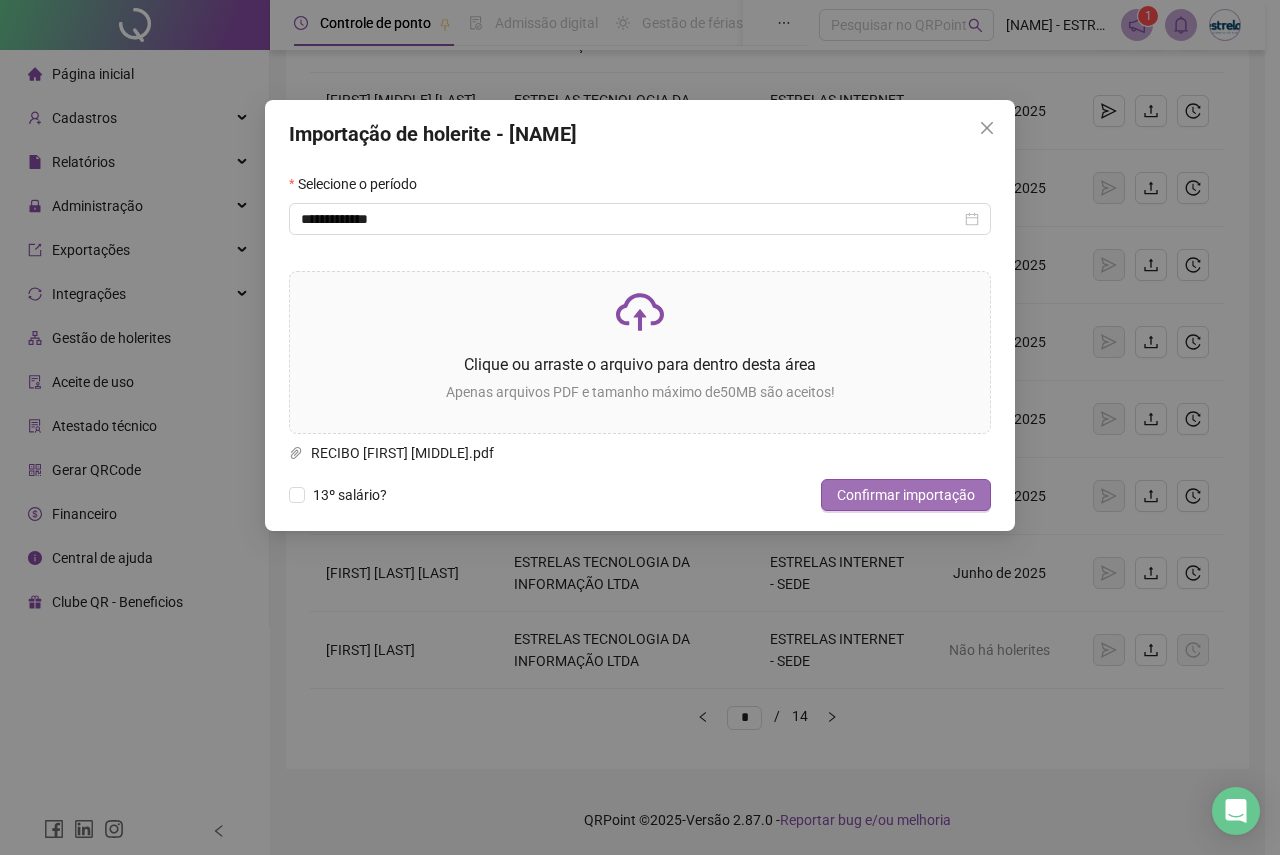 click on "Confirmar importação" at bounding box center (906, 495) 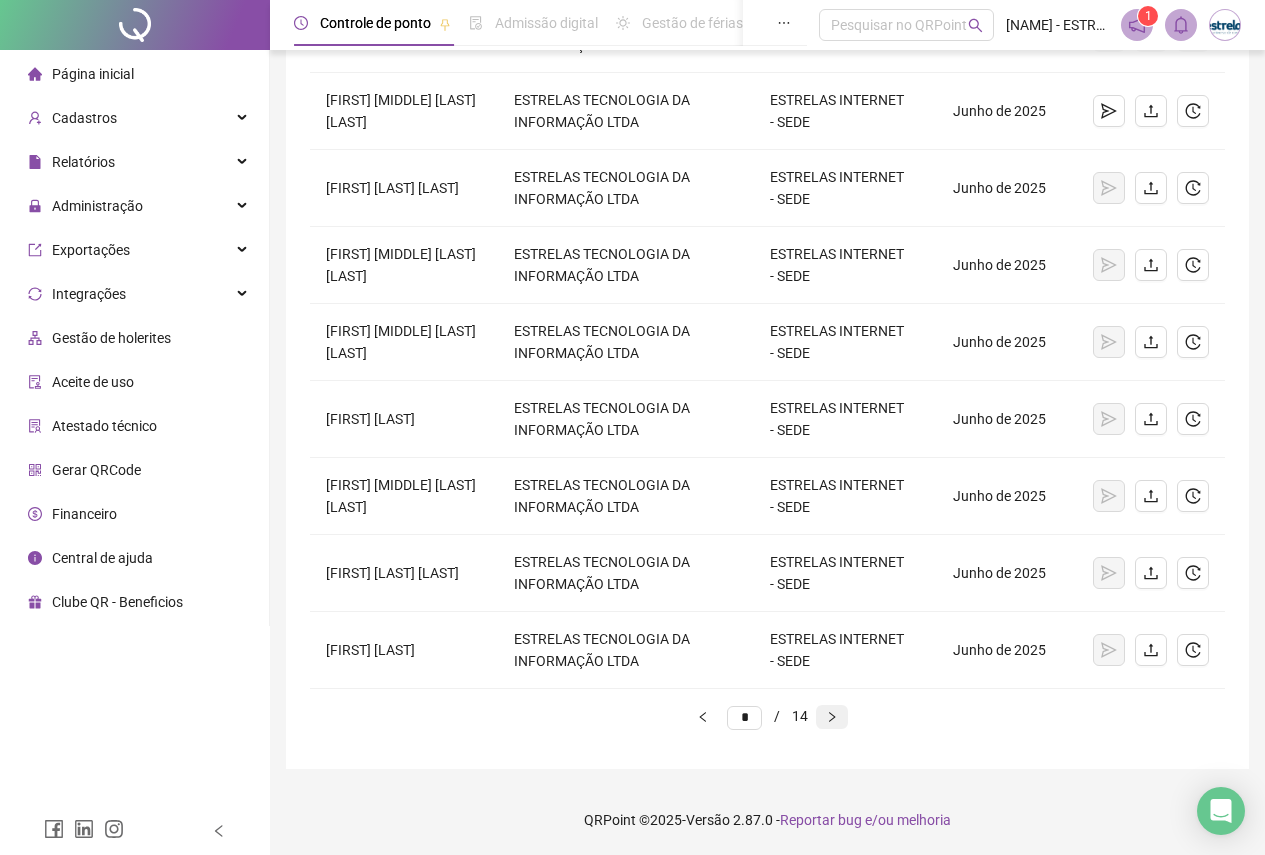 click 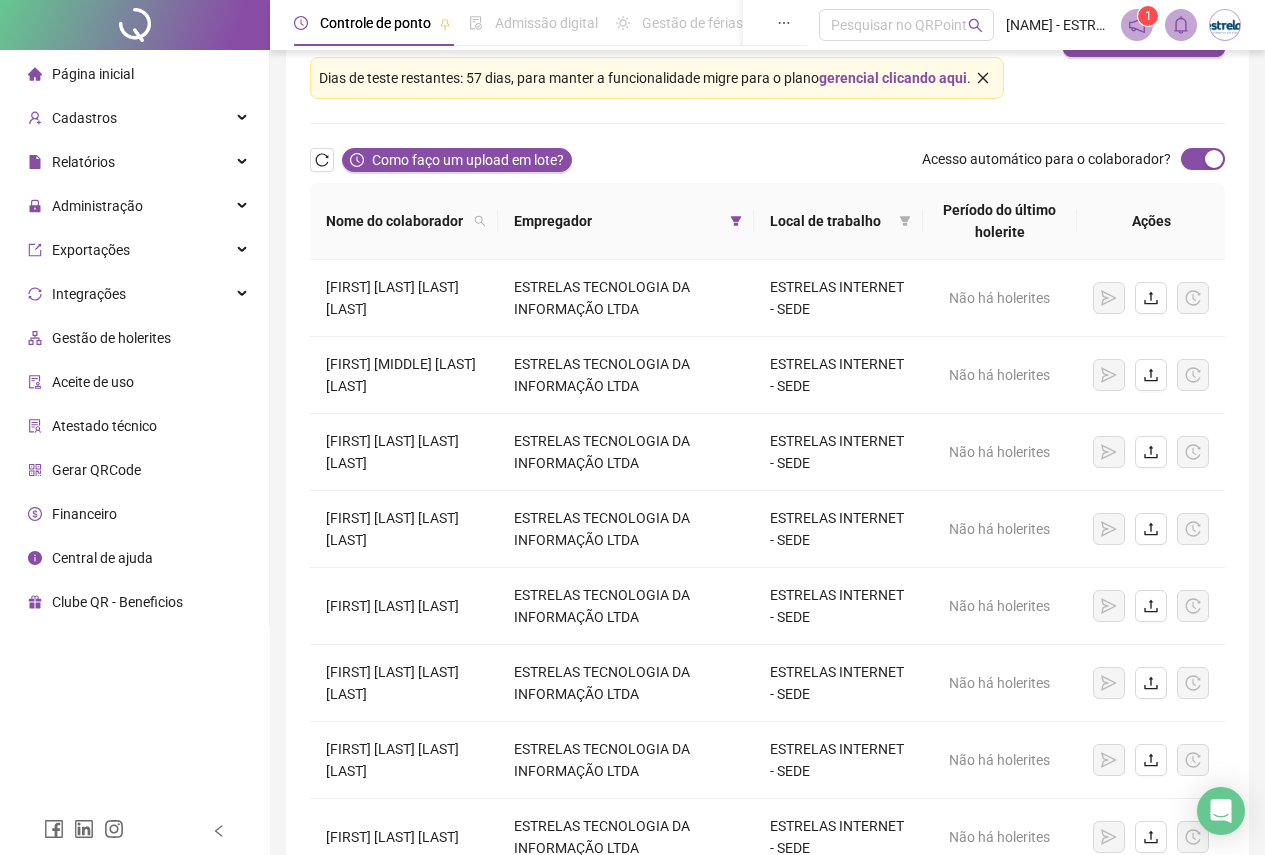 scroll, scrollTop: 0, scrollLeft: 0, axis: both 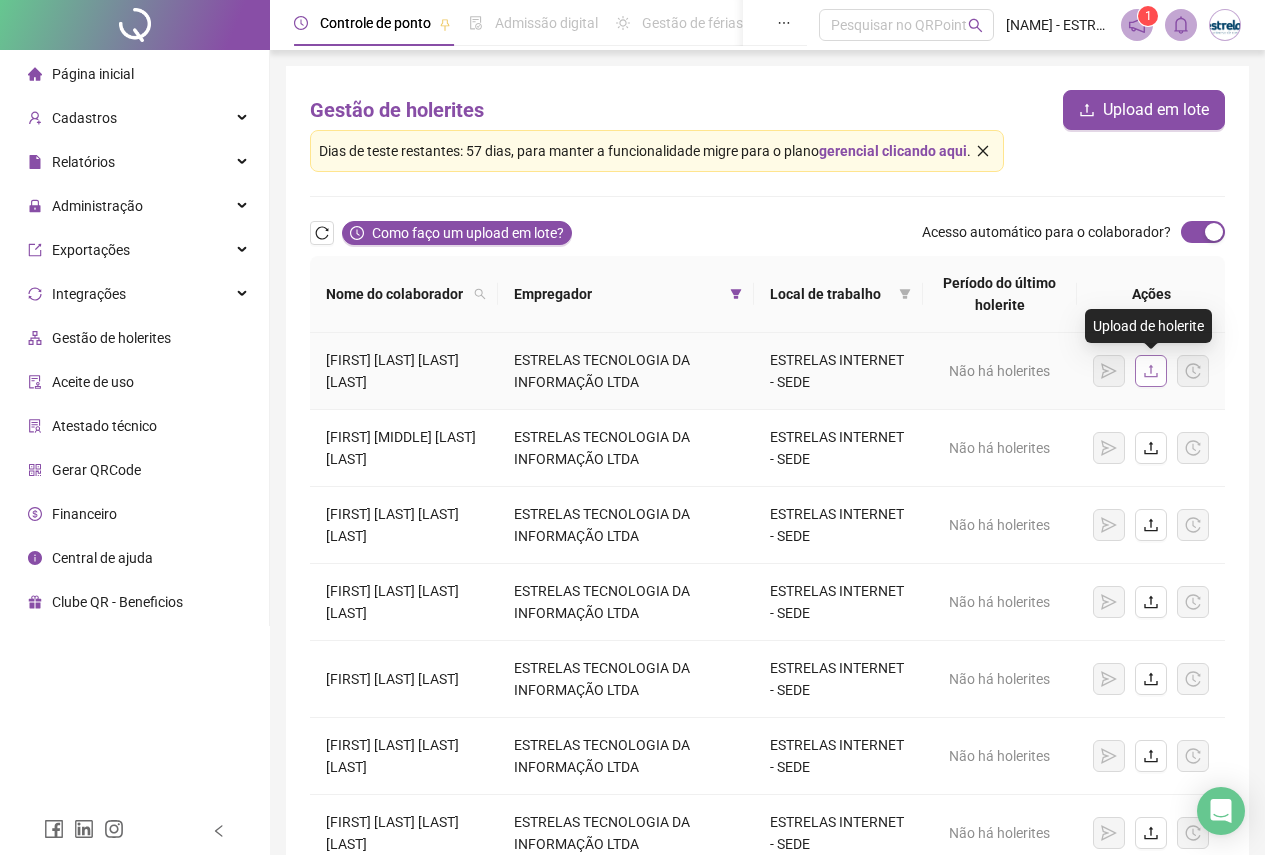 click 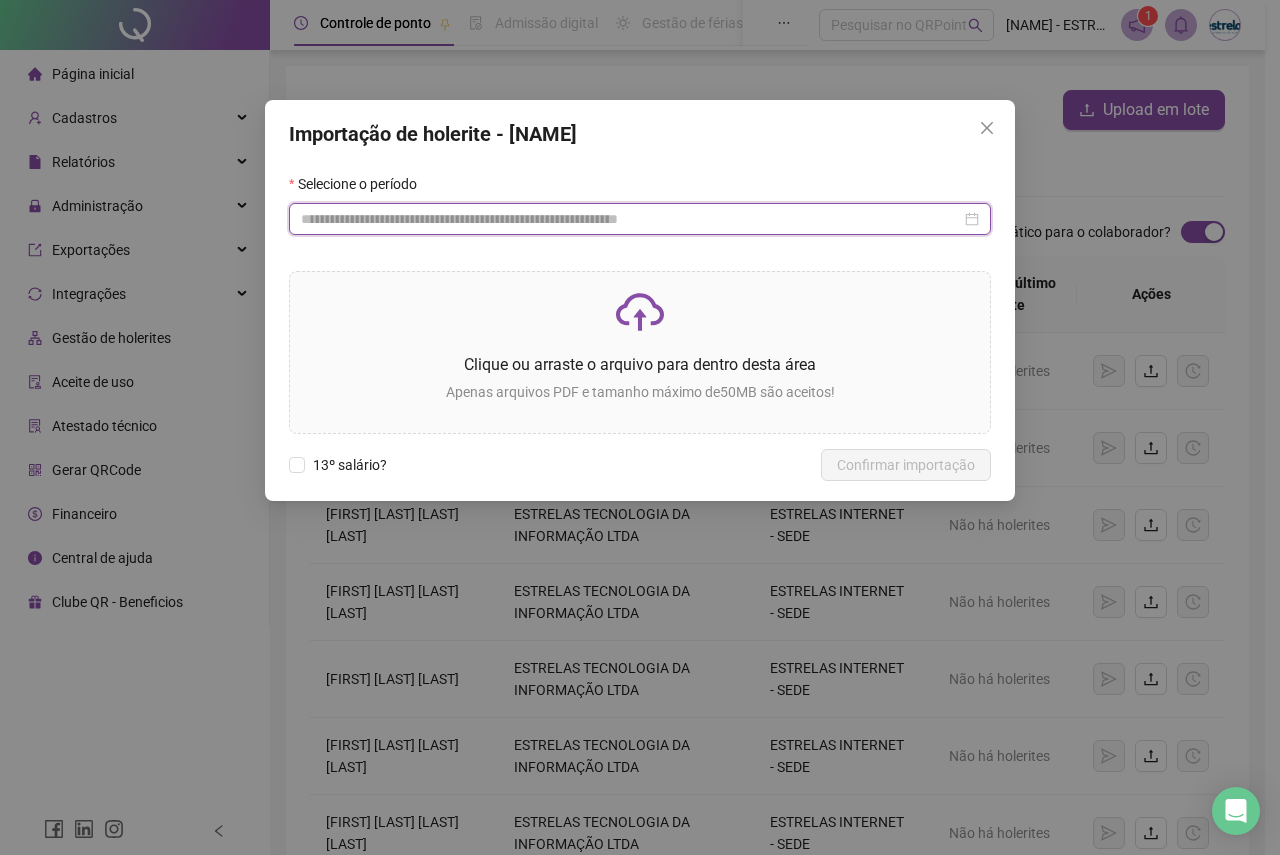 click at bounding box center (631, 219) 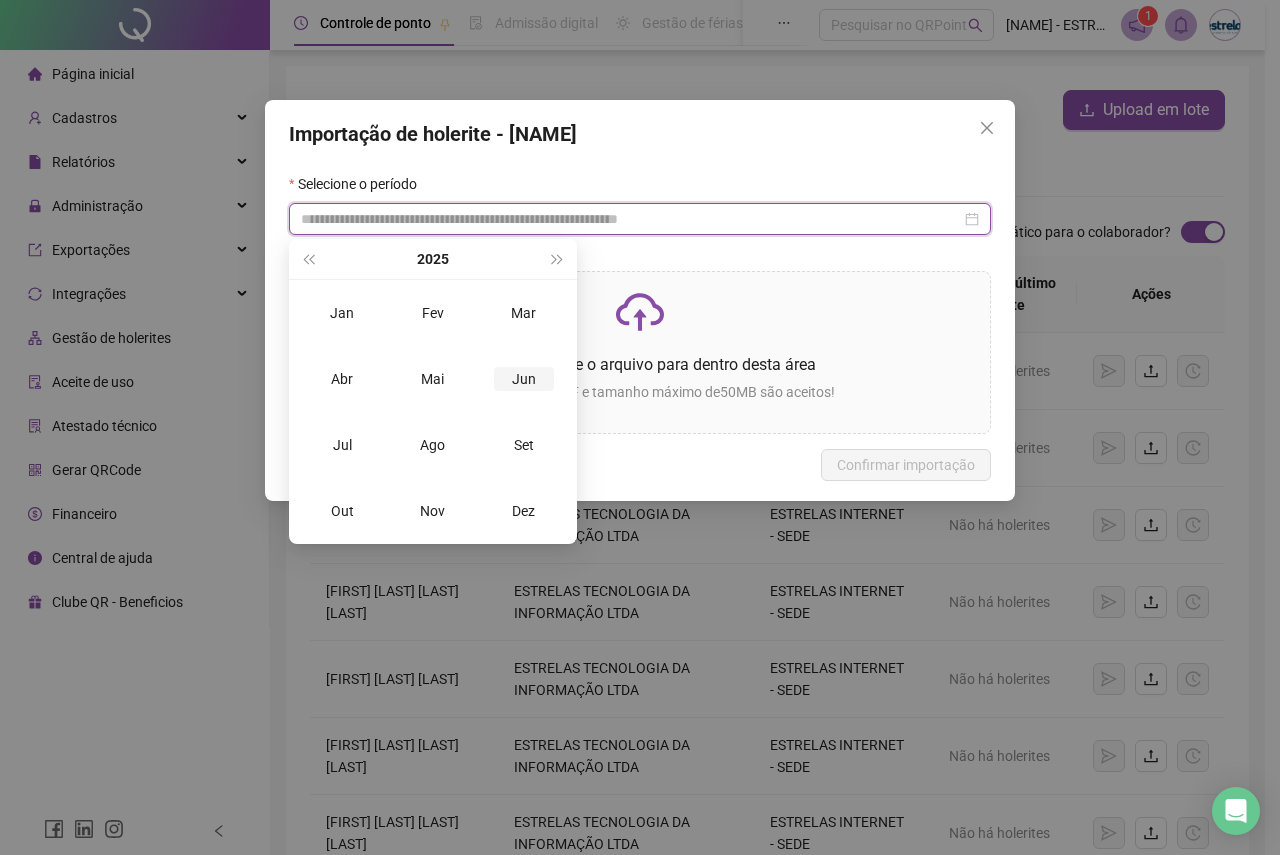 type on "**********" 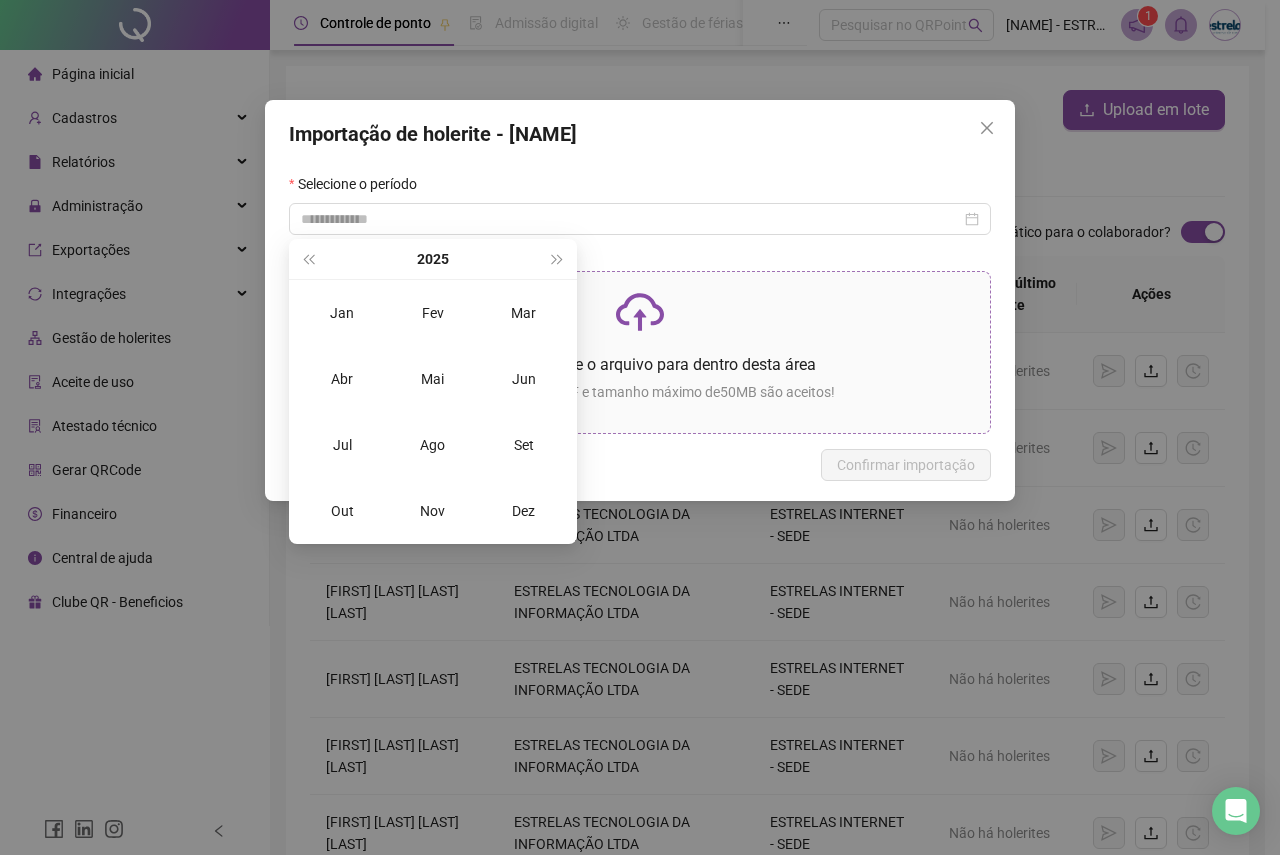 drag, startPoint x: 526, startPoint y: 376, endPoint x: 552, endPoint y: 367, distance: 27.513634 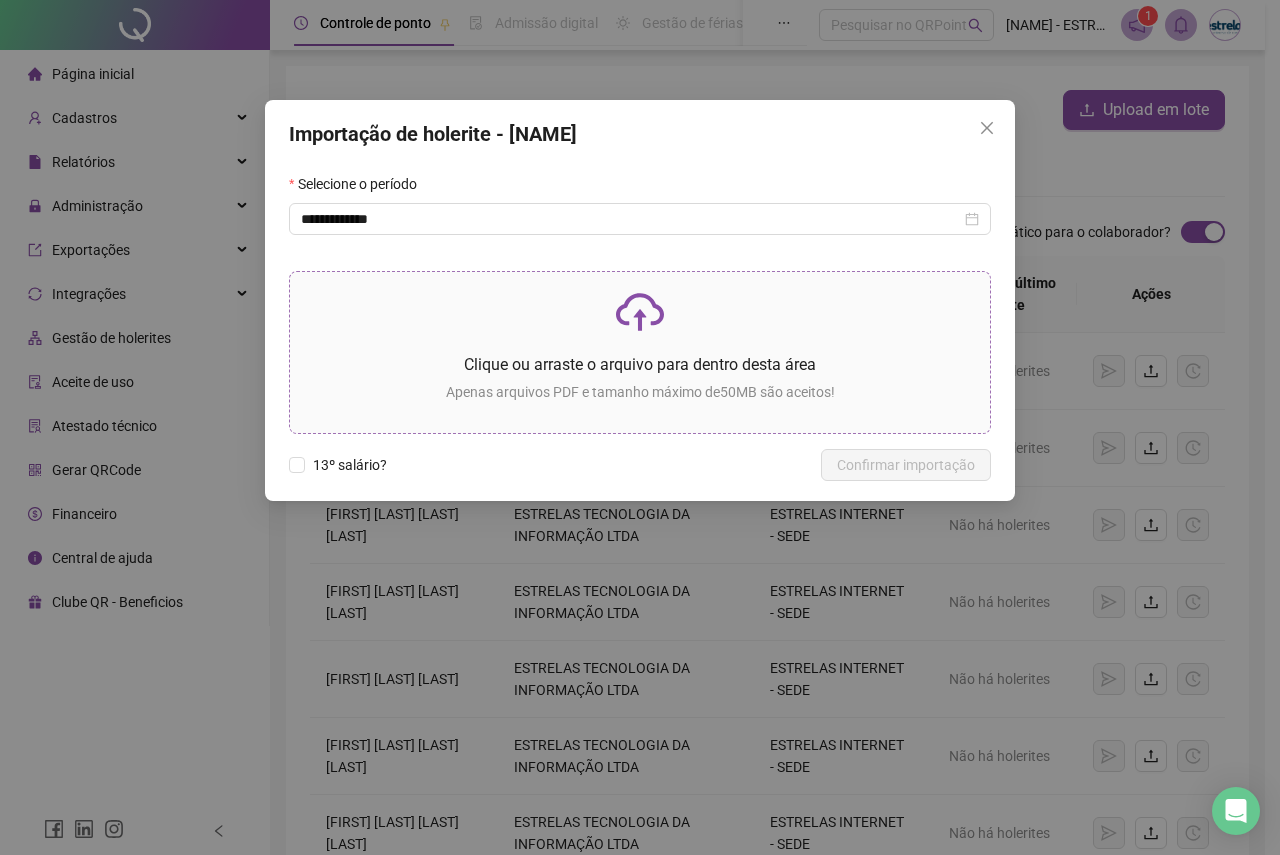 click 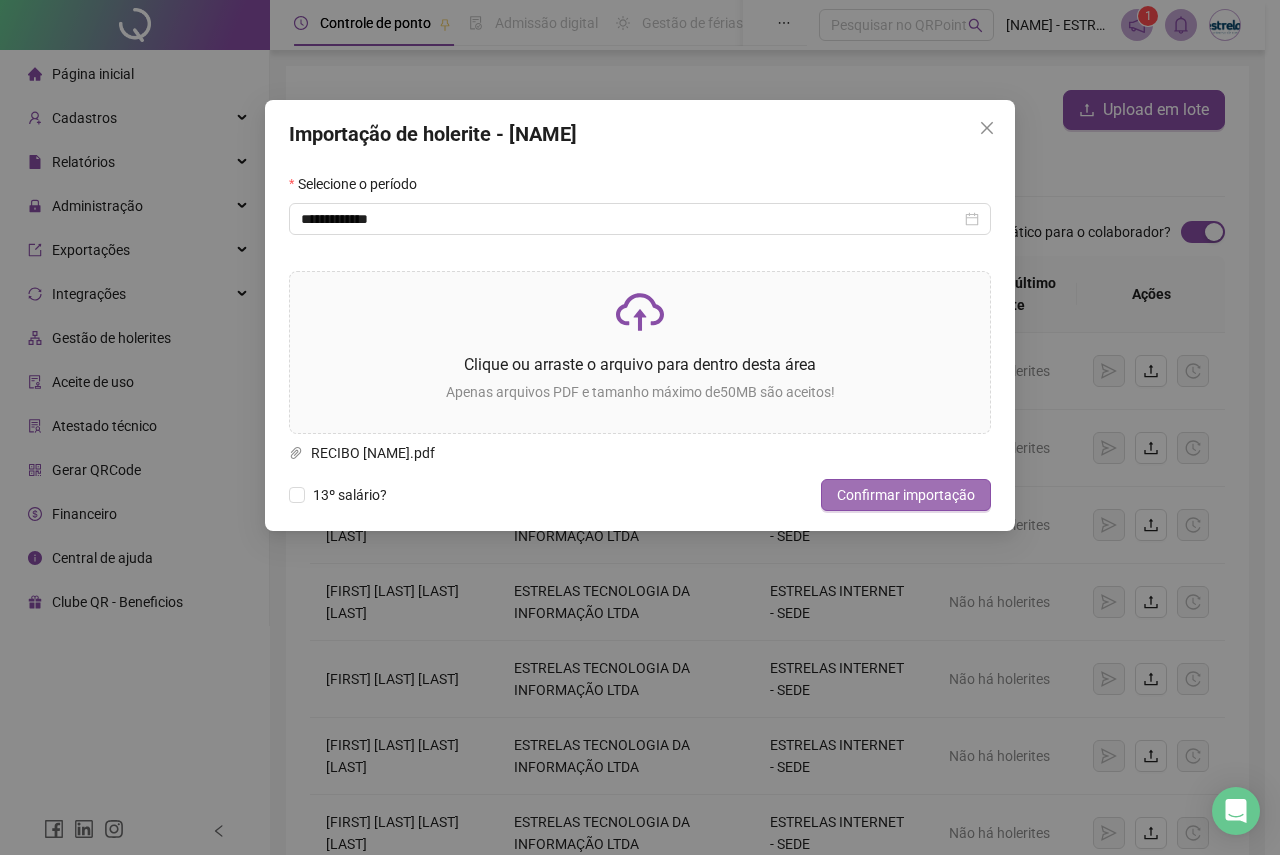click on "Confirmar importação" at bounding box center [906, 495] 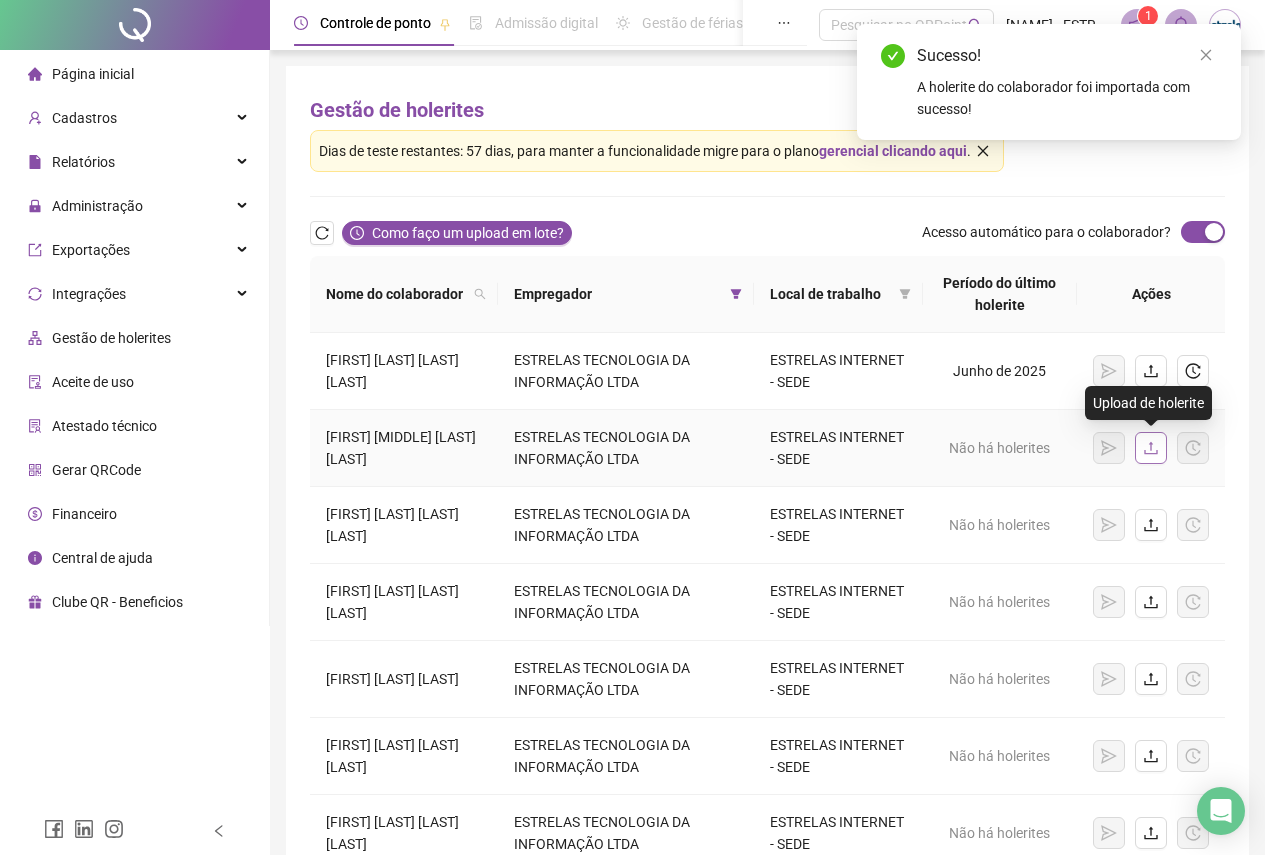 click at bounding box center [1151, 448] 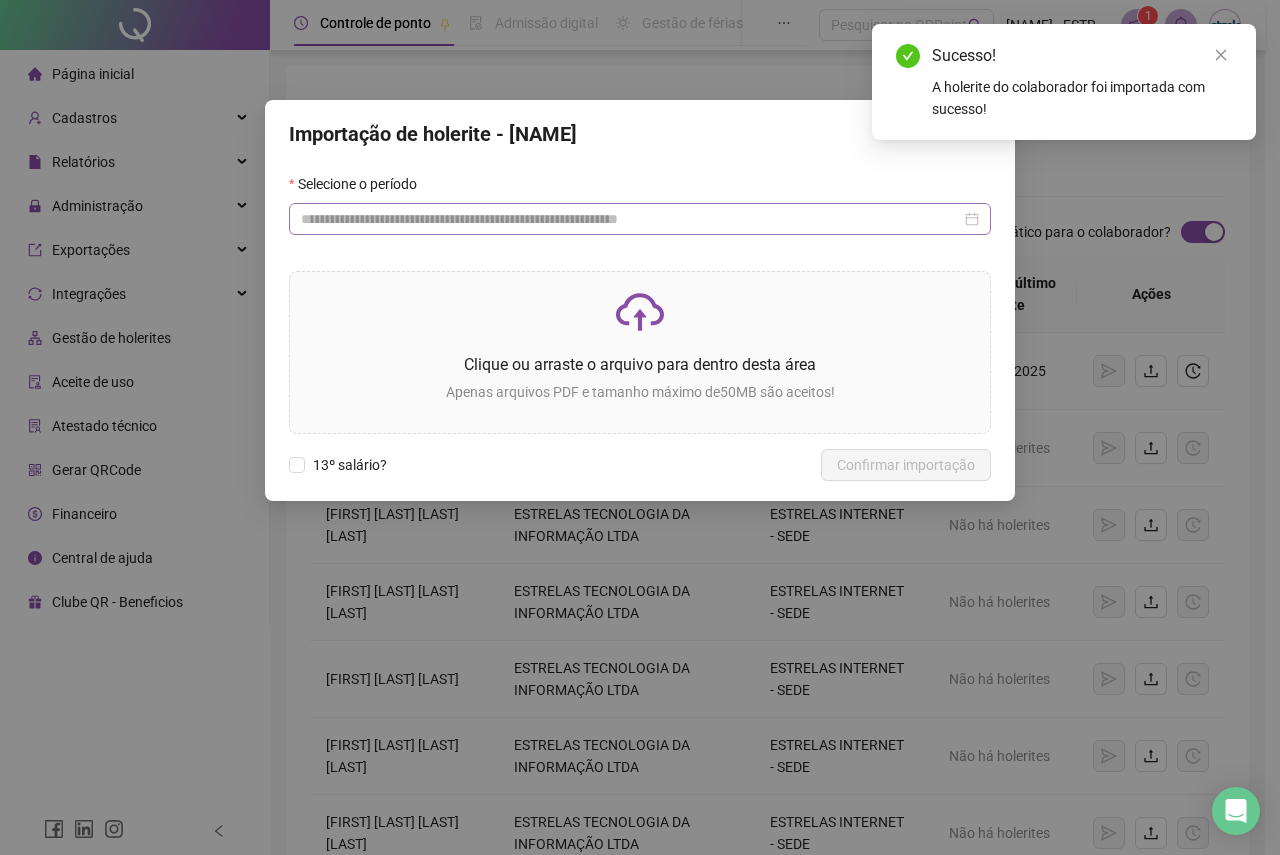 click at bounding box center [640, 219] 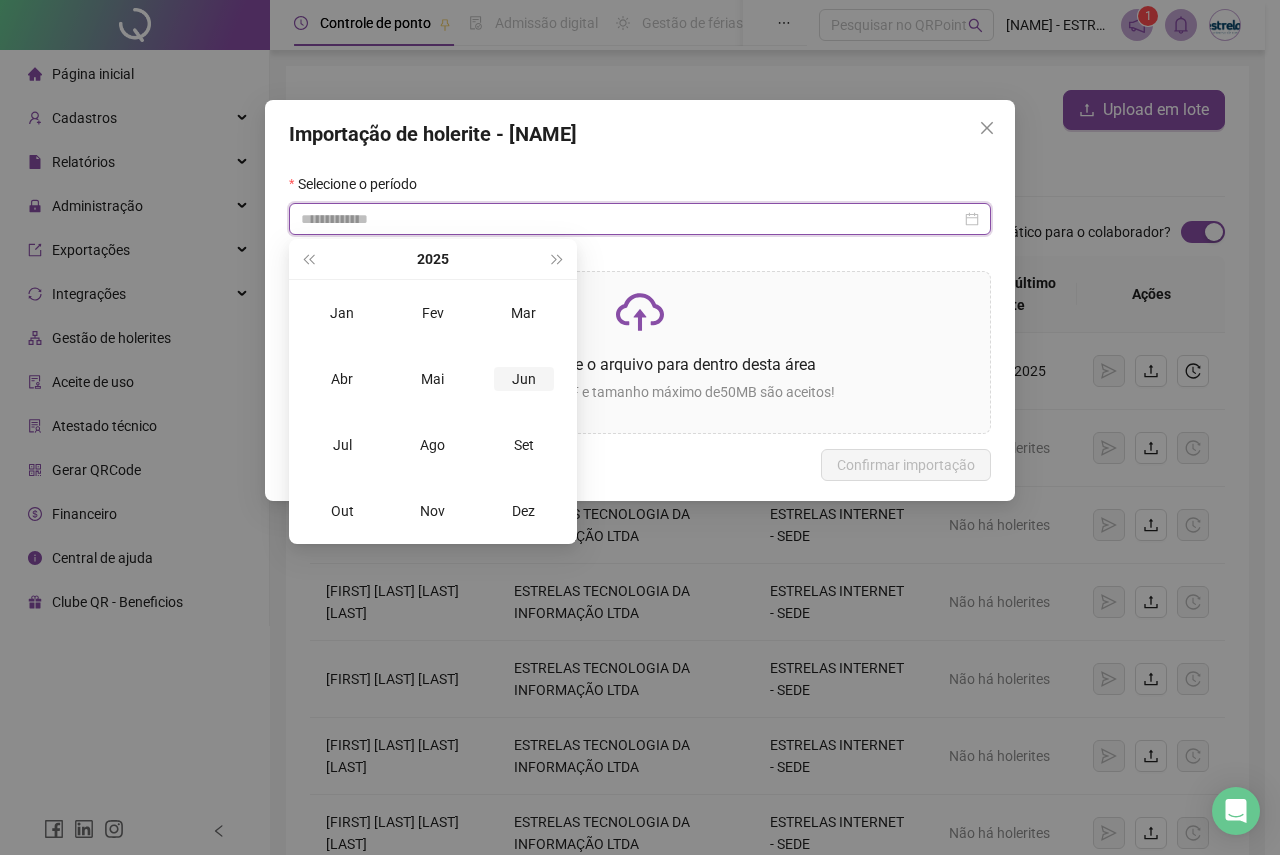 type on "**********" 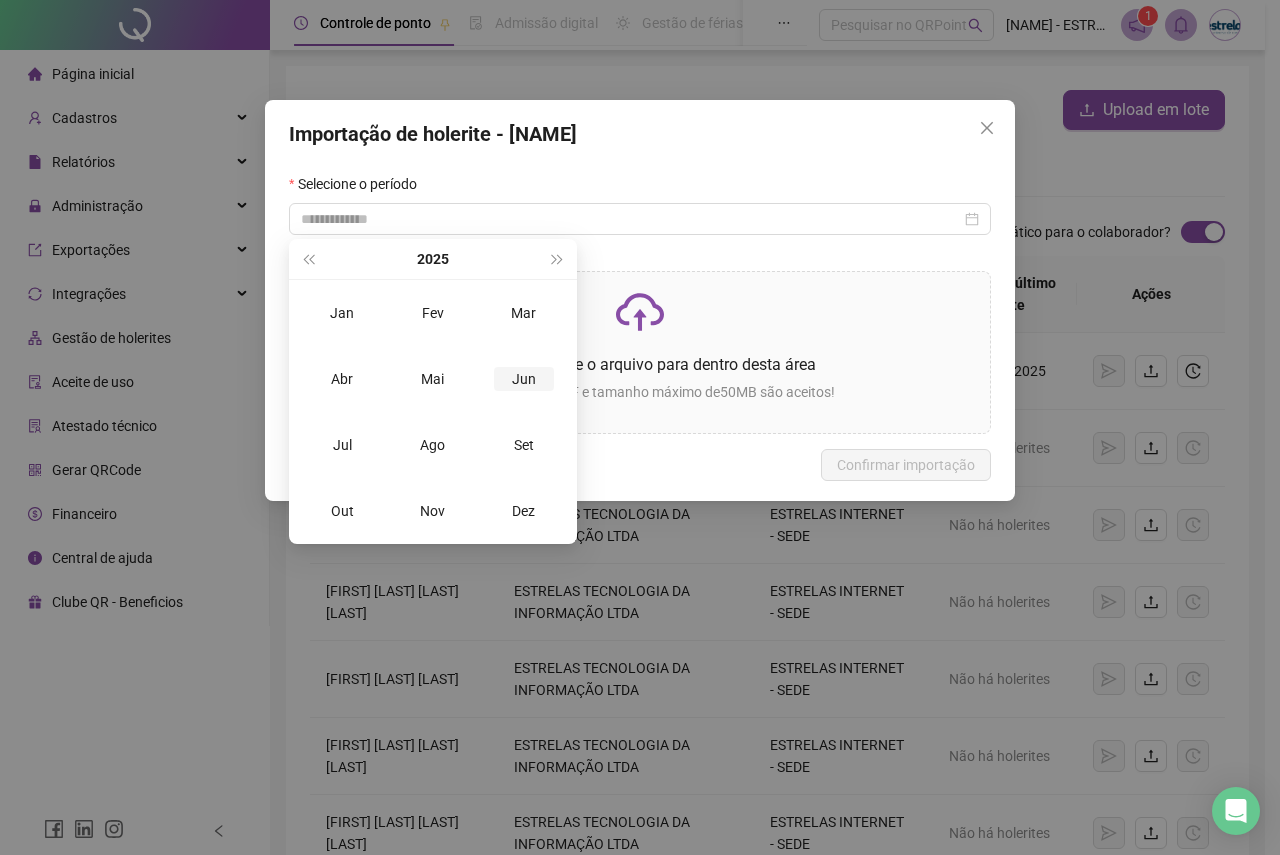 click on "Jun" at bounding box center (524, 379) 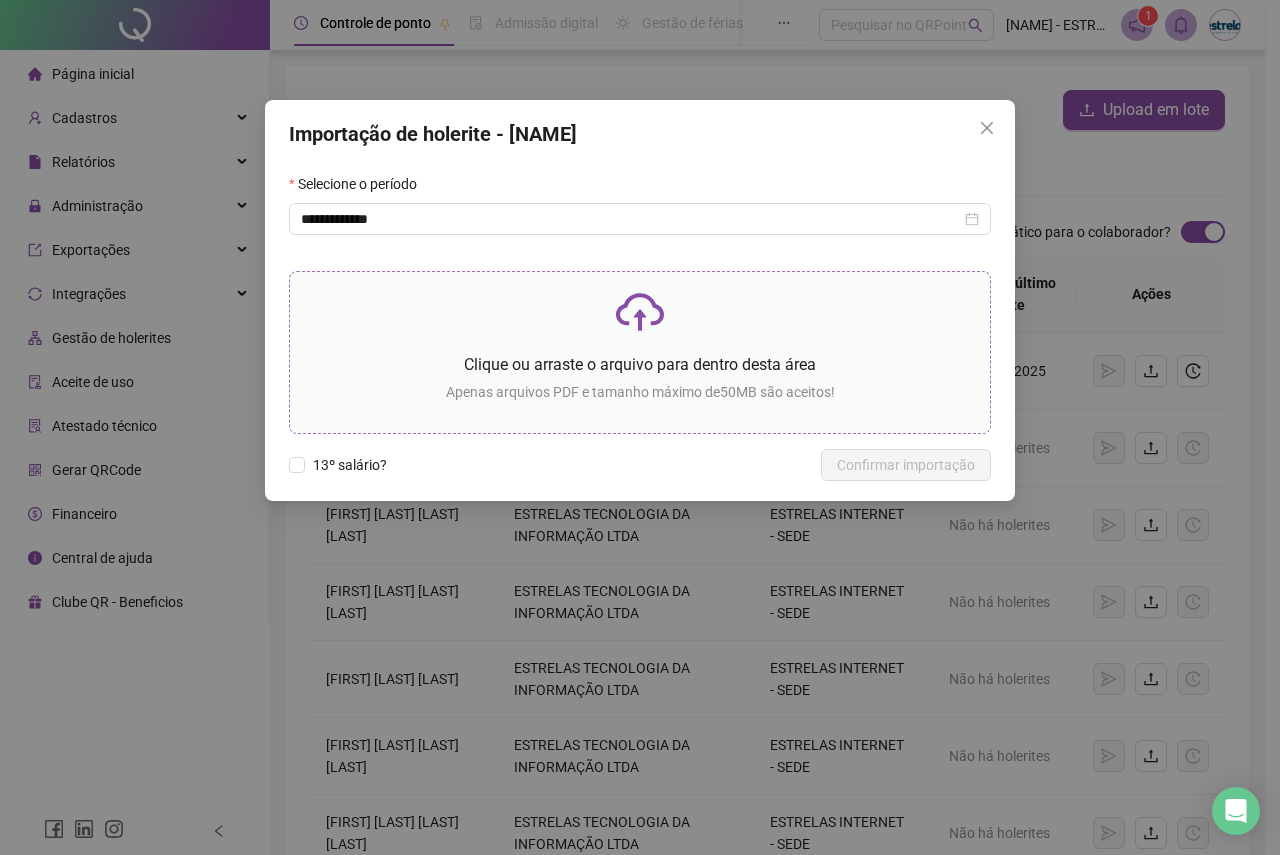 click 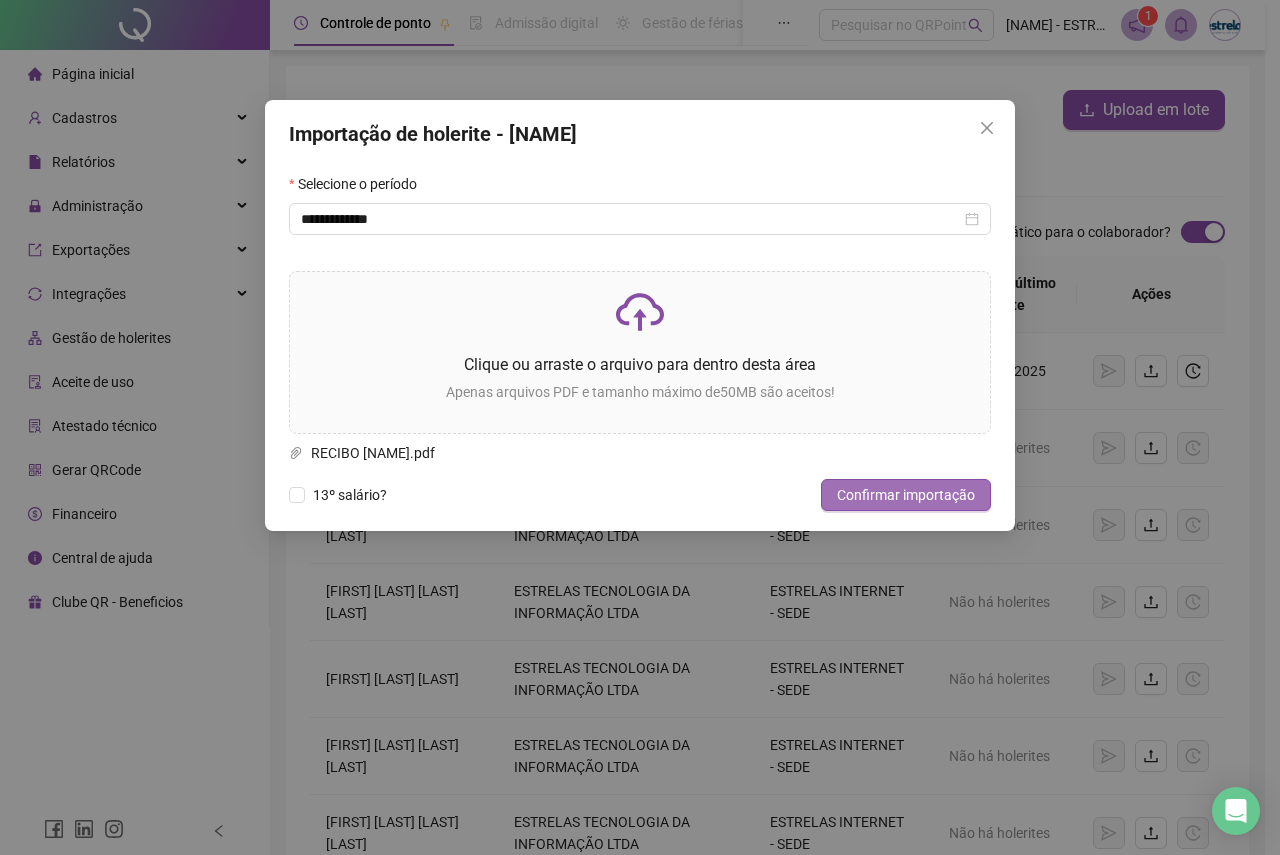 click on "Confirmar importação" at bounding box center [906, 495] 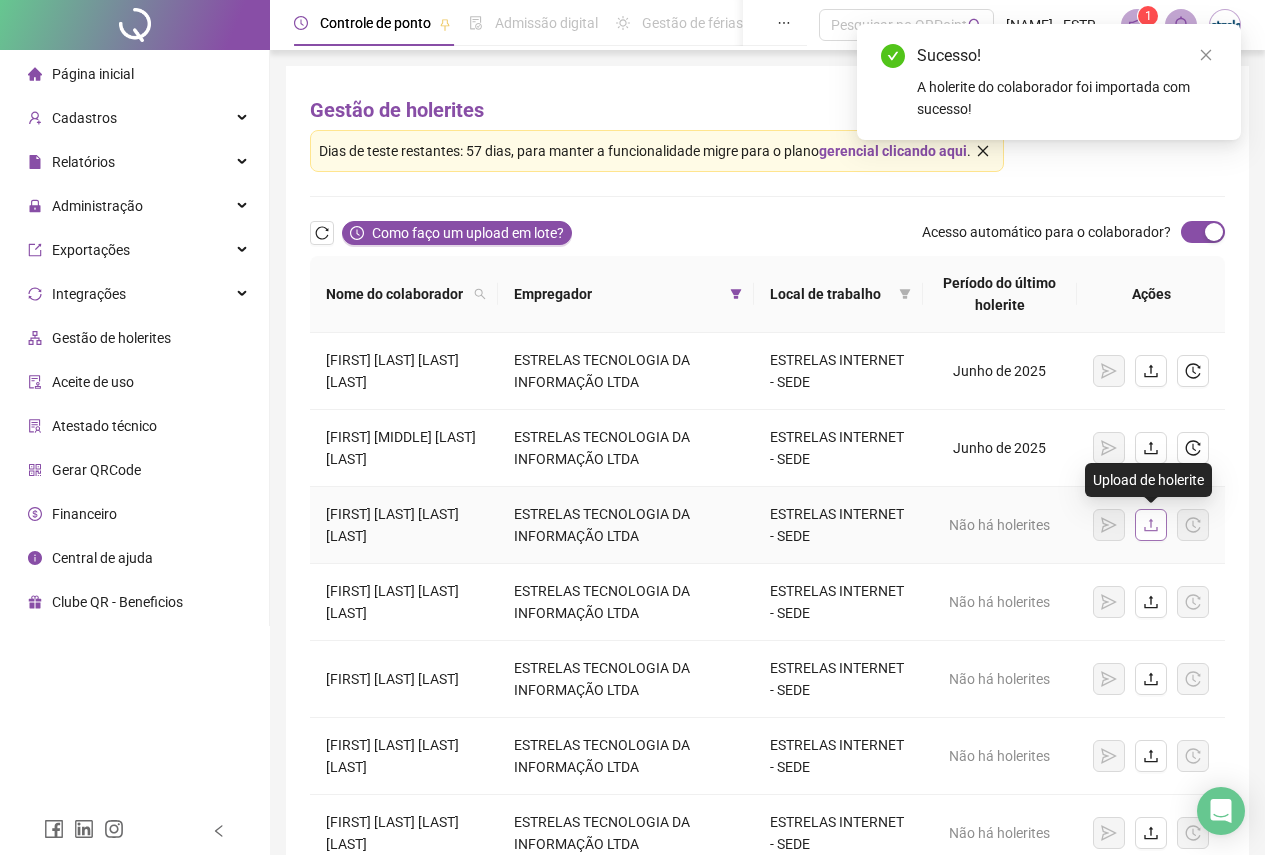 click 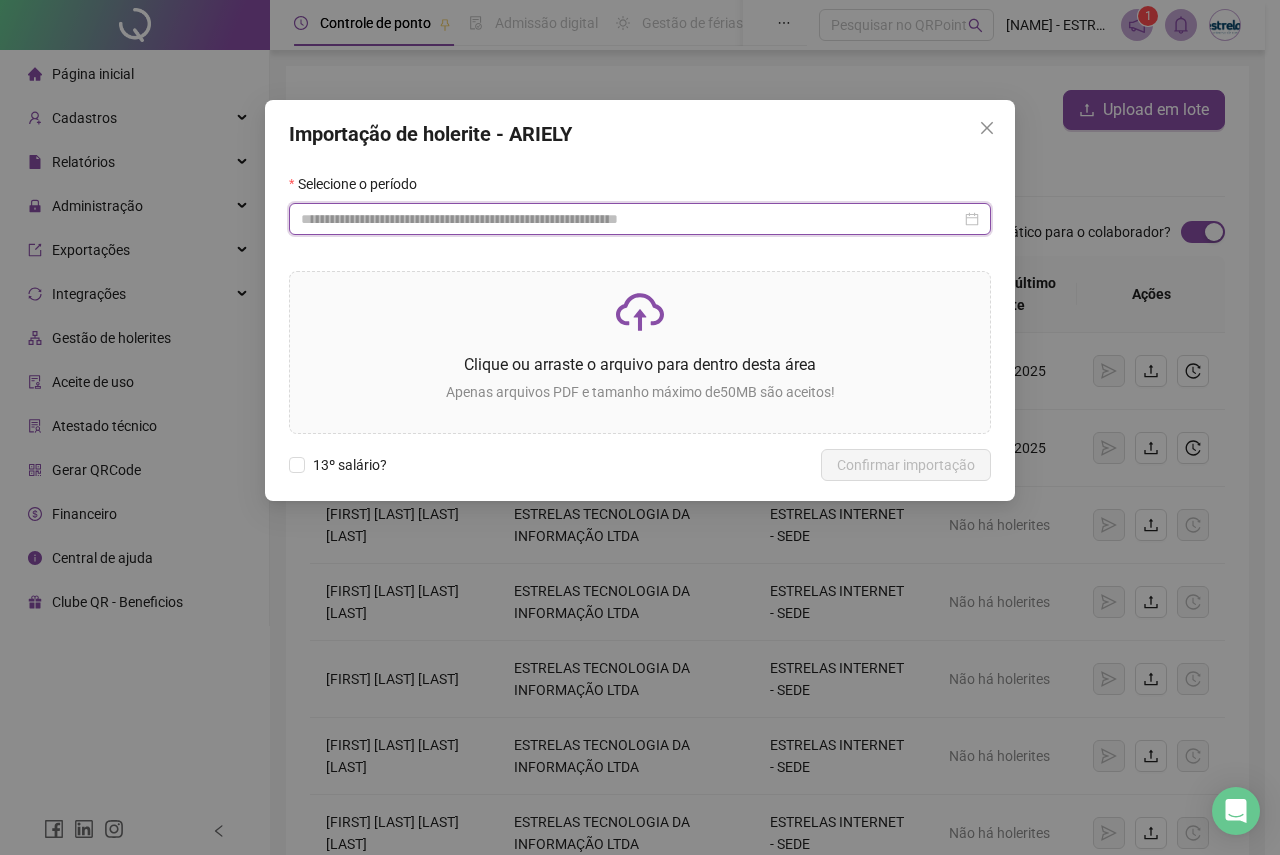 click at bounding box center (631, 219) 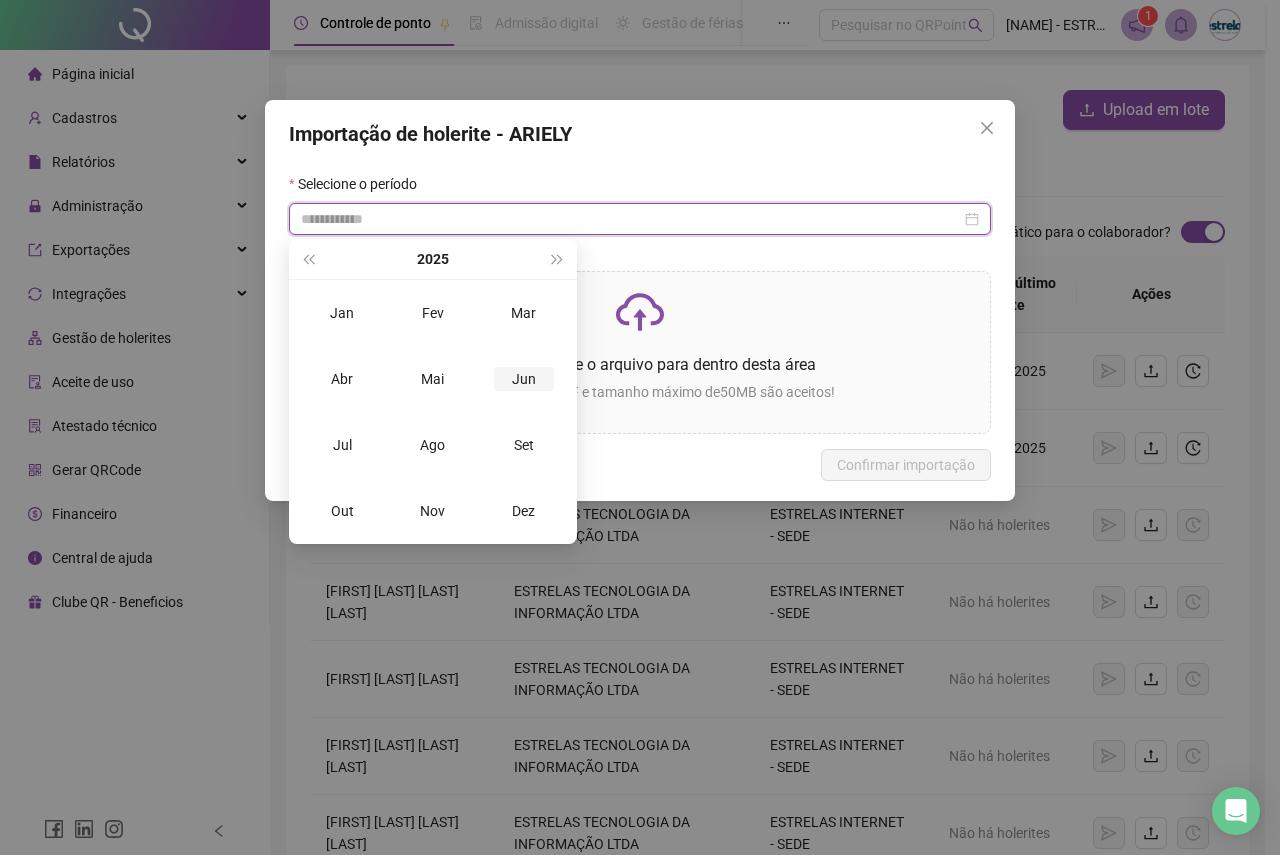 type on "**********" 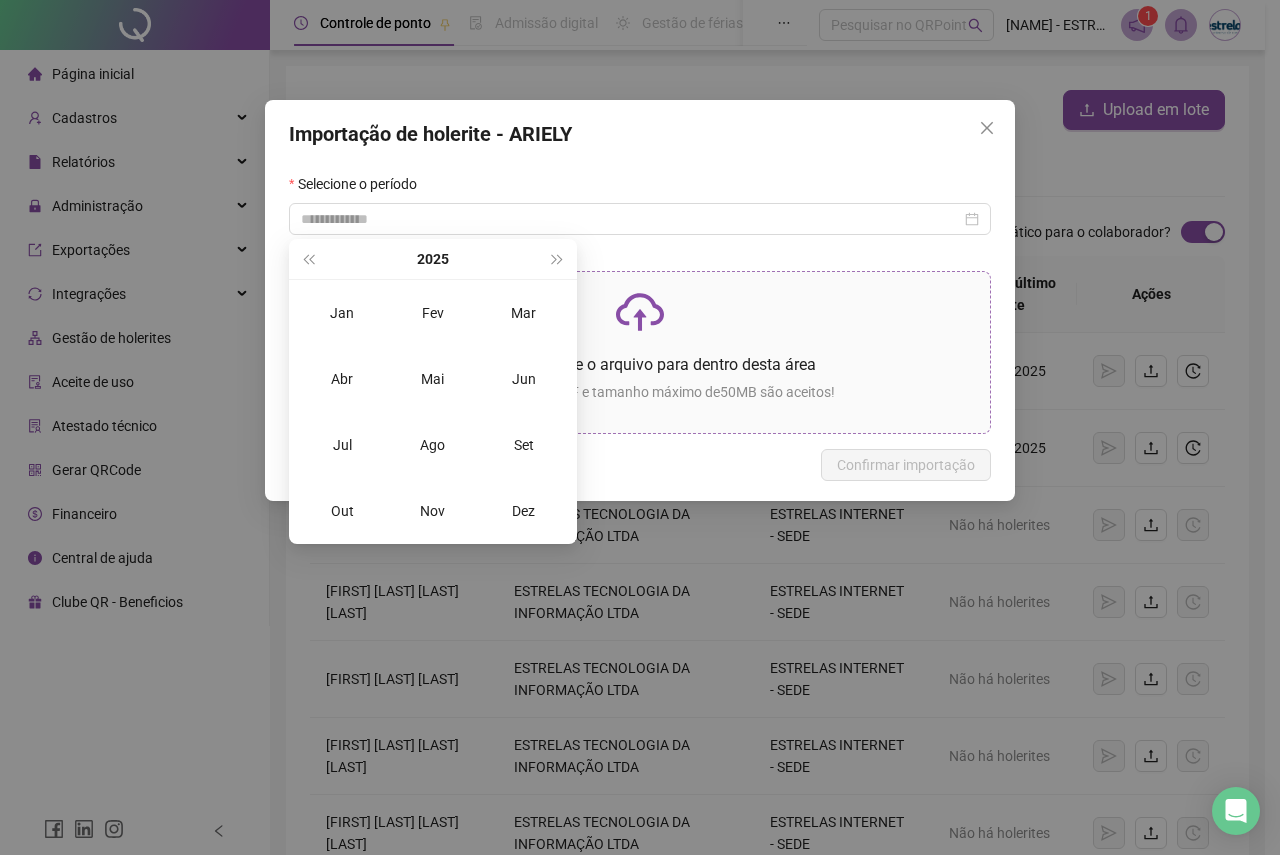 click on "Jun" at bounding box center [524, 379] 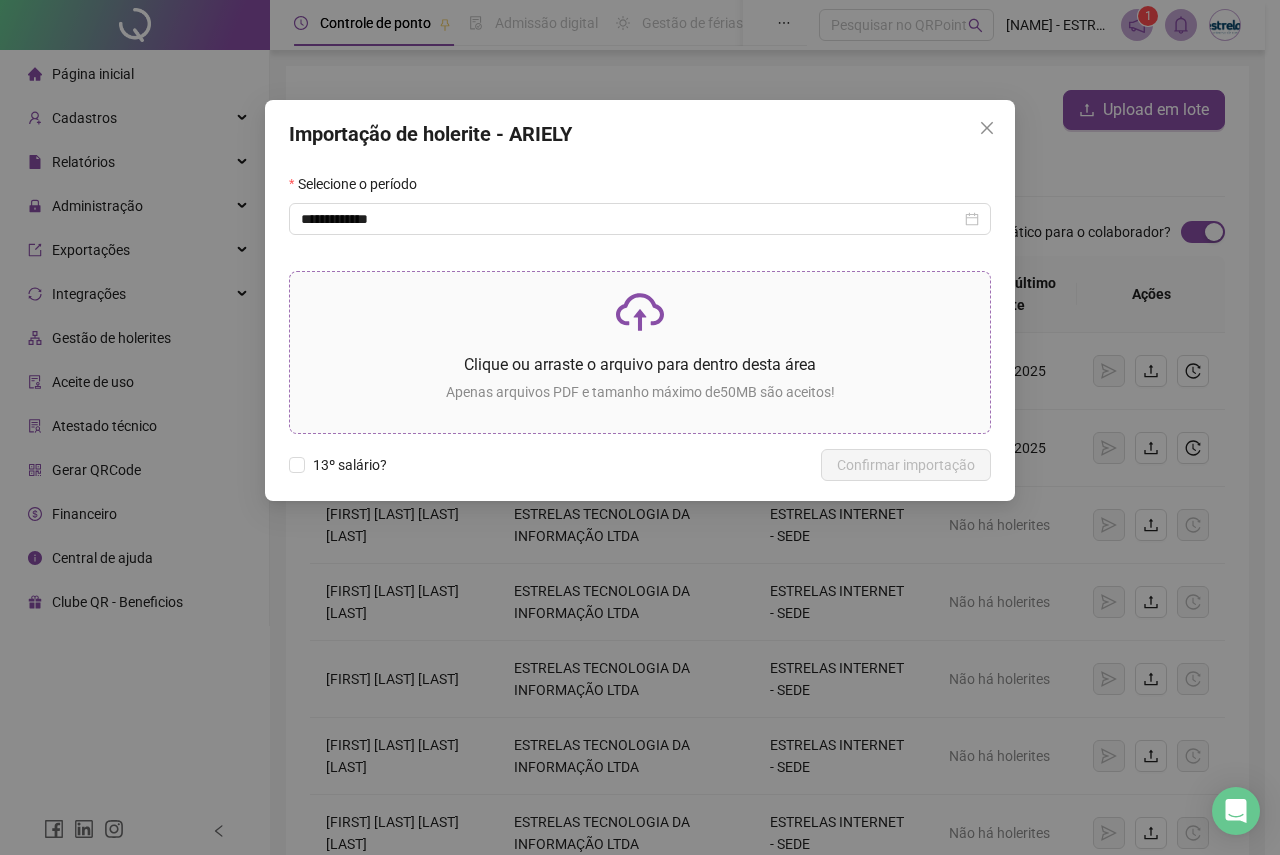 click 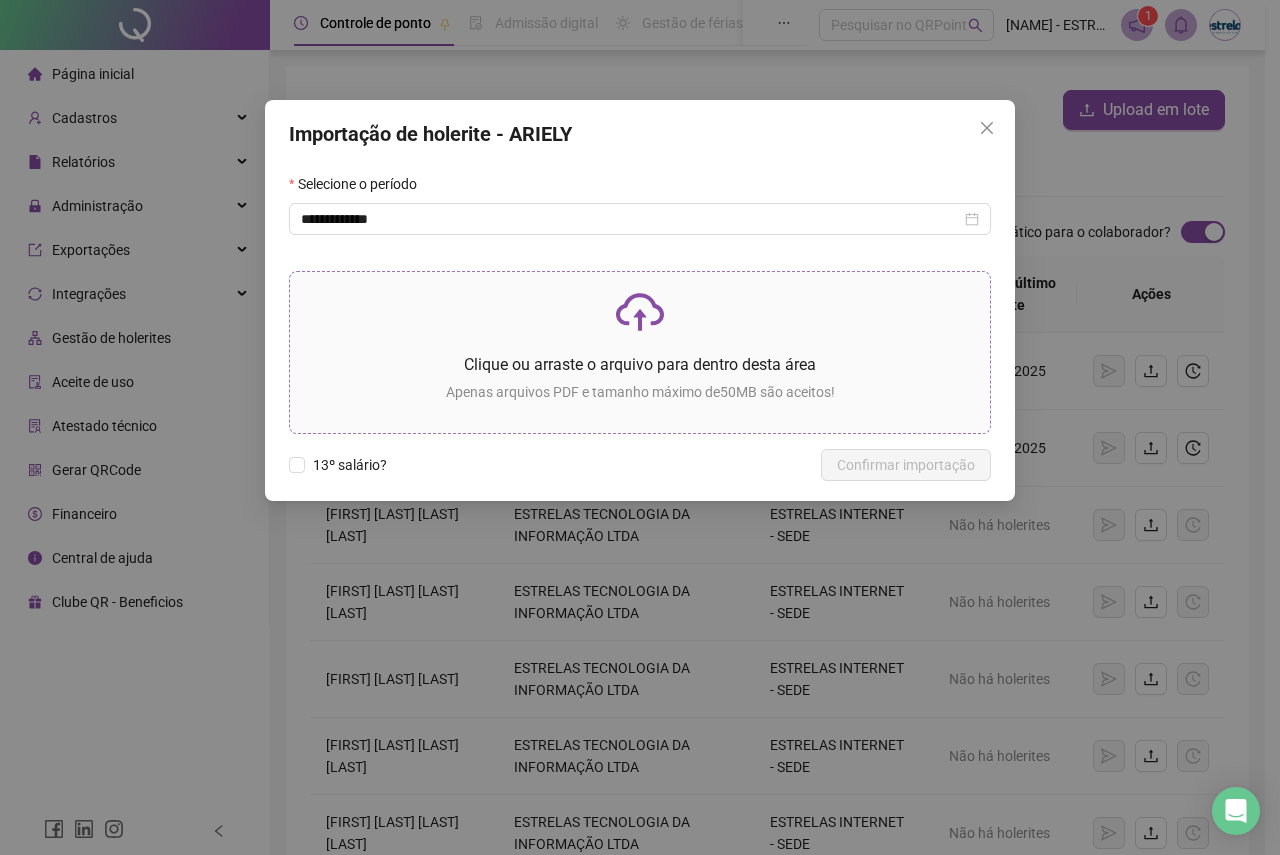 click on "Clique ou arraste o arquivo para dentro desta área Apenas arquivos PDF e tamanho máximo de  50  MB são aceitos!" at bounding box center [640, 352] 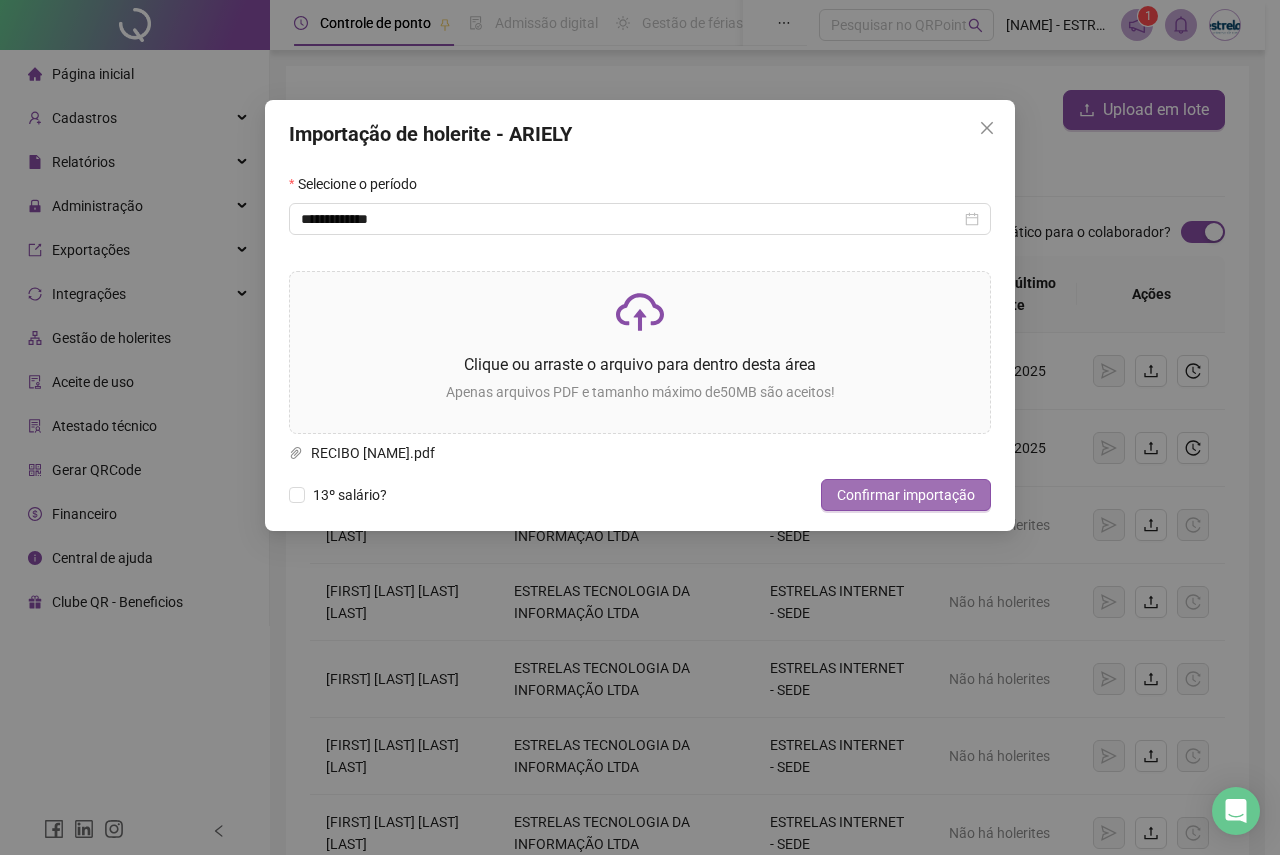 click on "Confirmar importação" at bounding box center [906, 495] 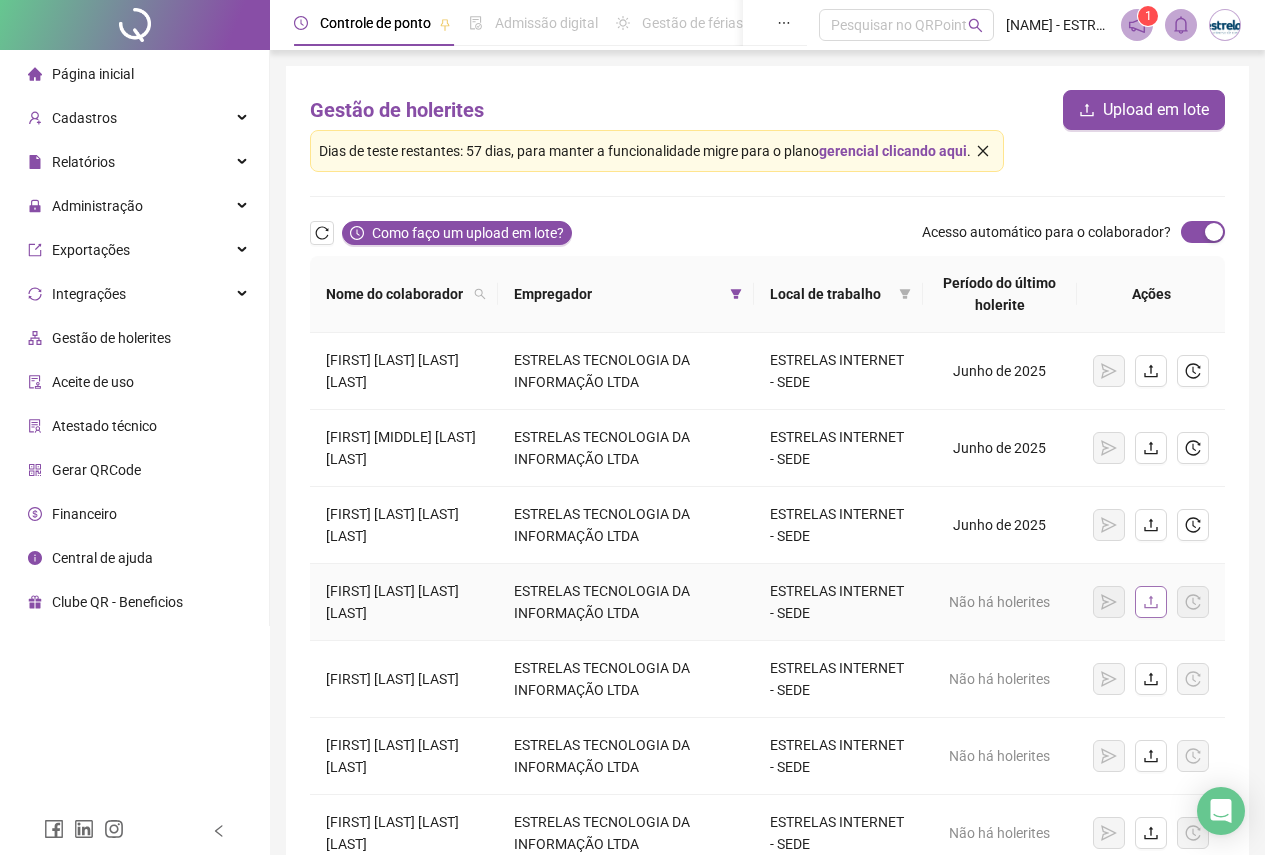 click 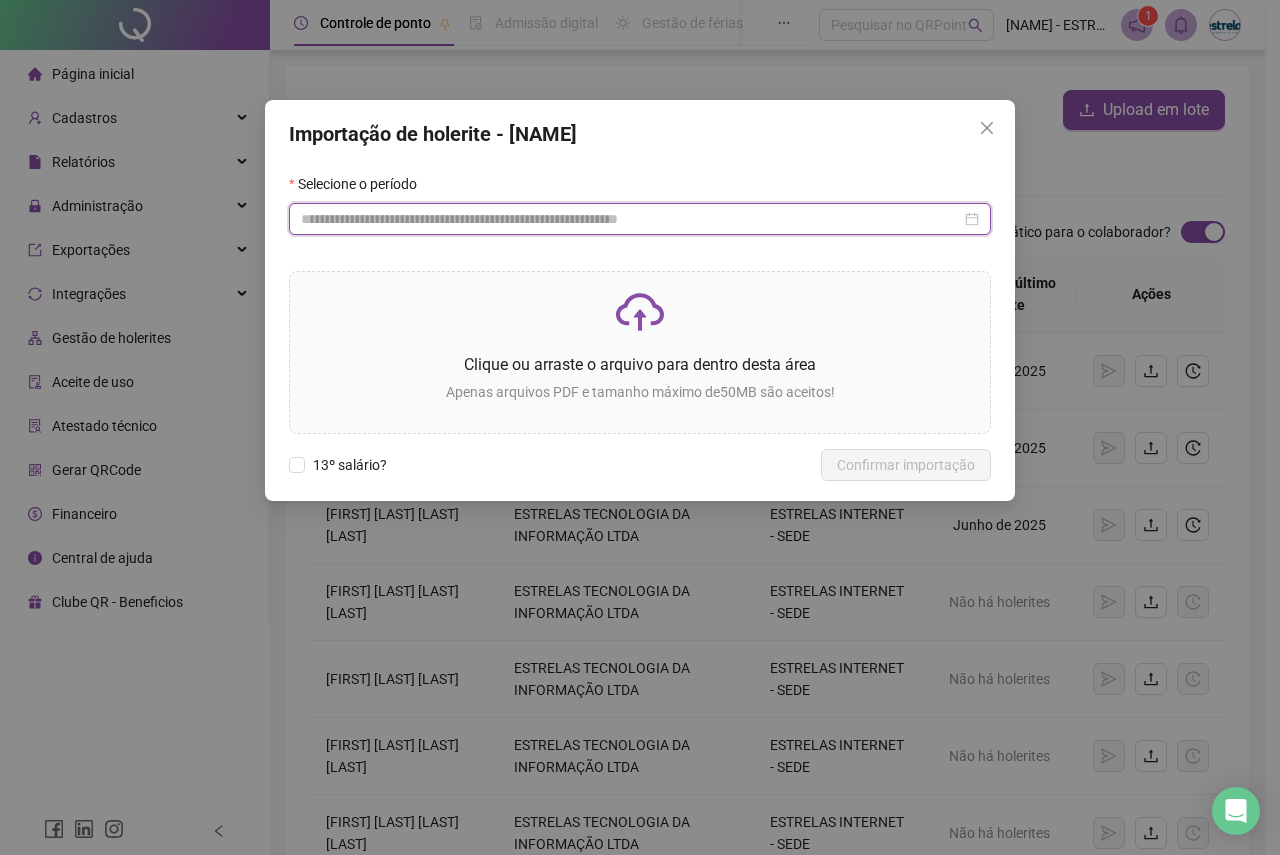 click at bounding box center [631, 219] 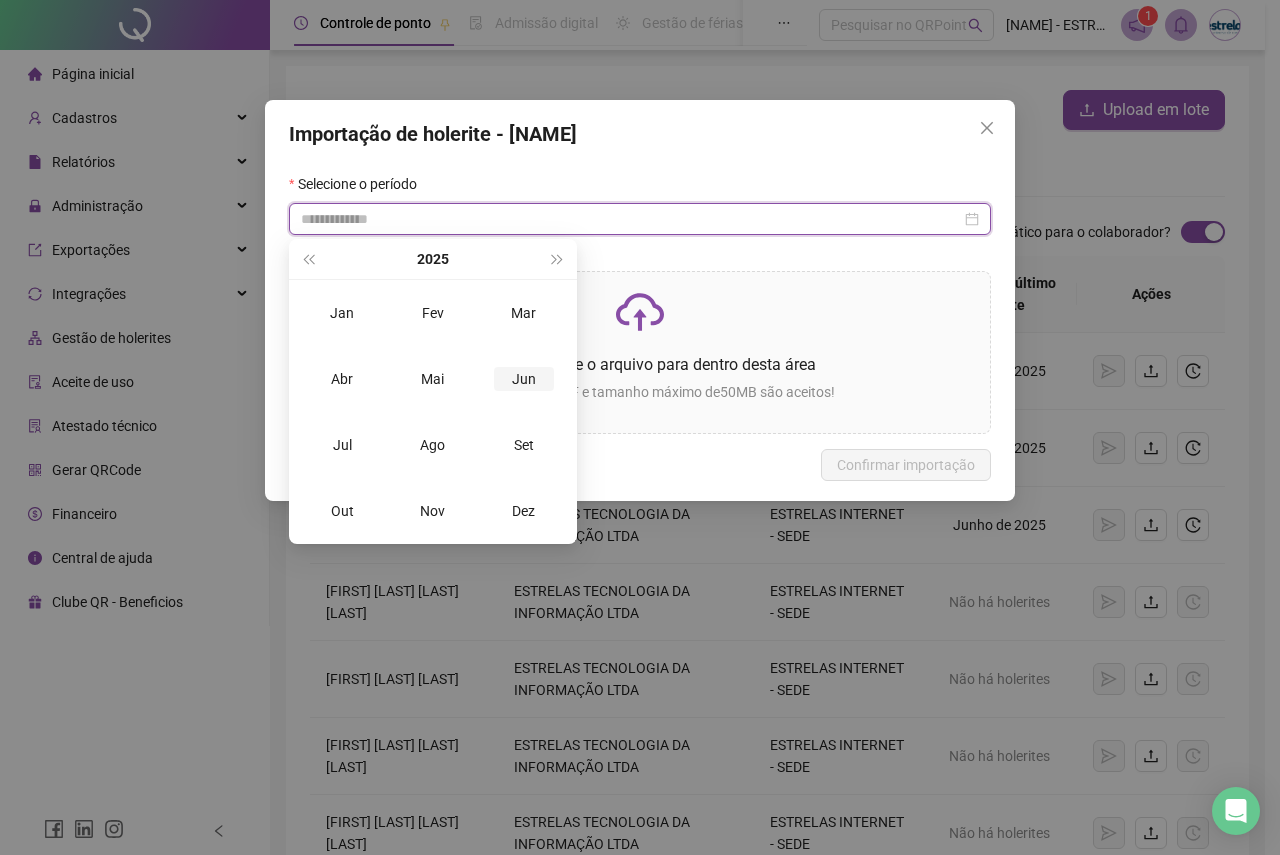 type on "**********" 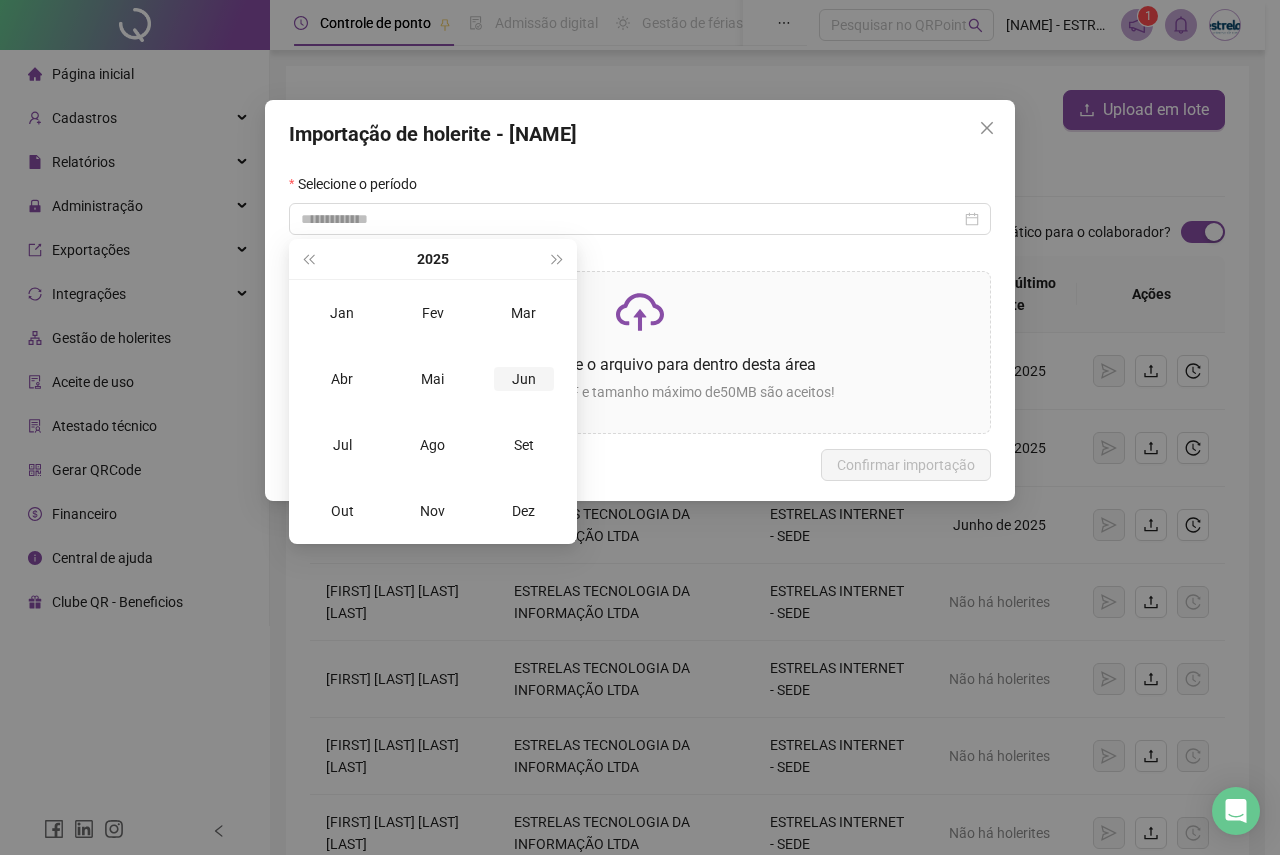 click on "Jun" at bounding box center [524, 379] 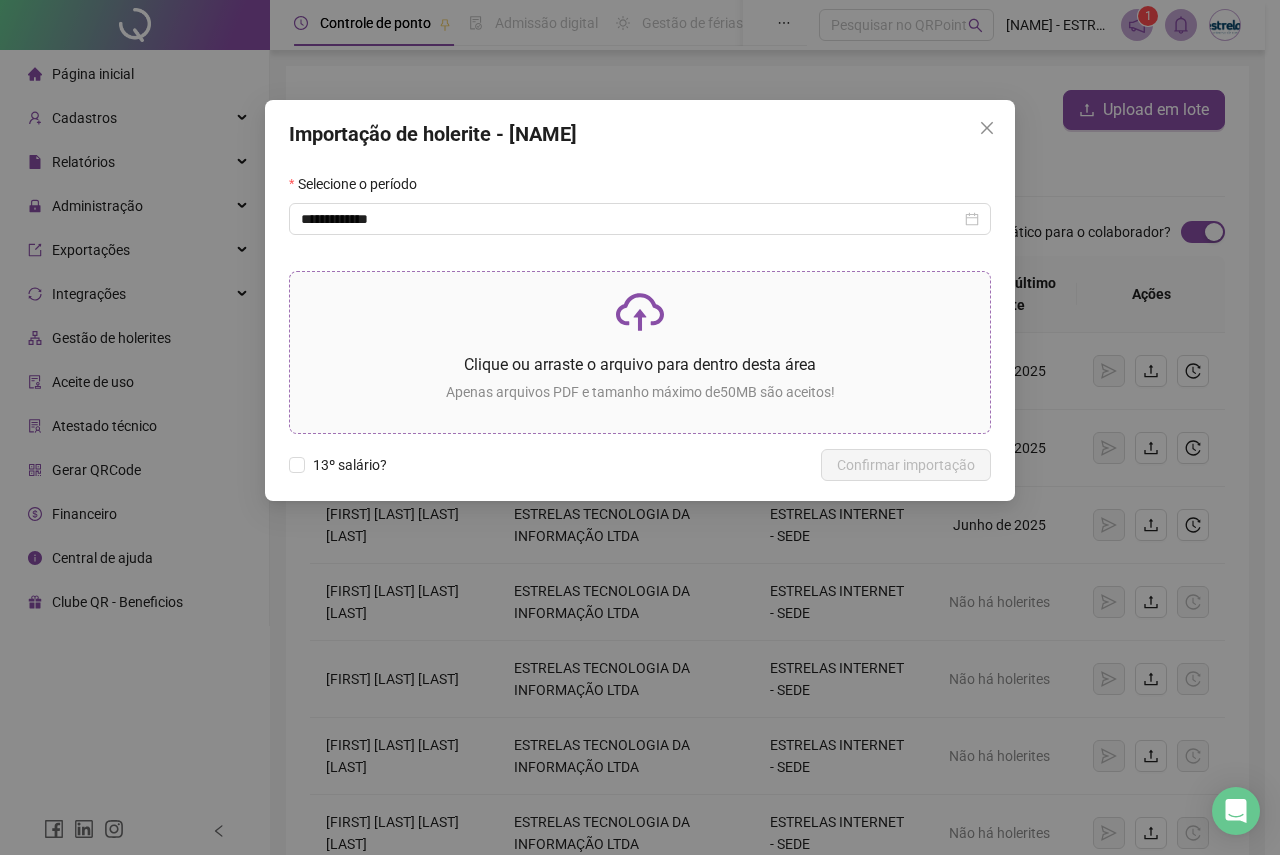 click 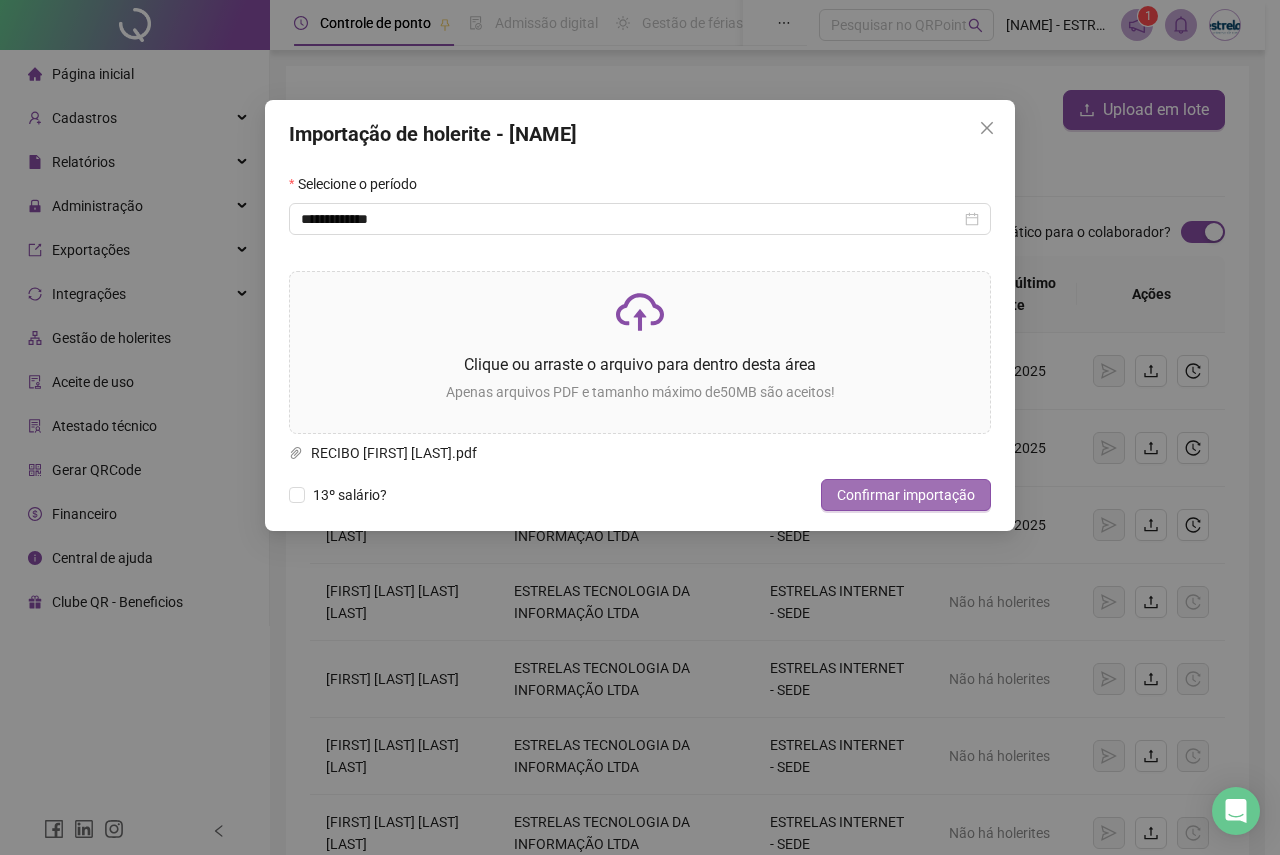 click on "Confirmar importação" at bounding box center [906, 495] 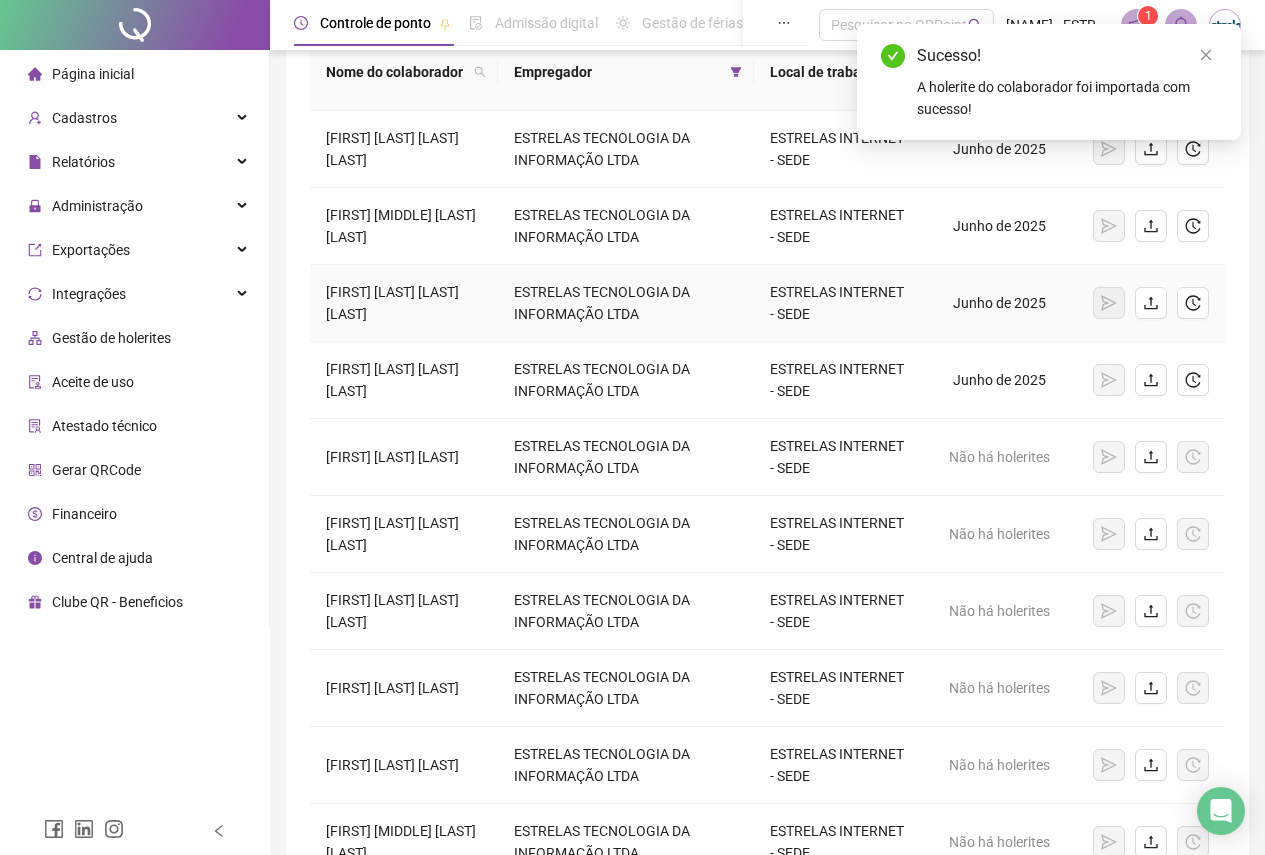 scroll, scrollTop: 300, scrollLeft: 0, axis: vertical 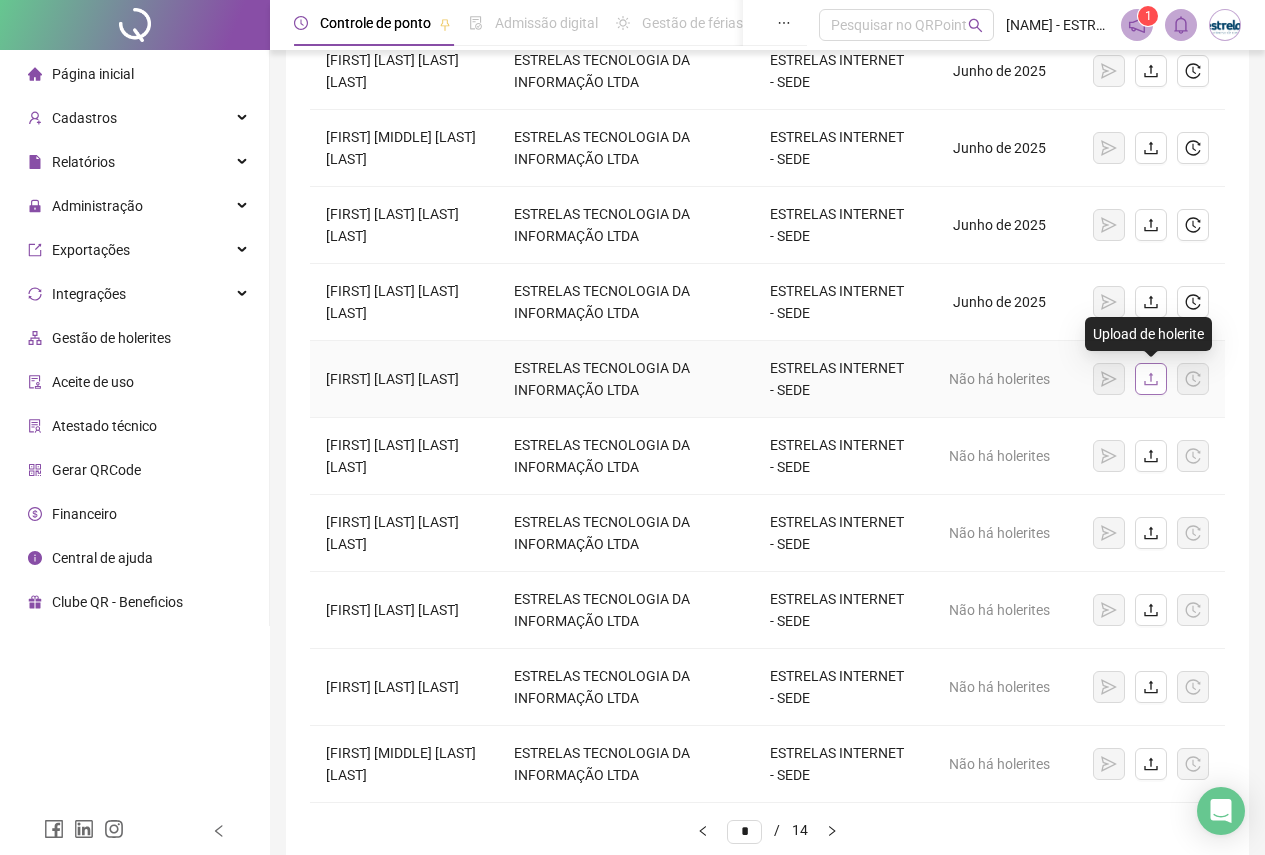 click 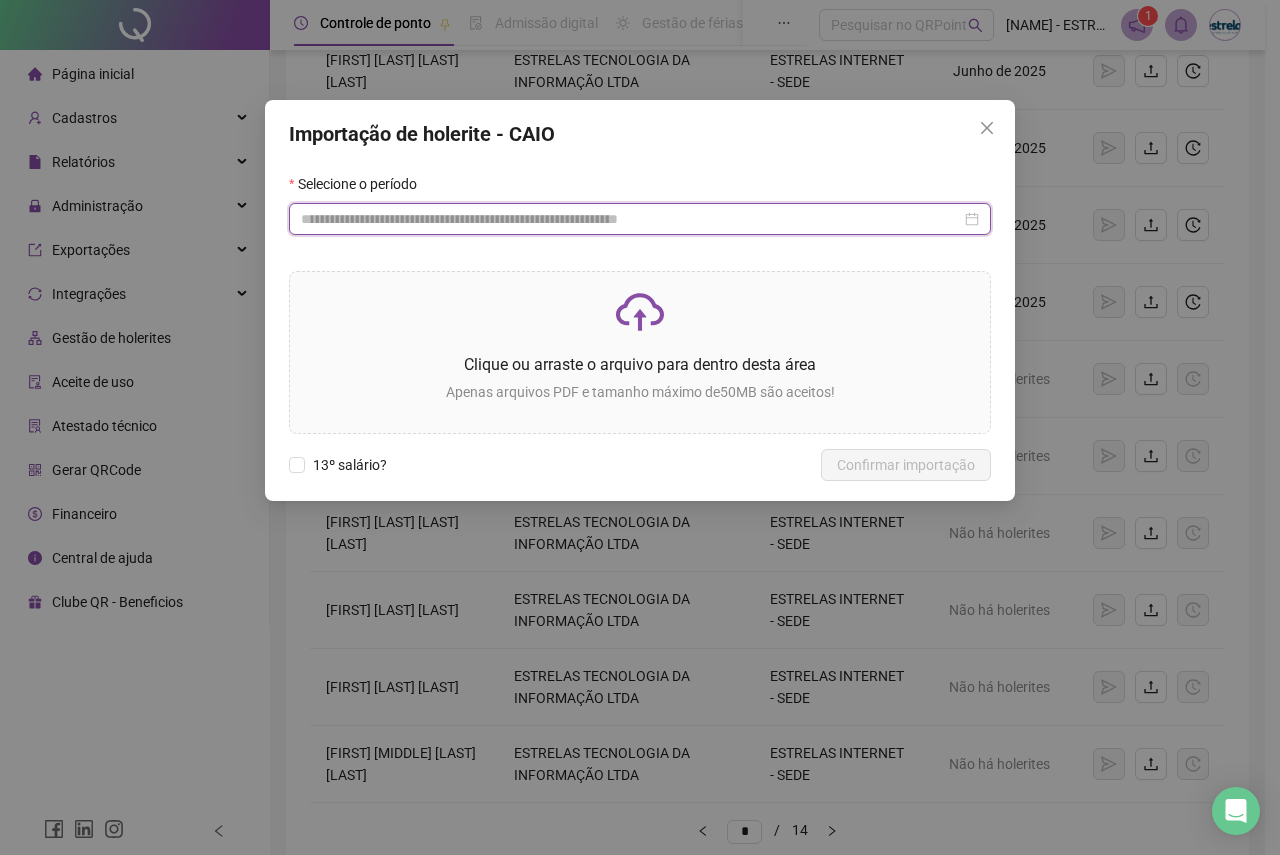 click at bounding box center [631, 219] 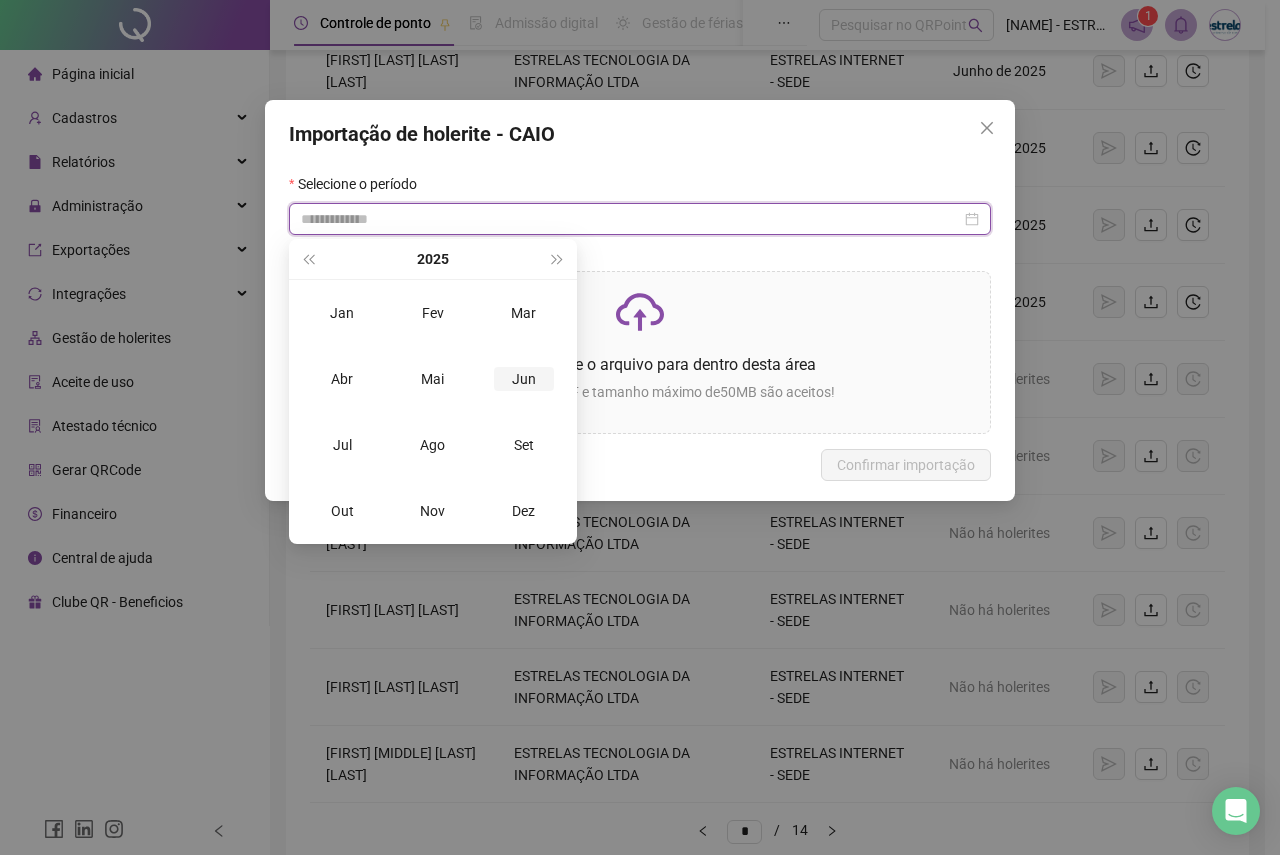 type on "**********" 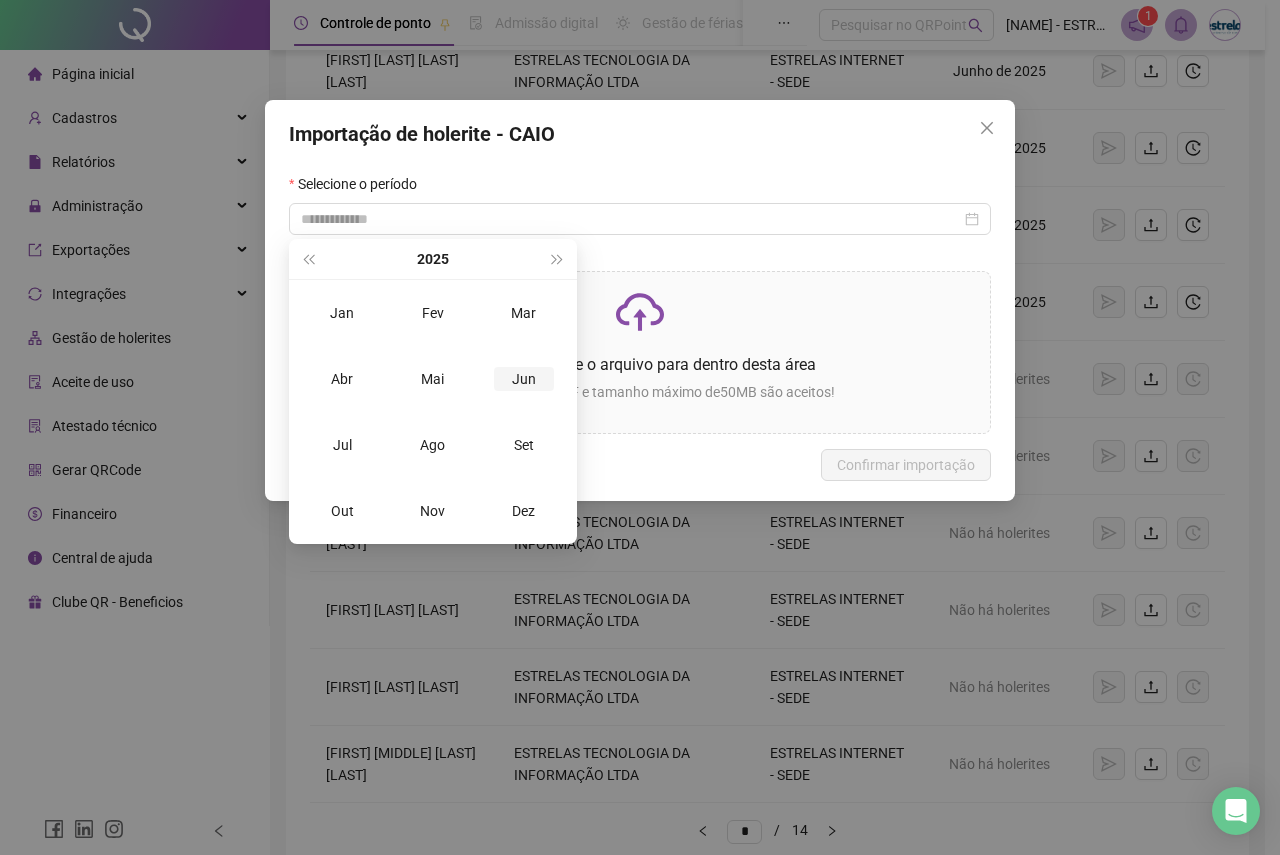click on "Jun" at bounding box center [524, 379] 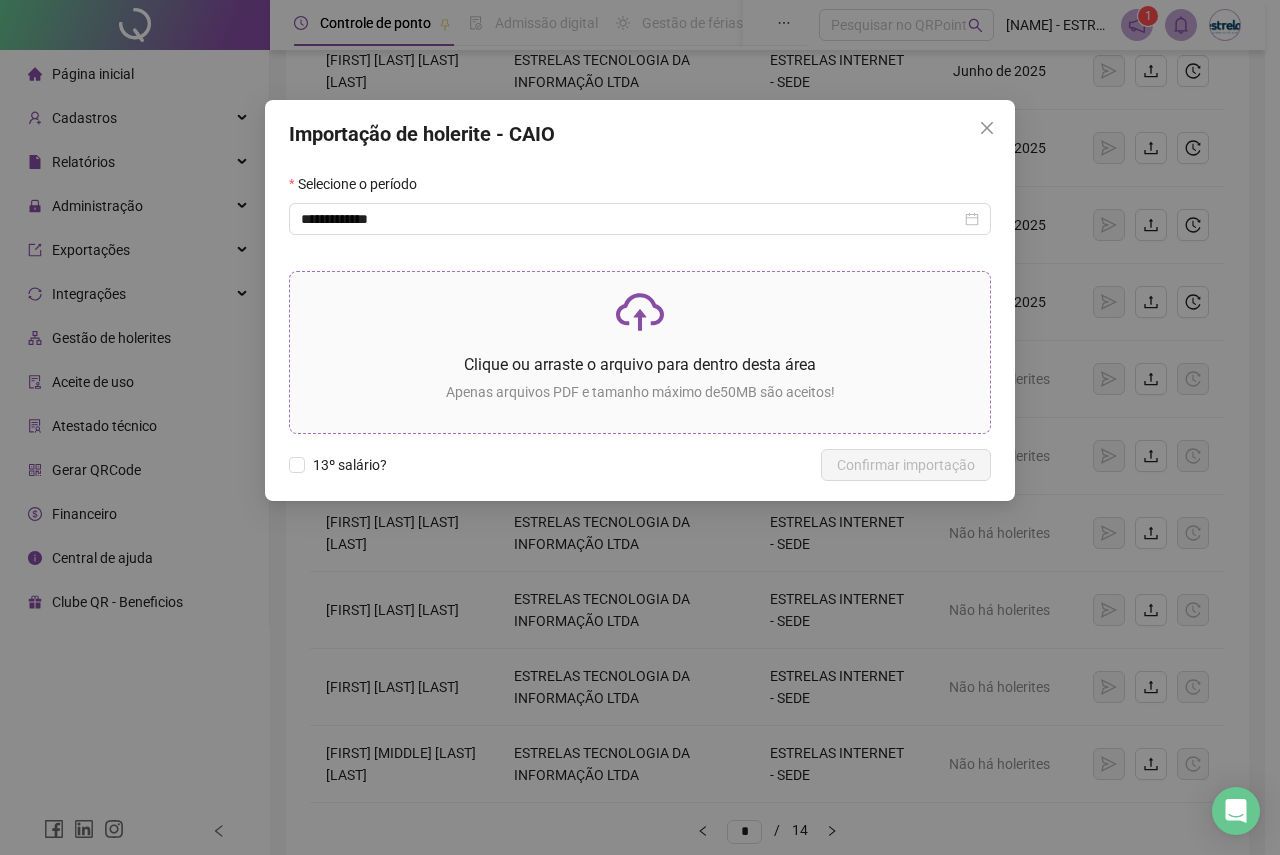 click 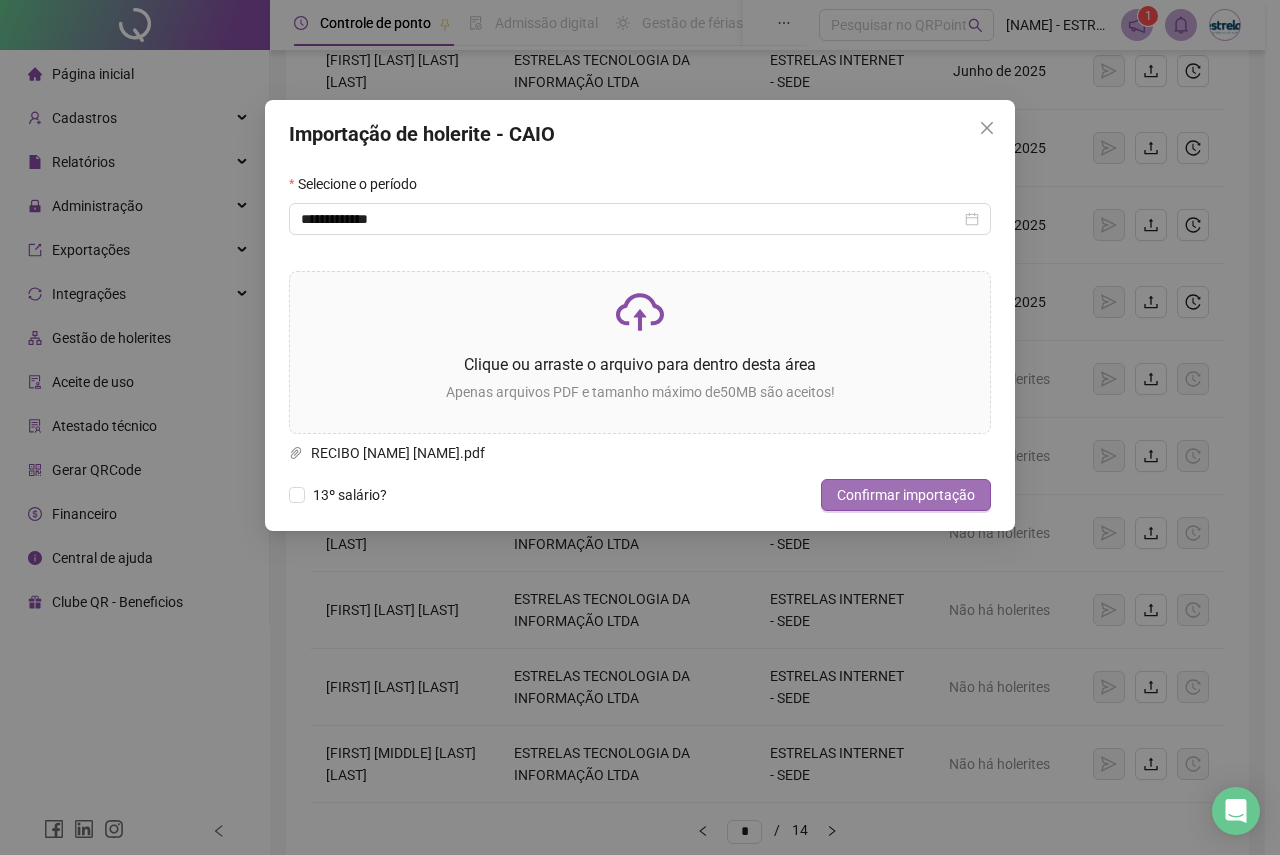click on "Confirmar importação" at bounding box center (906, 495) 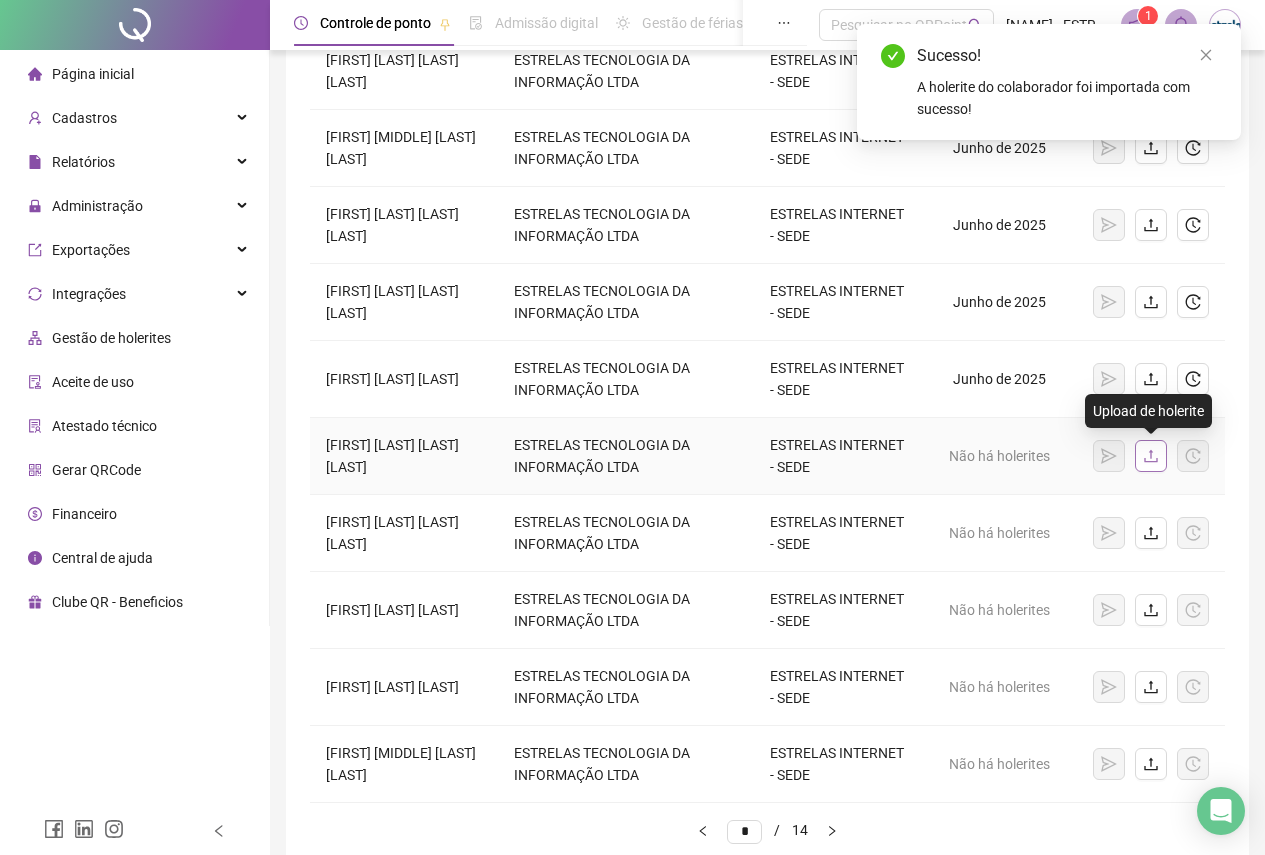 click at bounding box center [1151, 456] 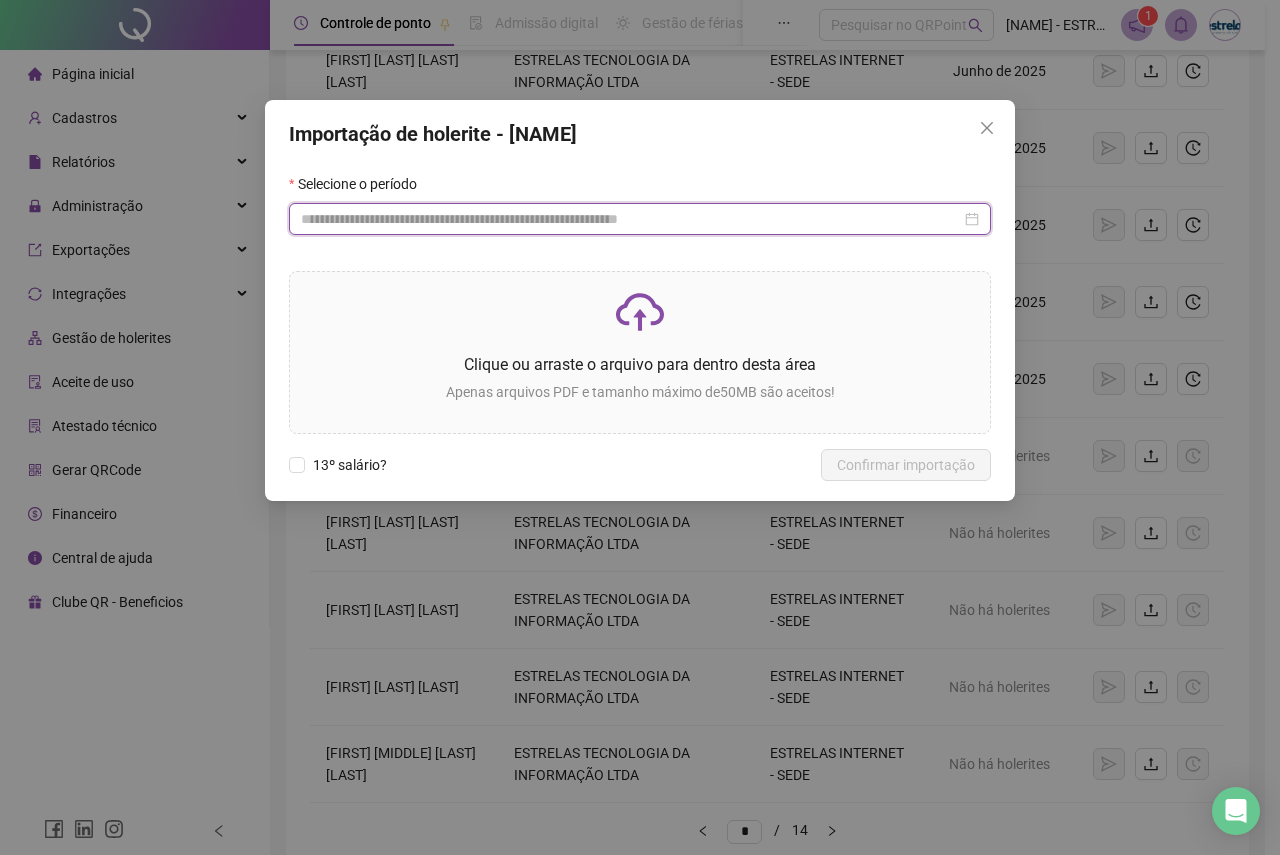 click at bounding box center (631, 219) 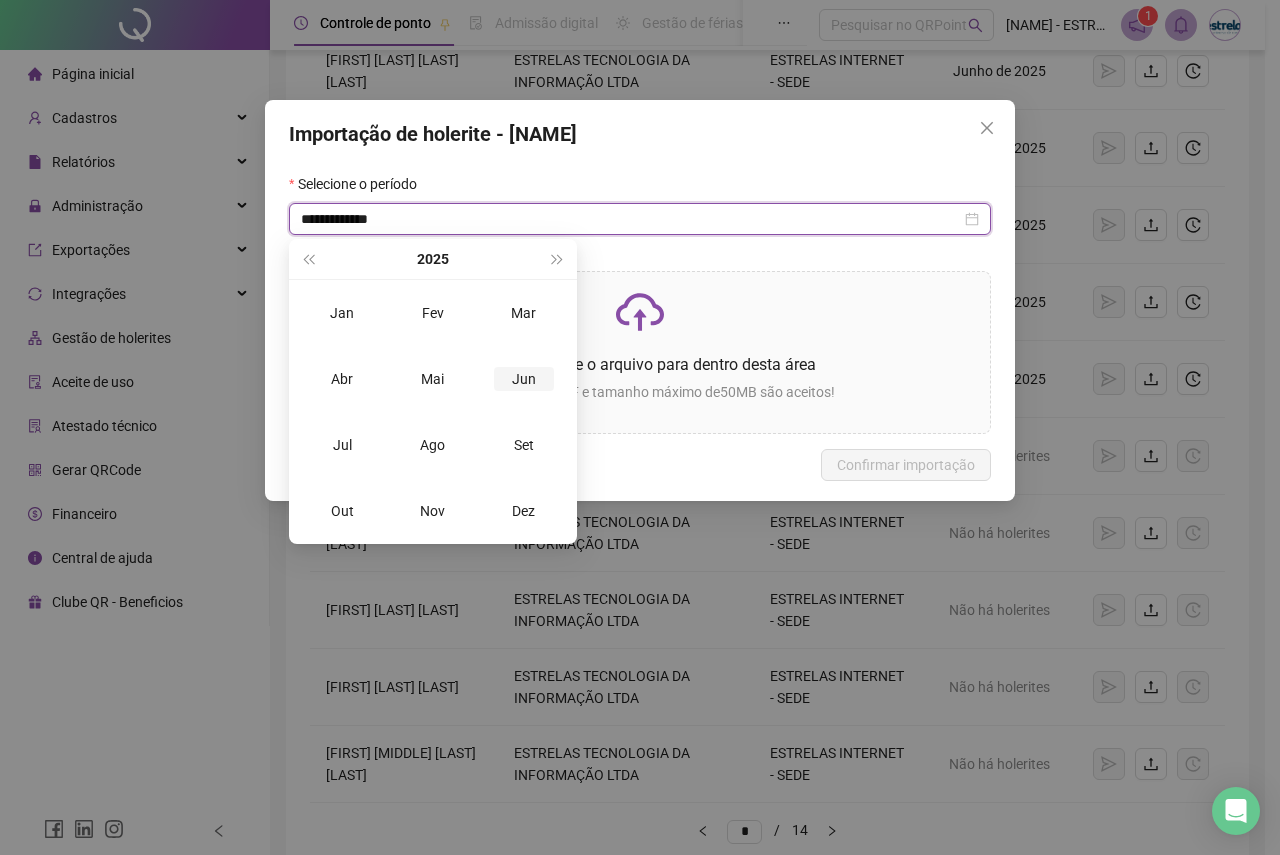 type on "**********" 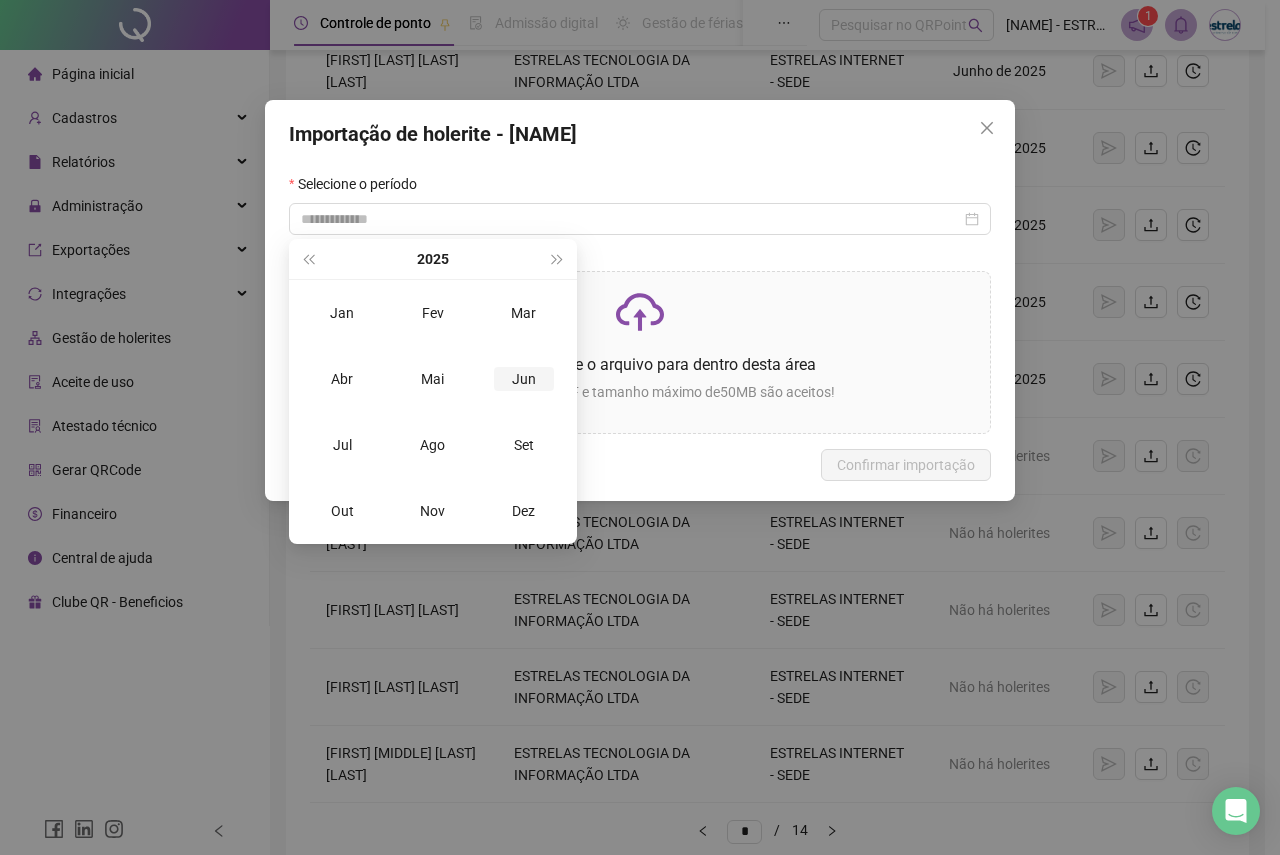 click on "Jun" at bounding box center (524, 379) 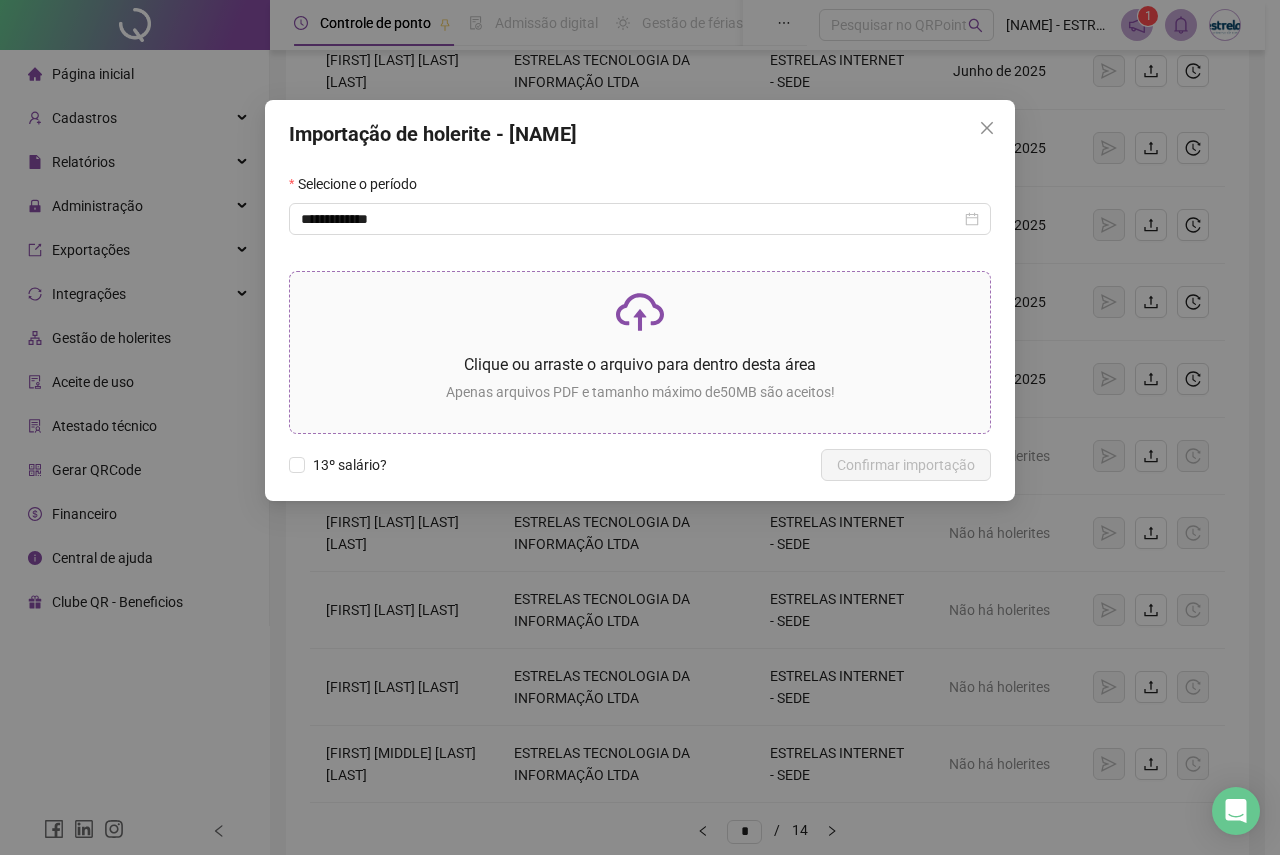 click 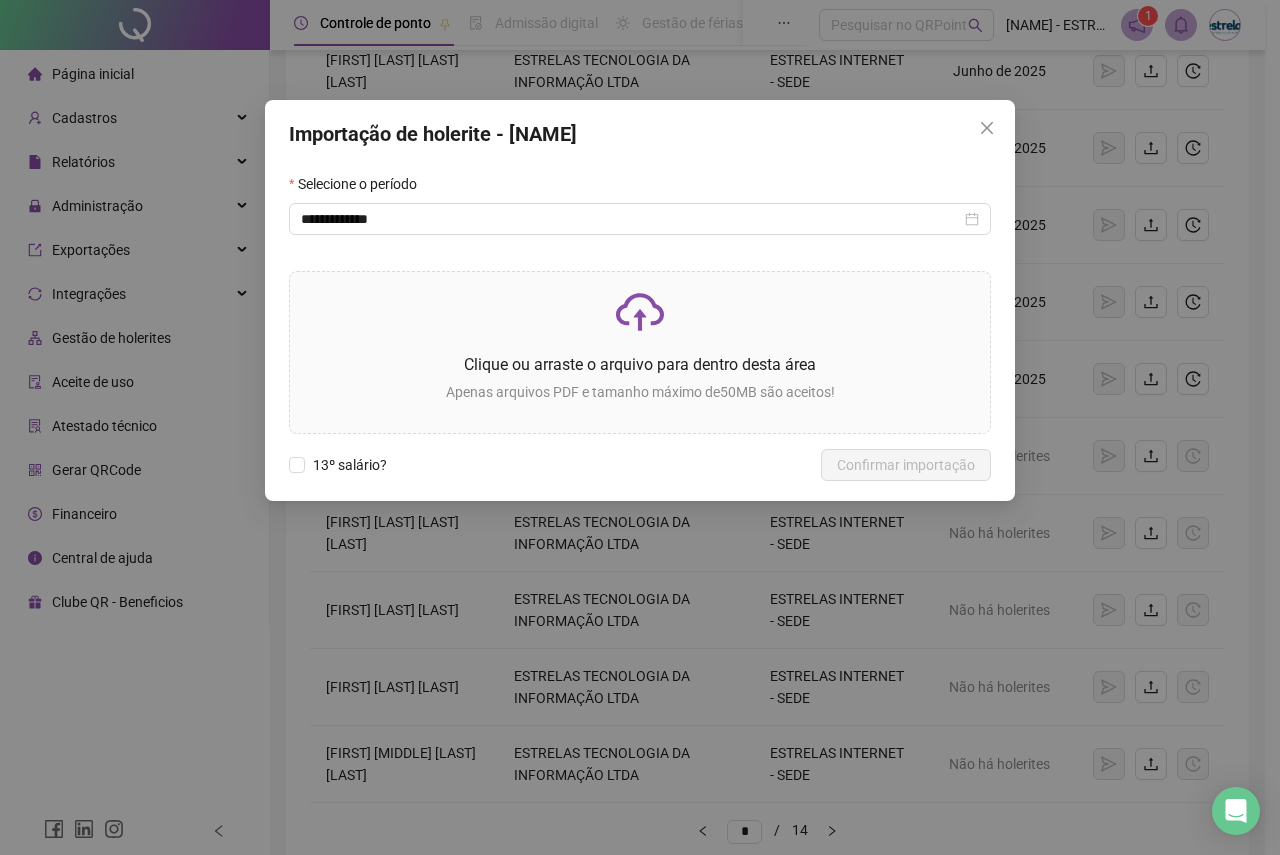click at bounding box center (987, 128) 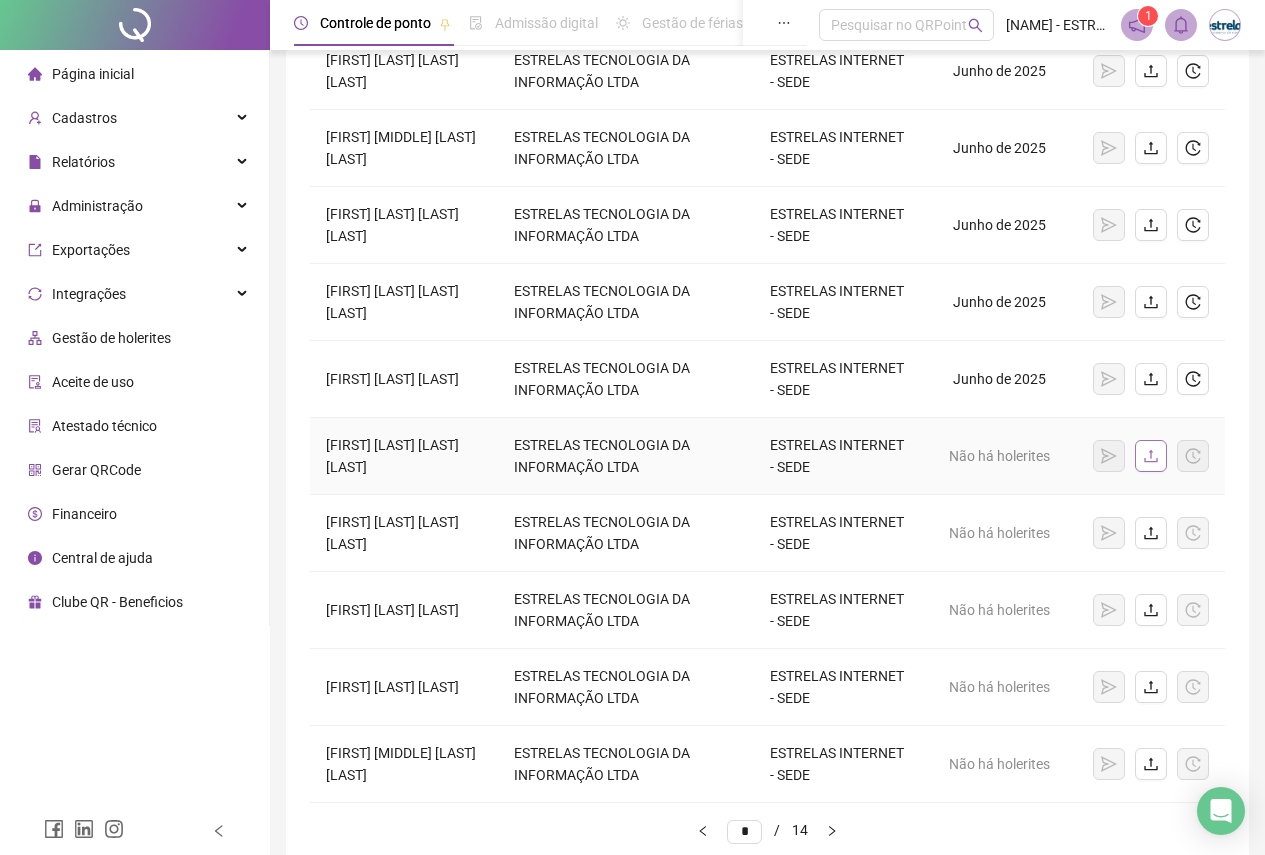 click at bounding box center [1151, 456] 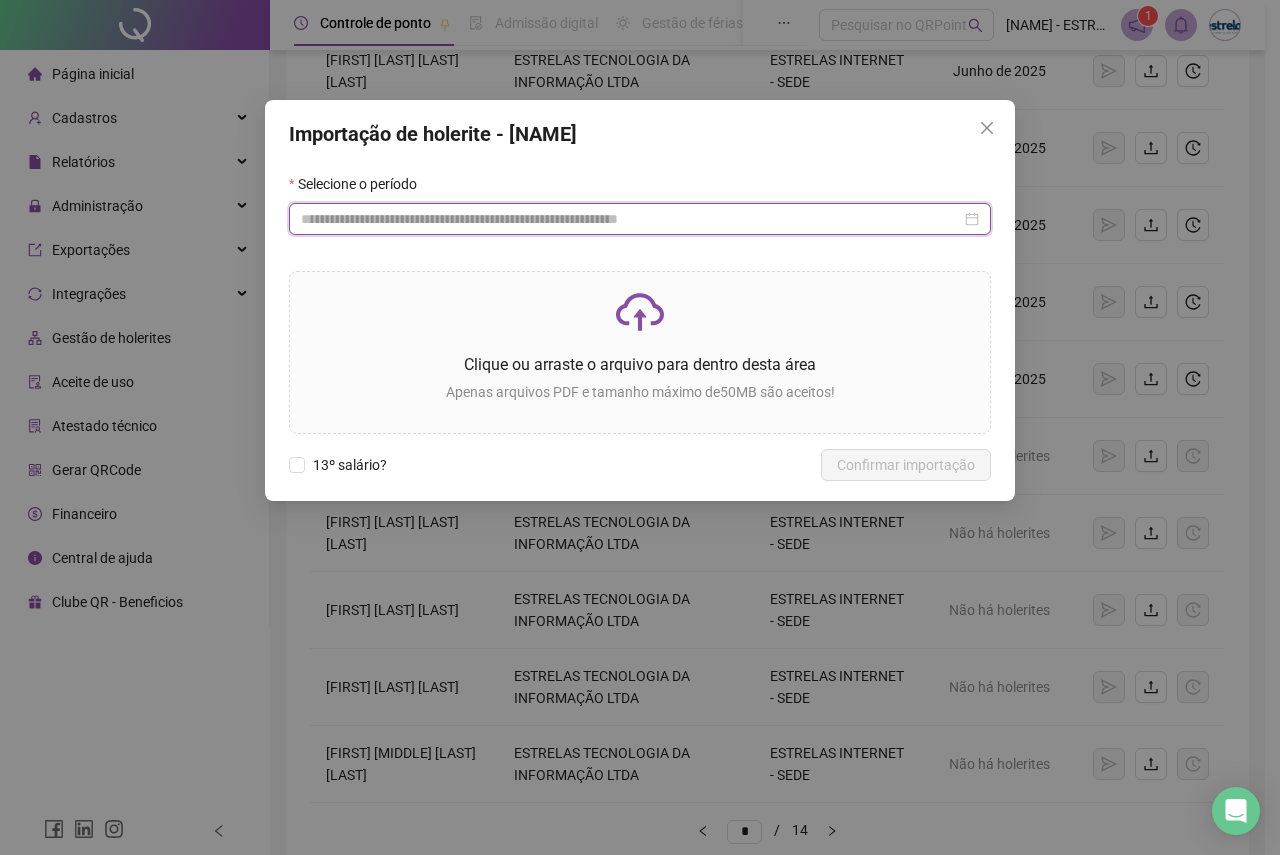 click at bounding box center [631, 219] 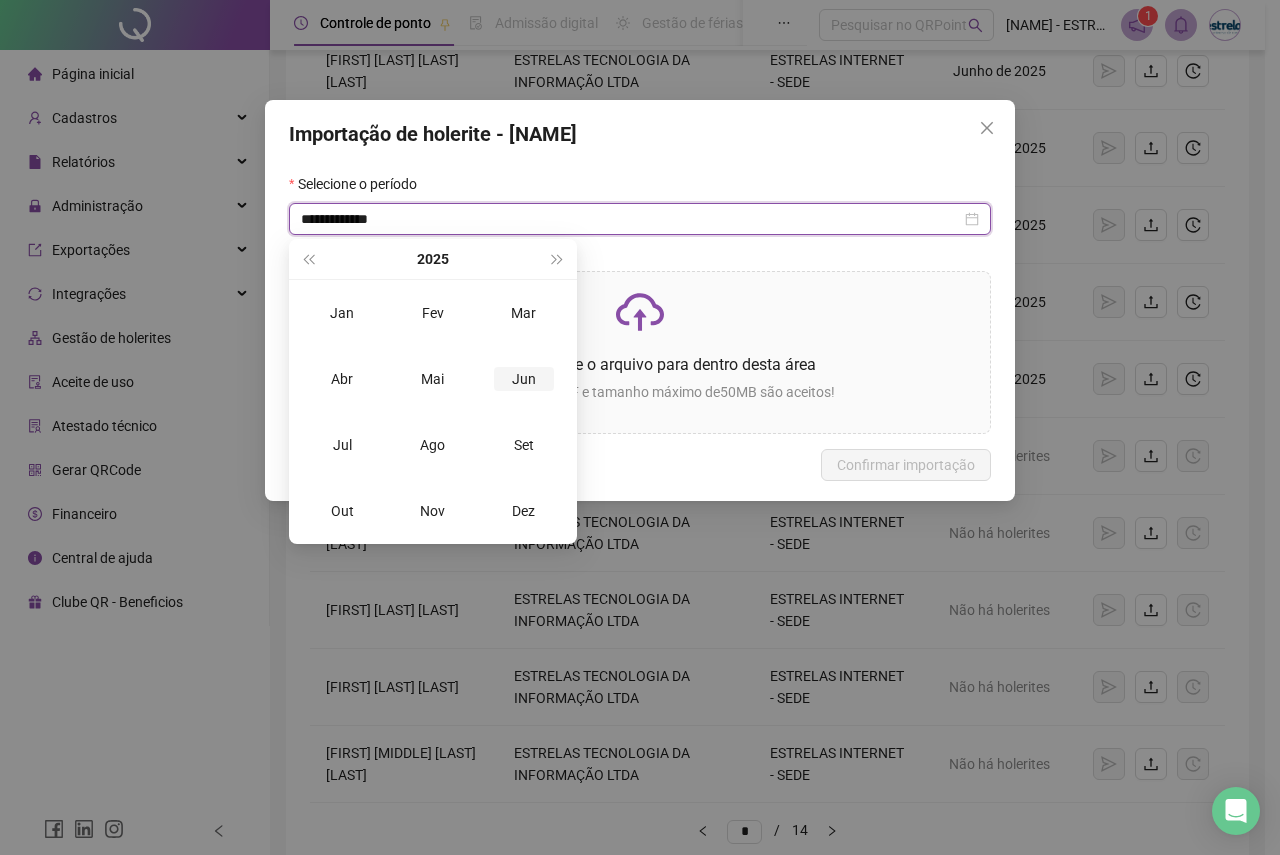 type on "**********" 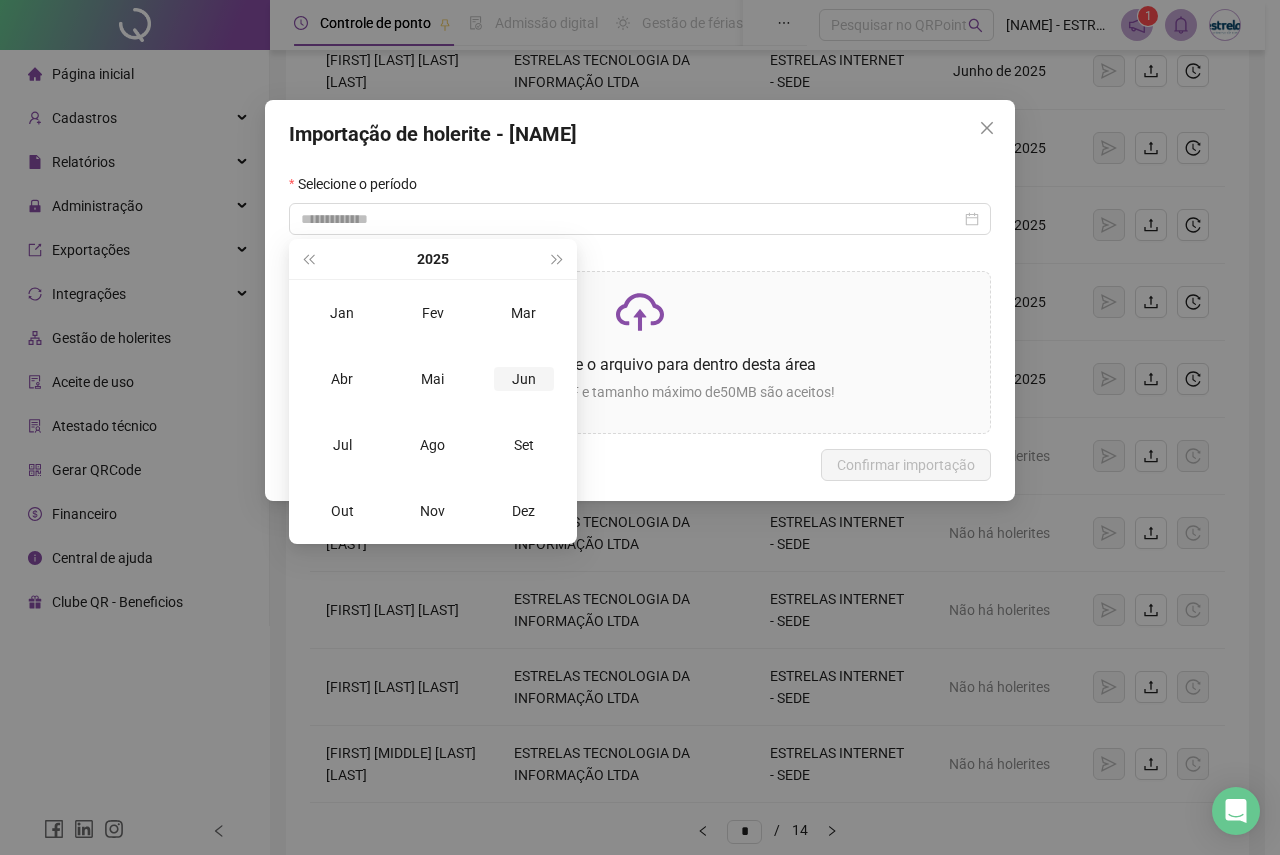click on "Jun" at bounding box center [524, 379] 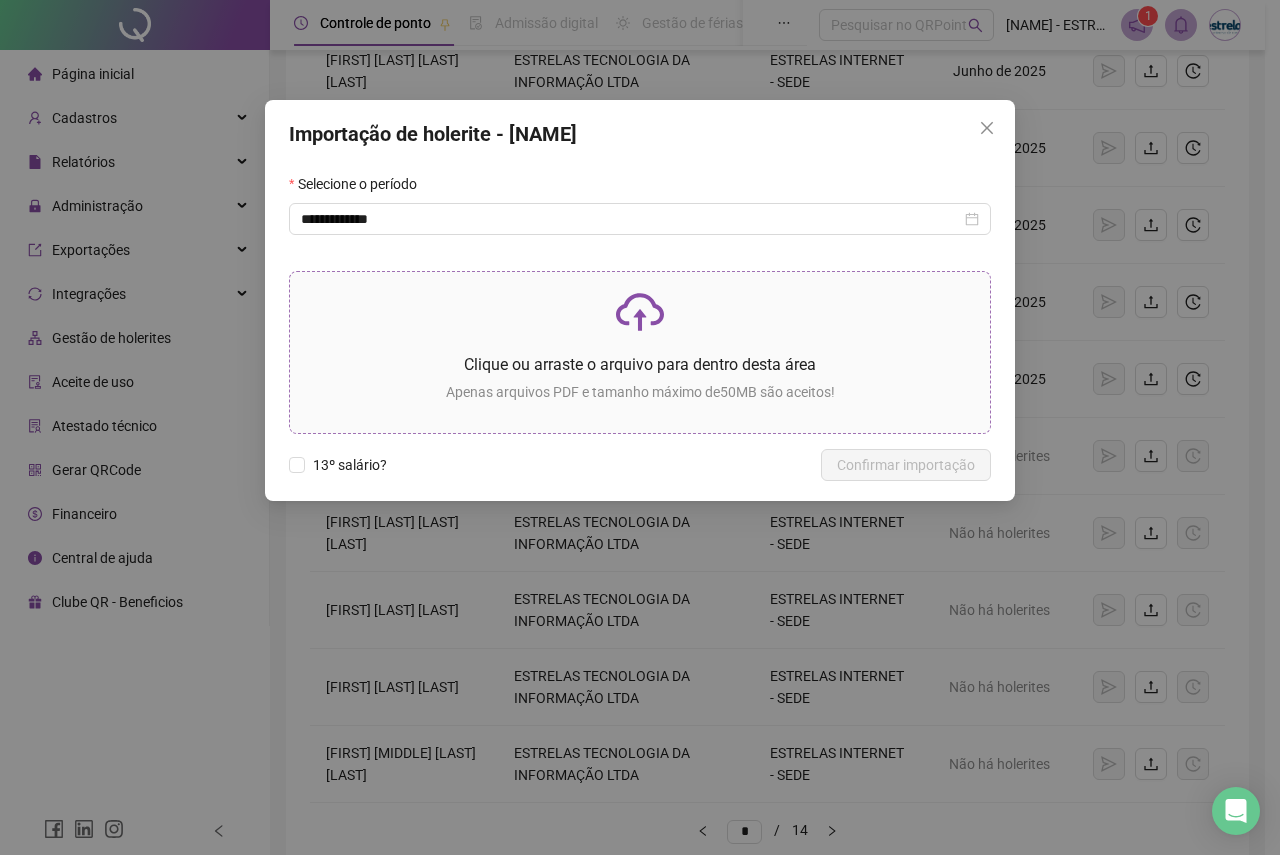 click 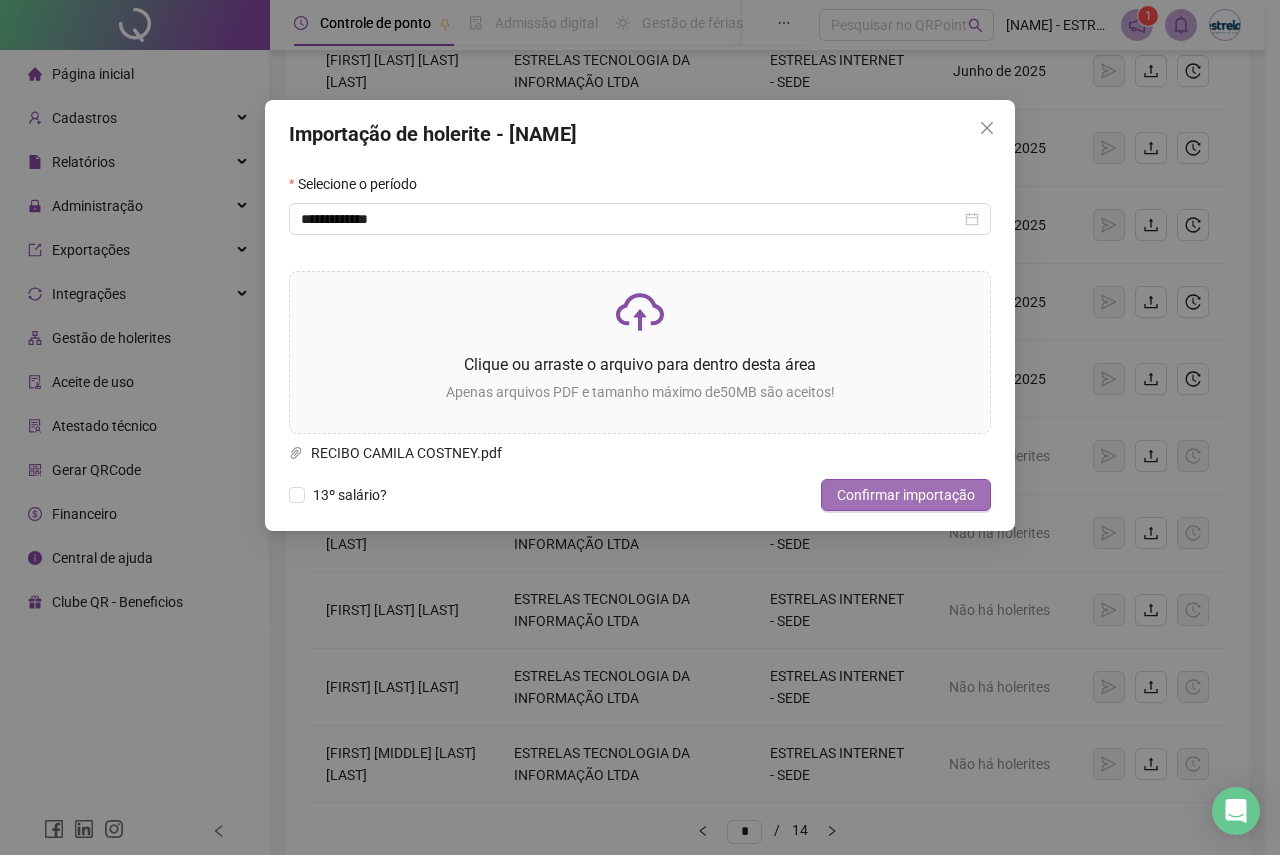 click on "Confirmar importação" at bounding box center [906, 495] 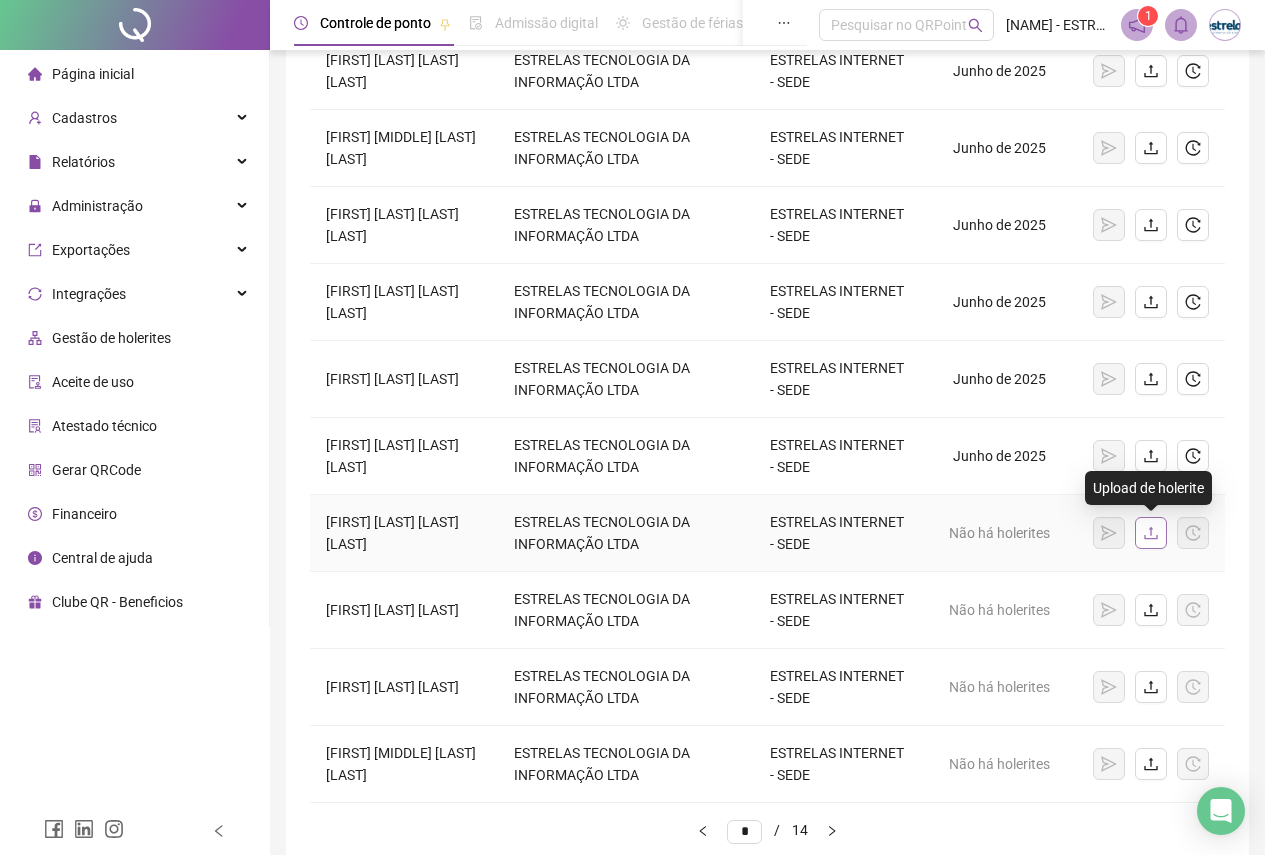 click 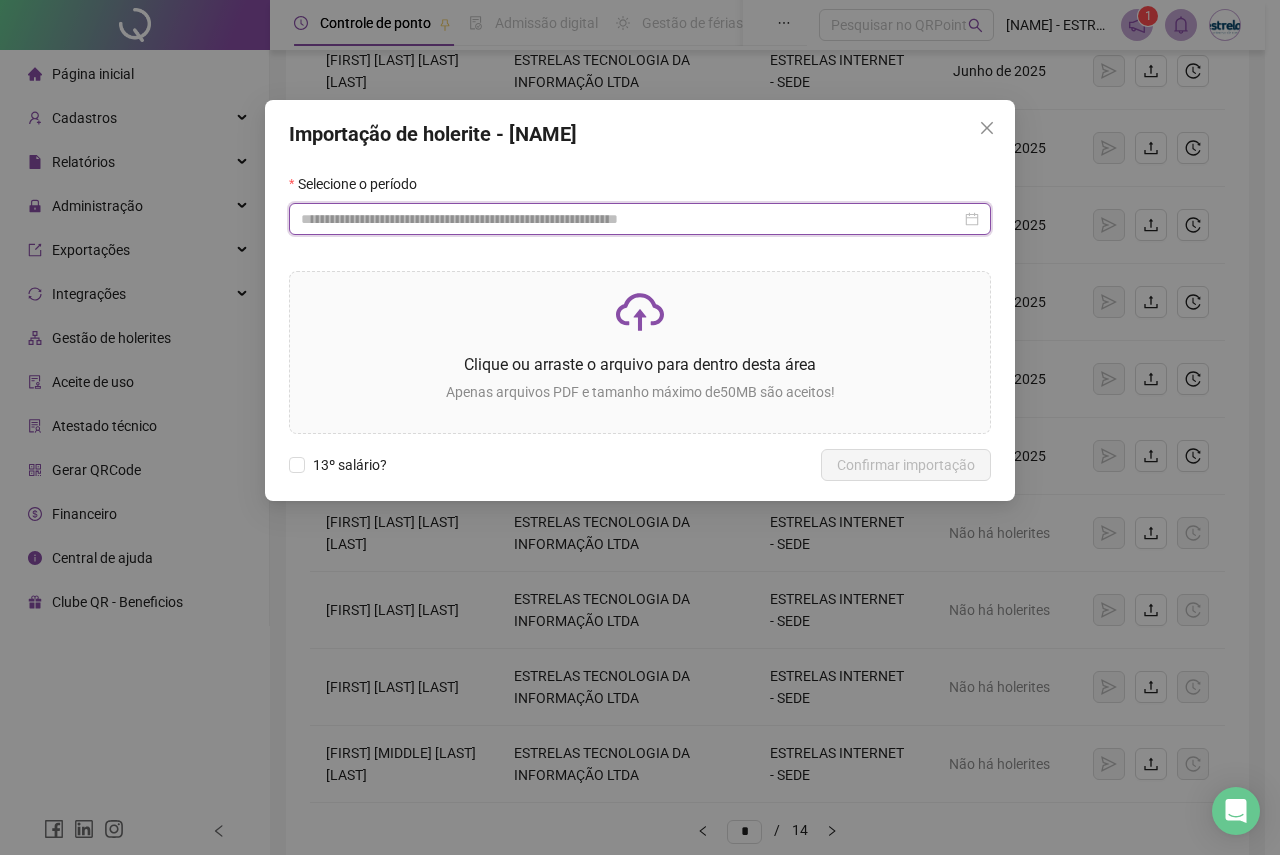 click at bounding box center [631, 219] 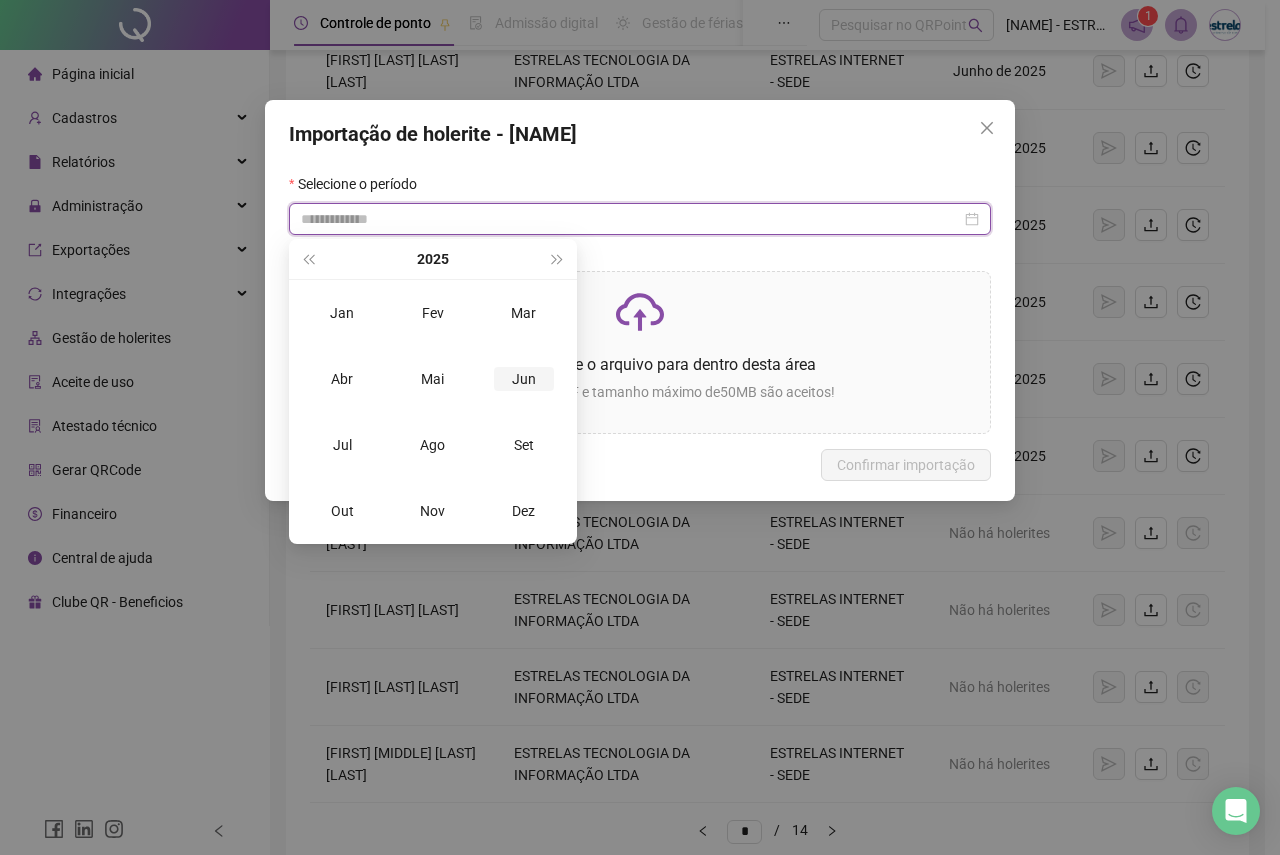 type on "**********" 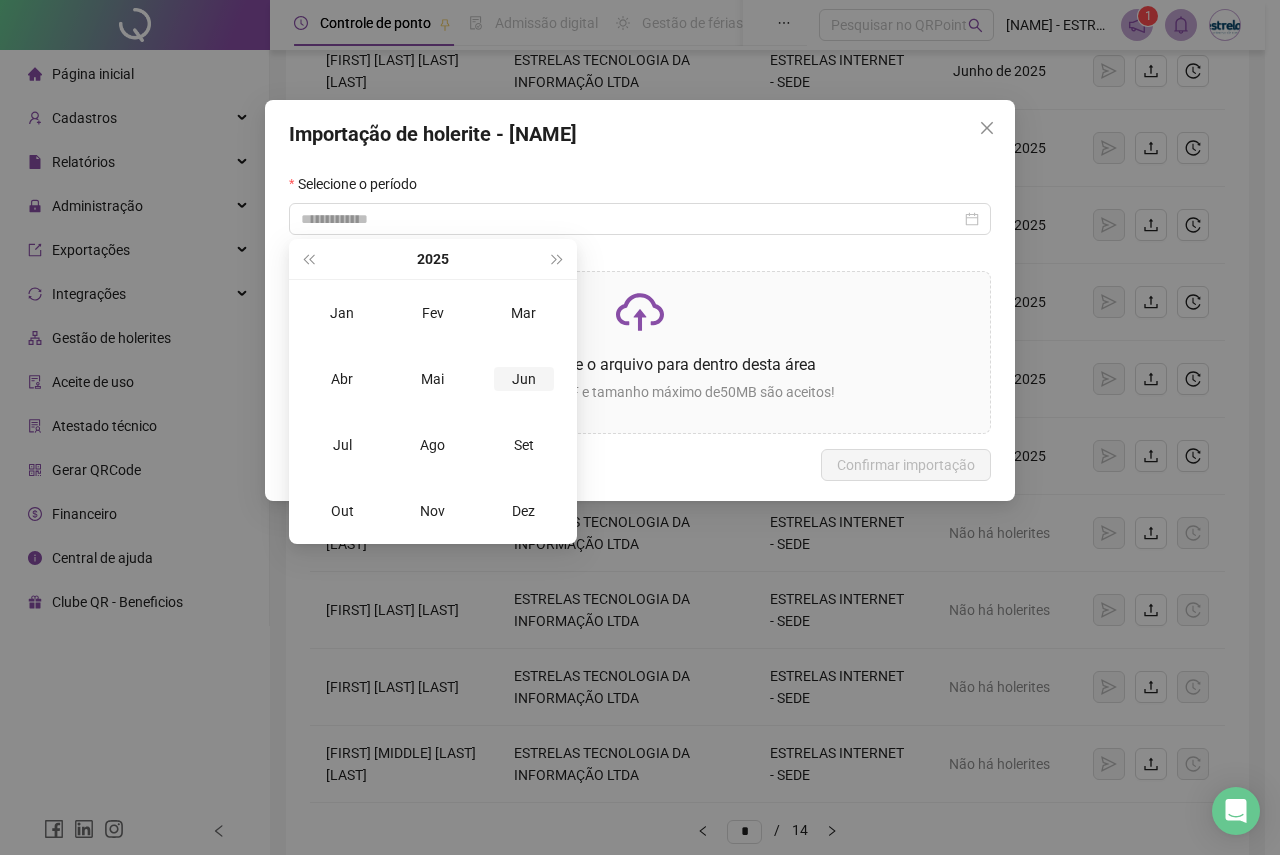 click on "Jun" at bounding box center [524, 379] 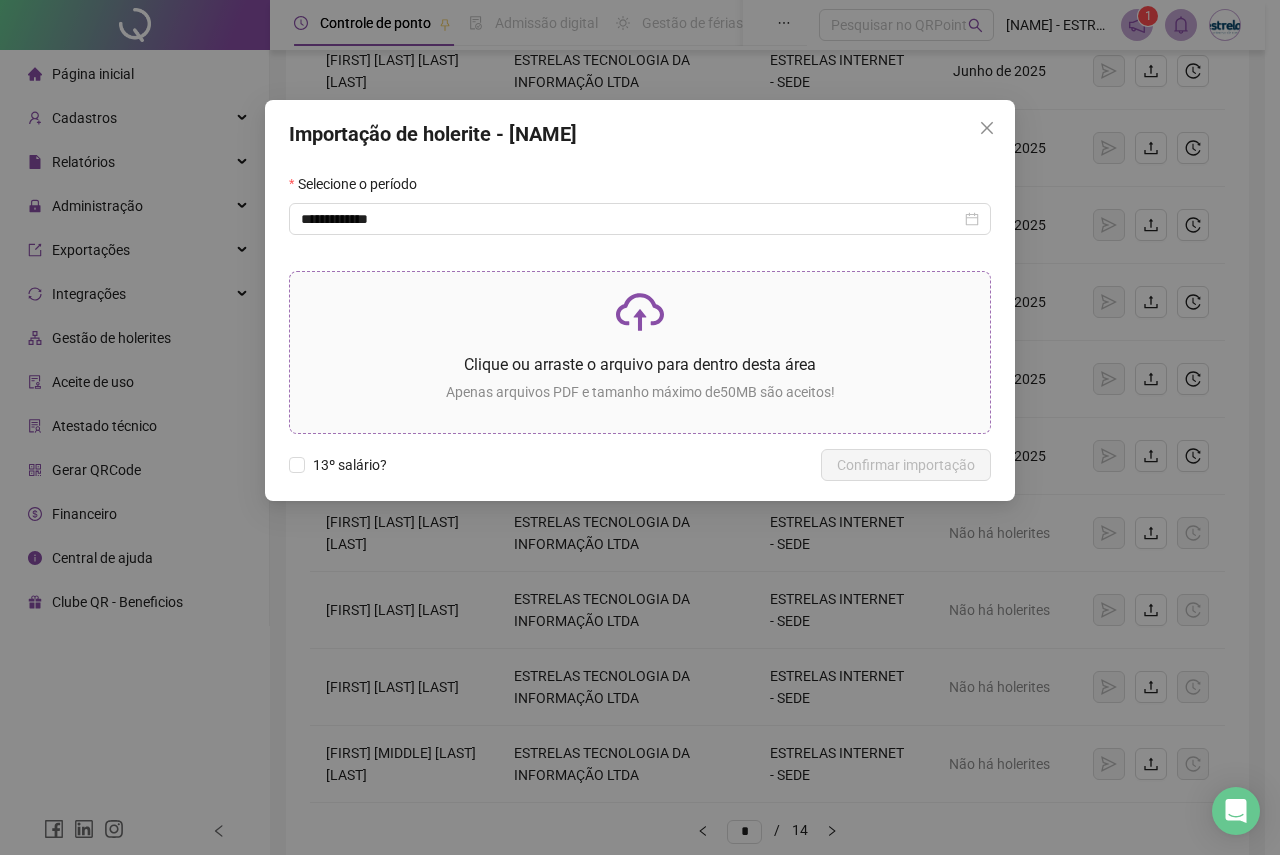 click 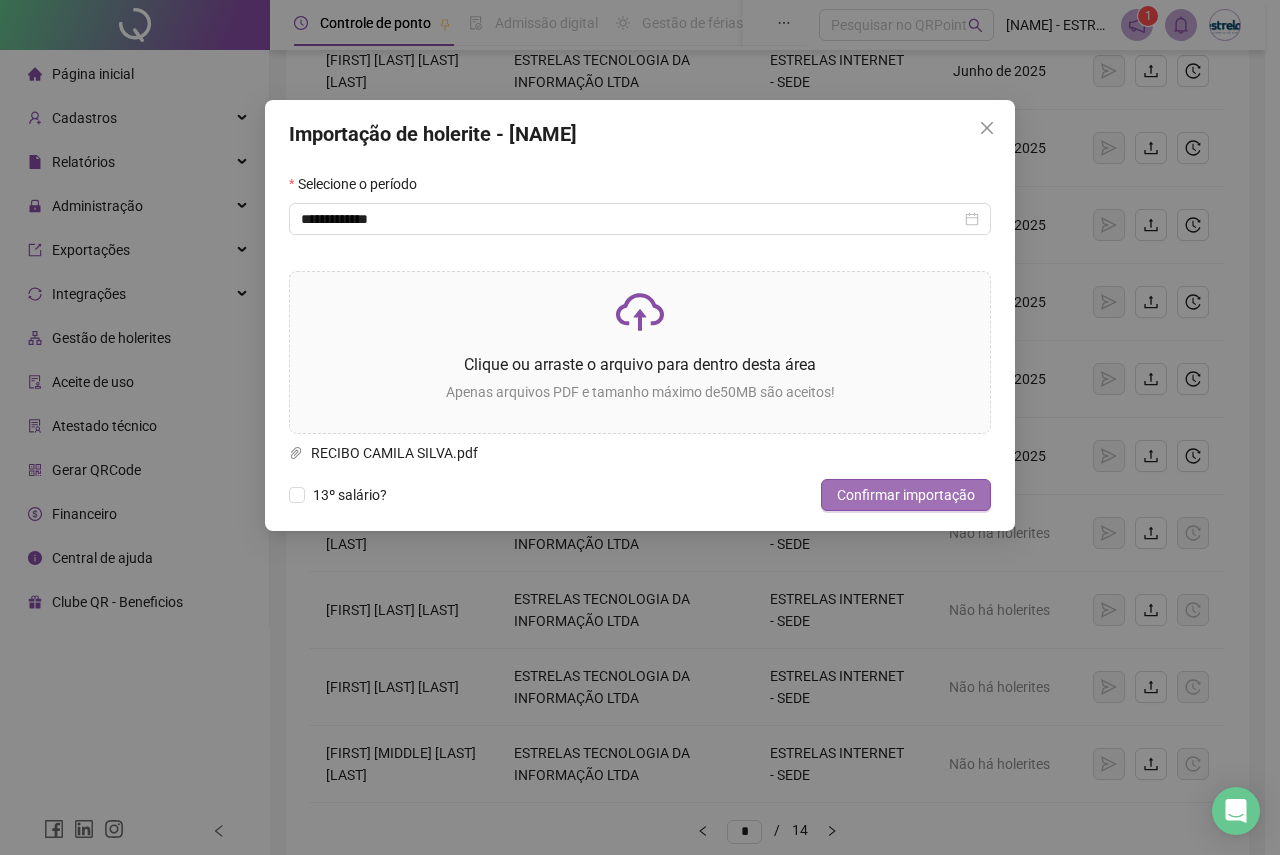 click on "Confirmar importação" at bounding box center (906, 495) 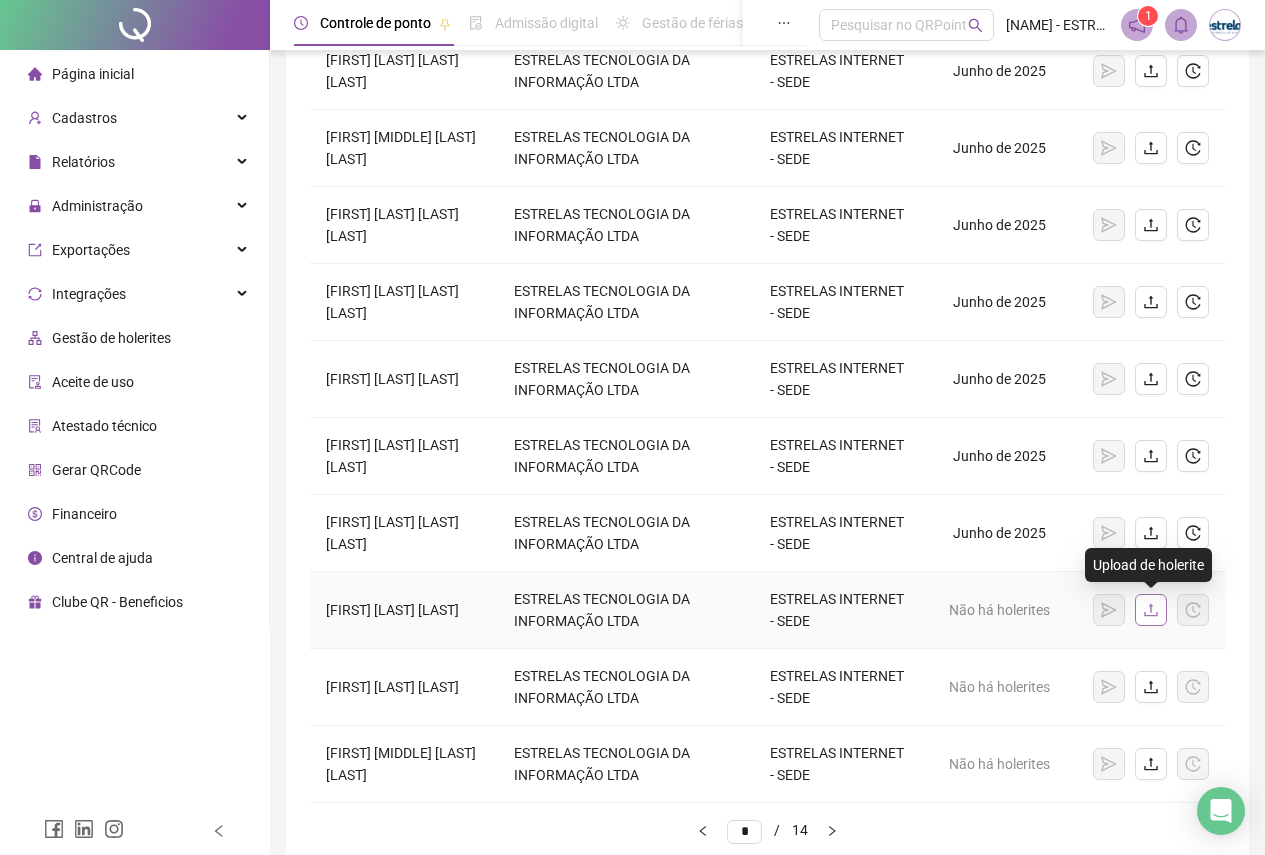 click at bounding box center (1151, 610) 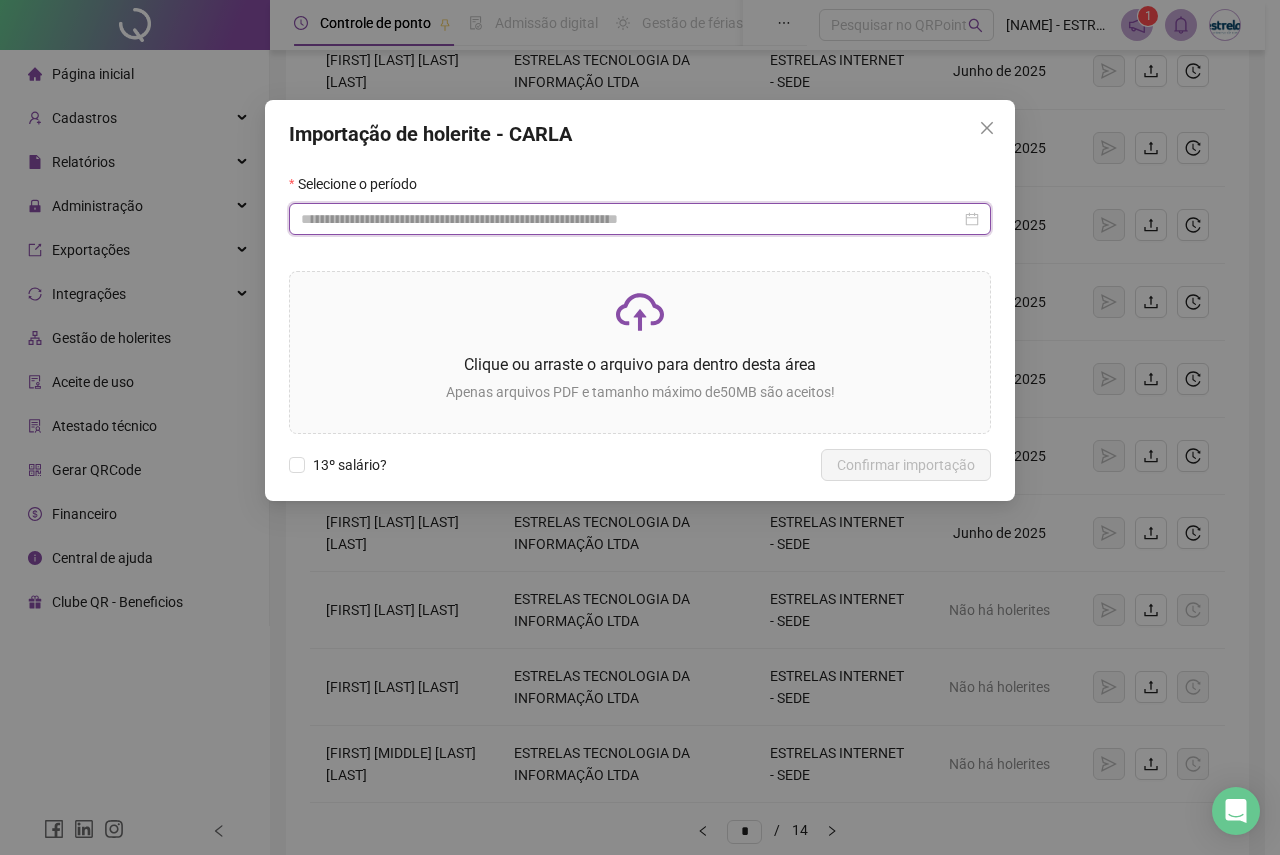 click at bounding box center (631, 219) 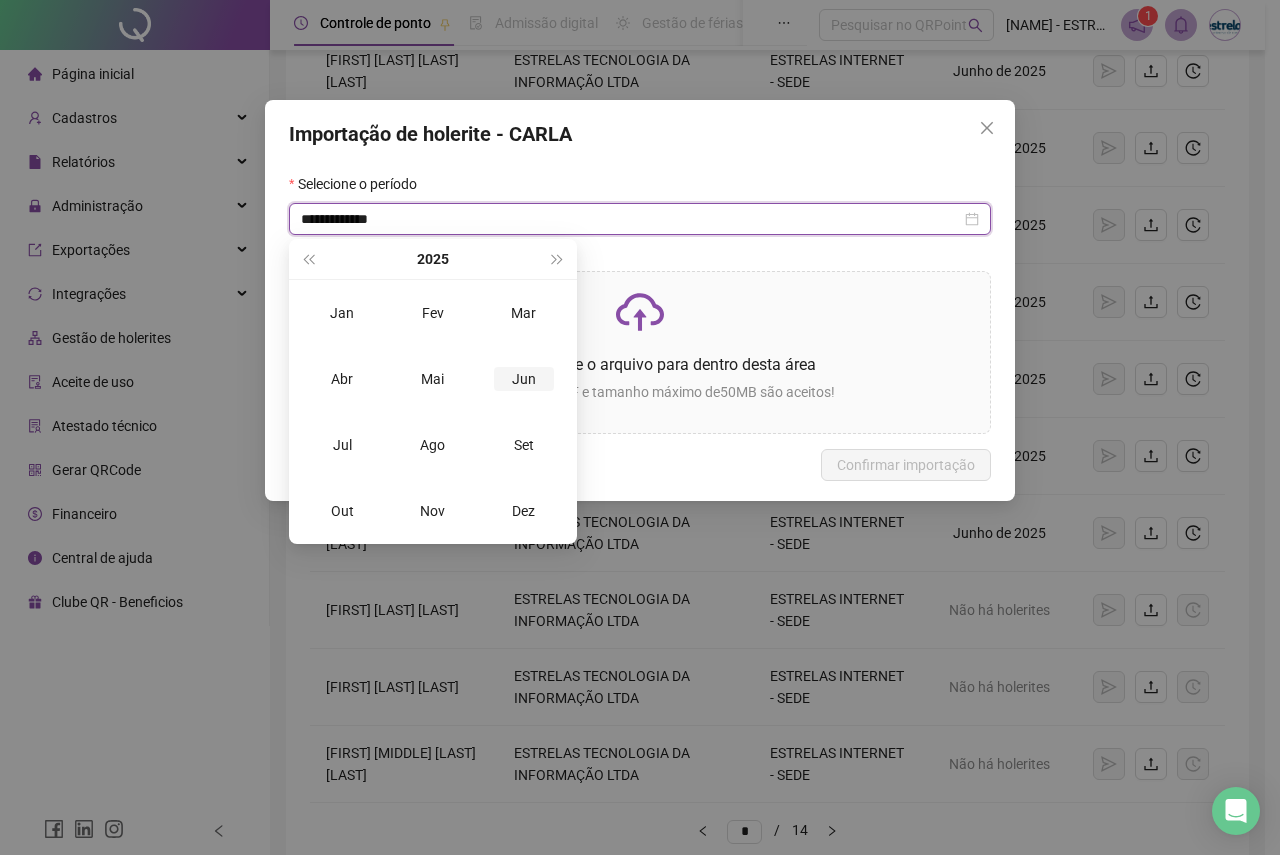 type on "**********" 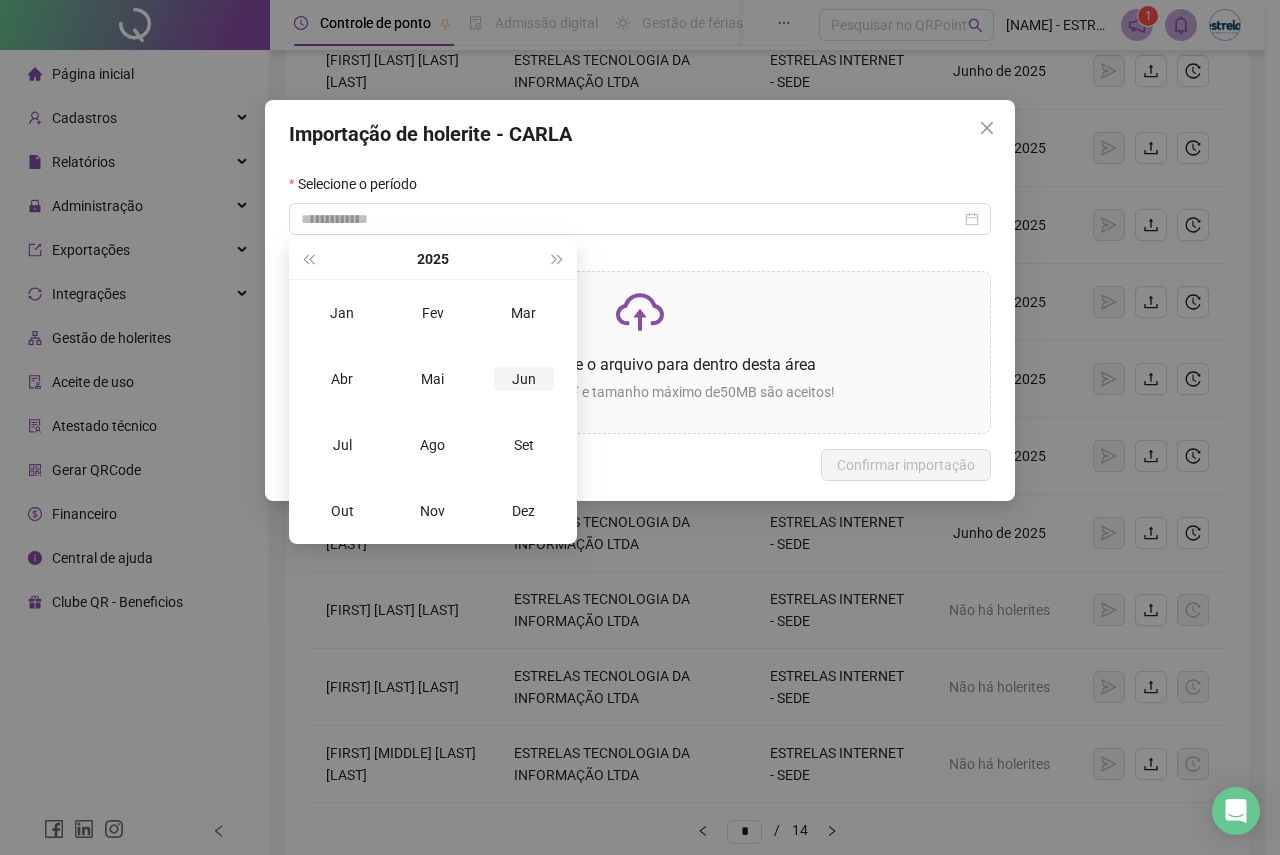 click on "Jun" at bounding box center [524, 379] 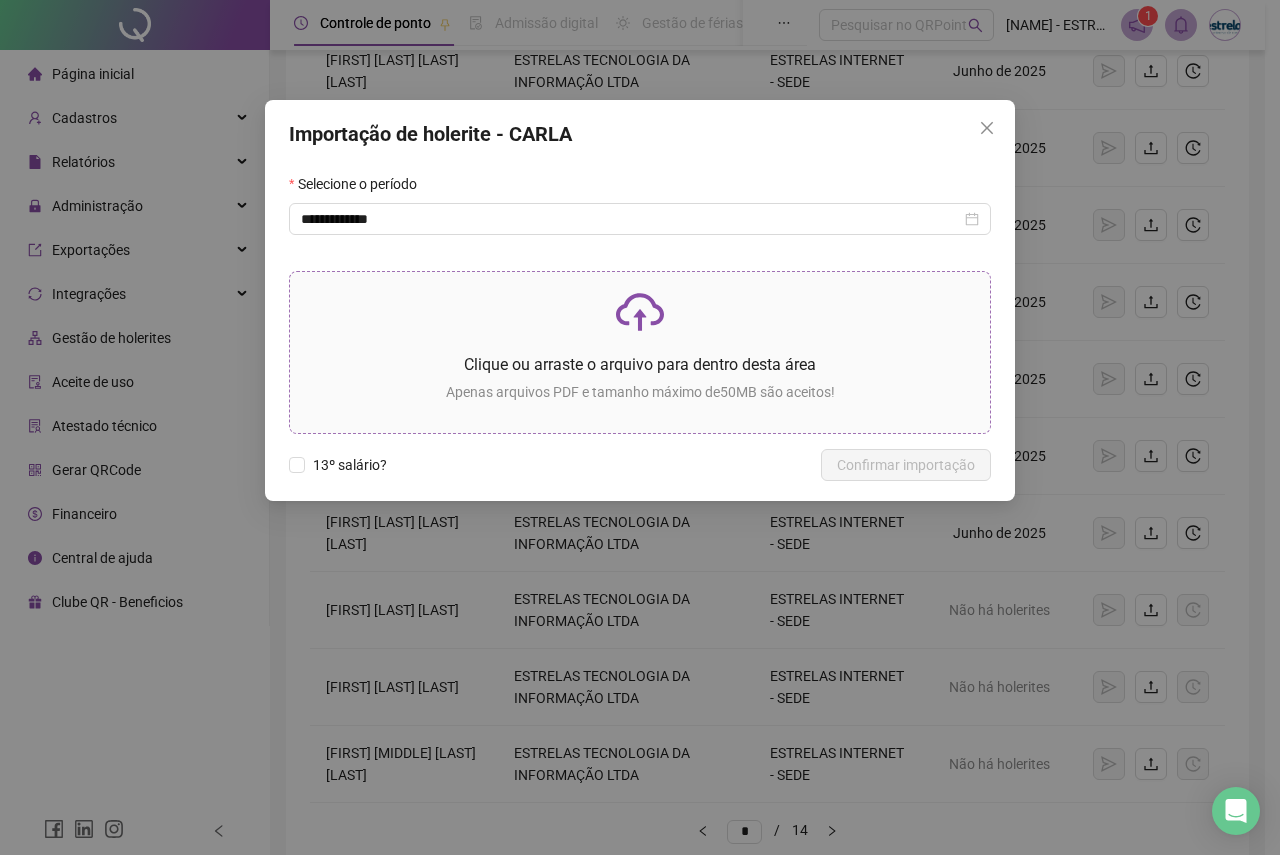 click 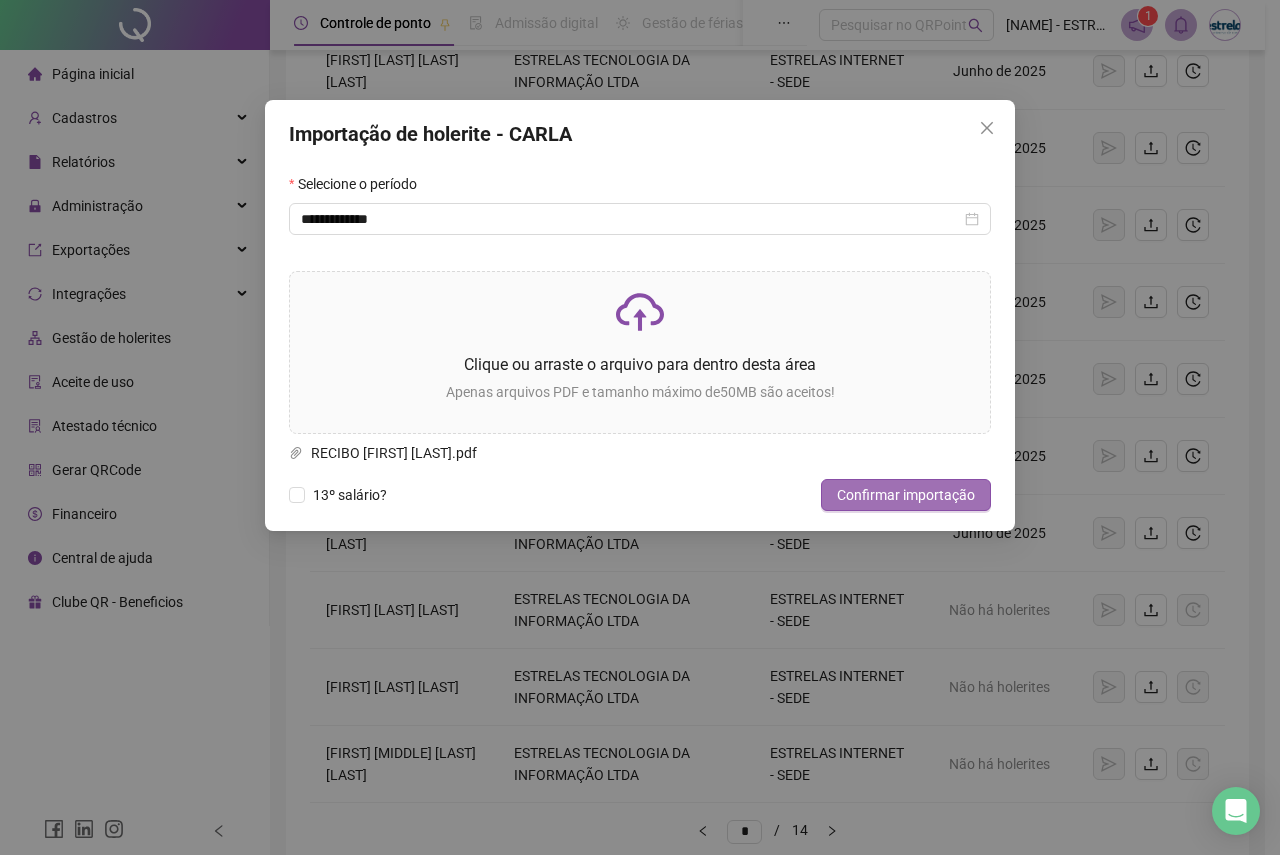 click on "Confirmar importação" at bounding box center (906, 495) 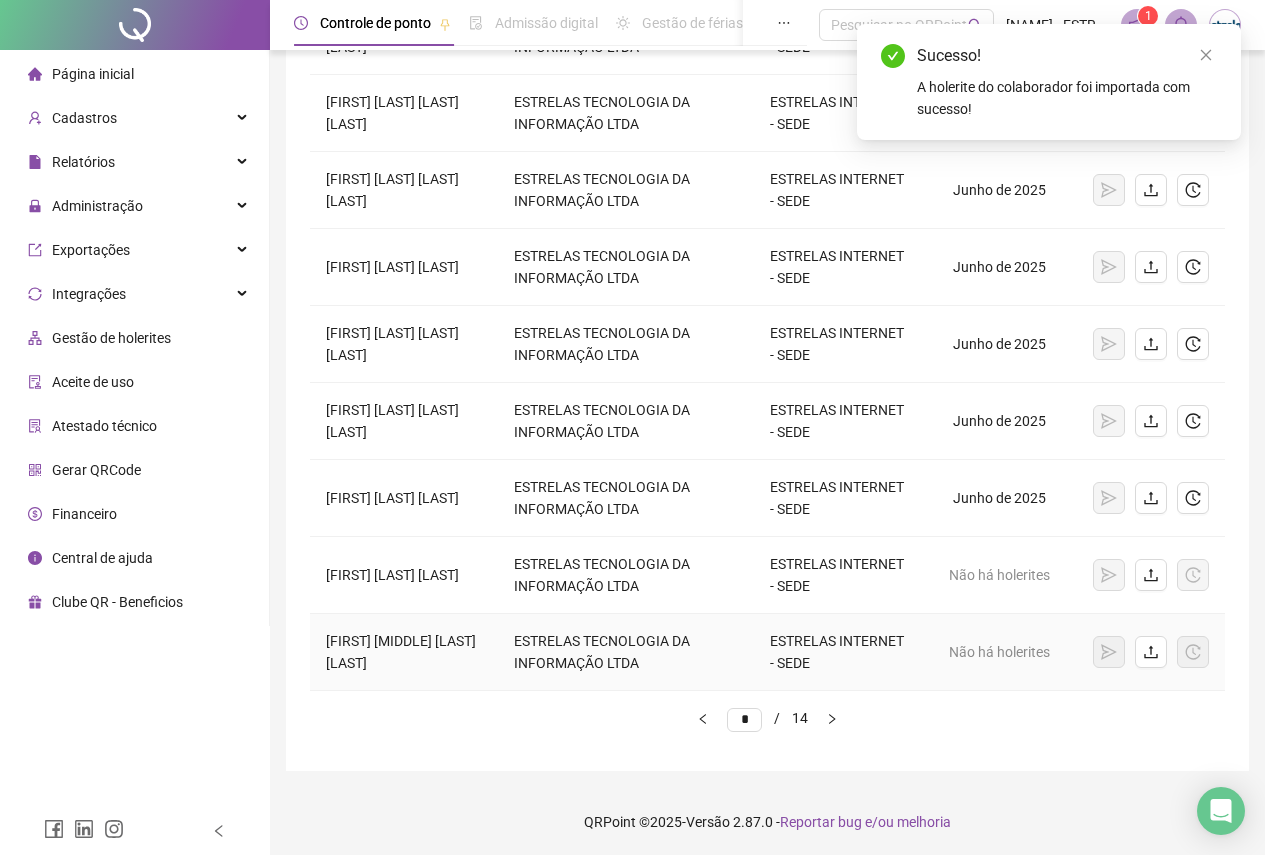 scroll, scrollTop: 414, scrollLeft: 0, axis: vertical 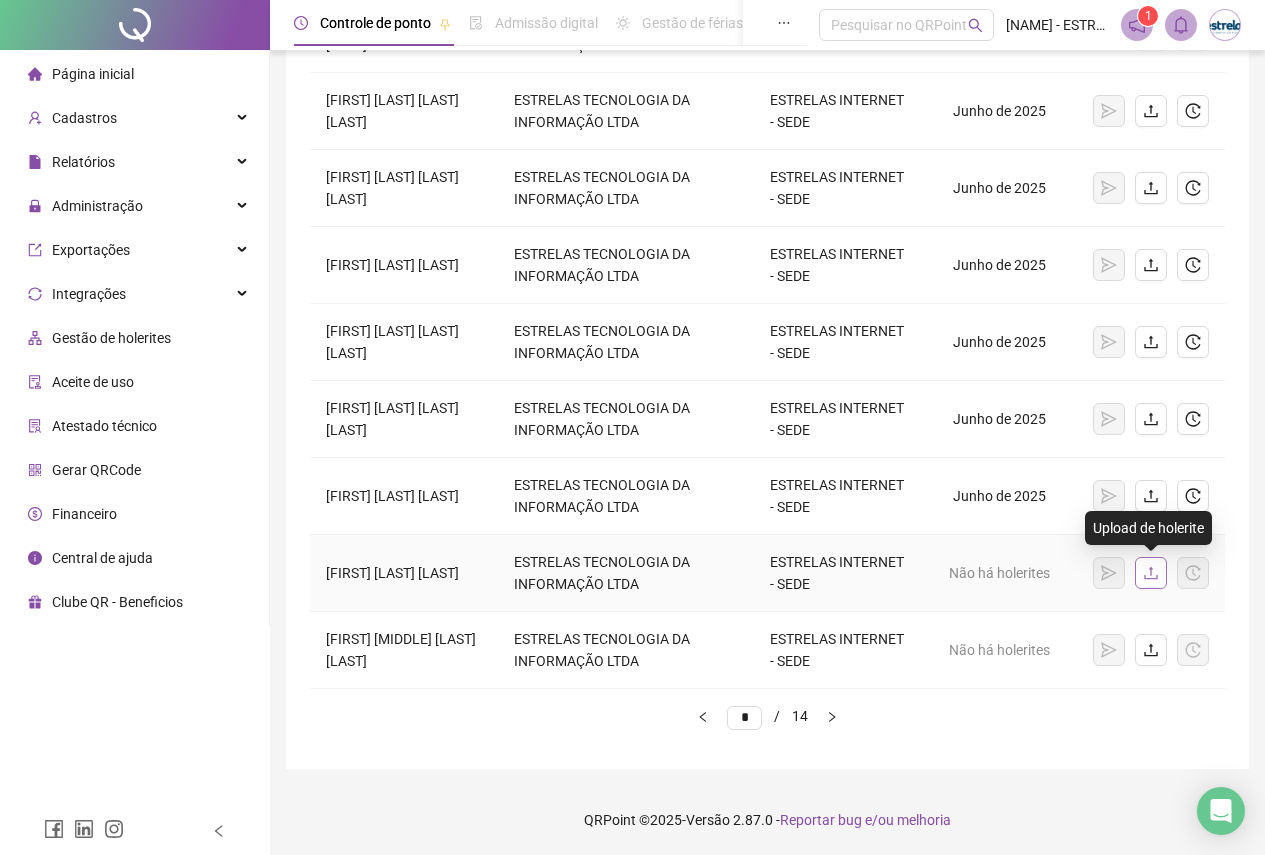 click 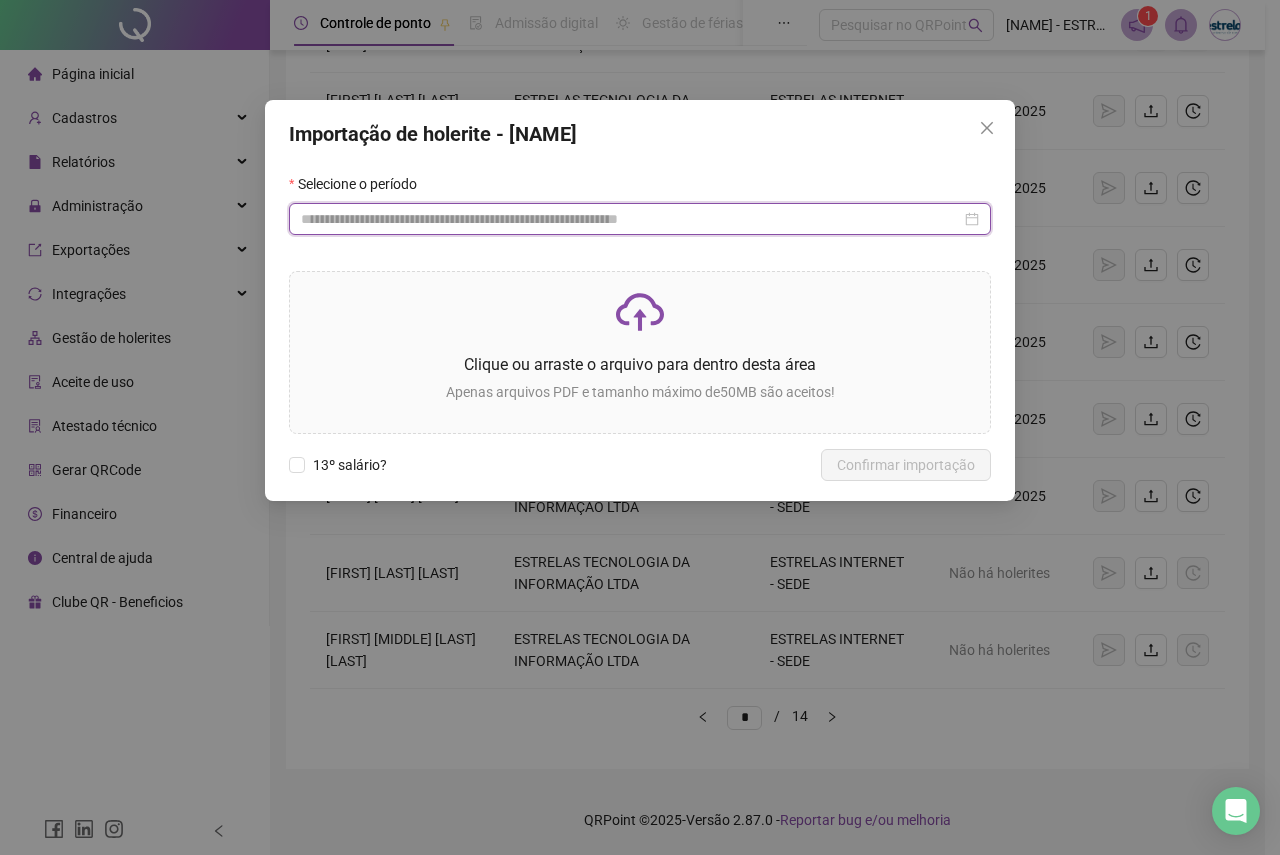 click at bounding box center (631, 219) 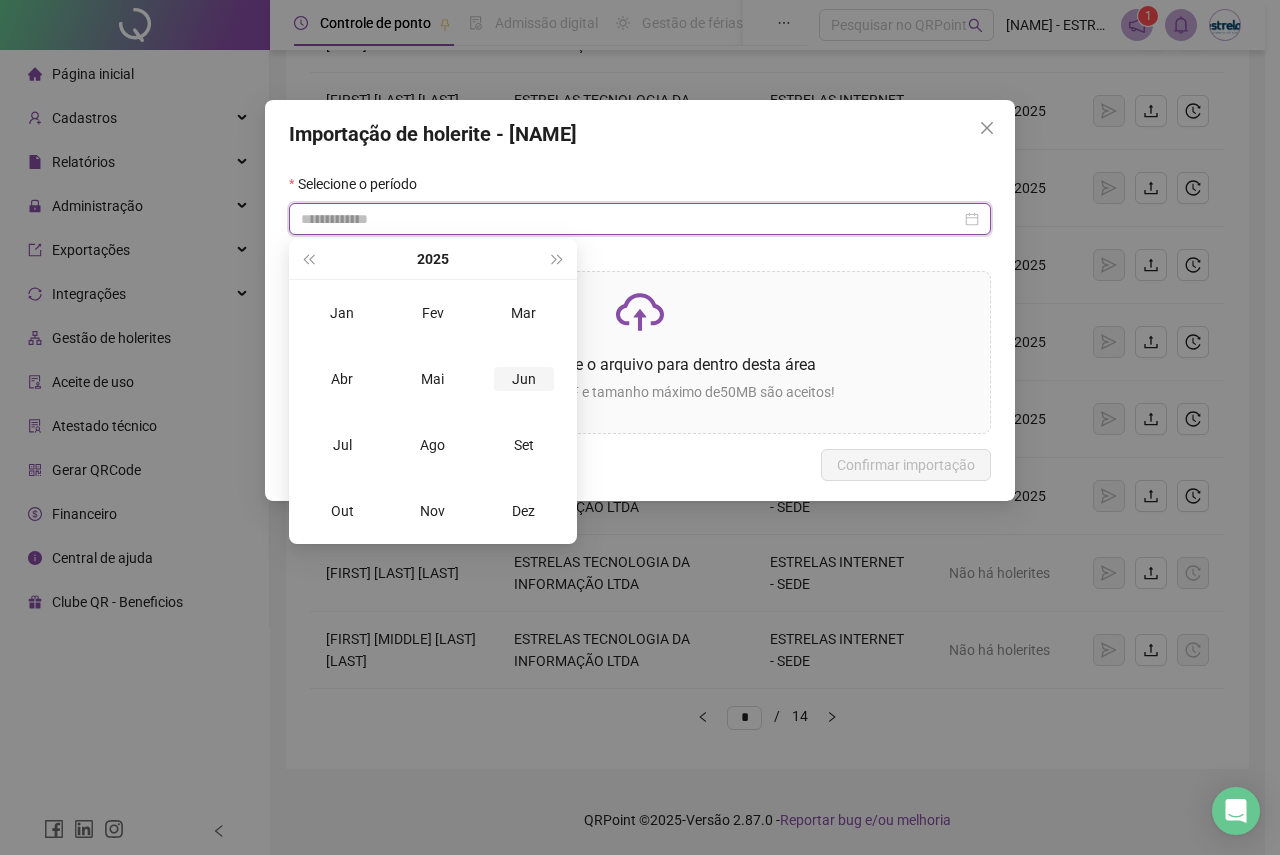 type on "**********" 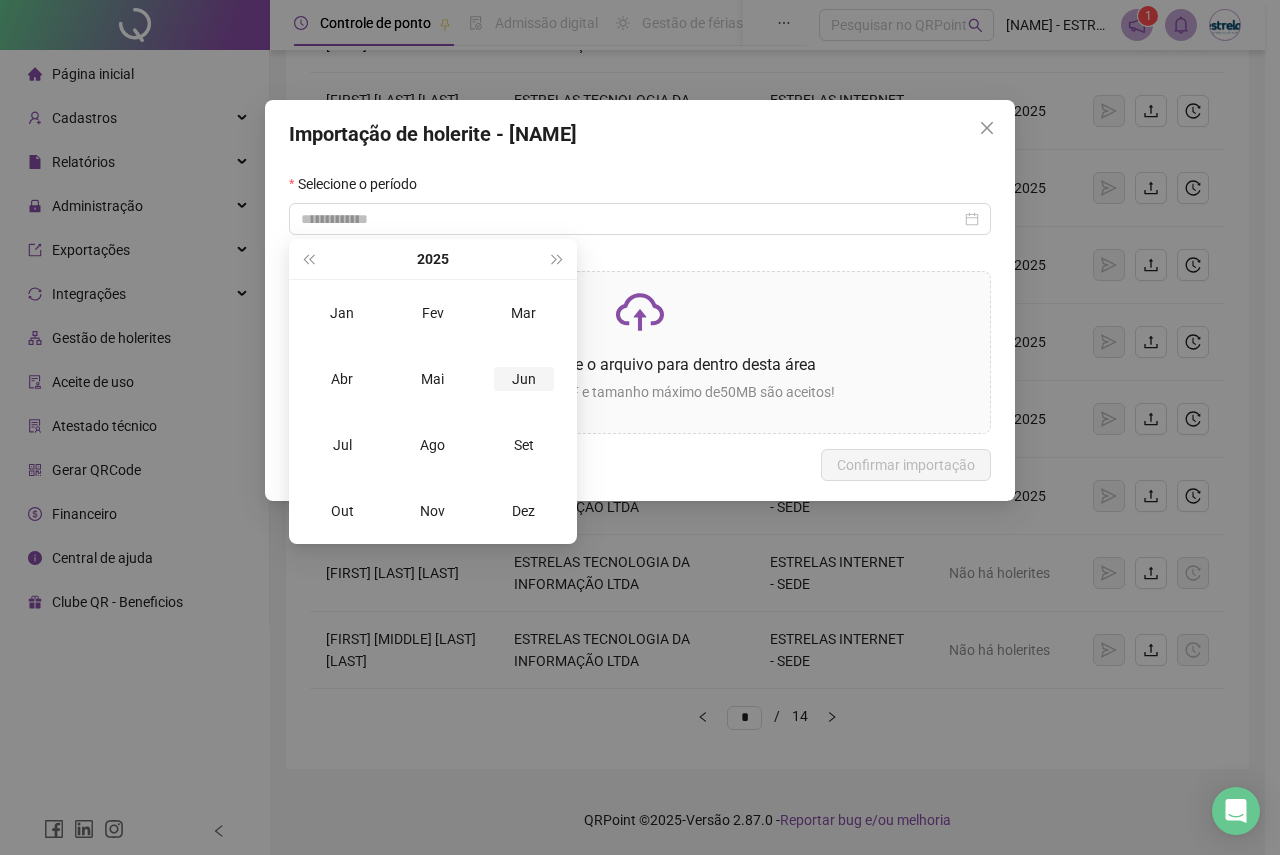 click on "Jun" at bounding box center (524, 379) 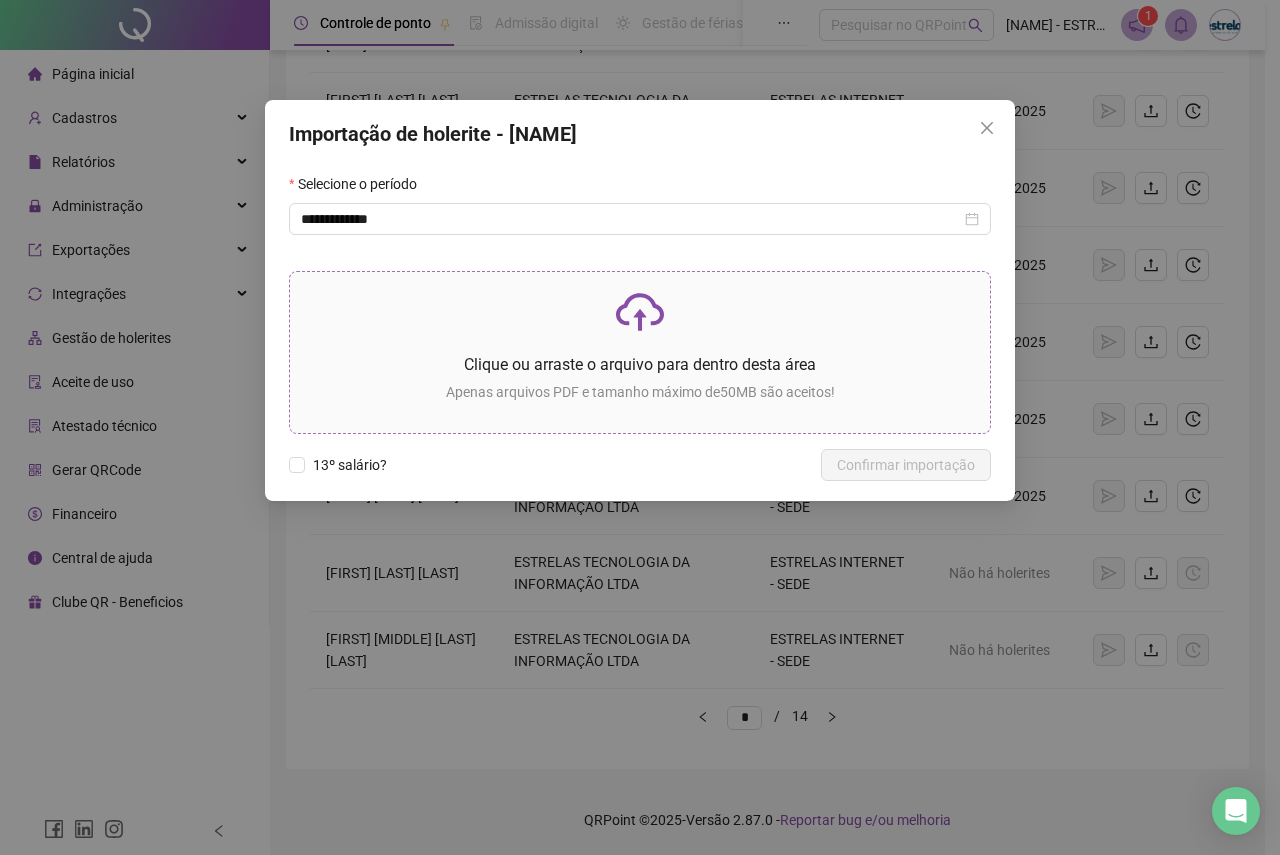 click 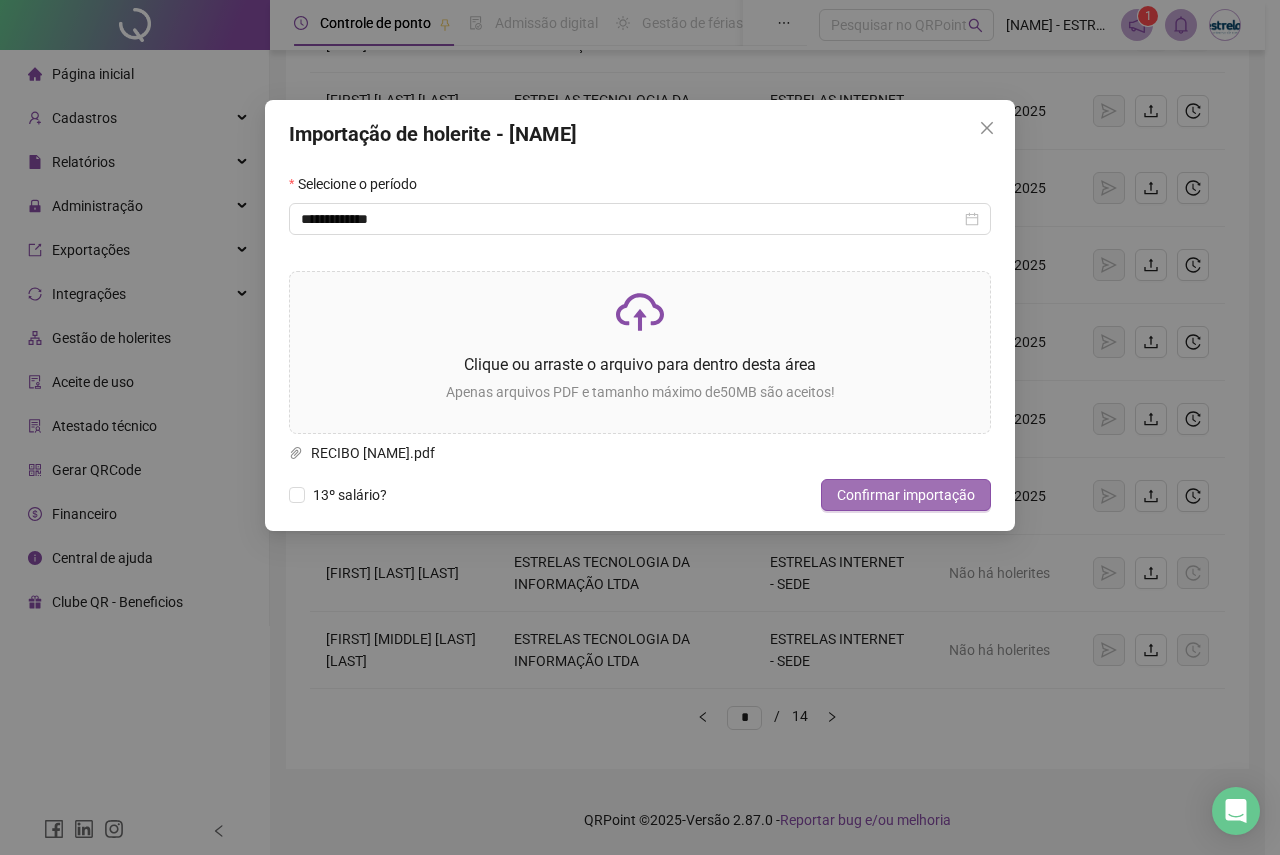 click on "Confirmar importação" at bounding box center (906, 495) 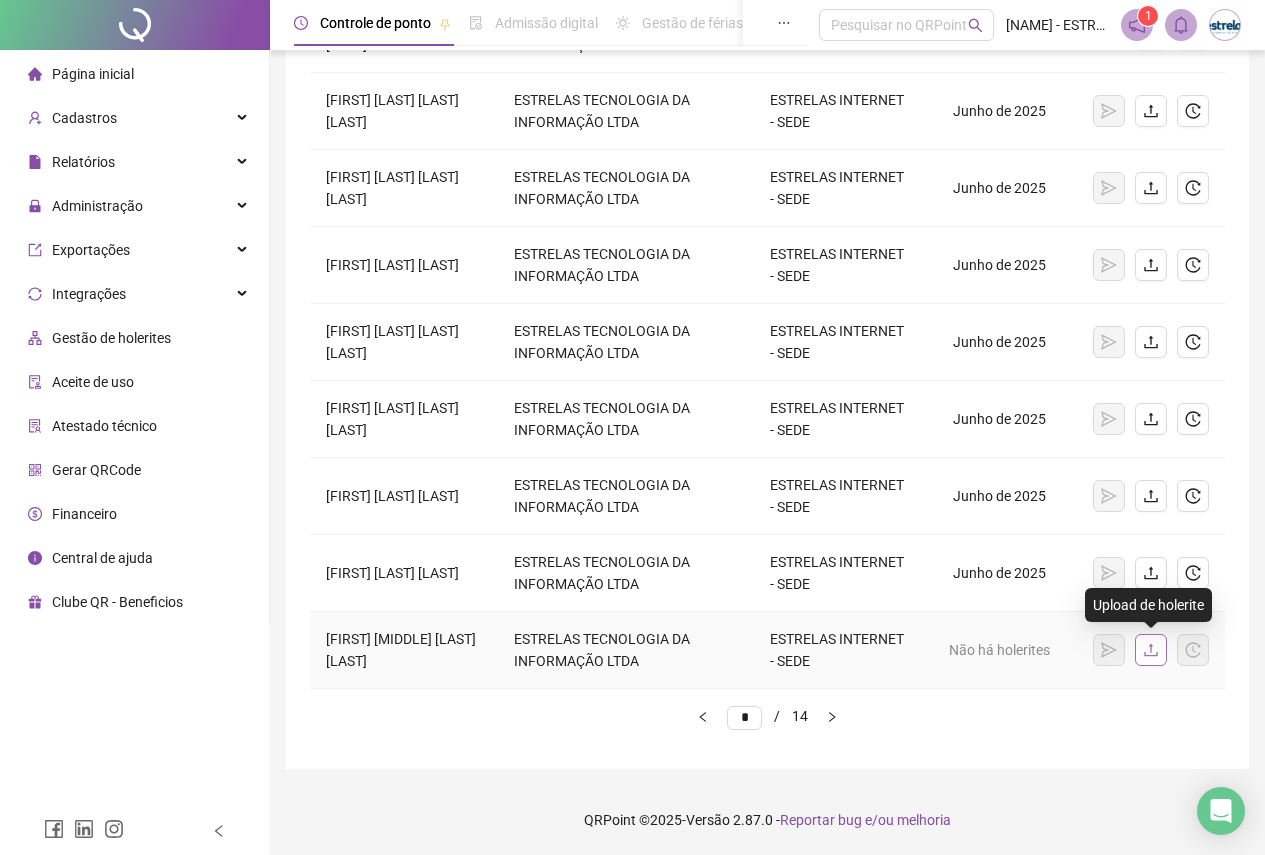 click 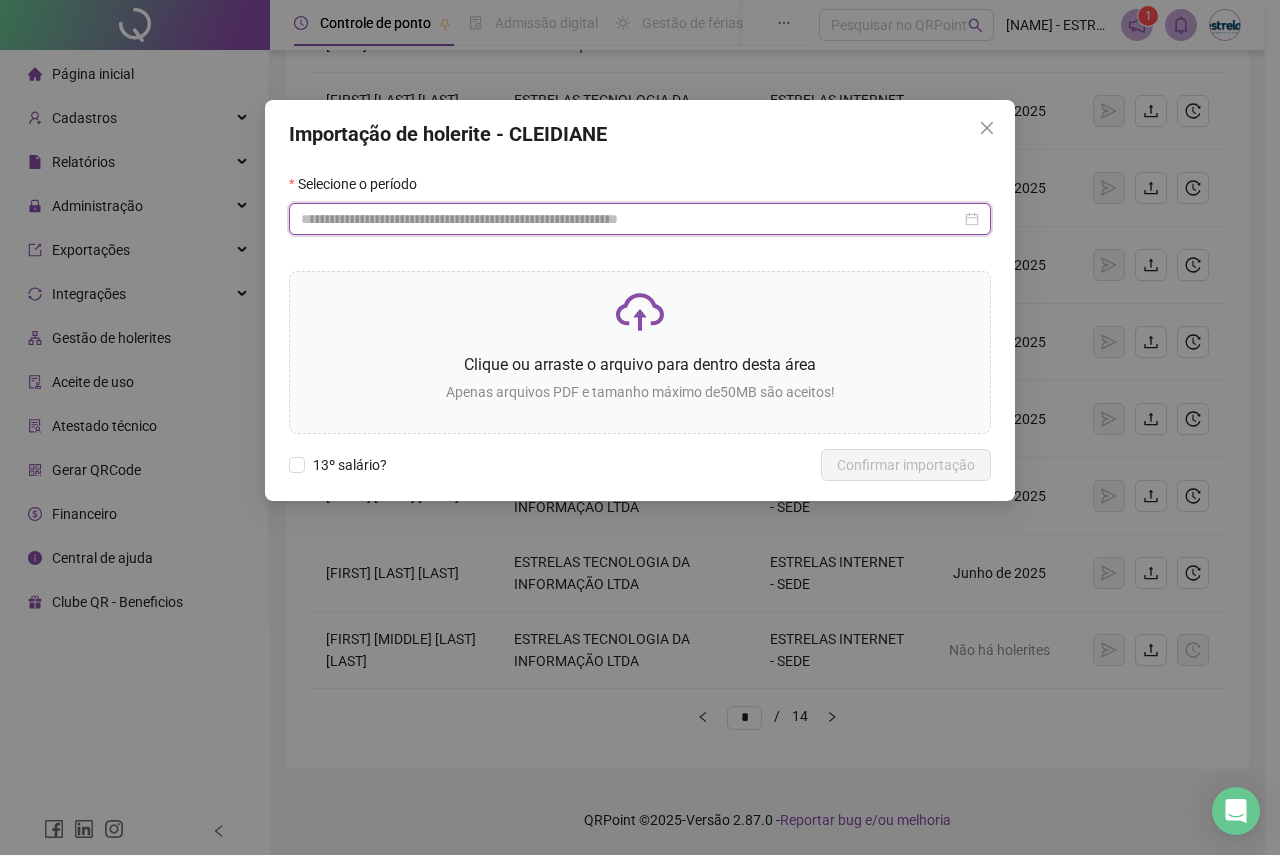 click at bounding box center (631, 219) 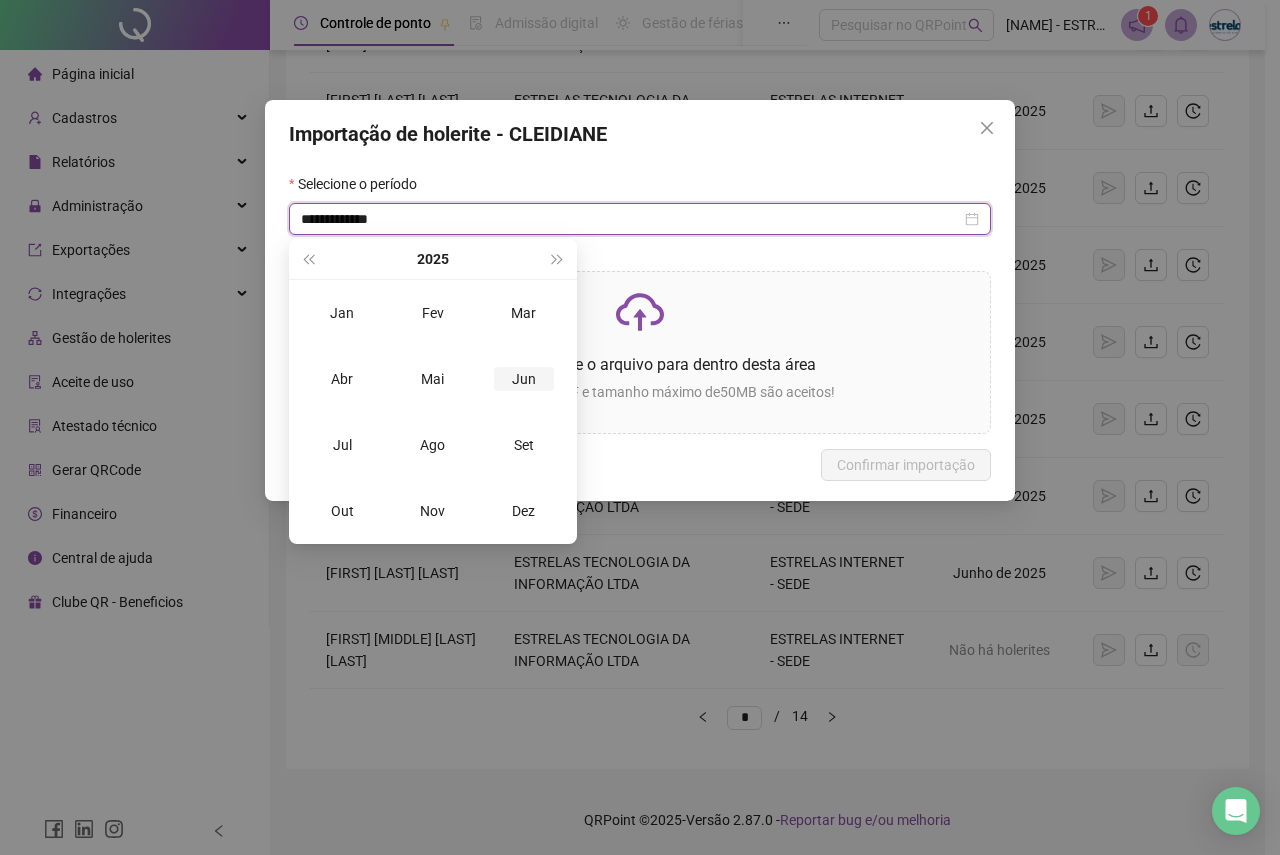 type on "**********" 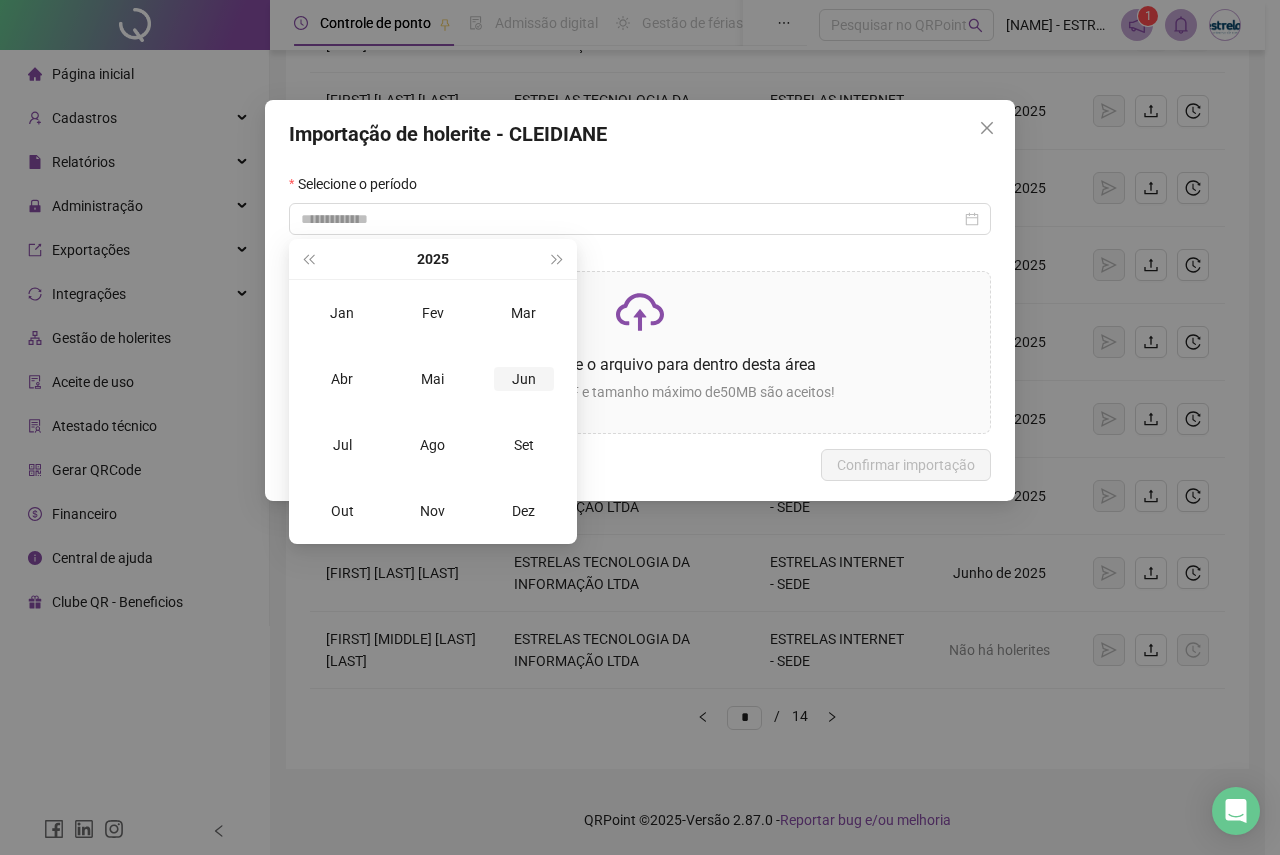 click on "Jun" at bounding box center [524, 379] 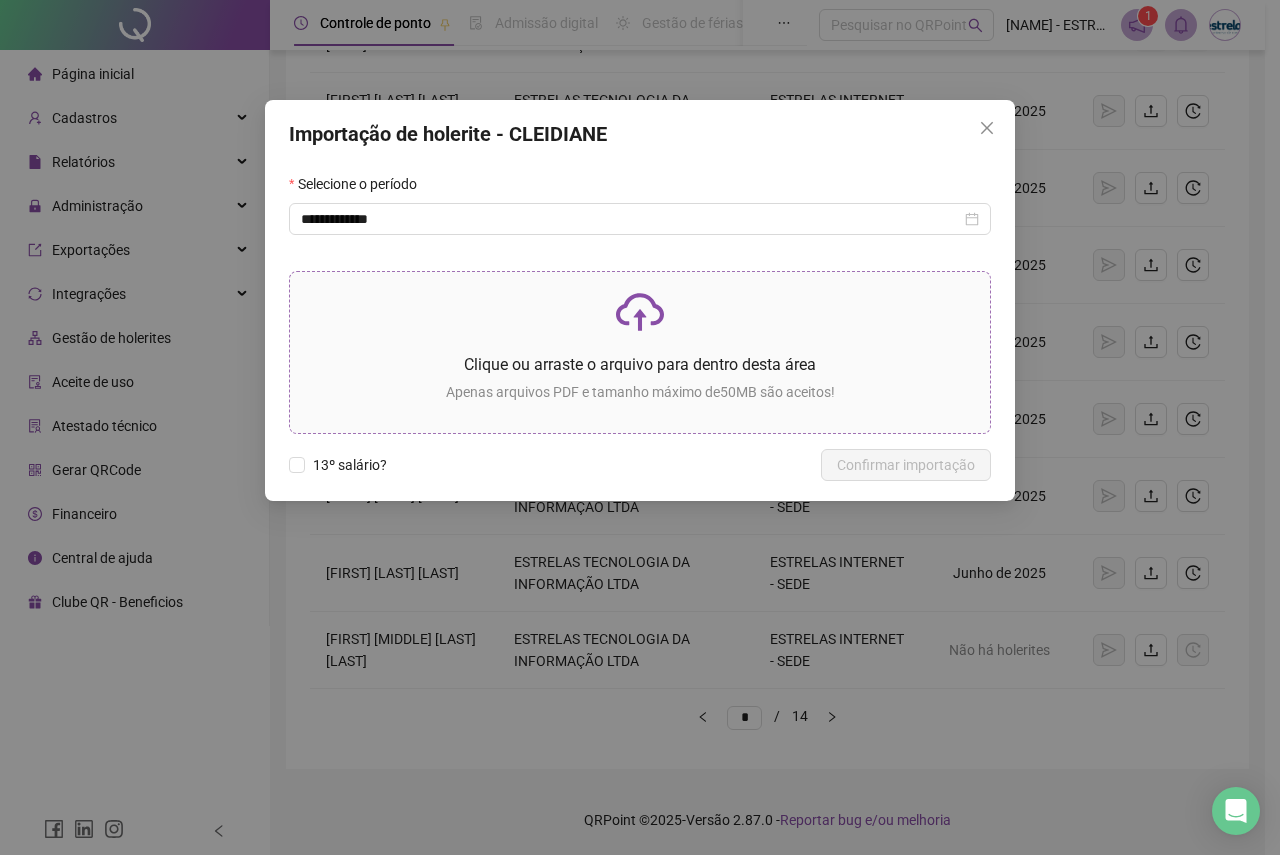 click 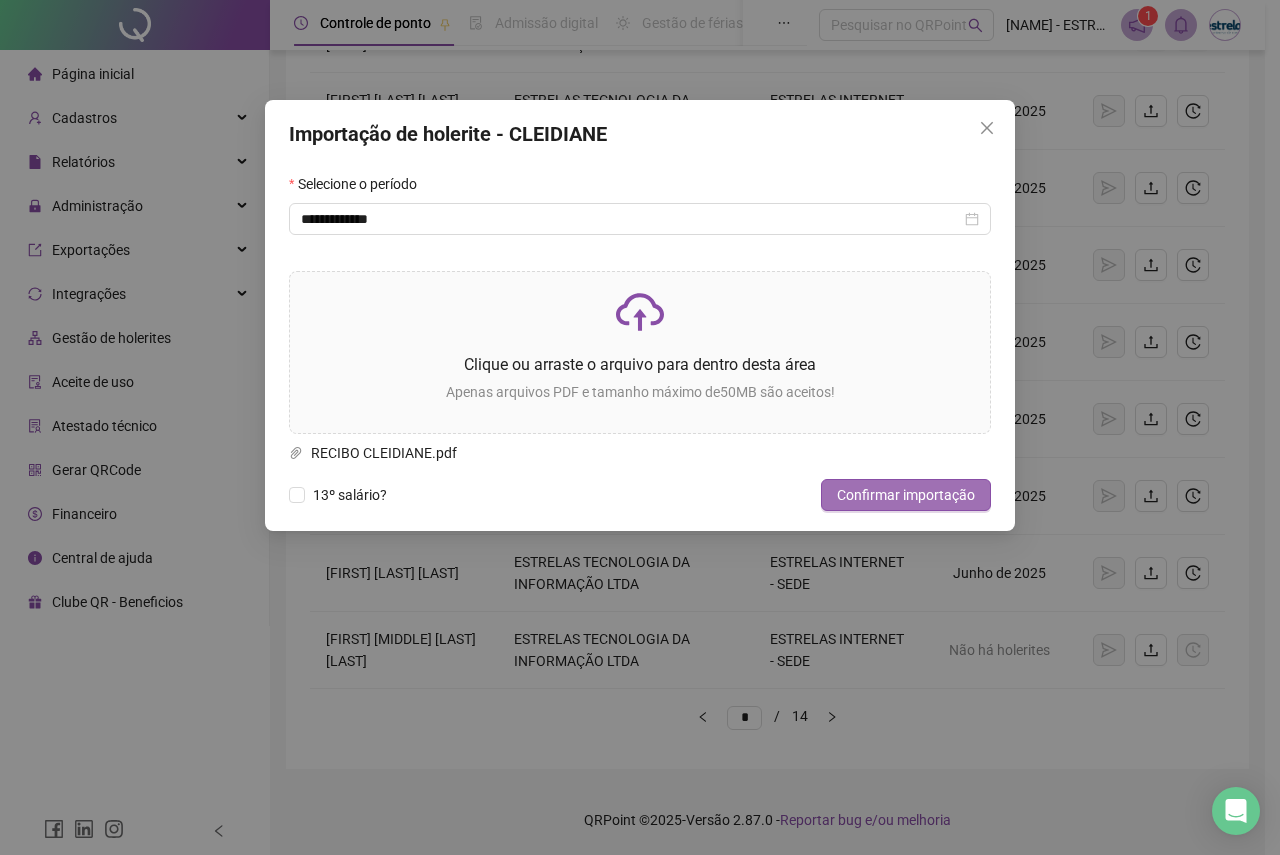 click on "Confirmar importação" at bounding box center (906, 495) 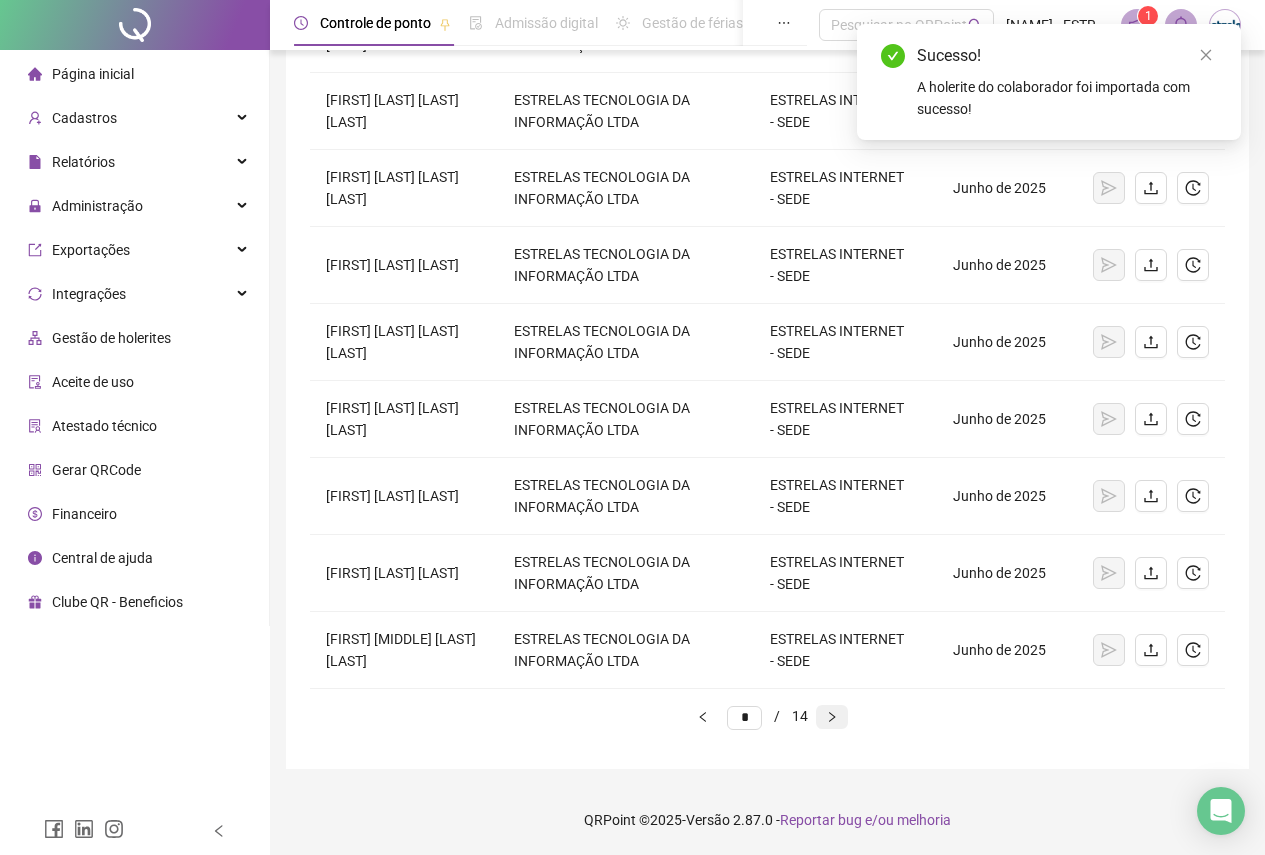 click 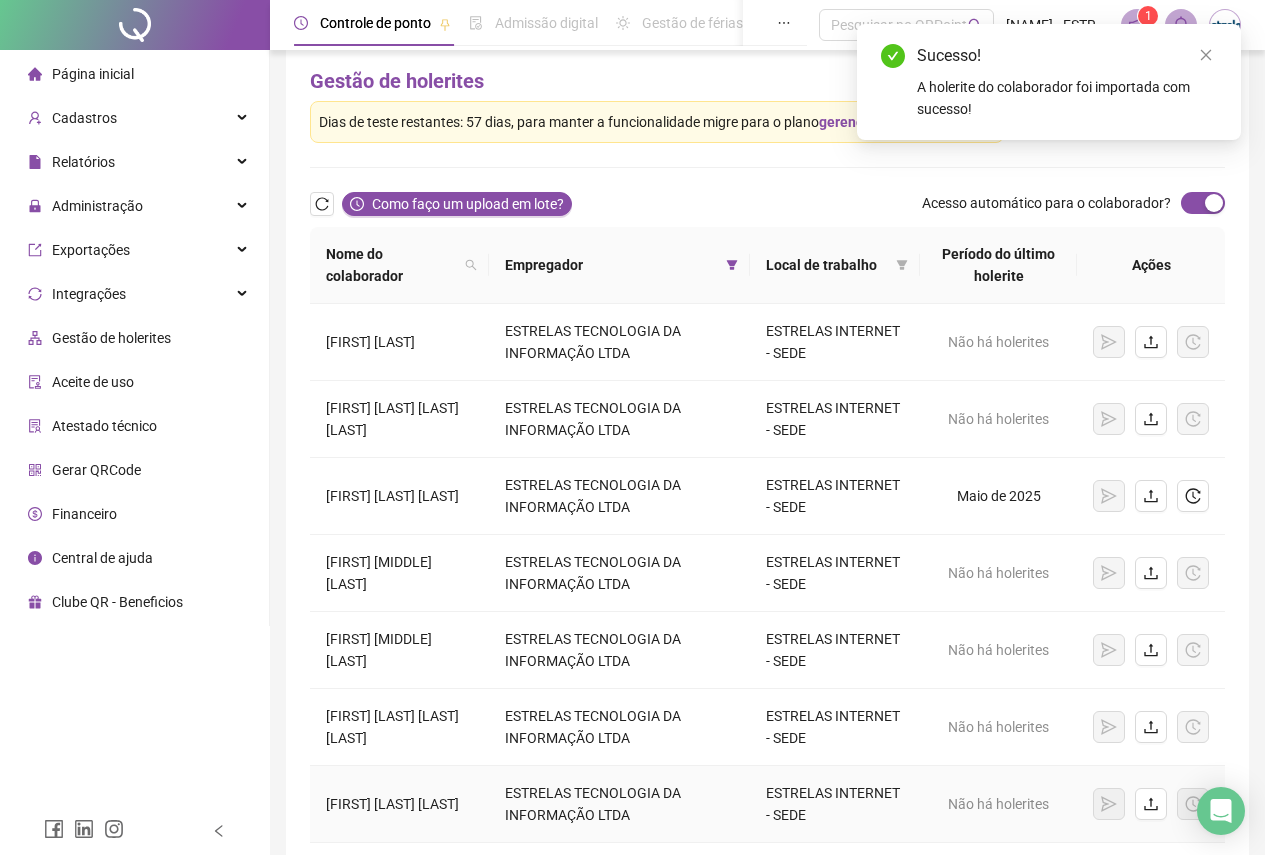 scroll, scrollTop: 0, scrollLeft: 0, axis: both 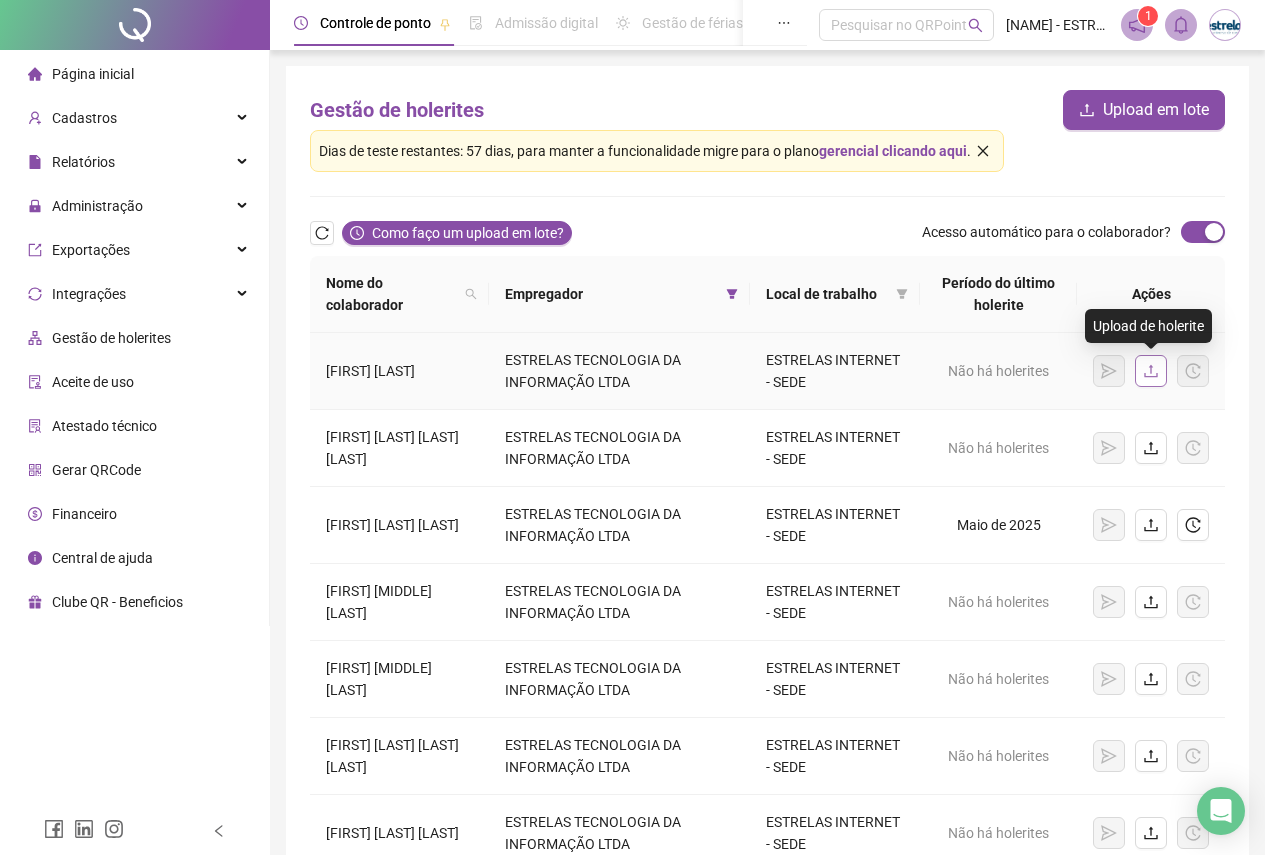 click 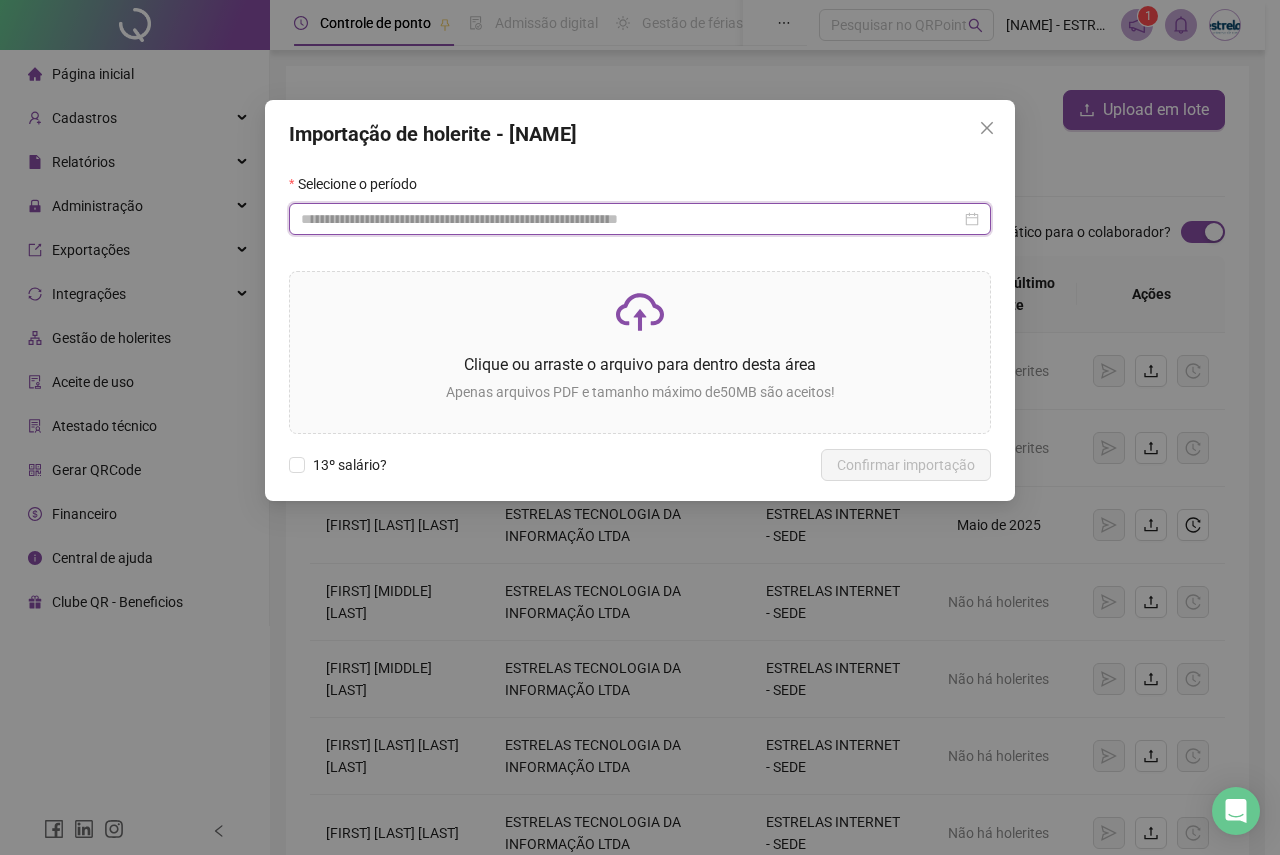 click at bounding box center (631, 219) 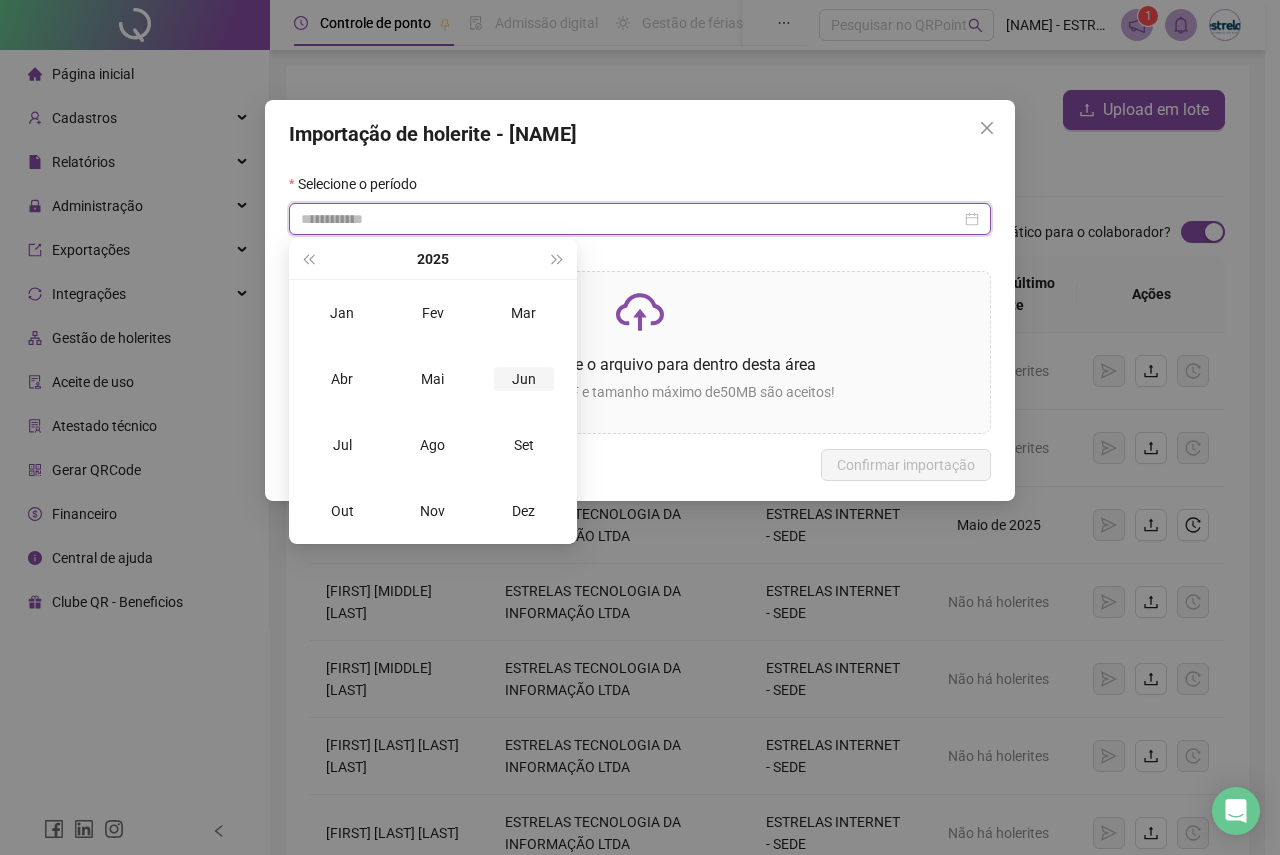 type on "**********" 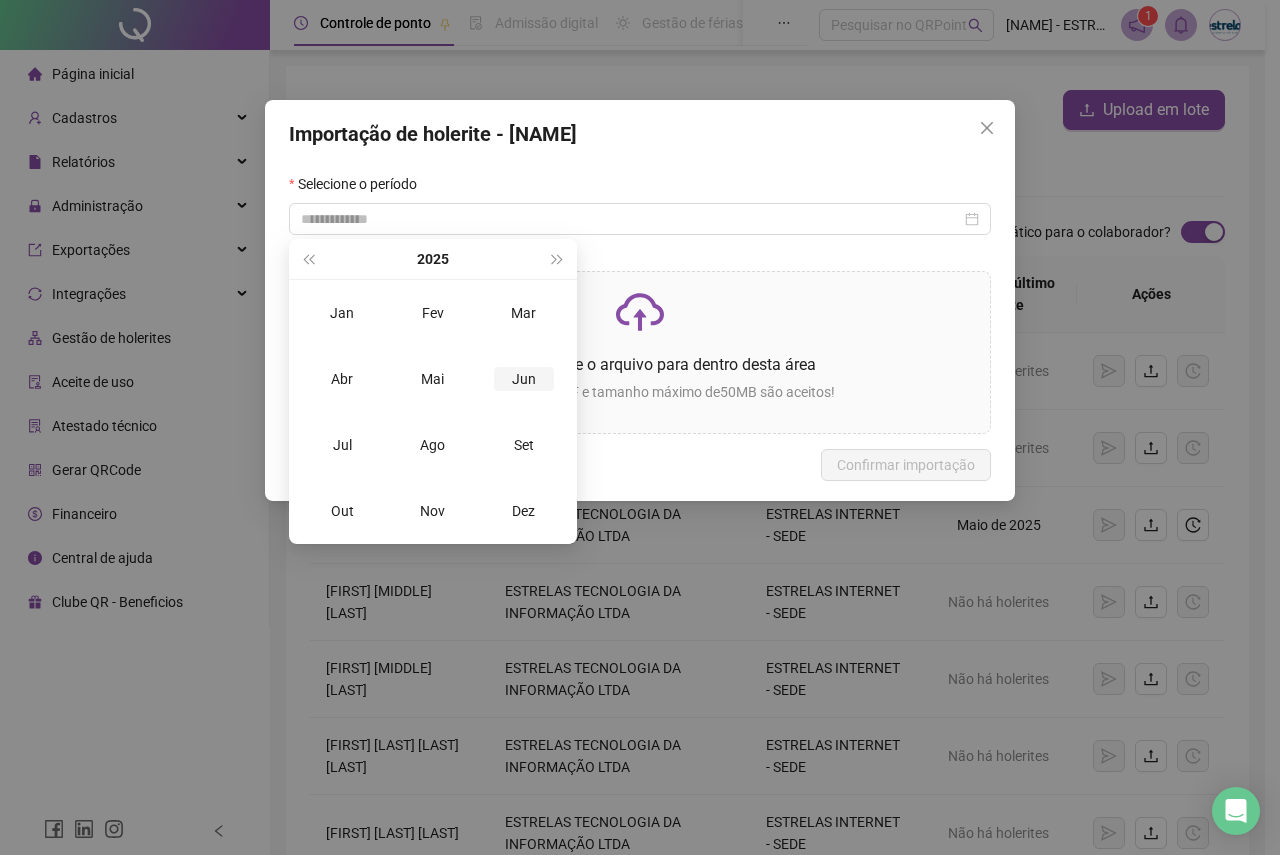 click on "Jun" at bounding box center [524, 379] 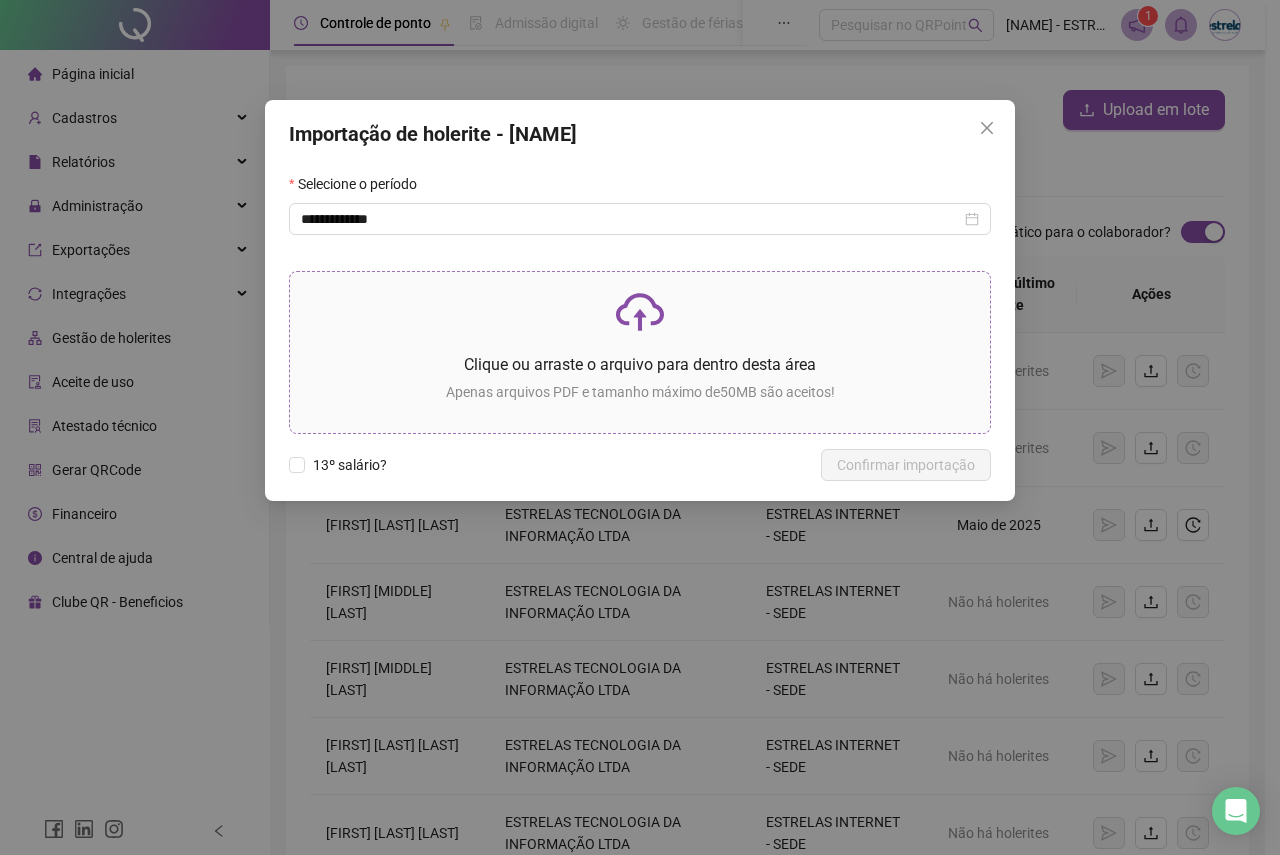 click 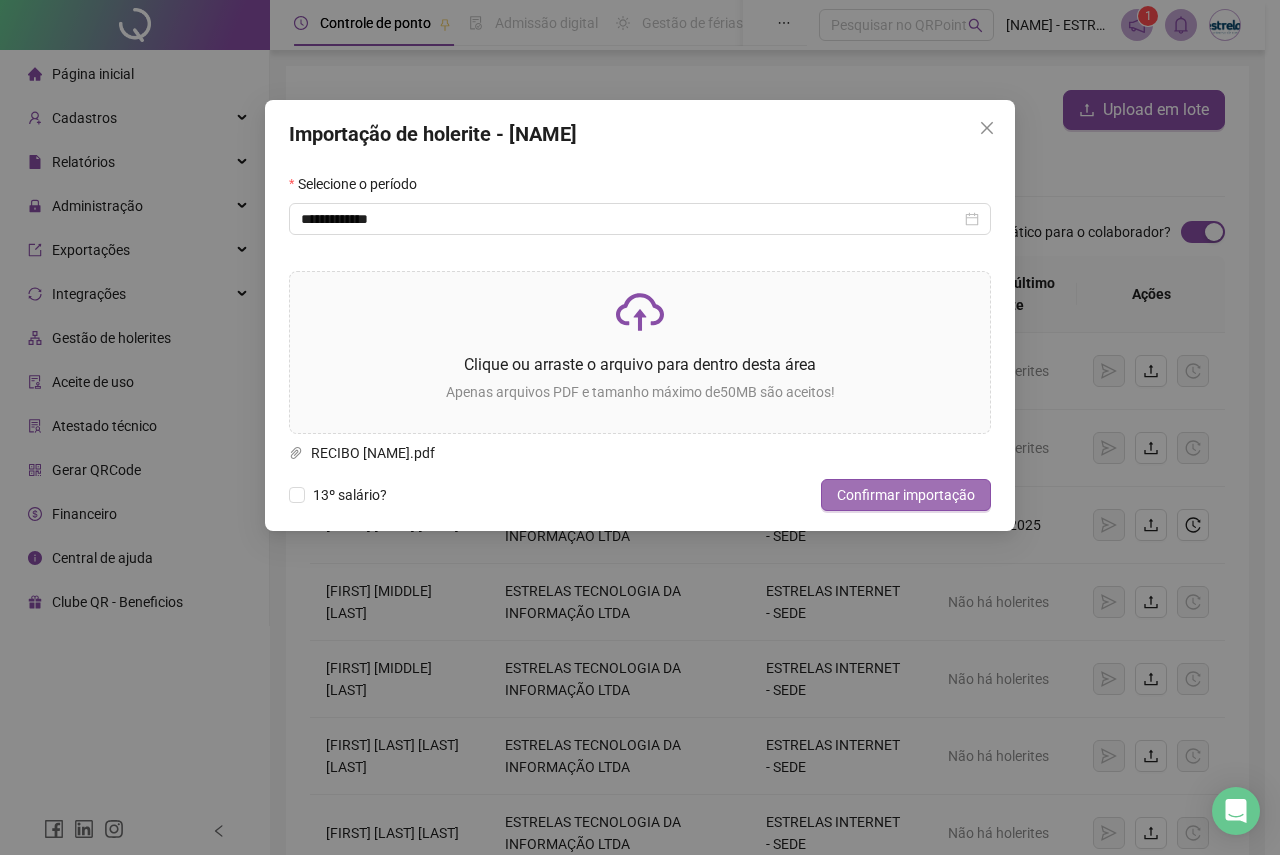 click on "Confirmar importação" at bounding box center [906, 495] 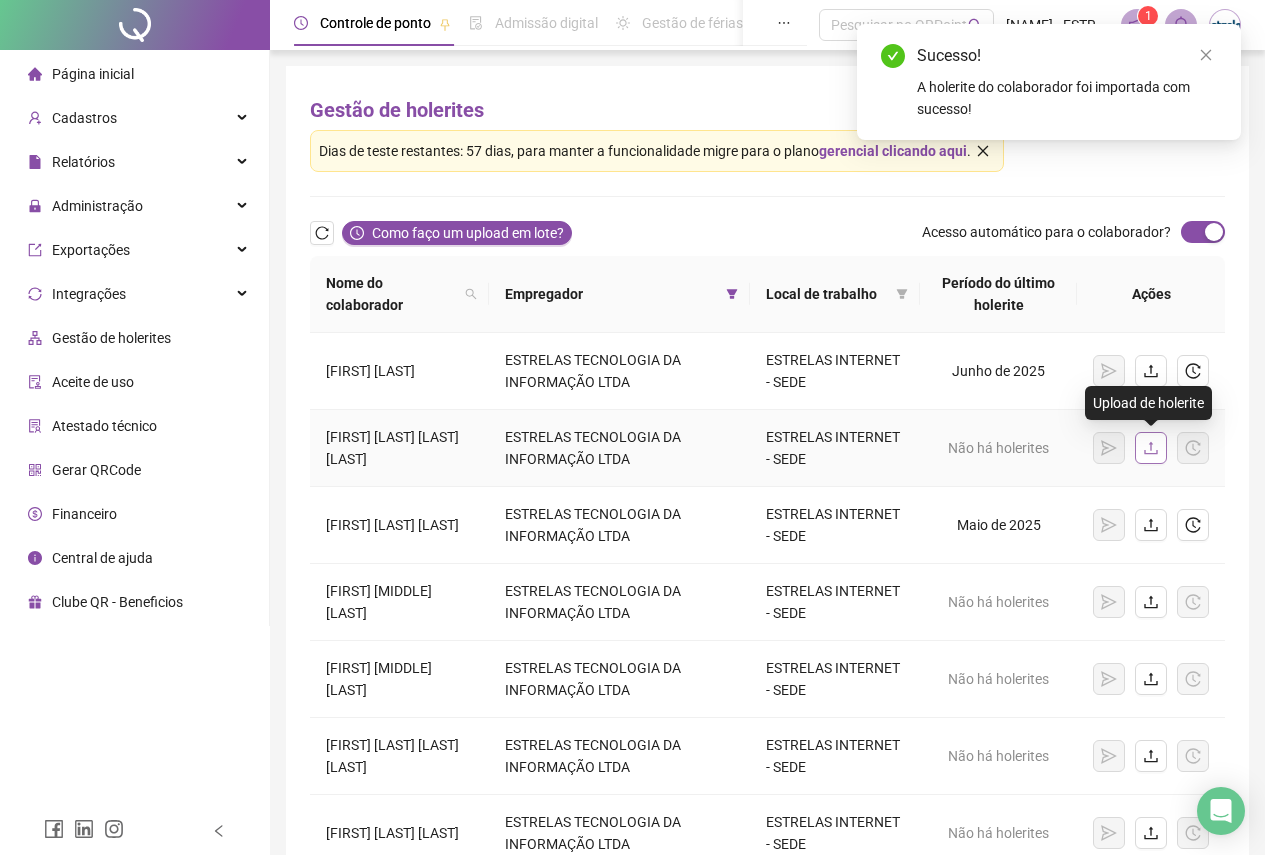 click 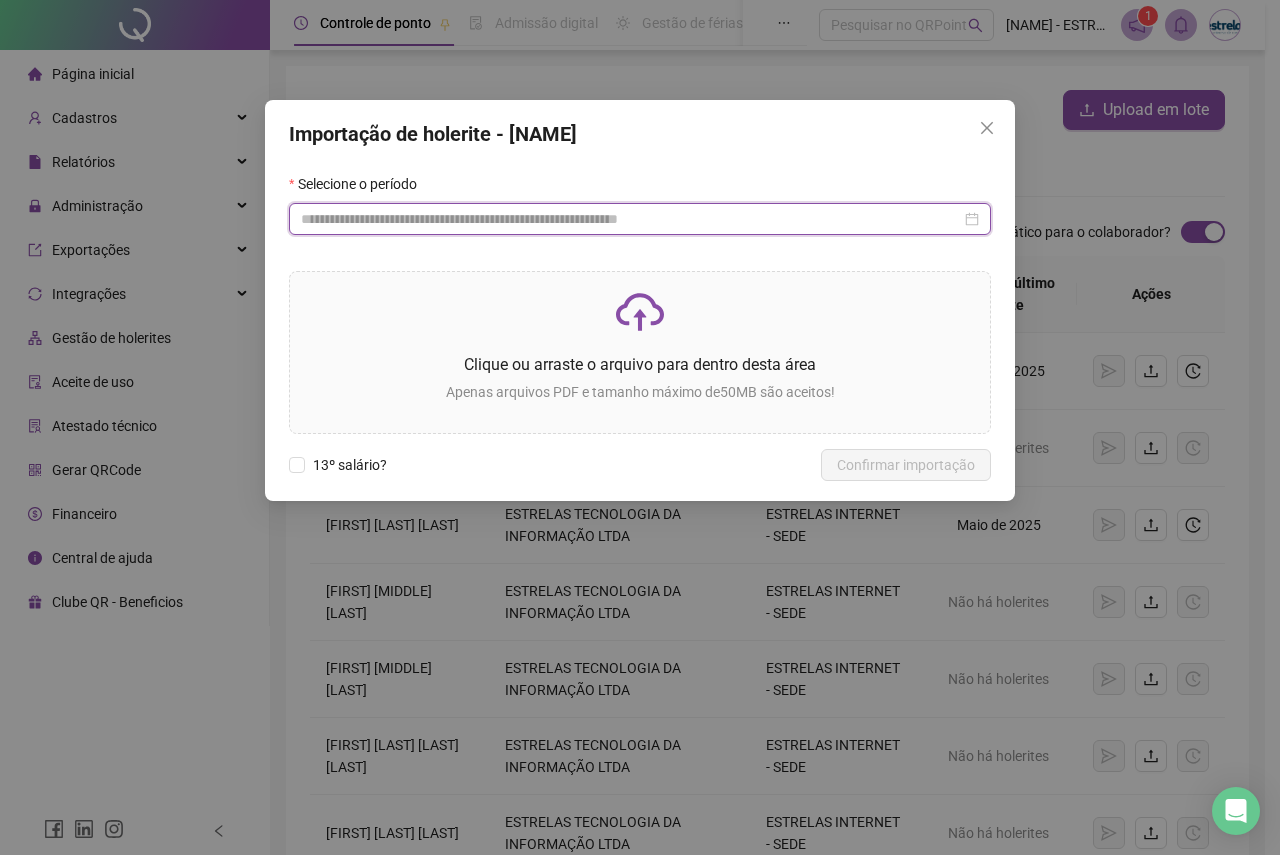 click at bounding box center (631, 219) 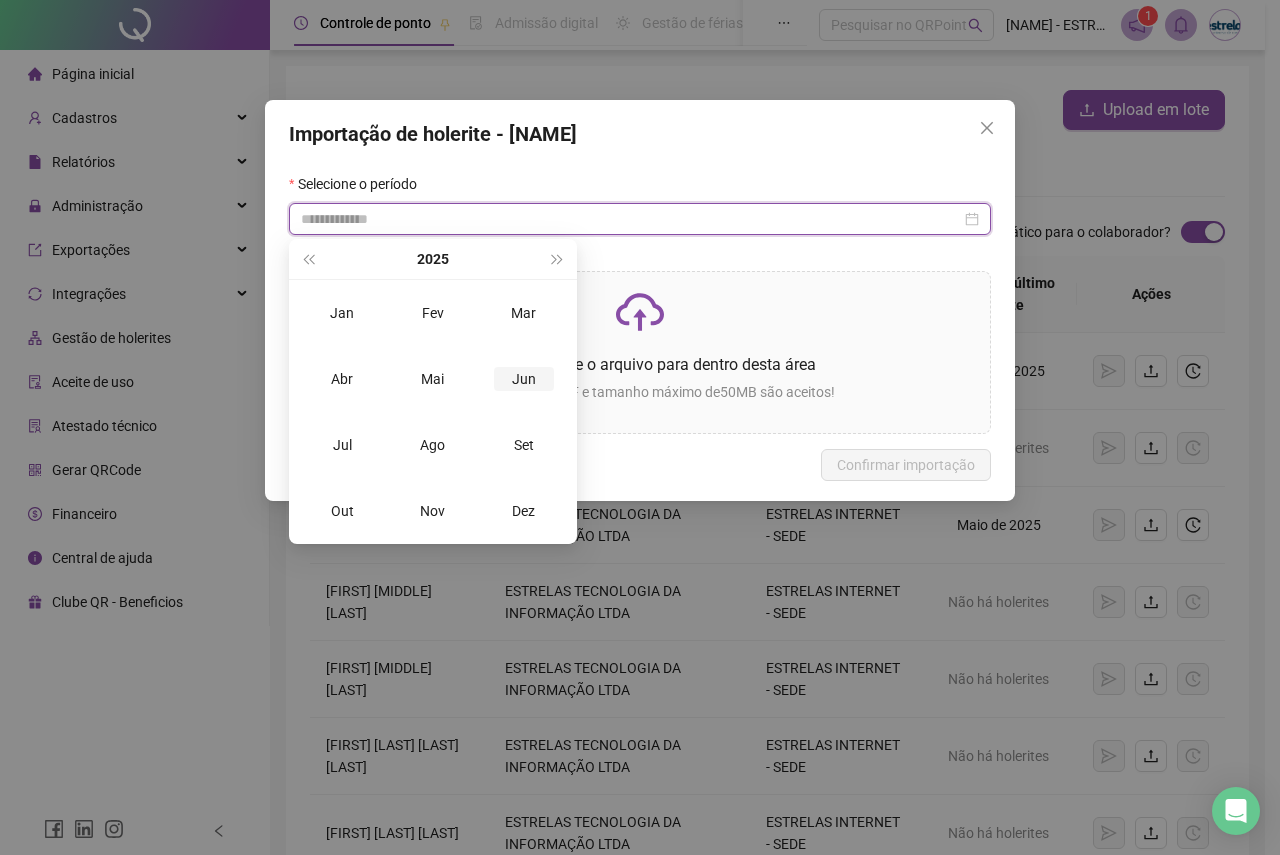 type on "**********" 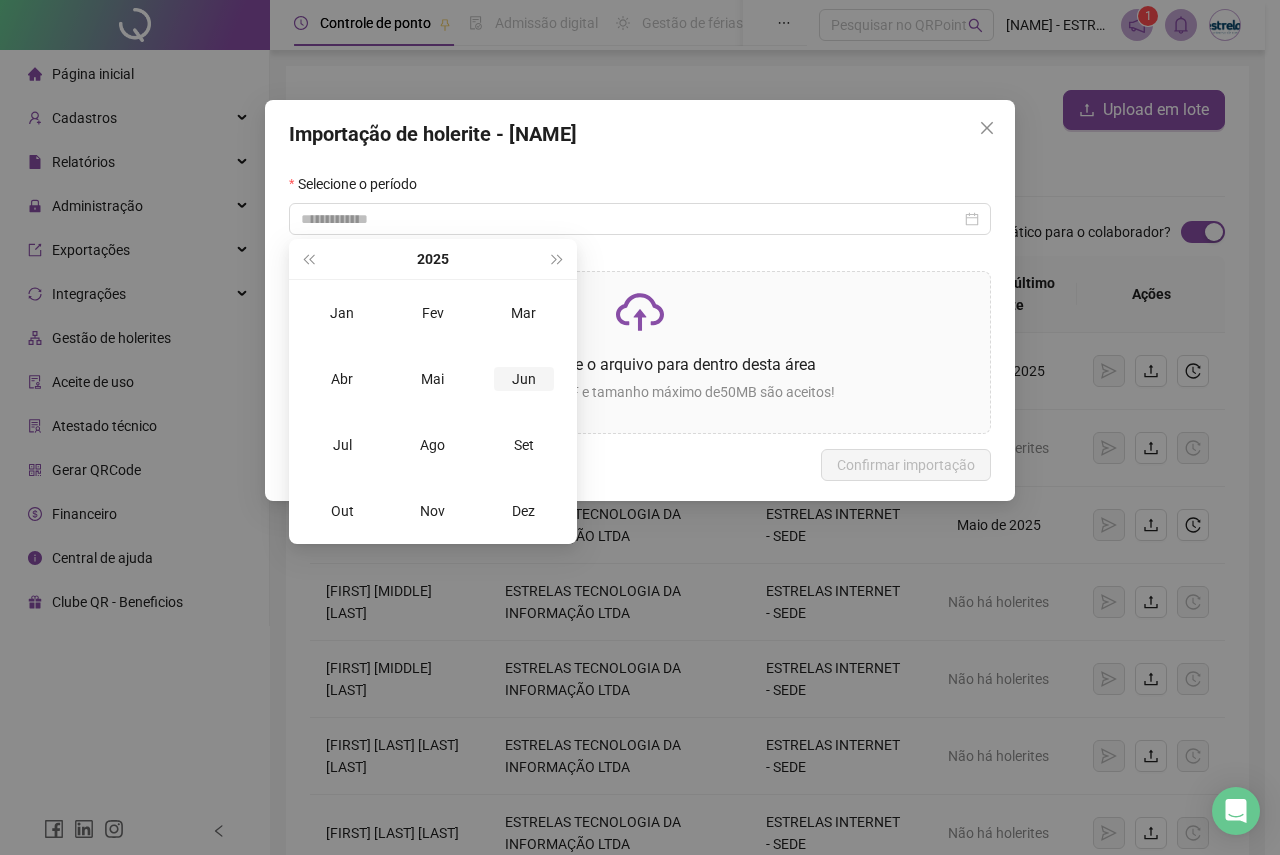 click on "Jun" at bounding box center (524, 379) 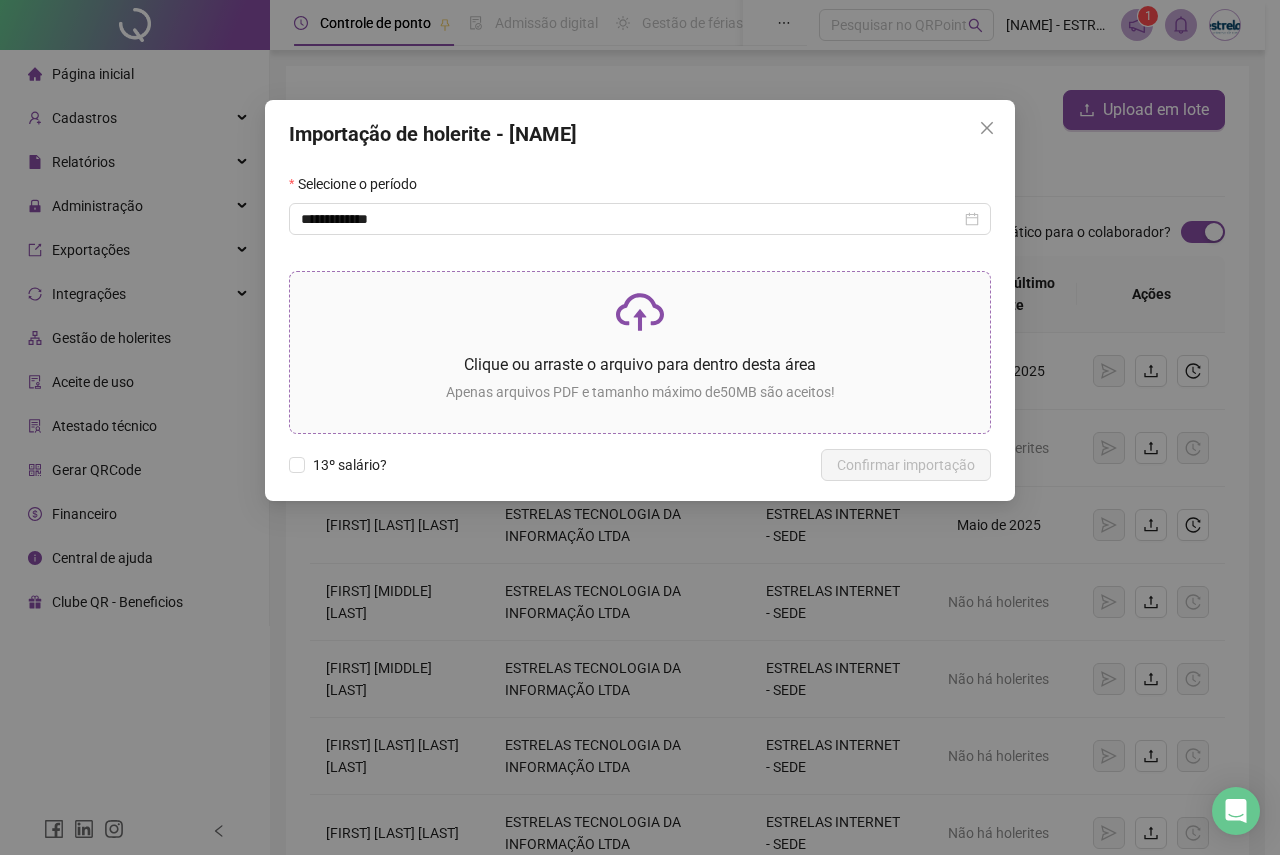 click 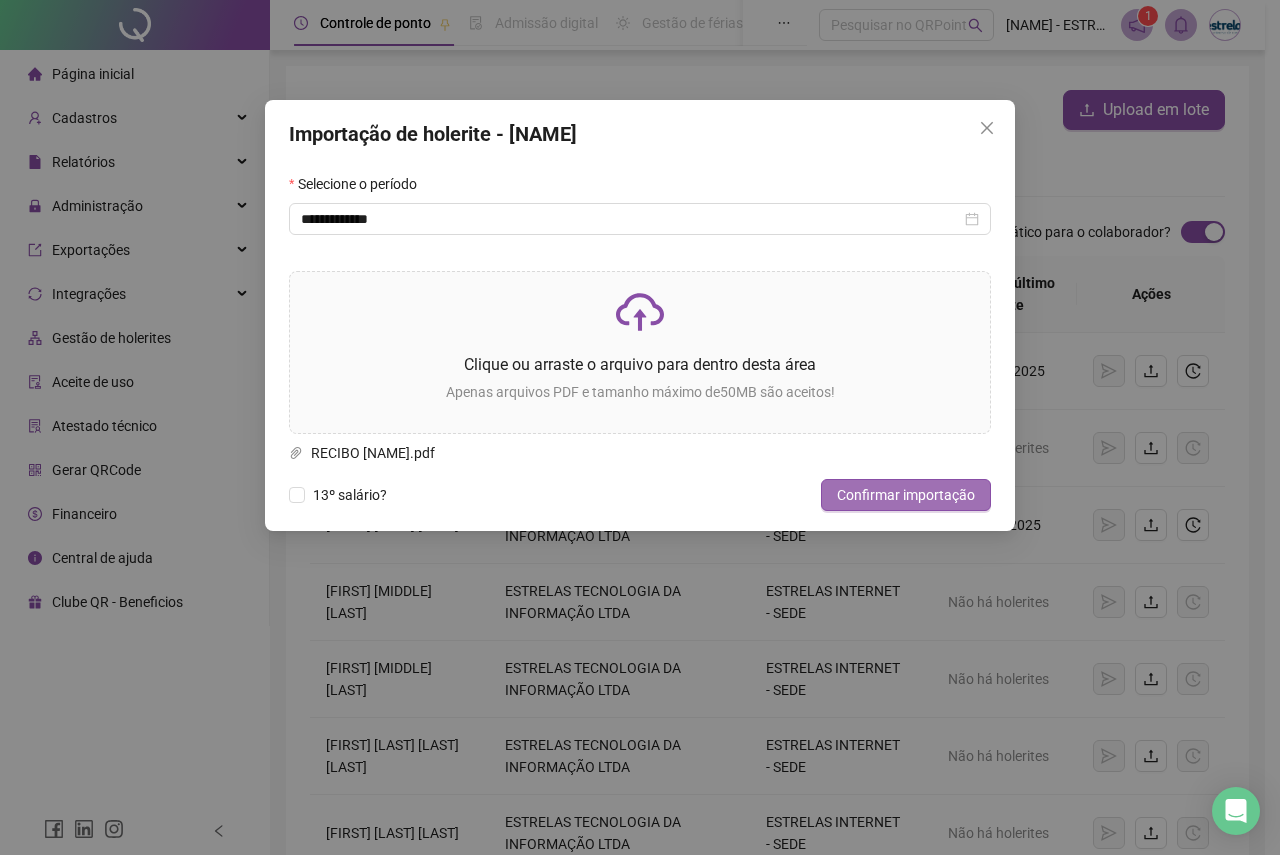 click on "Confirmar importação" at bounding box center (906, 495) 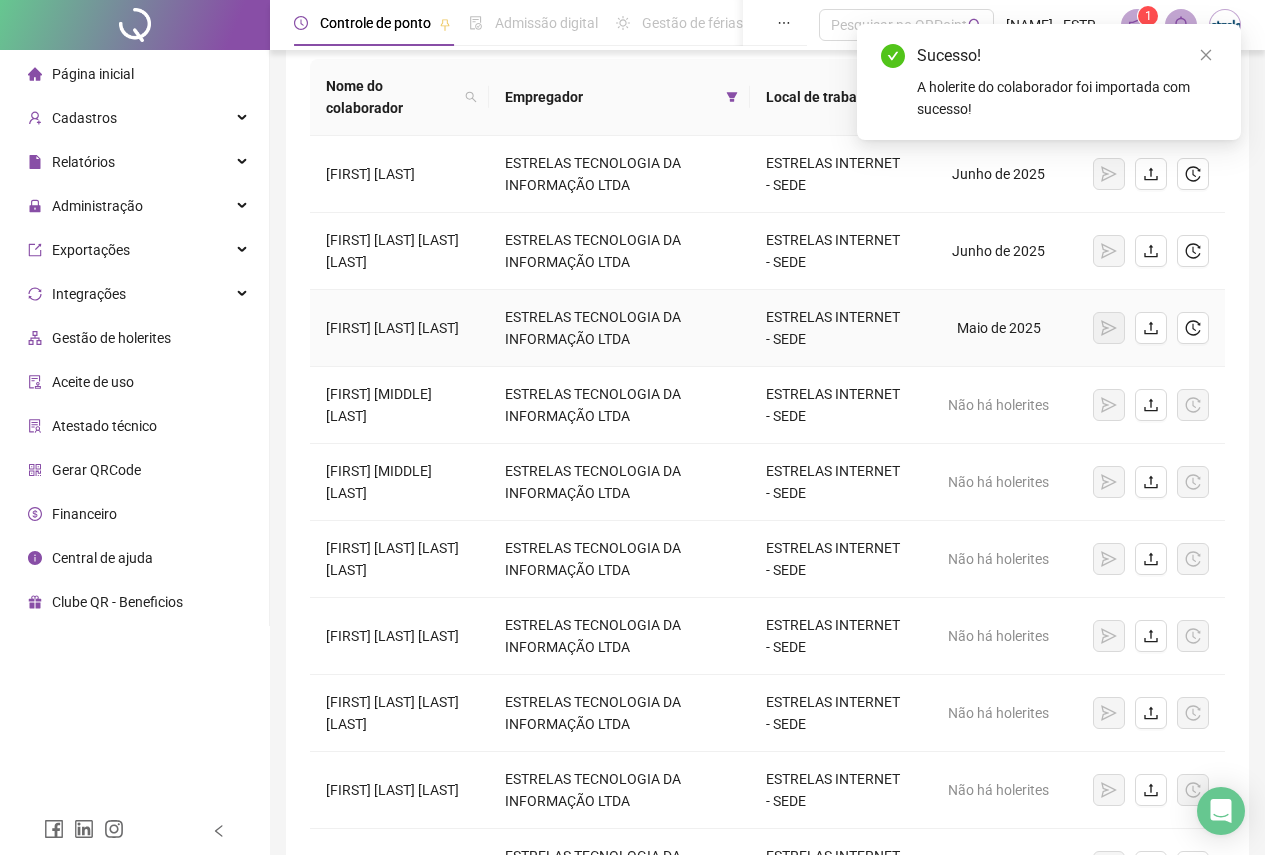 scroll, scrollTop: 200, scrollLeft: 0, axis: vertical 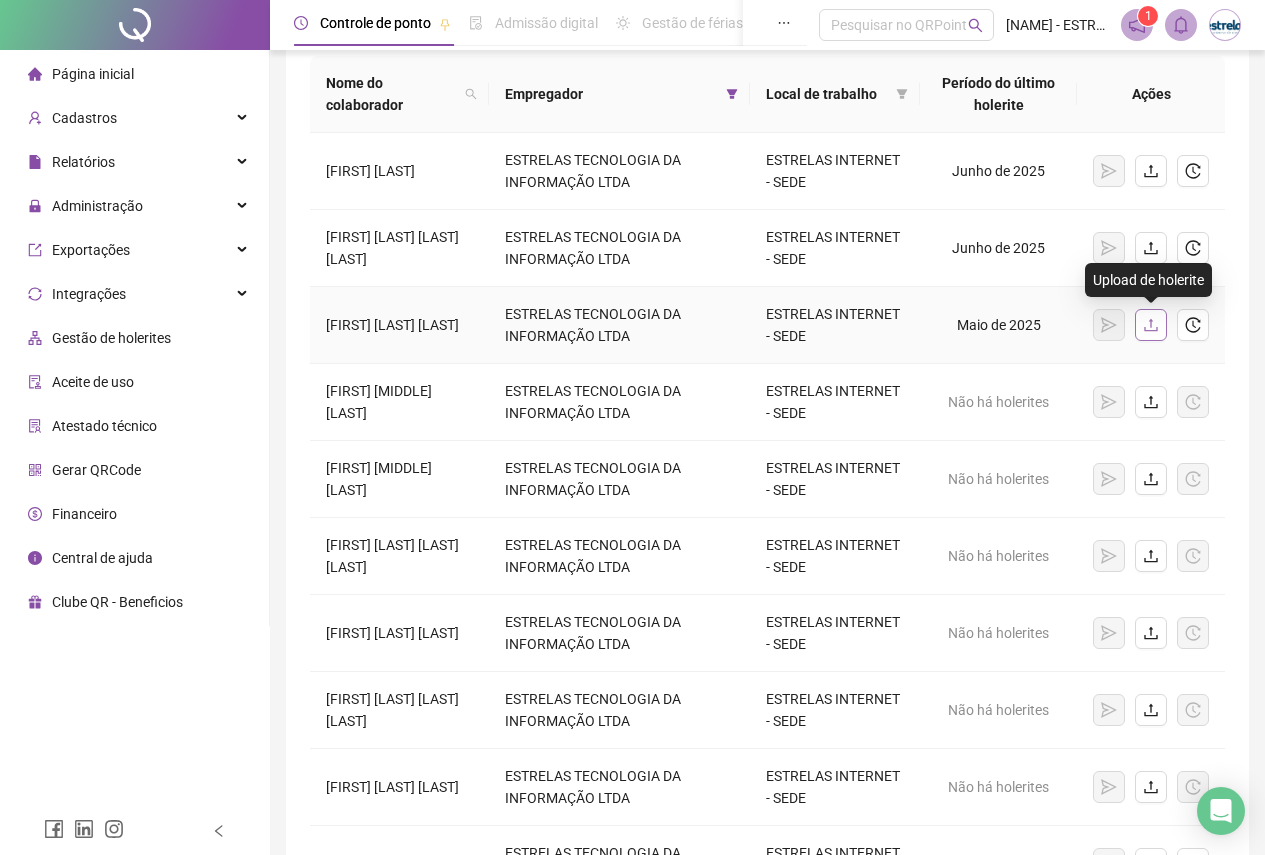click at bounding box center [1151, 325] 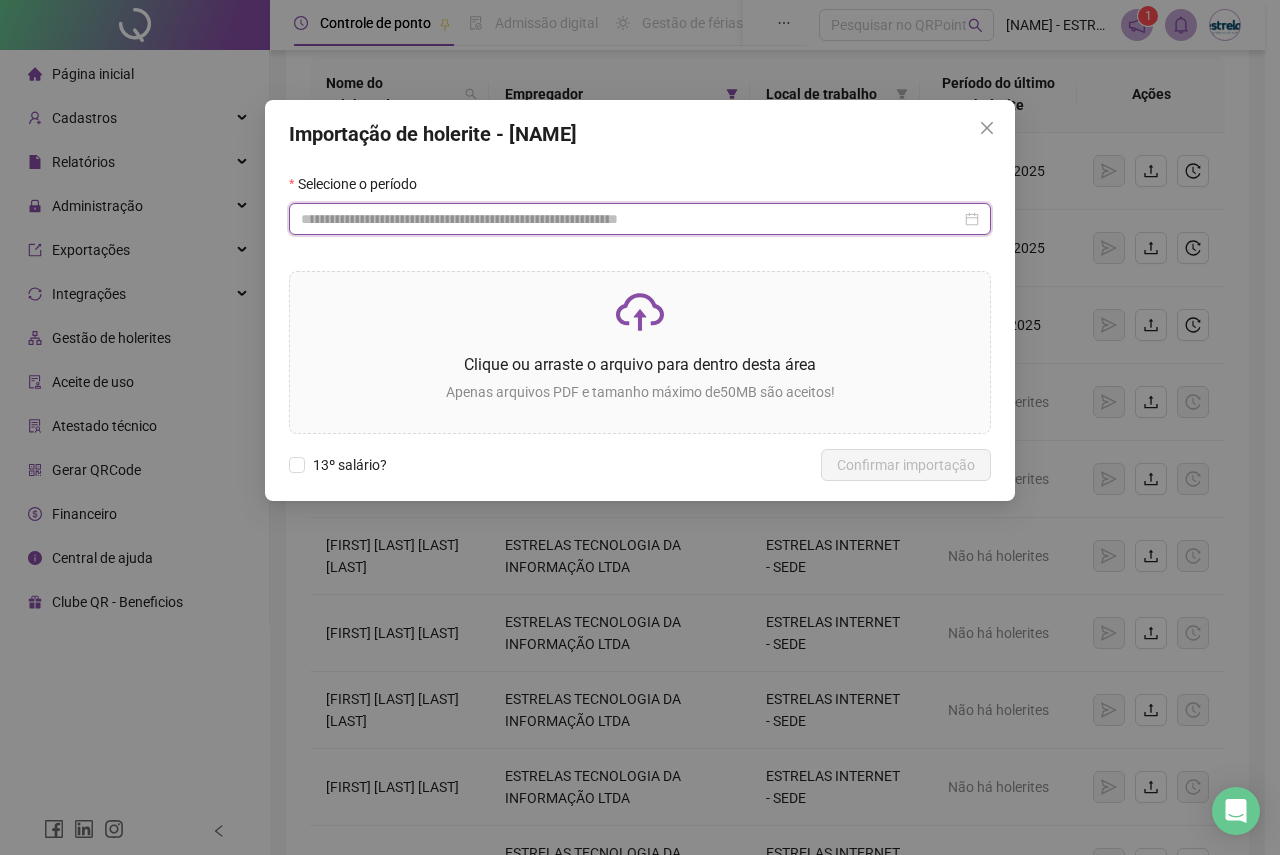 click at bounding box center (631, 219) 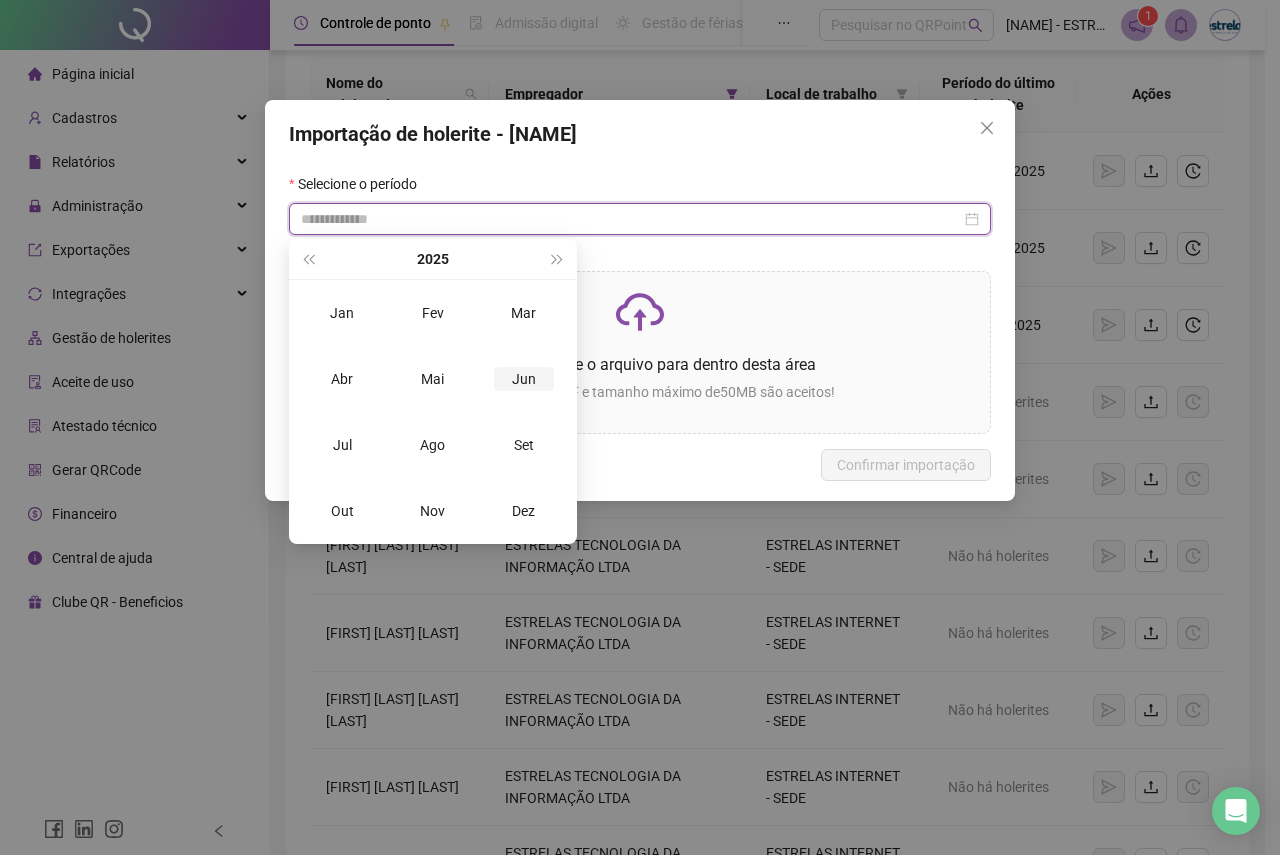 type on "**********" 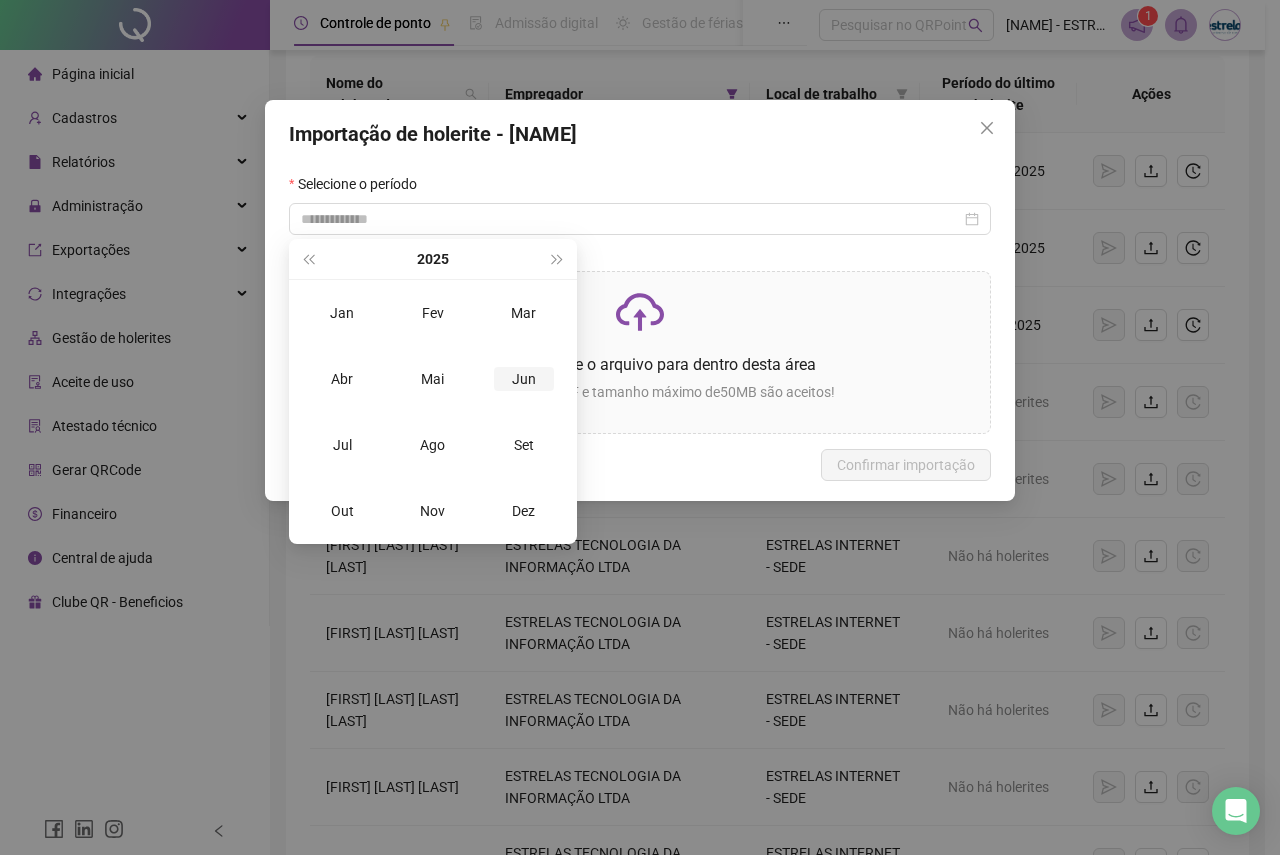 click on "Jun" at bounding box center (524, 379) 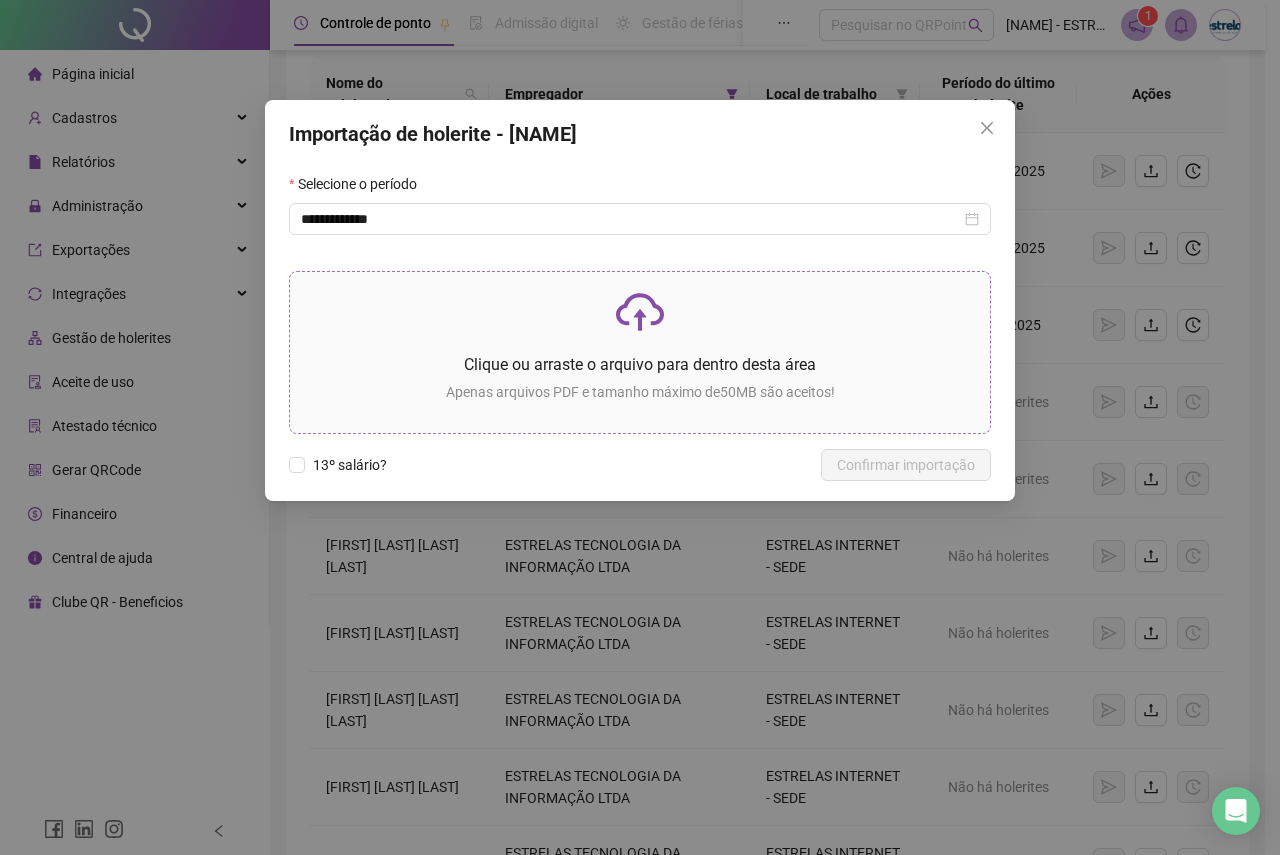 click 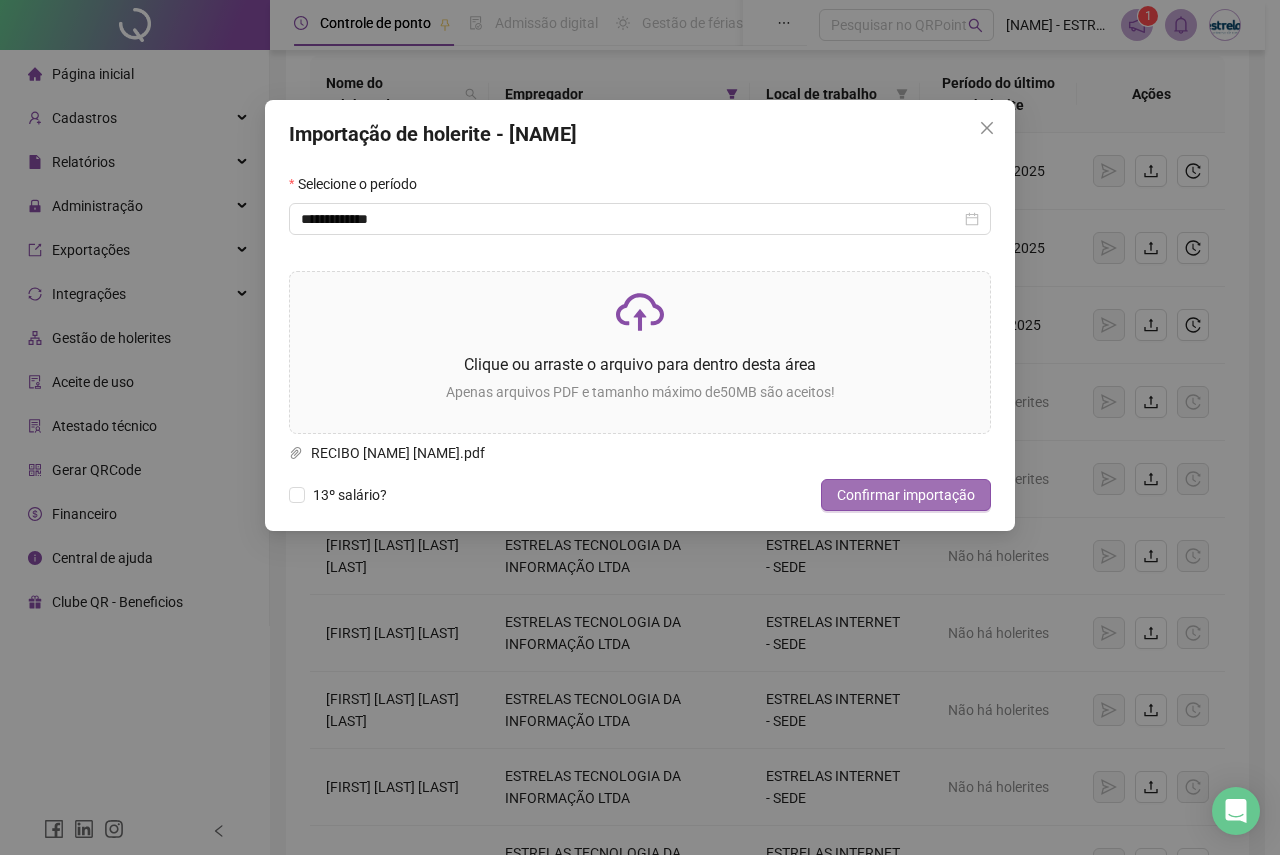 click on "Confirmar importação" at bounding box center (906, 495) 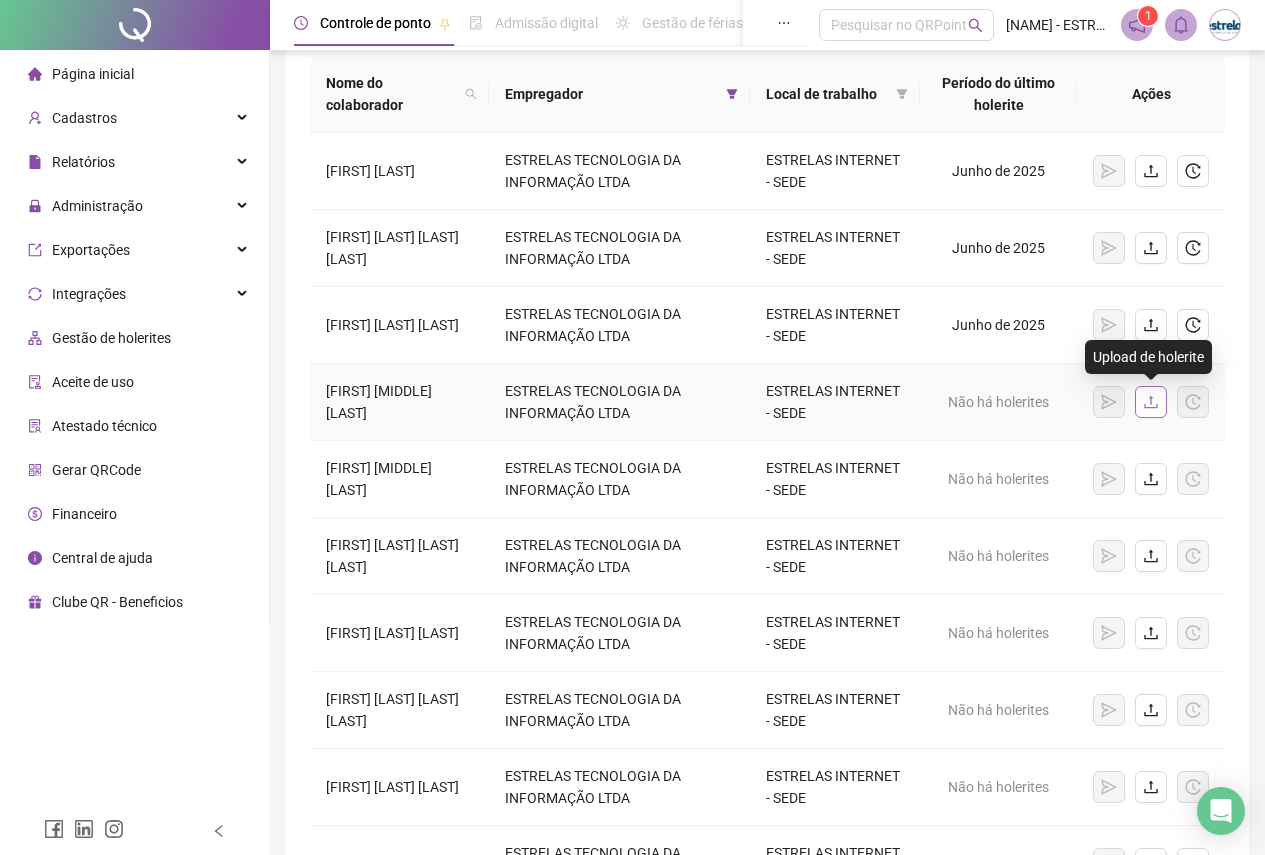 click 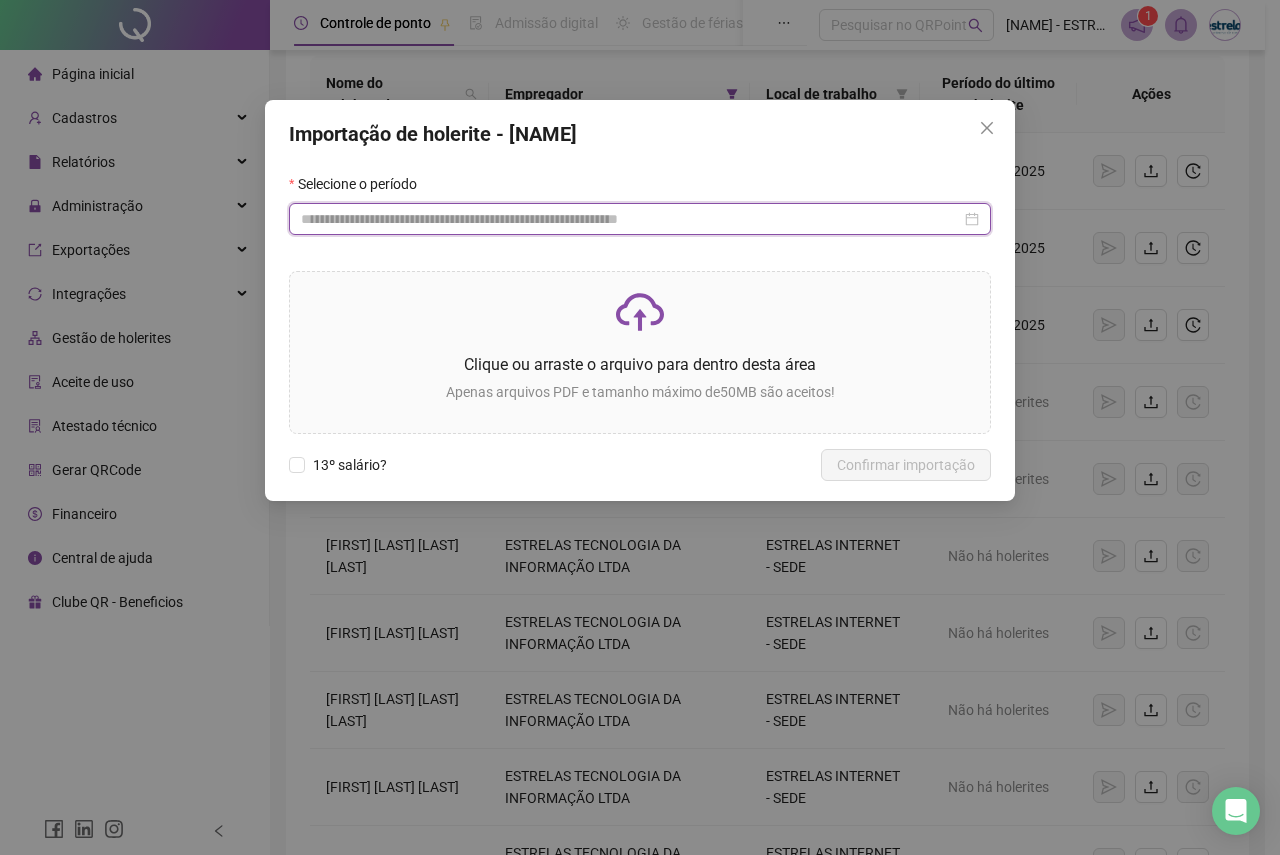 click at bounding box center [631, 219] 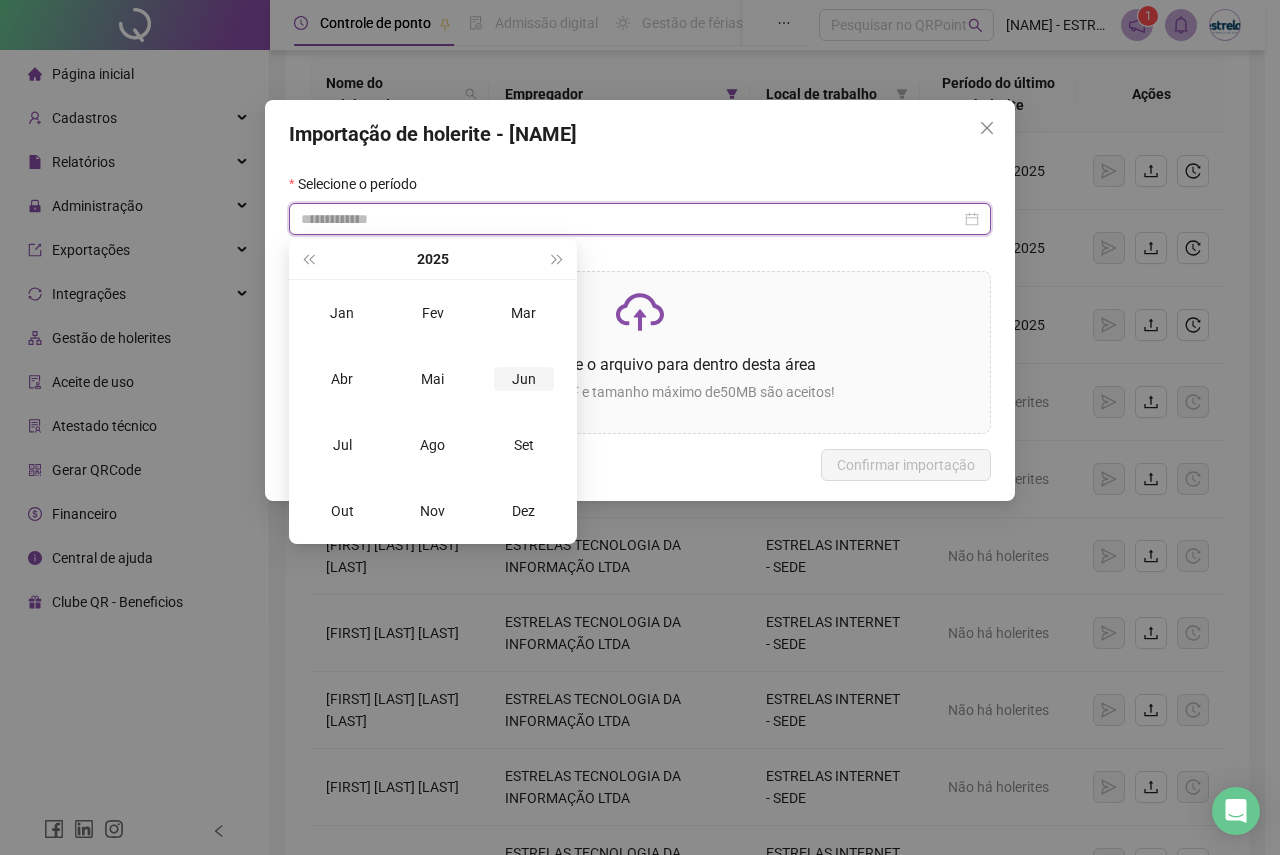 type on "**********" 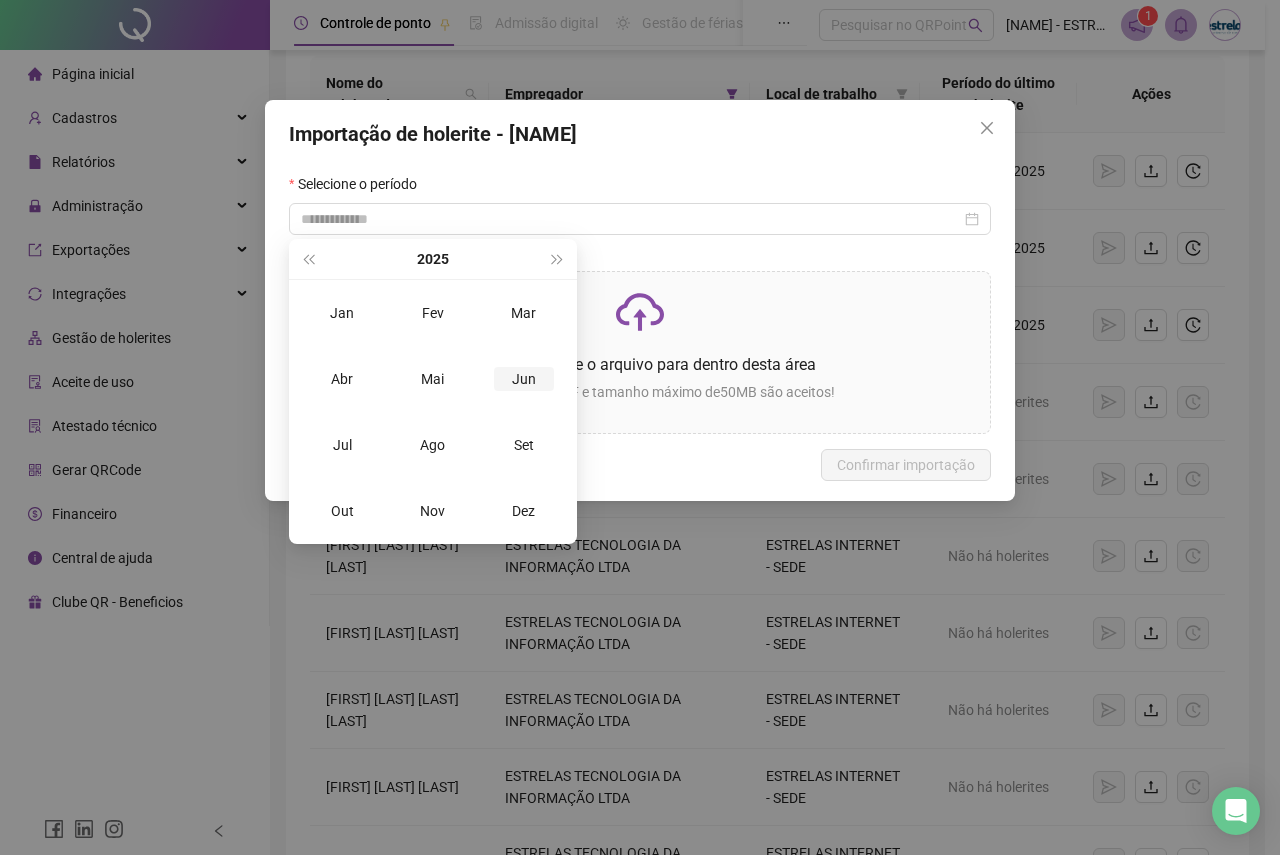 click on "Jun" at bounding box center (524, 379) 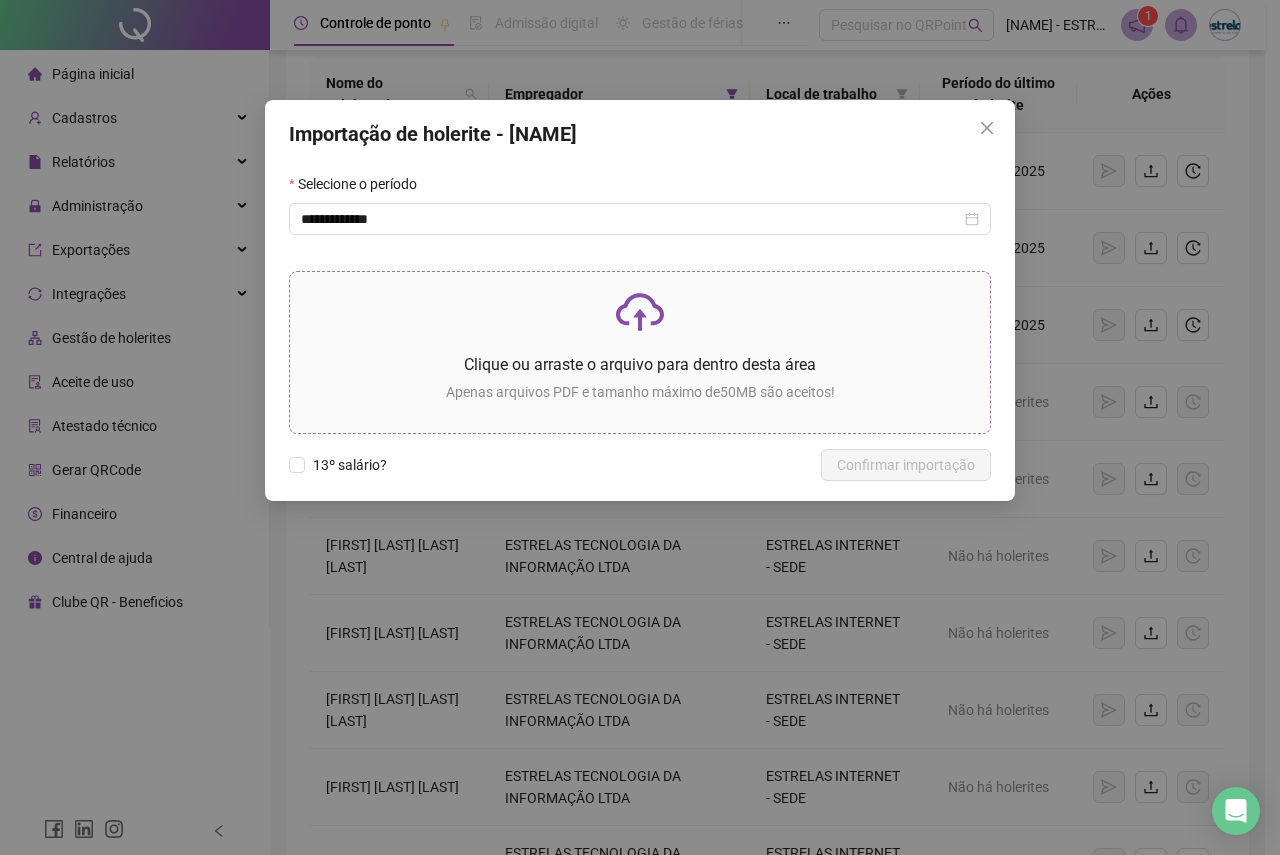 click 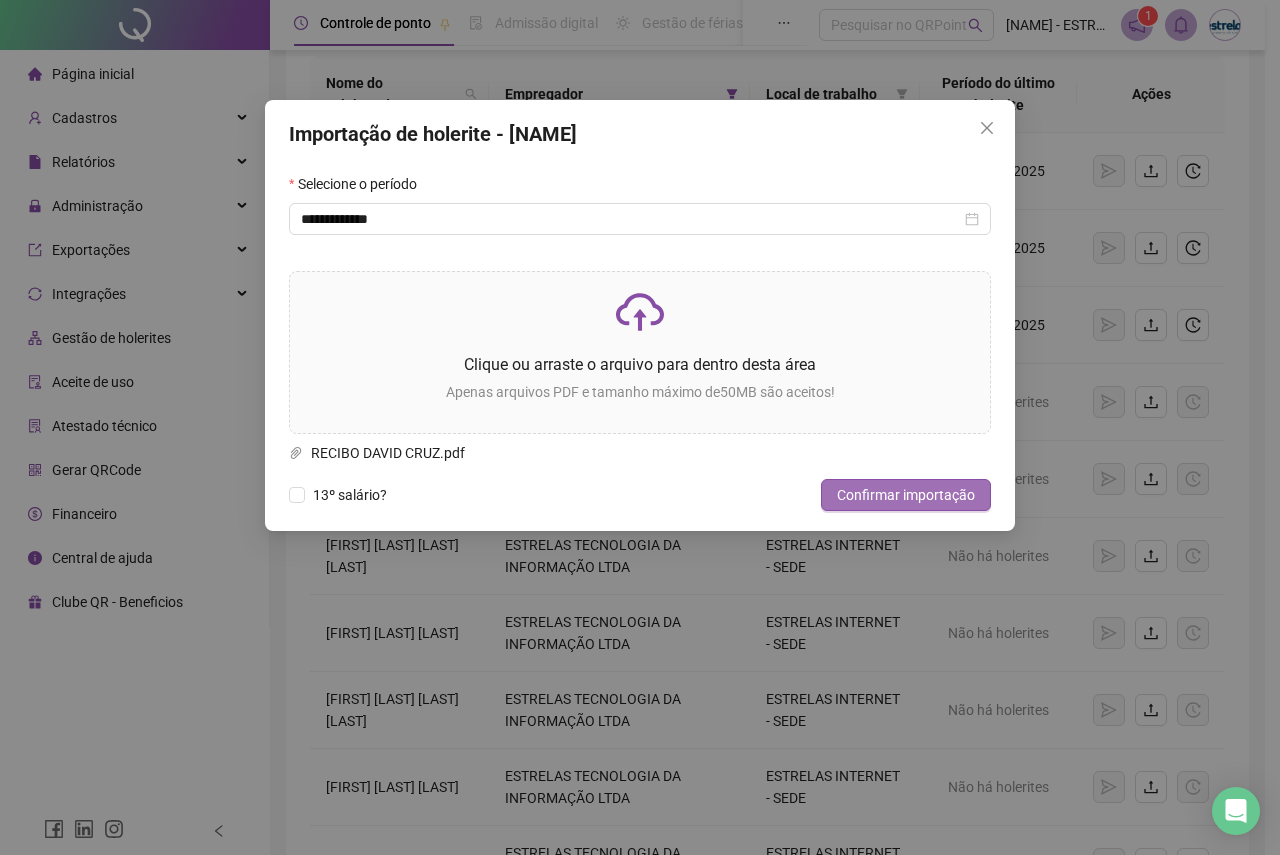 click on "Confirmar importação" at bounding box center [906, 495] 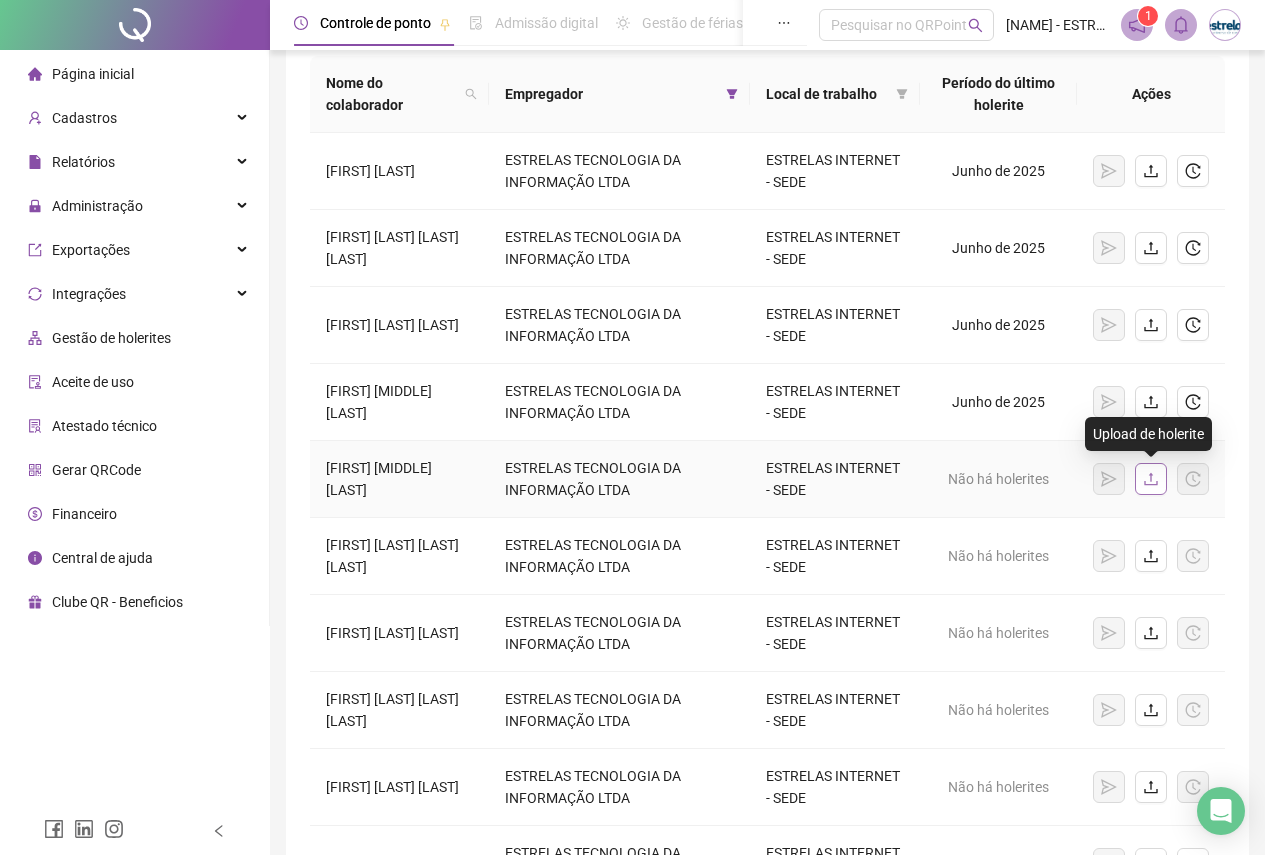 click 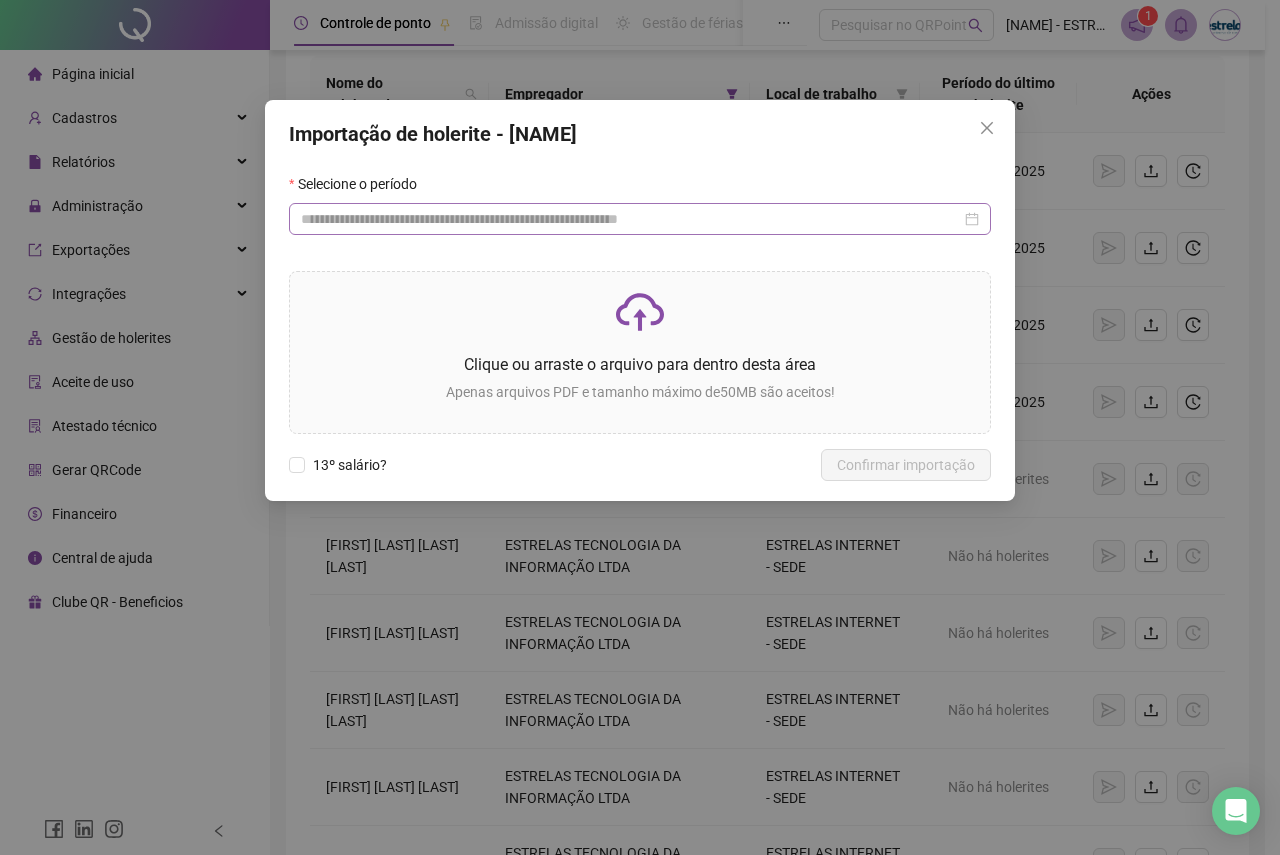 click at bounding box center [640, 219] 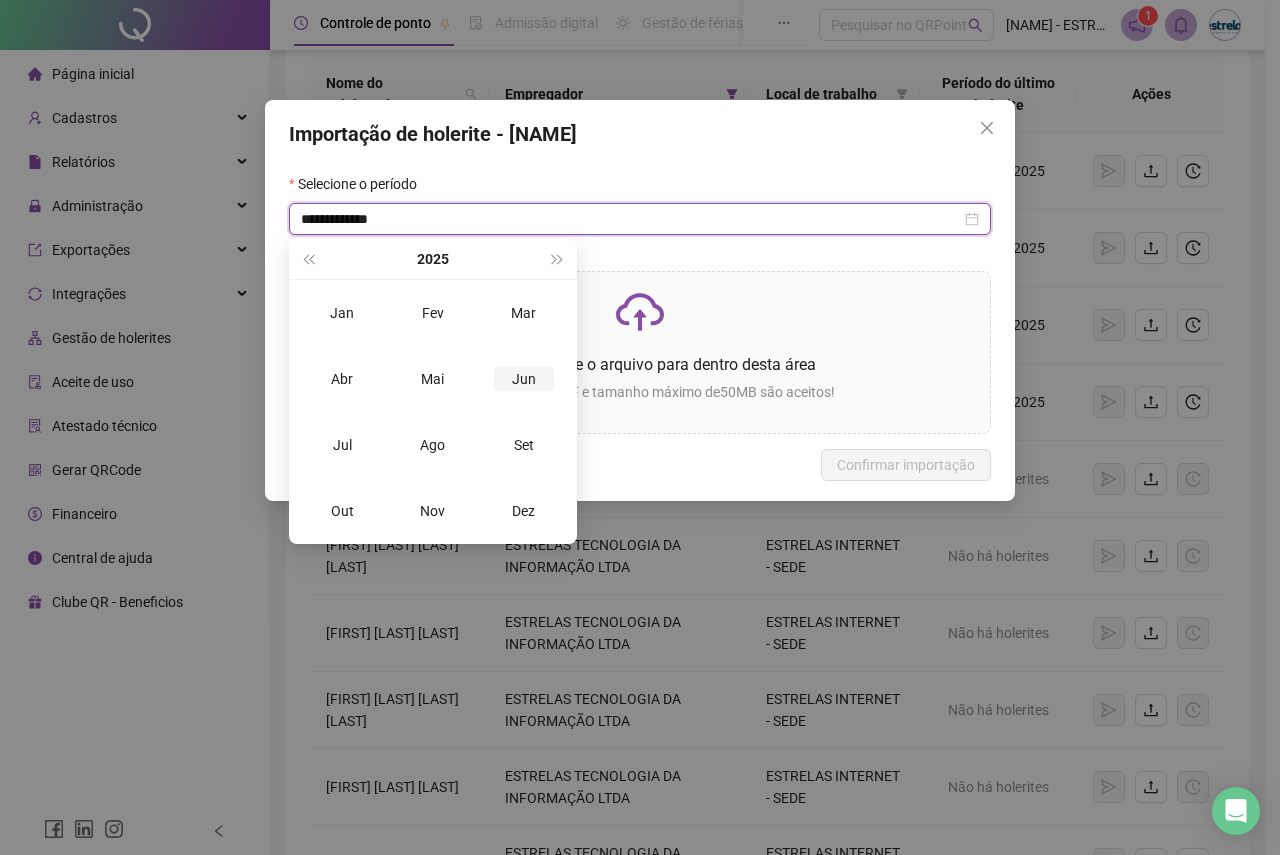 type on "**********" 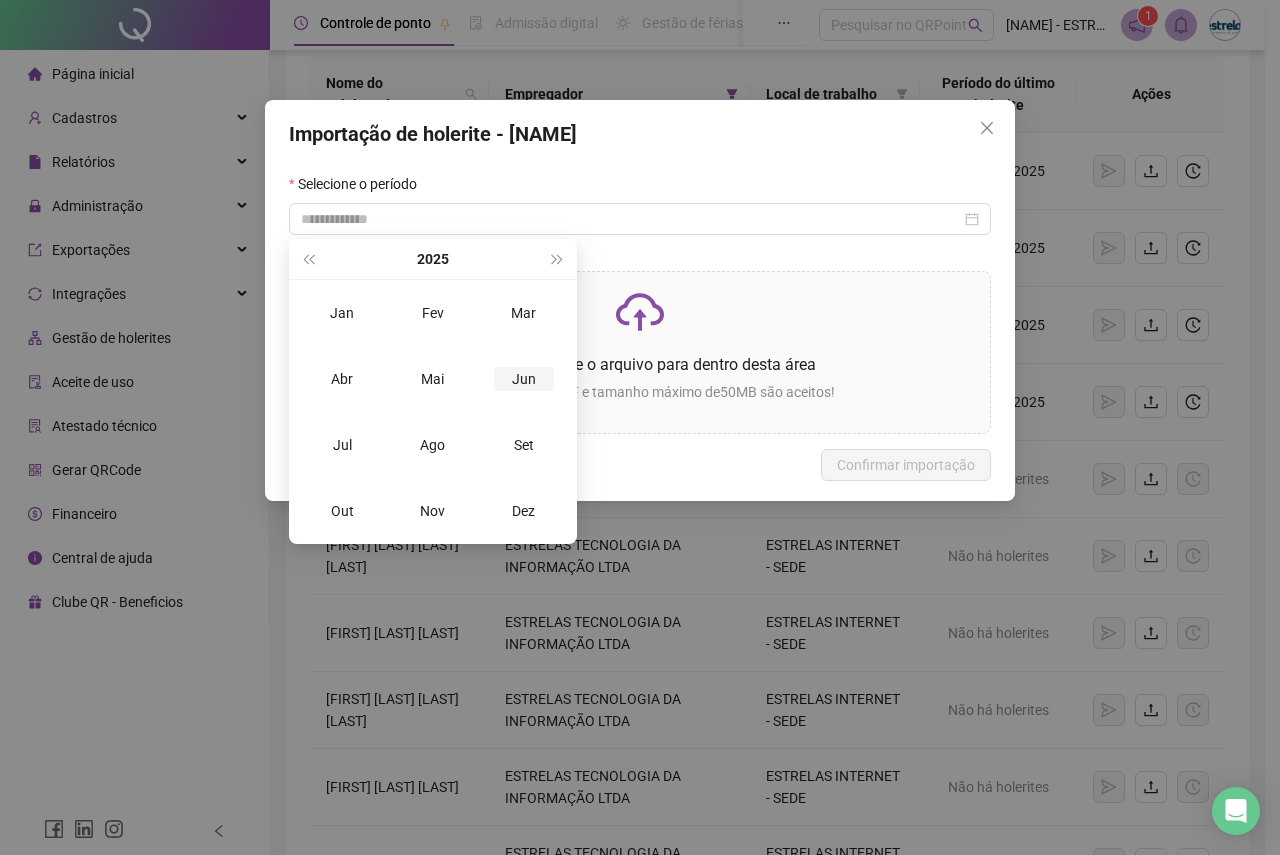 click on "Jun" at bounding box center (524, 379) 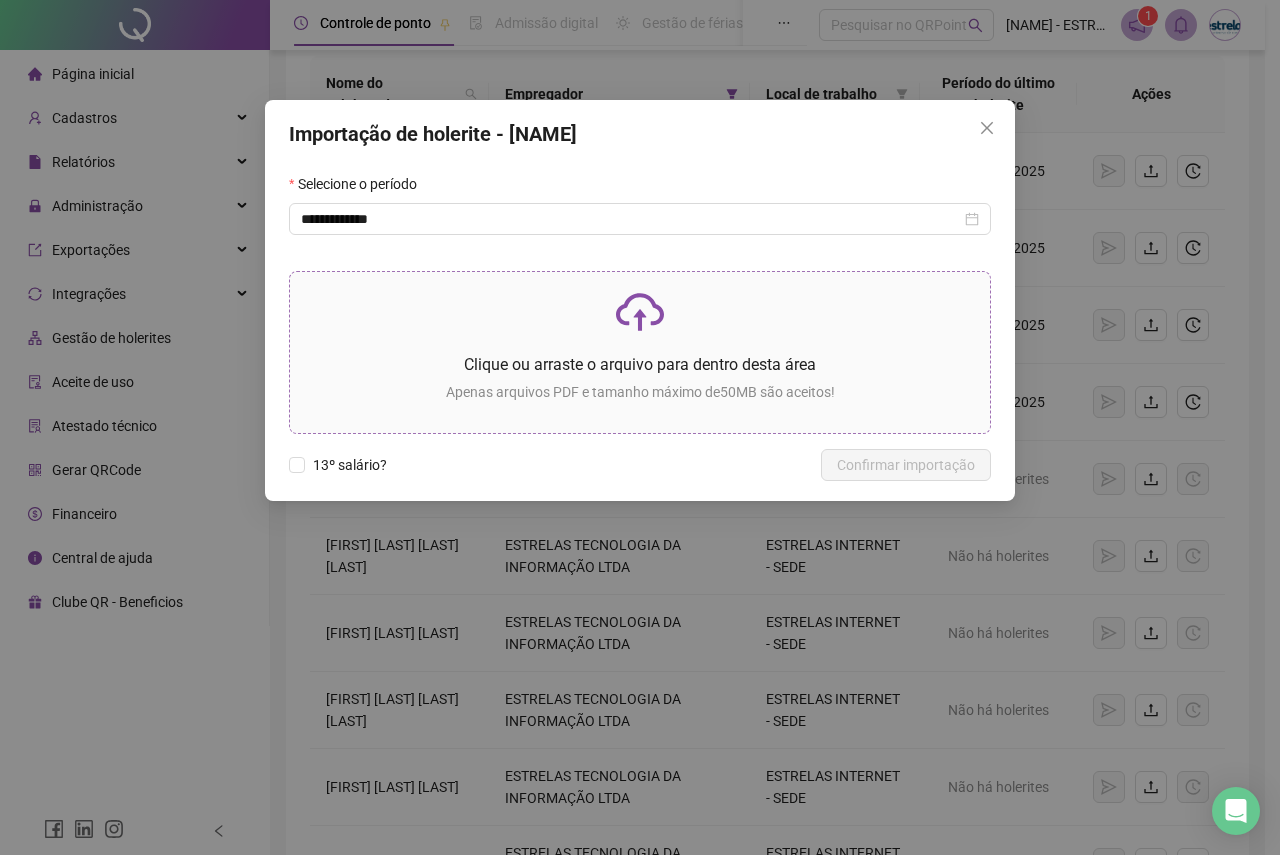 click 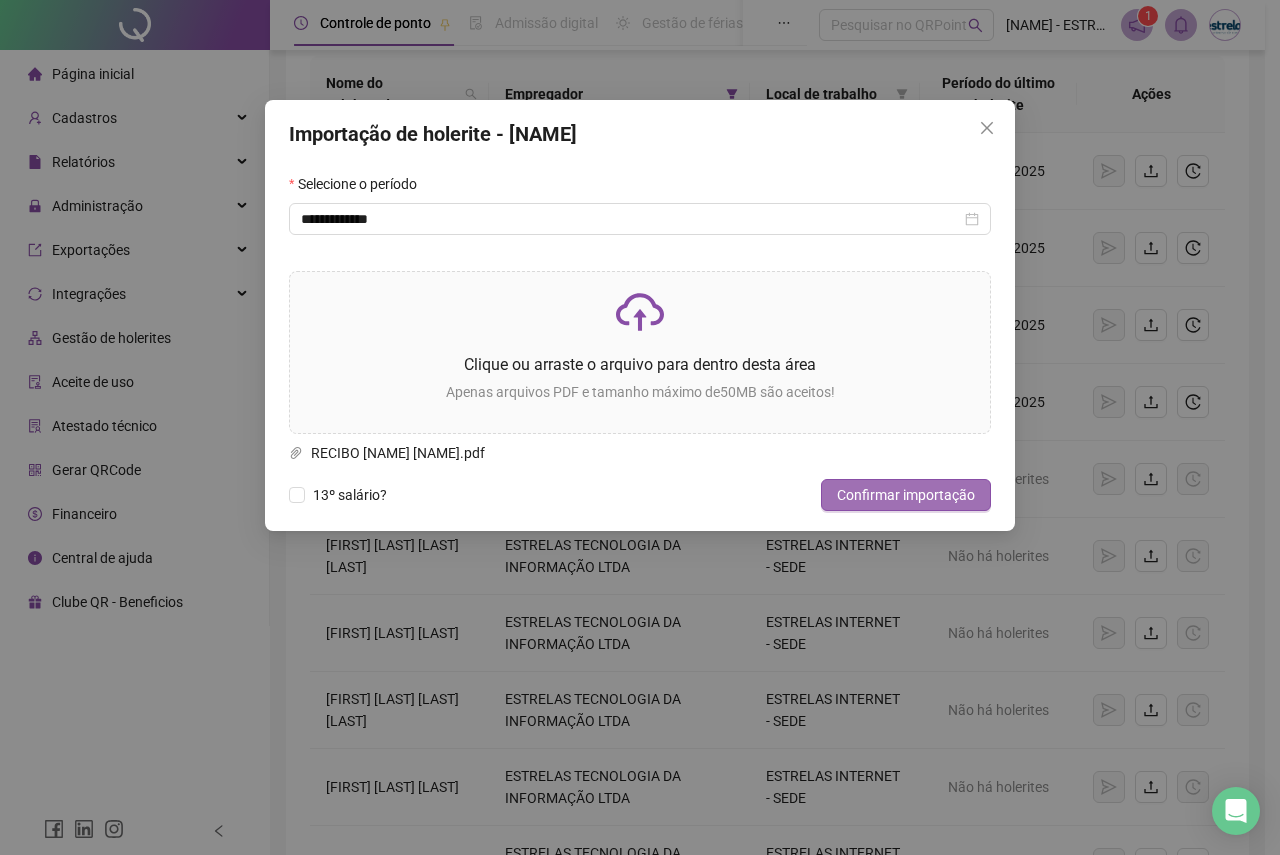 click on "Confirmar importação" at bounding box center [906, 495] 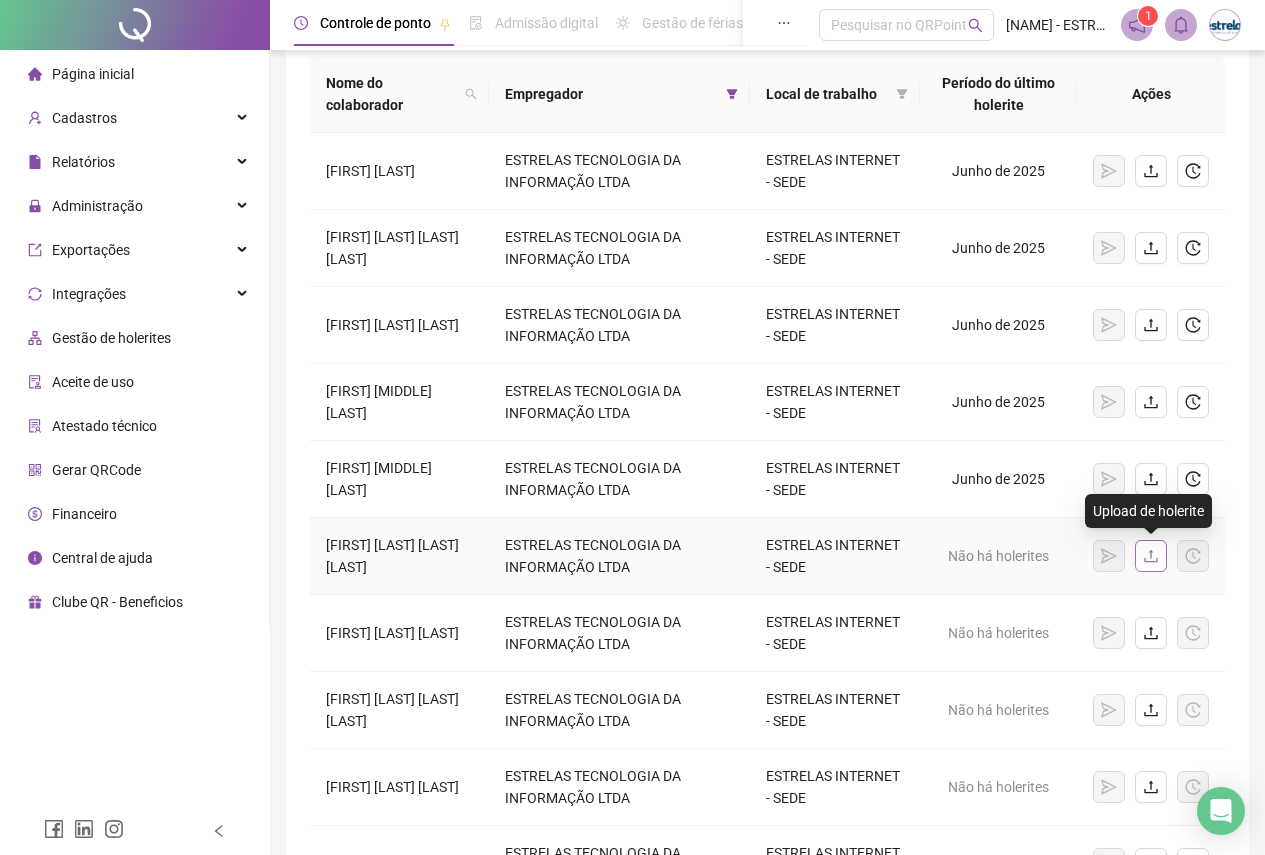 click 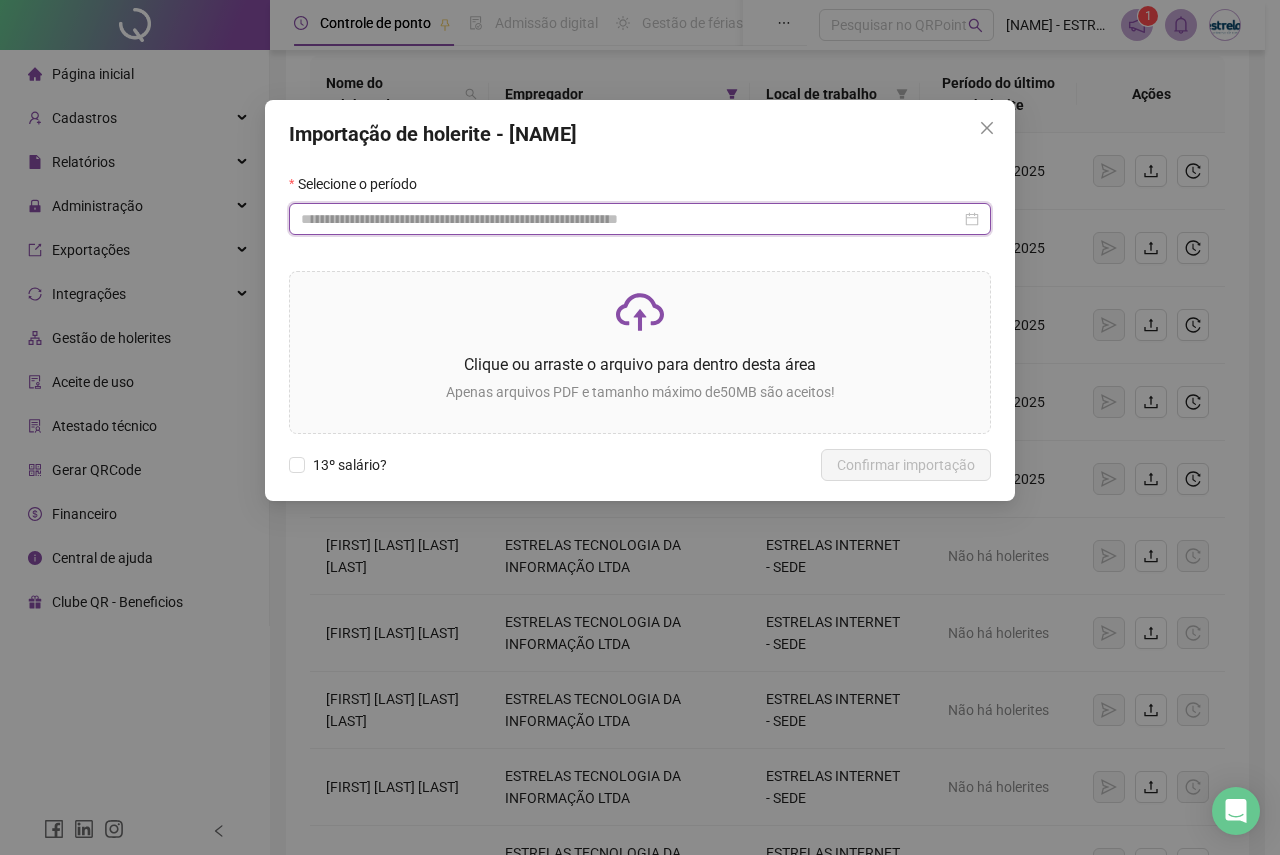 click at bounding box center [631, 219] 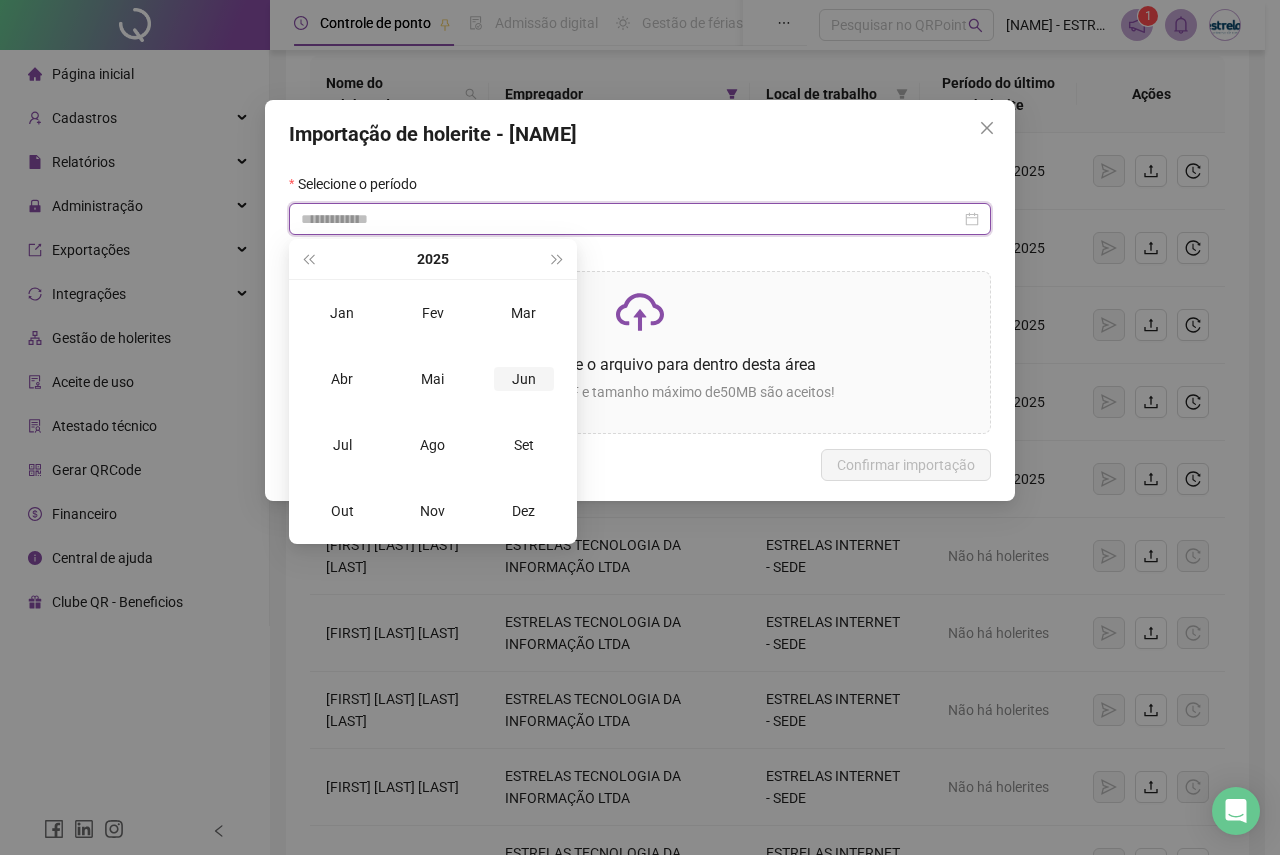 type on "**********" 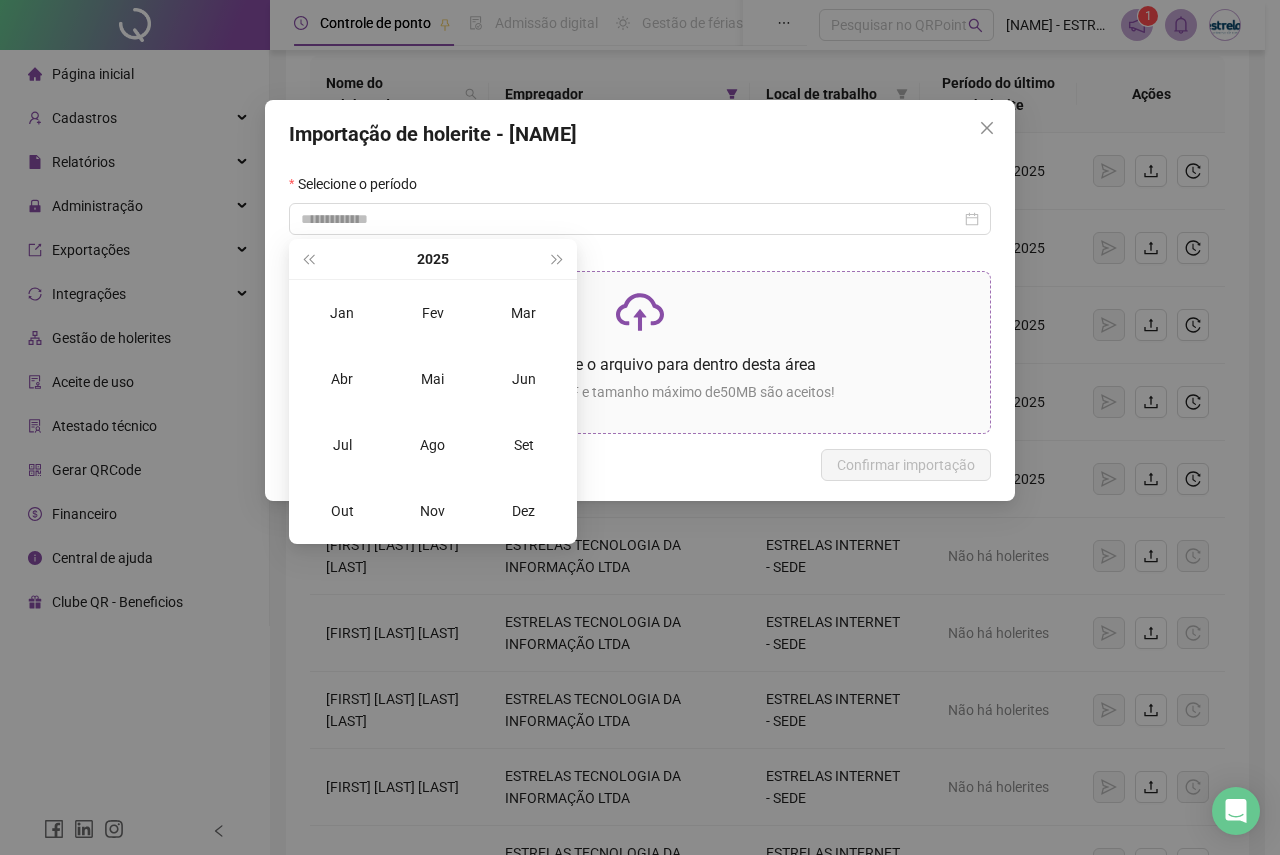 click on "Jun" at bounding box center (524, 379) 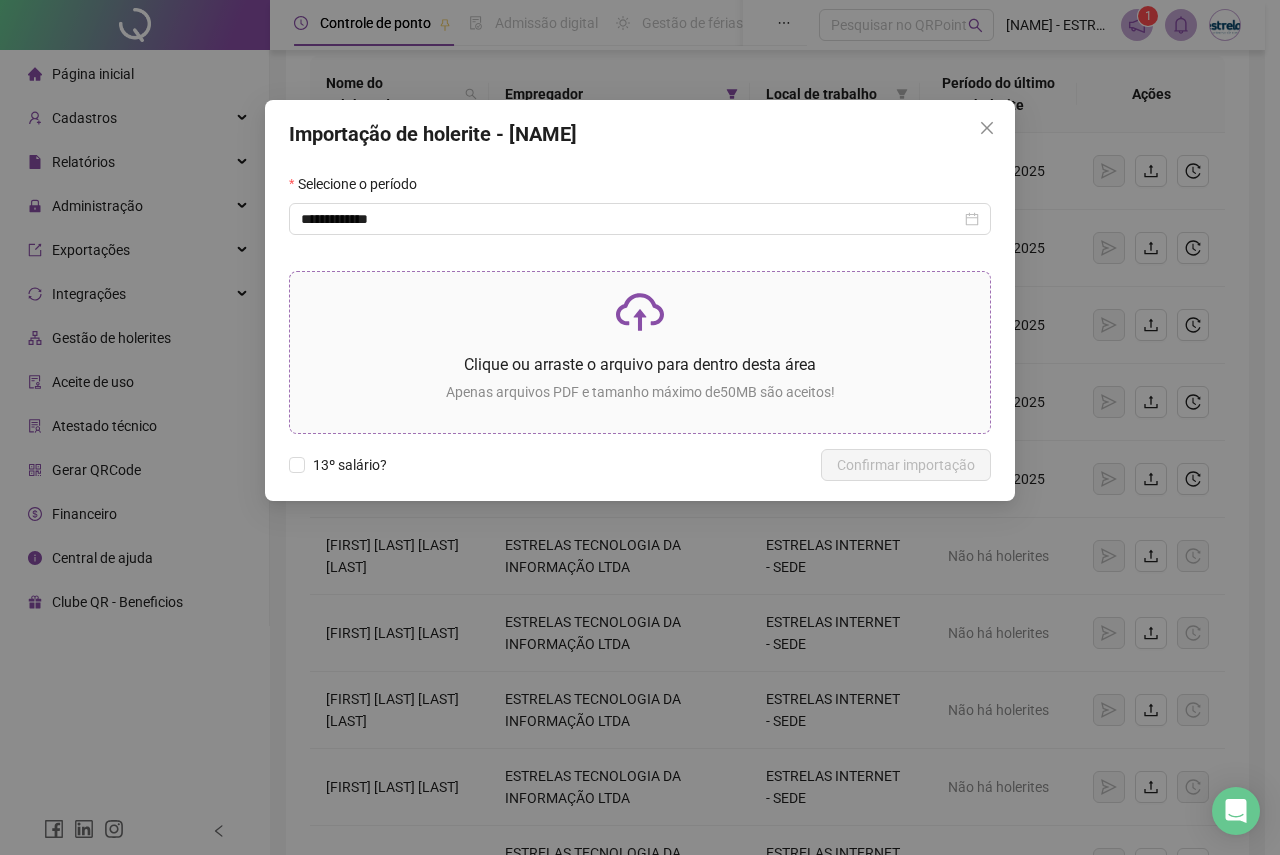 click 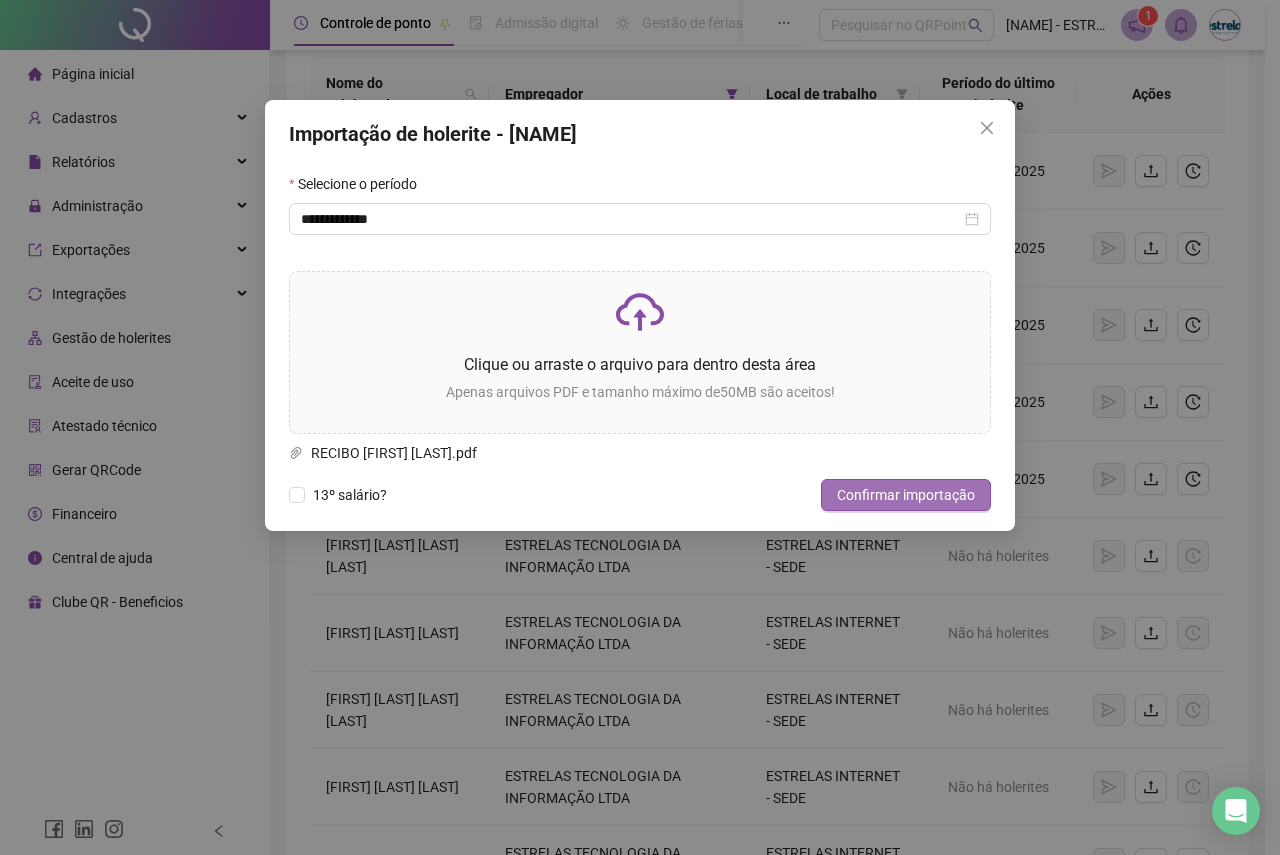 click on "Confirmar importação" at bounding box center [906, 495] 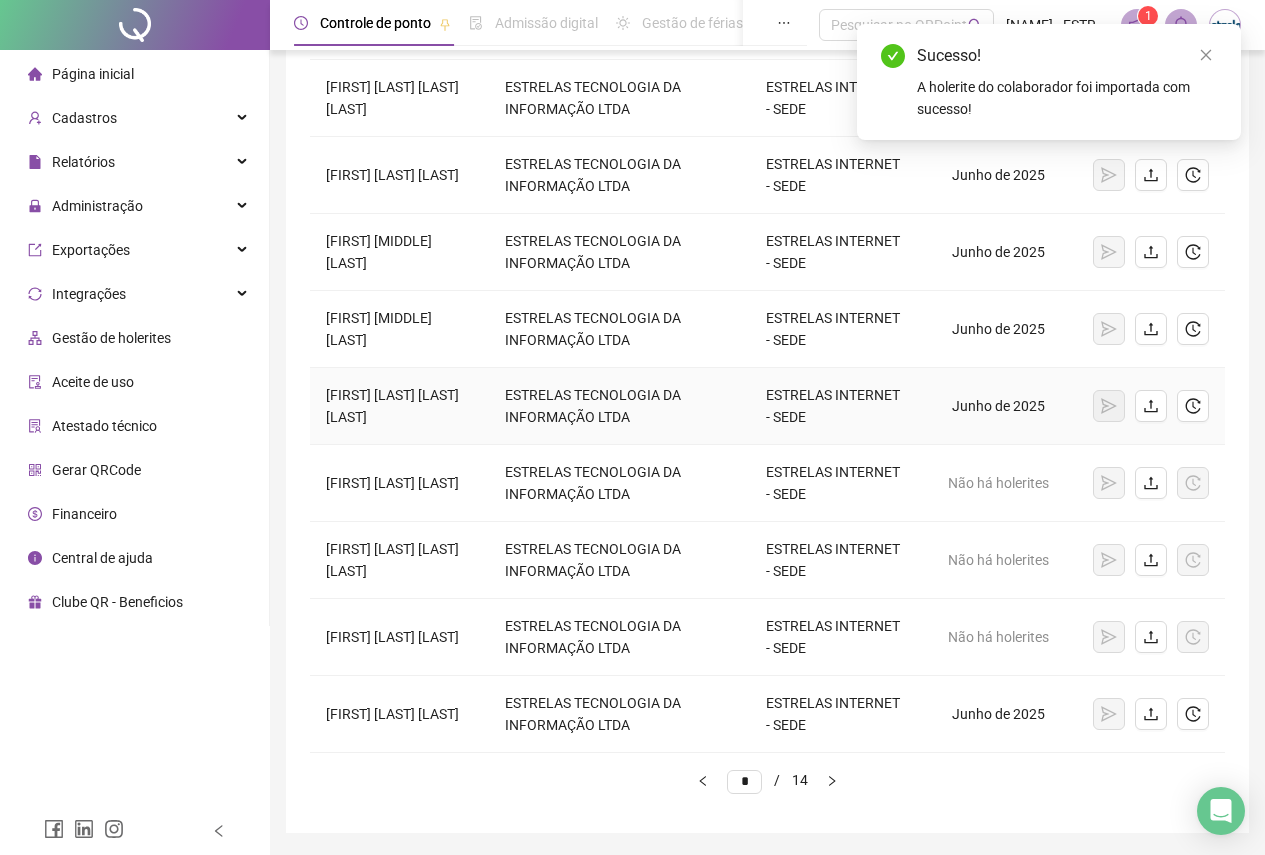 scroll, scrollTop: 414, scrollLeft: 0, axis: vertical 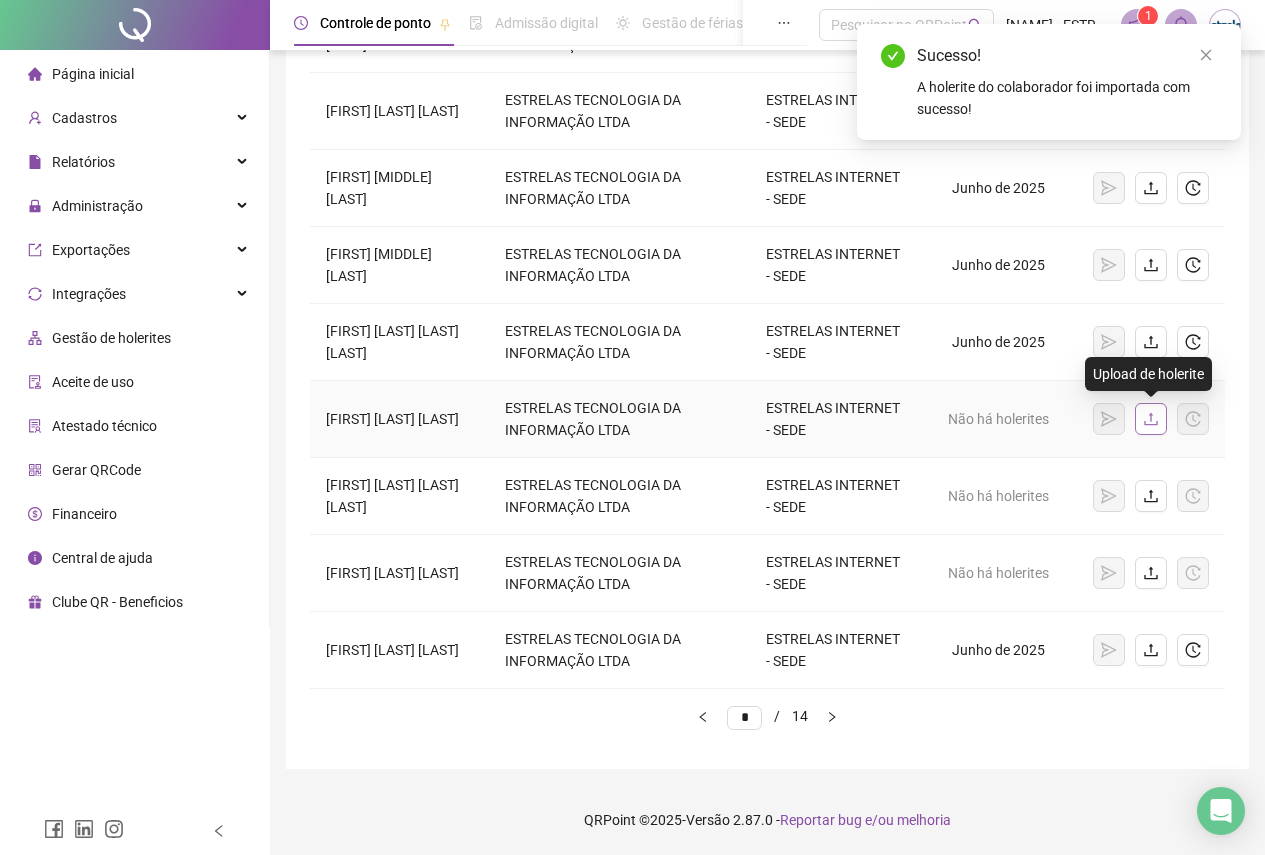 click 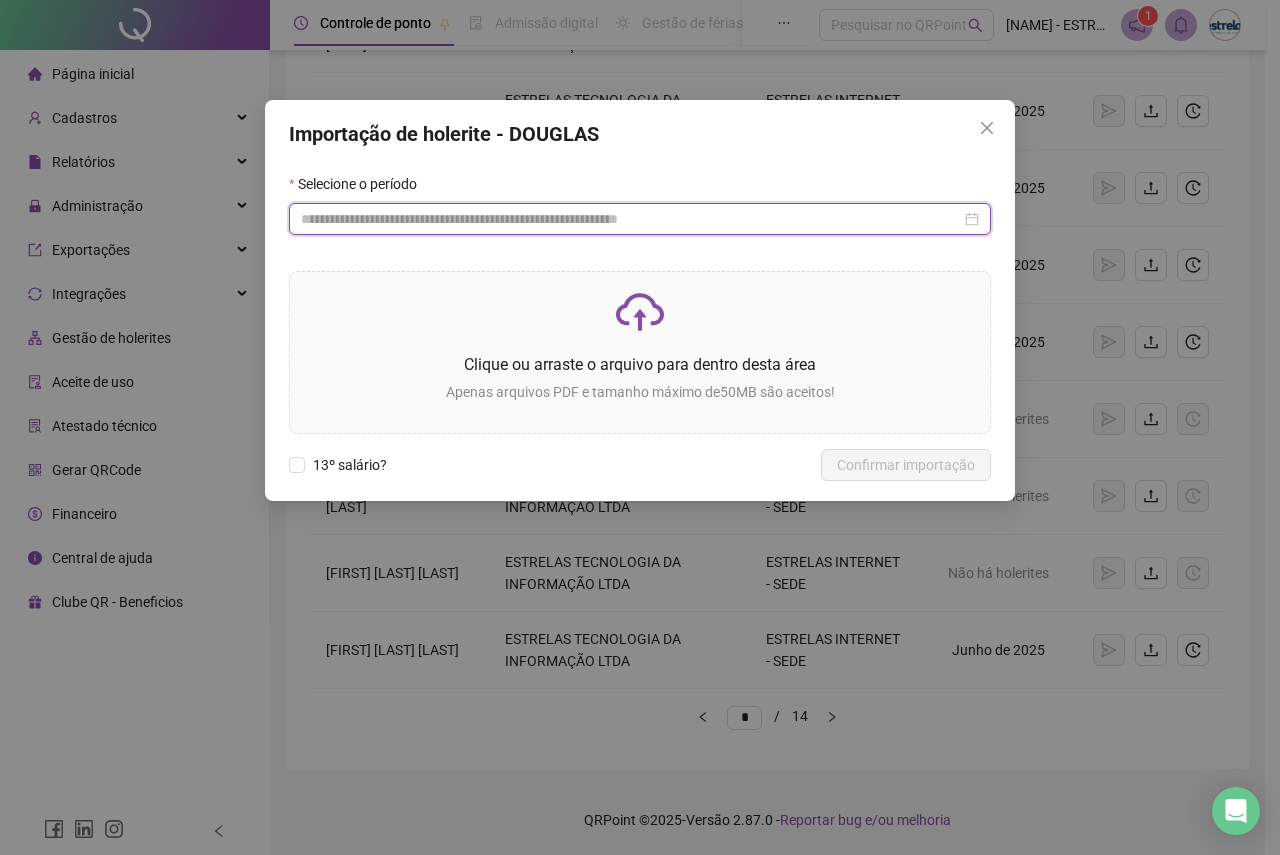 click at bounding box center (631, 219) 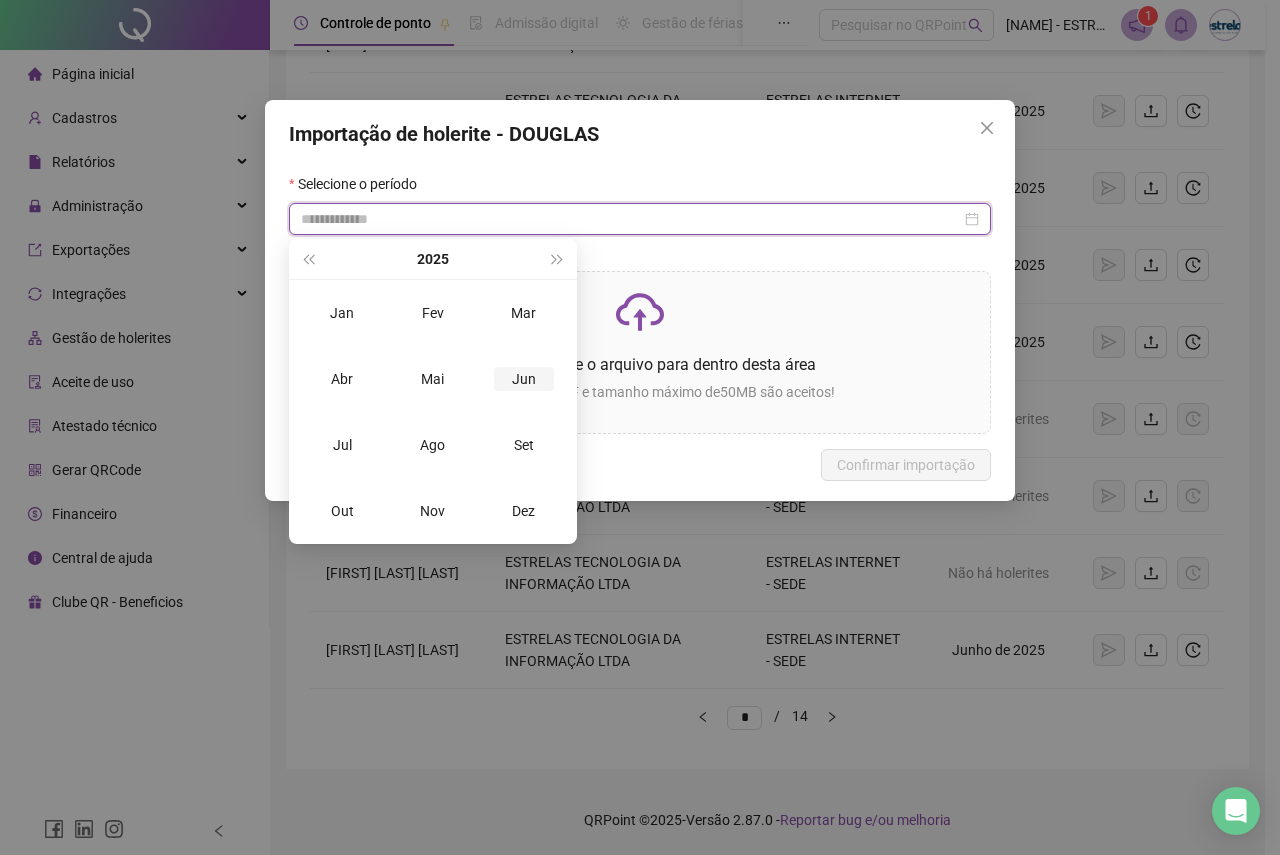 type on "**********" 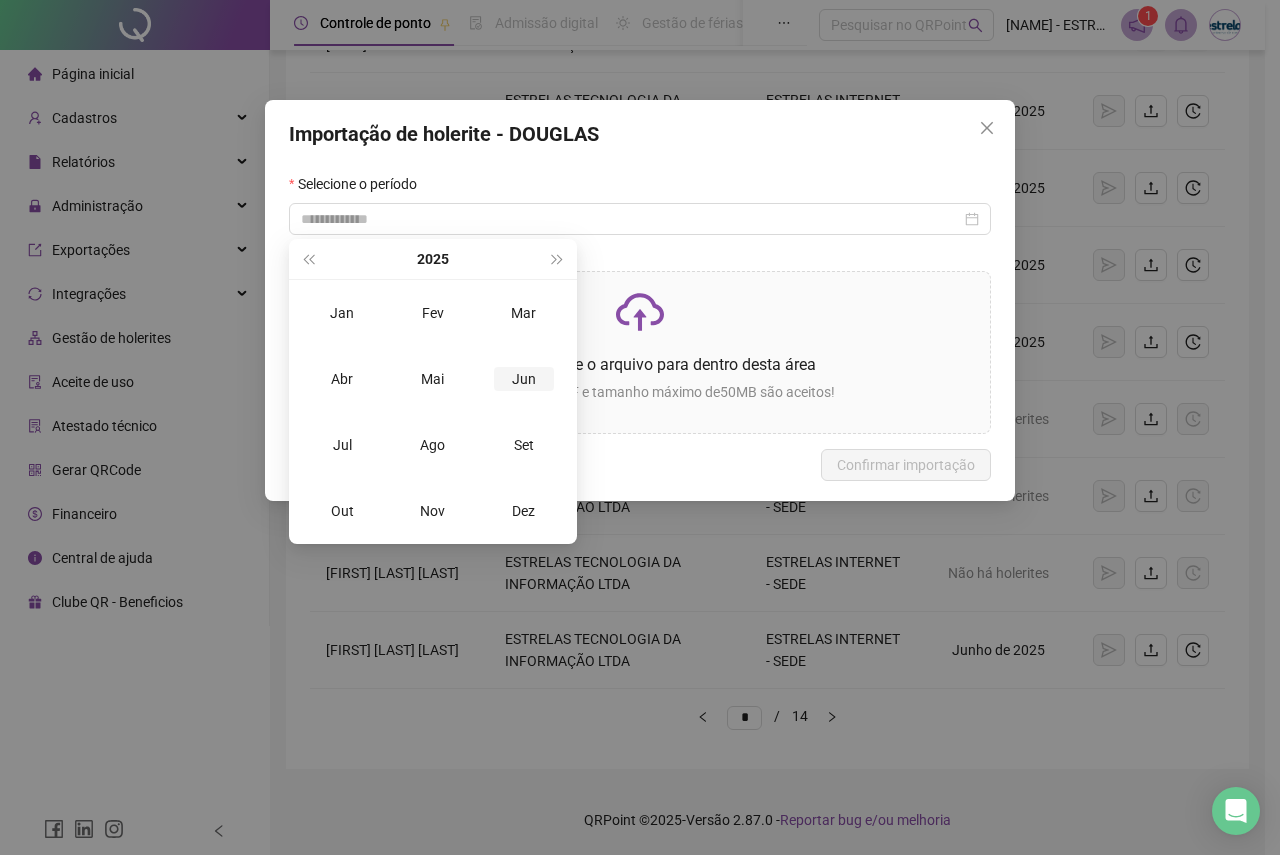 click on "Jun" at bounding box center [524, 379] 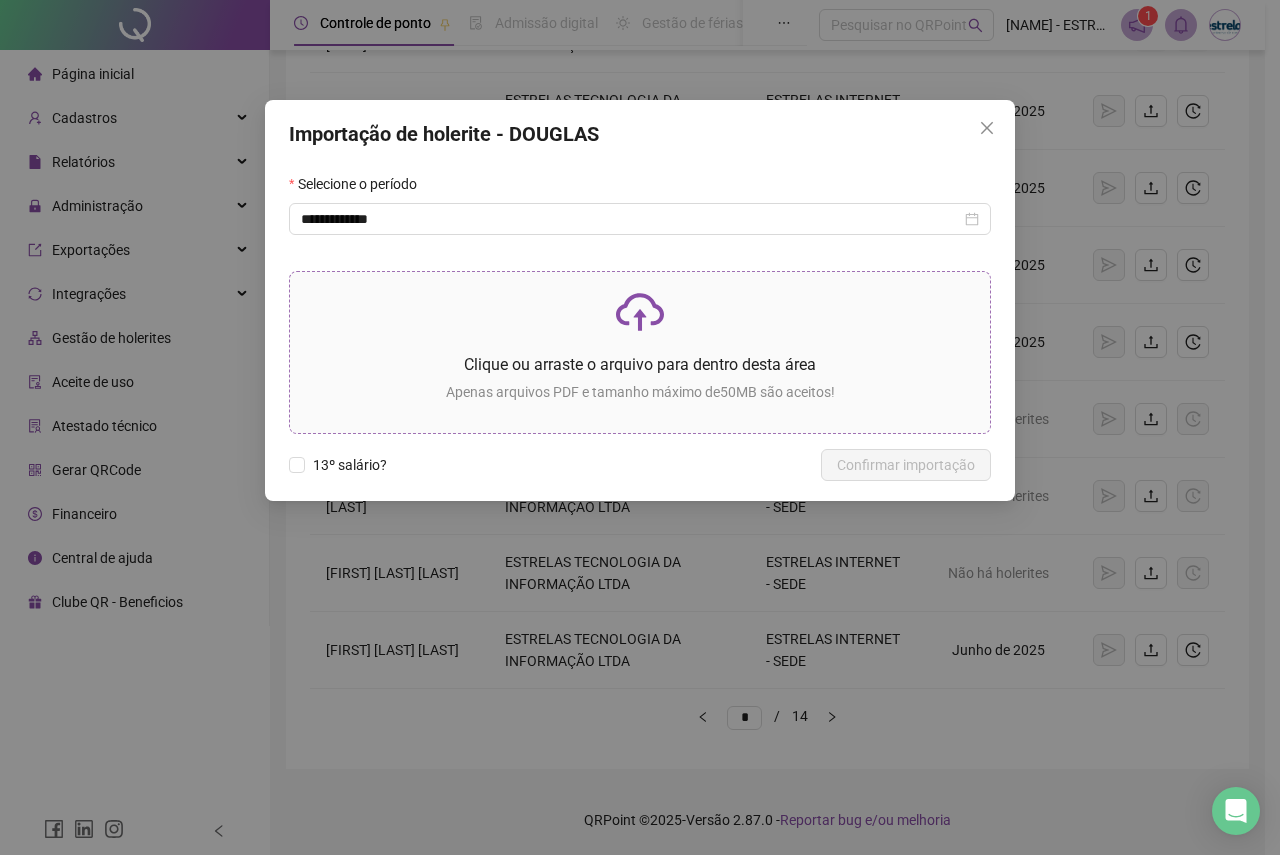 click 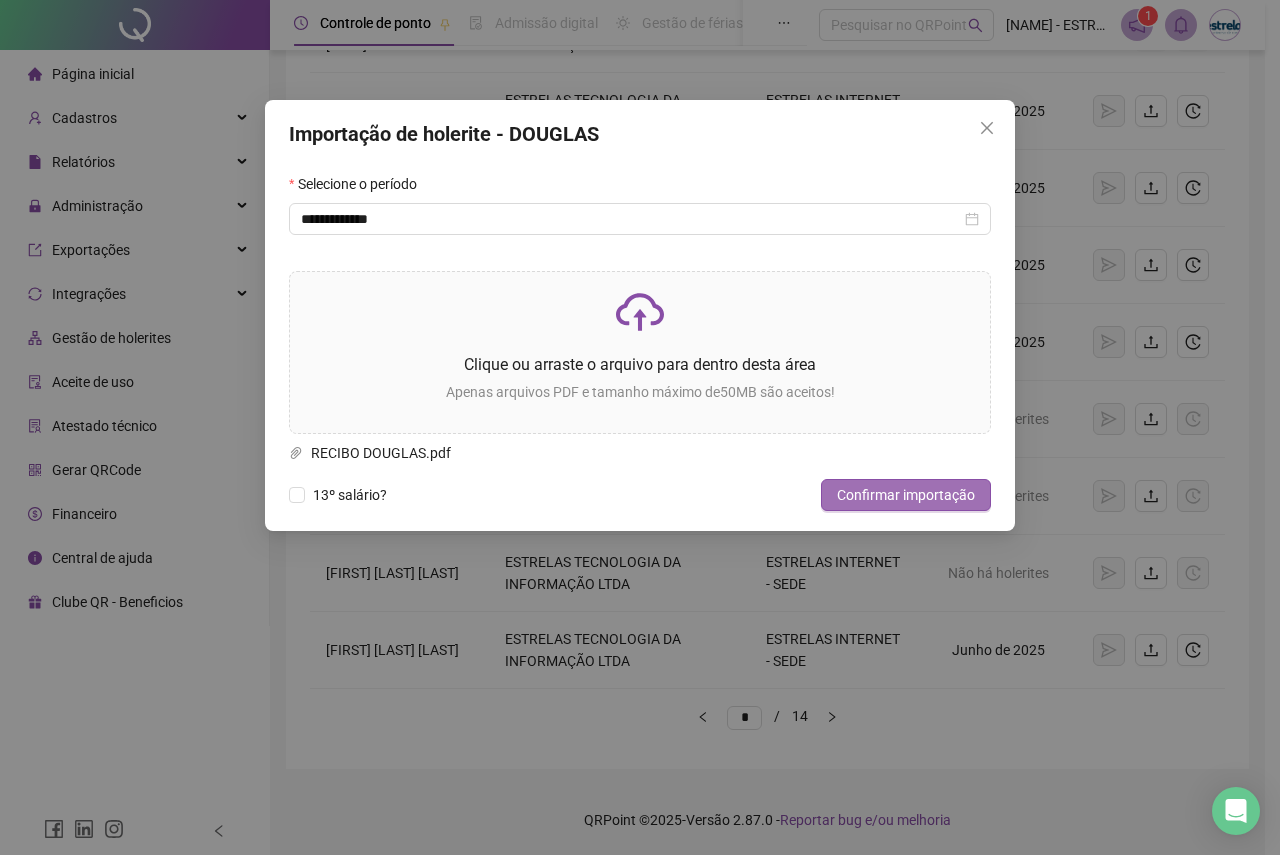 click on "Confirmar importação" at bounding box center [906, 495] 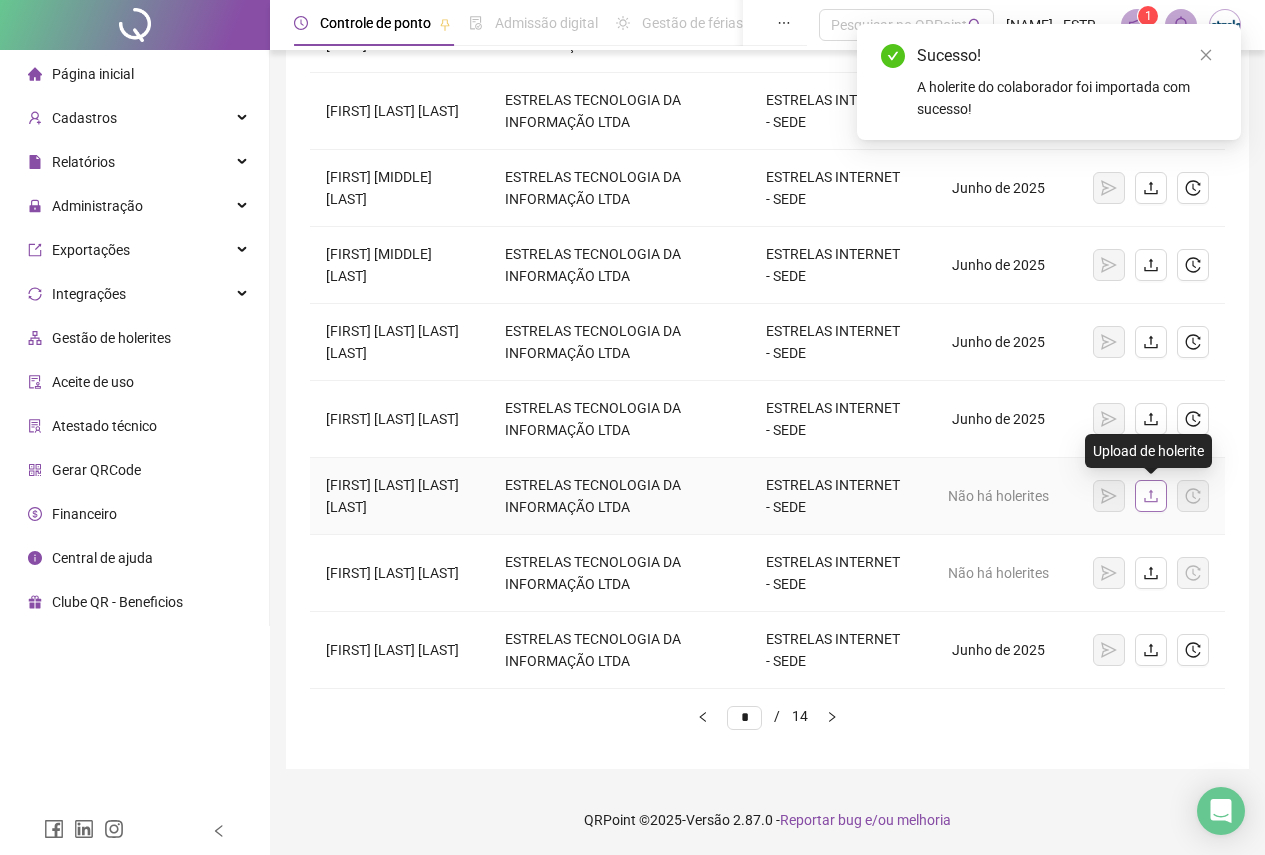 click 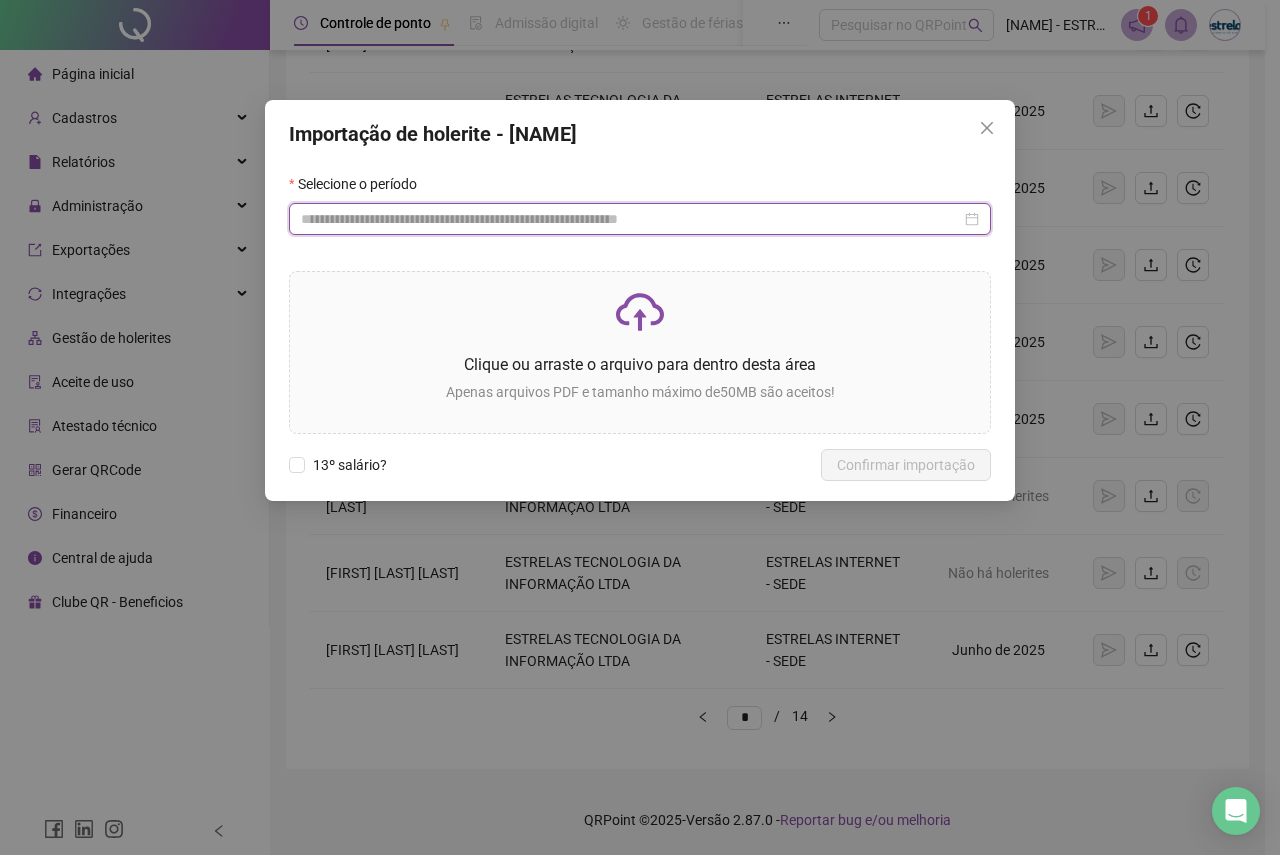 click at bounding box center (631, 219) 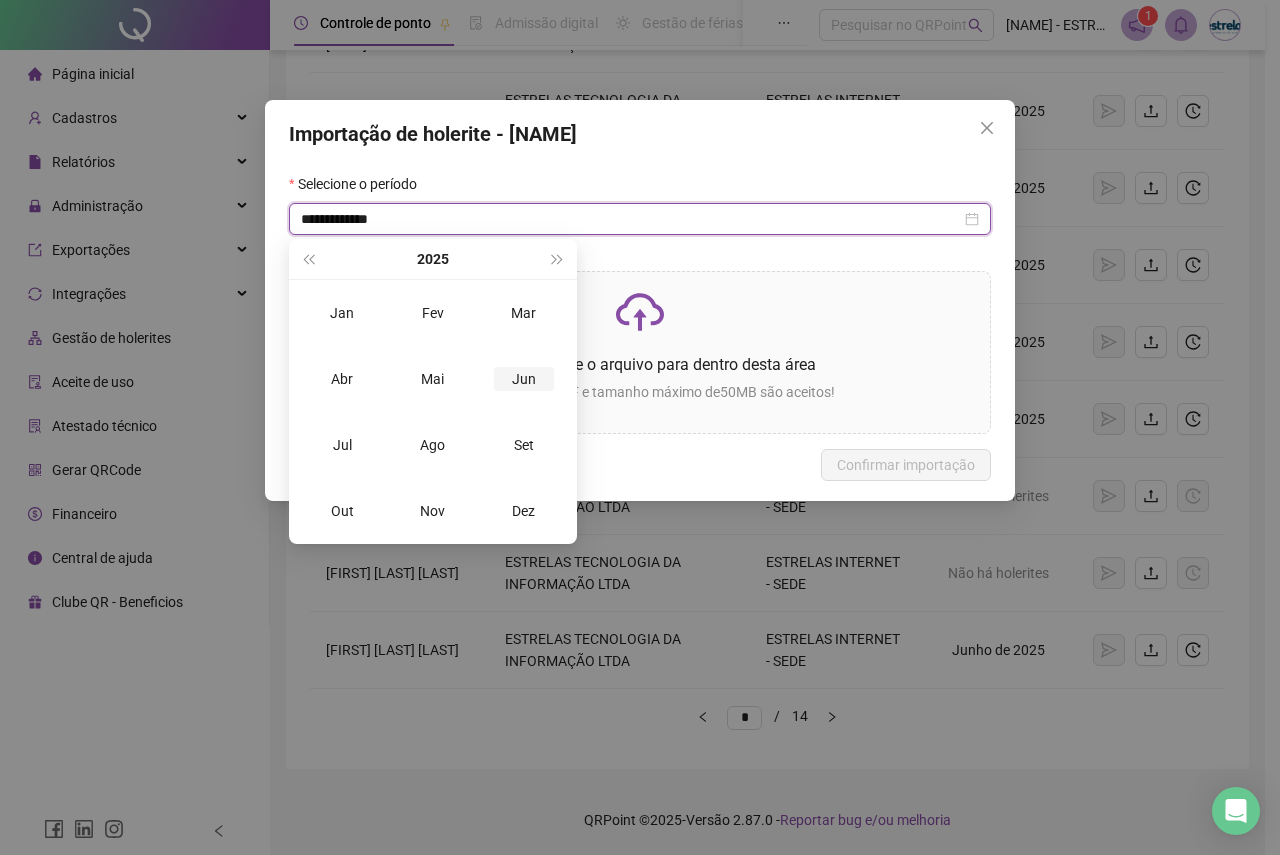 type on "**********" 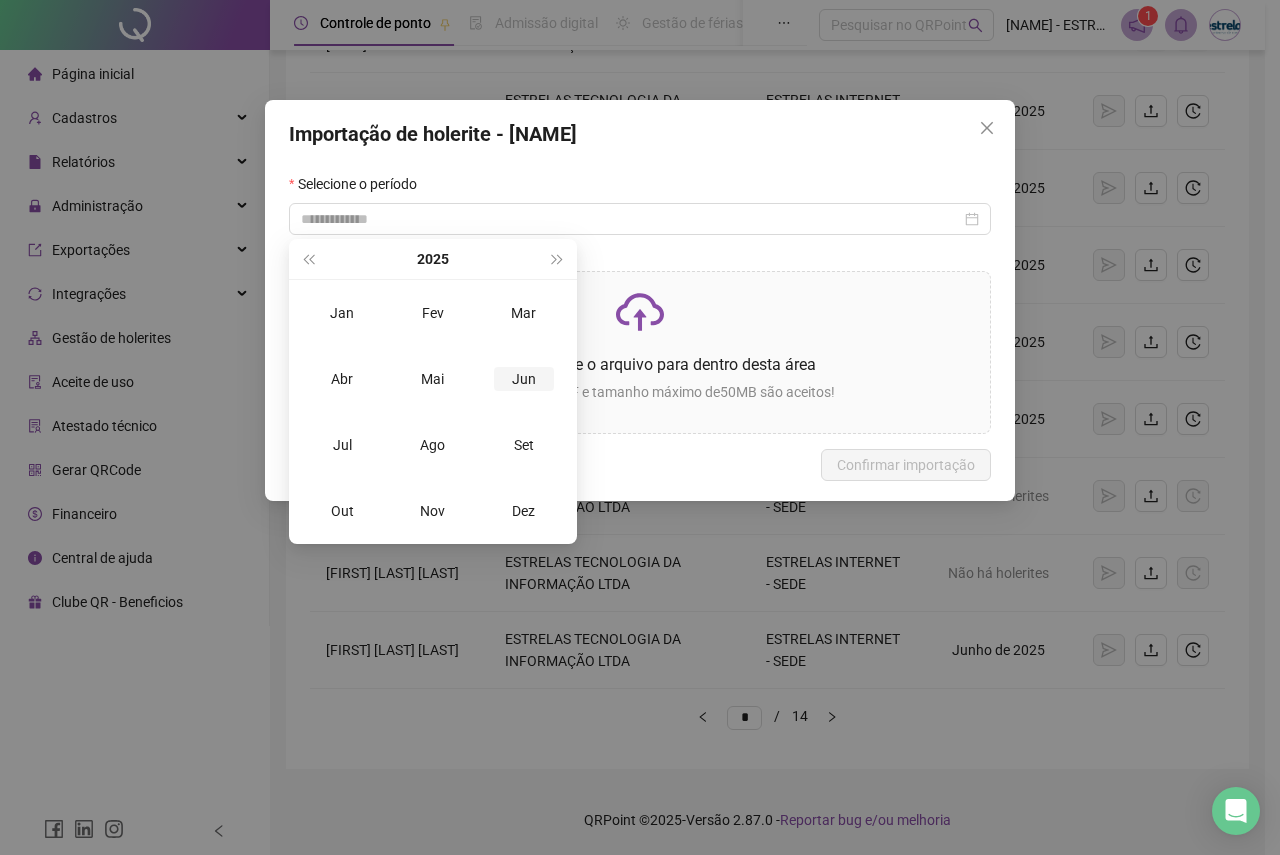 click on "Jun" at bounding box center [524, 379] 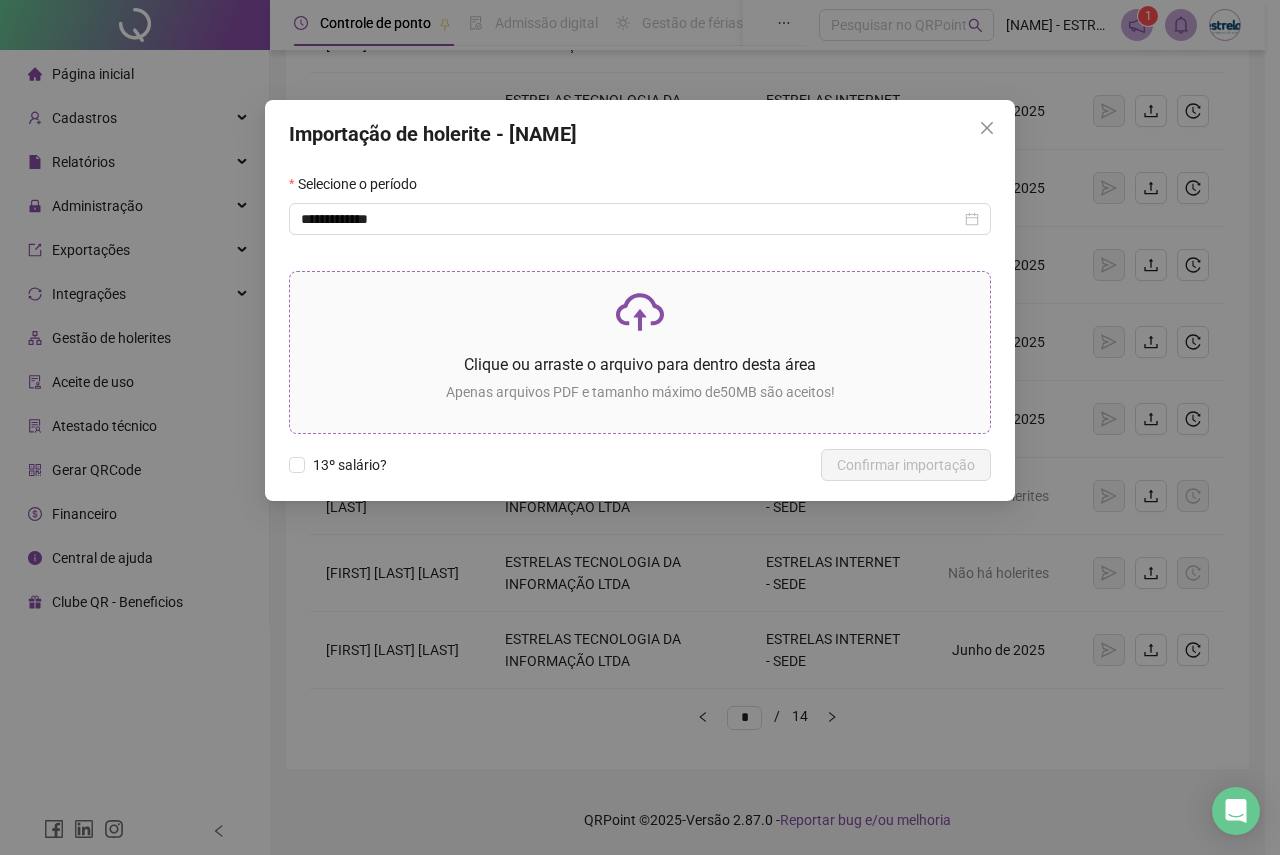 click 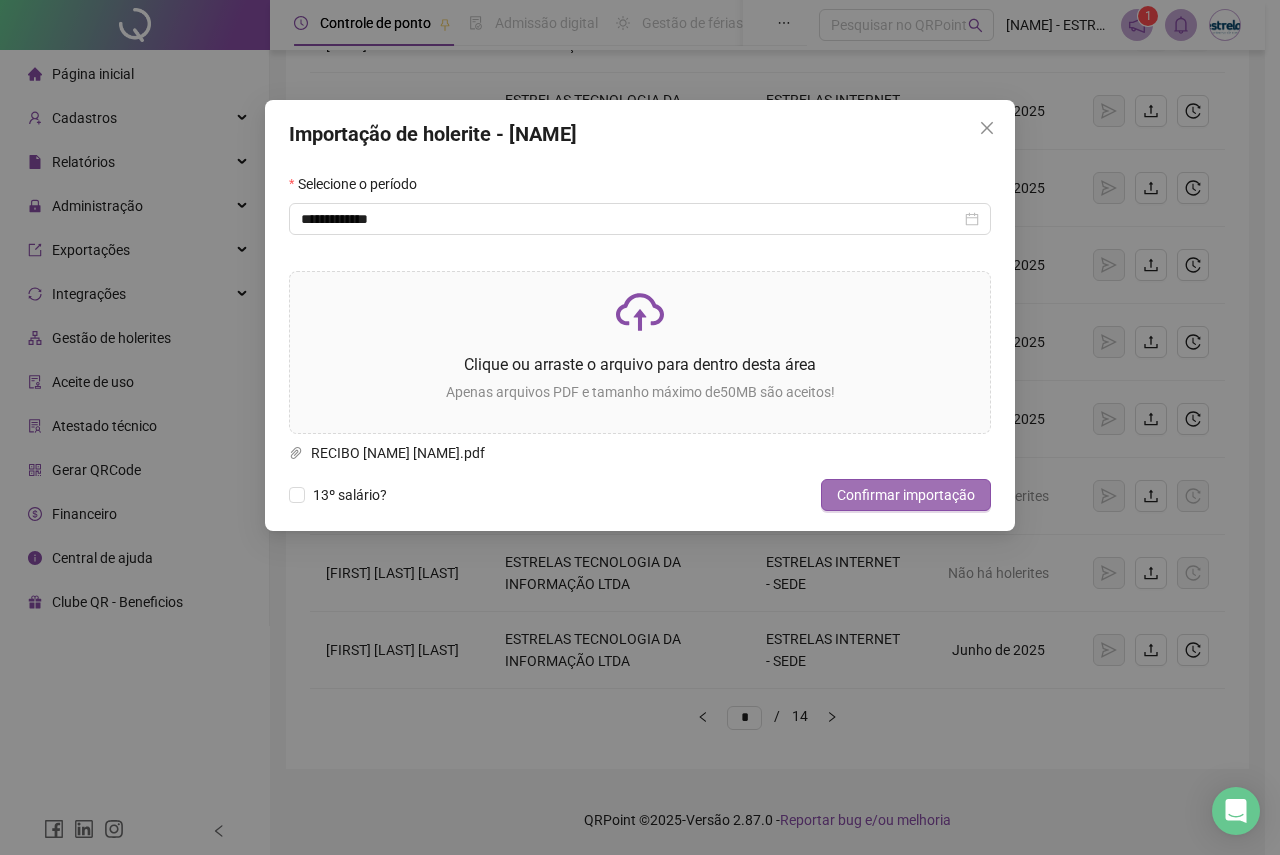 click on "Confirmar importação" at bounding box center [906, 495] 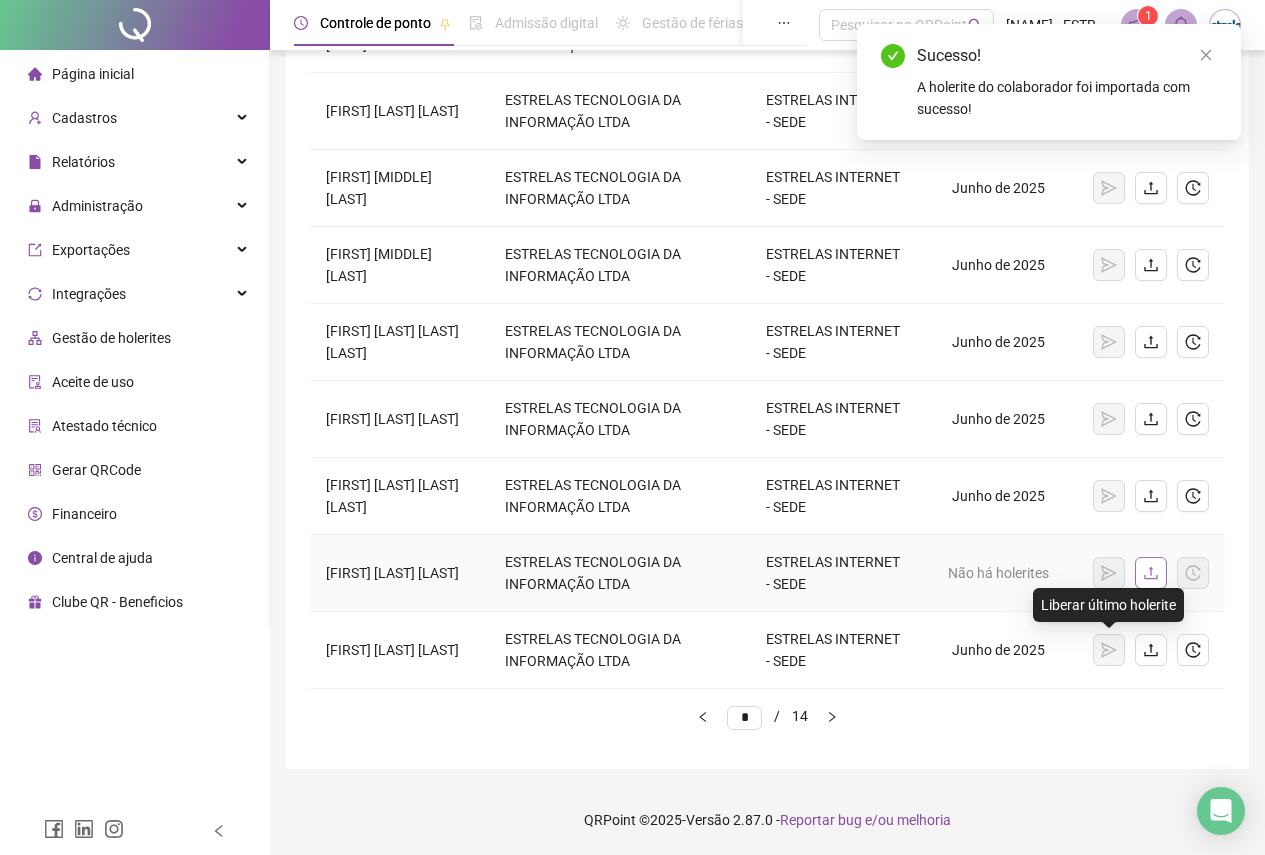 click 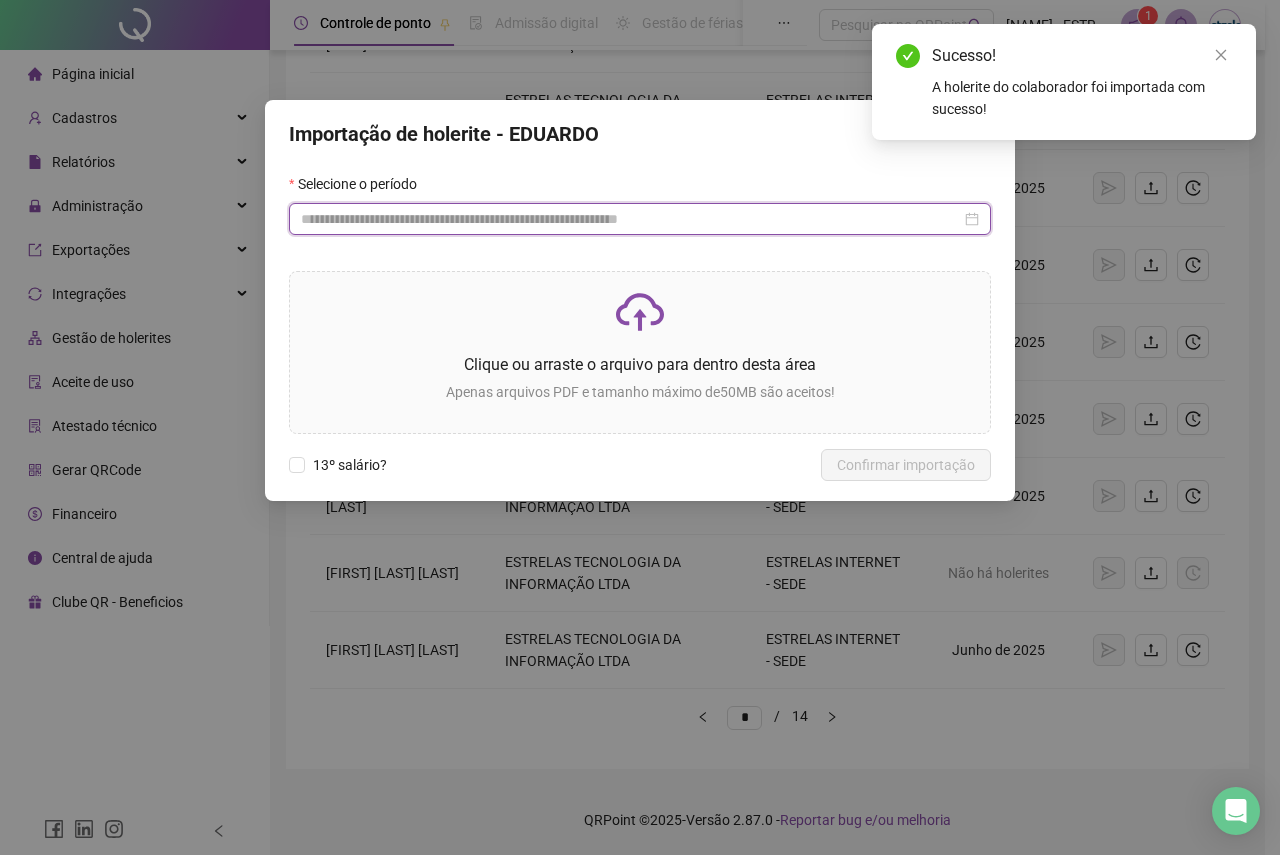 click at bounding box center [631, 219] 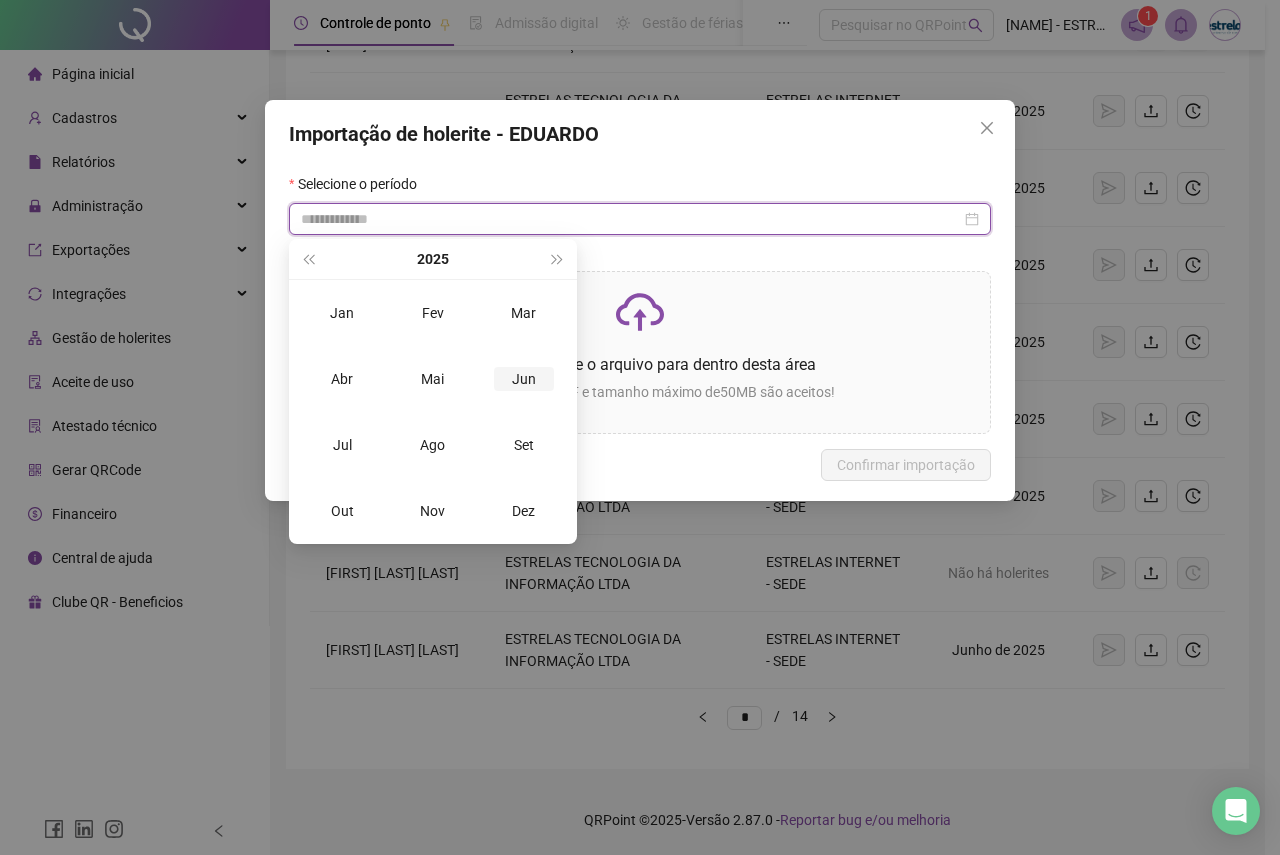 type on "**********" 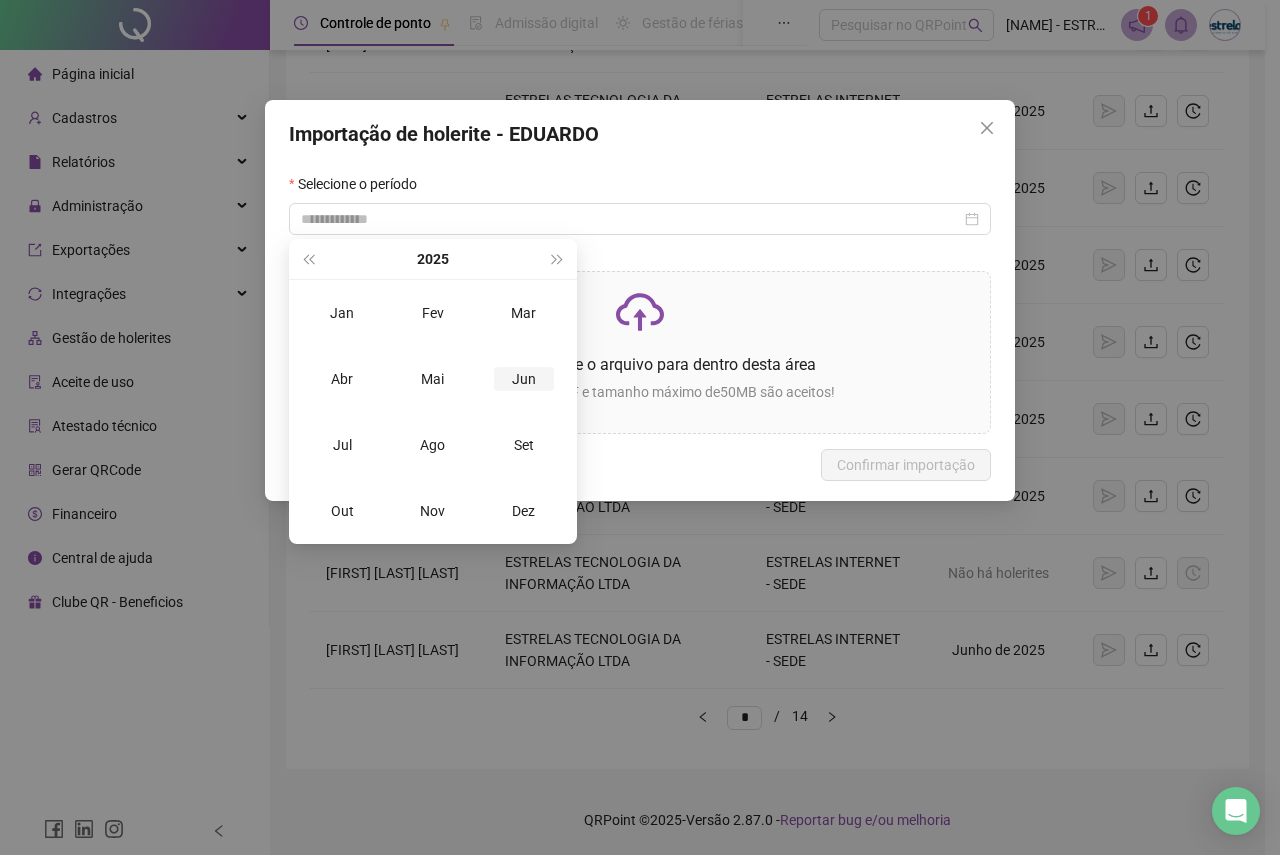 click on "Jun" at bounding box center [524, 379] 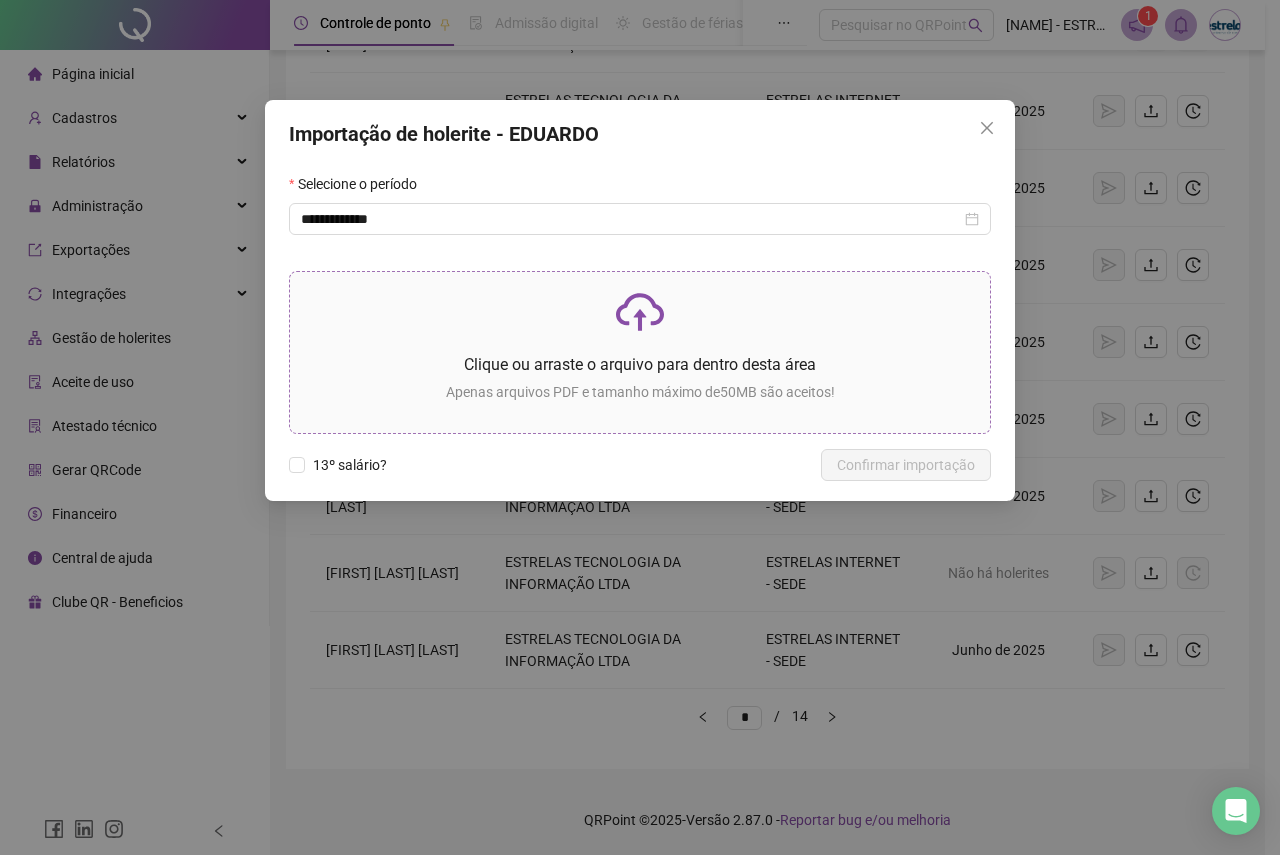 click 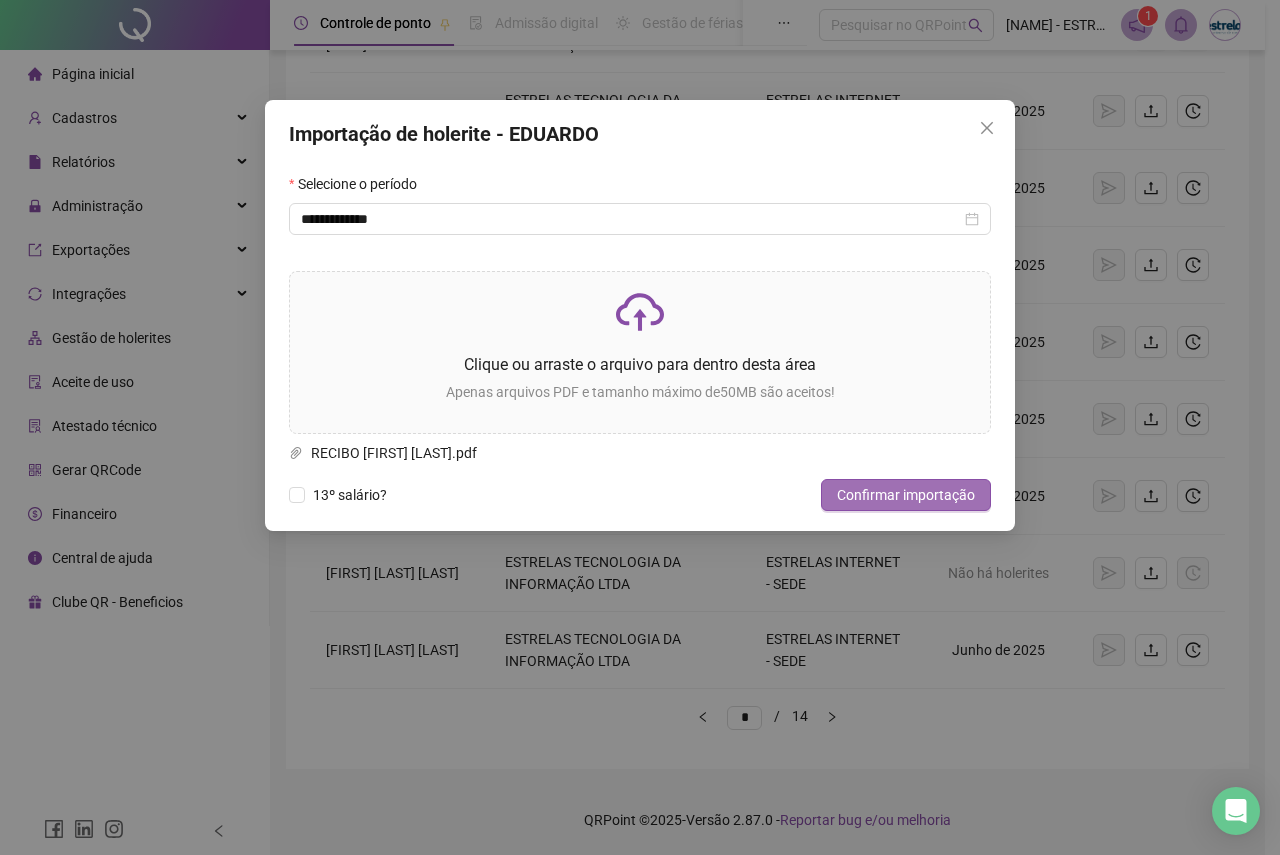 click on "Confirmar importação" at bounding box center [906, 495] 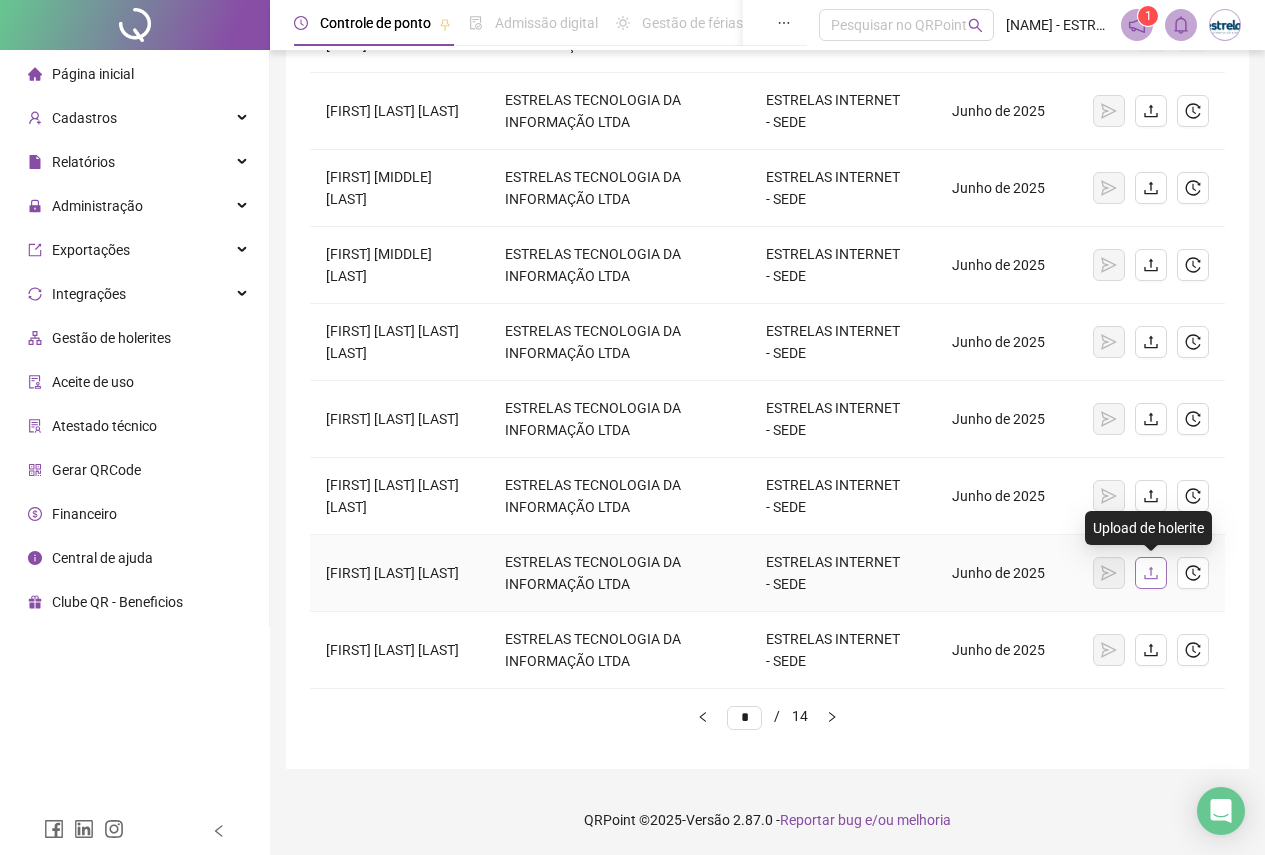 click 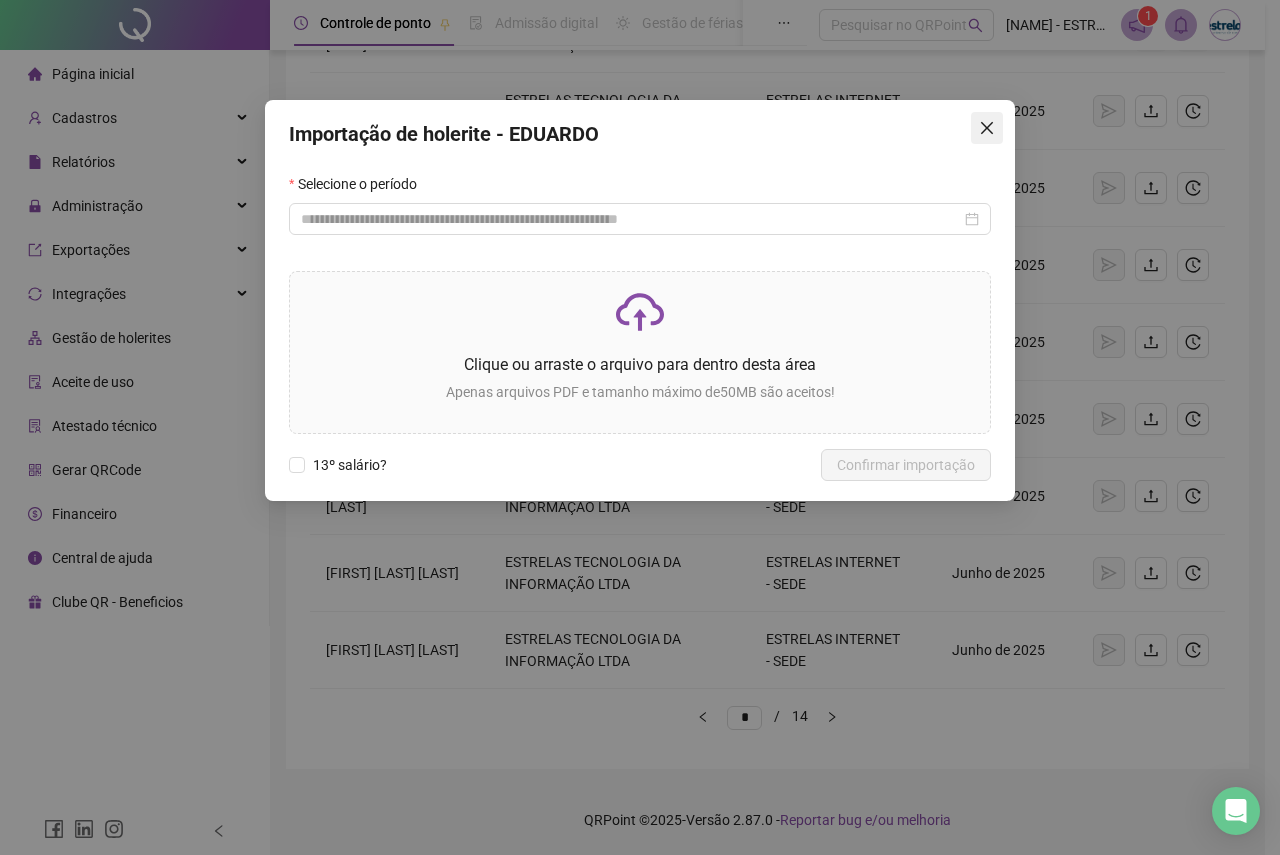 click 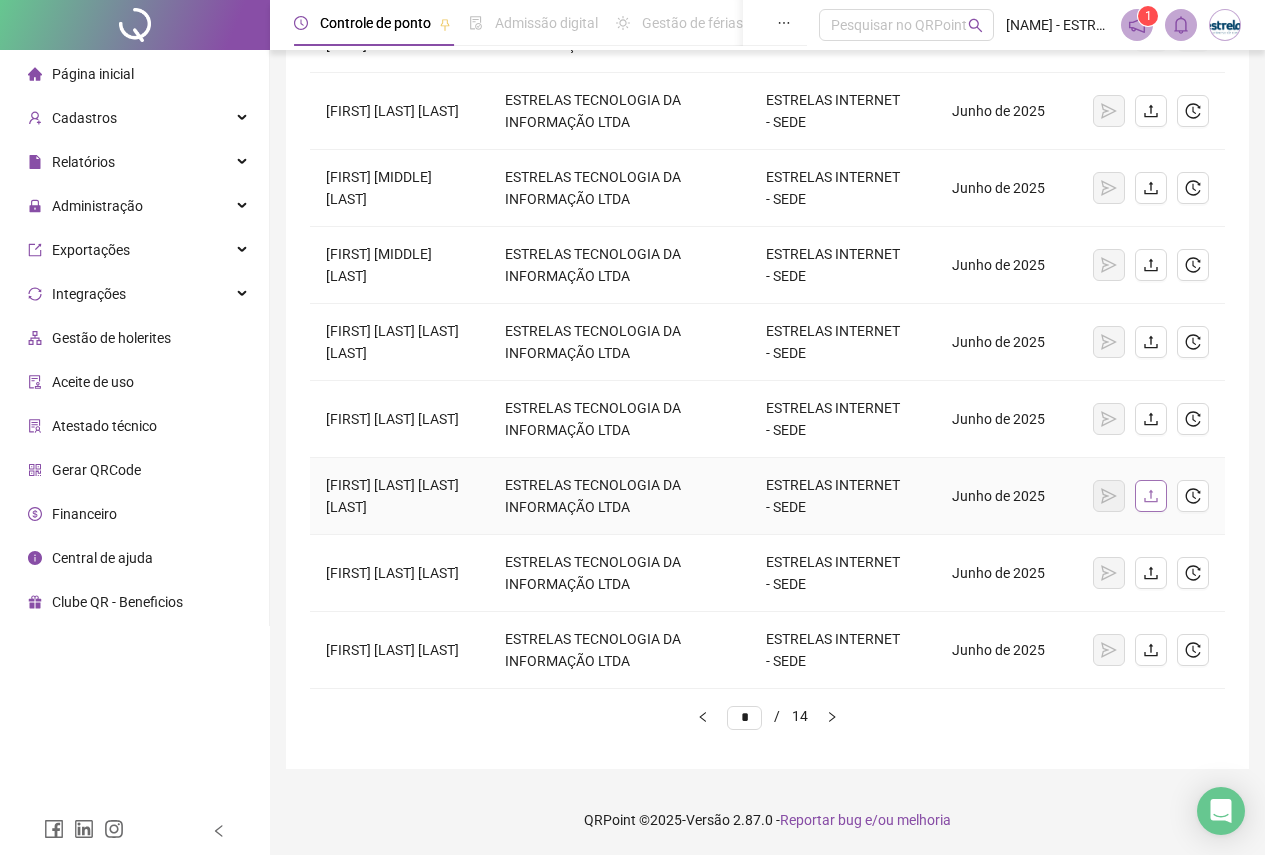 click 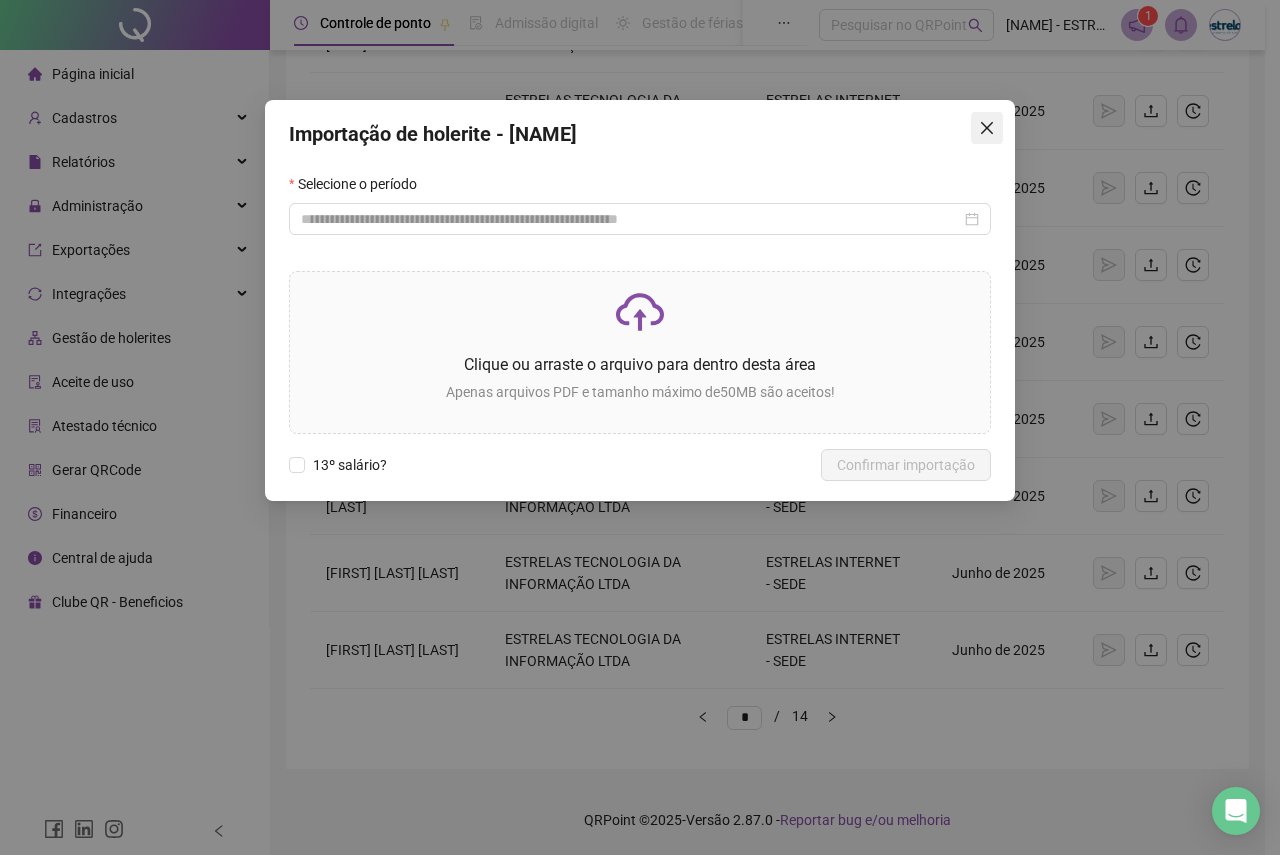 click 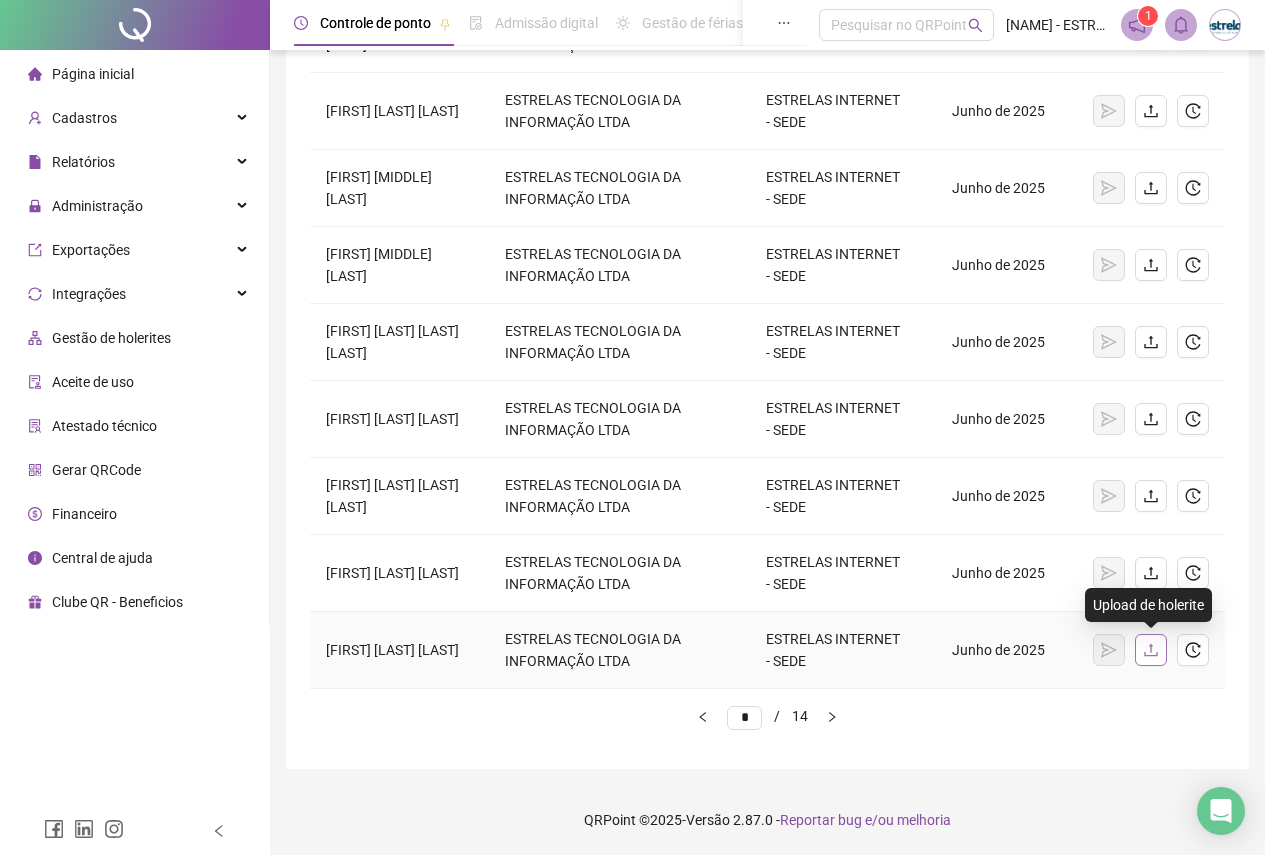 click 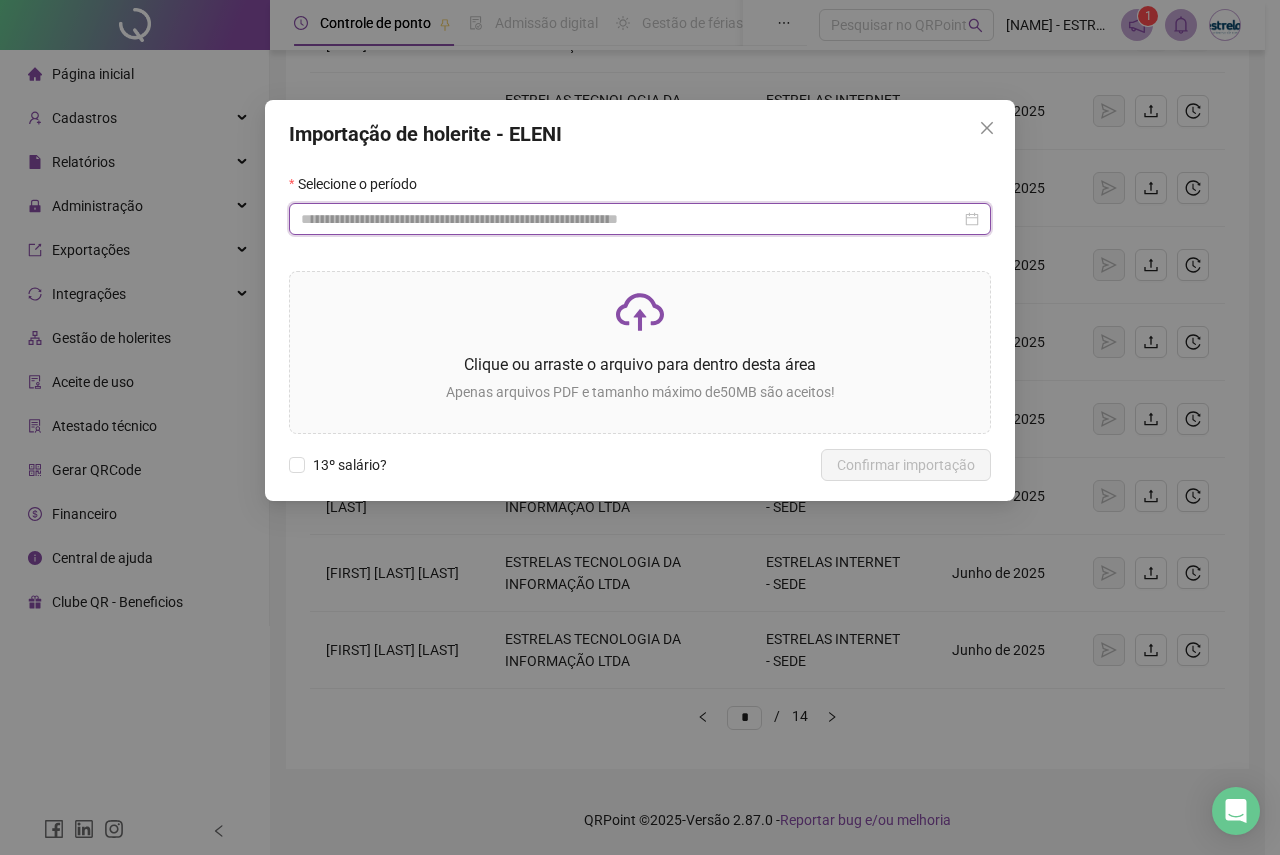 click at bounding box center [631, 219] 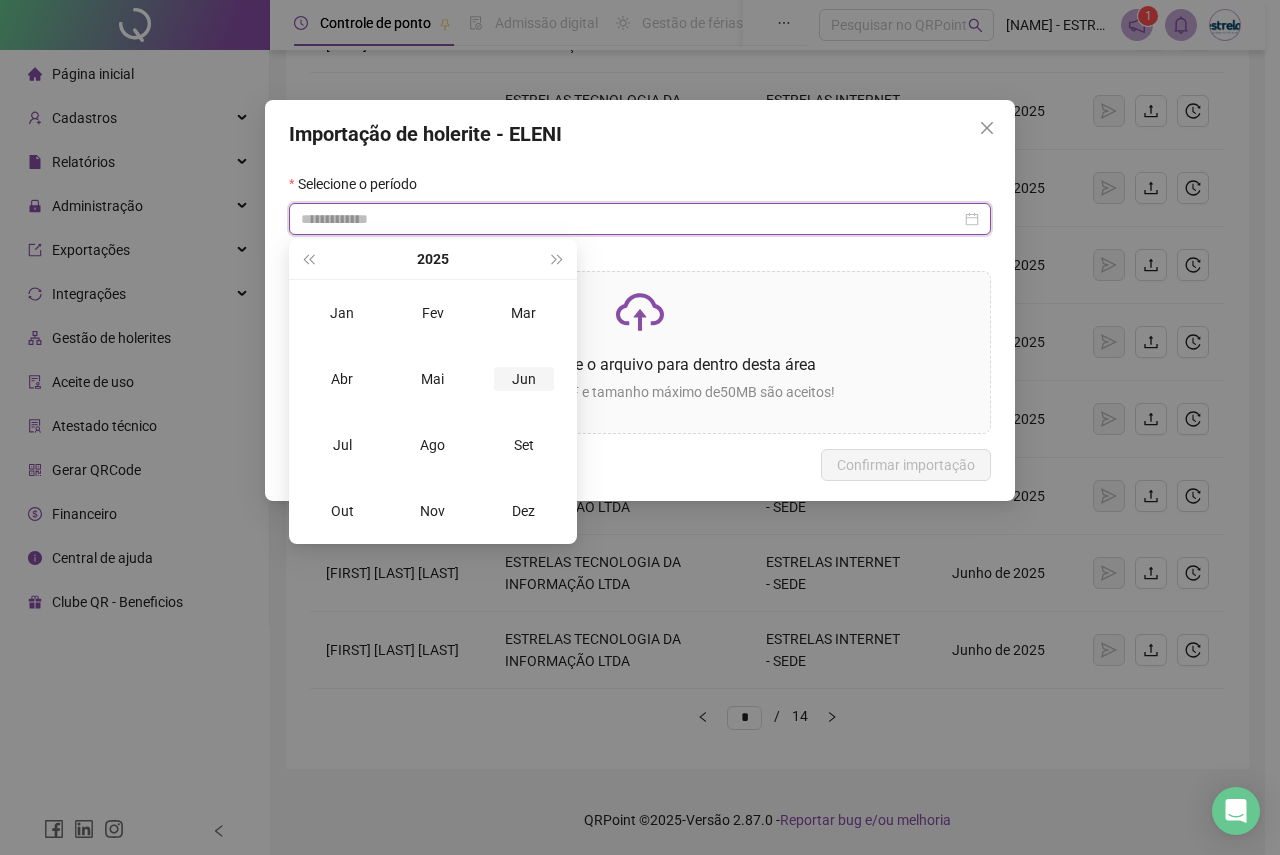 type on "**********" 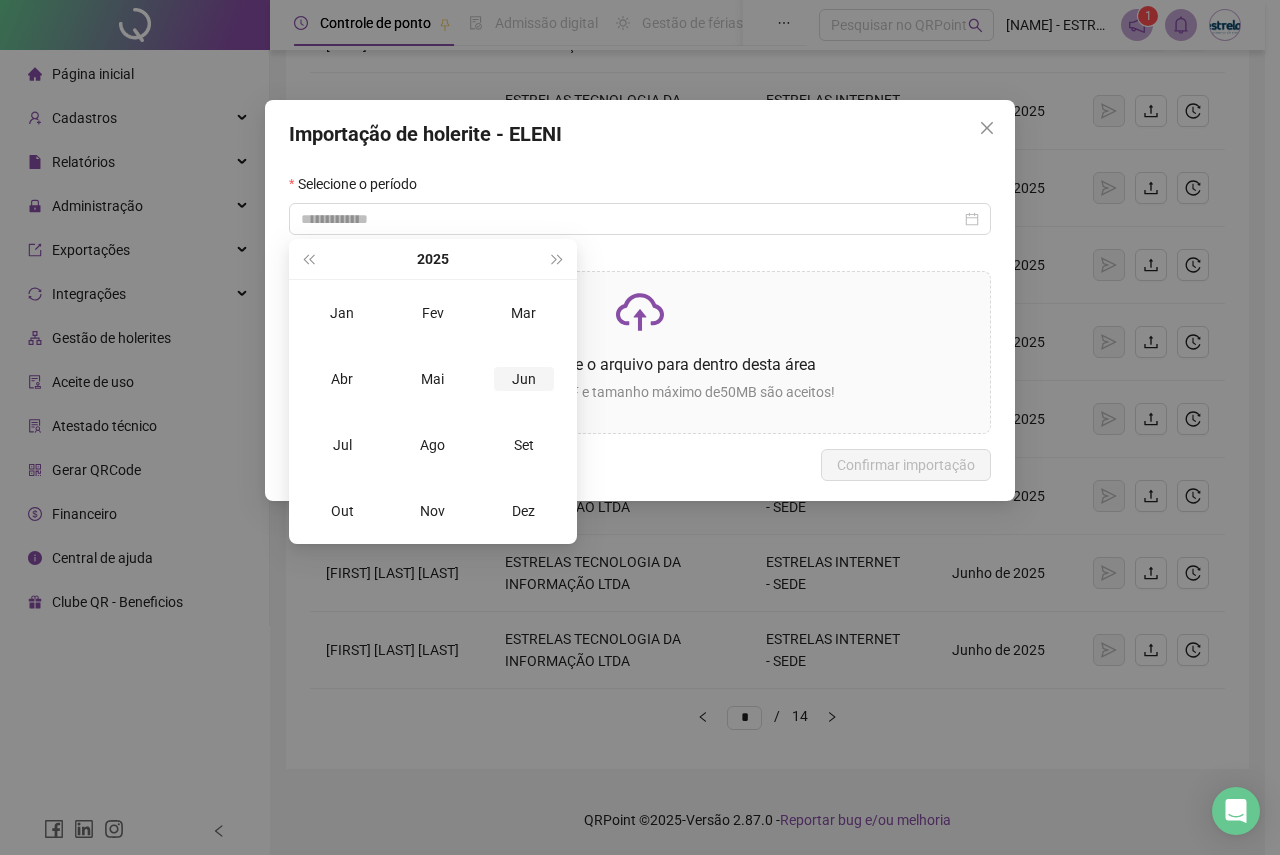 click on "Jun" at bounding box center [524, 379] 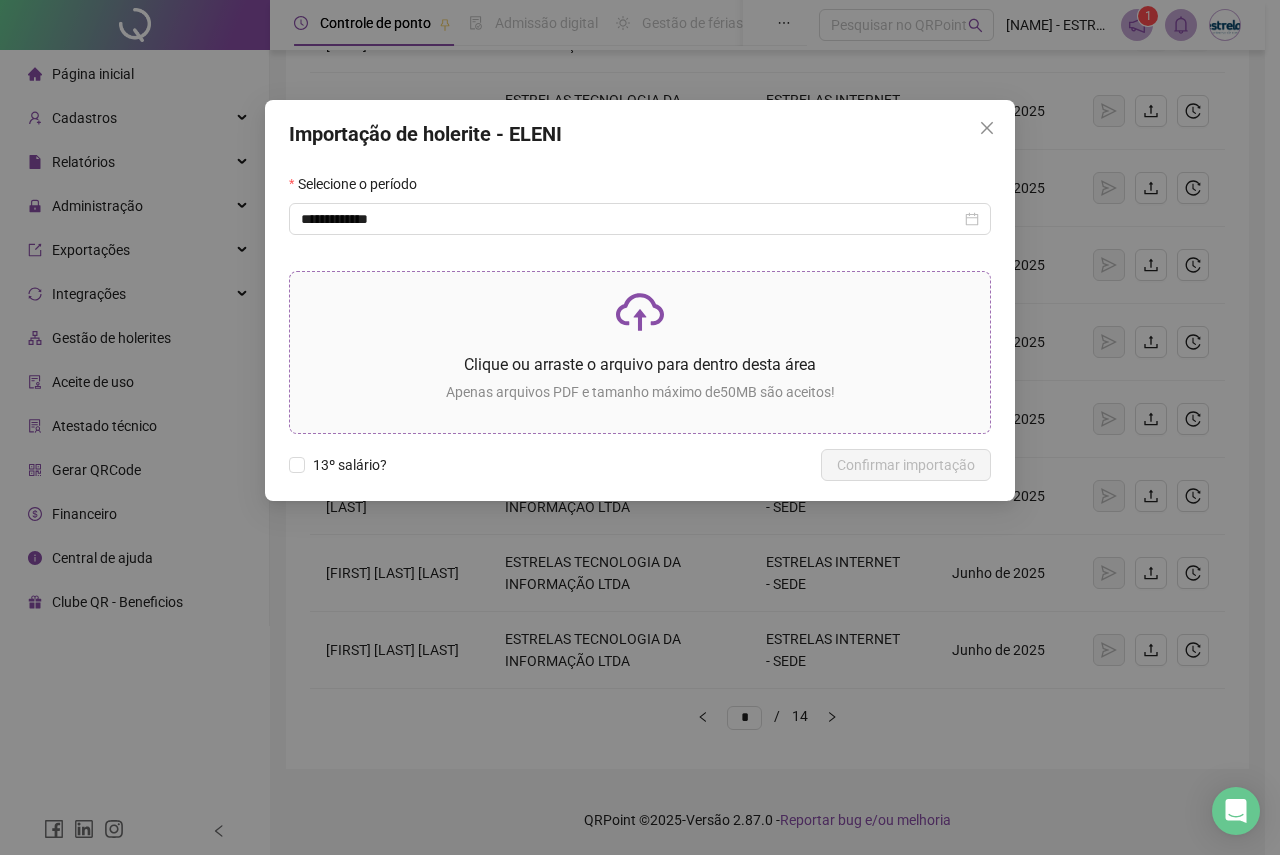 click 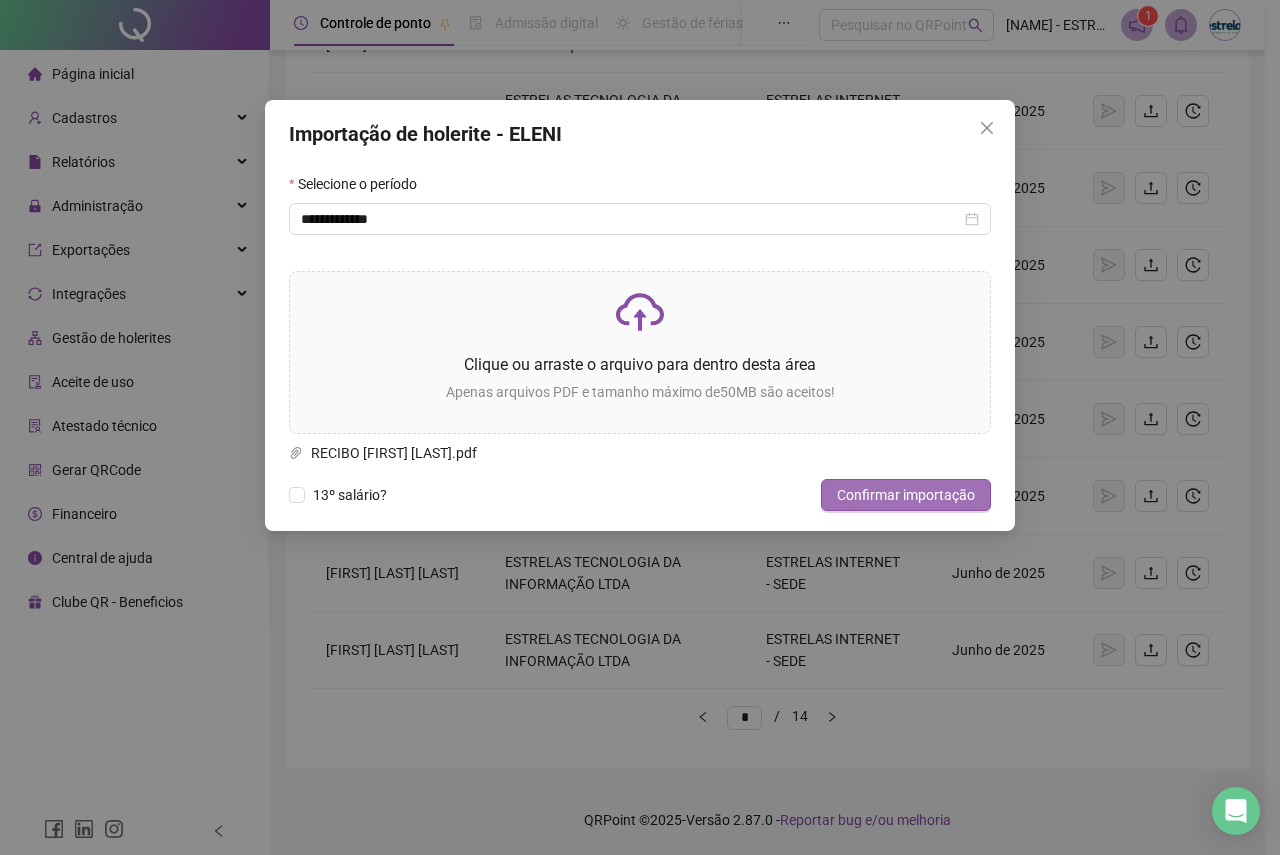 click on "Confirmar importação" at bounding box center (906, 495) 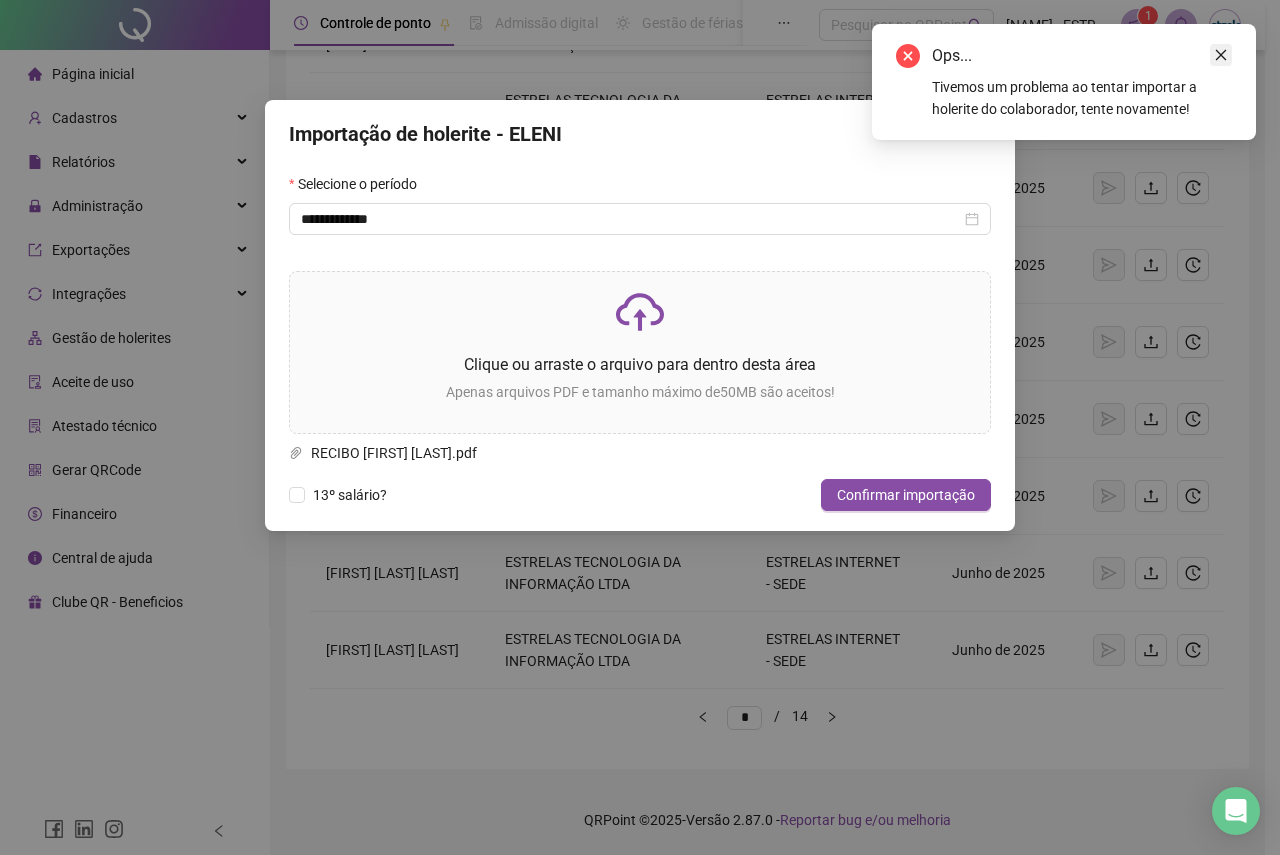 click 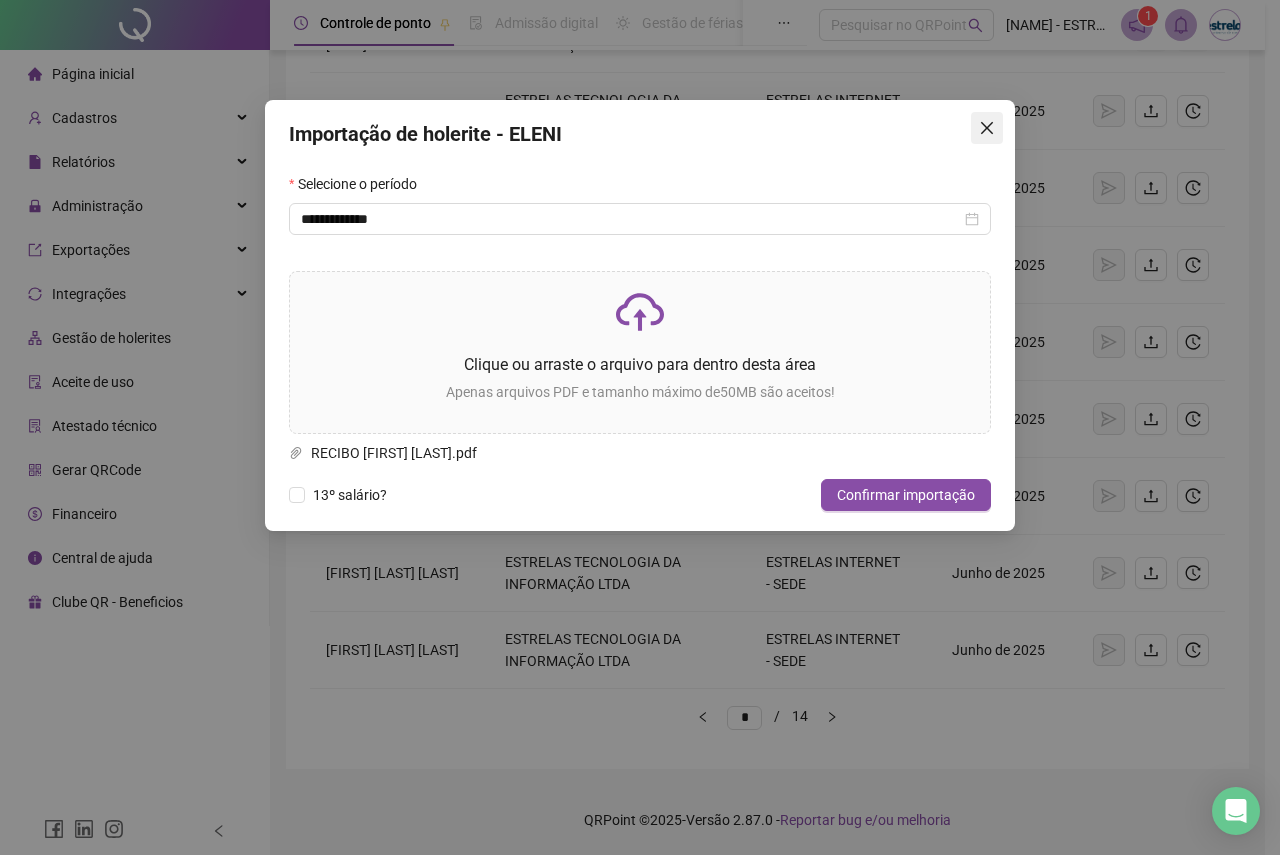 click 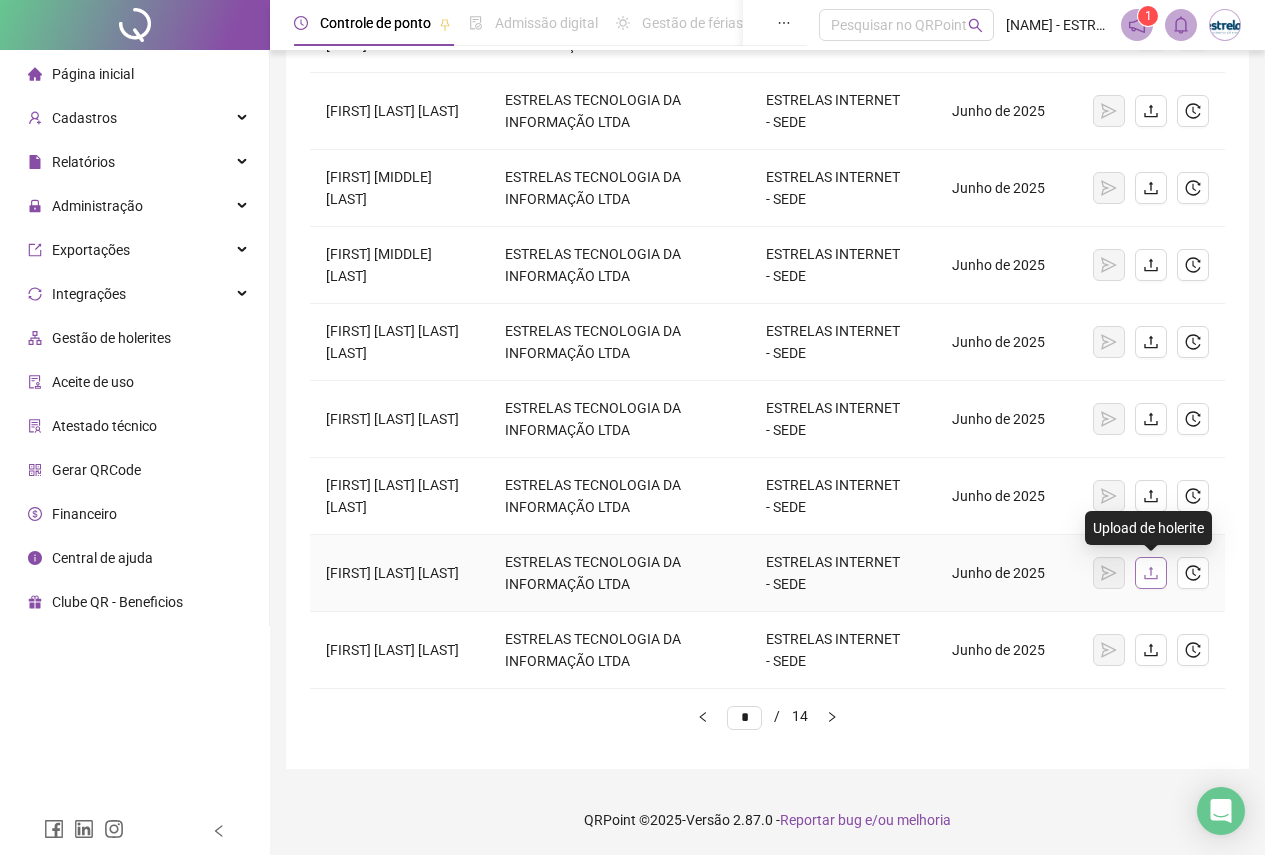 click 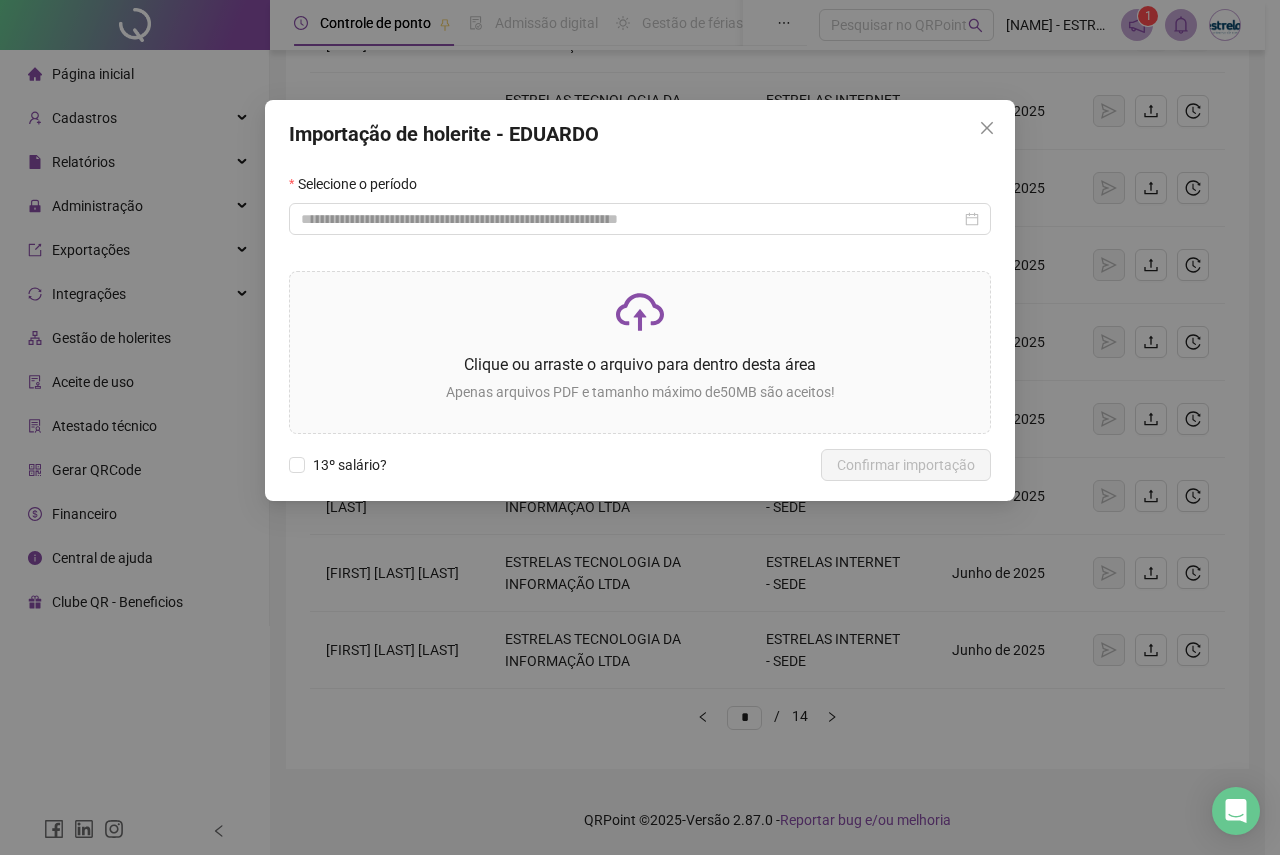 click on "Selecione o período" at bounding box center (640, 188) 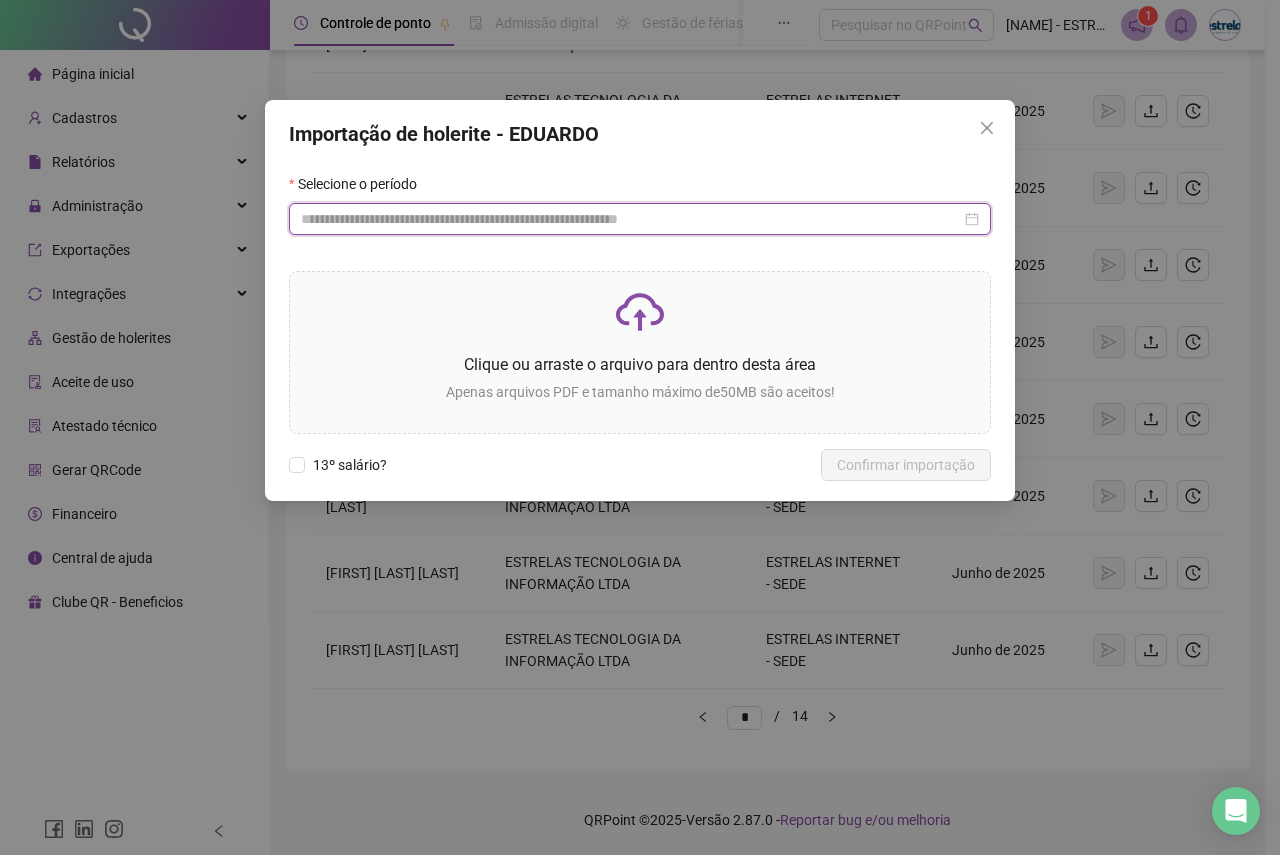 click at bounding box center (631, 219) 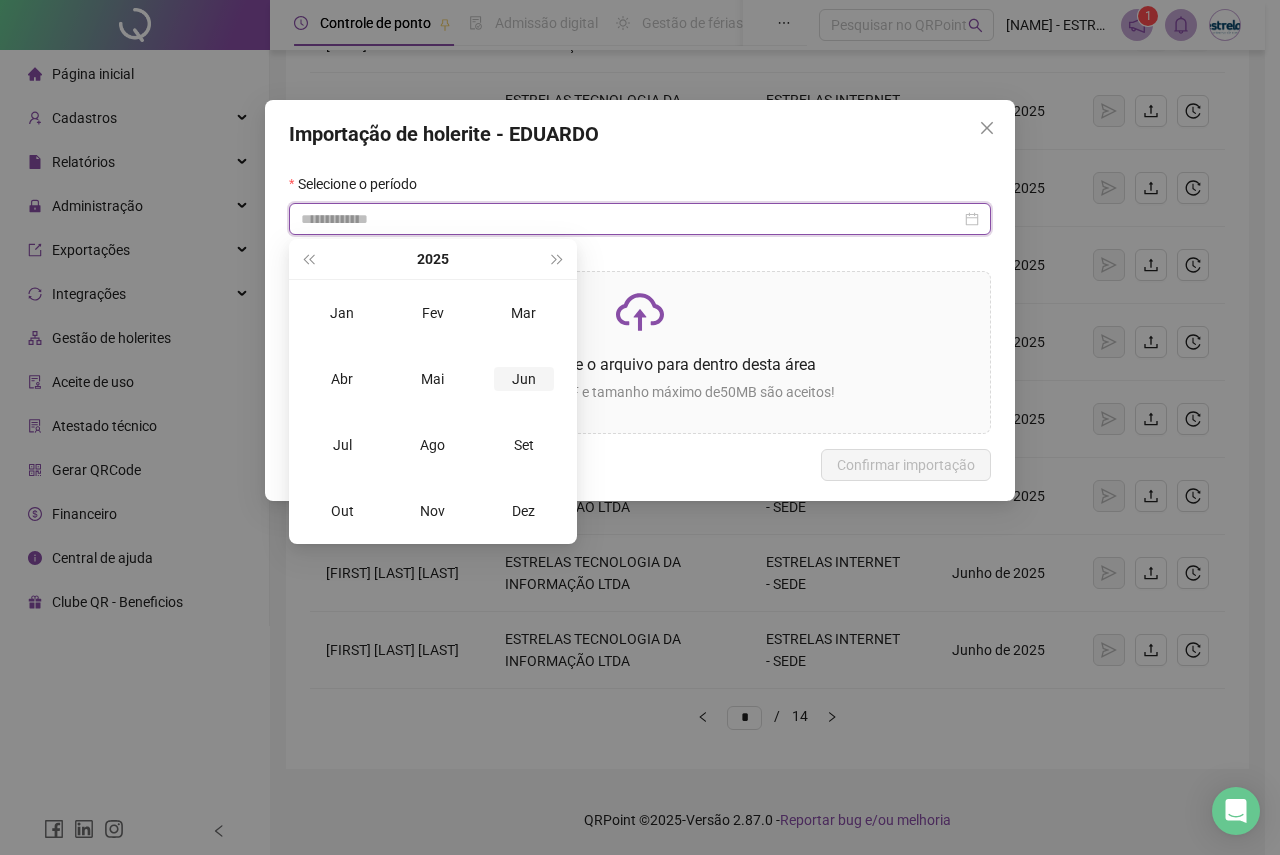 type on "**********" 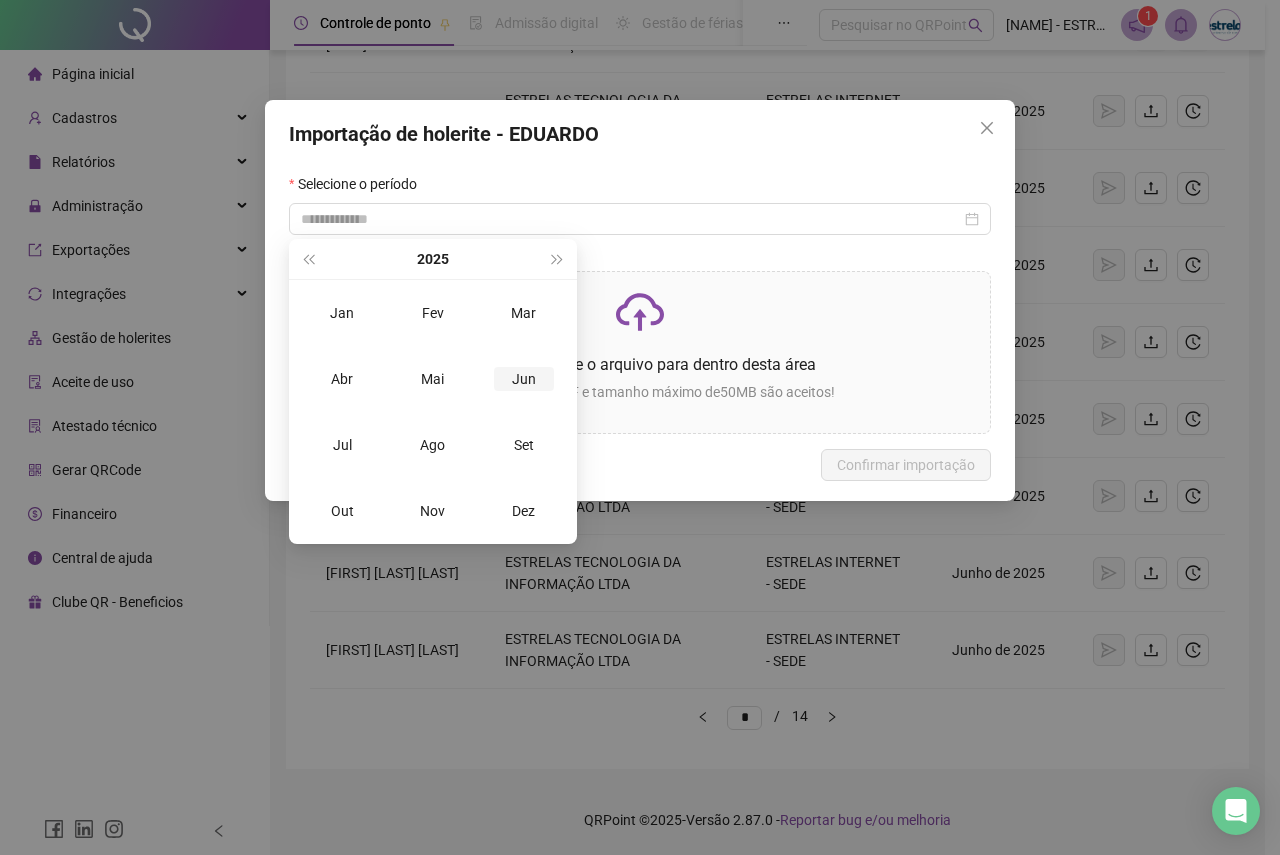 click on "Jun" at bounding box center (524, 379) 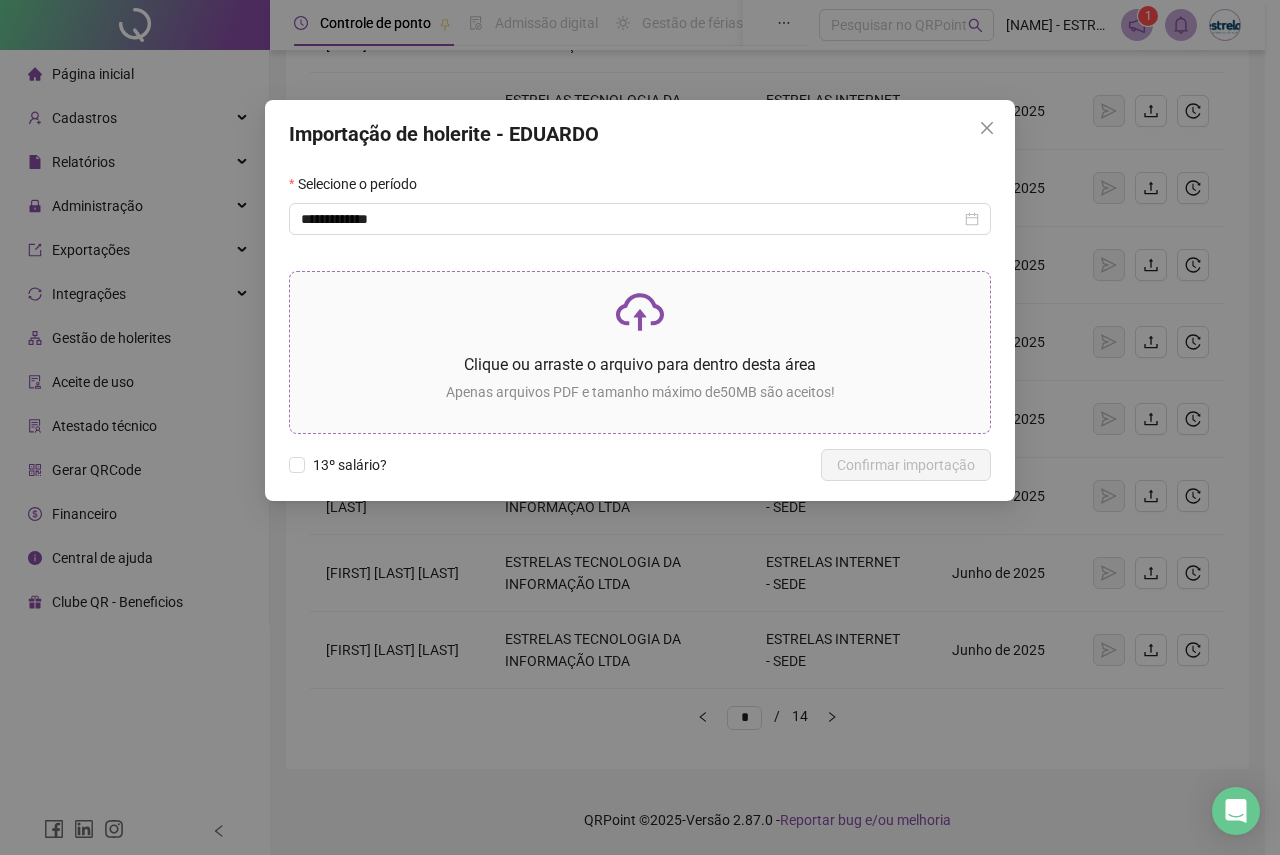 click 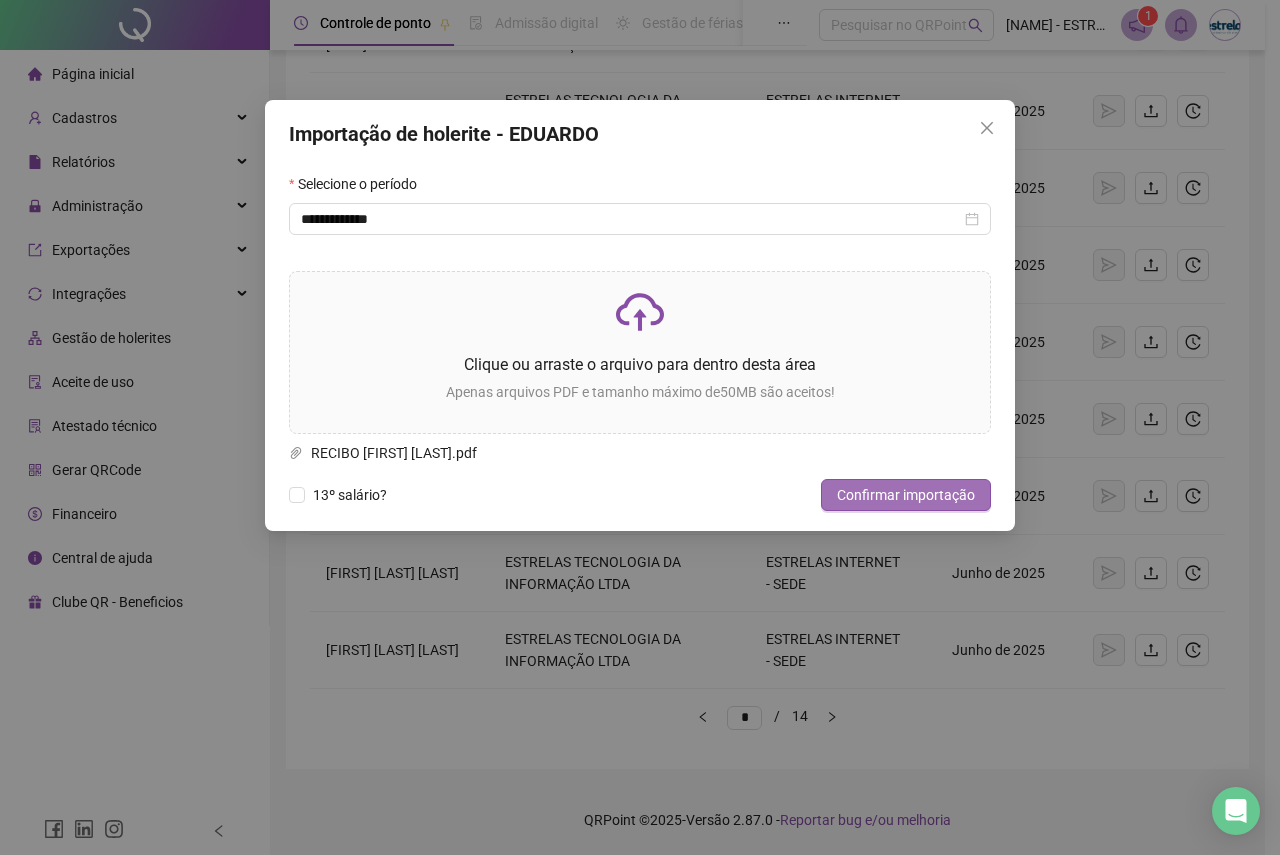click on "Confirmar importação" at bounding box center (906, 495) 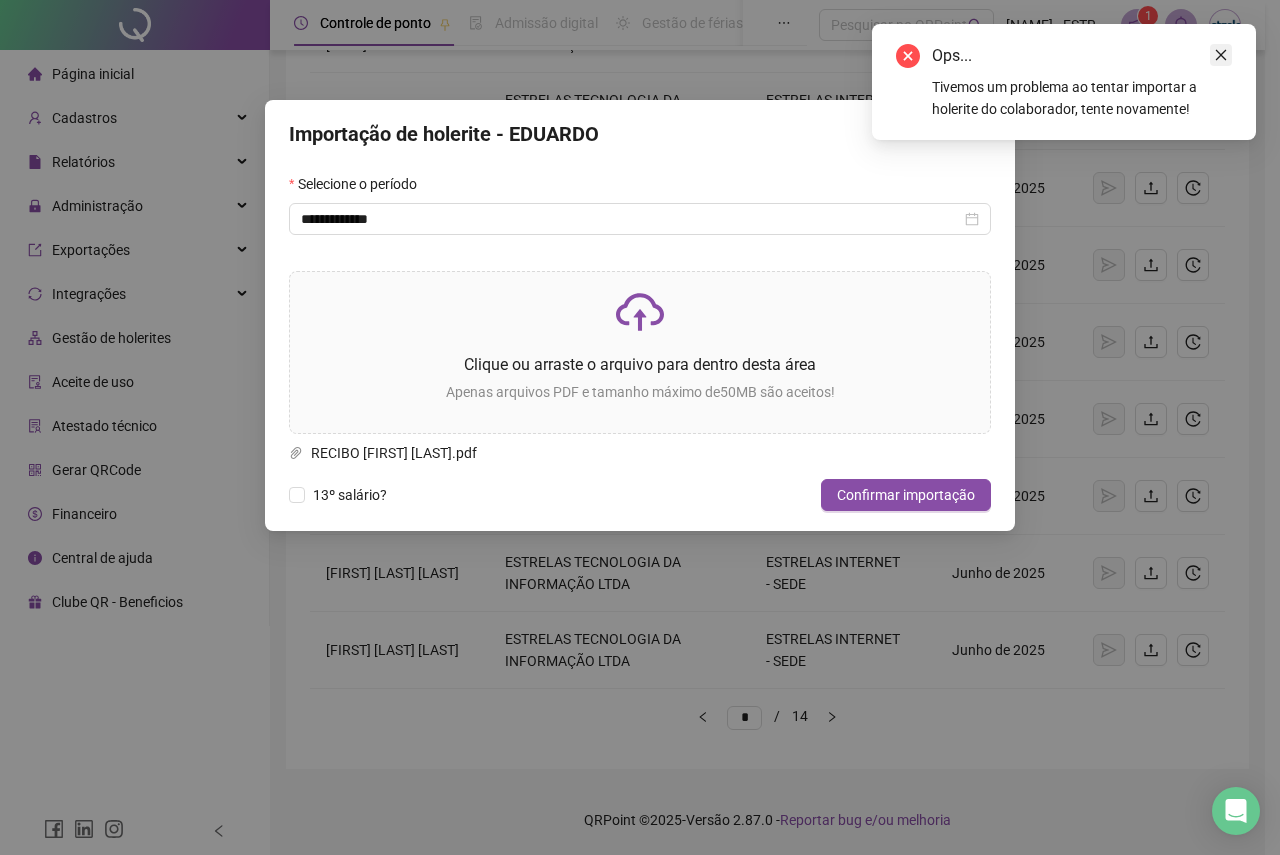 click 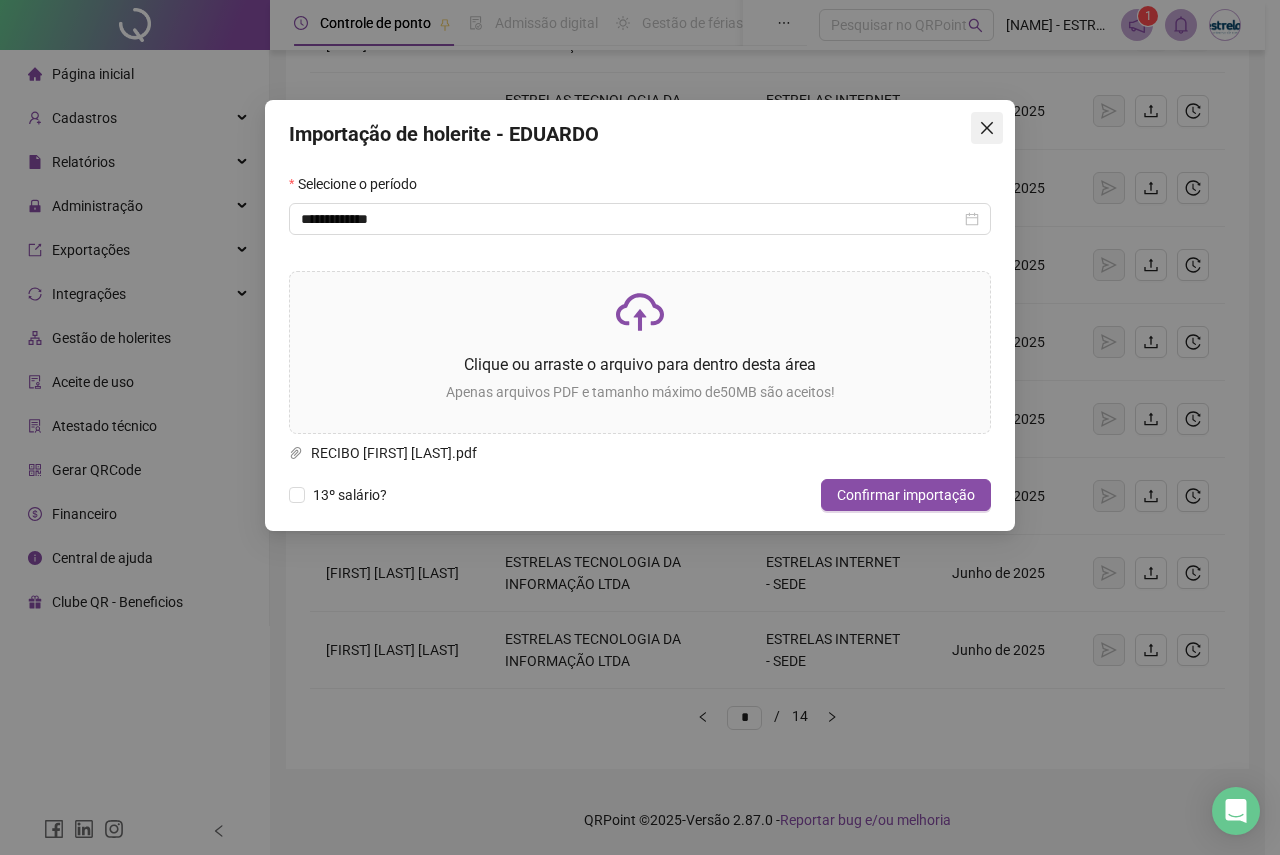 click 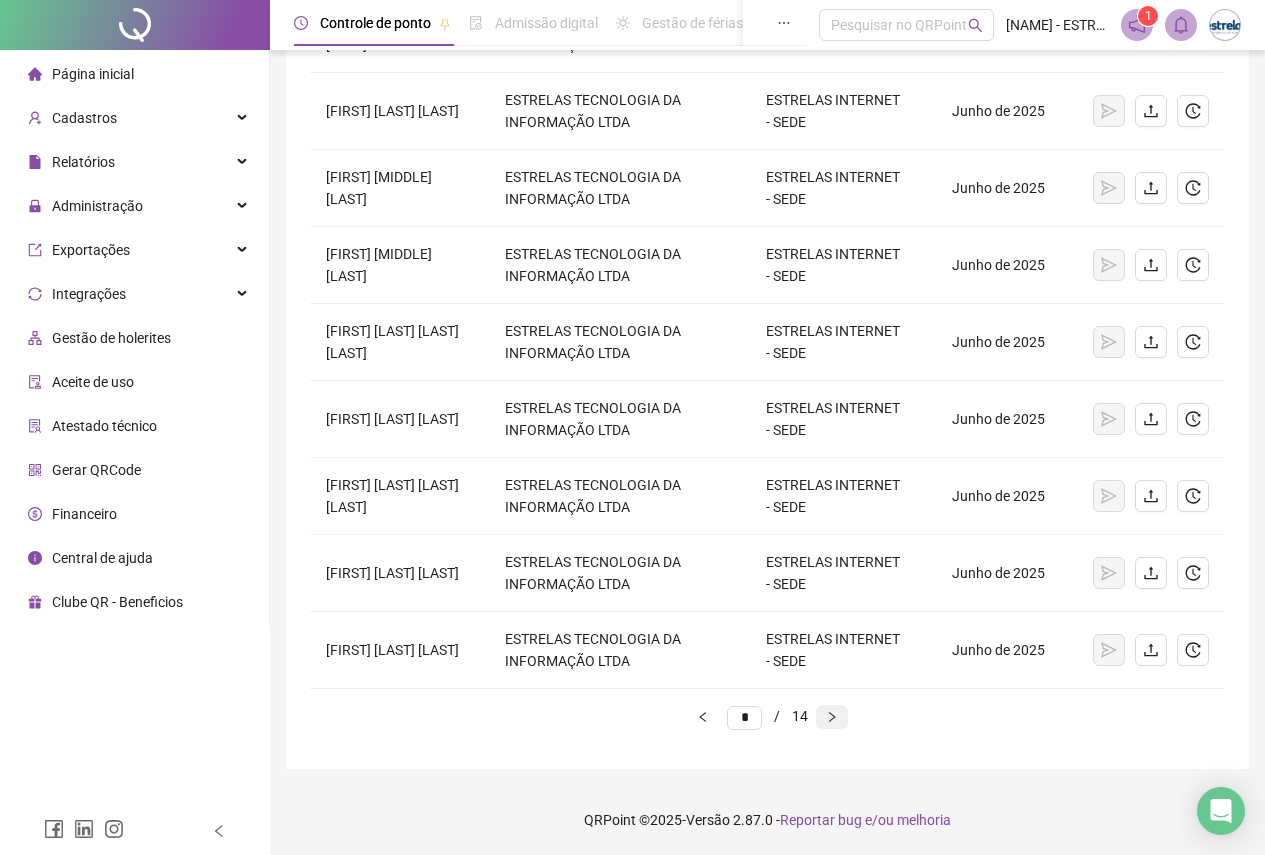 click 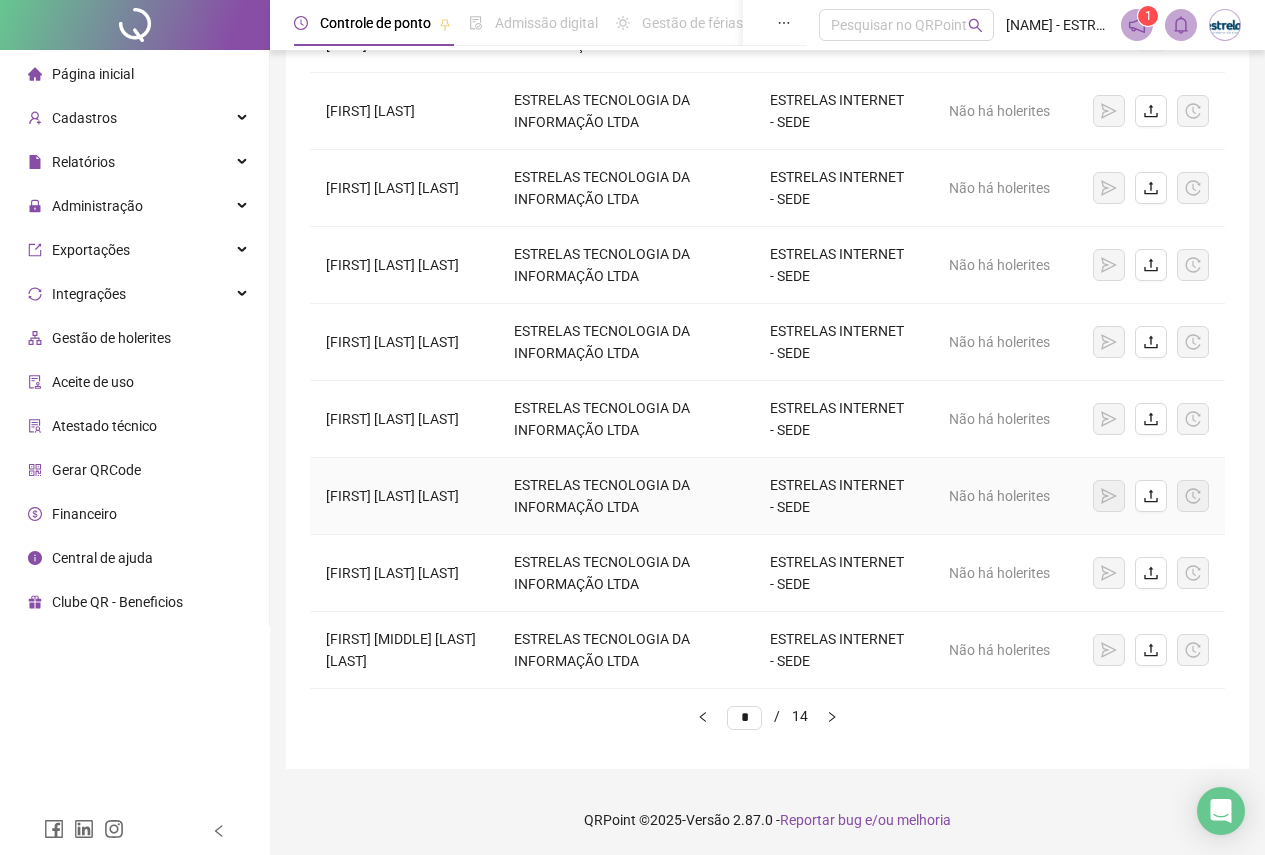 scroll, scrollTop: 0, scrollLeft: 0, axis: both 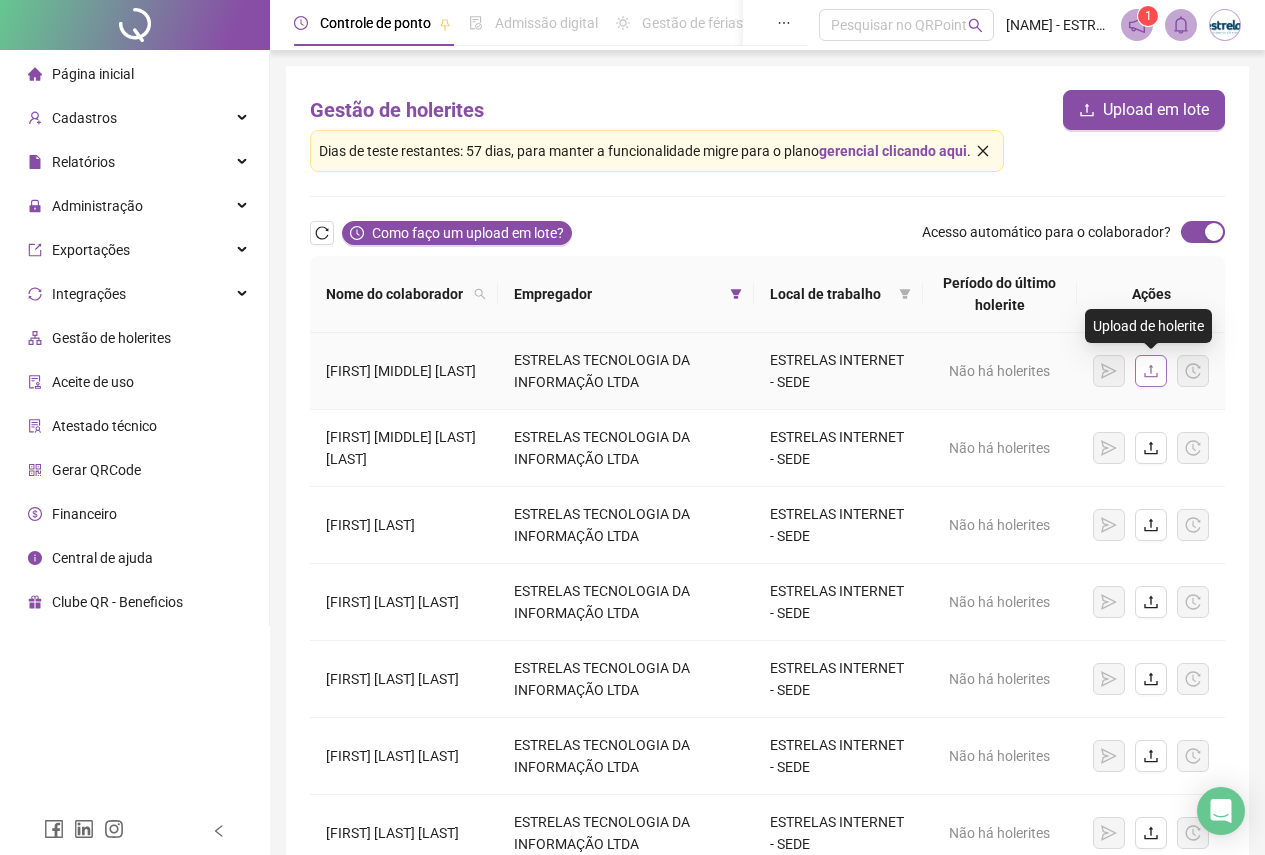 click 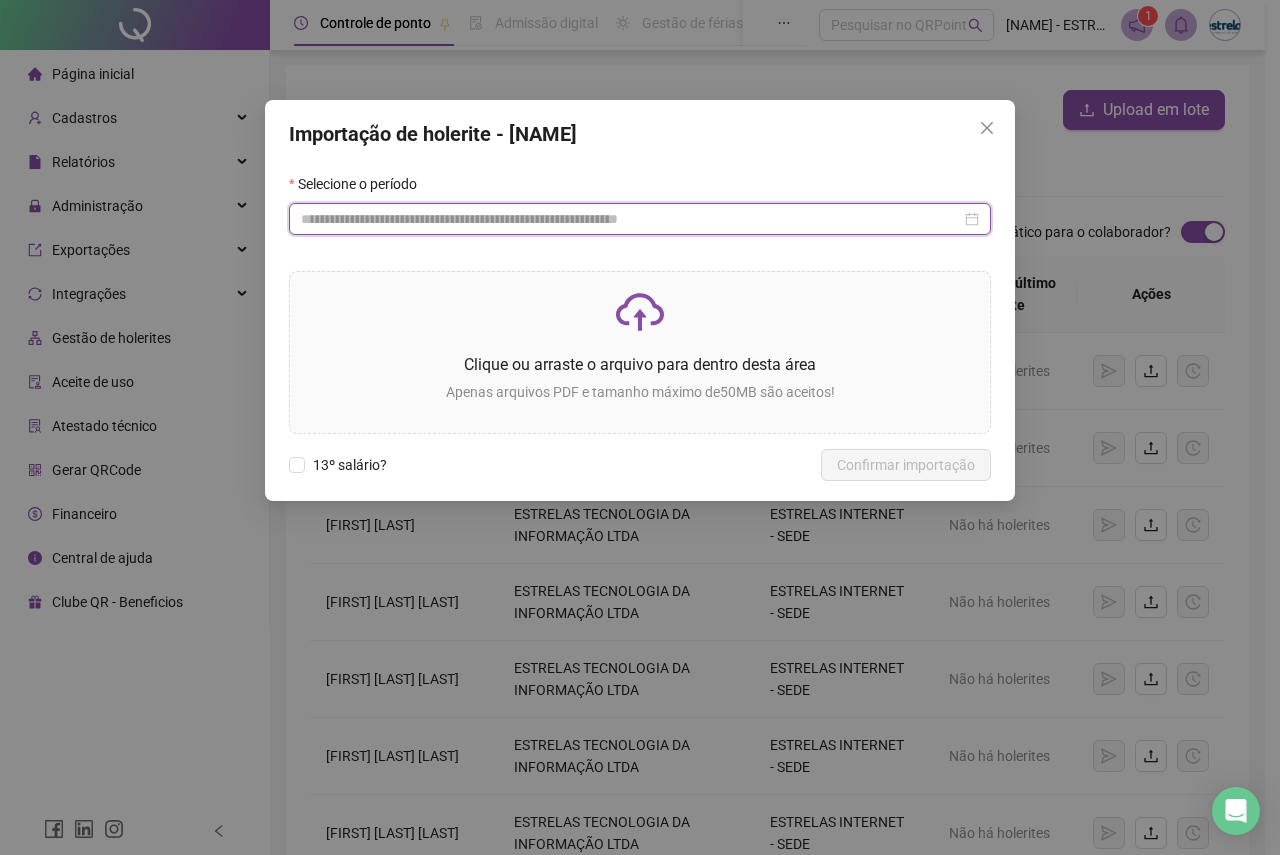 click at bounding box center [631, 219] 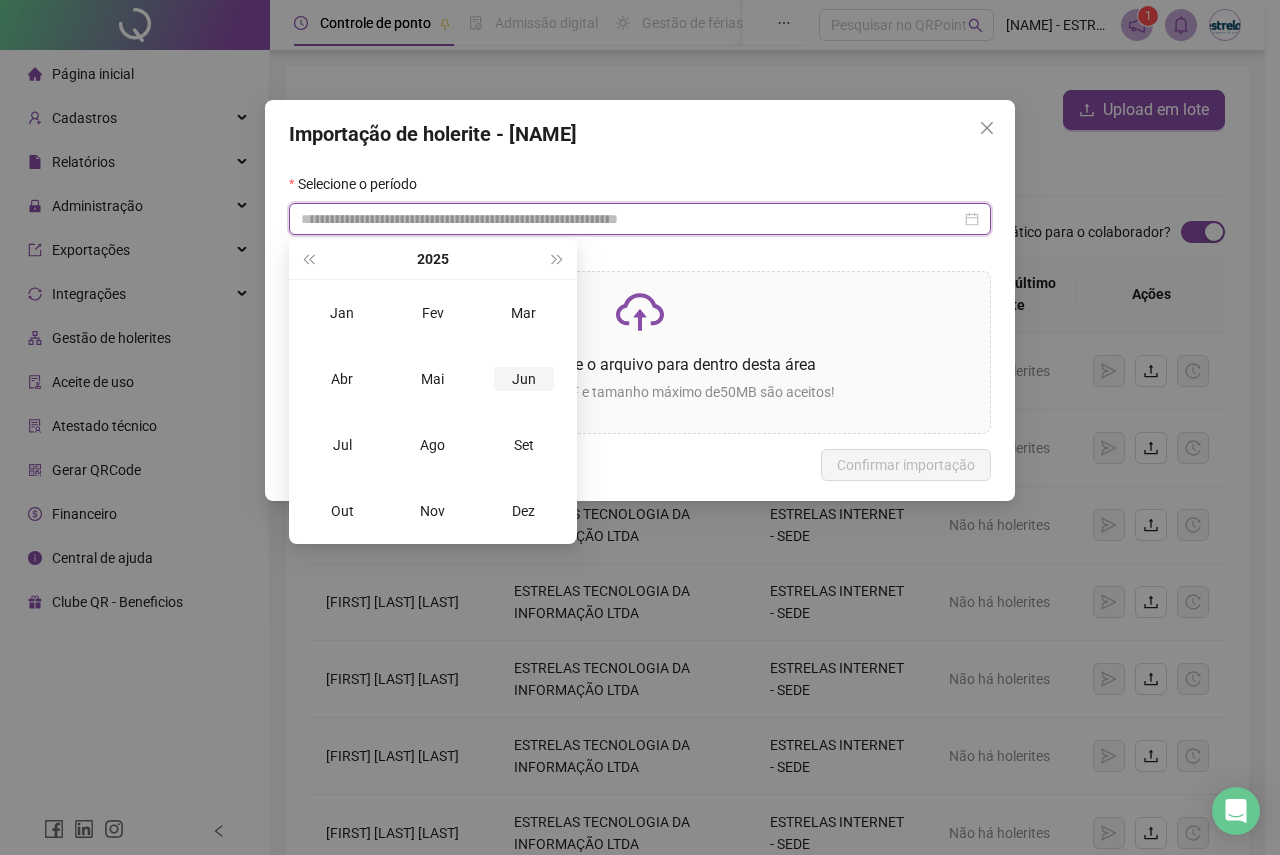 type on "**********" 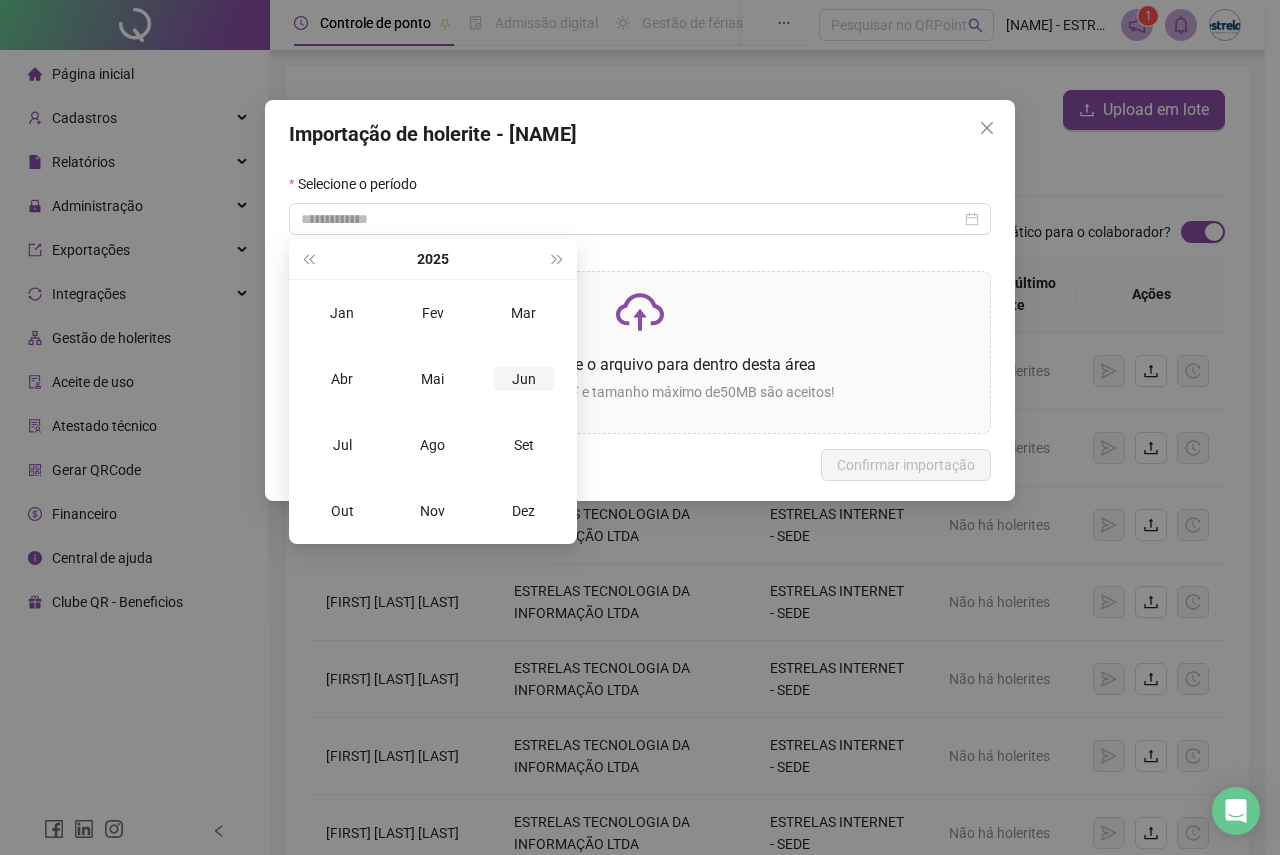 click on "Jun" at bounding box center [524, 379] 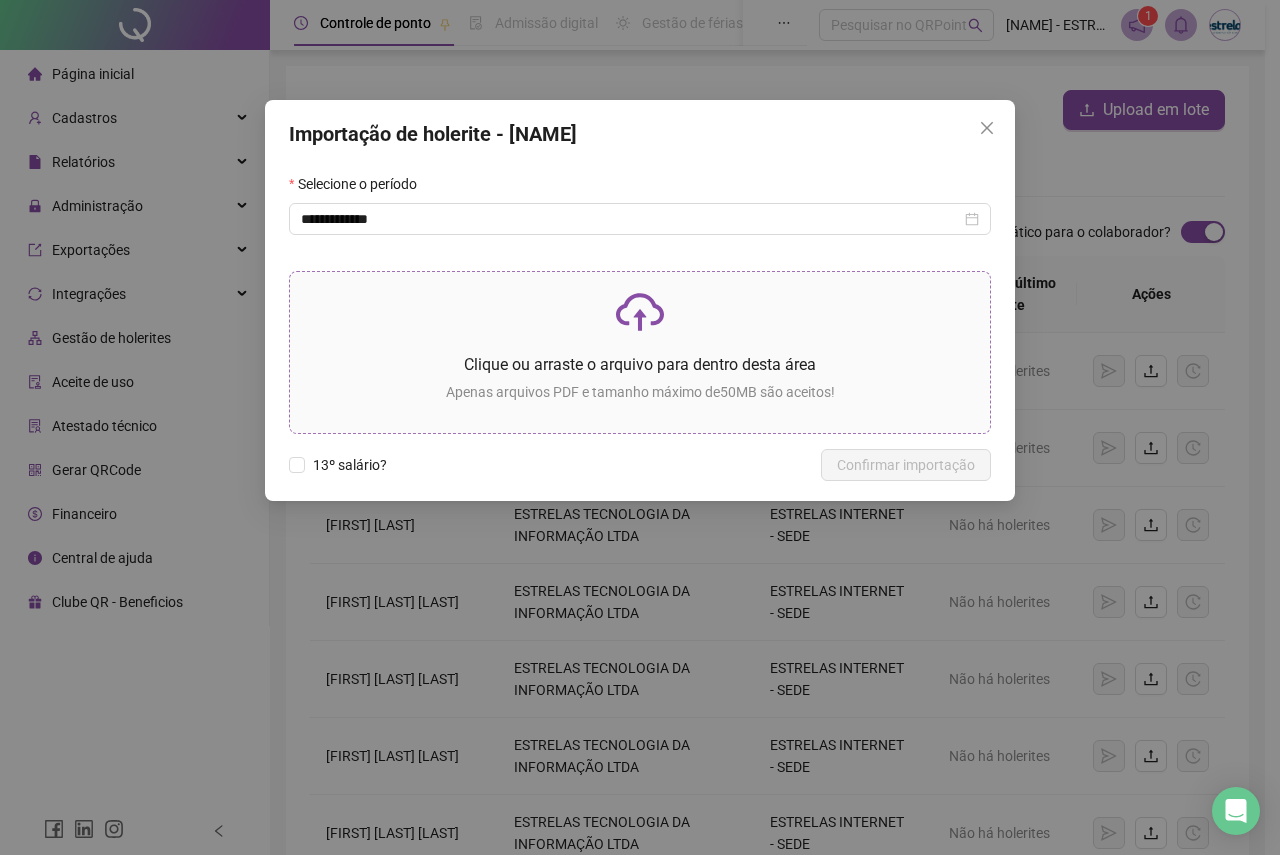 click 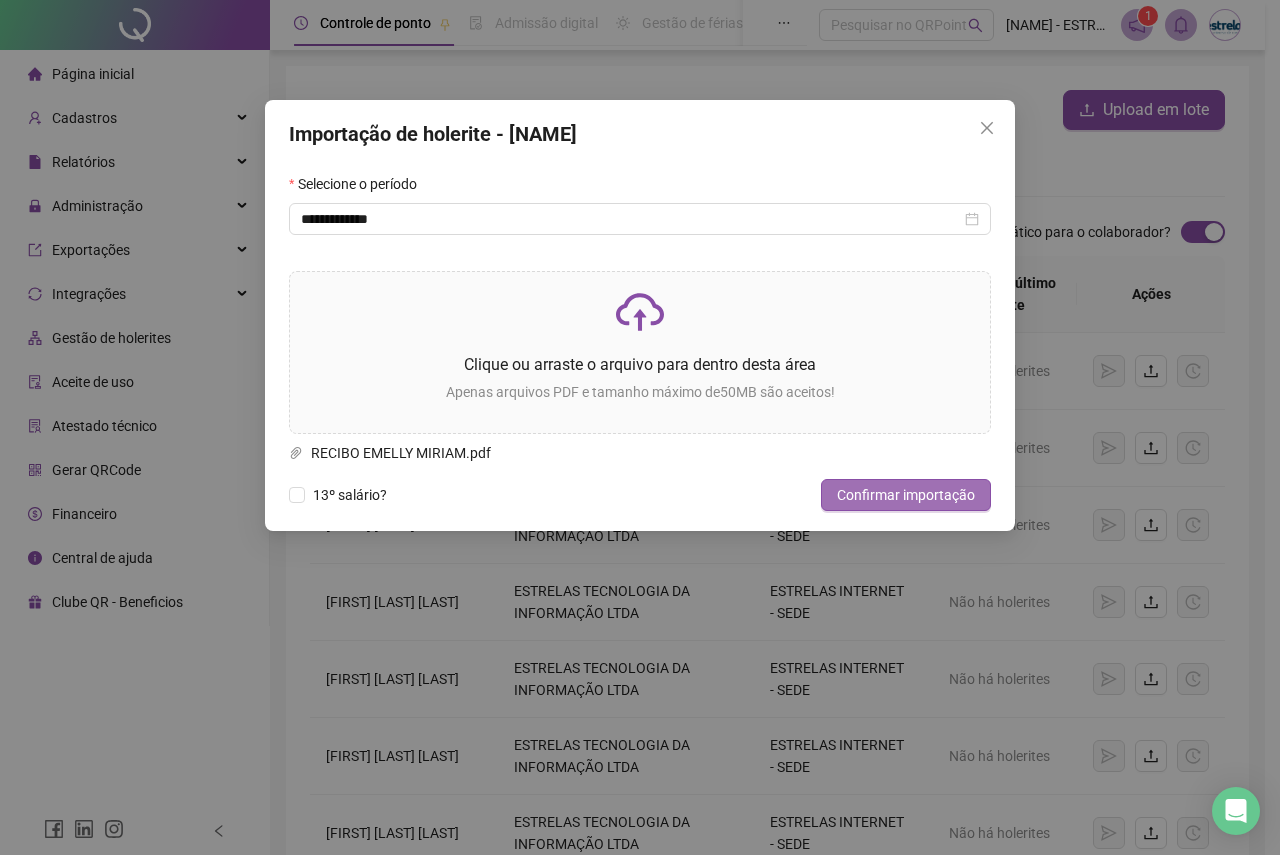 click on "Confirmar importação" at bounding box center [906, 495] 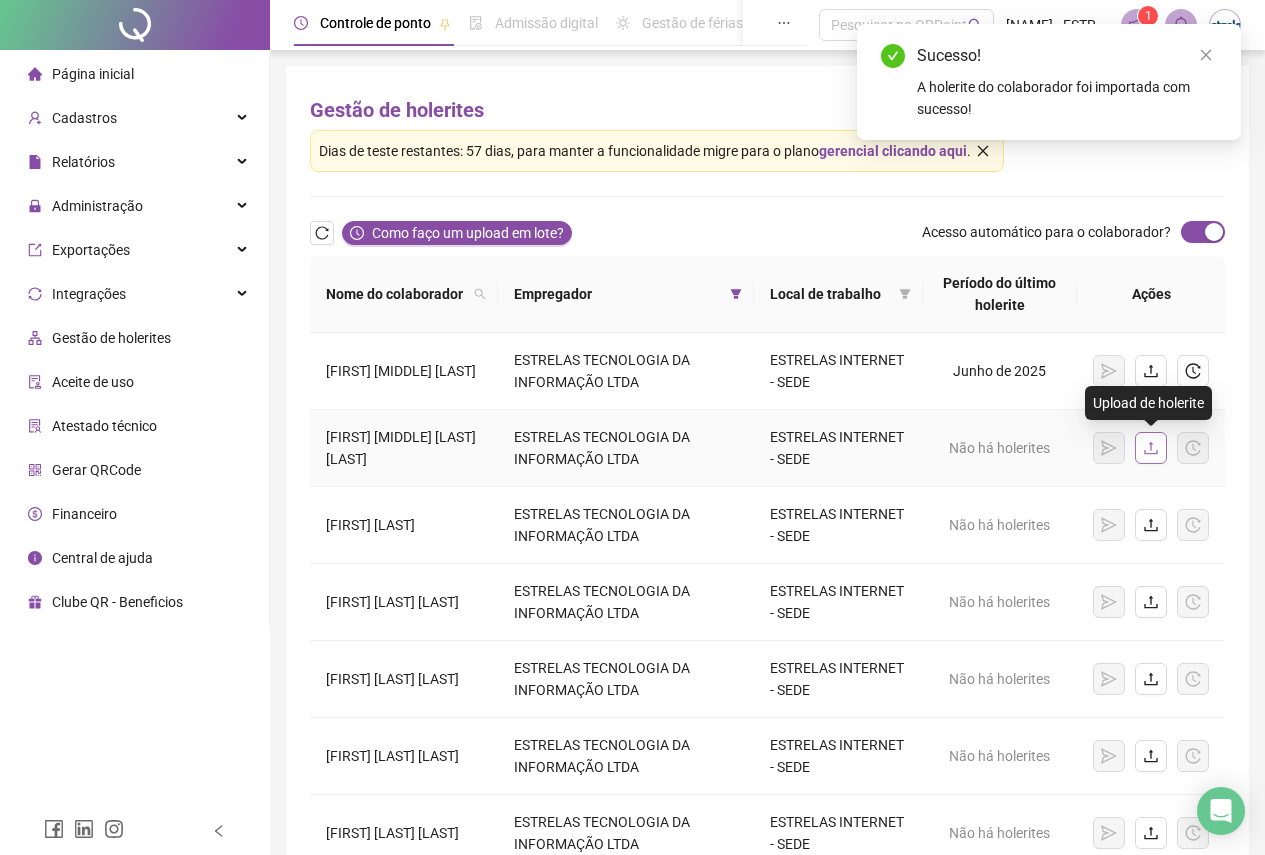 click 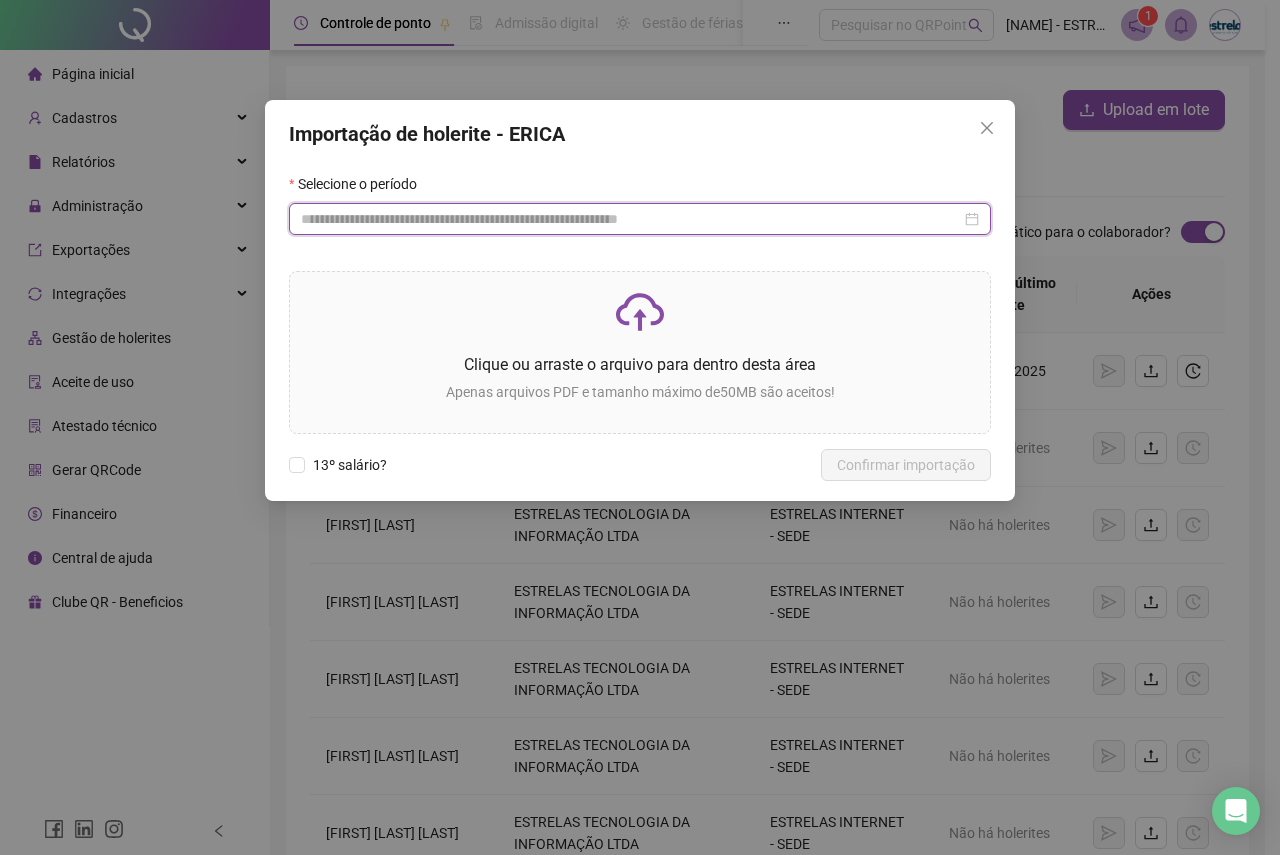 click at bounding box center [631, 219] 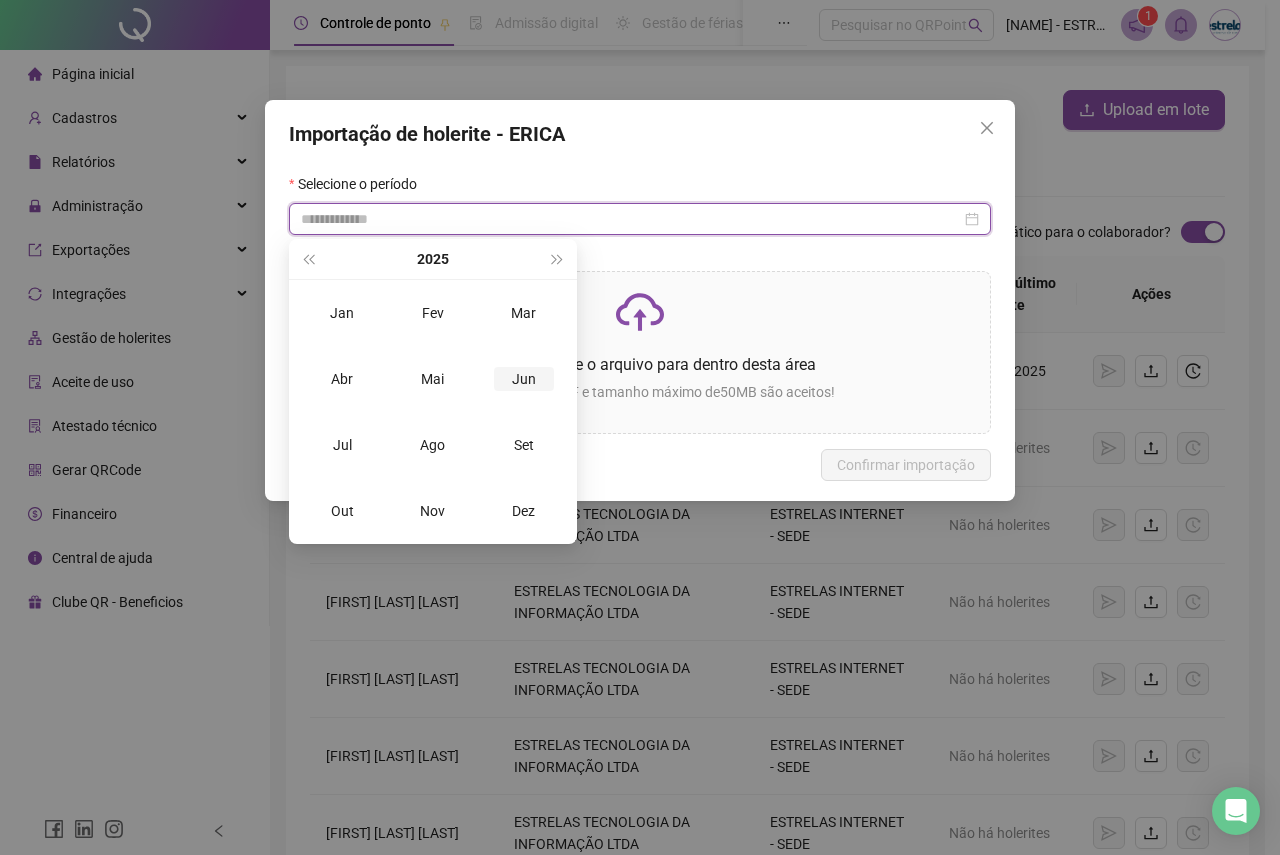 type on "**********" 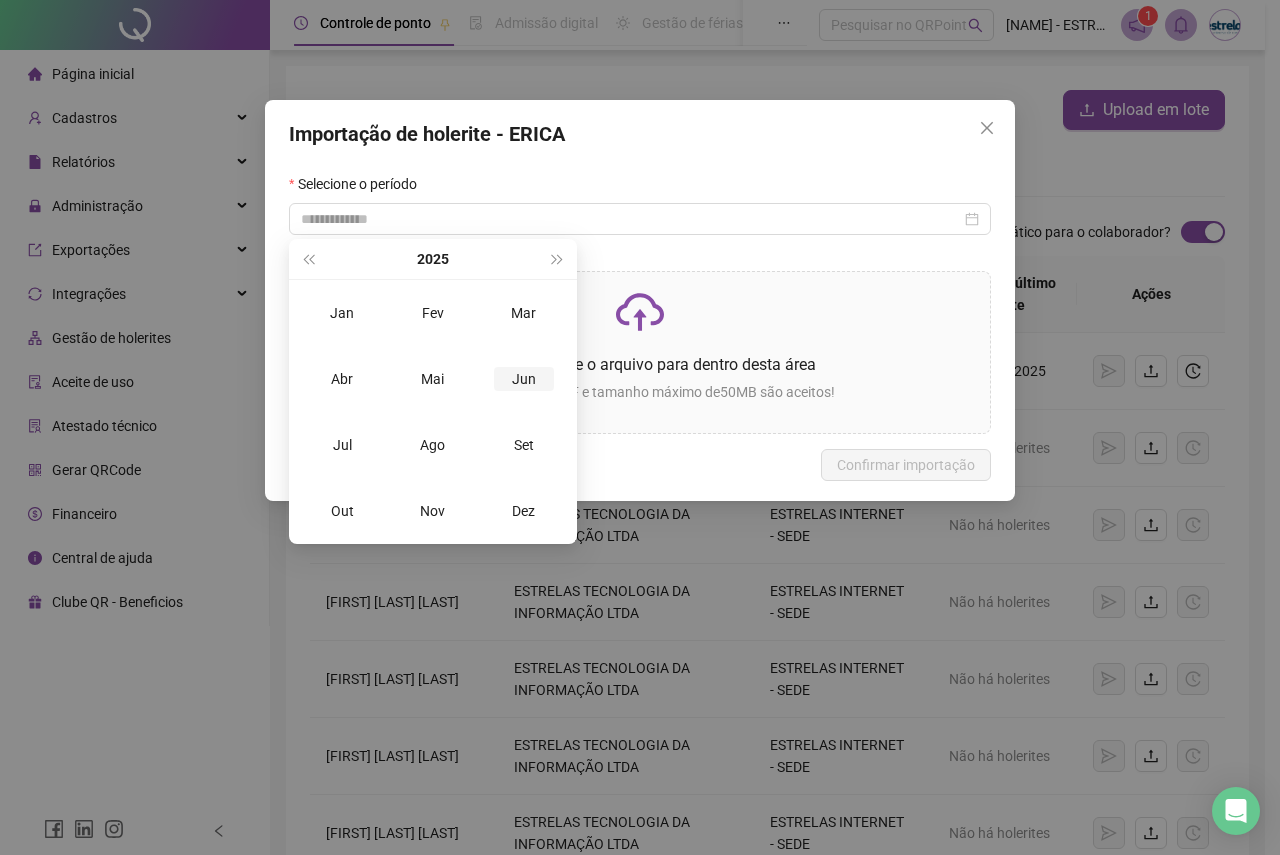 click on "Jun" at bounding box center (524, 379) 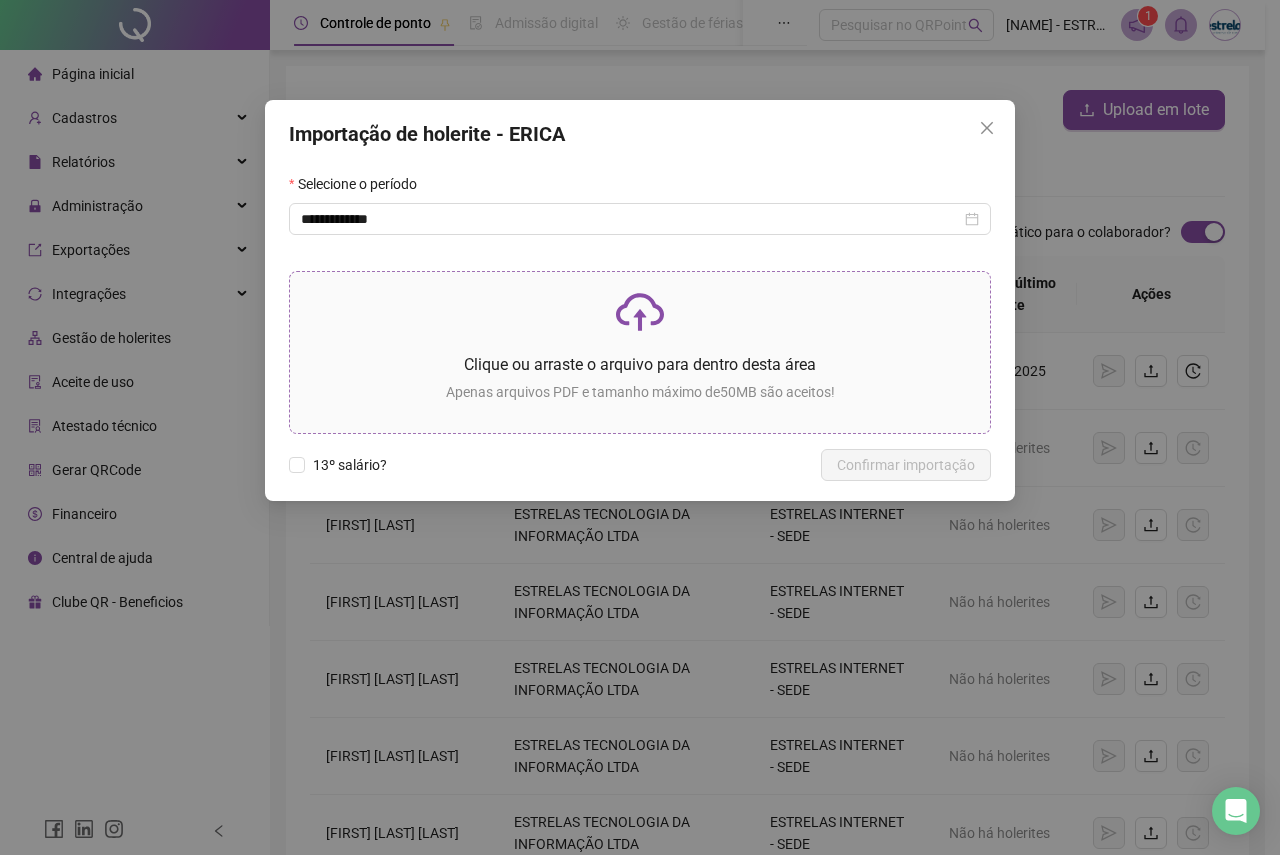 click 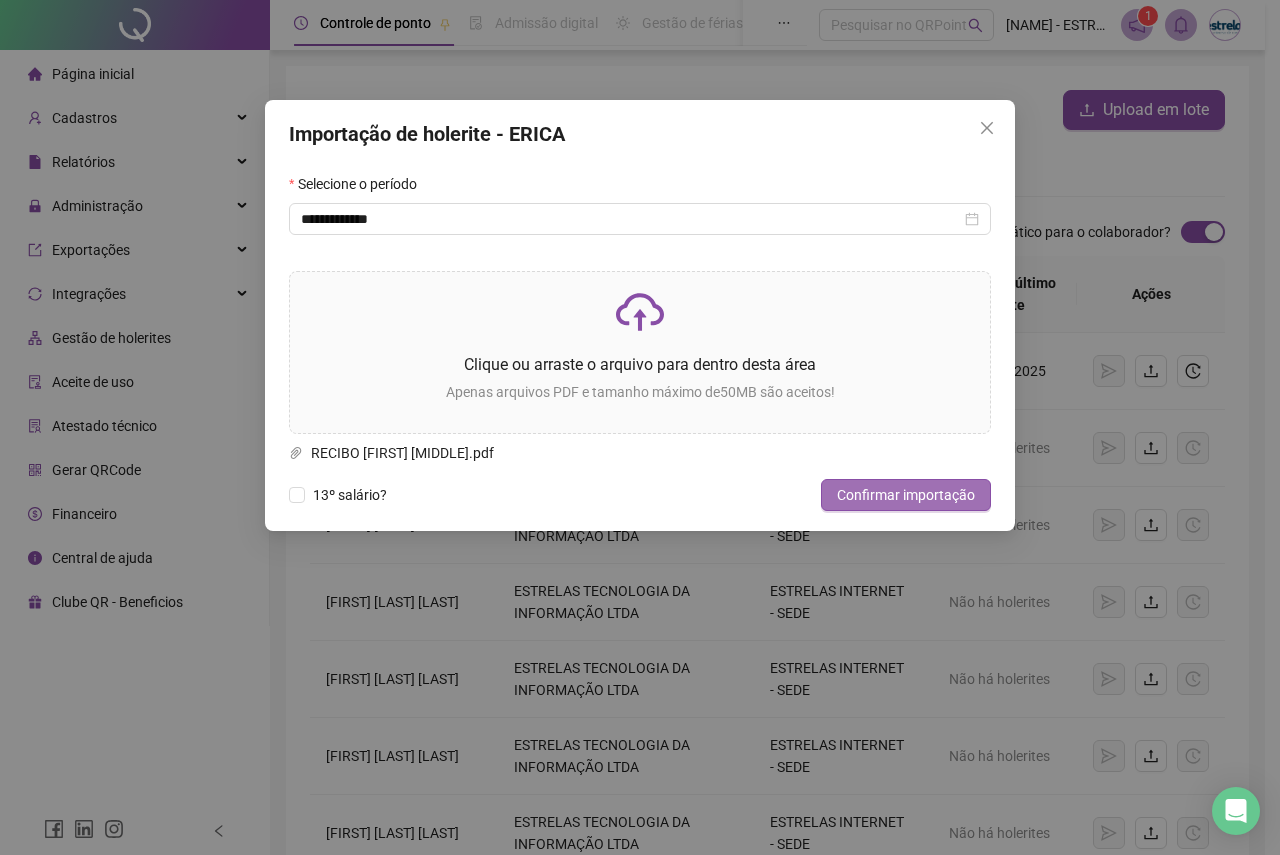 click on "Confirmar importação" at bounding box center (906, 495) 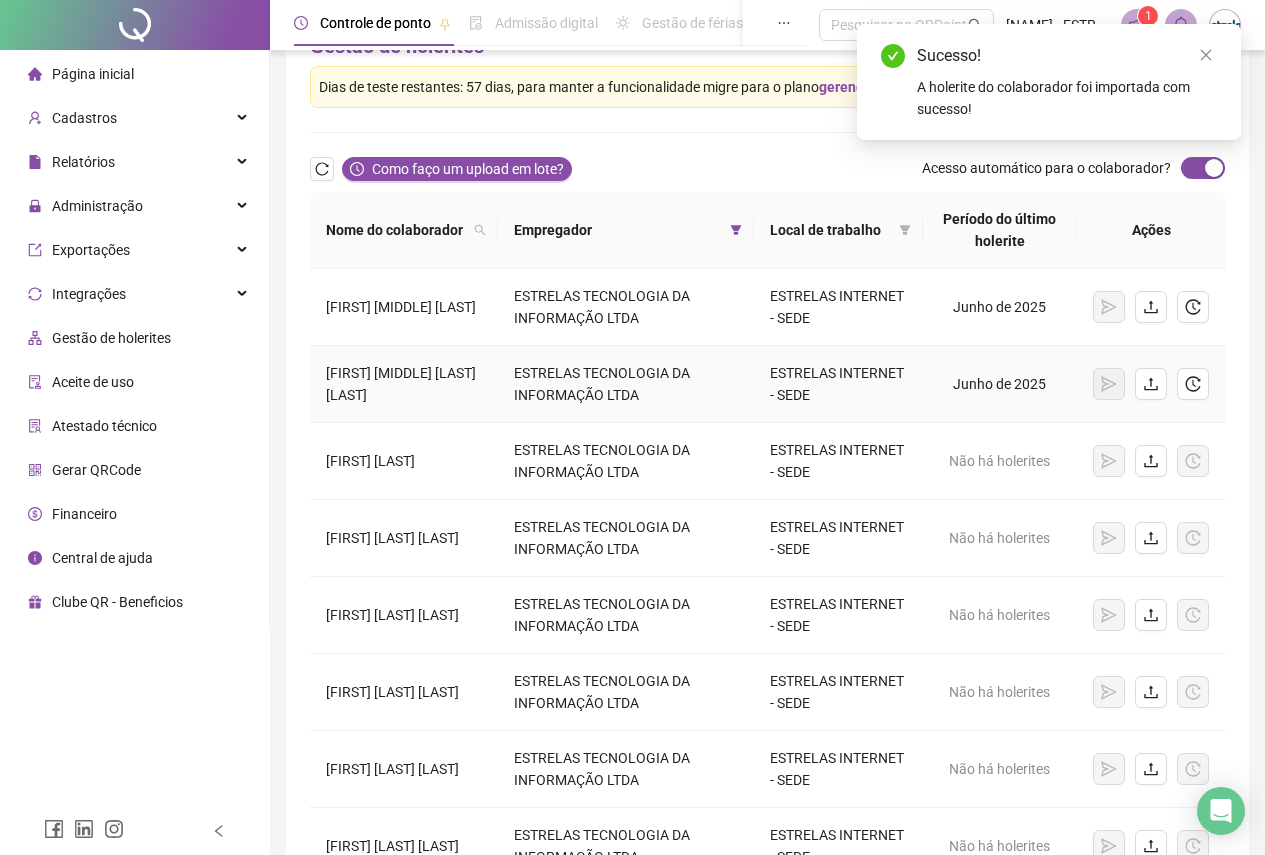 scroll, scrollTop: 100, scrollLeft: 0, axis: vertical 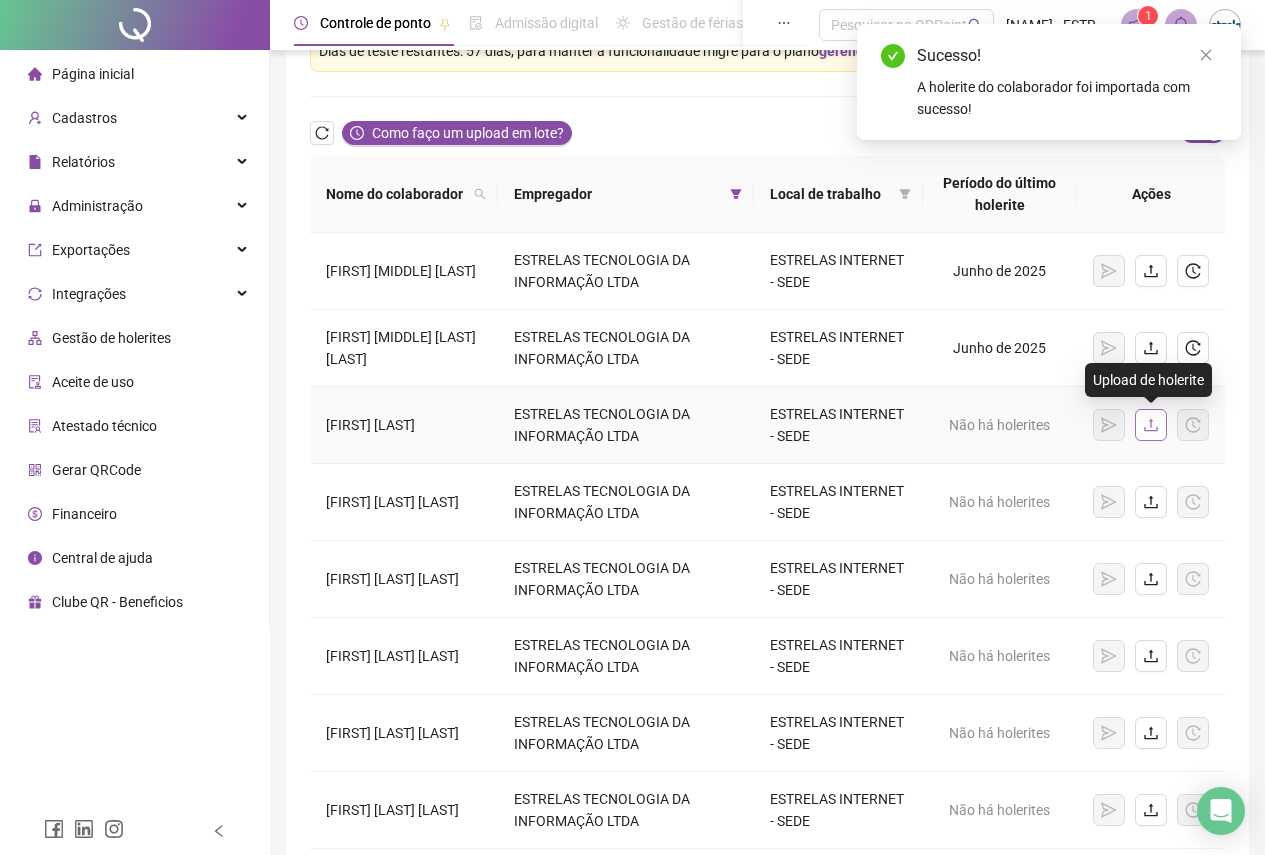click 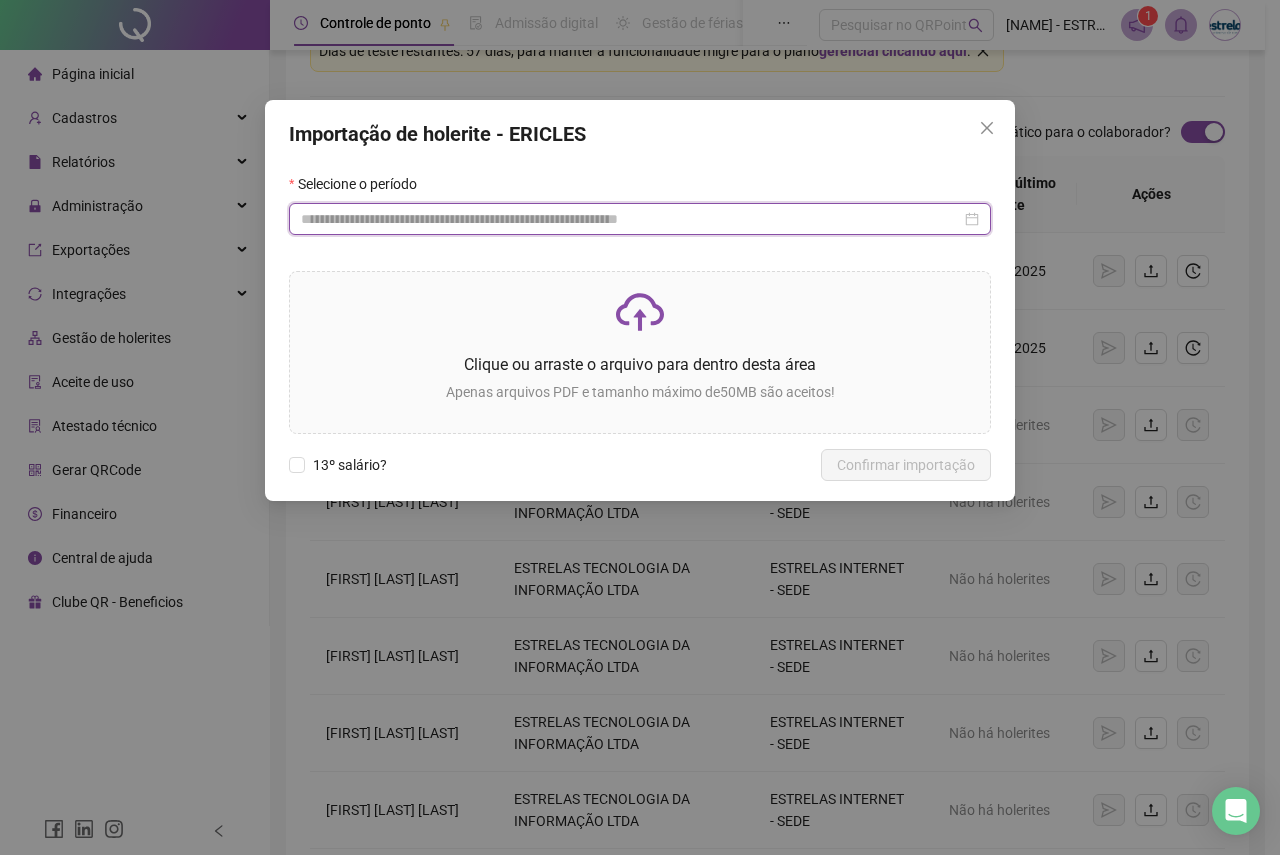 click at bounding box center (631, 219) 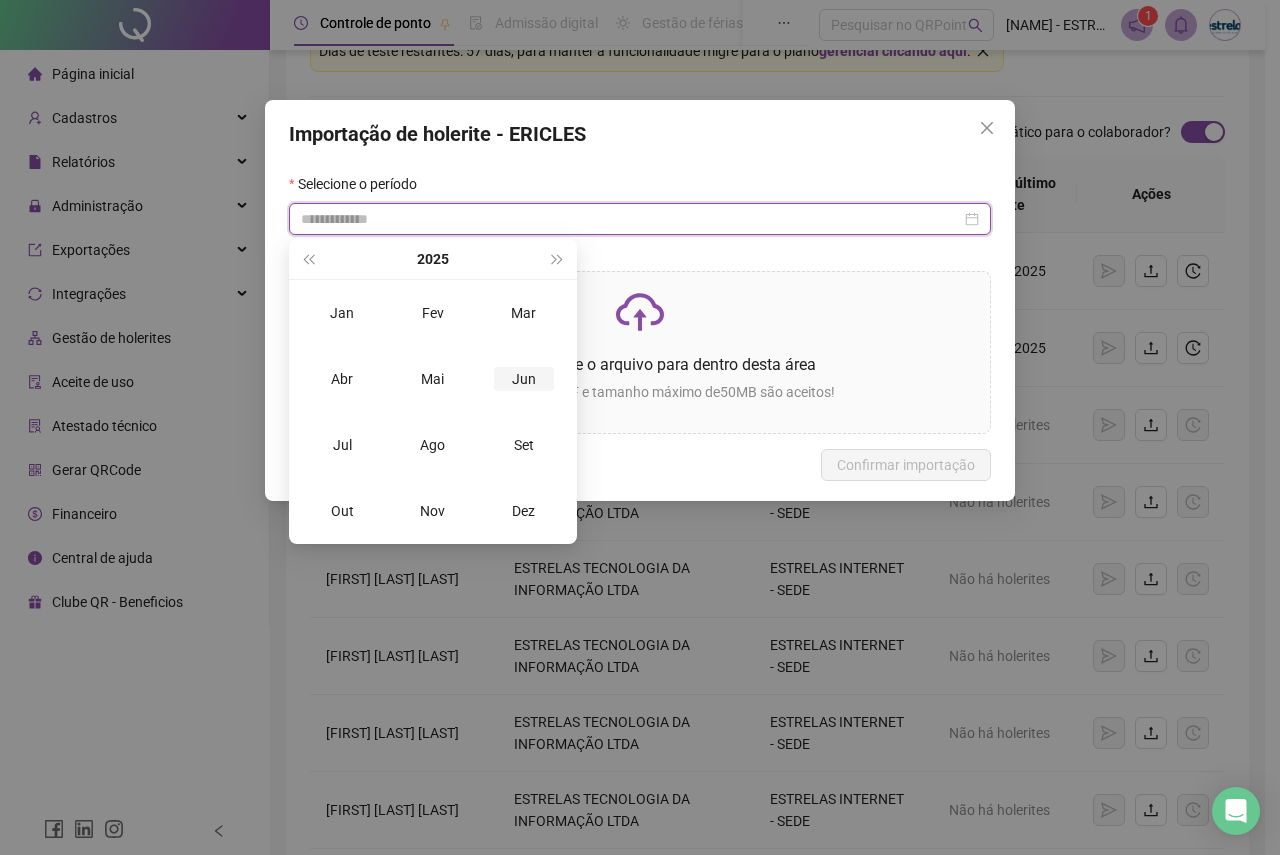 type on "**********" 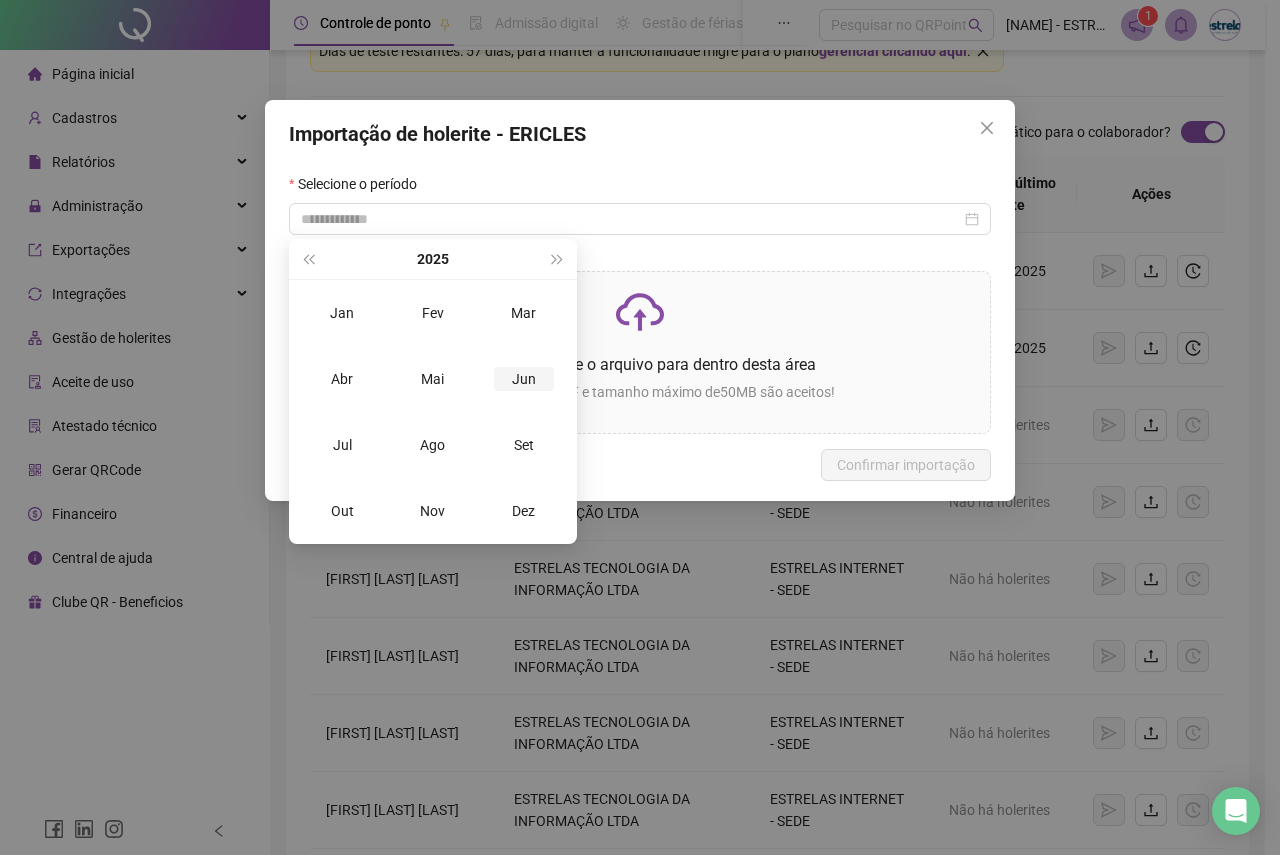 click on "Jun" at bounding box center (524, 379) 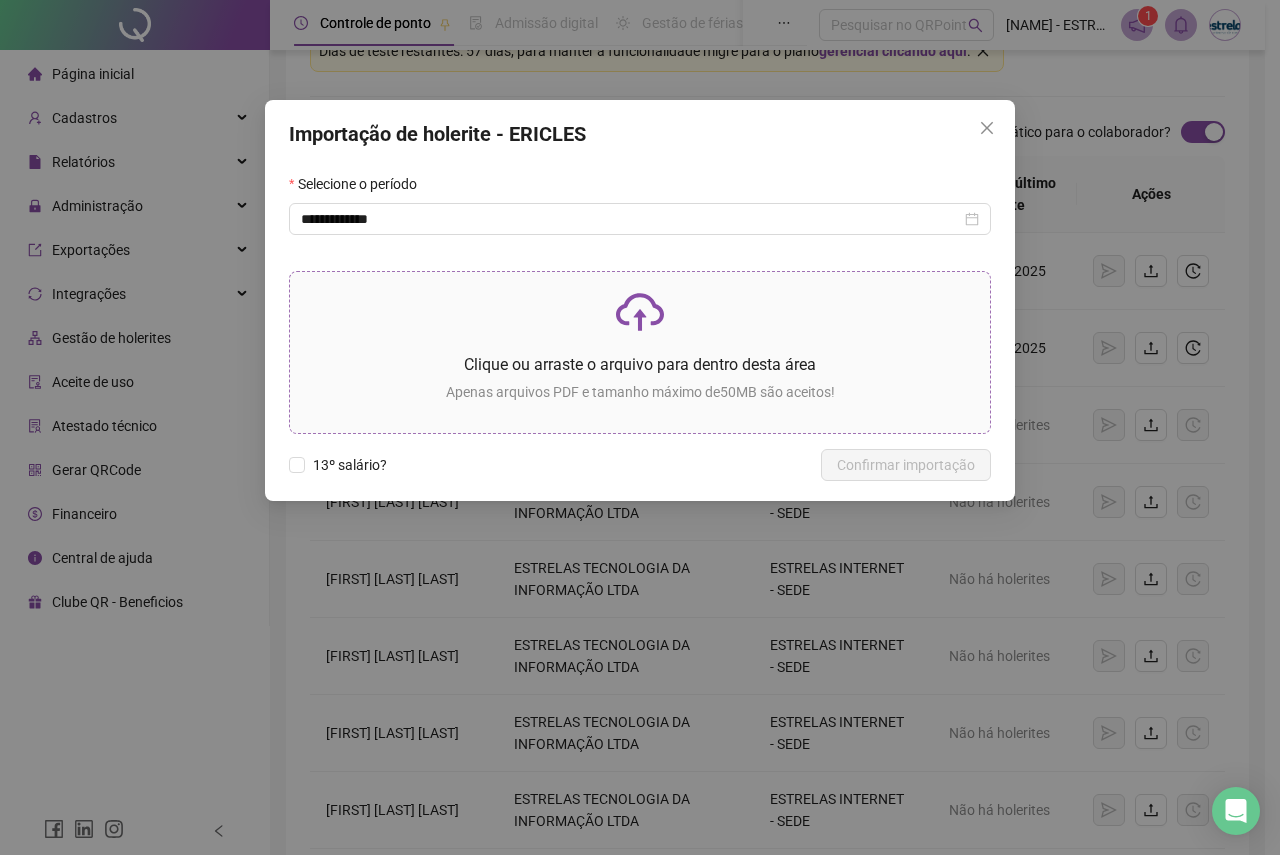 click at bounding box center [640, 312] 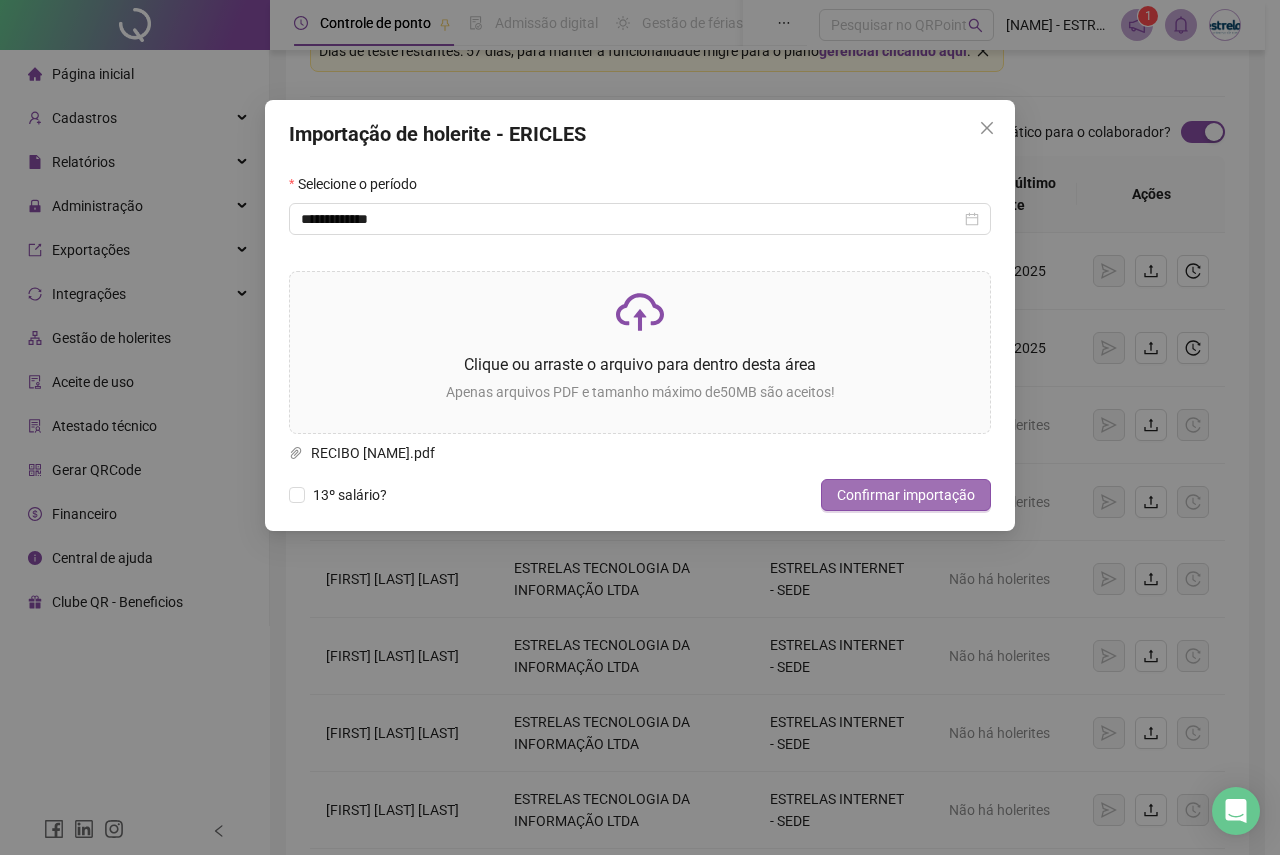 click on "Confirmar importação" at bounding box center [906, 495] 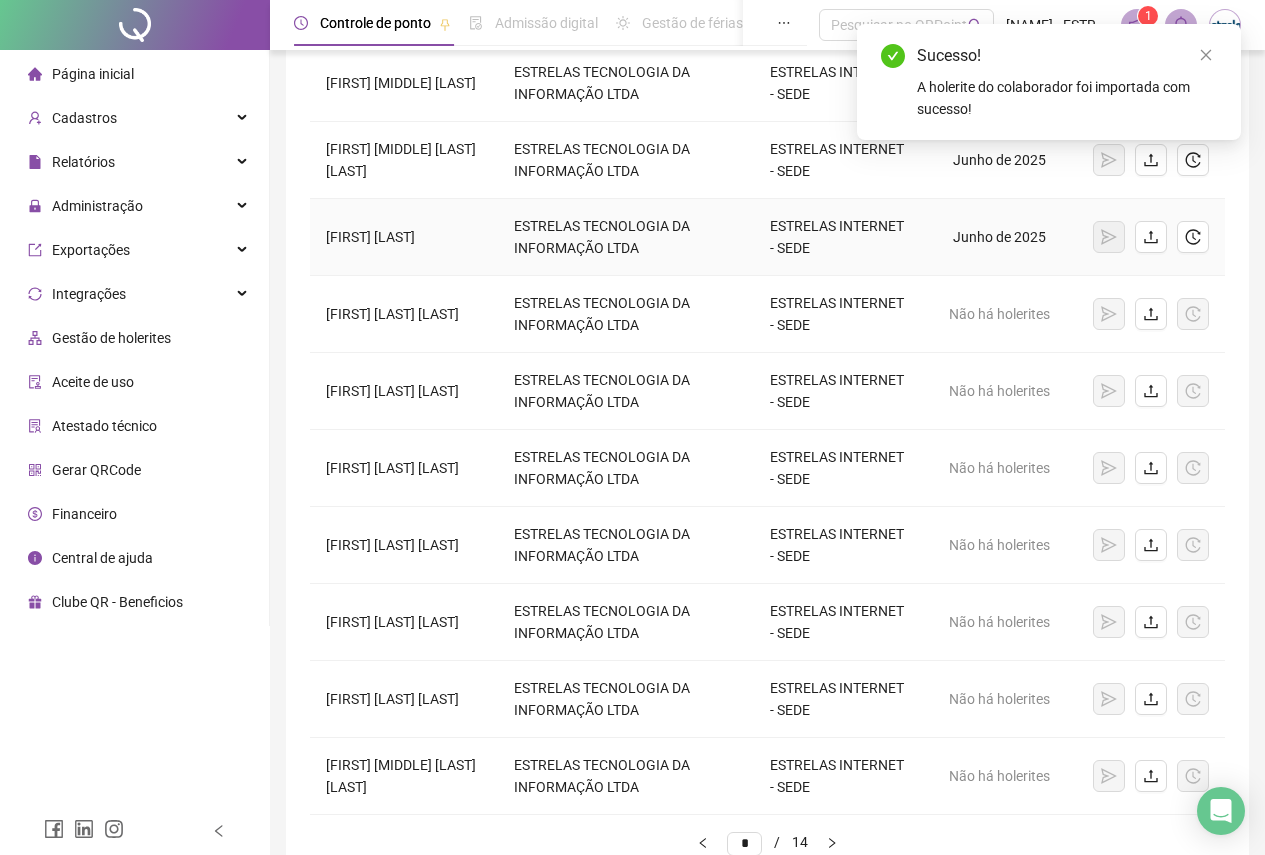 scroll, scrollTop: 300, scrollLeft: 0, axis: vertical 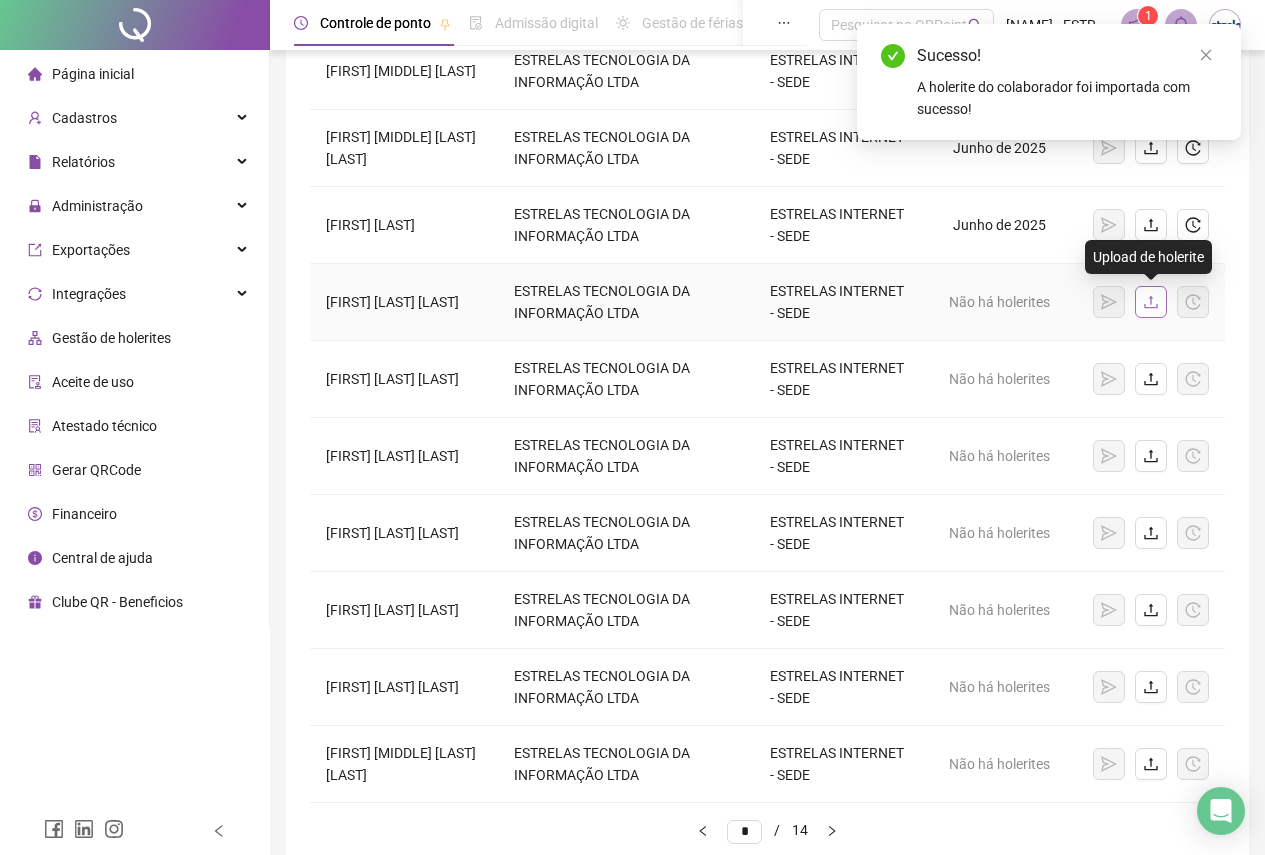 click 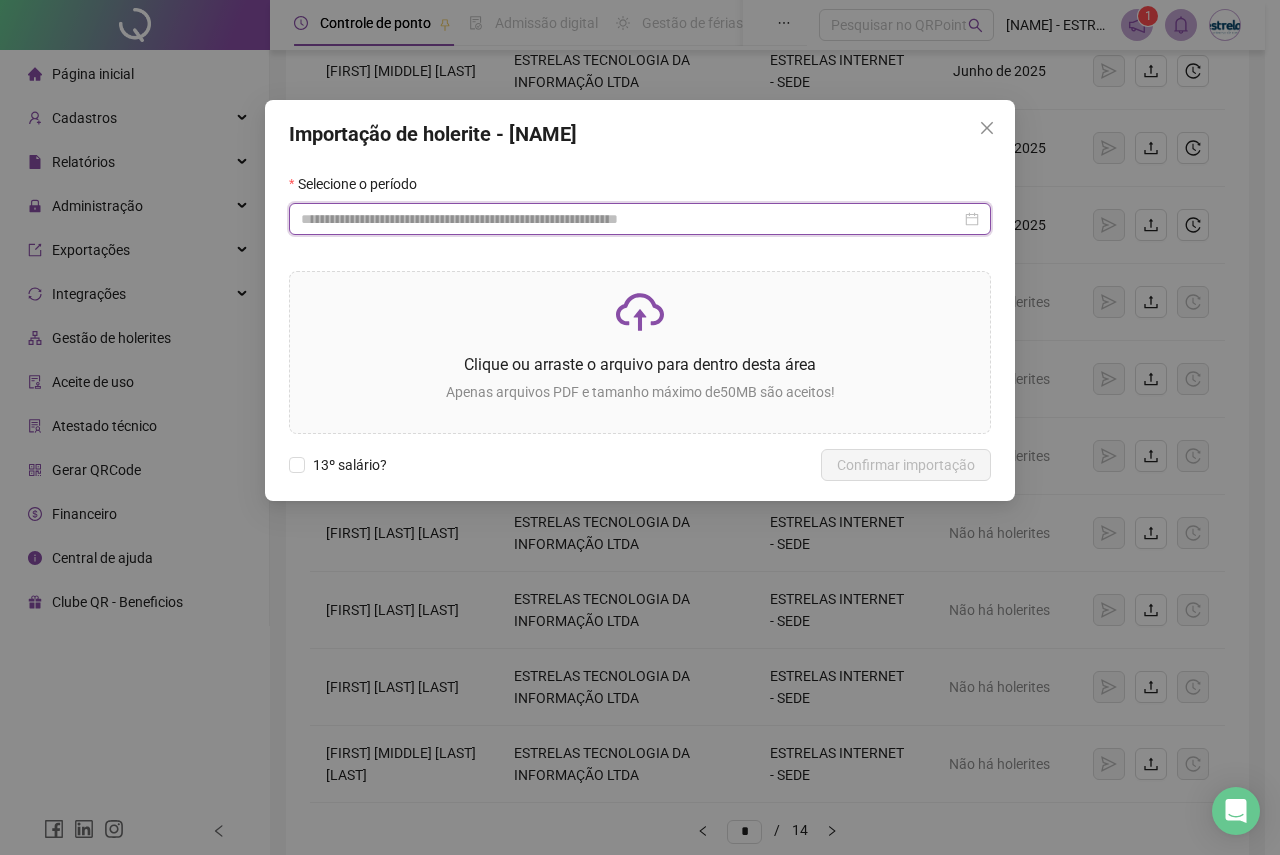 click at bounding box center (631, 219) 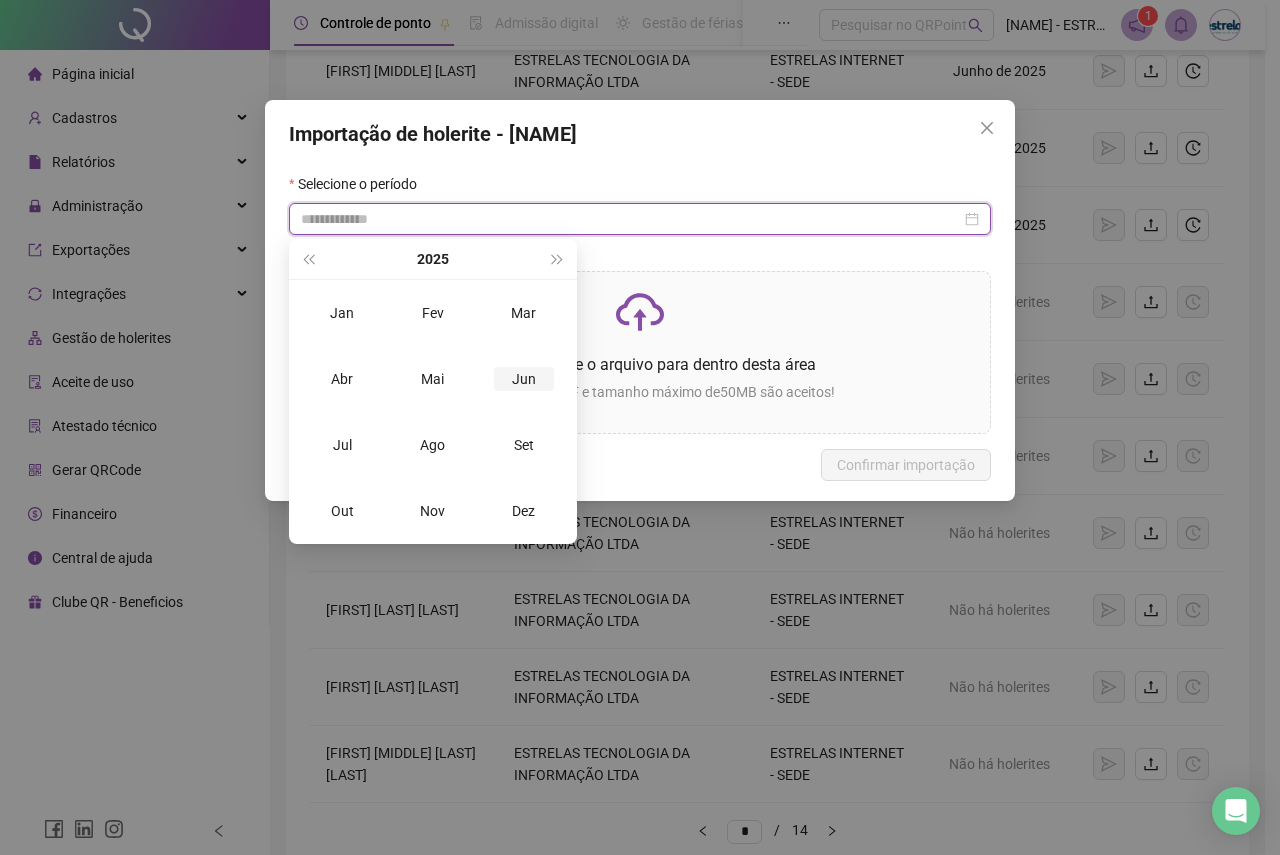 type on "**********" 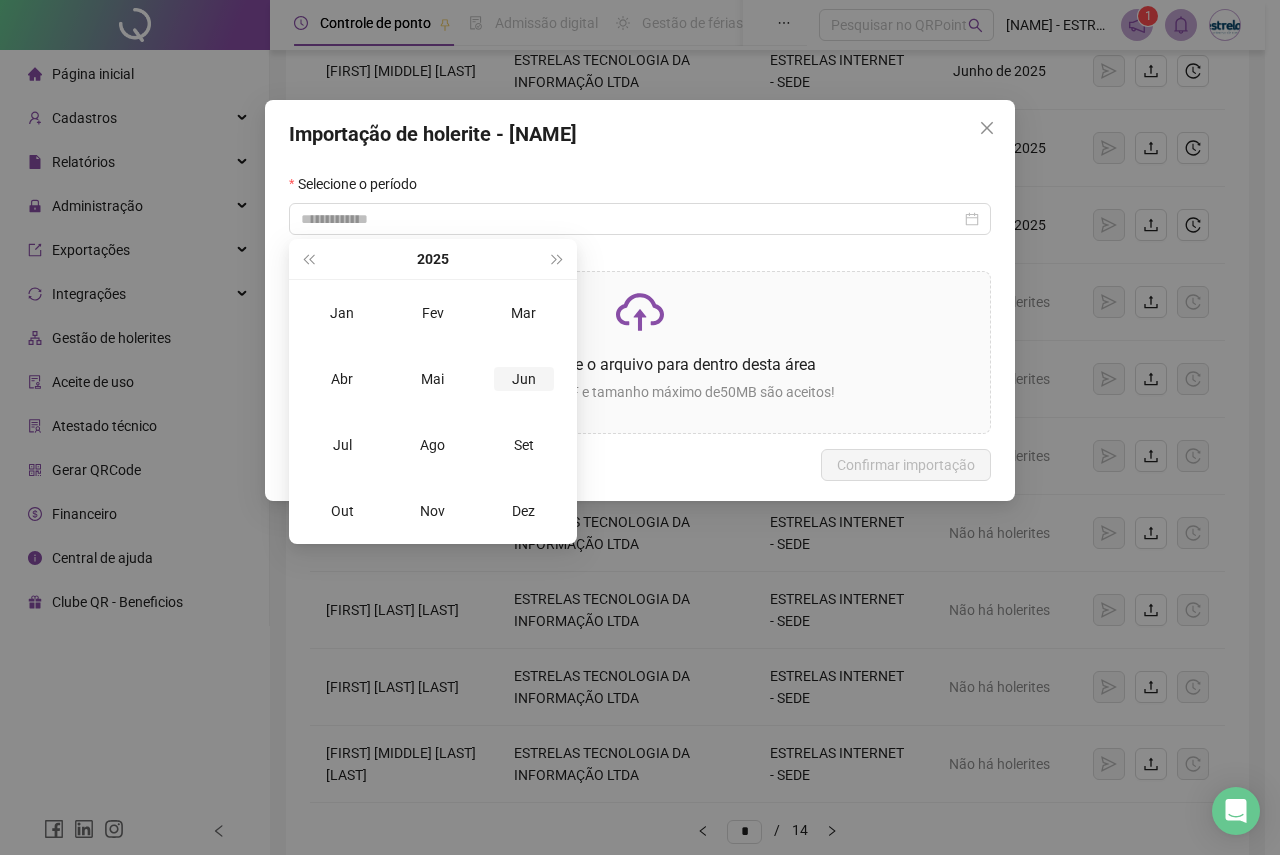 click on "Jun" at bounding box center [524, 379] 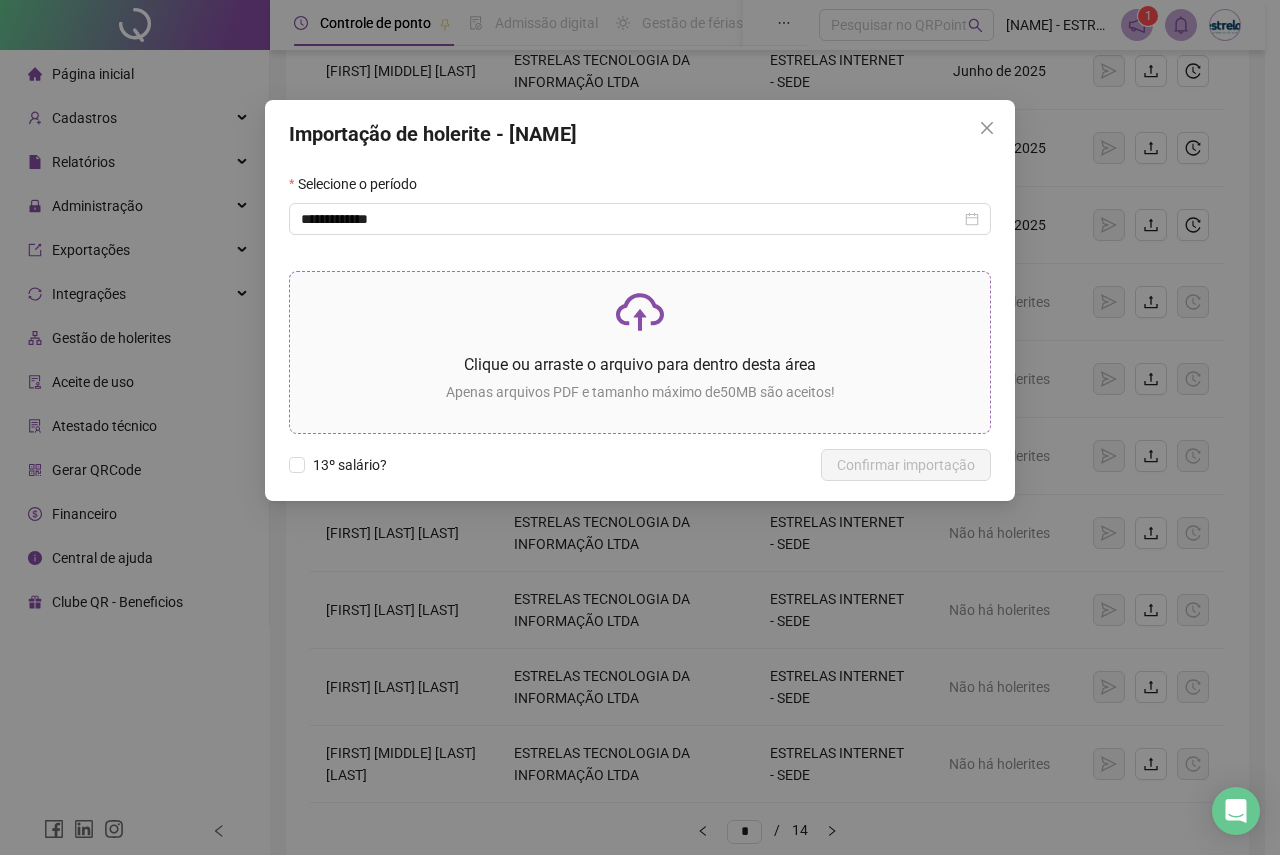 click 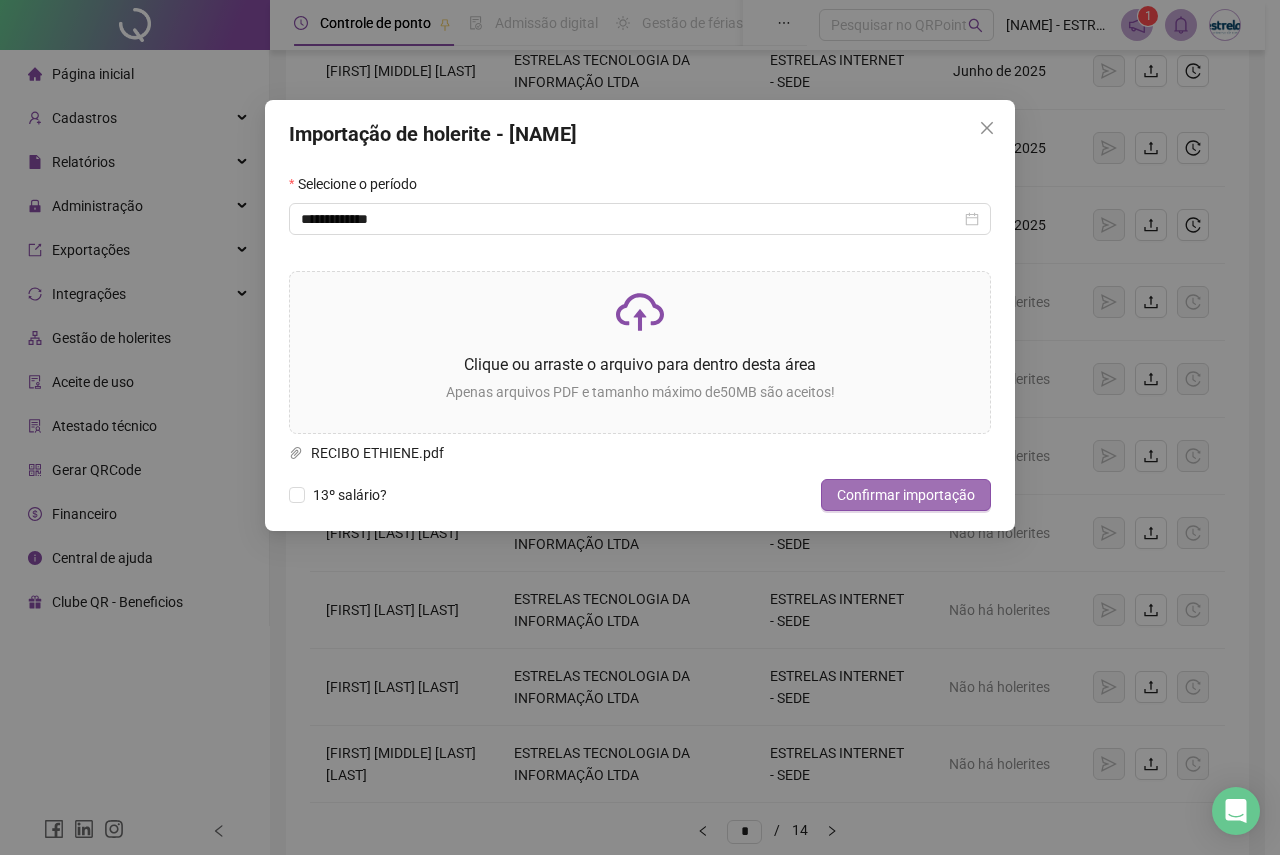 click on "Confirmar importação" at bounding box center (906, 495) 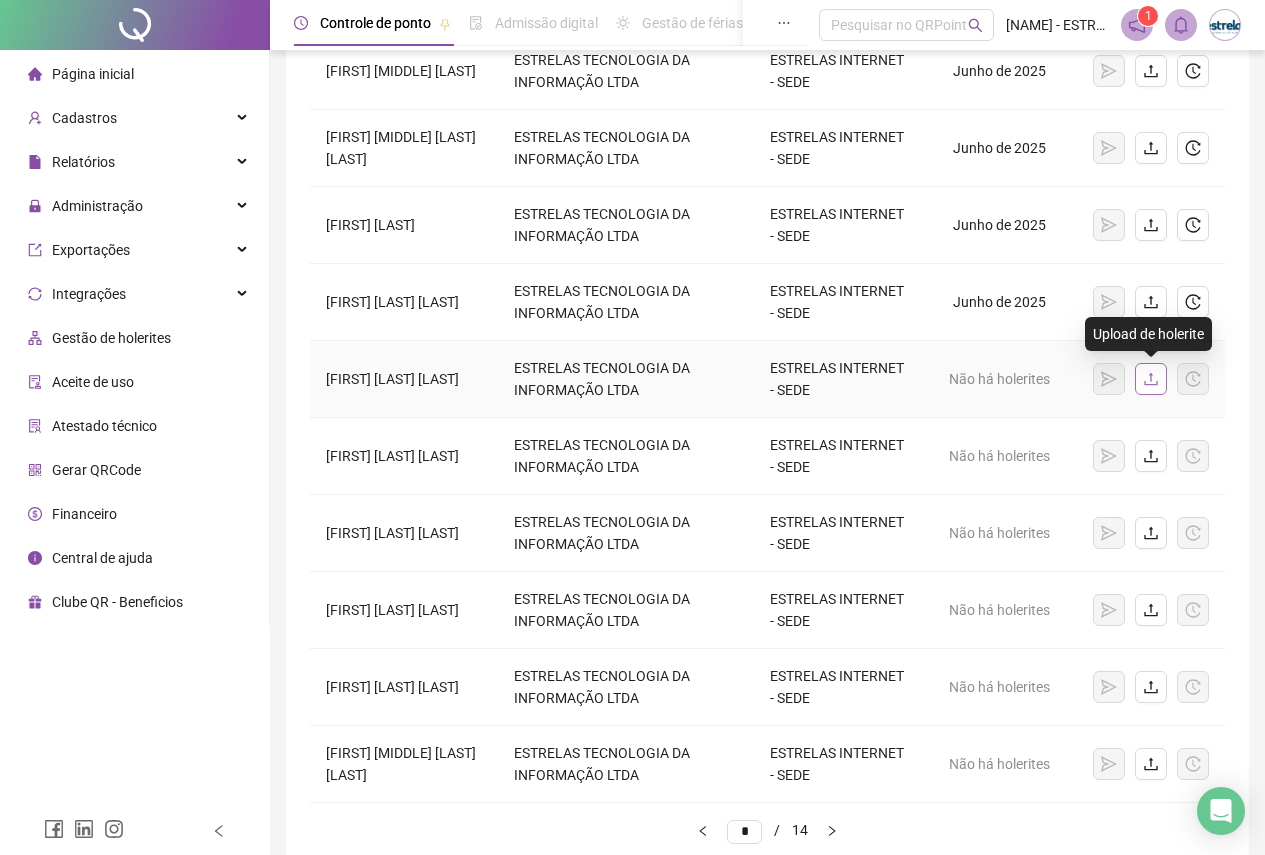 click 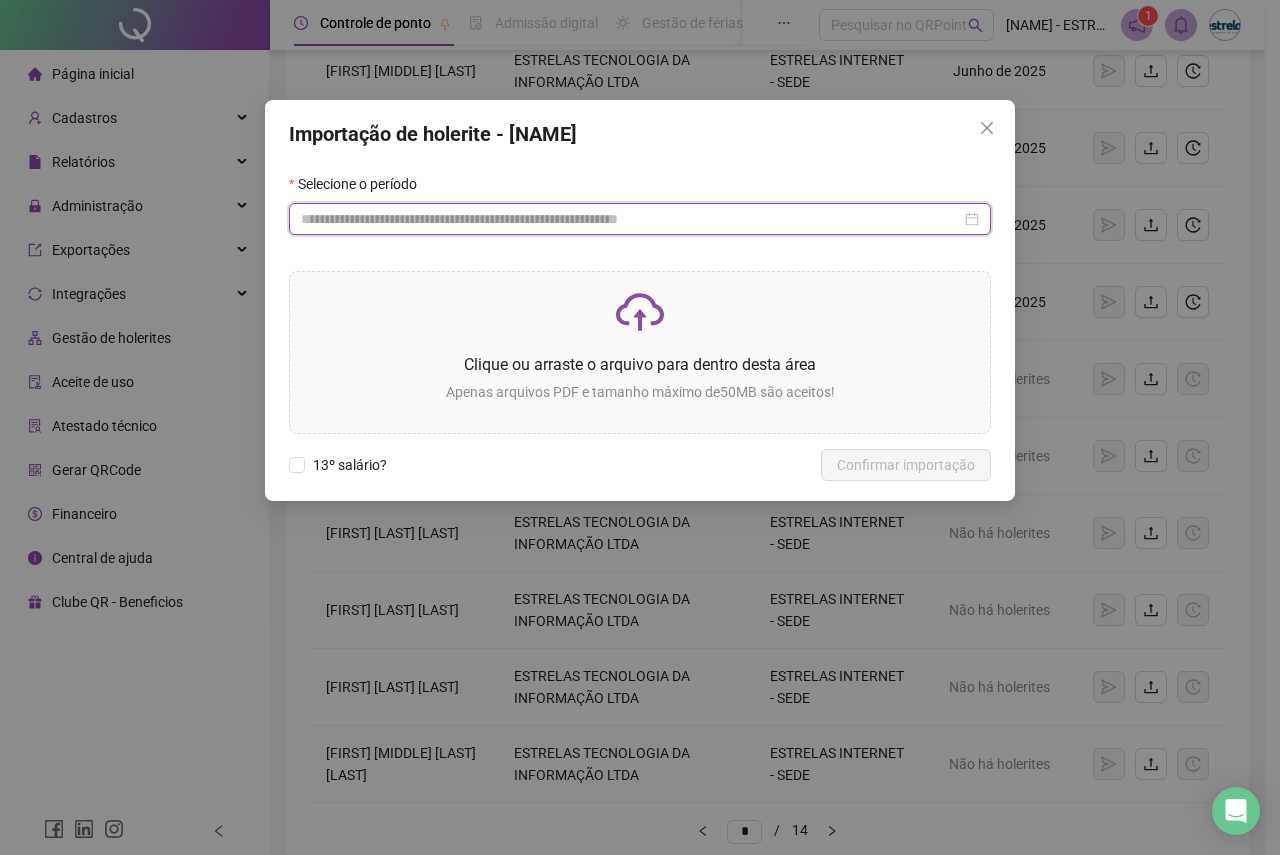 click at bounding box center (631, 219) 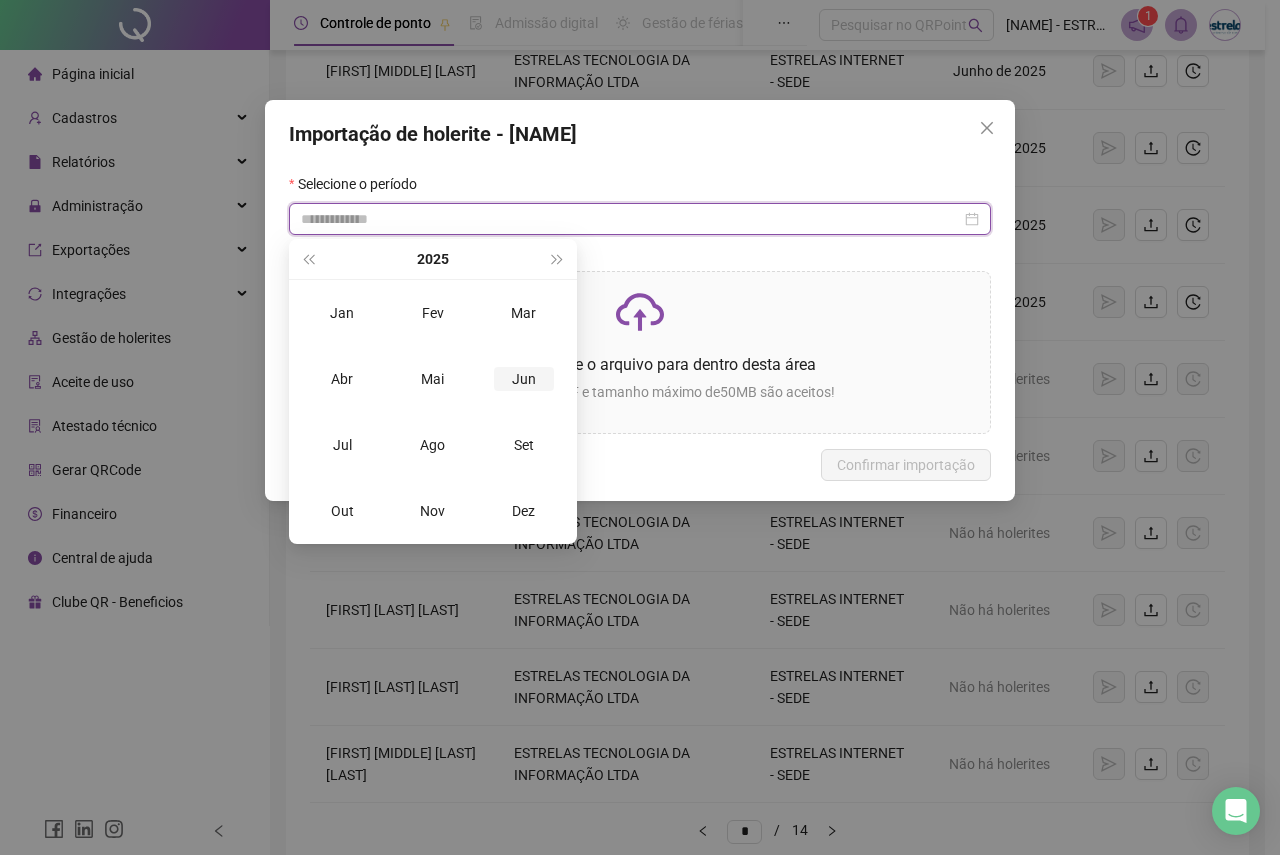 type on "**********" 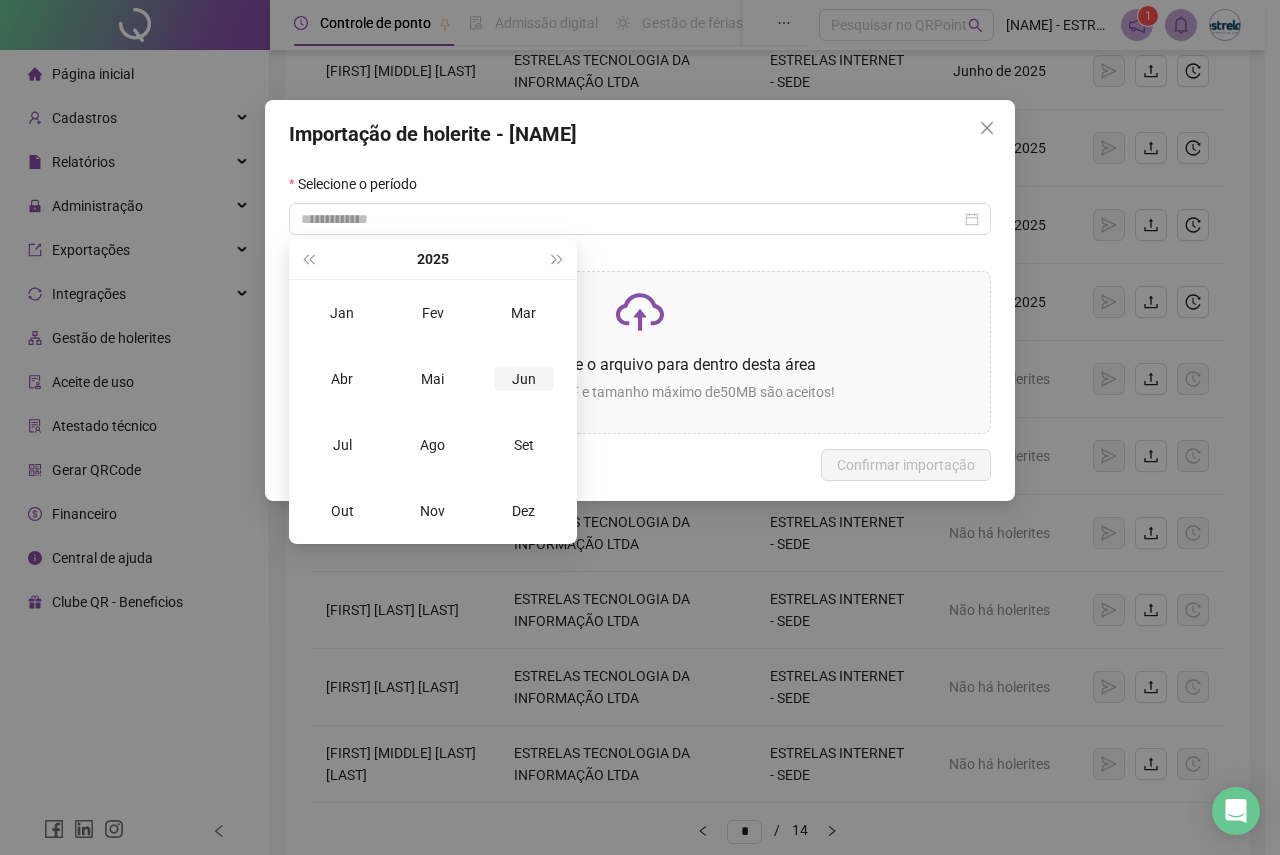 click on "Jun" at bounding box center (524, 379) 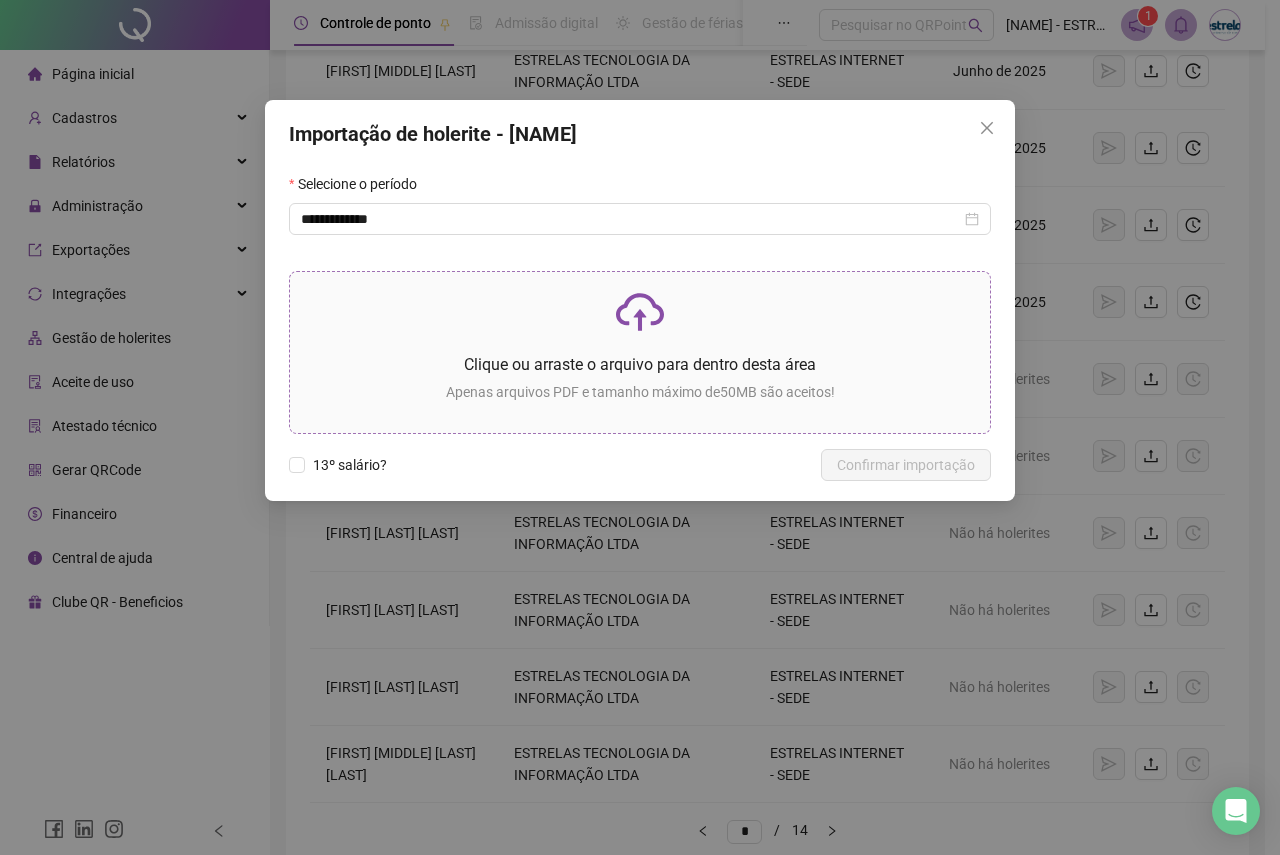 click 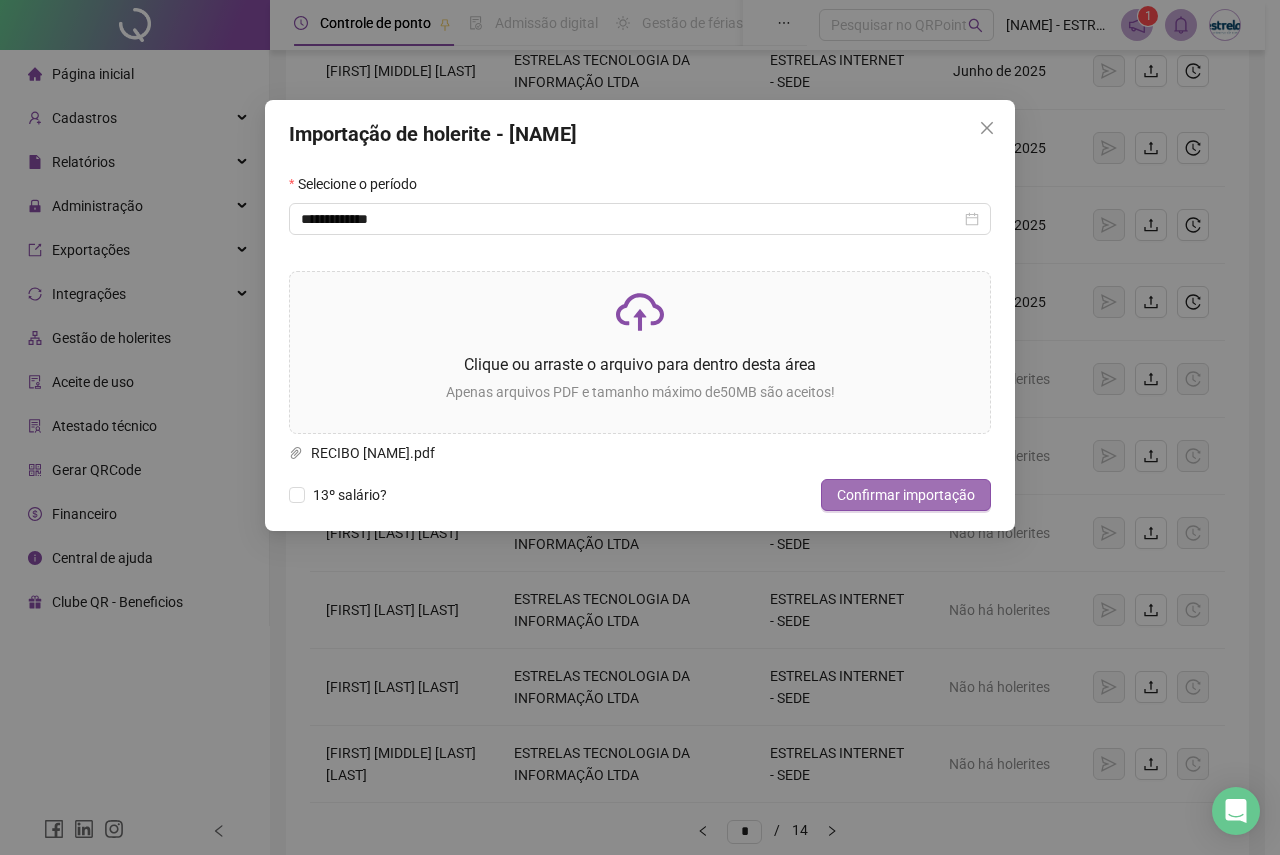 click on "Confirmar importação" at bounding box center [906, 495] 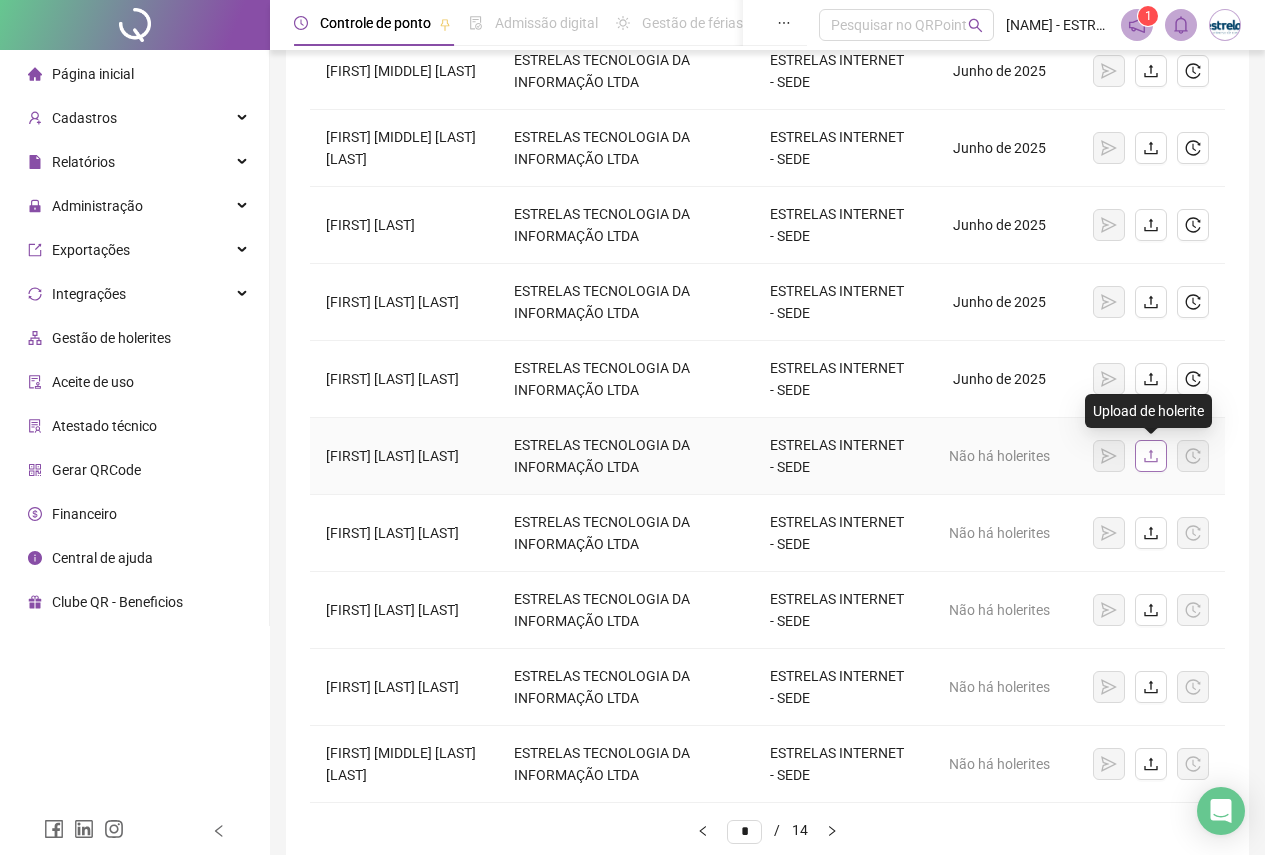 click 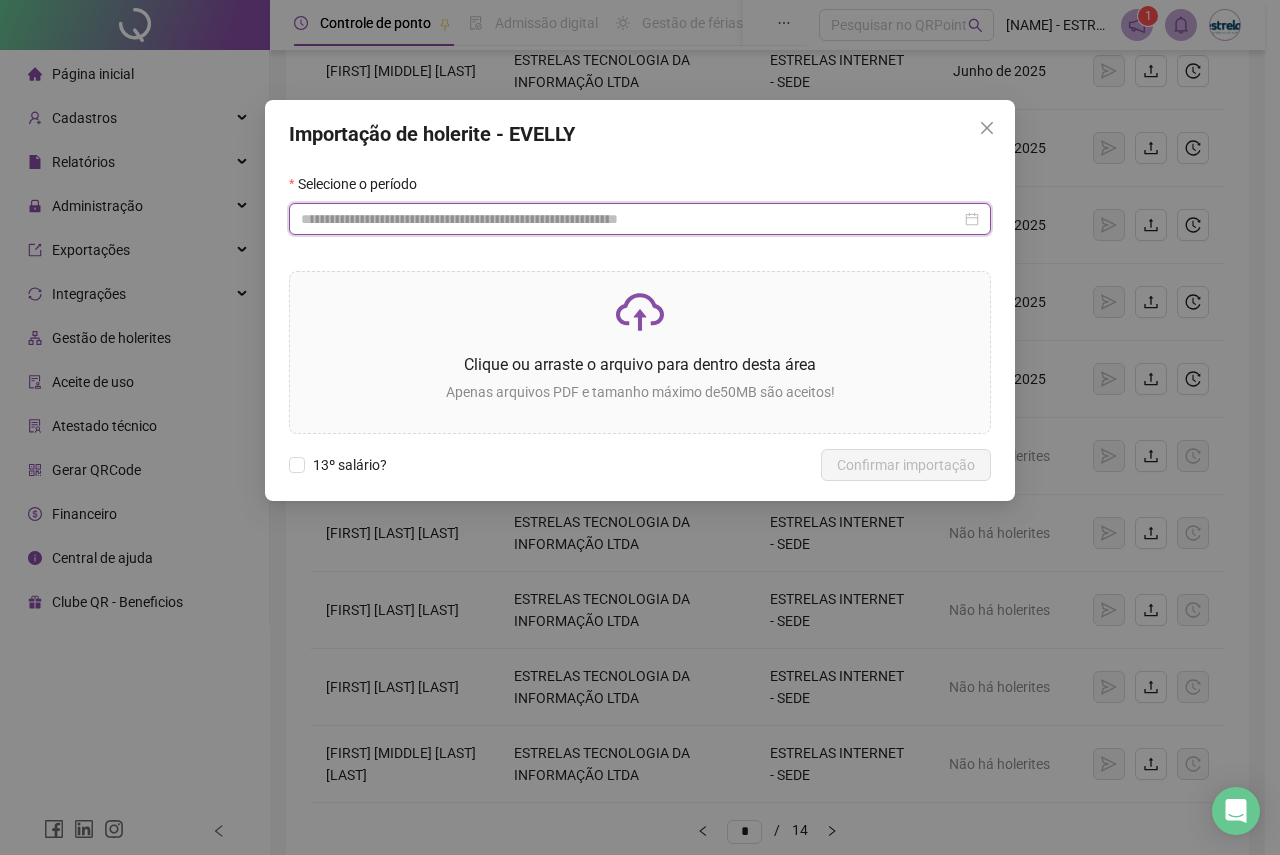 click at bounding box center [631, 219] 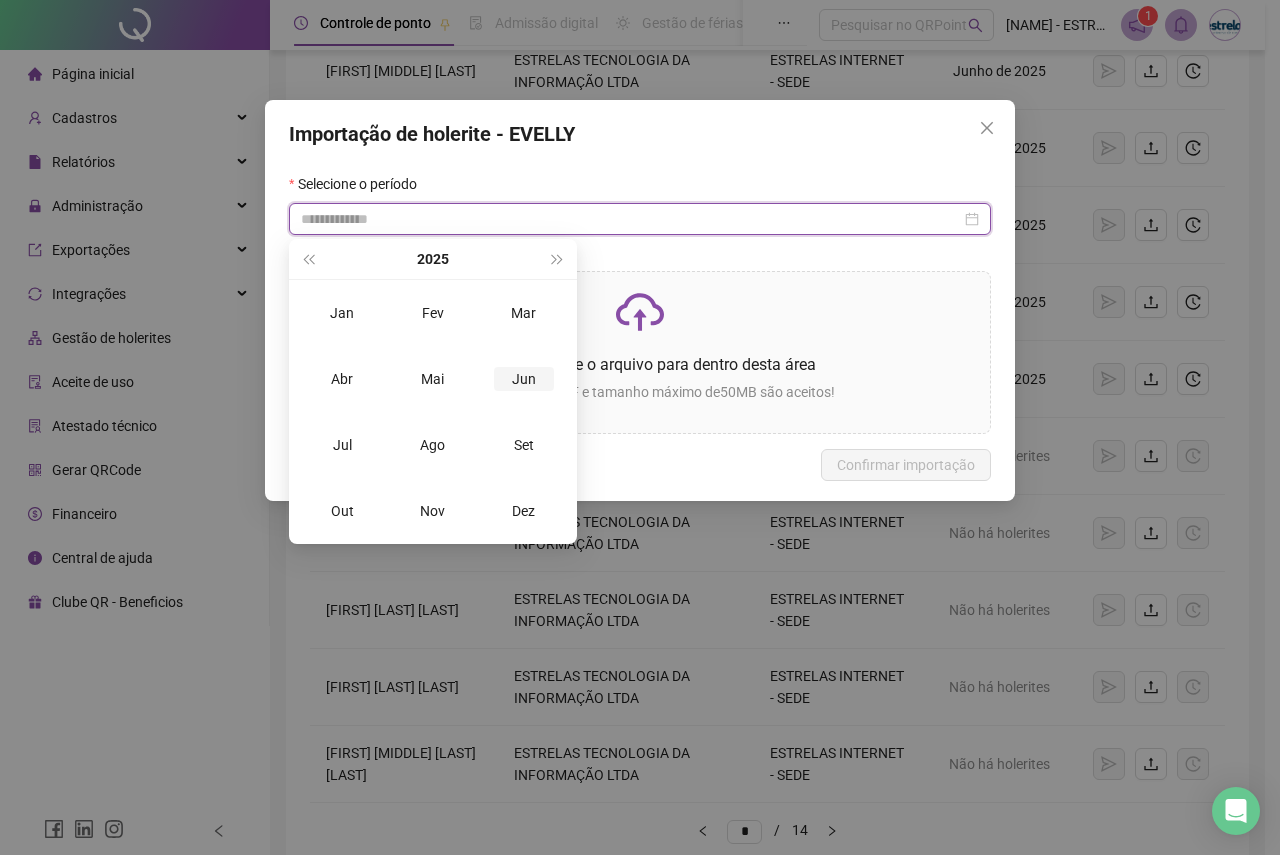 type on "**********" 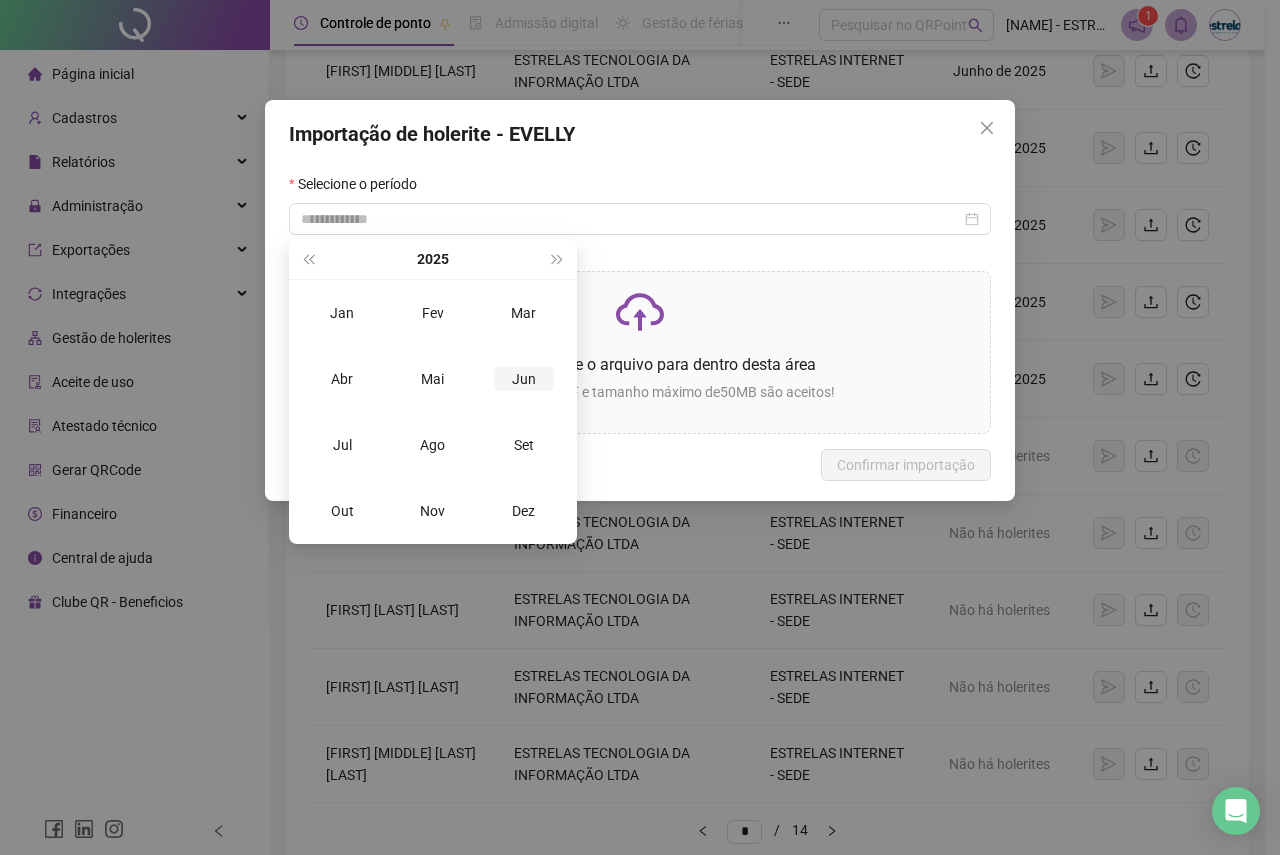 click on "Jun" at bounding box center [524, 379] 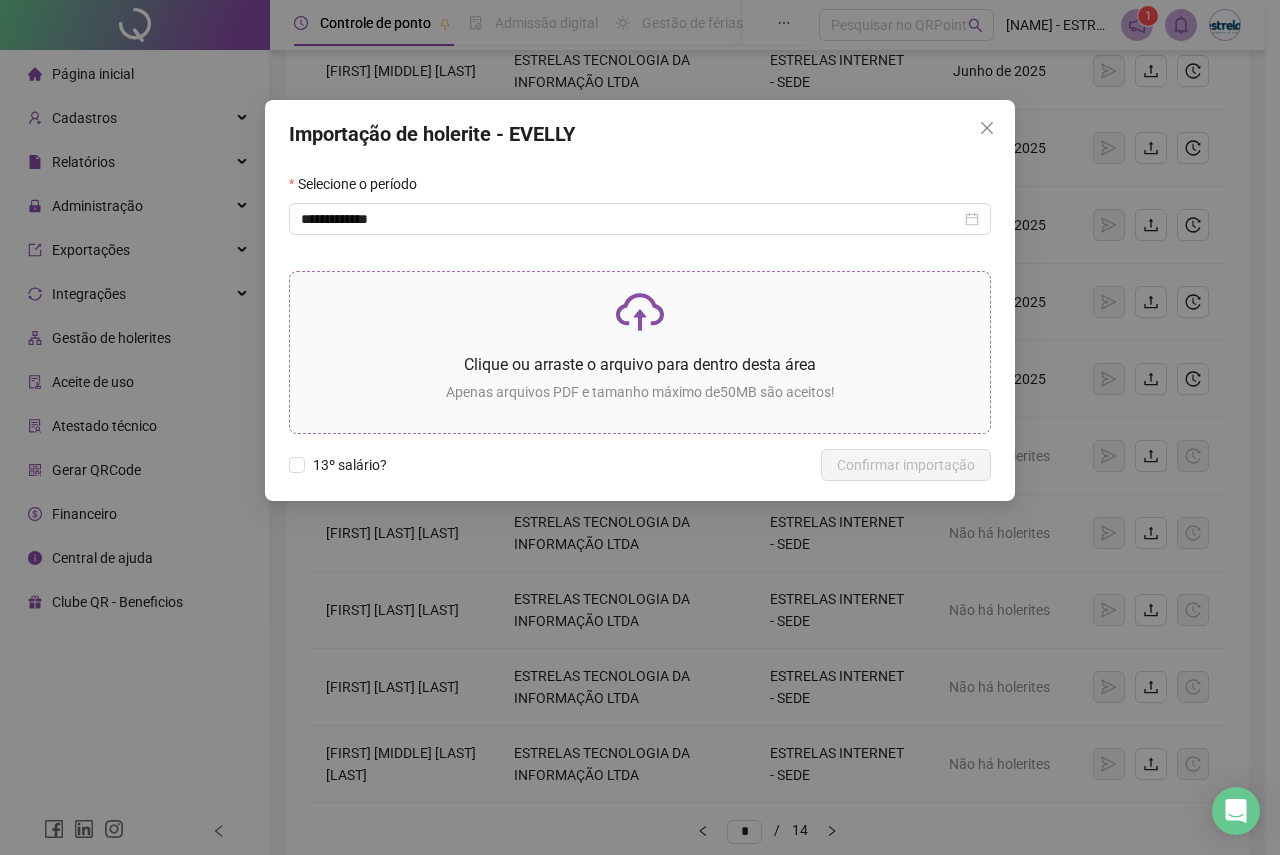 click 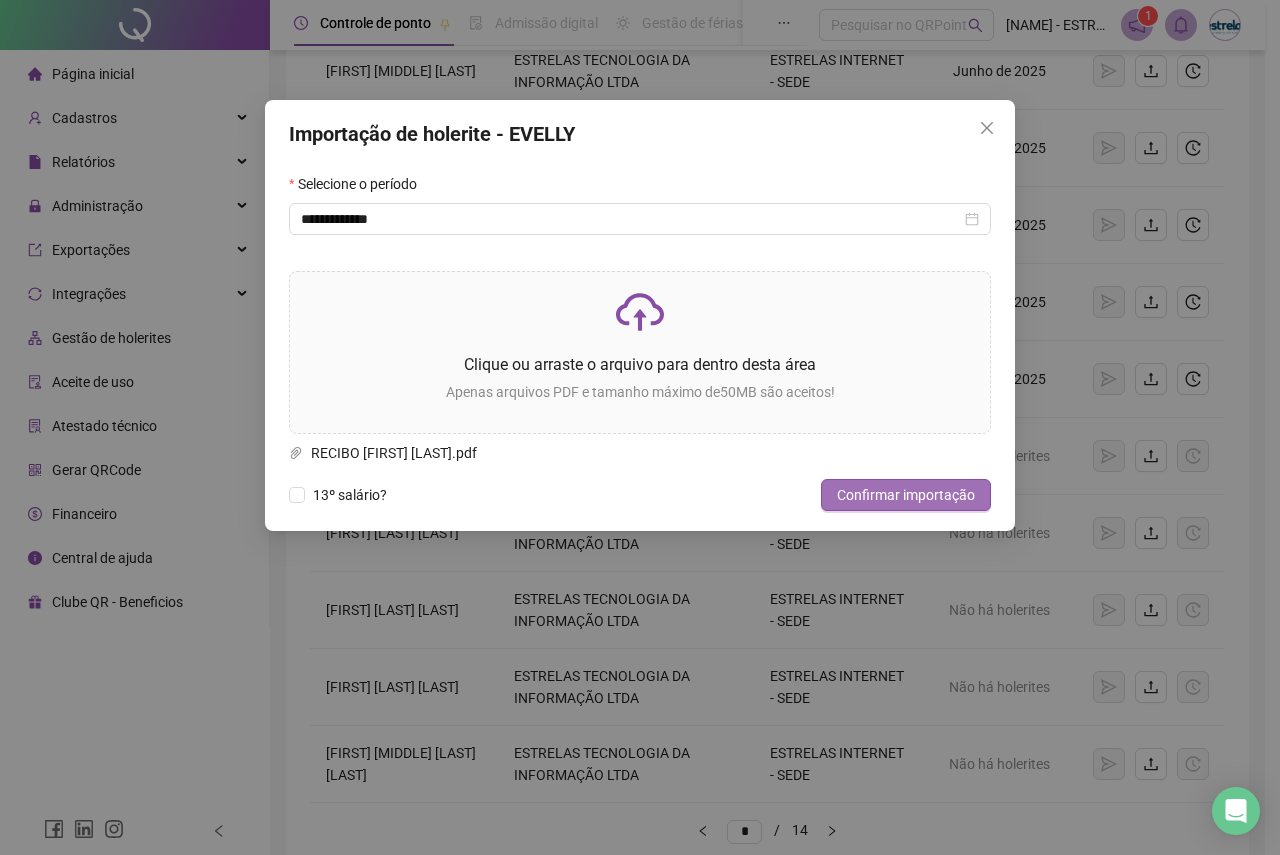 click on "Confirmar importação" at bounding box center (906, 495) 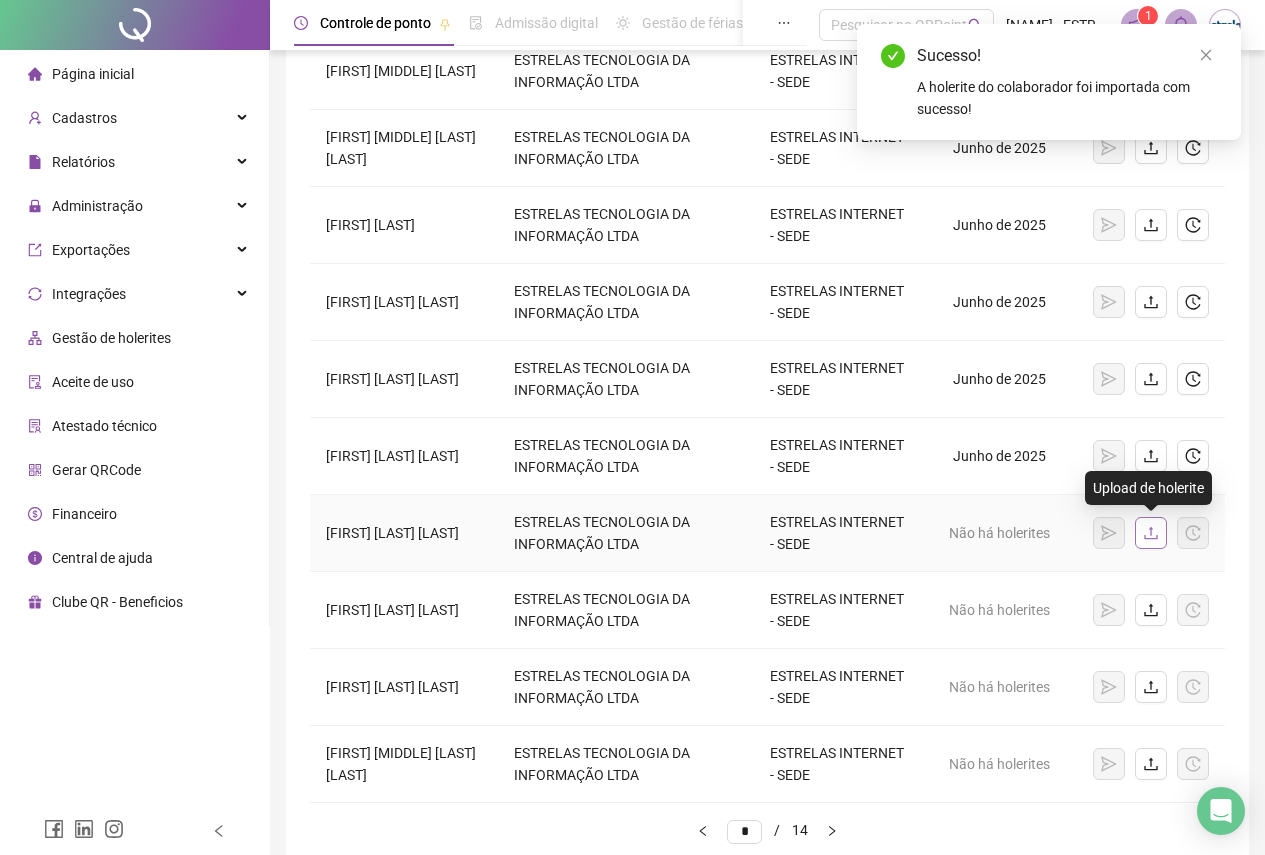click 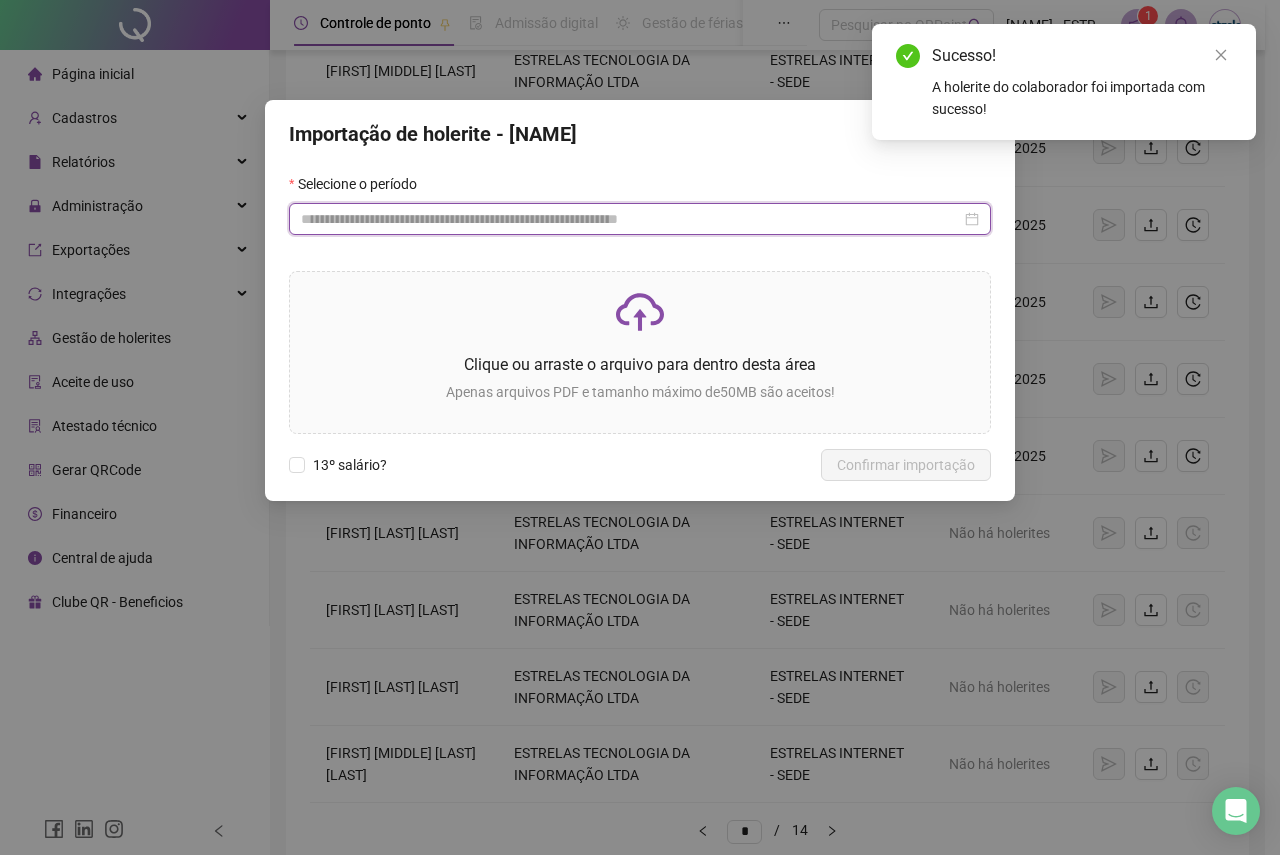 click at bounding box center [631, 219] 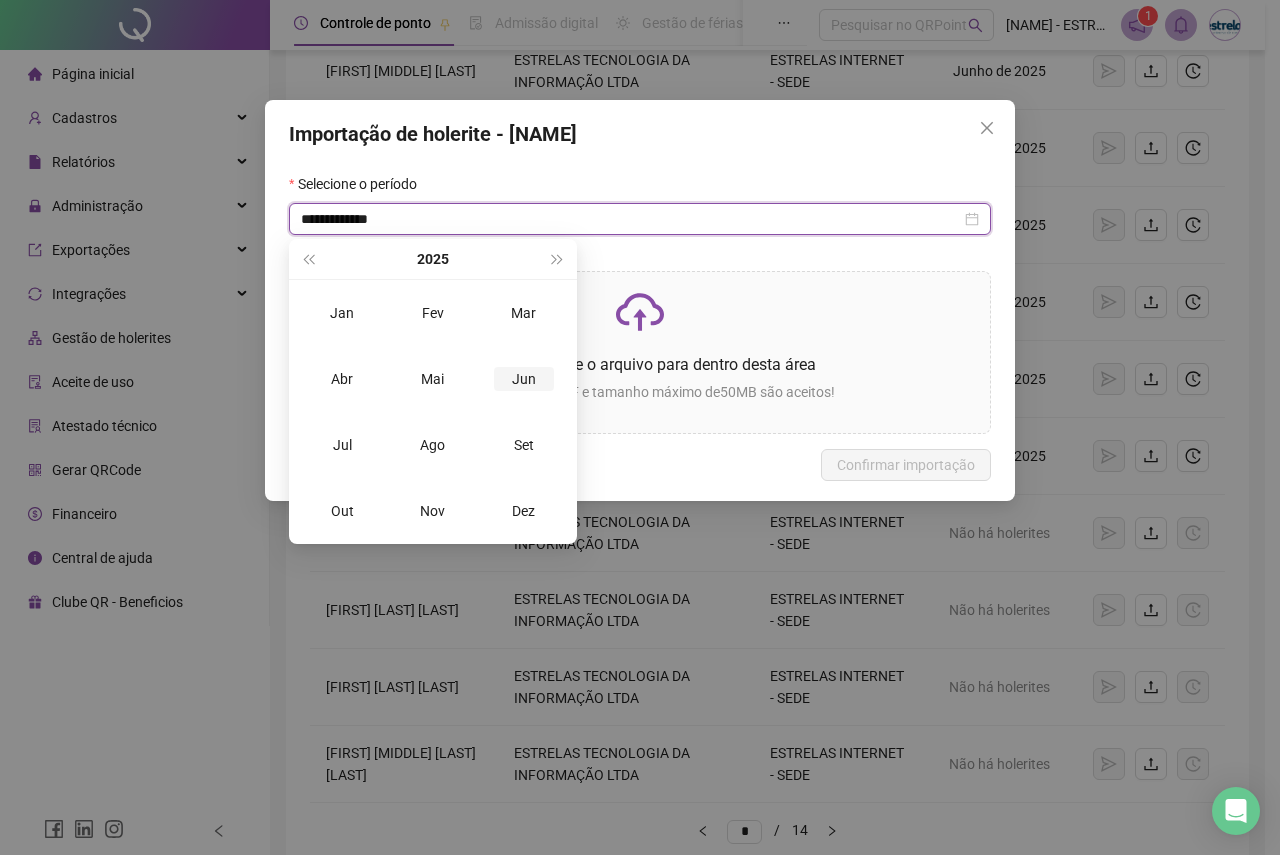 type on "**********" 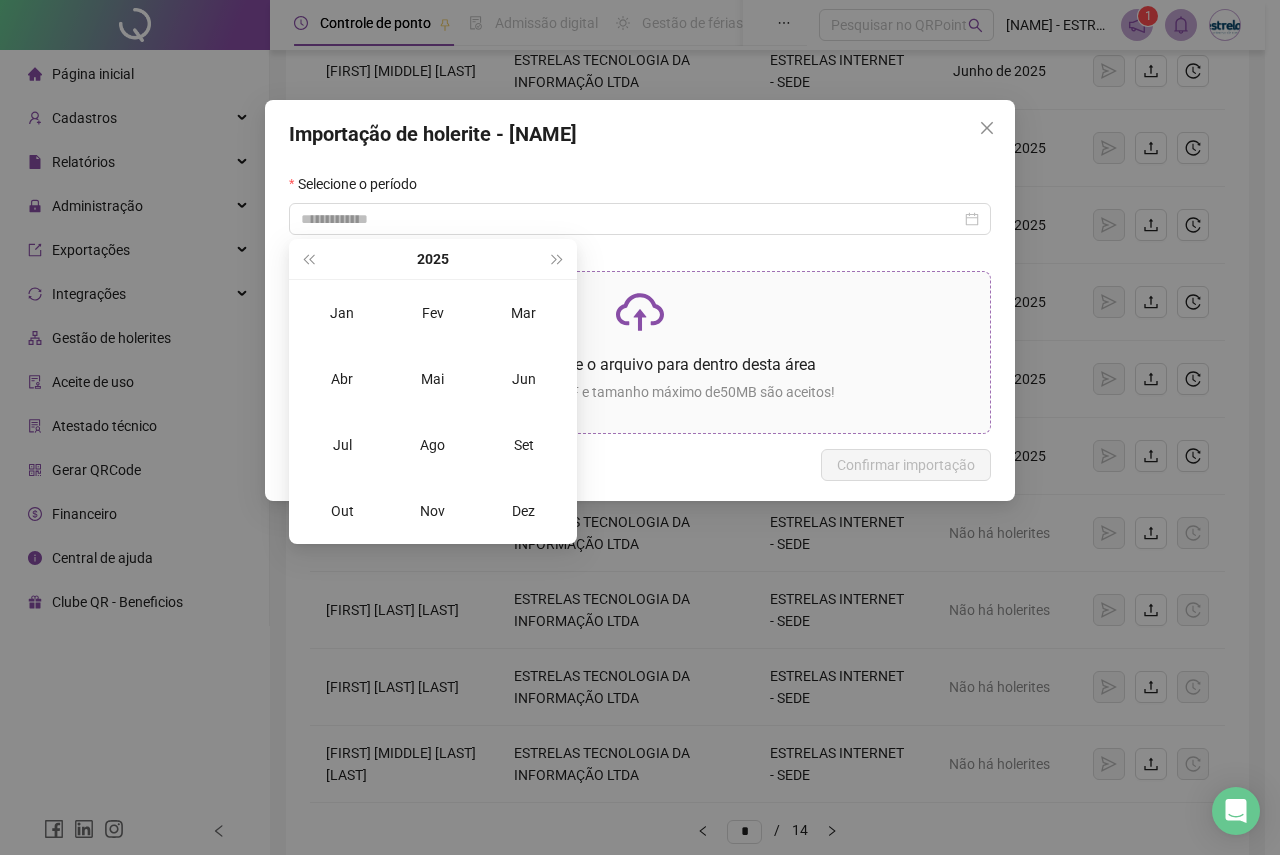 drag, startPoint x: 516, startPoint y: 387, endPoint x: 531, endPoint y: 371, distance: 21.931713 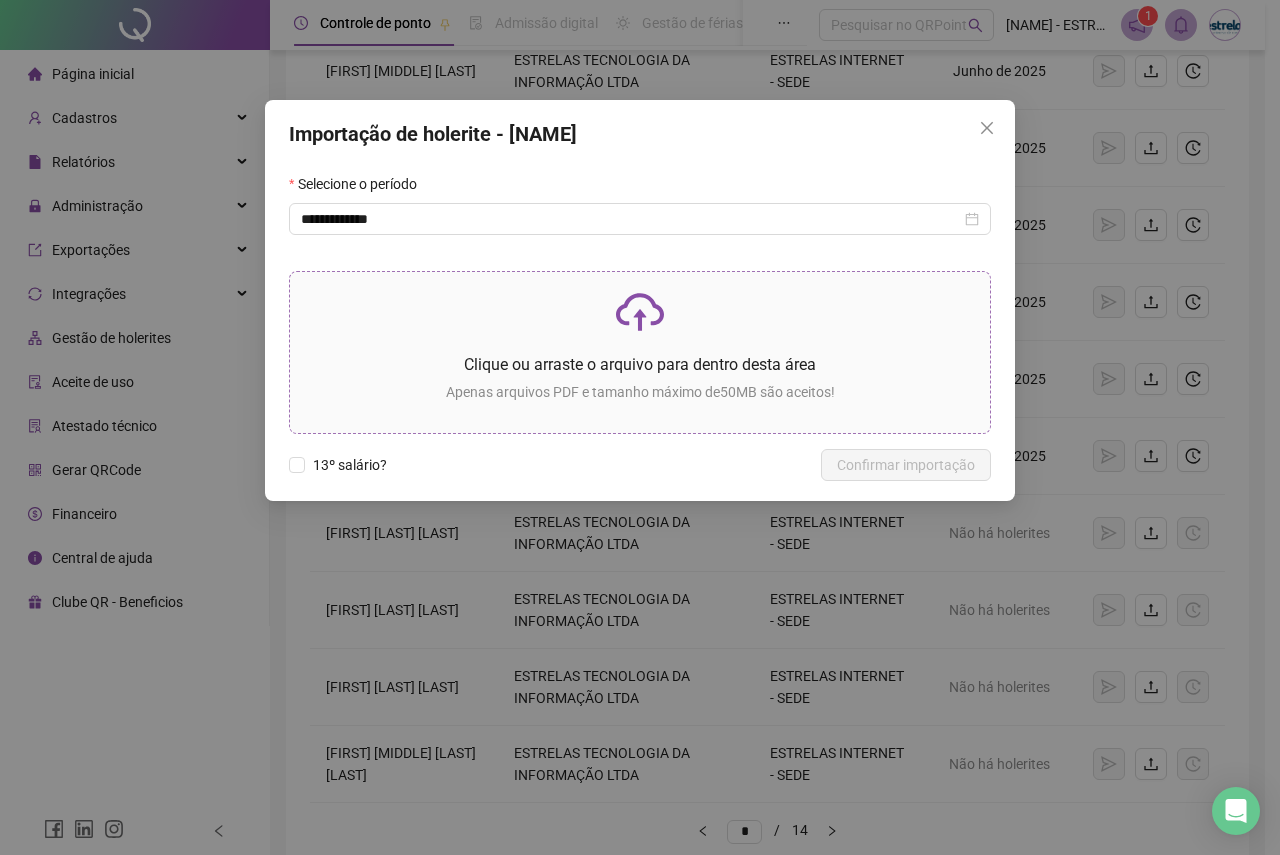 click 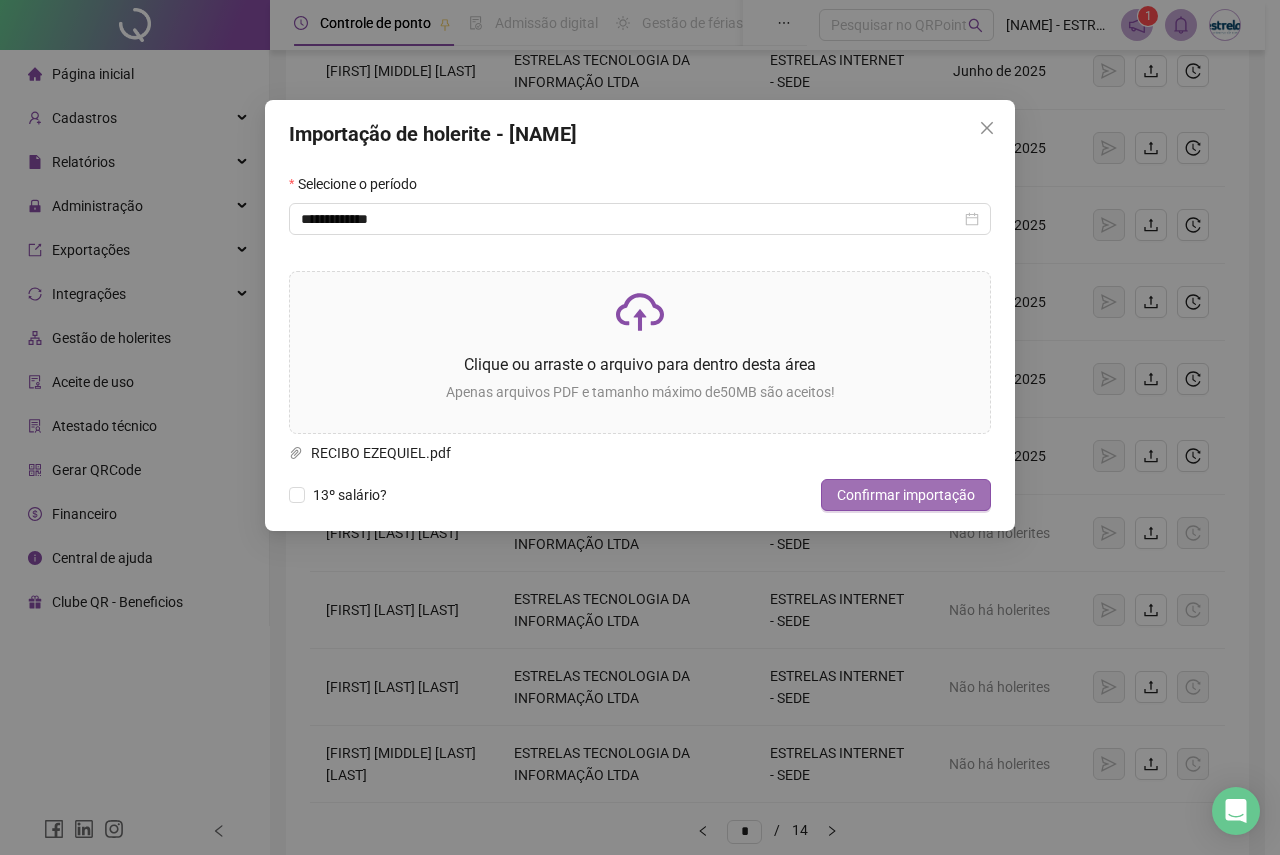 click on "Confirmar importação" at bounding box center [906, 495] 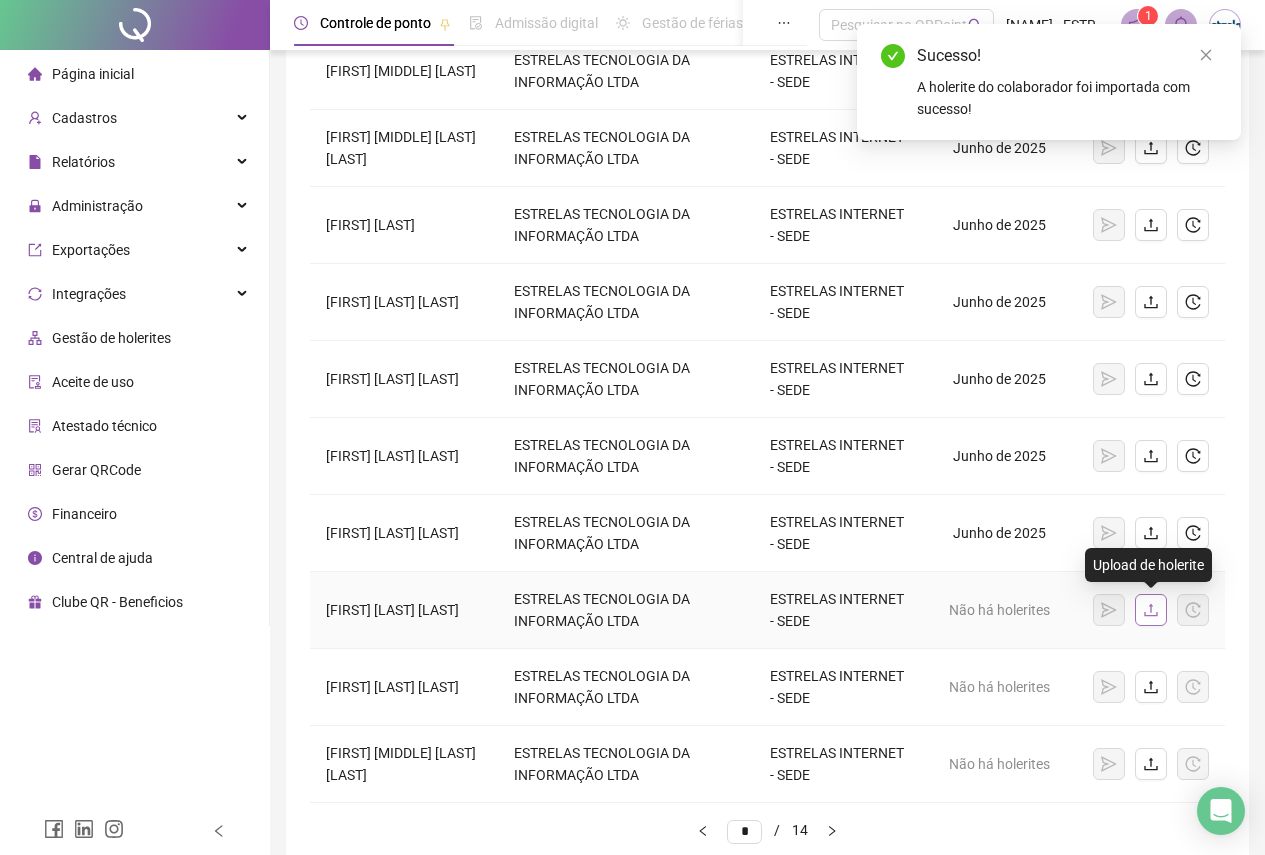 click 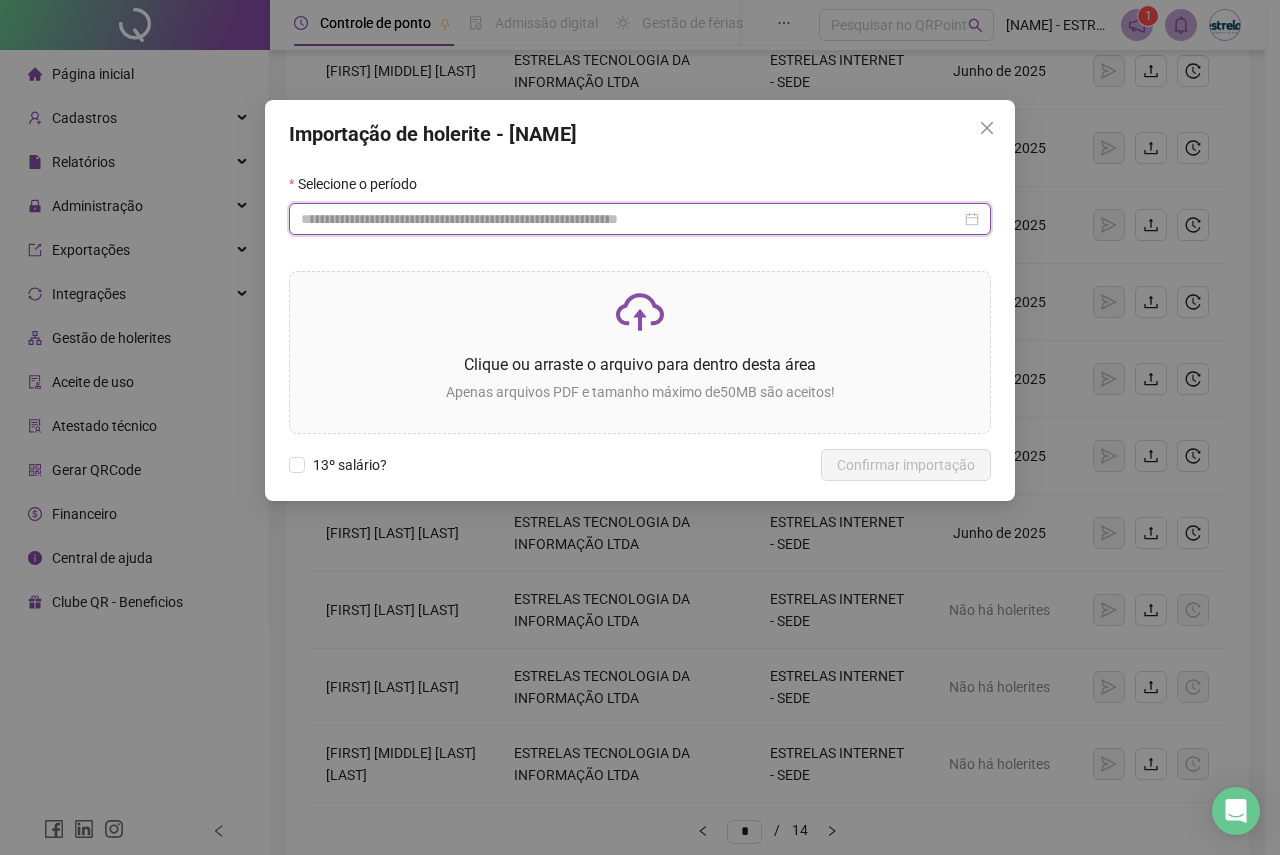 click at bounding box center [631, 219] 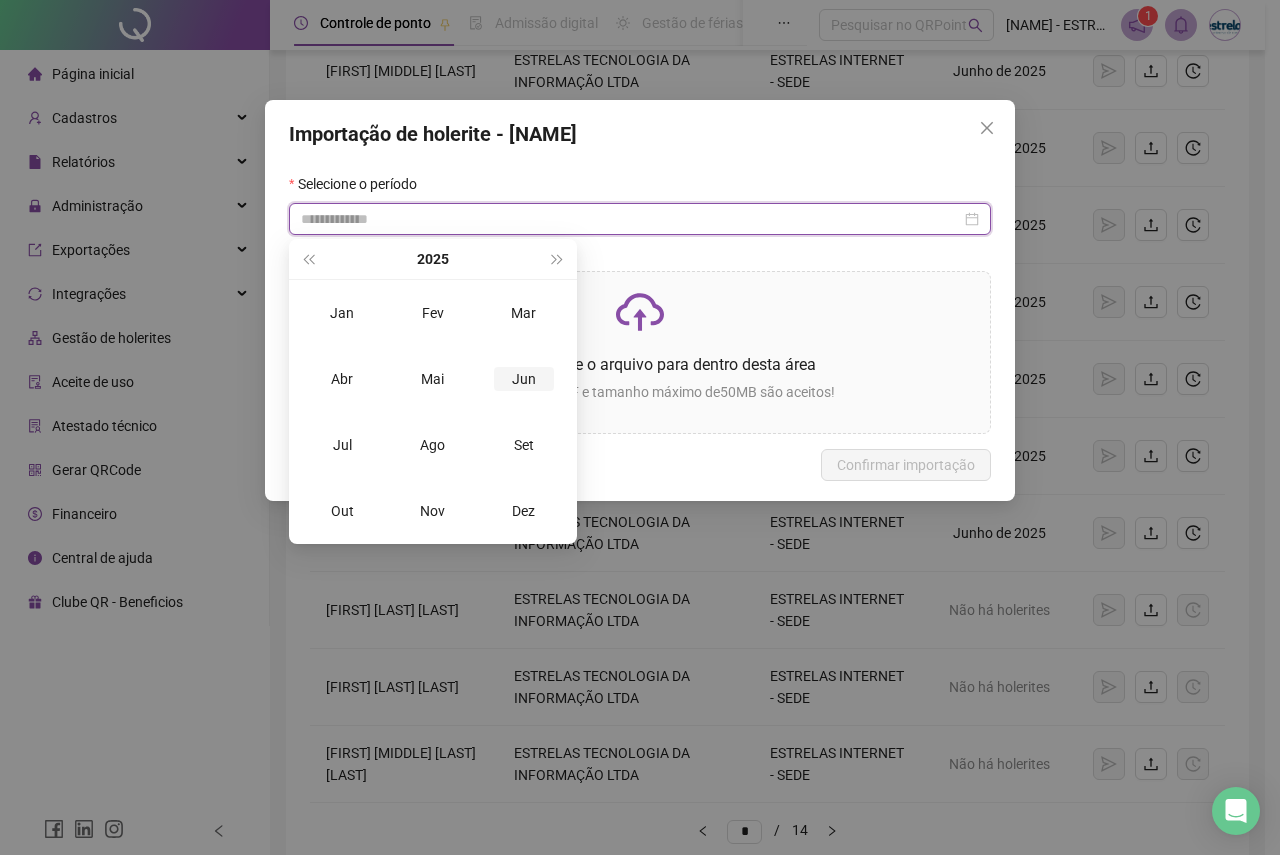 type on "**********" 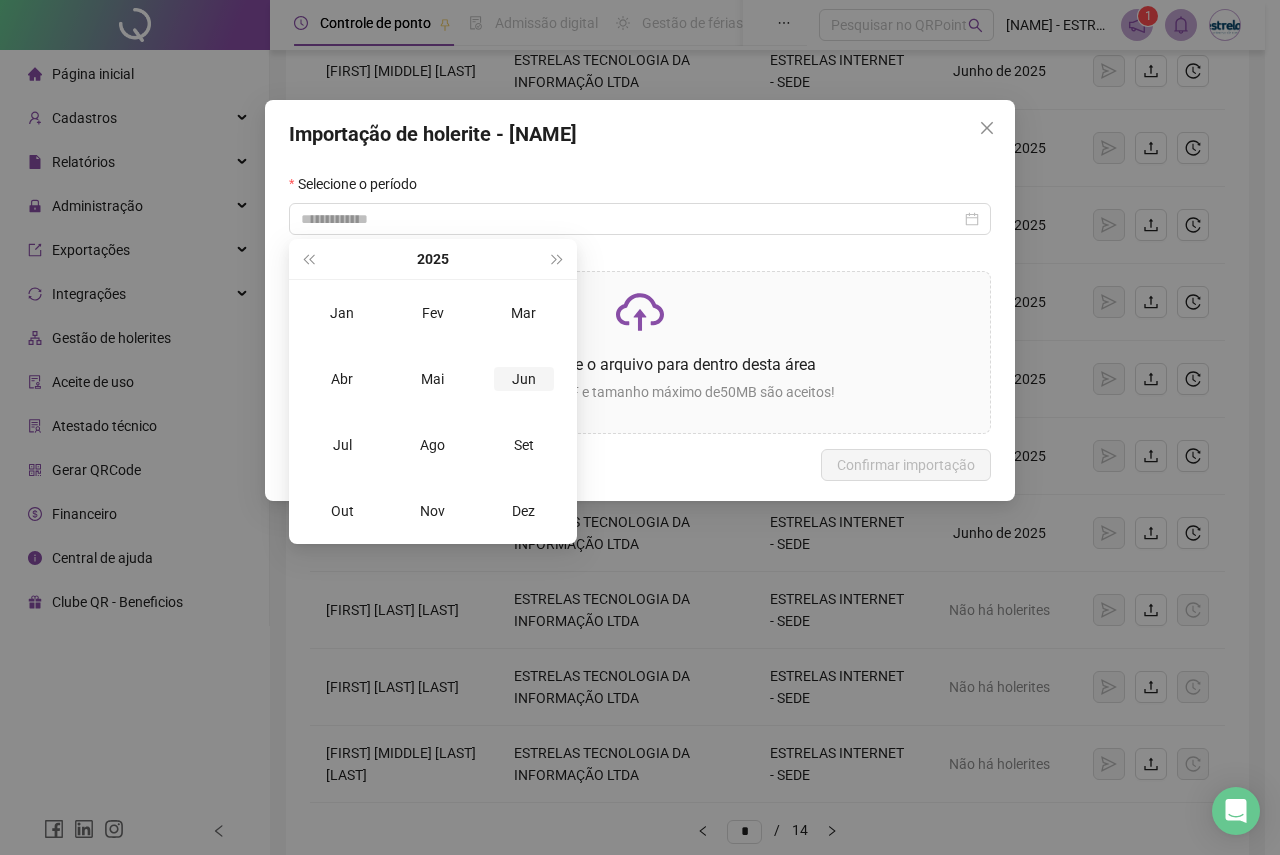click on "Jun" at bounding box center (524, 379) 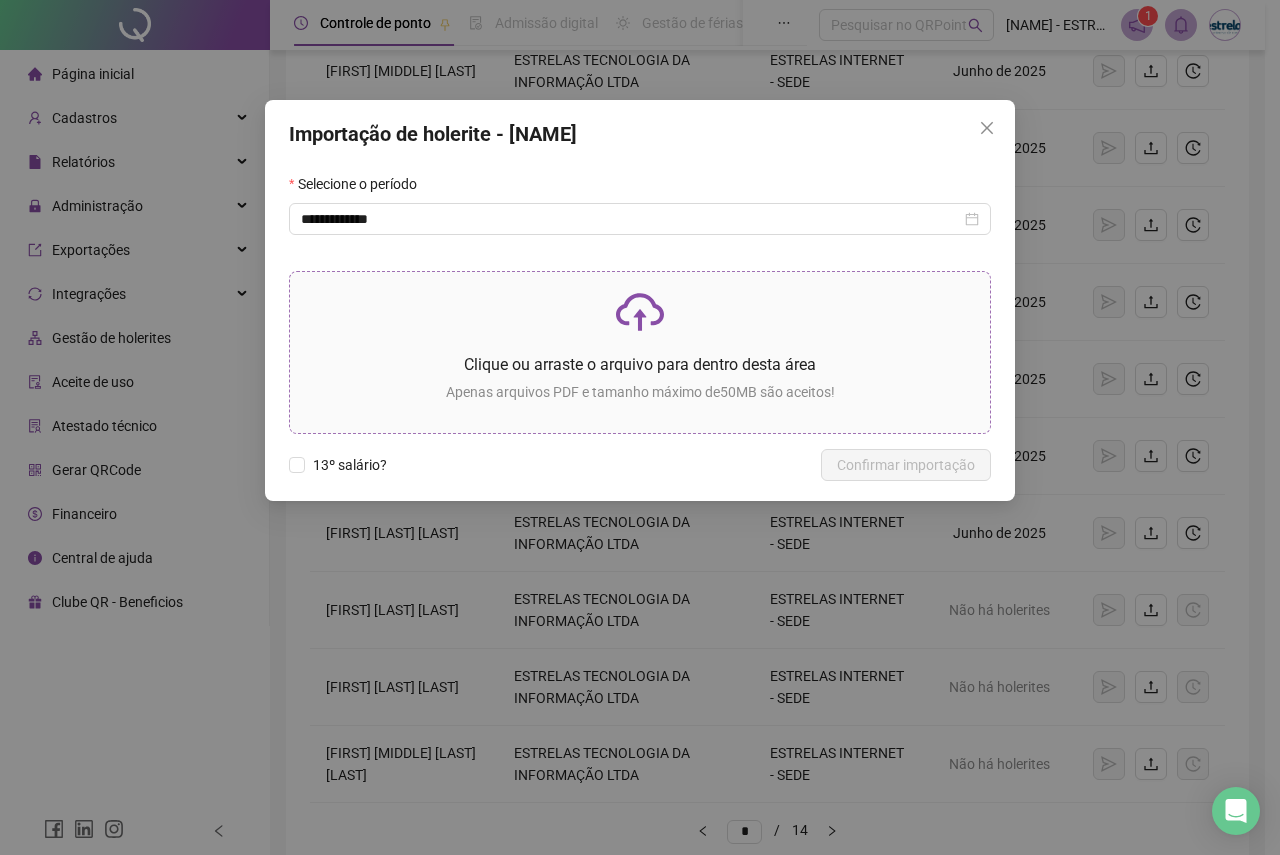 click 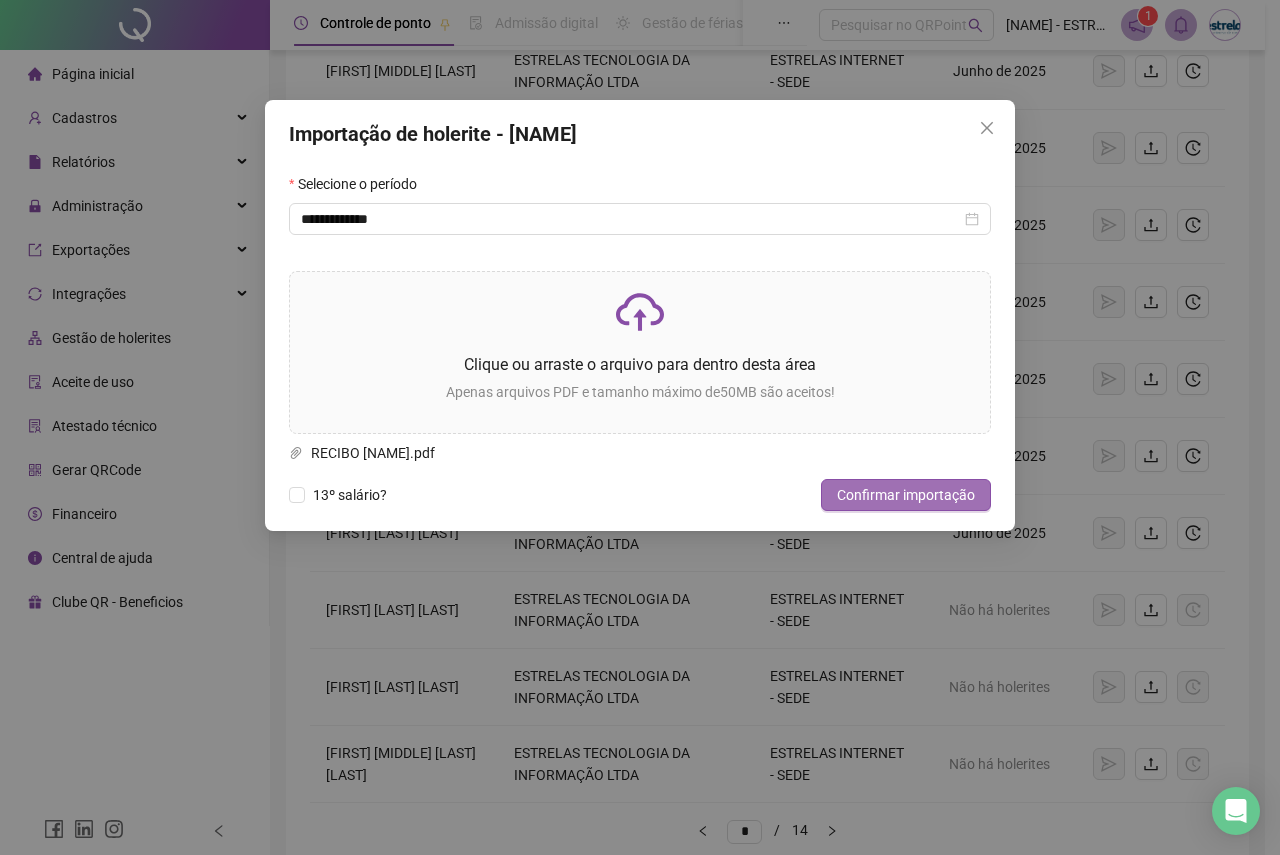 click on "Confirmar importação" at bounding box center [906, 495] 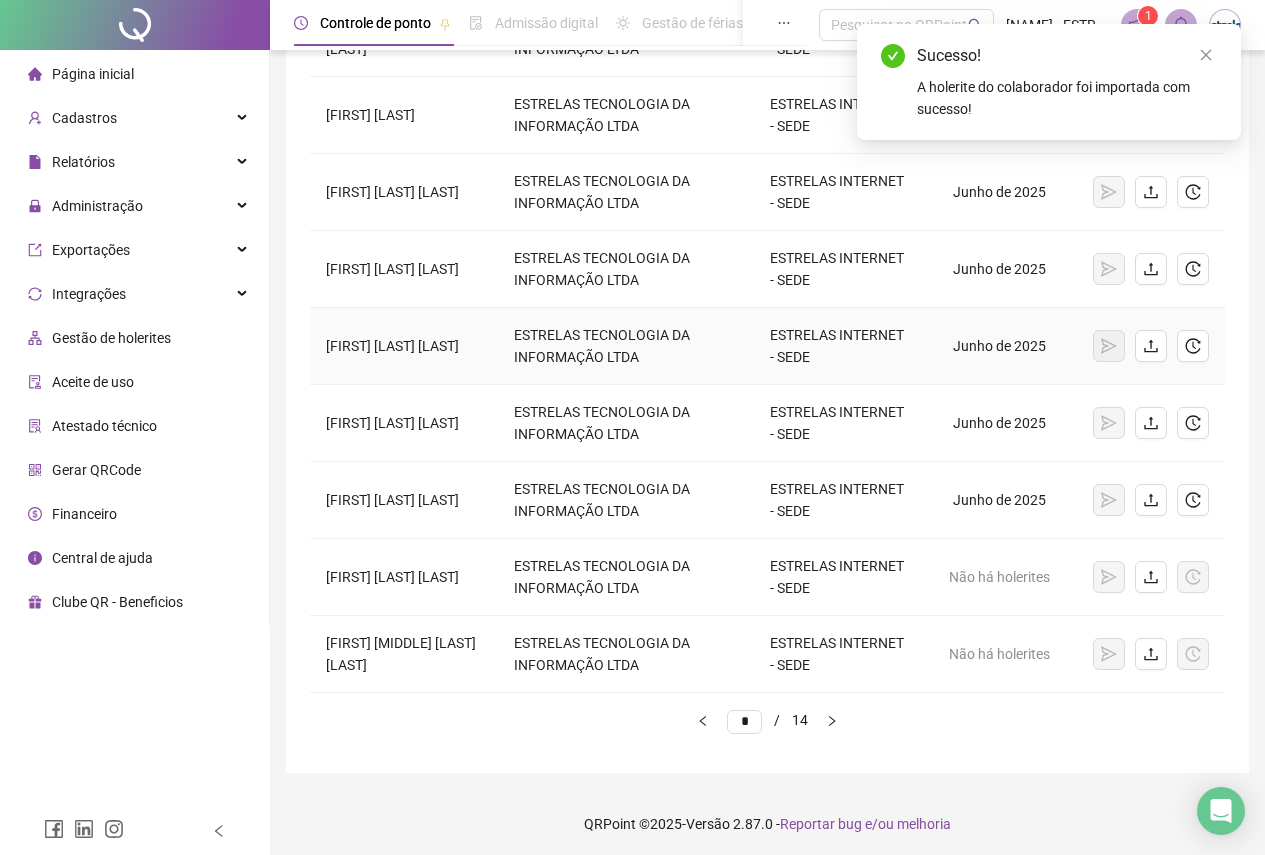 scroll, scrollTop: 414, scrollLeft: 0, axis: vertical 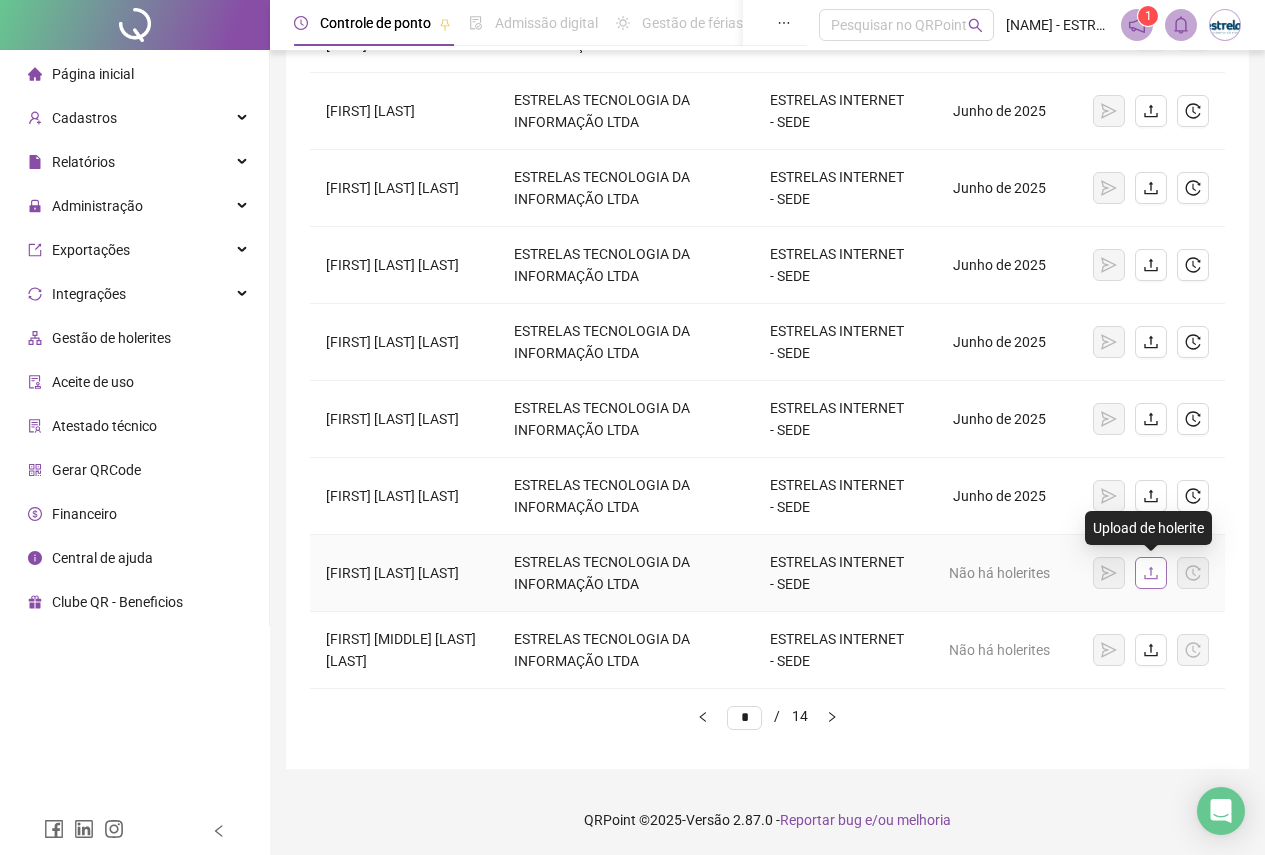 click 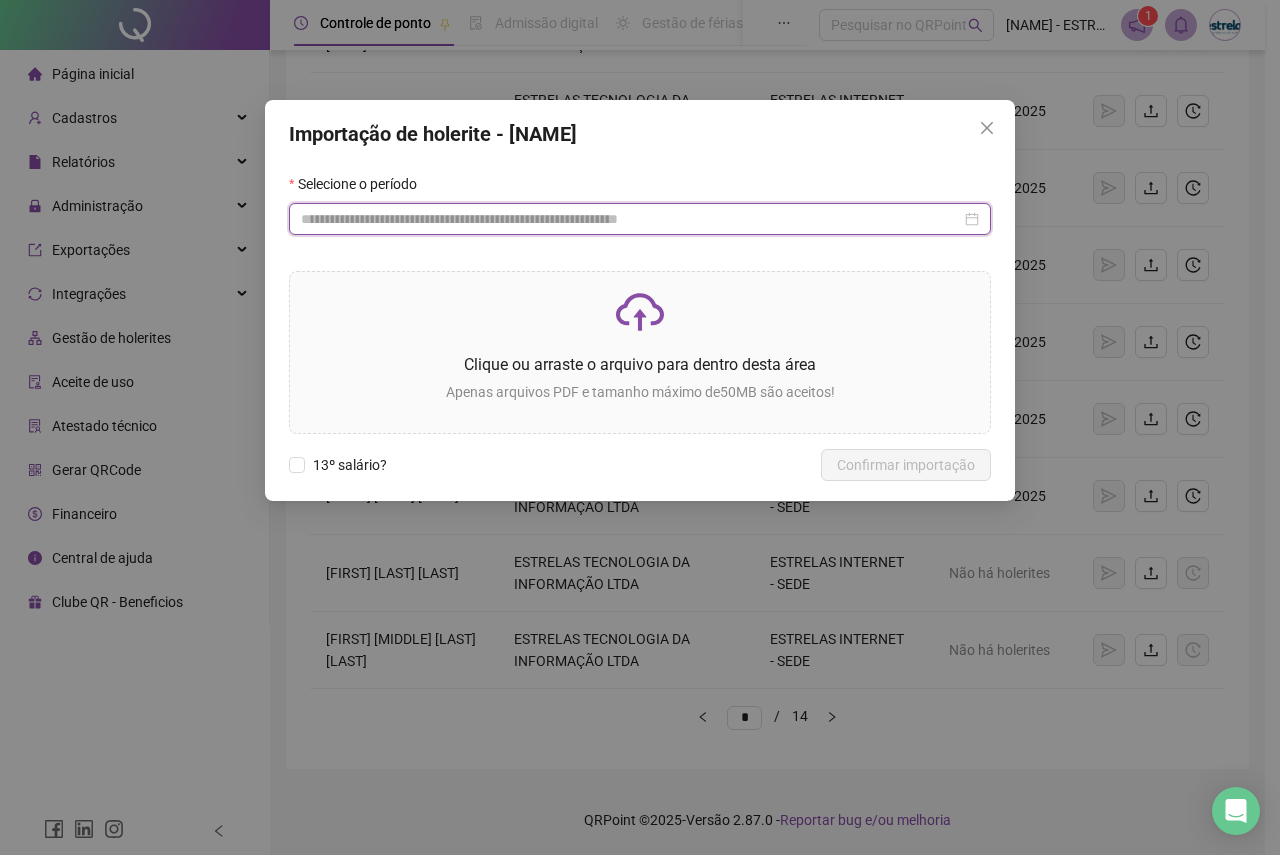 click at bounding box center (631, 219) 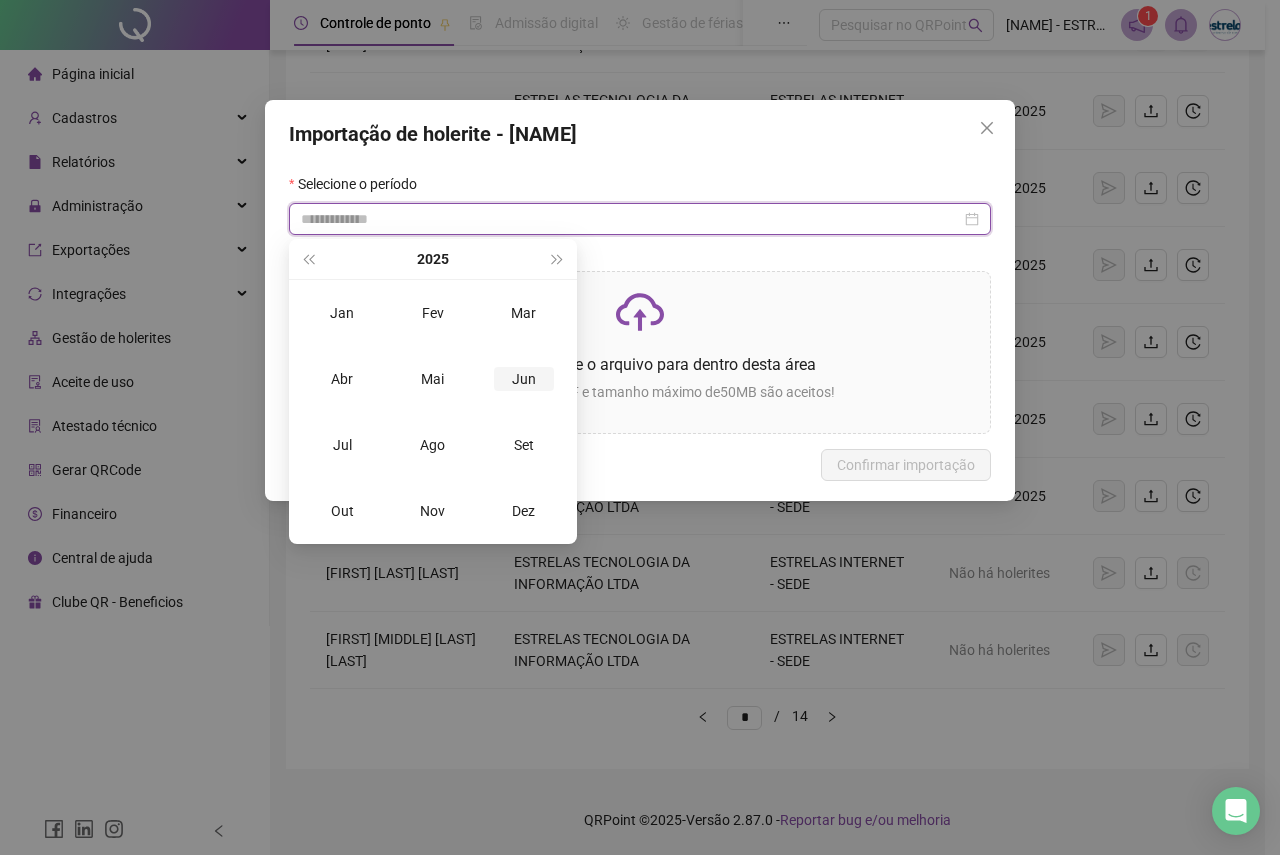 type on "**********" 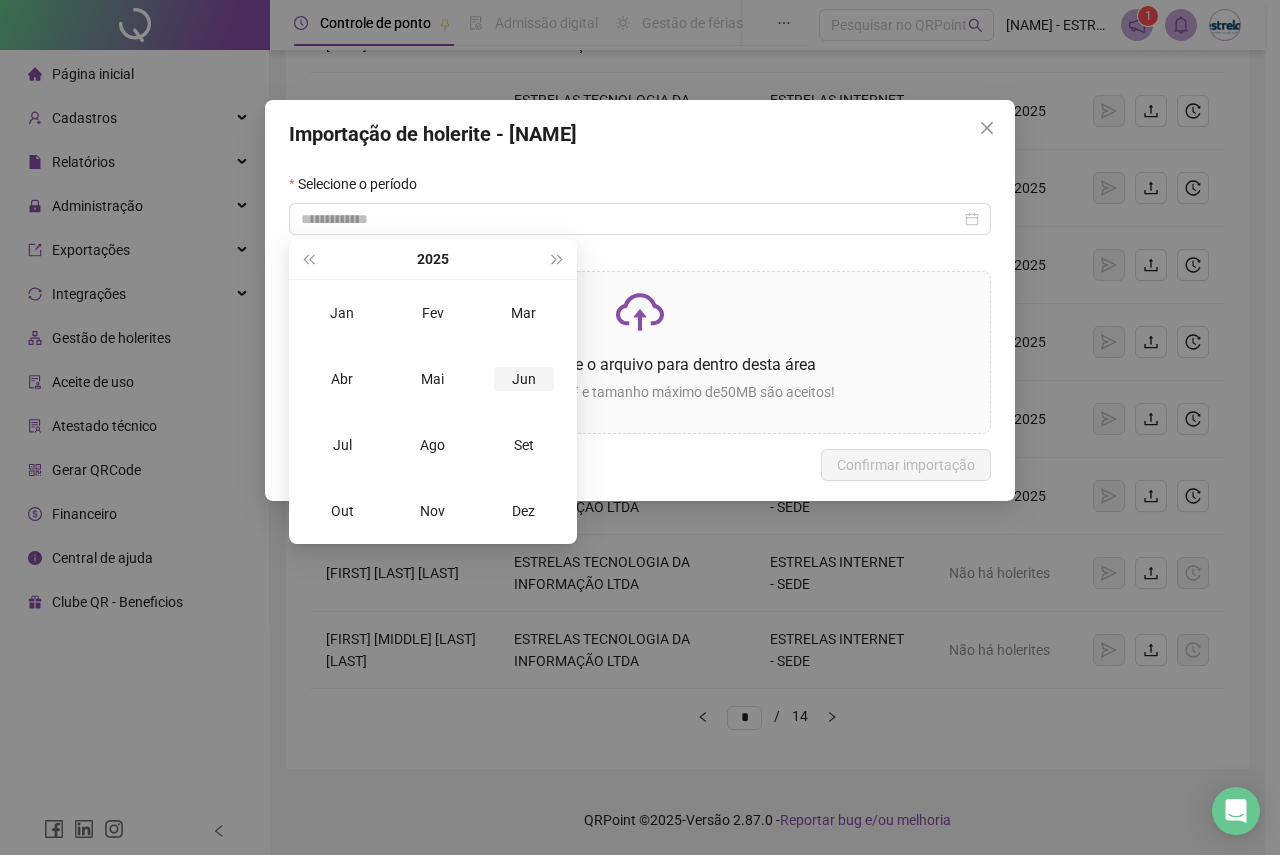 click on "Jun" at bounding box center [524, 379] 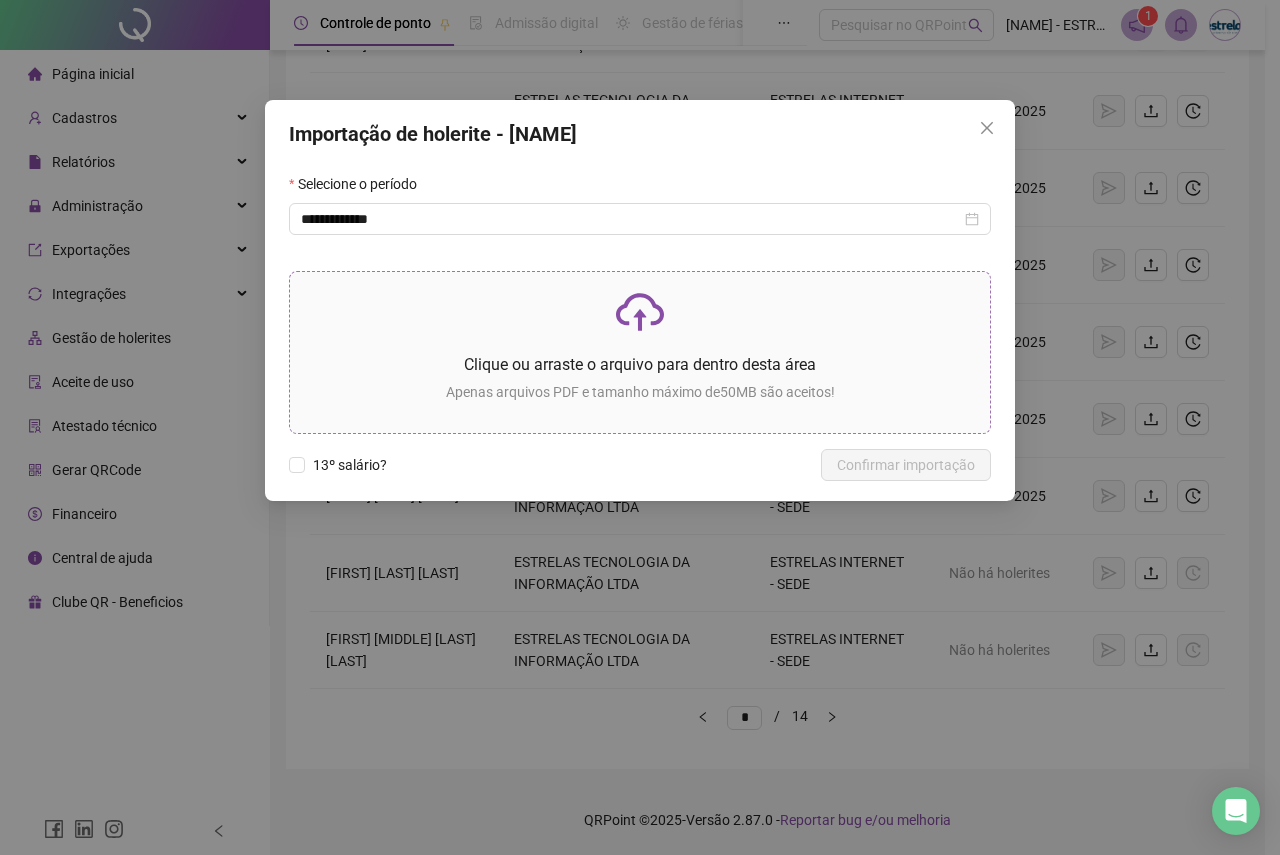 click 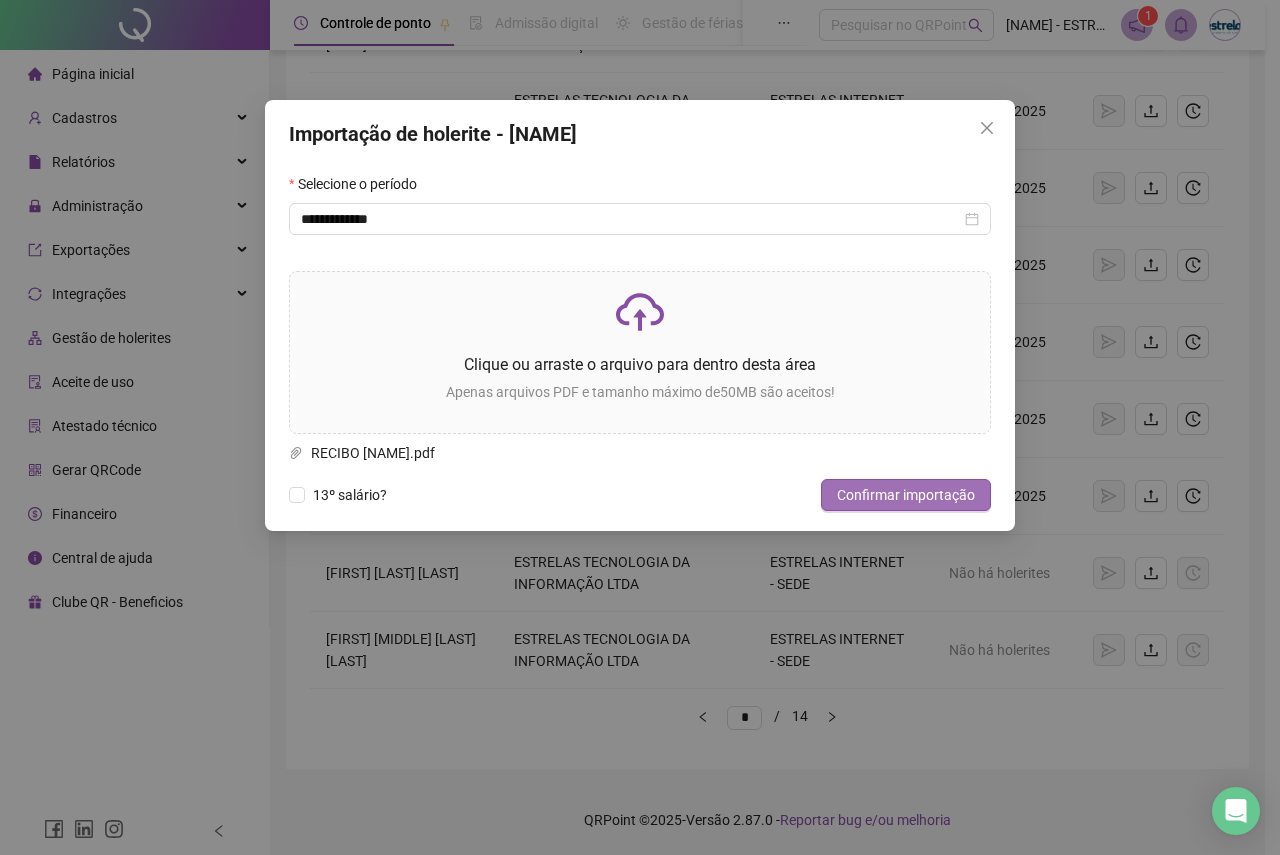 click on "Confirmar importação" at bounding box center (906, 495) 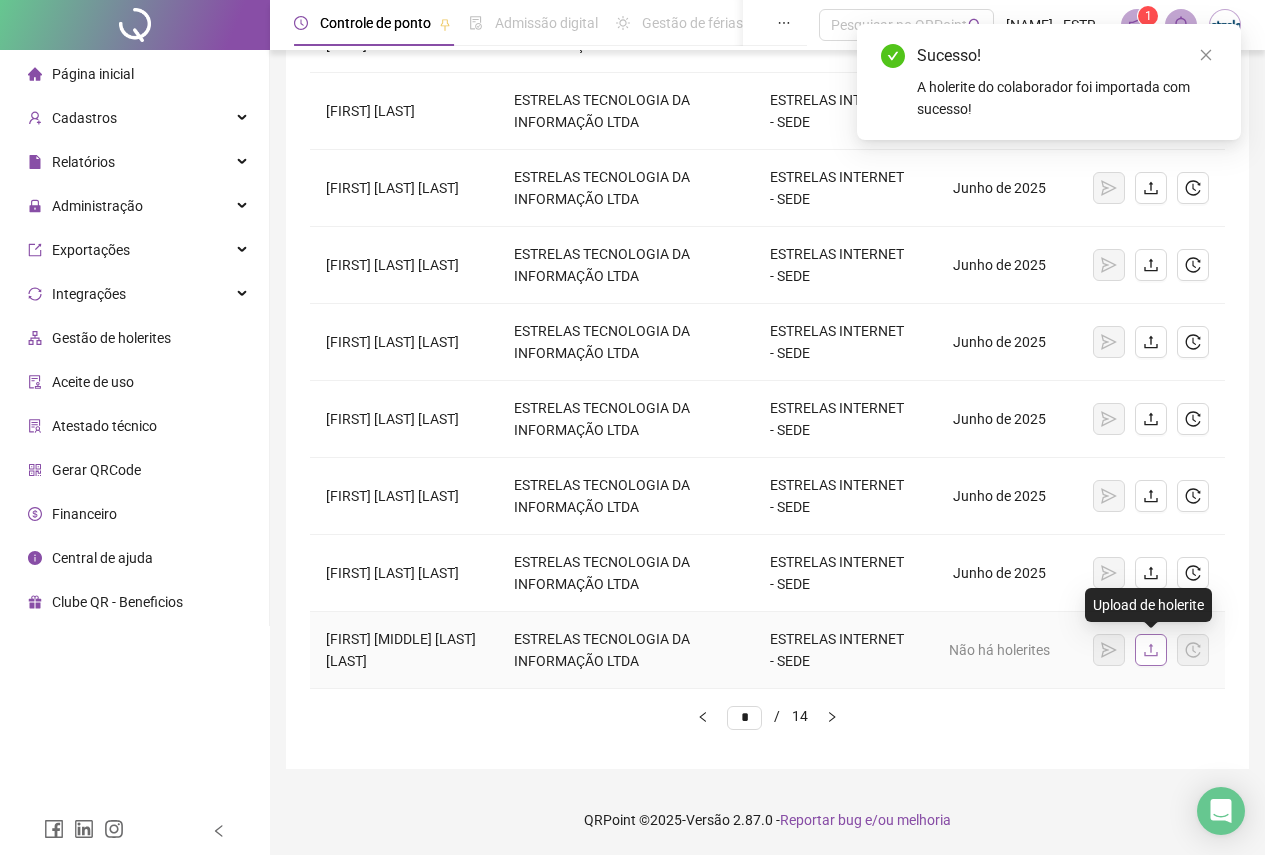 click at bounding box center [1151, 650] 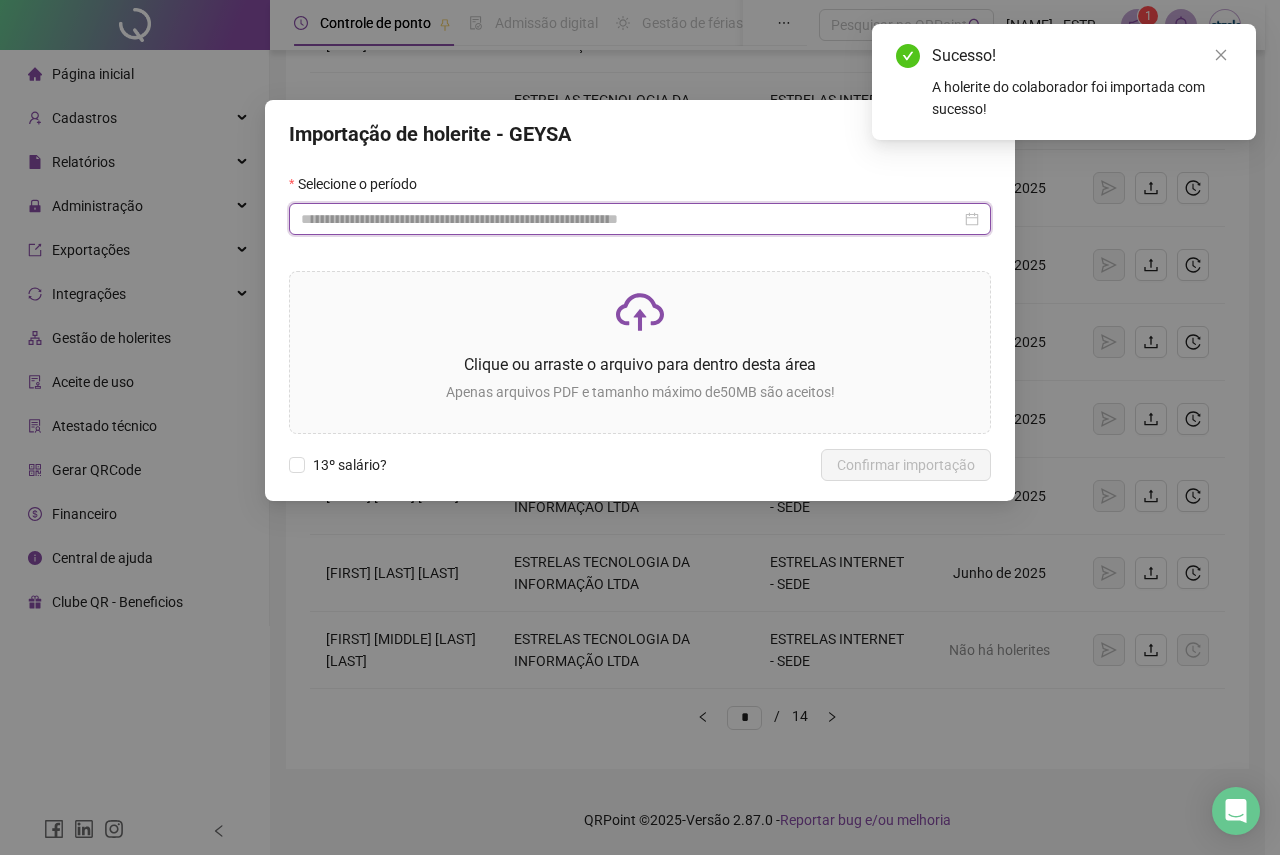 click at bounding box center (631, 219) 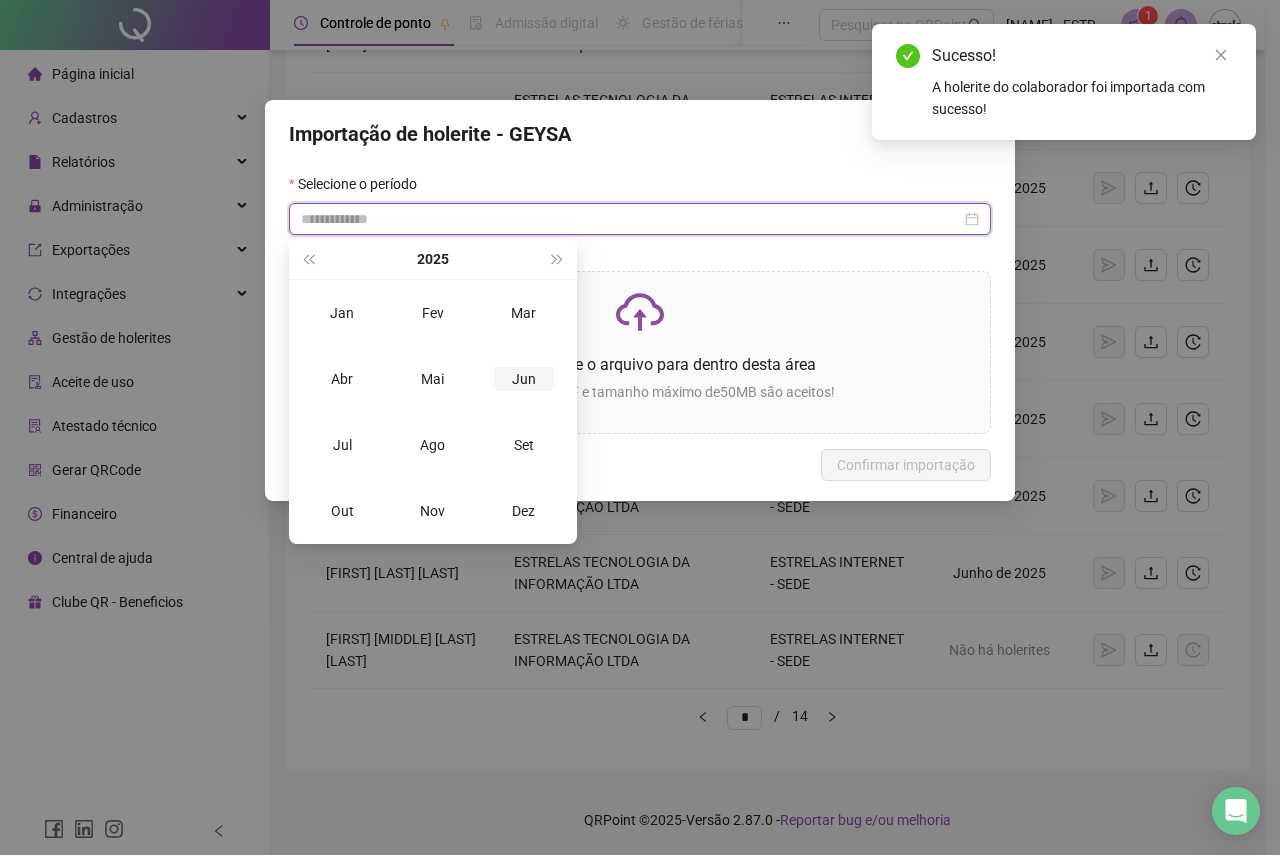 type on "**********" 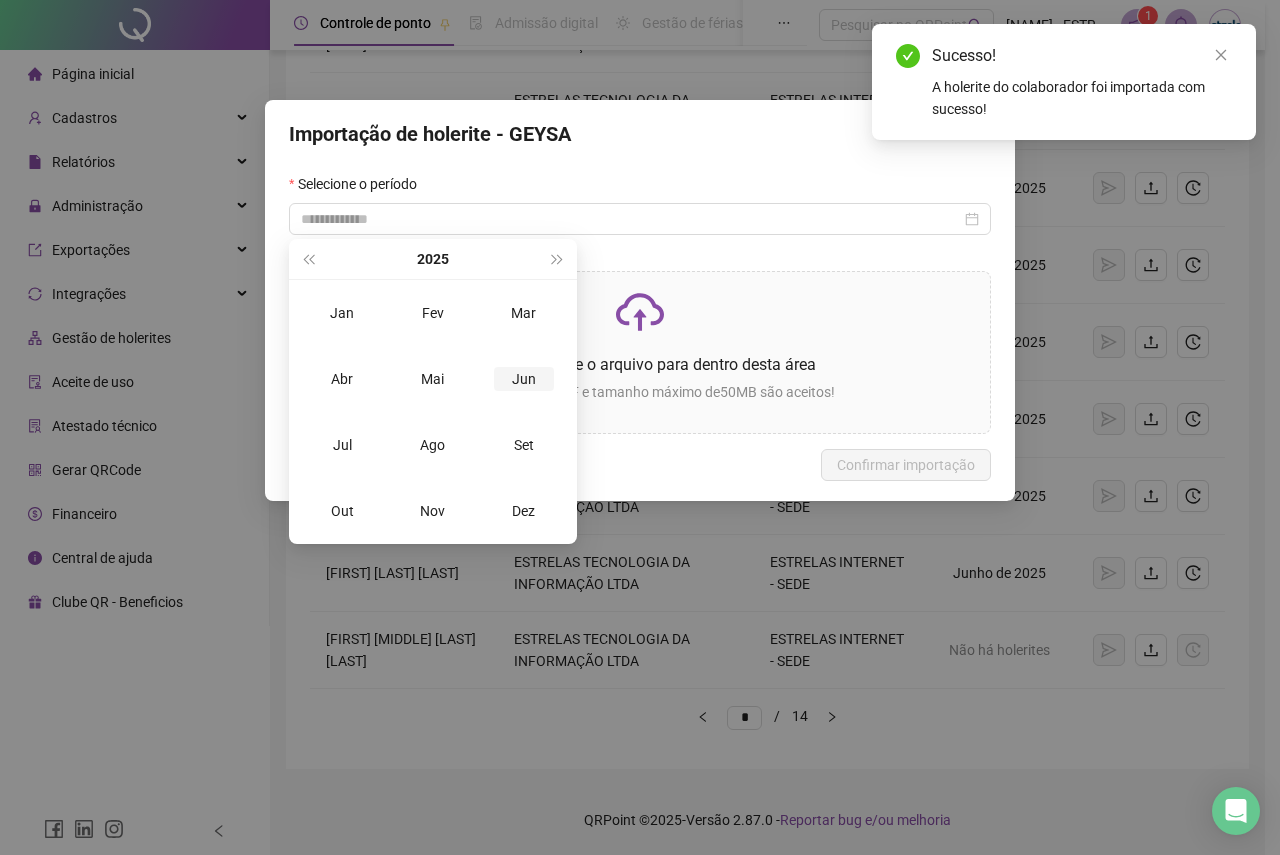 click on "Jun" at bounding box center (524, 379) 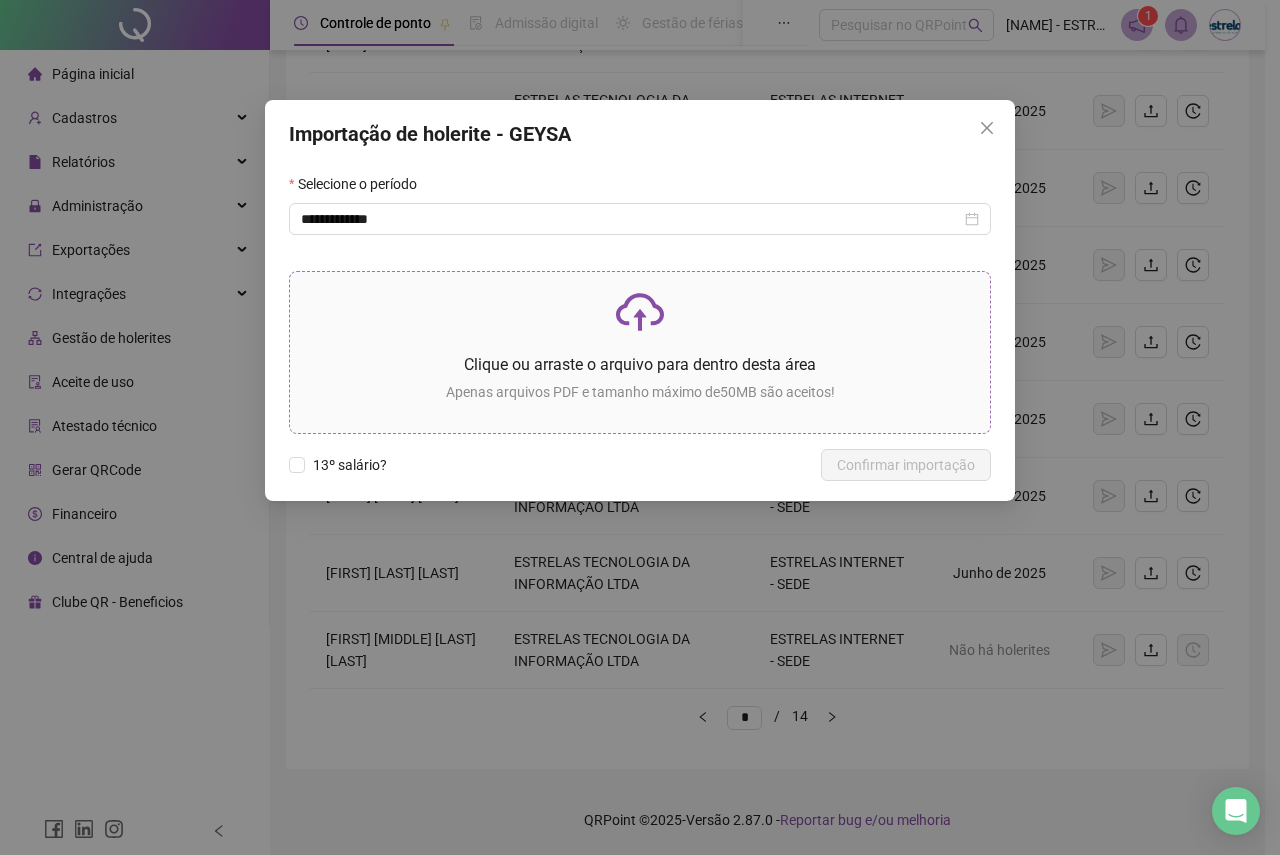 click 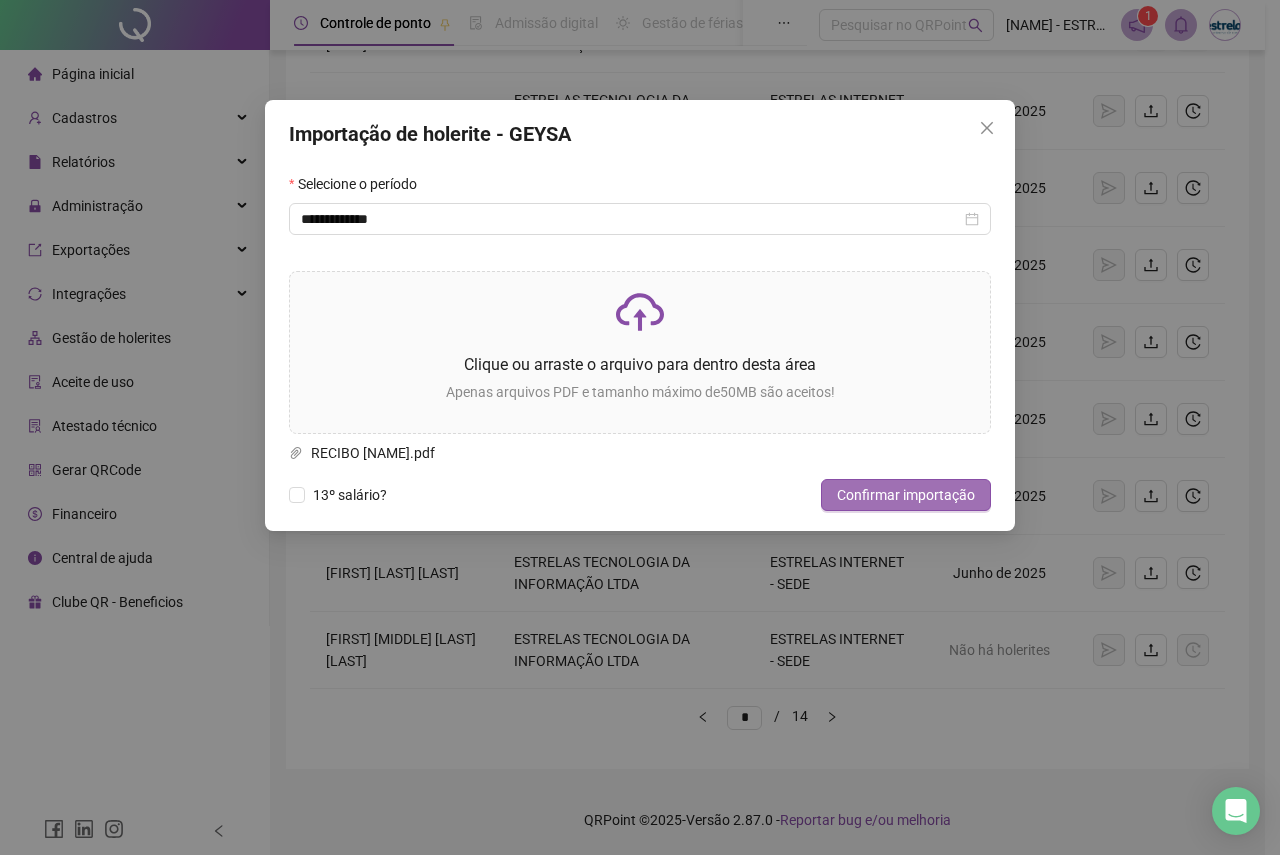 click on "Confirmar importação" at bounding box center [906, 495] 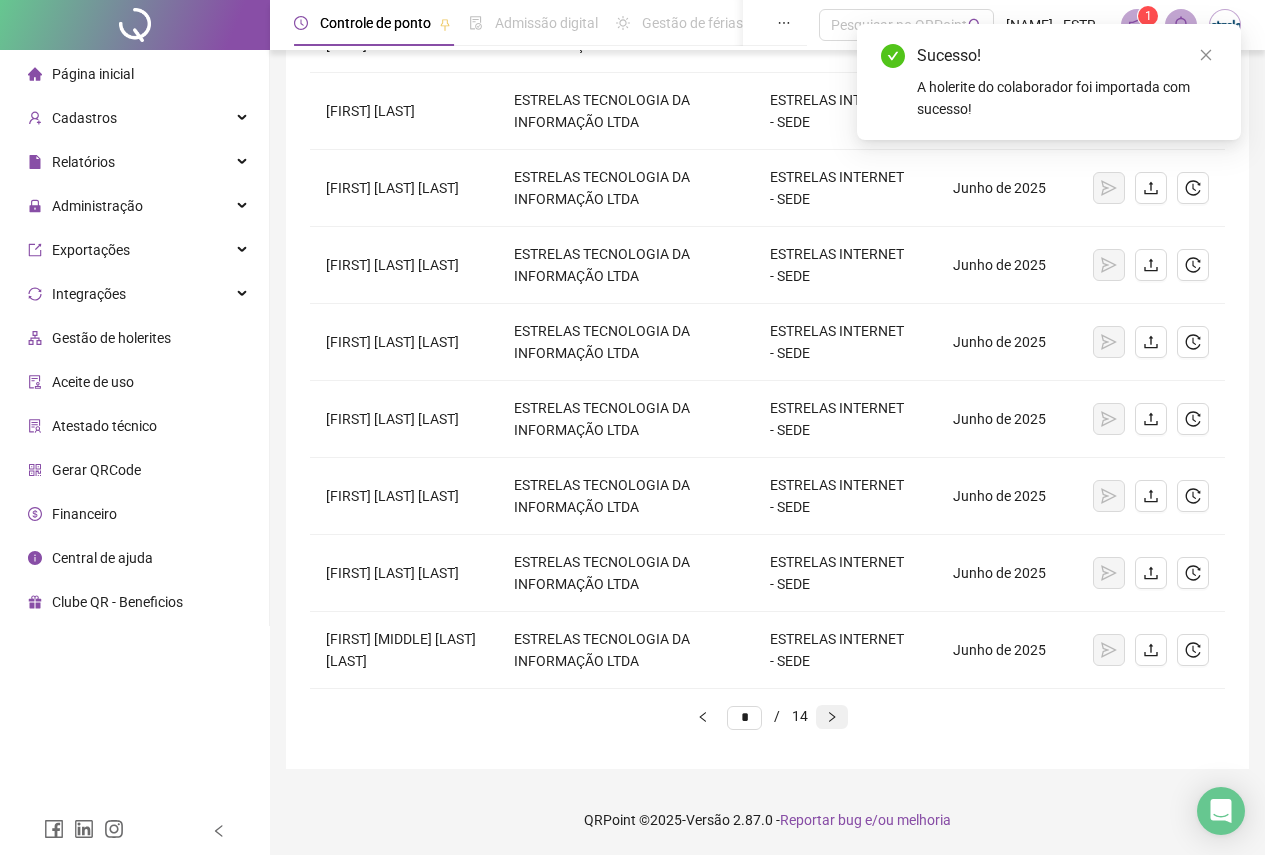 click 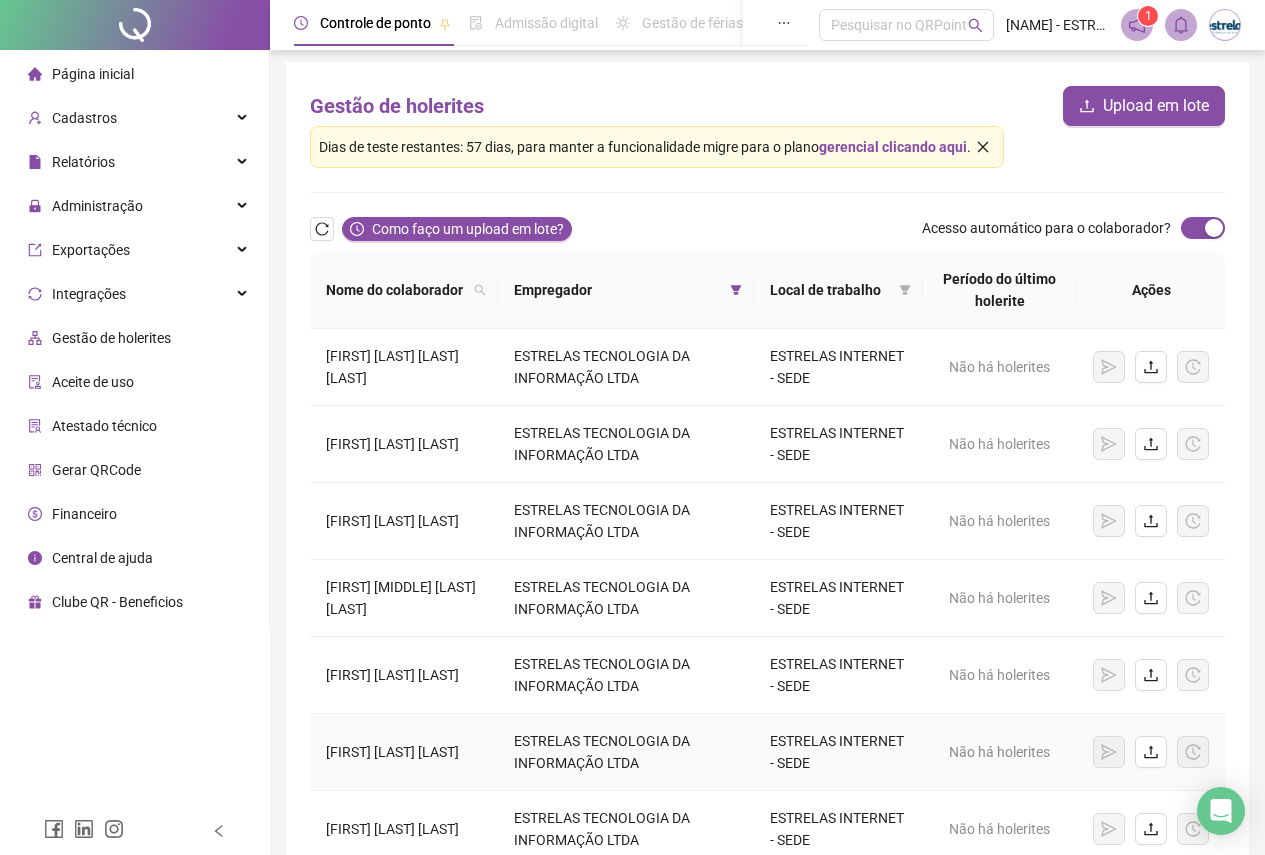 scroll, scrollTop: 0, scrollLeft: 0, axis: both 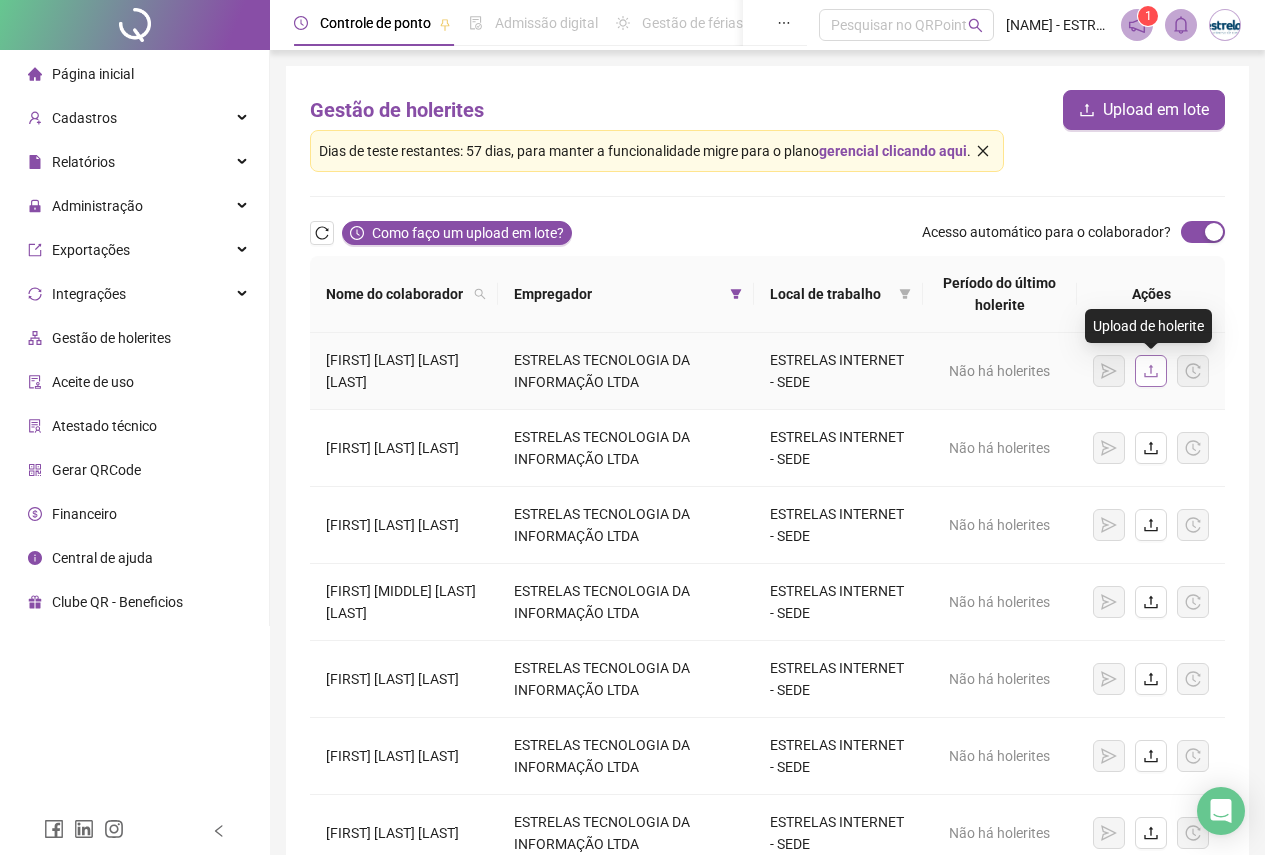 click at bounding box center [1151, 371] 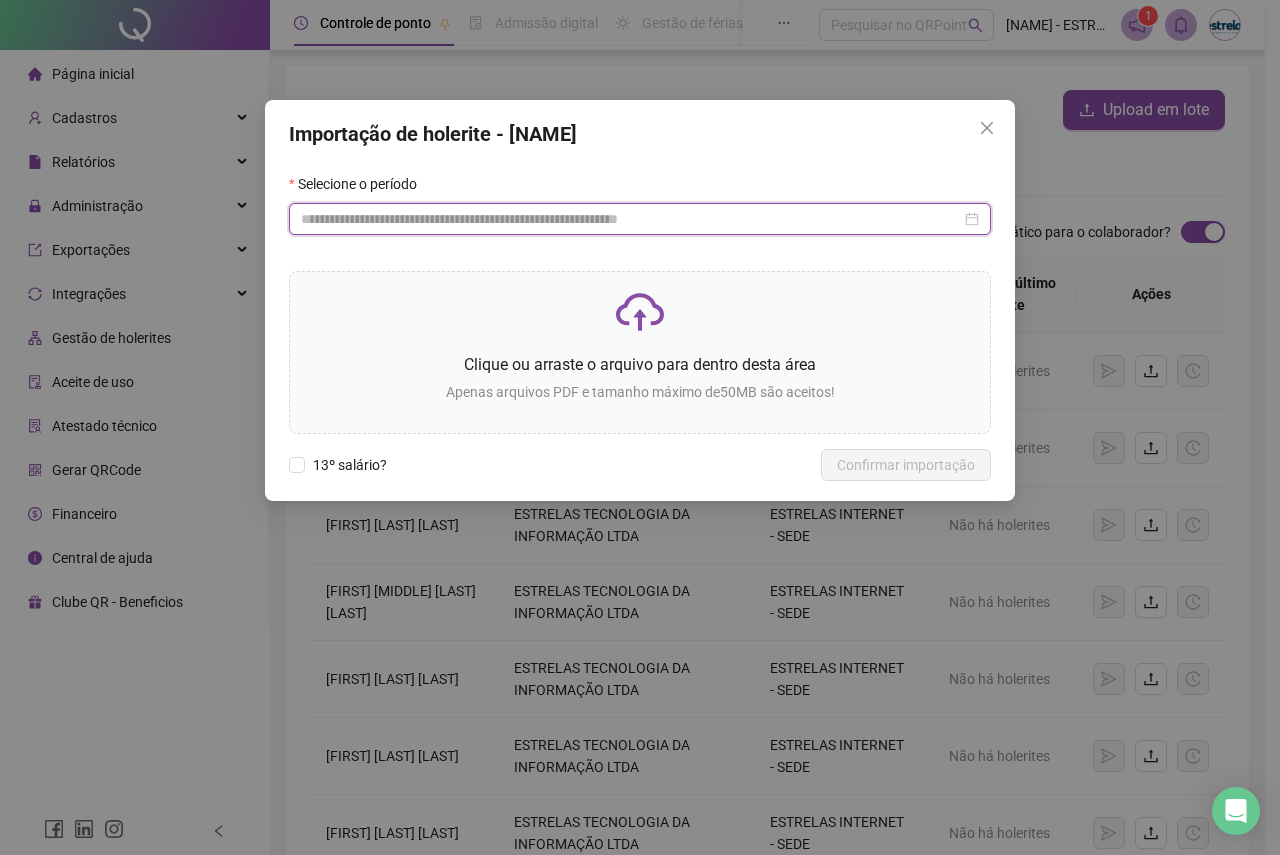 click at bounding box center [631, 219] 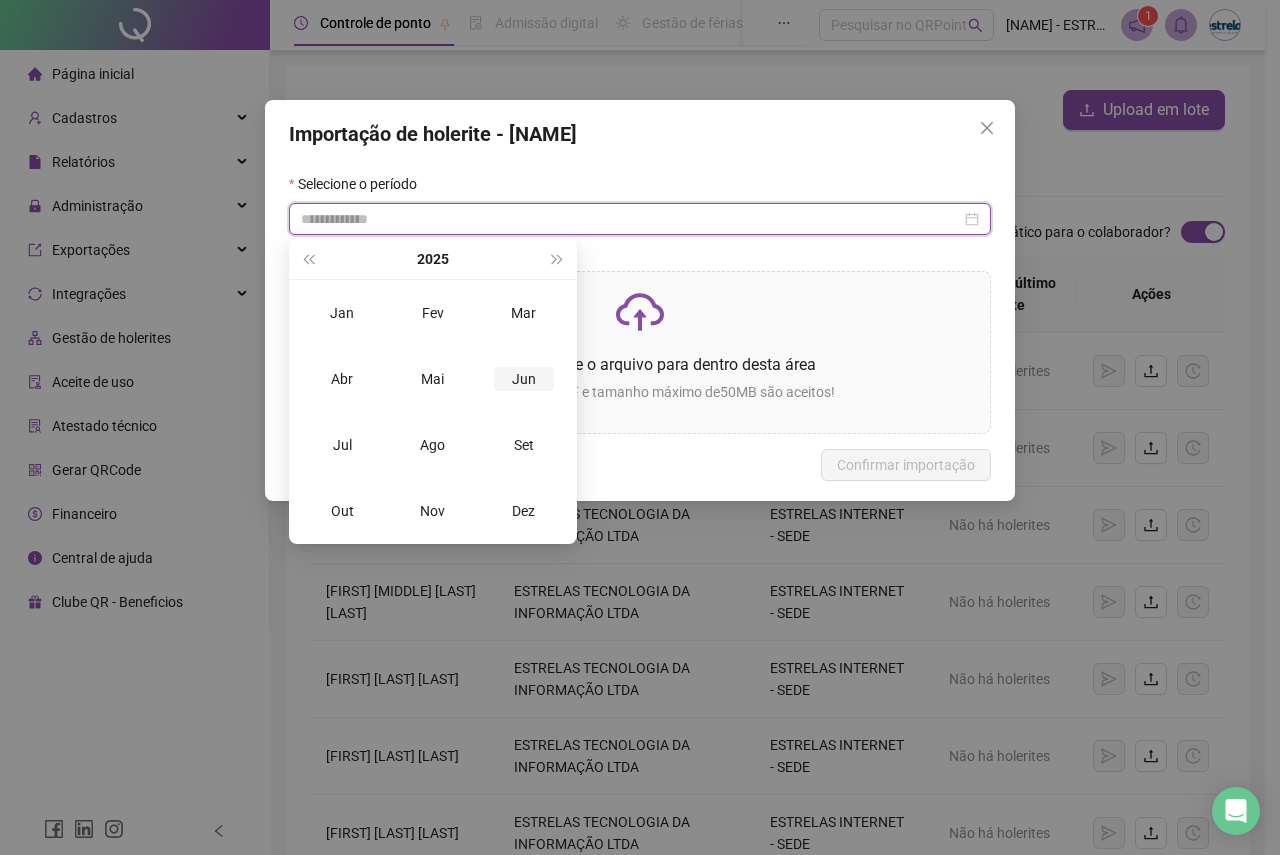 type on "**********" 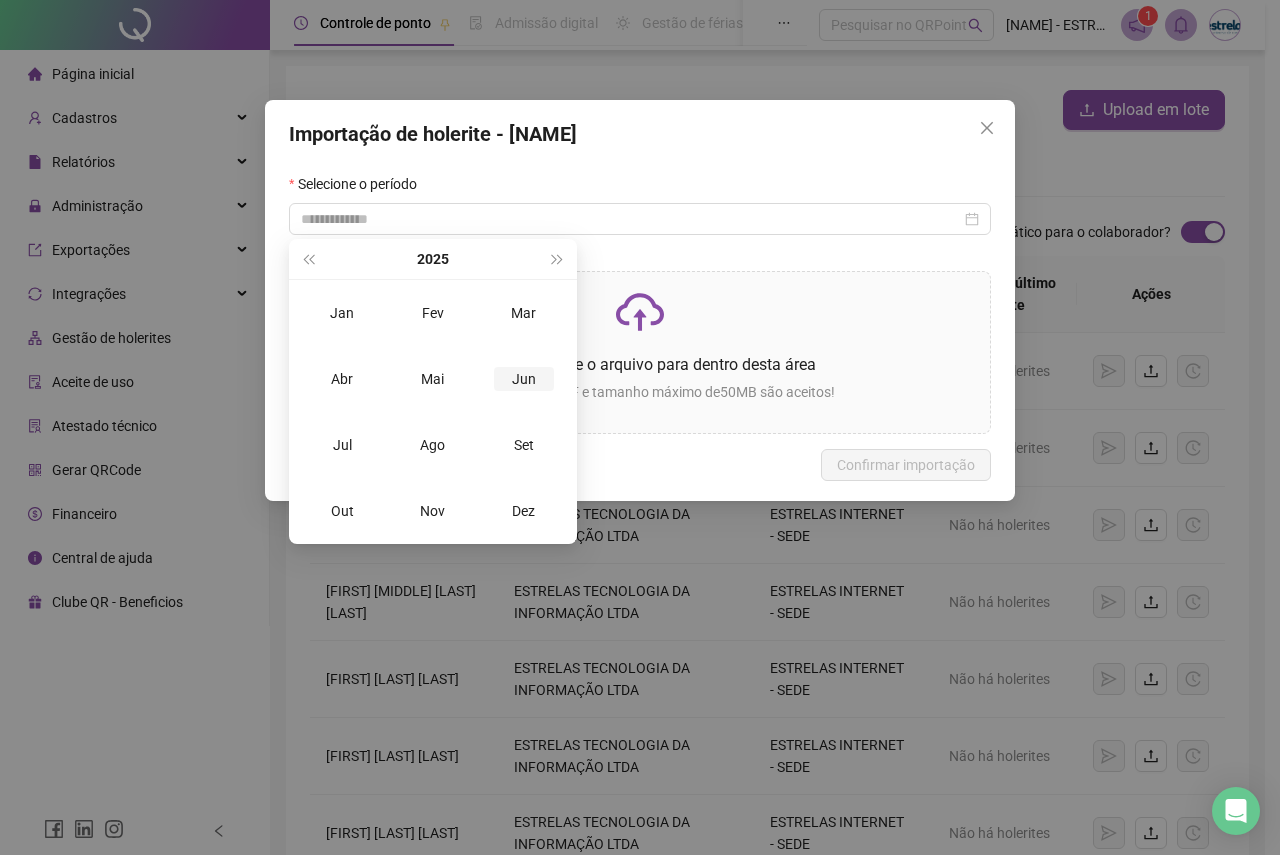click on "Jun" at bounding box center (524, 379) 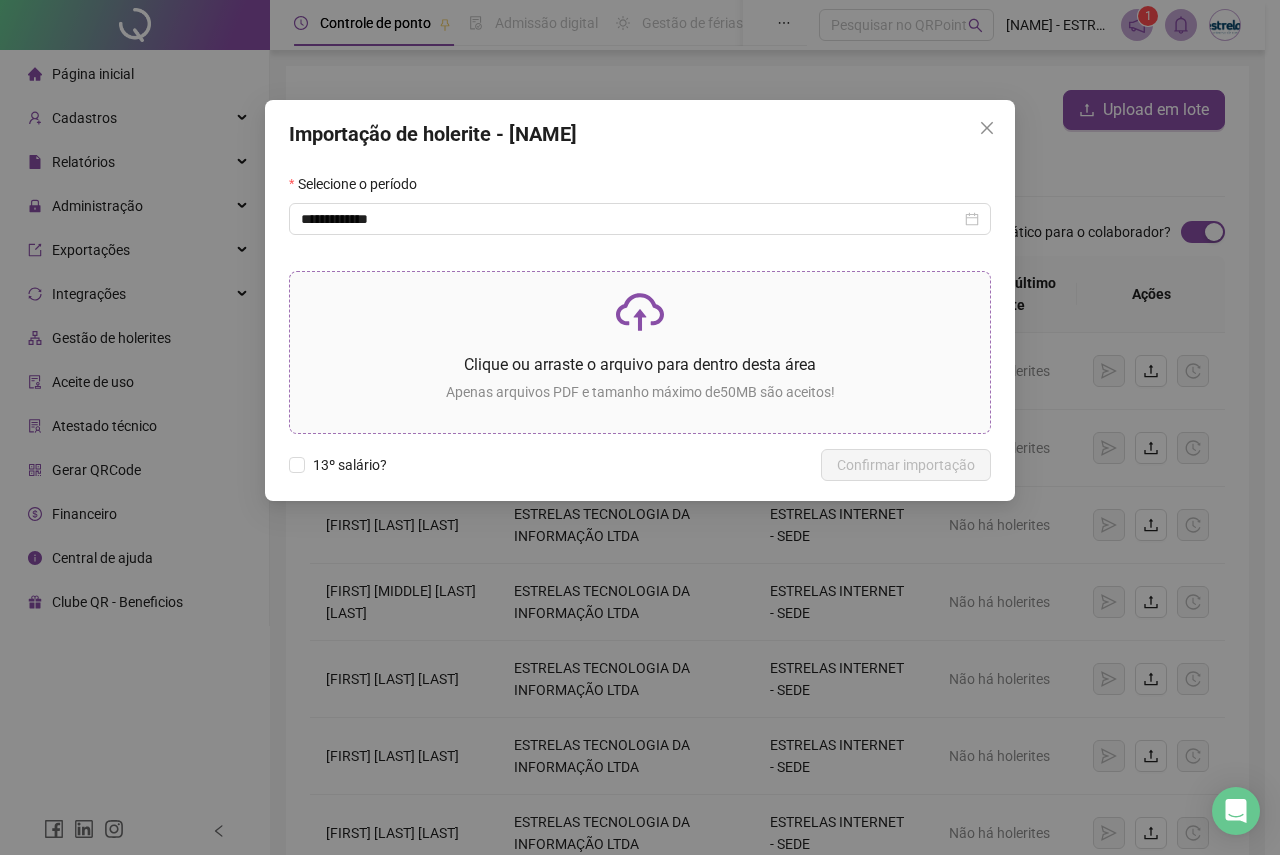 click 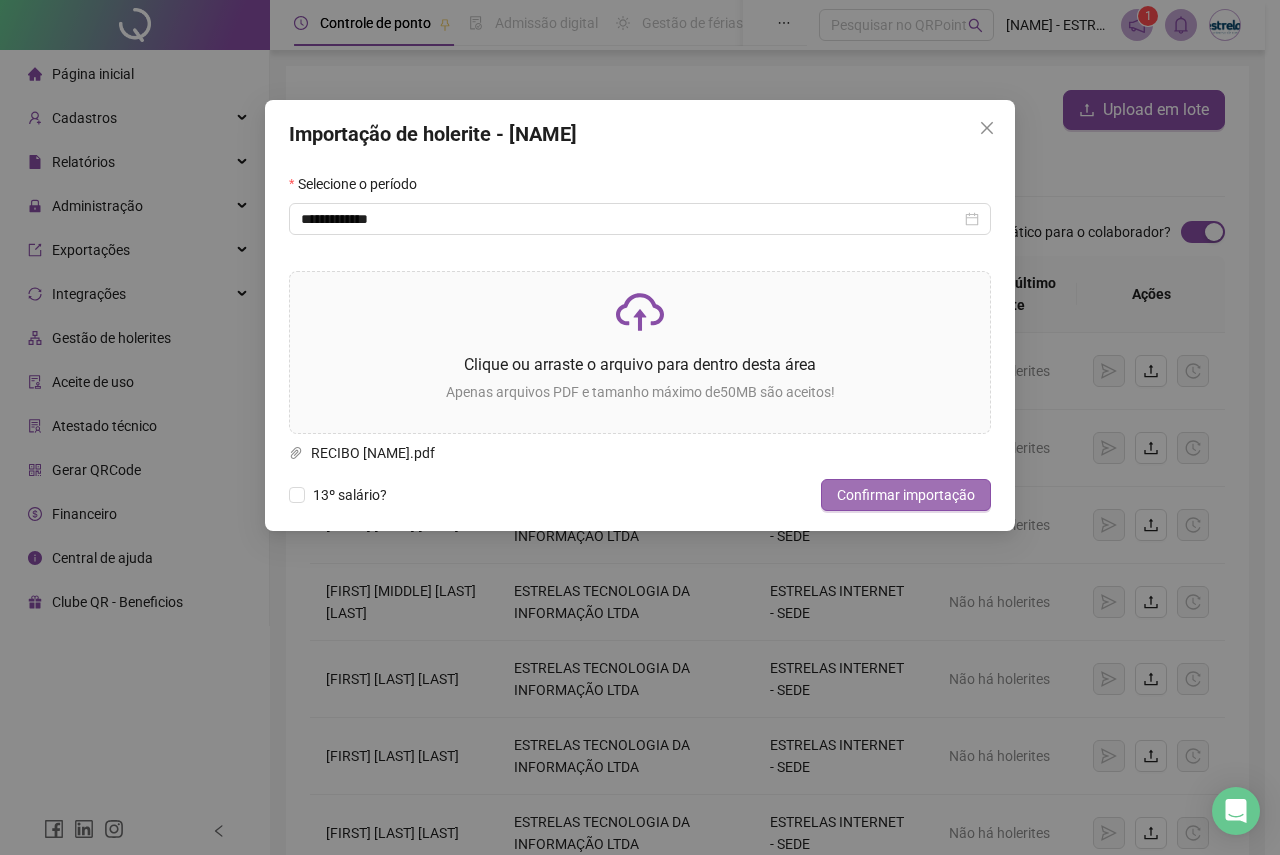 click on "Confirmar importação" at bounding box center [906, 495] 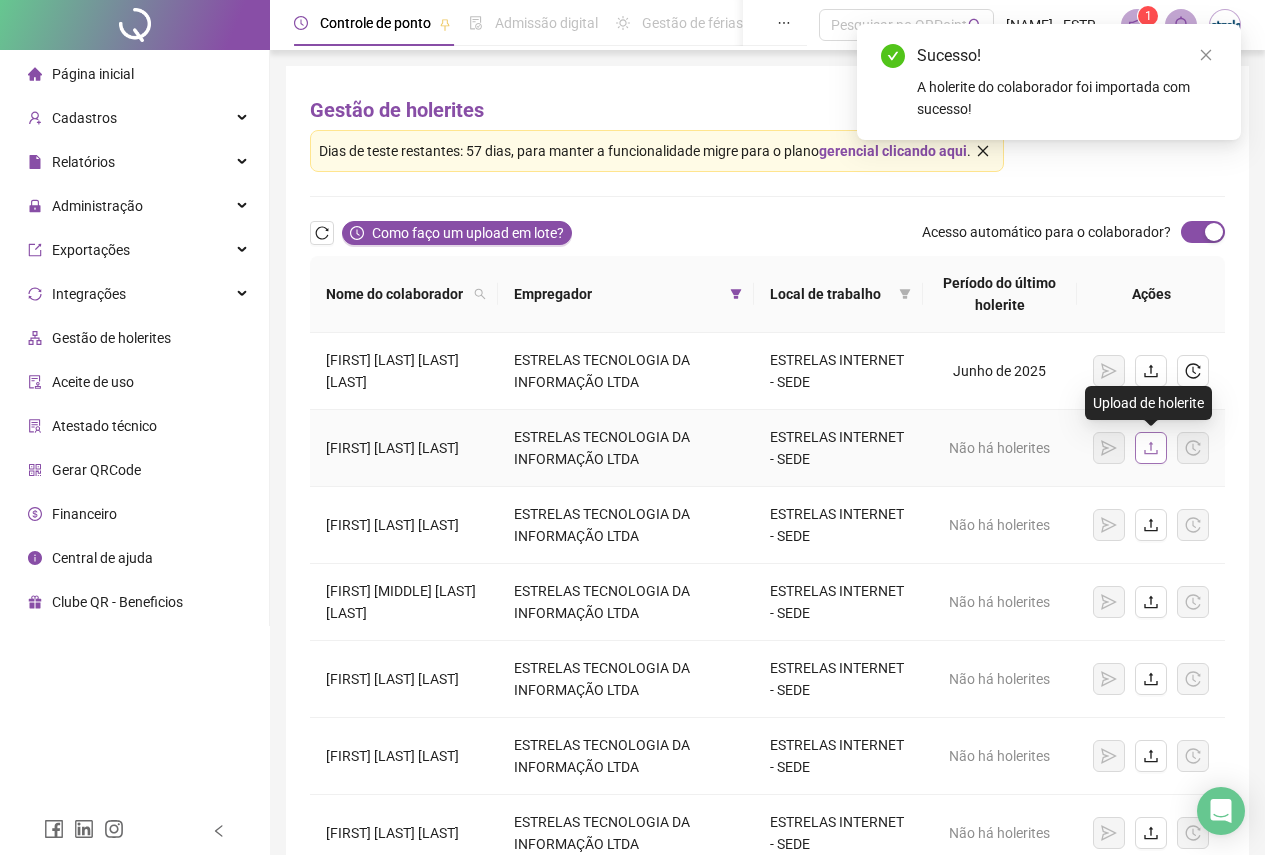 click 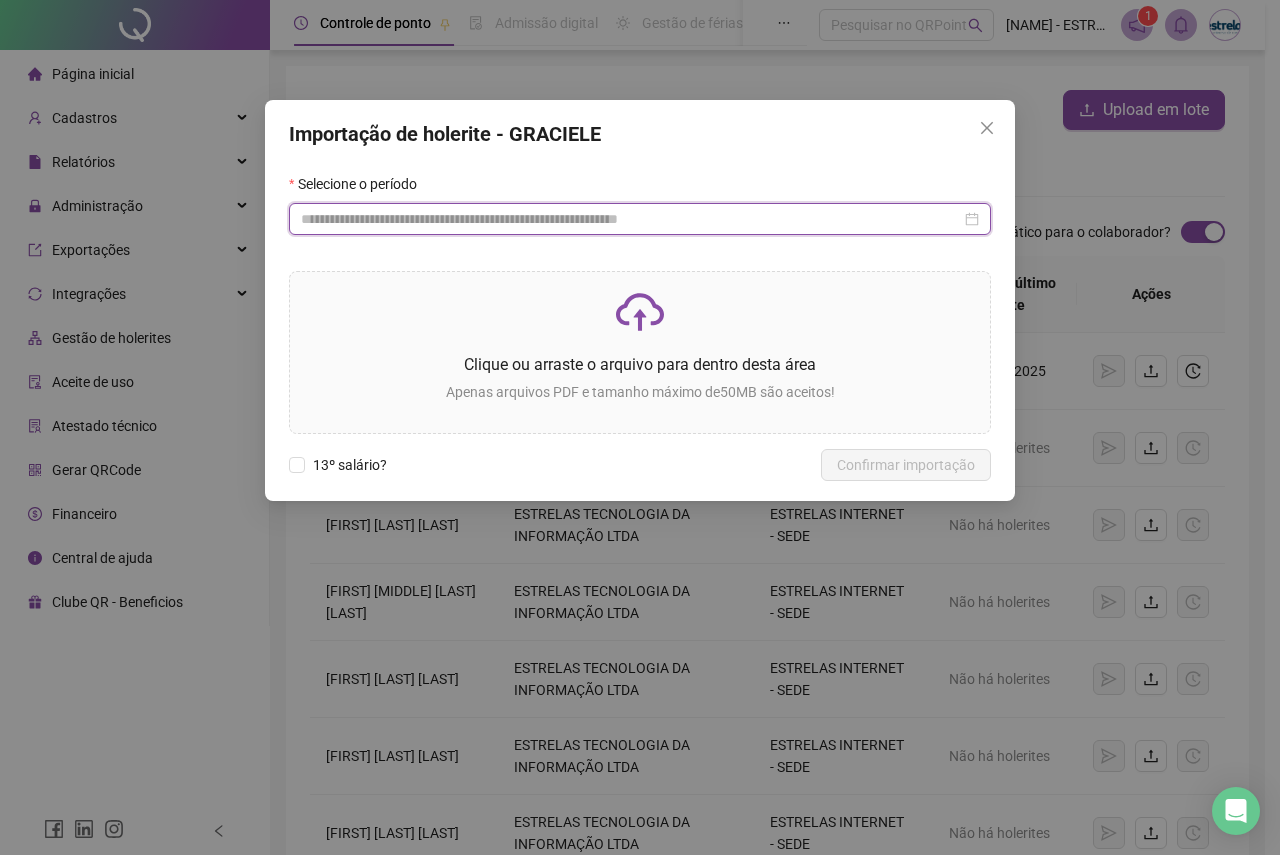click at bounding box center [631, 219] 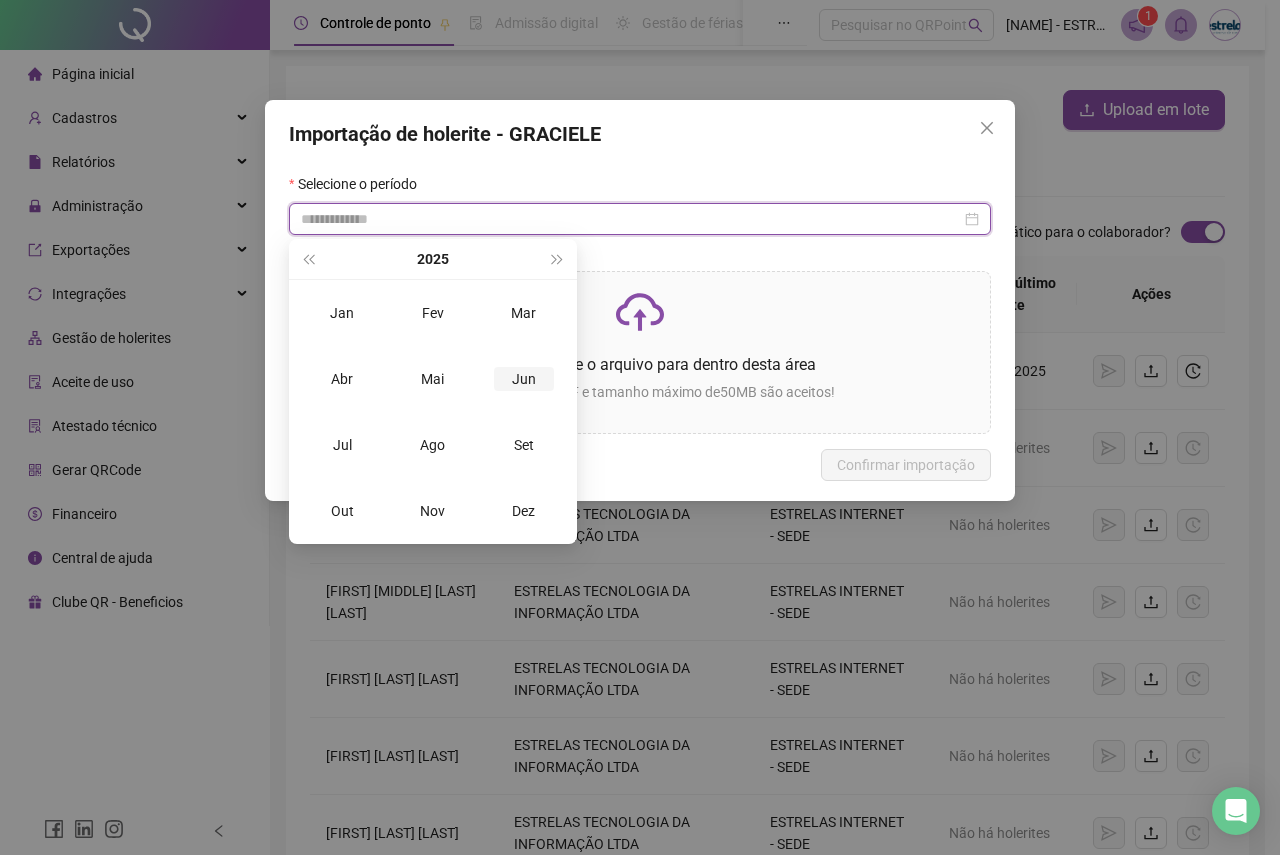 type on "**********" 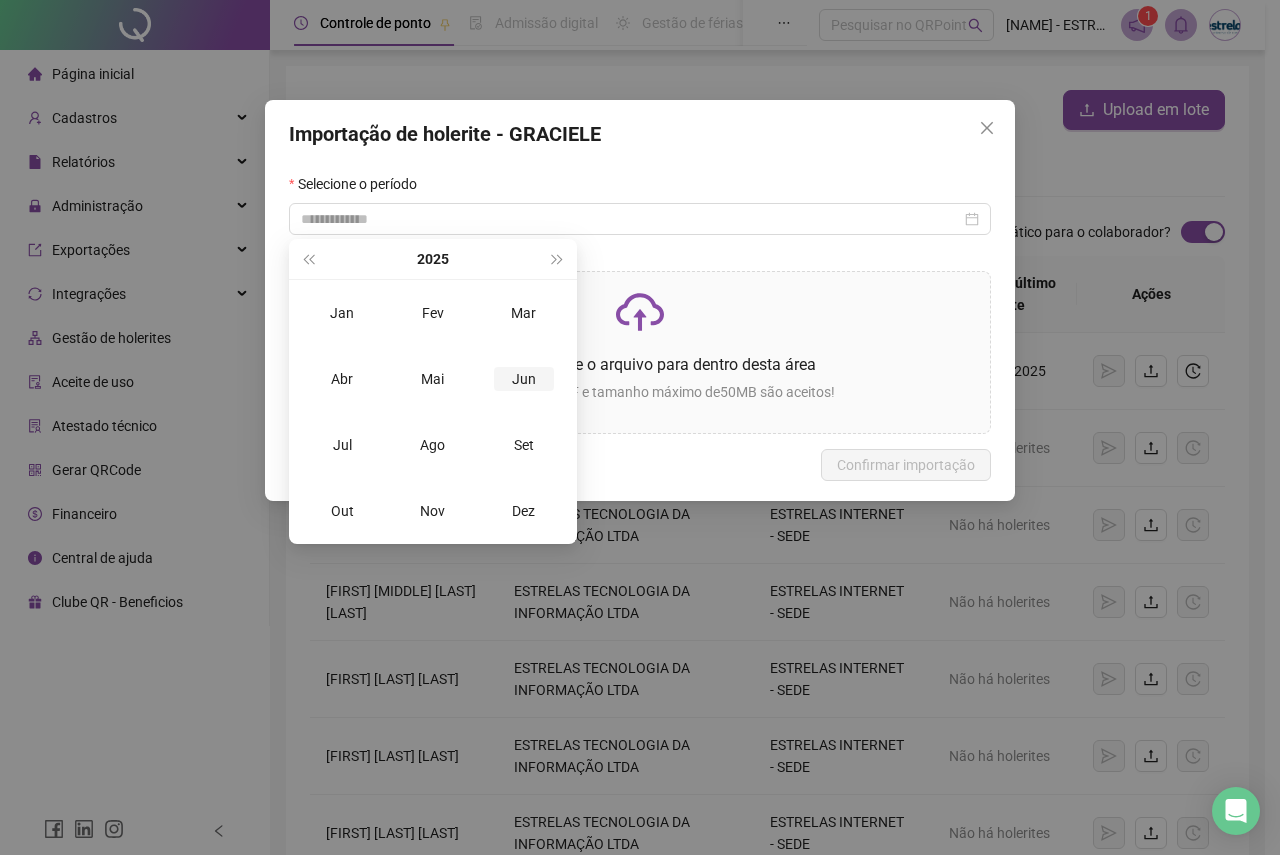 click on "Jun" at bounding box center [524, 379] 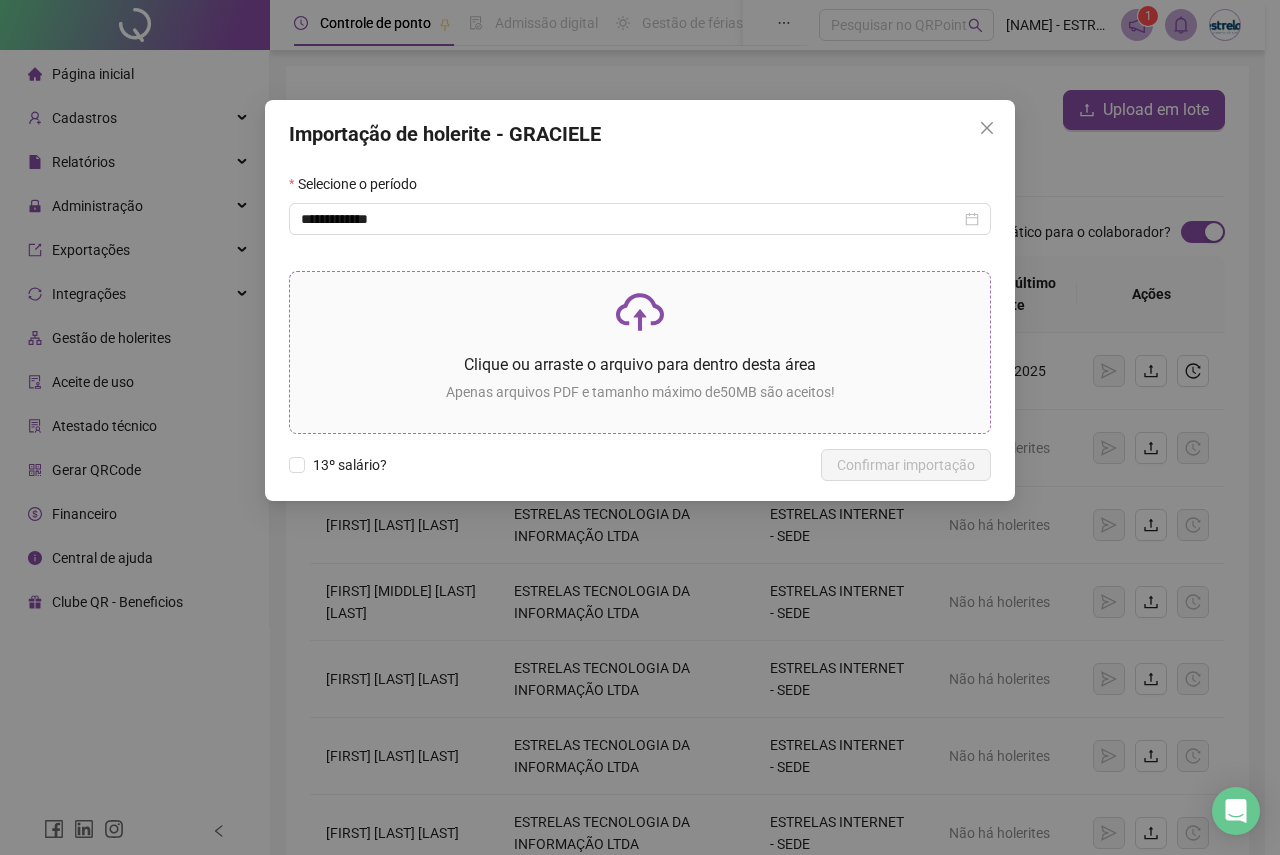 click 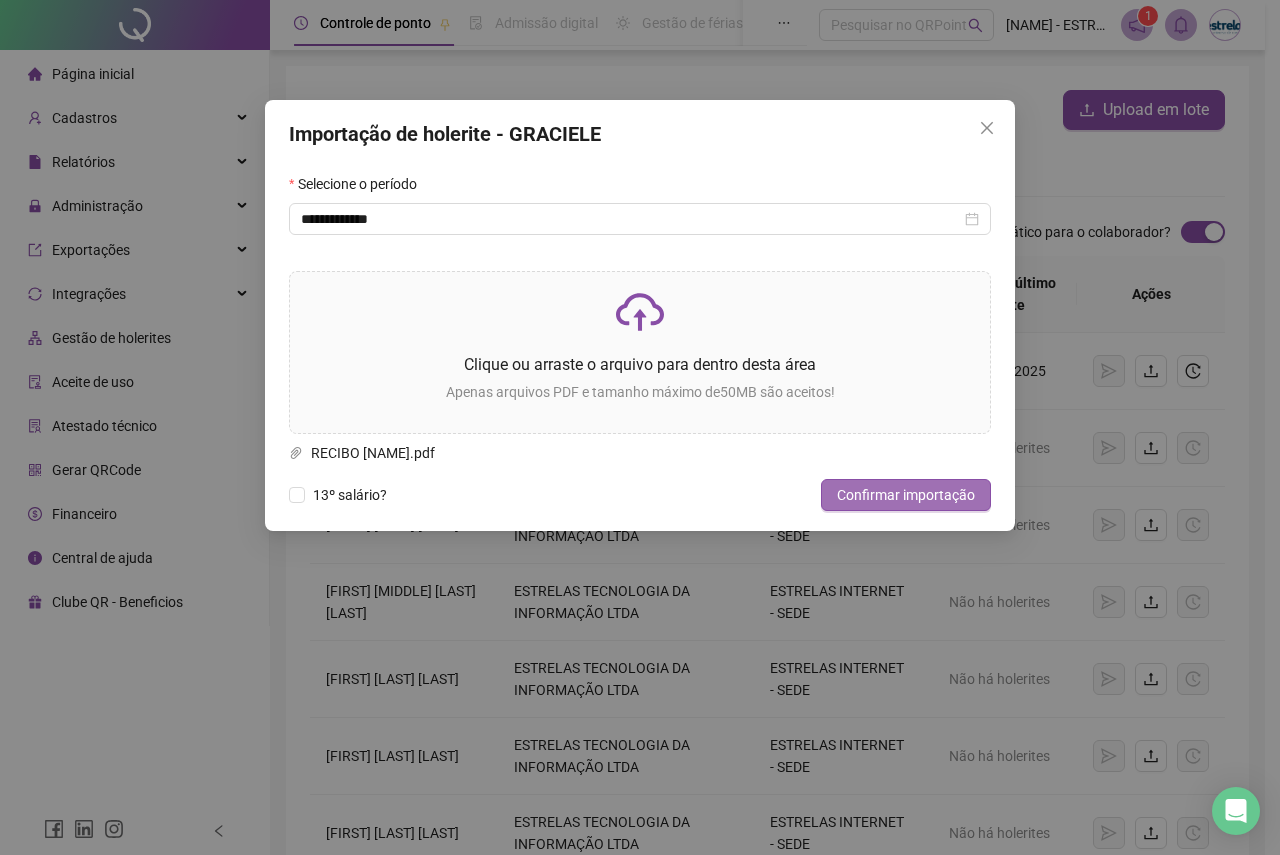 click on "Confirmar importação" at bounding box center [906, 495] 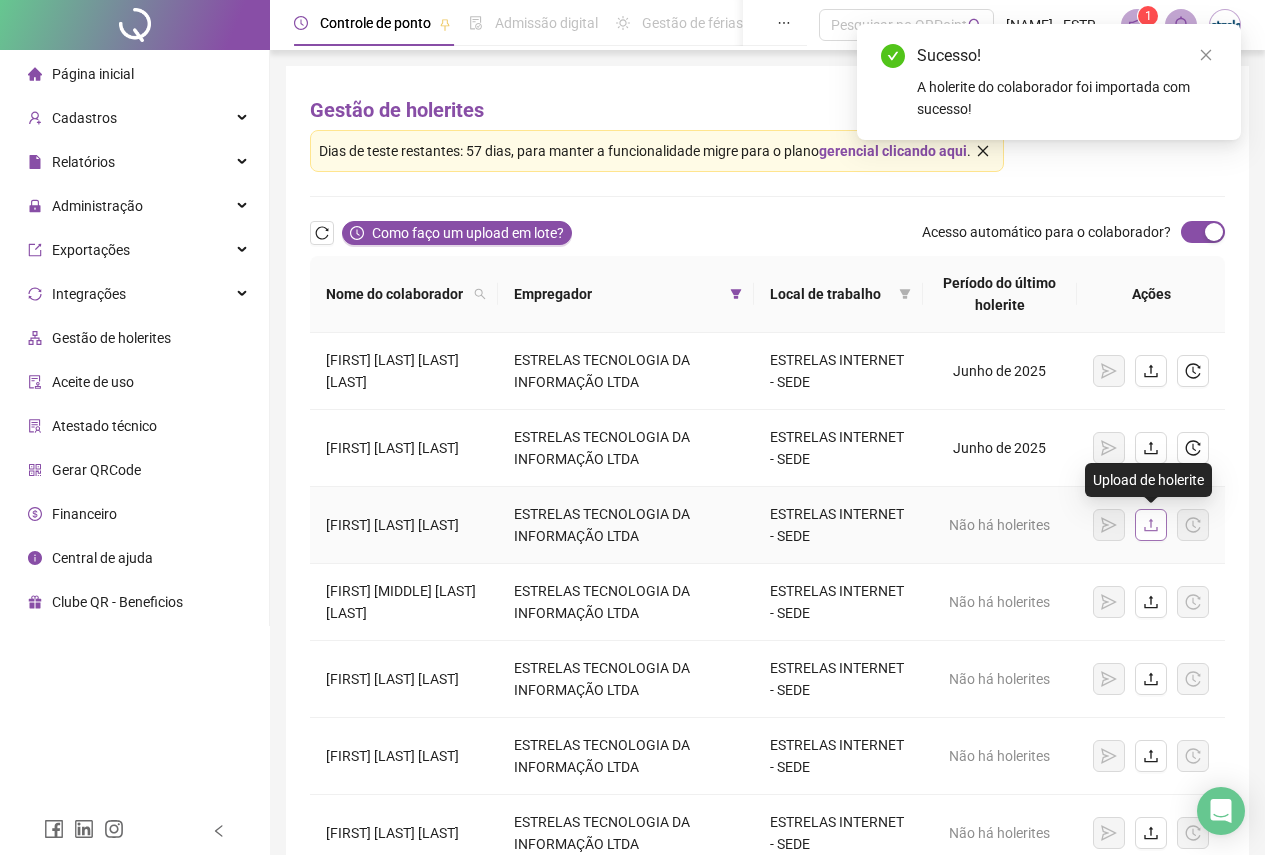 click 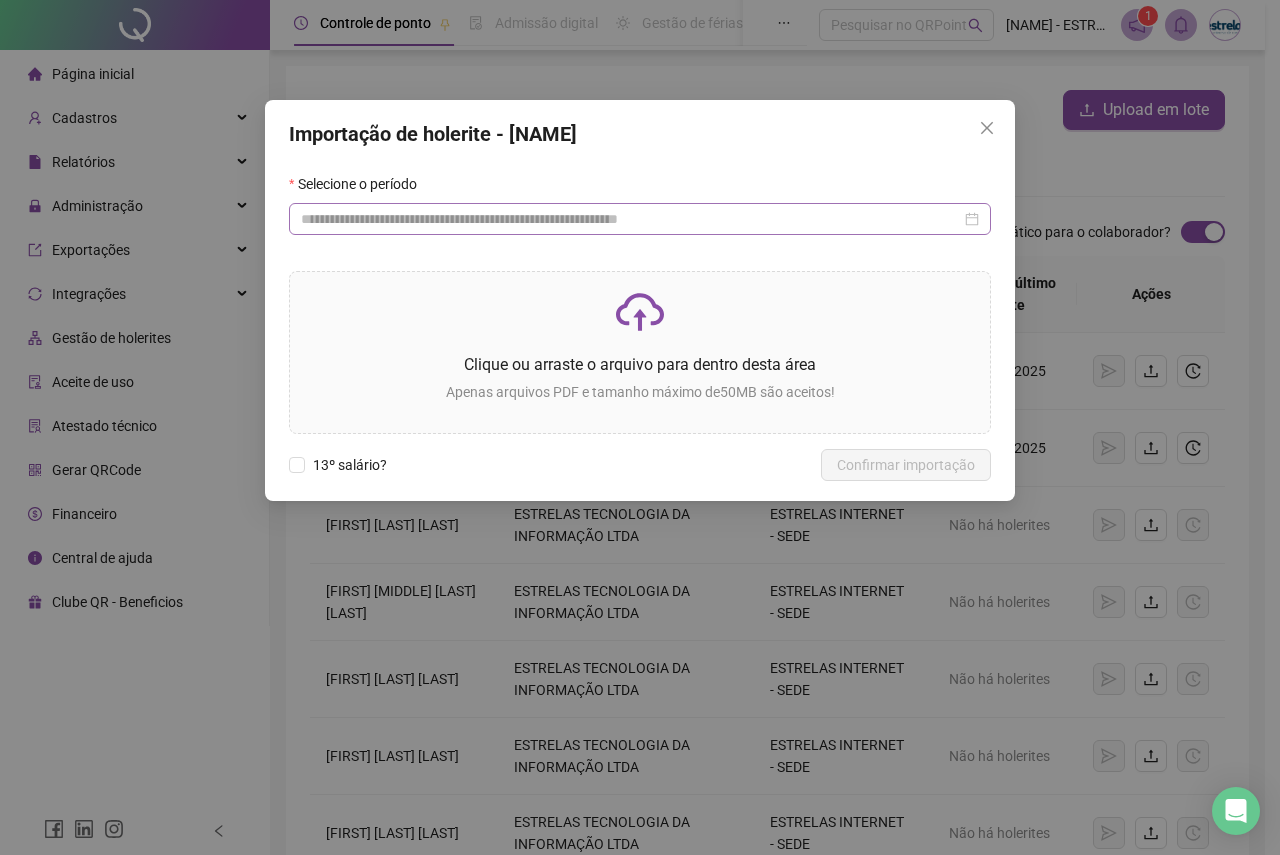click at bounding box center (640, 219) 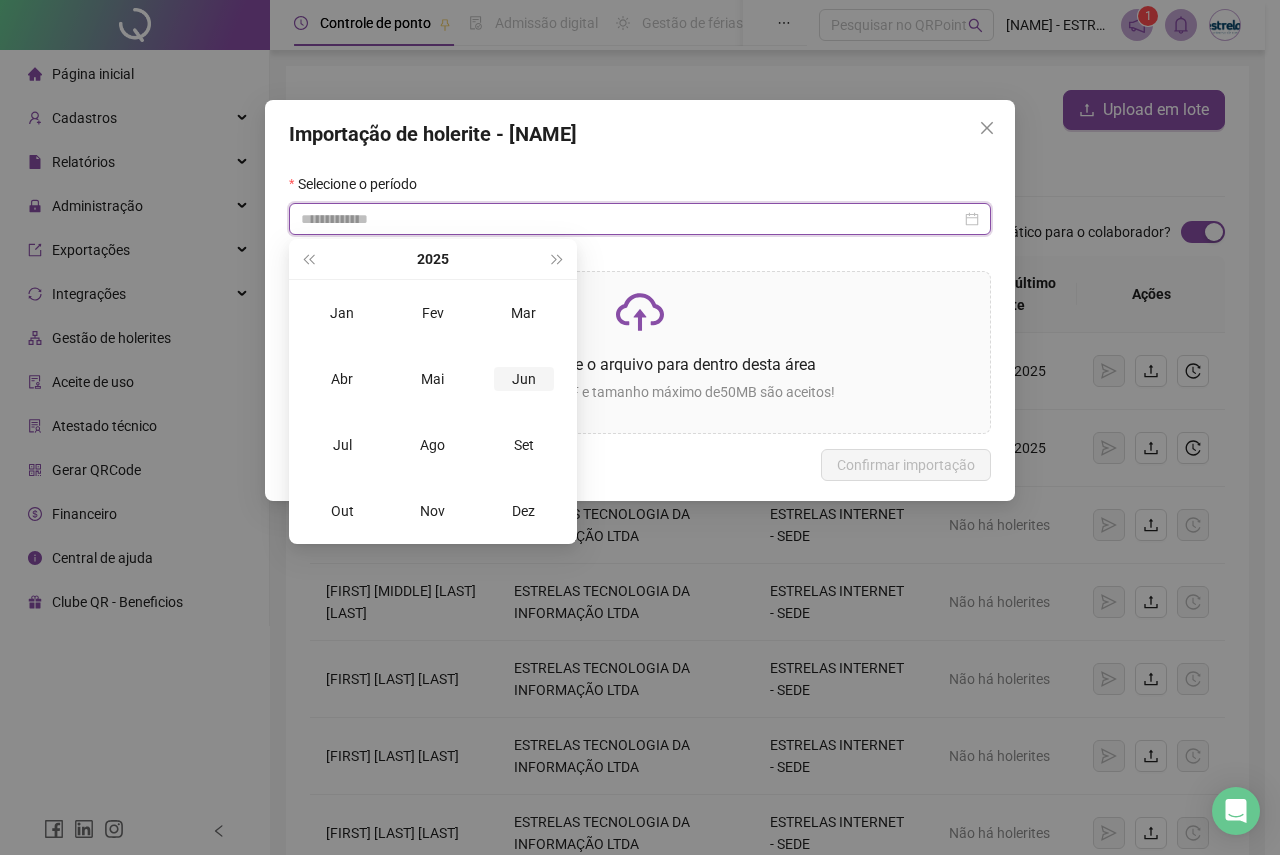 type on "**********" 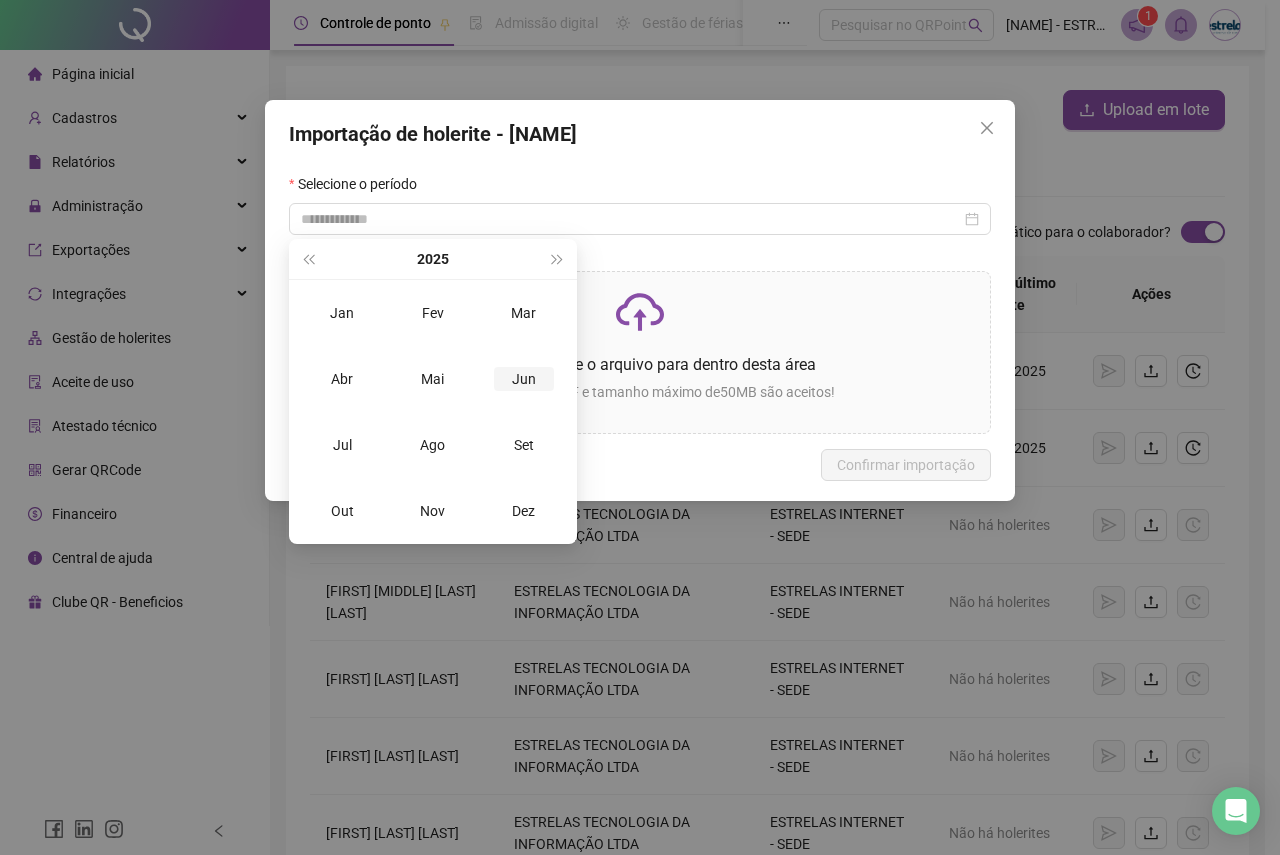 click on "Jun" at bounding box center (524, 379) 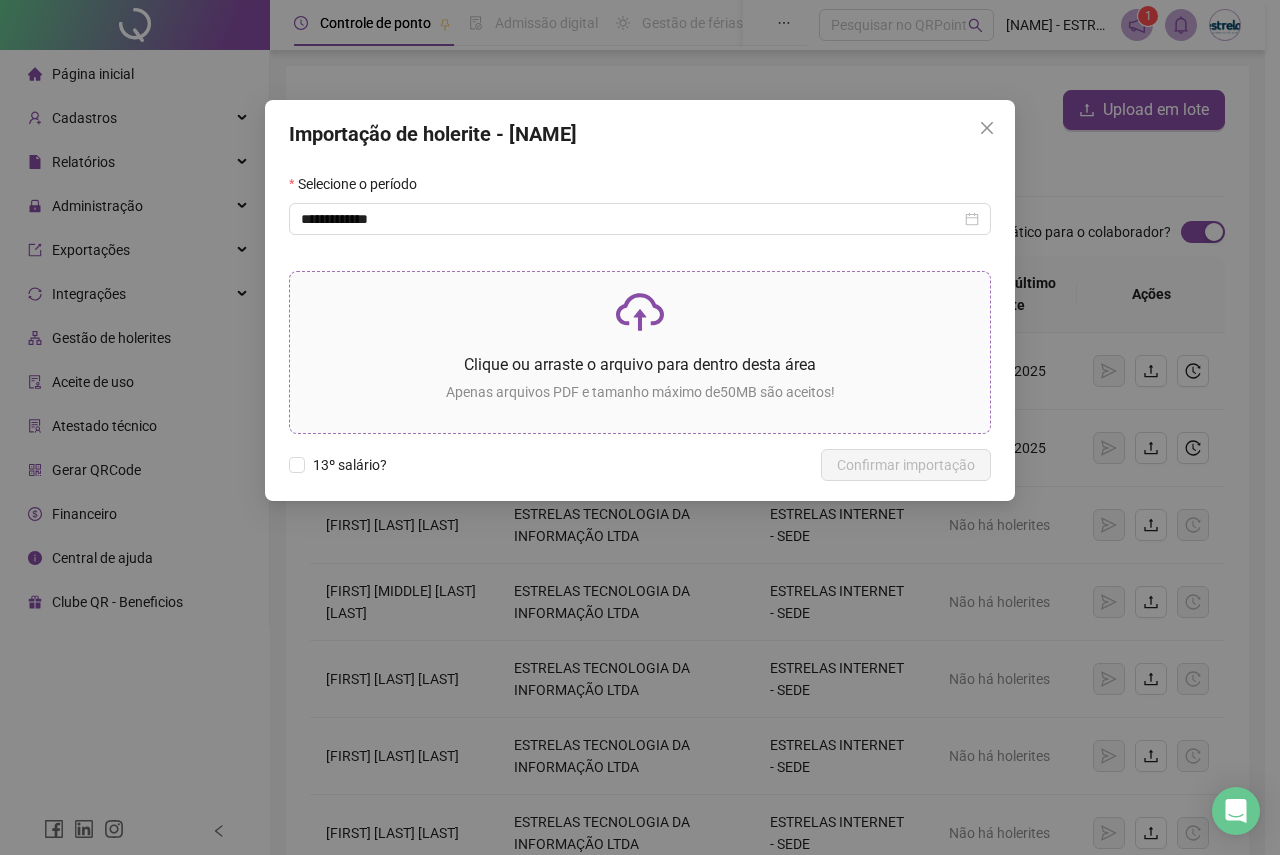 click 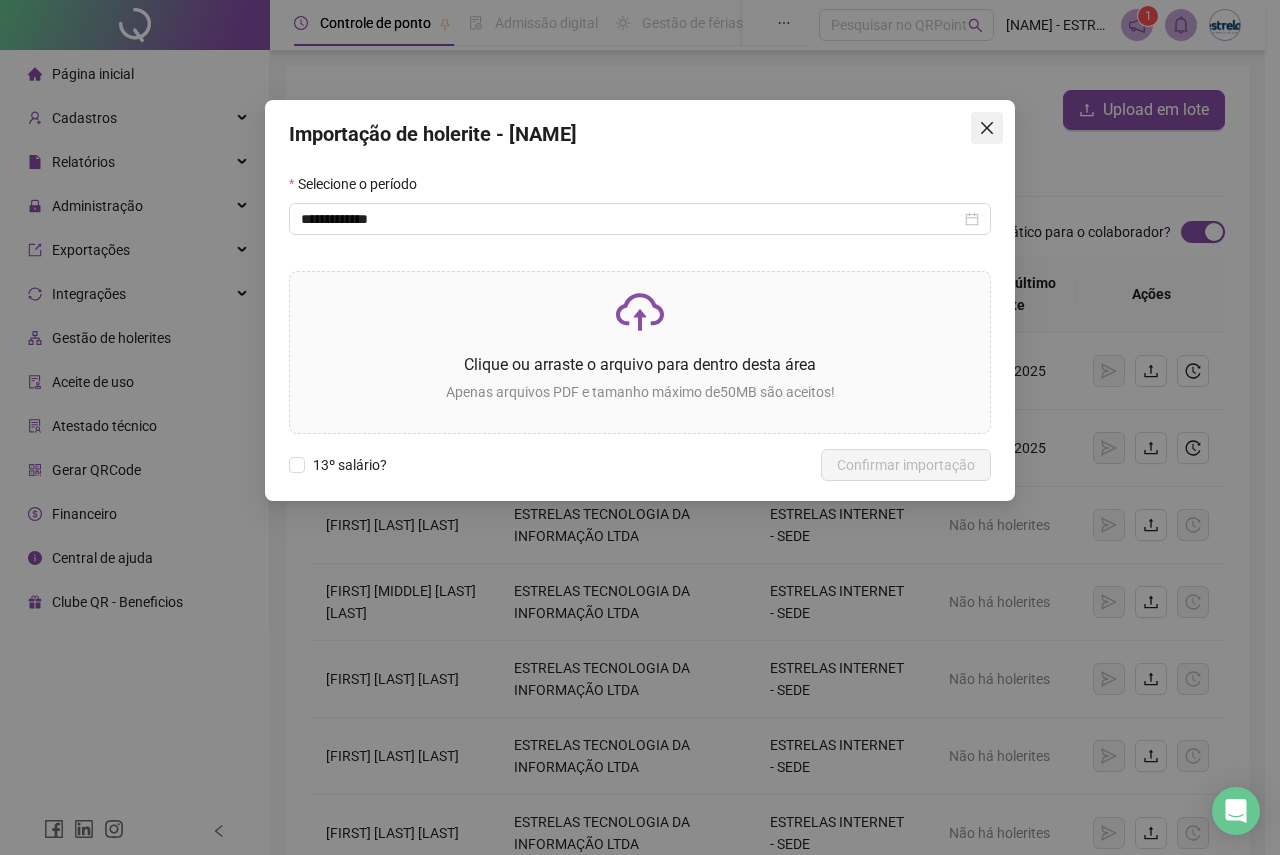 click at bounding box center (987, 128) 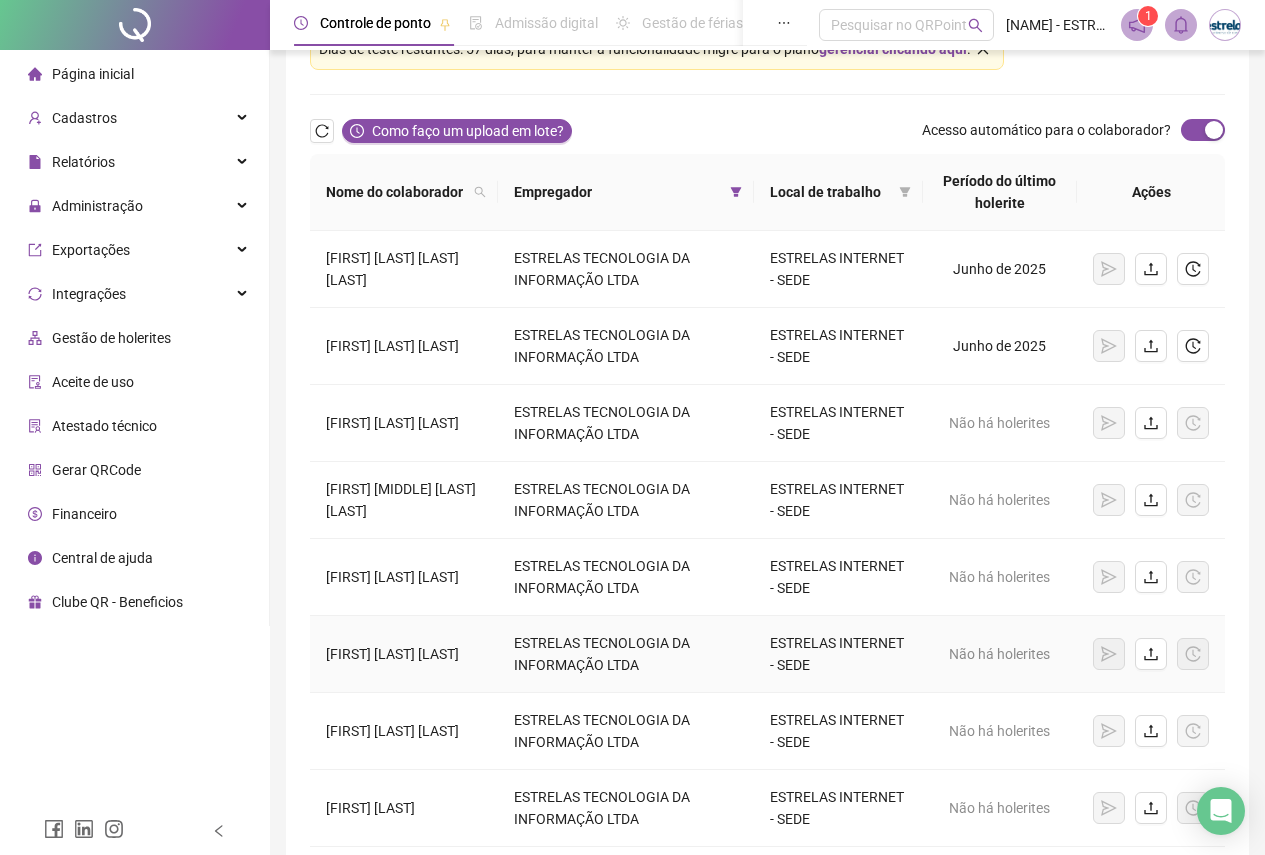scroll, scrollTop: 100, scrollLeft: 0, axis: vertical 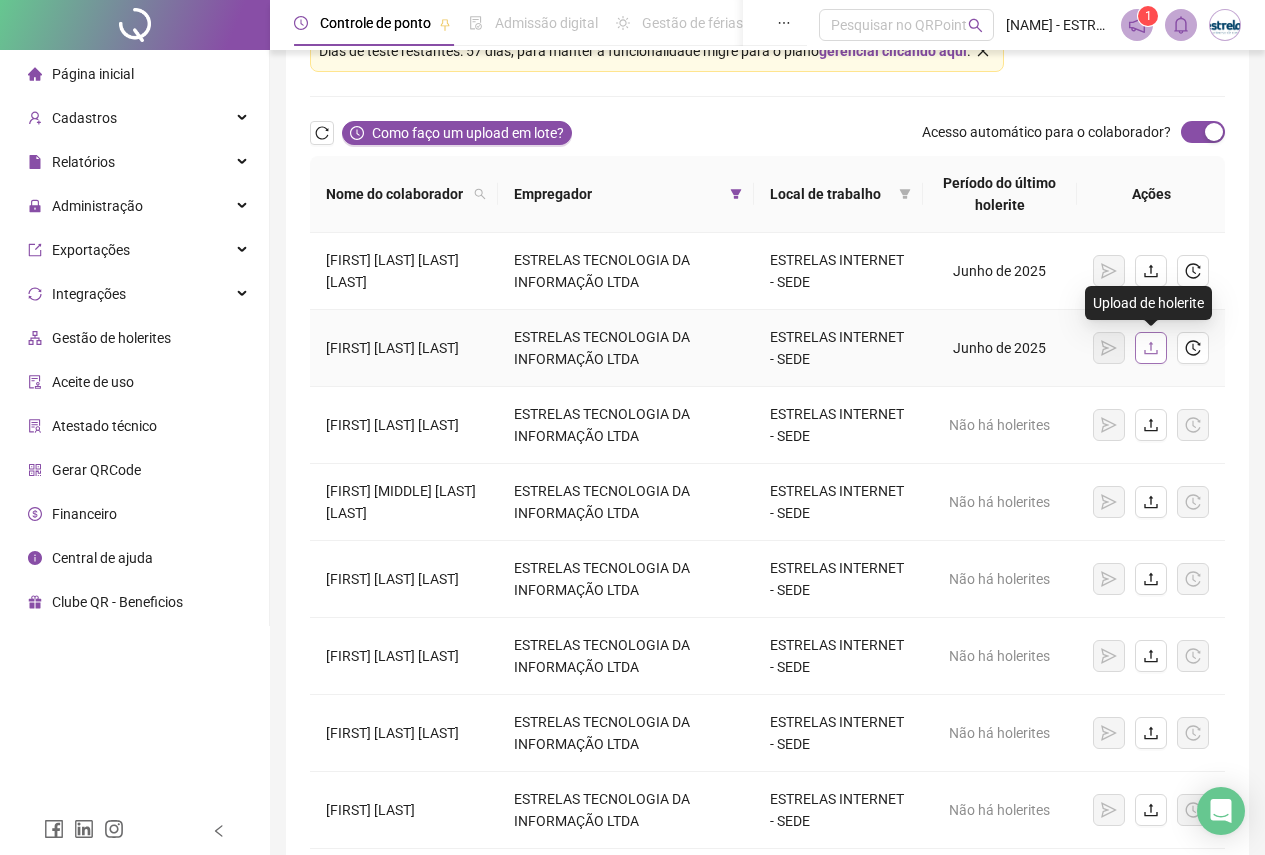 click at bounding box center (1151, 348) 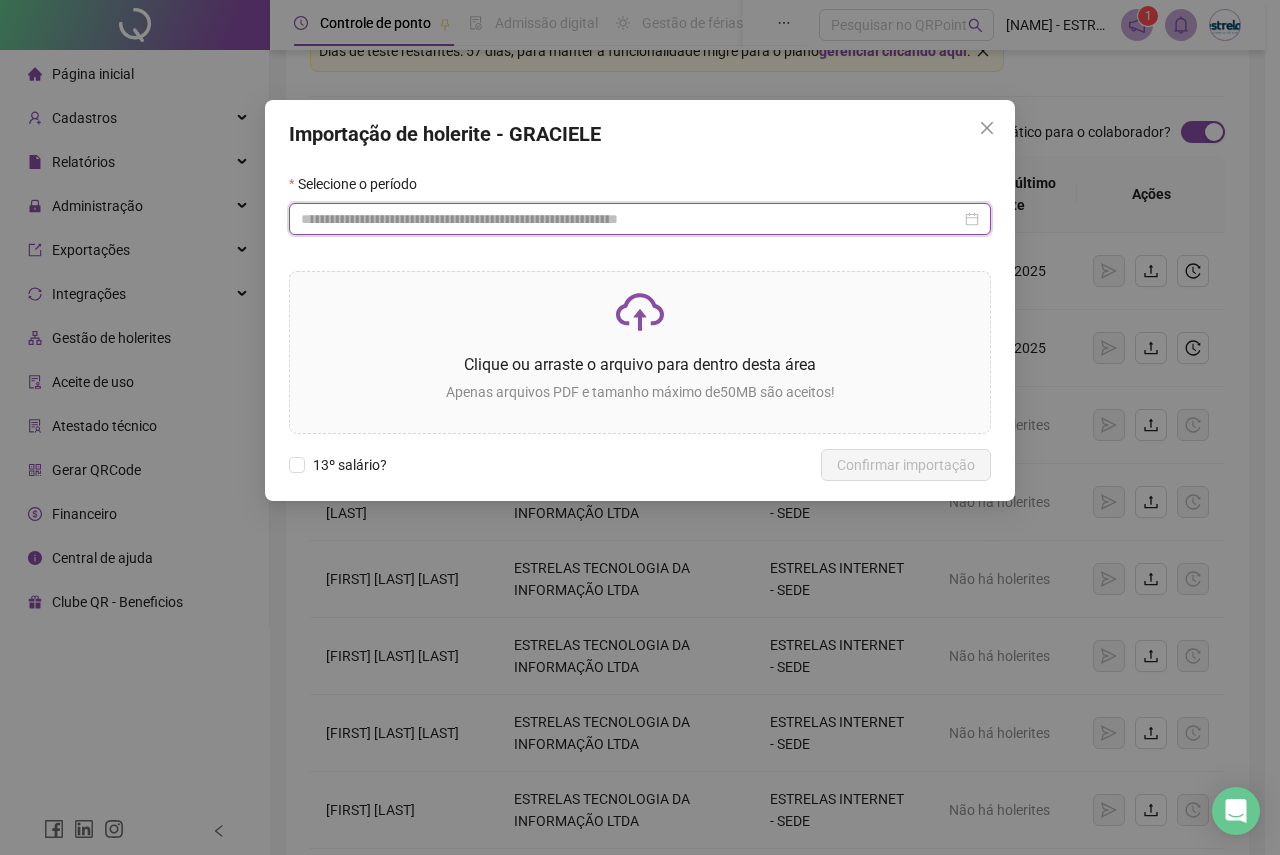 click at bounding box center (631, 219) 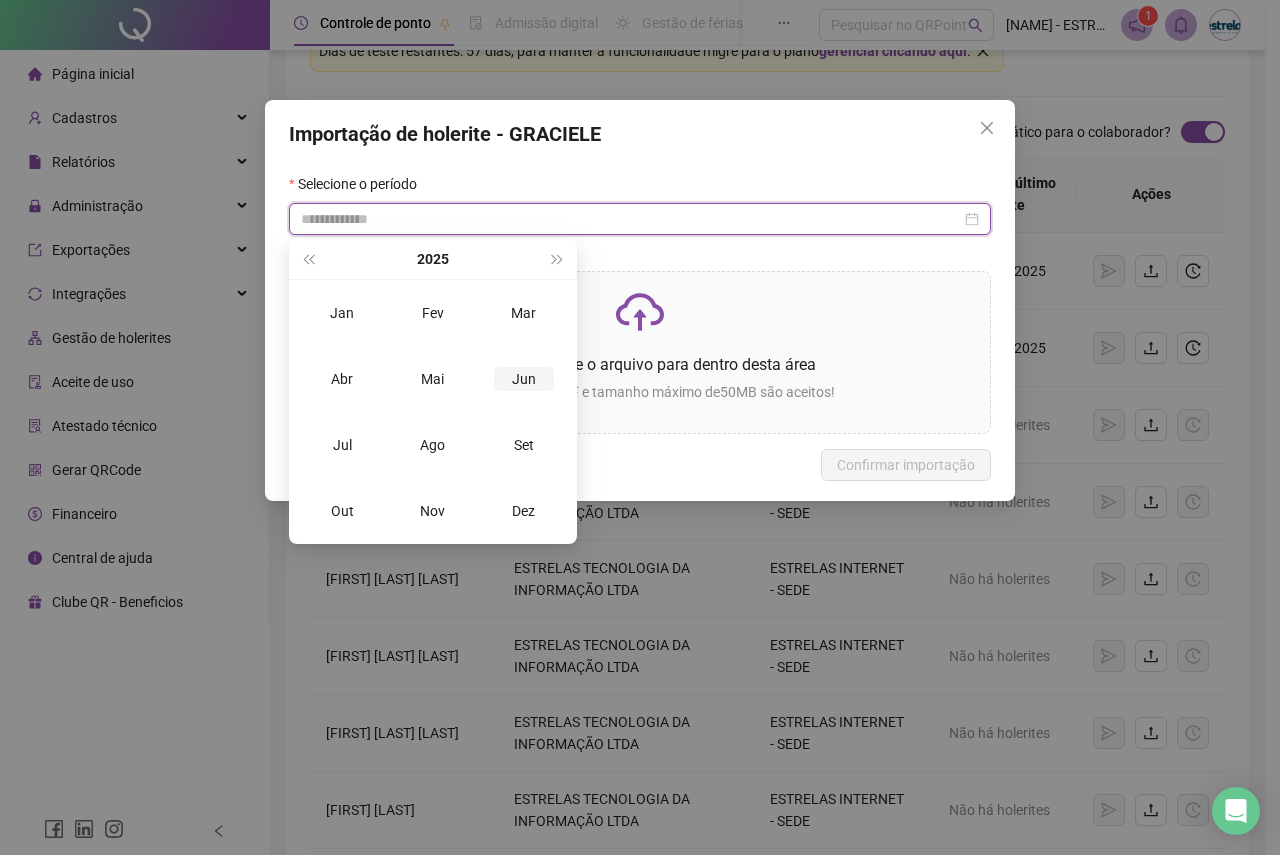 type on "**********" 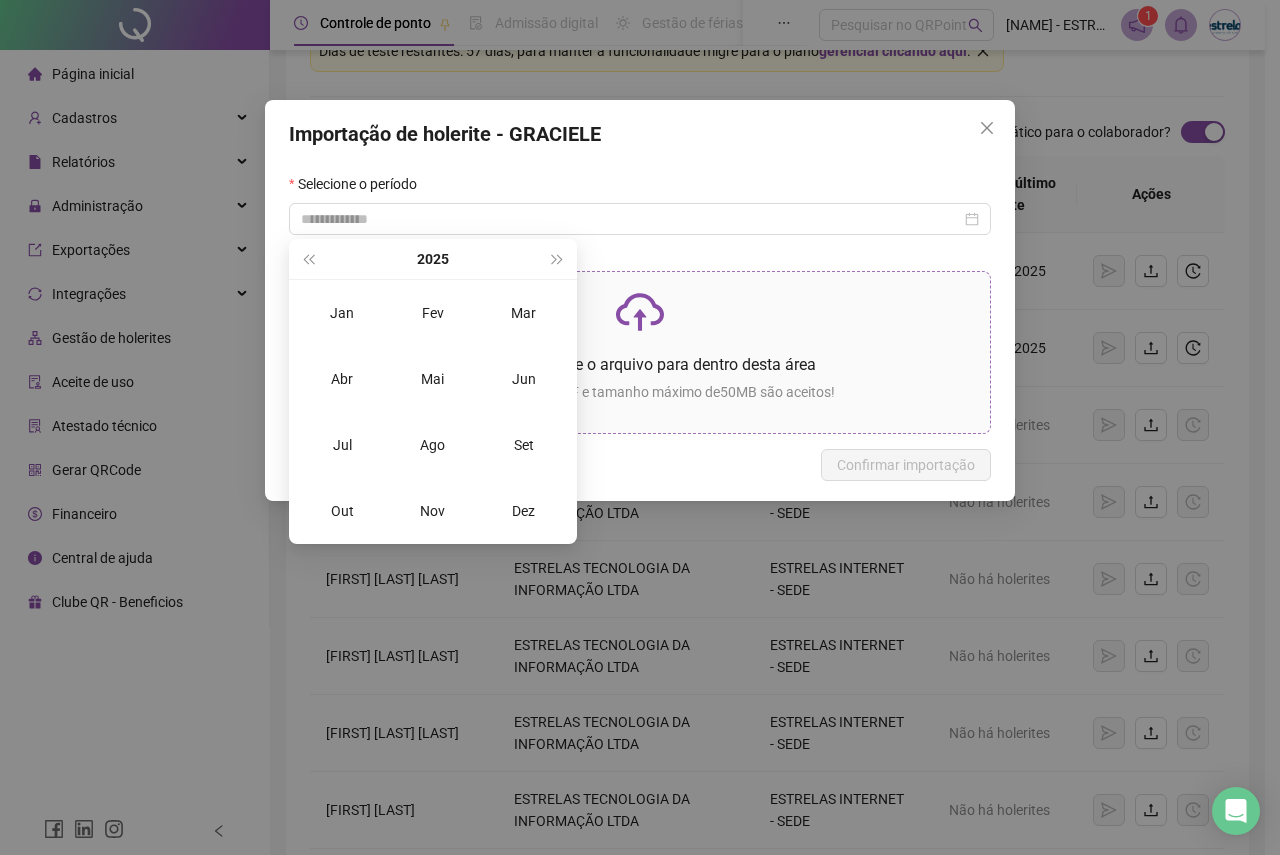 click on "Jun" at bounding box center (524, 379) 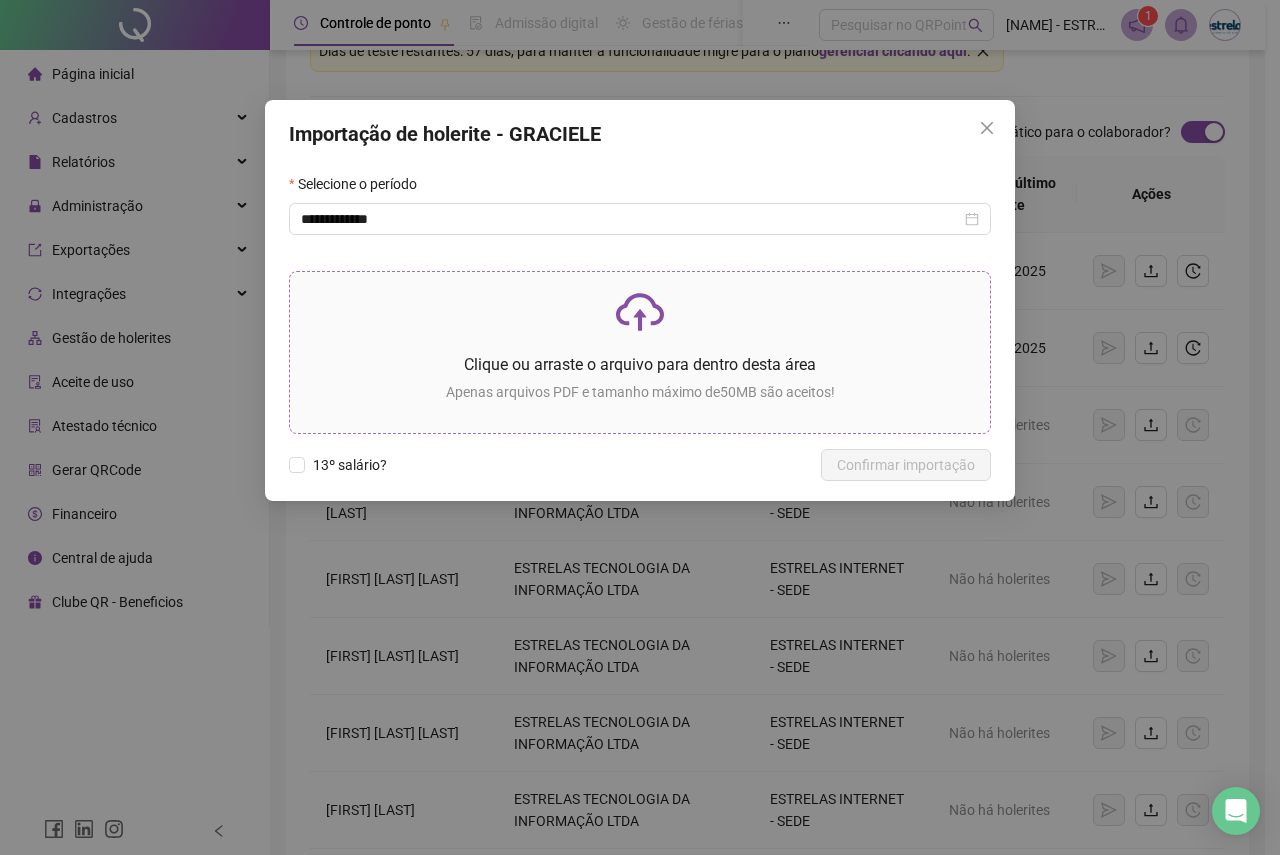 click 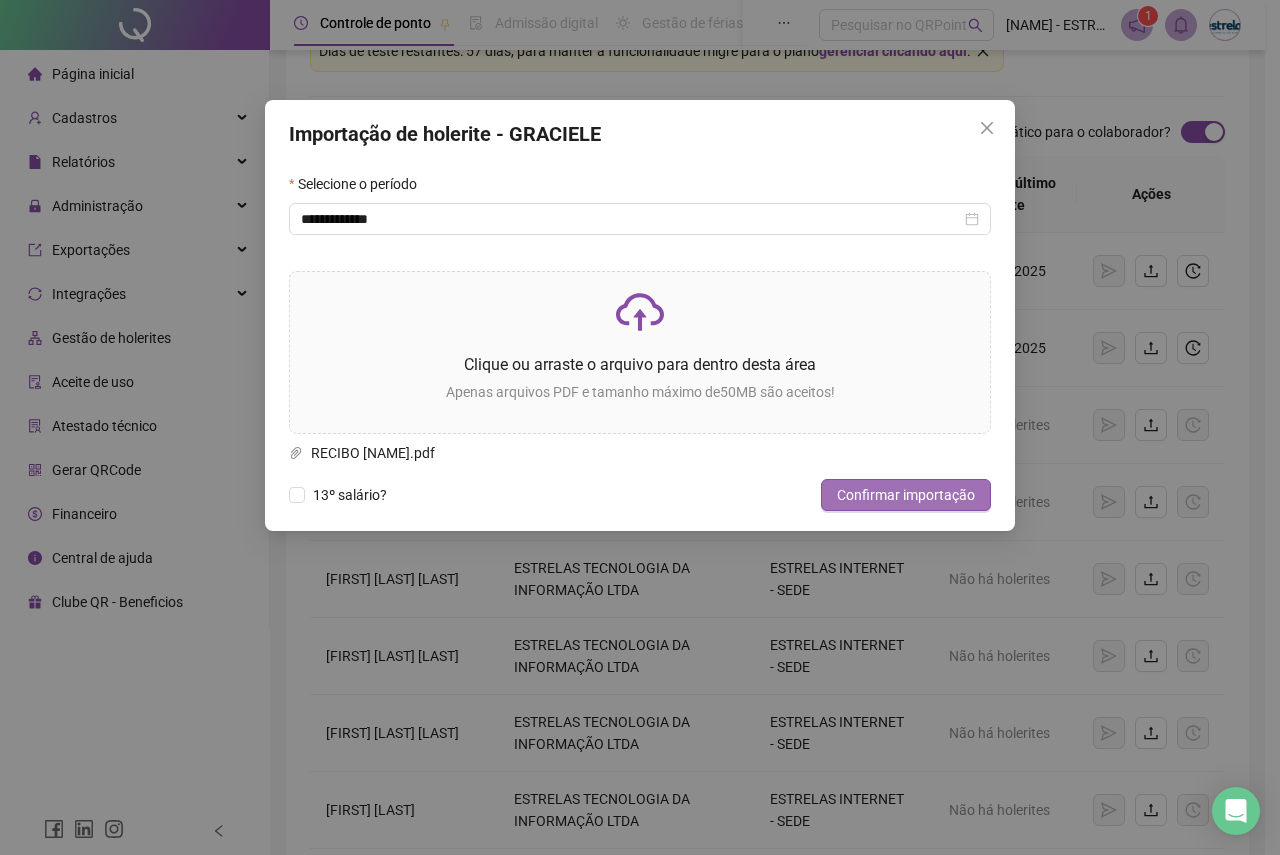 click on "Confirmar importação" at bounding box center [906, 495] 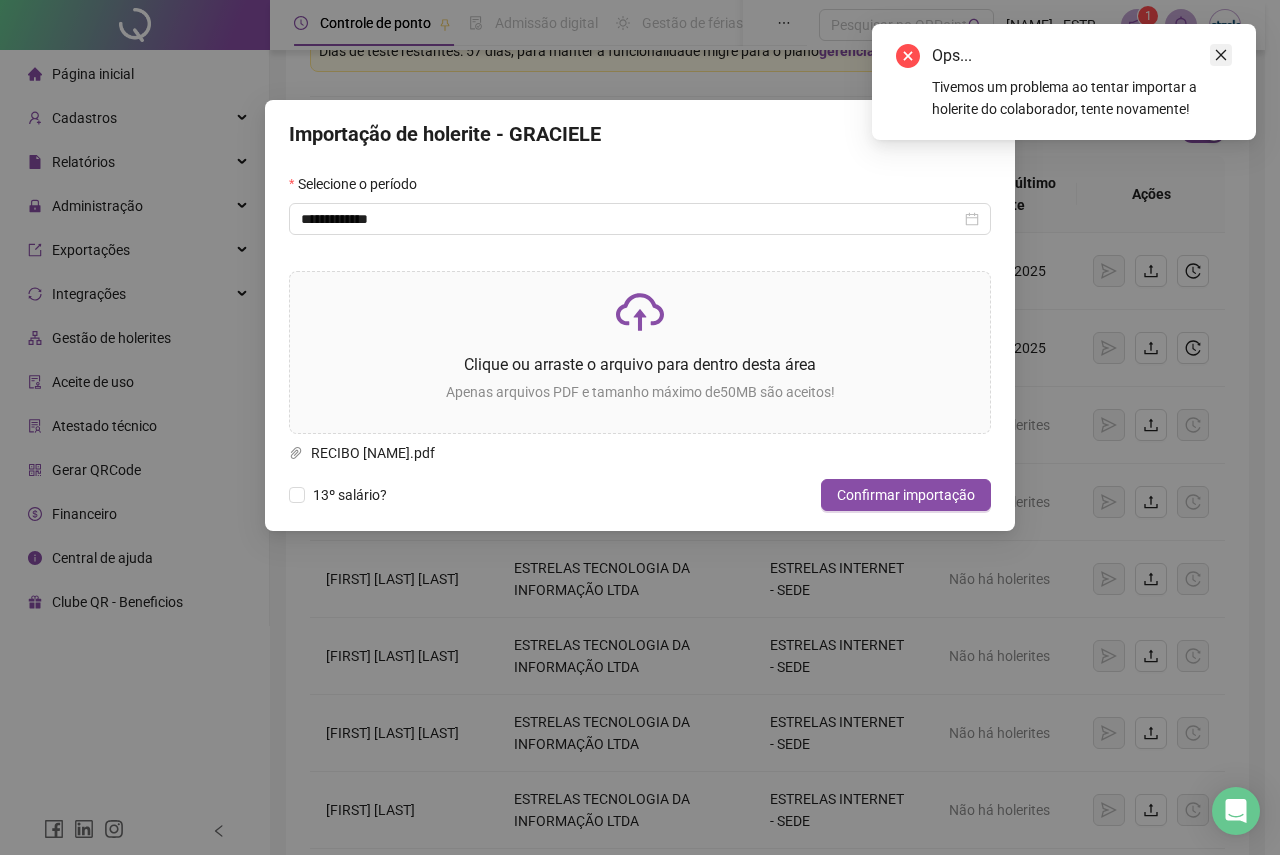 click at bounding box center [1221, 55] 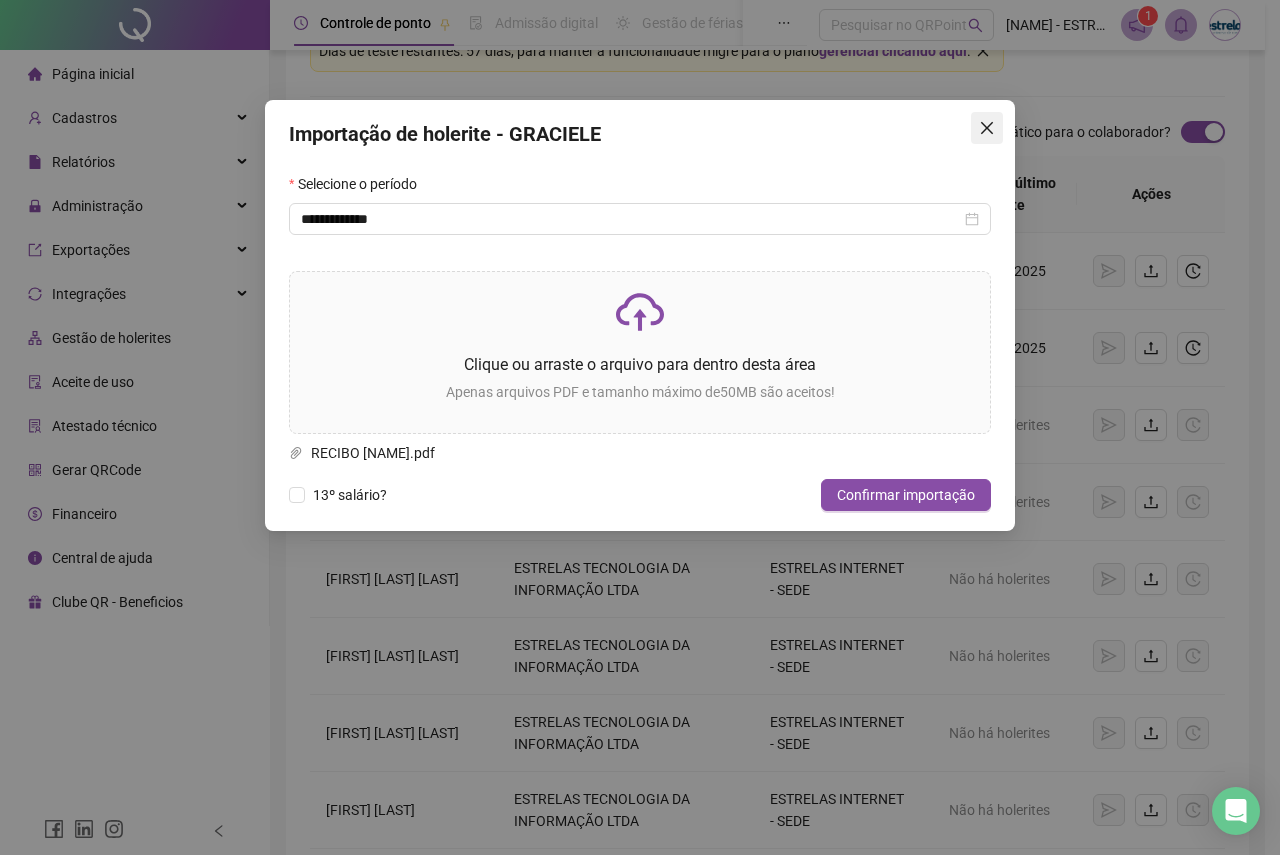 click 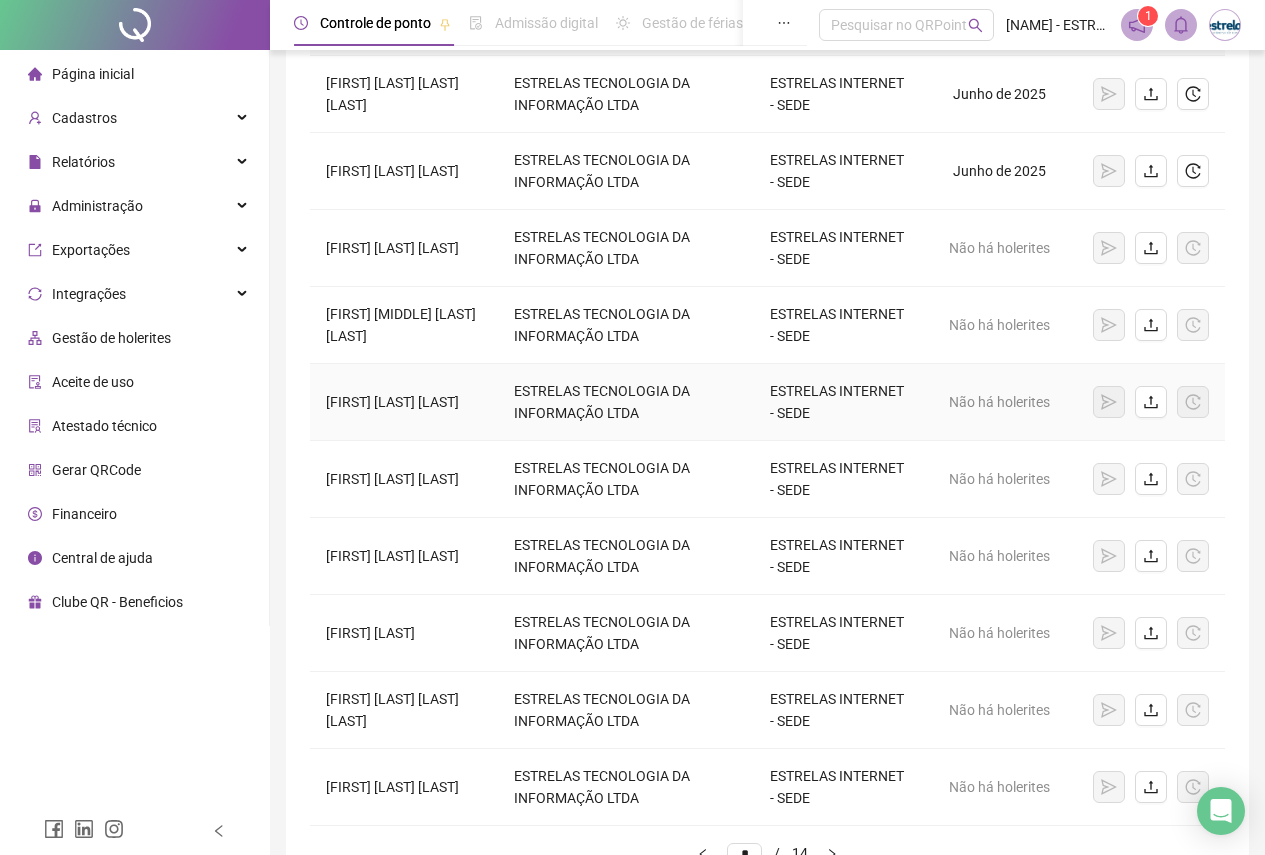 scroll, scrollTop: 300, scrollLeft: 0, axis: vertical 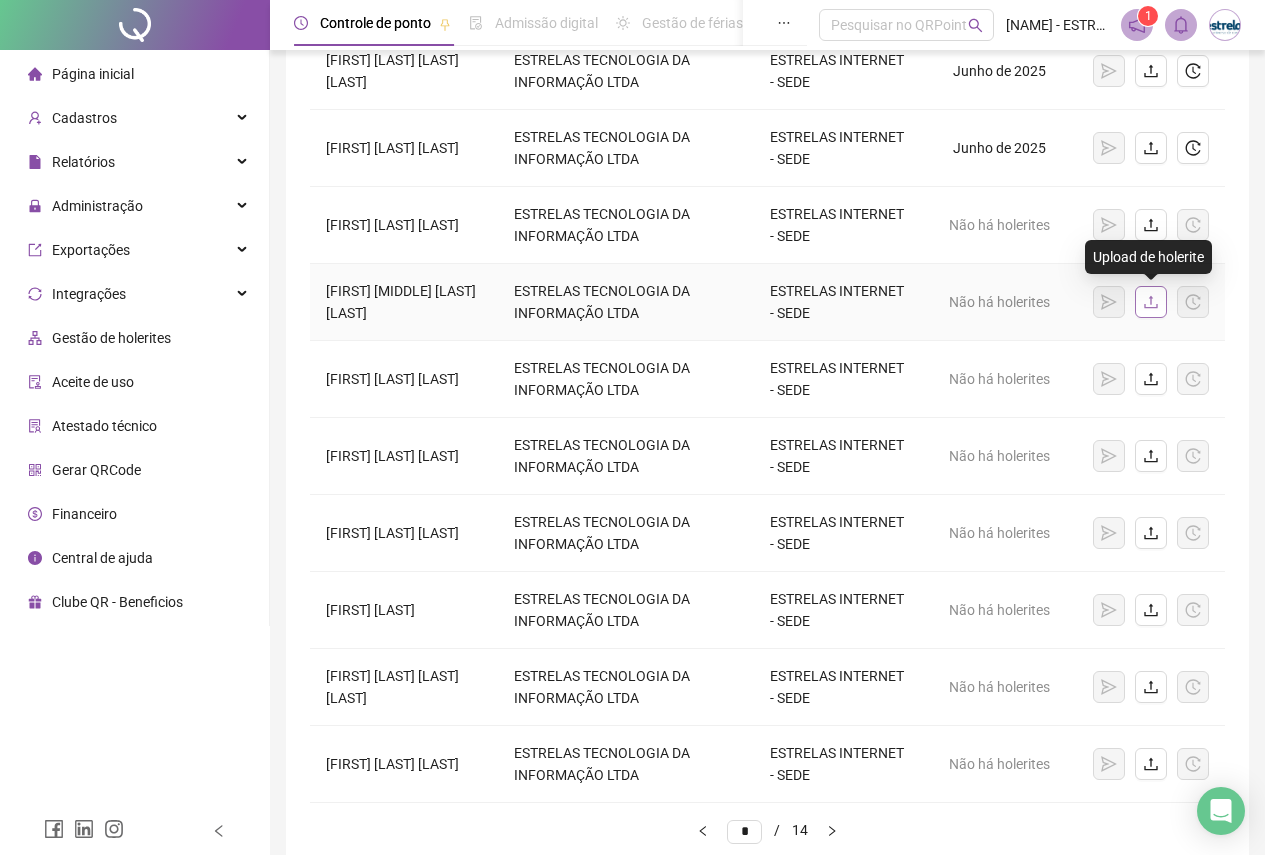 click 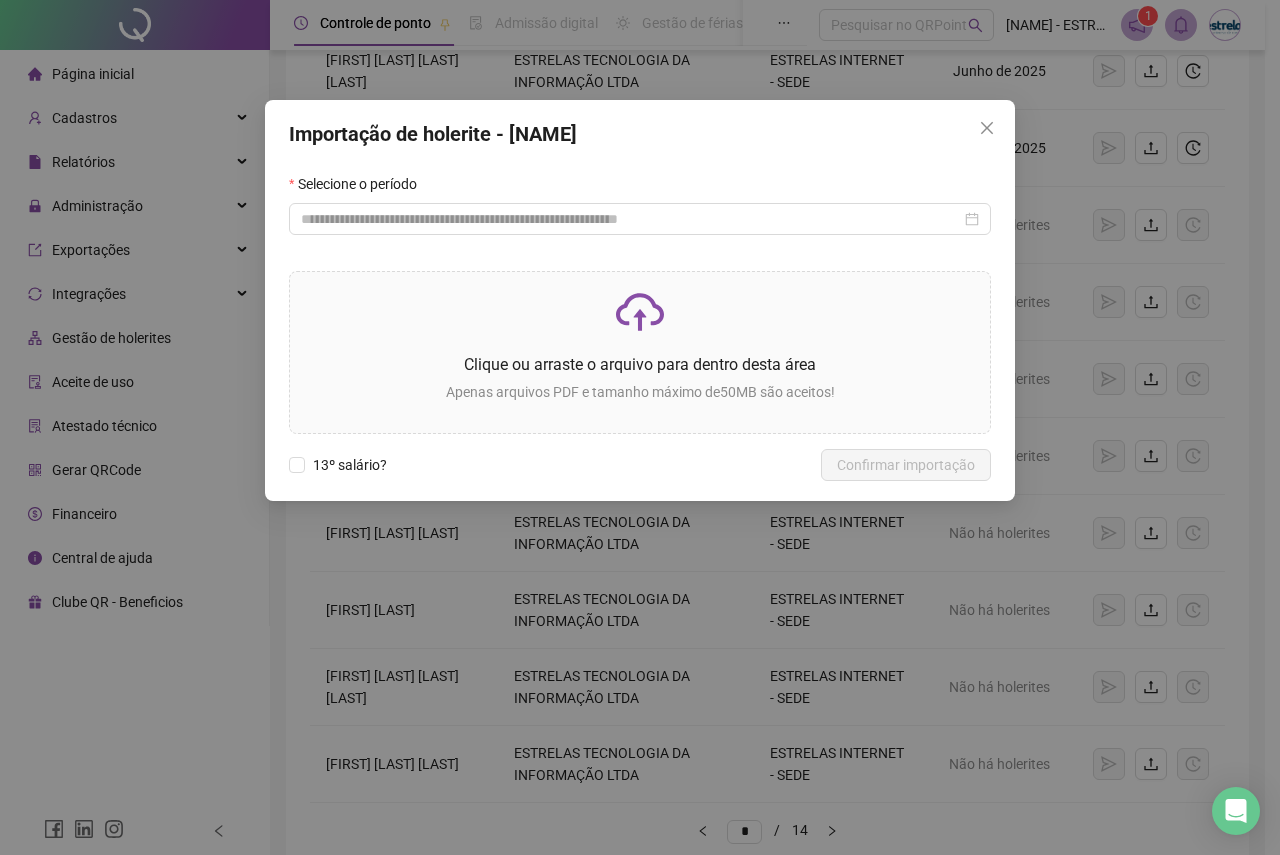 click on "Selecione o período" at bounding box center (640, 188) 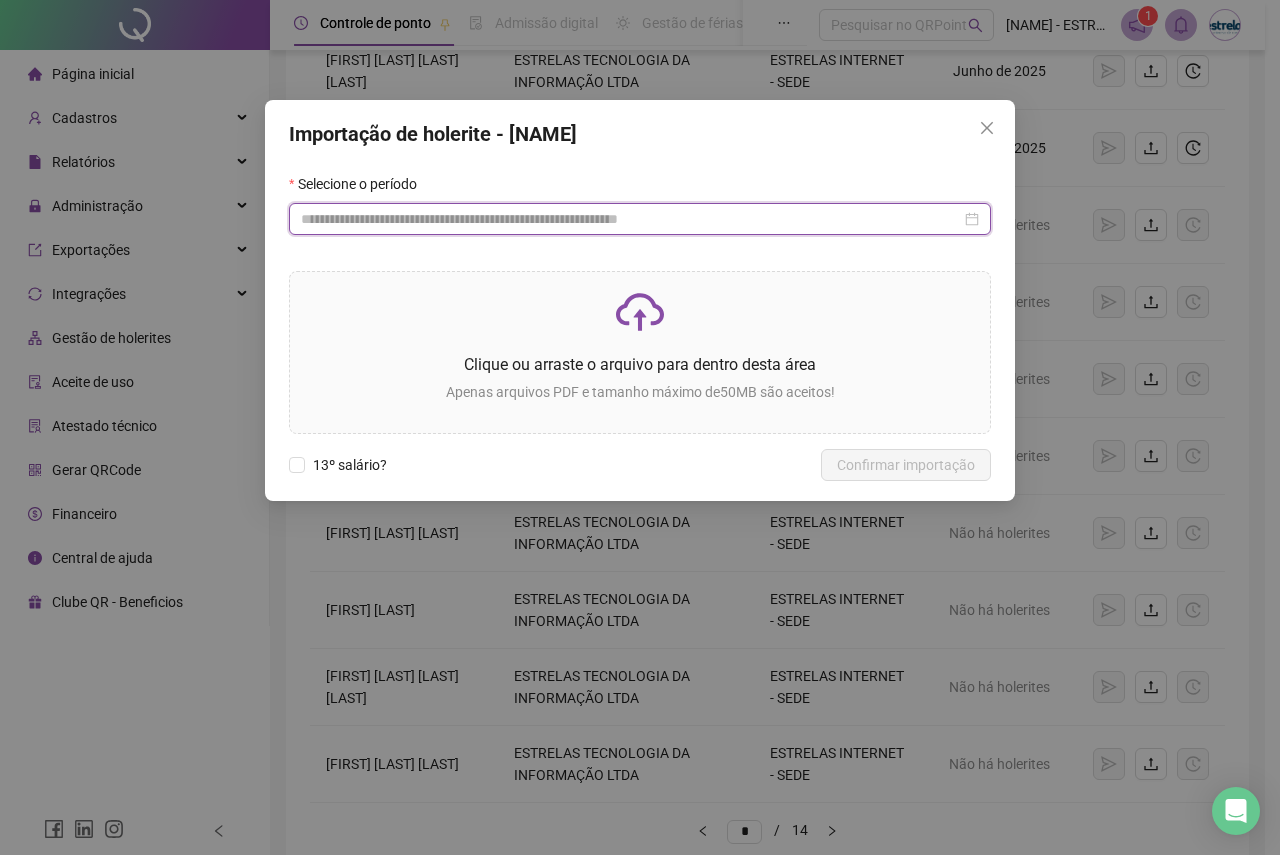 click at bounding box center (631, 219) 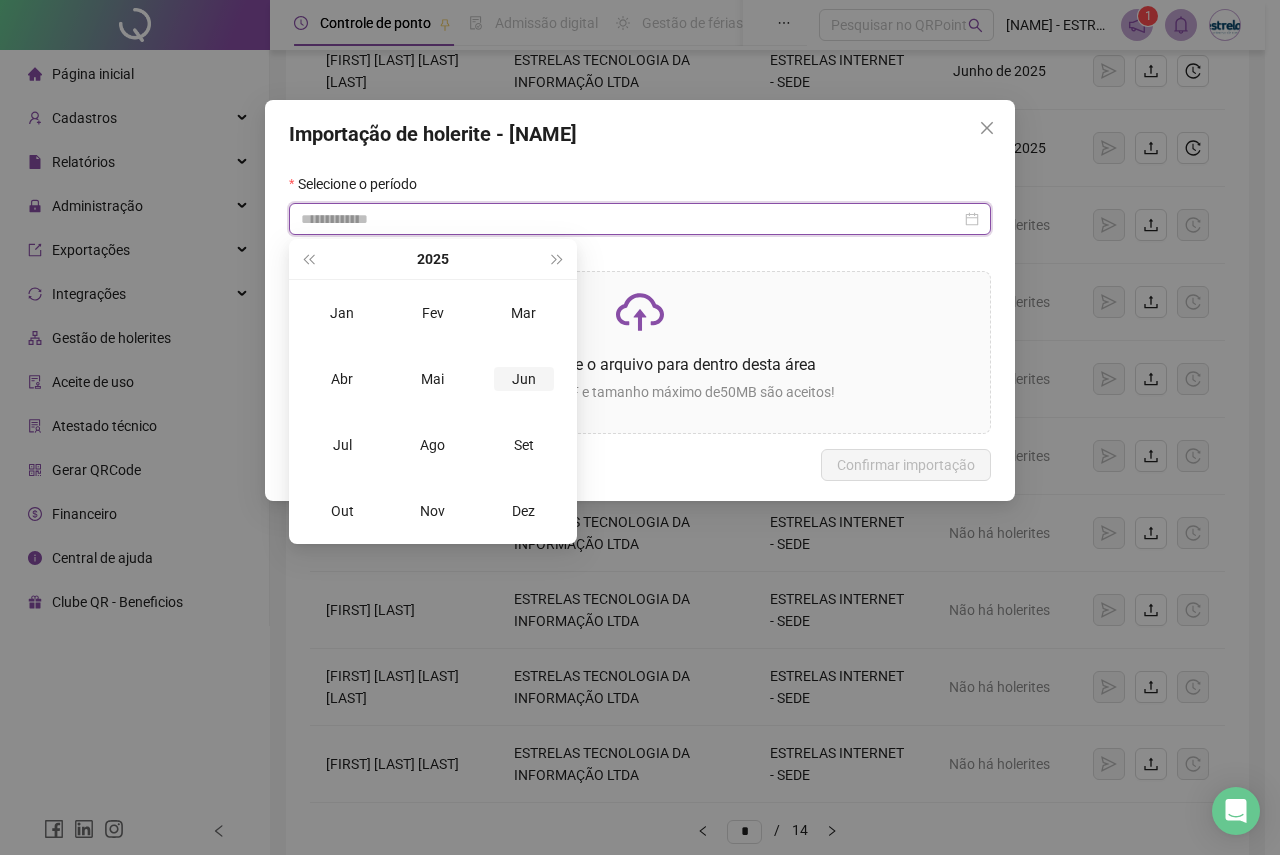 type on "**********" 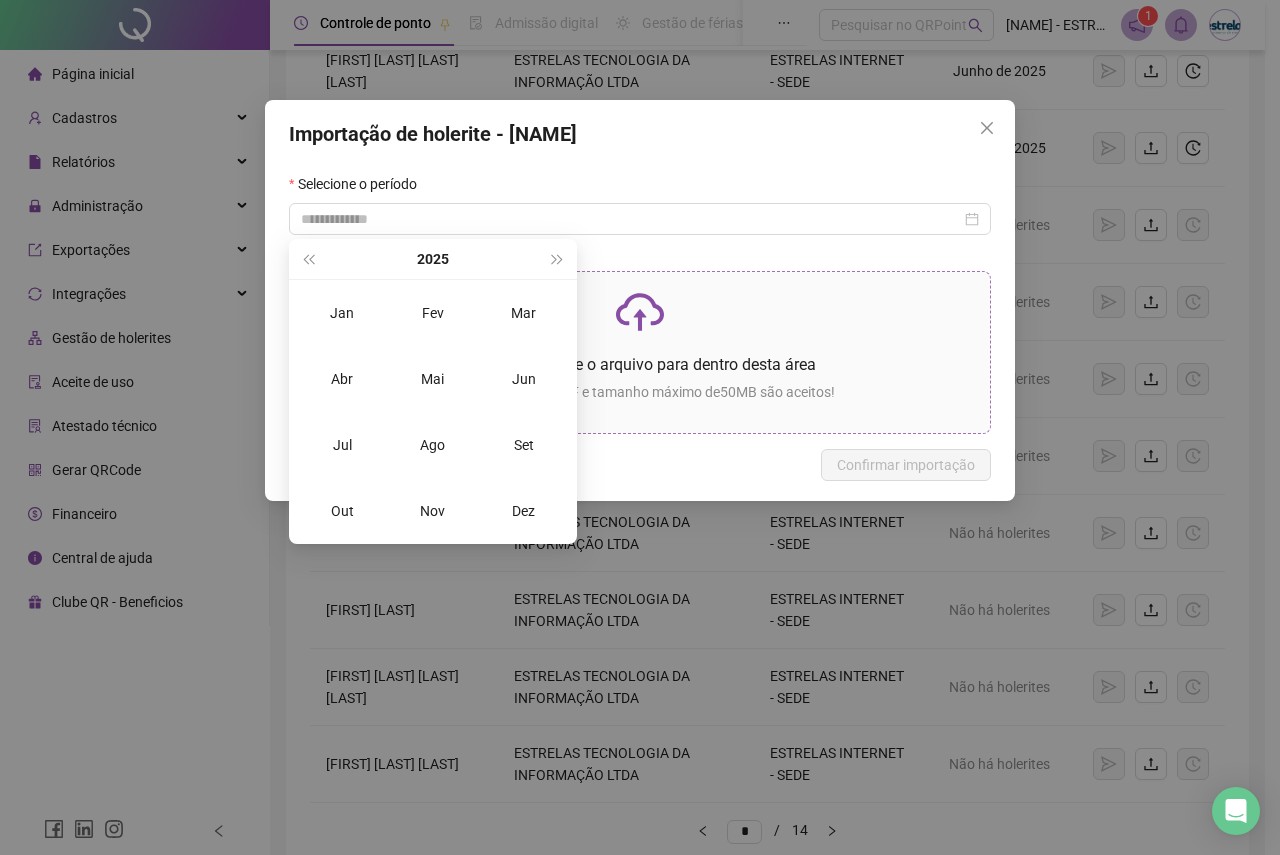 click on "Jun" at bounding box center (524, 379) 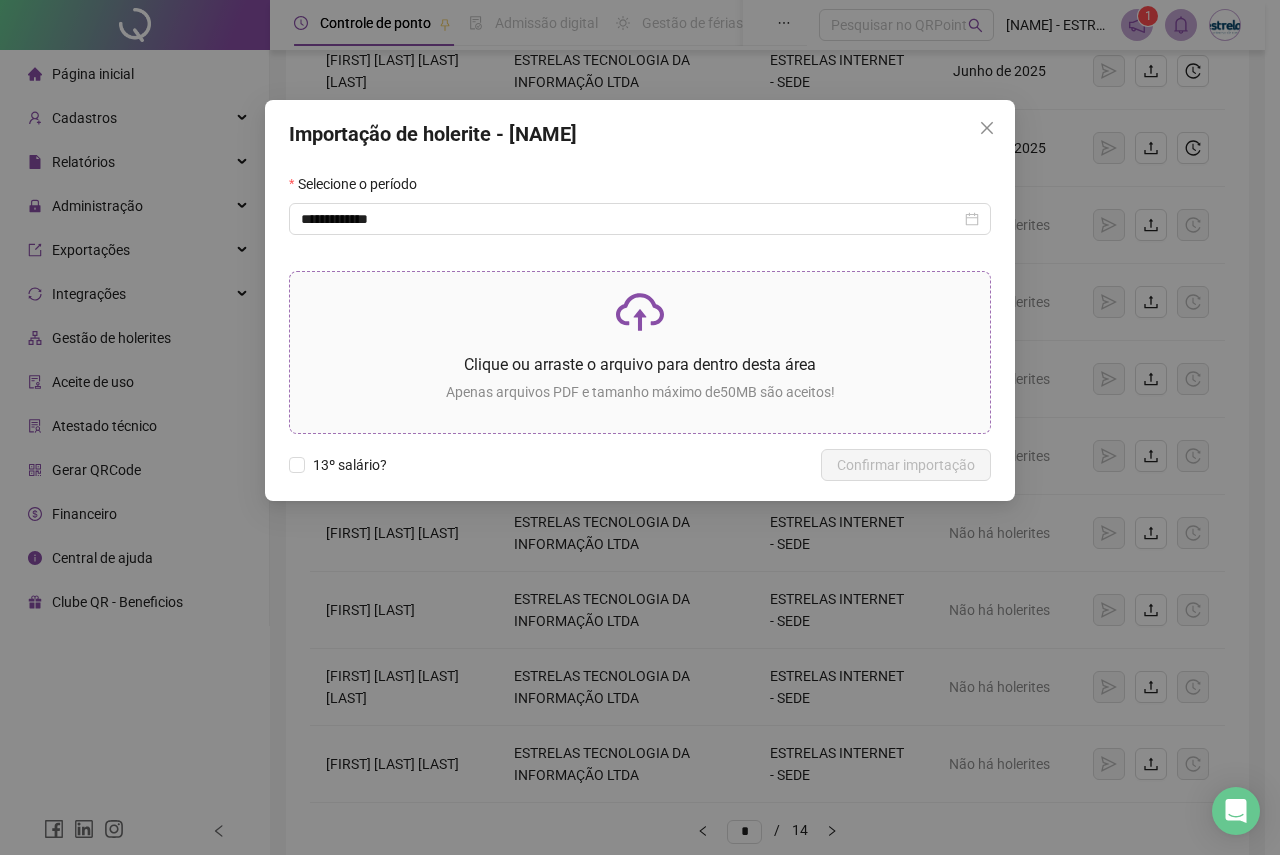 click 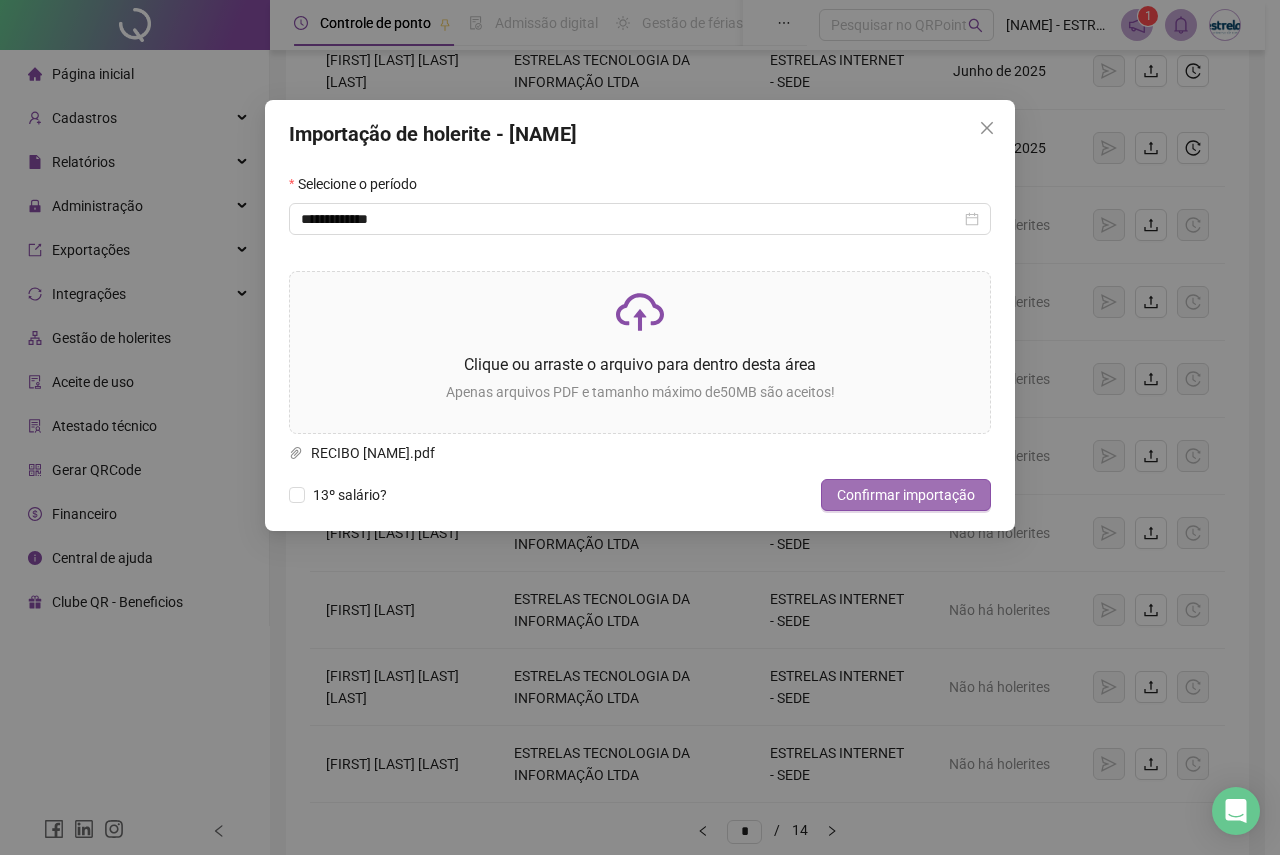 click on "Confirmar importação" at bounding box center (906, 495) 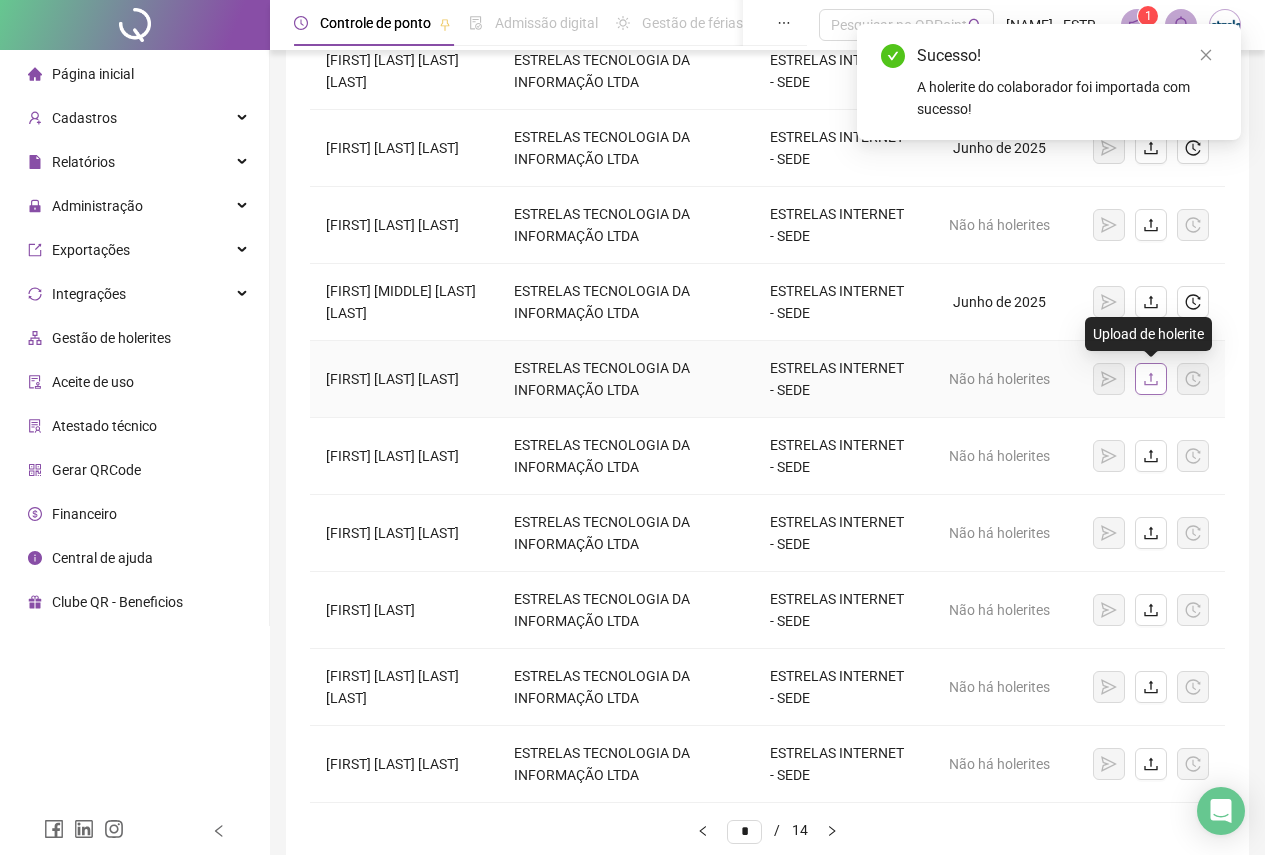click 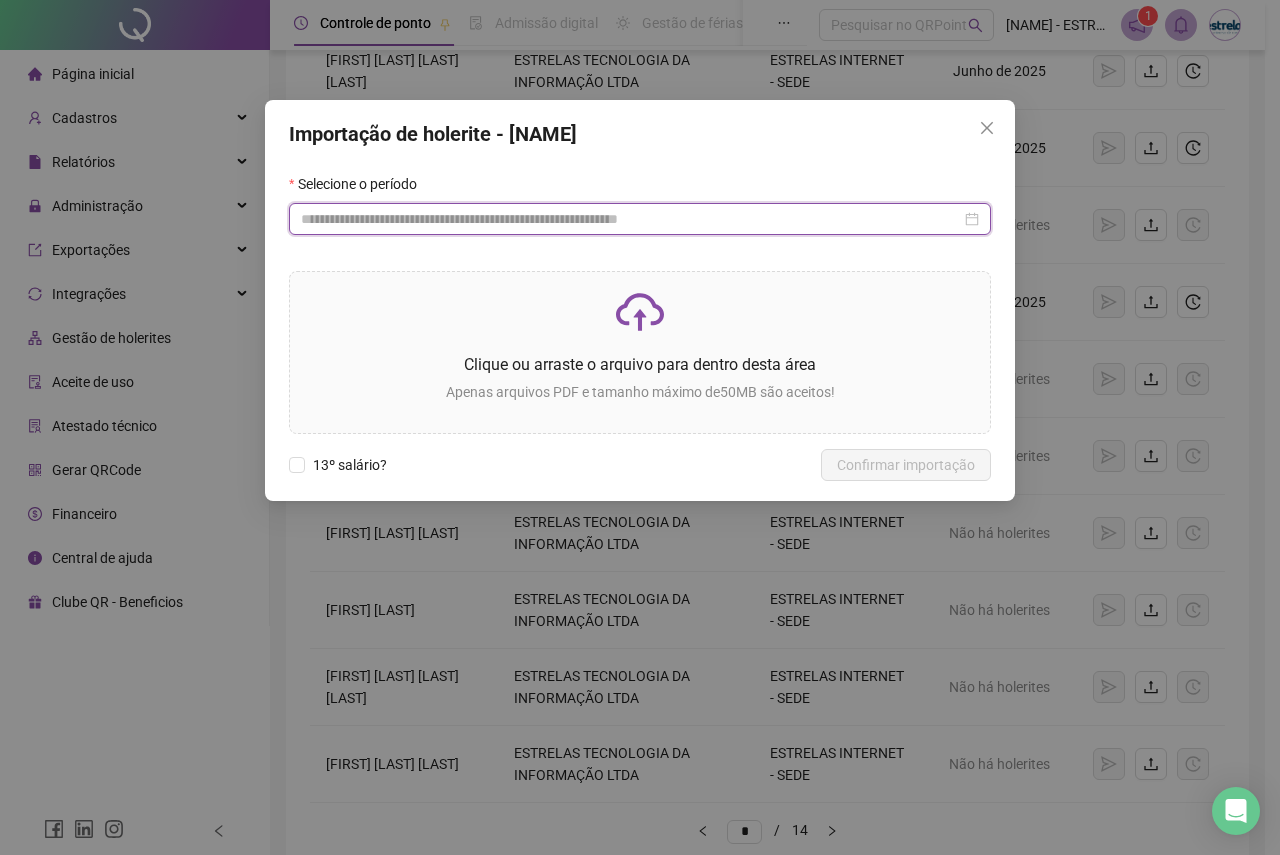 click at bounding box center [631, 219] 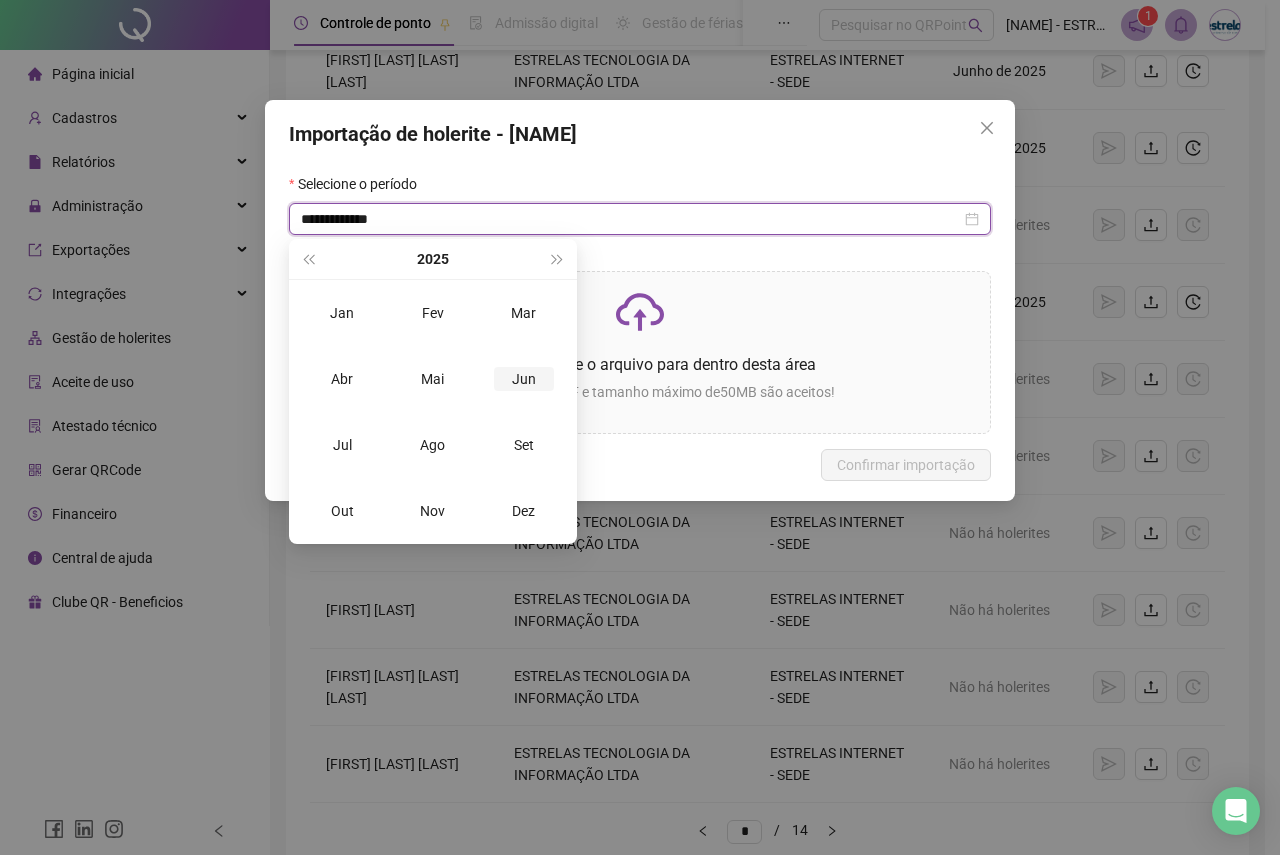 type on "**********" 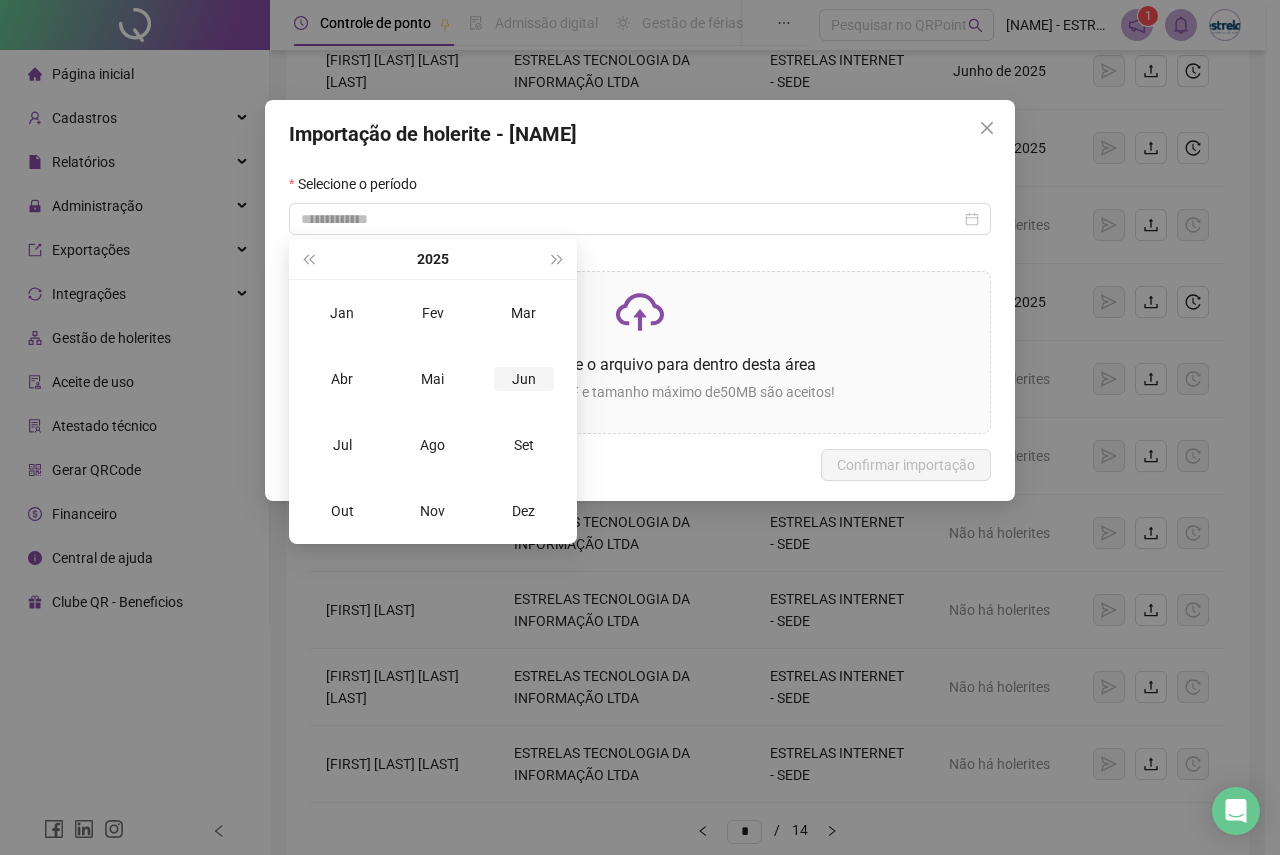 click on "Jun" at bounding box center (524, 379) 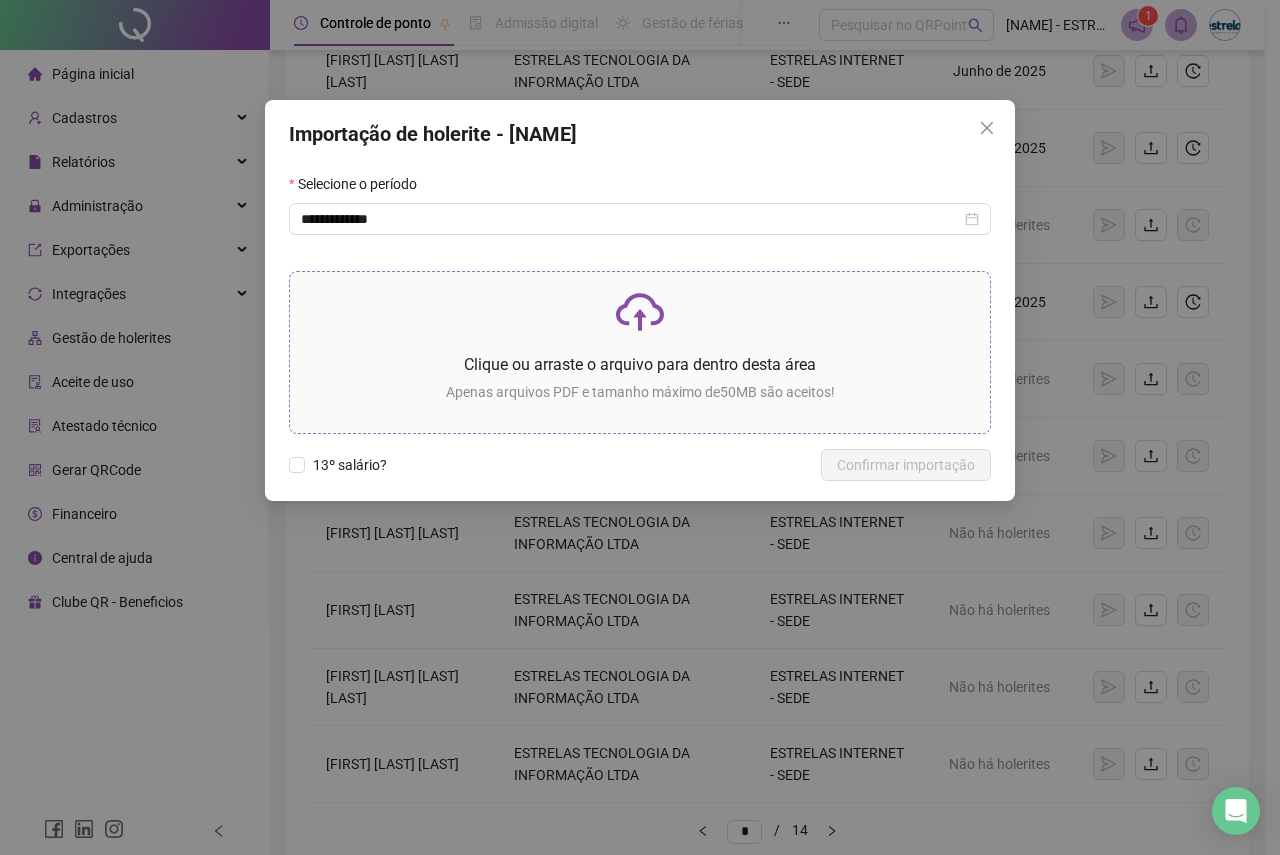 click 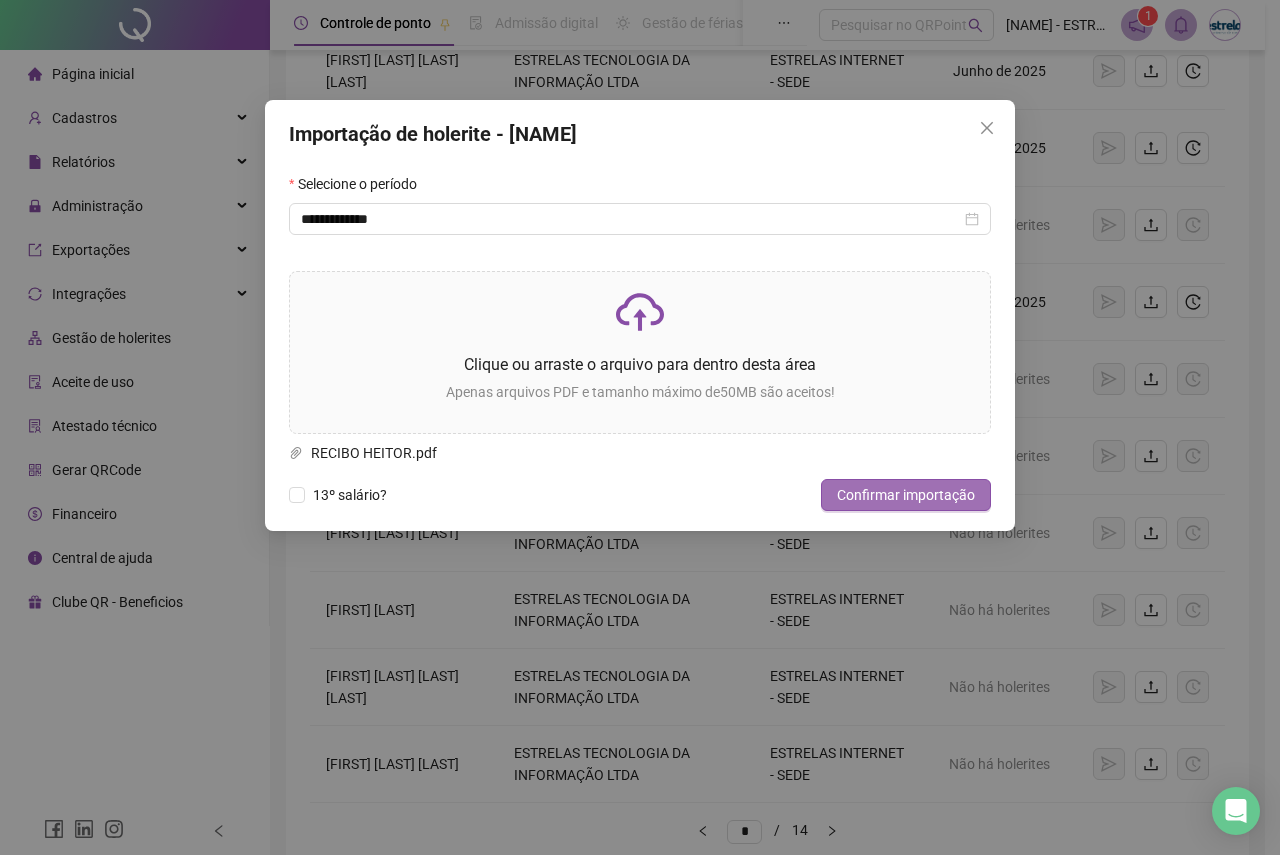 click on "Confirmar importação" at bounding box center (906, 495) 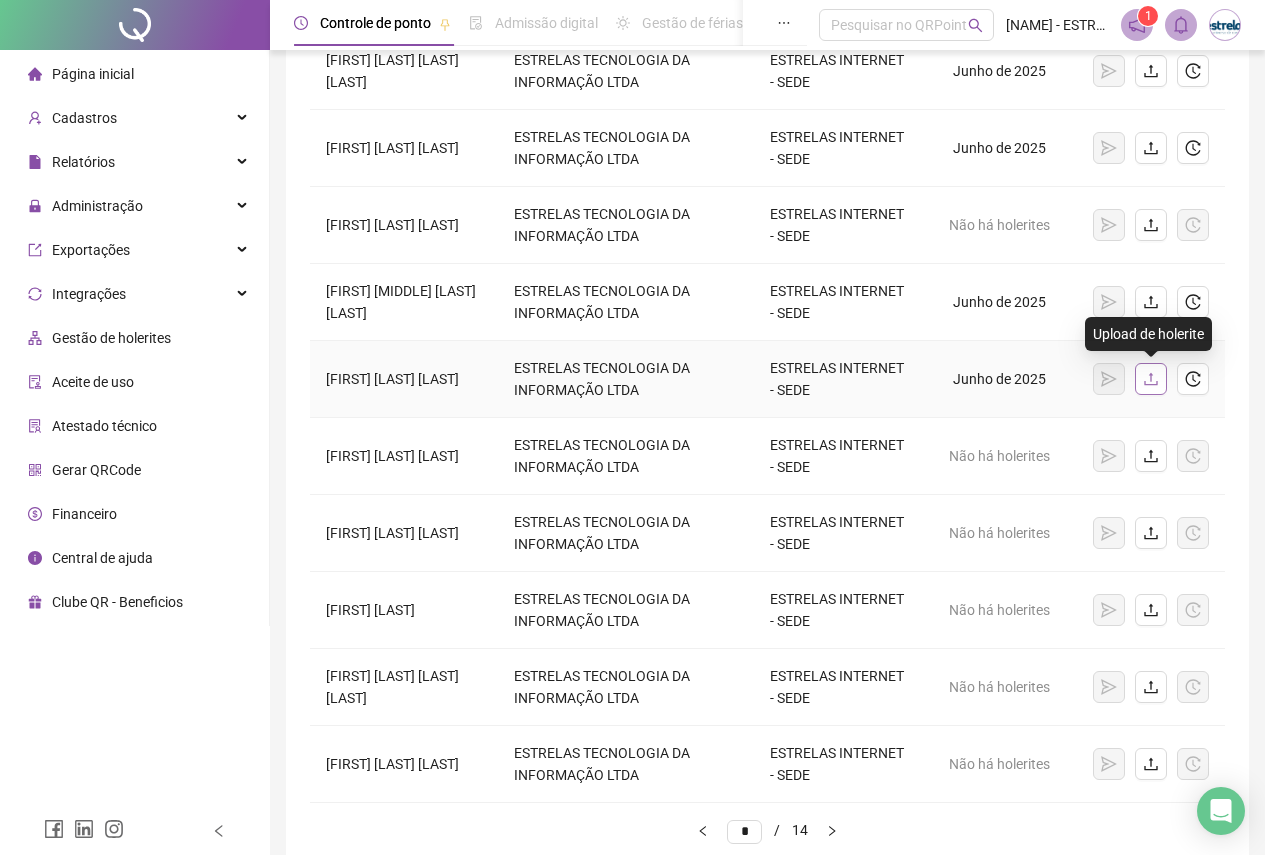 click 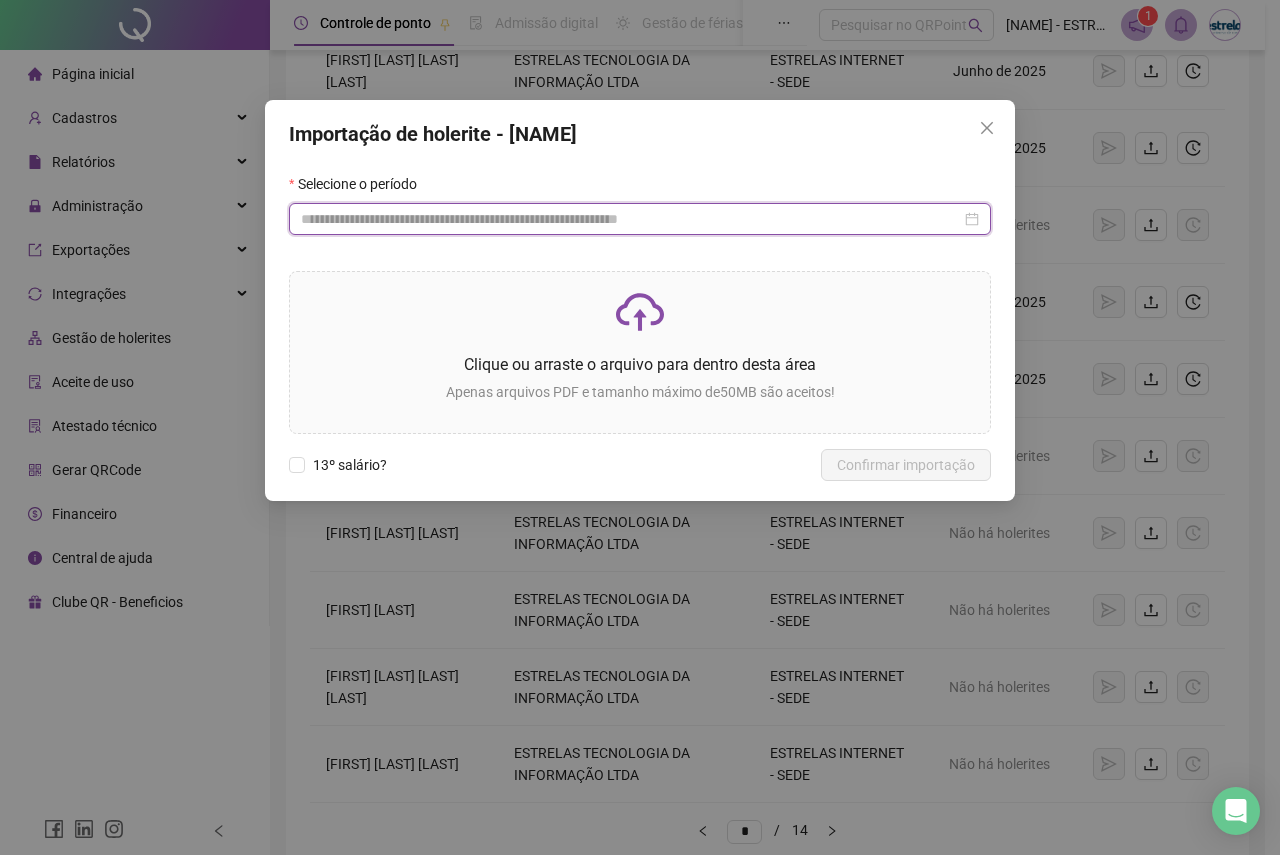 click at bounding box center (631, 219) 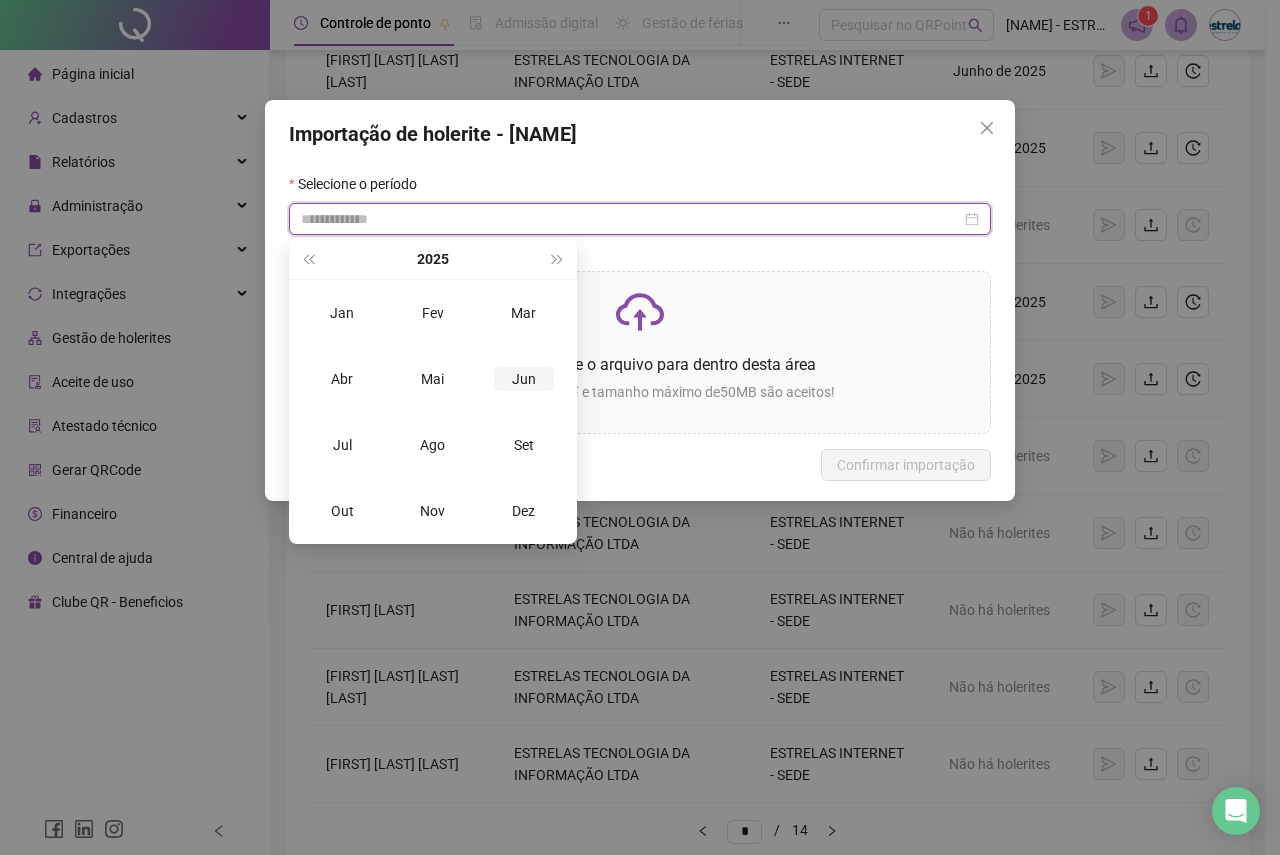 type on "**********" 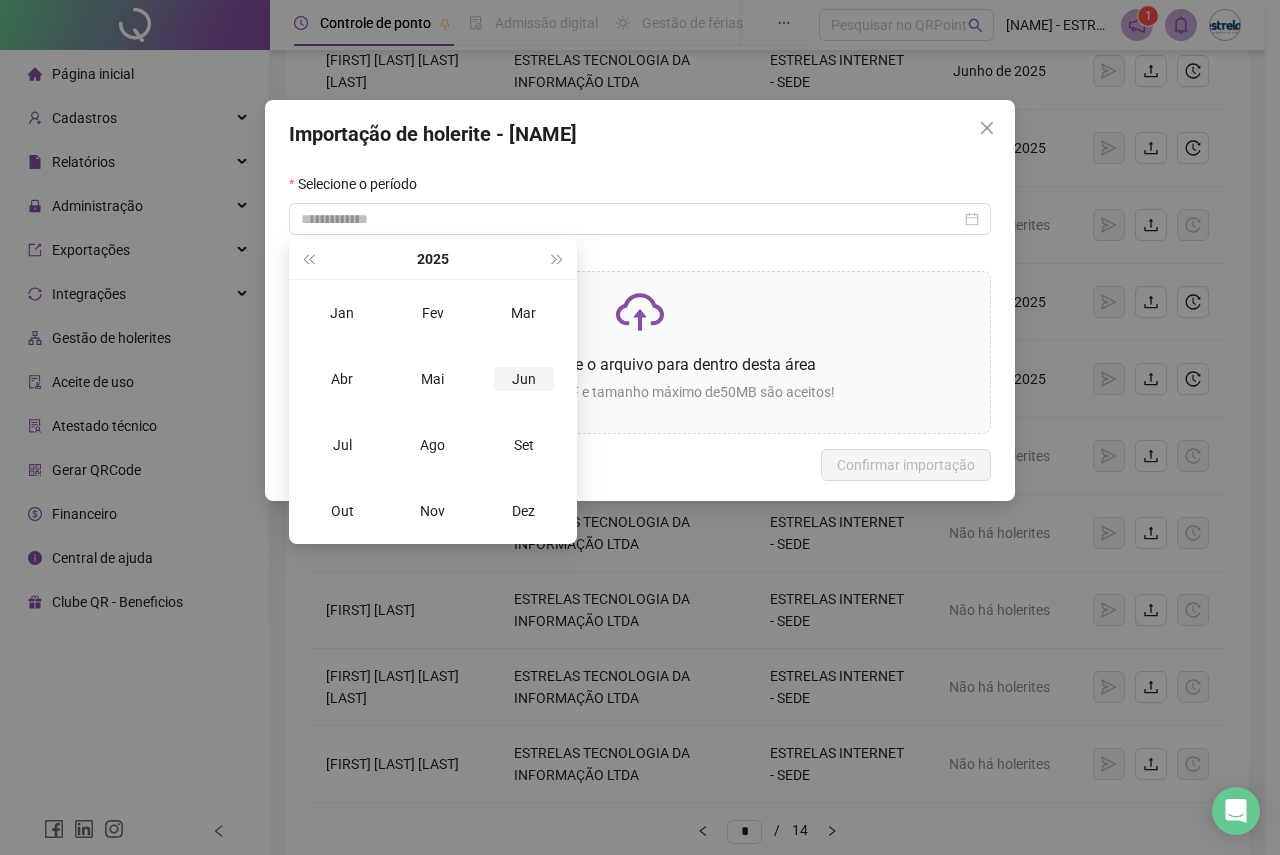 click on "Jun" at bounding box center [524, 379] 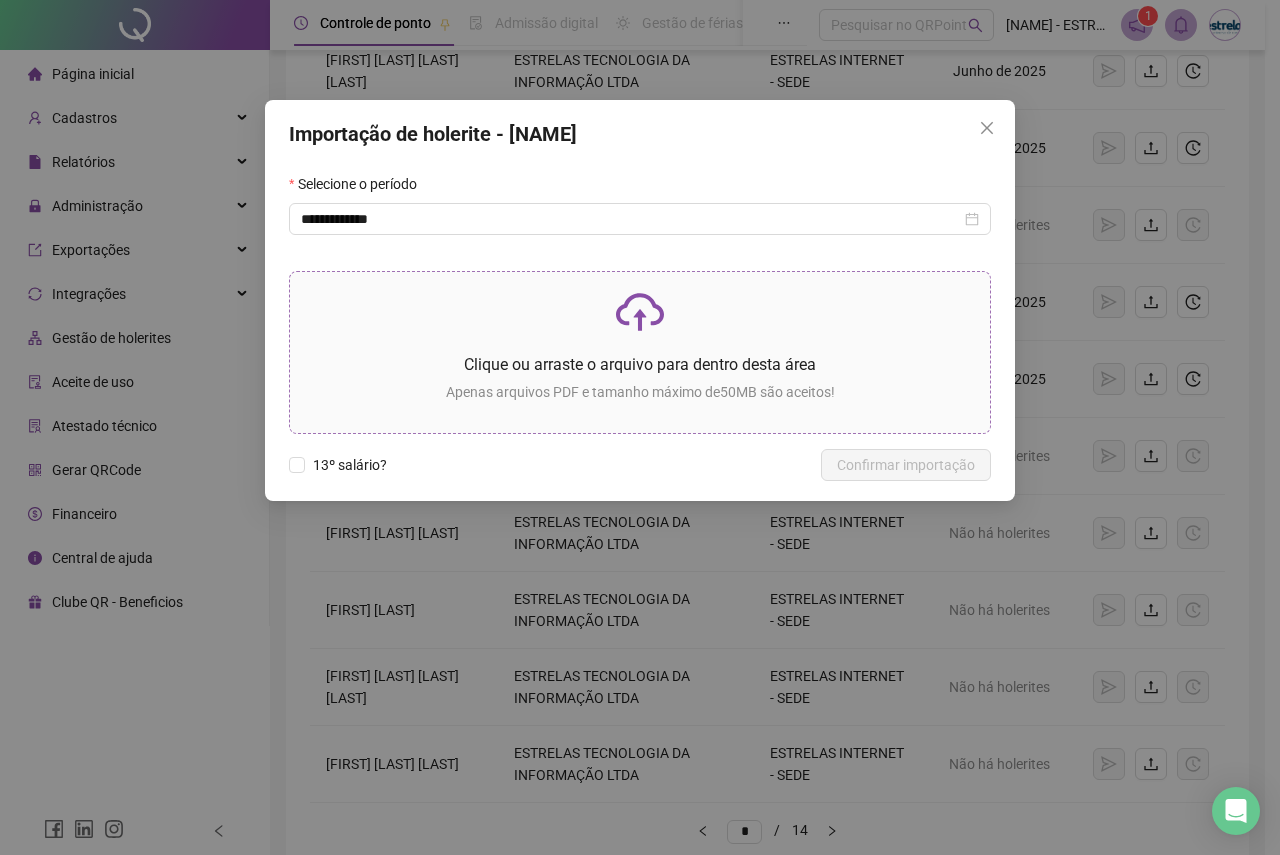 click 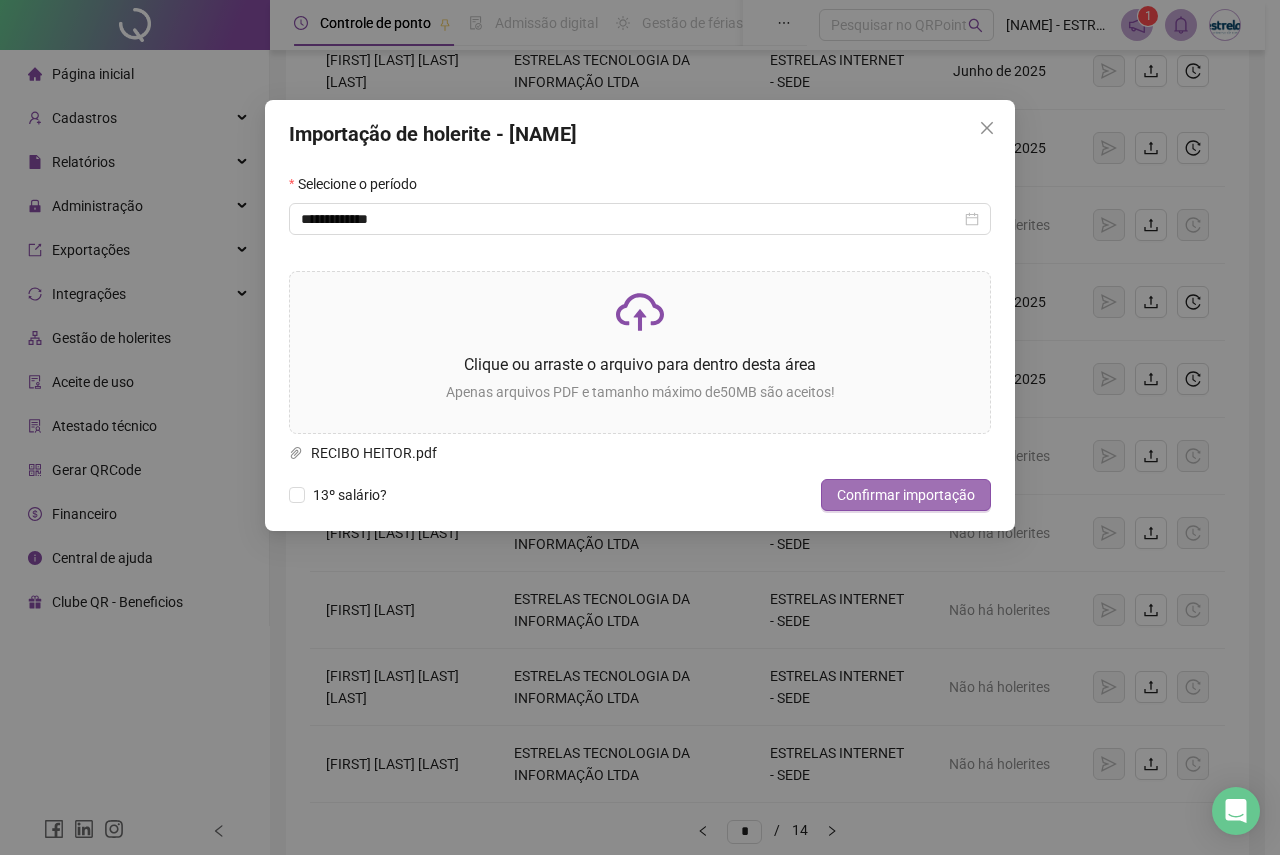 click on "Confirmar importação" at bounding box center [906, 495] 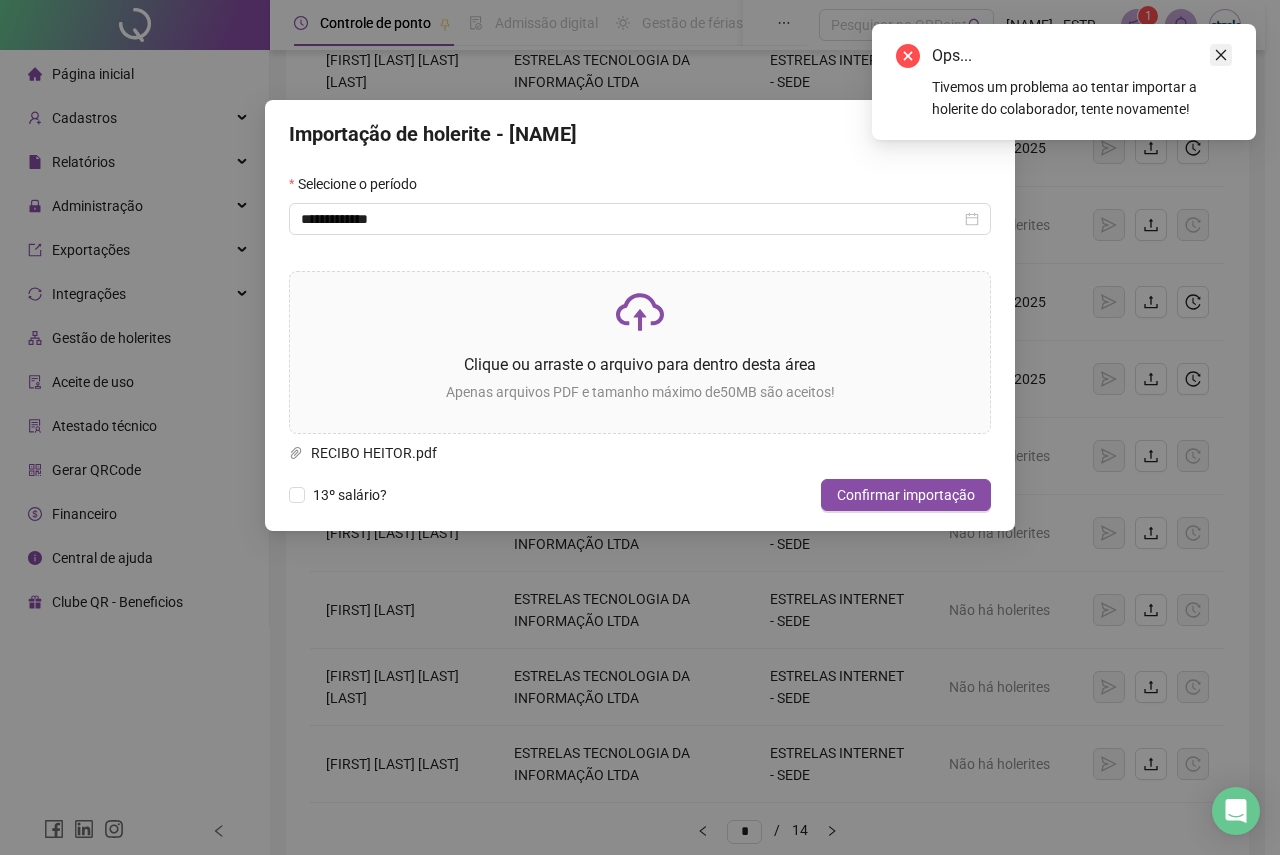 click at bounding box center [1221, 55] 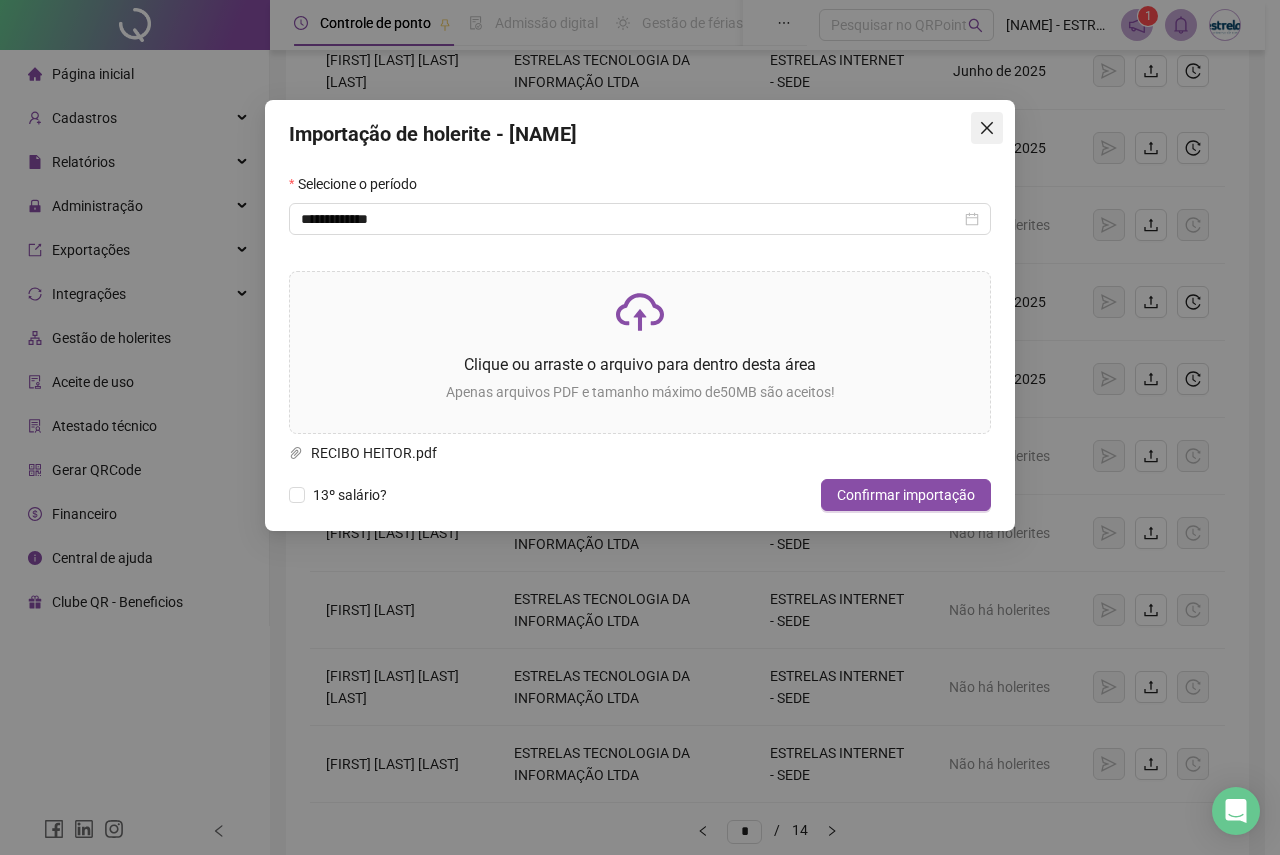 click 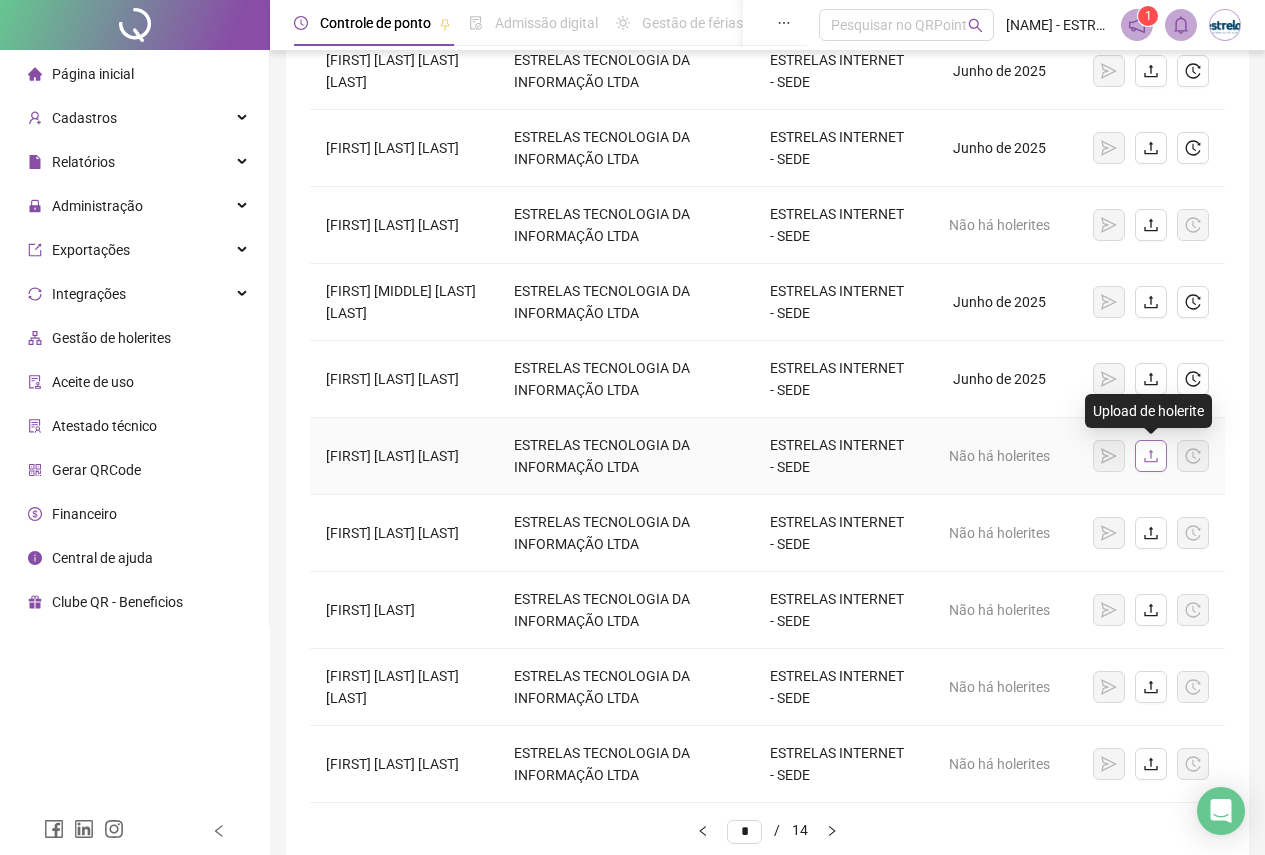 click 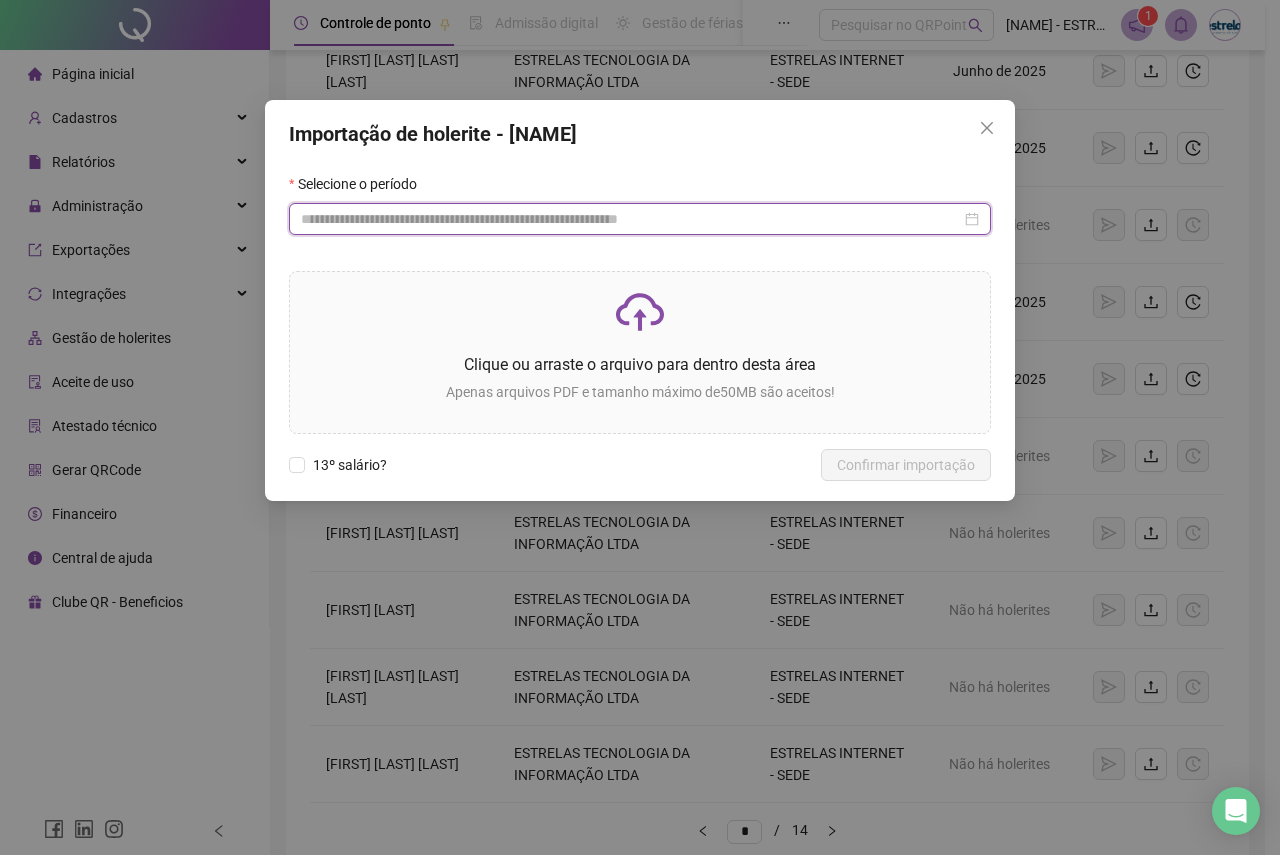 click at bounding box center (631, 219) 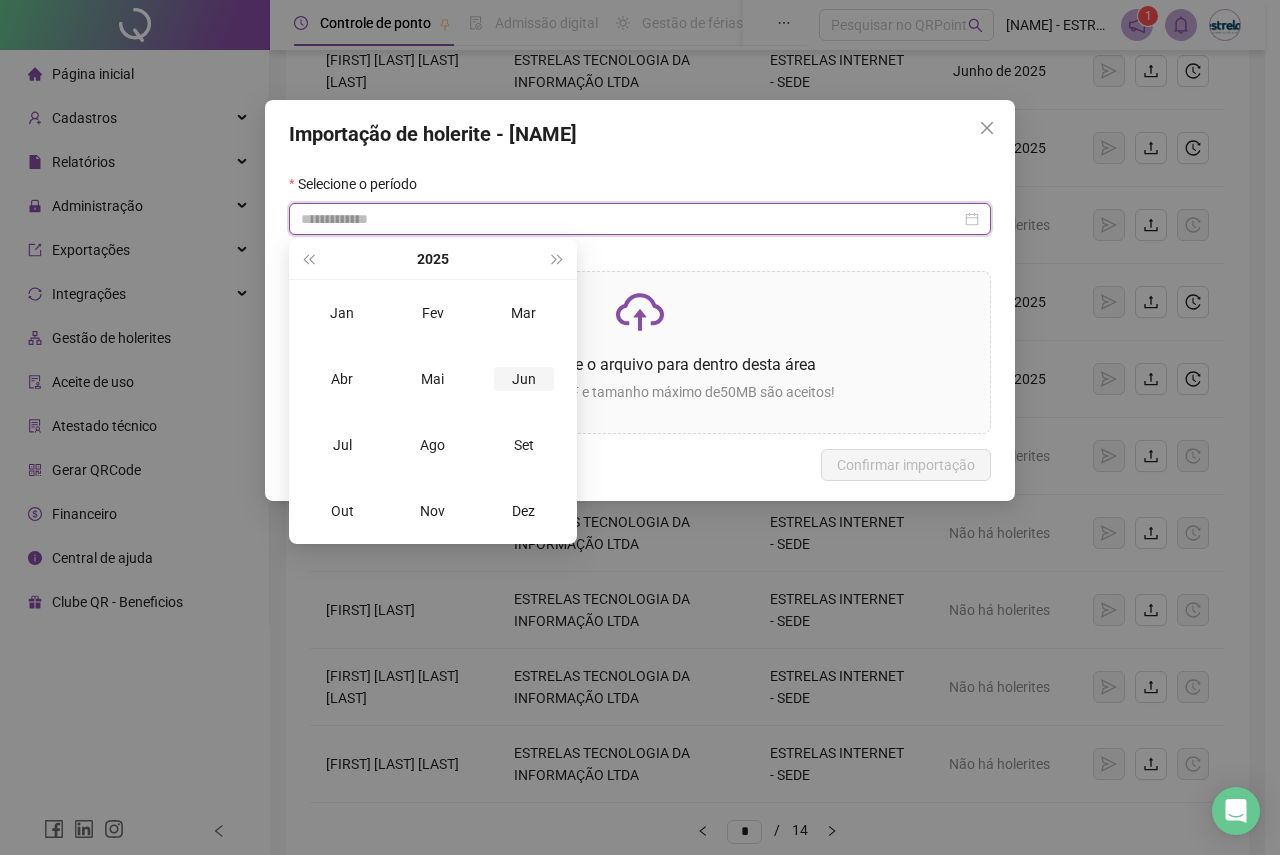 type on "**********" 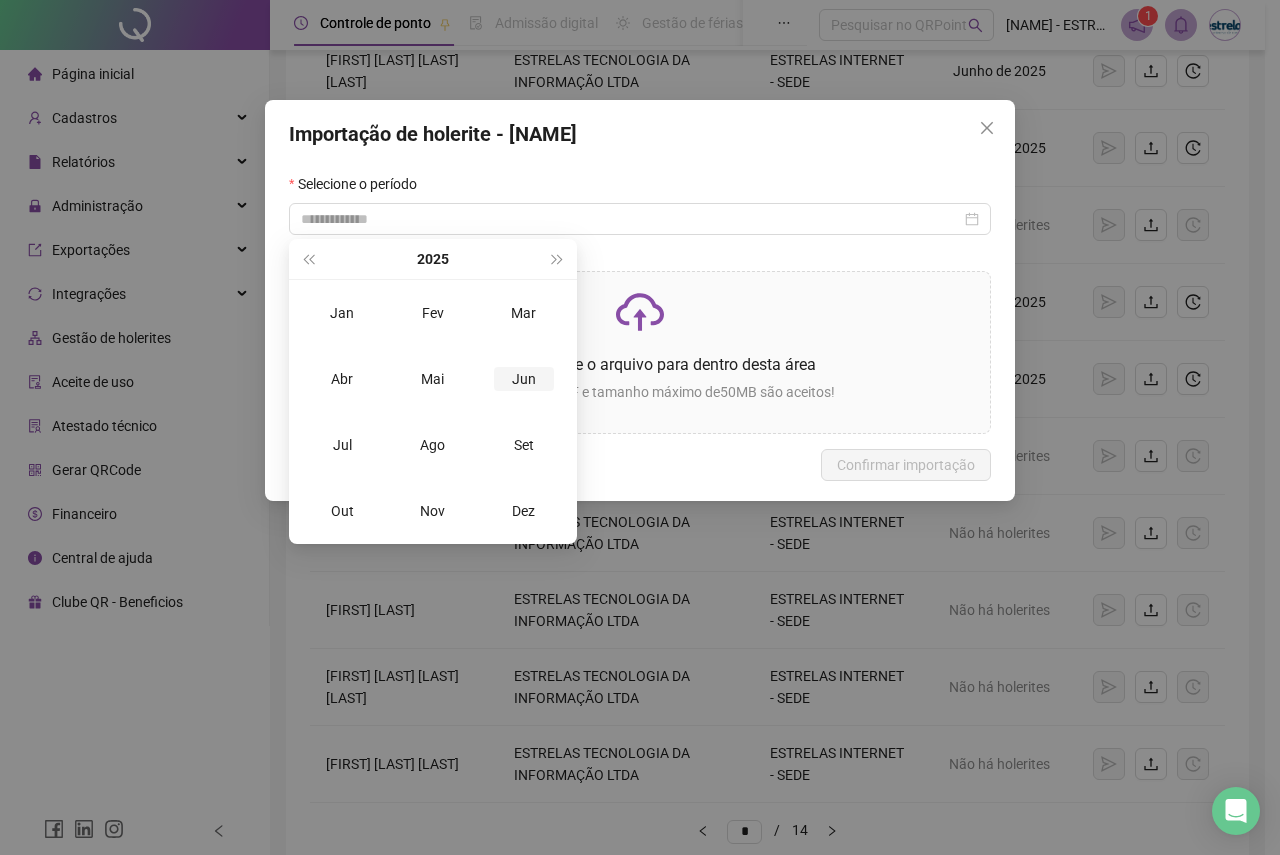 click on "Jun" at bounding box center [524, 379] 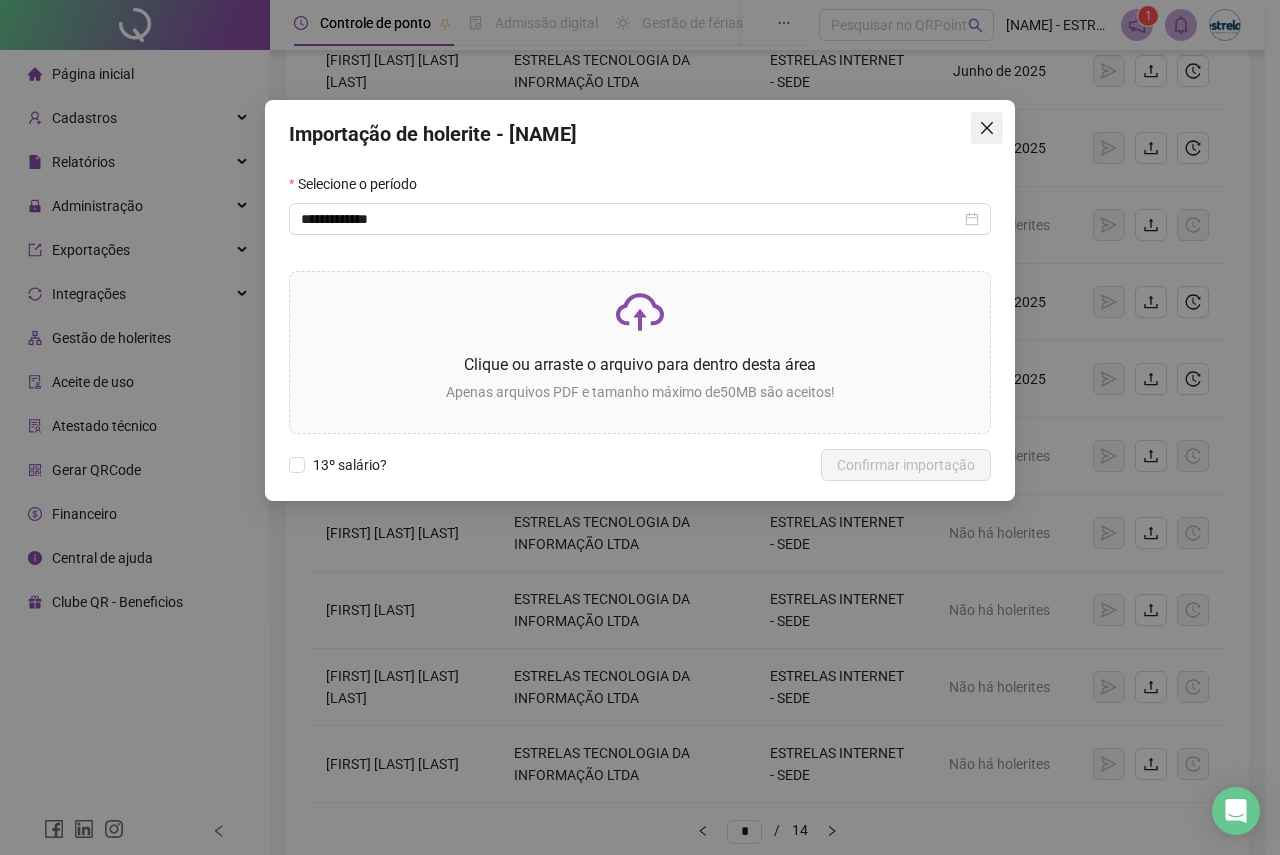 click at bounding box center [987, 128] 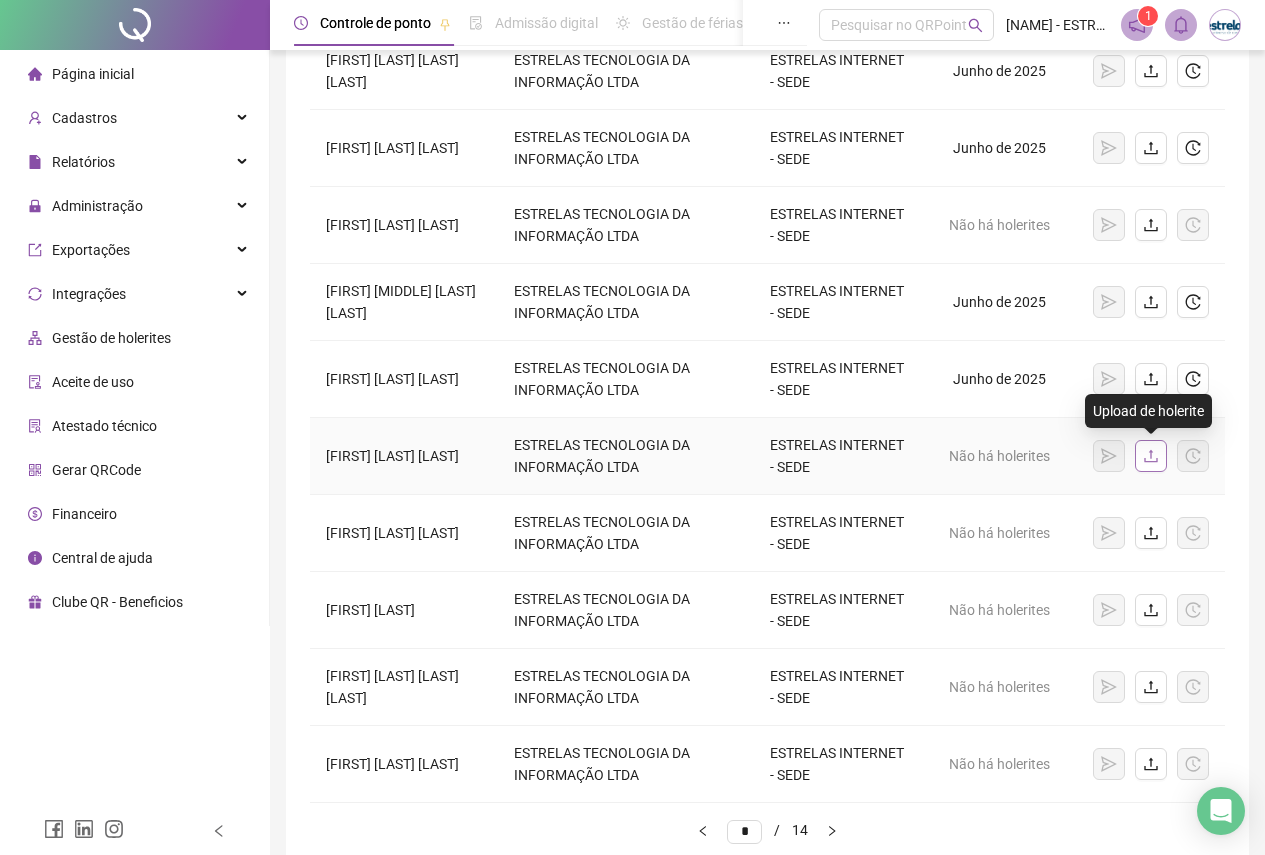 click at bounding box center [1151, 456] 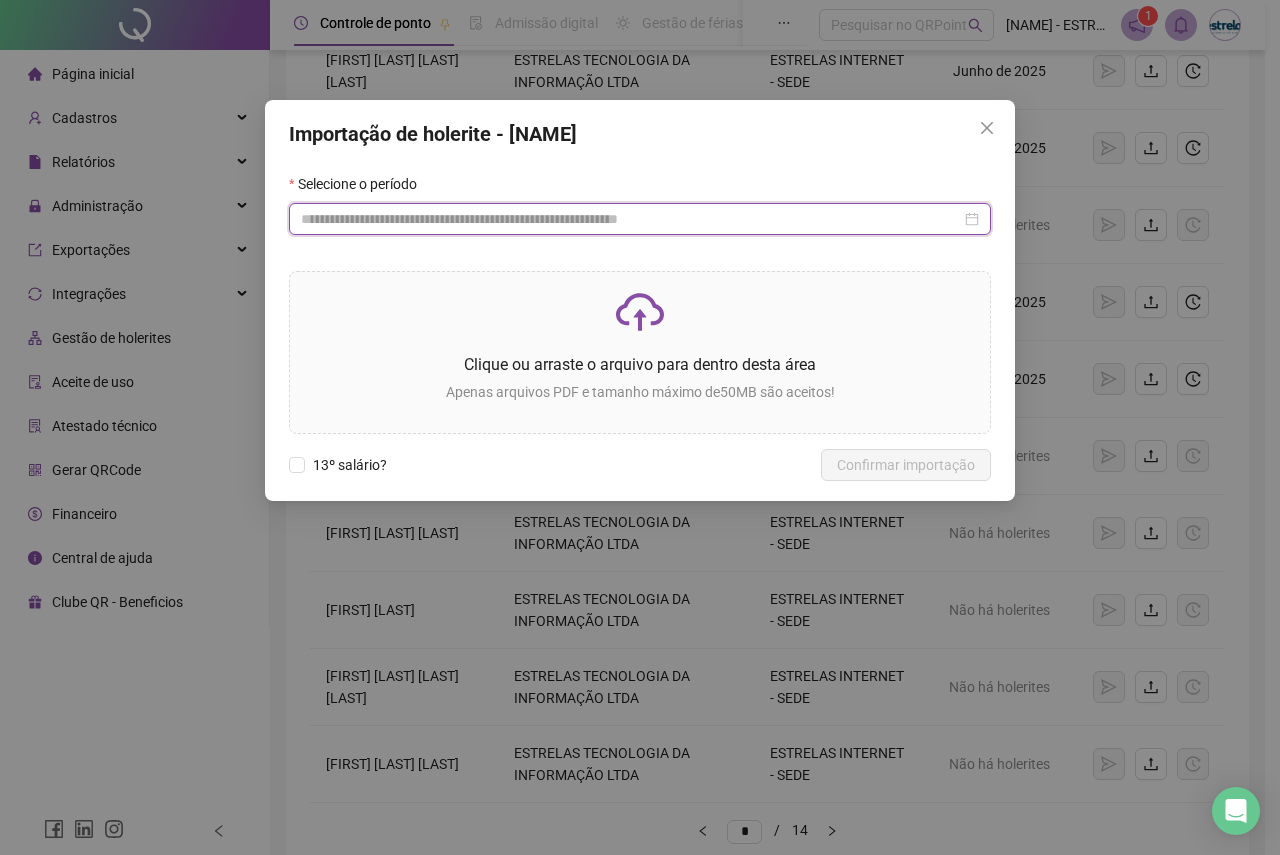 click at bounding box center (631, 219) 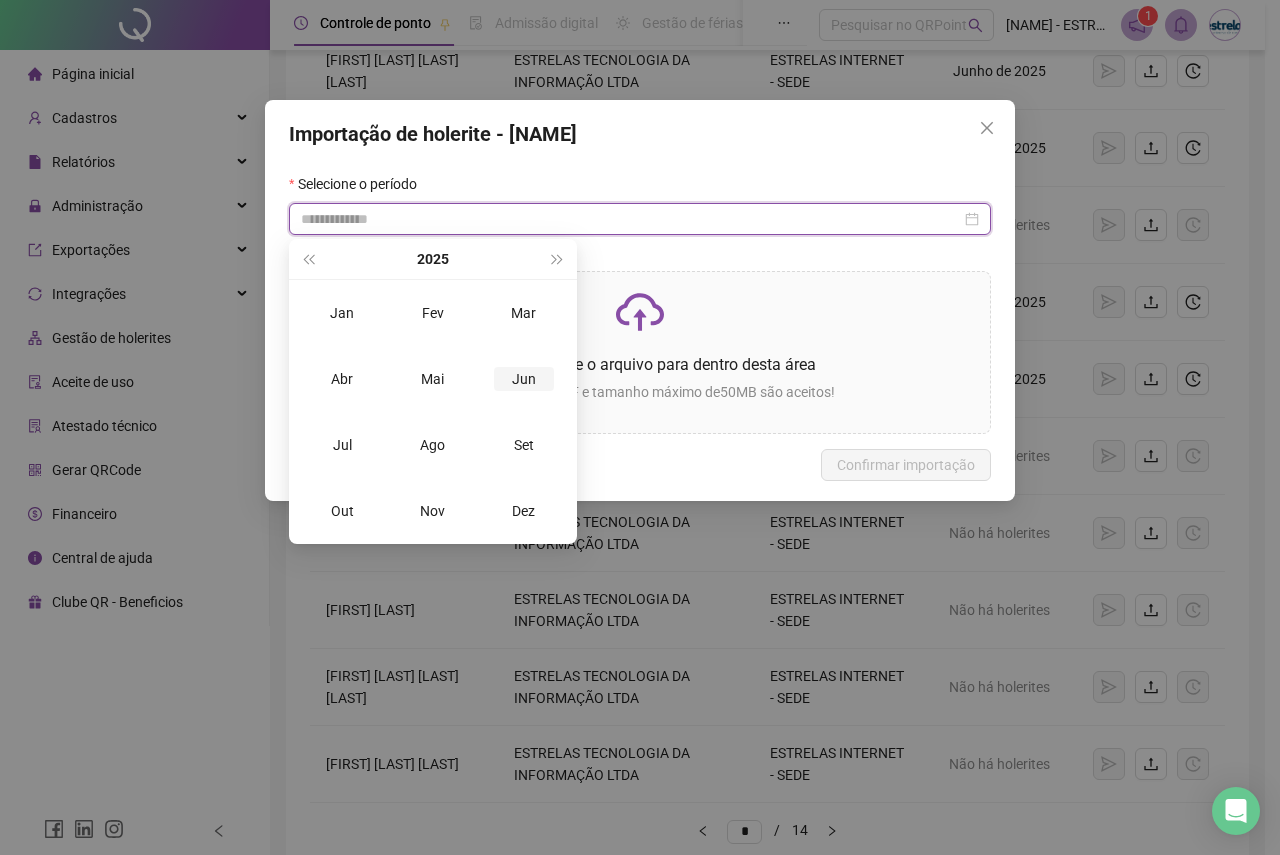 type on "**********" 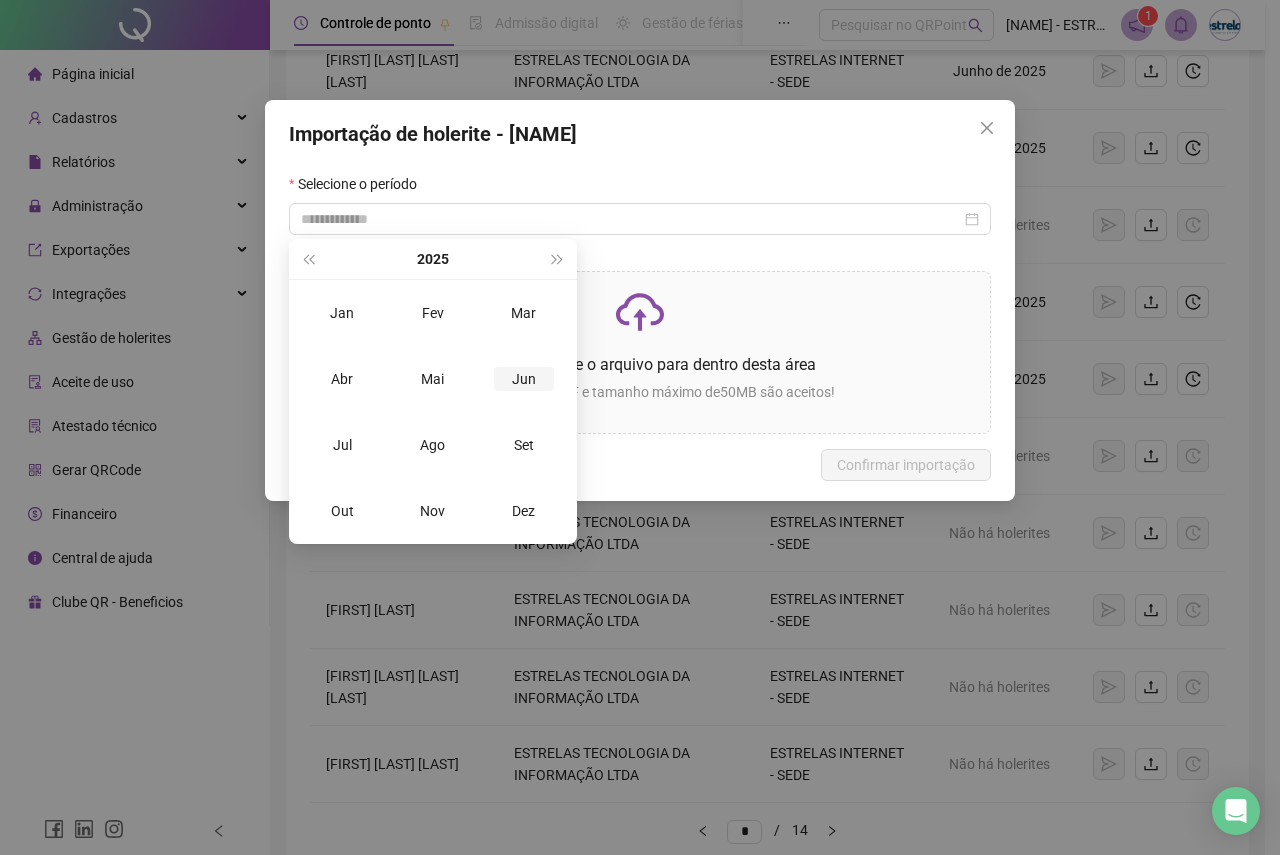 click on "Jun" at bounding box center (524, 379) 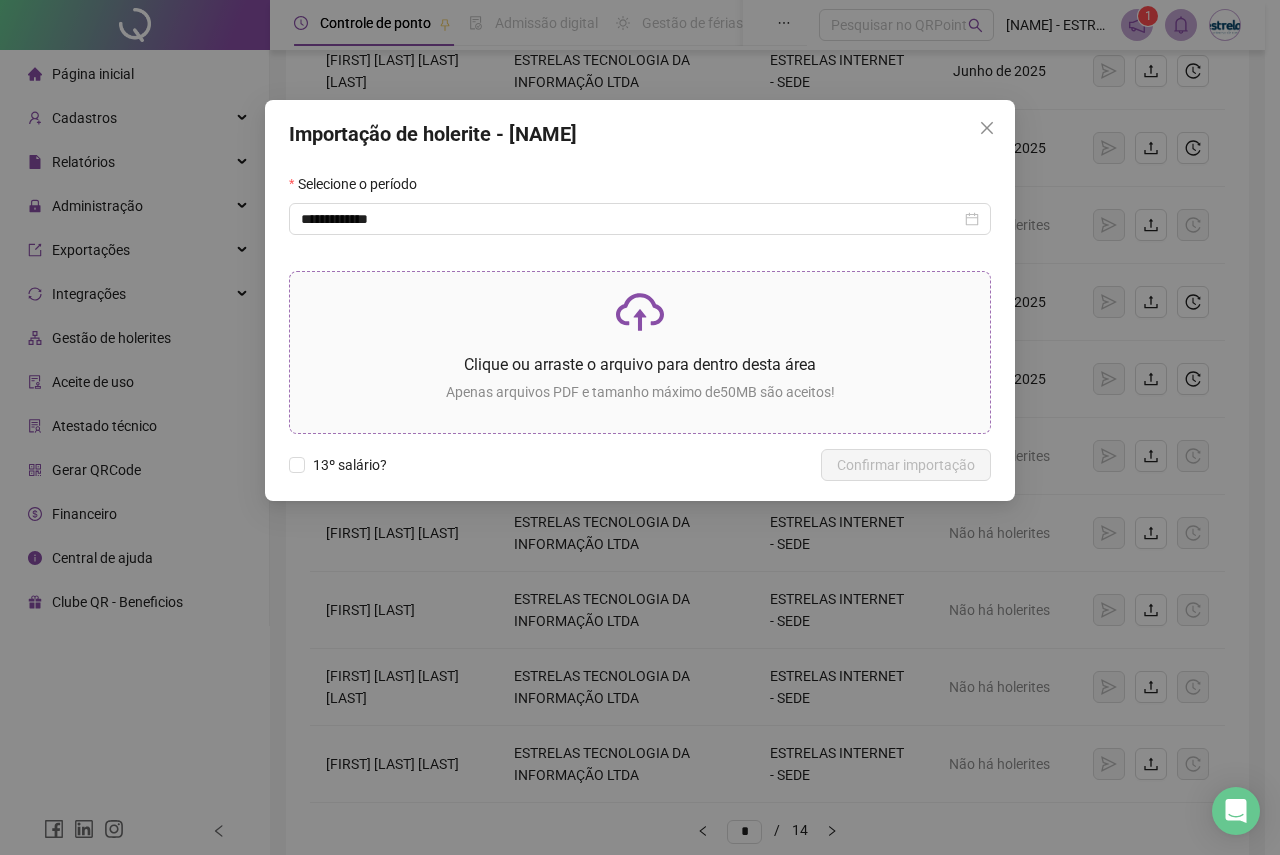 click 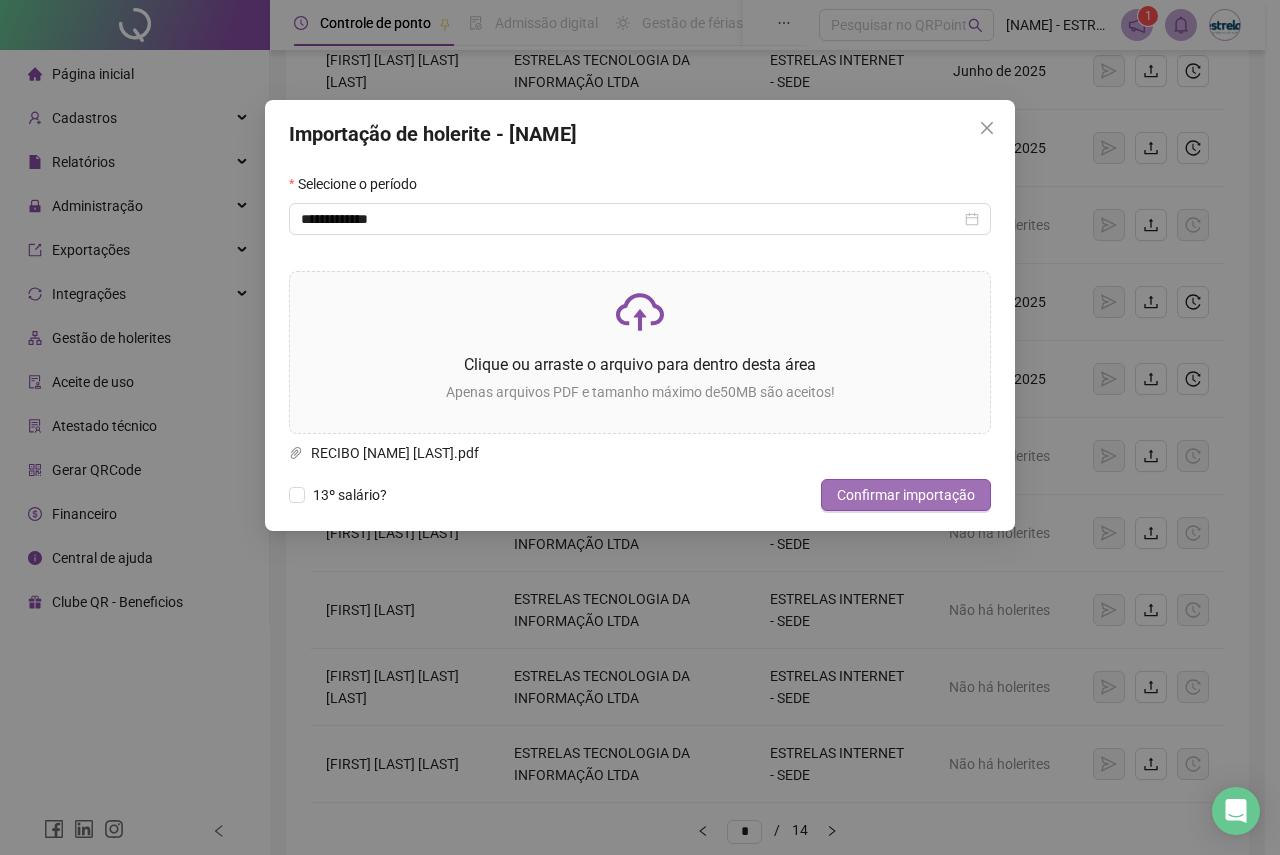 click on "Confirmar importação" at bounding box center (906, 495) 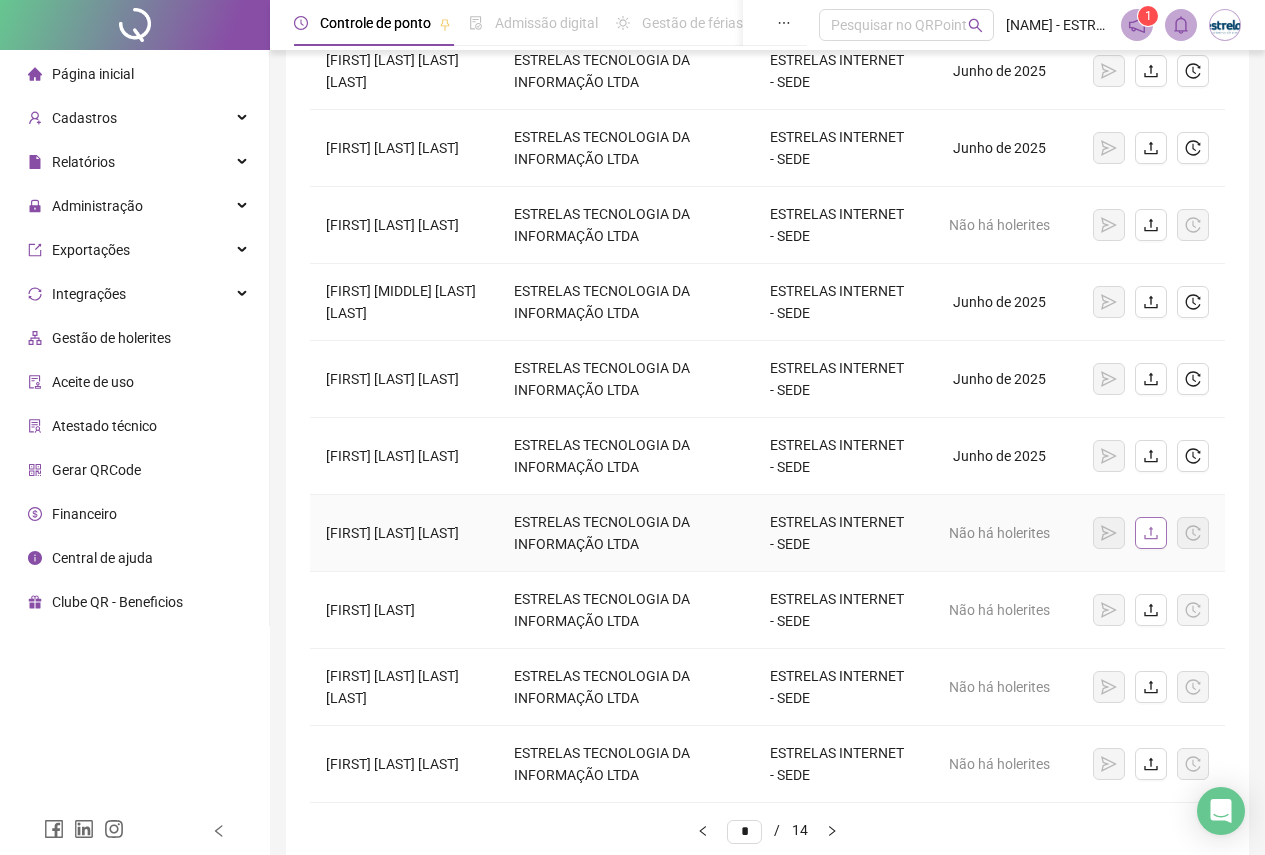 click 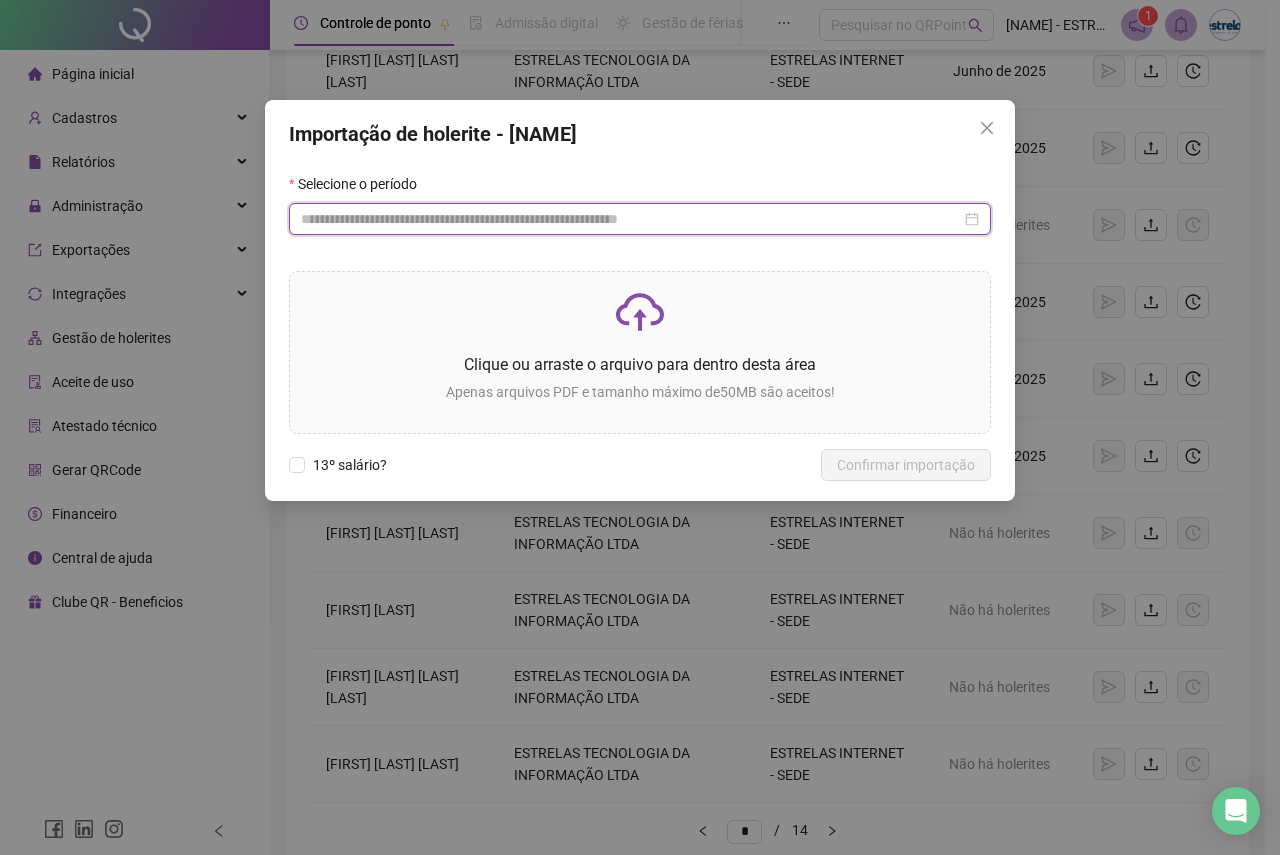 click at bounding box center (631, 219) 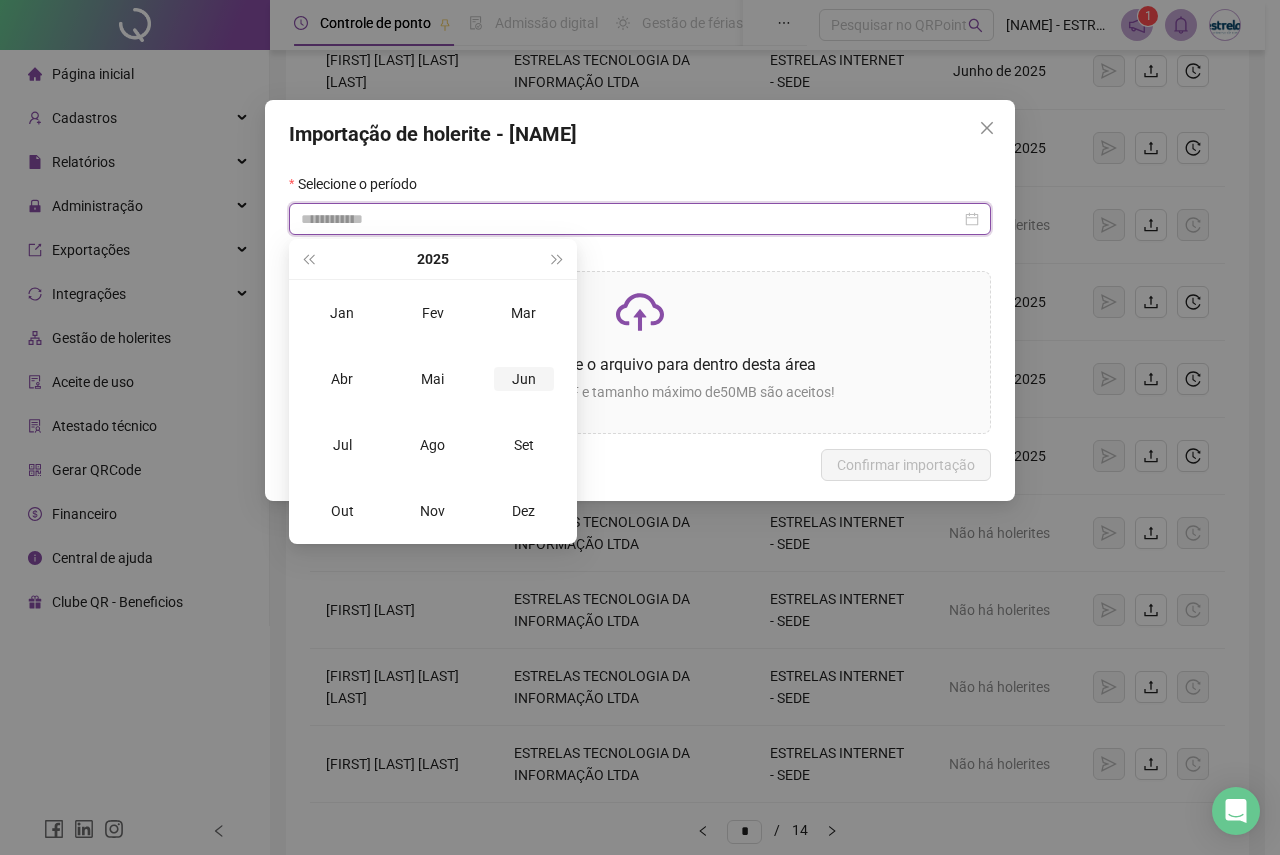 type on "**********" 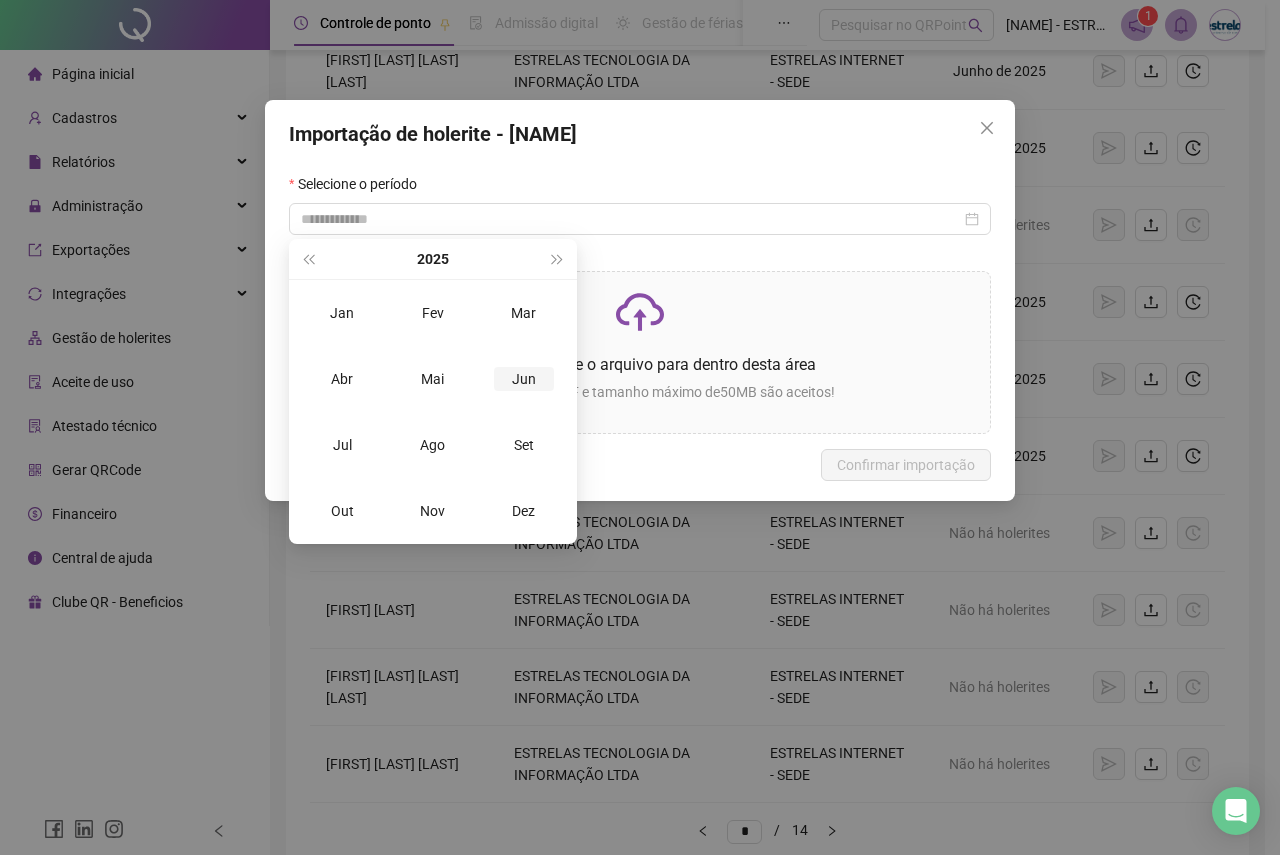 click on "Jun" at bounding box center [524, 379] 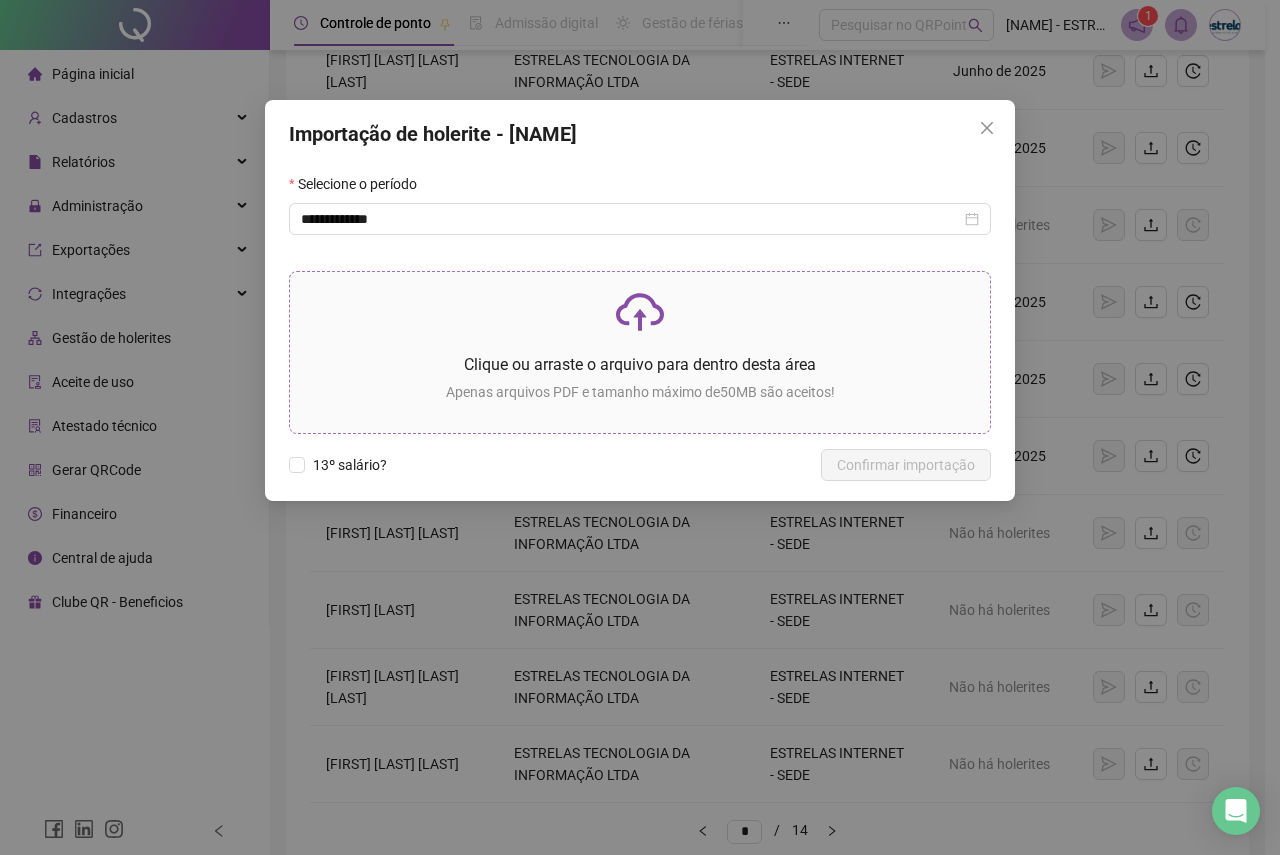 click 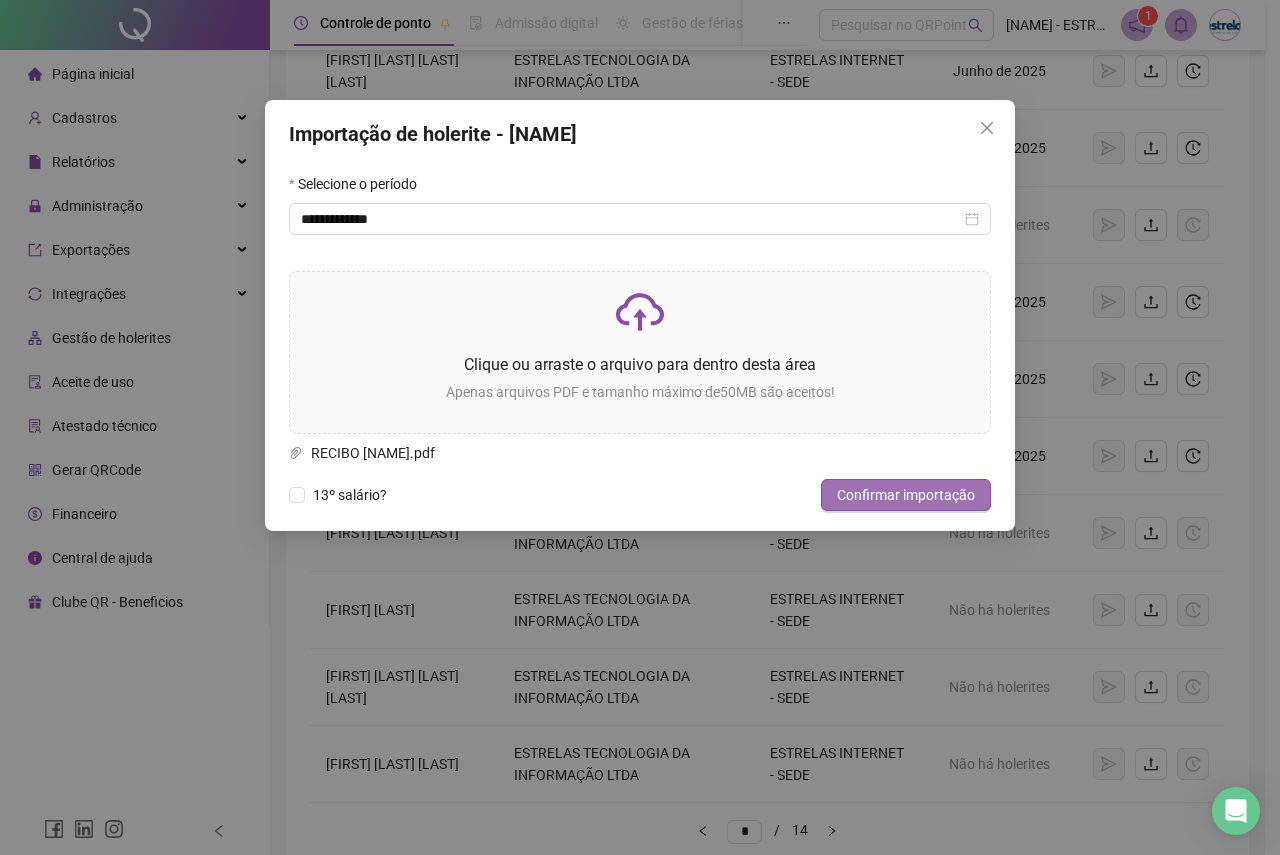 click on "Confirmar importação" at bounding box center (906, 495) 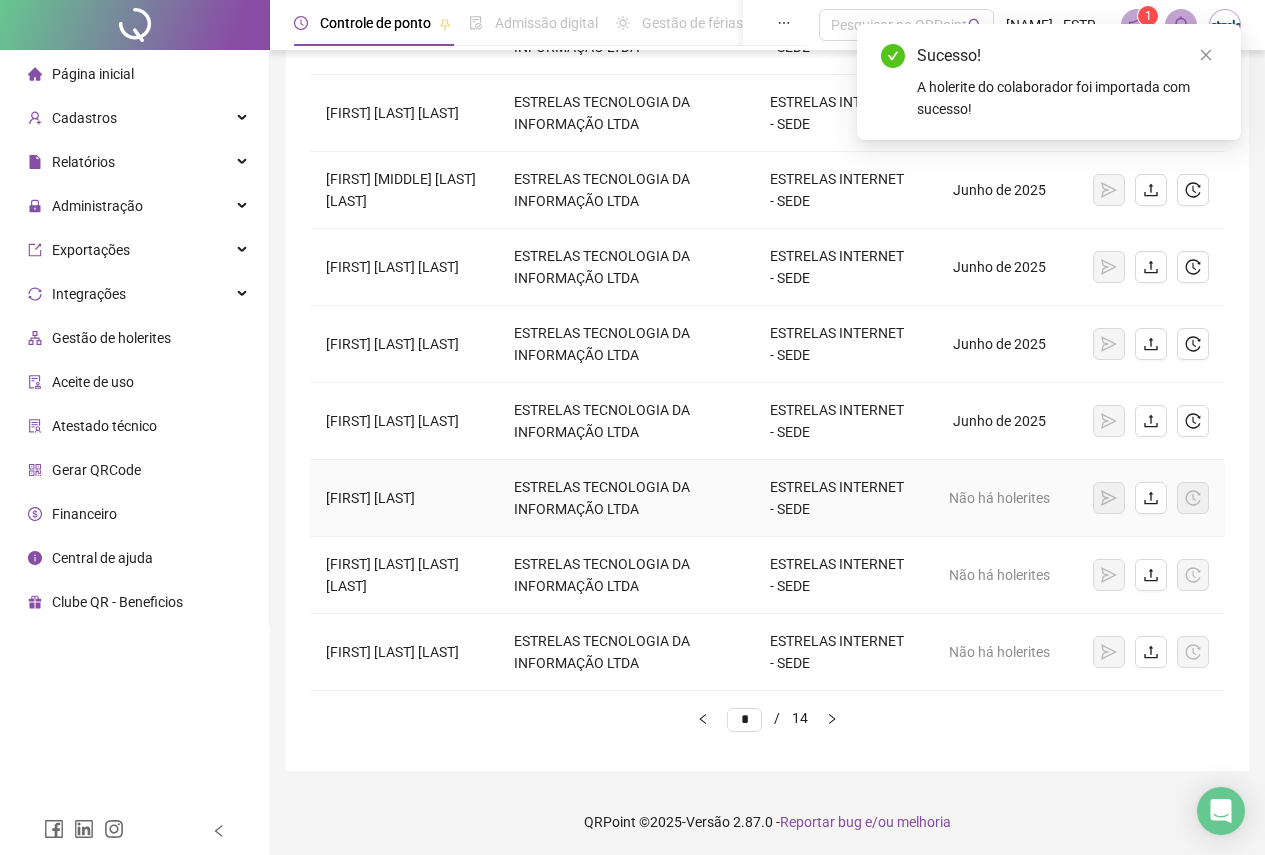 scroll, scrollTop: 414, scrollLeft: 0, axis: vertical 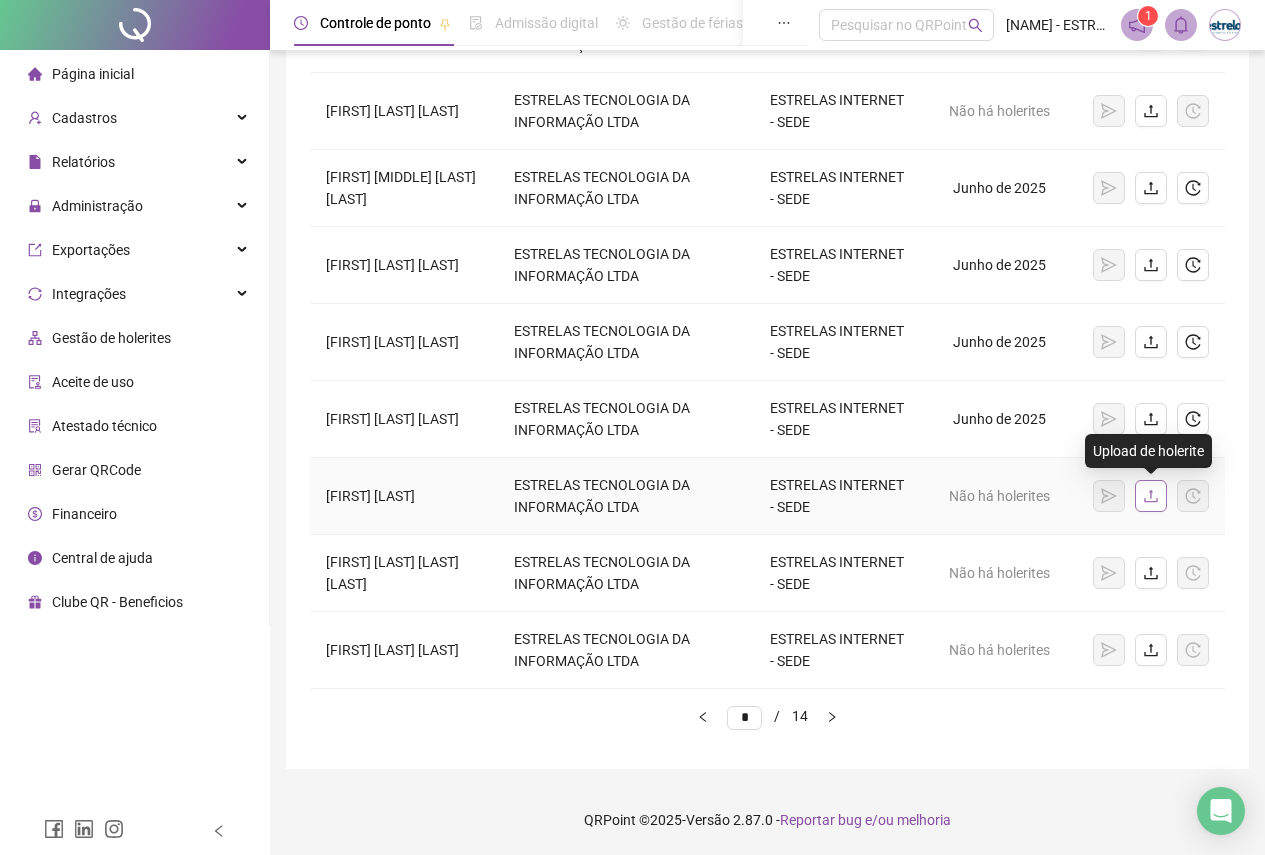 click at bounding box center [1151, 496] 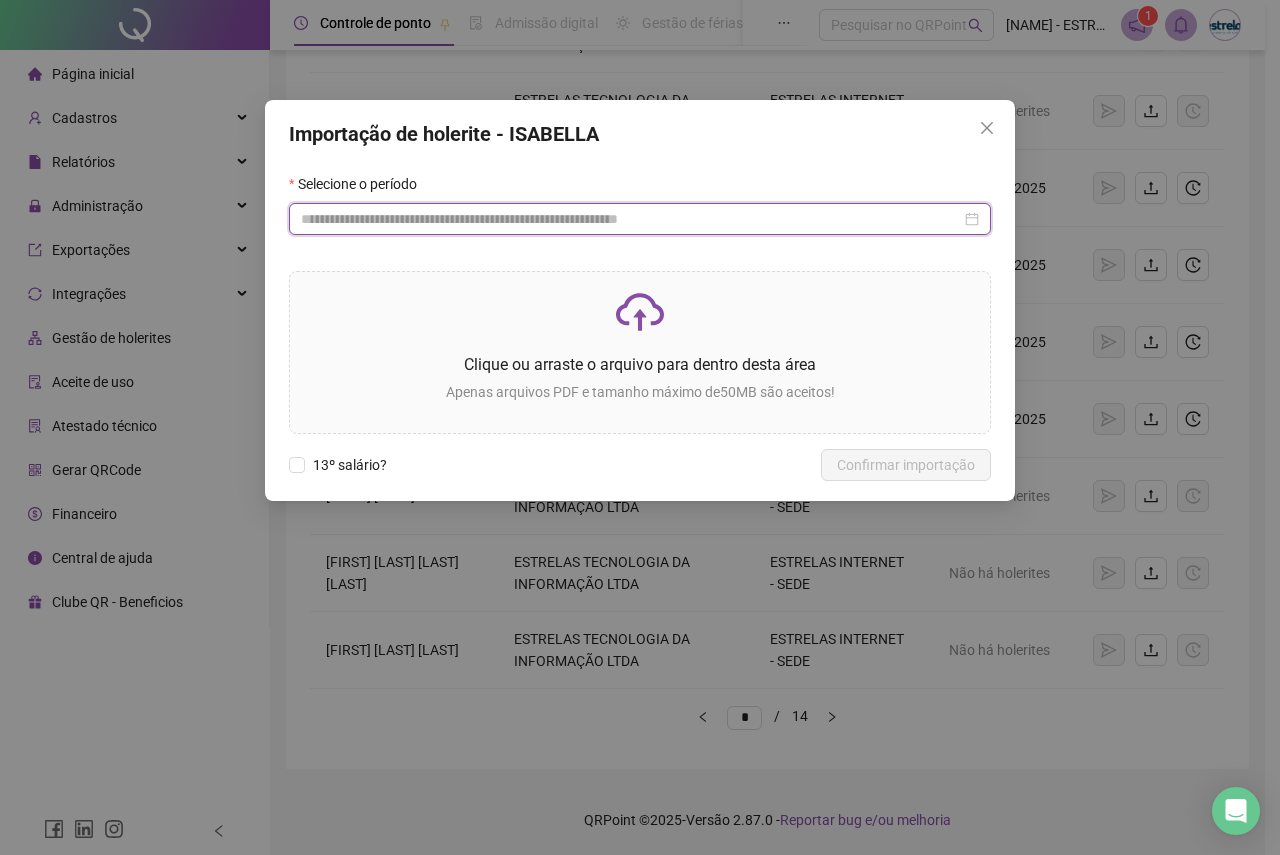 click at bounding box center (631, 219) 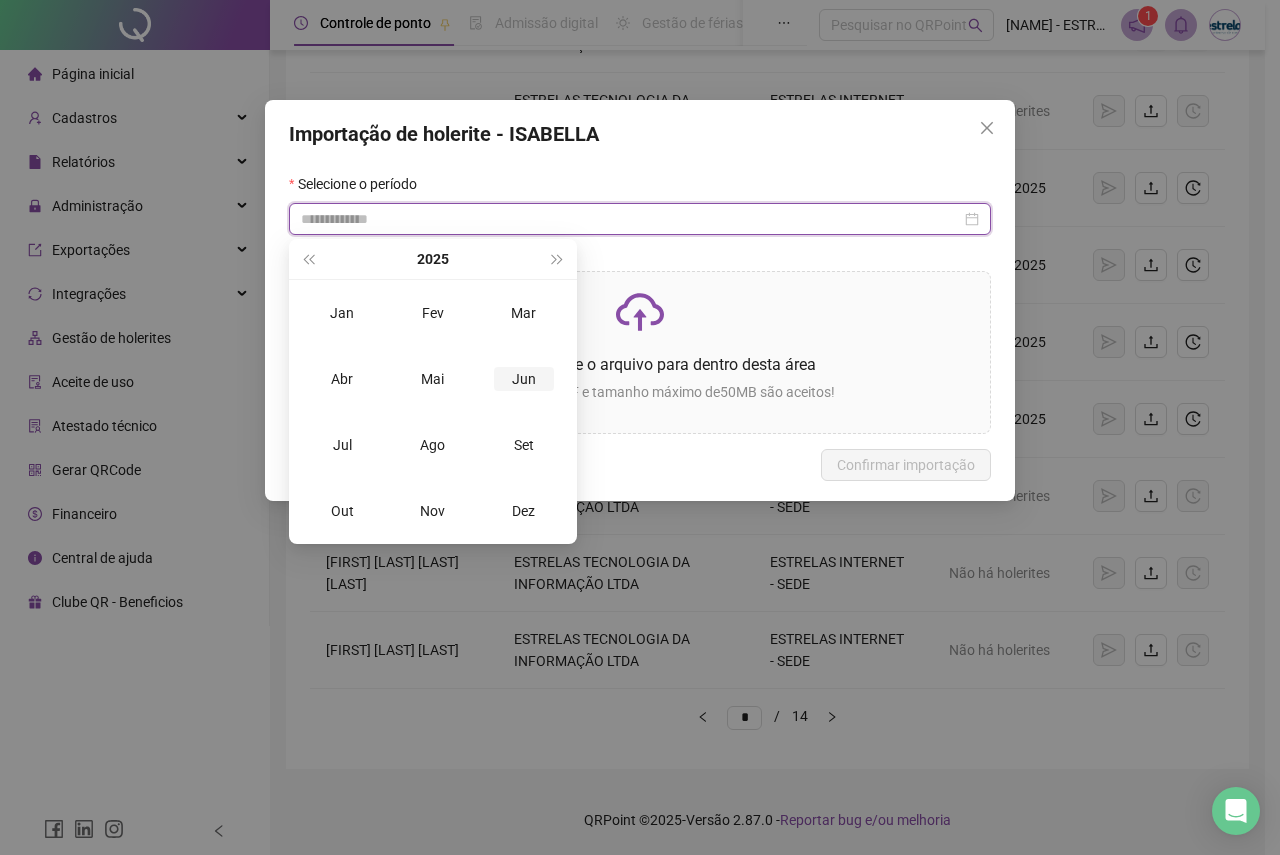 type on "**********" 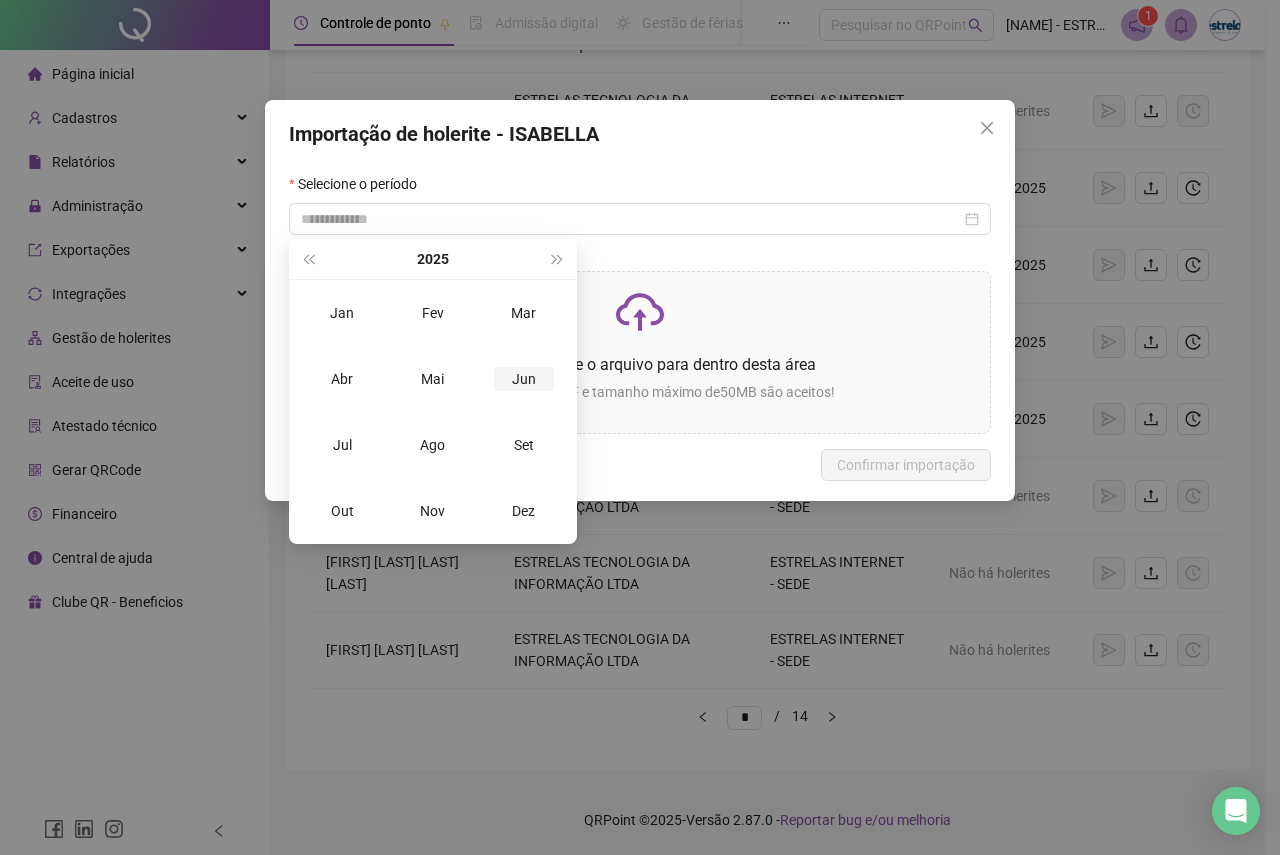 click on "Jun" at bounding box center [524, 379] 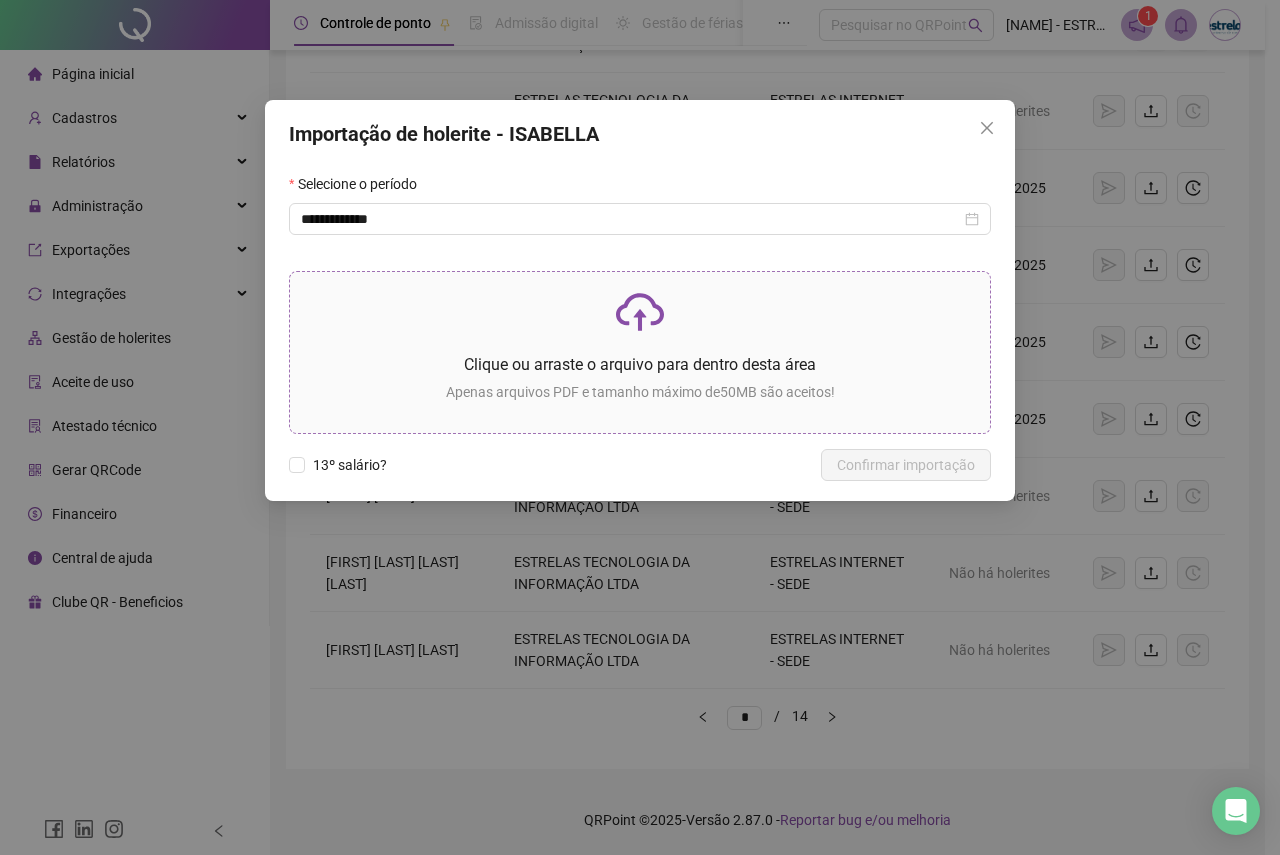 click 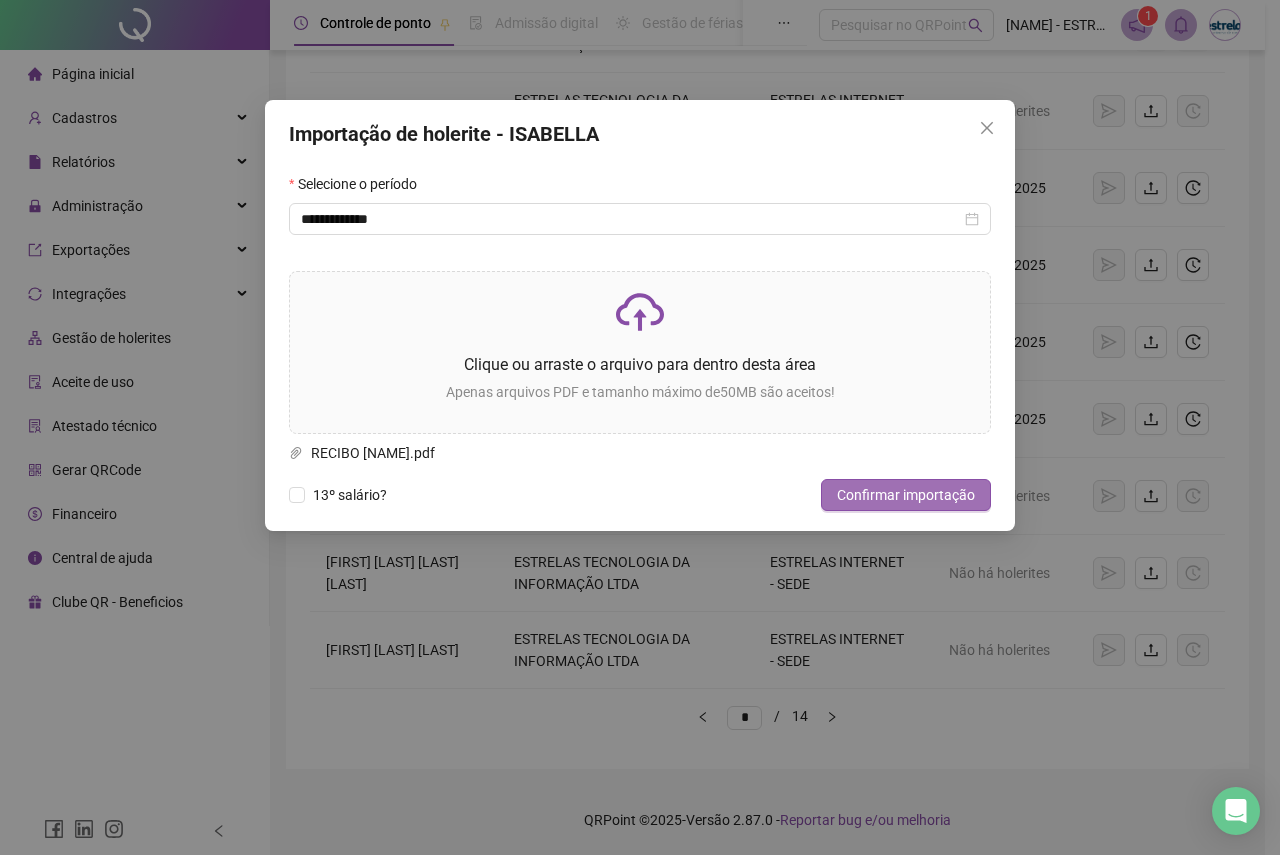 drag, startPoint x: 871, startPoint y: 513, endPoint x: 872, endPoint y: 503, distance: 10.049875 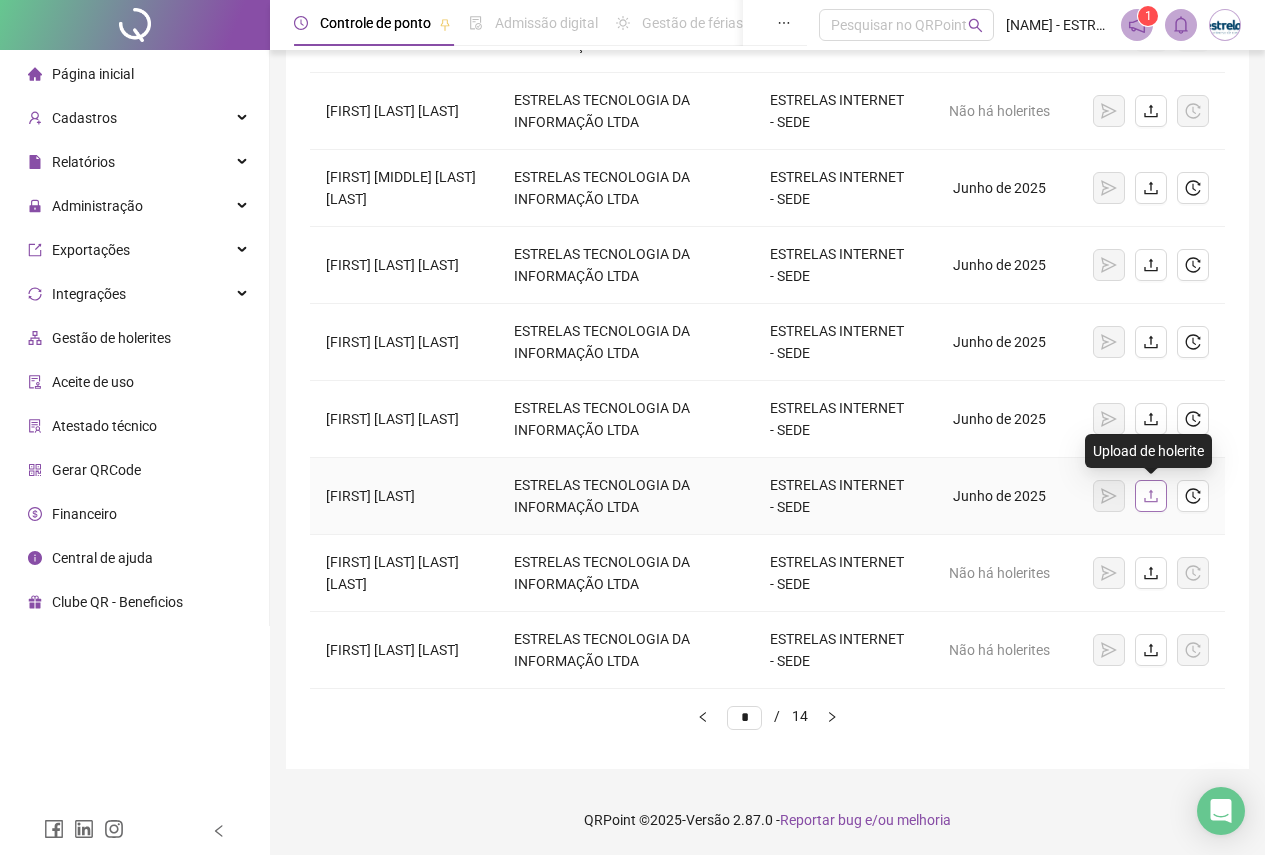 click 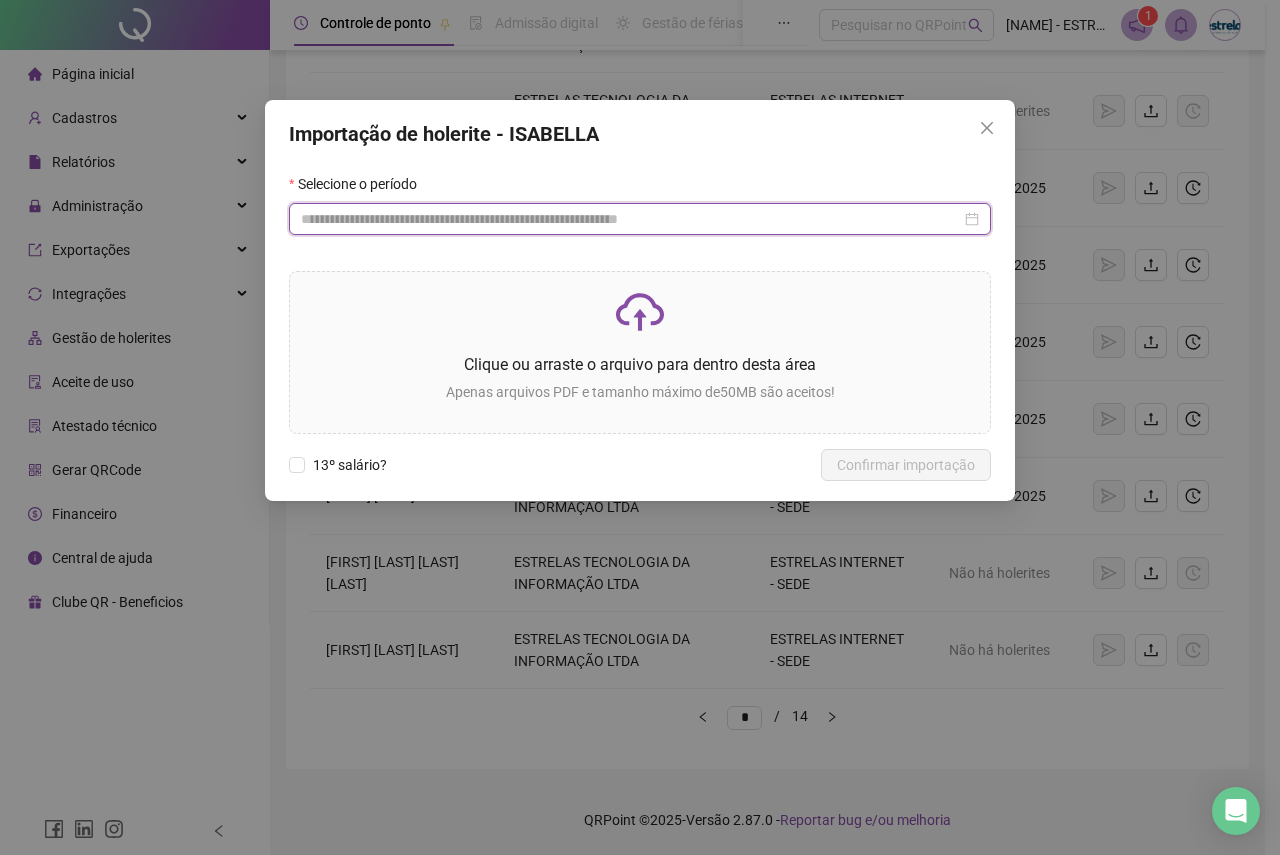 click at bounding box center (631, 219) 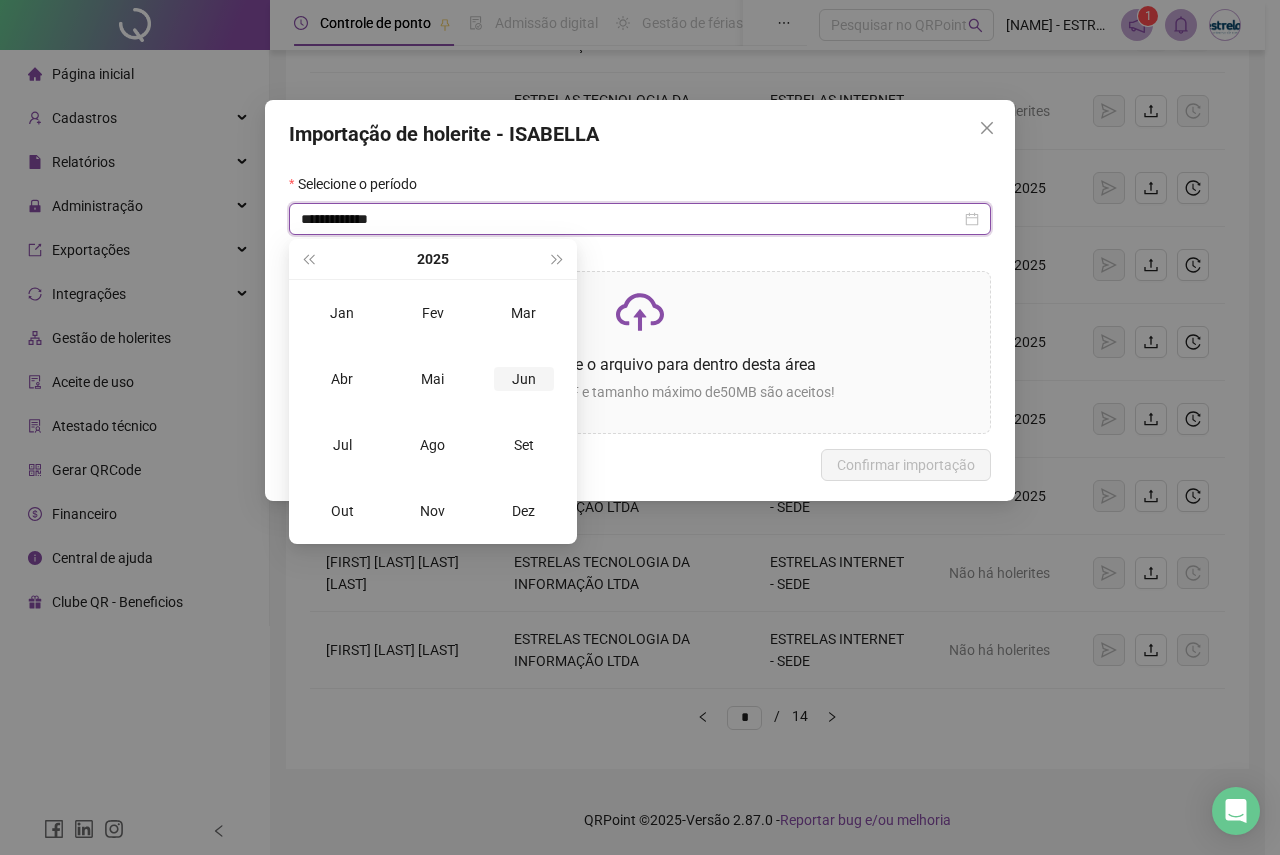 type on "**********" 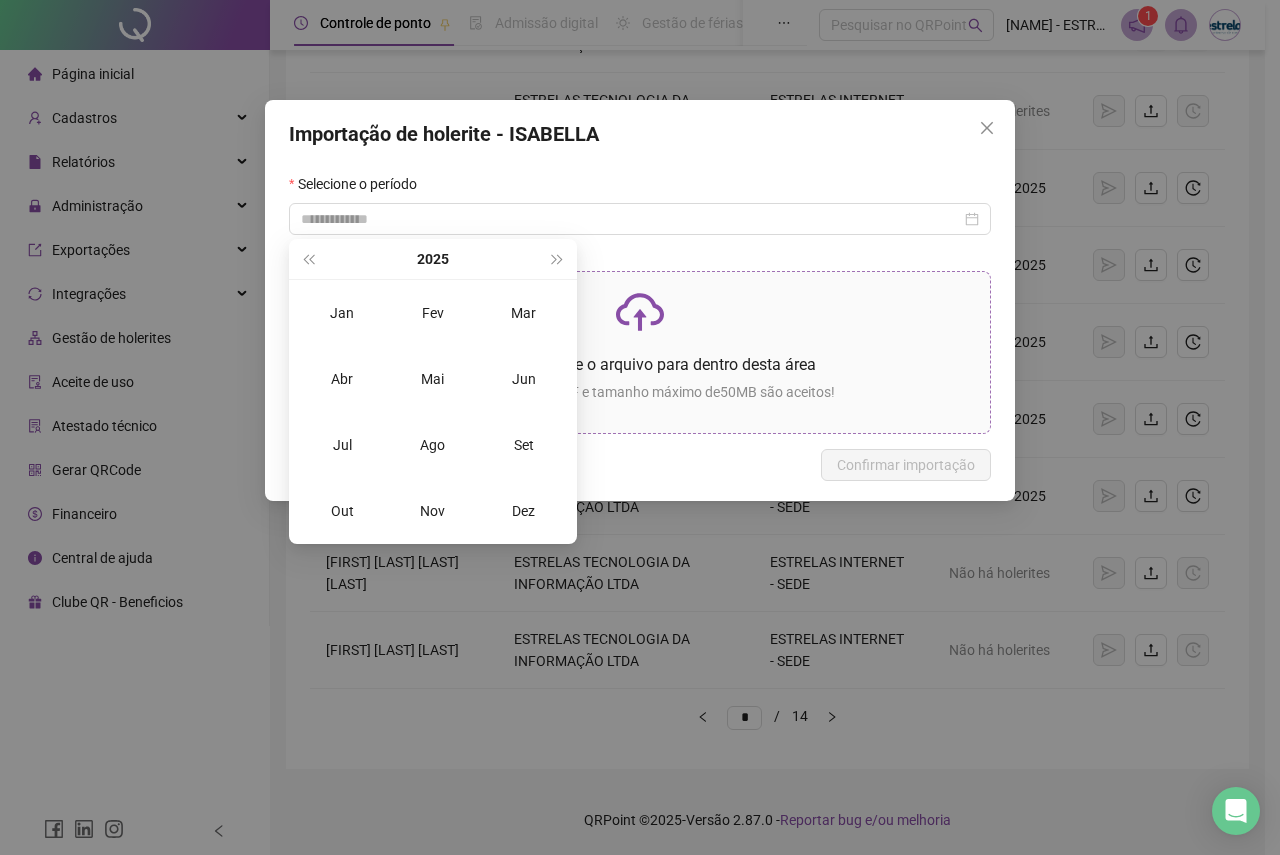 click on "Jun" at bounding box center [524, 379] 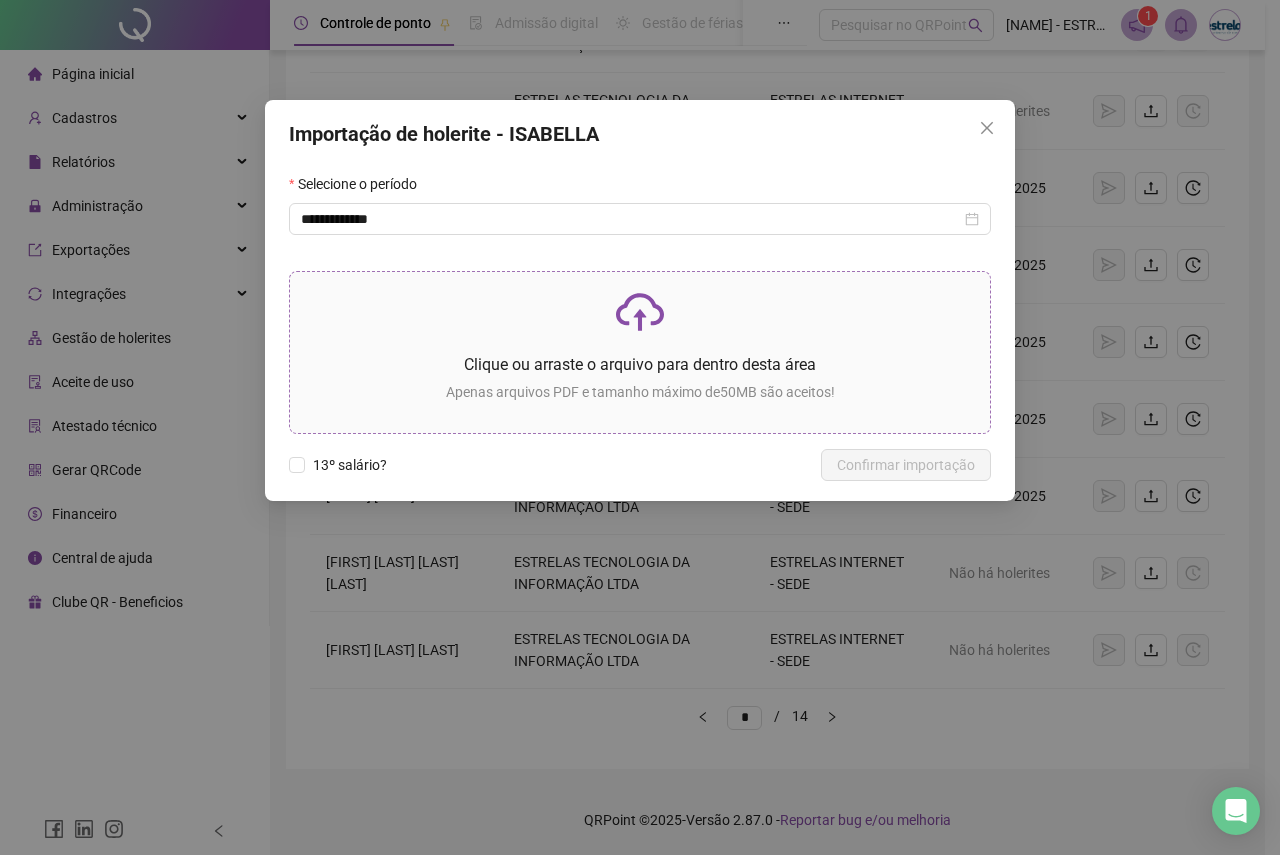 click 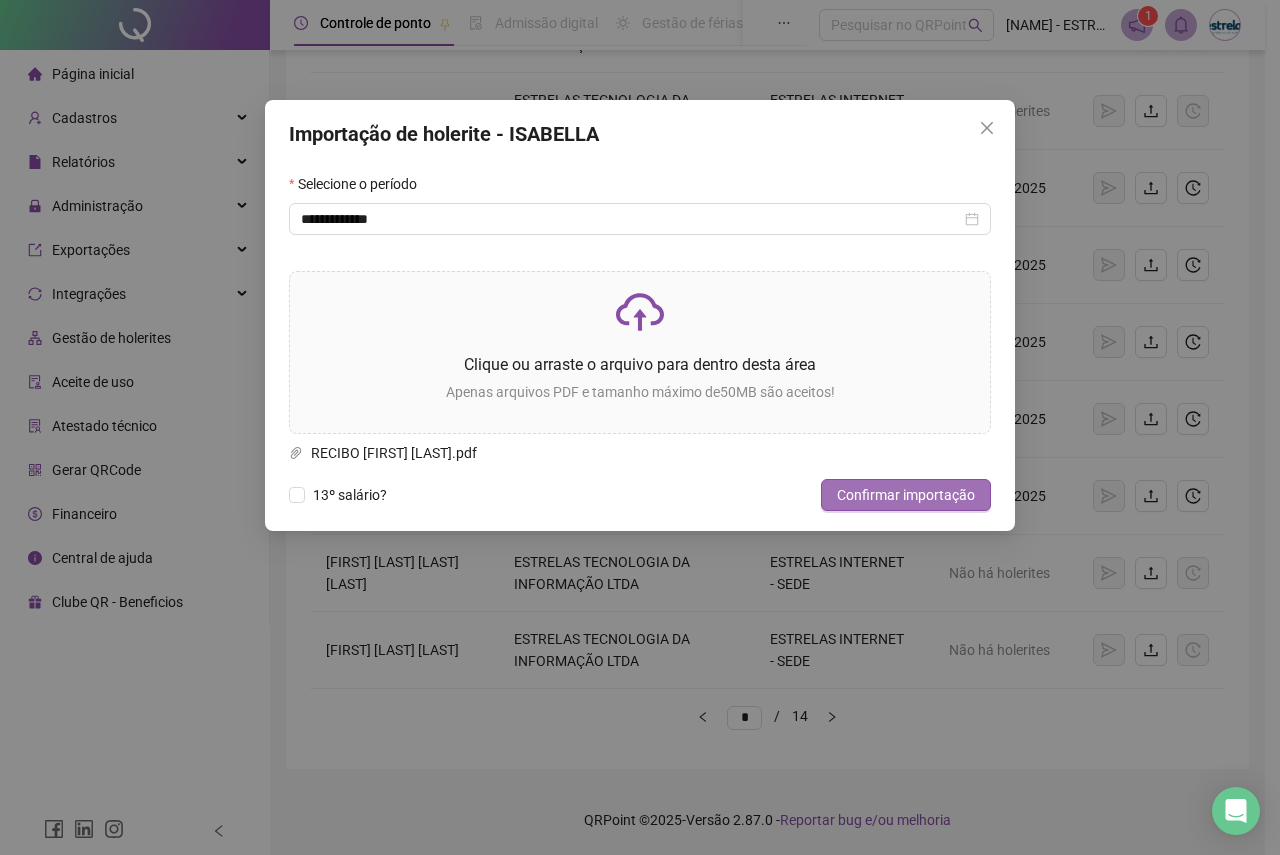 click on "Confirmar importação" at bounding box center (906, 495) 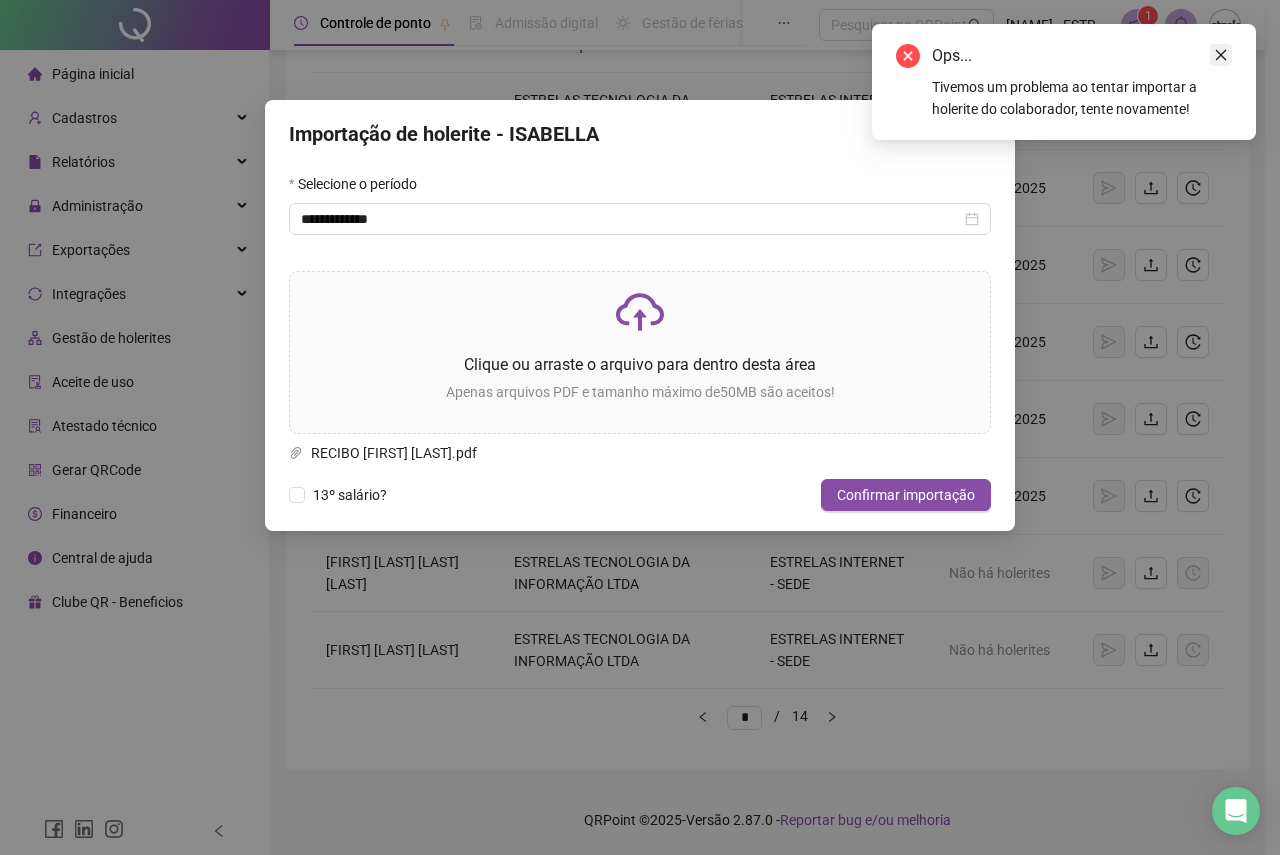 click 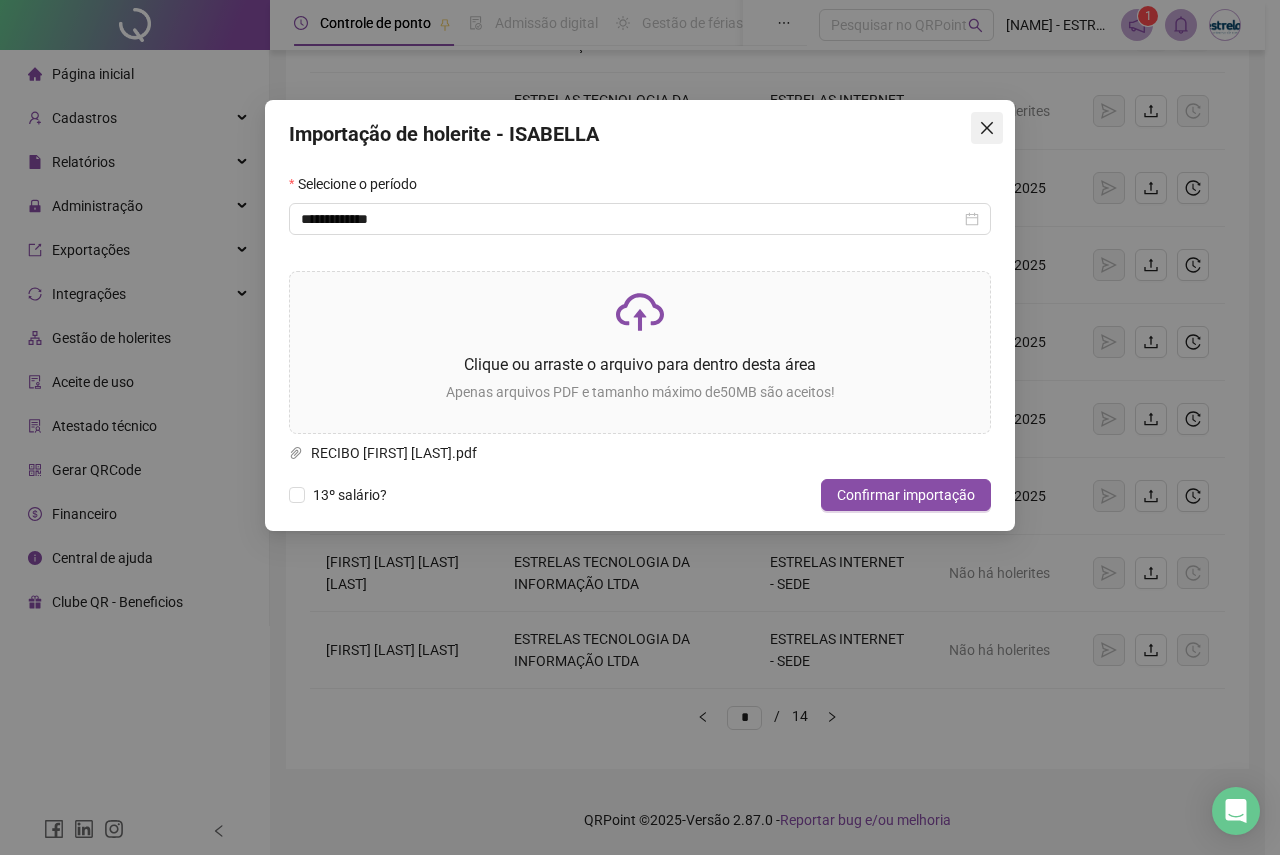 click 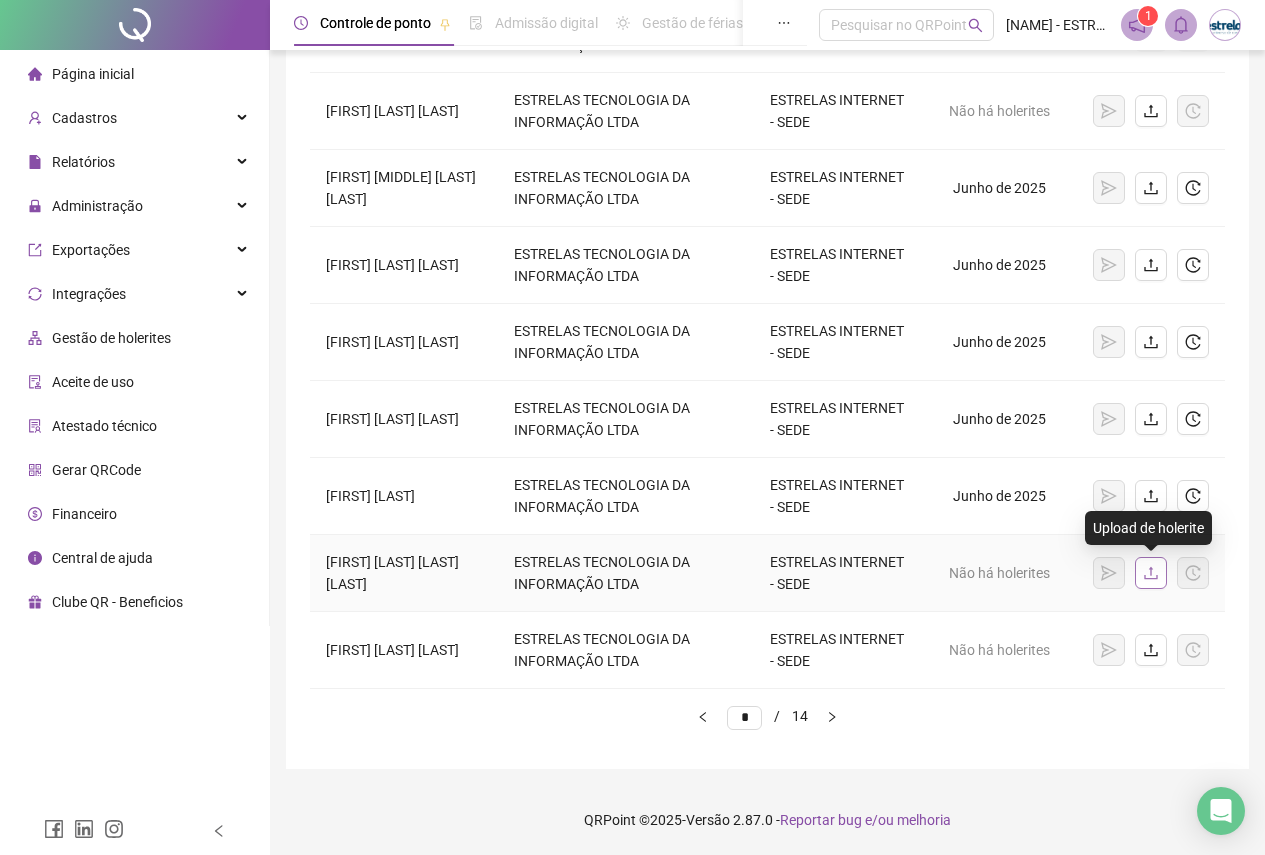 click 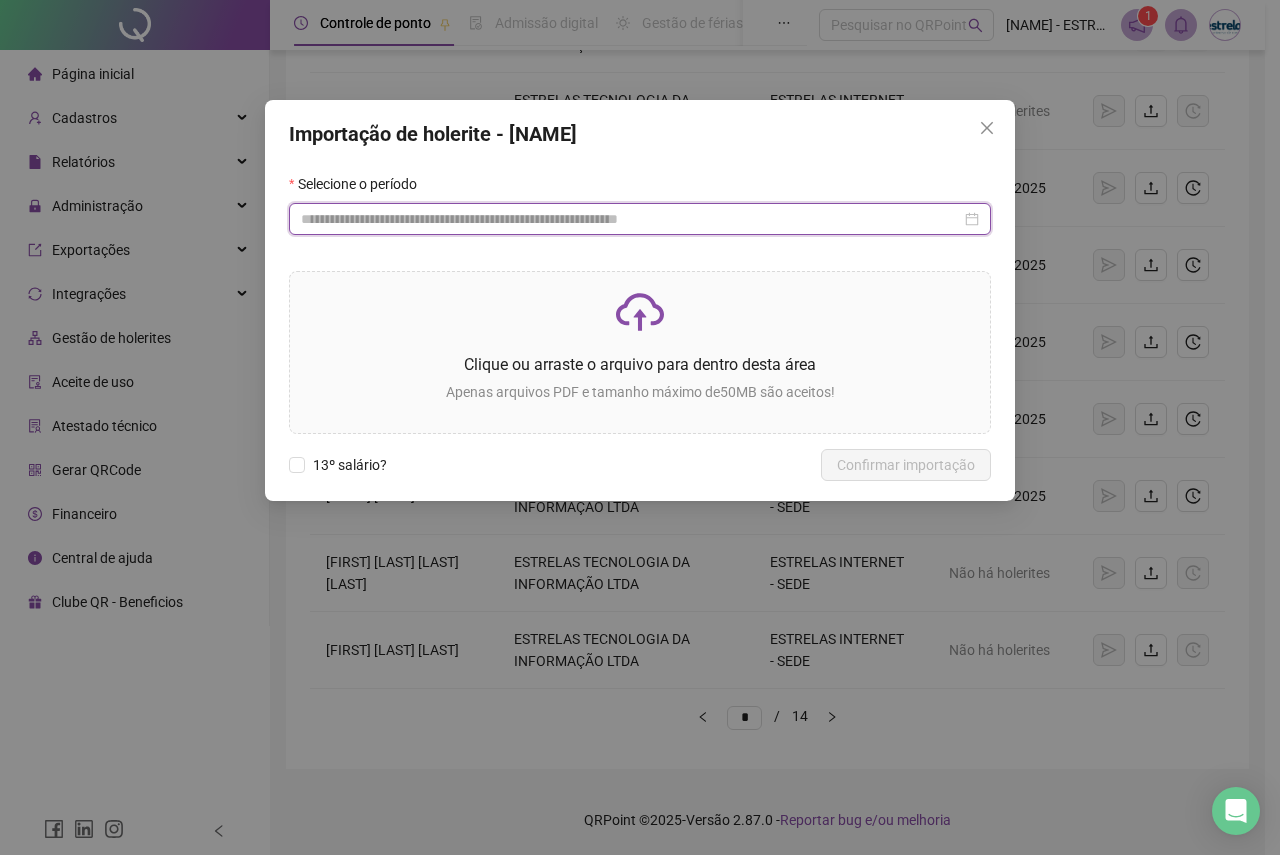 click at bounding box center (631, 219) 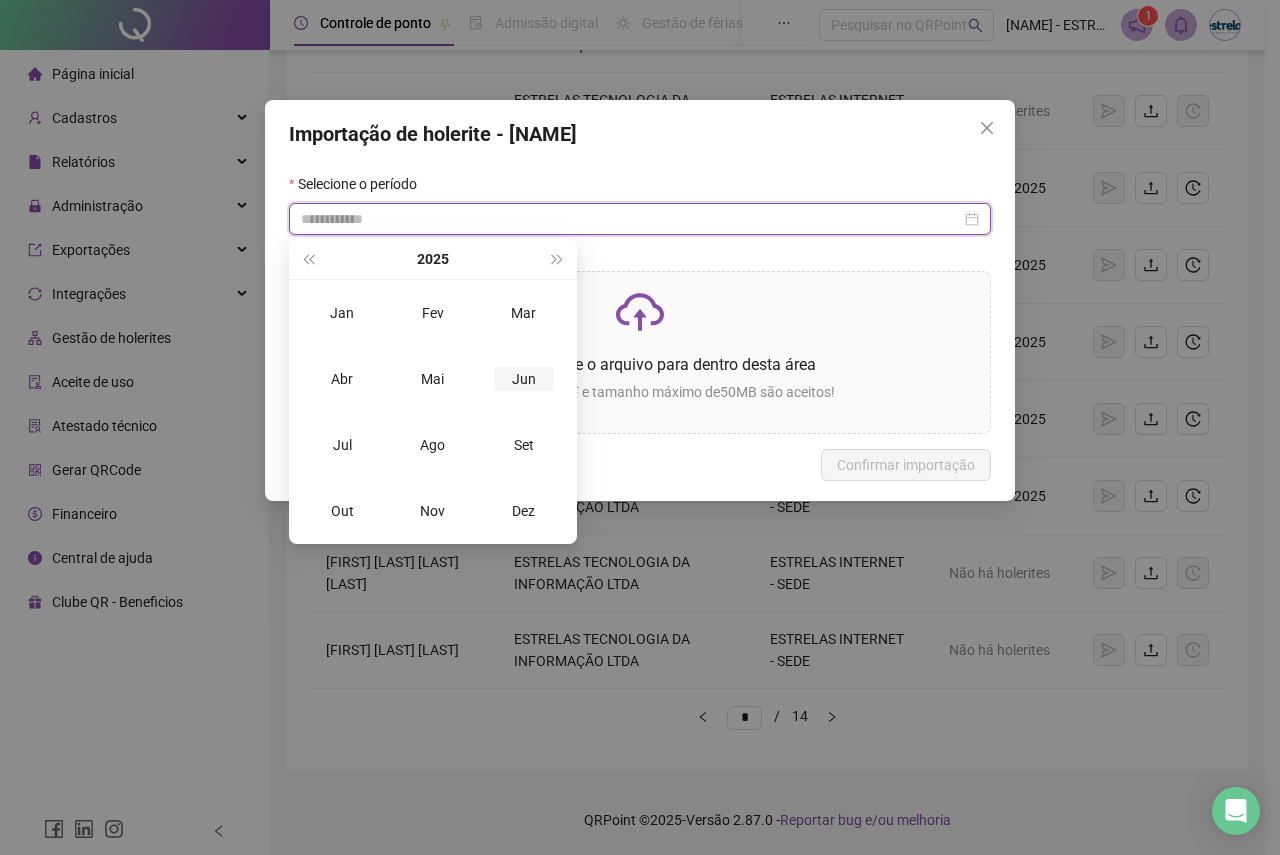 type on "**********" 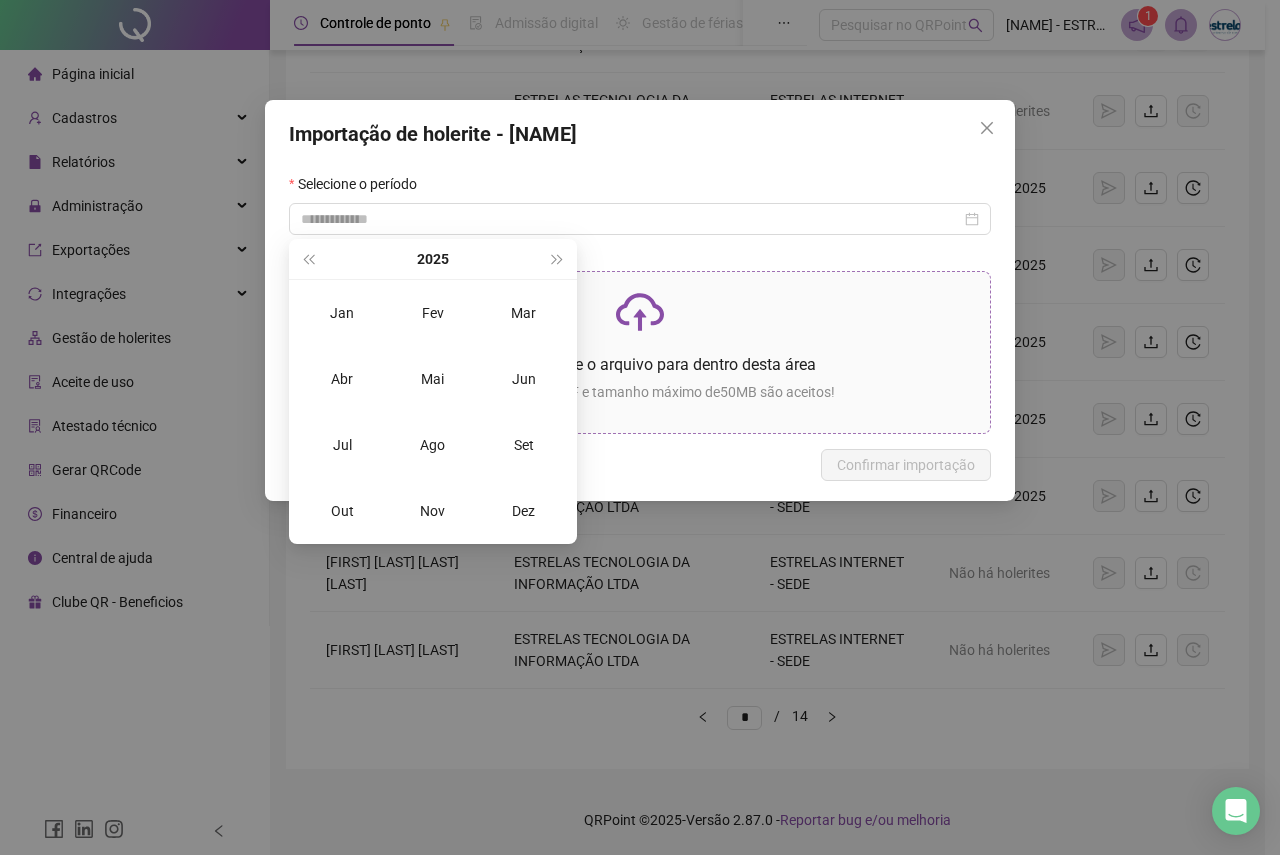 click on "Jun" at bounding box center (524, 379) 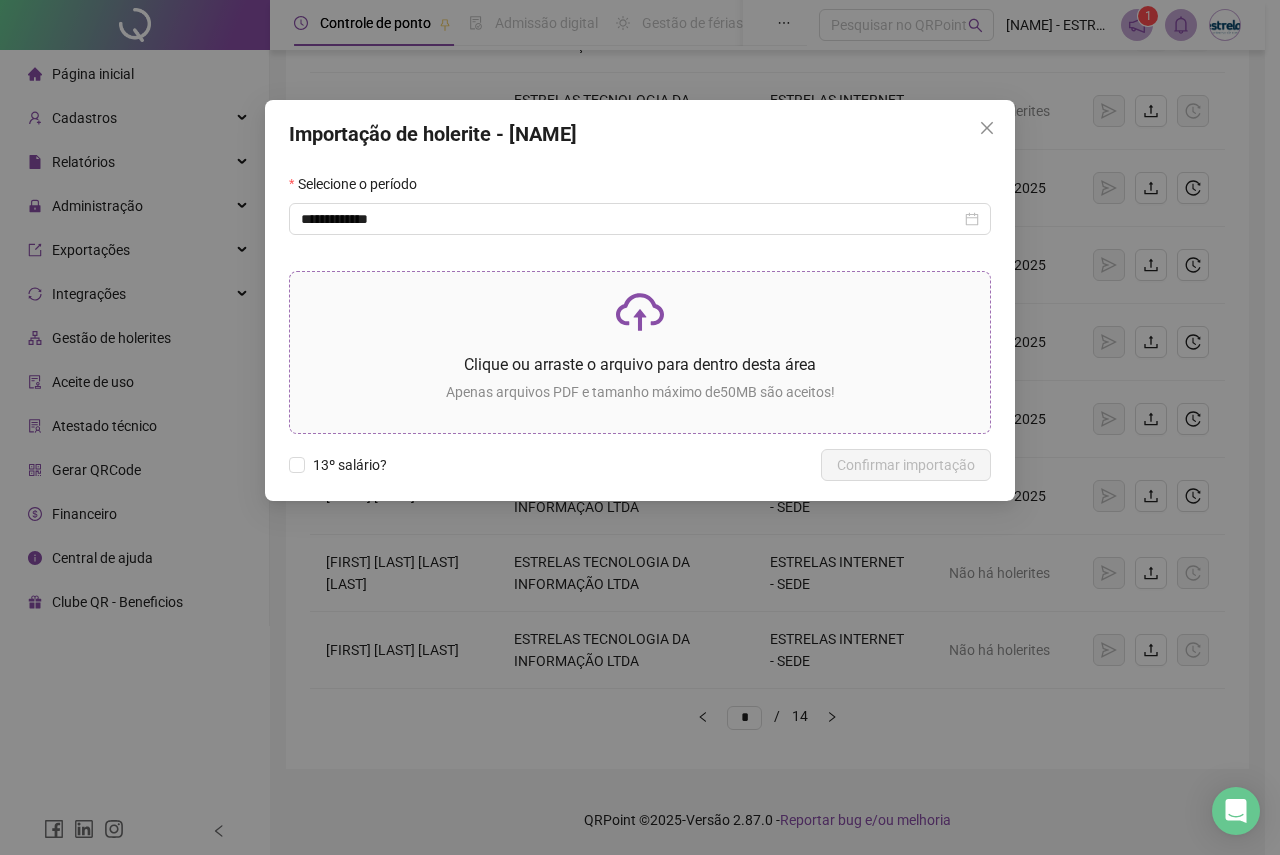click 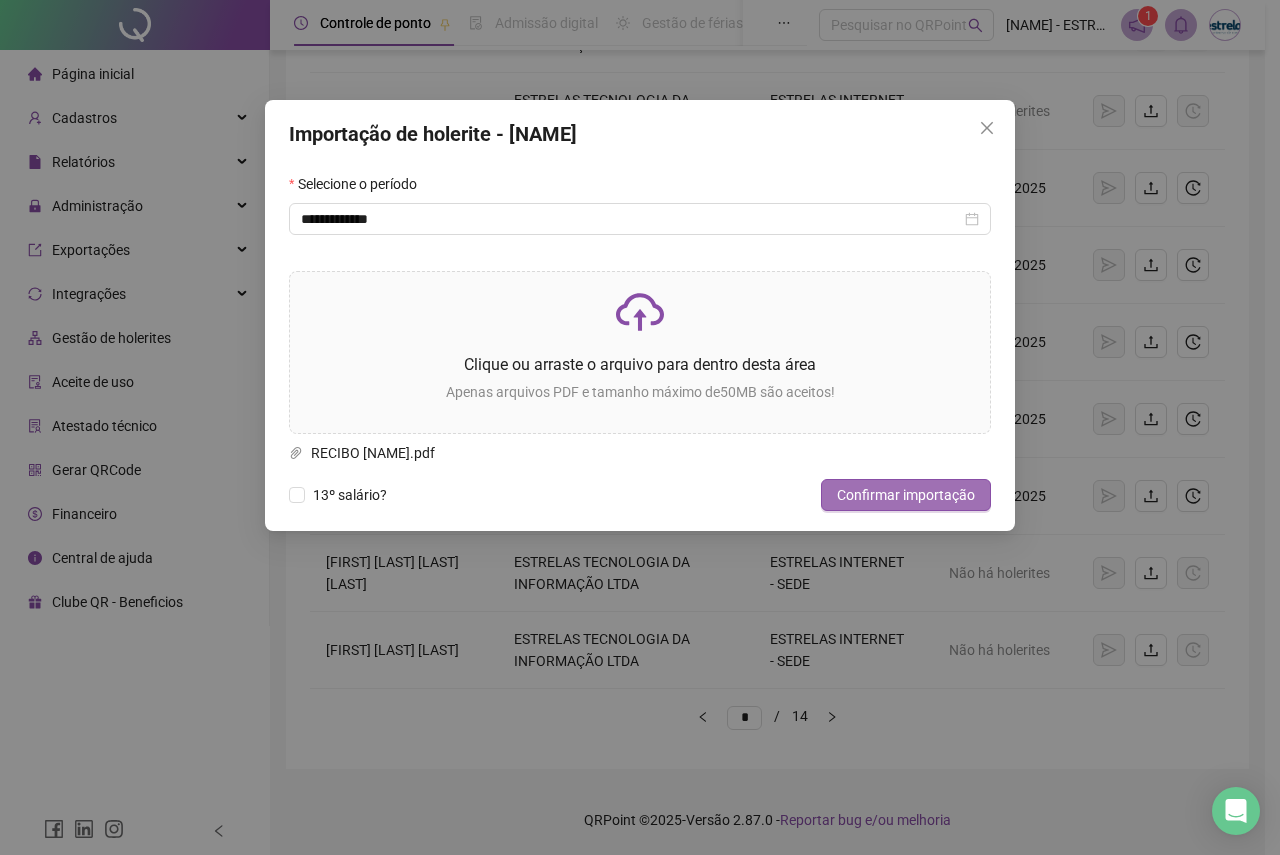 click on "Confirmar importação" at bounding box center (906, 495) 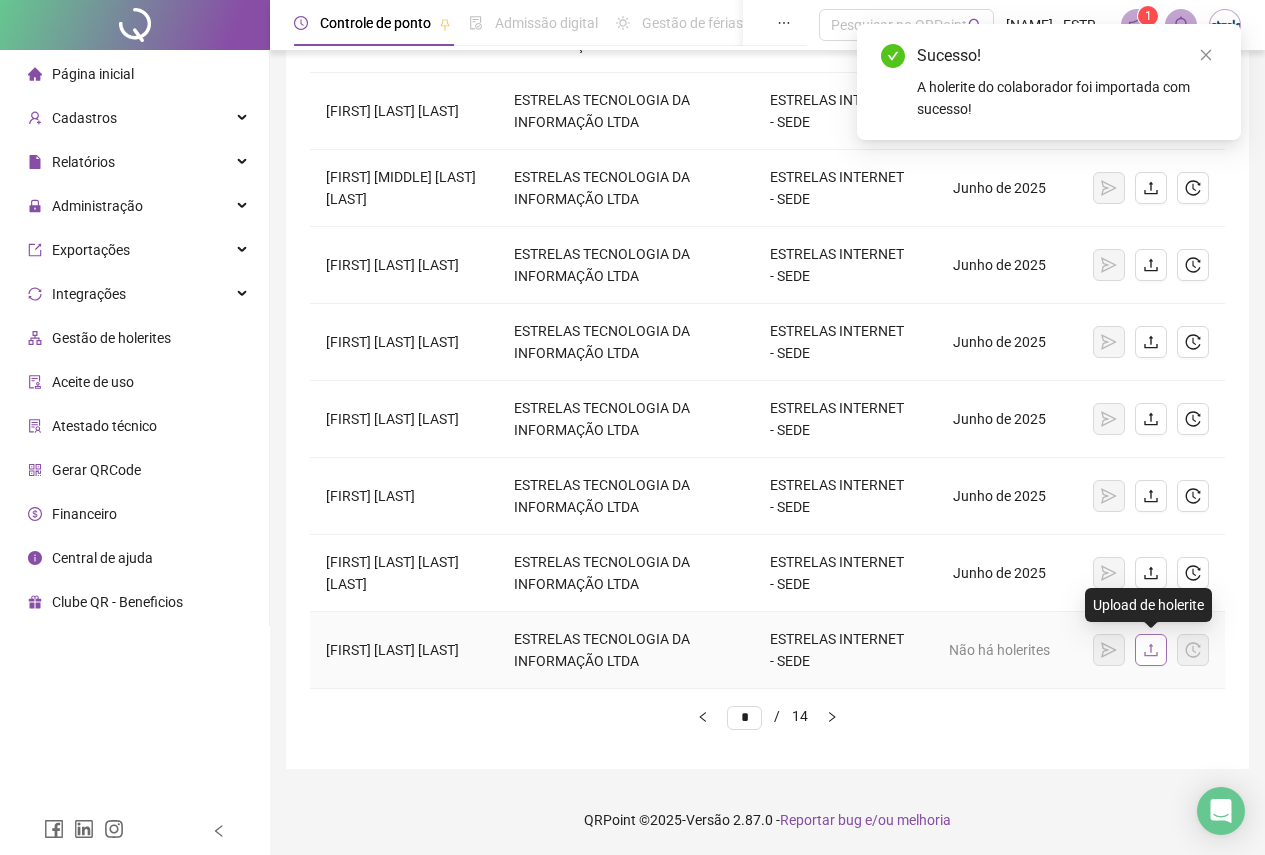 click 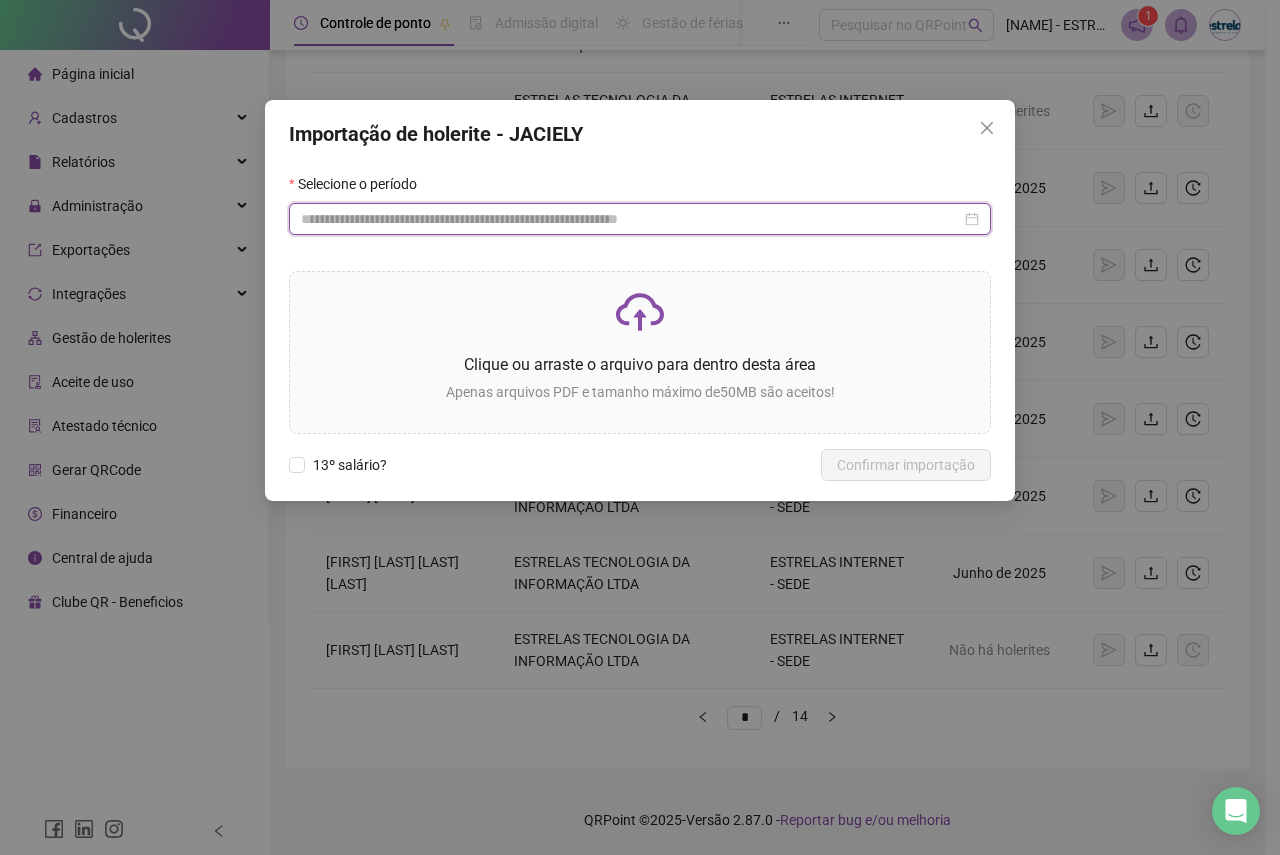 click at bounding box center [631, 219] 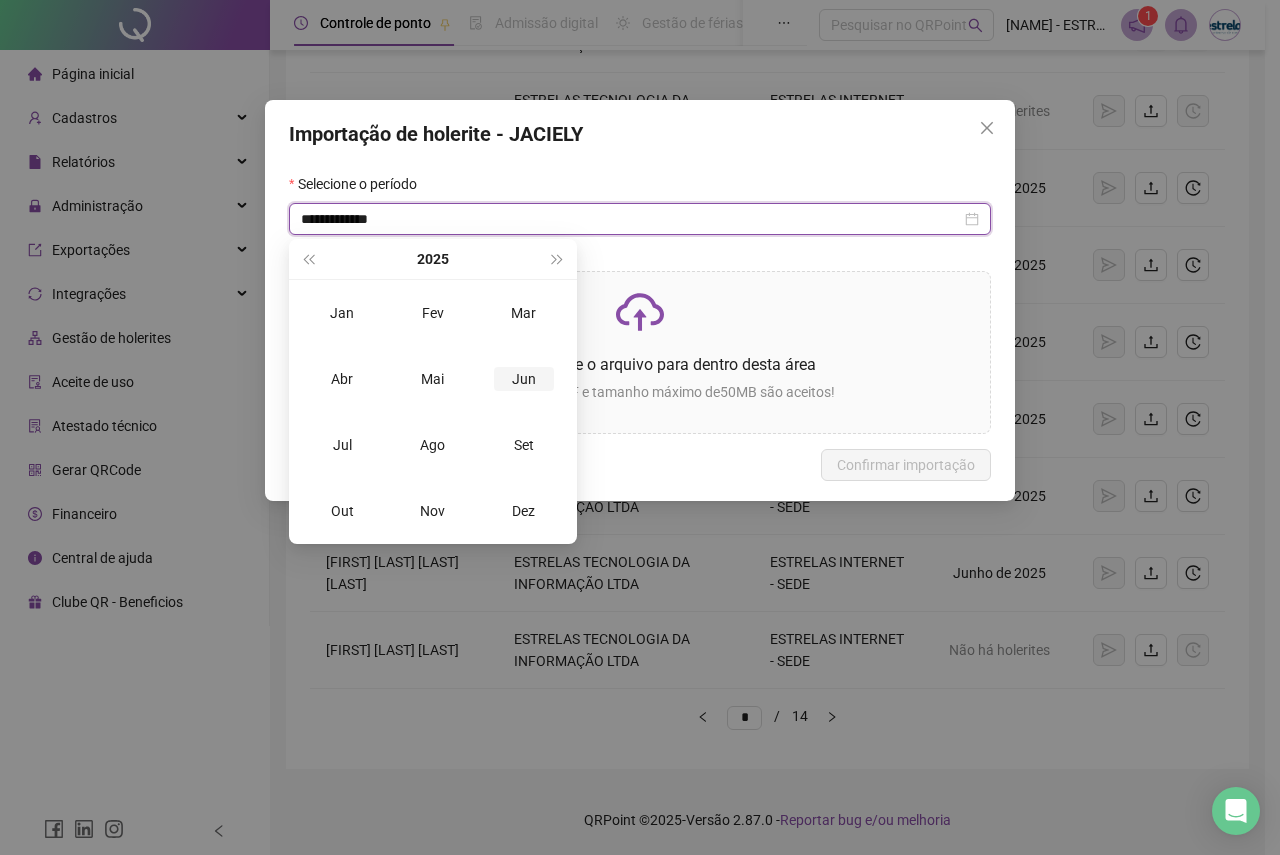 type on "**********" 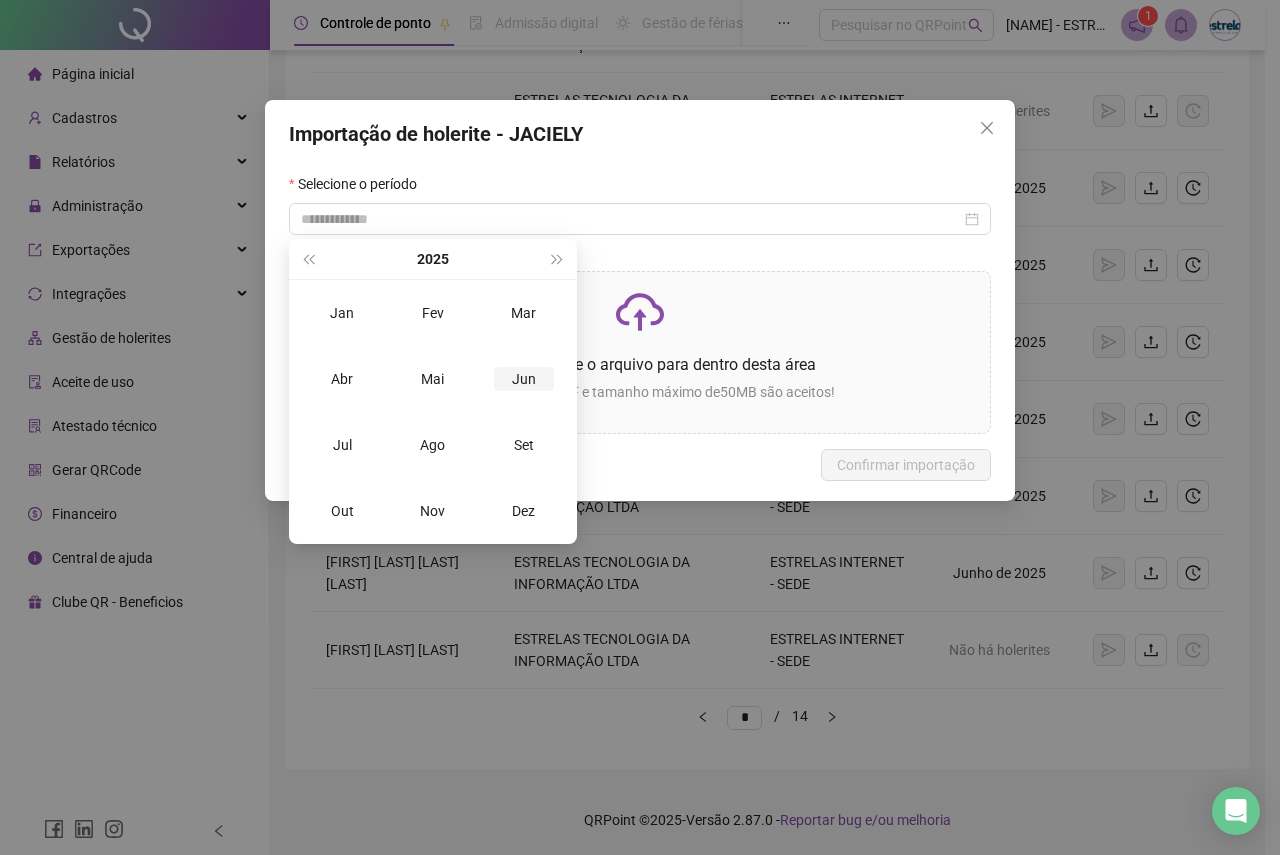 click on "Jun" at bounding box center (524, 379) 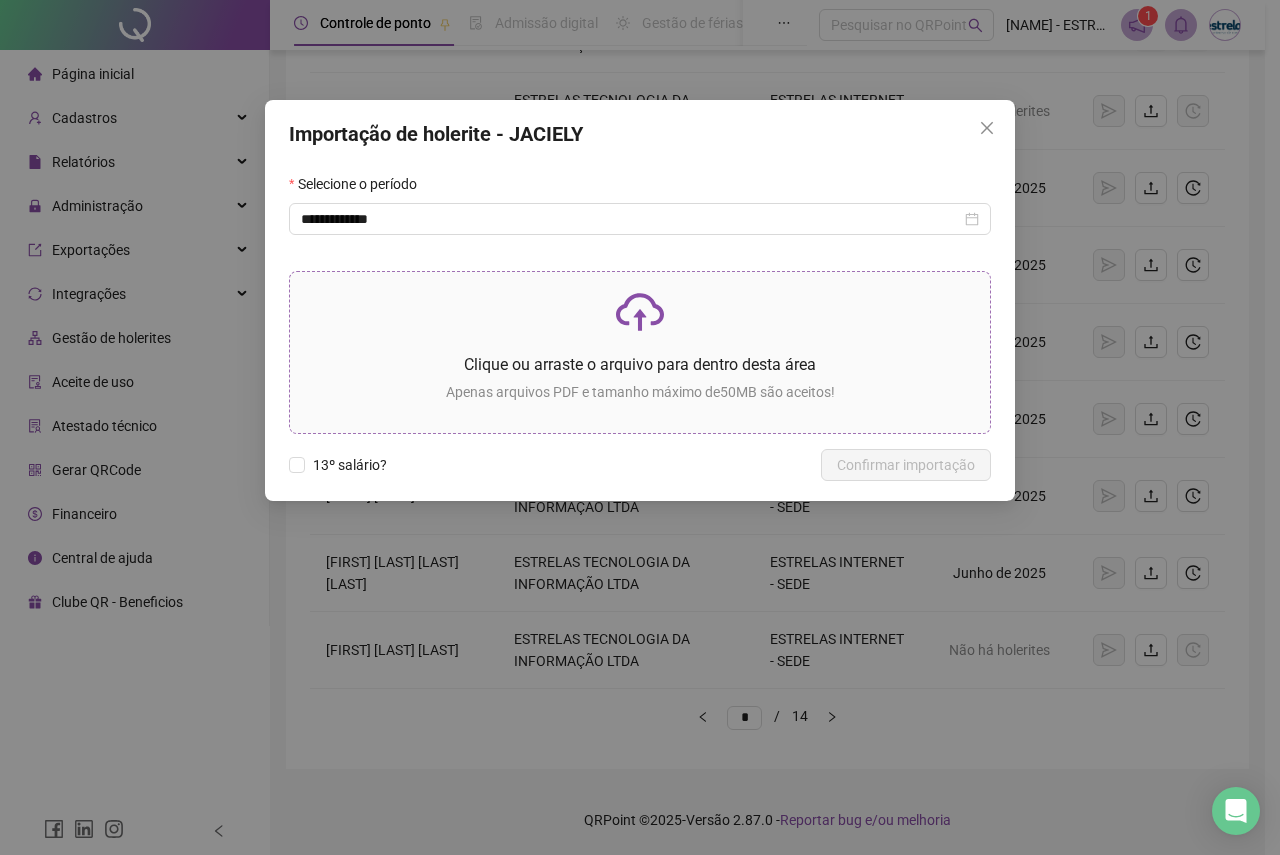 click 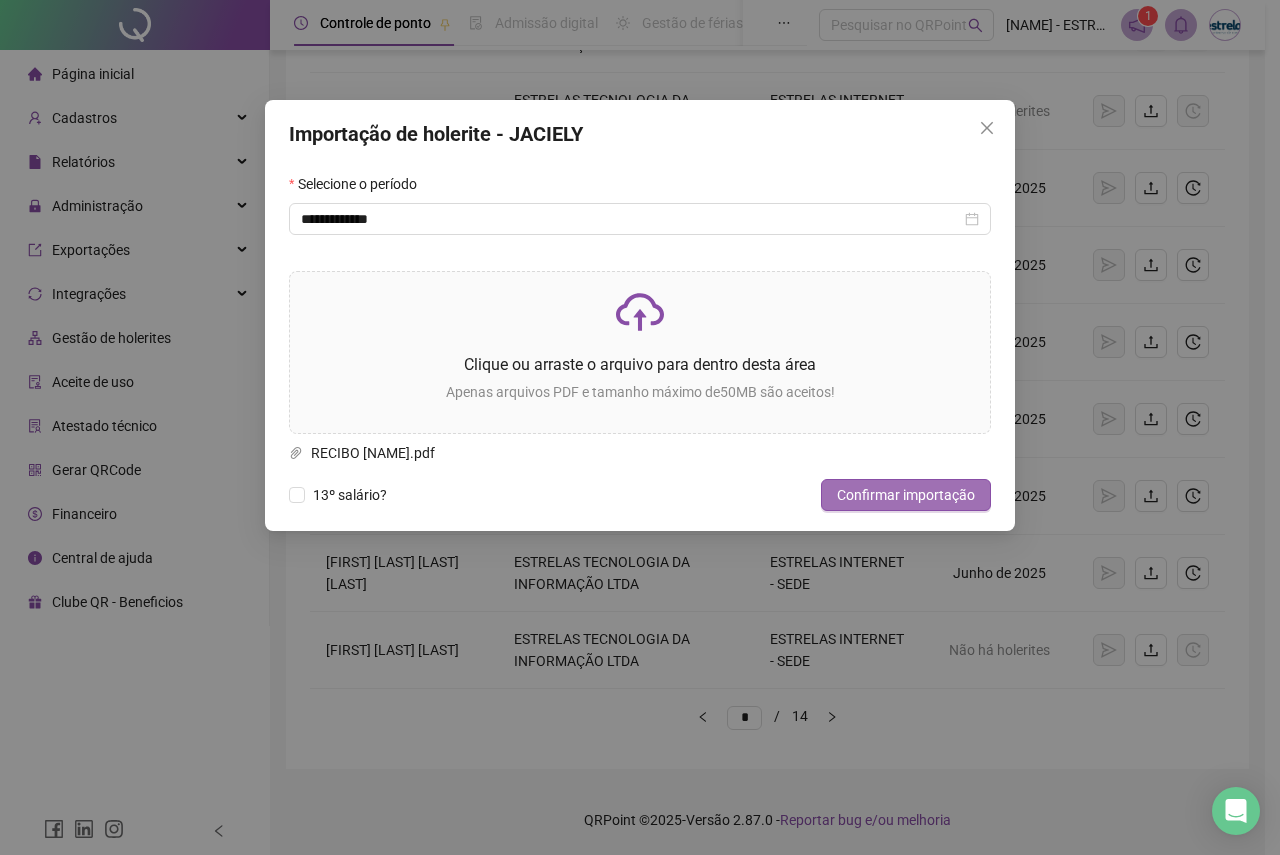 click on "Confirmar importação" at bounding box center [906, 495] 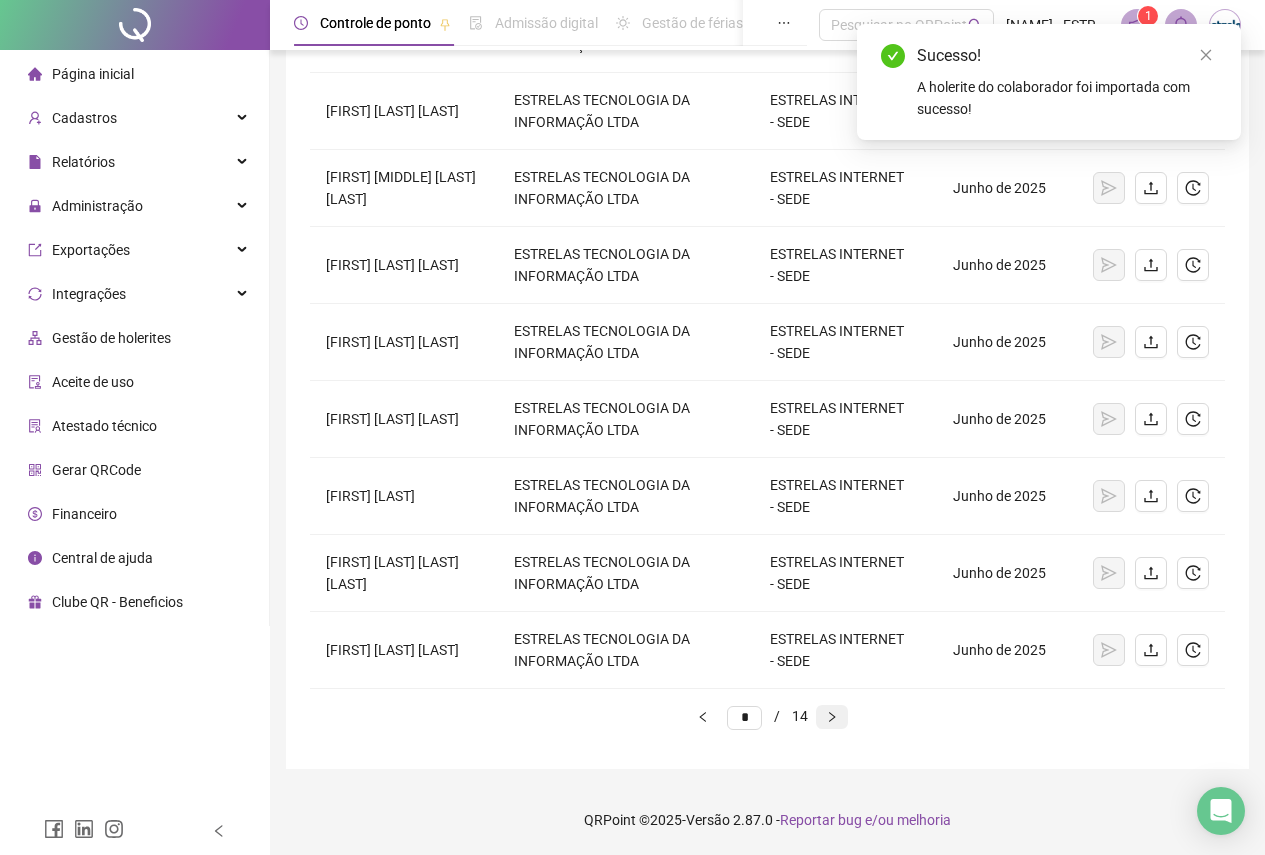click 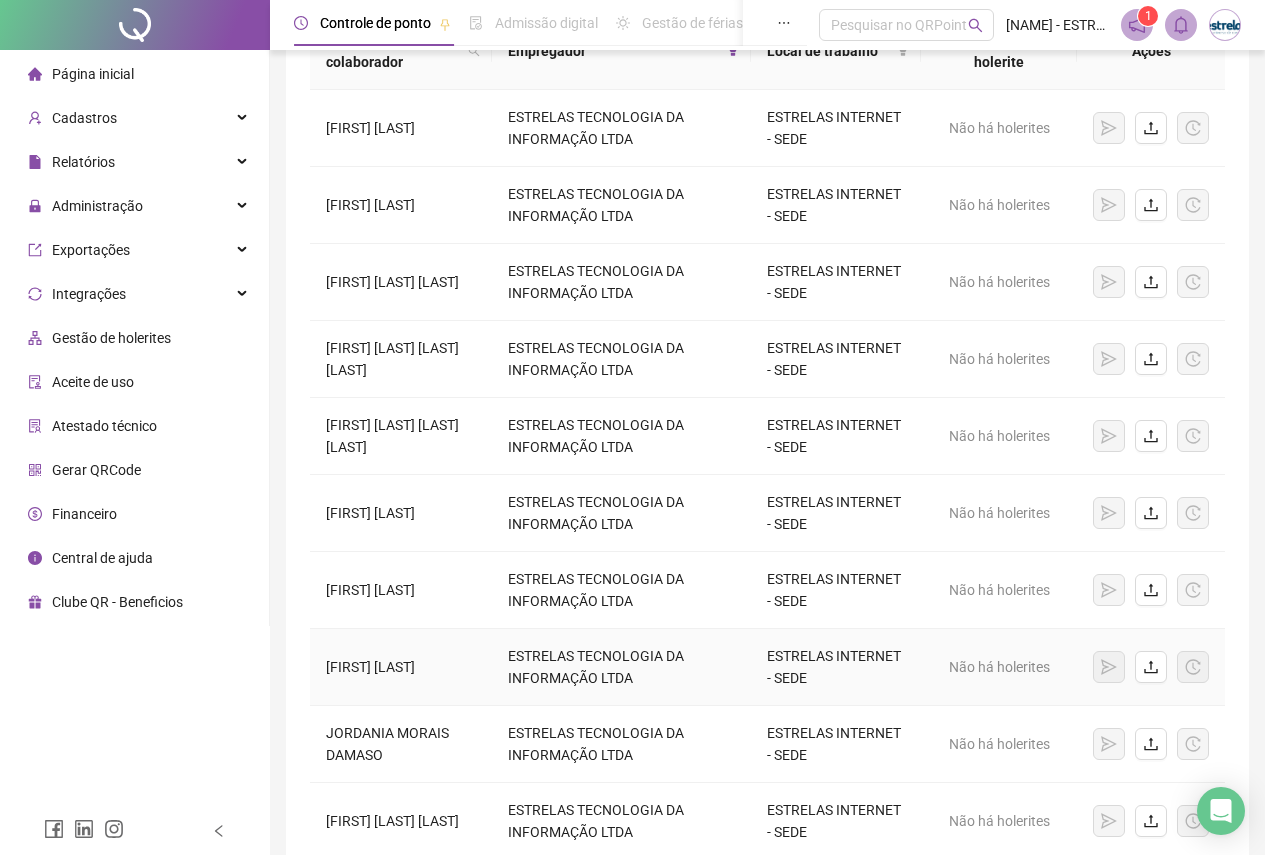 scroll, scrollTop: 0, scrollLeft: 0, axis: both 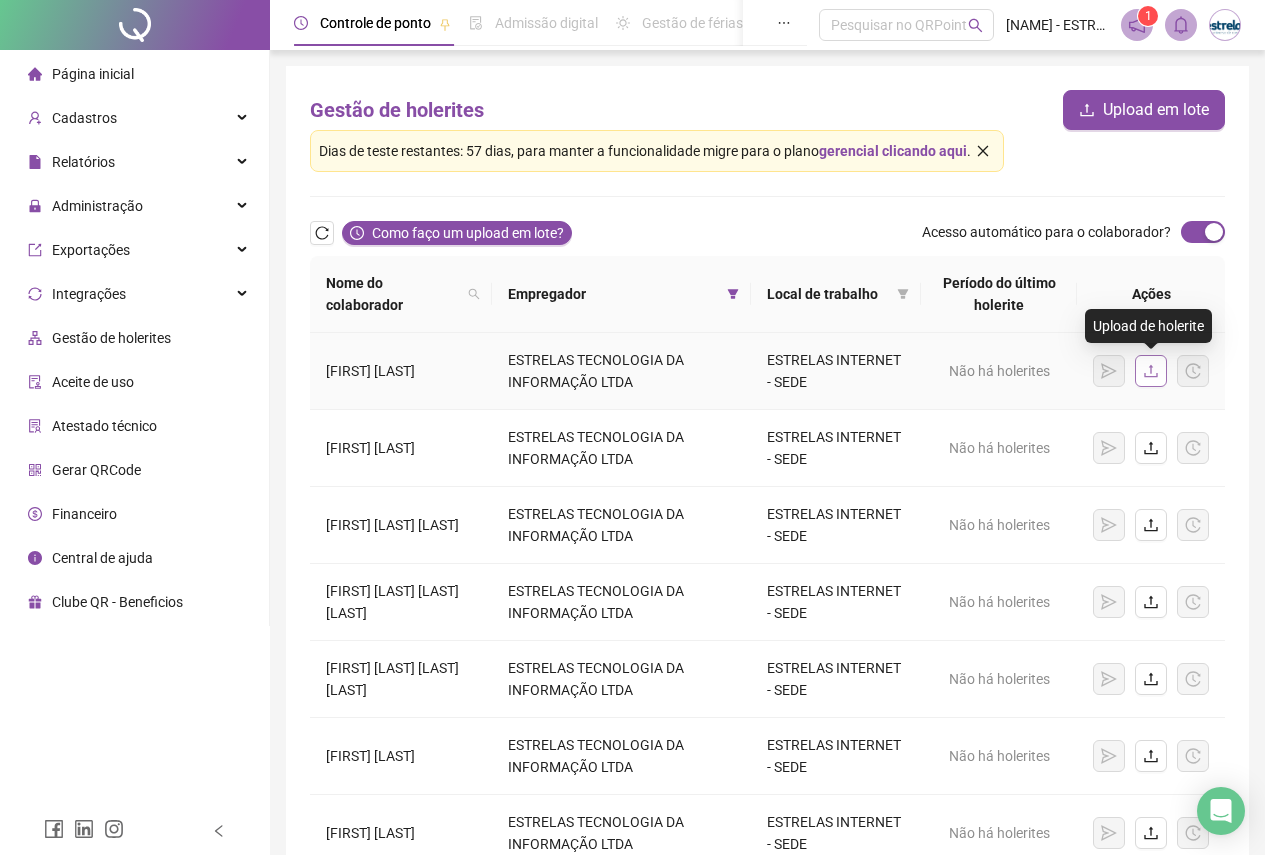 click 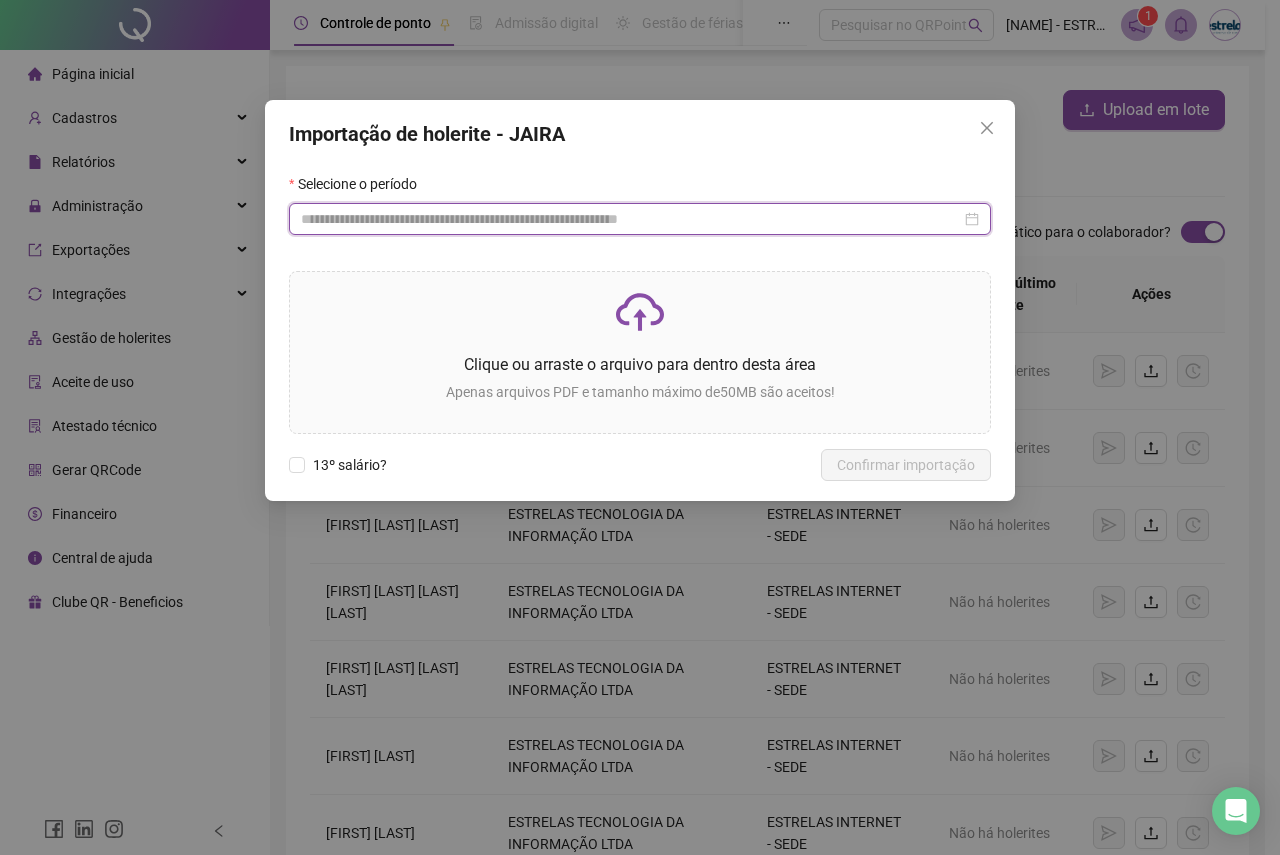 click at bounding box center [631, 219] 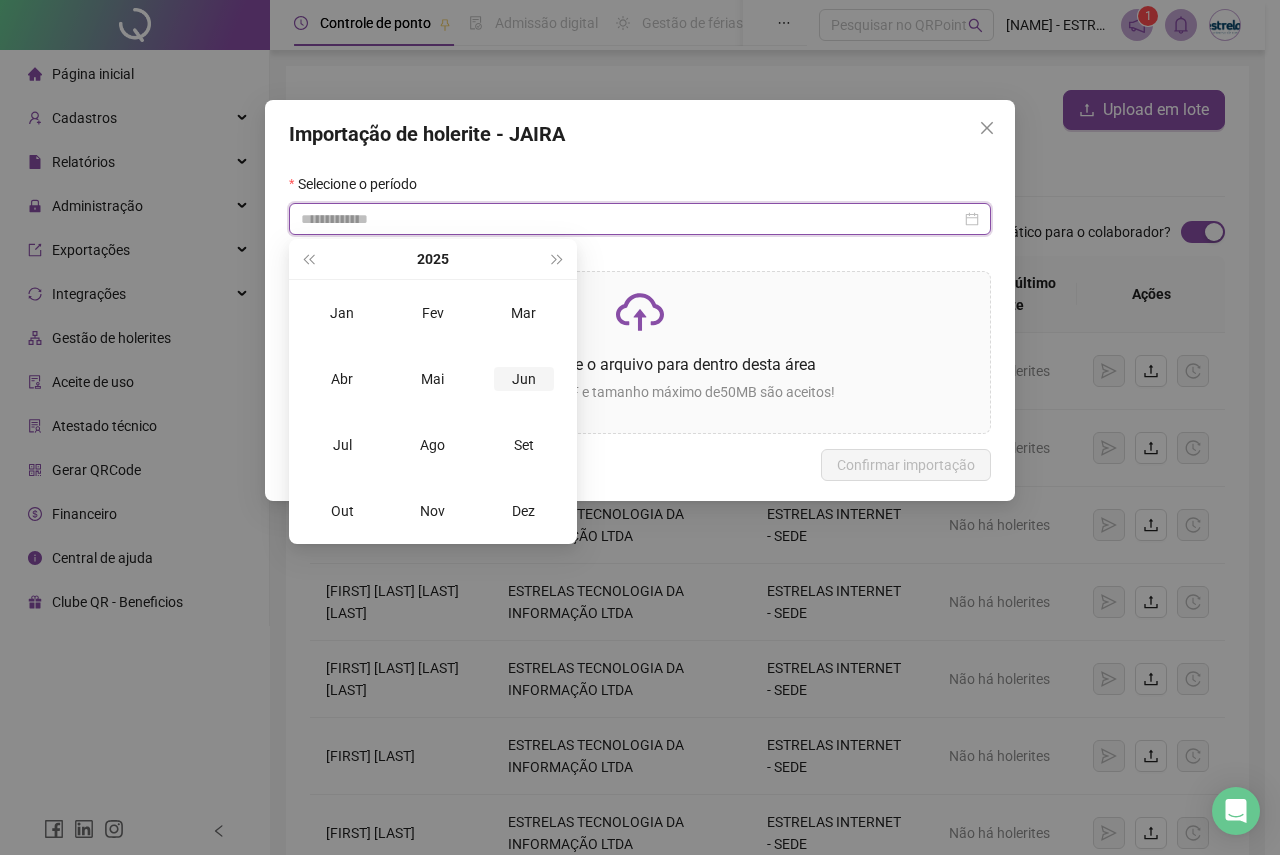 type on "**********" 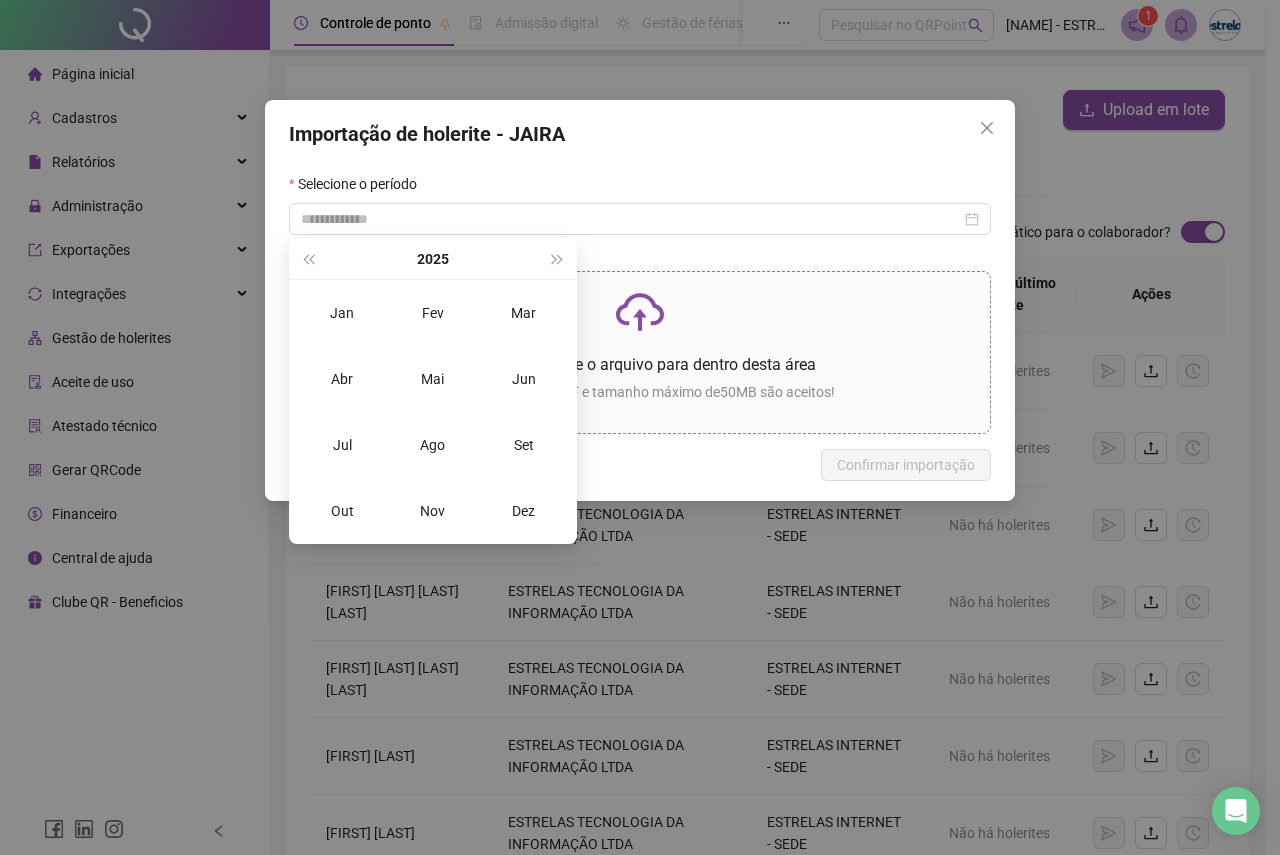 click on "Jun" at bounding box center (524, 379) 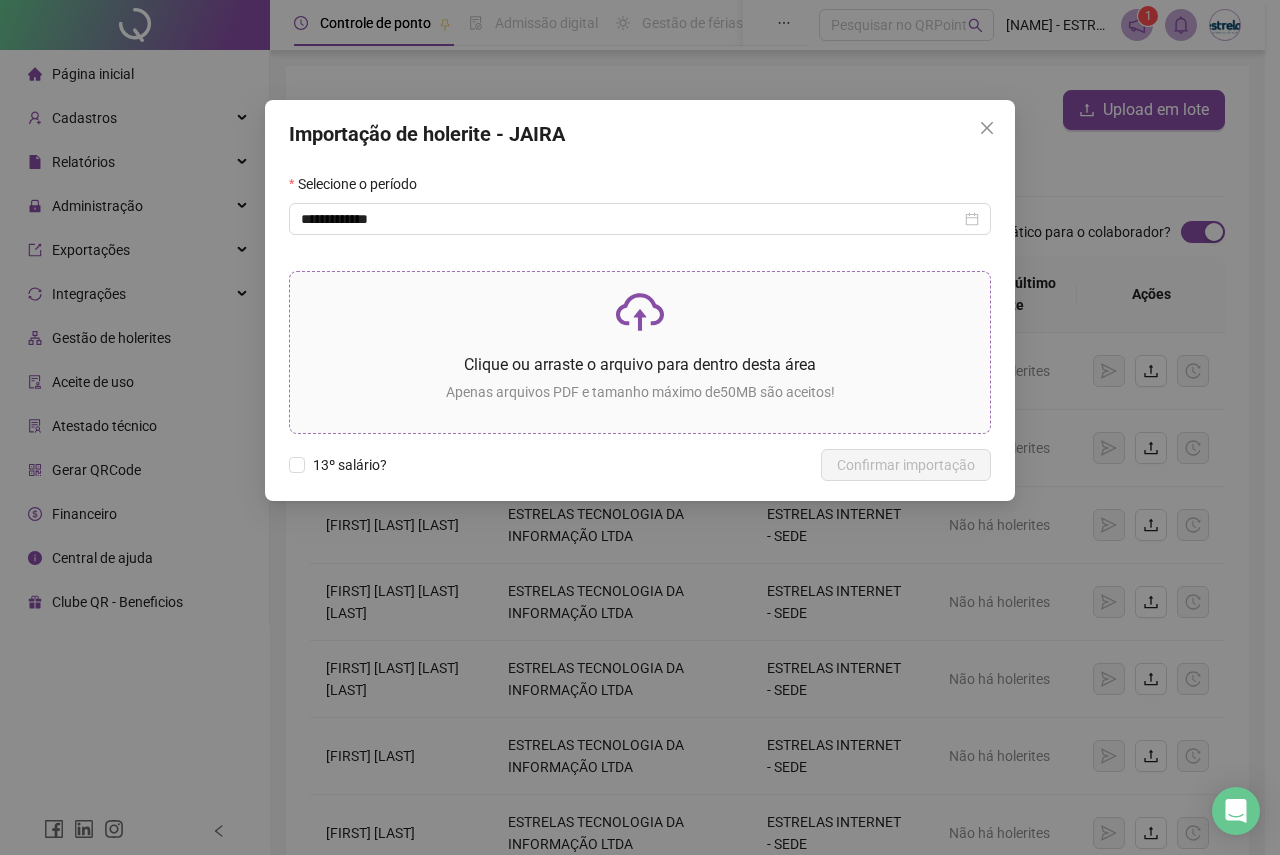 click 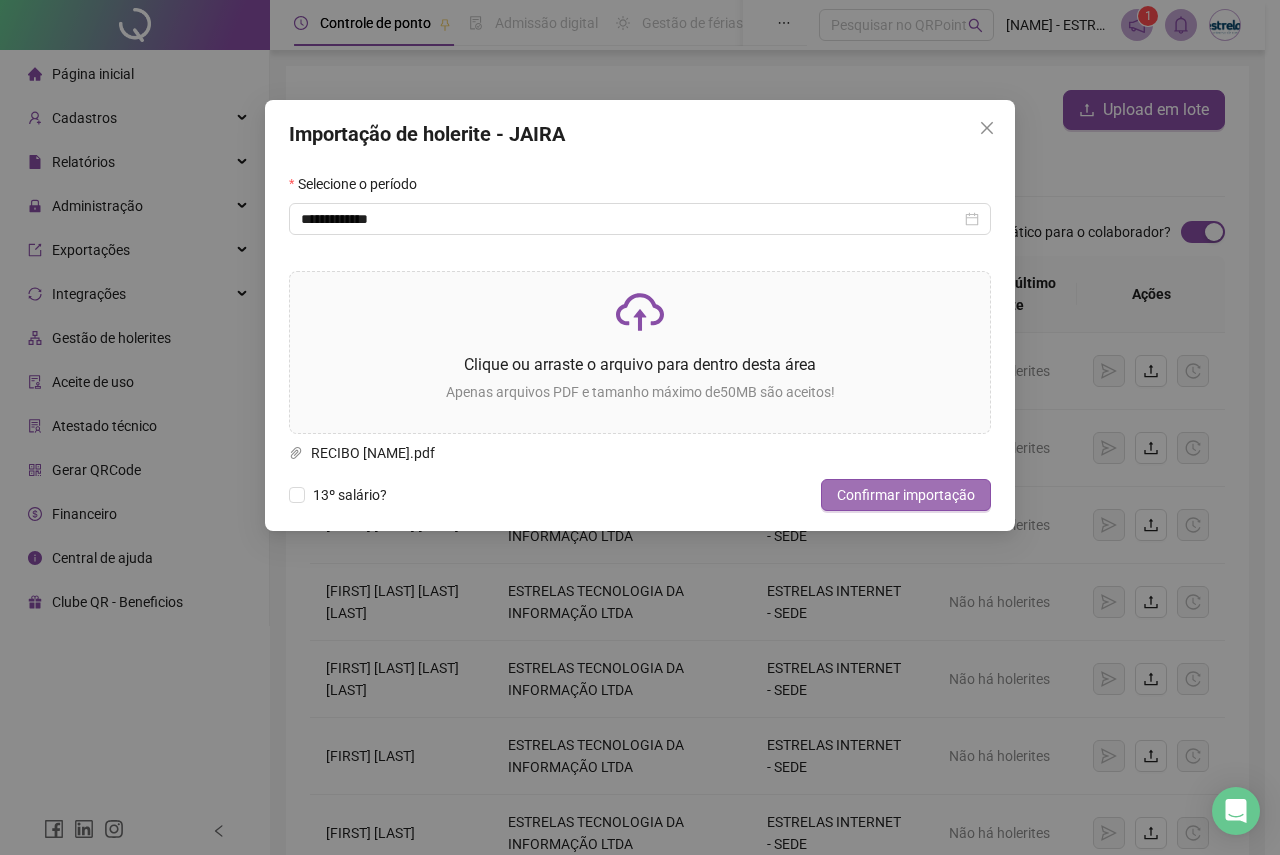 click on "Confirmar importação" at bounding box center (906, 495) 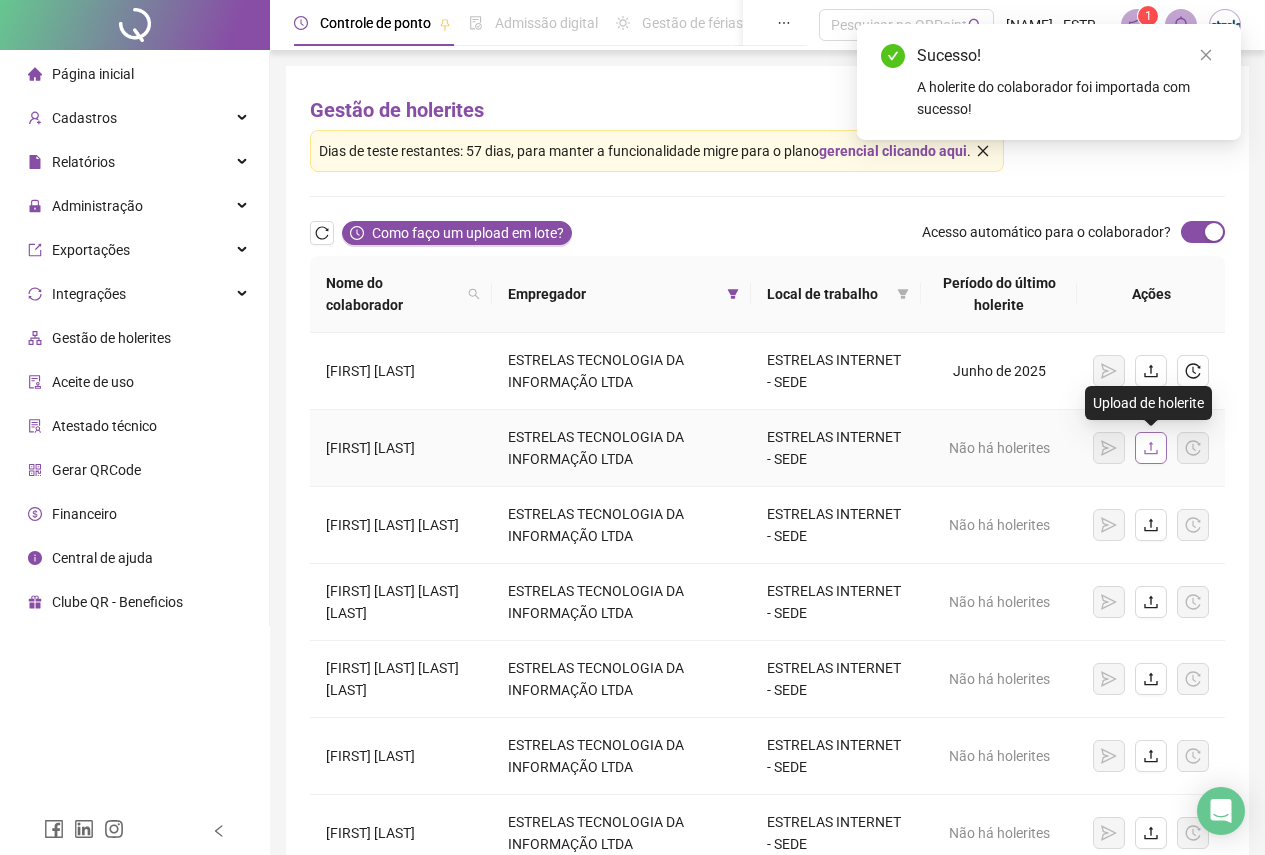 click at bounding box center (1151, 448) 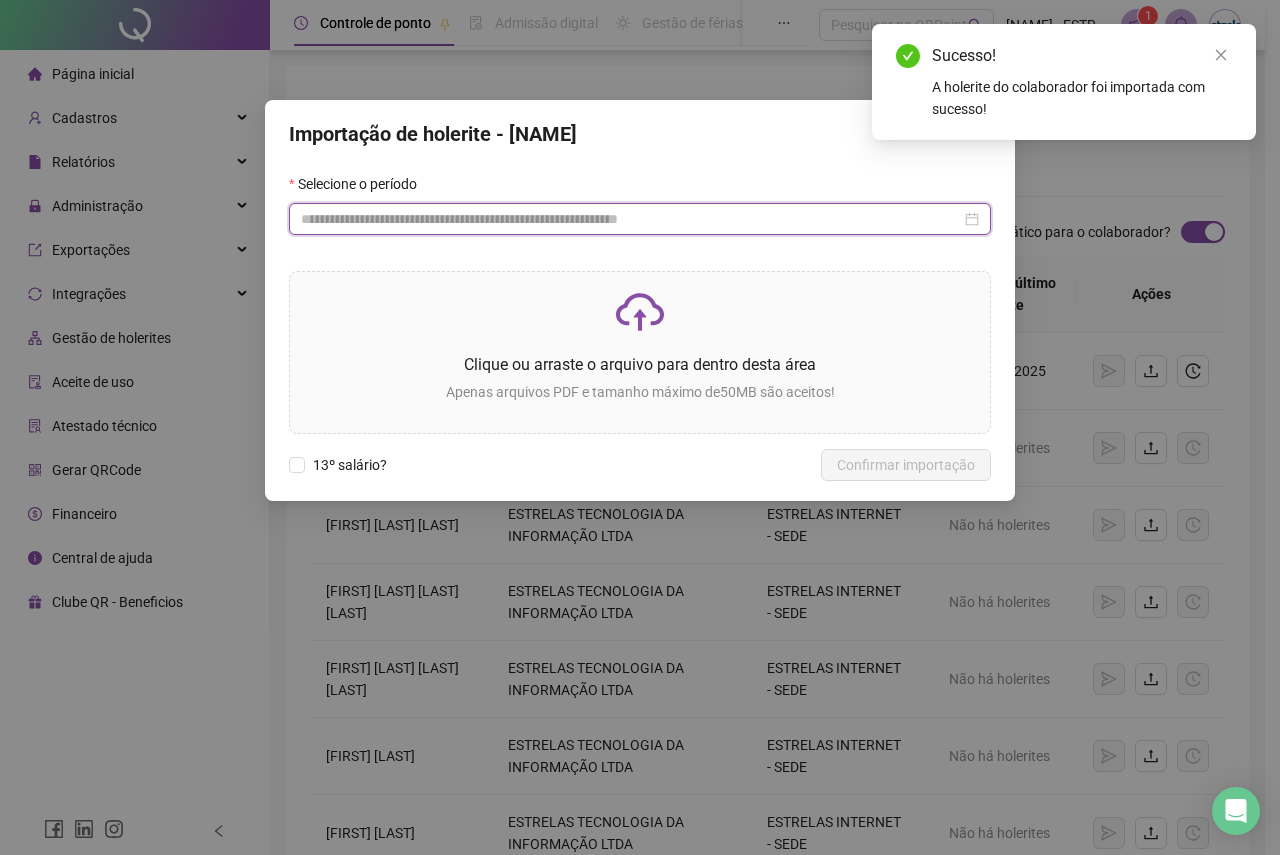 click at bounding box center (631, 219) 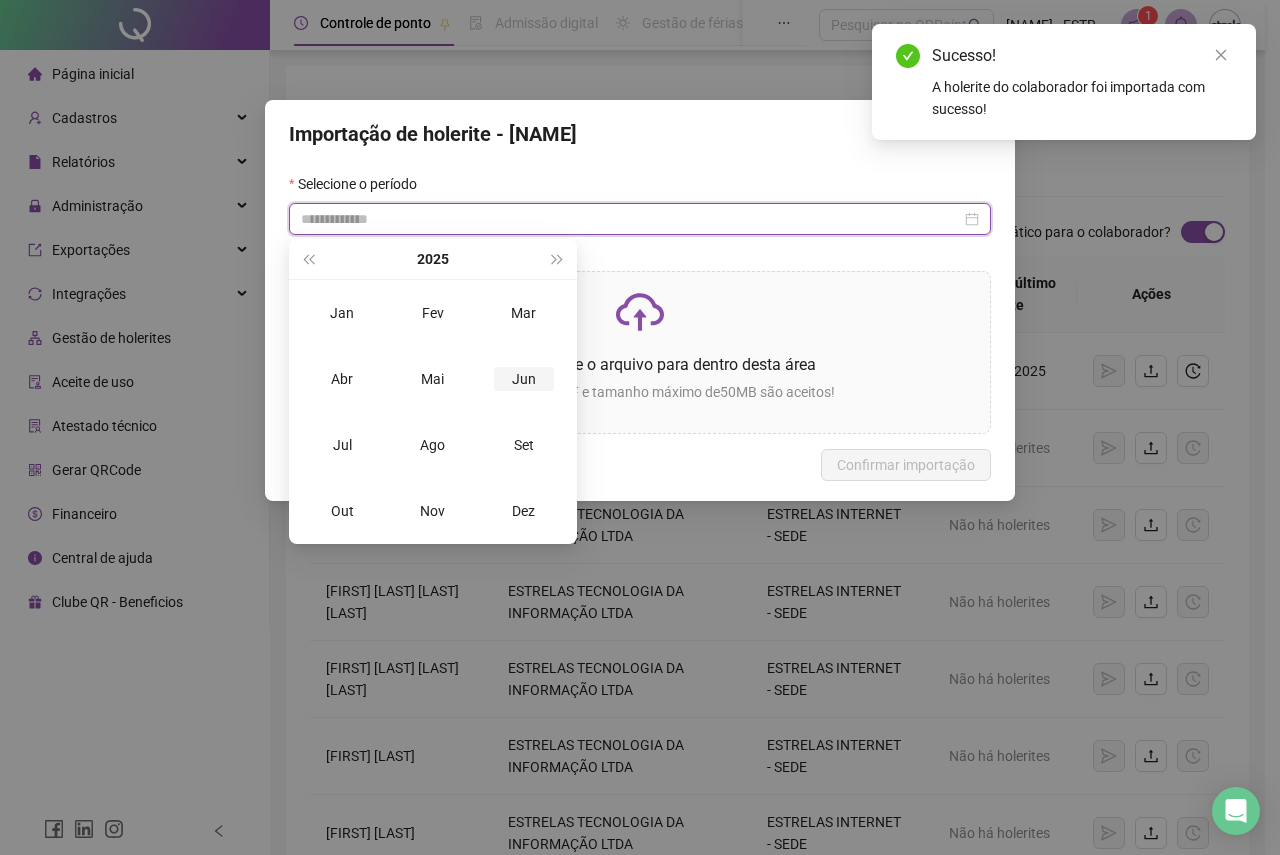 type on "**********" 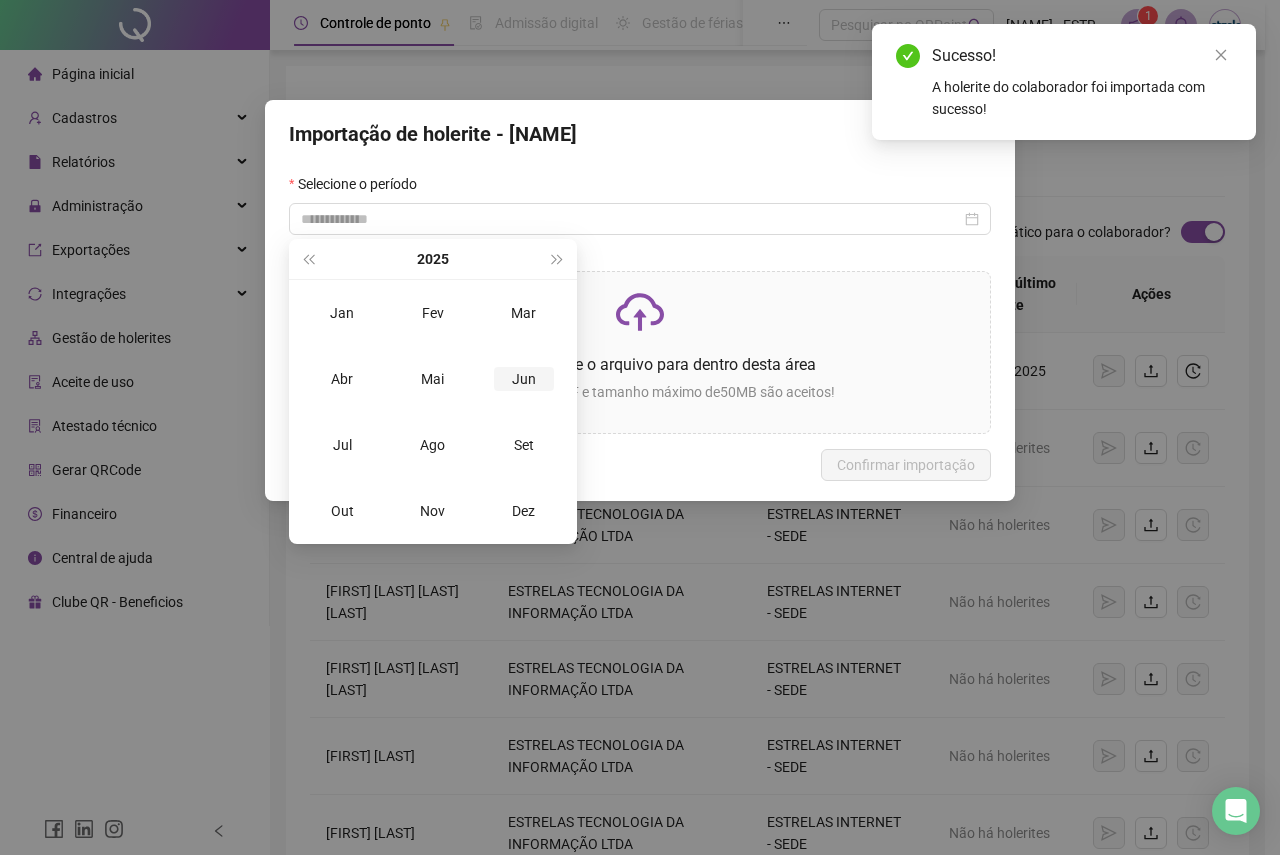 click on "Jun" at bounding box center [524, 379] 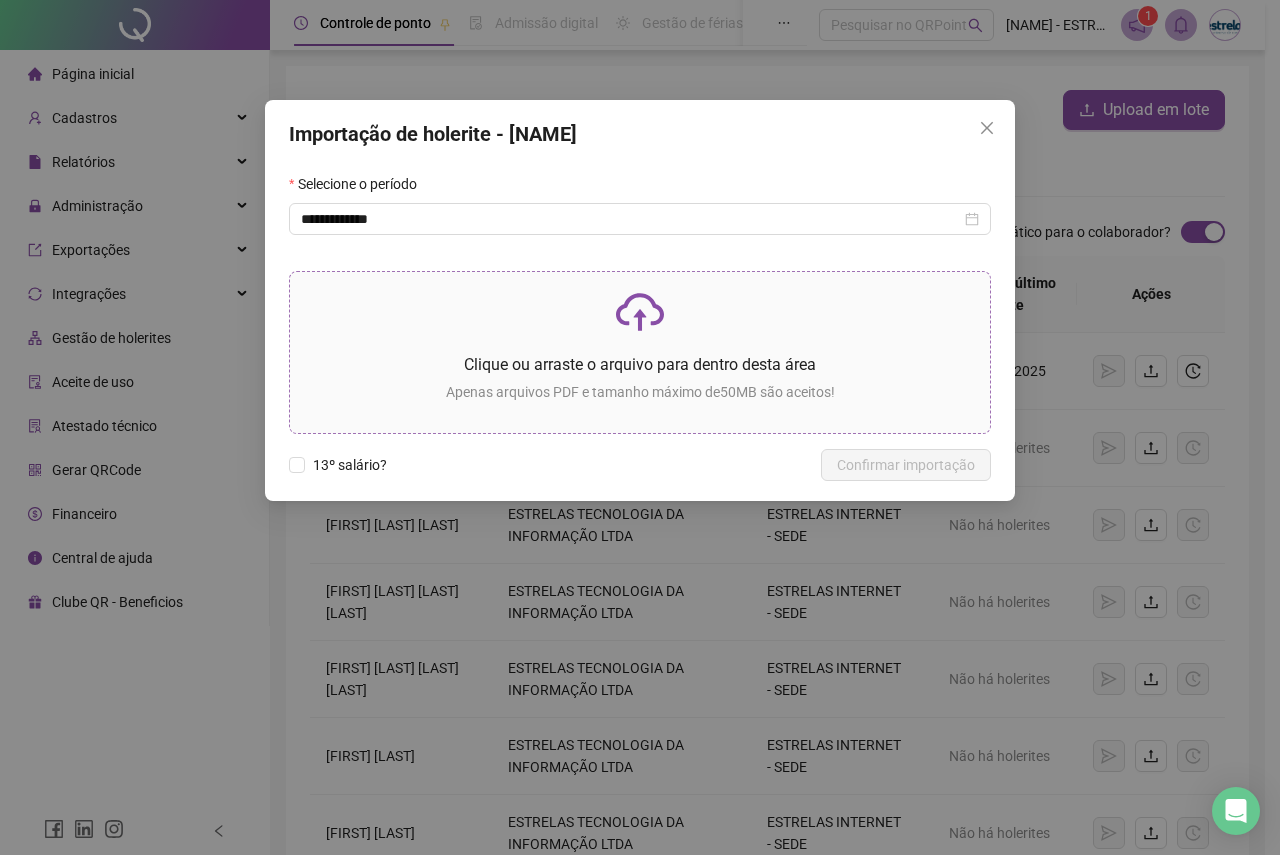 click 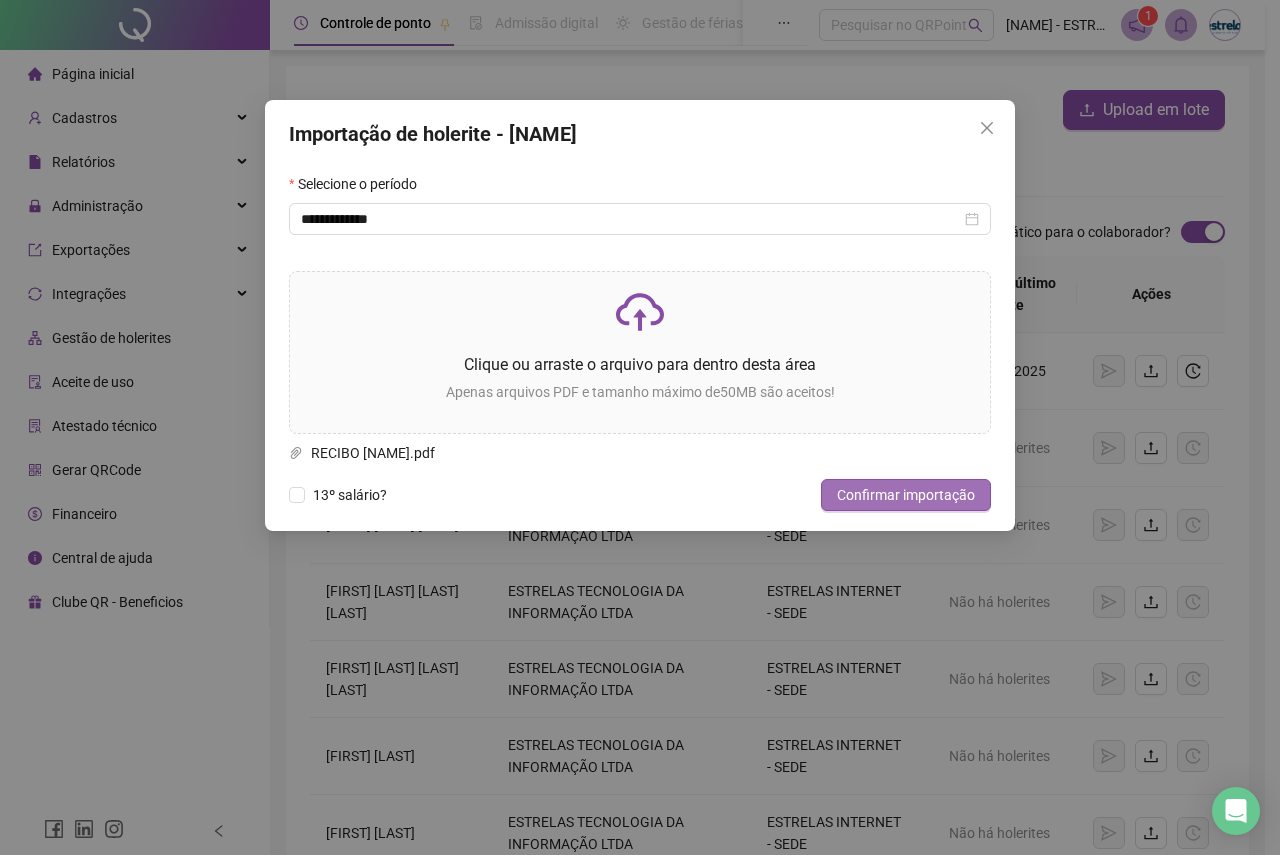 click on "Confirmar importação" at bounding box center [906, 495] 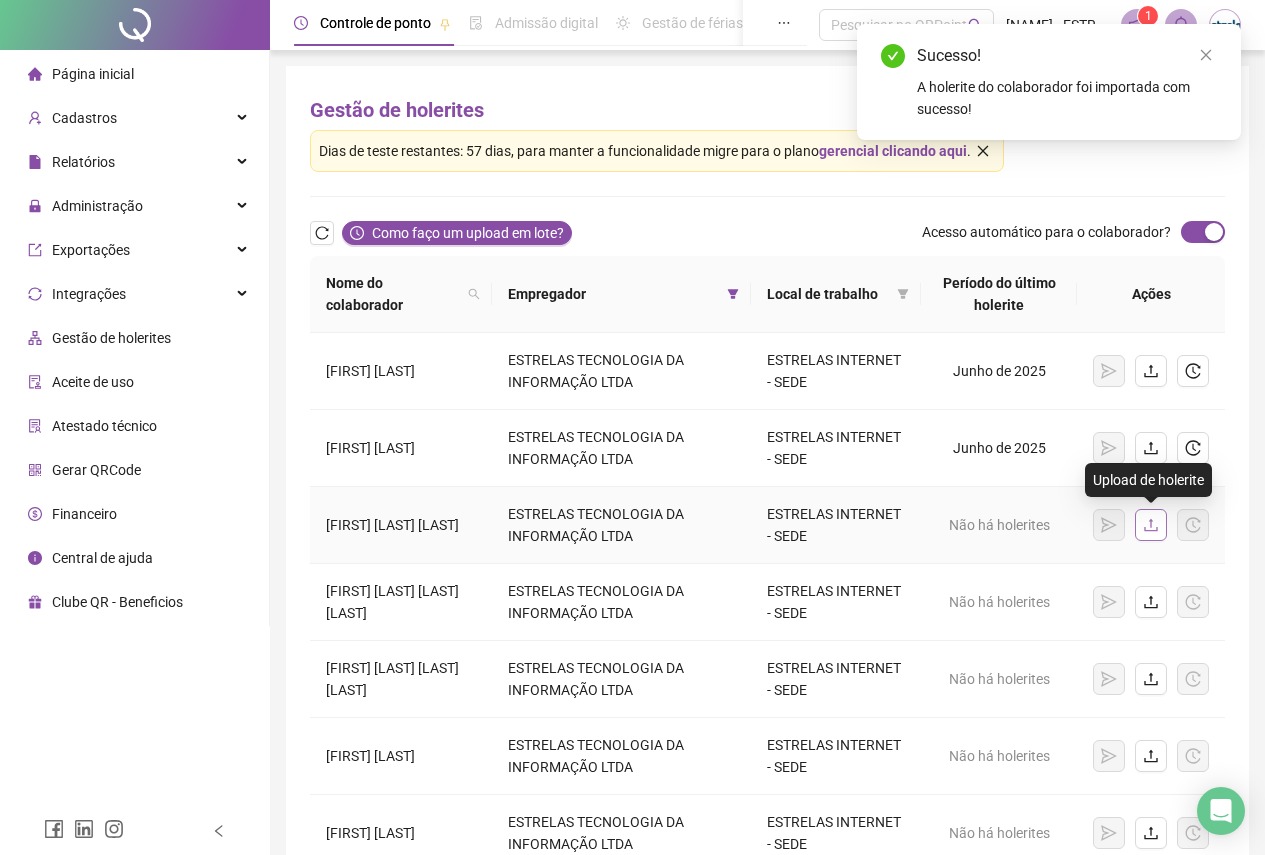 click 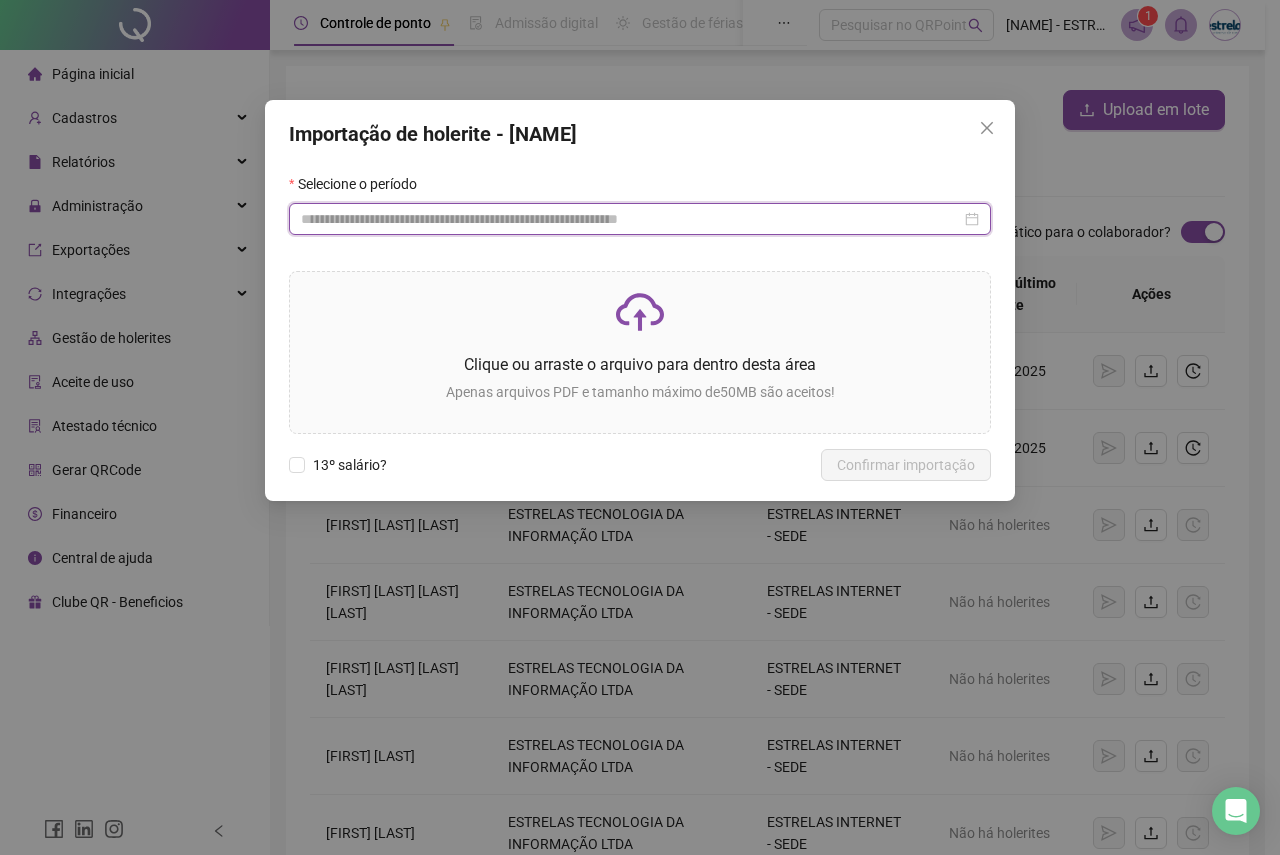 click at bounding box center (631, 219) 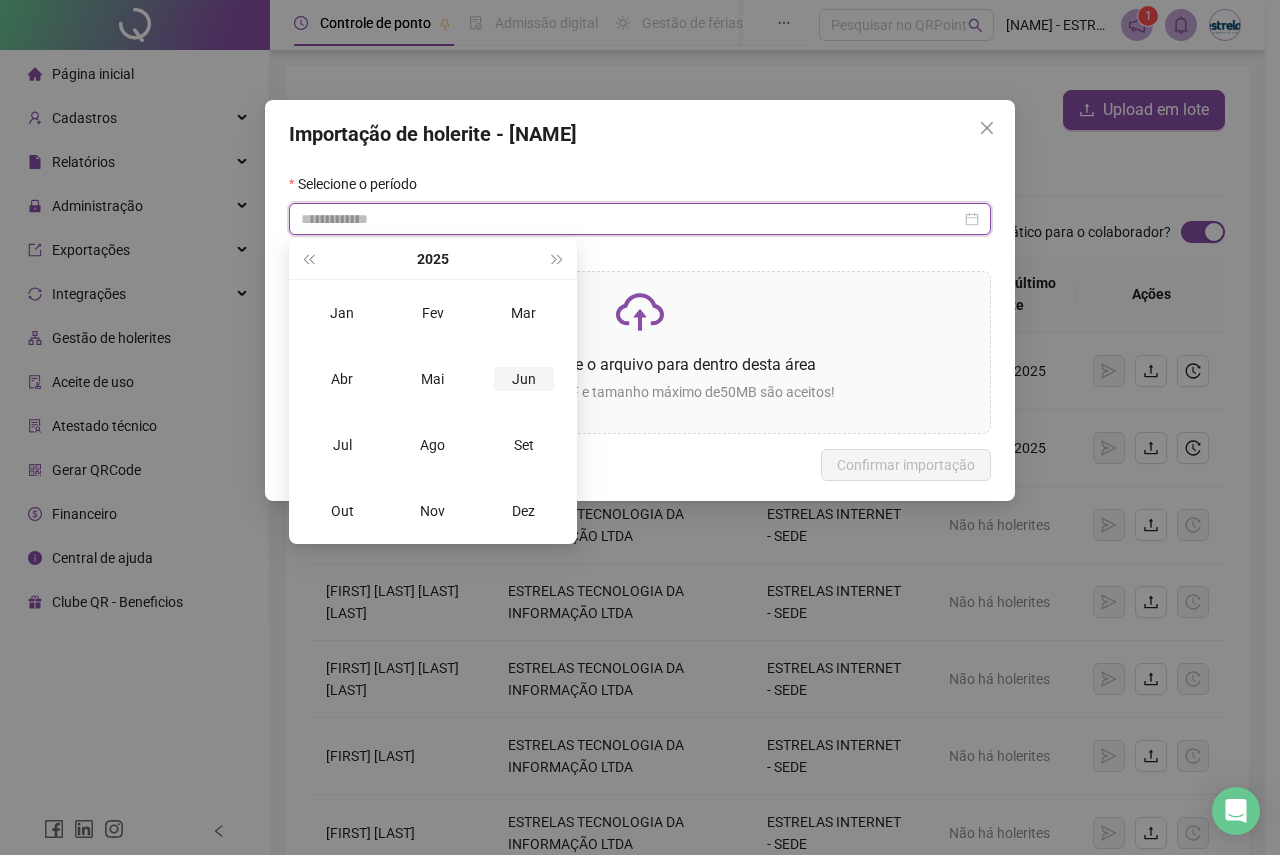 type on "**********" 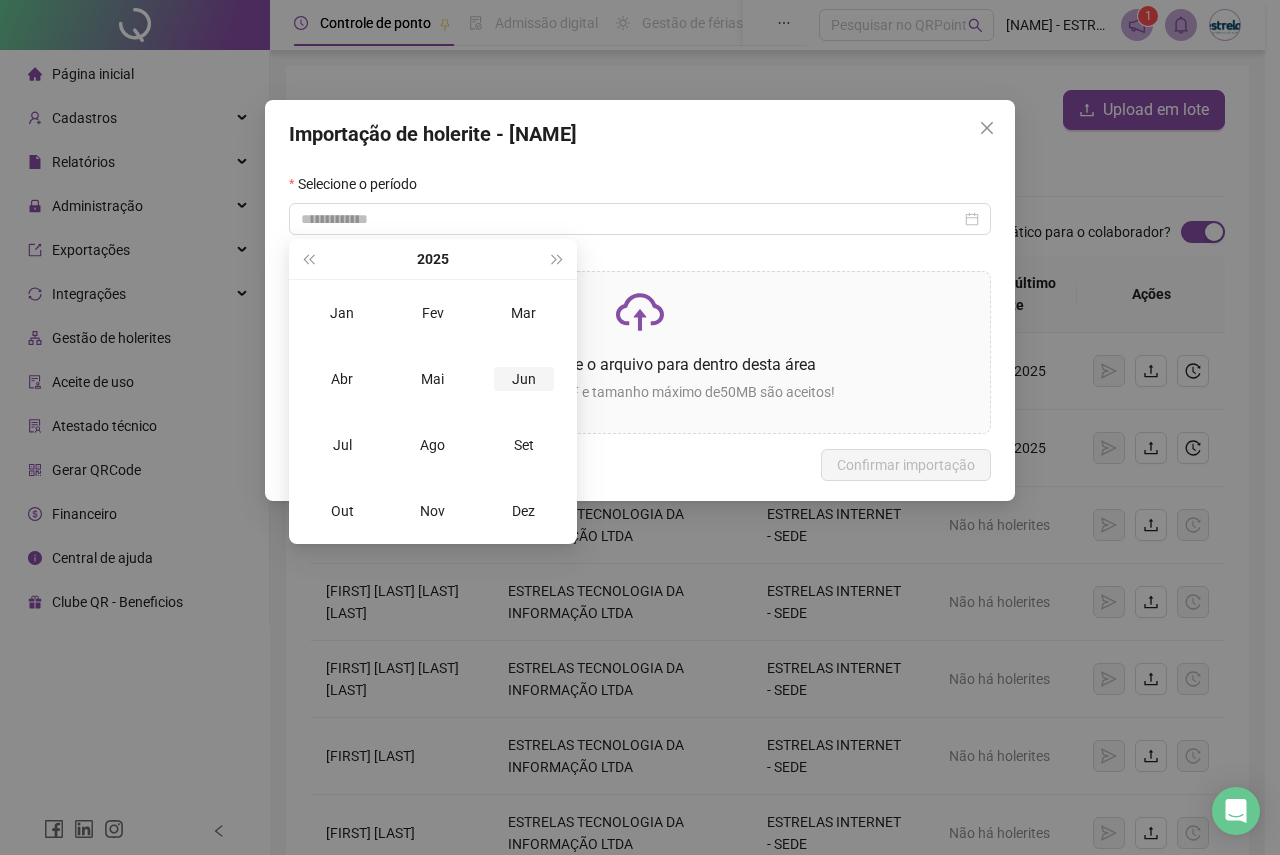 click on "Jun" at bounding box center (524, 379) 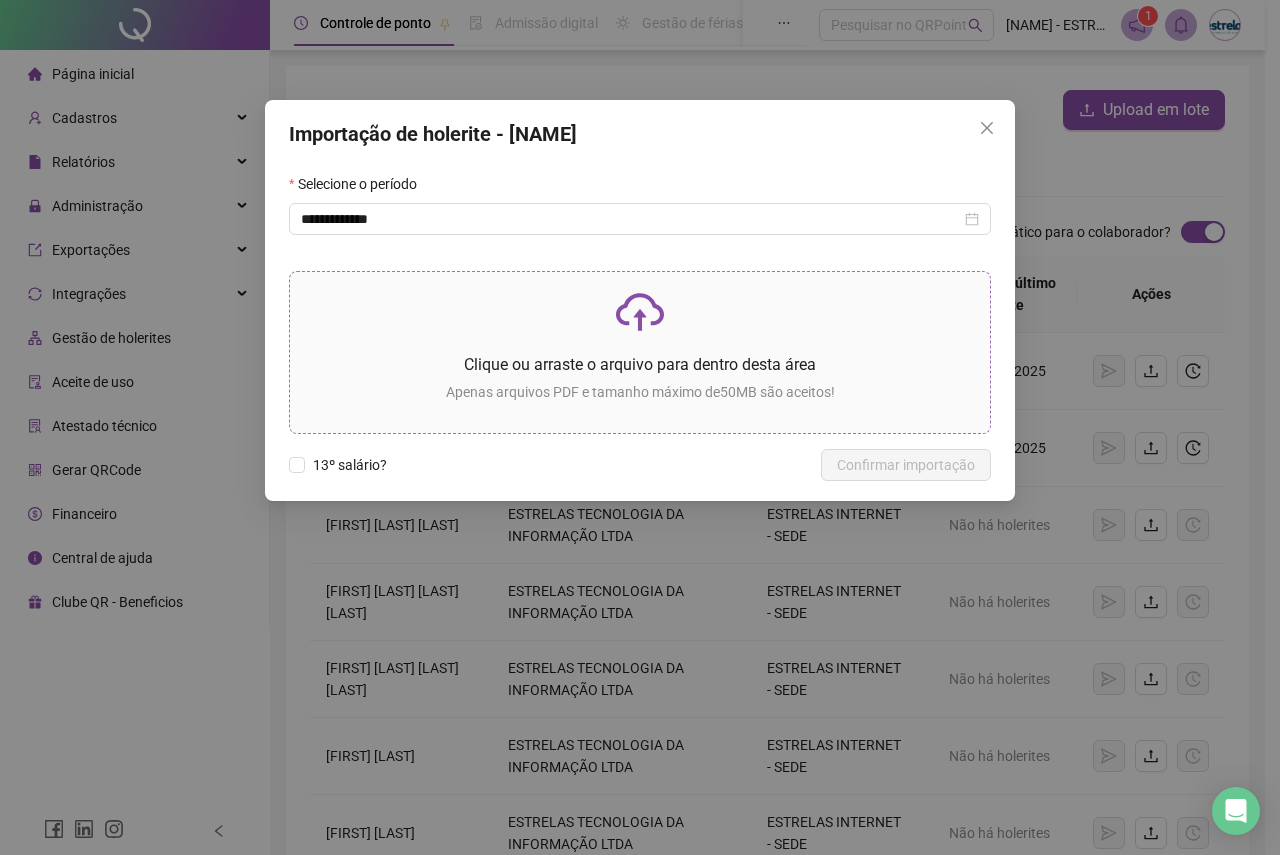 click 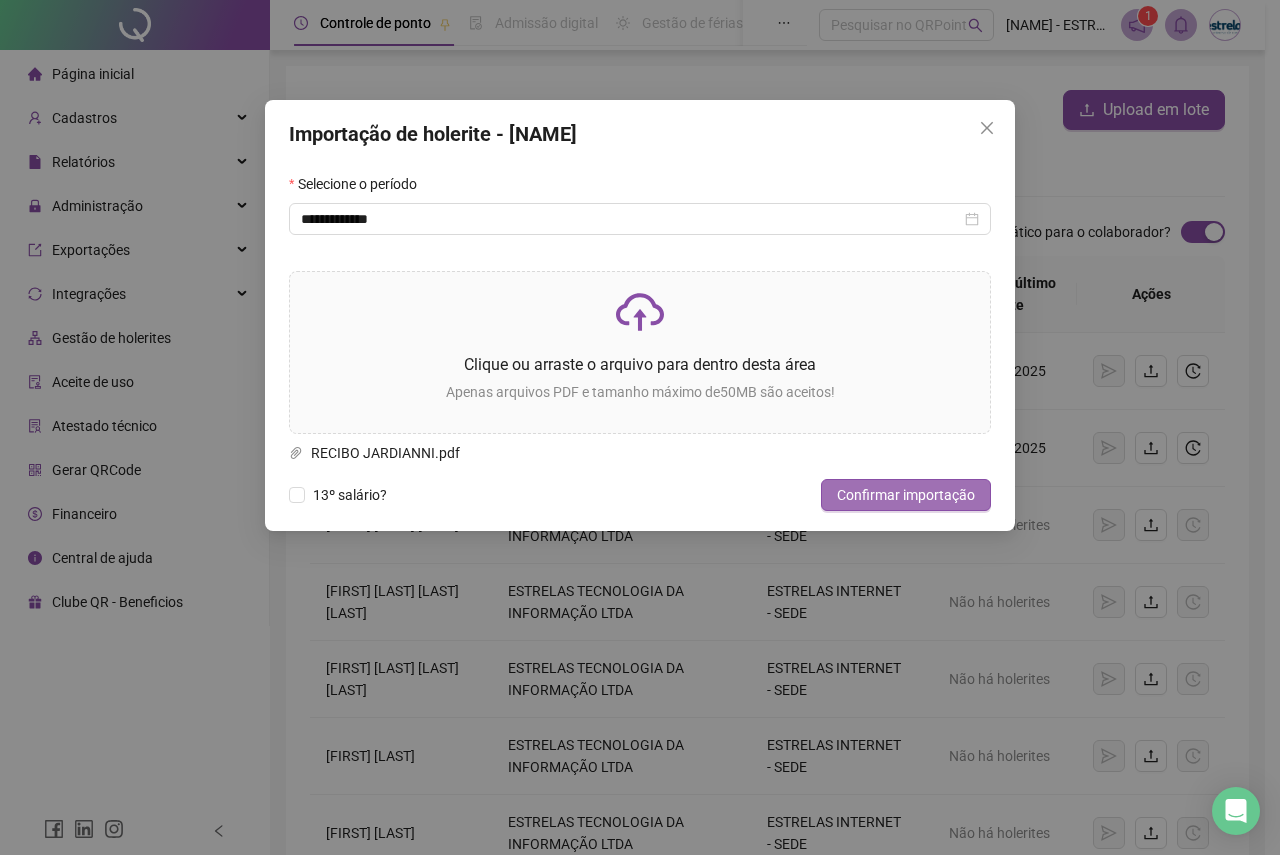 click on "Confirmar importação" at bounding box center [906, 495] 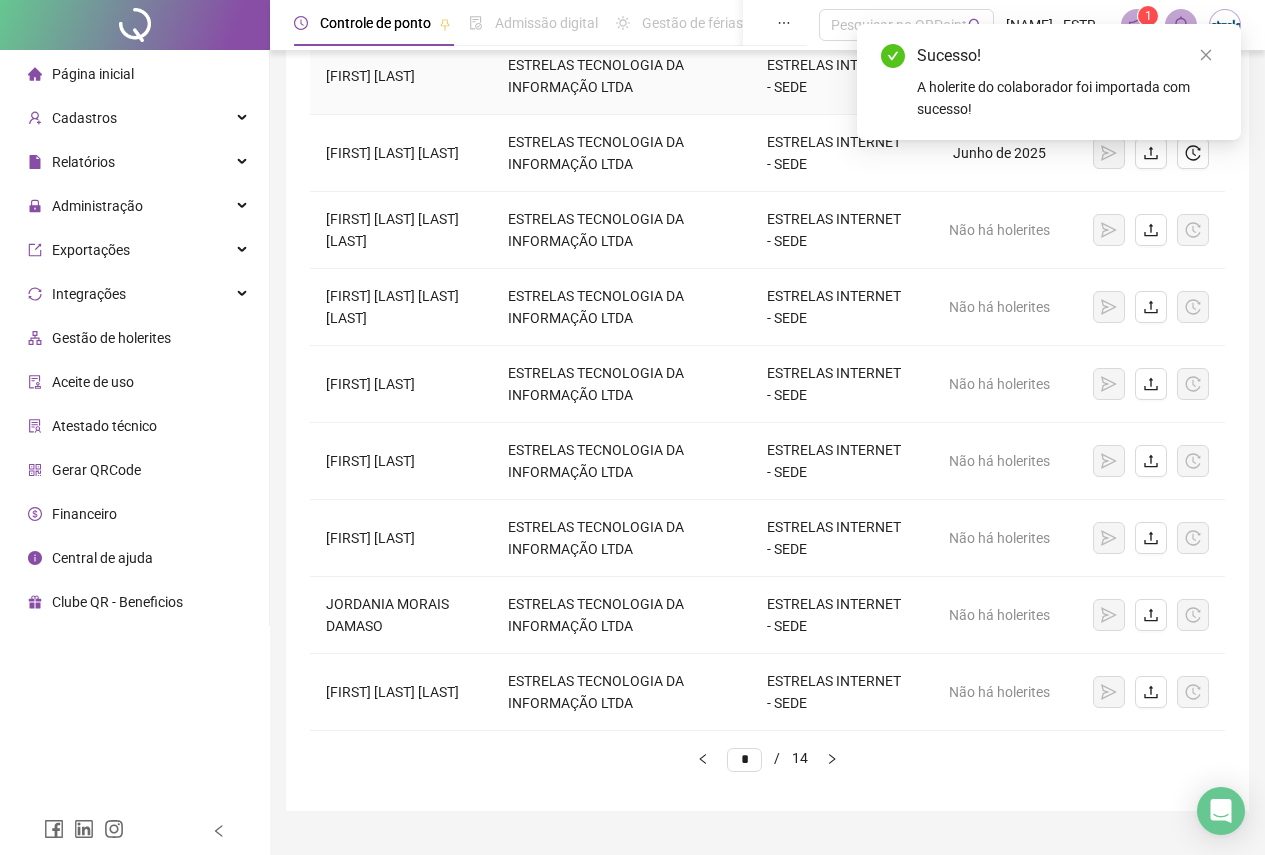 scroll, scrollTop: 400, scrollLeft: 0, axis: vertical 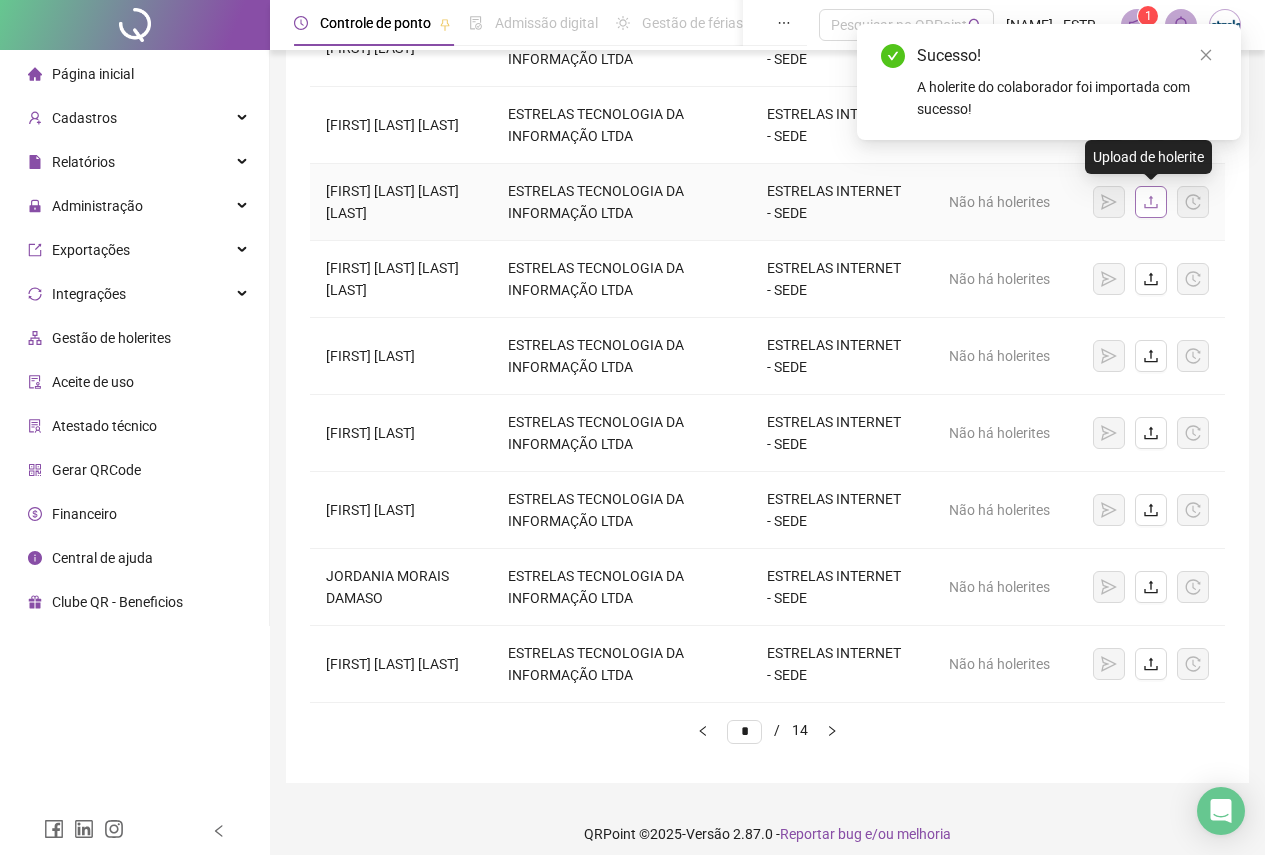 click 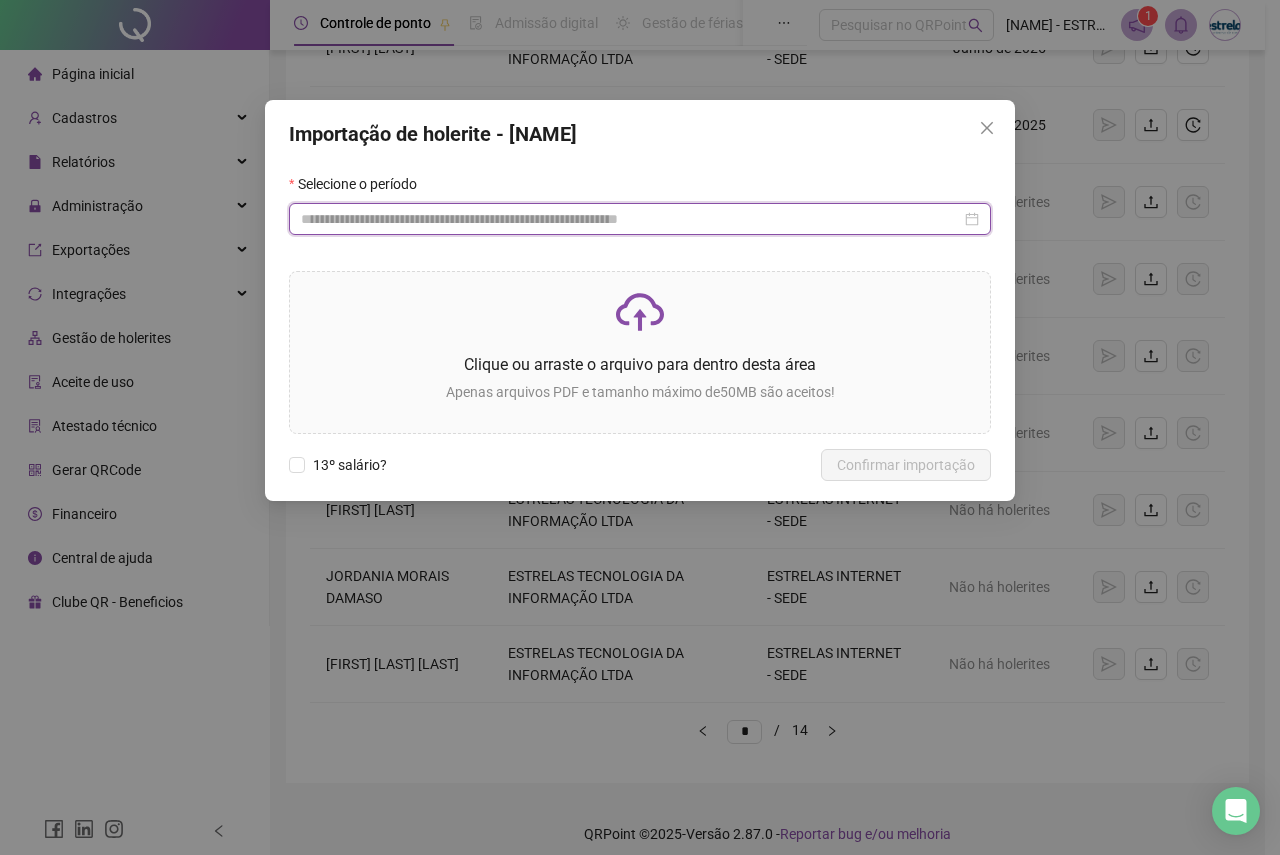 click at bounding box center [631, 219] 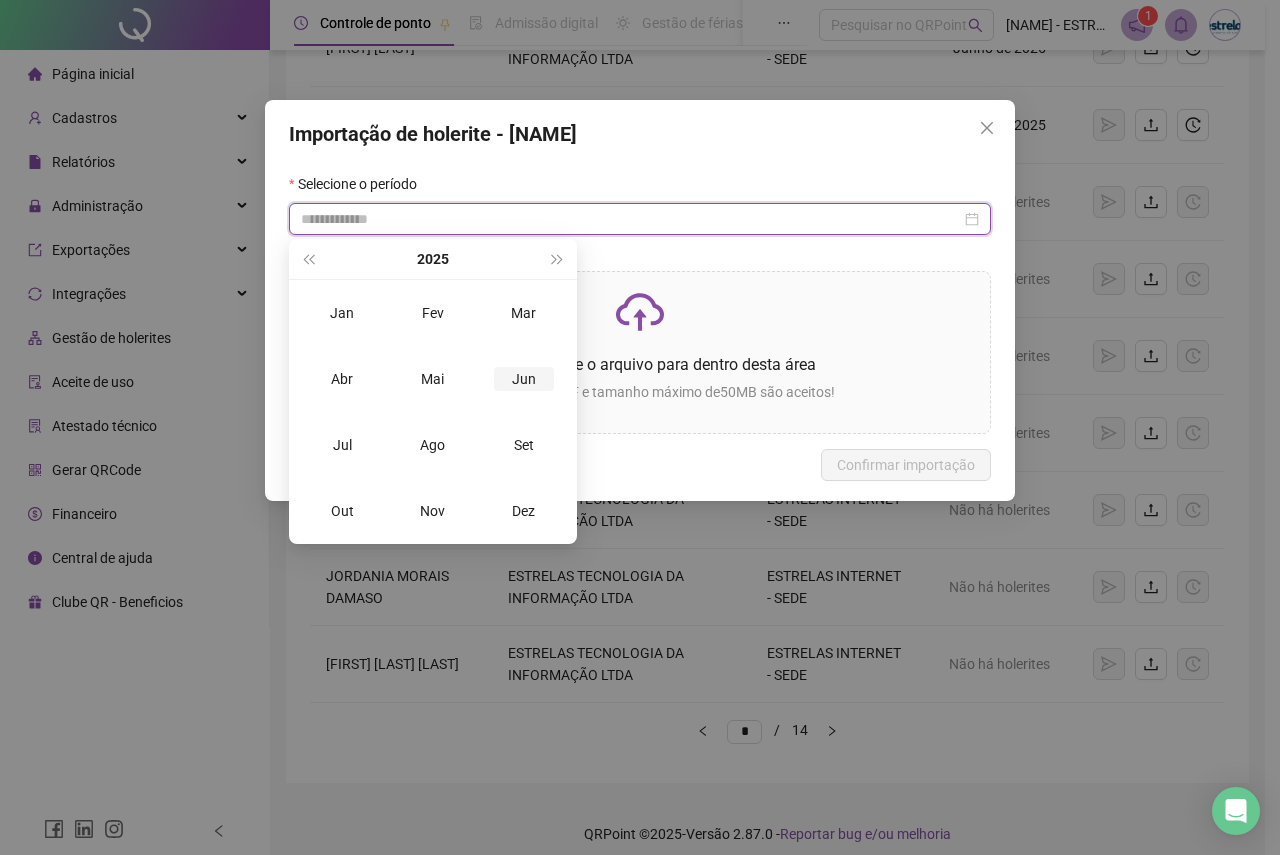 type on "**********" 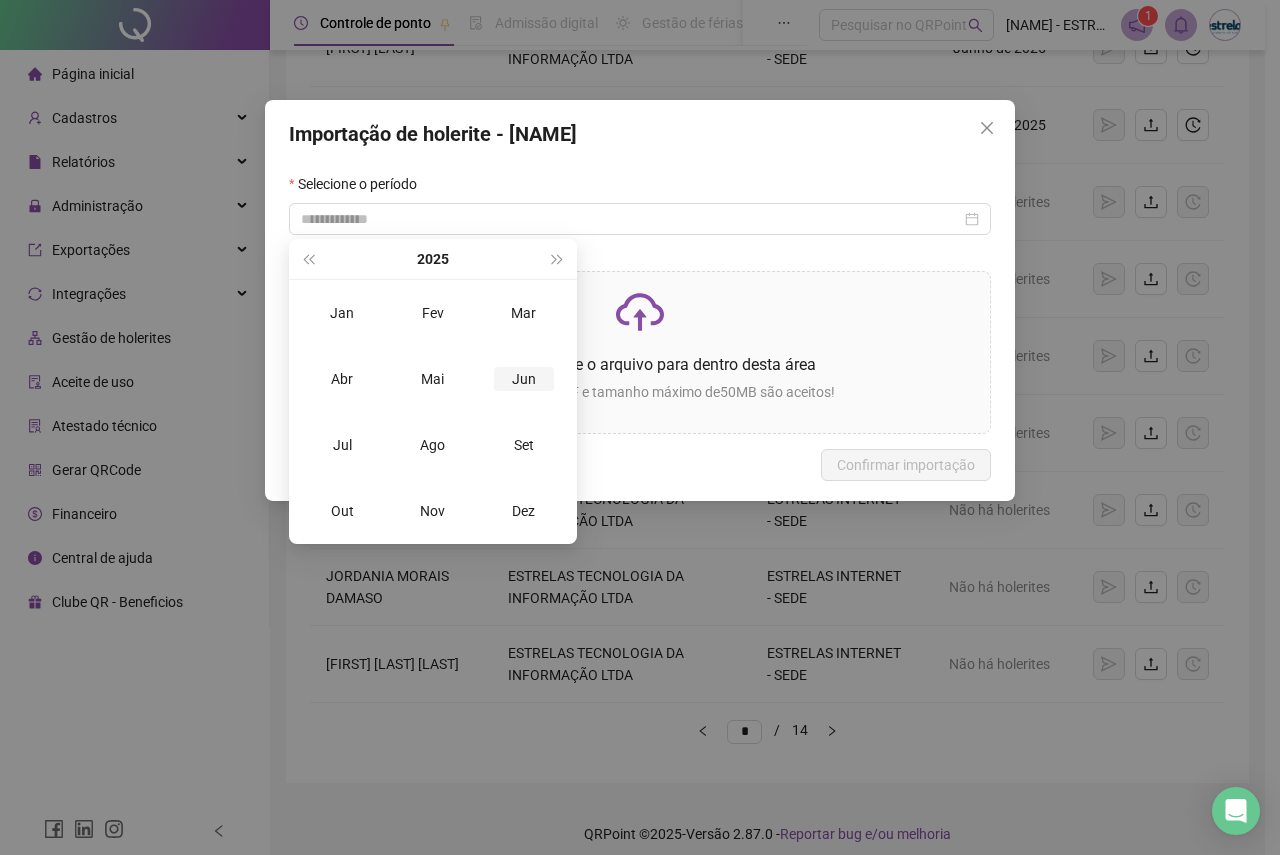 click on "Jun" at bounding box center (524, 379) 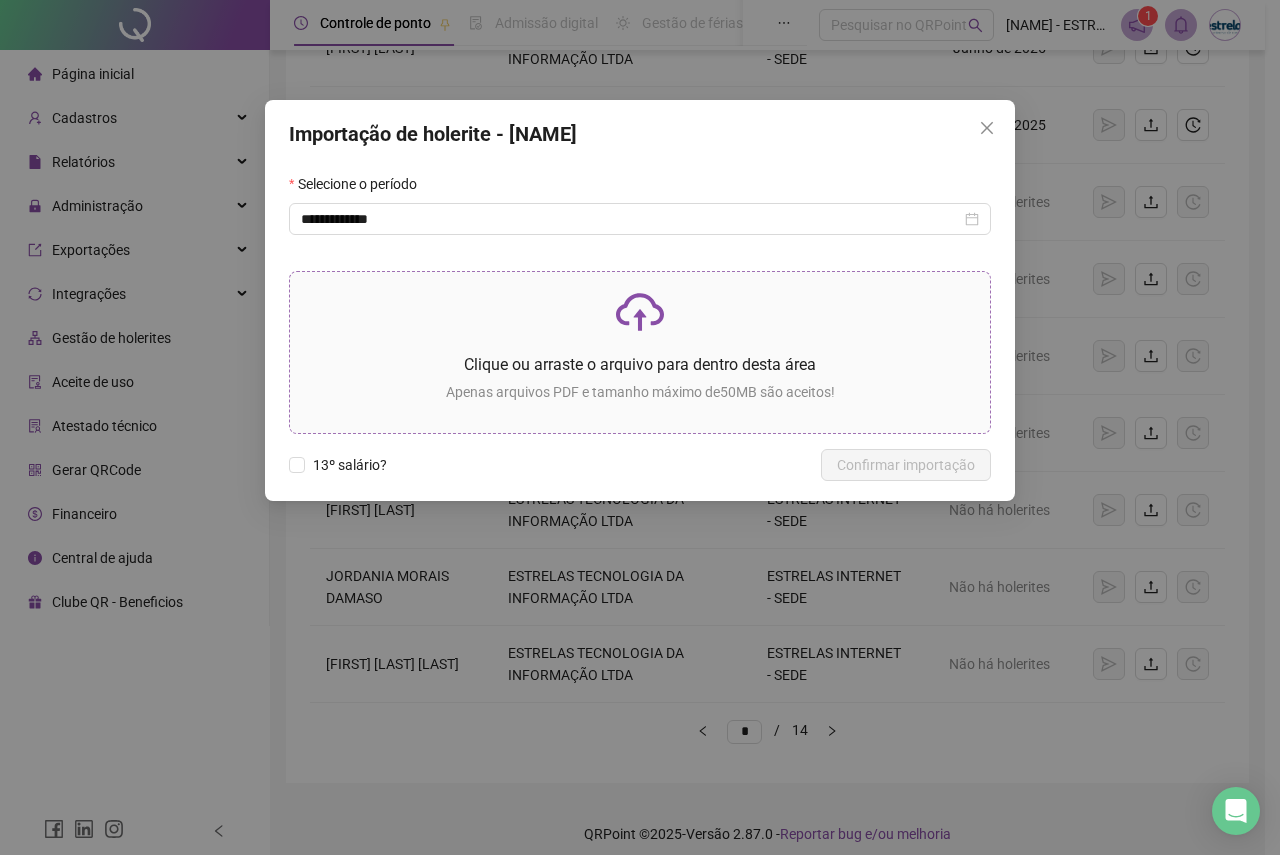click 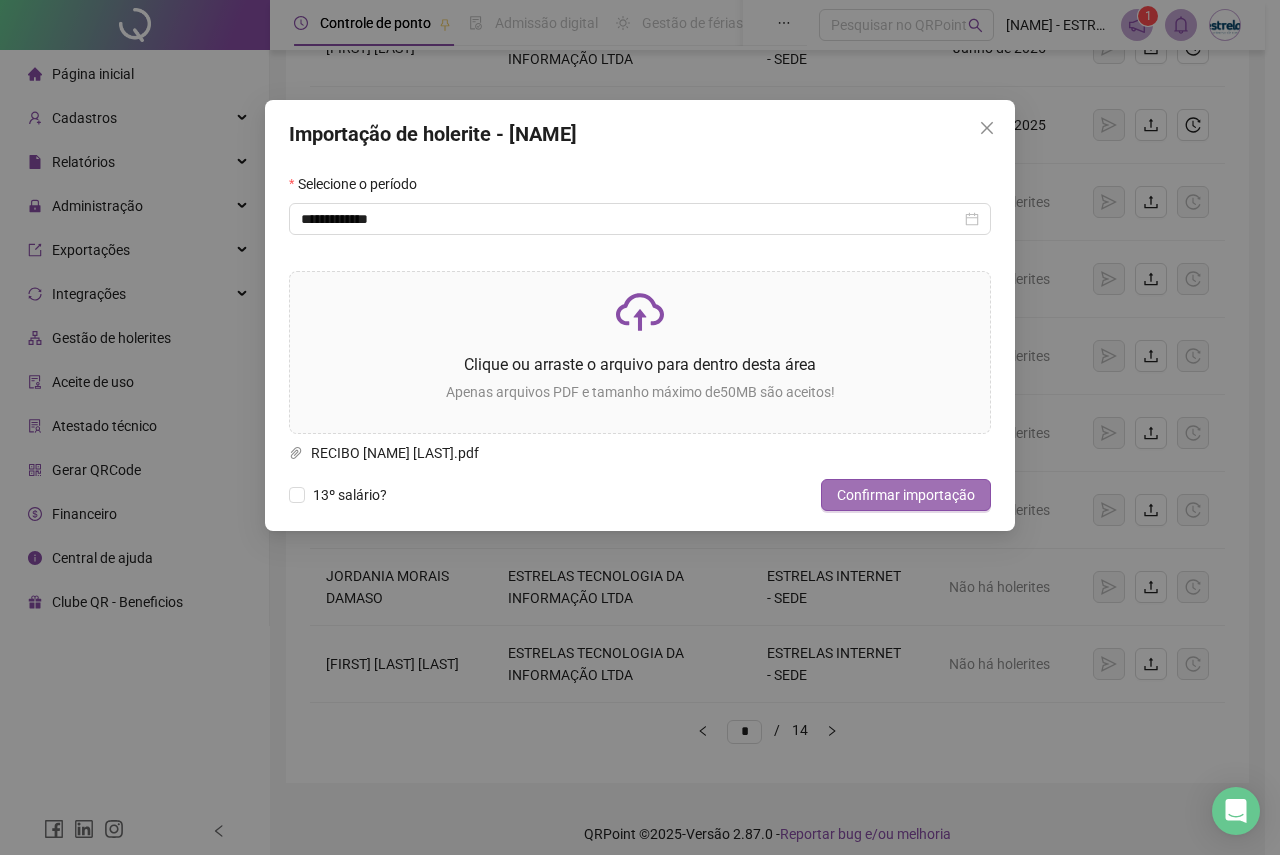 click on "Confirmar importação" at bounding box center (906, 495) 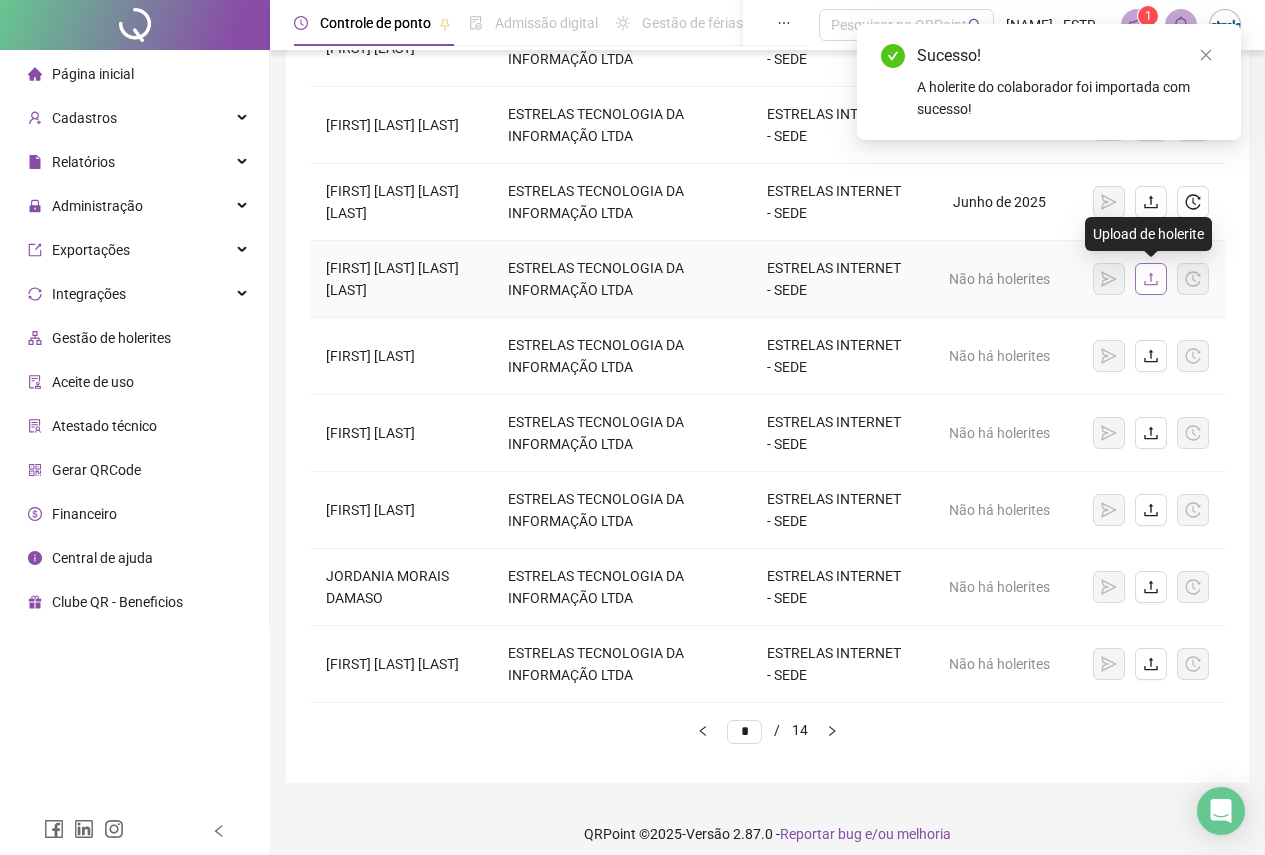 click 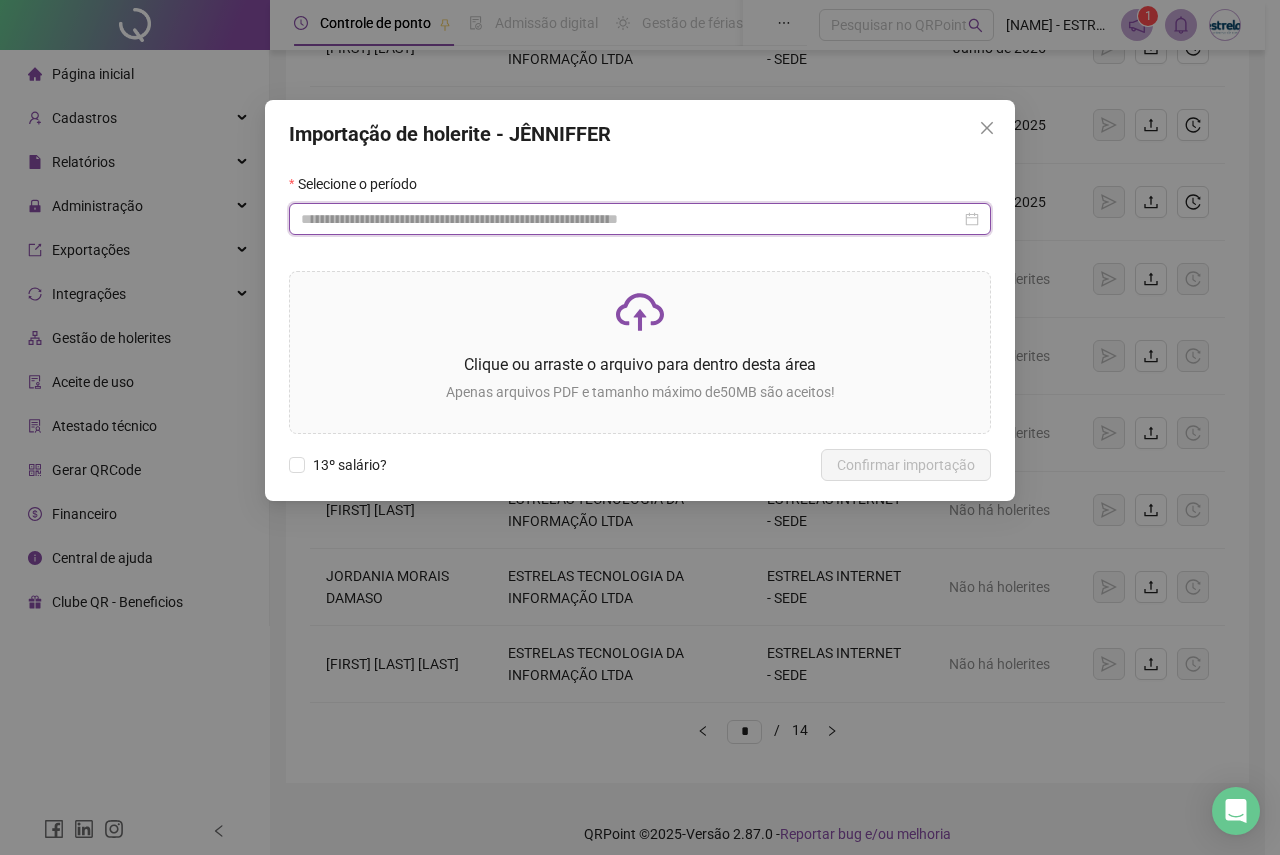 click at bounding box center (631, 219) 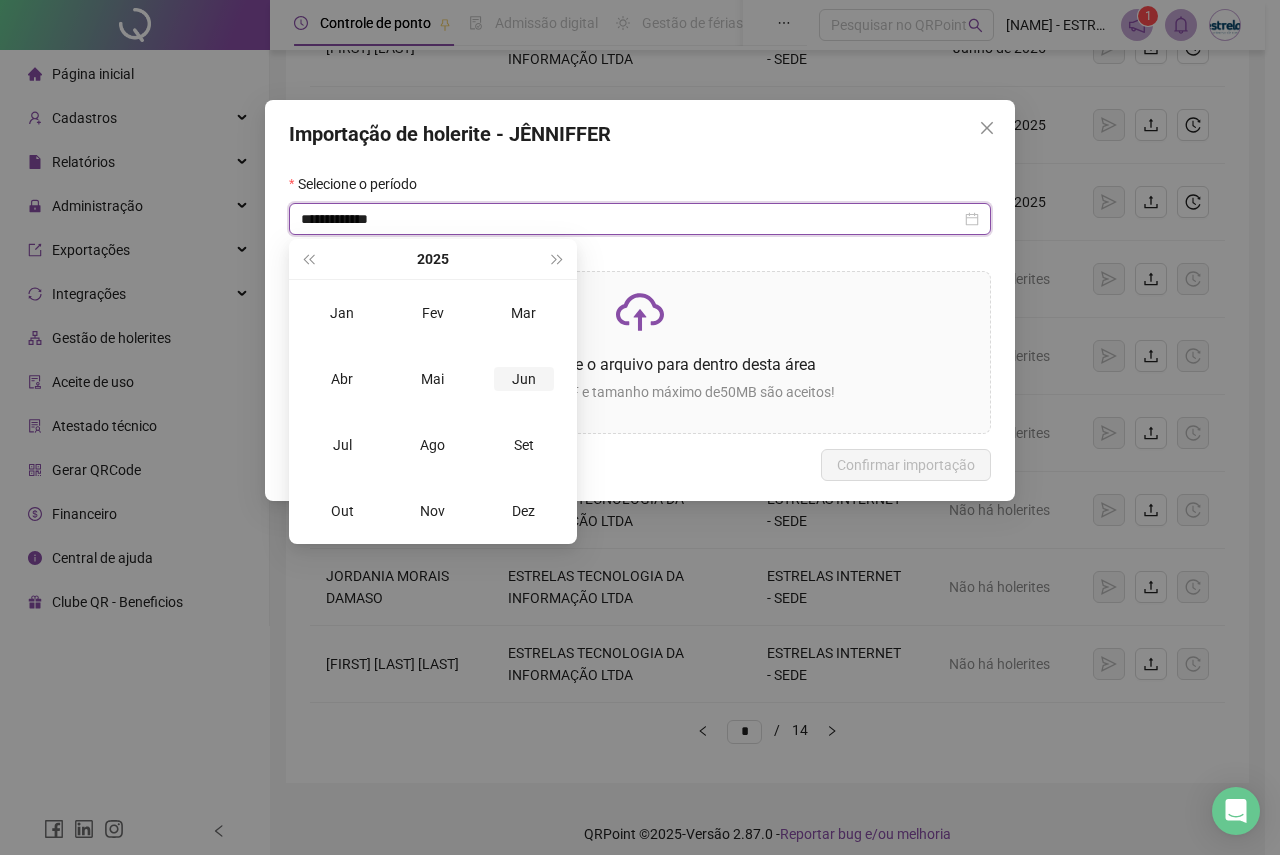 type on "**********" 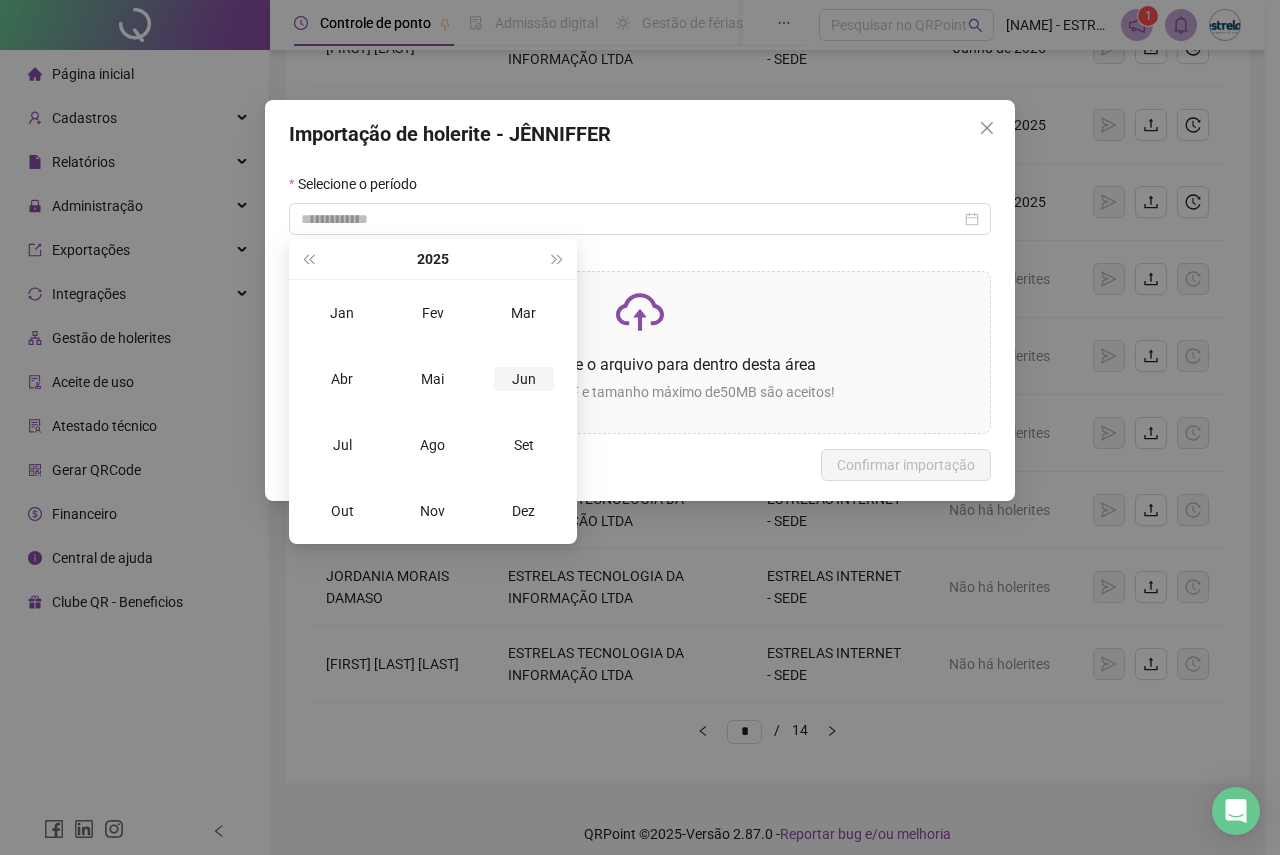 click on "Jun" at bounding box center (524, 379) 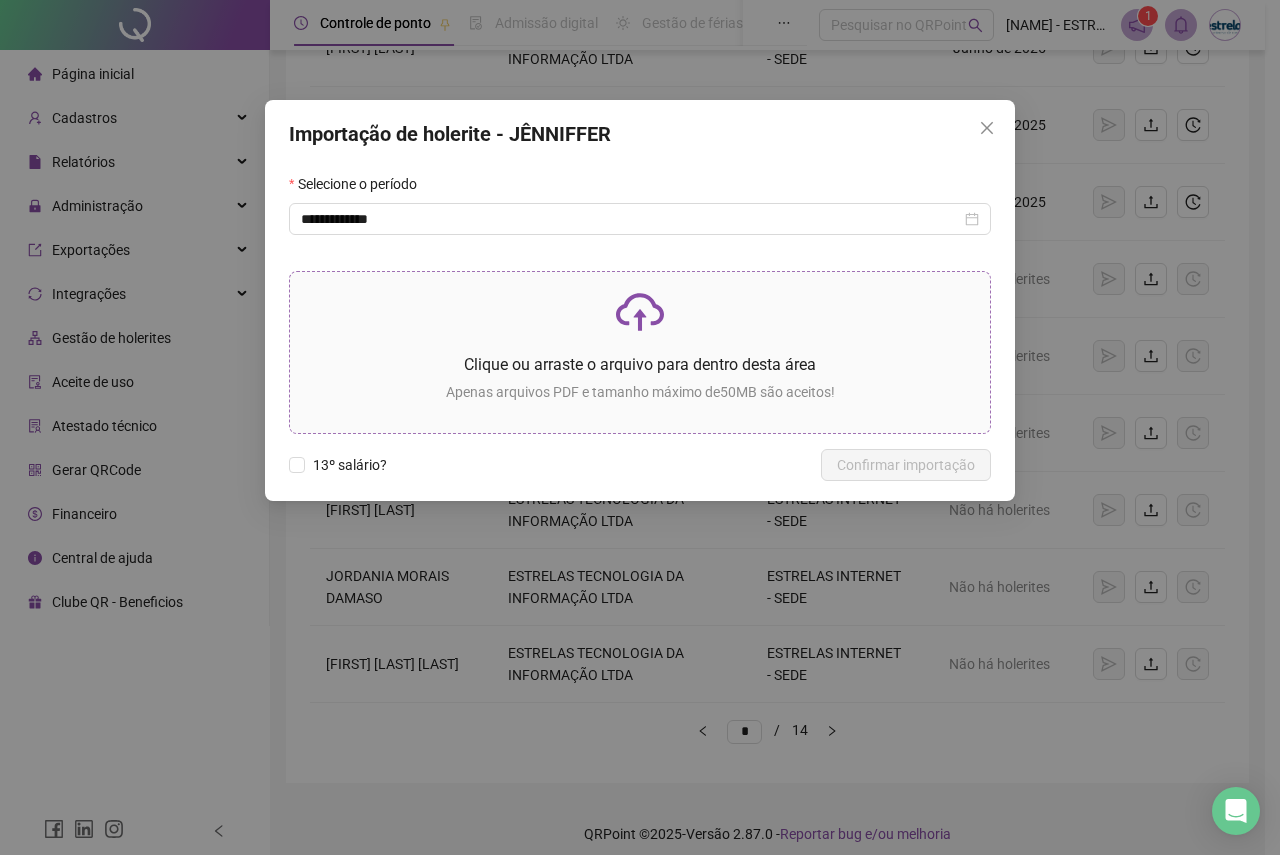 click 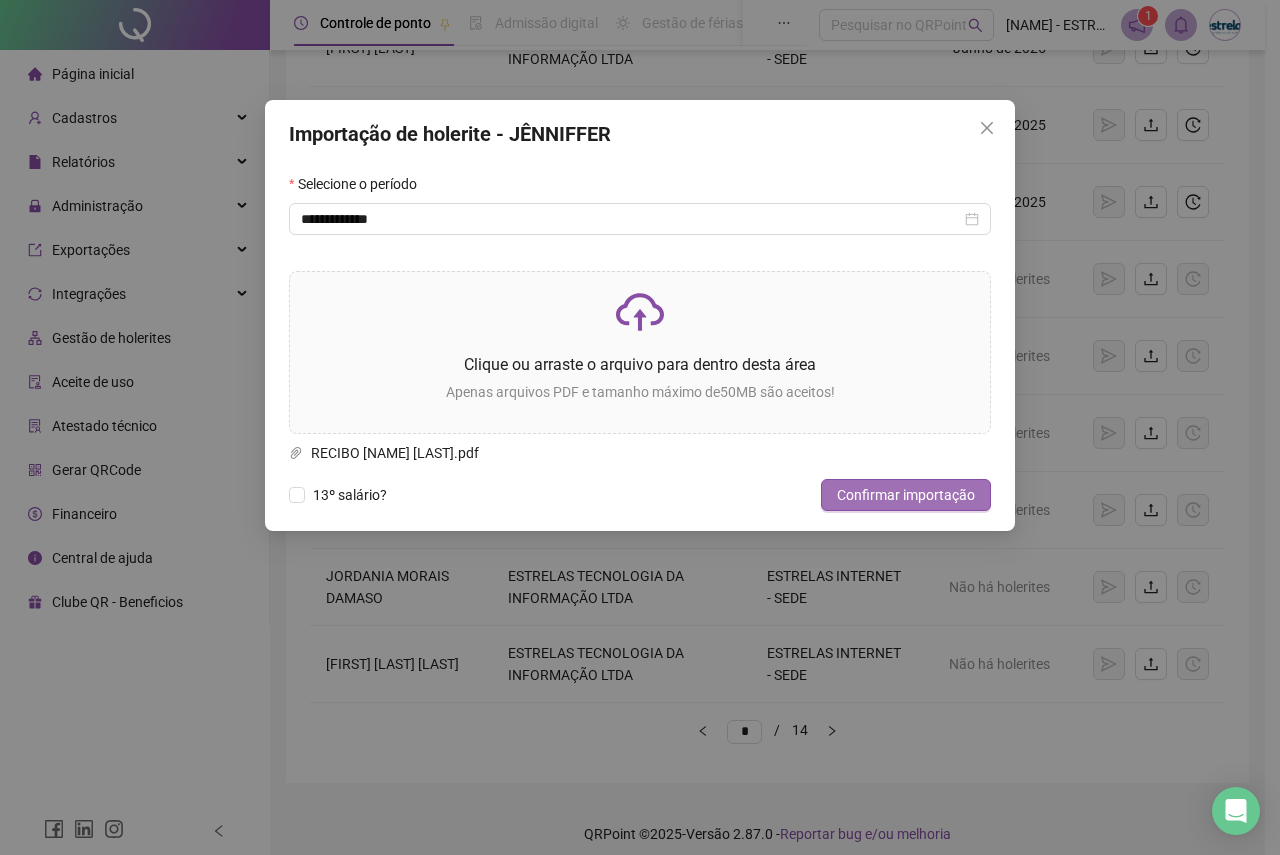 click on "Confirmar importação" at bounding box center [906, 495] 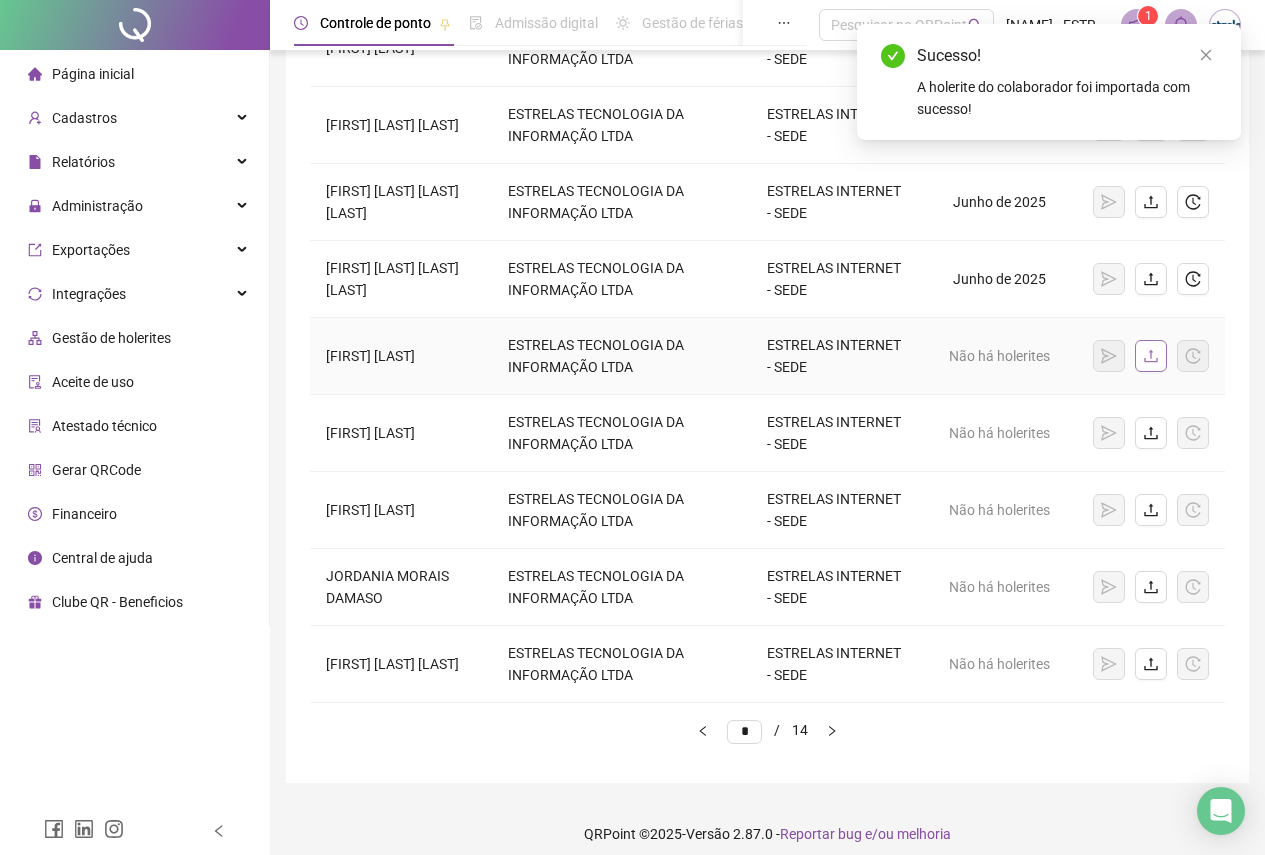 click 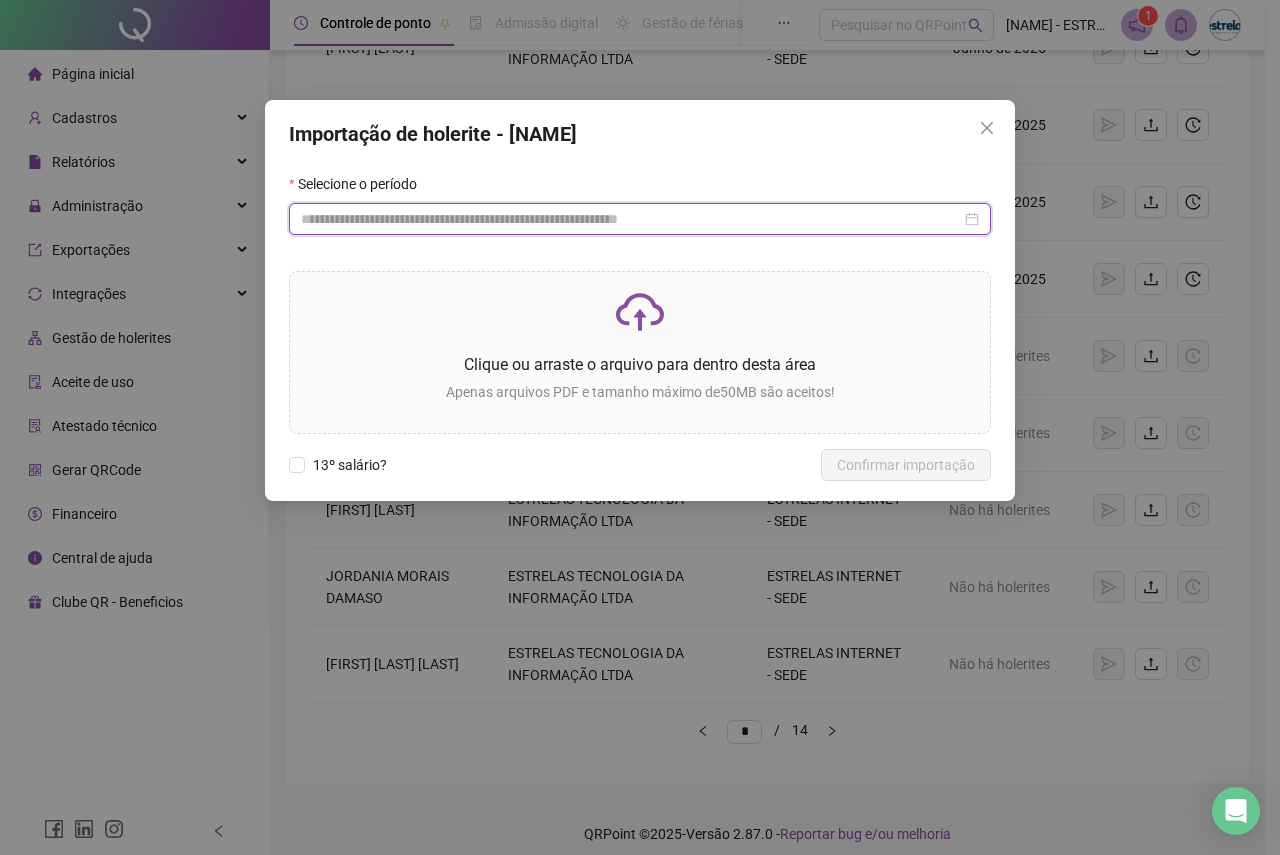 click at bounding box center (631, 219) 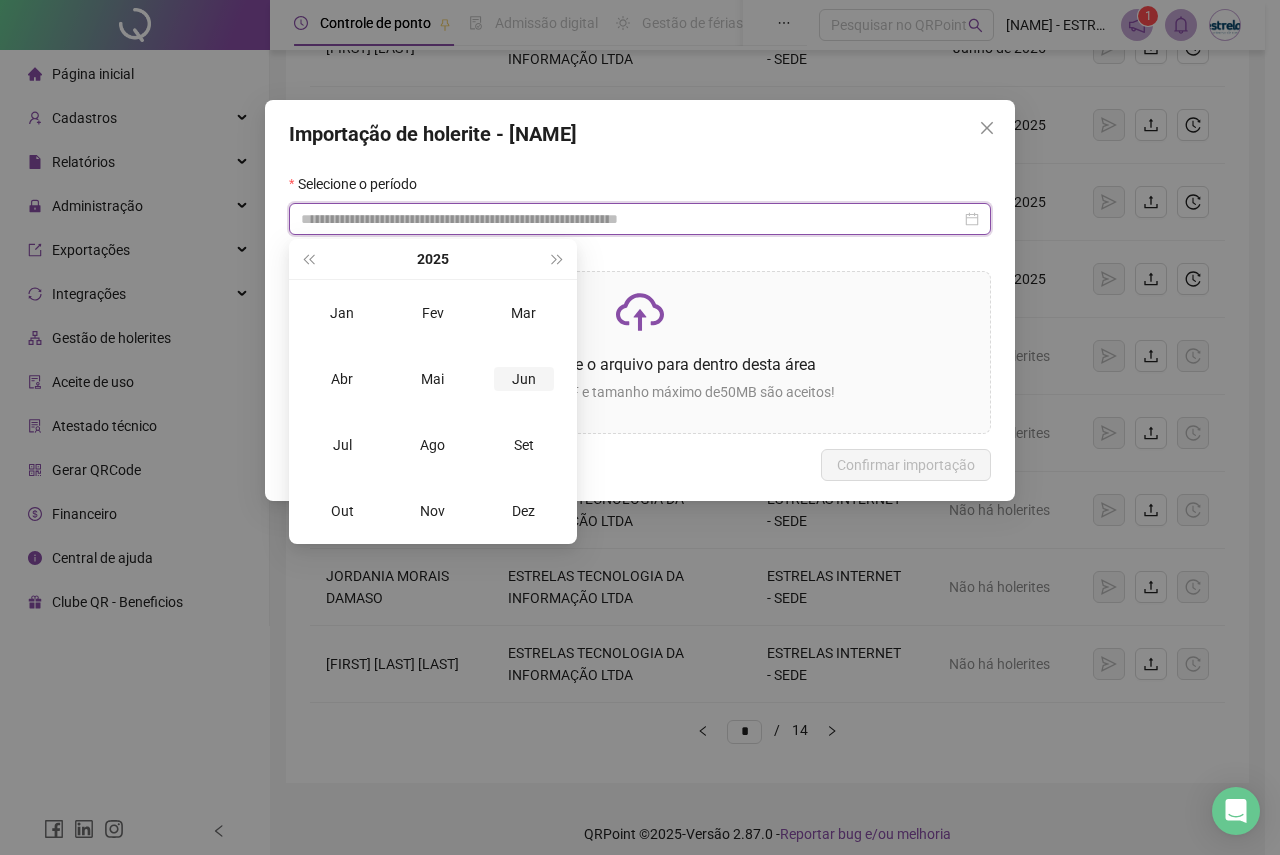 type on "**********" 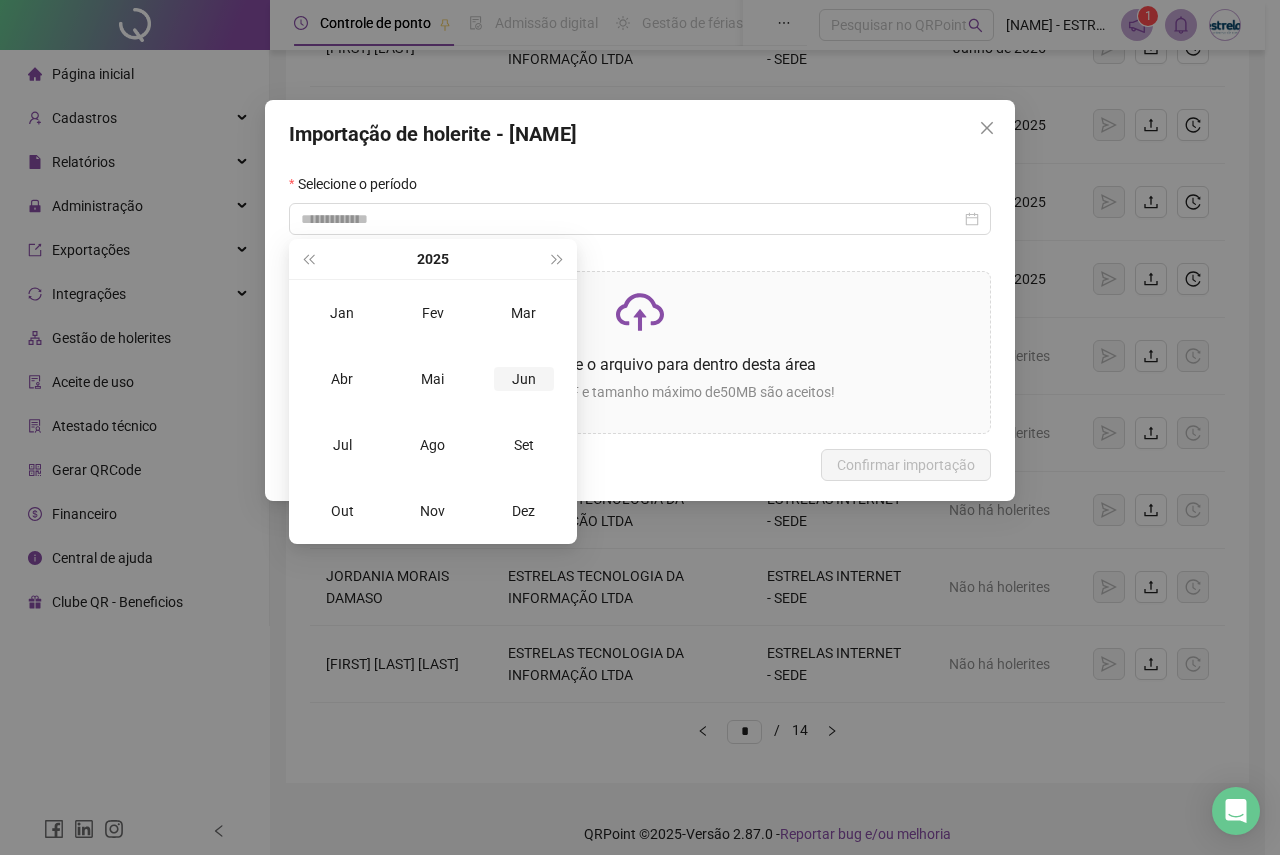click on "Jun" at bounding box center (524, 379) 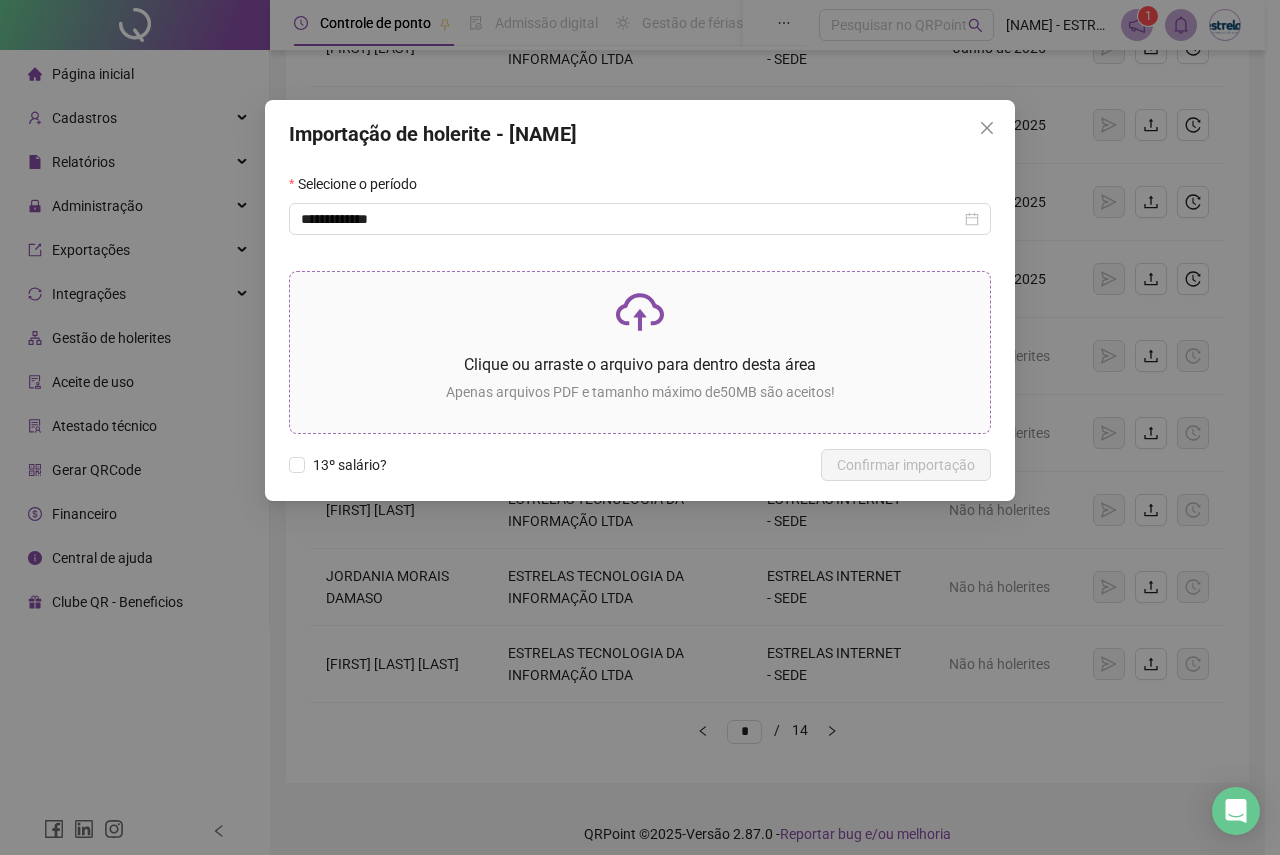 click 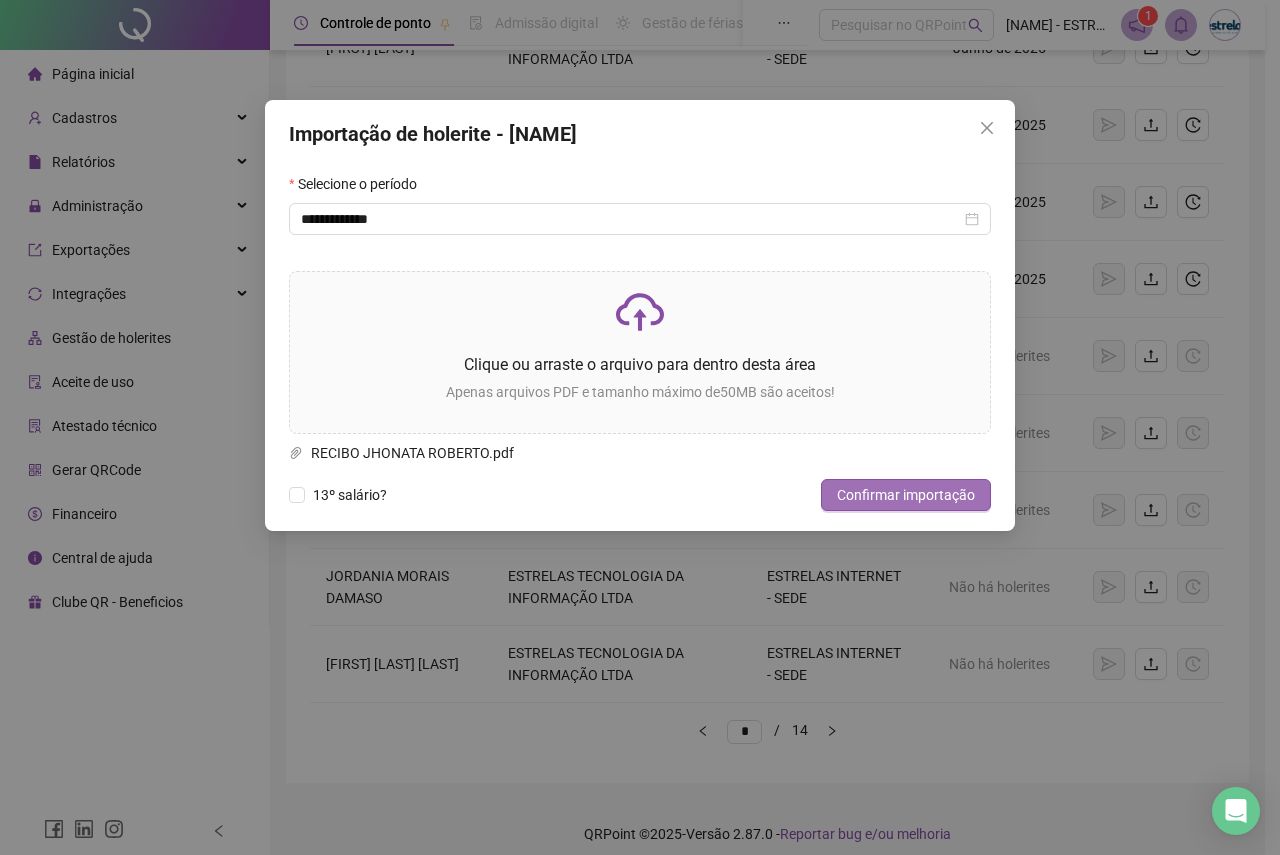 click on "Confirmar importação" at bounding box center [906, 495] 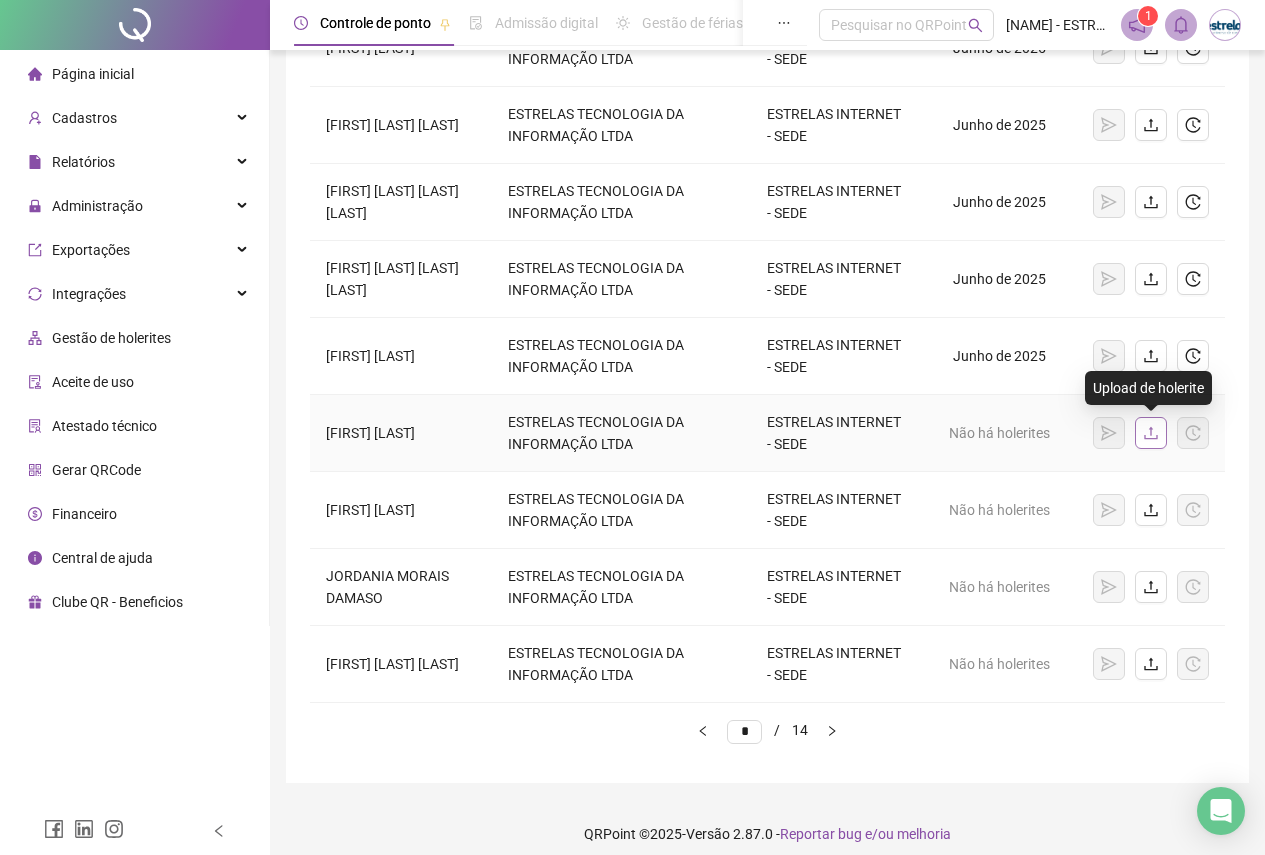 click 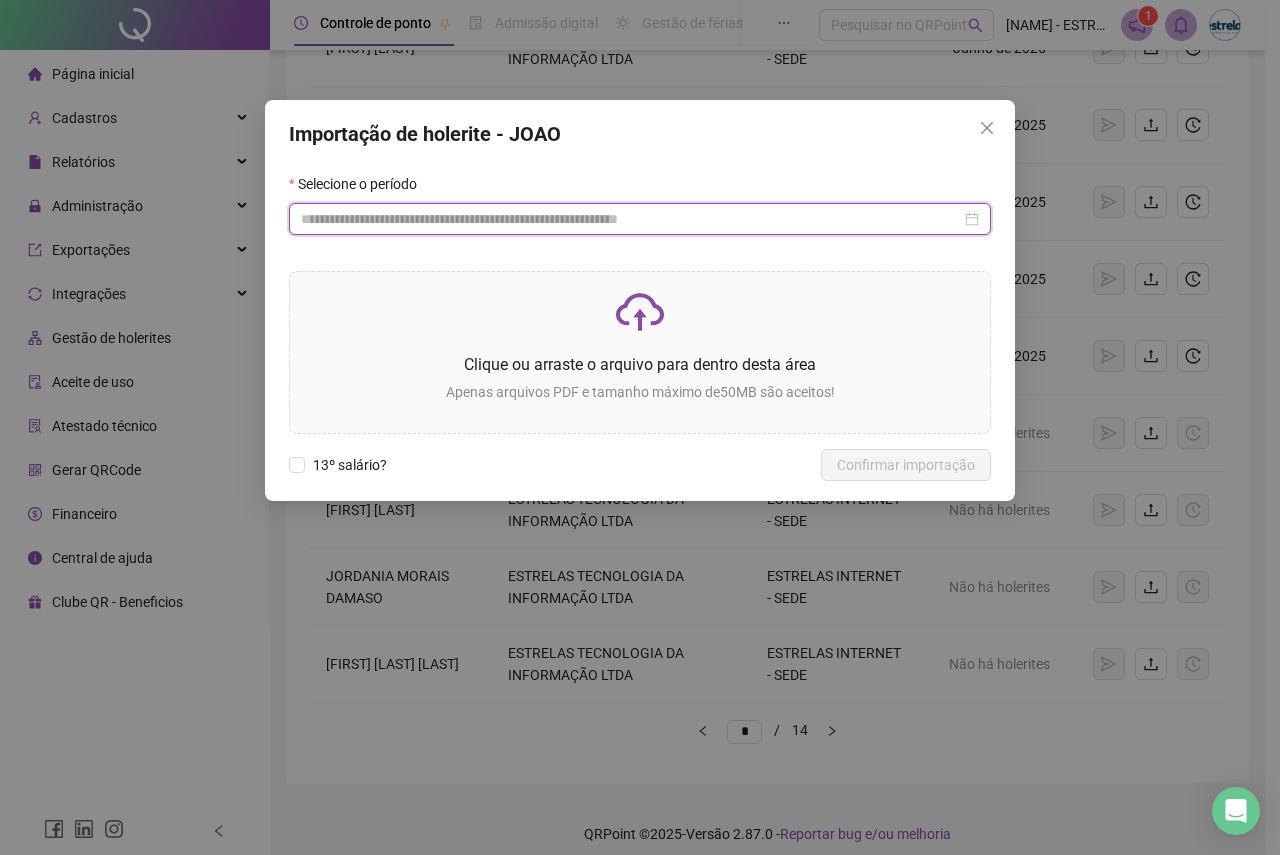 click at bounding box center [631, 219] 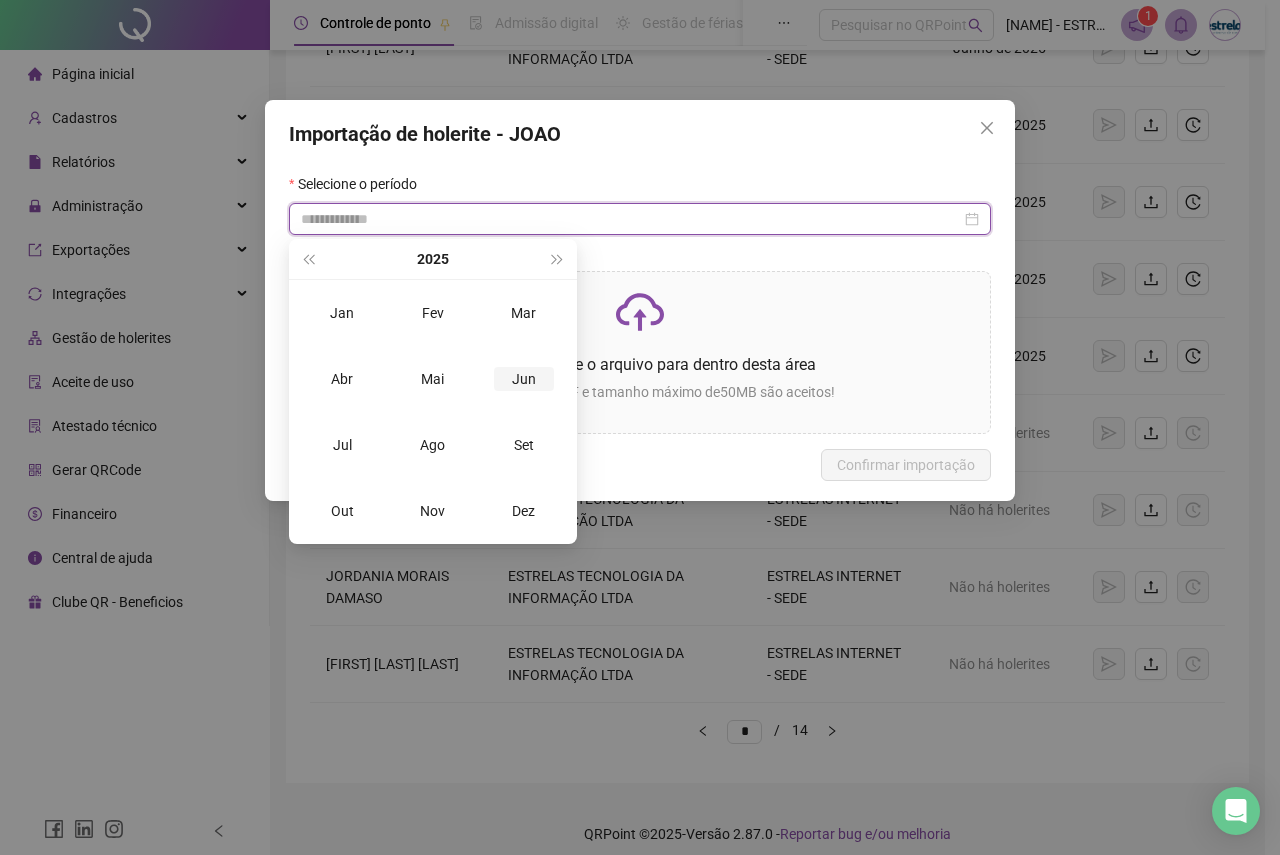 type on "**********" 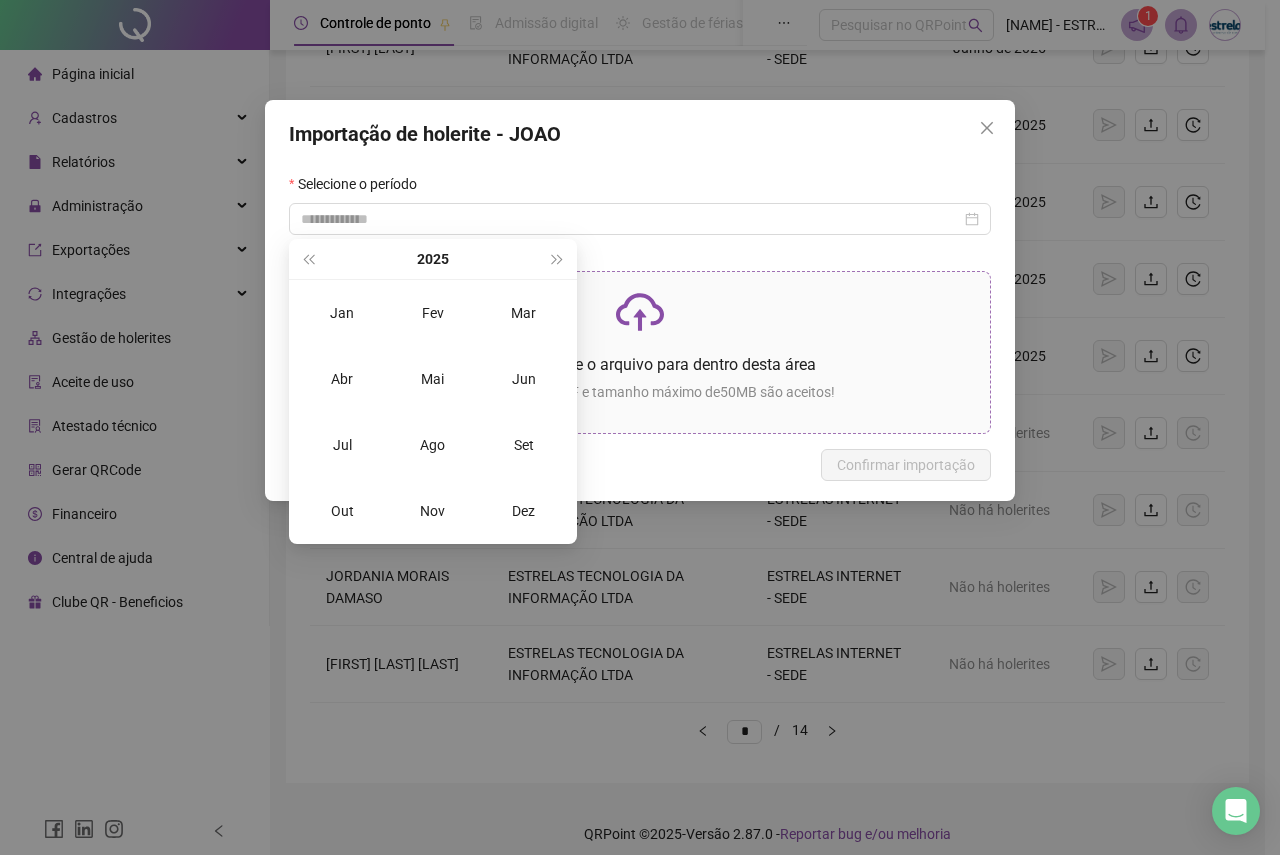 click on "Jun" at bounding box center [524, 379] 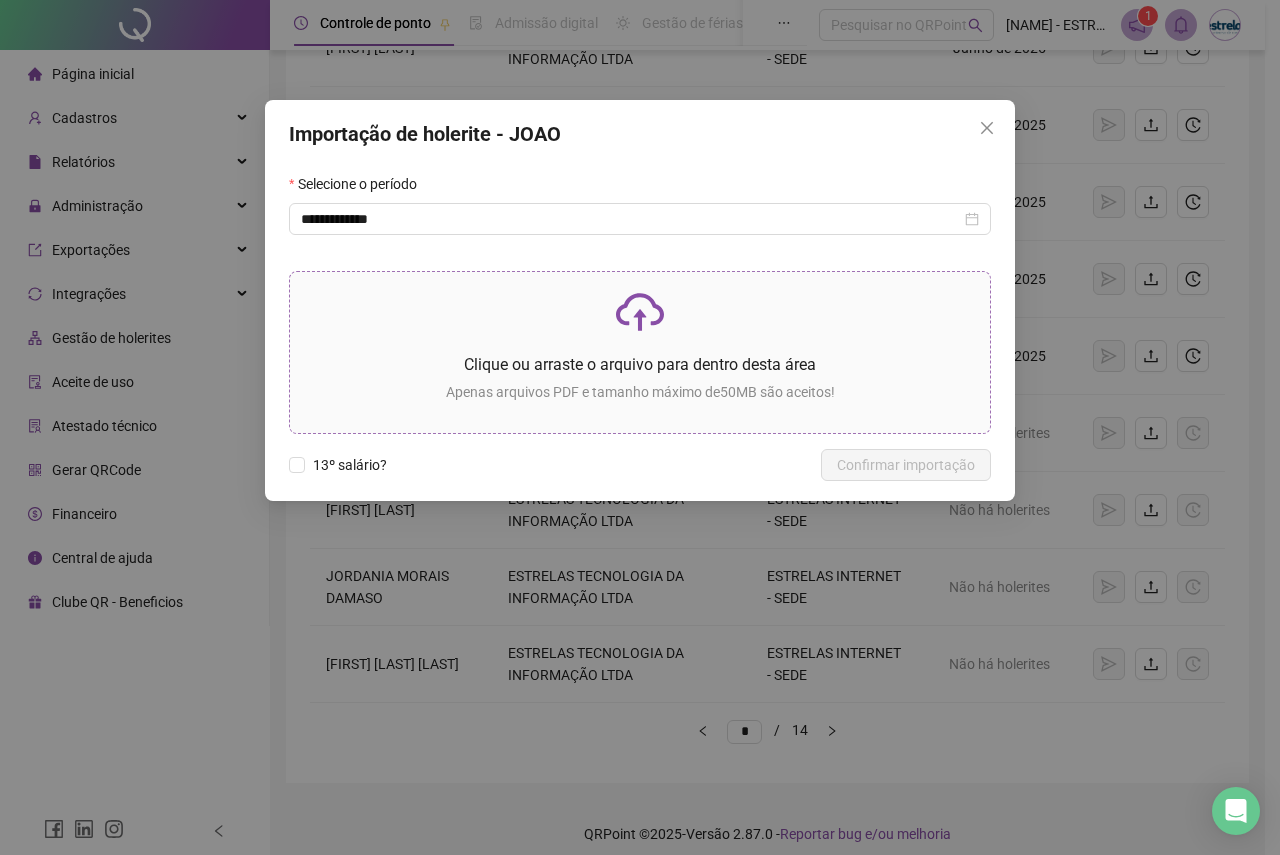 click 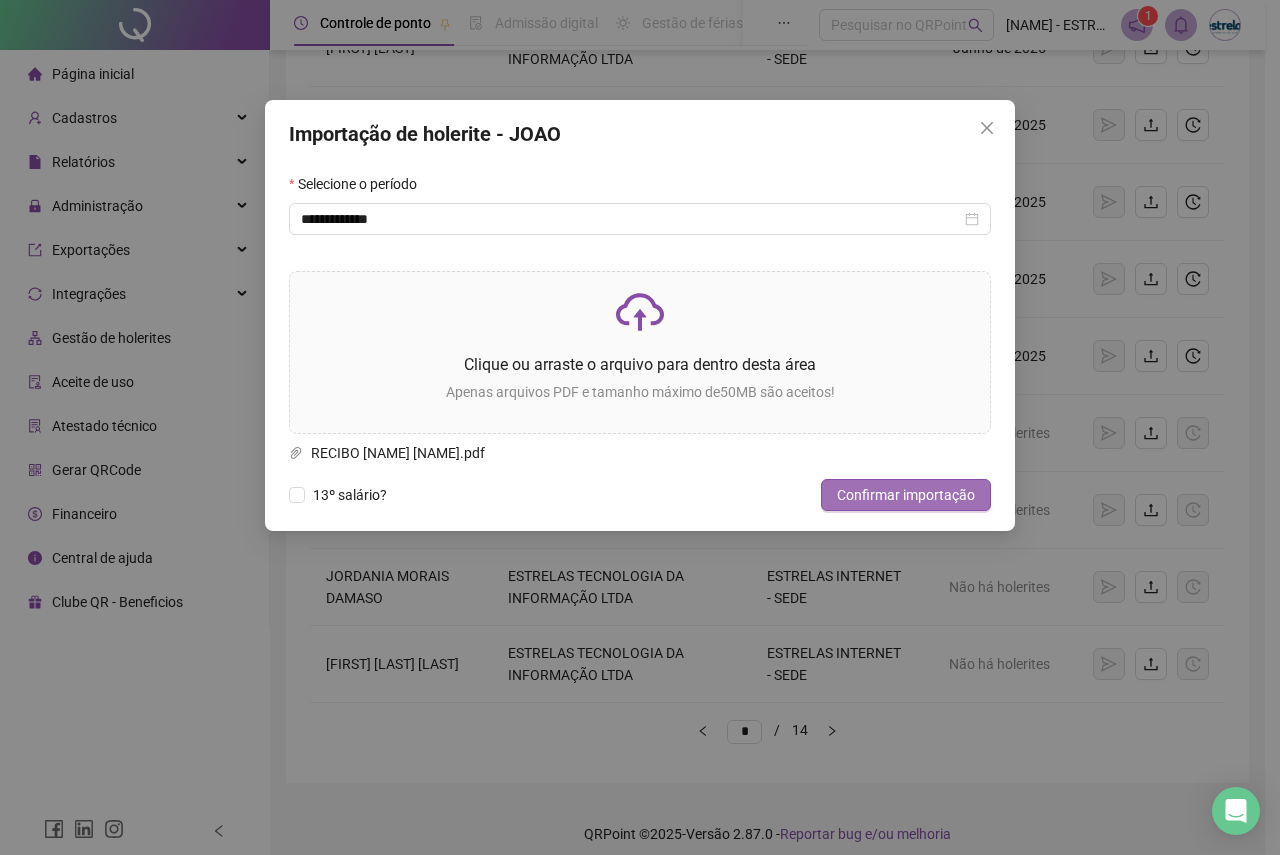 click on "Confirmar importação" at bounding box center (906, 495) 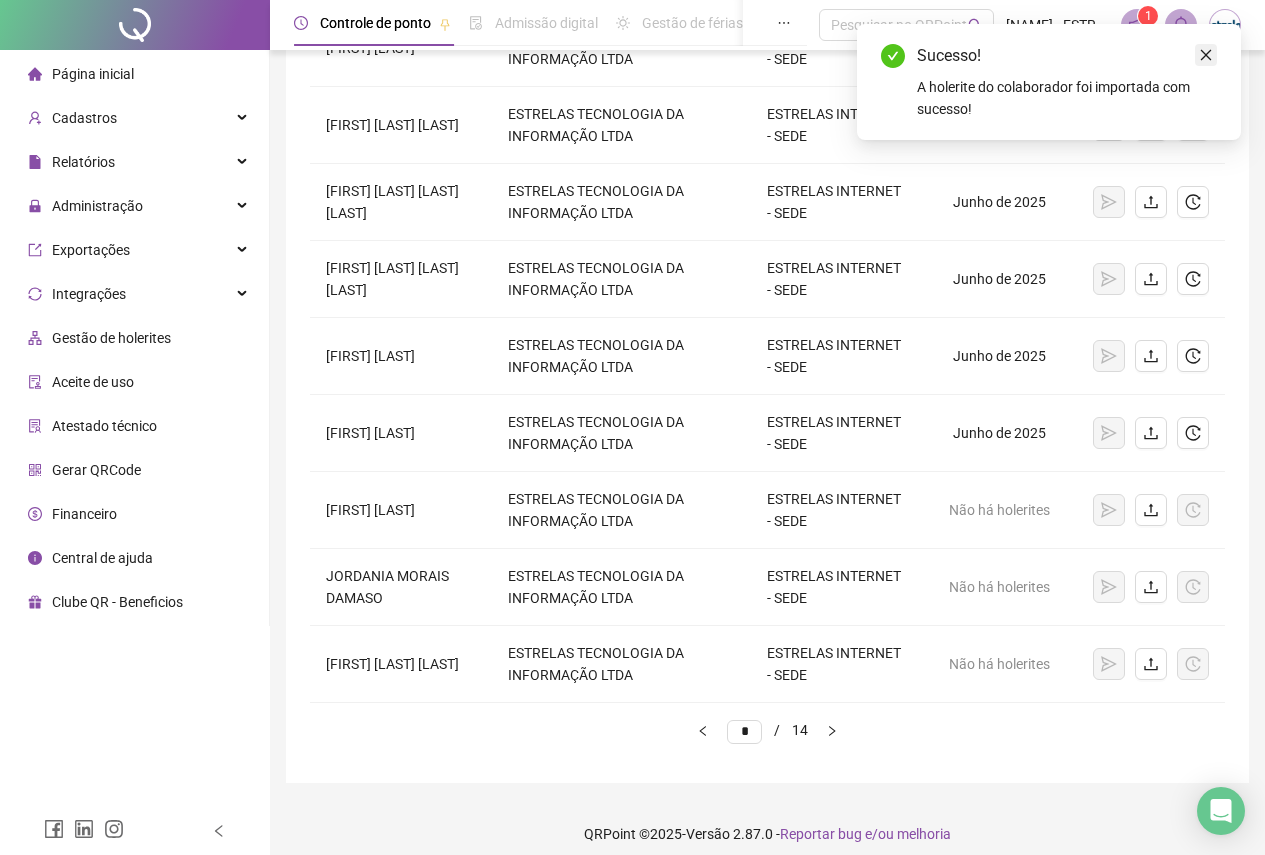 click 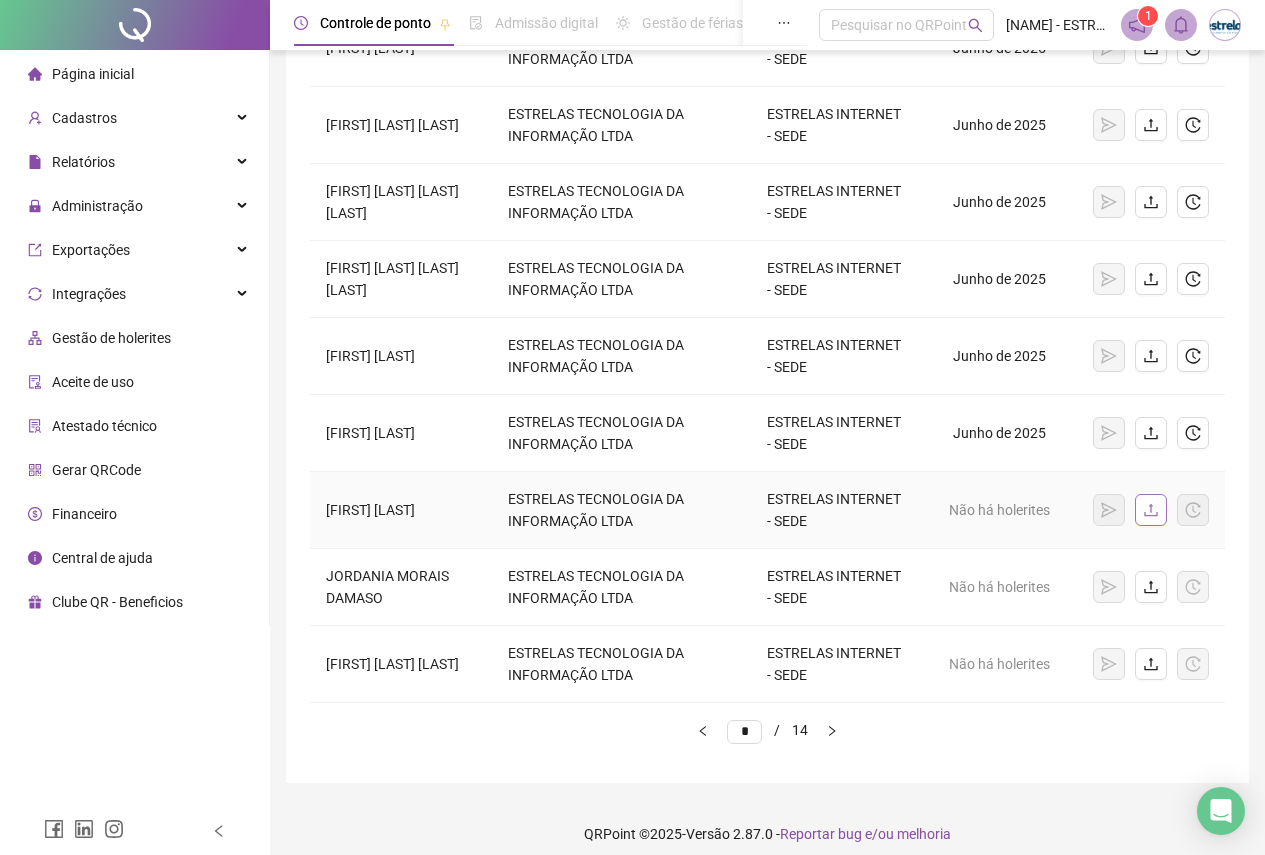 click 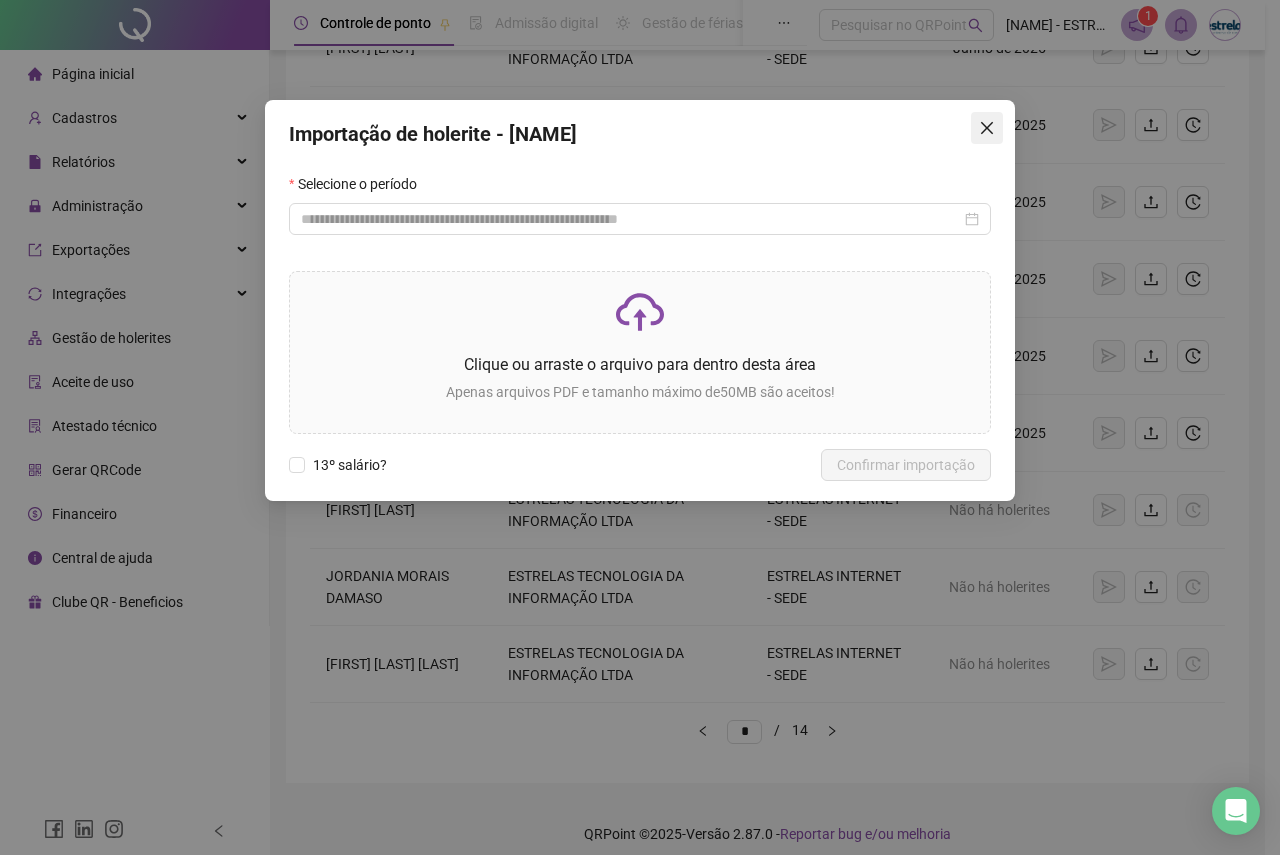 click 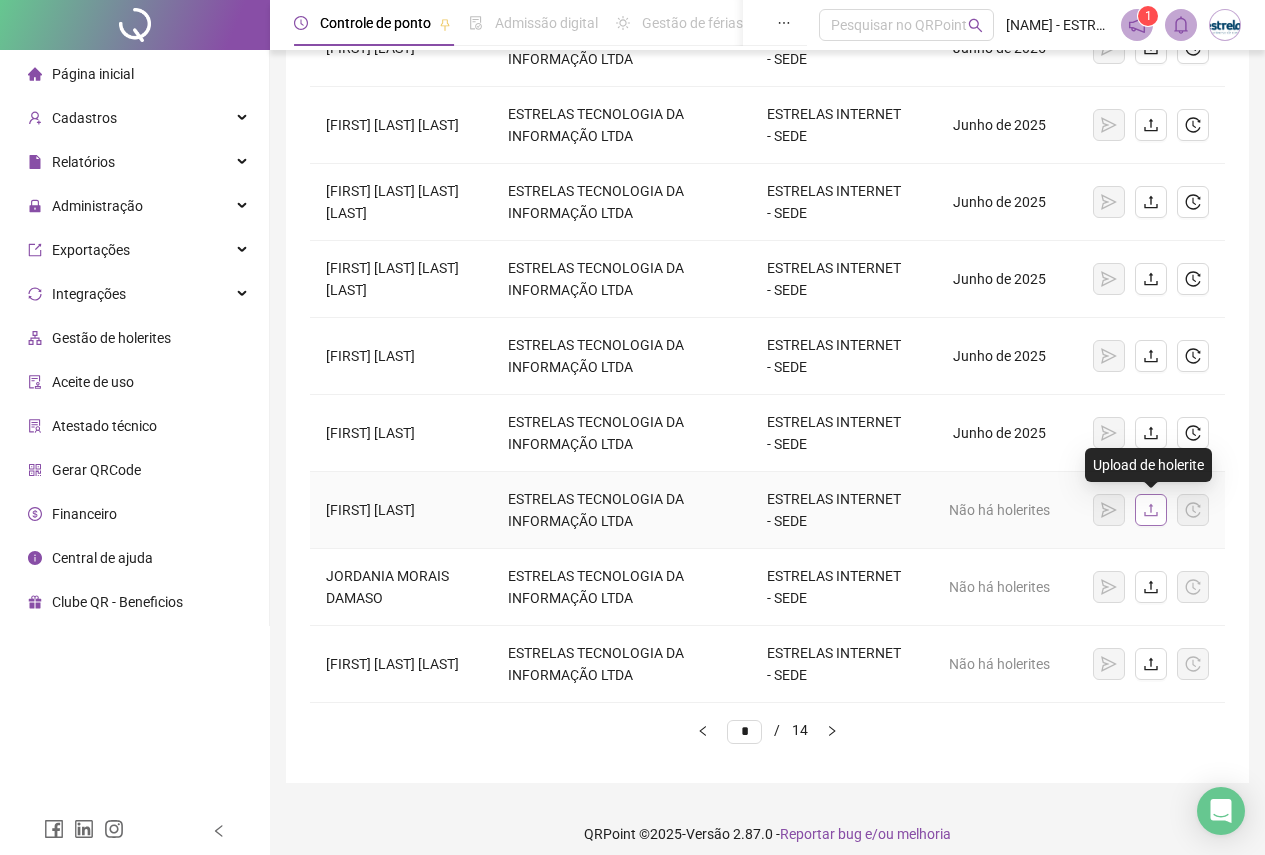 click 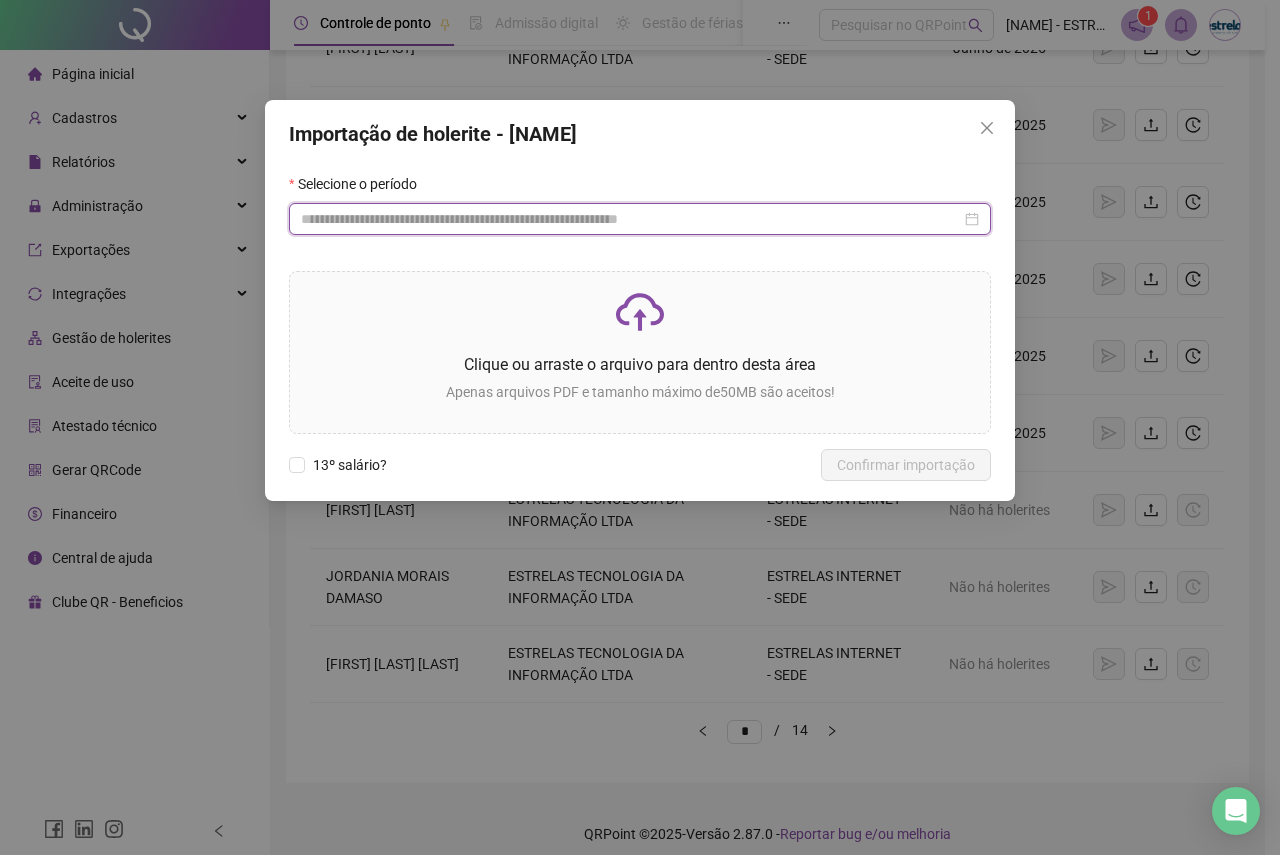 click at bounding box center (631, 219) 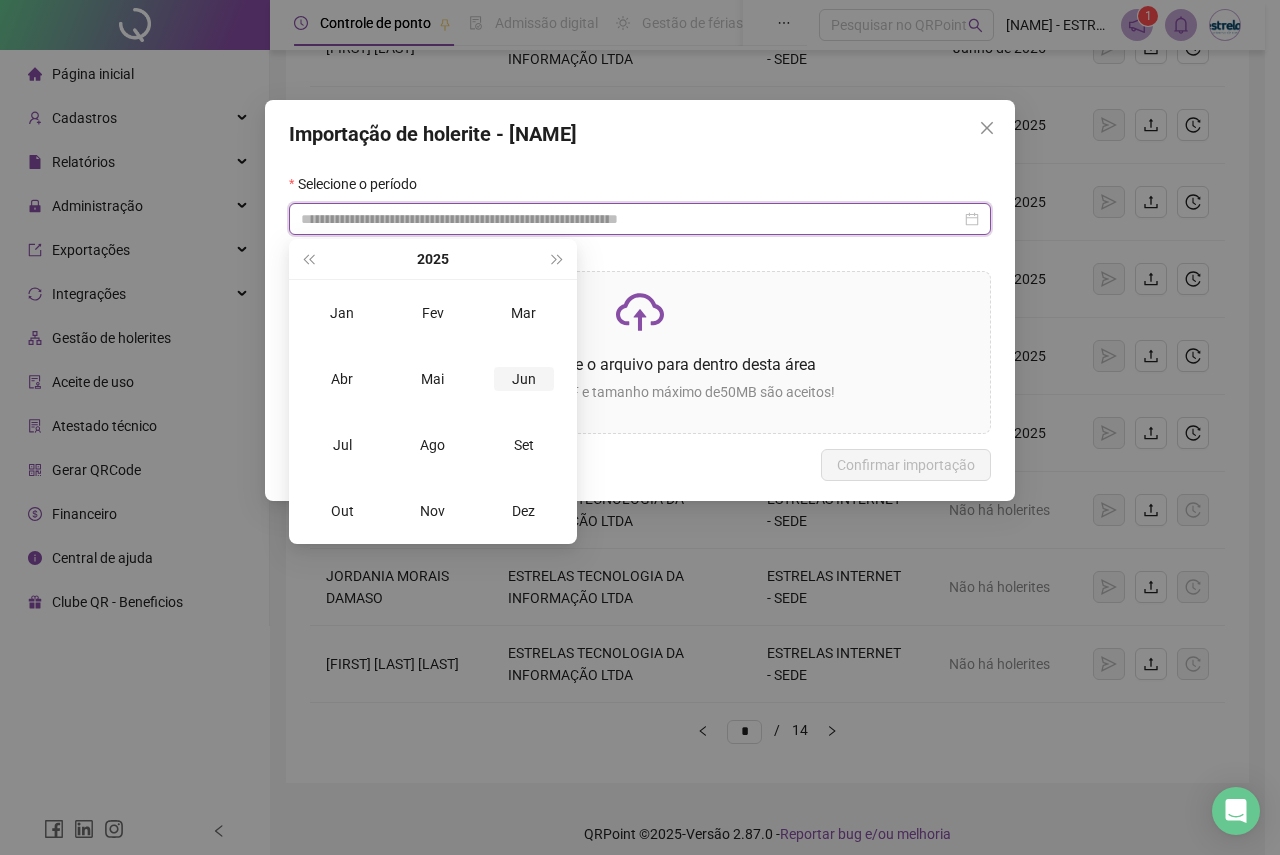 type on "**********" 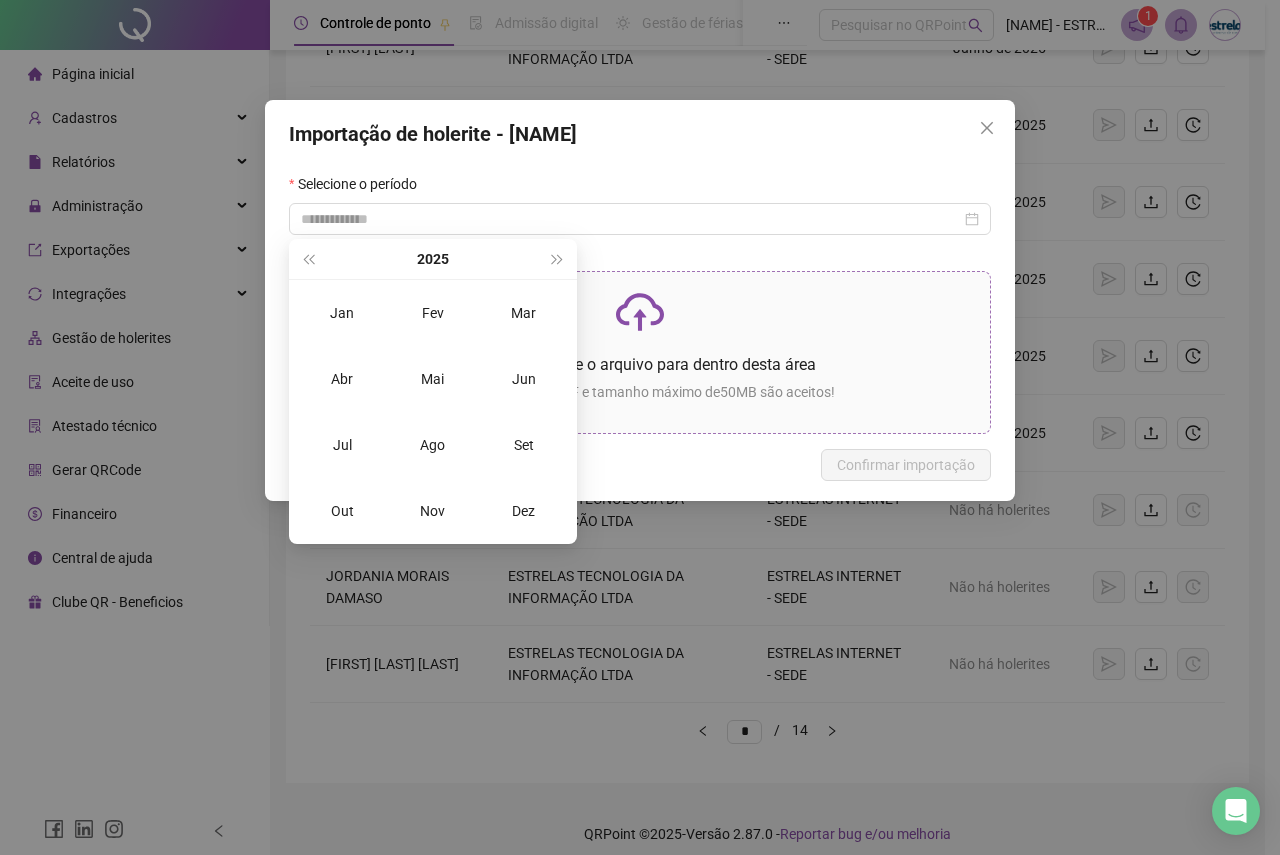 click on "Jun" at bounding box center (524, 379) 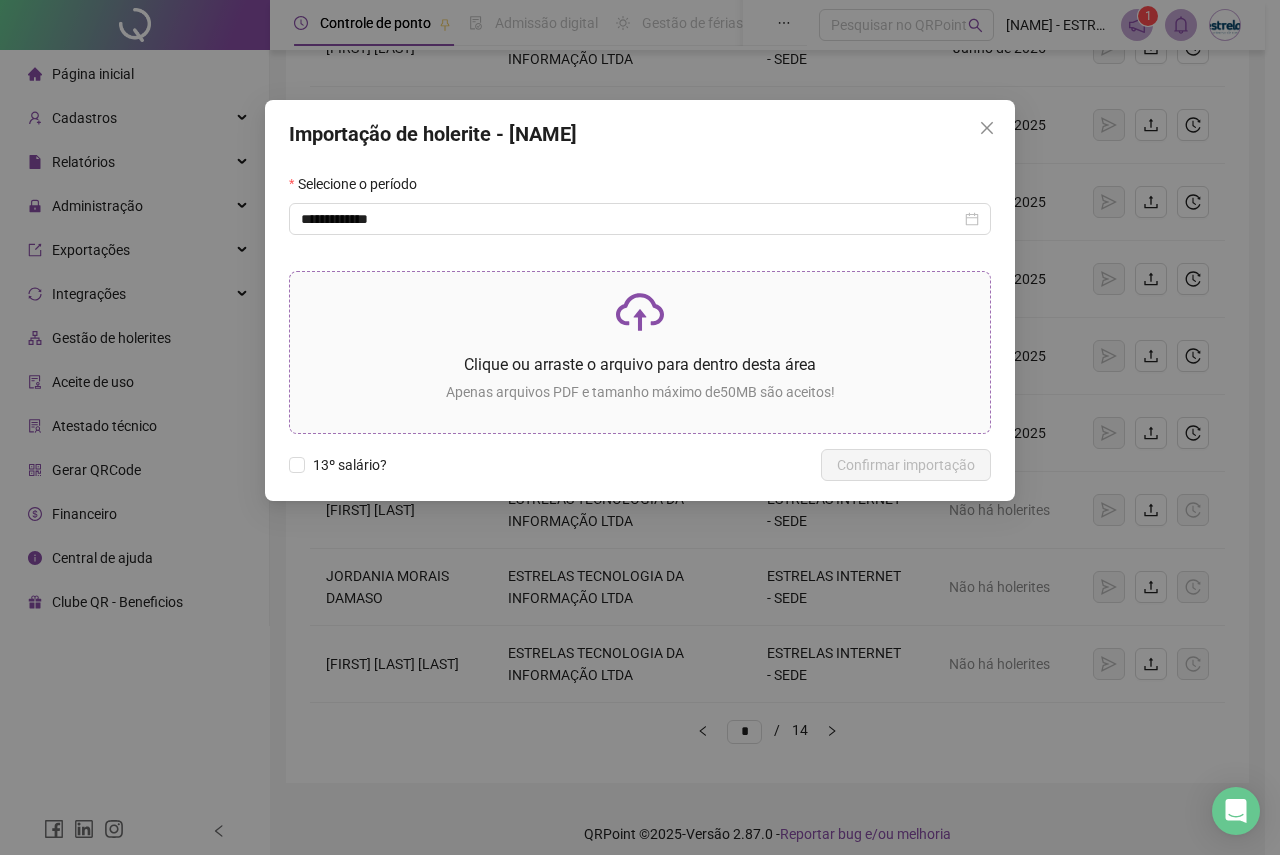 click 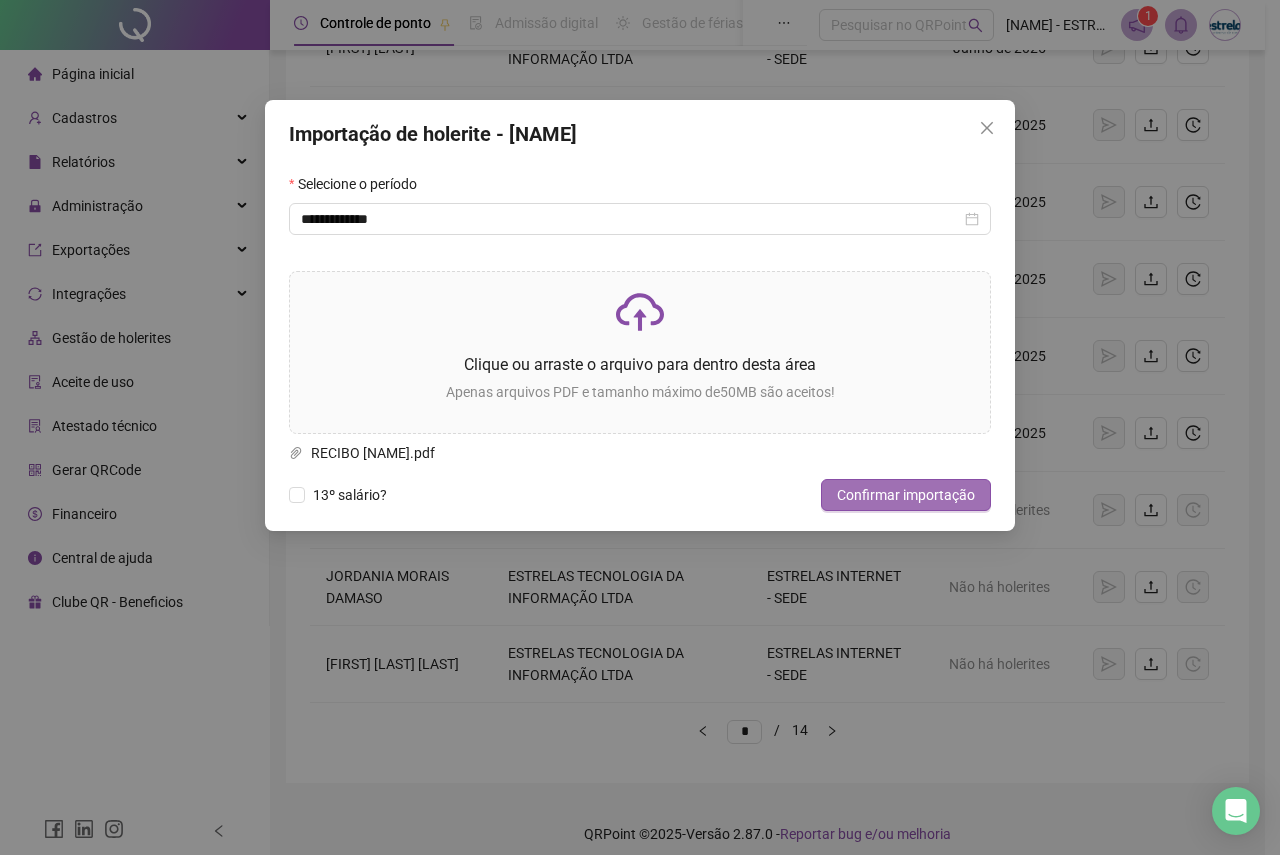 click on "Confirmar importação" at bounding box center [906, 495] 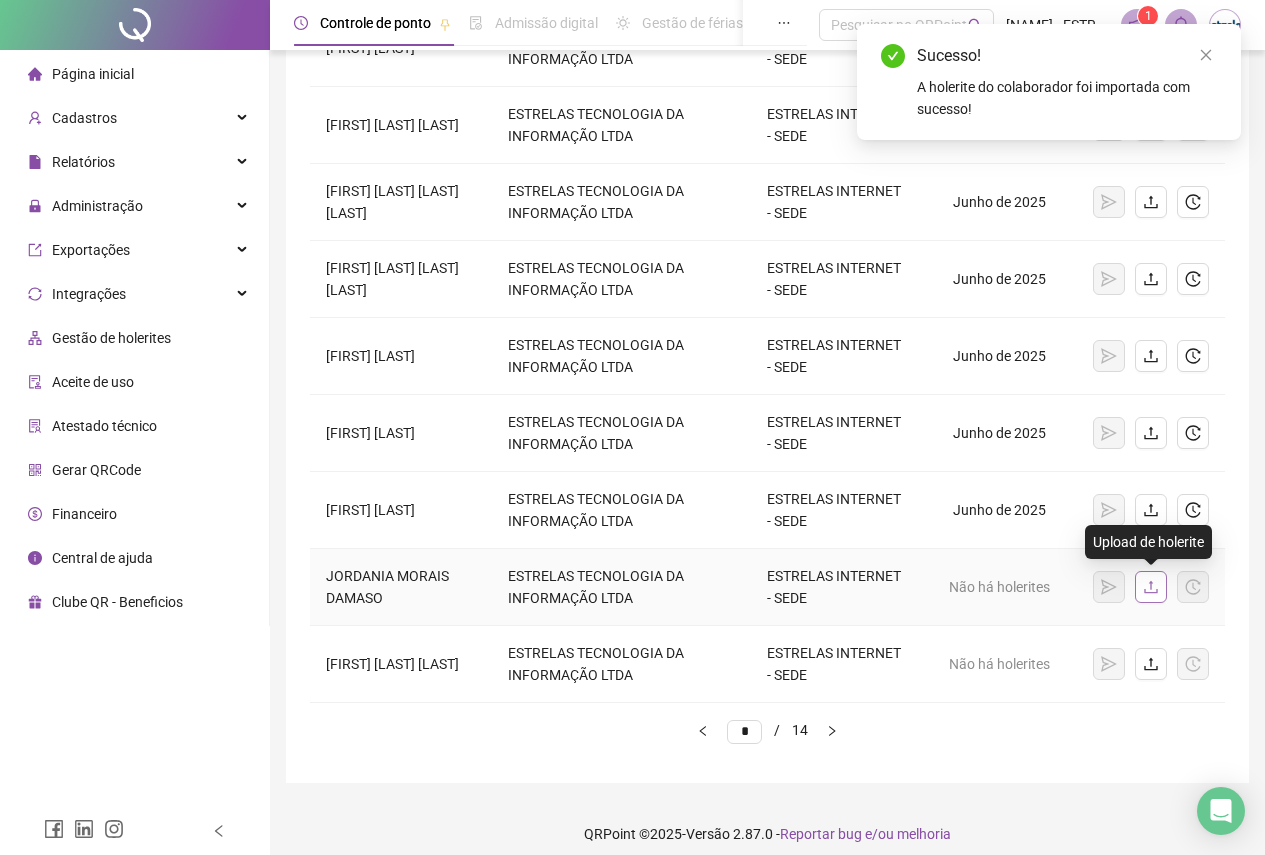 click 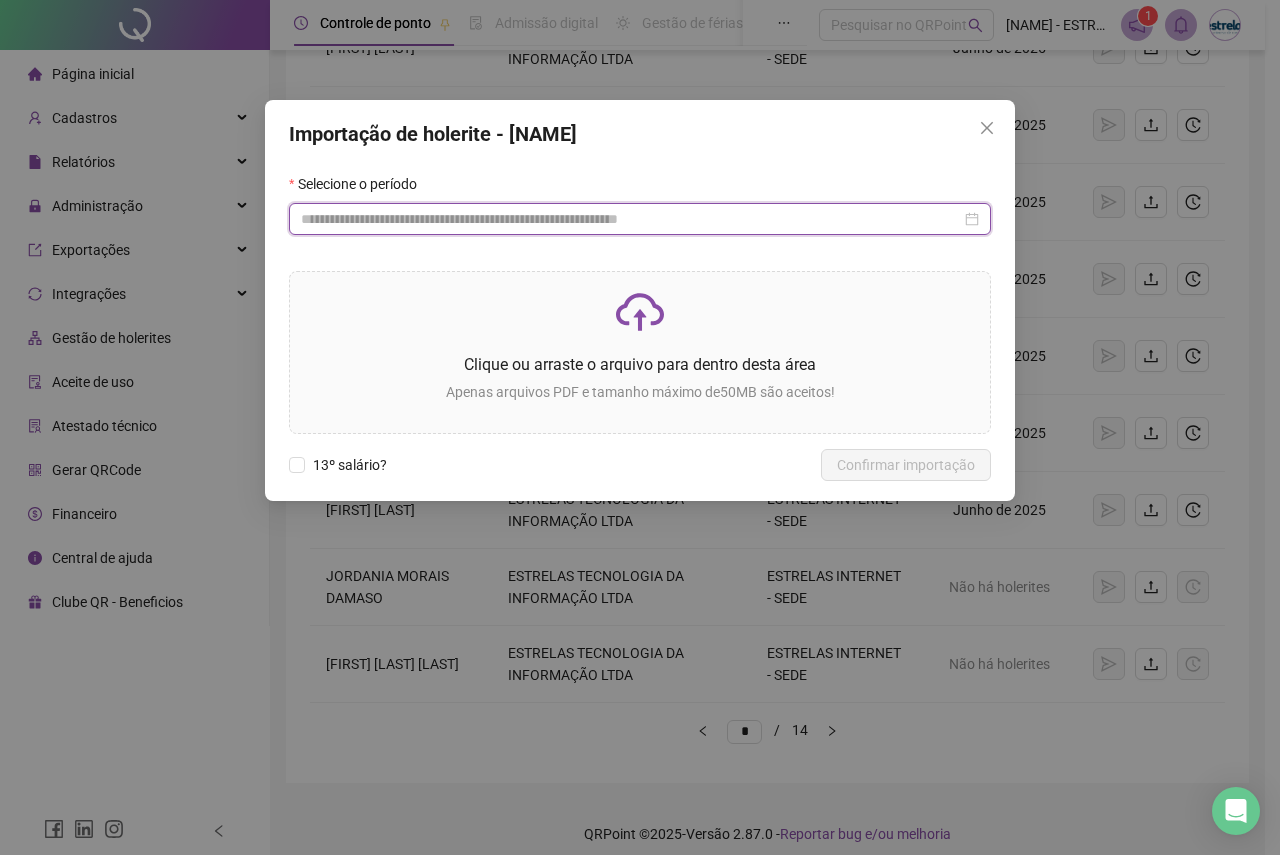 click at bounding box center [631, 219] 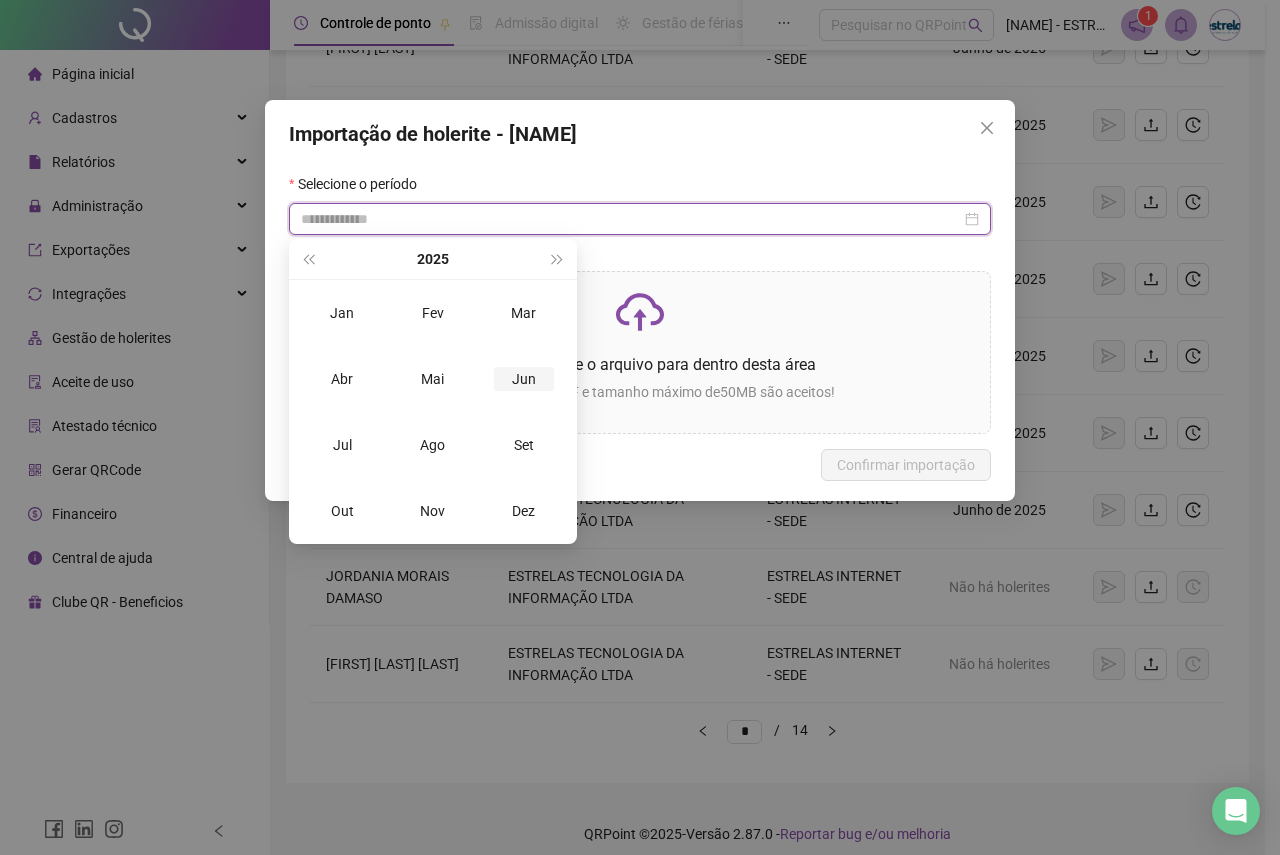 type on "**********" 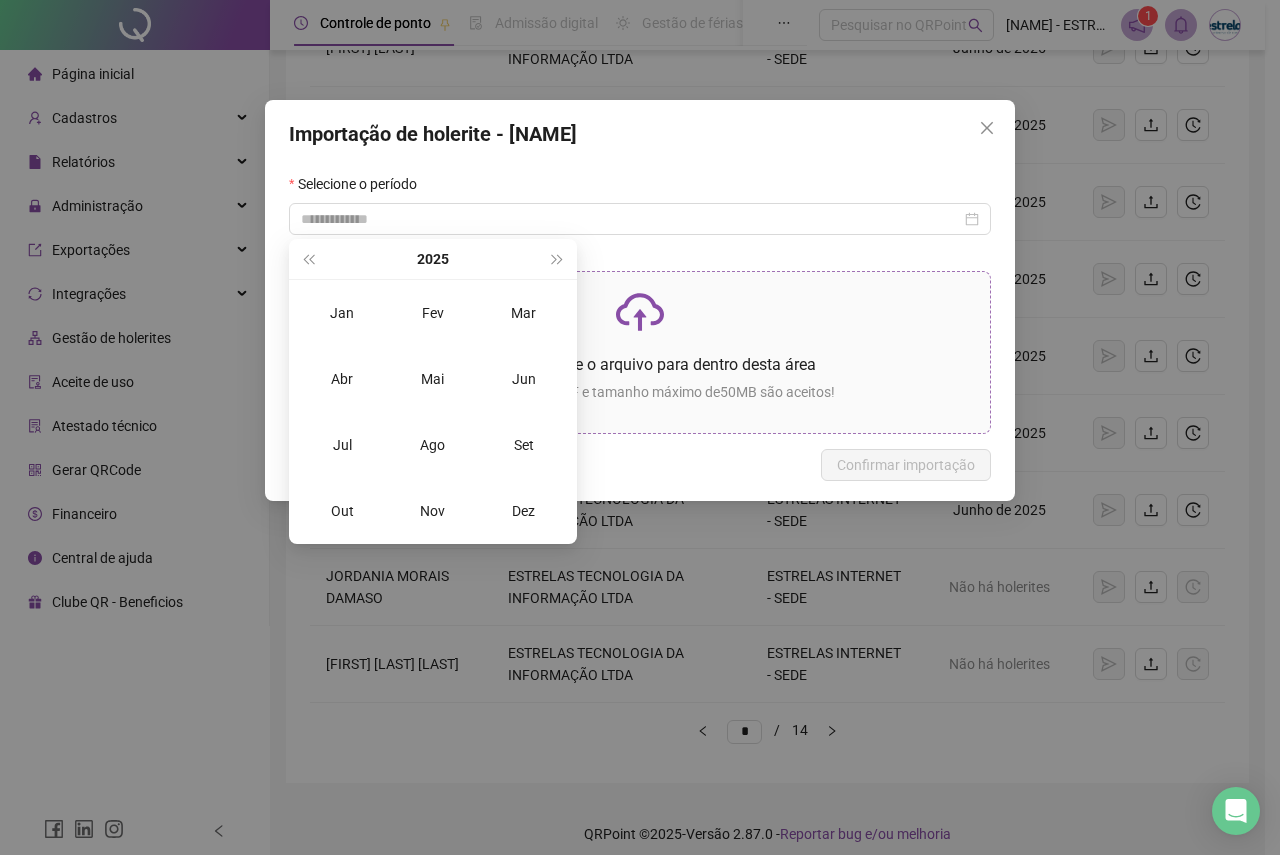 click on "Jun" at bounding box center (524, 379) 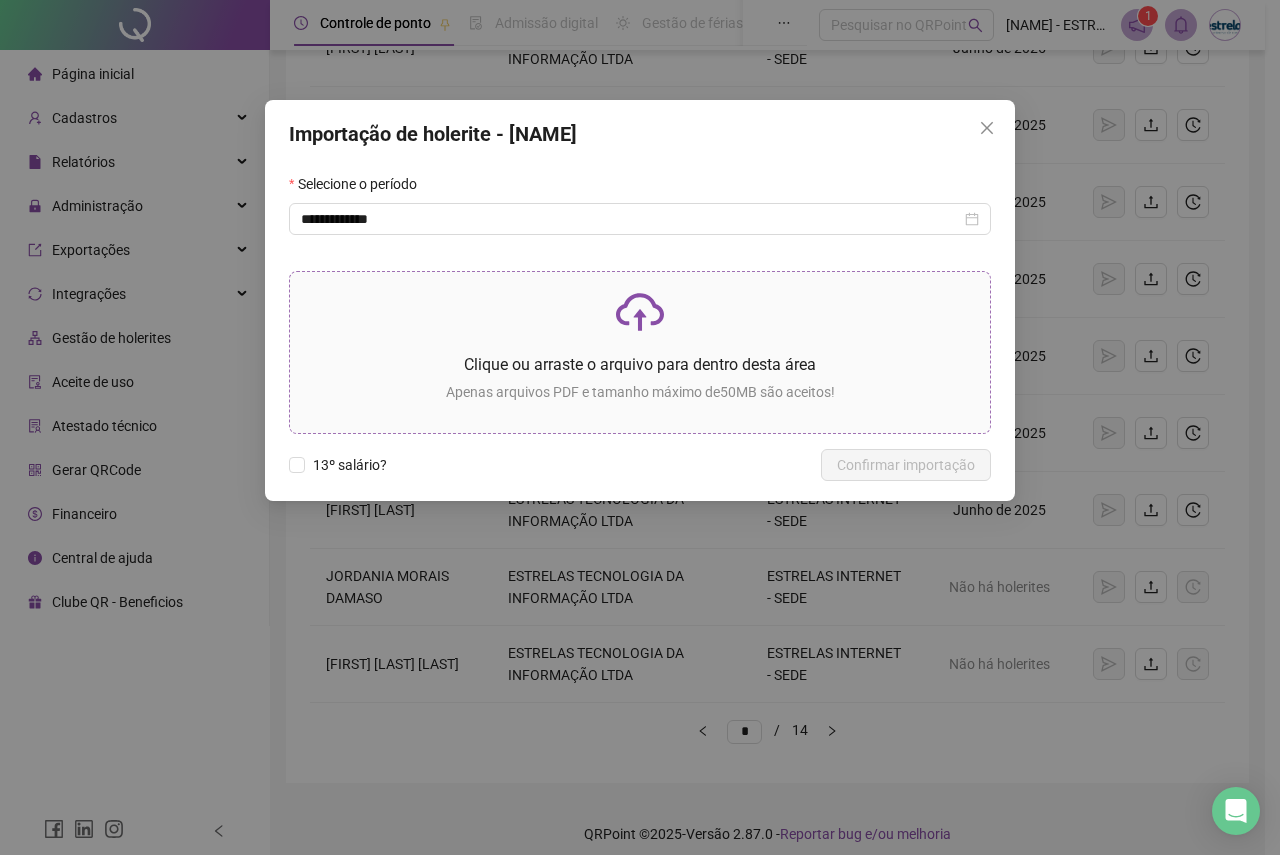 click 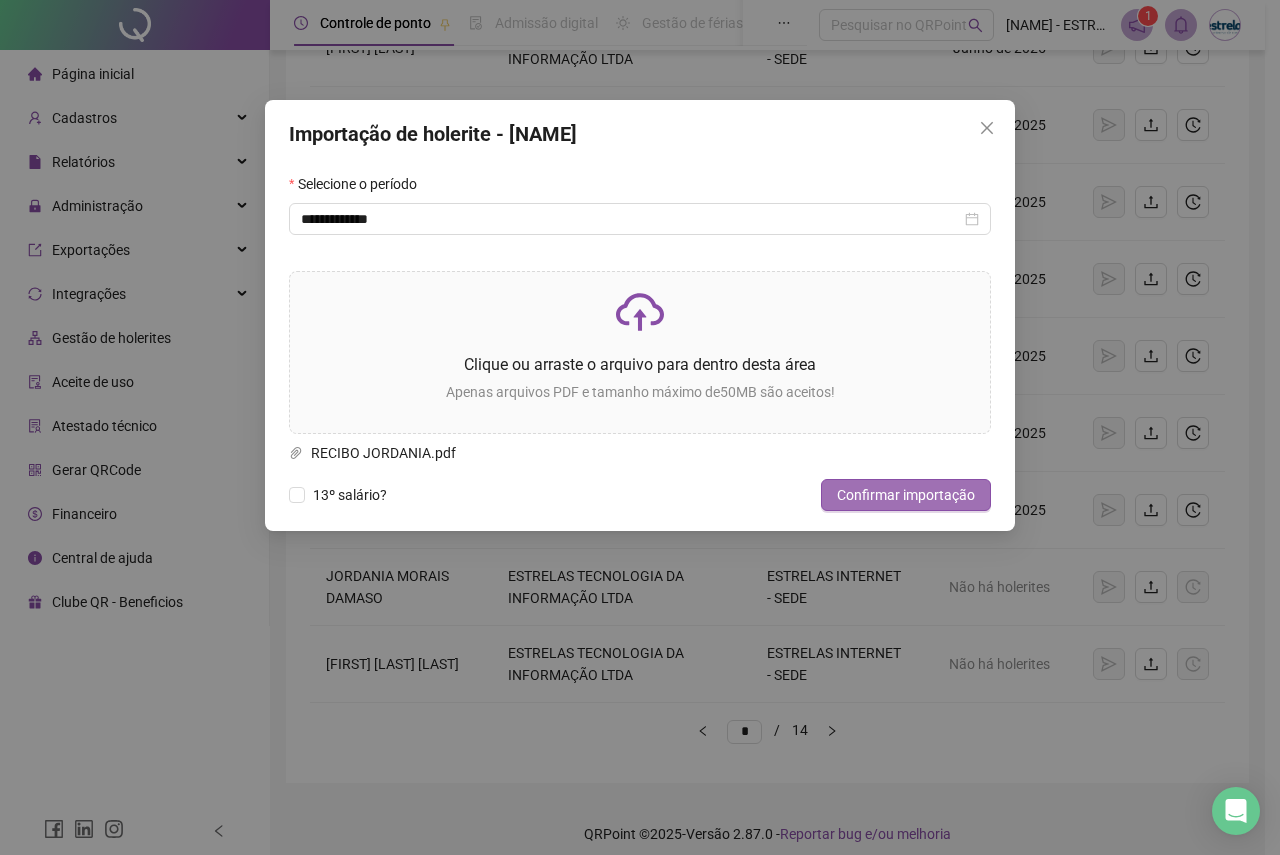 click on "Confirmar importação" at bounding box center (906, 495) 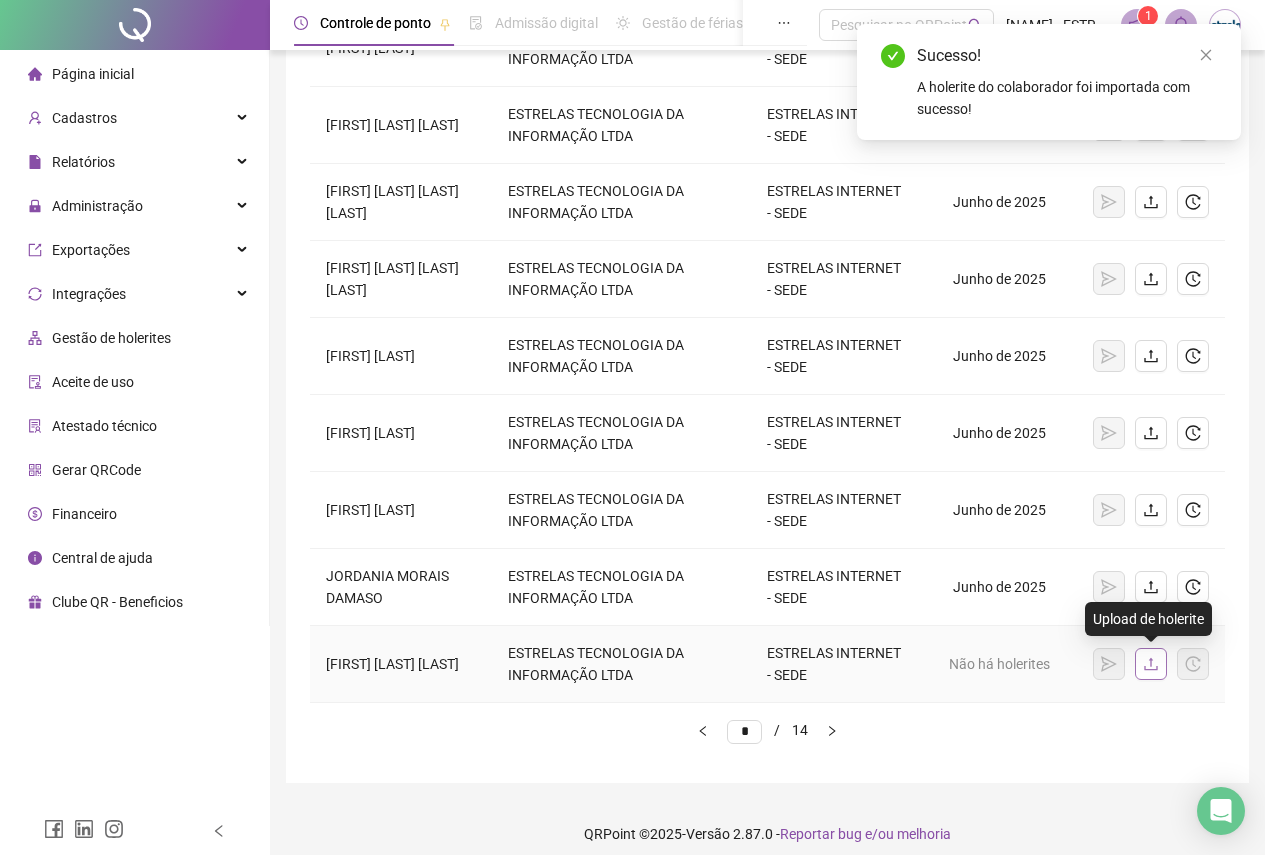 click 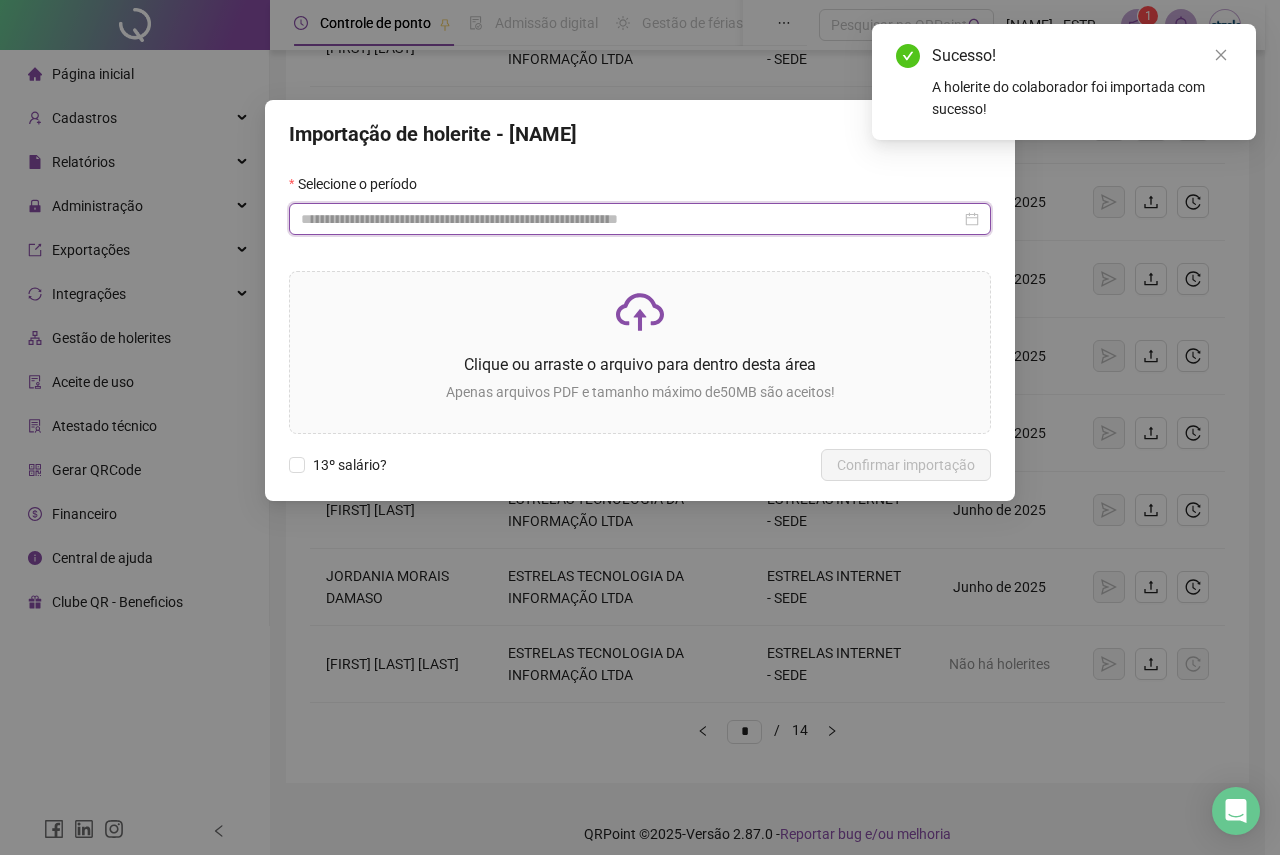 click at bounding box center (631, 219) 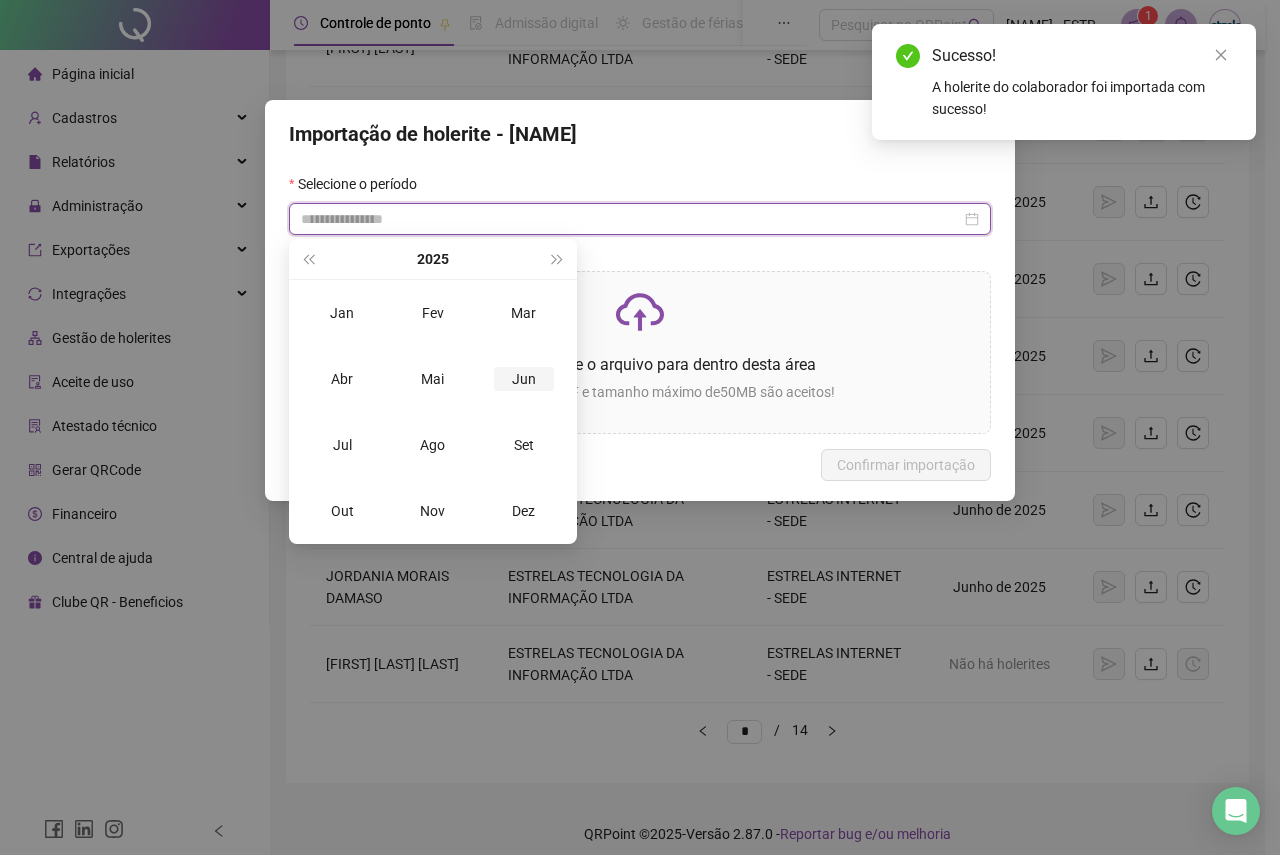 type on "**********" 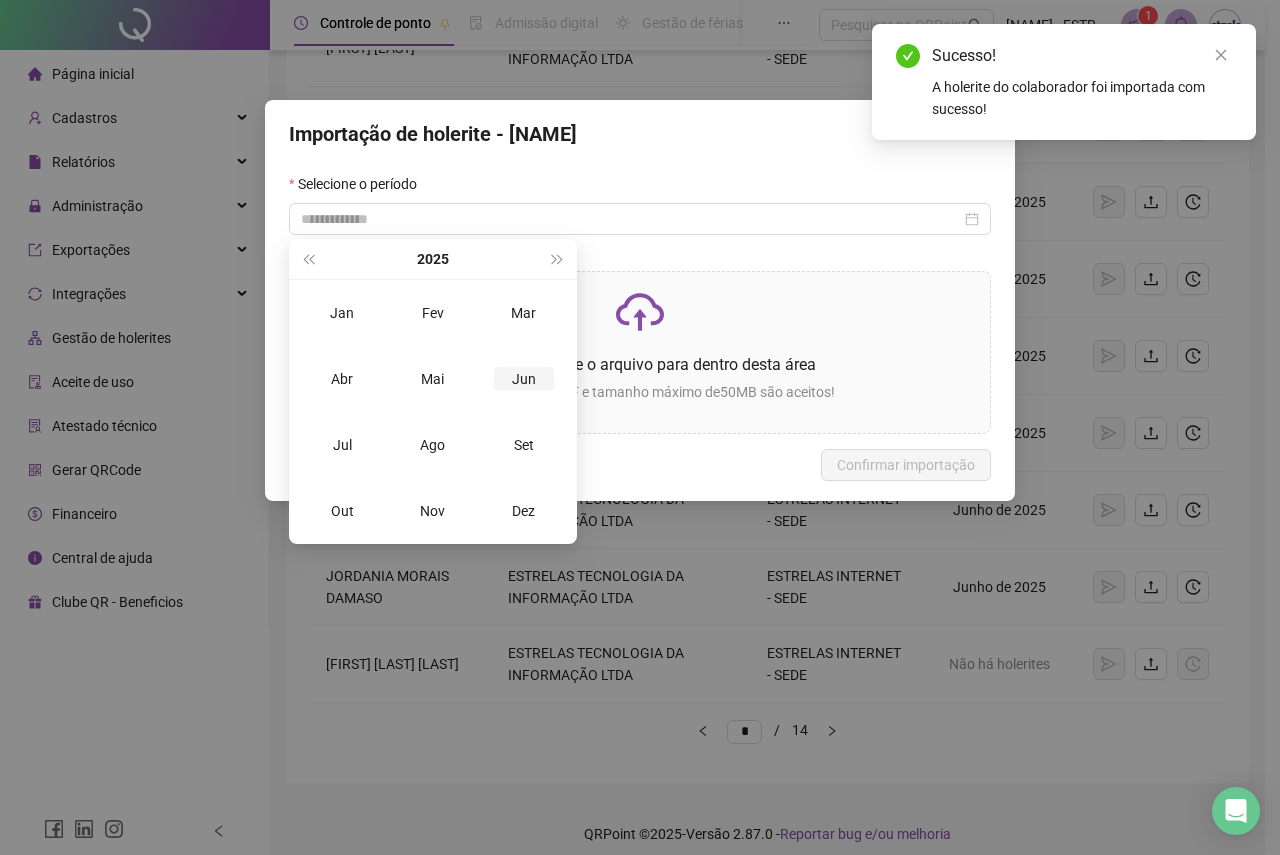 click on "Jun" at bounding box center (524, 379) 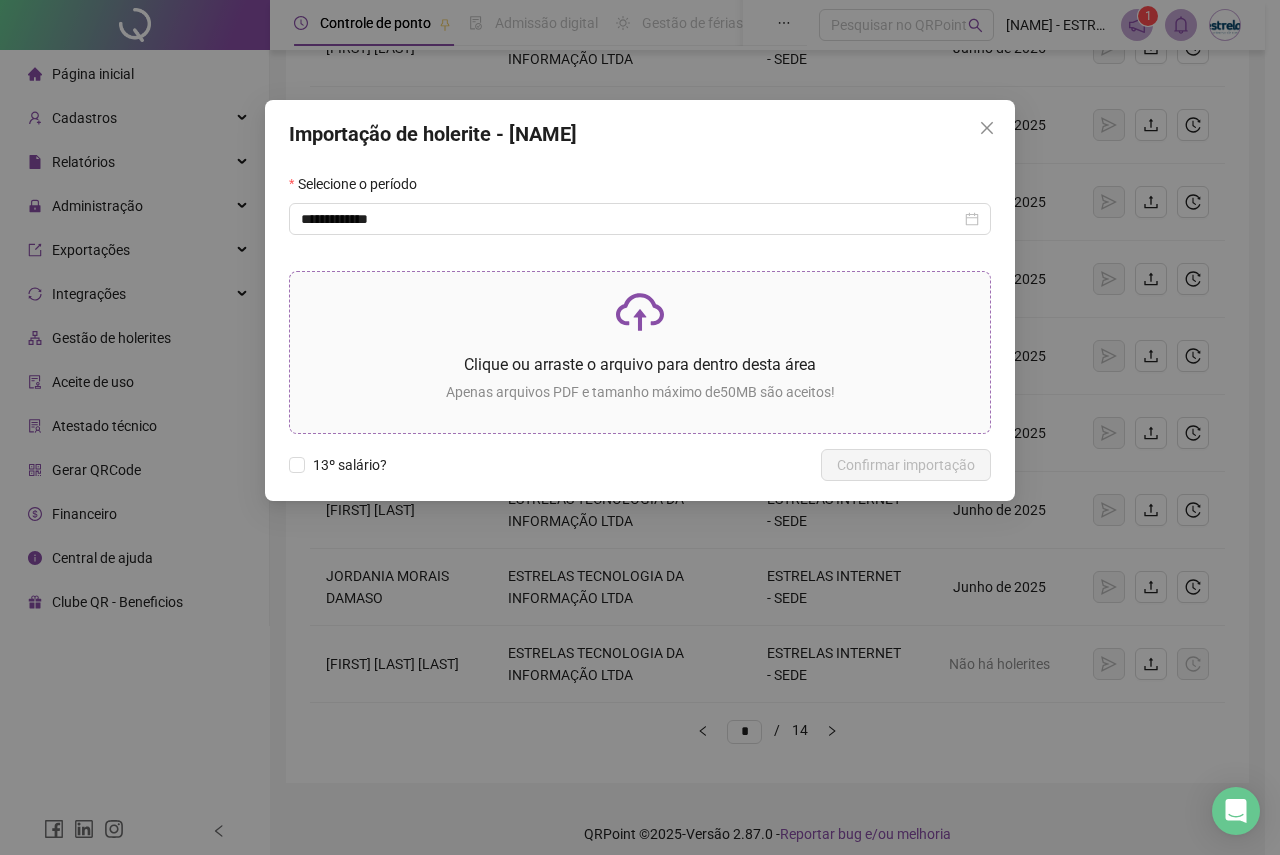 click 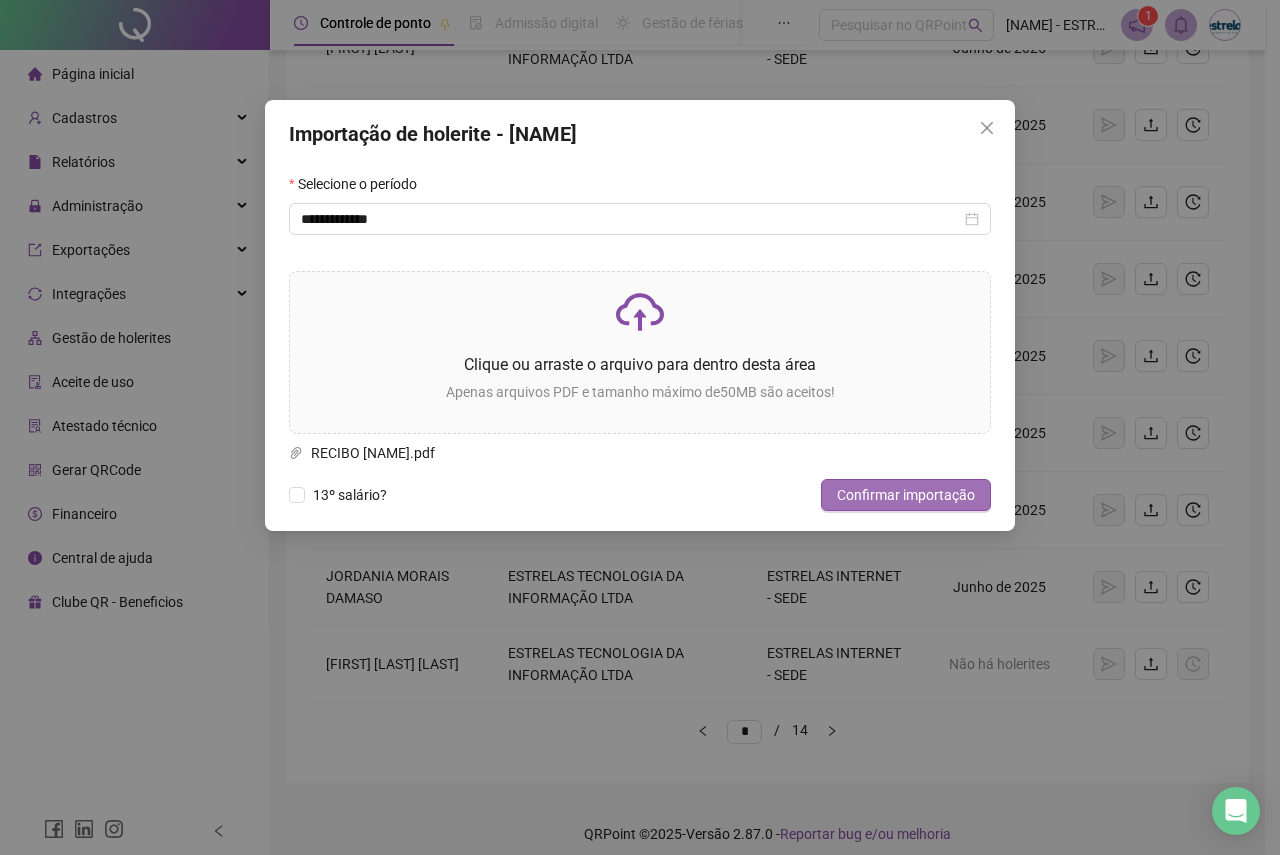 click on "Confirmar importação" at bounding box center [906, 495] 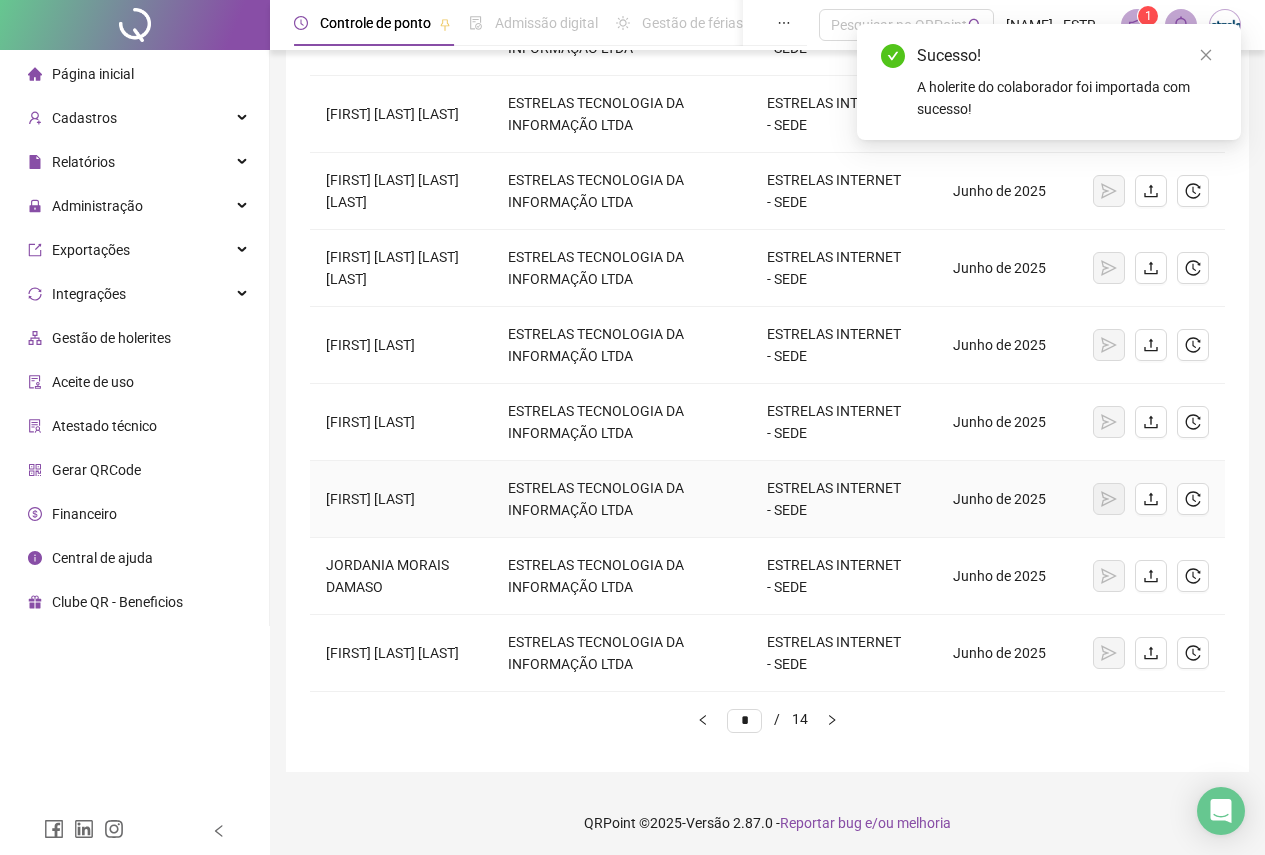 scroll, scrollTop: 414, scrollLeft: 0, axis: vertical 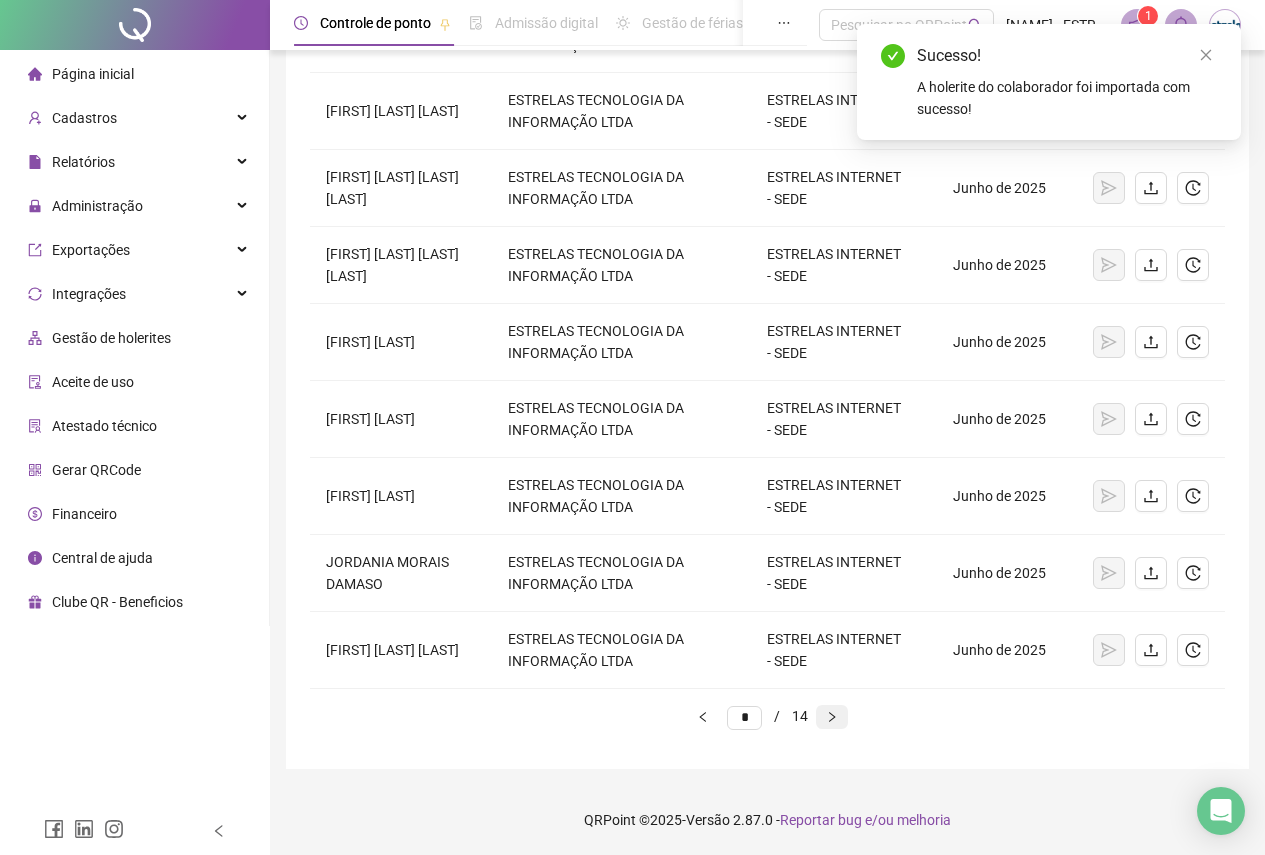 click 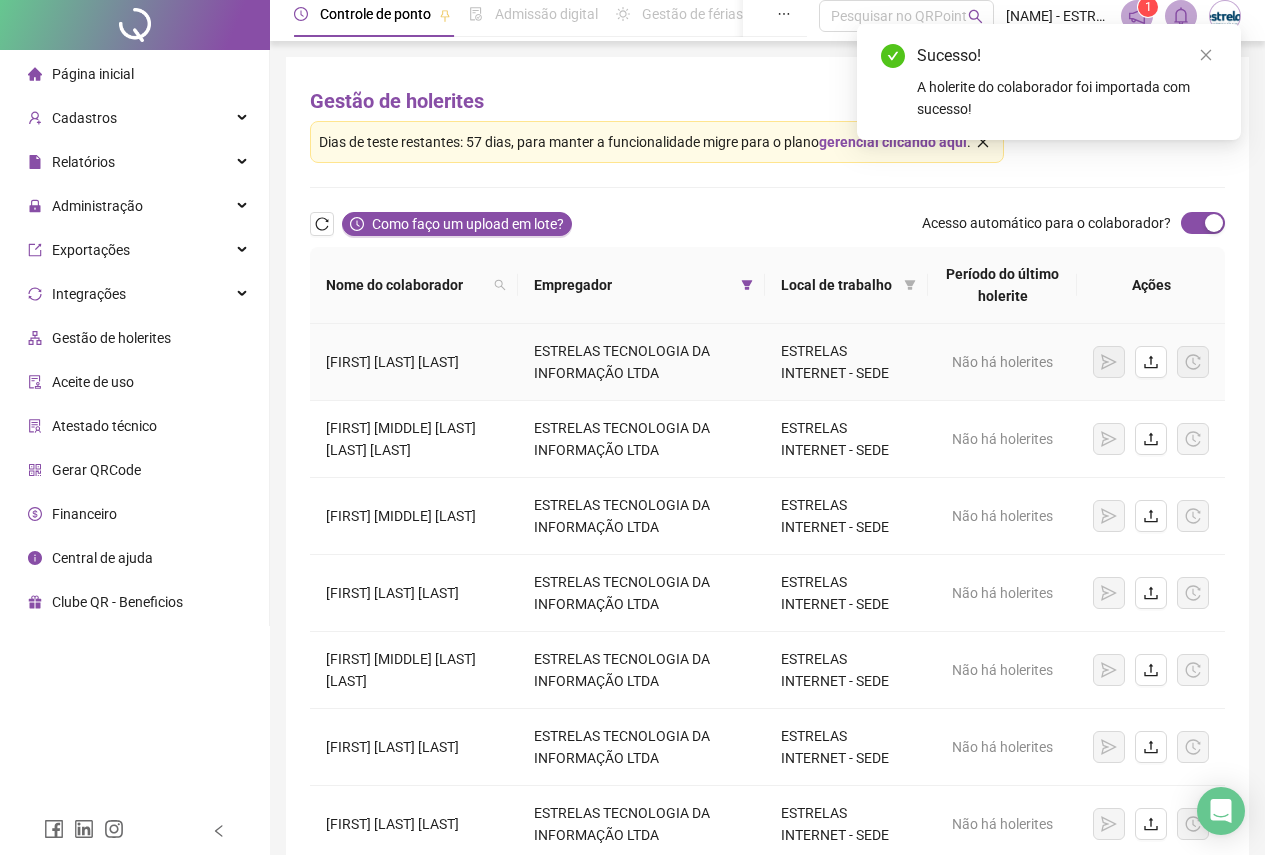 scroll, scrollTop: 0, scrollLeft: 0, axis: both 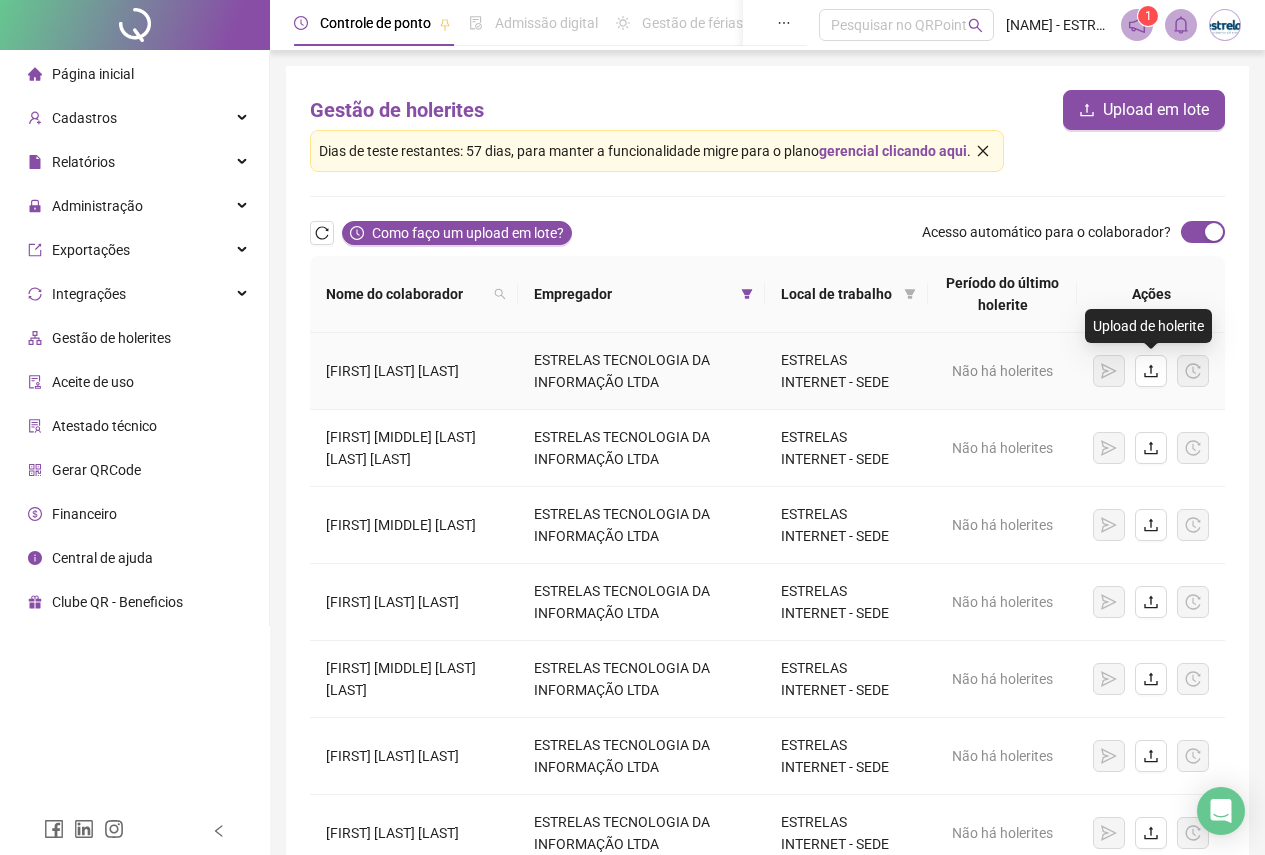 click 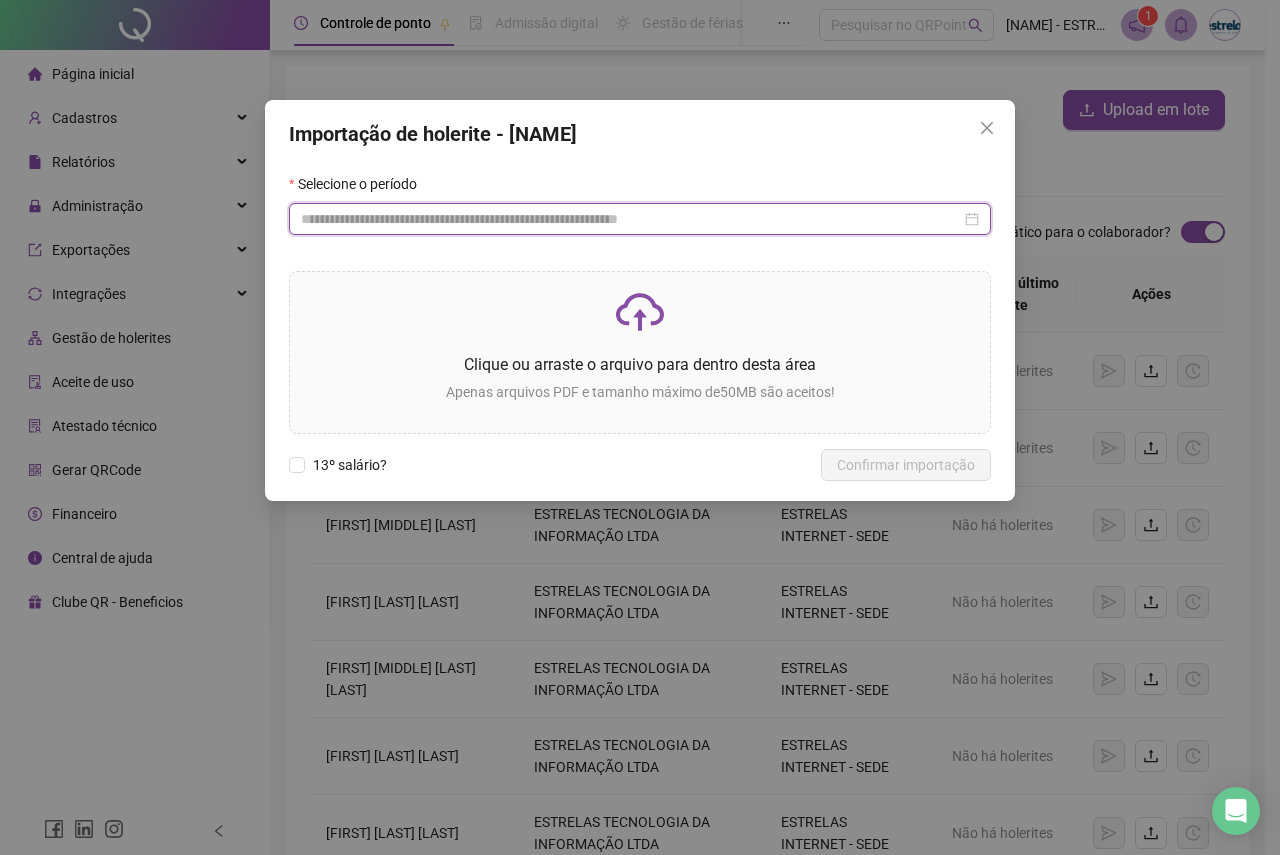 click at bounding box center (631, 219) 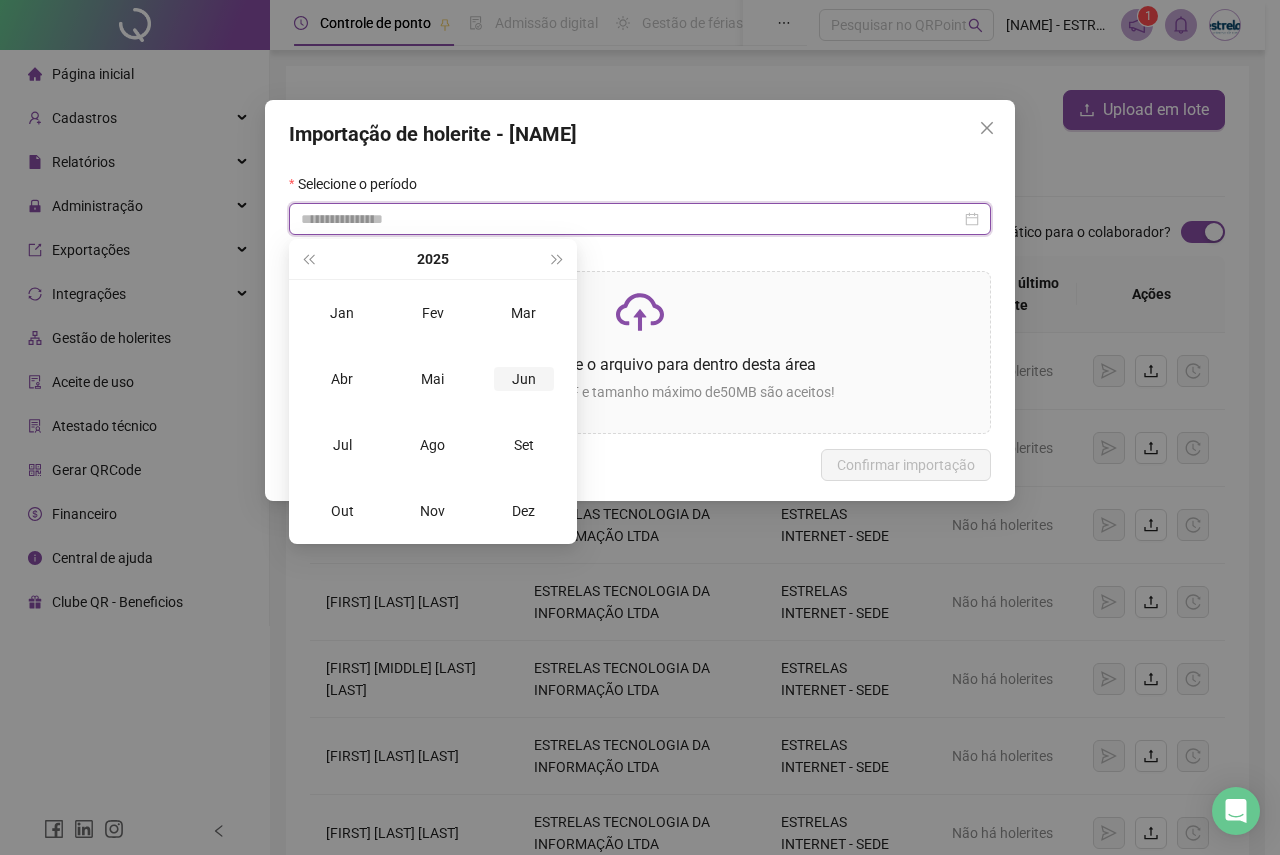 type on "**********" 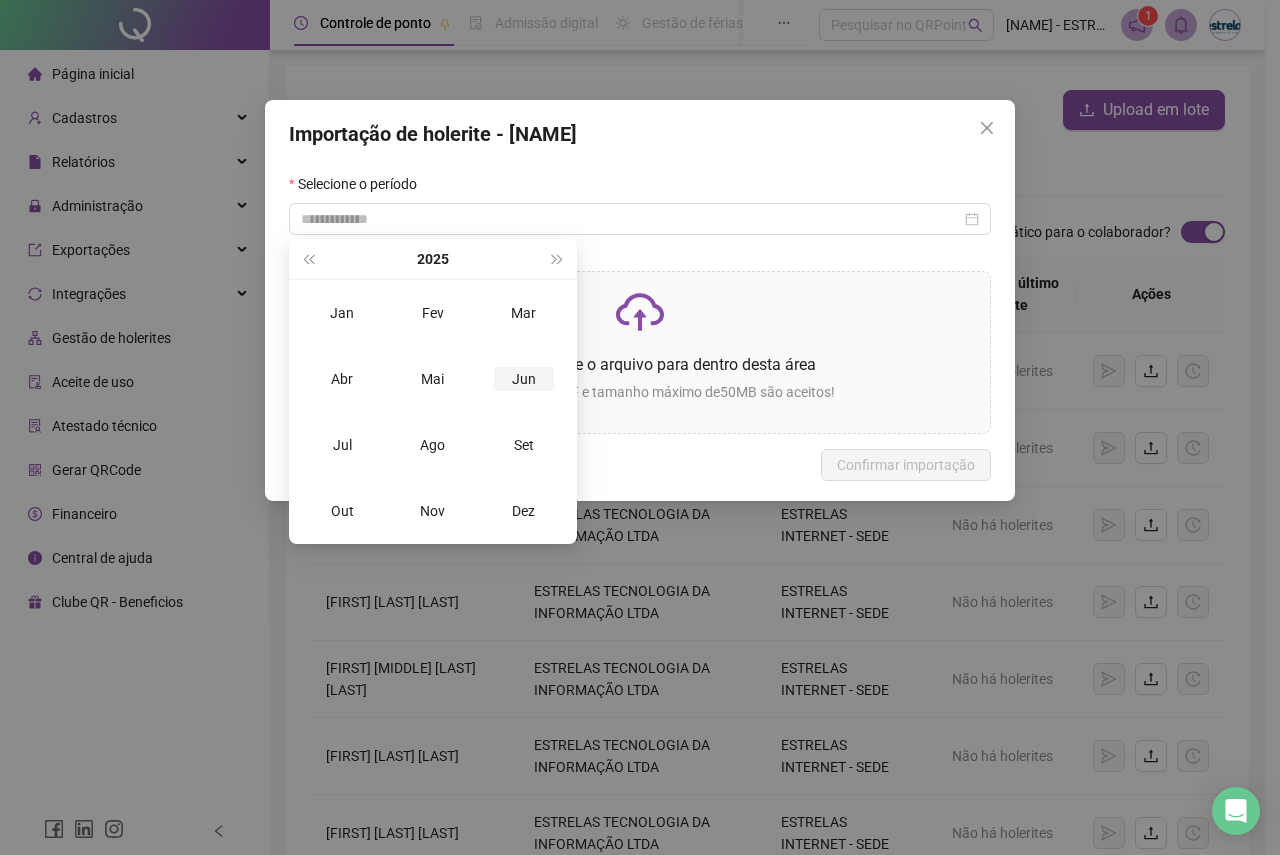 click on "Jun" at bounding box center [524, 379] 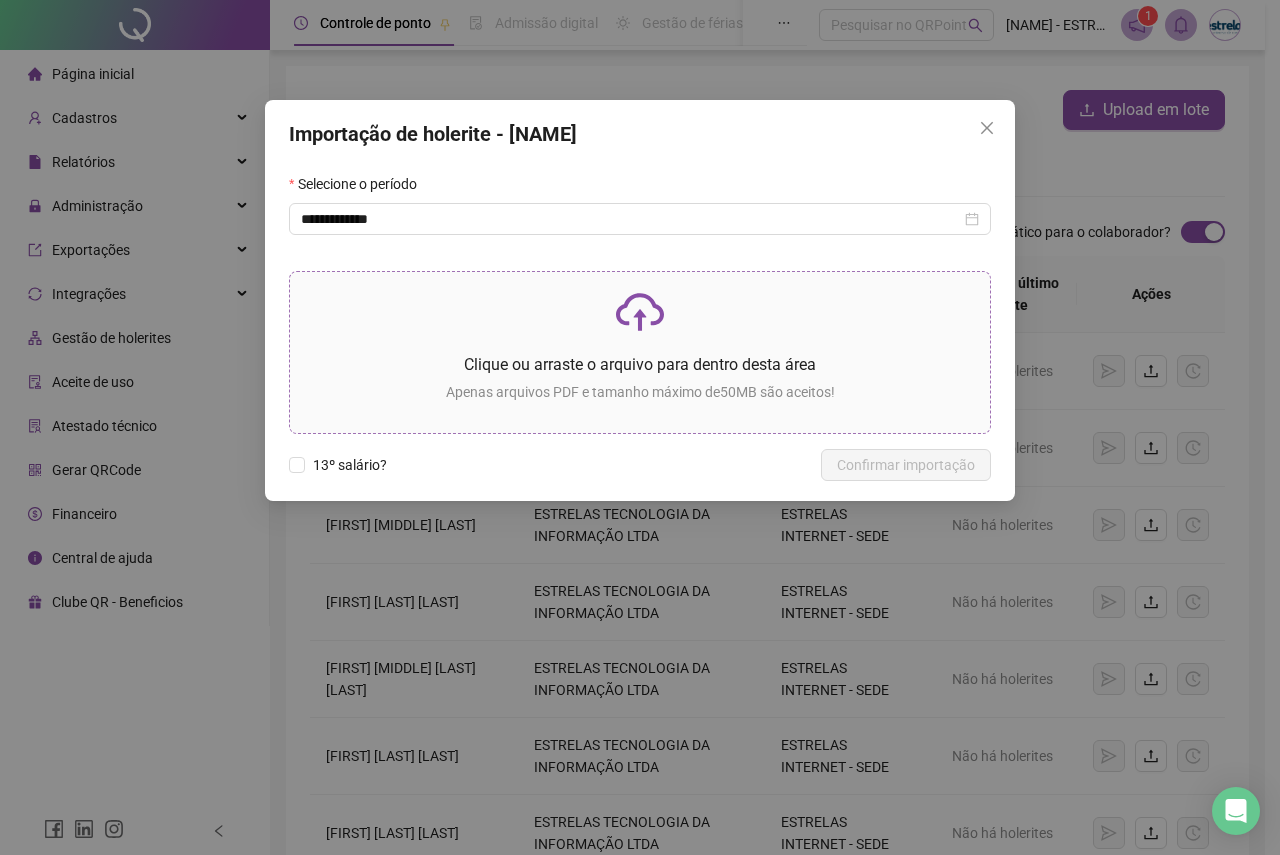 click 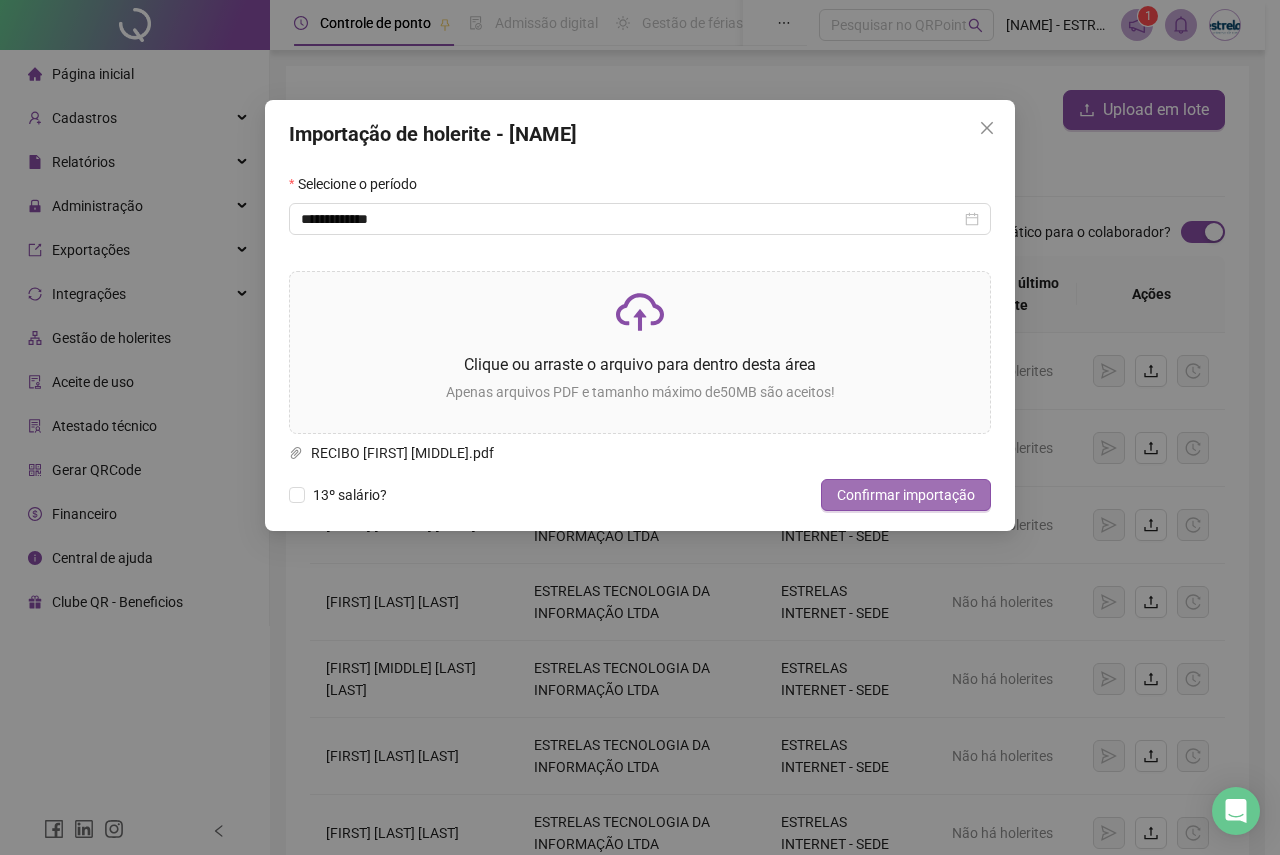 click on "Confirmar importação" at bounding box center [906, 495] 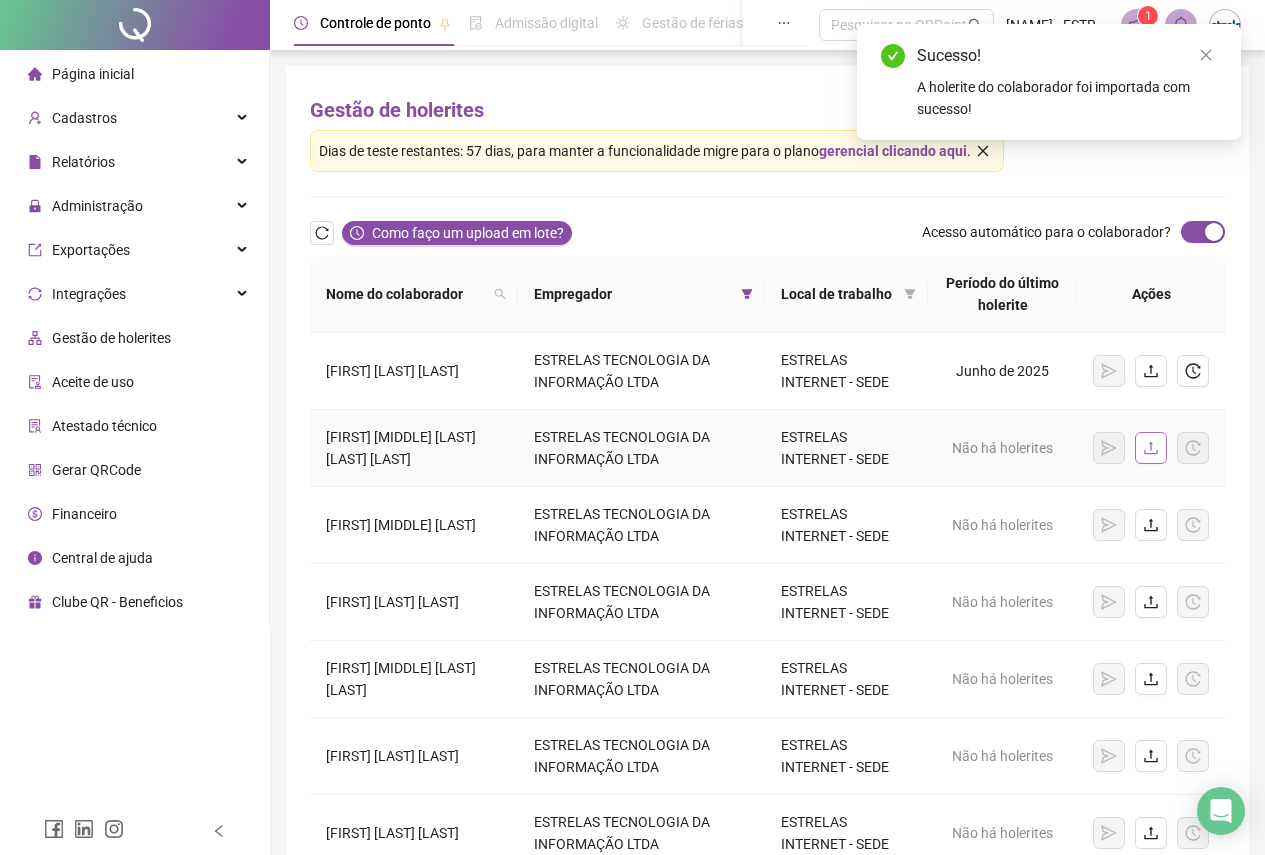 click at bounding box center (1151, 448) 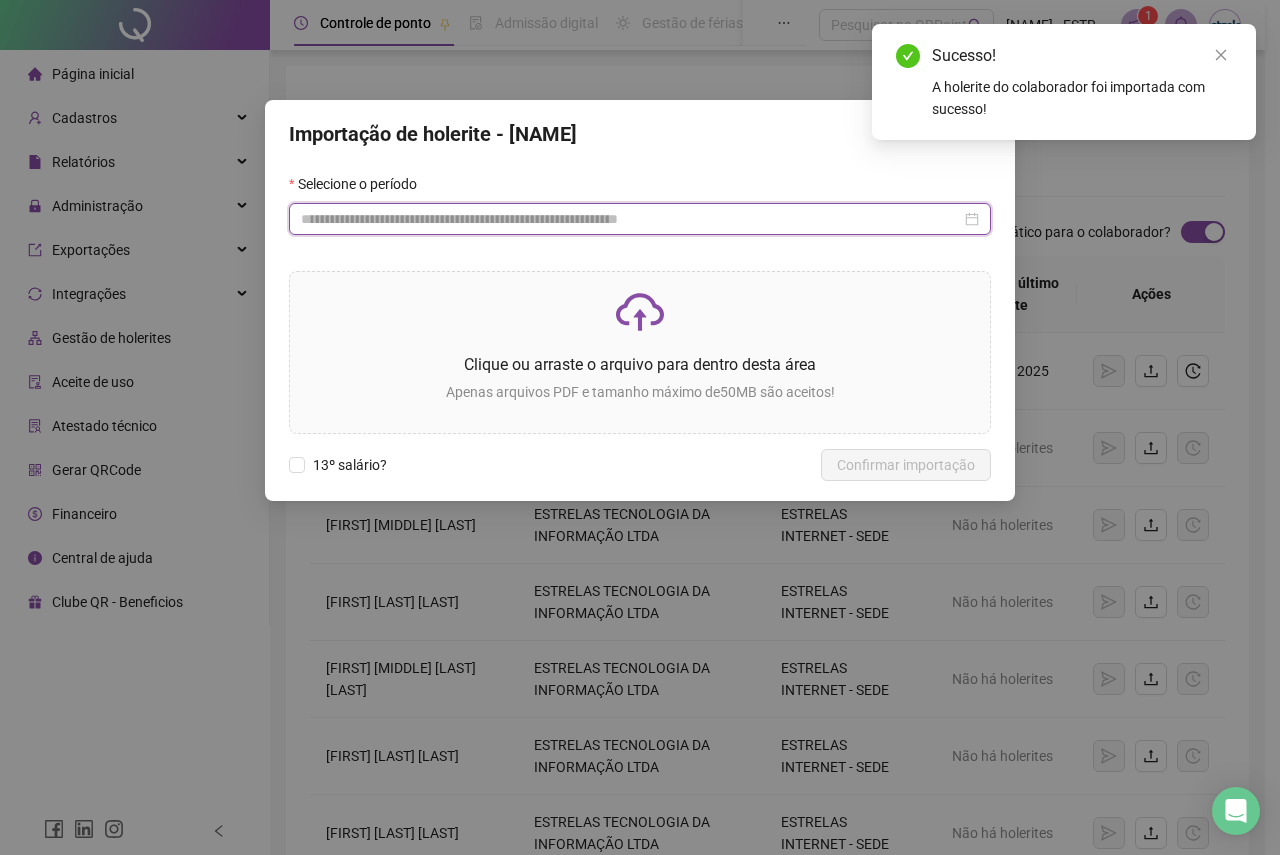 click at bounding box center [631, 219] 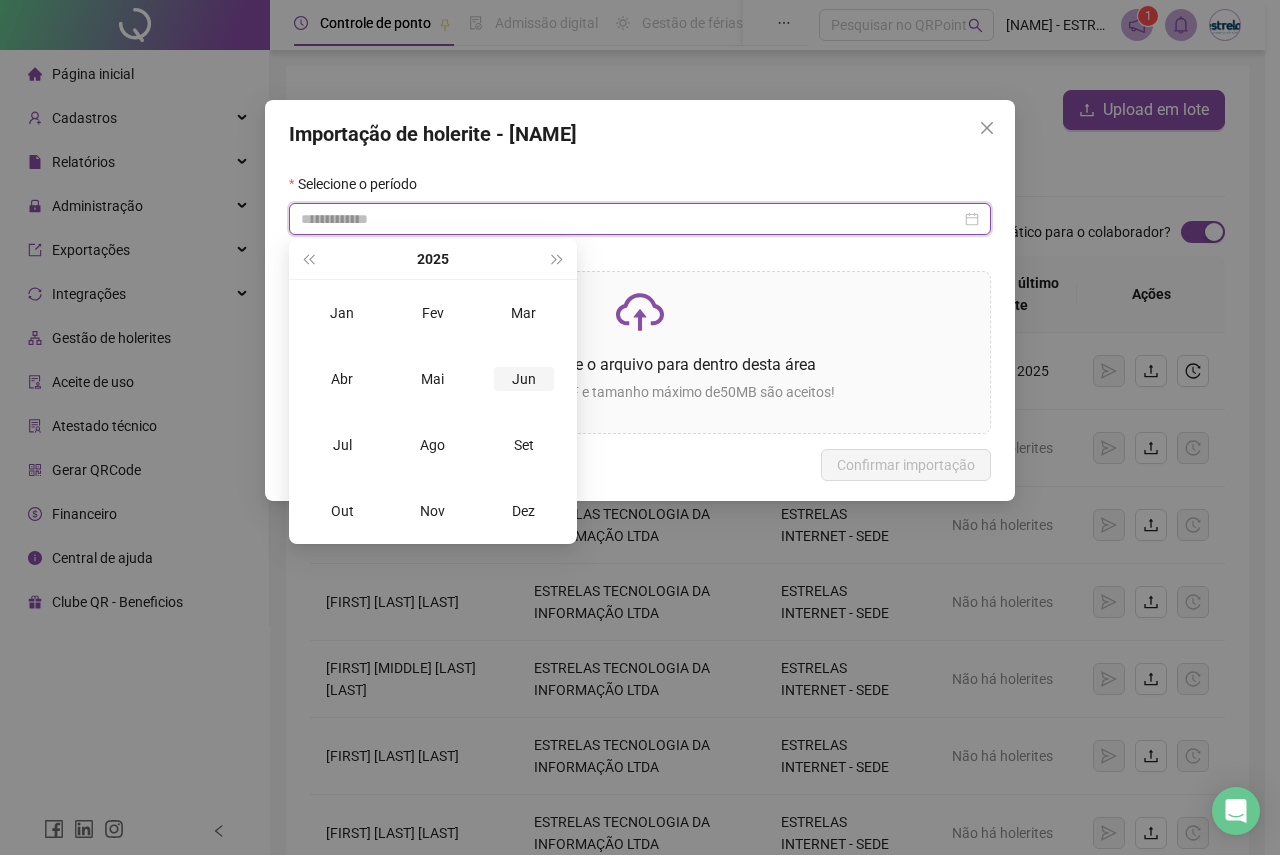 type on "**********" 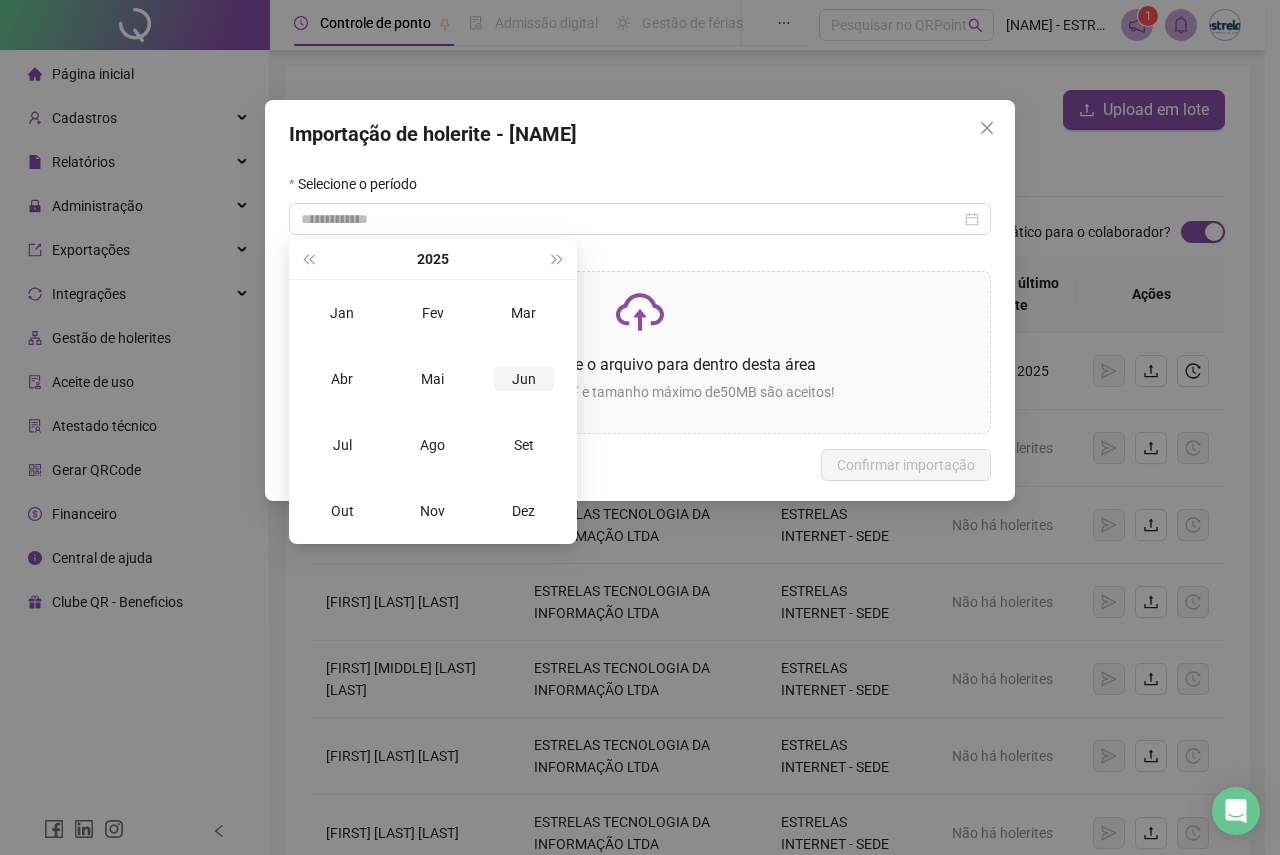 click on "Jun" at bounding box center (524, 379) 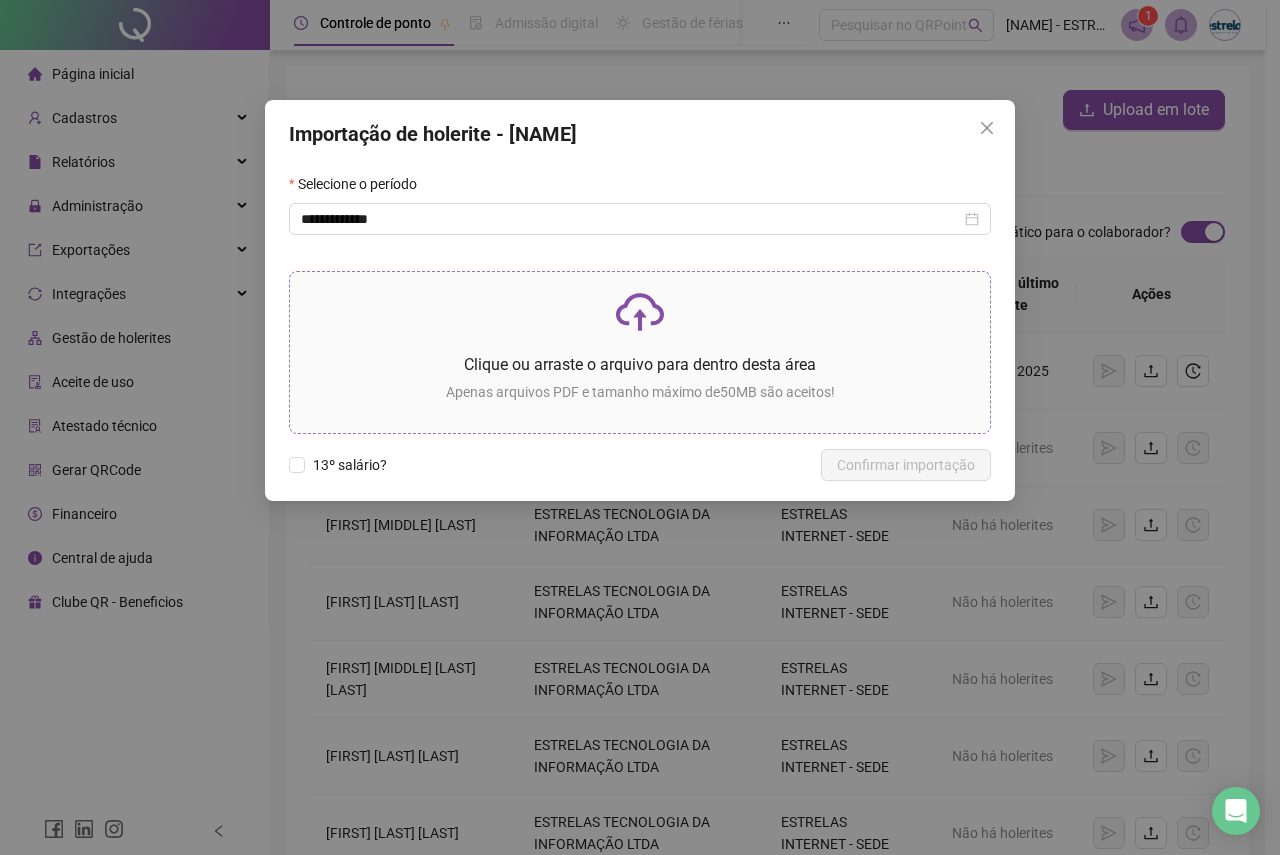 click 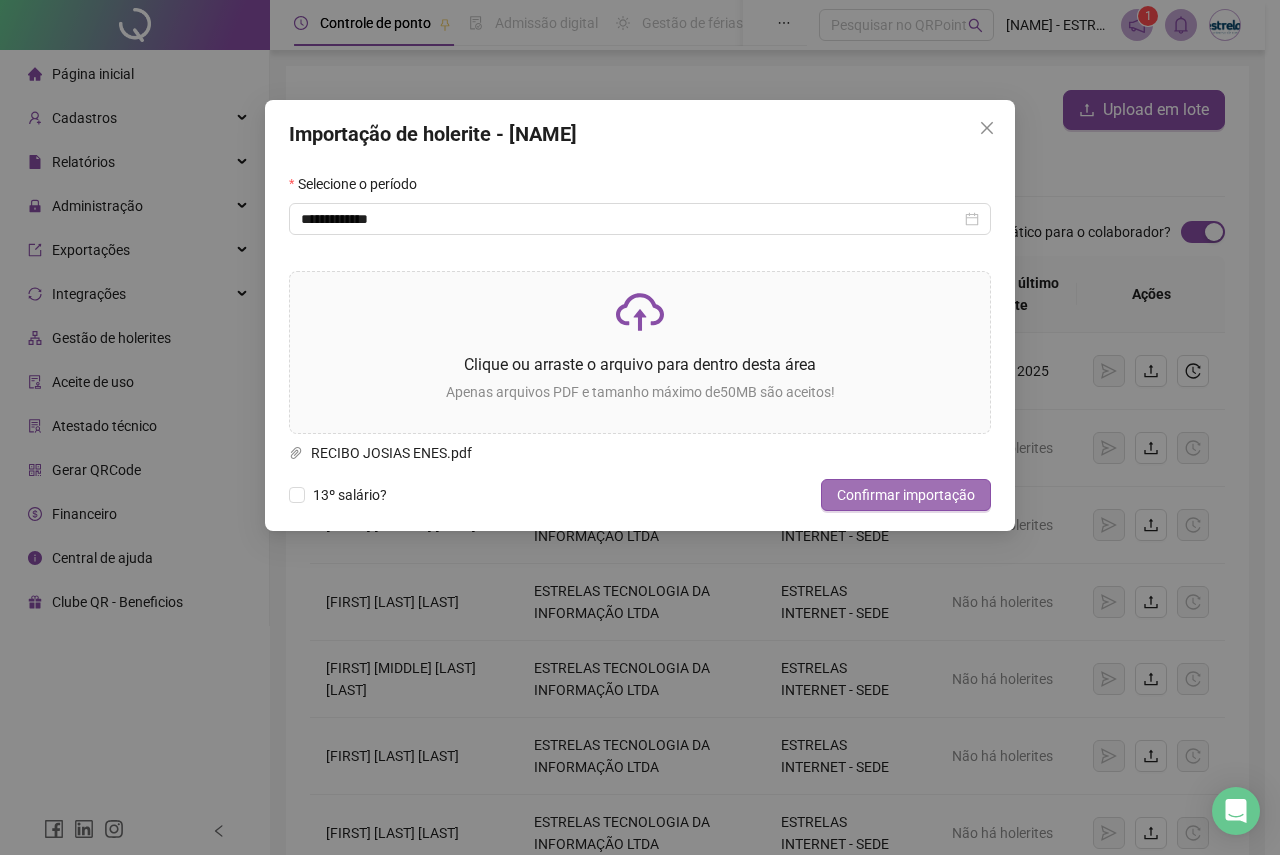 click on "Confirmar importação" at bounding box center (906, 495) 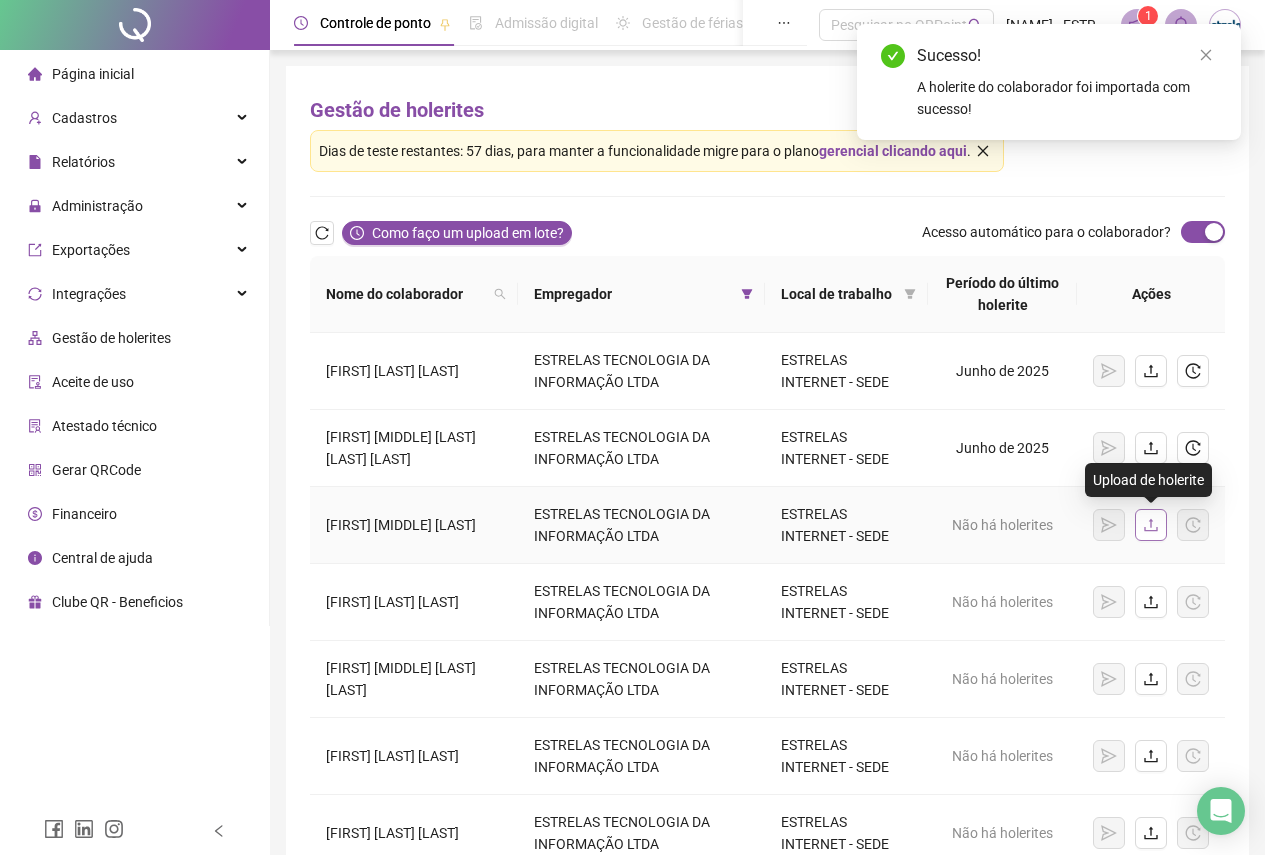 click 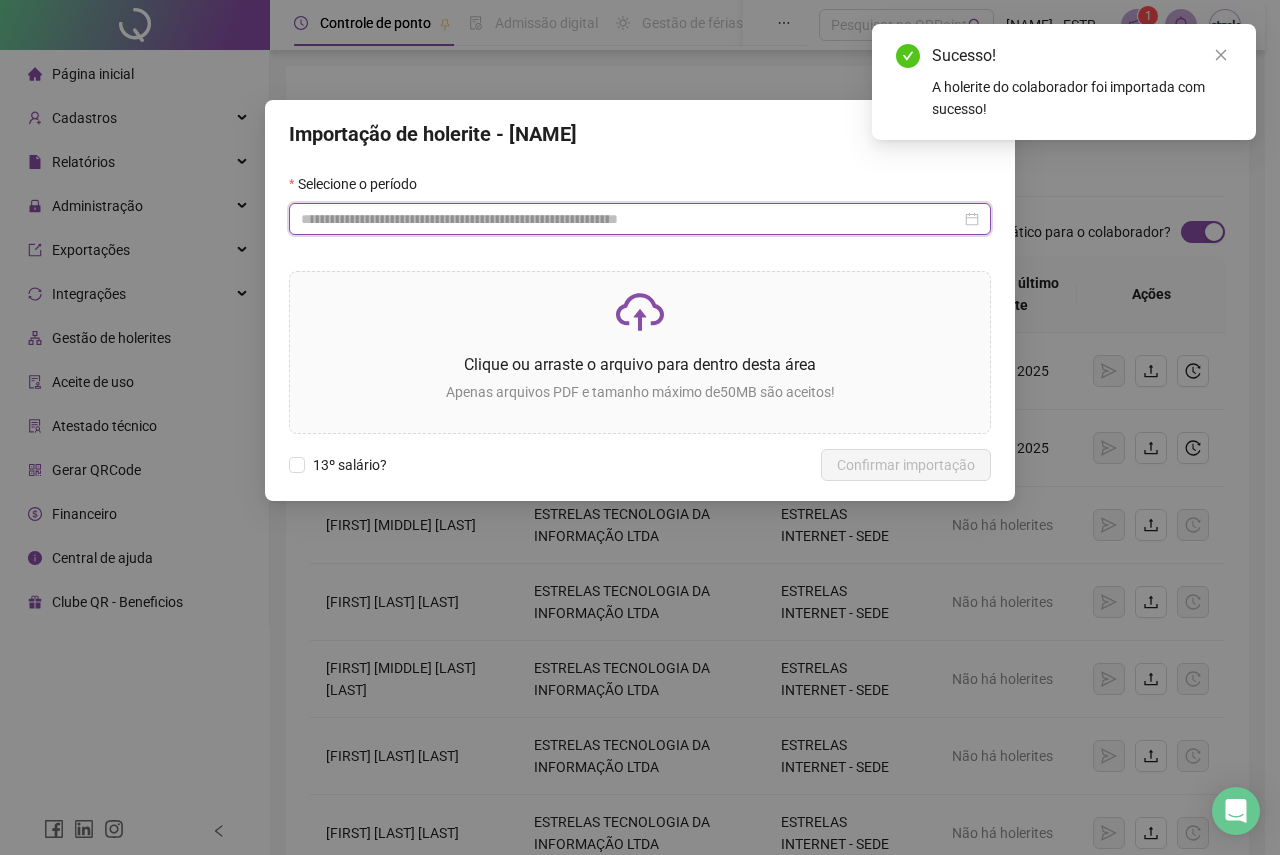 click at bounding box center [631, 219] 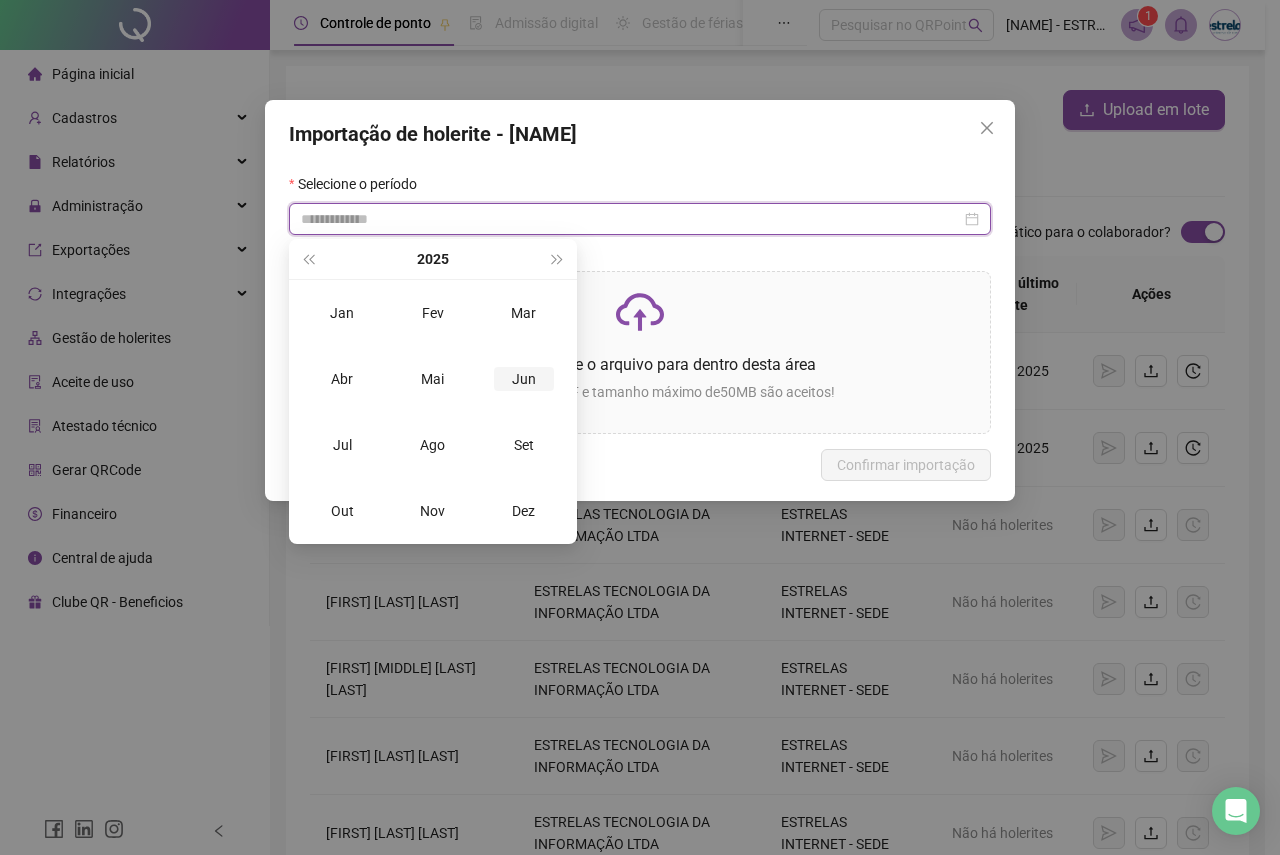 type on "**********" 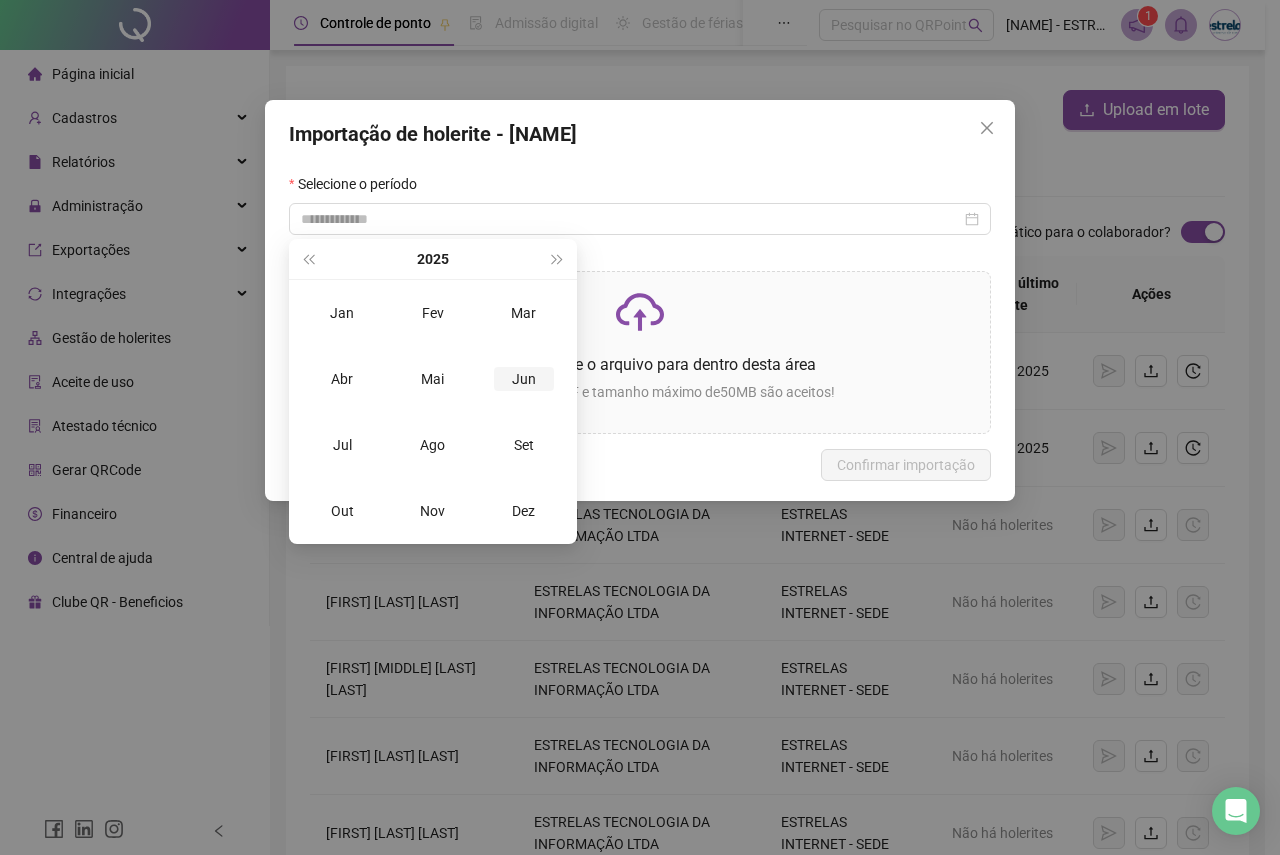 click on "Jun" at bounding box center [524, 379] 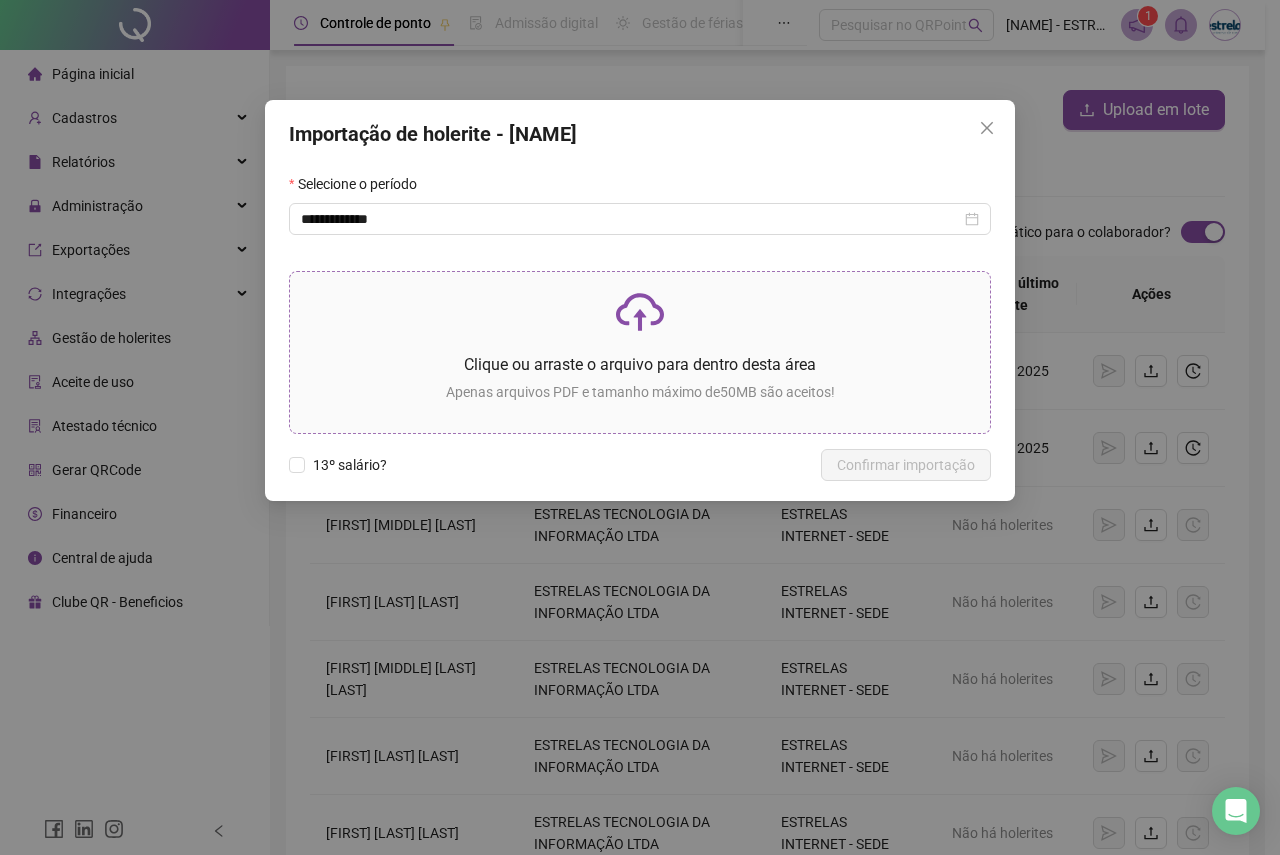 click 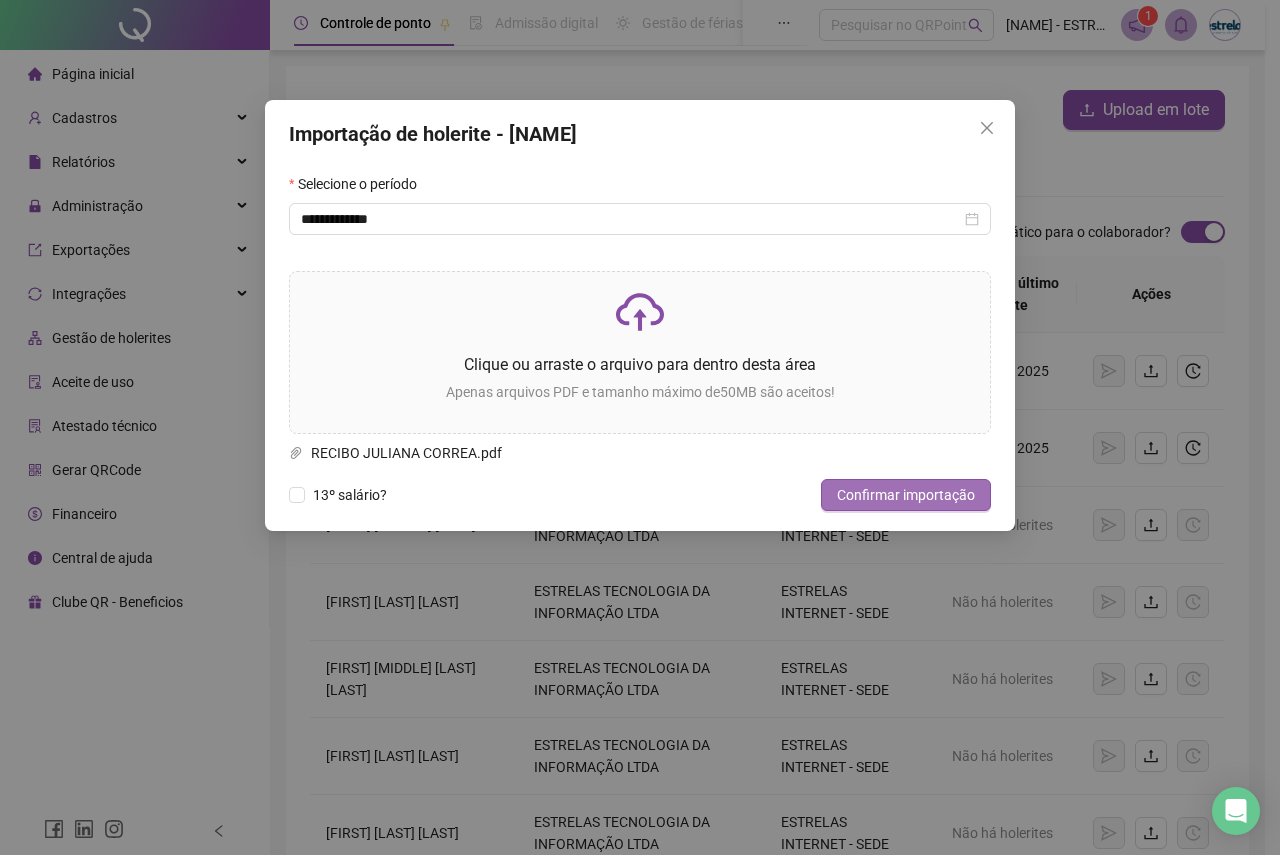 click on "Confirmar importação" at bounding box center [906, 495] 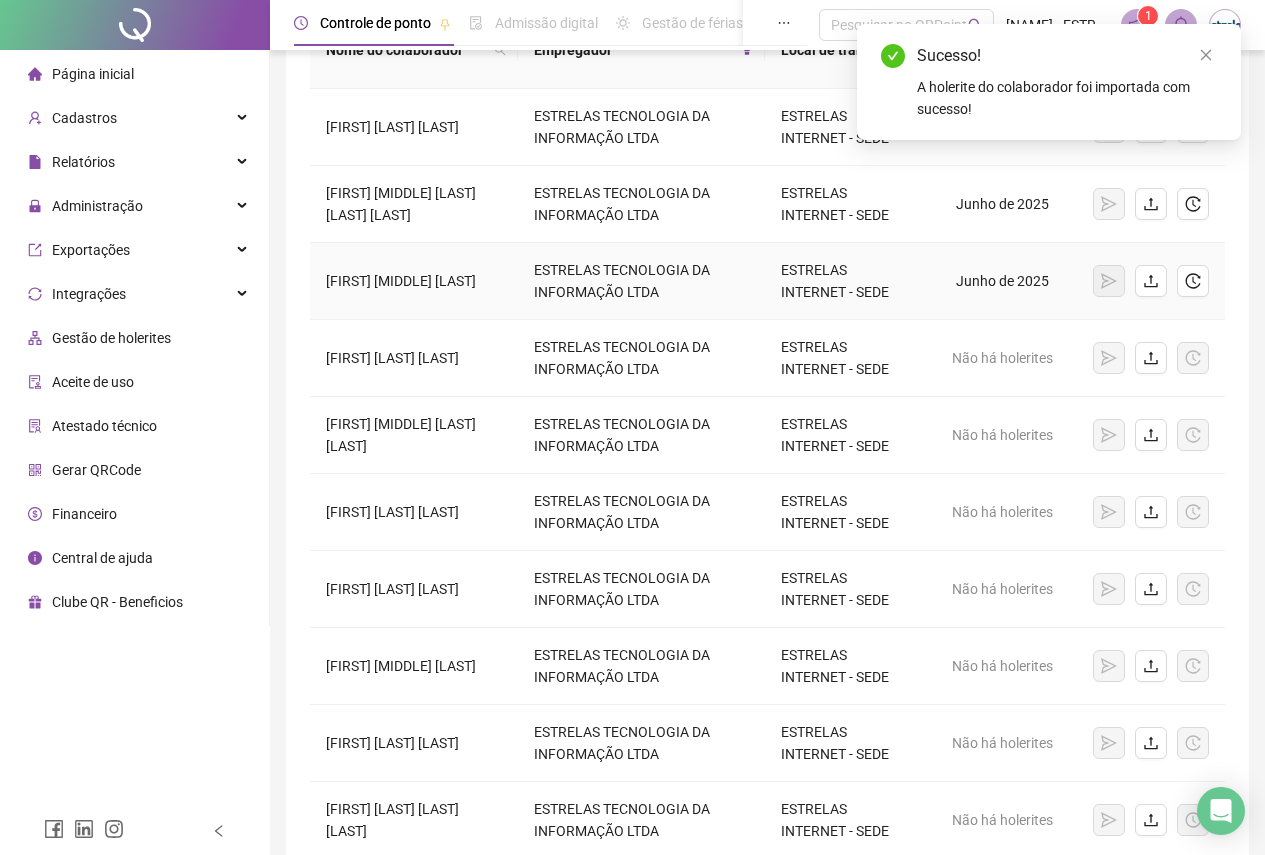 scroll, scrollTop: 300, scrollLeft: 0, axis: vertical 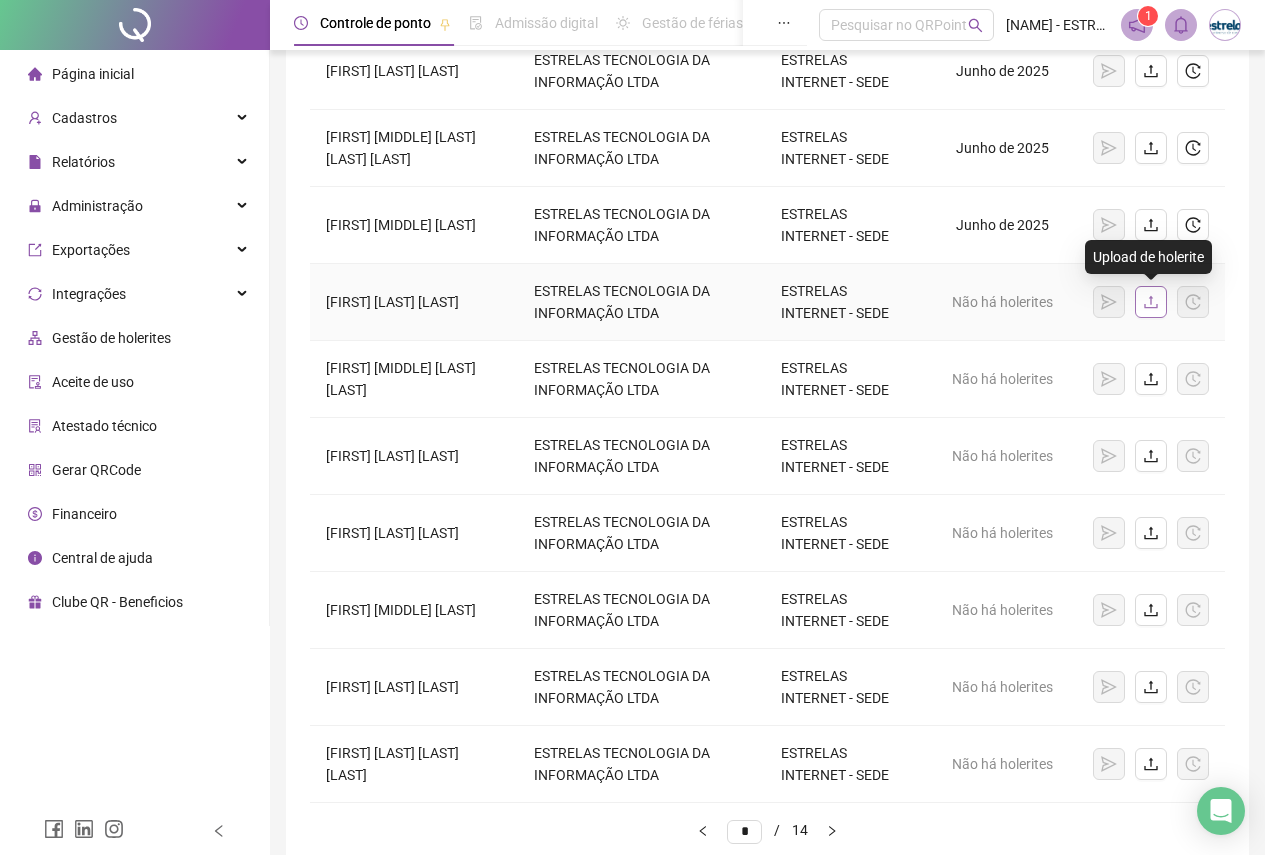 click 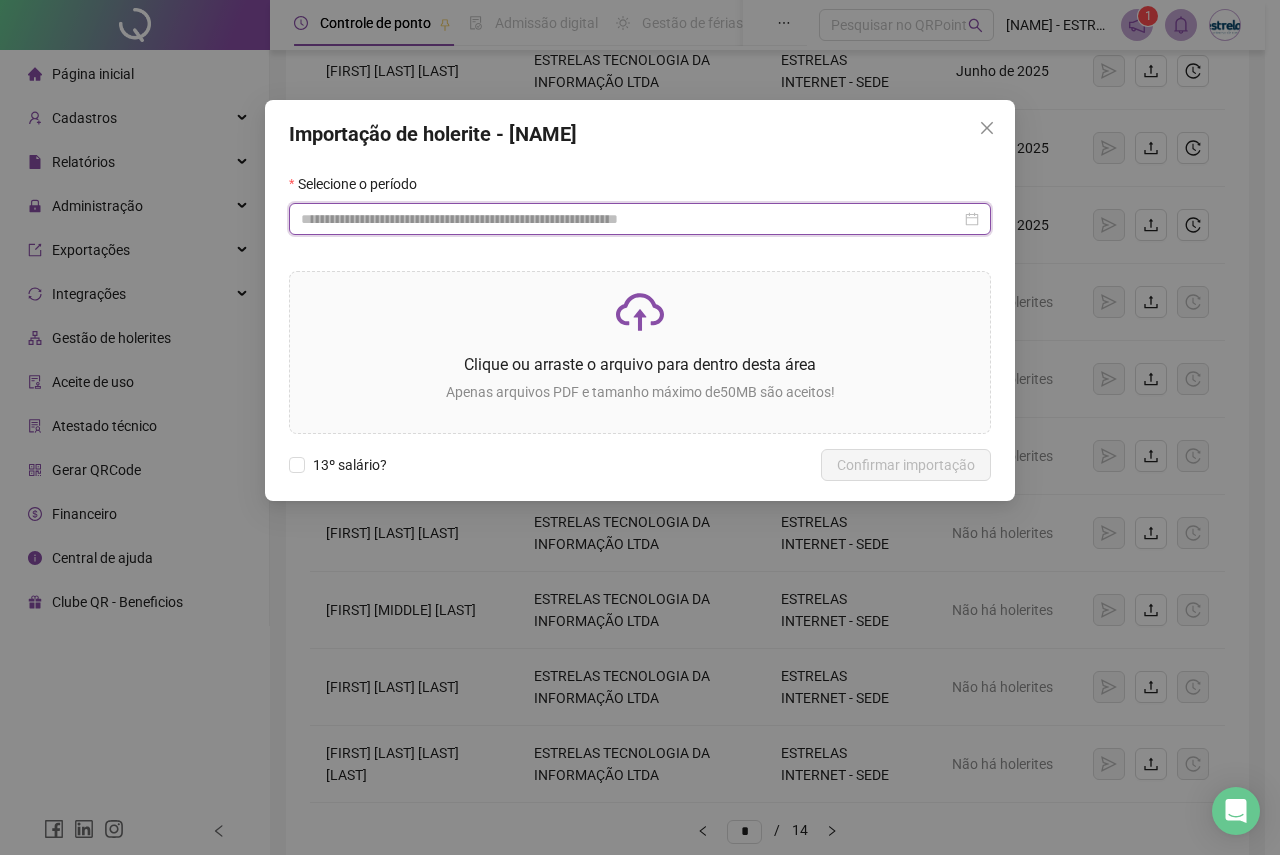 click at bounding box center [631, 219] 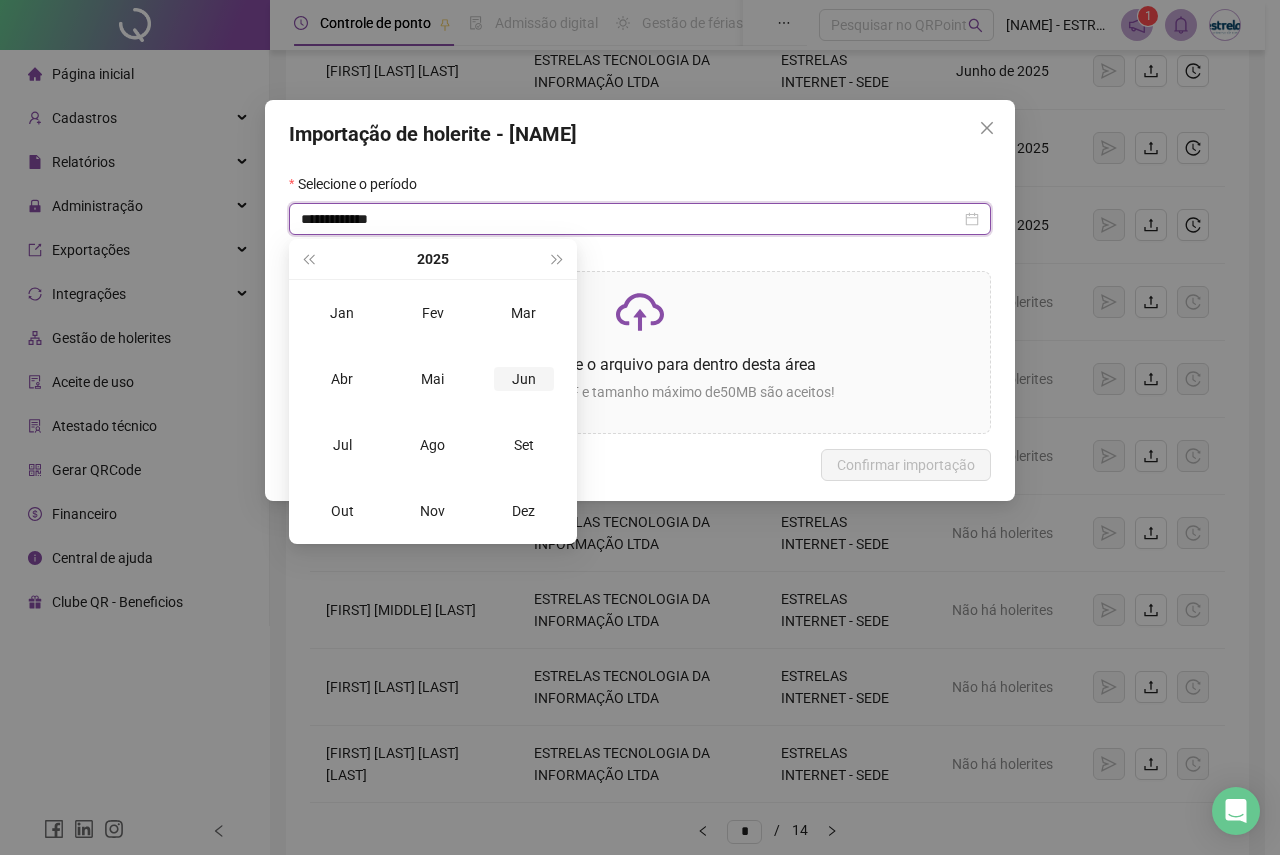 type on "**********" 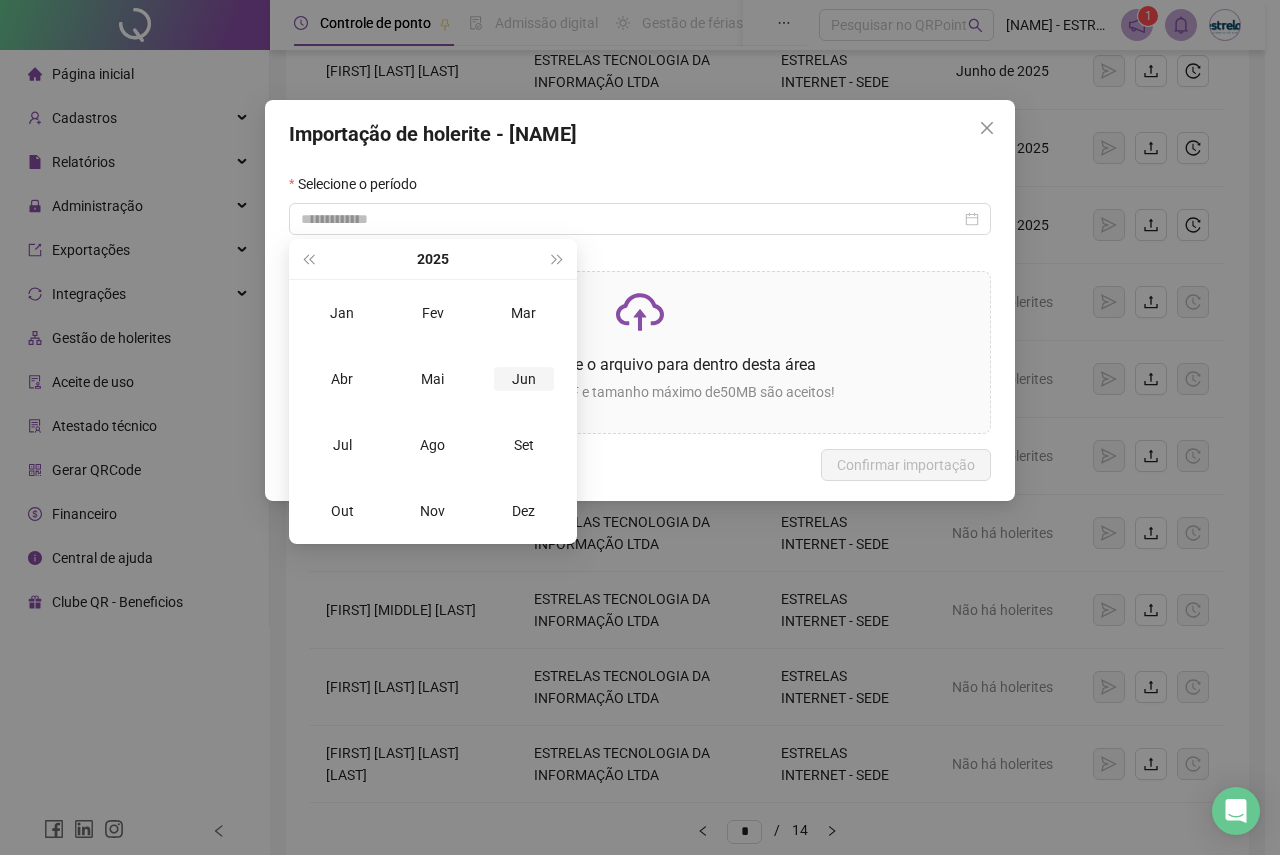 click on "Jun" at bounding box center [524, 379] 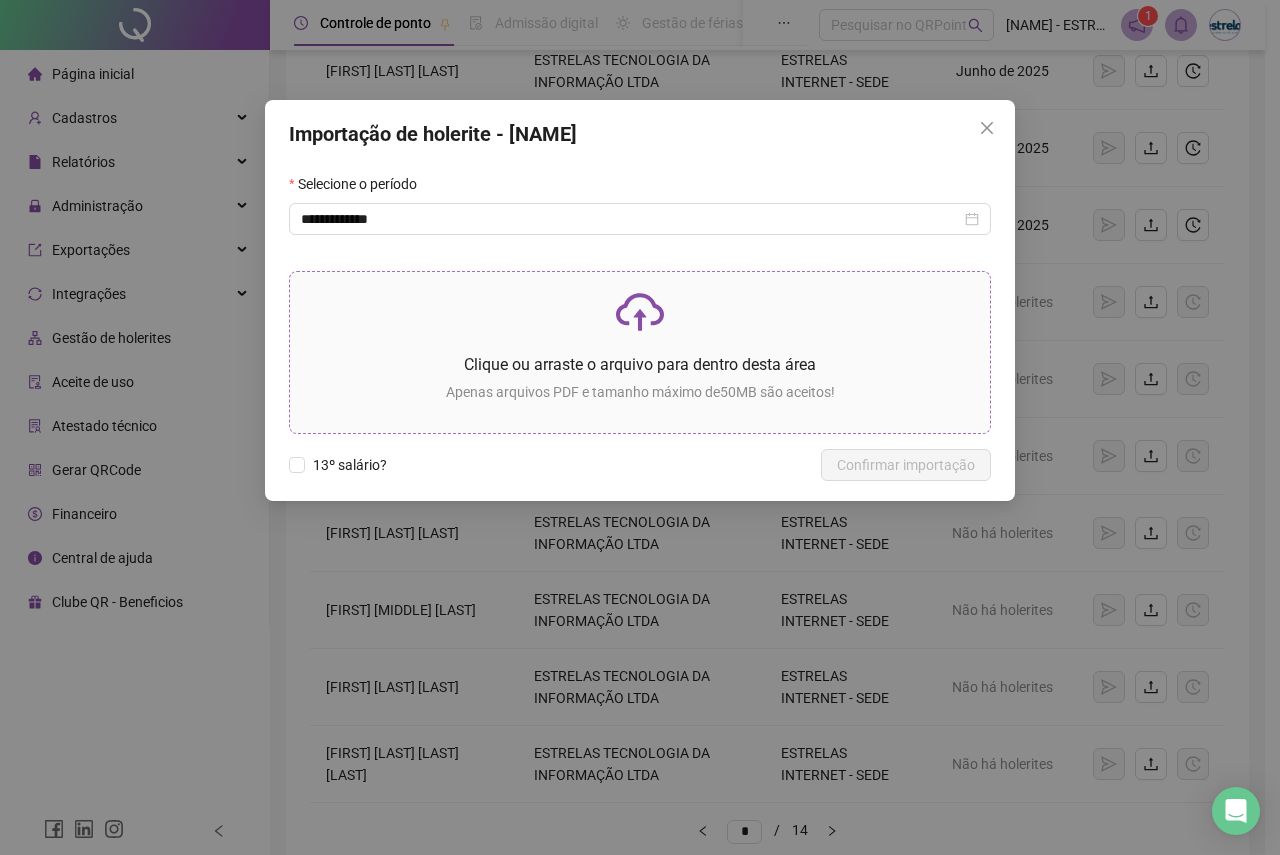 click 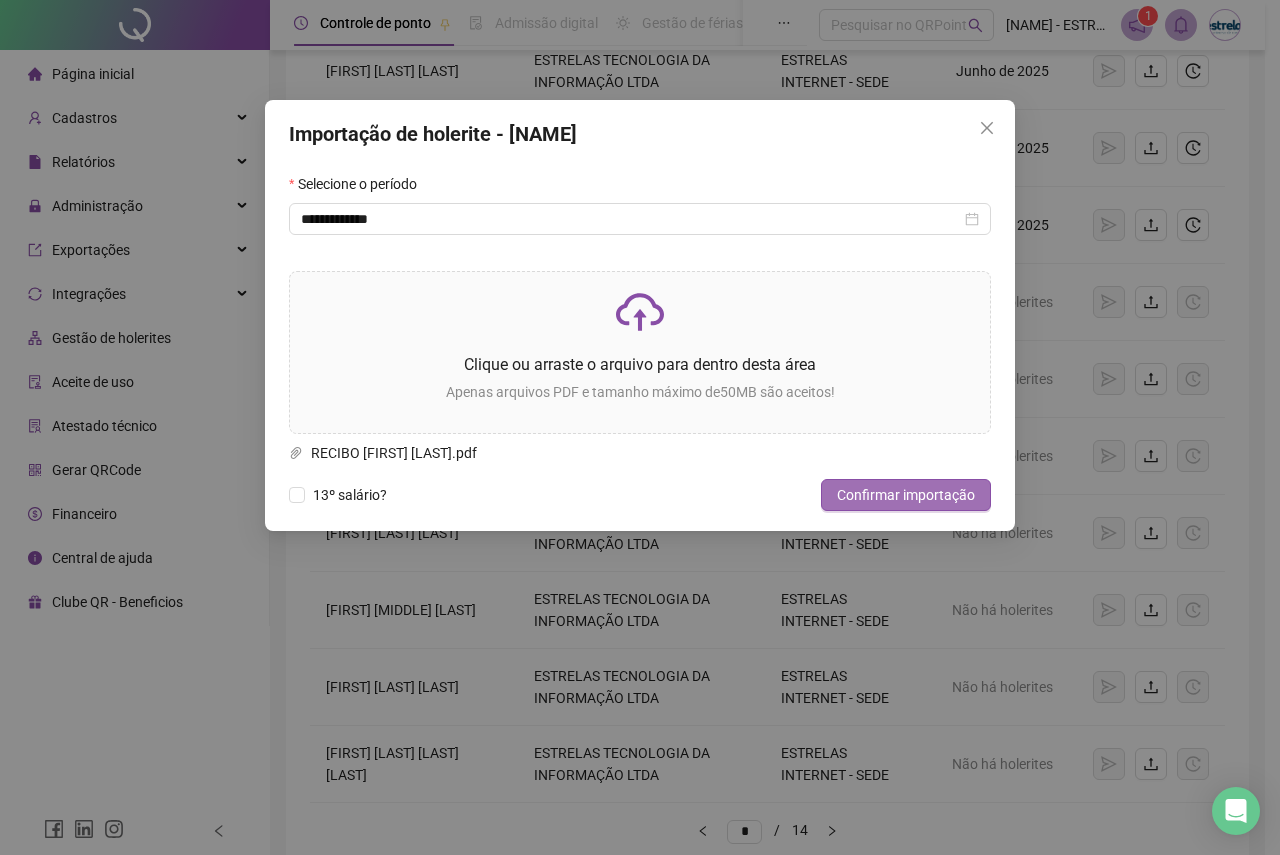 click on "Confirmar importação" at bounding box center [906, 495] 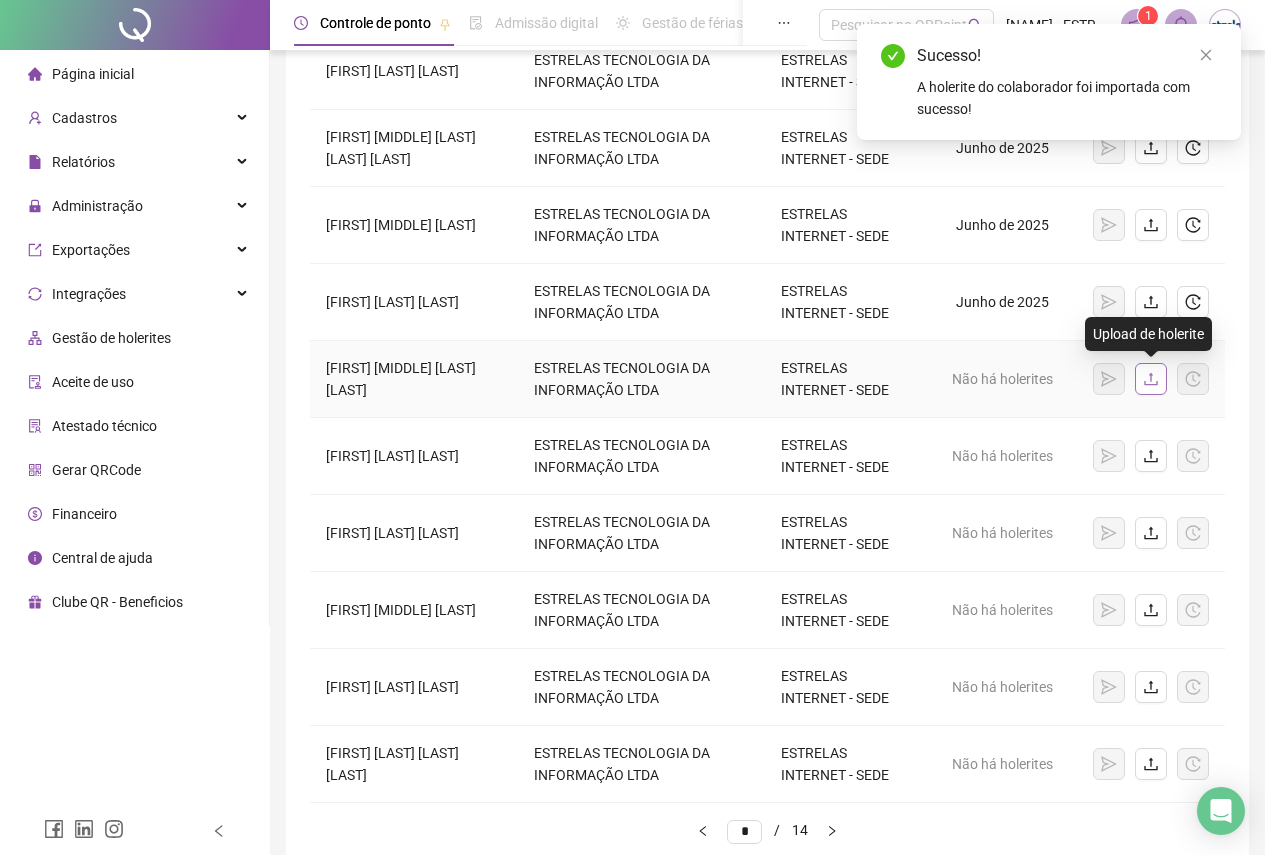 click 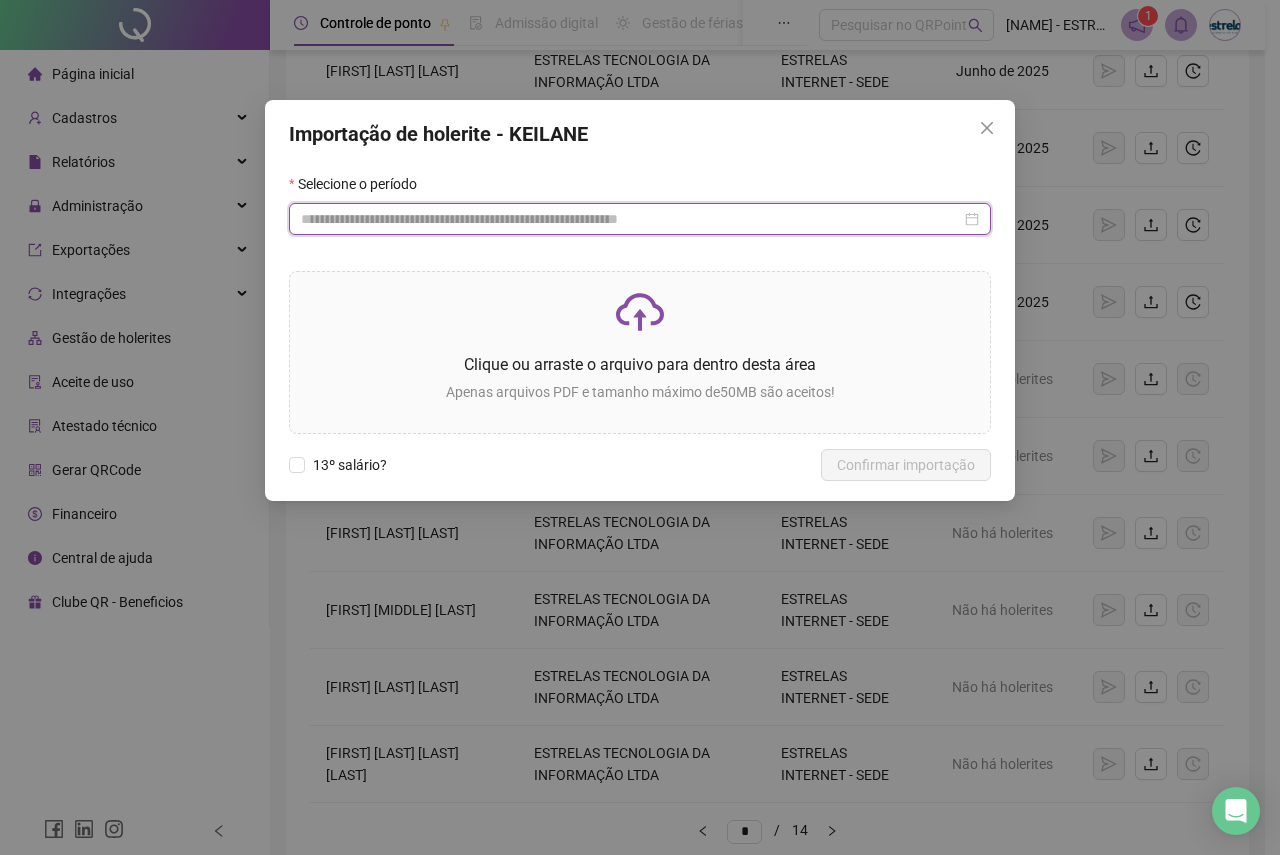 click at bounding box center [631, 219] 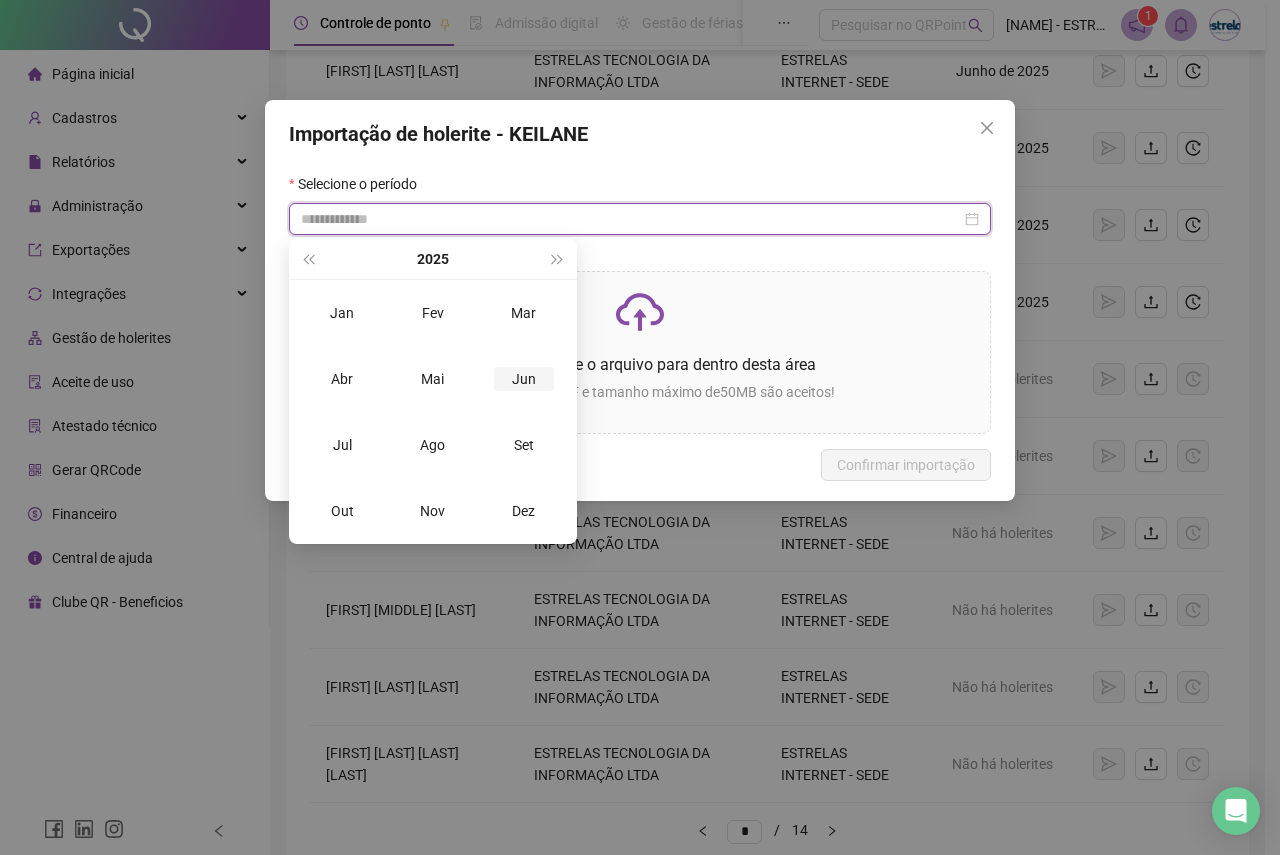 type on "**********" 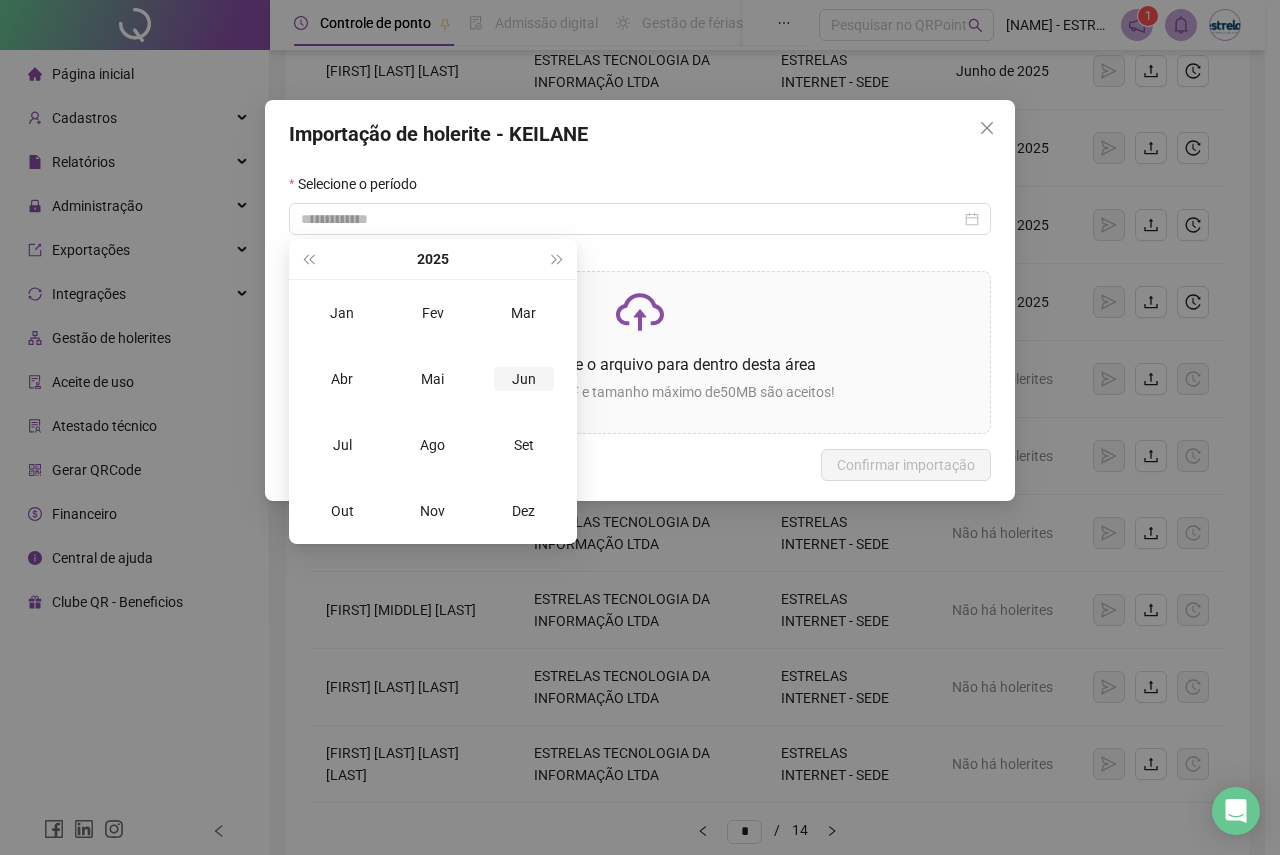 click on "Jun" at bounding box center [524, 379] 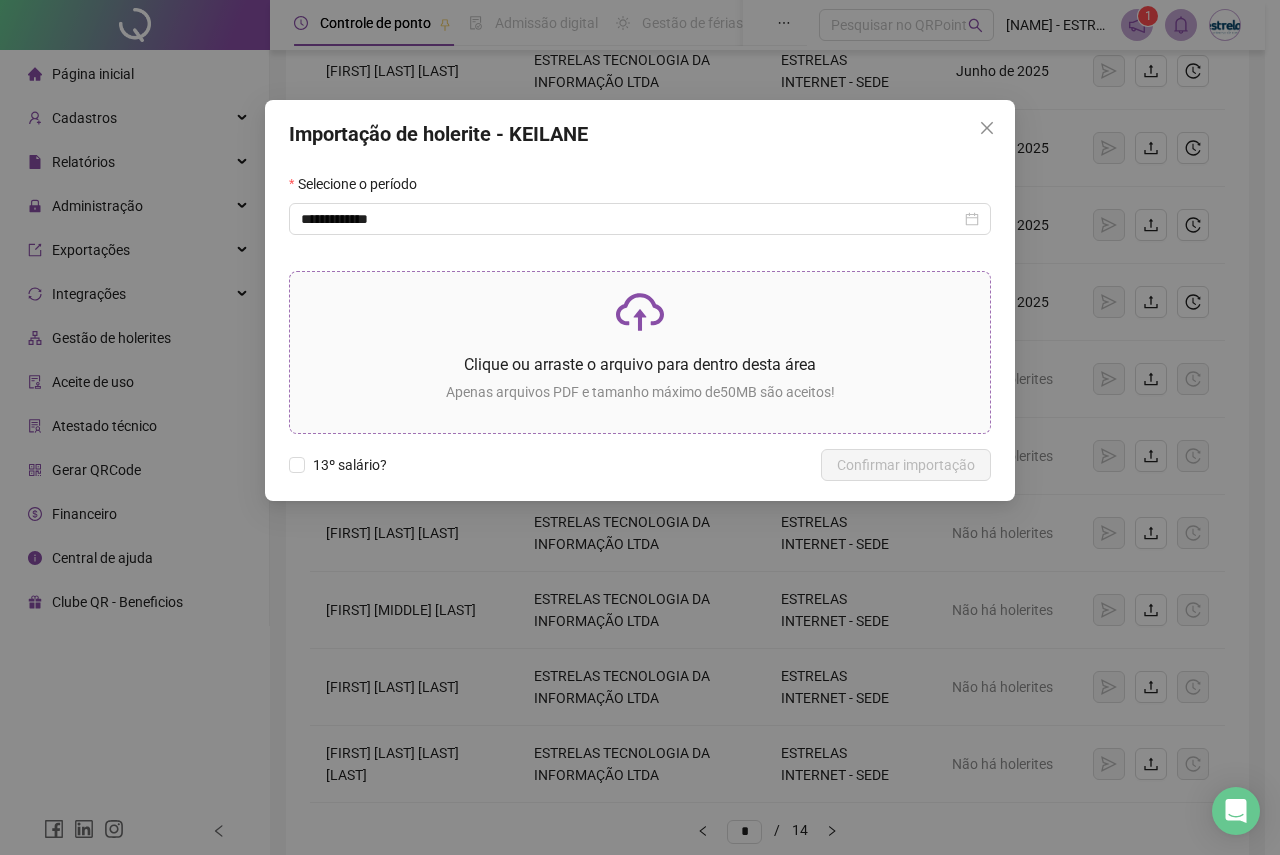 click 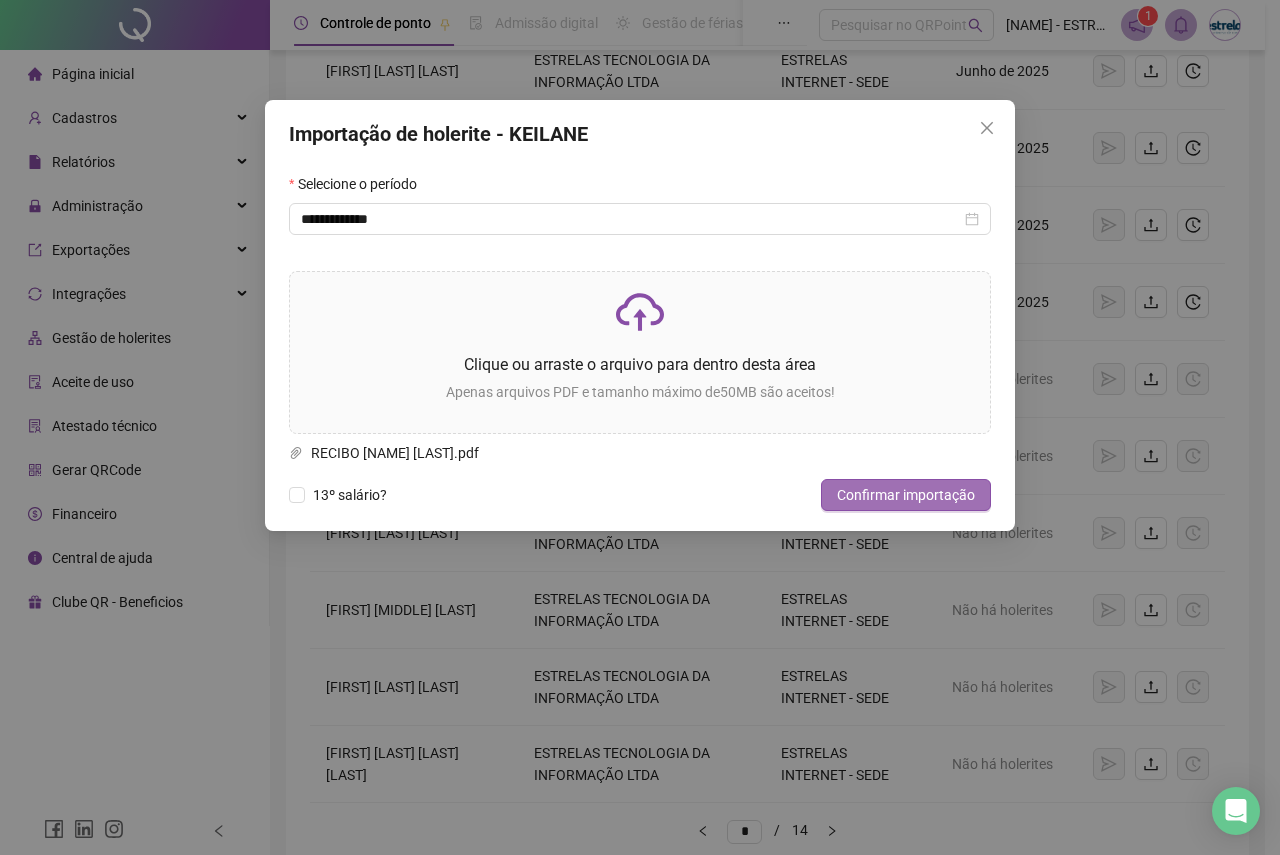 click on "Confirmar importação" at bounding box center [906, 495] 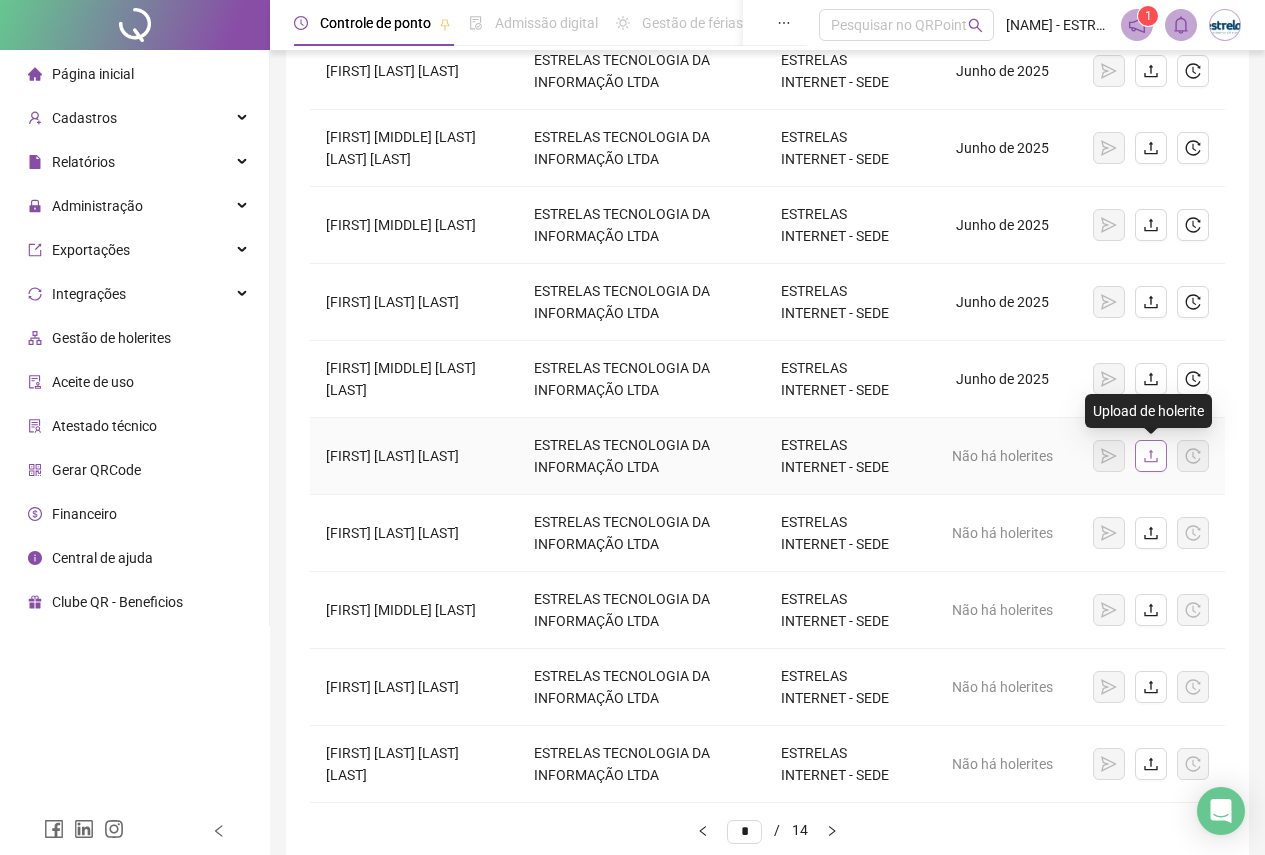 click 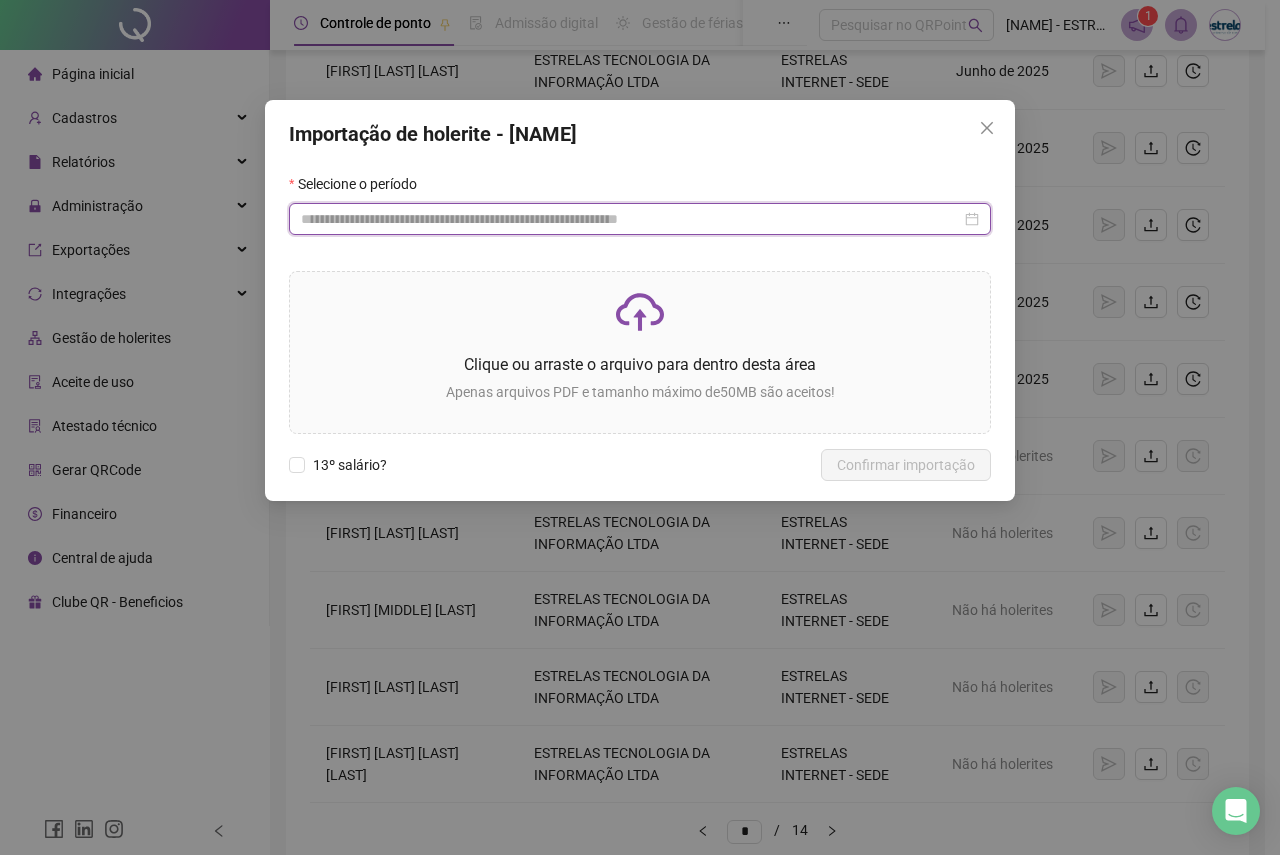 click at bounding box center [631, 219] 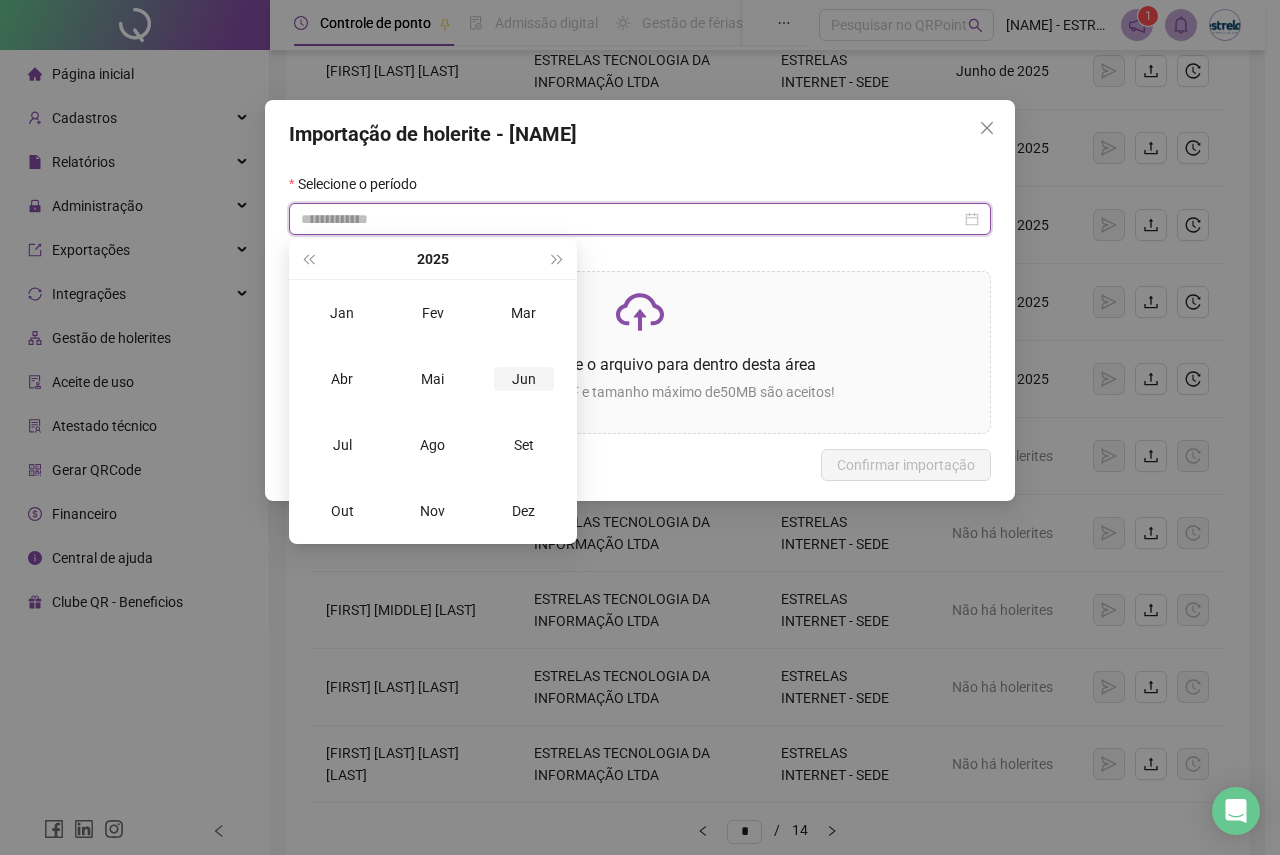 type on "**********" 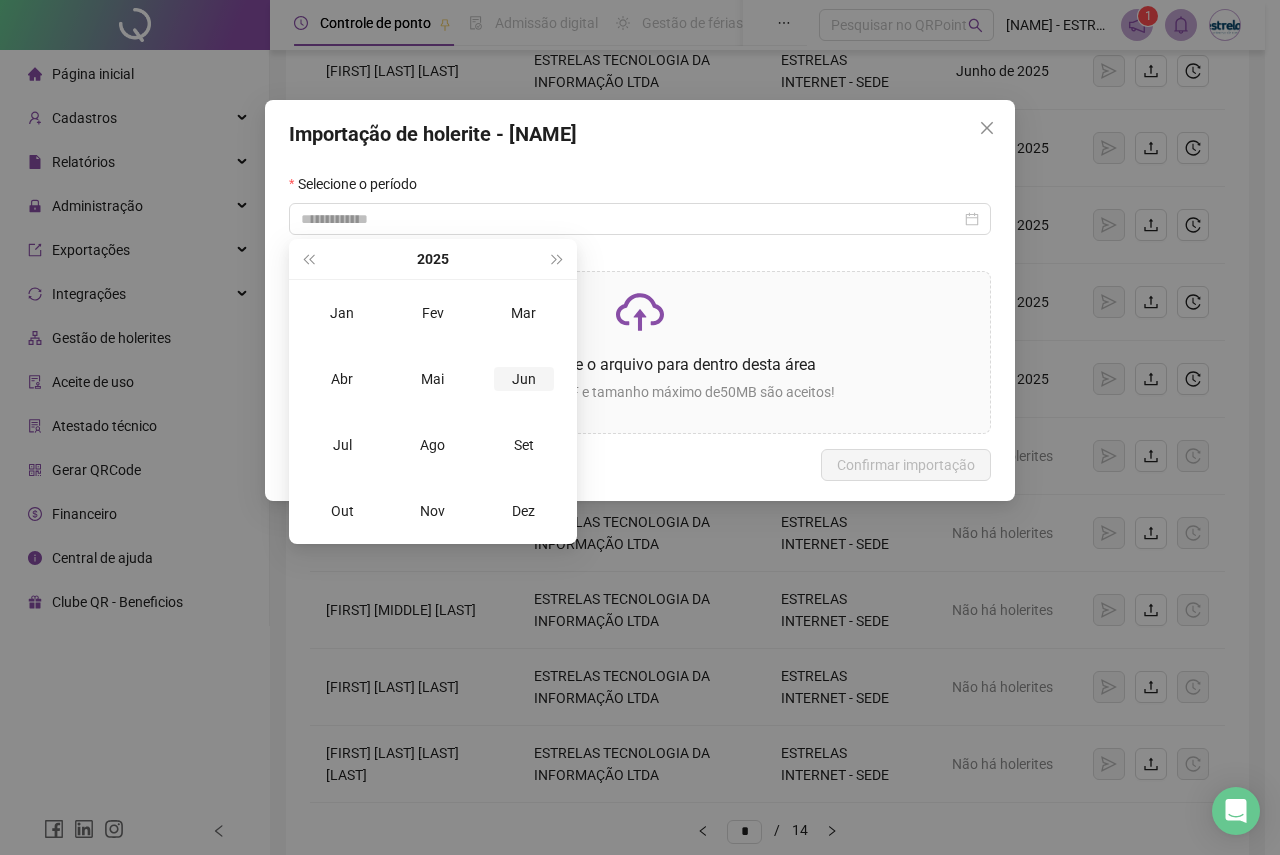 click on "Jun" at bounding box center (524, 379) 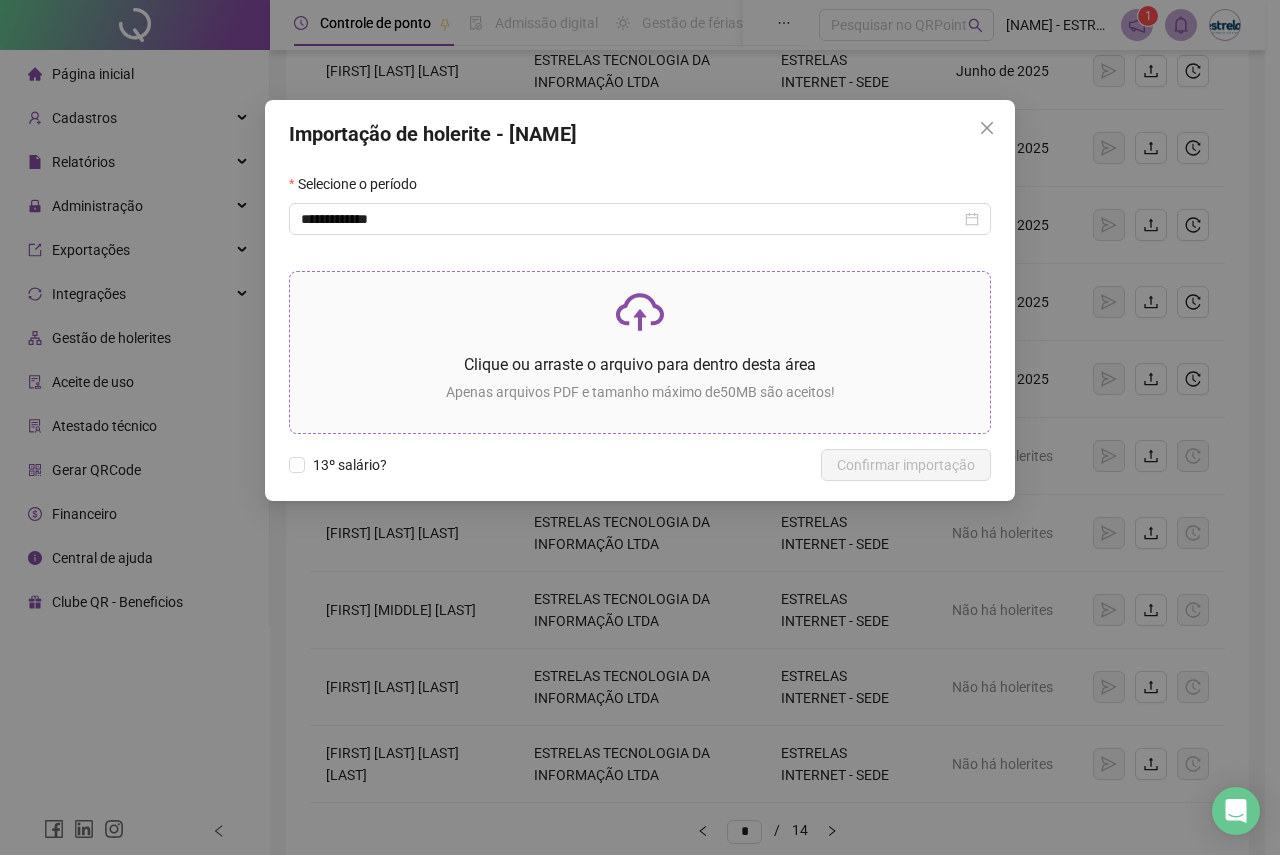 click 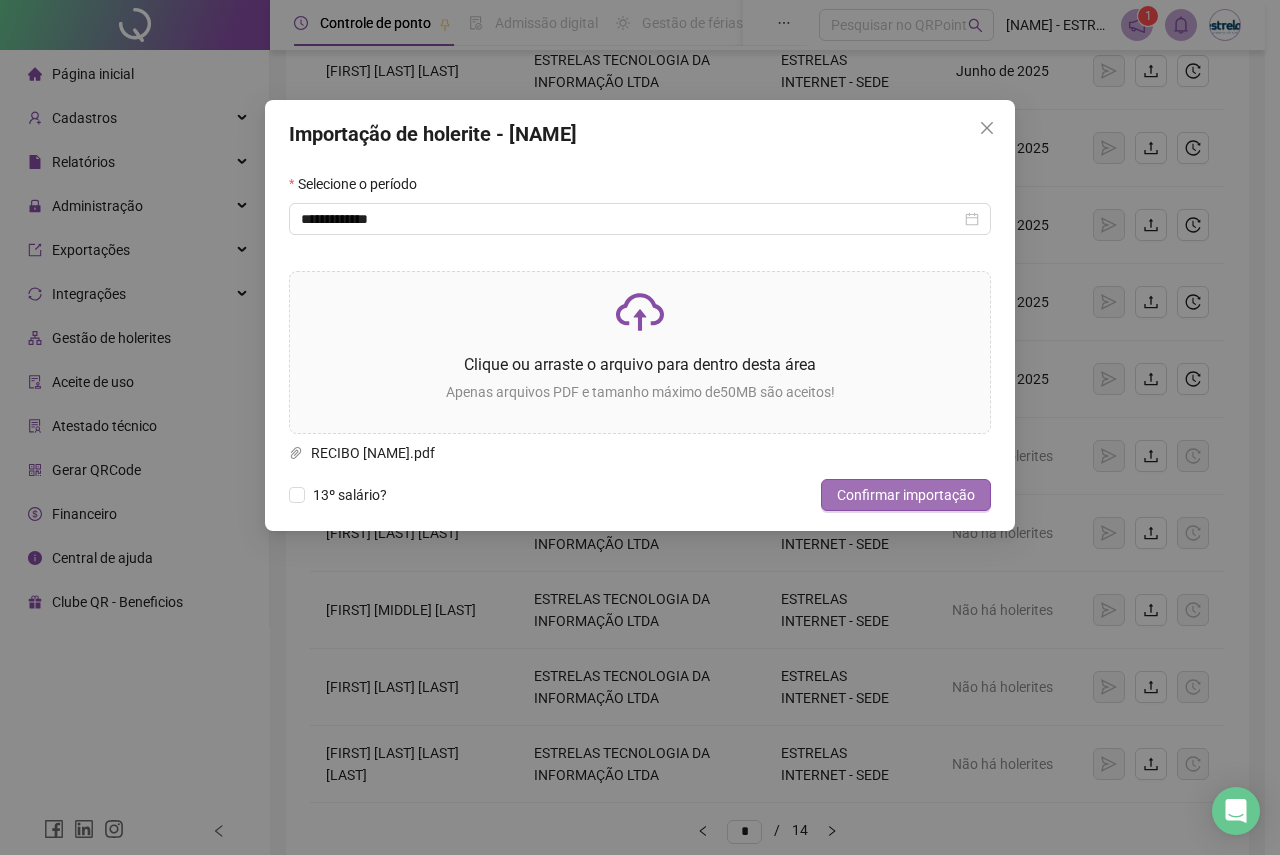 click on "Confirmar importação" at bounding box center (906, 495) 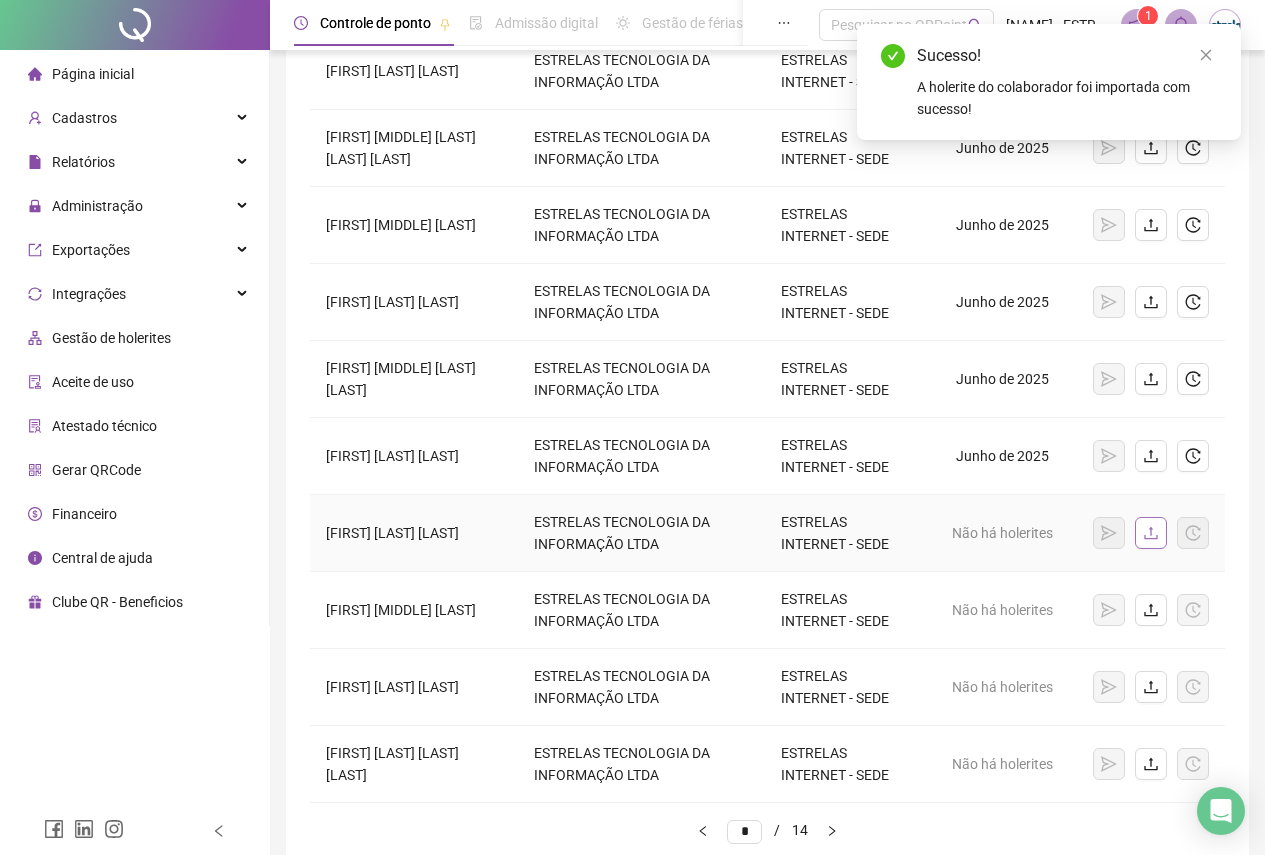 click at bounding box center [1151, 533] 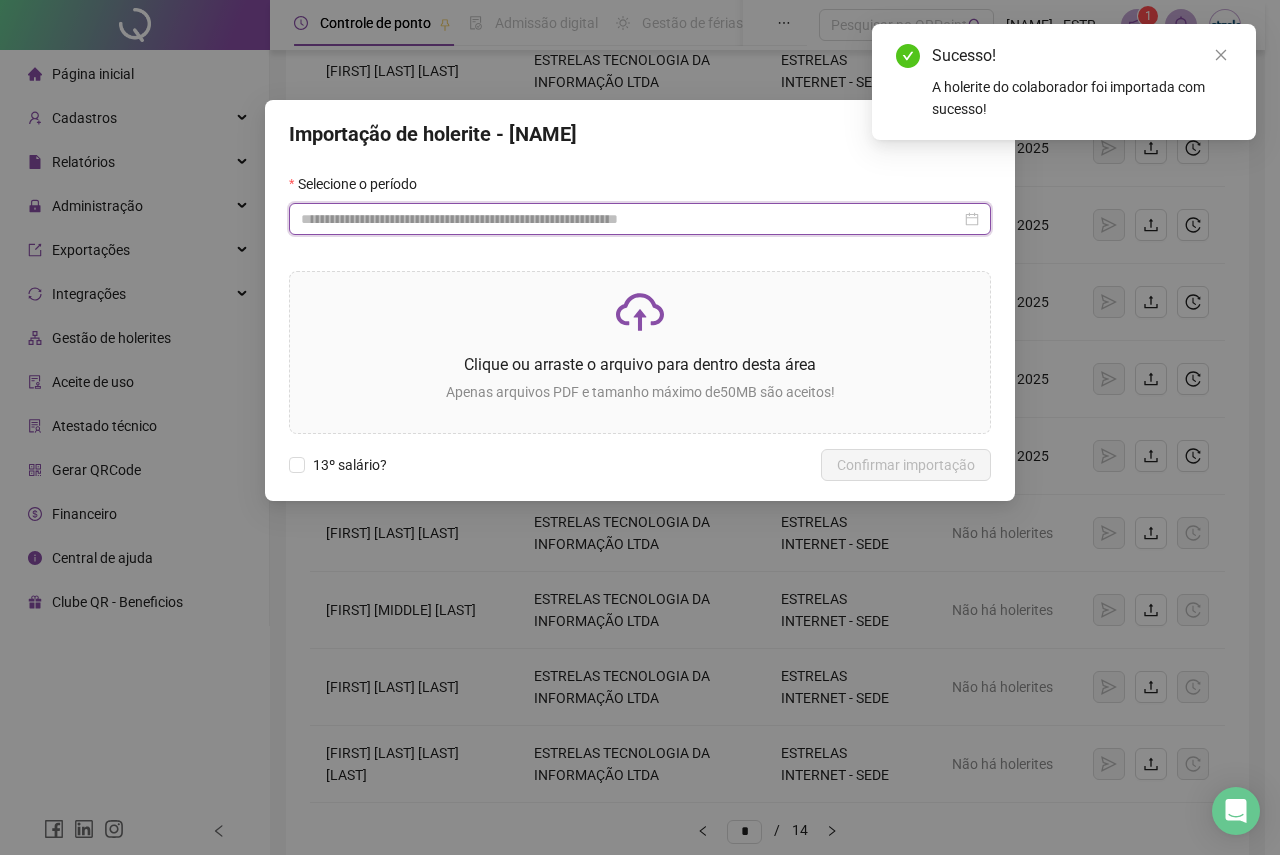click at bounding box center [631, 219] 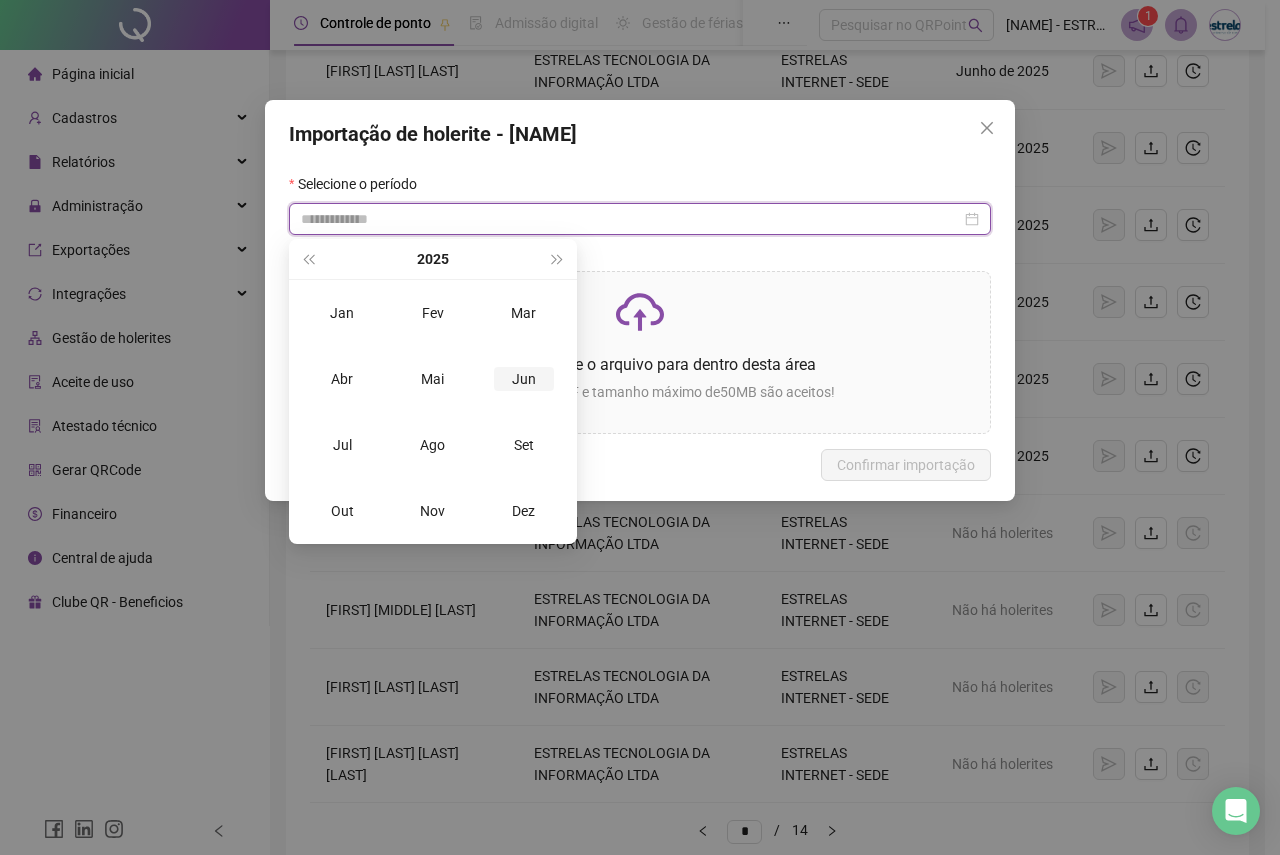 type on "**********" 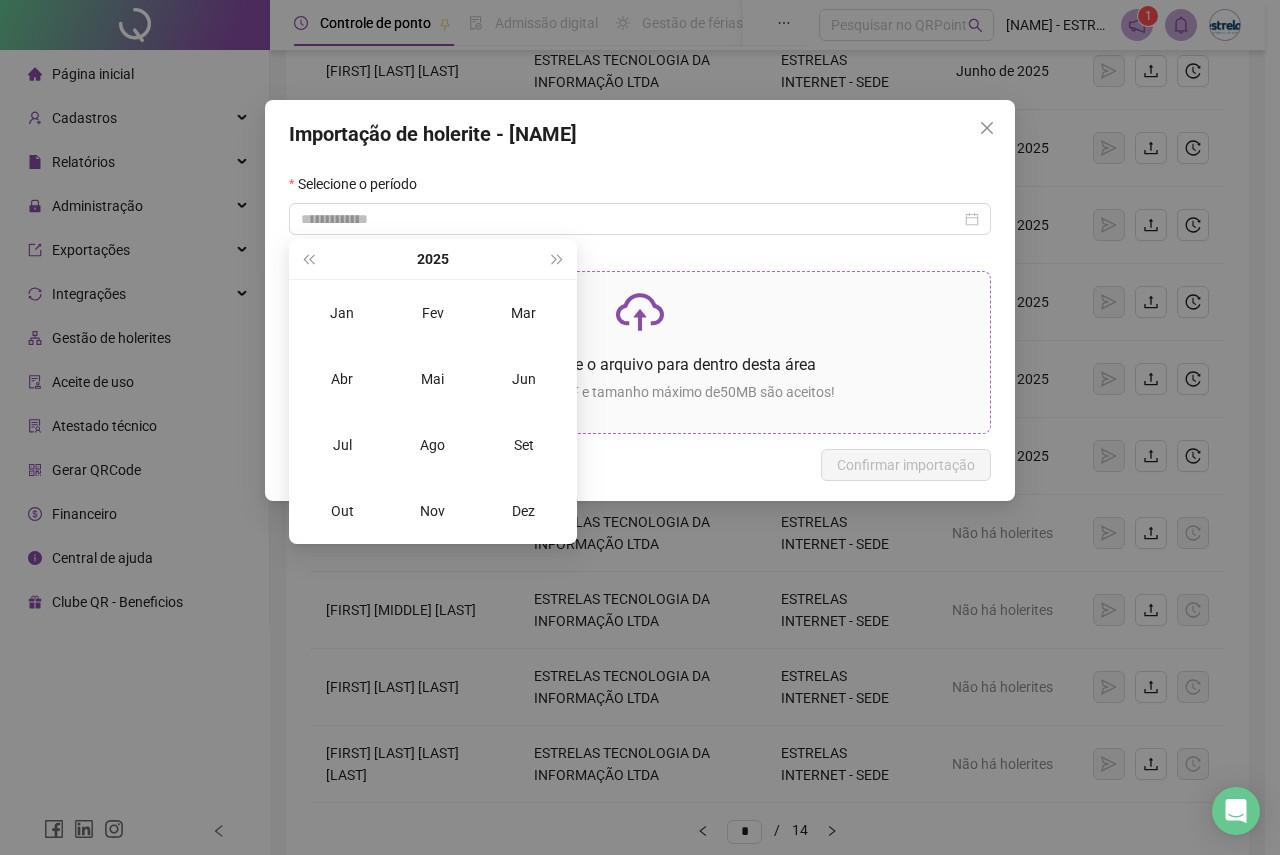 click on "Jun" at bounding box center (524, 379) 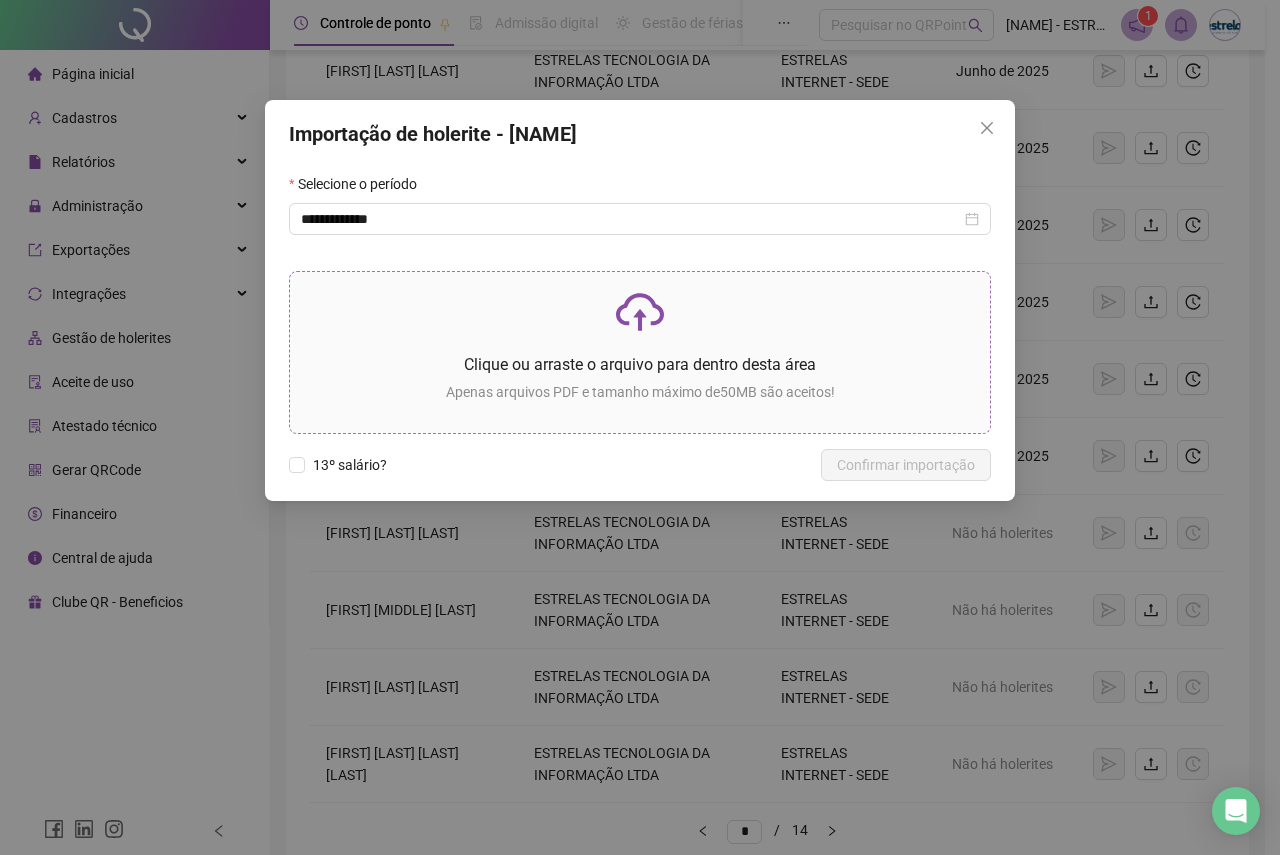 click 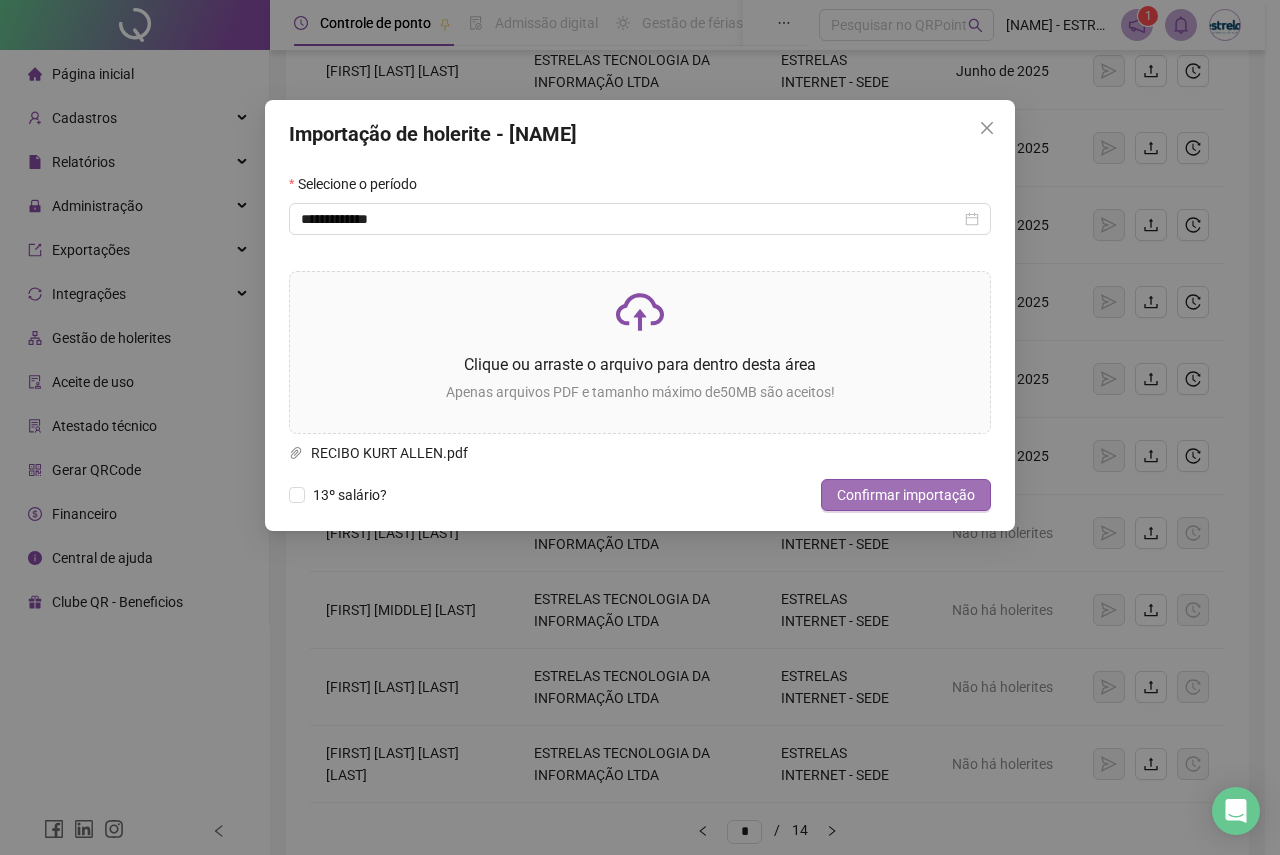 click on "Confirmar importação" at bounding box center [906, 495] 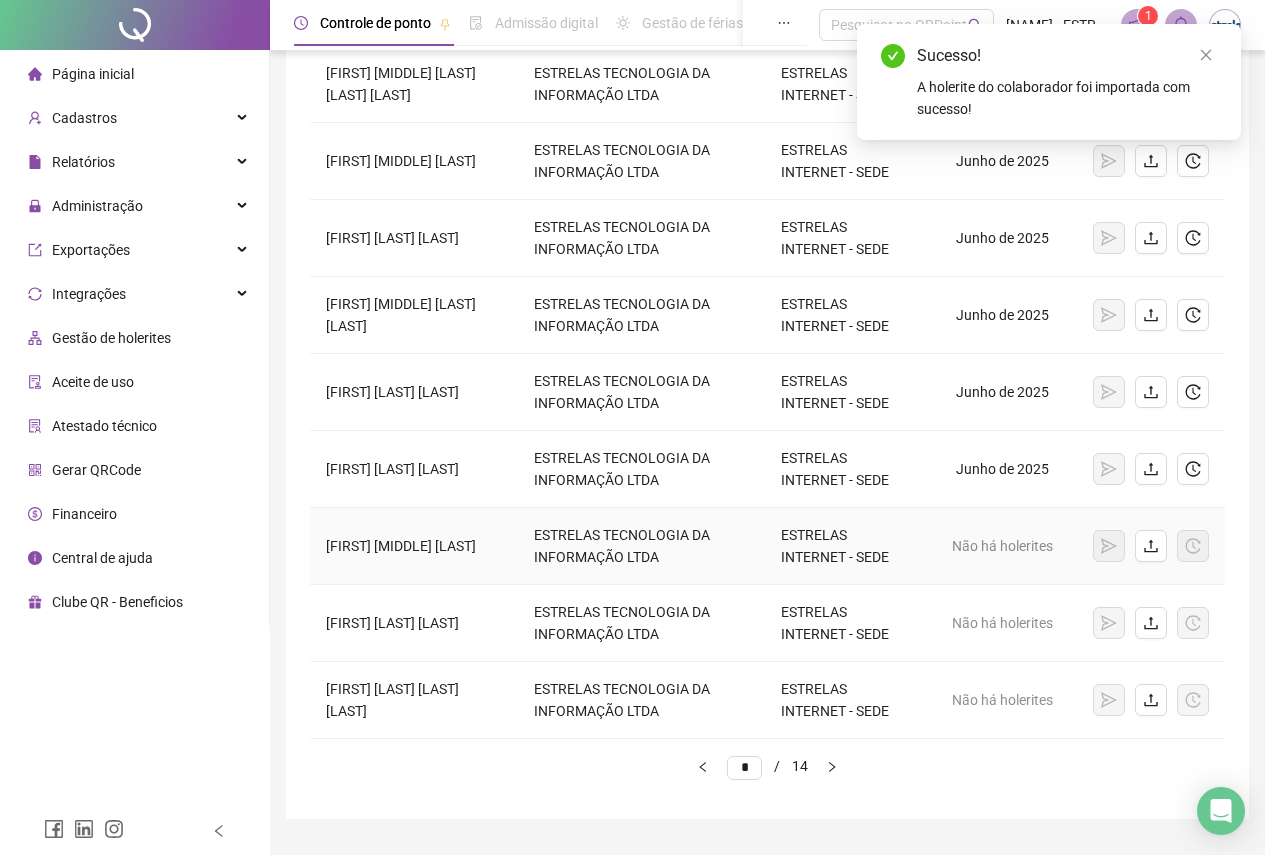 scroll, scrollTop: 414, scrollLeft: 0, axis: vertical 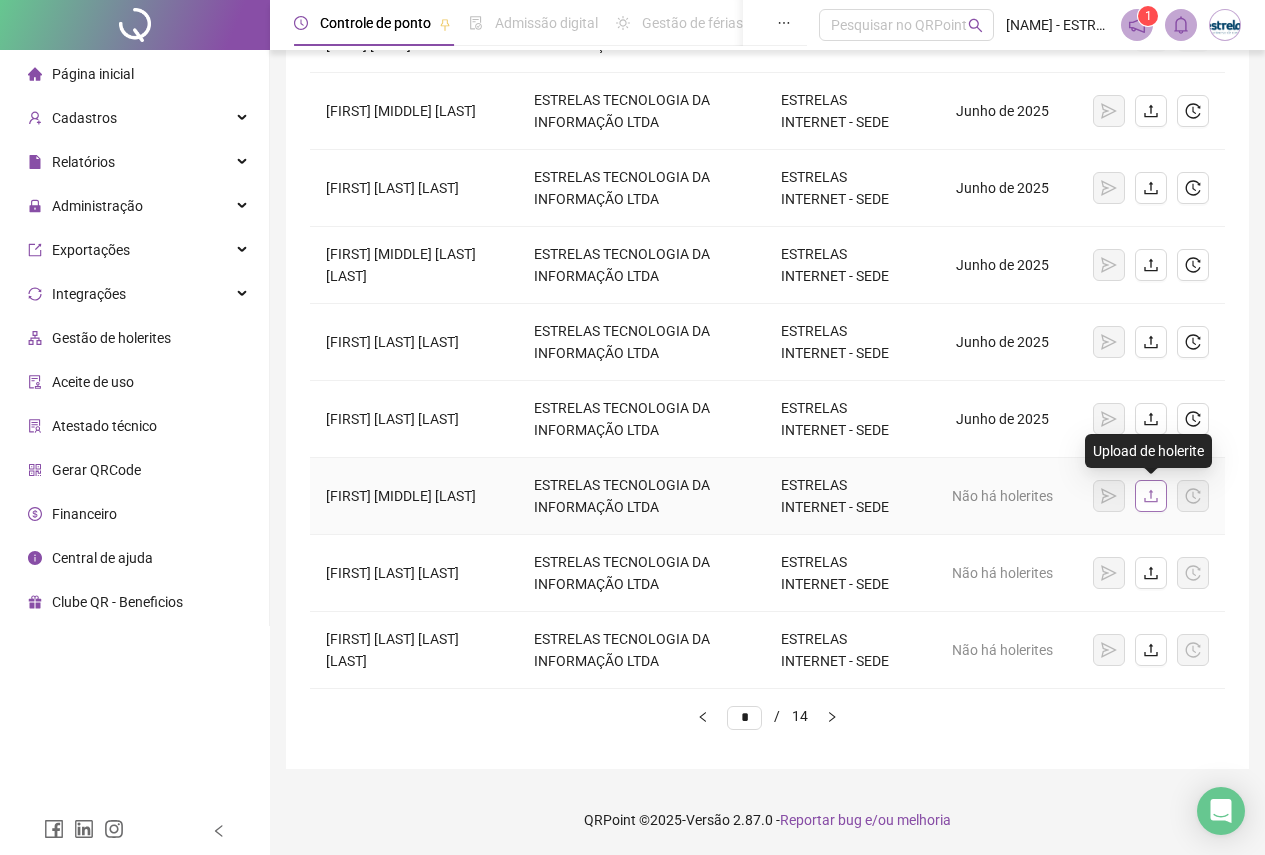 click 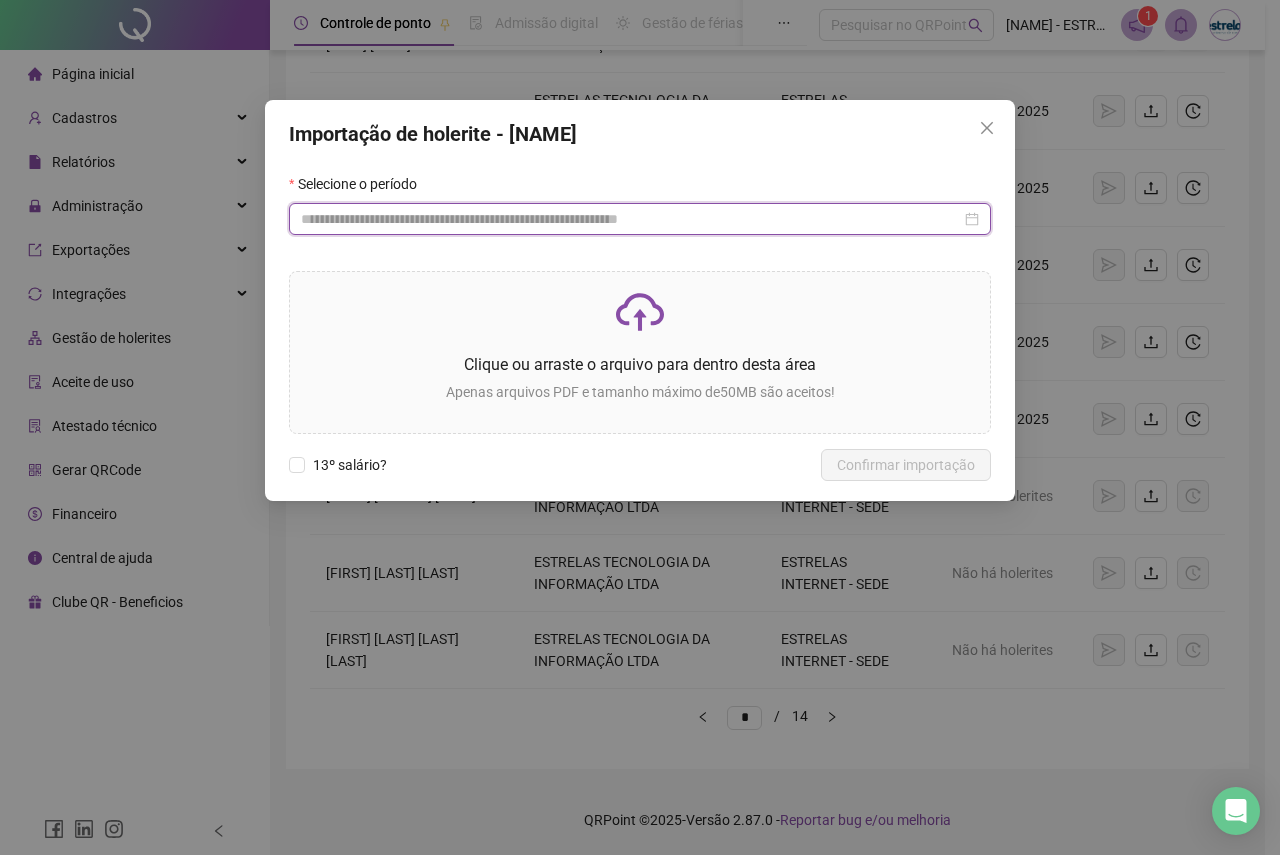 click at bounding box center (631, 219) 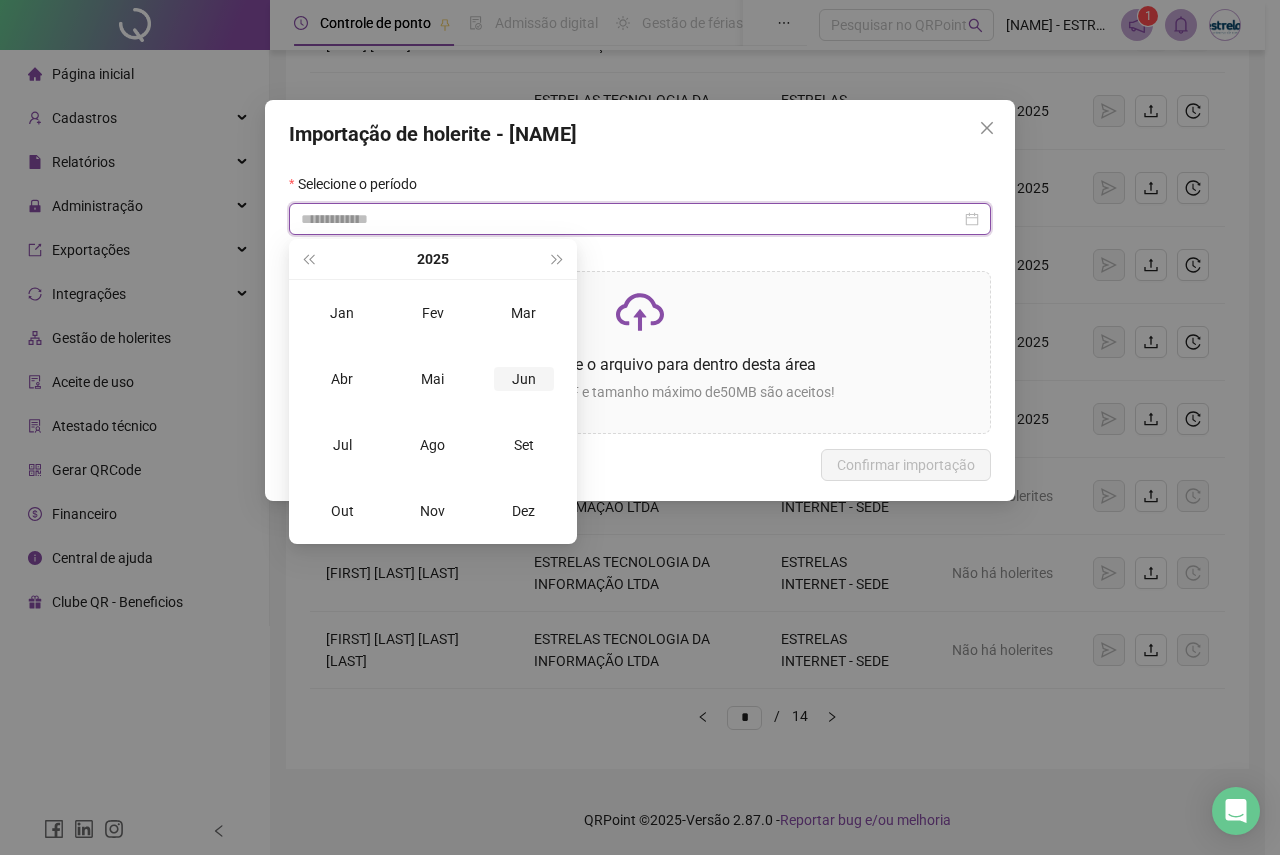 type on "**********" 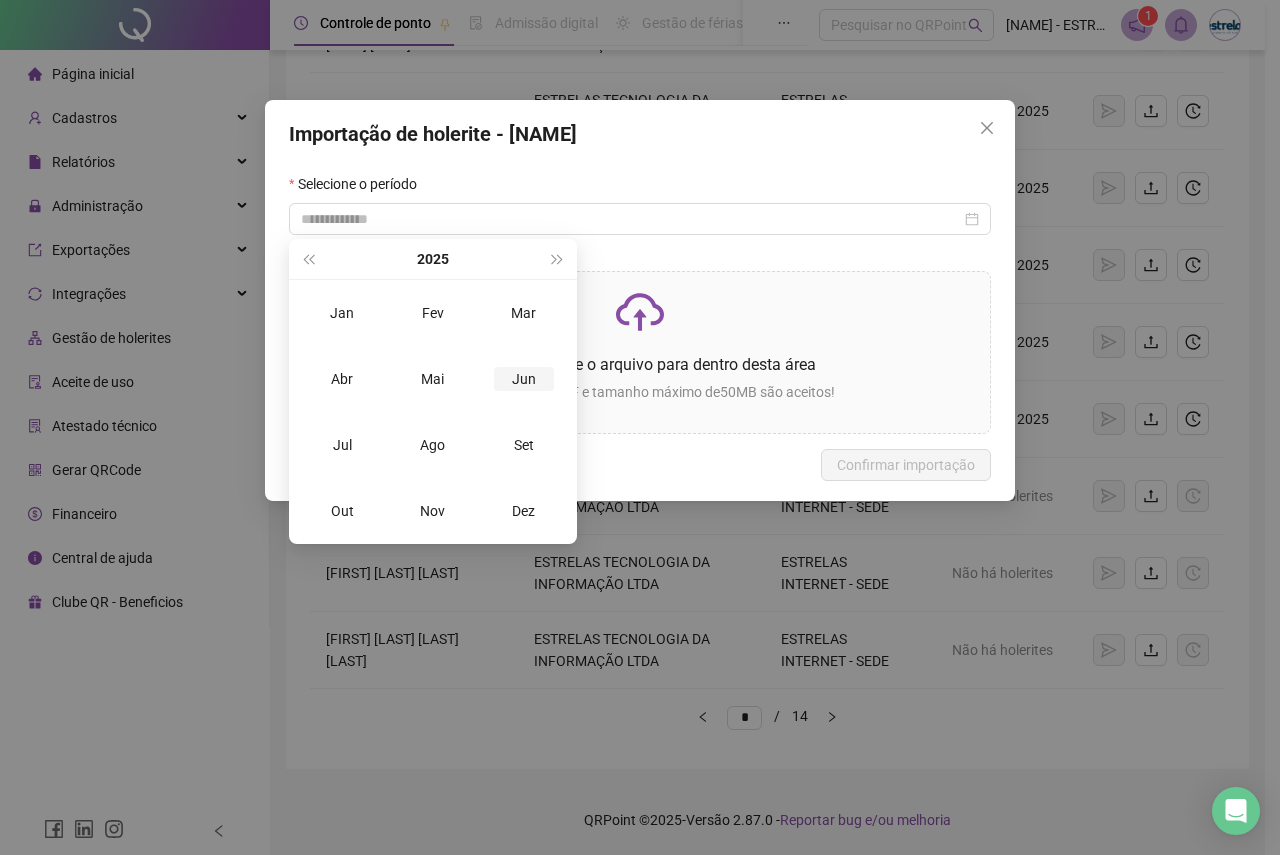 click on "Jun" at bounding box center [524, 379] 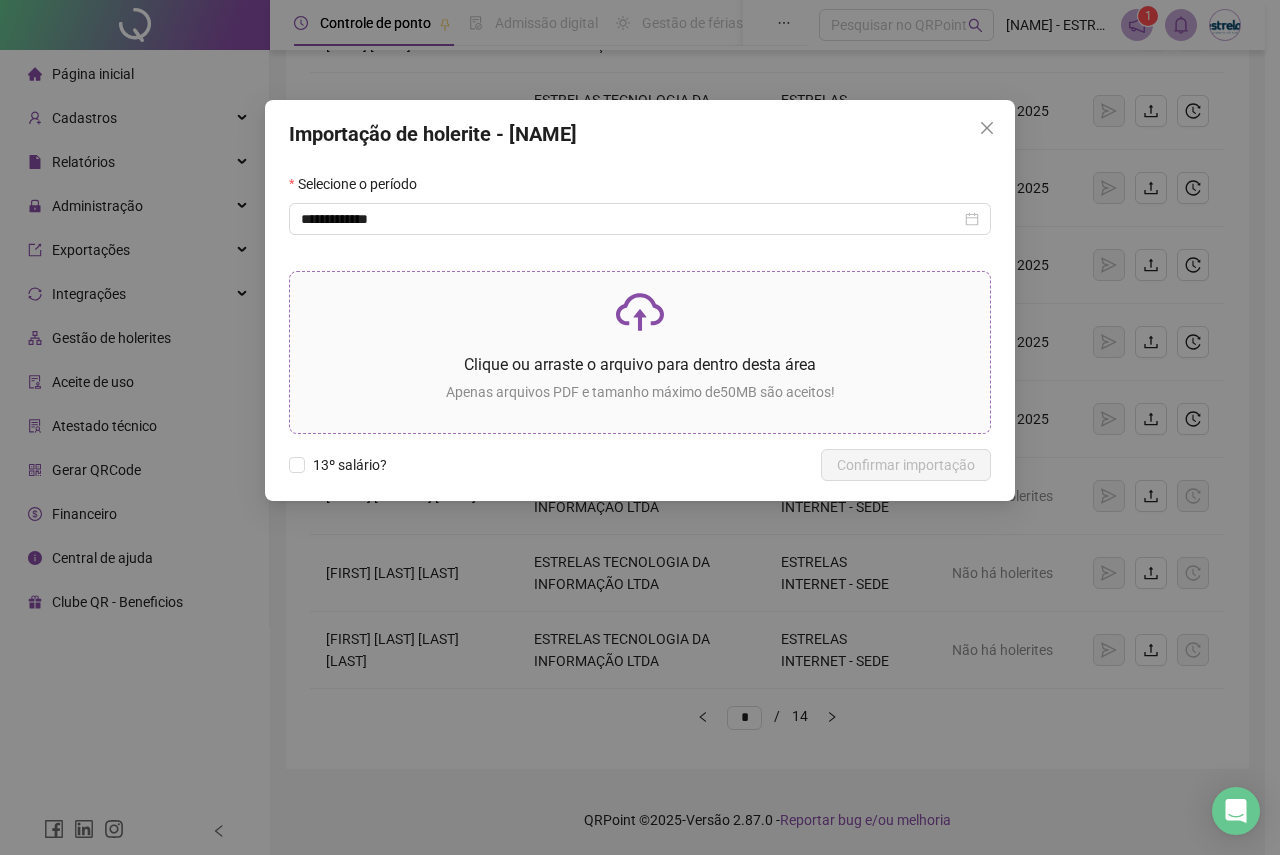 click 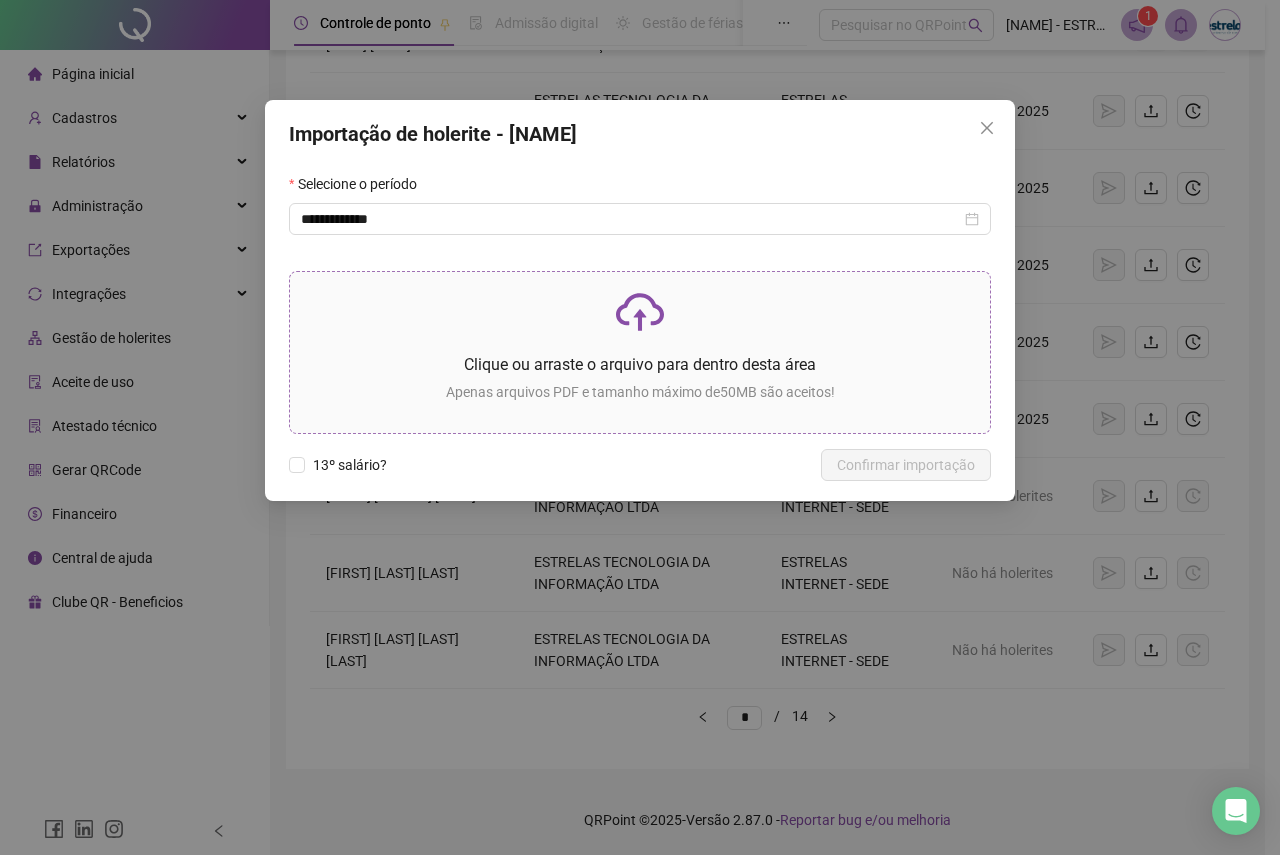 click 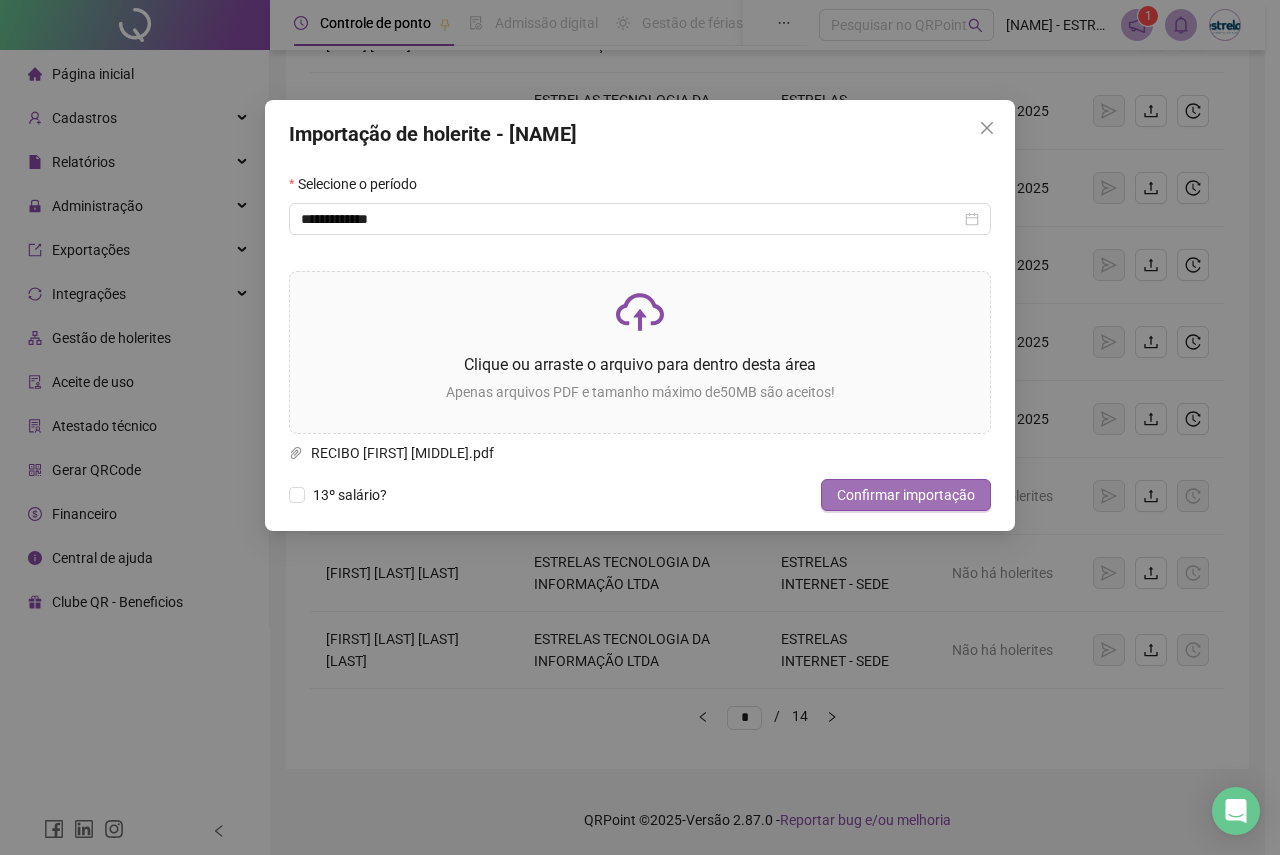 click on "Confirmar importação" at bounding box center [906, 495] 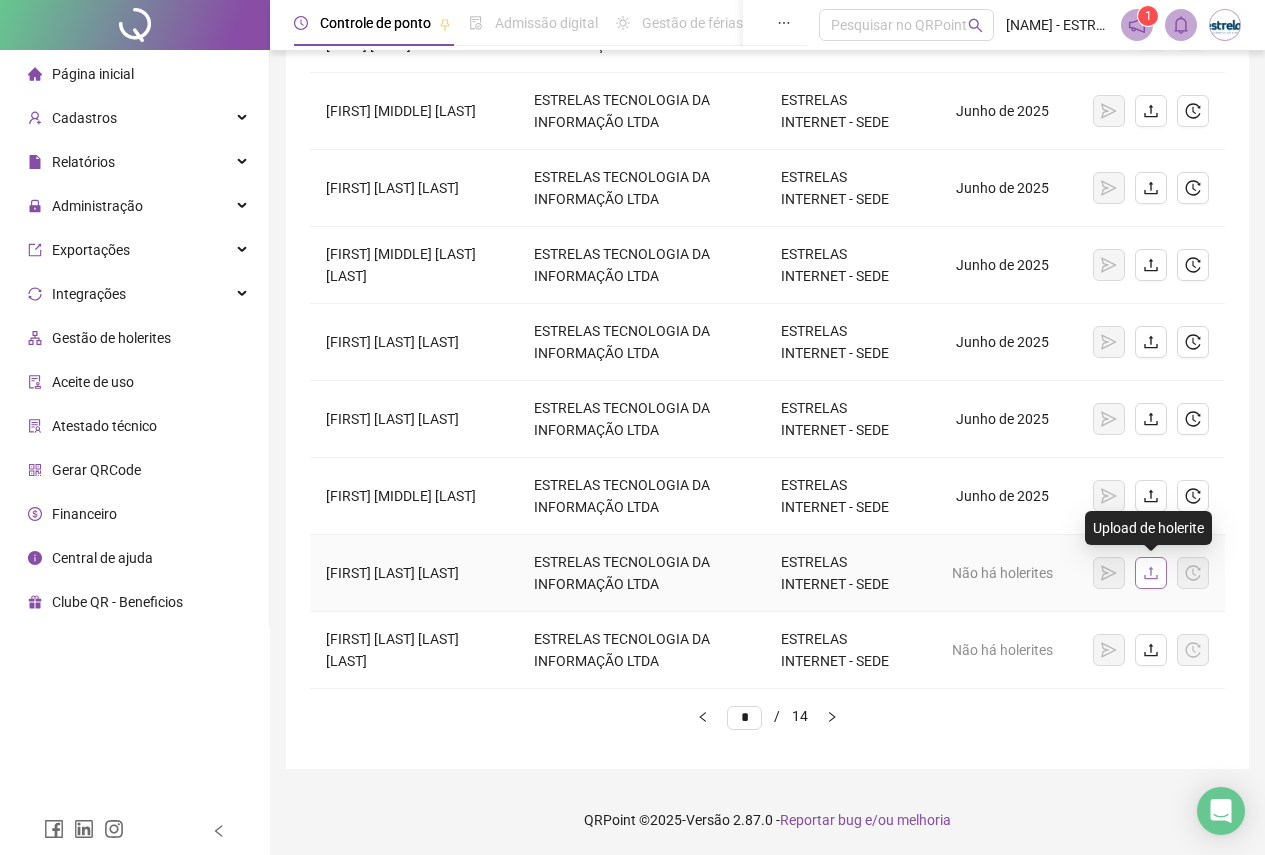 click 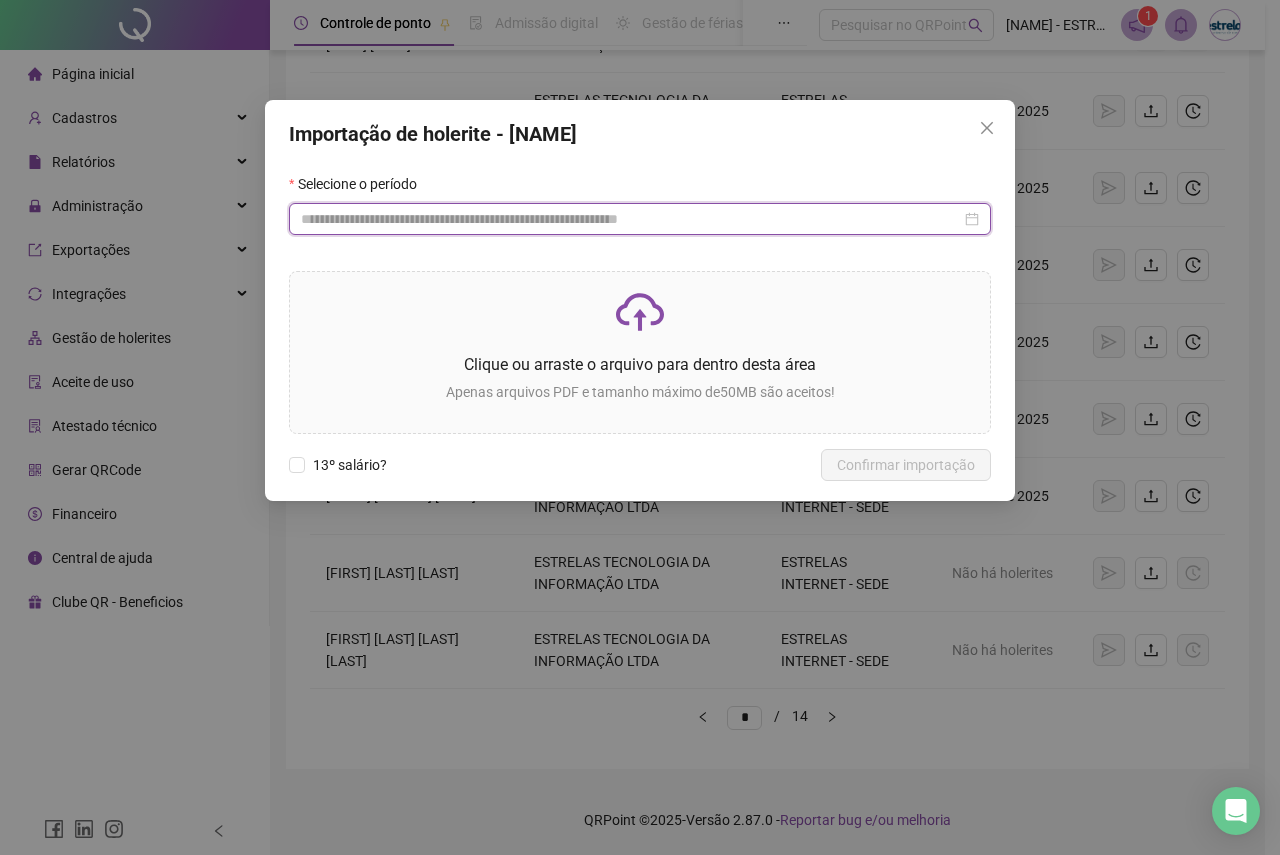 click at bounding box center [631, 219] 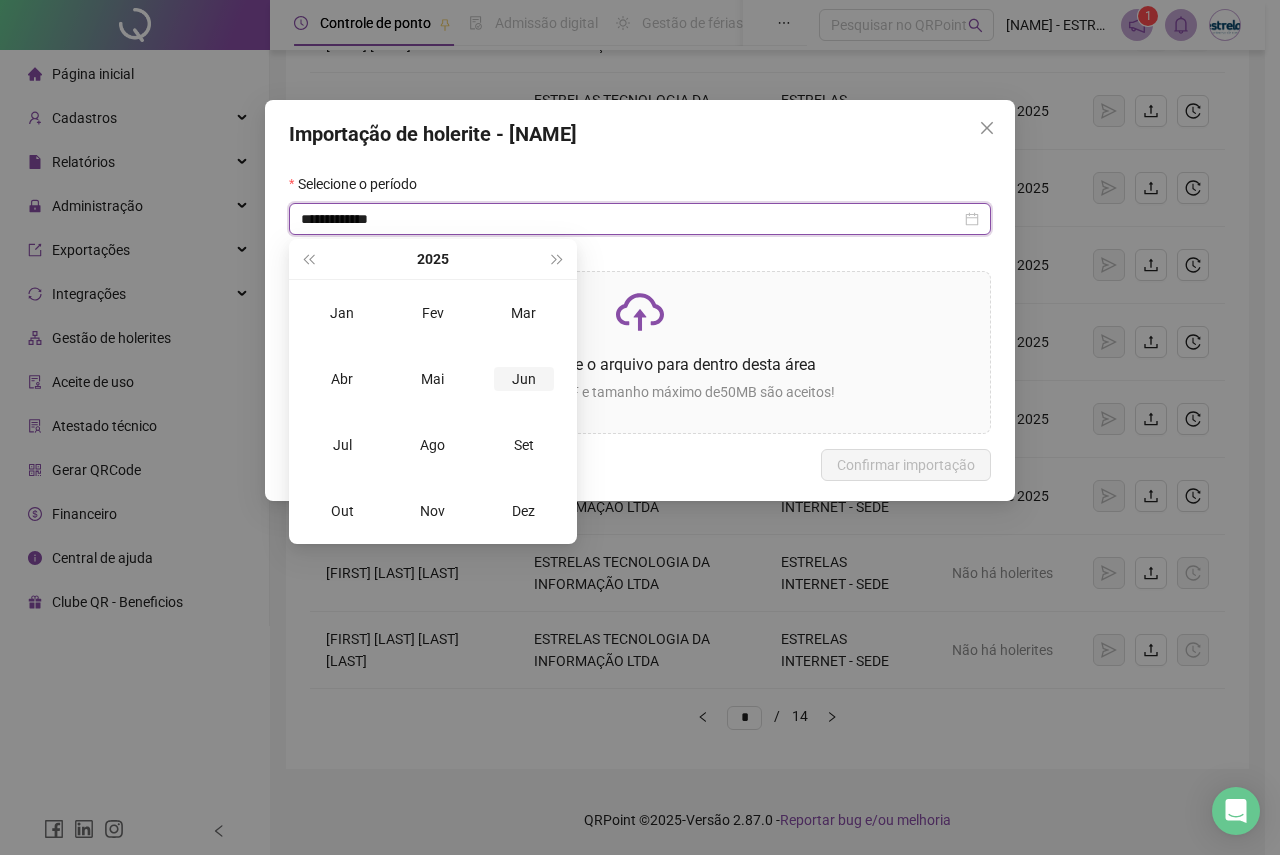 type on "**********" 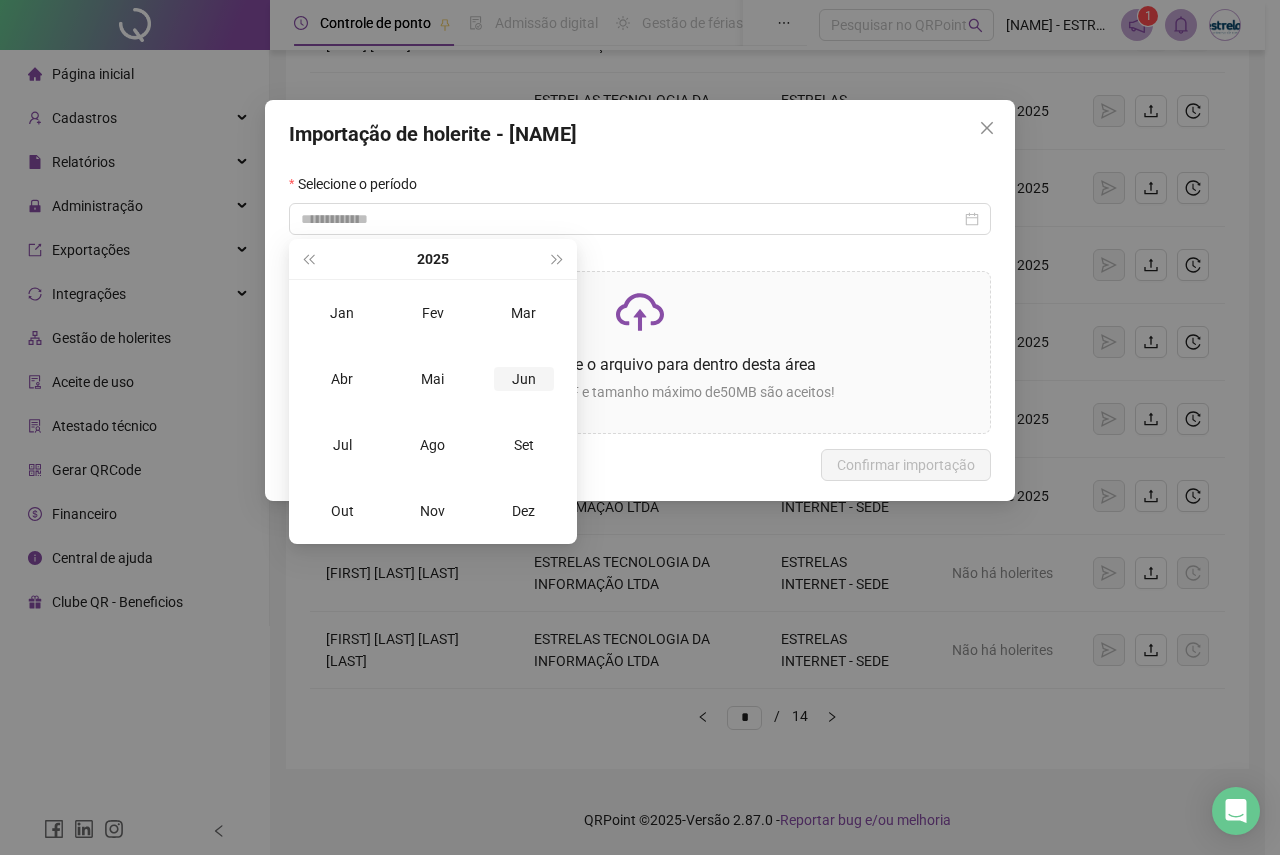 click on "Jun" at bounding box center [524, 379] 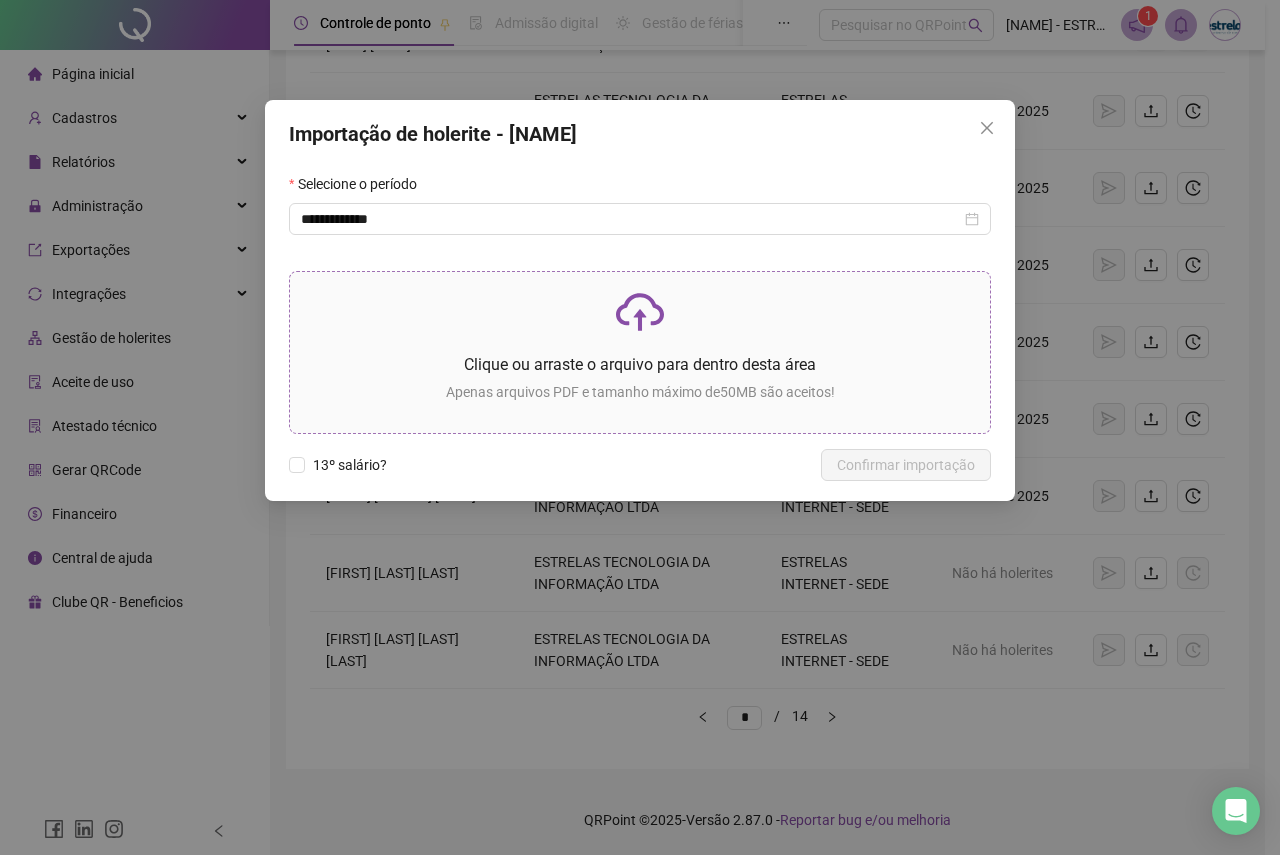 click 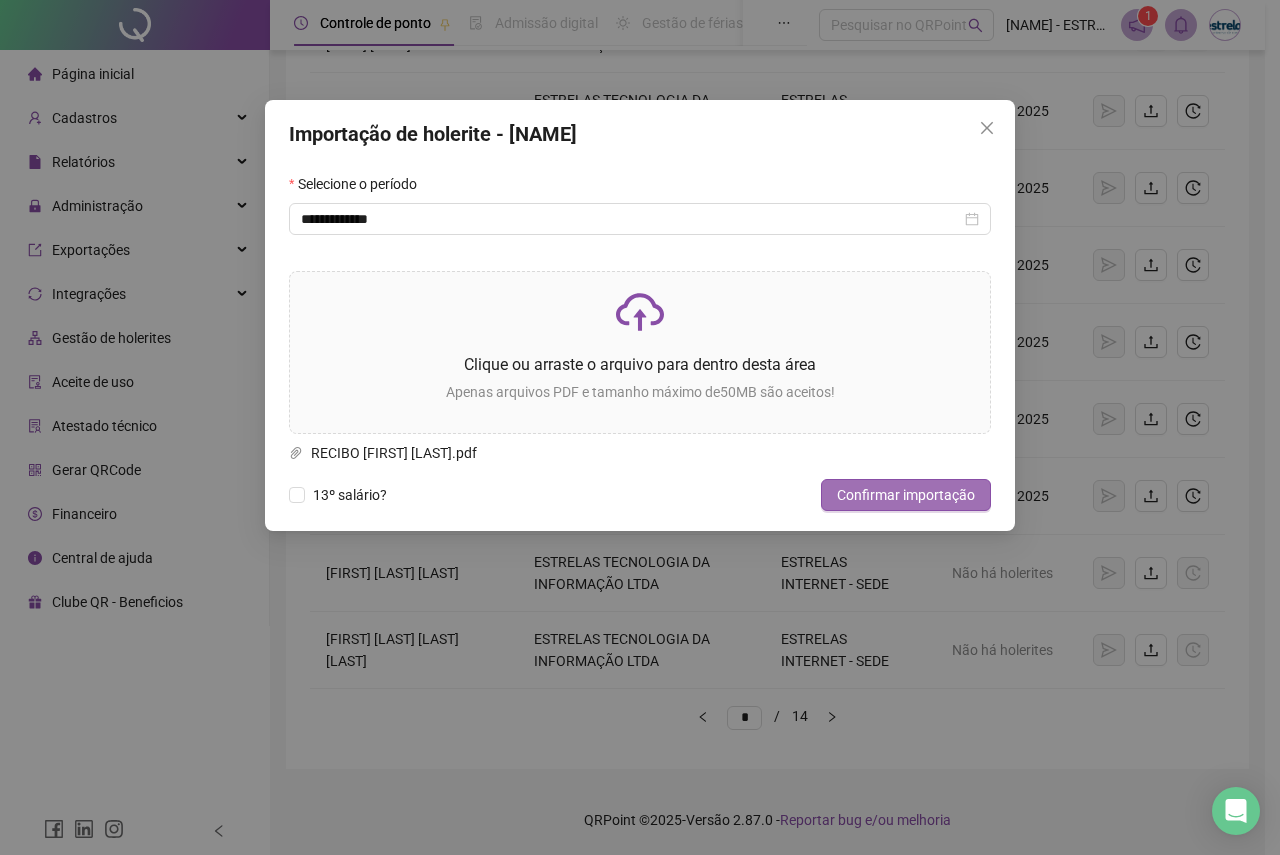 click on "Confirmar importação" at bounding box center [906, 495] 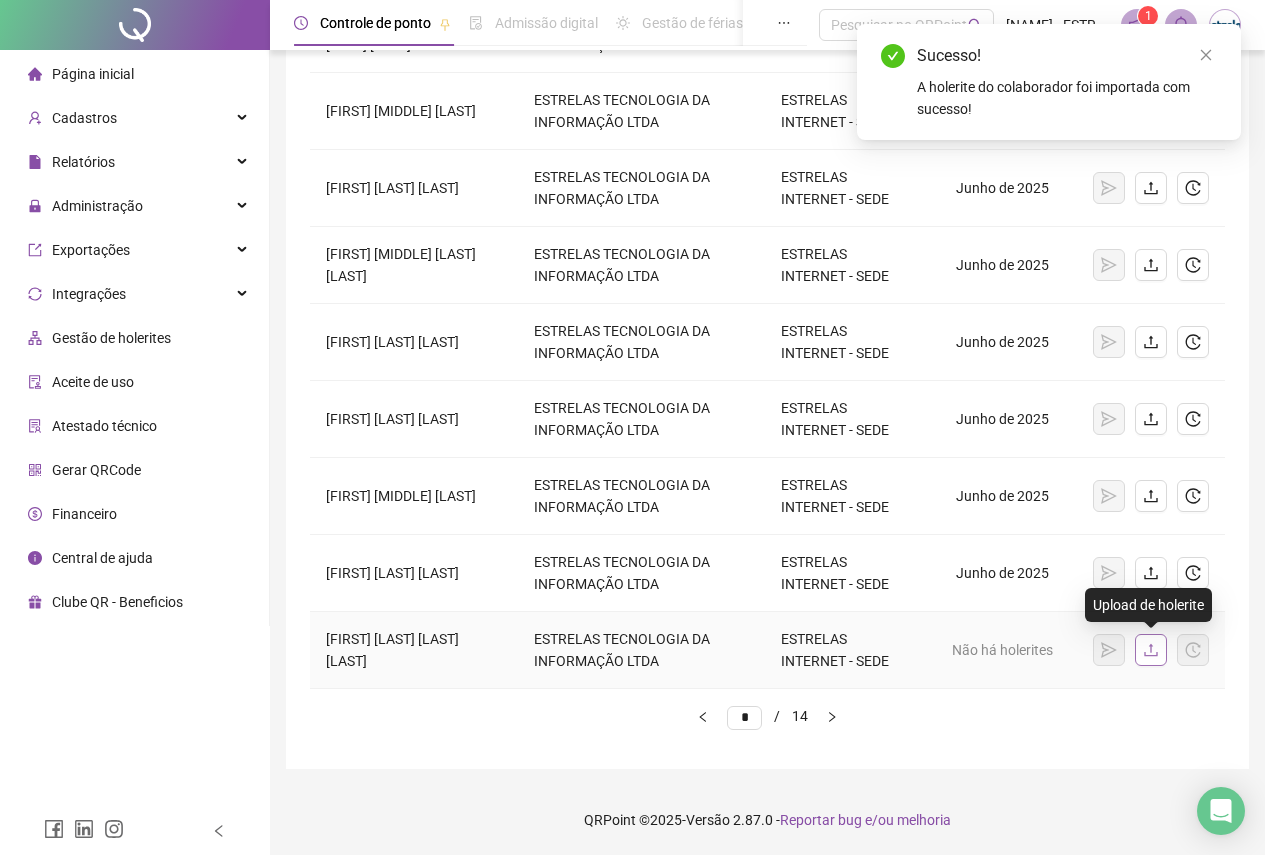 click at bounding box center [1151, 650] 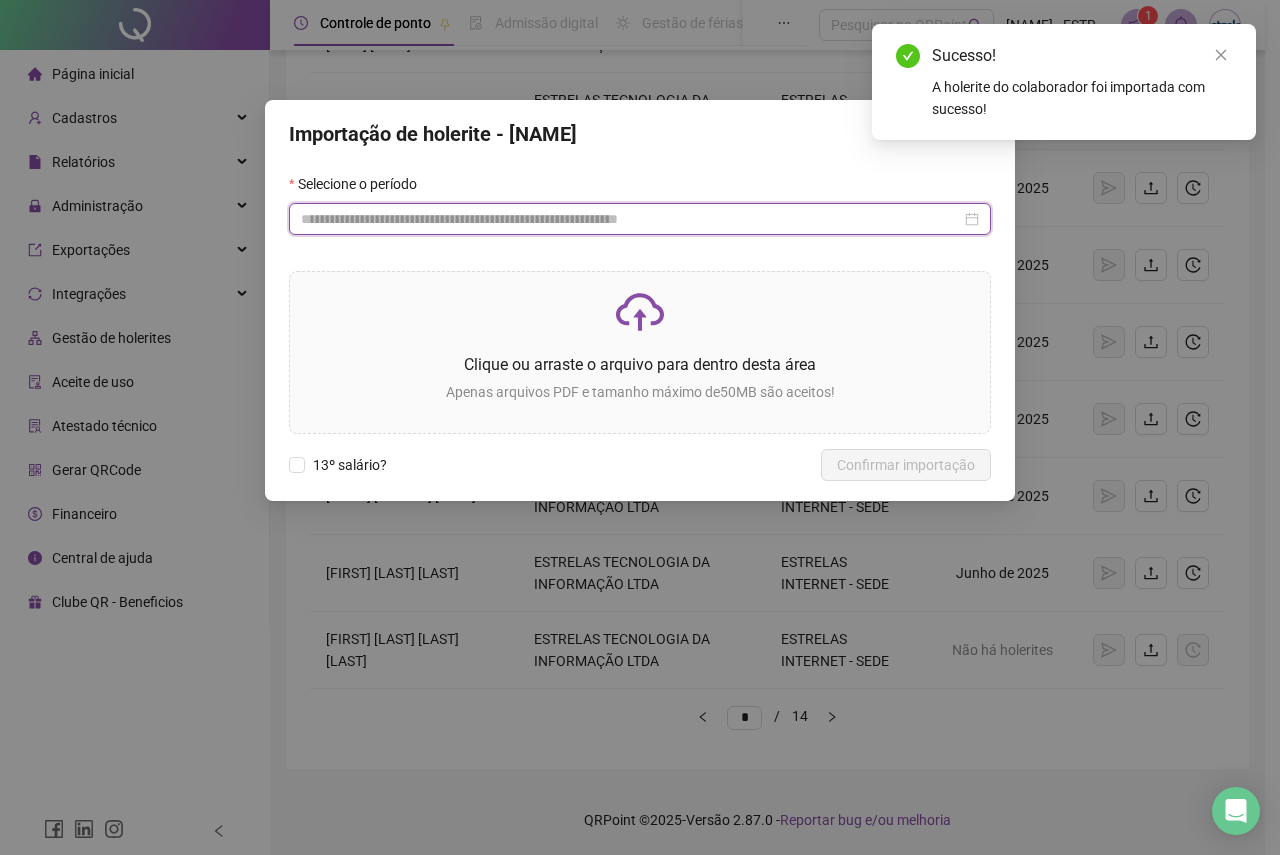 click at bounding box center (631, 219) 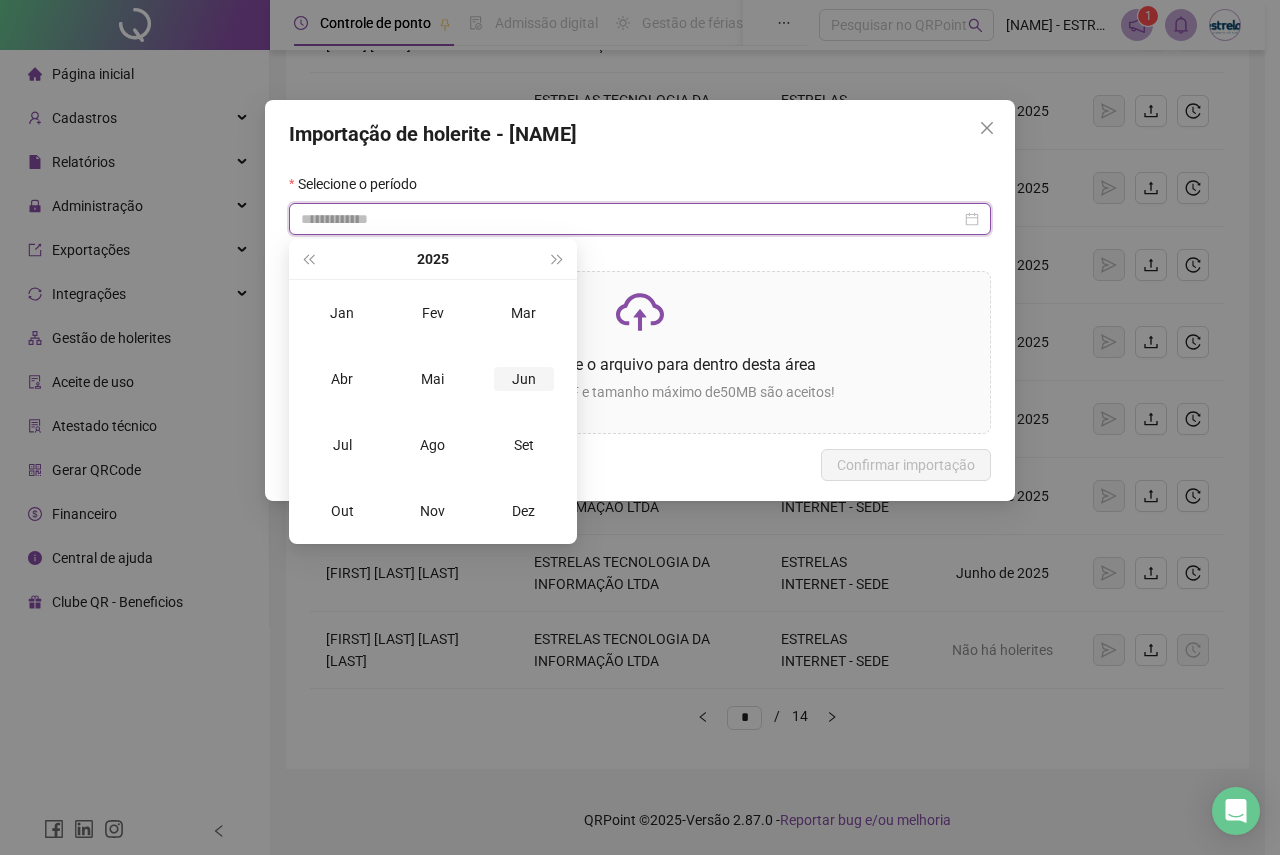 type on "**********" 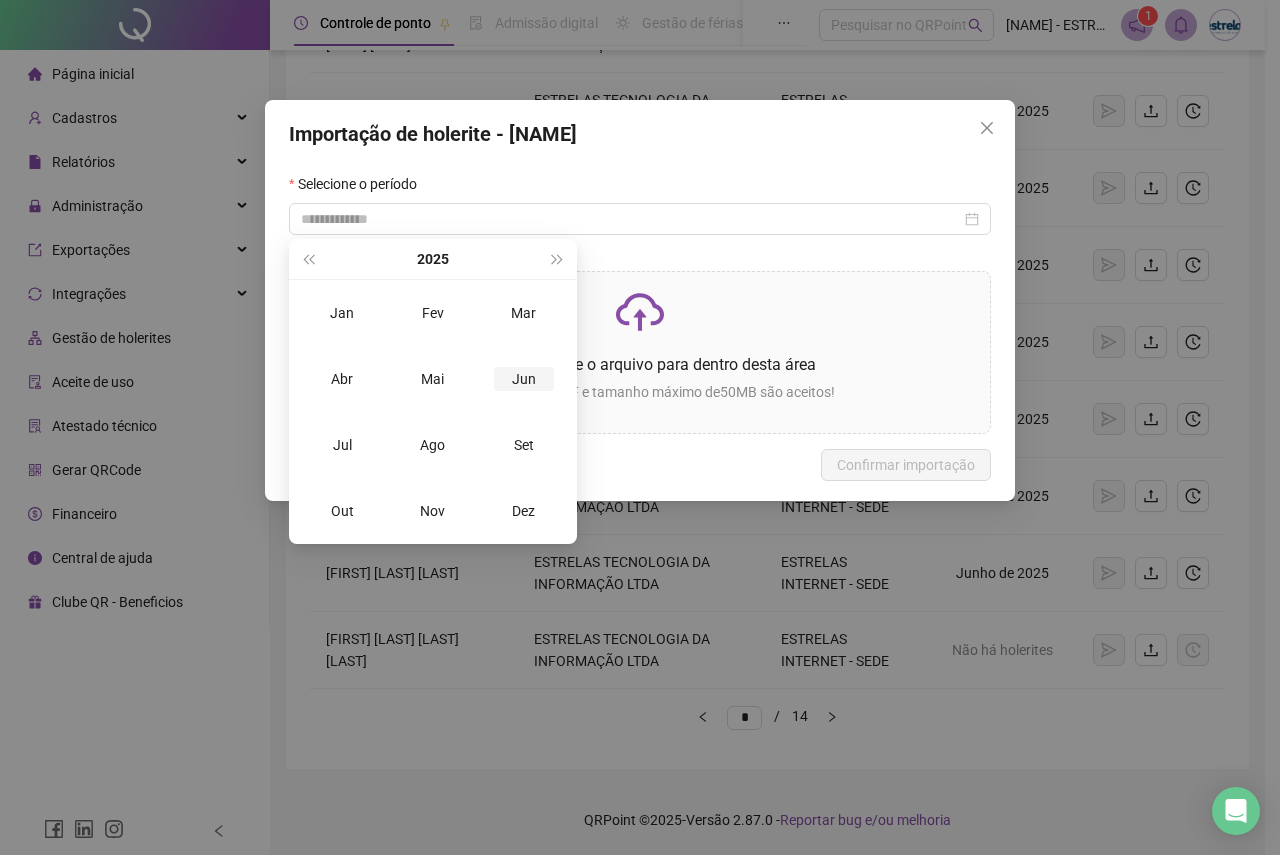 click on "Jun" at bounding box center [524, 379] 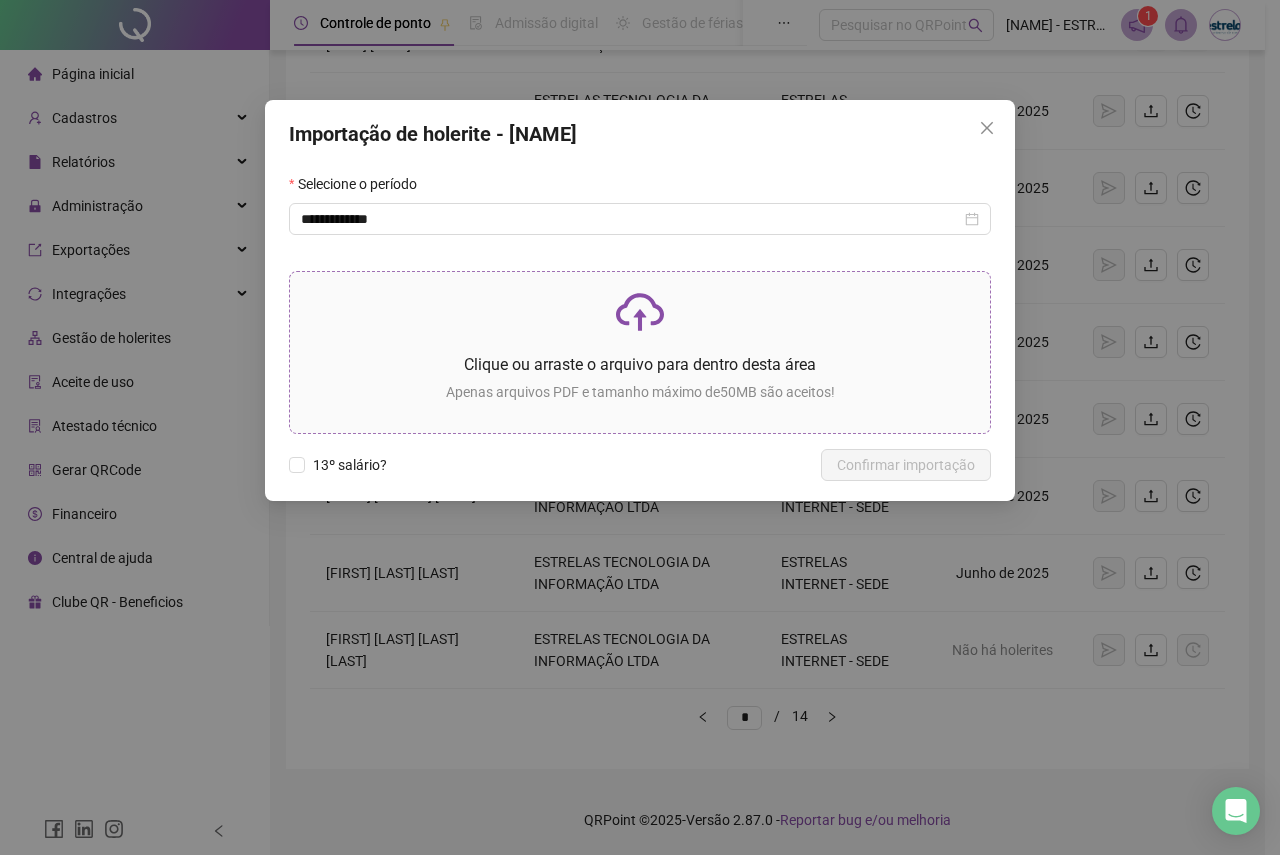 click 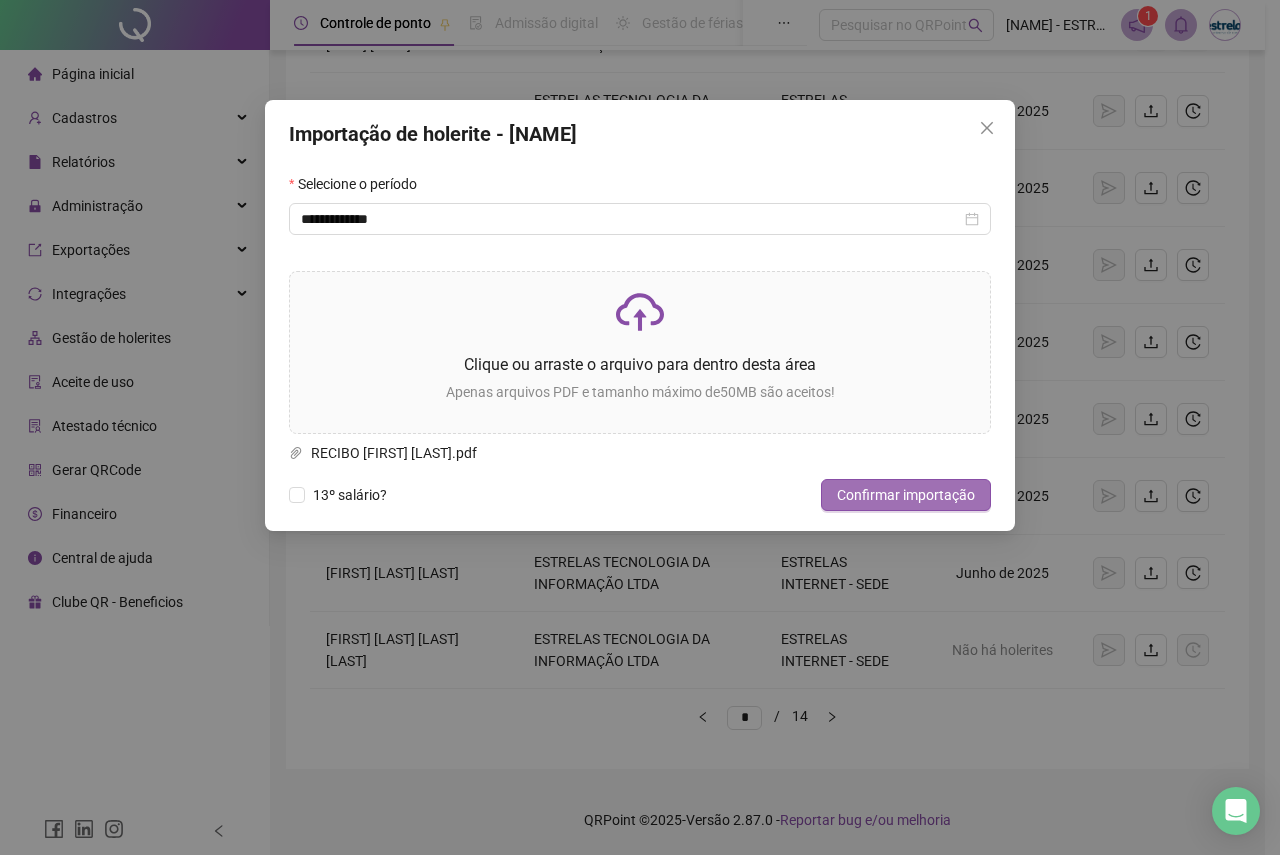 click on "Confirmar importação" at bounding box center [906, 495] 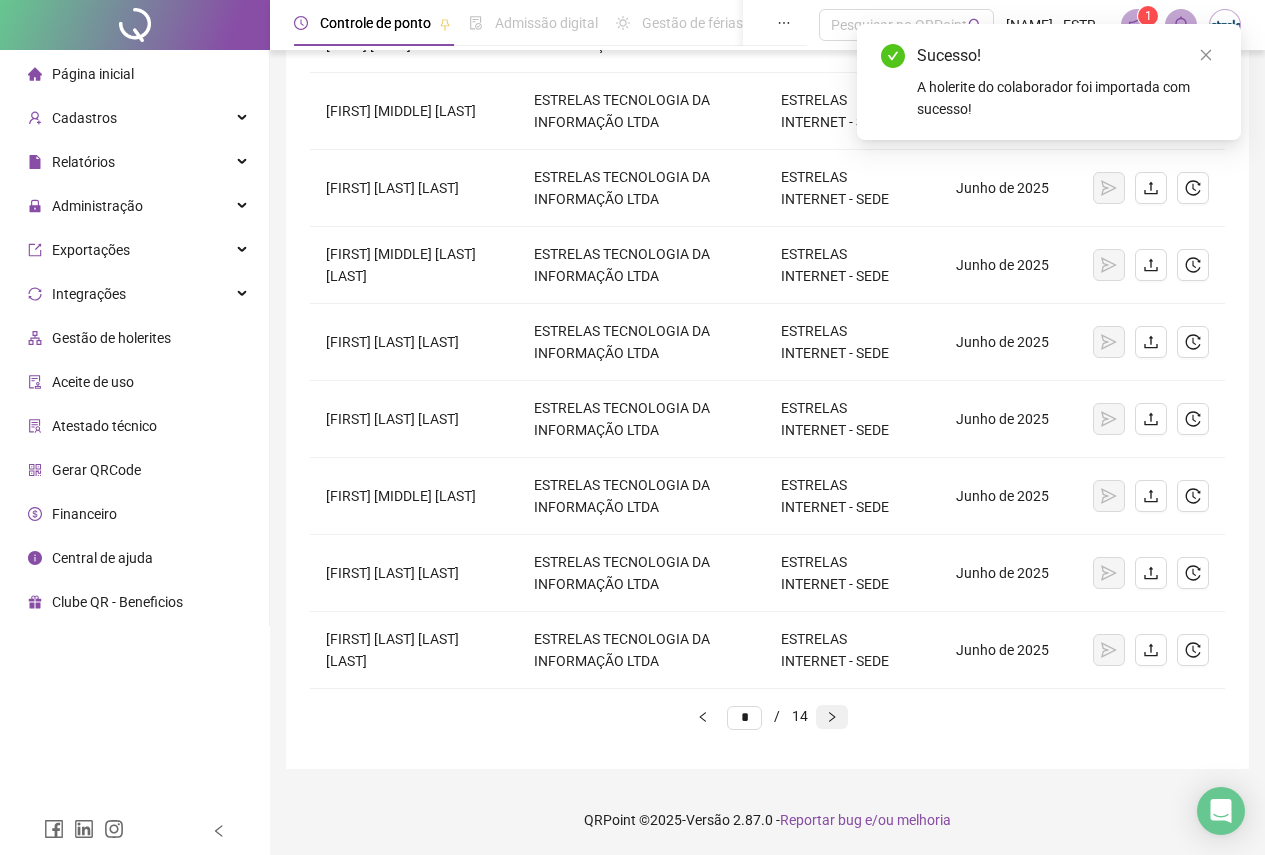 drag, startPoint x: 840, startPoint y: 716, endPoint x: 818, endPoint y: 698, distance: 28.42534 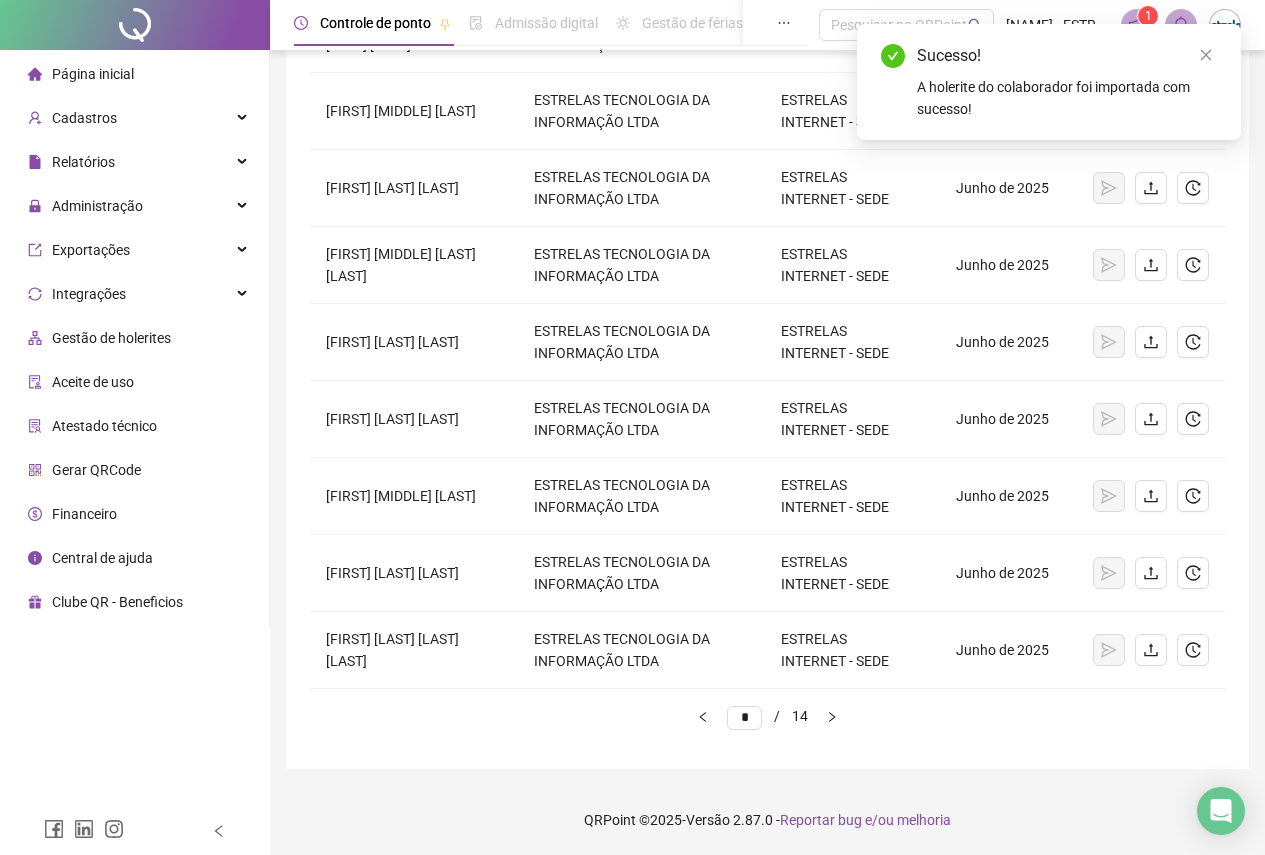 click 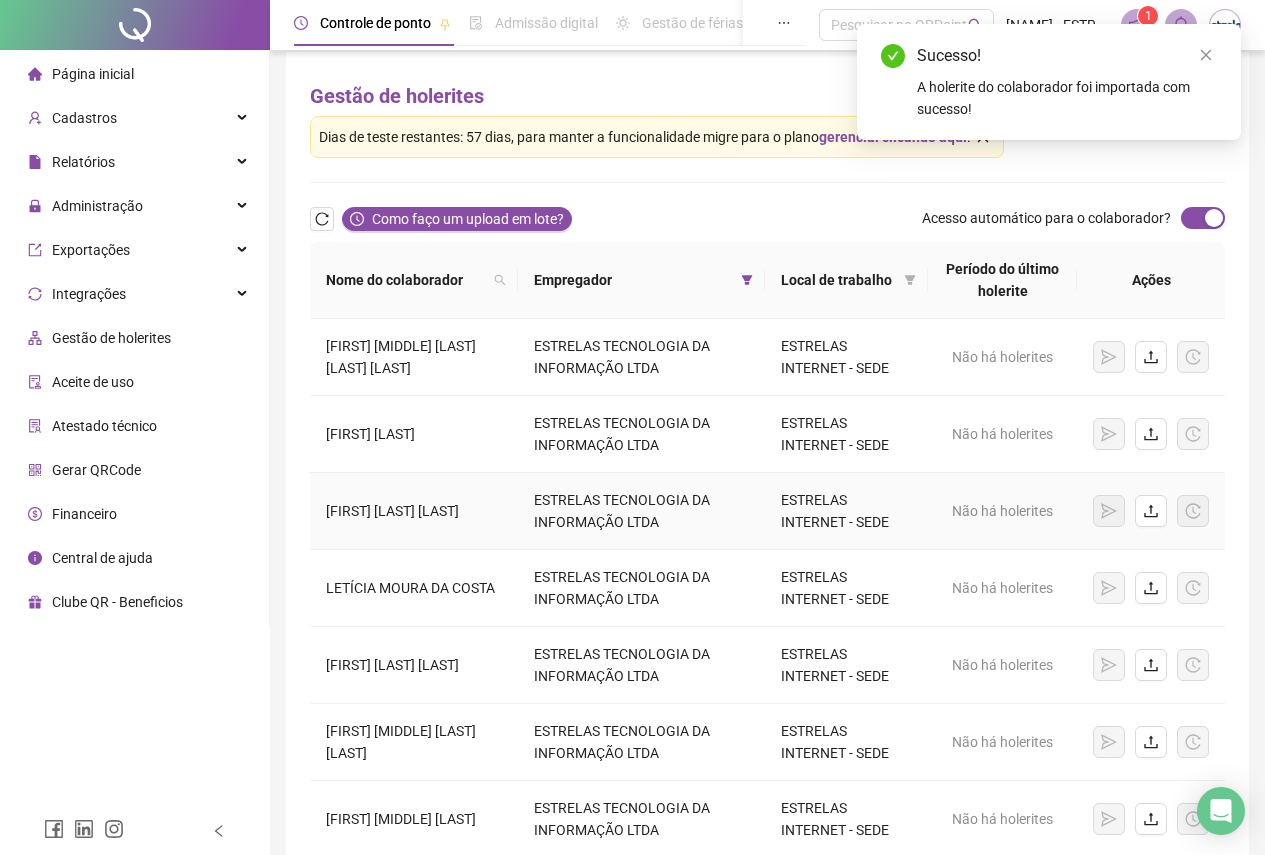 scroll, scrollTop: 0, scrollLeft: 0, axis: both 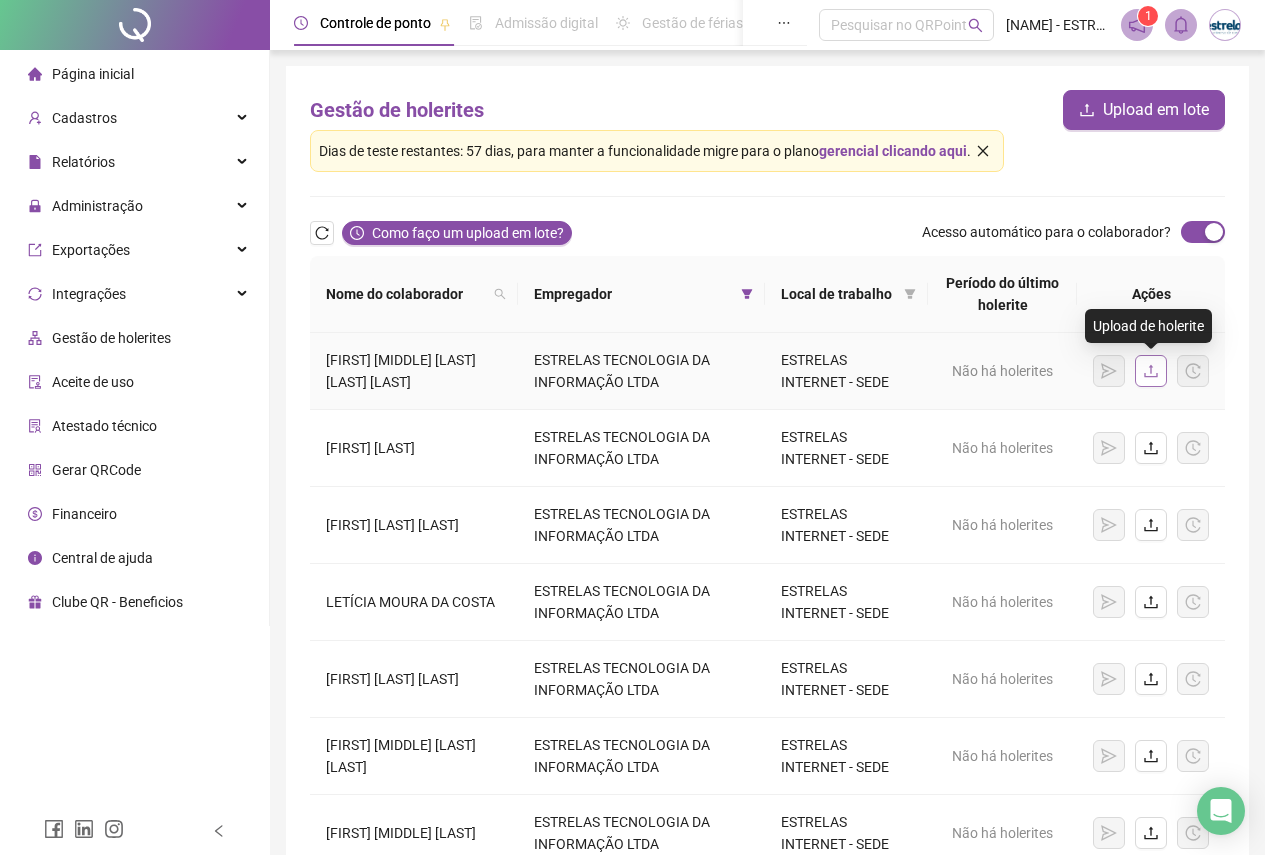 click at bounding box center (1151, 371) 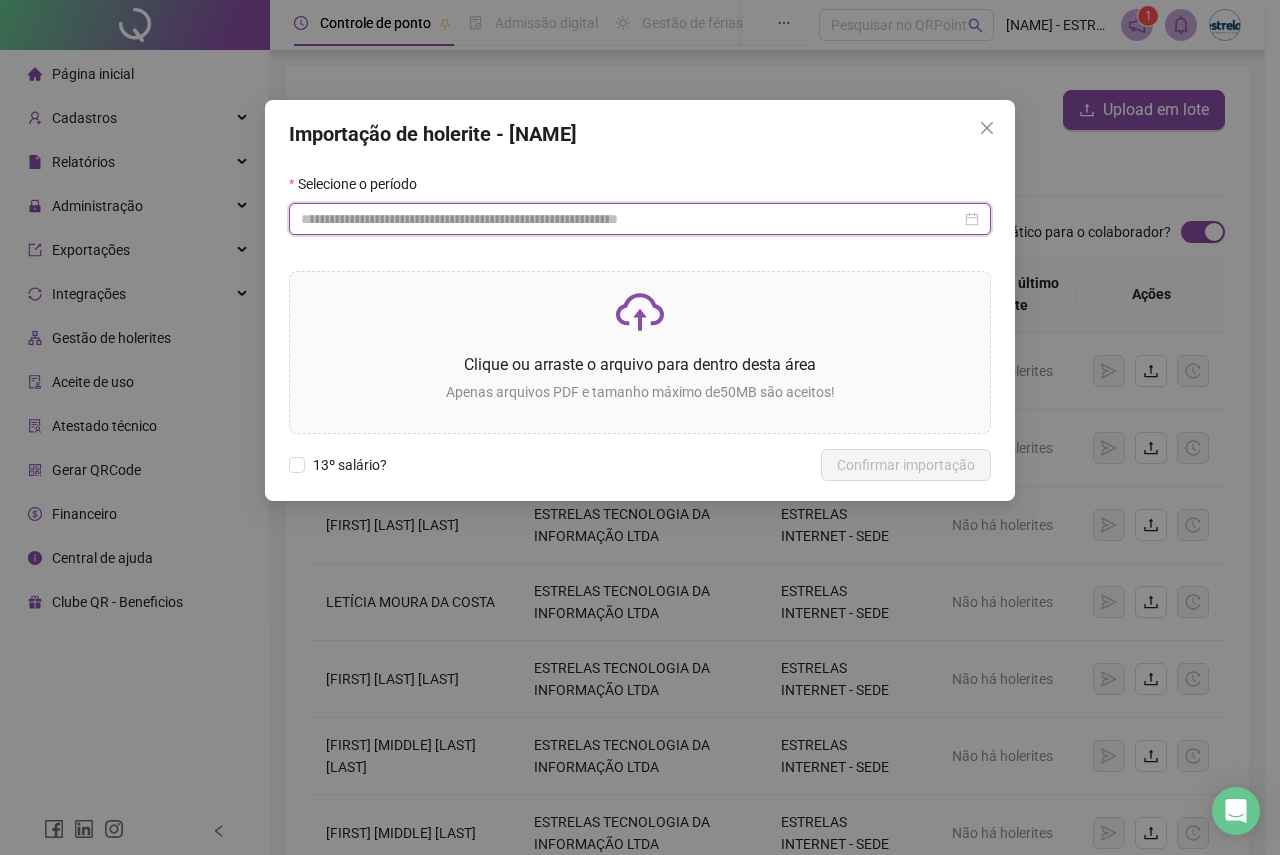 click at bounding box center (631, 219) 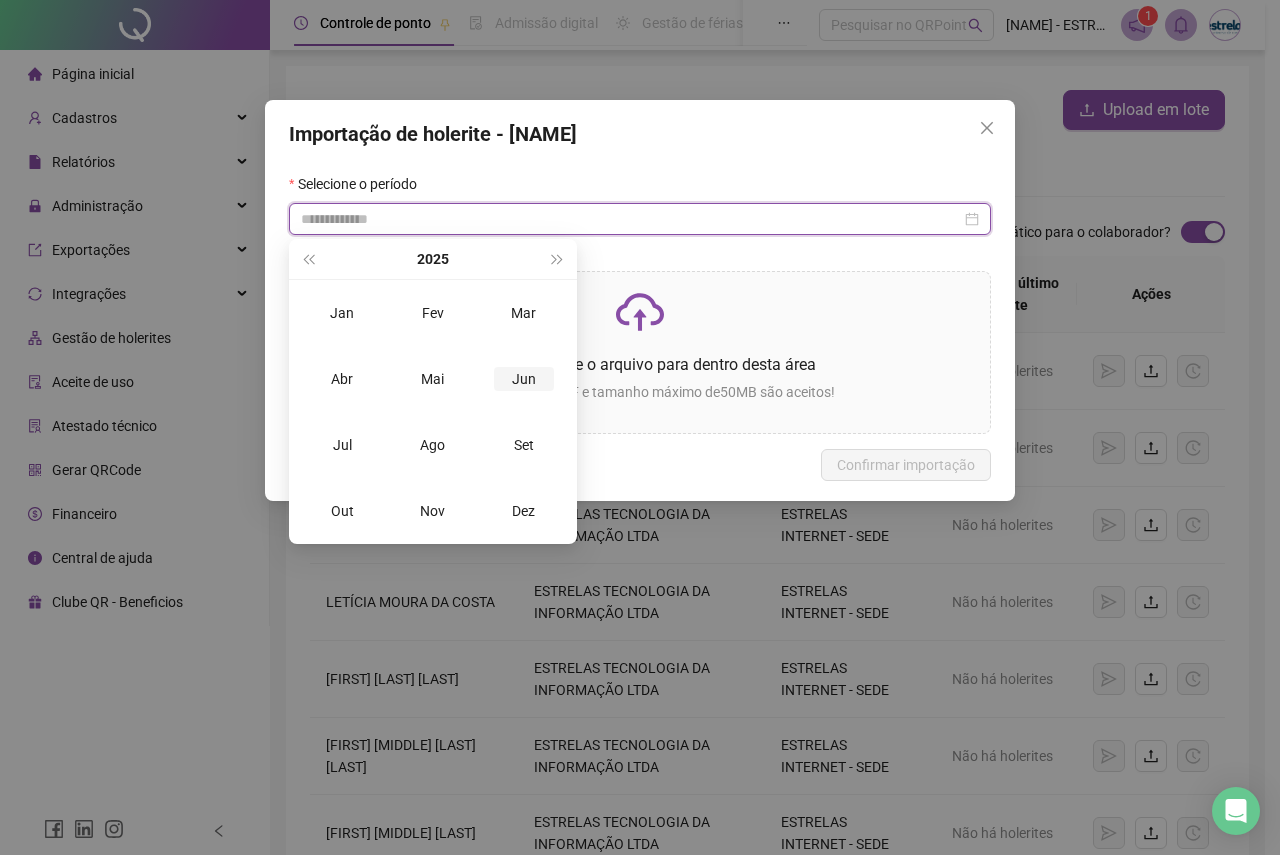 type on "**********" 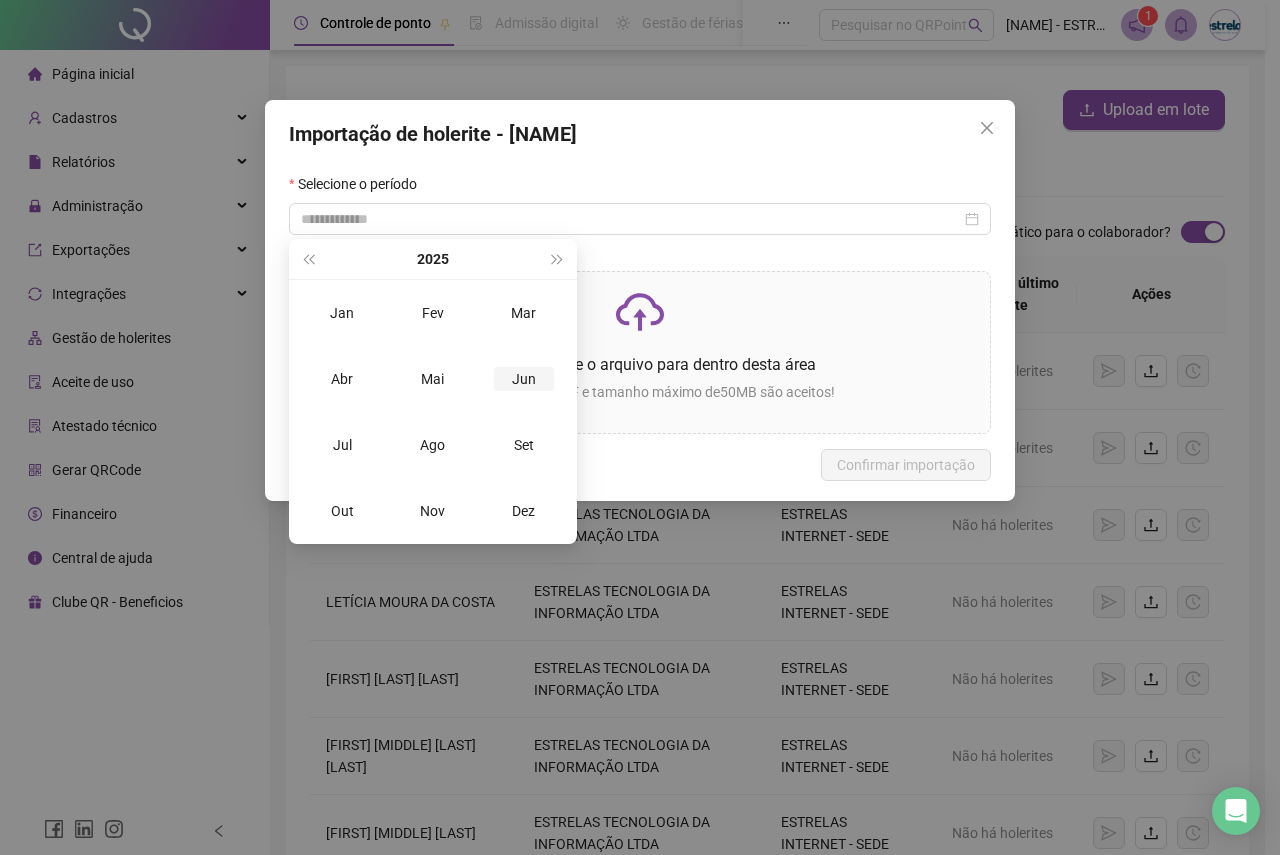 click on "Jun" at bounding box center [524, 379] 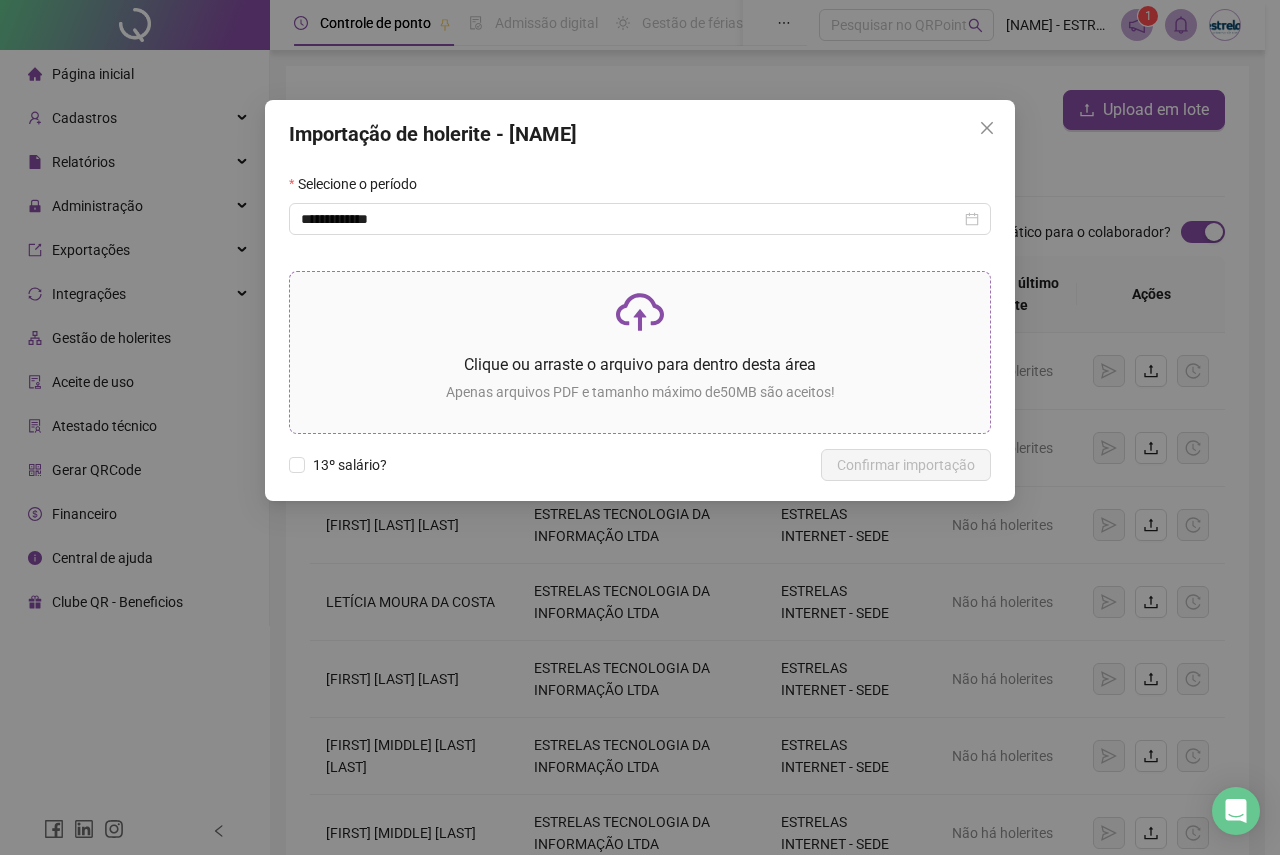 click 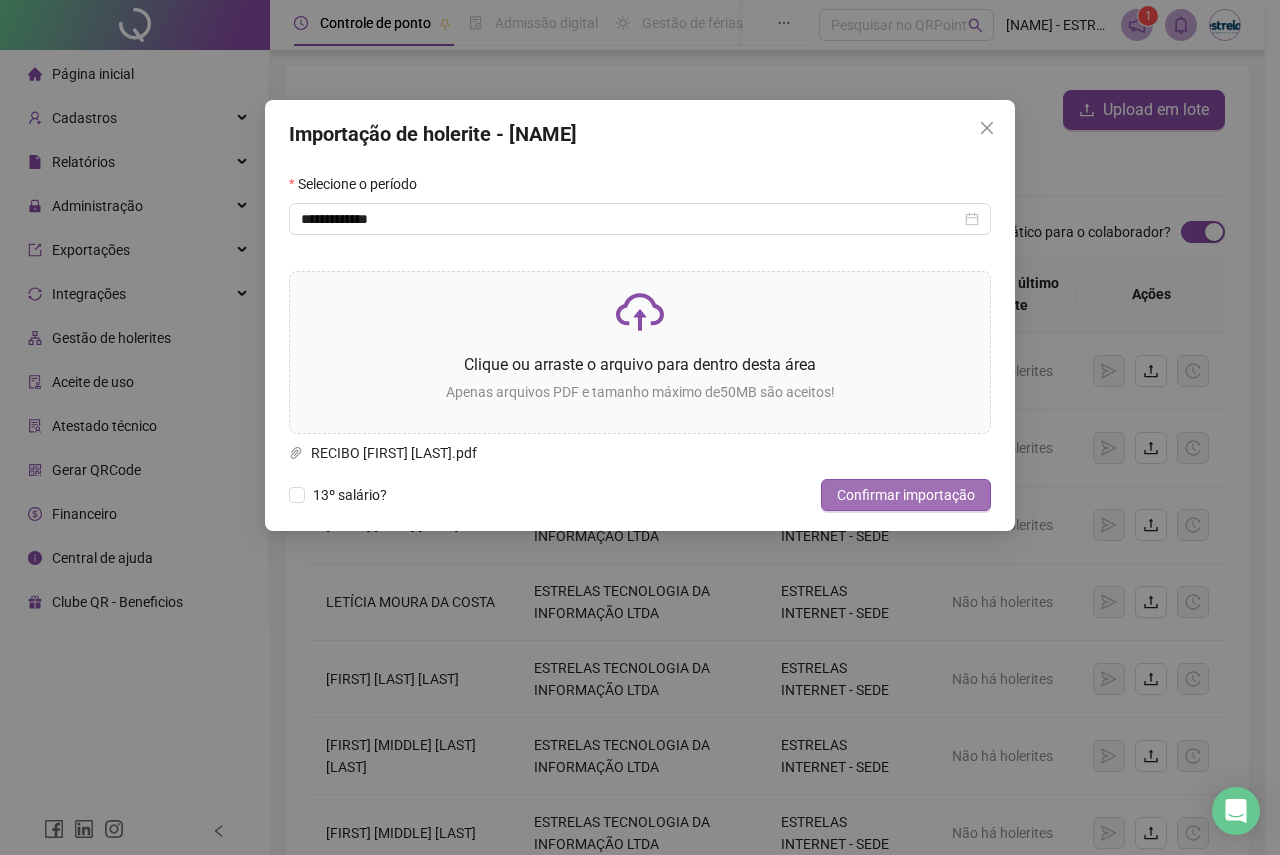 click on "Confirmar importação" at bounding box center (906, 495) 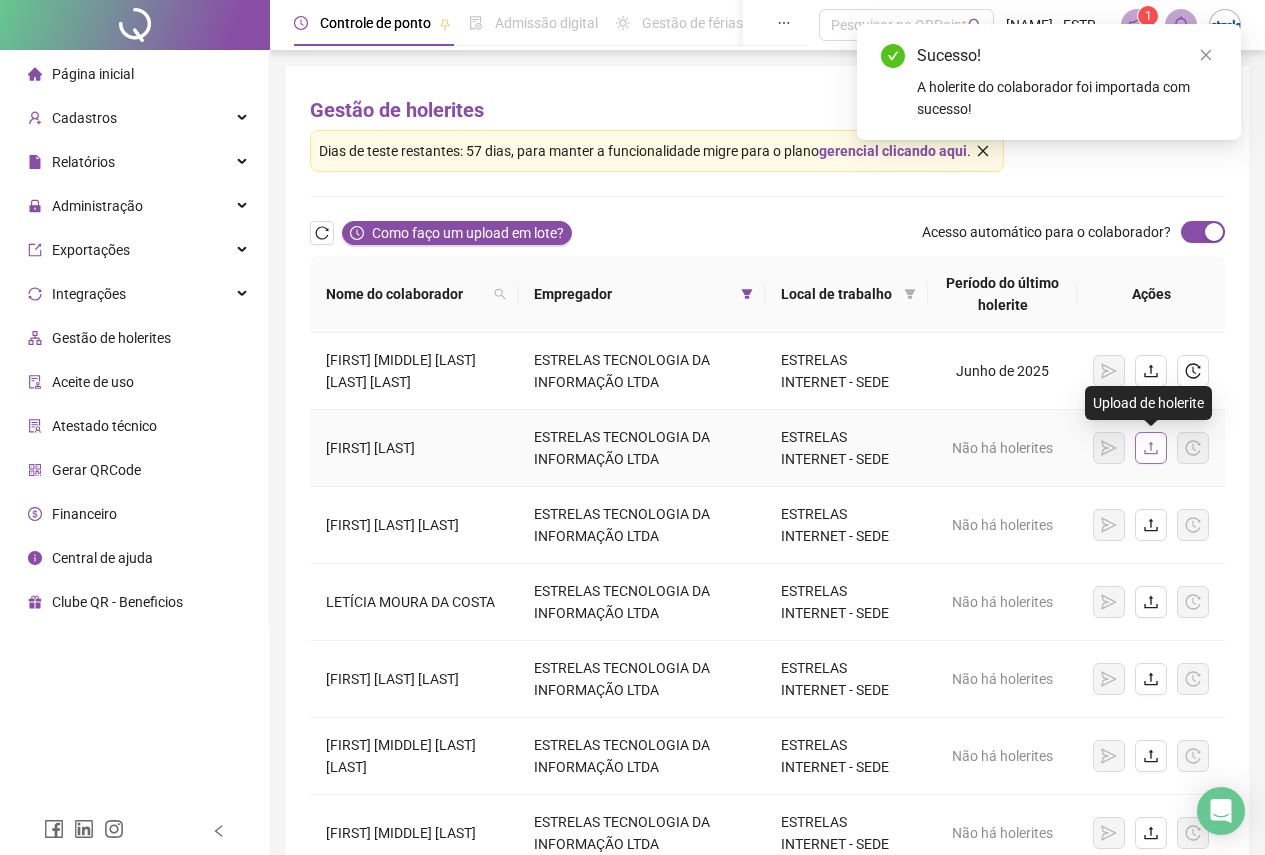 click 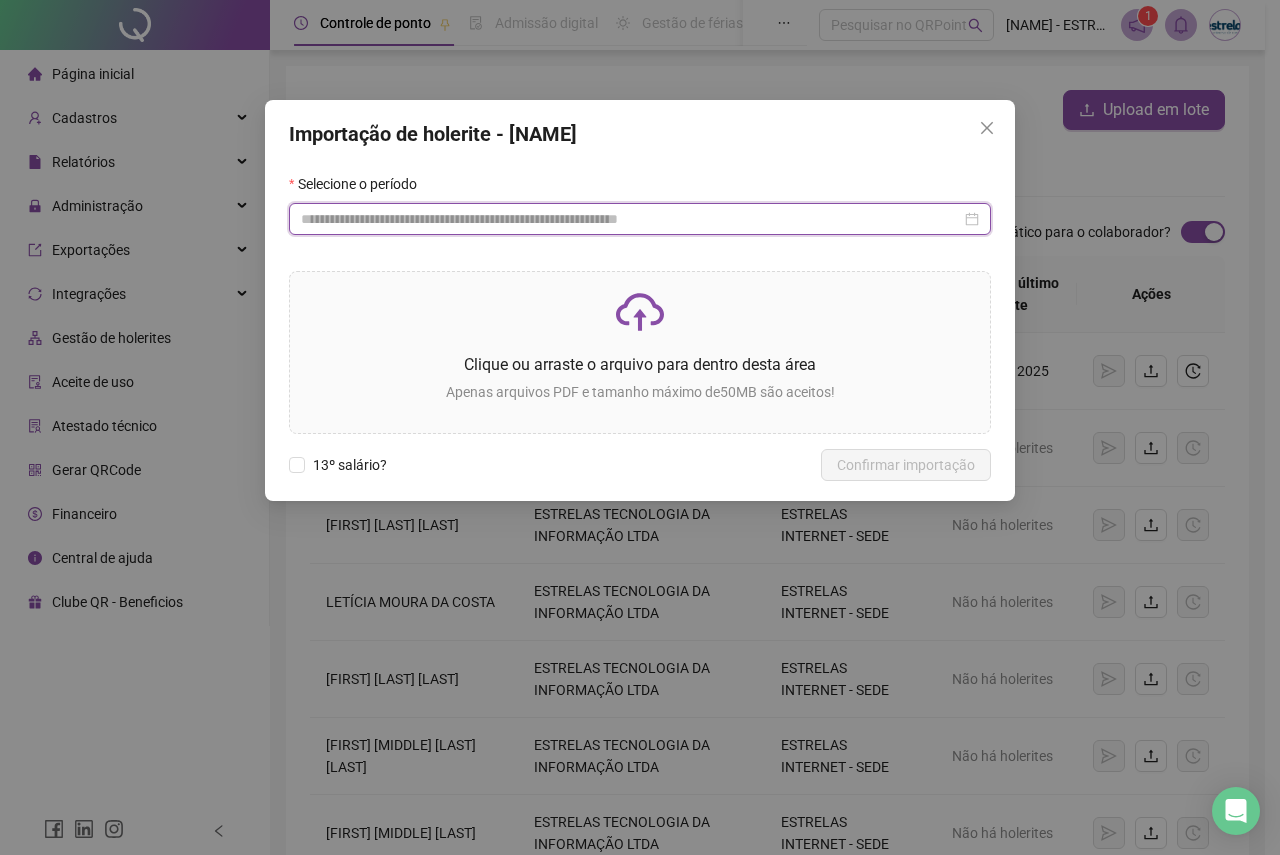 click at bounding box center [631, 219] 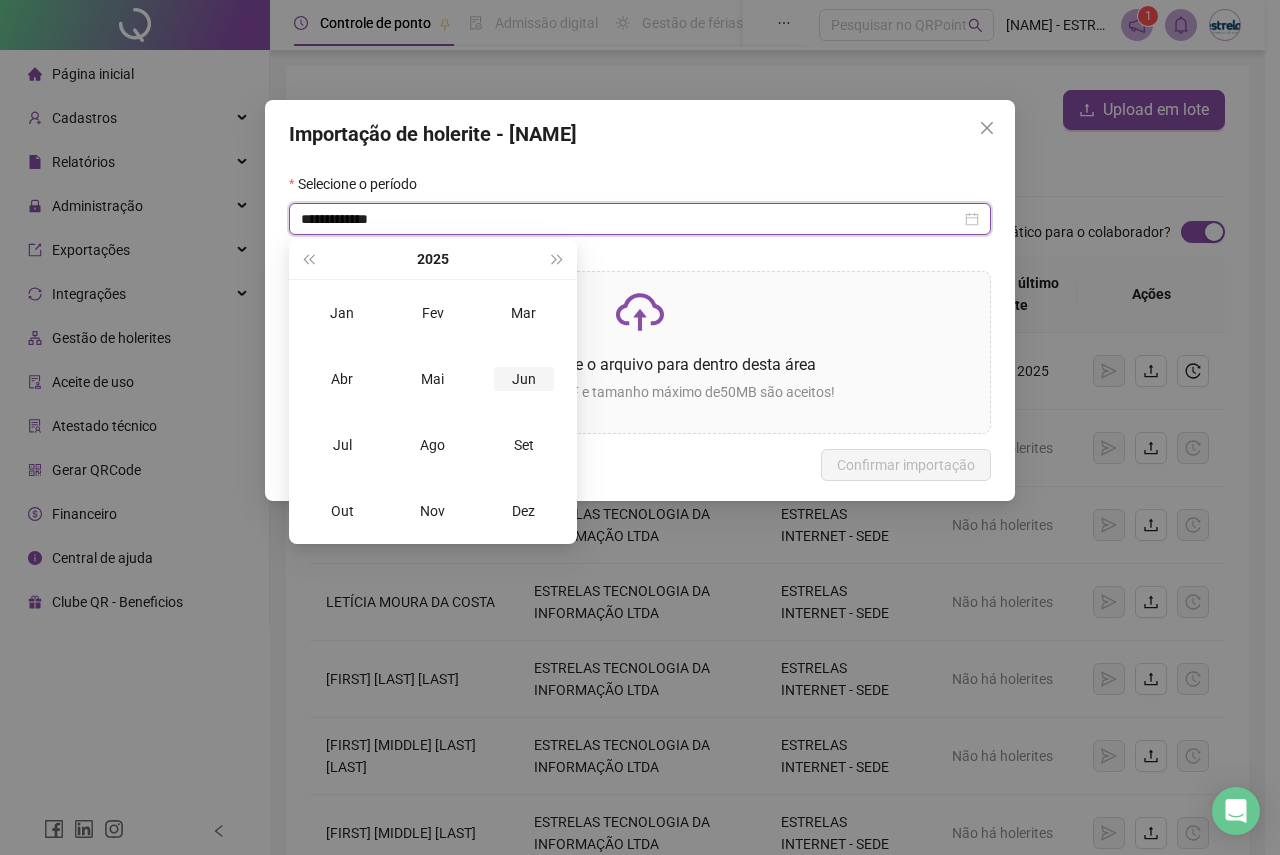 type on "**********" 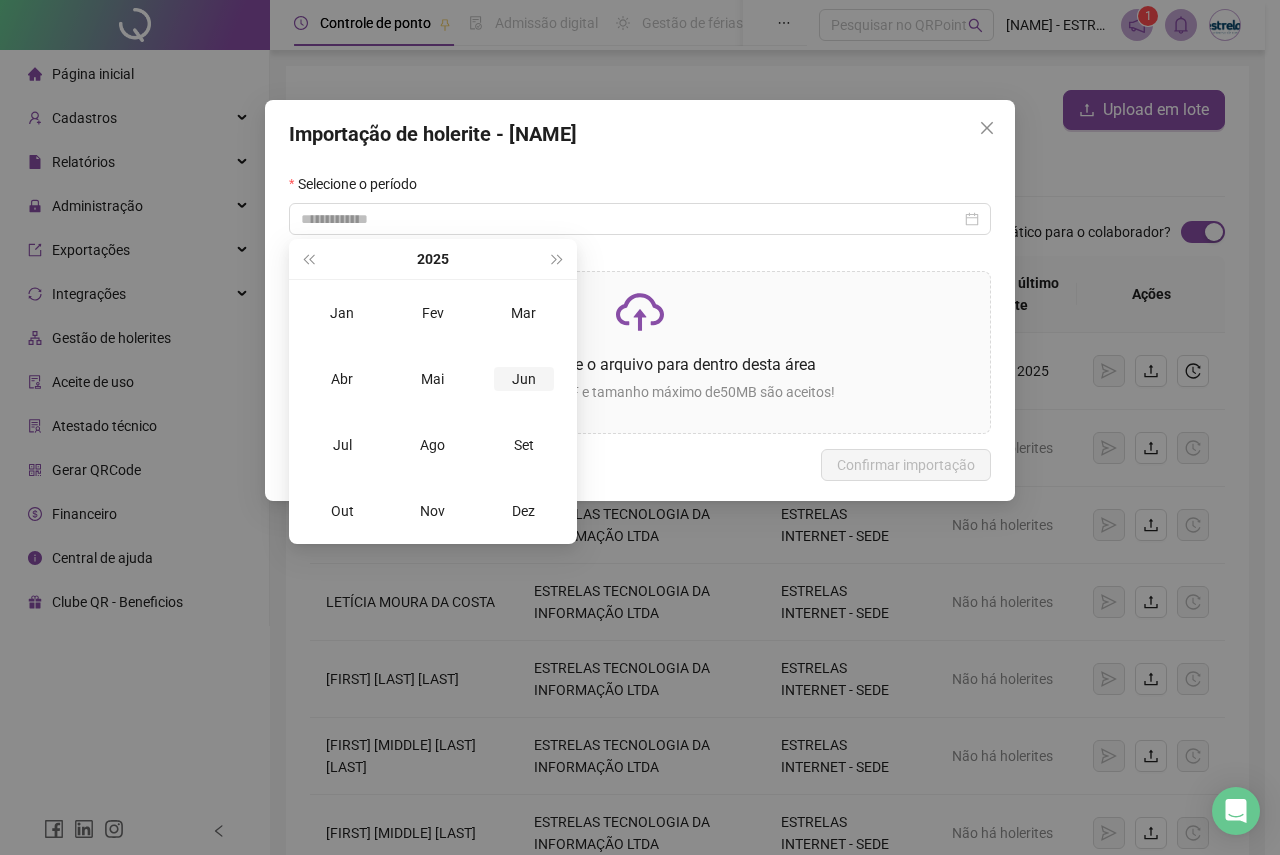 click on "Jun" at bounding box center (524, 379) 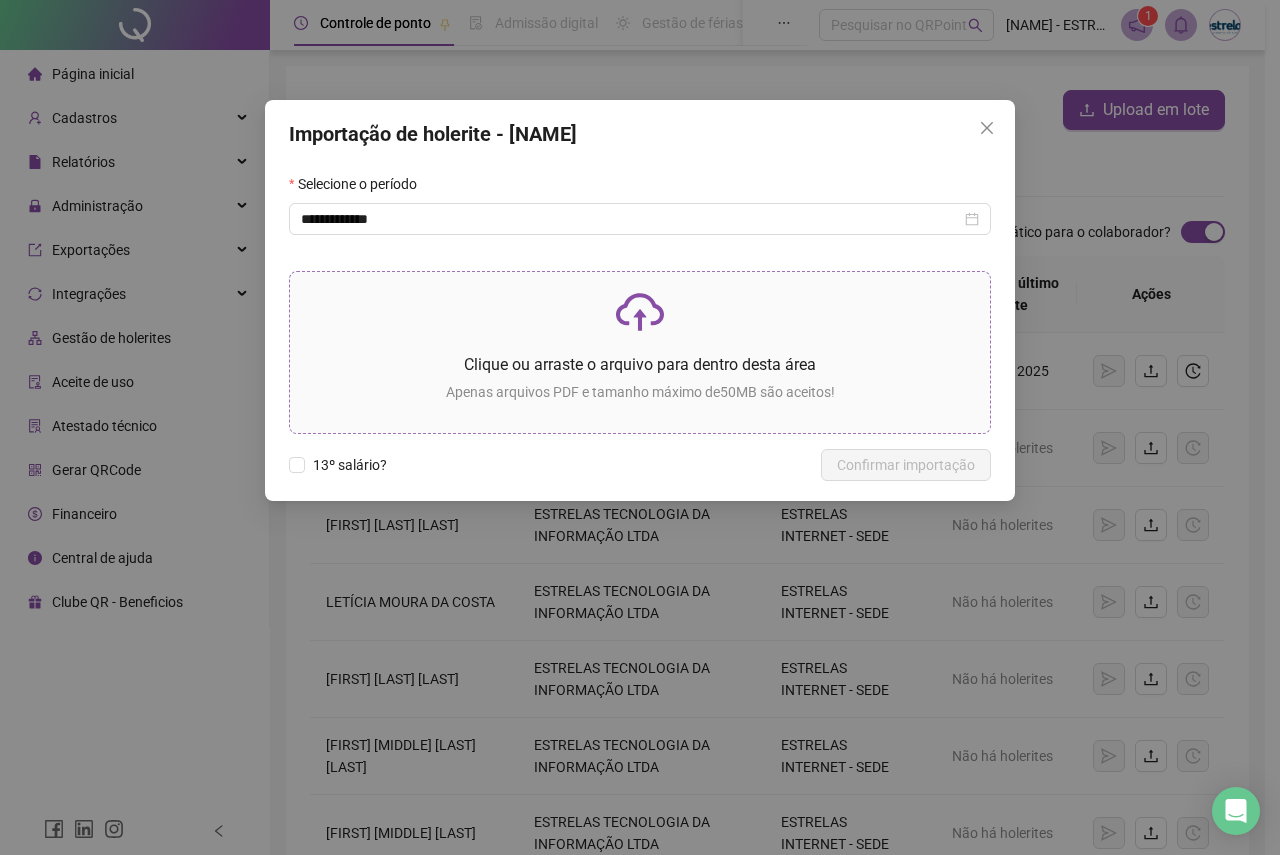 click 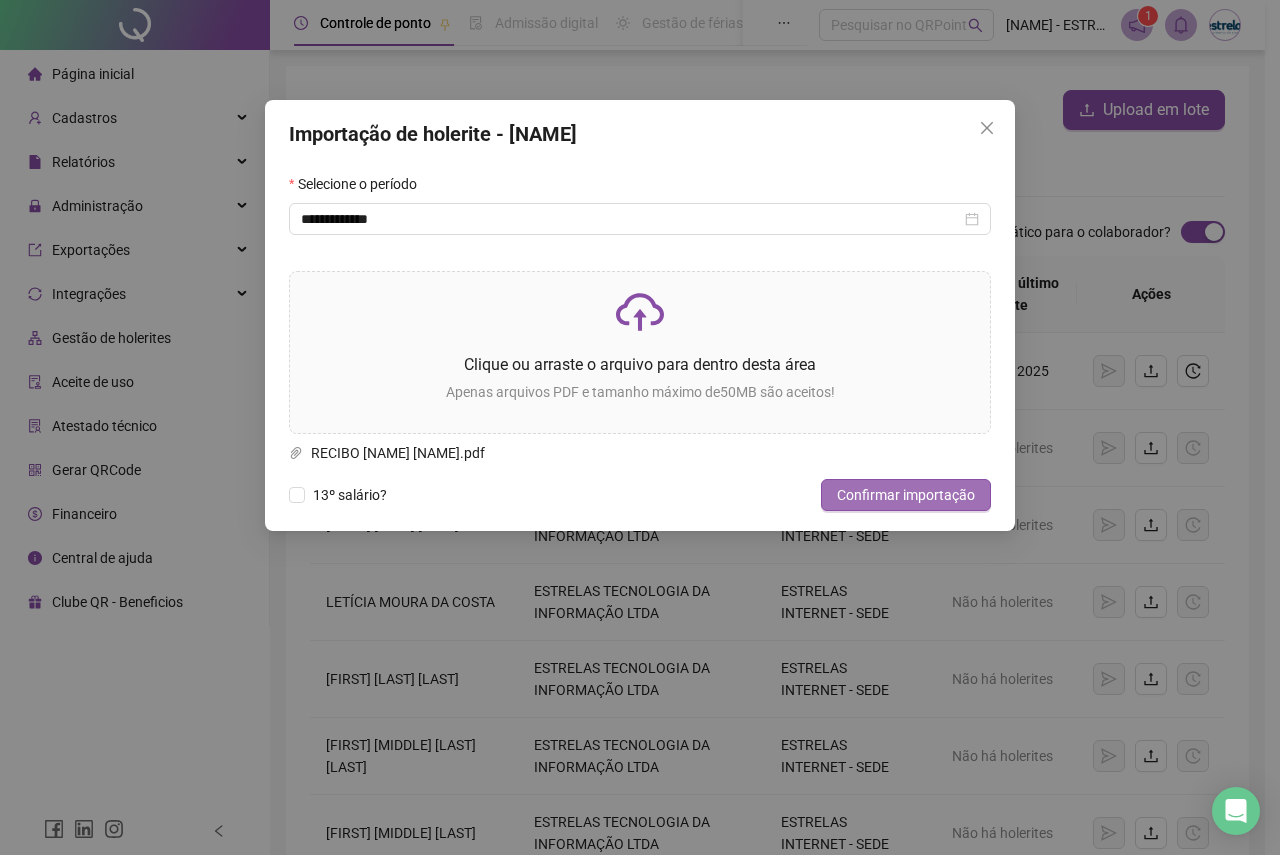 click on "Confirmar importação" at bounding box center [906, 495] 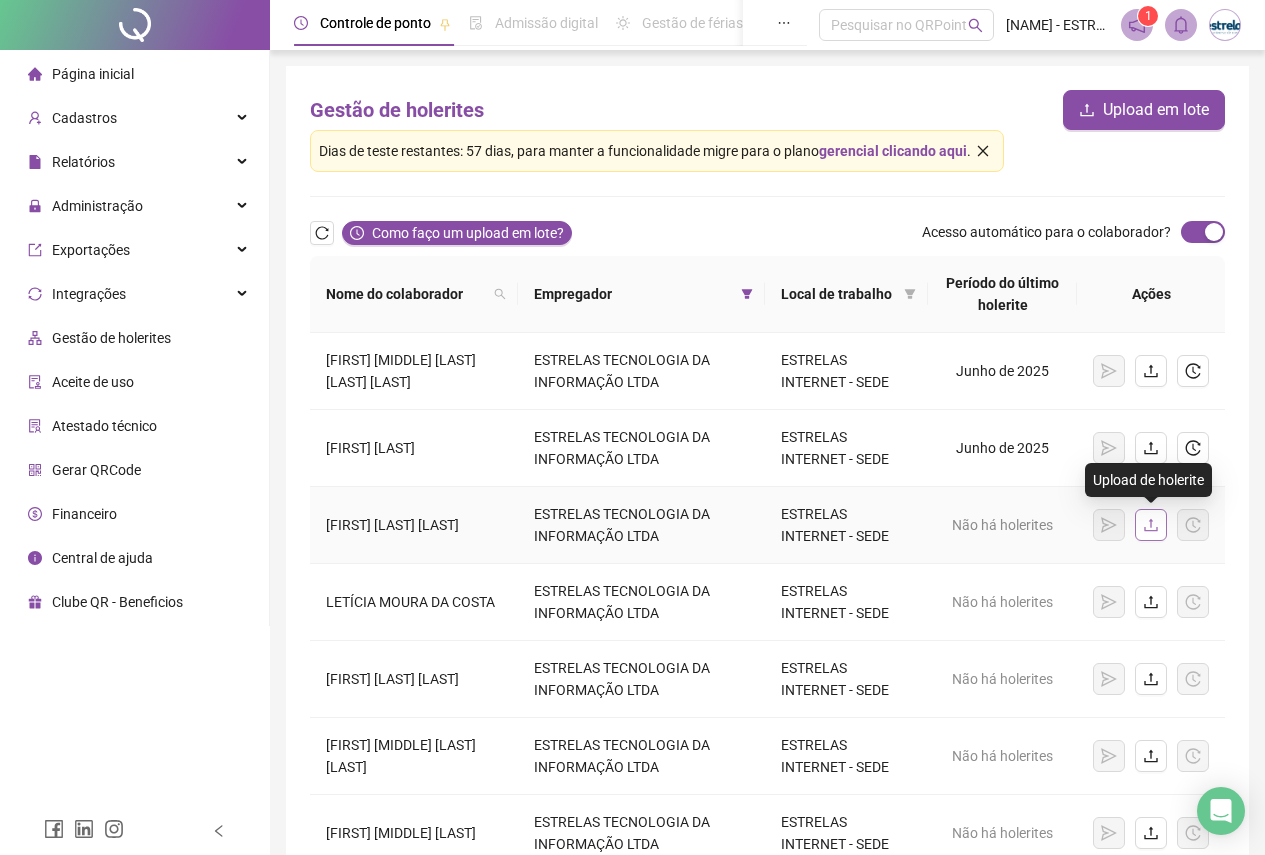 click at bounding box center [1151, 525] 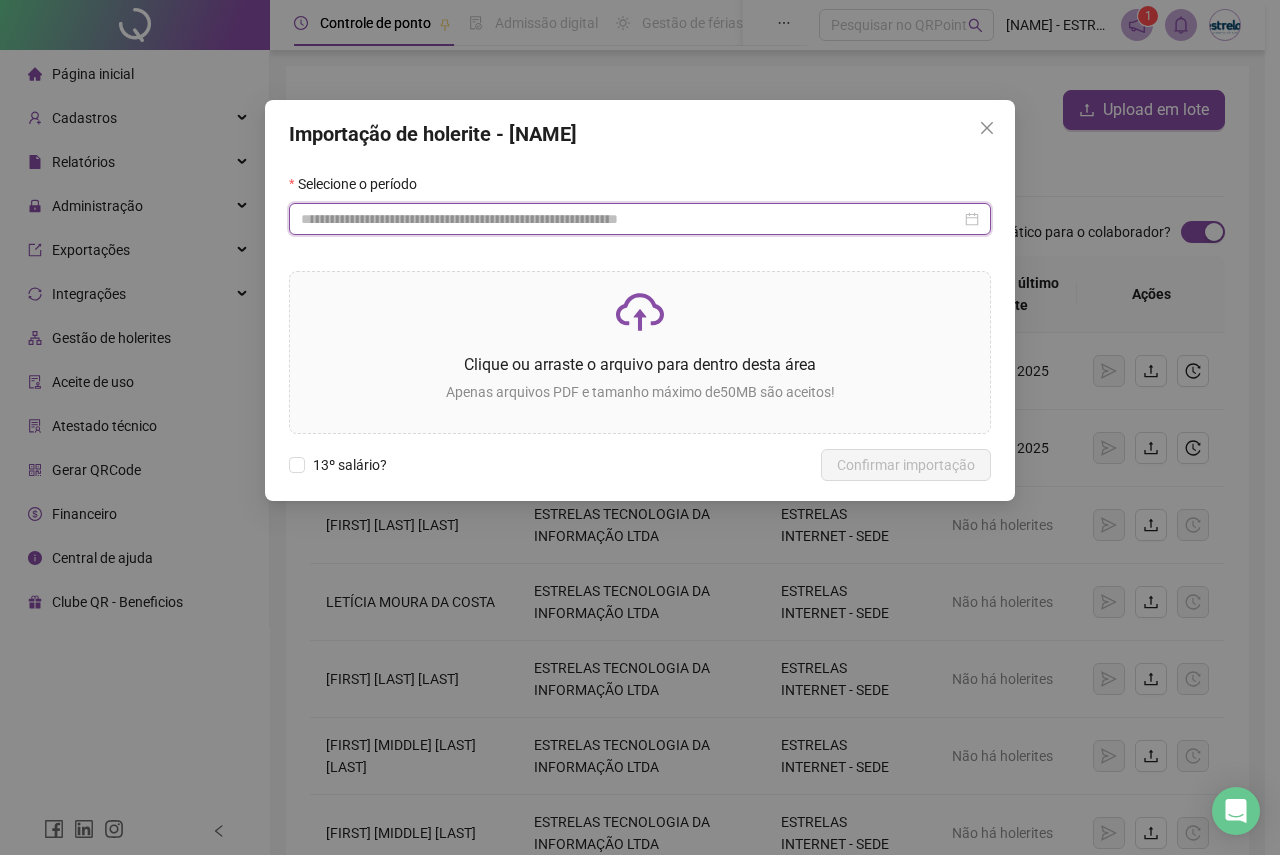 click at bounding box center (631, 219) 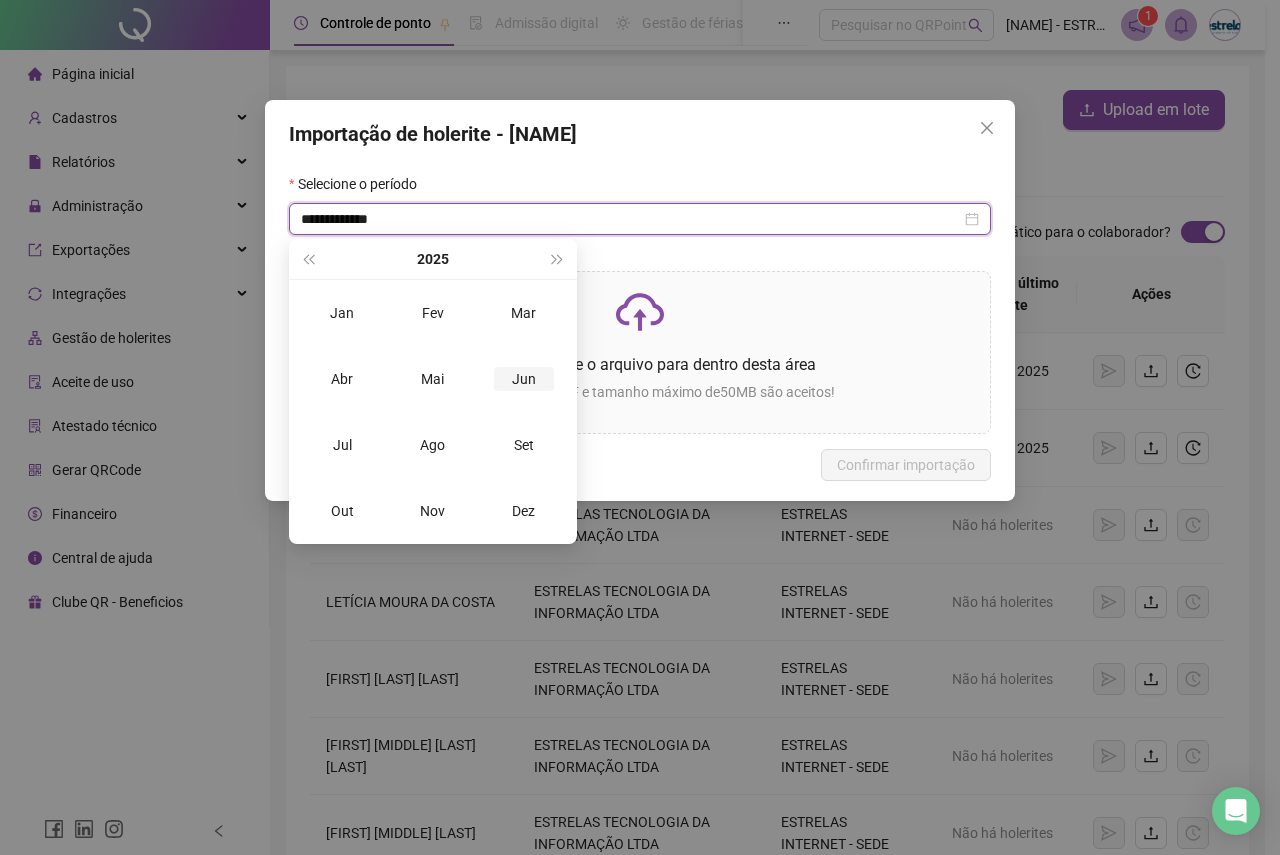 type on "**********" 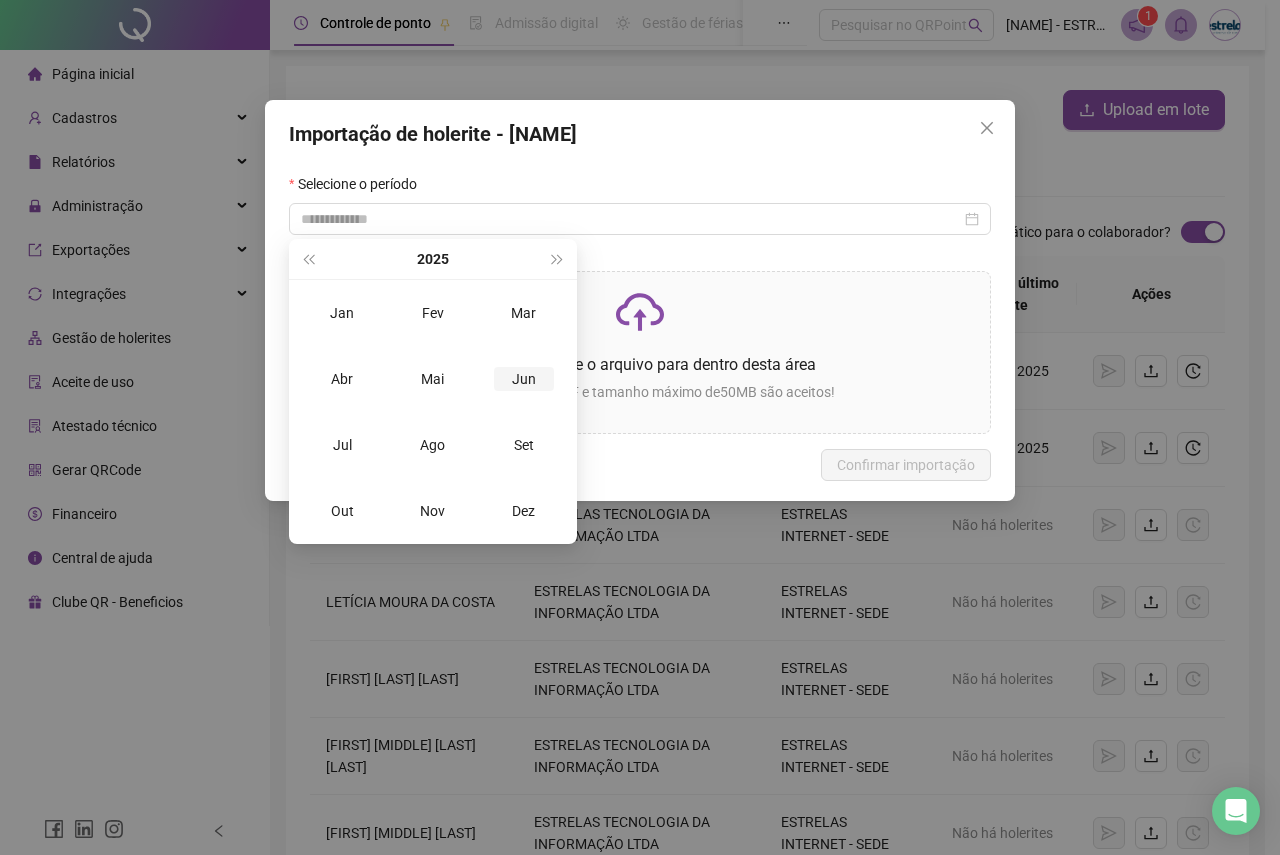 click on "Jun" at bounding box center [524, 379] 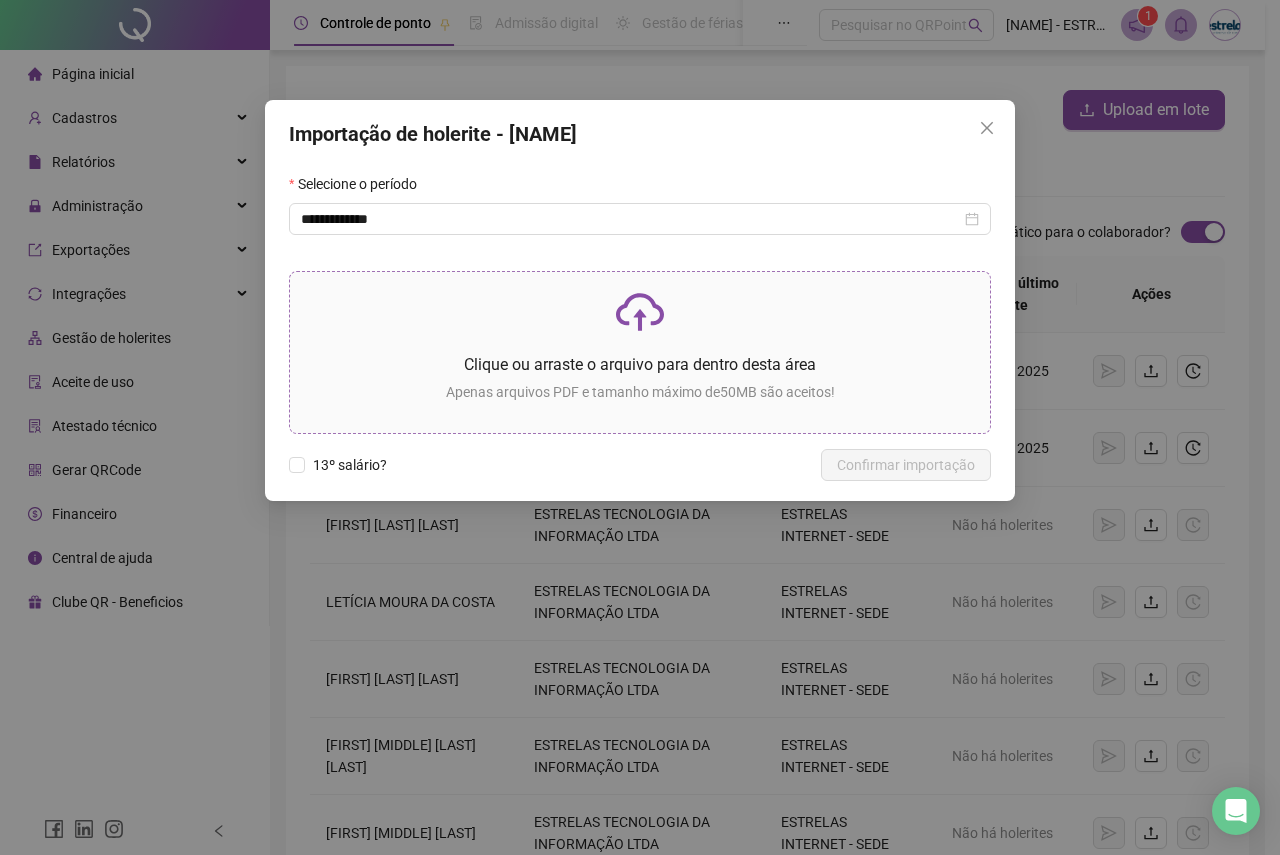 click 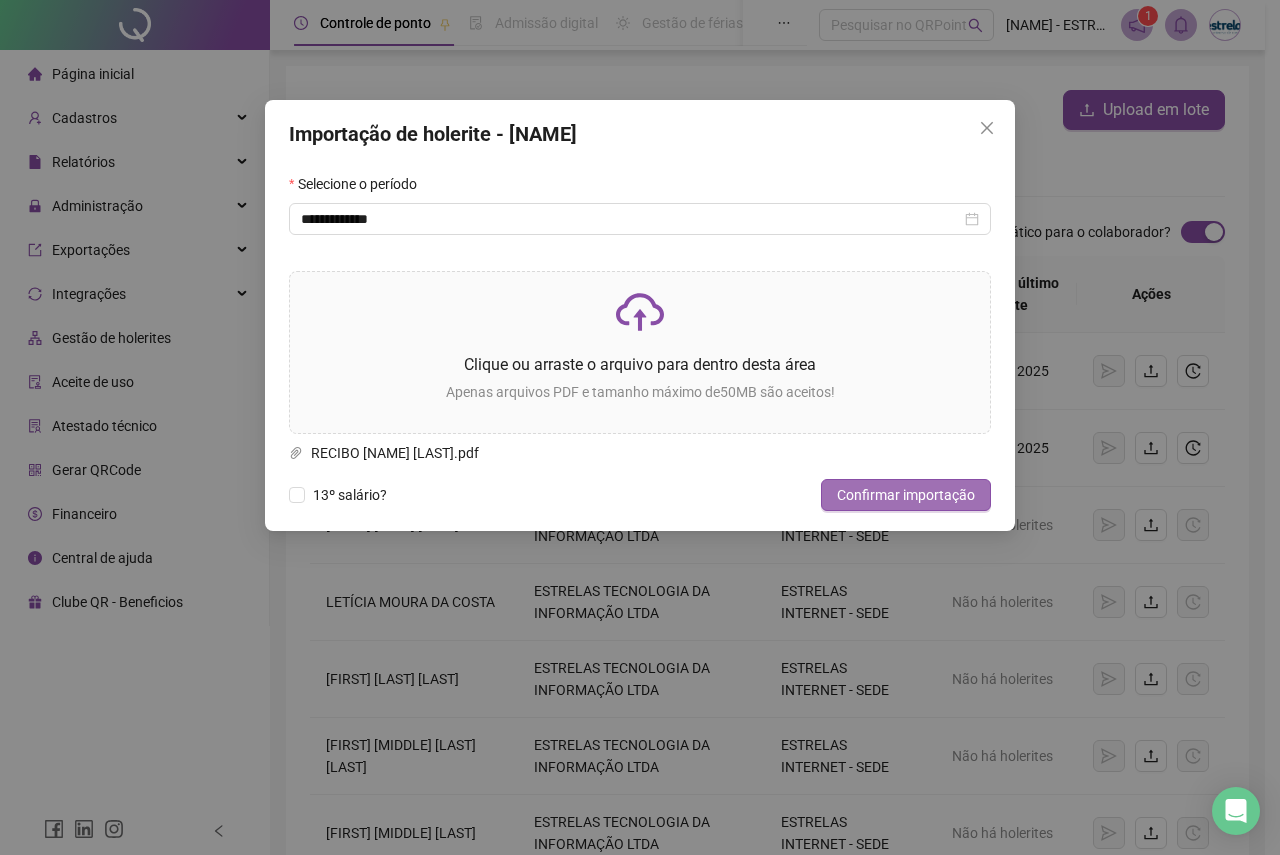 click on "Confirmar importação" at bounding box center [906, 495] 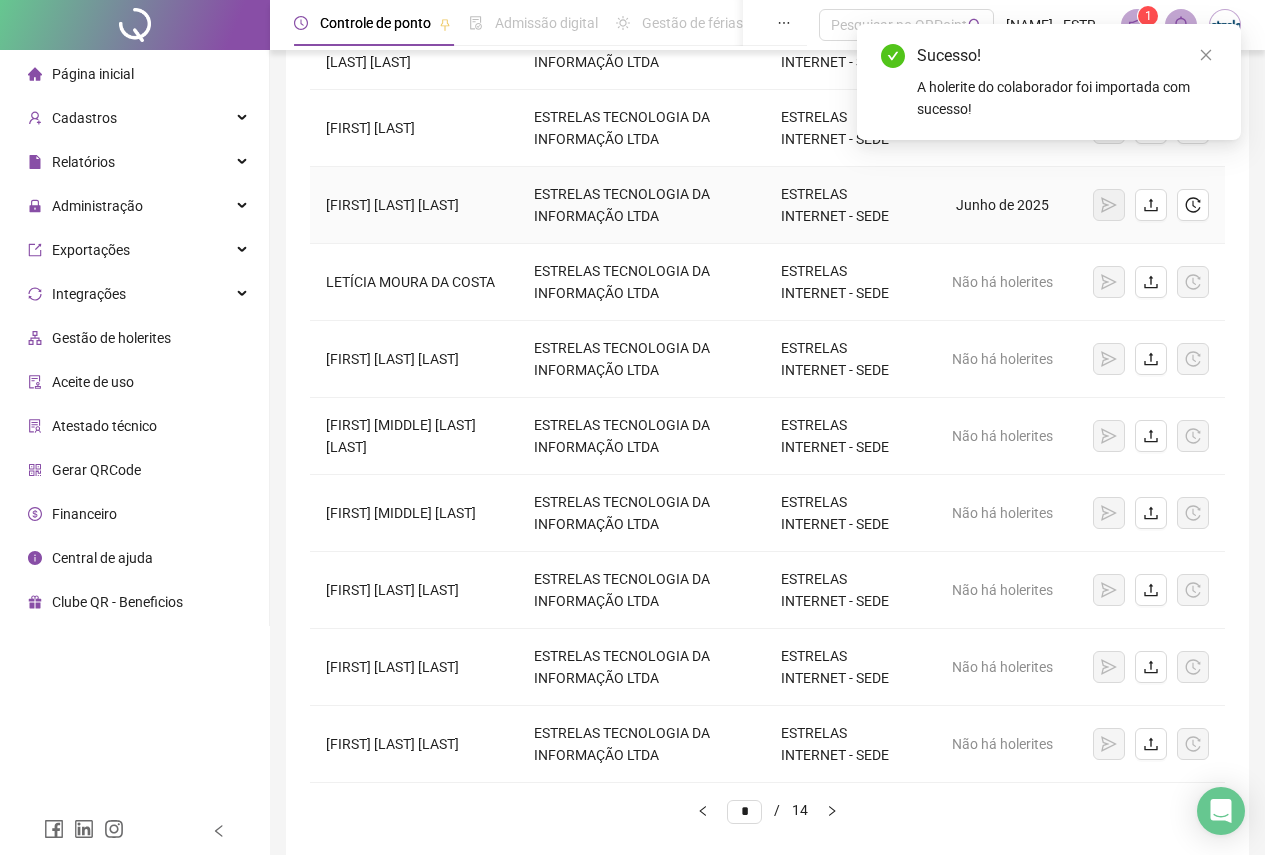 scroll, scrollTop: 414, scrollLeft: 0, axis: vertical 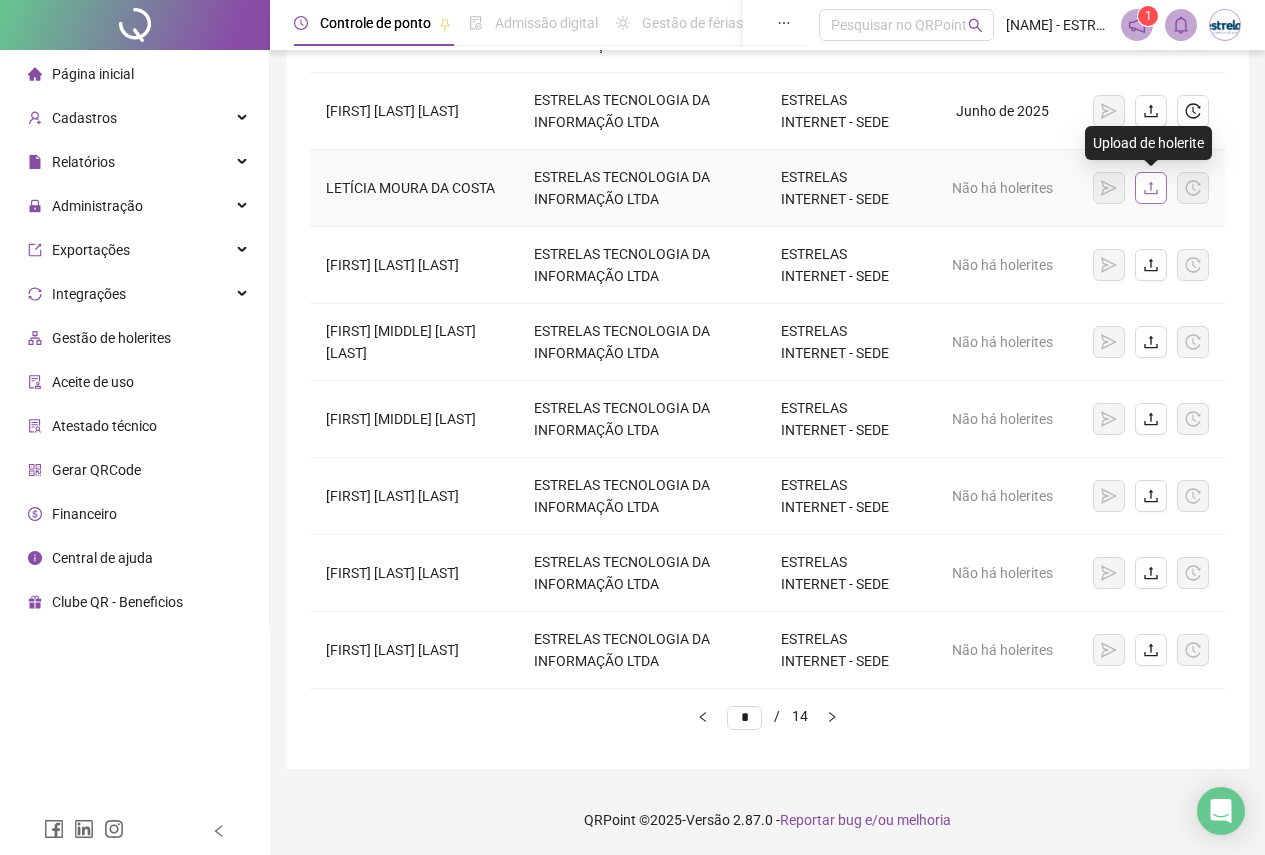 click at bounding box center (1151, 188) 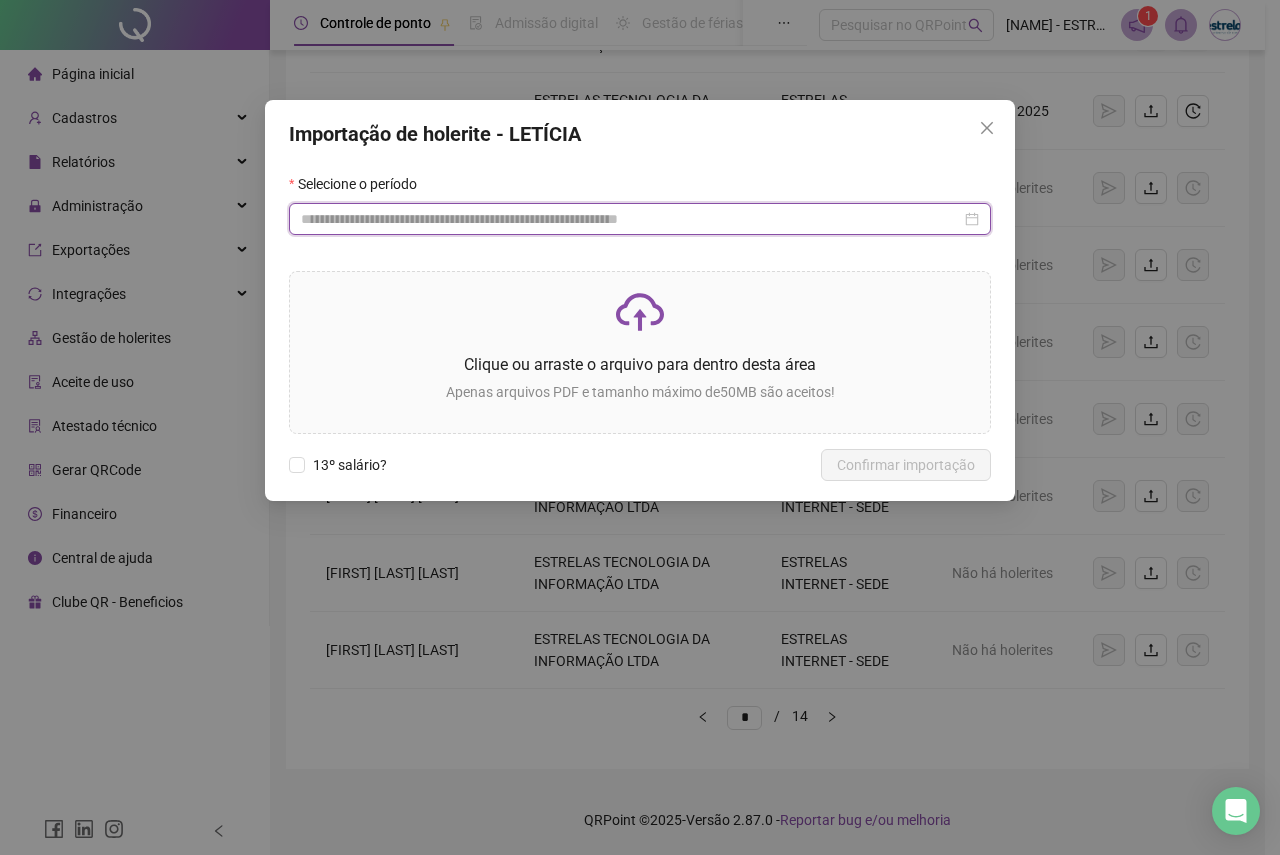 click at bounding box center [631, 219] 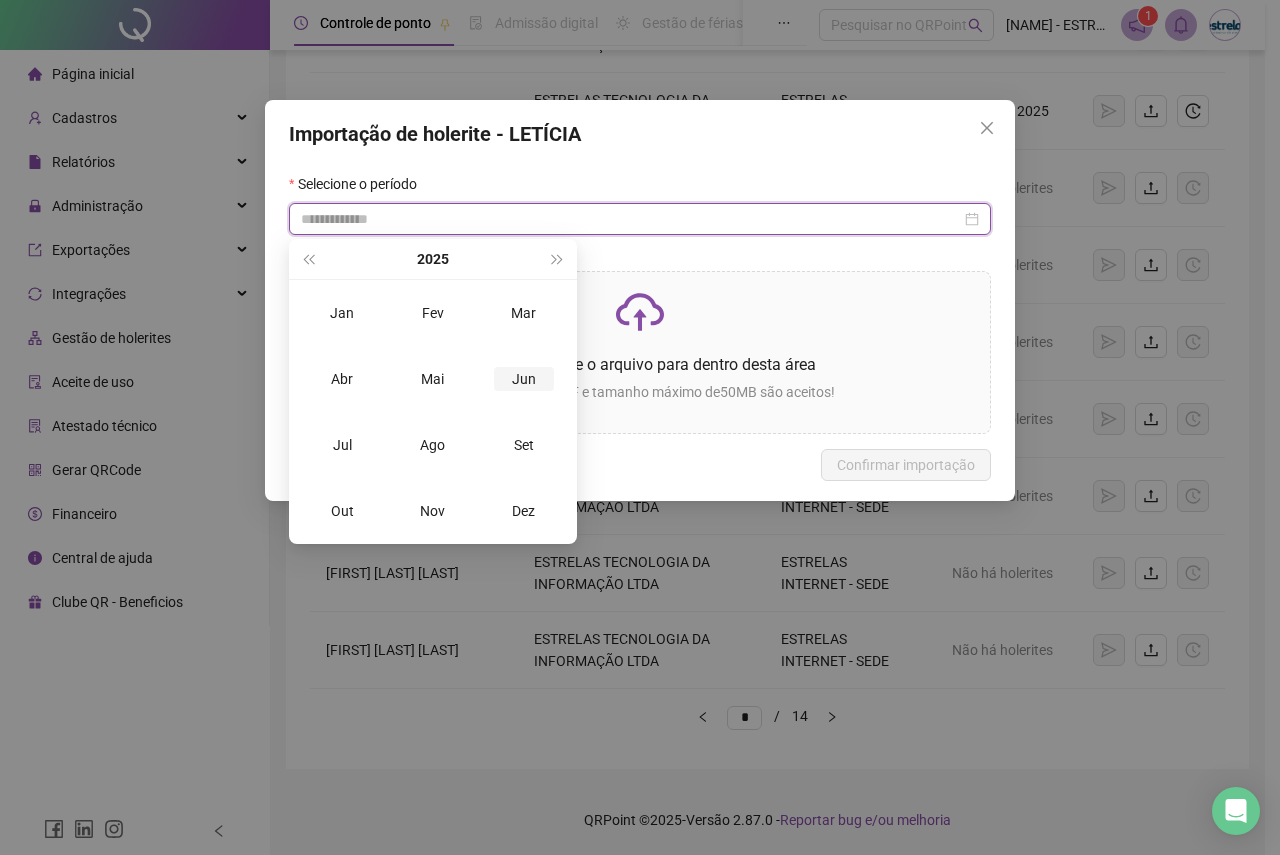 type on "**********" 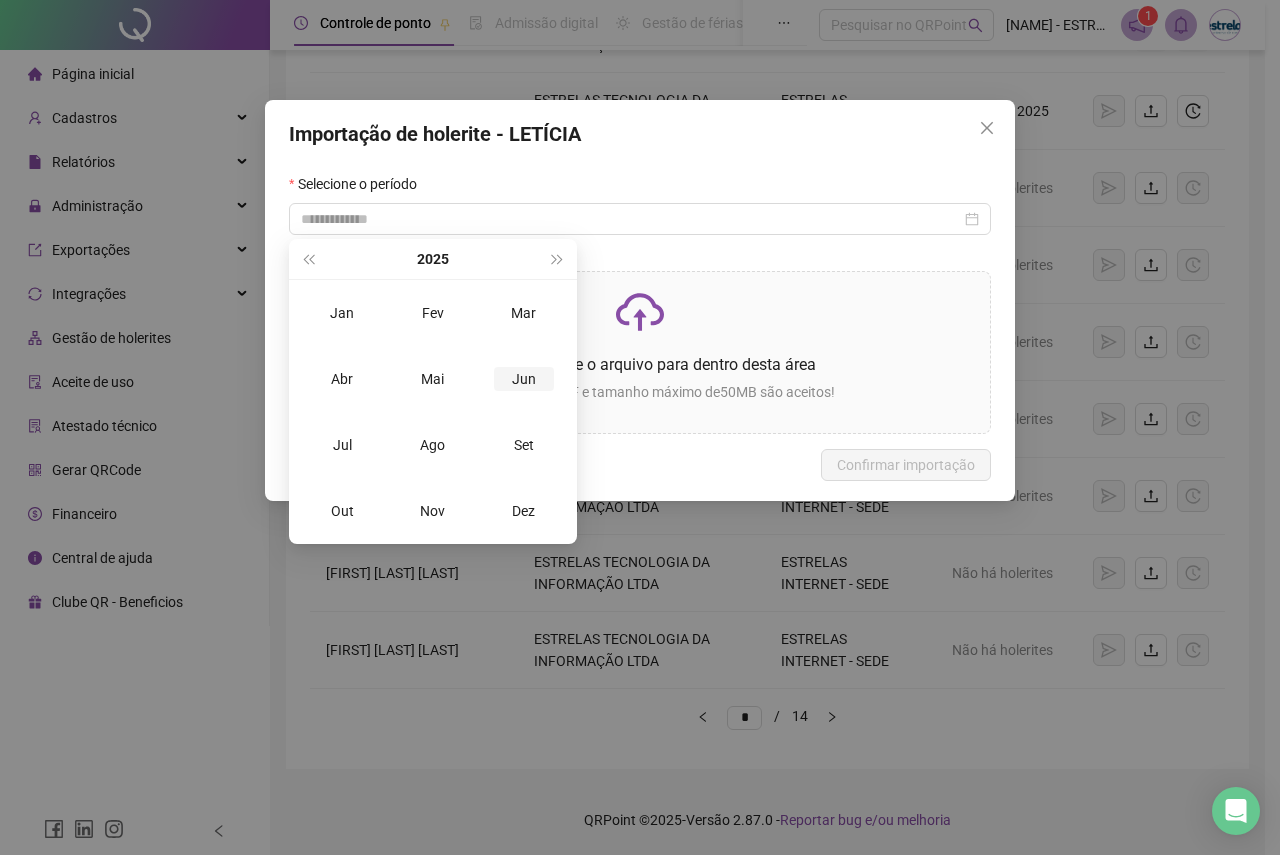 click on "Jun" at bounding box center [524, 379] 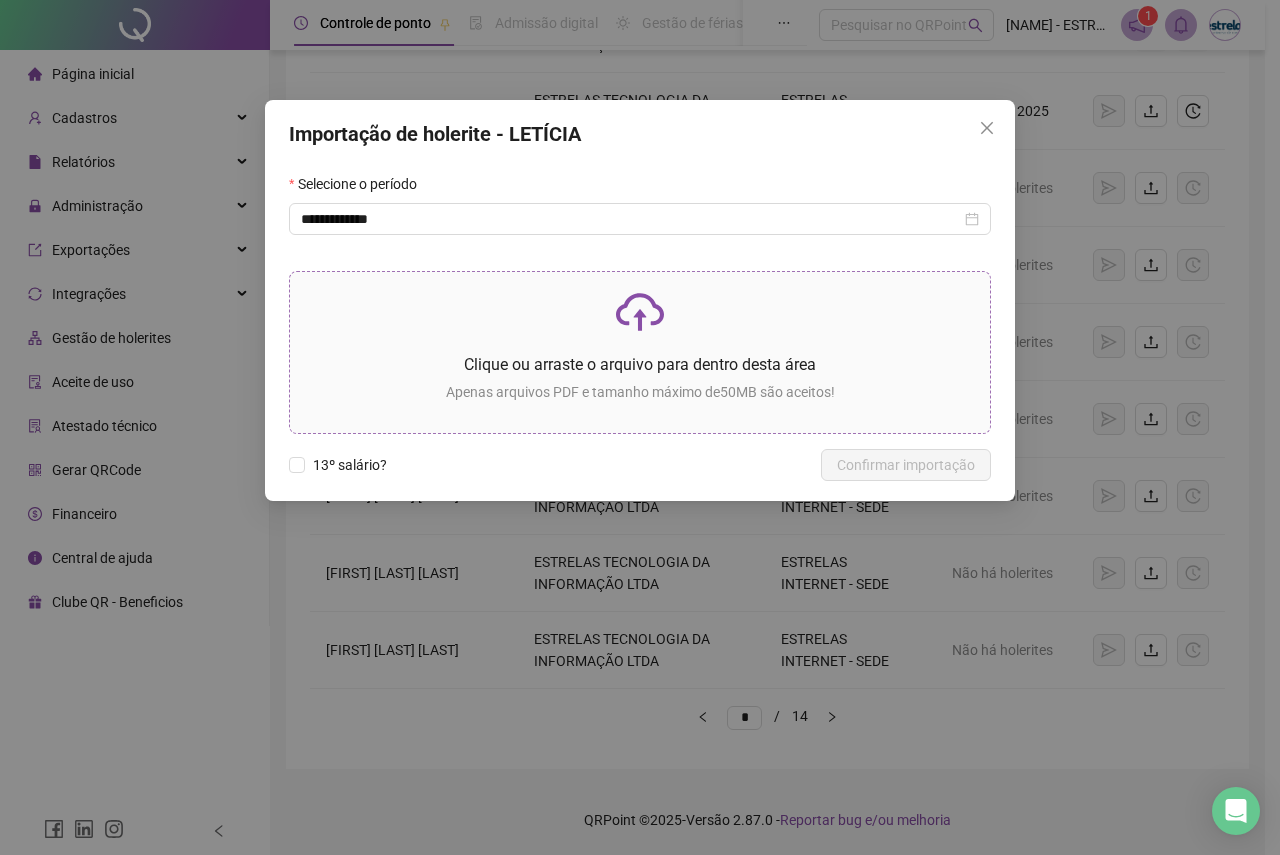 click 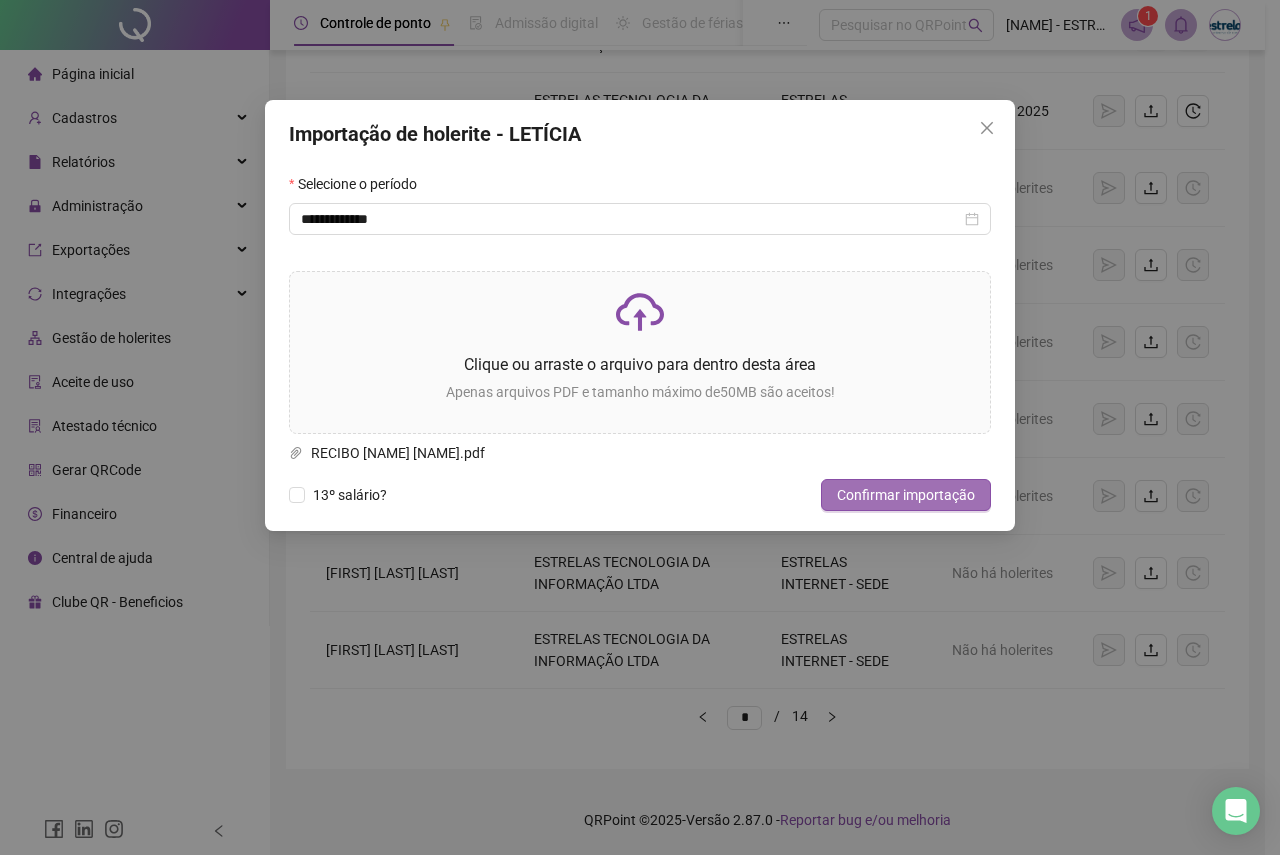 click on "Confirmar importação" at bounding box center [906, 495] 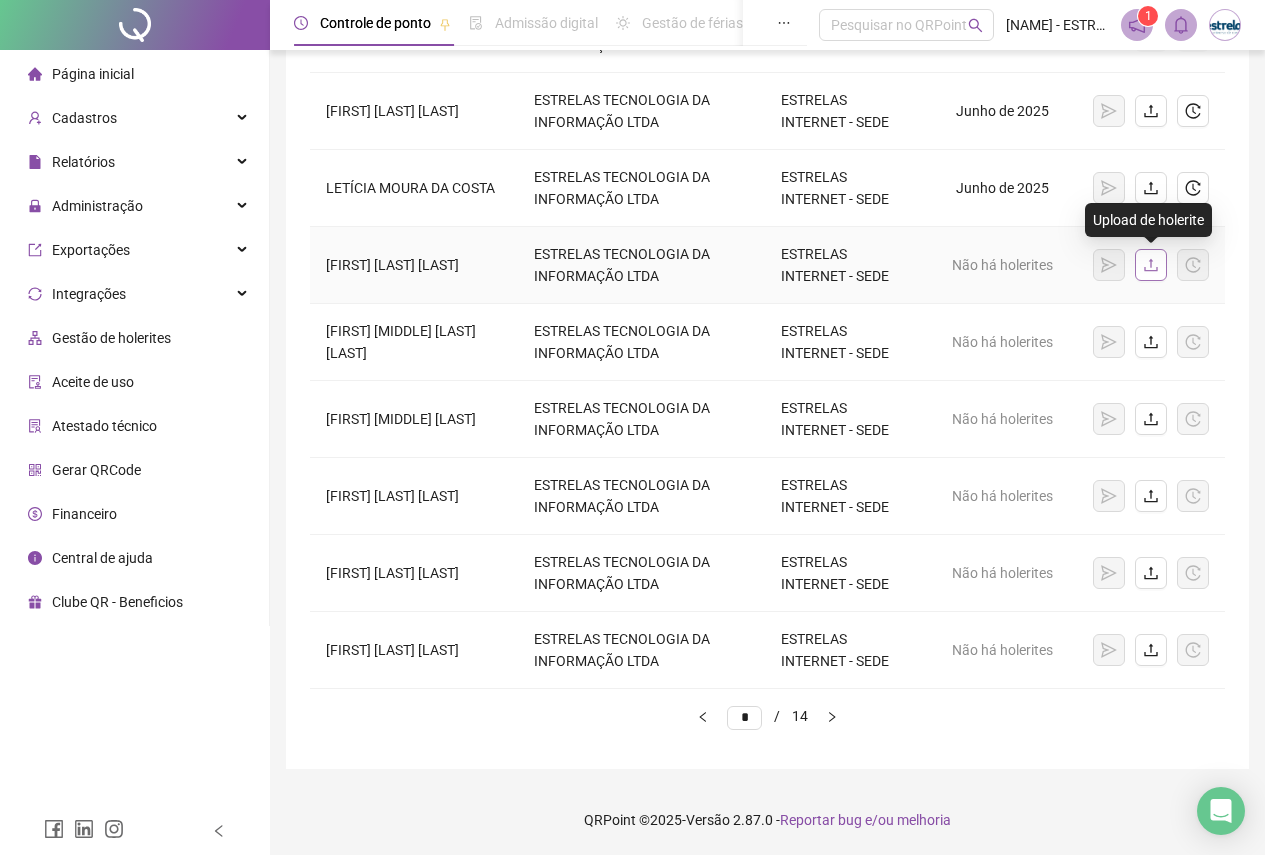 click 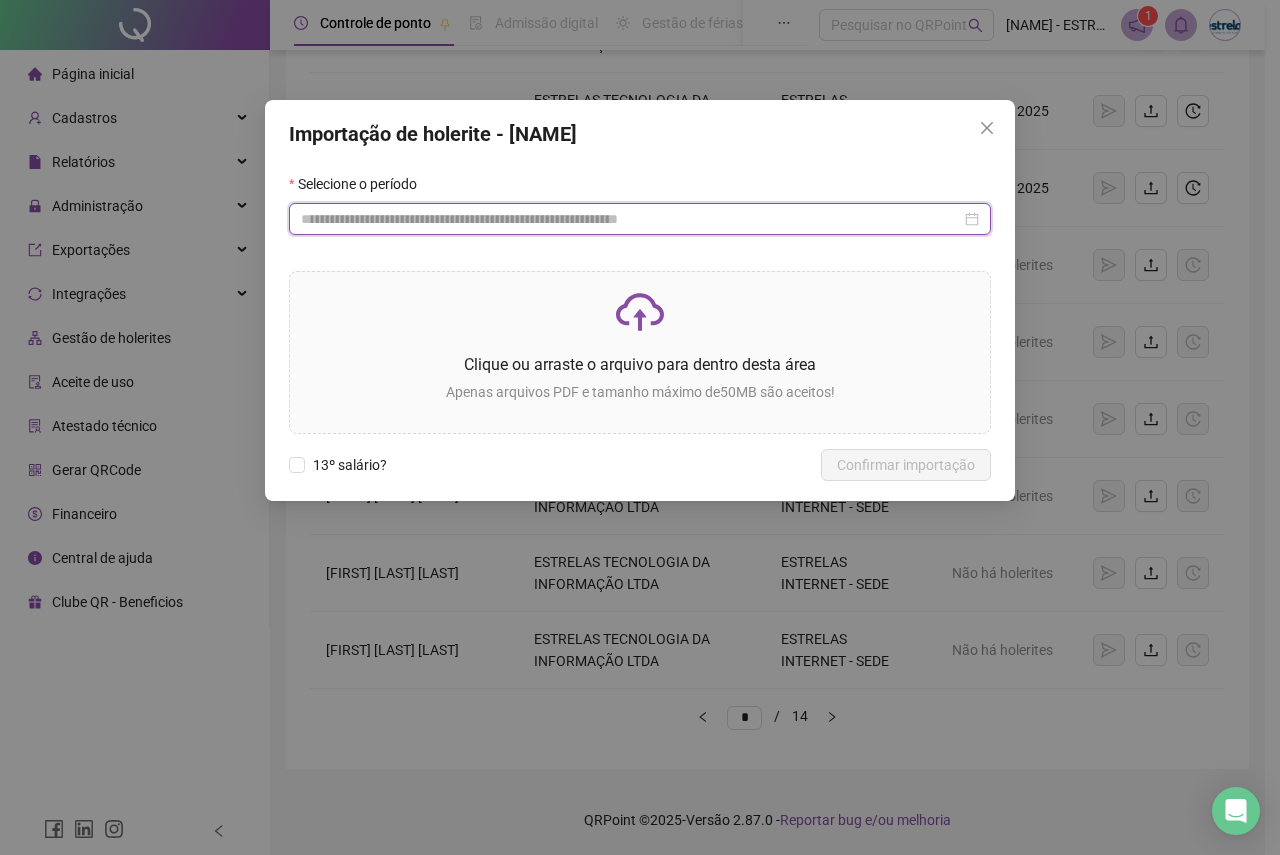 click at bounding box center [631, 219] 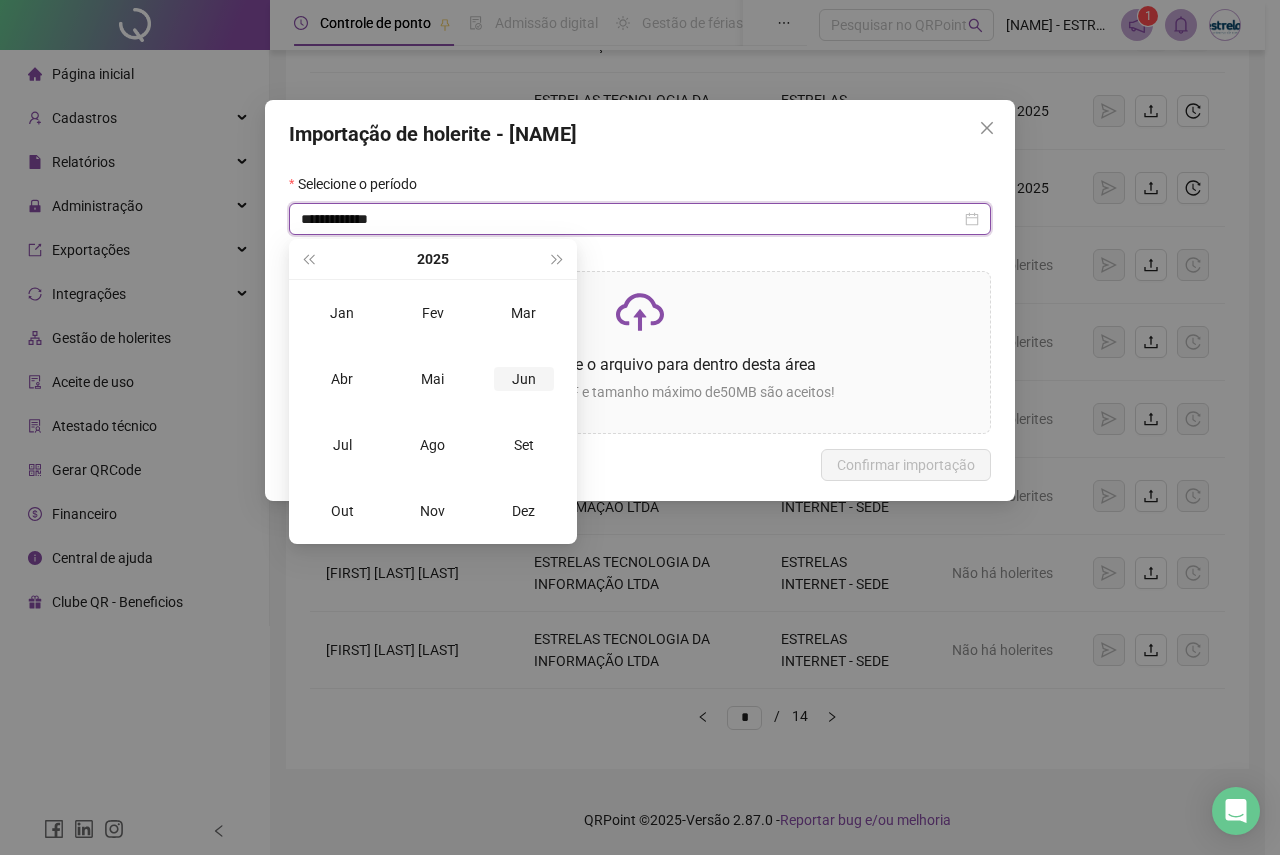 type on "**********" 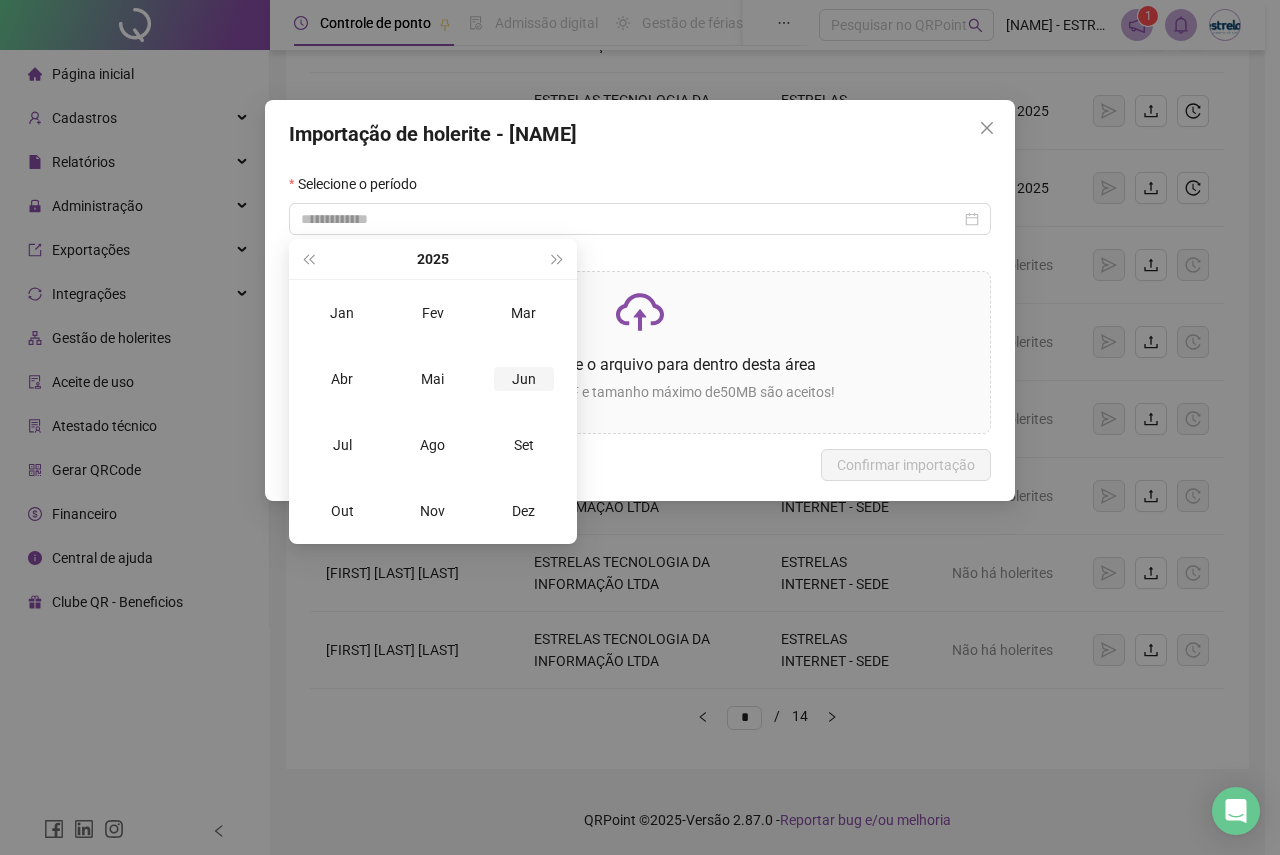 click on "Jun" at bounding box center [524, 379] 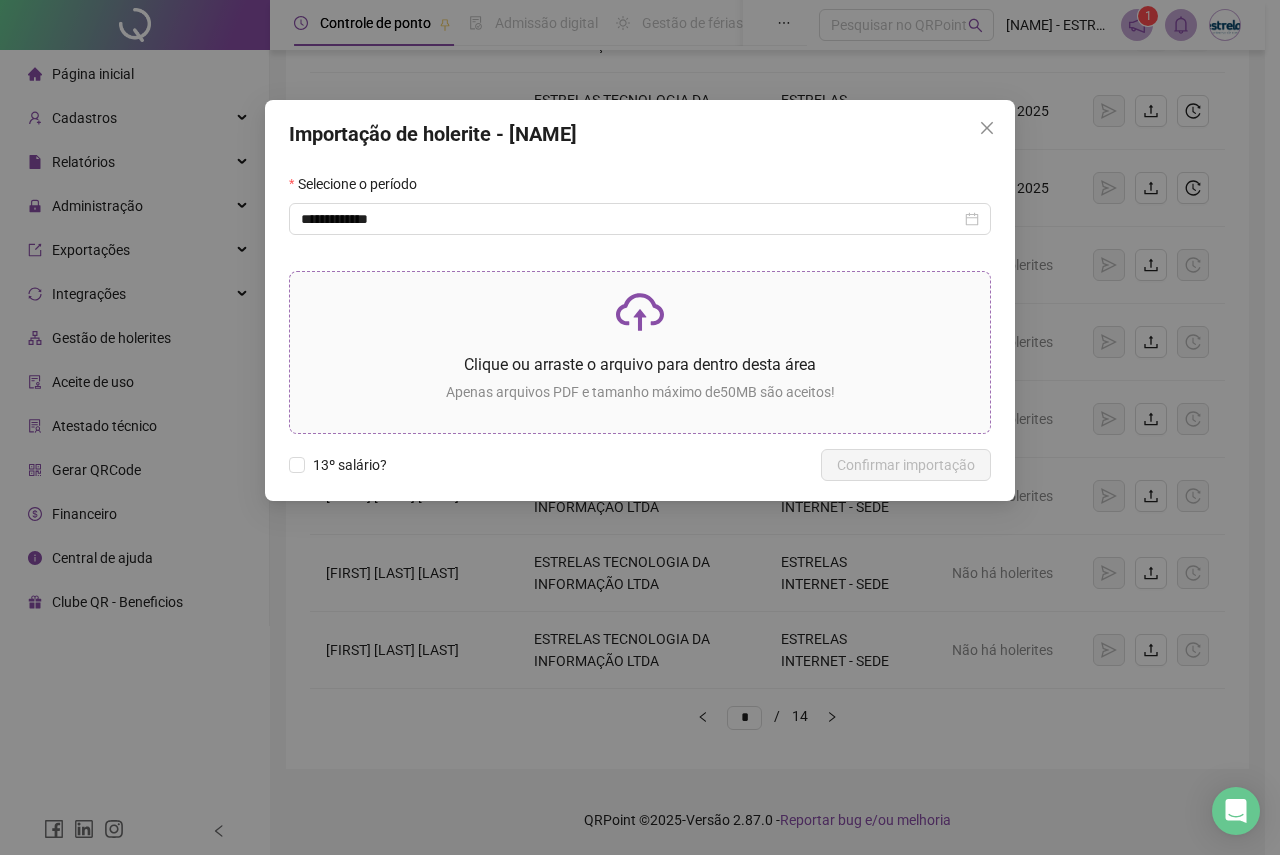 click 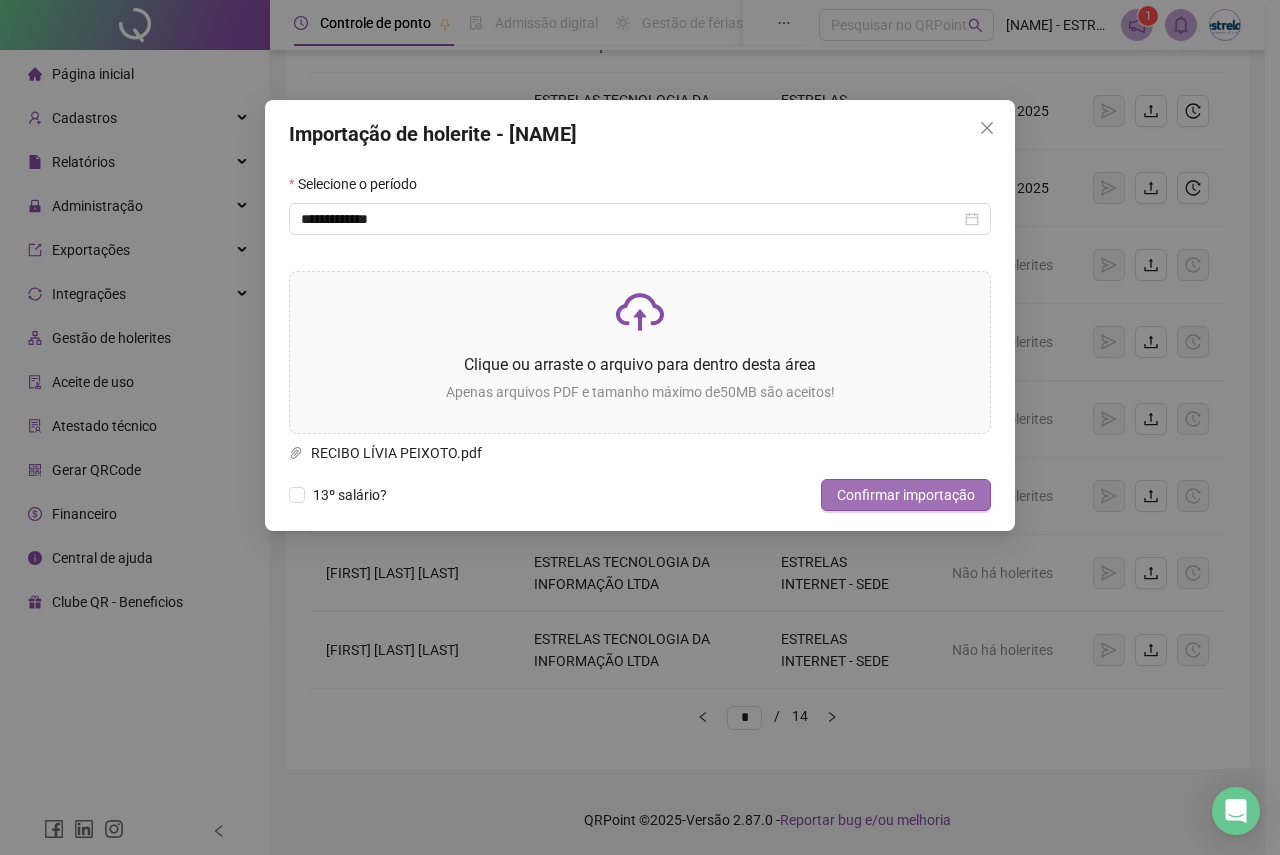 click on "Confirmar importação" at bounding box center [906, 495] 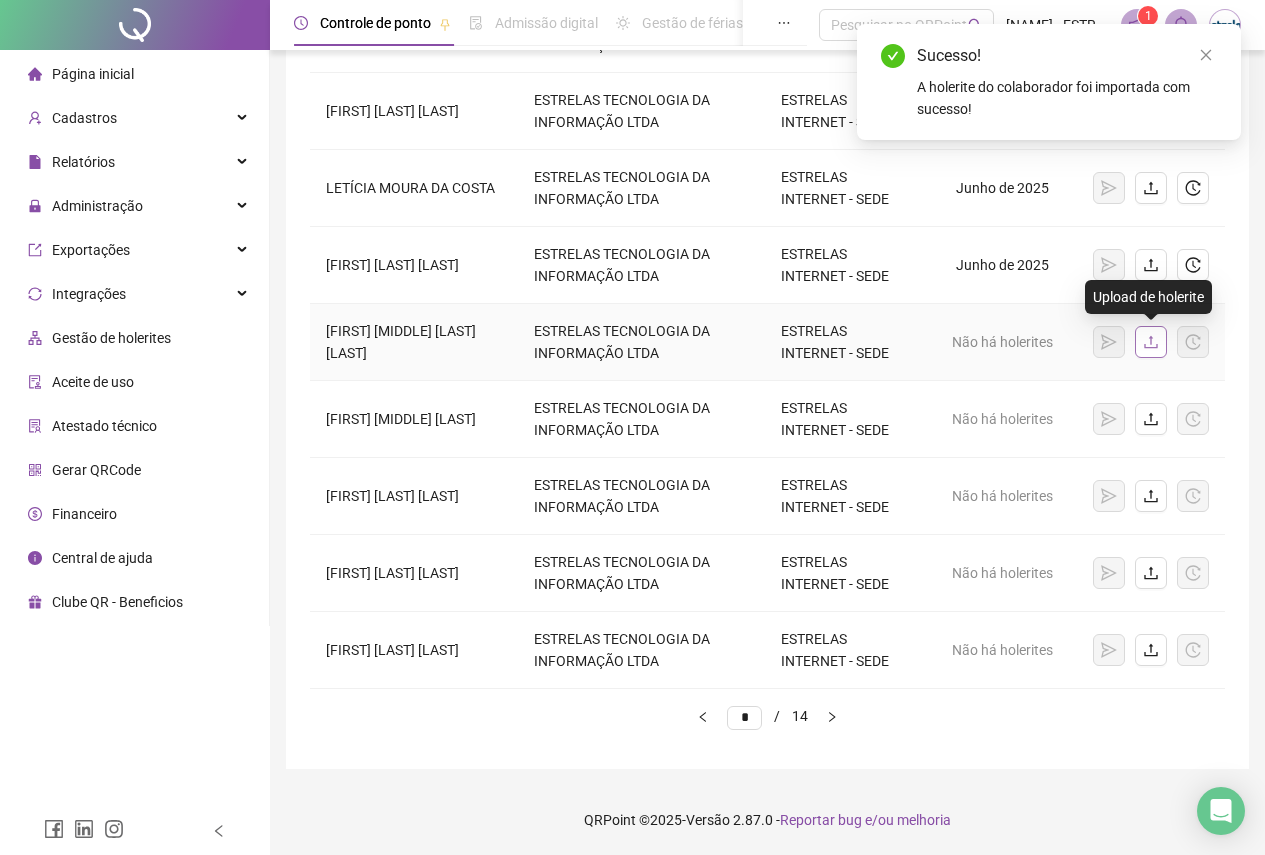 click 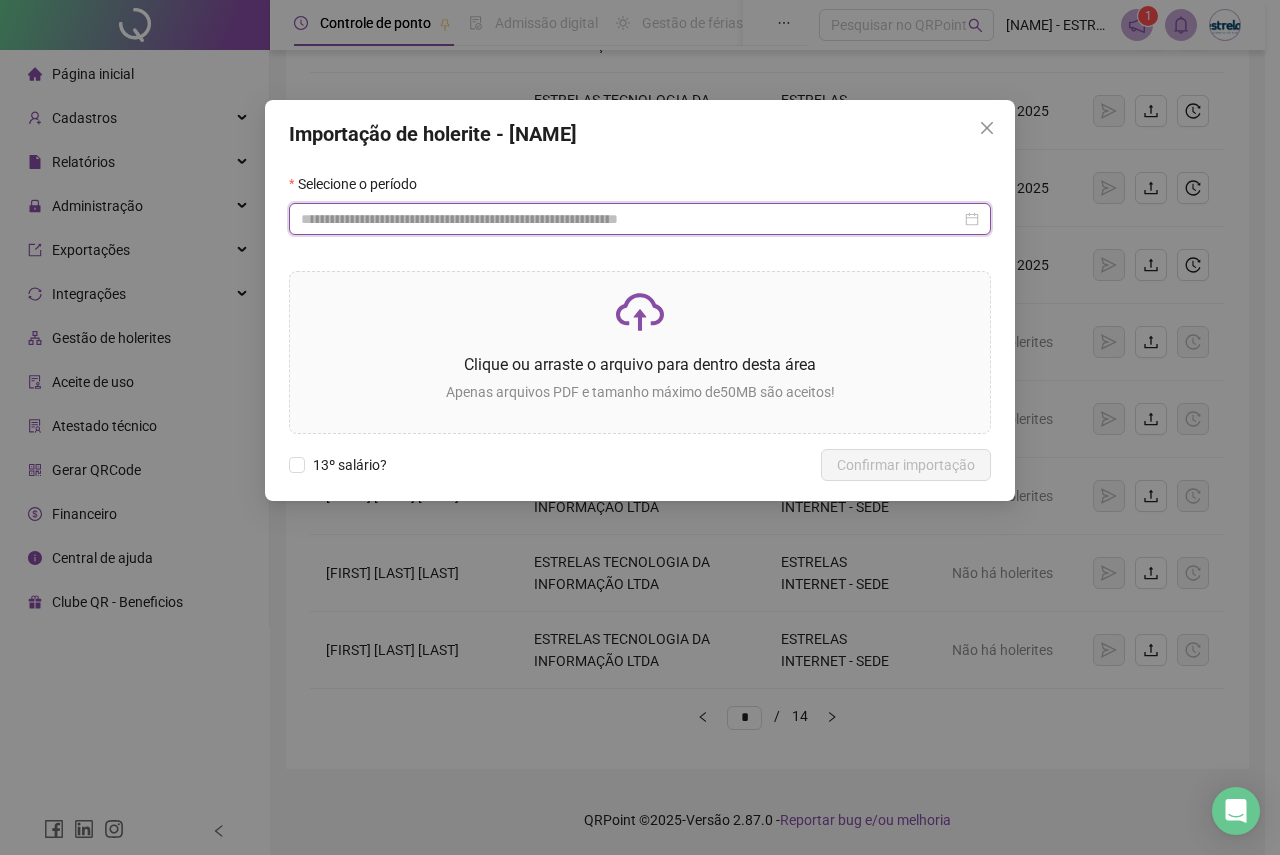 click at bounding box center [631, 219] 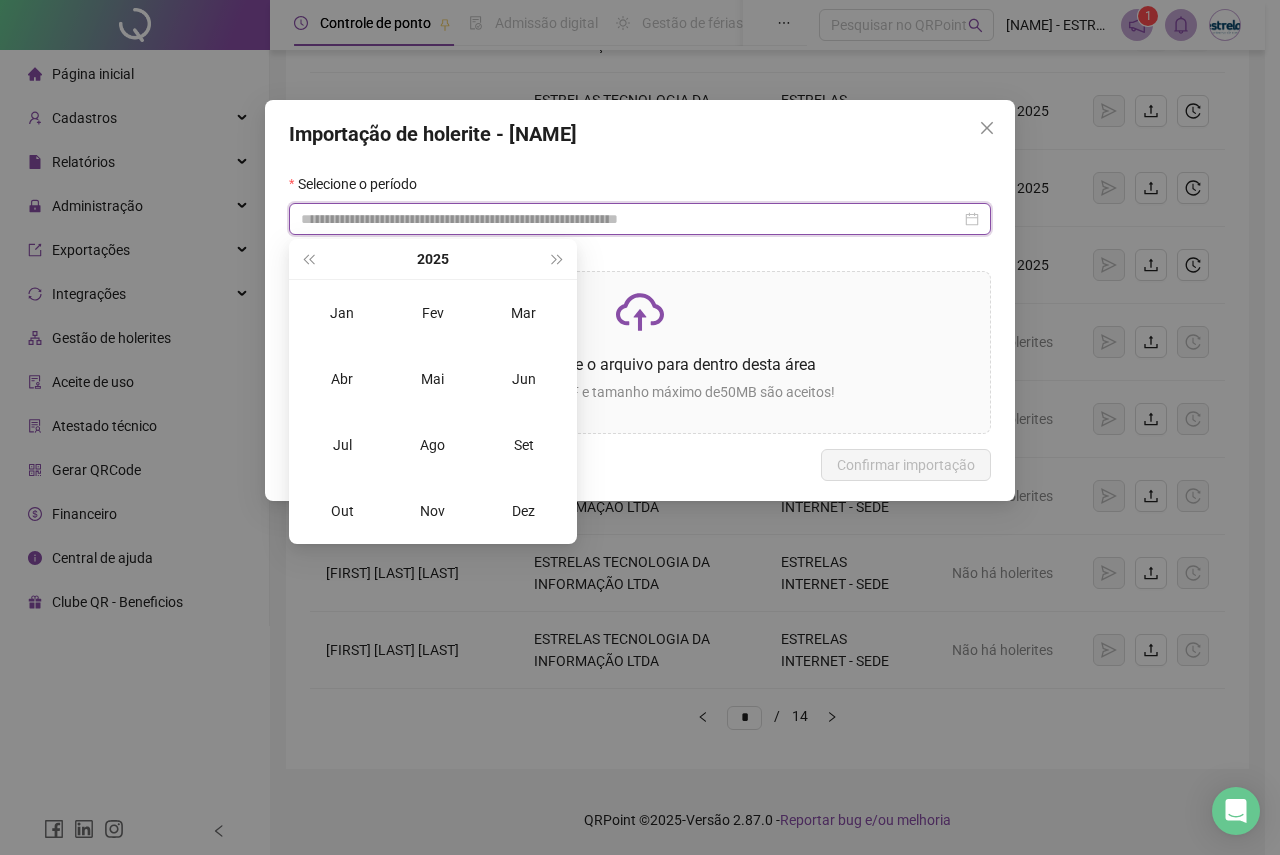 type on "**********" 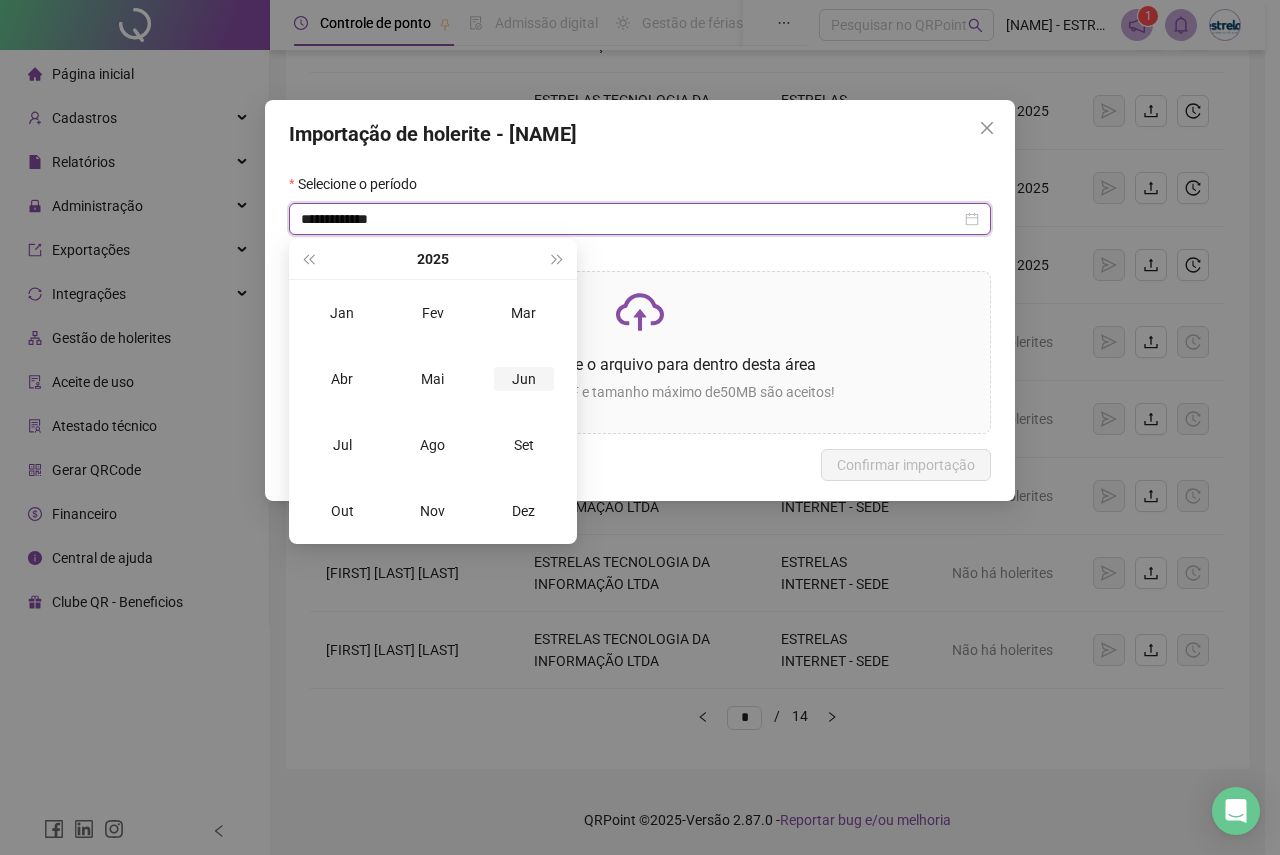 type on "**********" 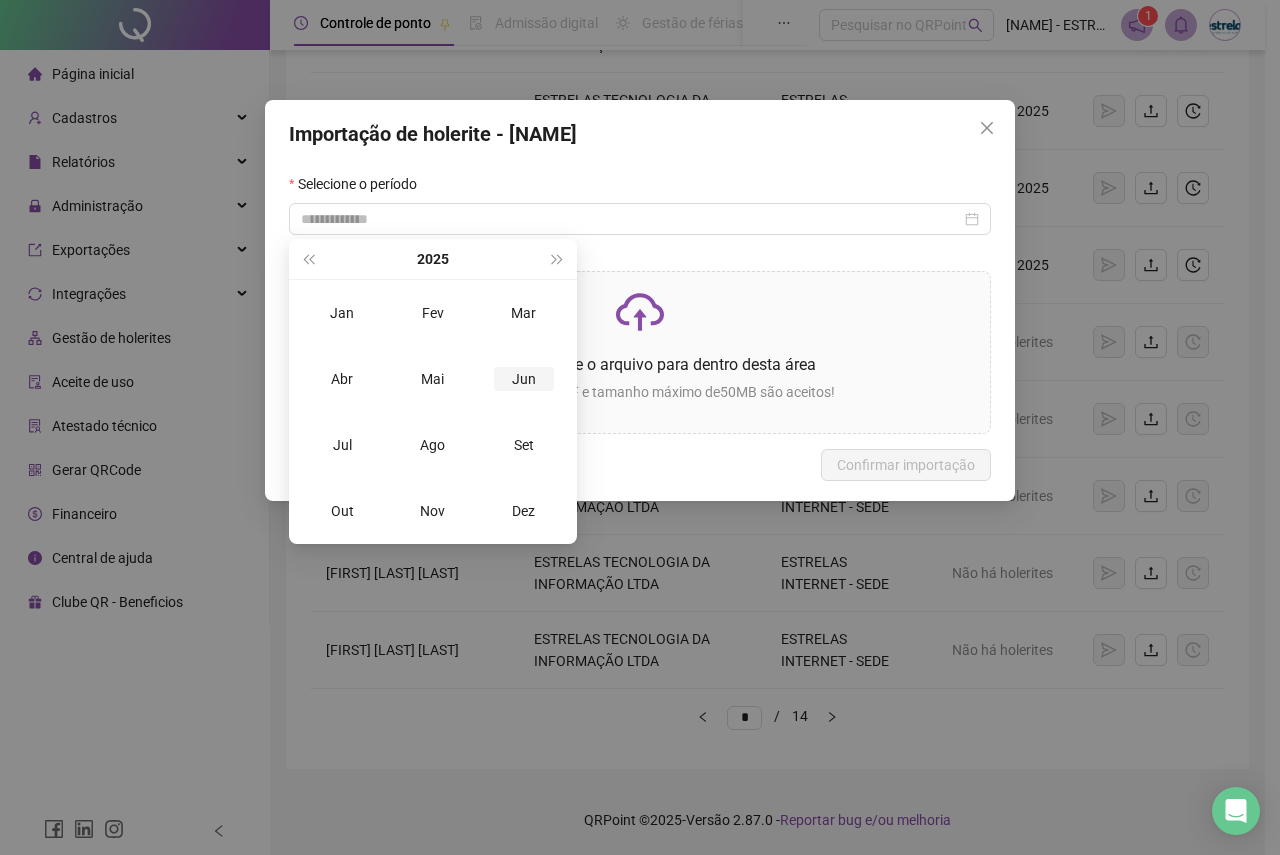 click on "Jun" at bounding box center (524, 379) 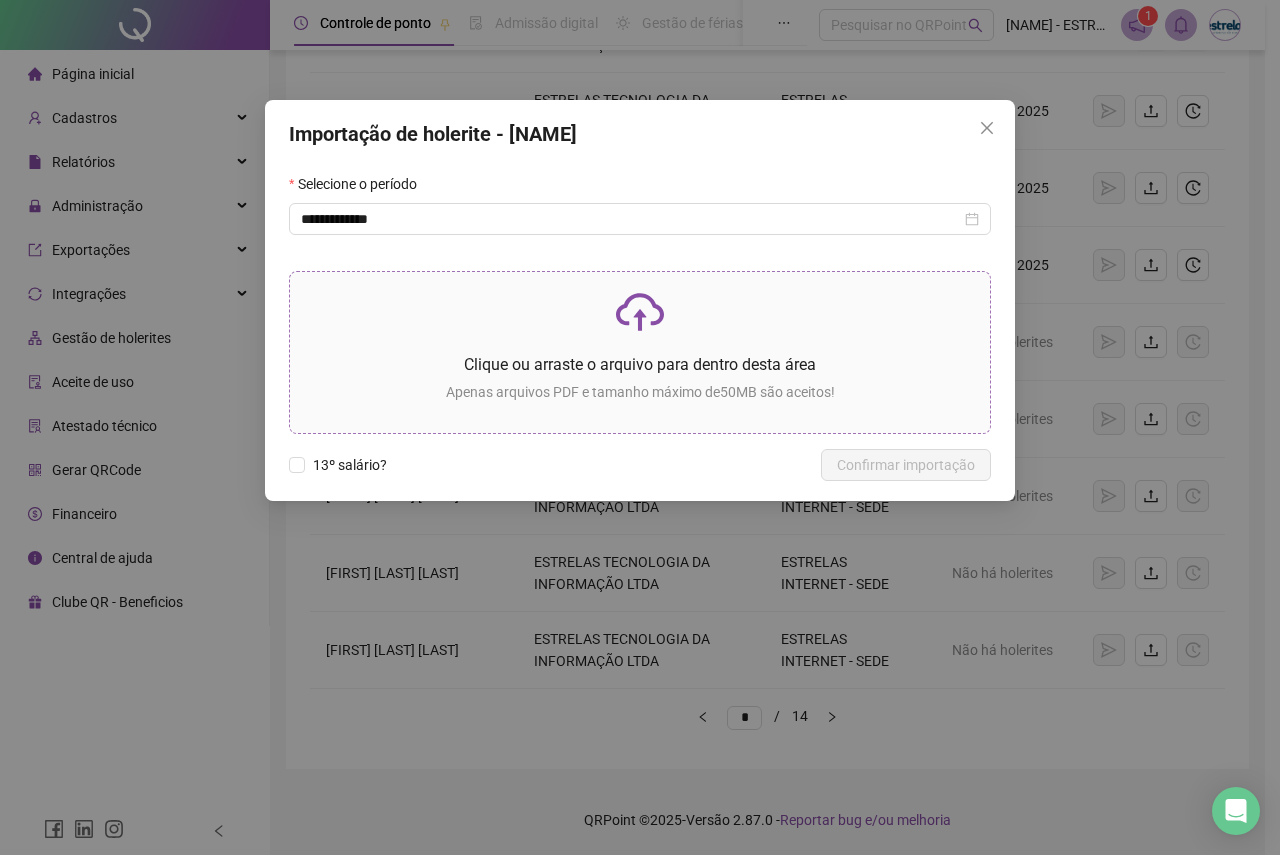 click 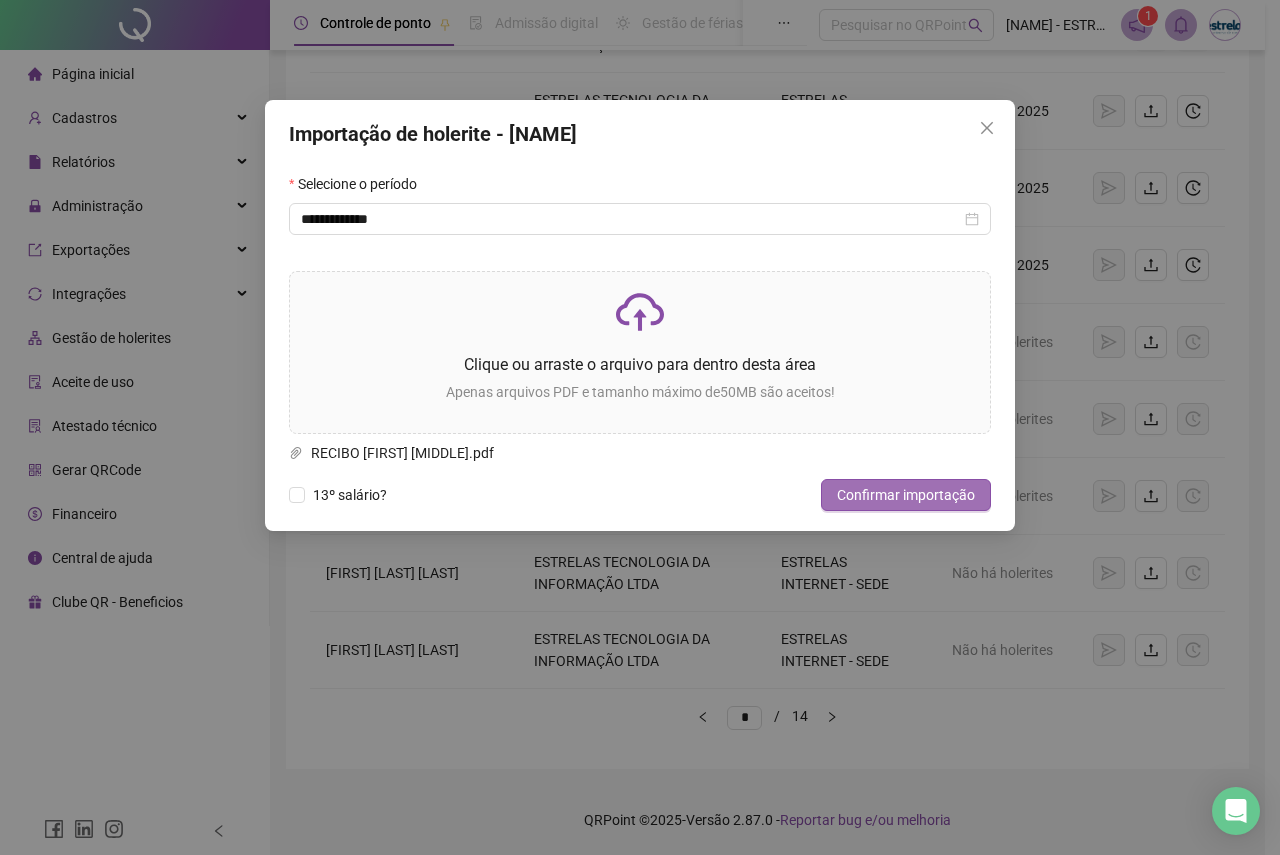 click on "Confirmar importação" at bounding box center [906, 495] 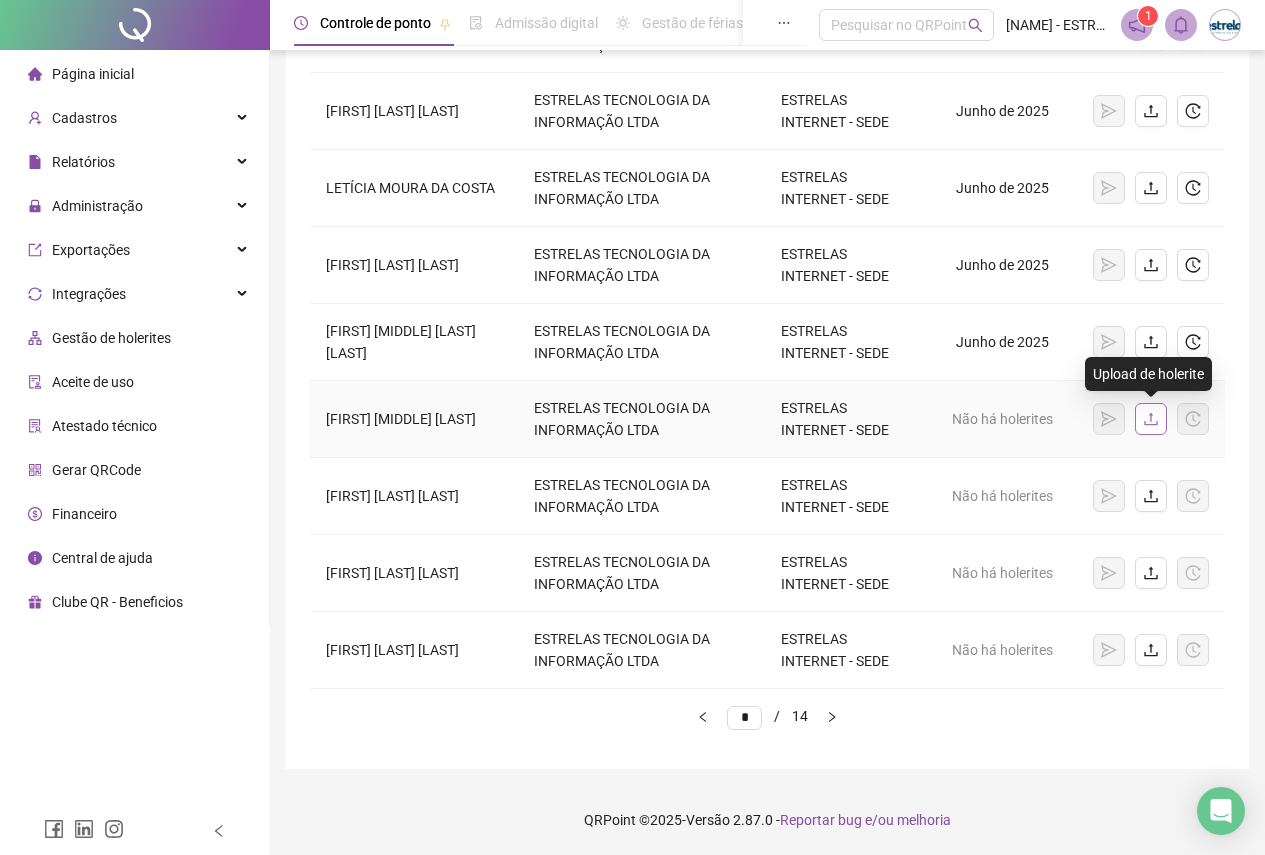 click 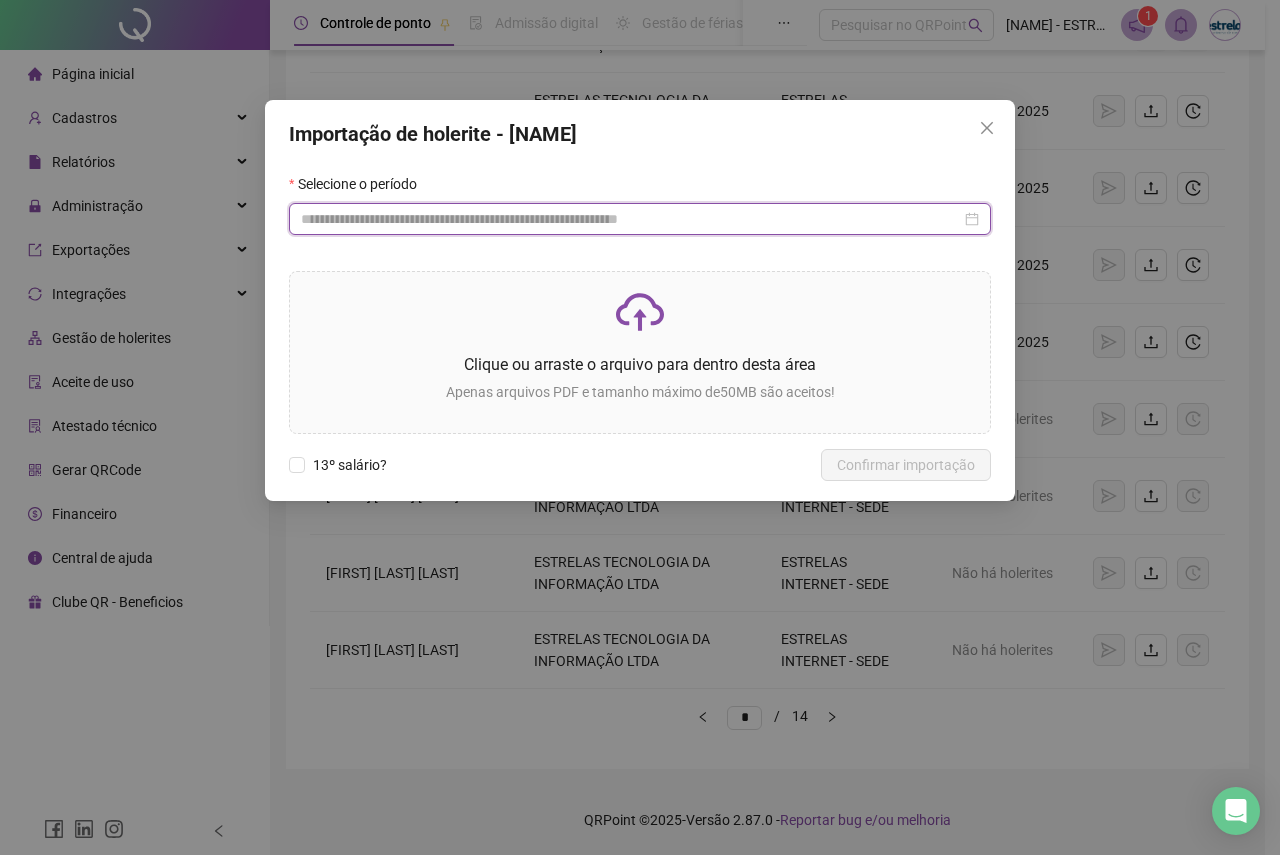 click at bounding box center [631, 219] 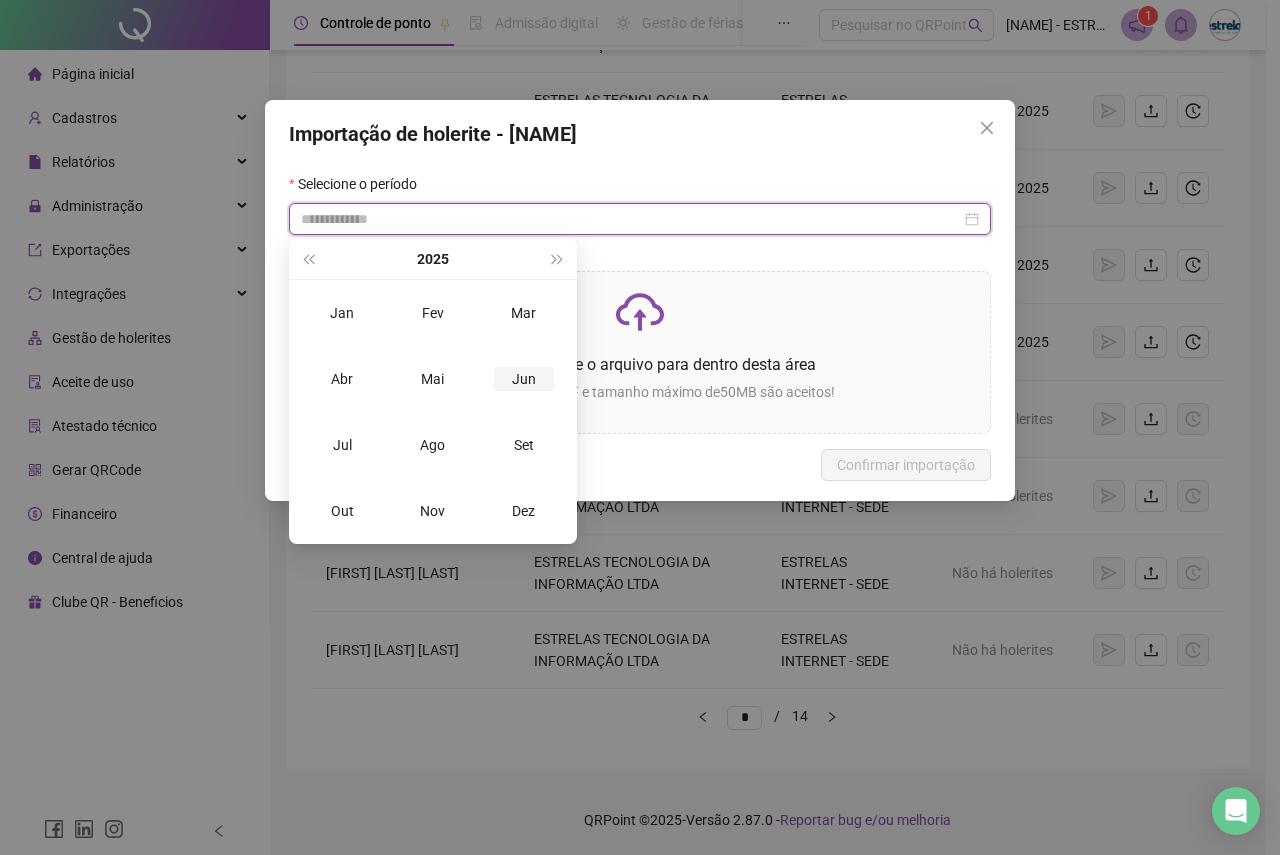 type on "**********" 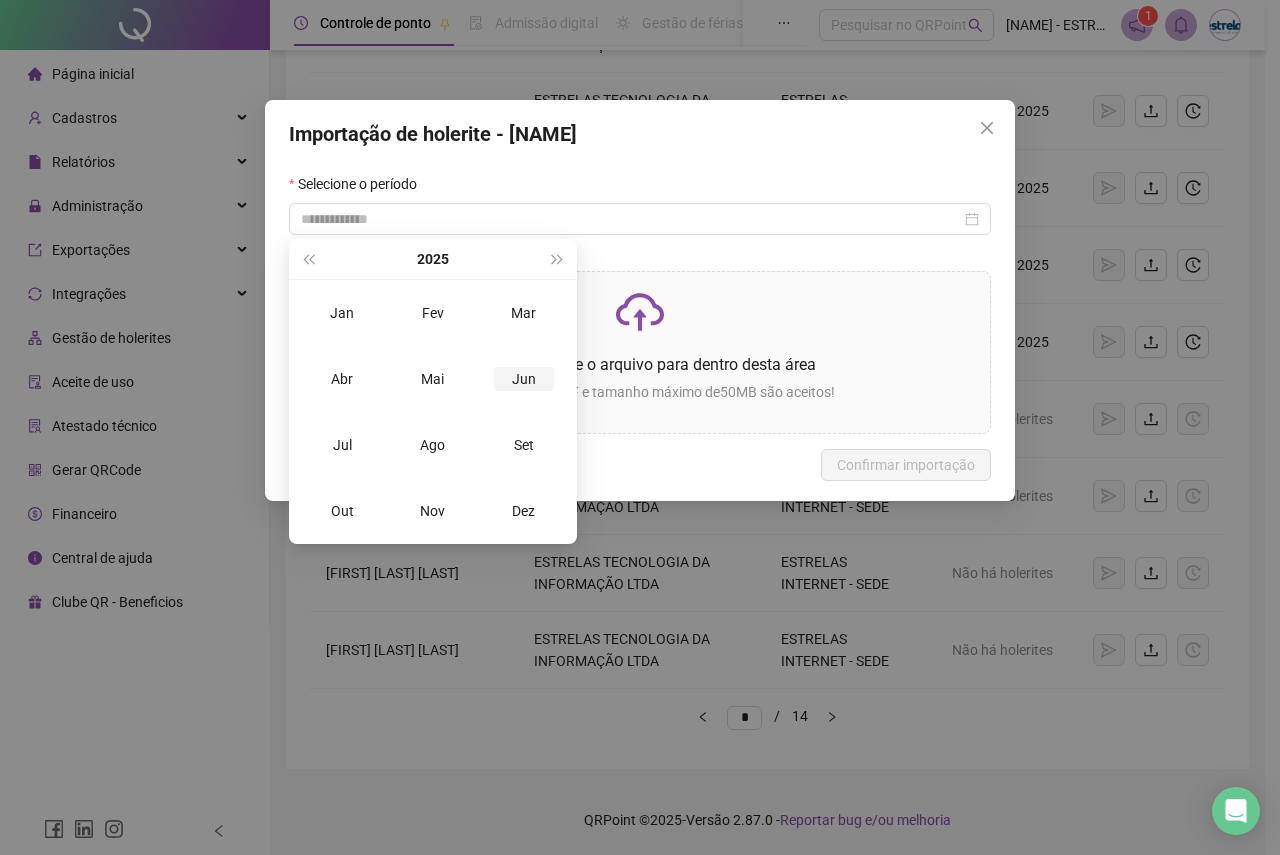 click on "Jun" at bounding box center (524, 379) 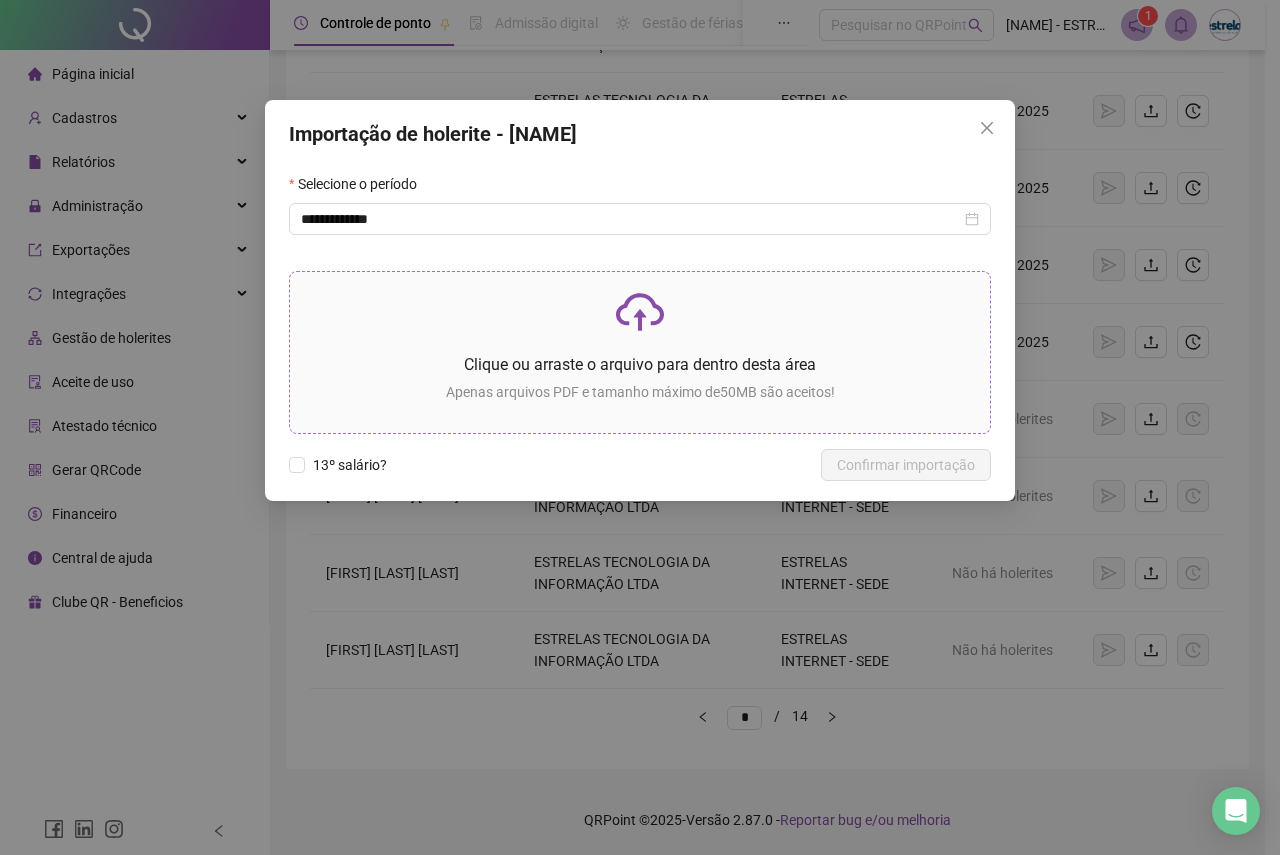click 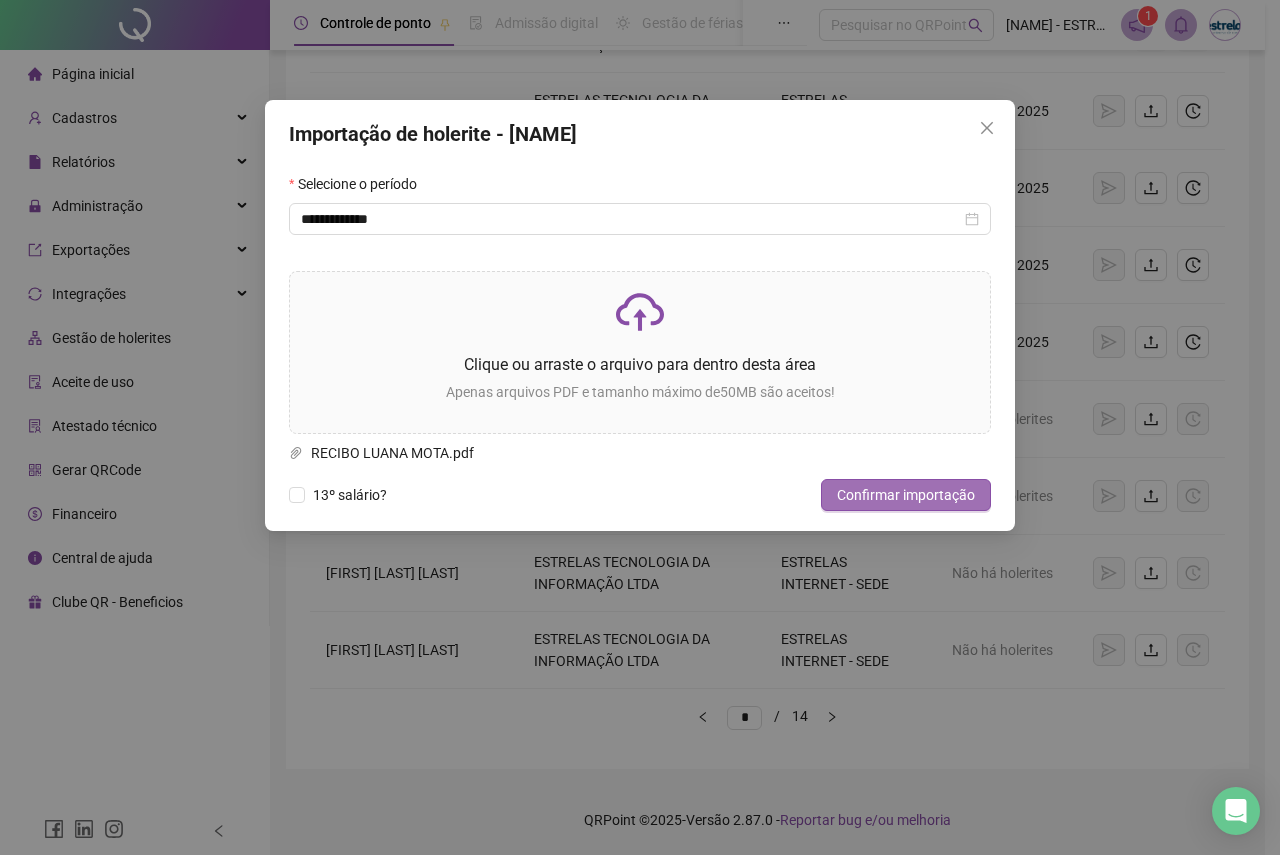 click on "Confirmar importação" at bounding box center [906, 495] 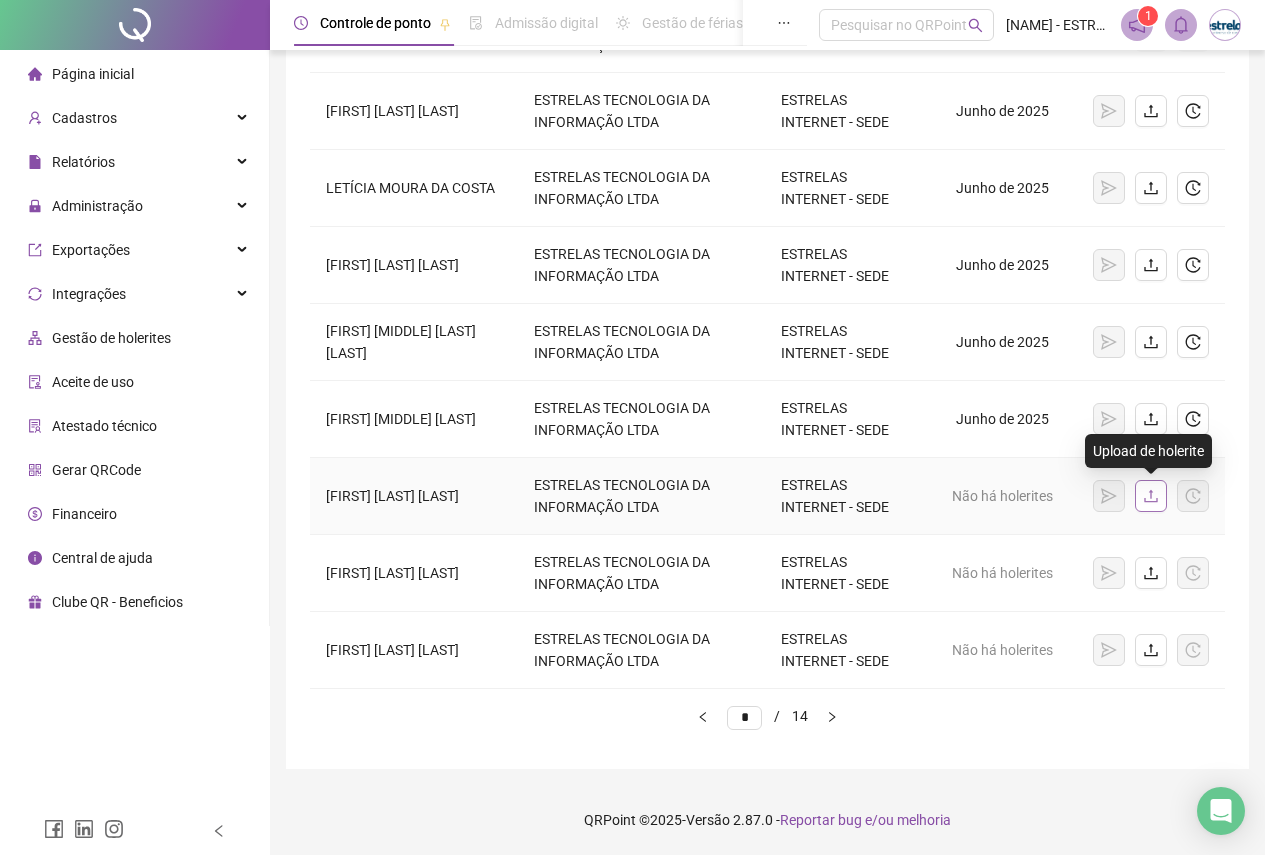 click 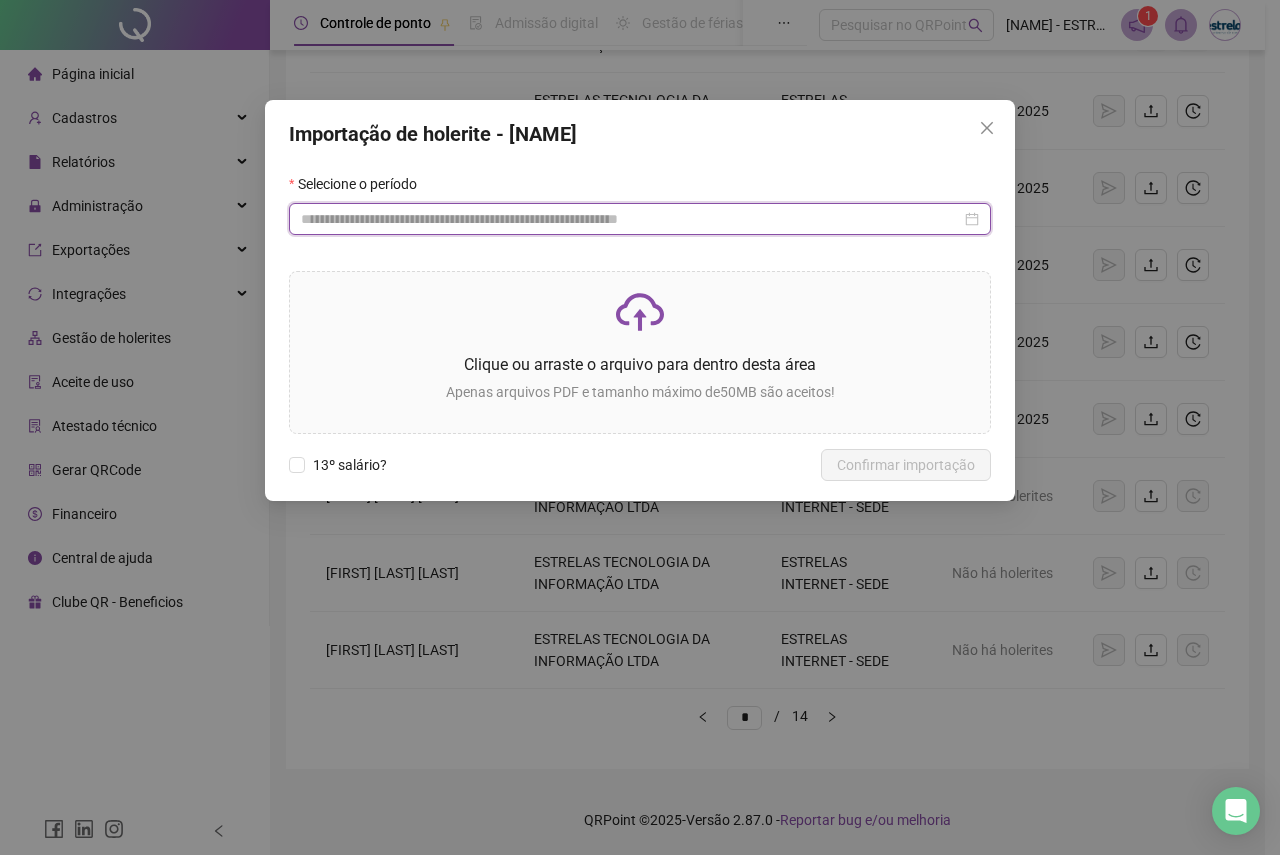 click at bounding box center (631, 219) 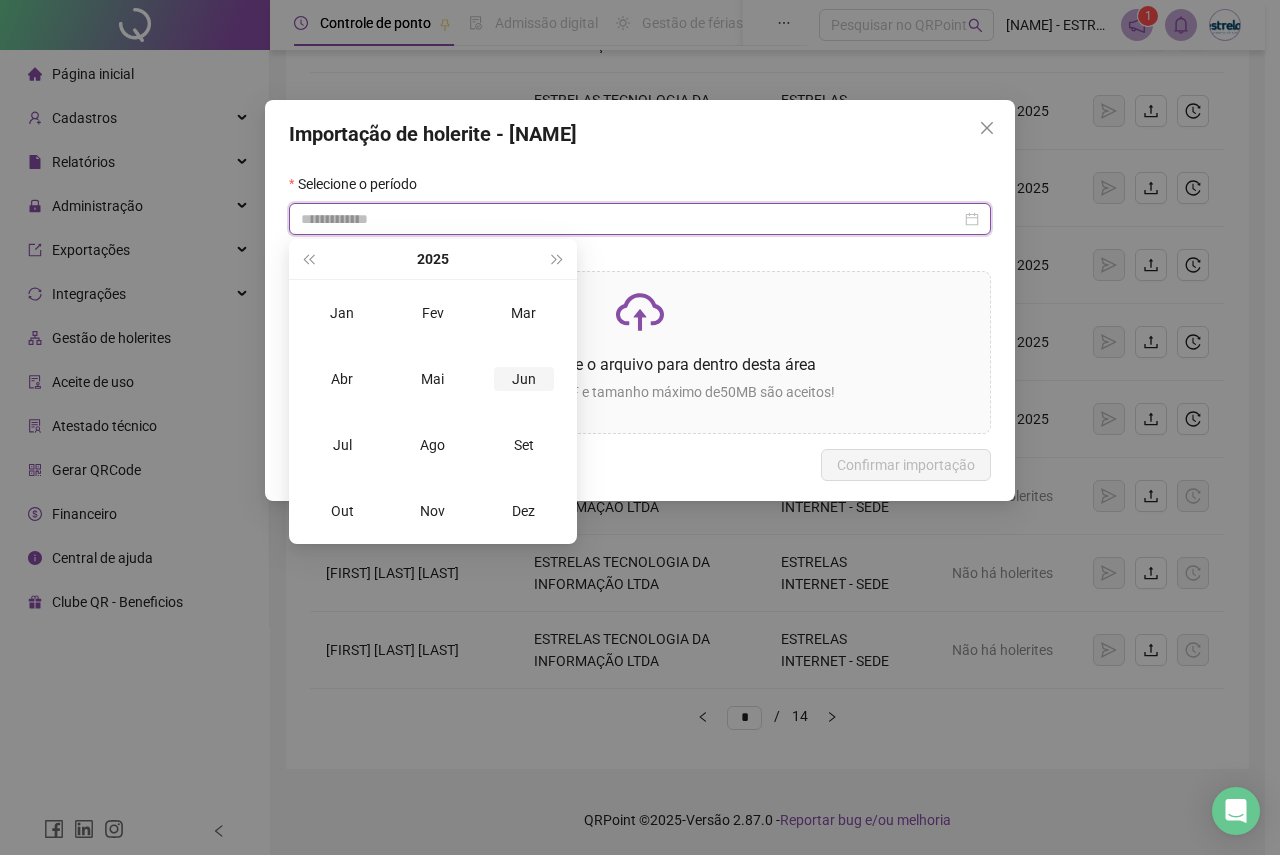 type on "**********" 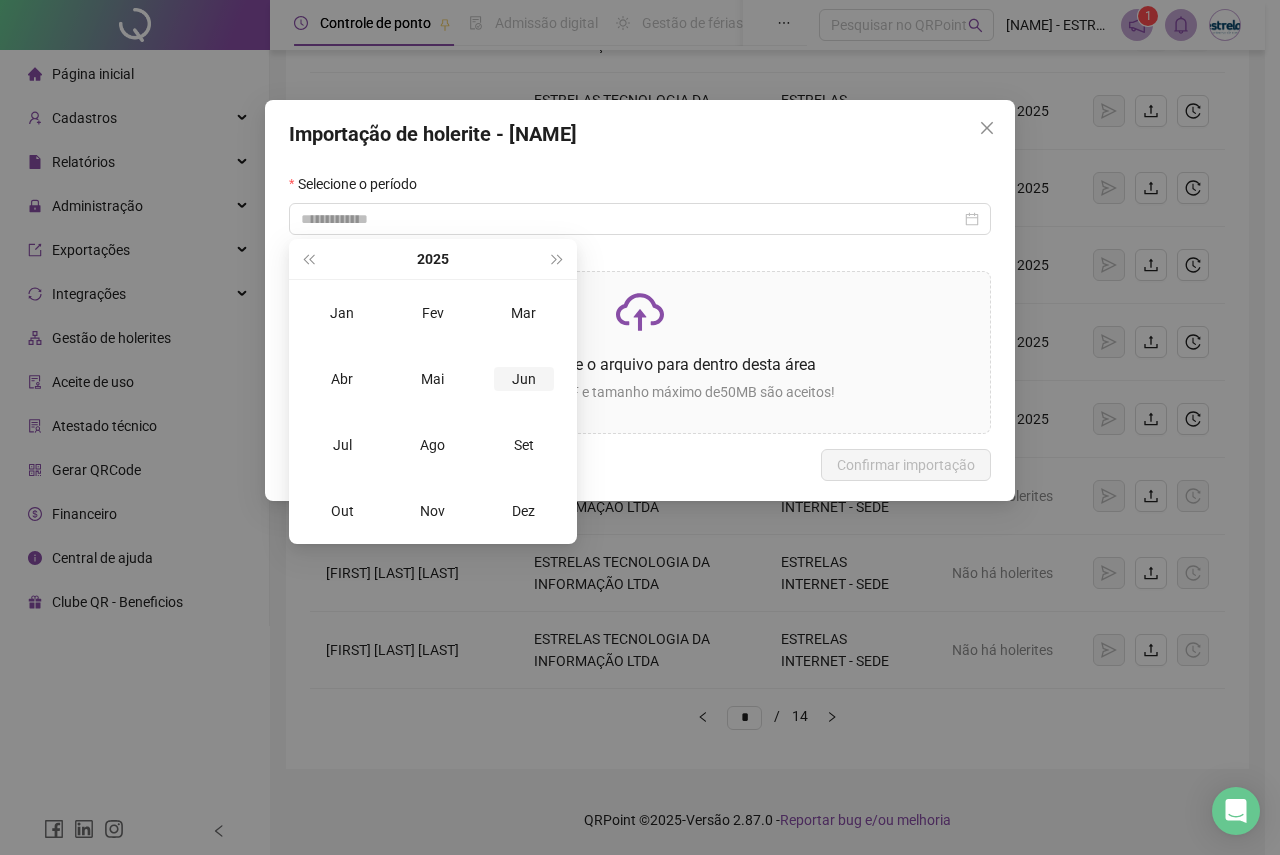 click on "Jun" at bounding box center (524, 379) 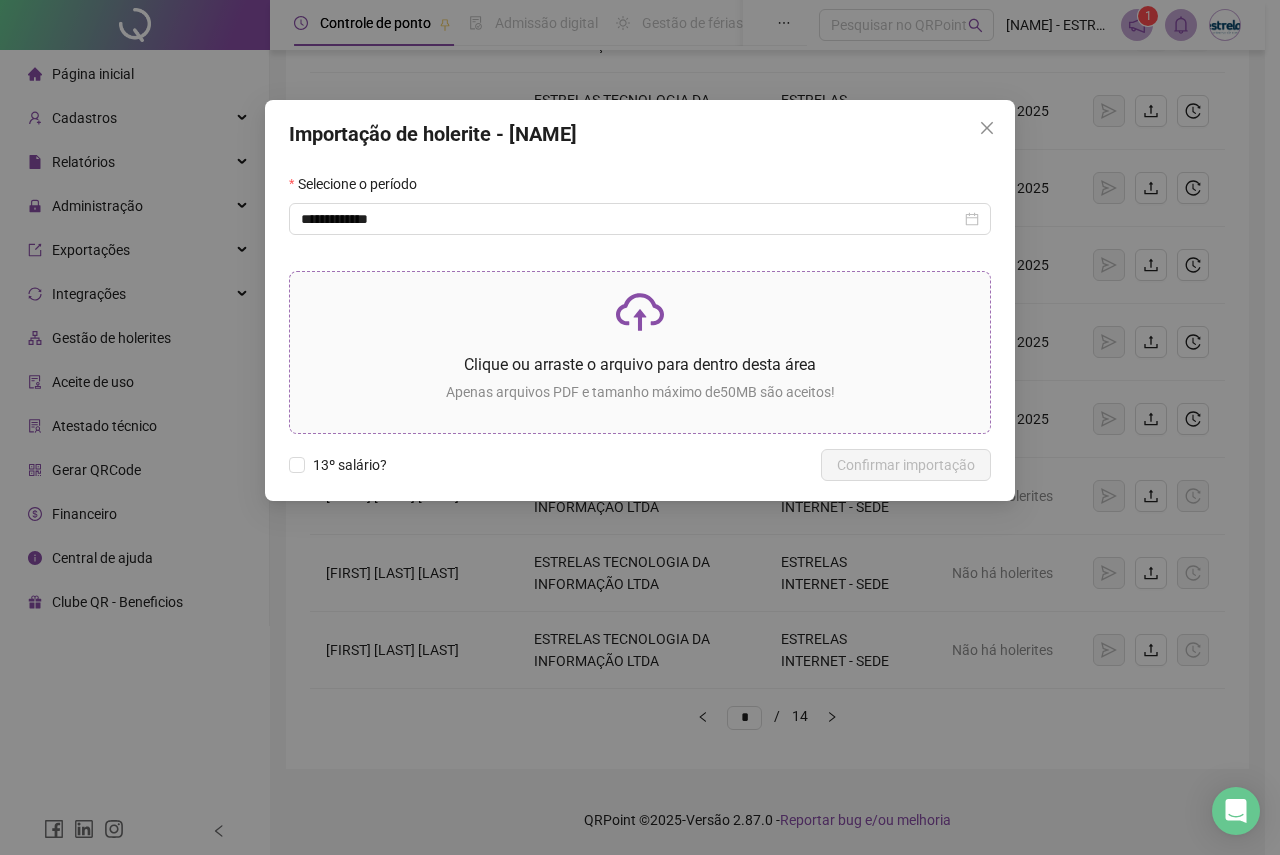 click 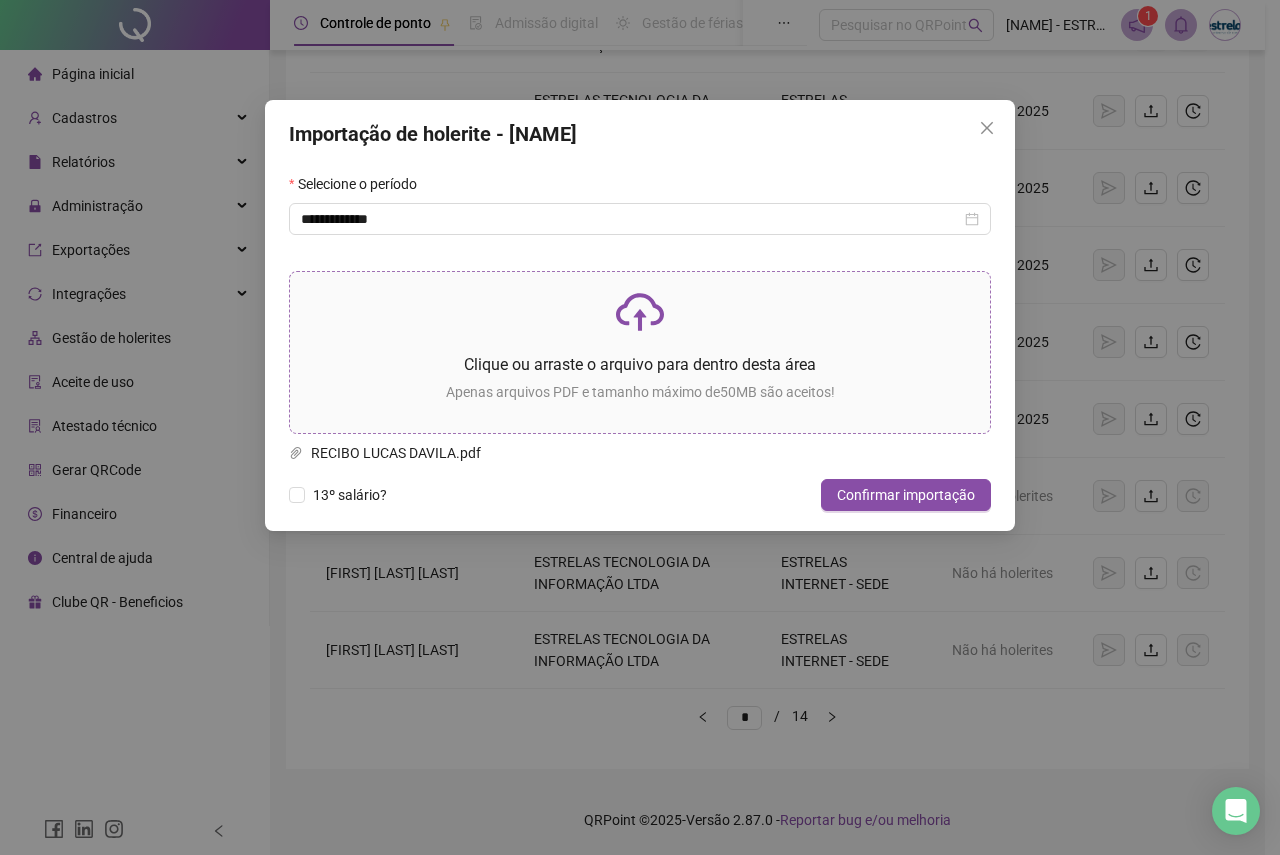 click 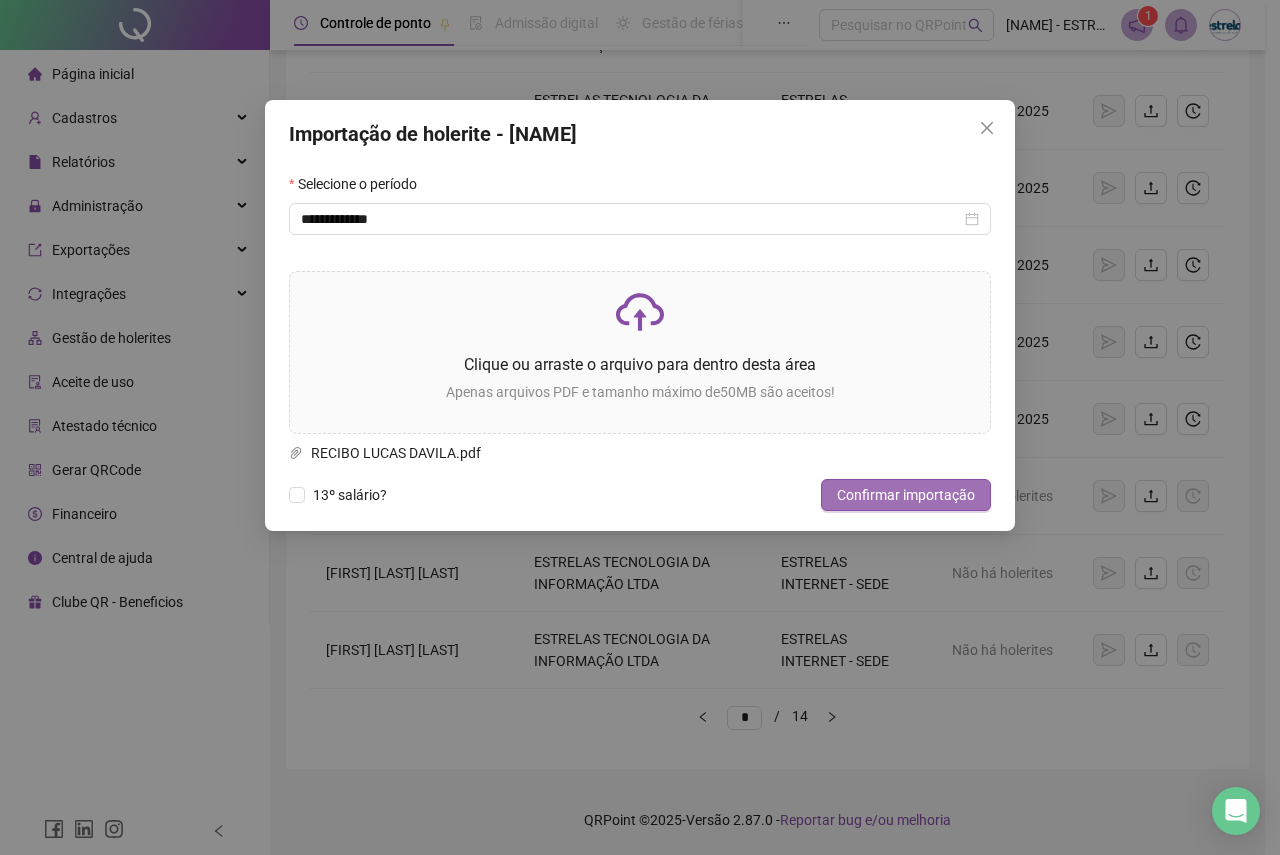 click on "Confirmar importação" at bounding box center (906, 495) 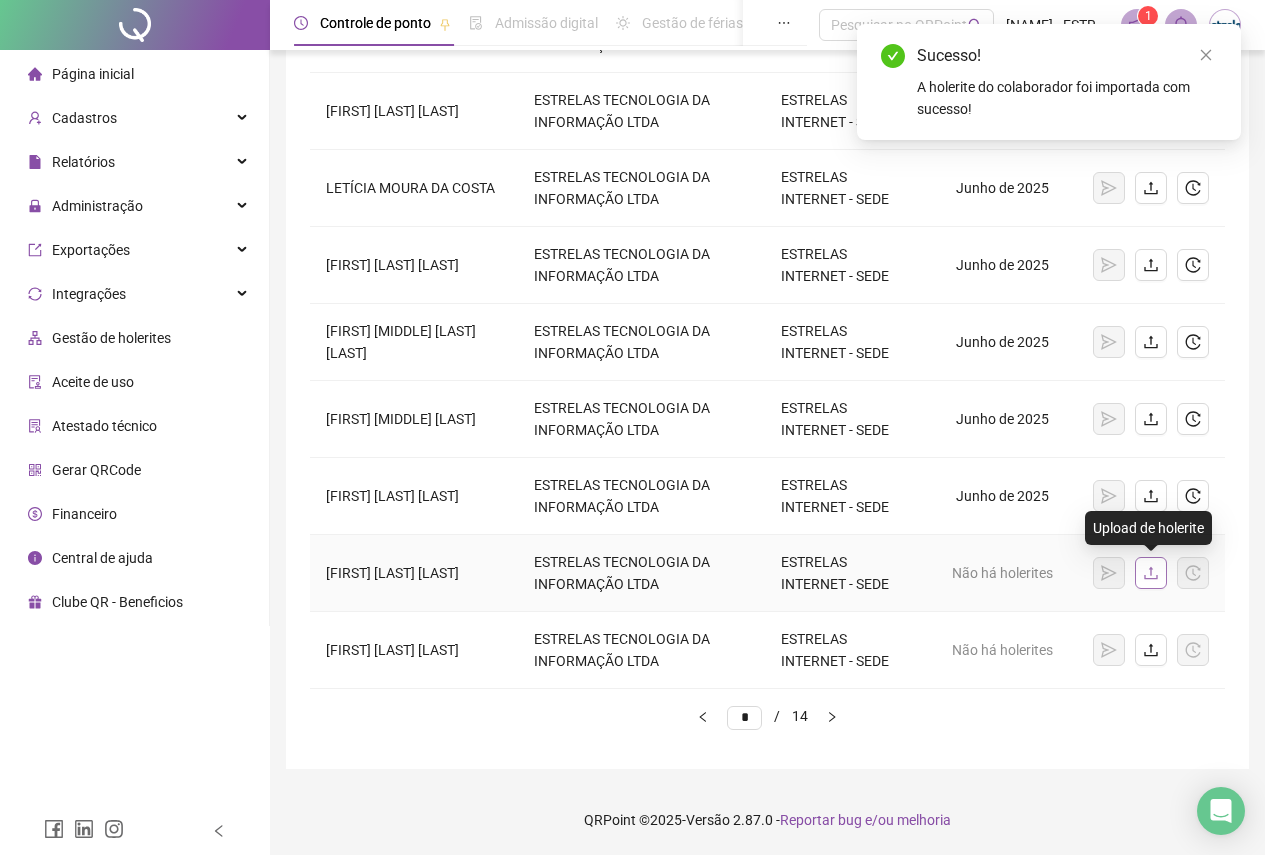 click 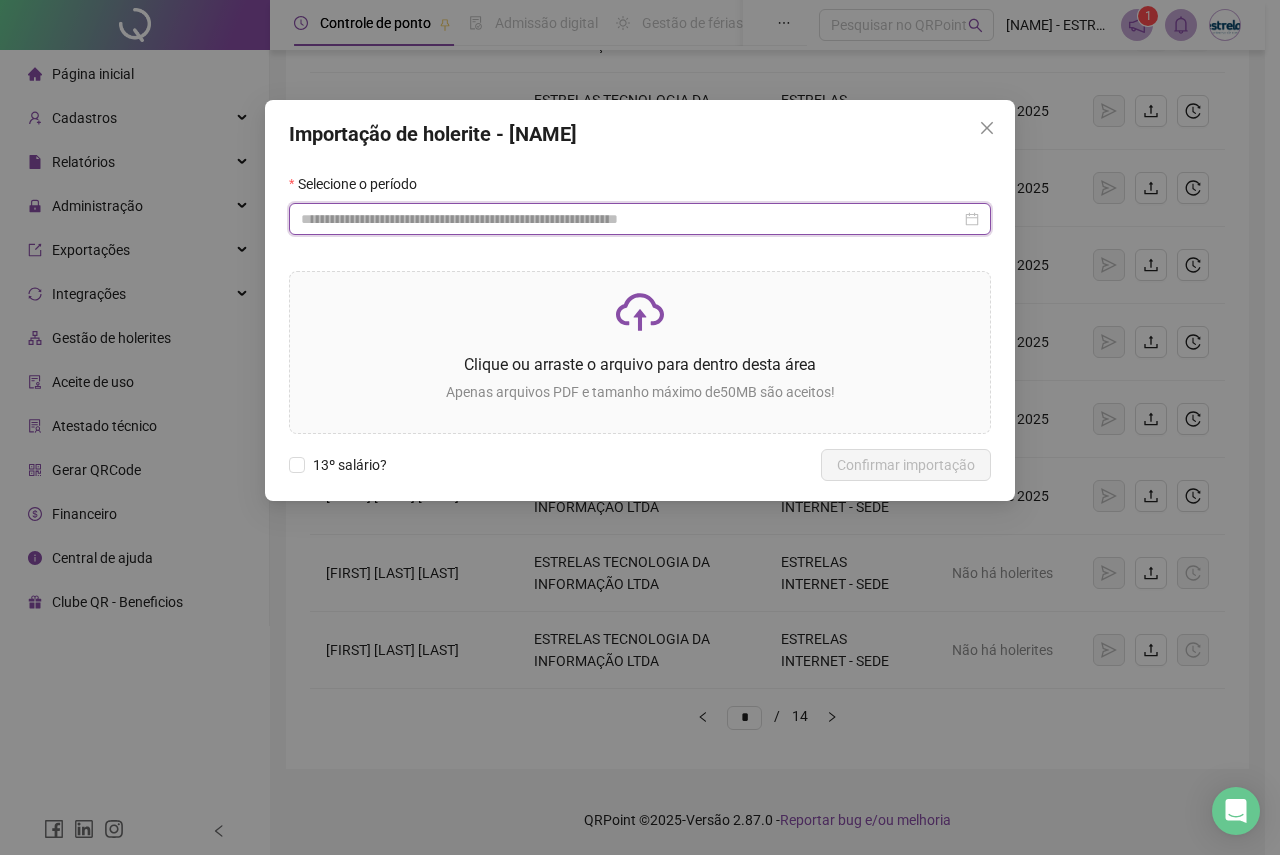 click at bounding box center (631, 219) 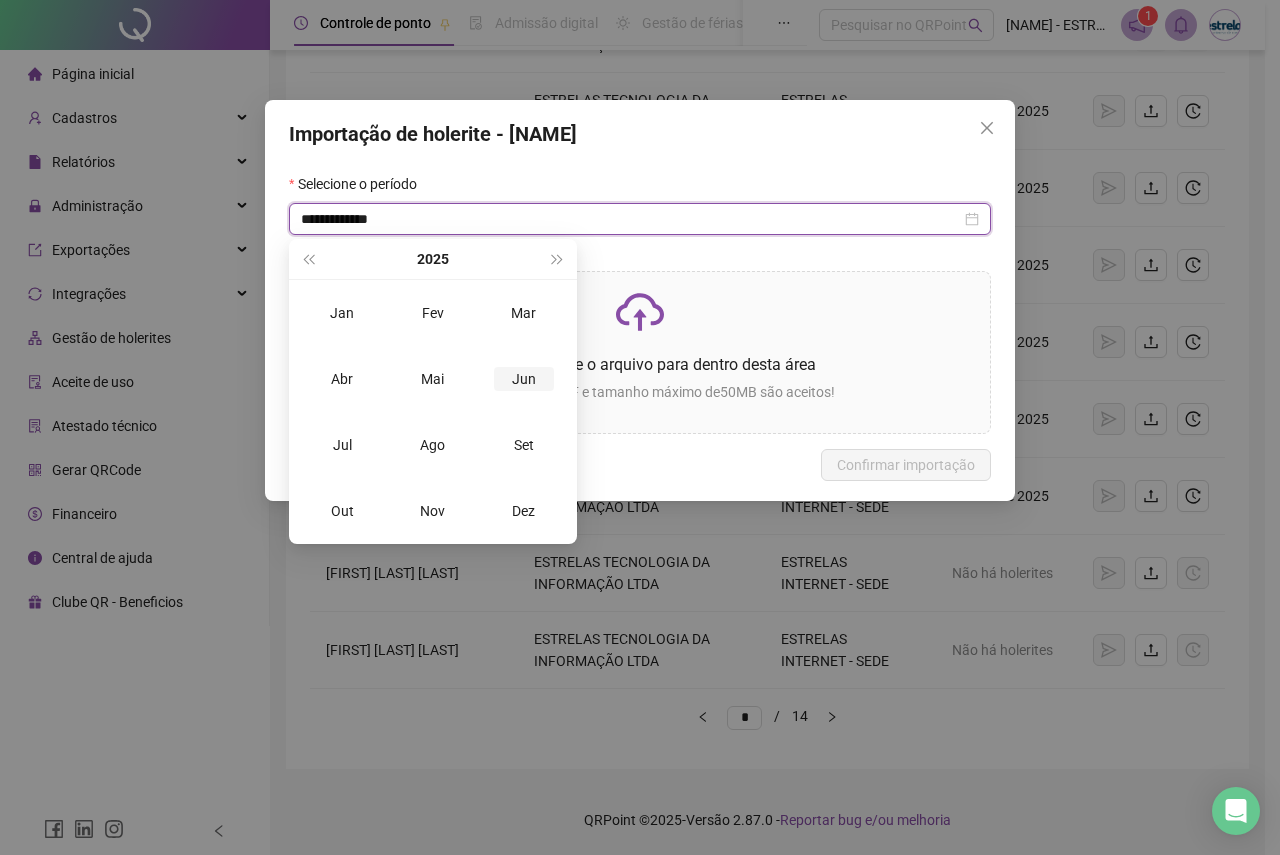 type on "**********" 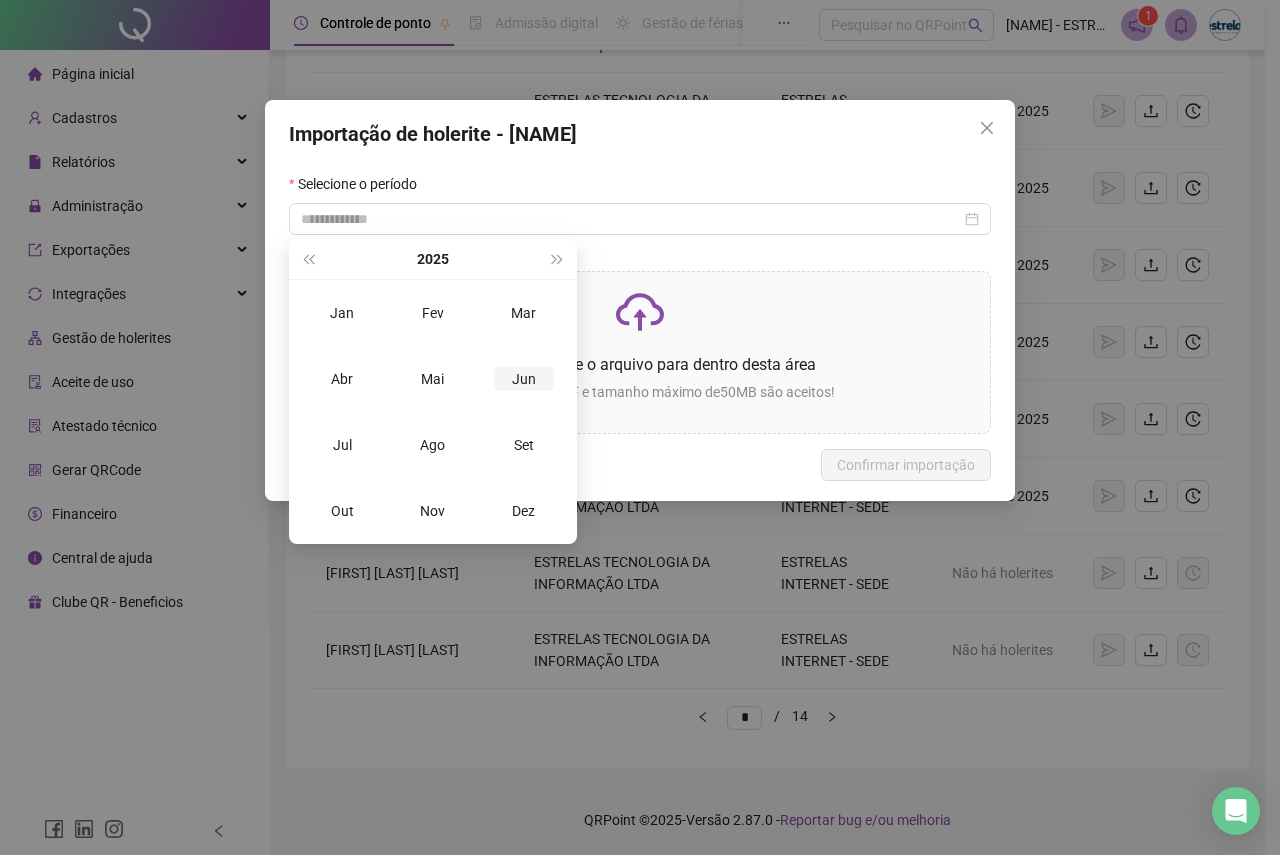 click on "Jun" at bounding box center (524, 379) 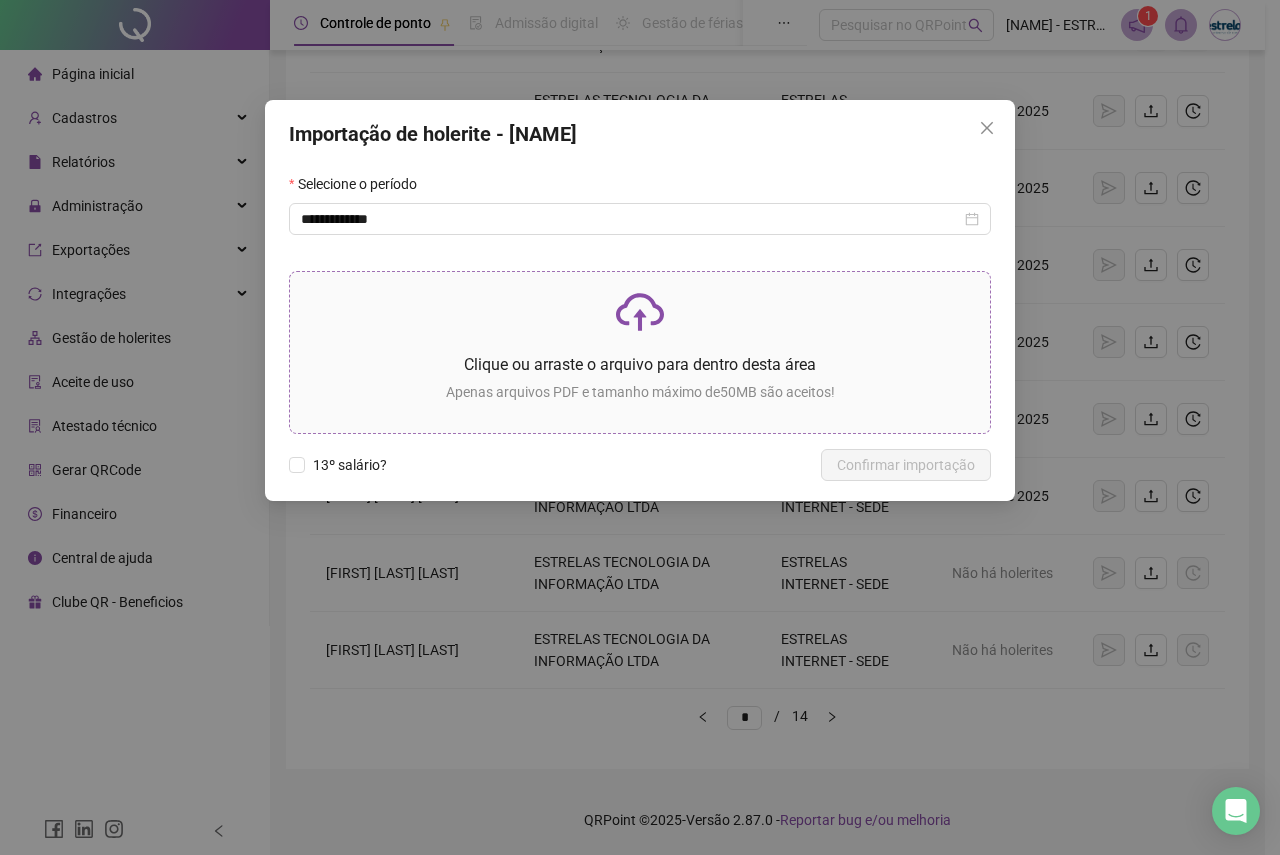 click 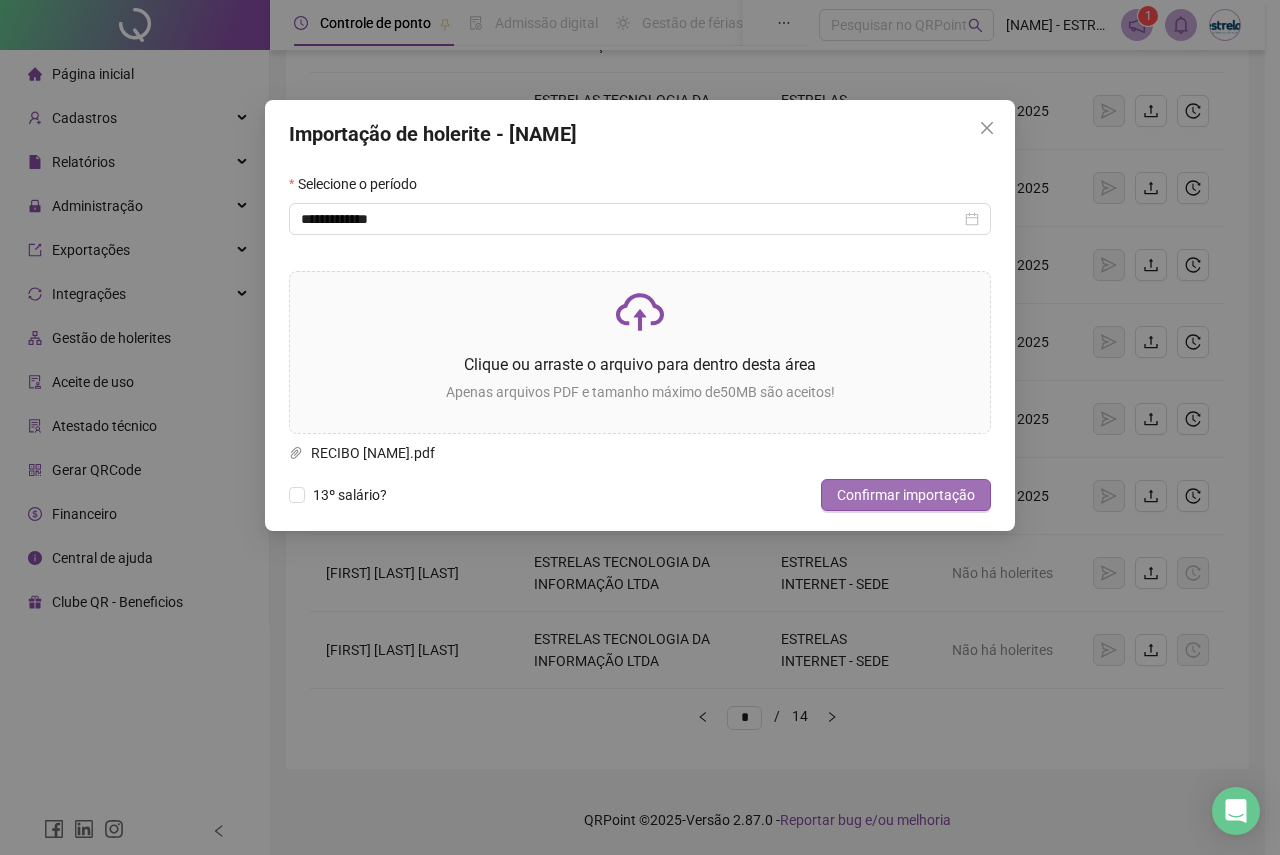 click on "Confirmar importação" at bounding box center [906, 495] 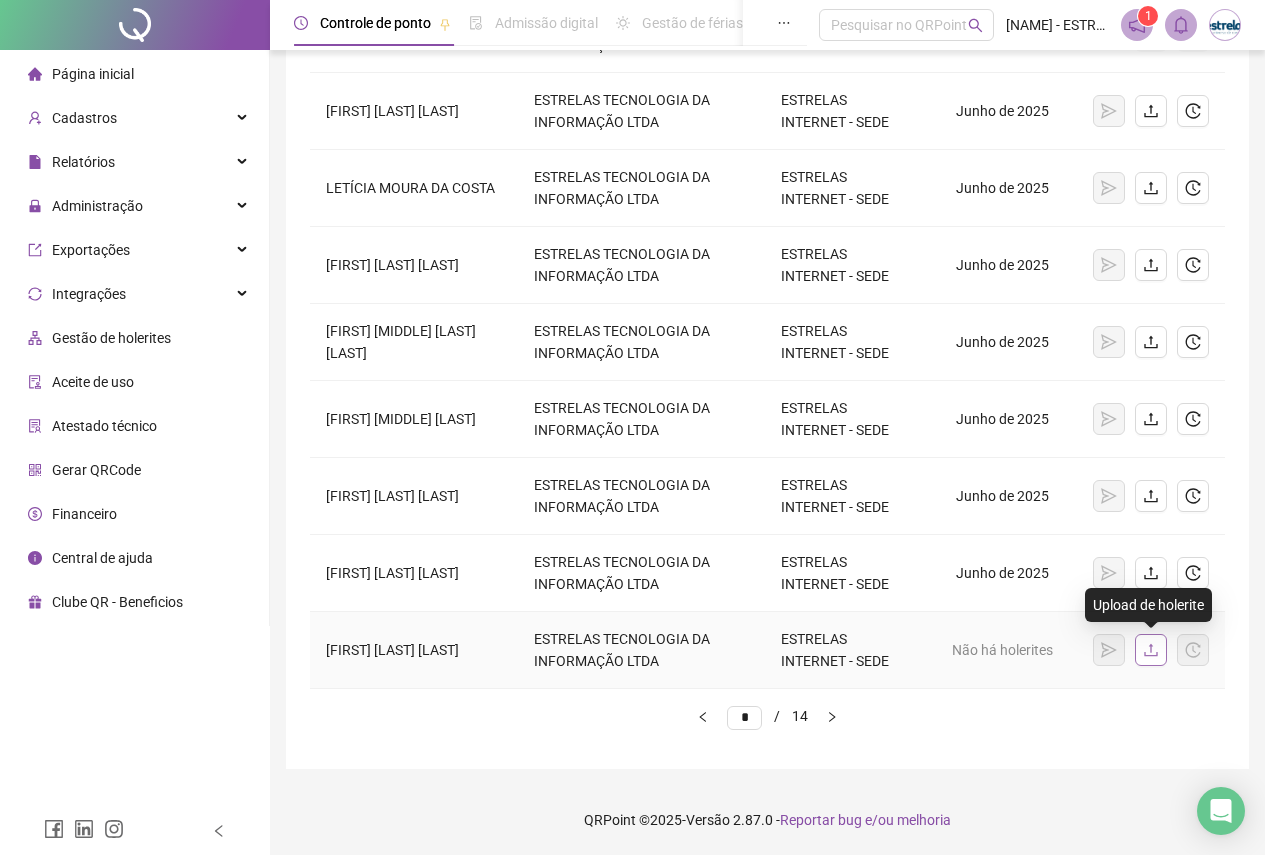 click 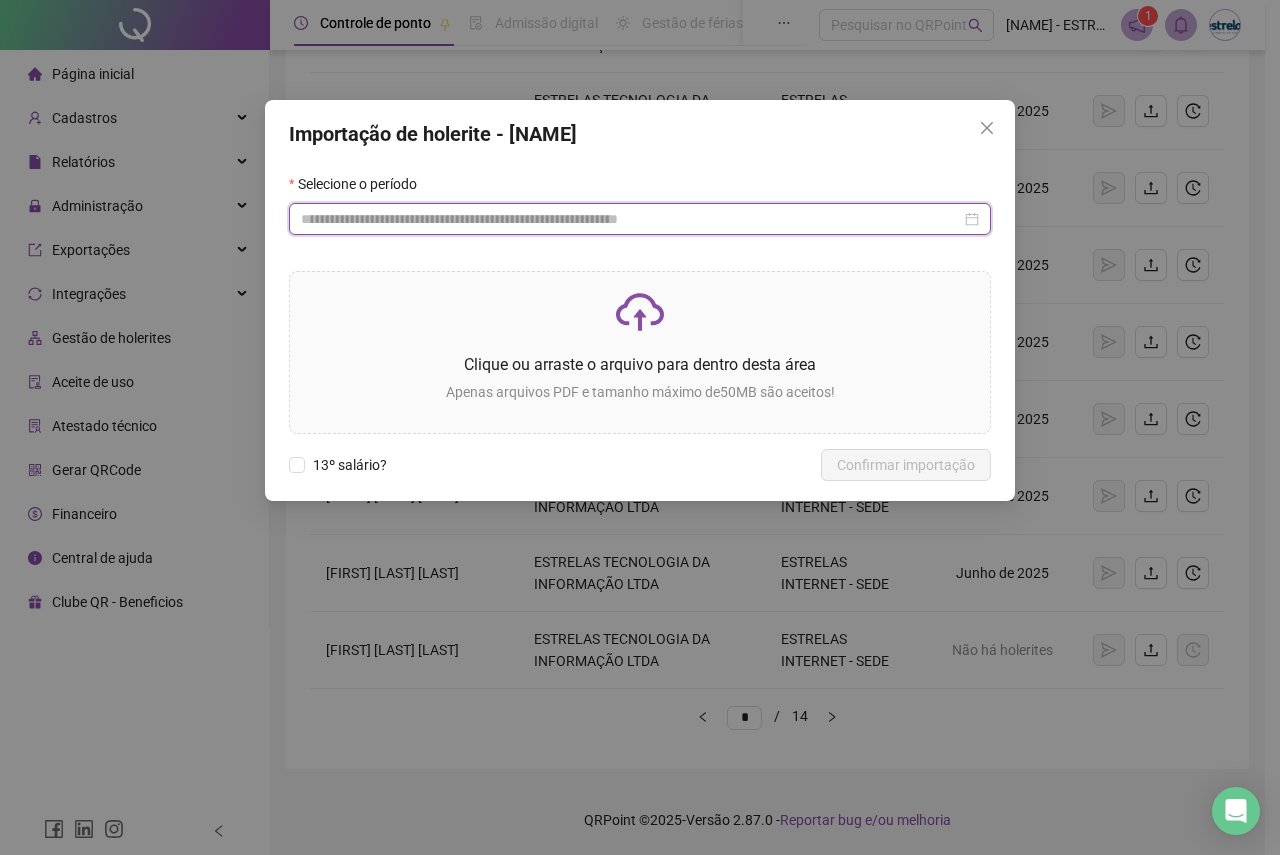click at bounding box center (631, 219) 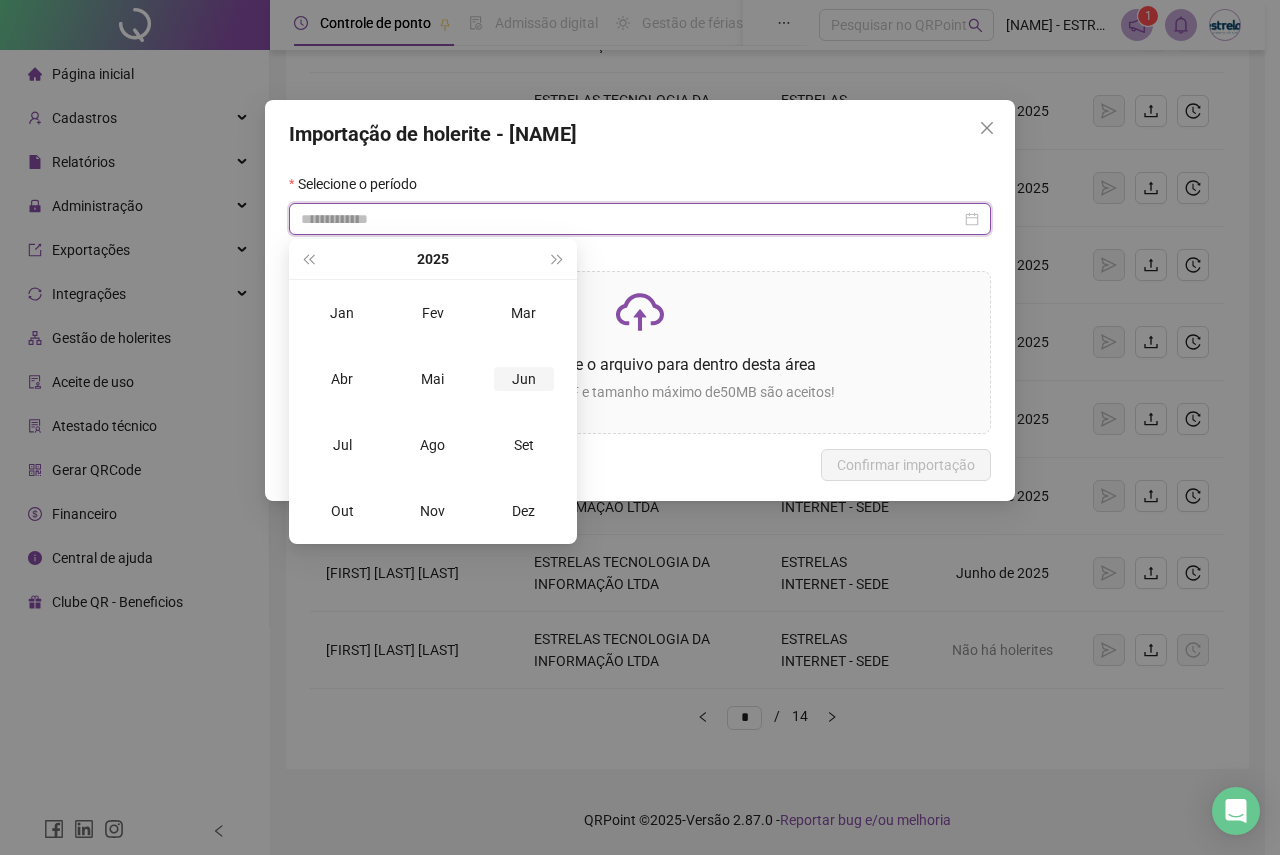 type on "**********" 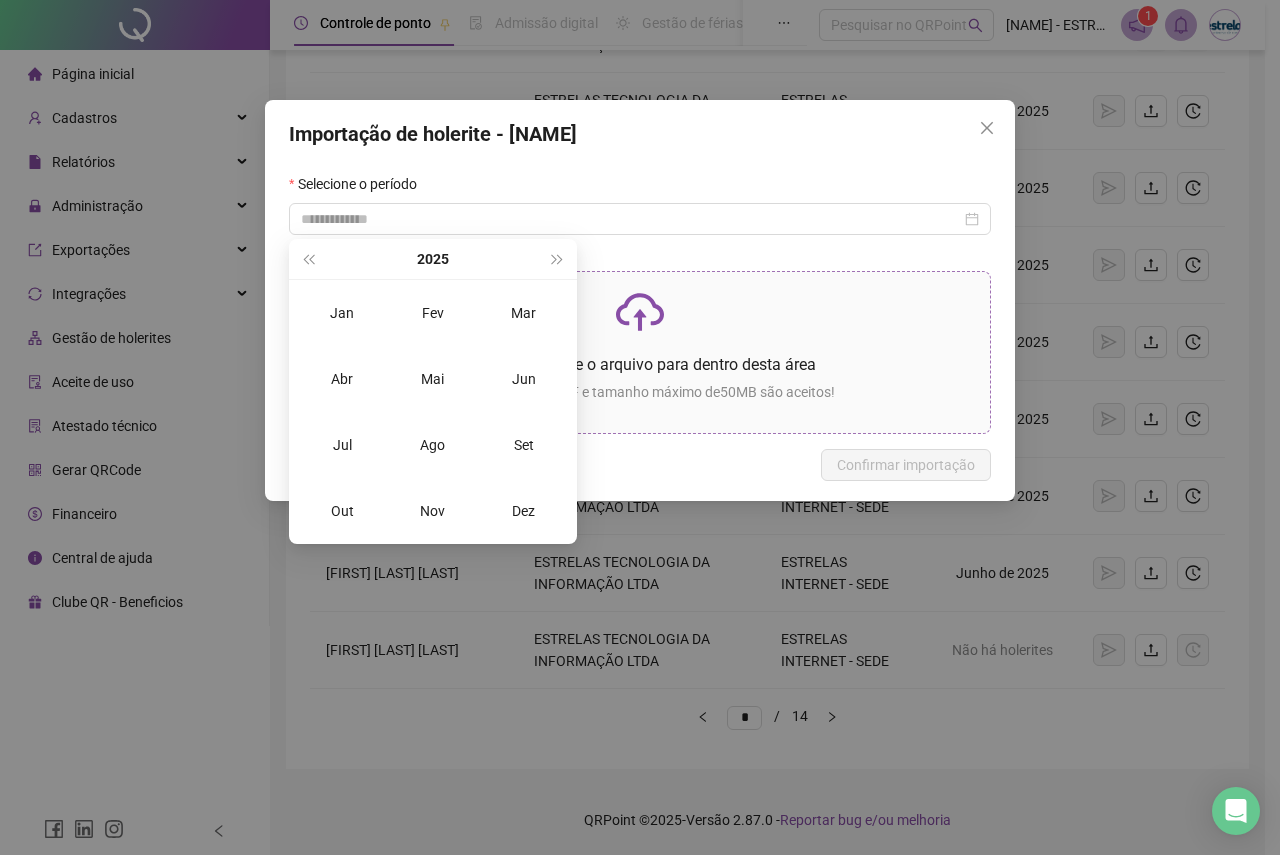 drag, startPoint x: 530, startPoint y: 377, endPoint x: 541, endPoint y: 377, distance: 11 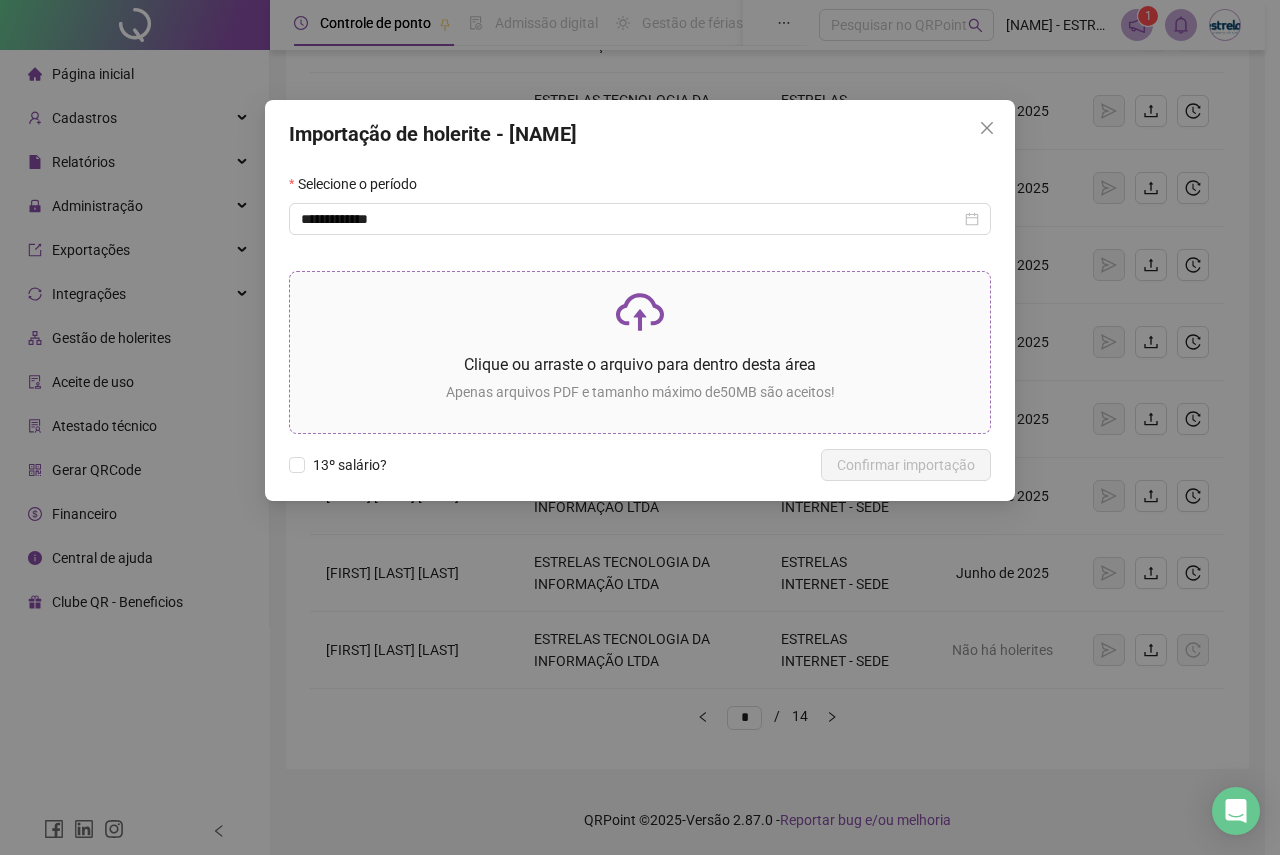 click 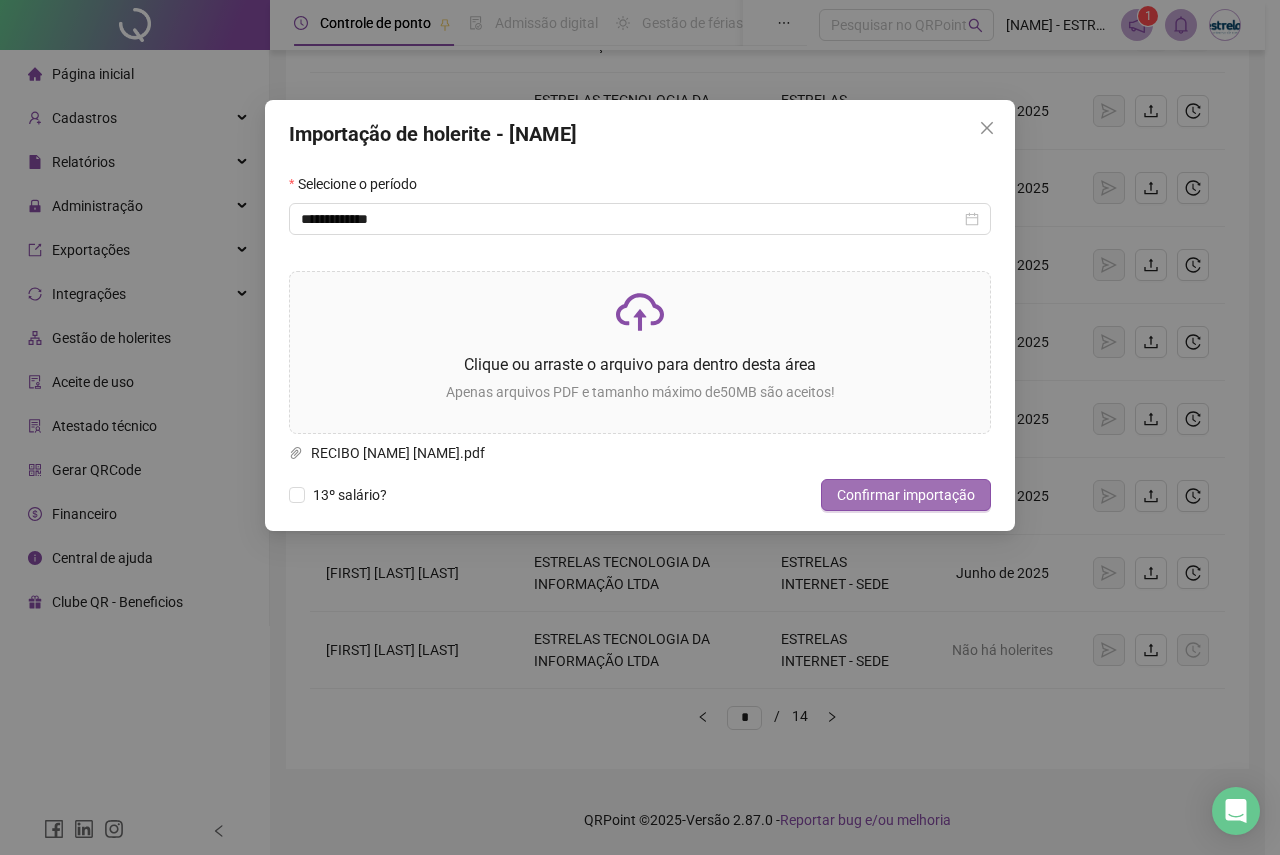 click on "Confirmar importação" at bounding box center [906, 495] 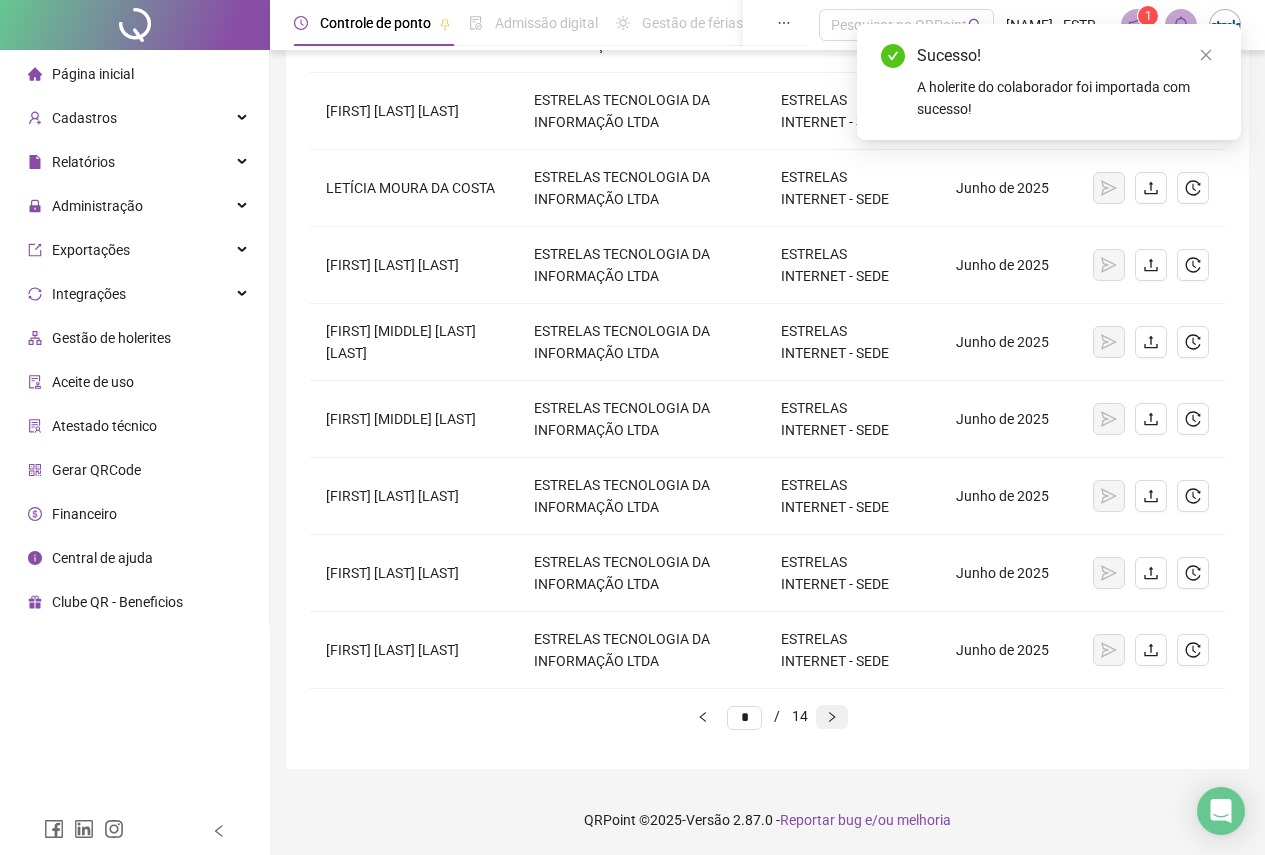 click 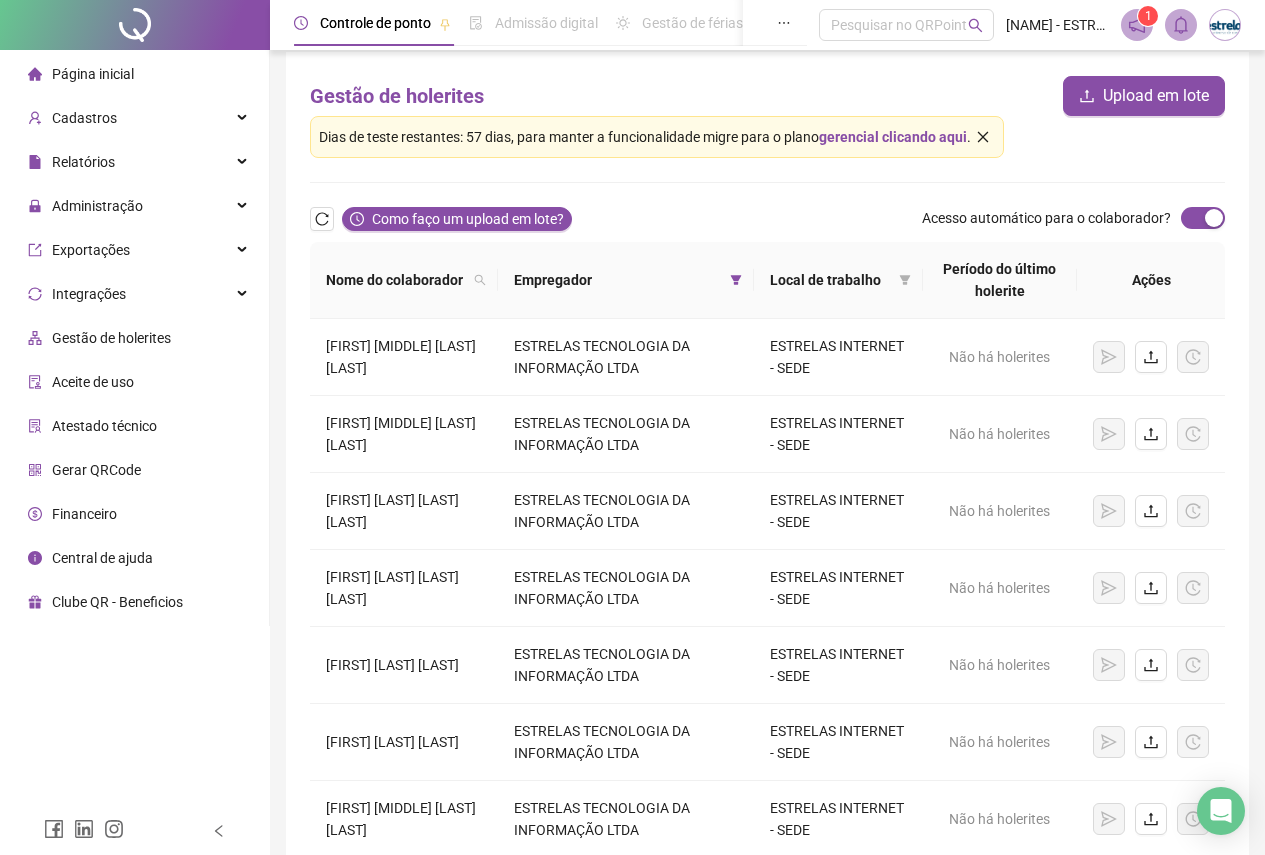 scroll, scrollTop: 0, scrollLeft: 0, axis: both 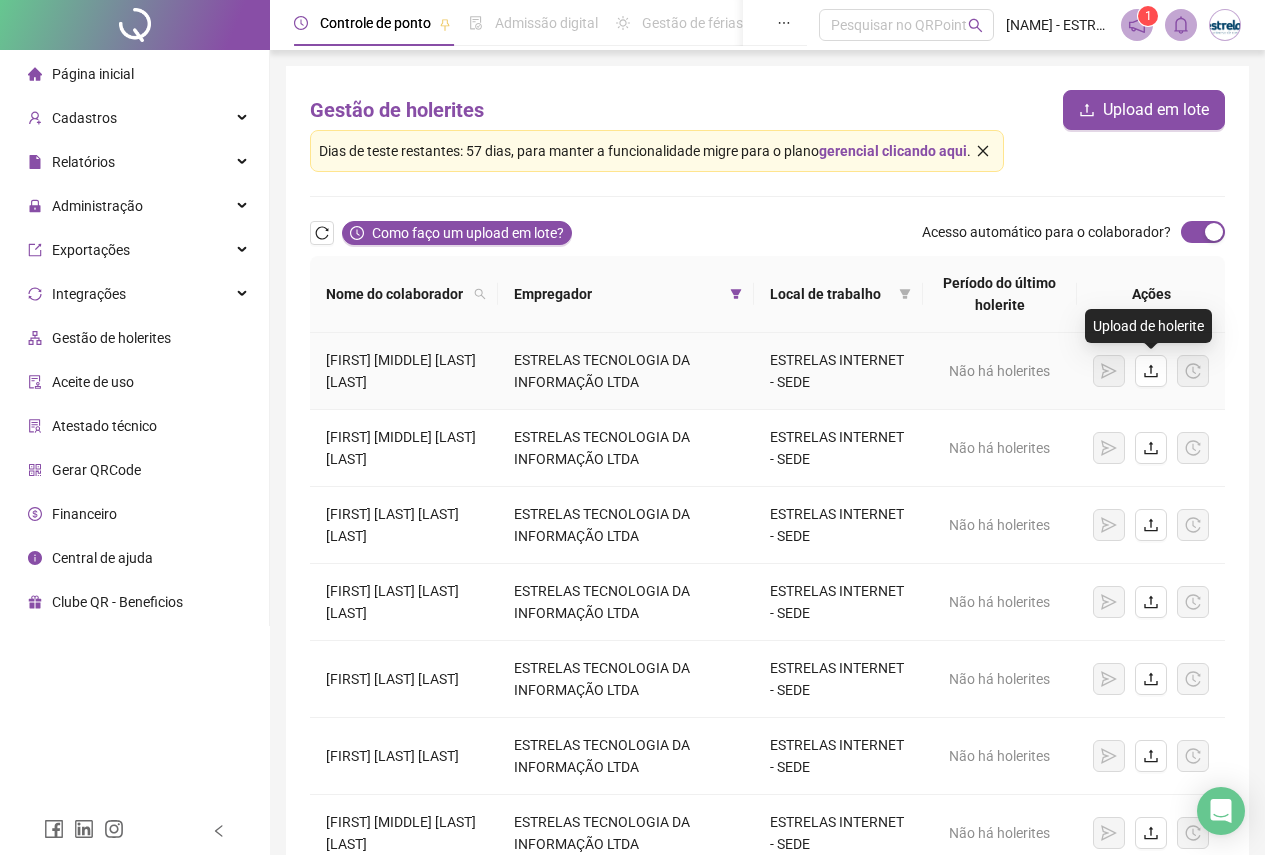 click 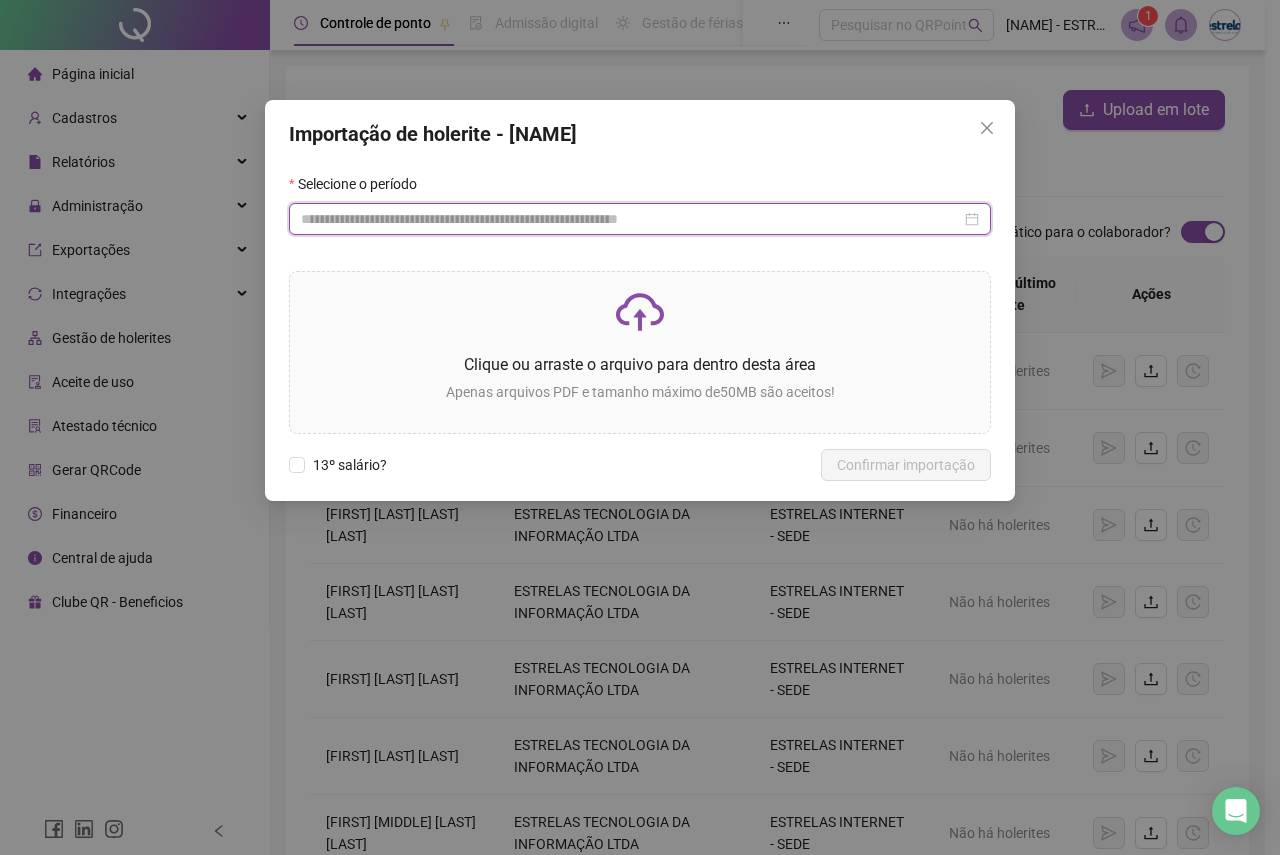 click at bounding box center [631, 219] 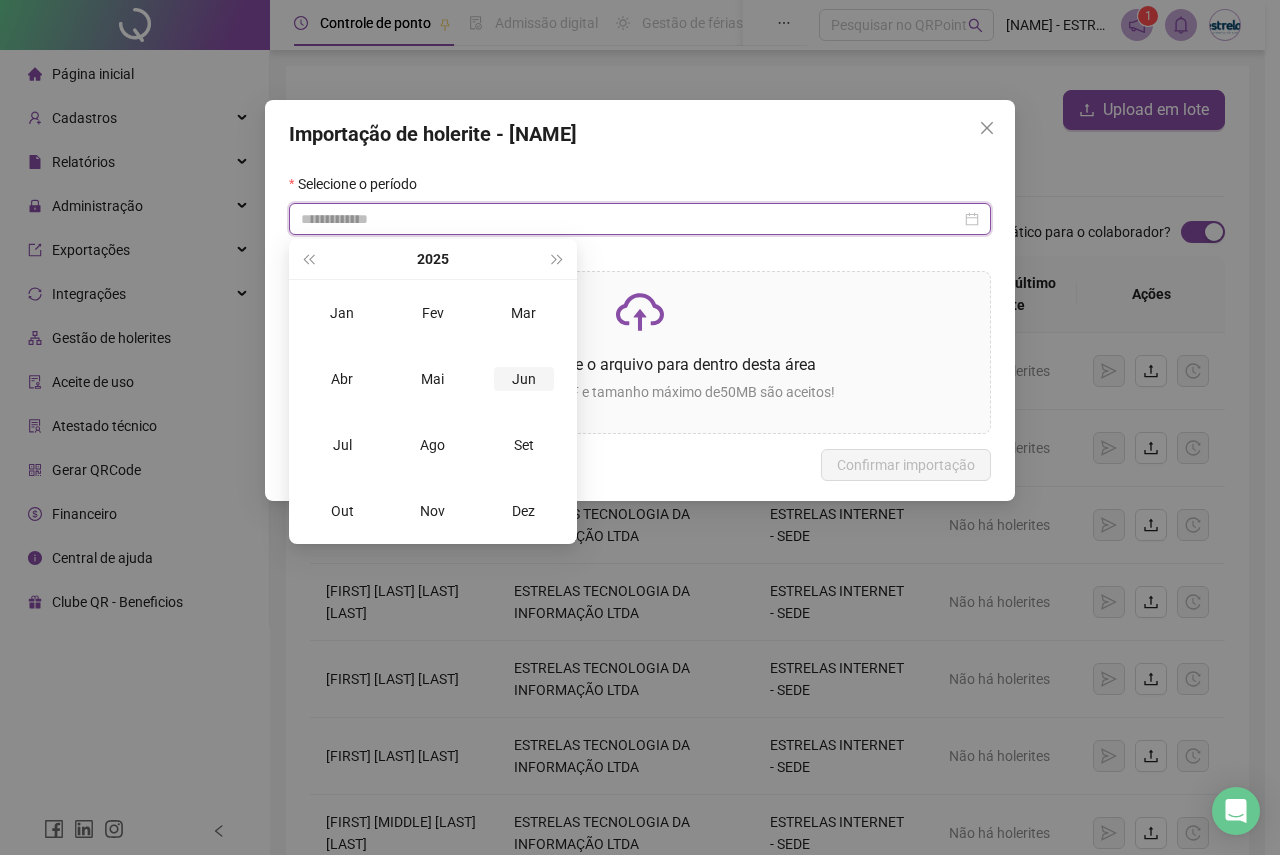 type on "**********" 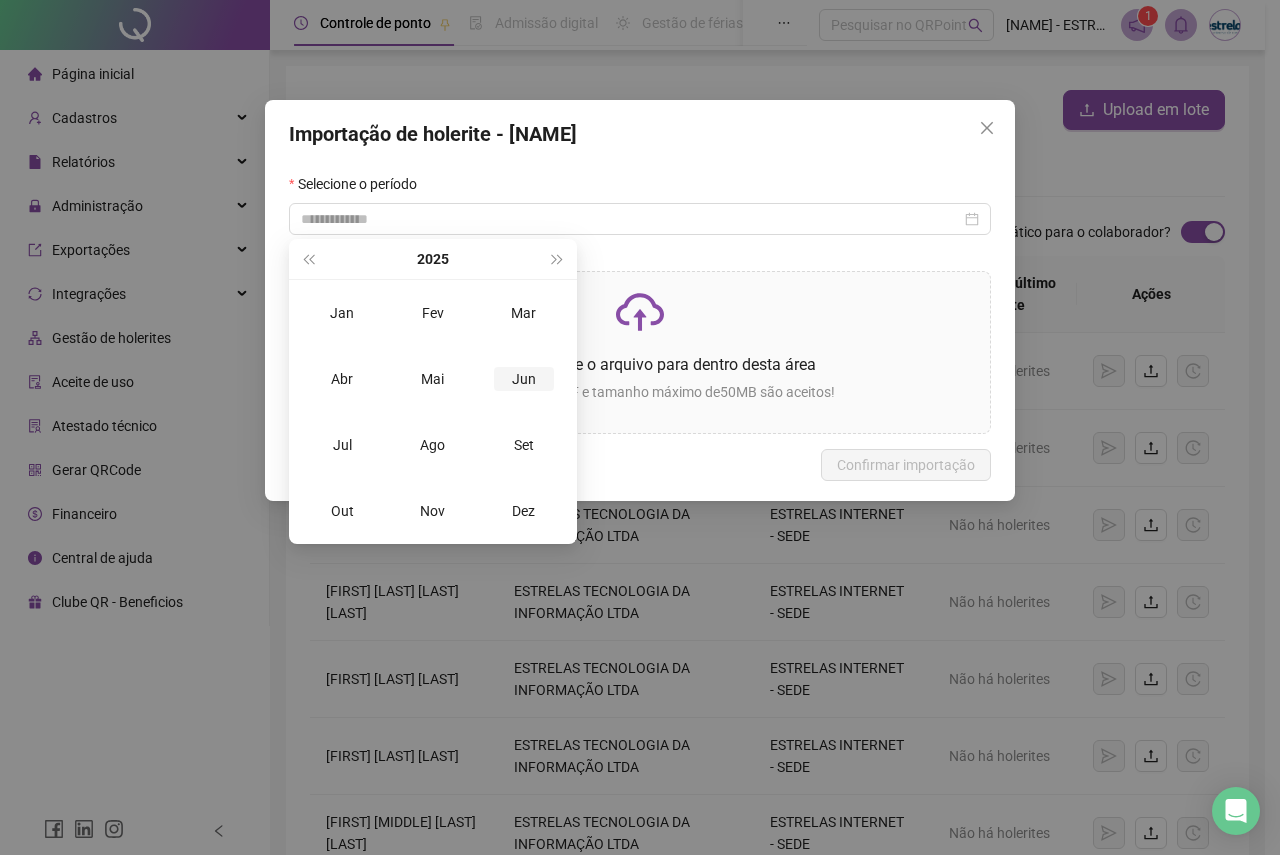 click on "Jun" at bounding box center [524, 379] 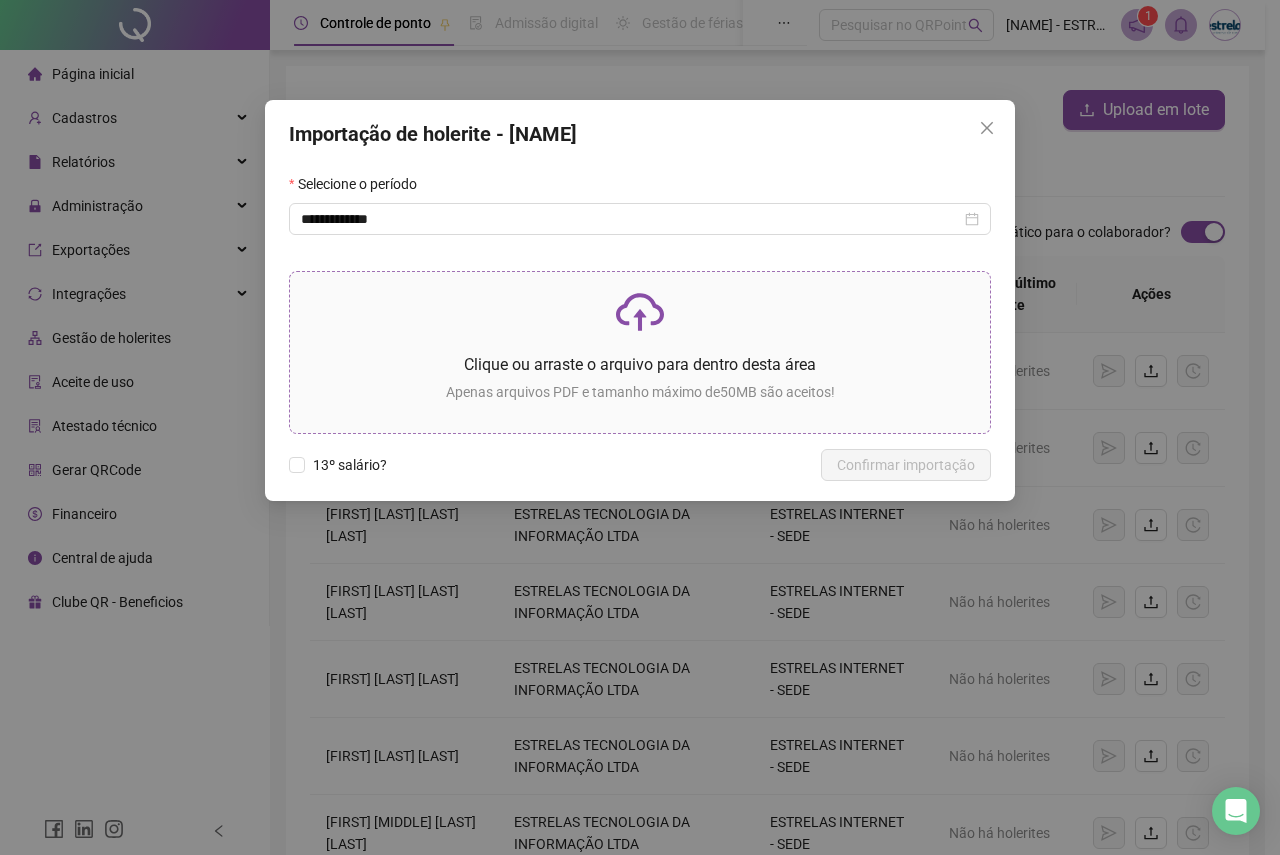 click 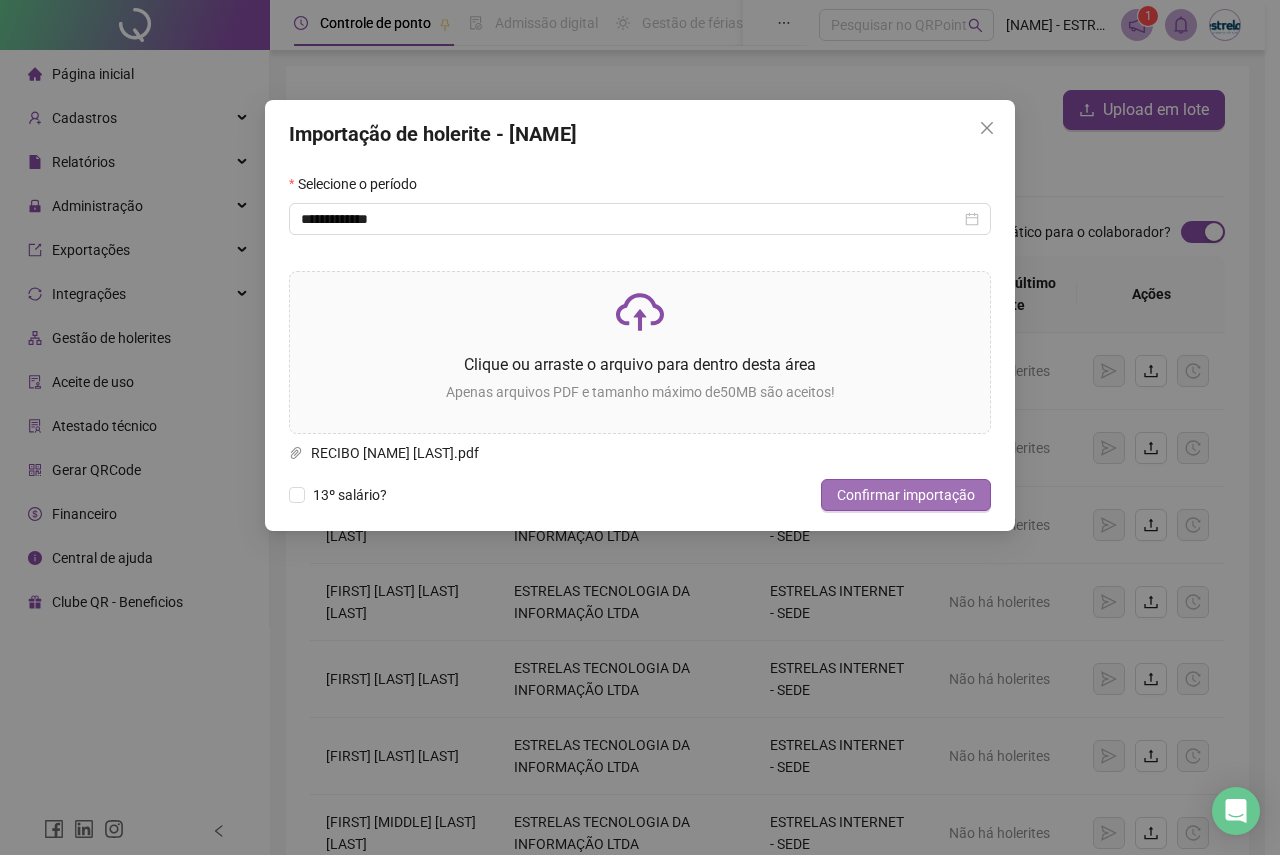click on "Confirmar importação" at bounding box center (906, 495) 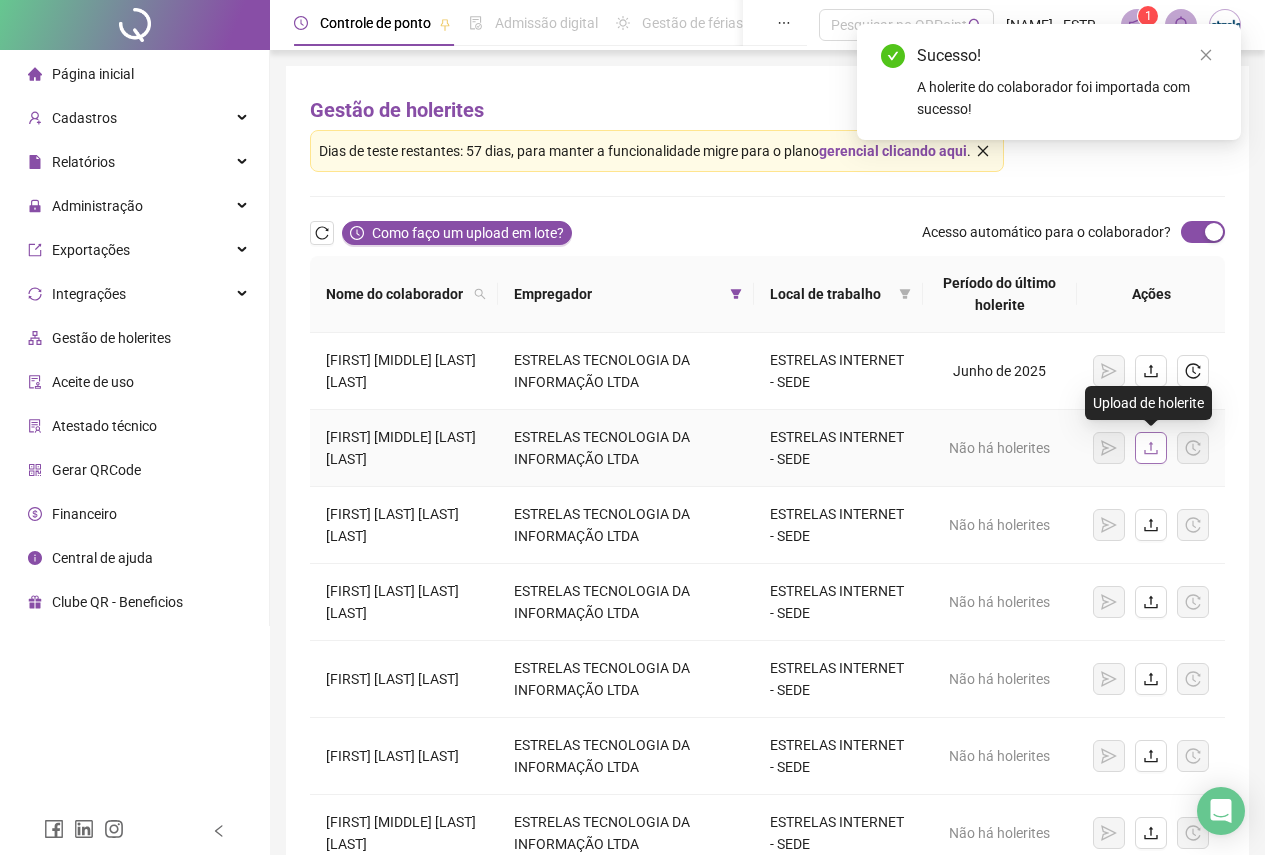 click at bounding box center (1151, 448) 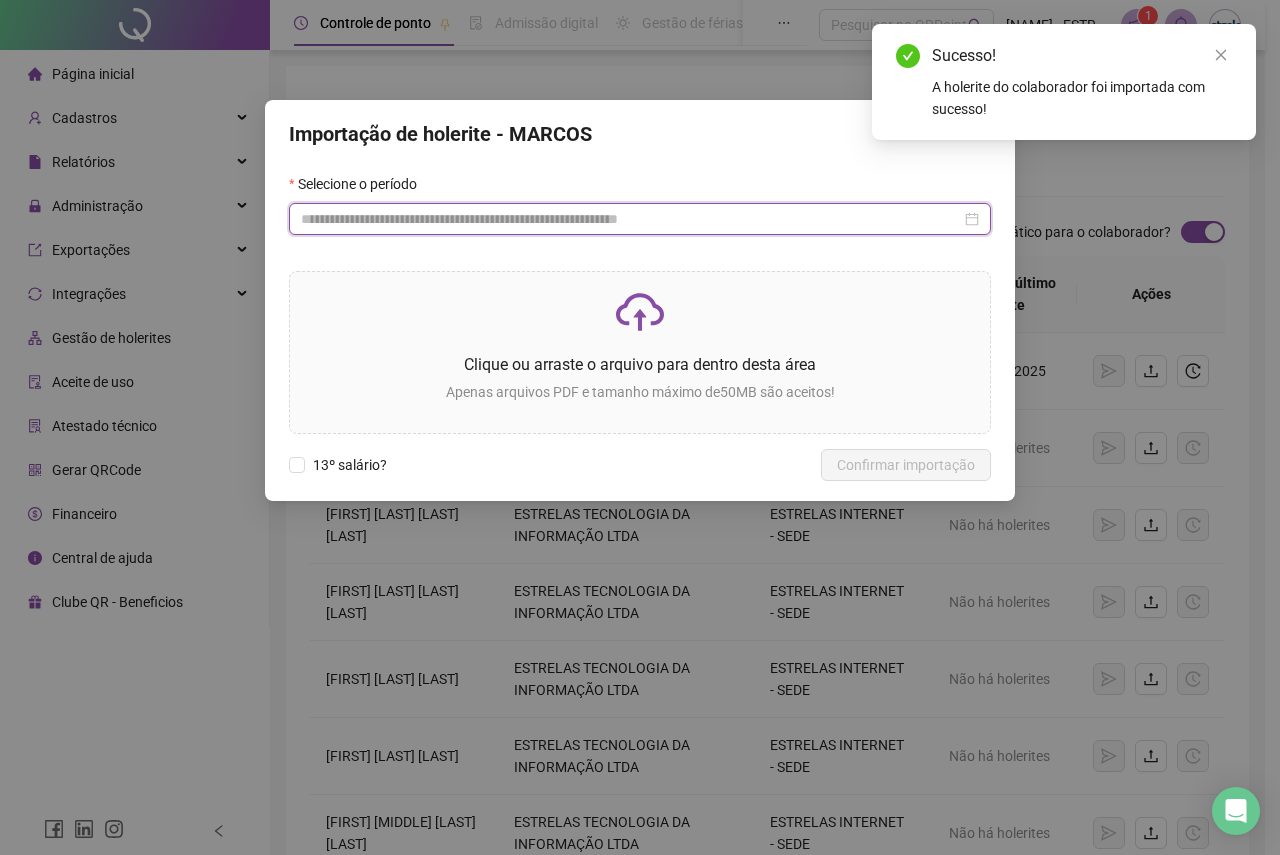 click at bounding box center [631, 219] 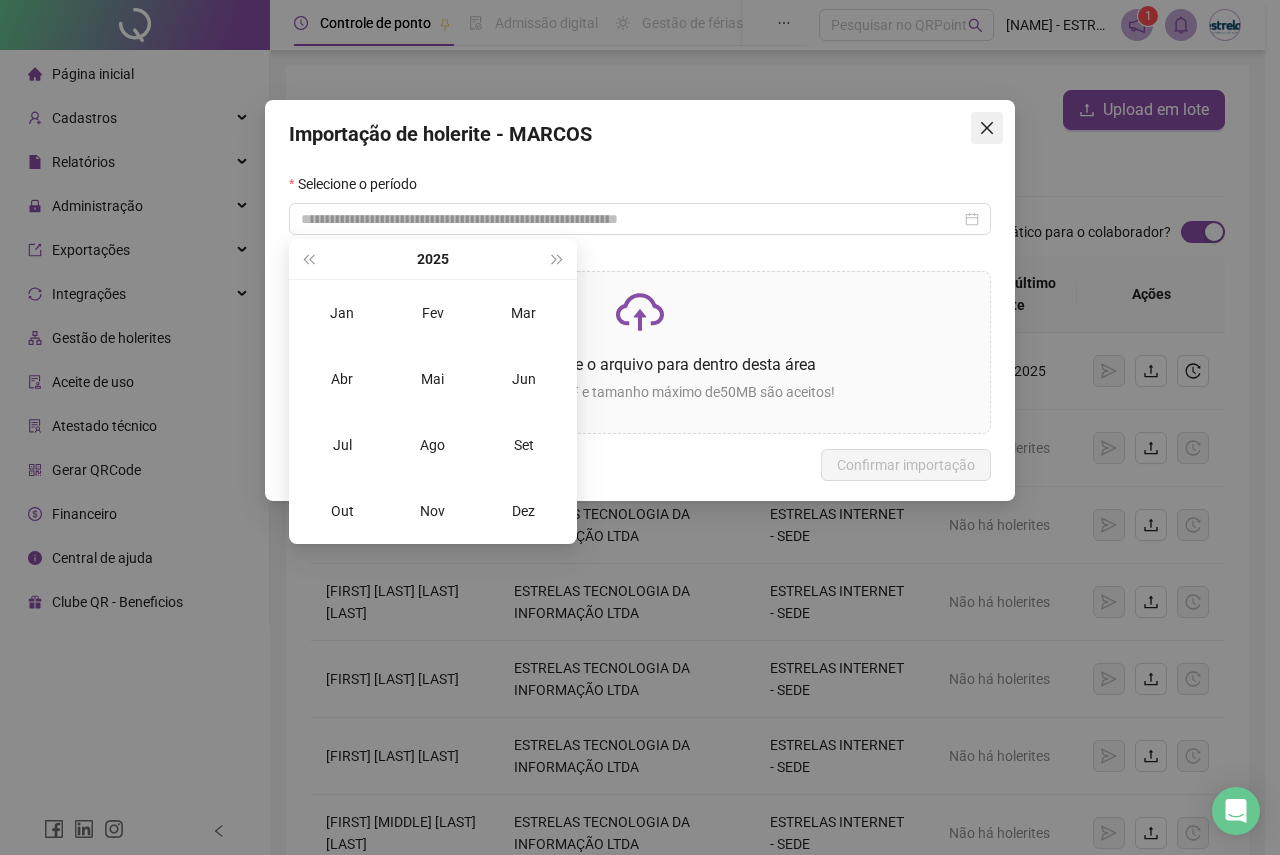 click 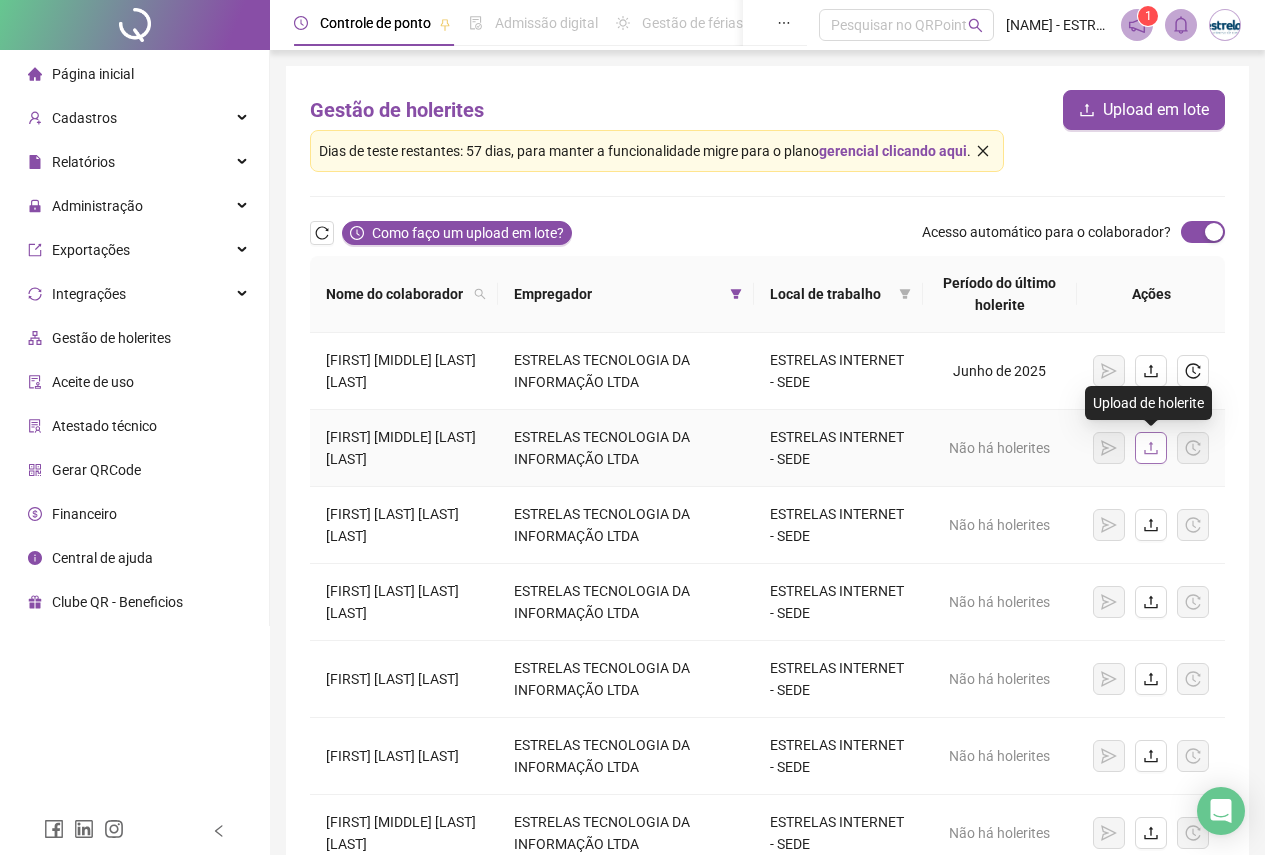 click at bounding box center [1151, 448] 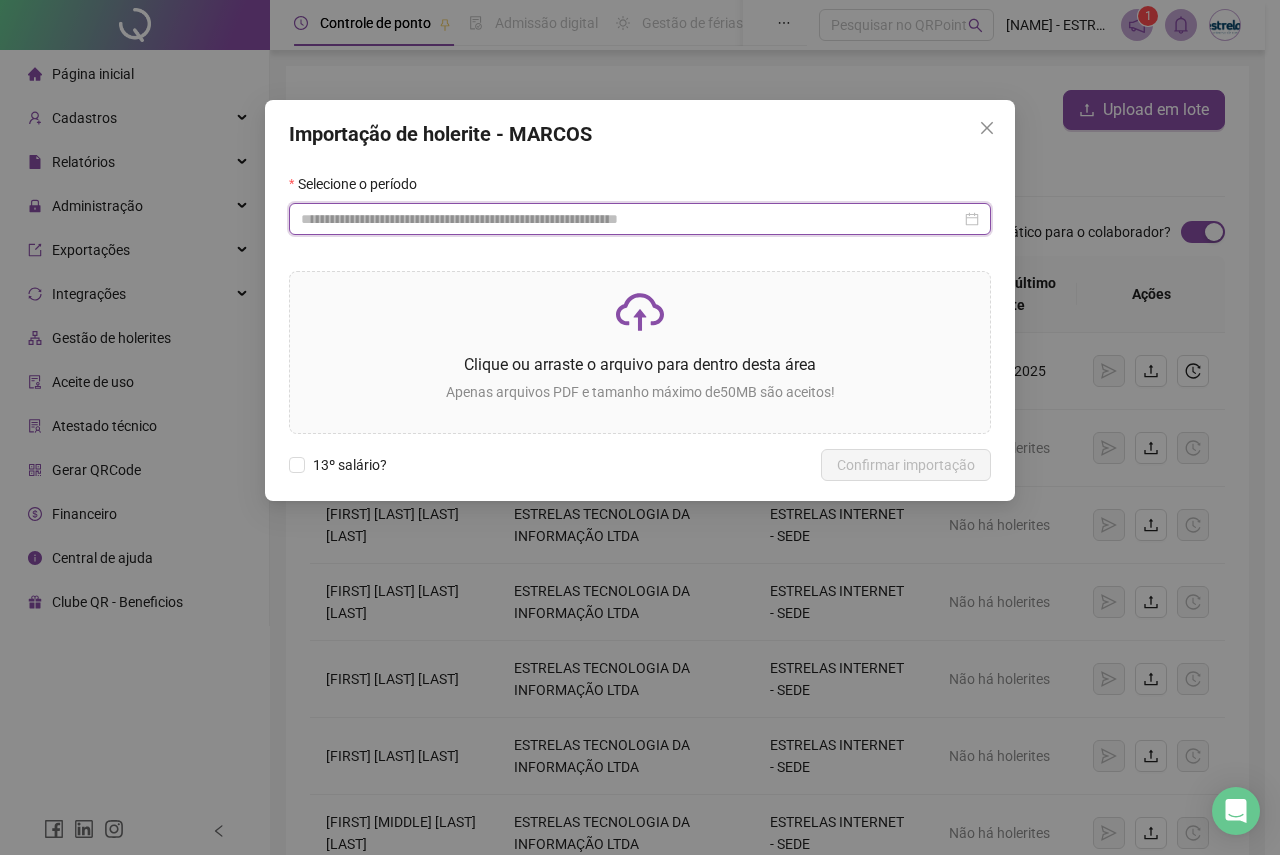 click at bounding box center (631, 219) 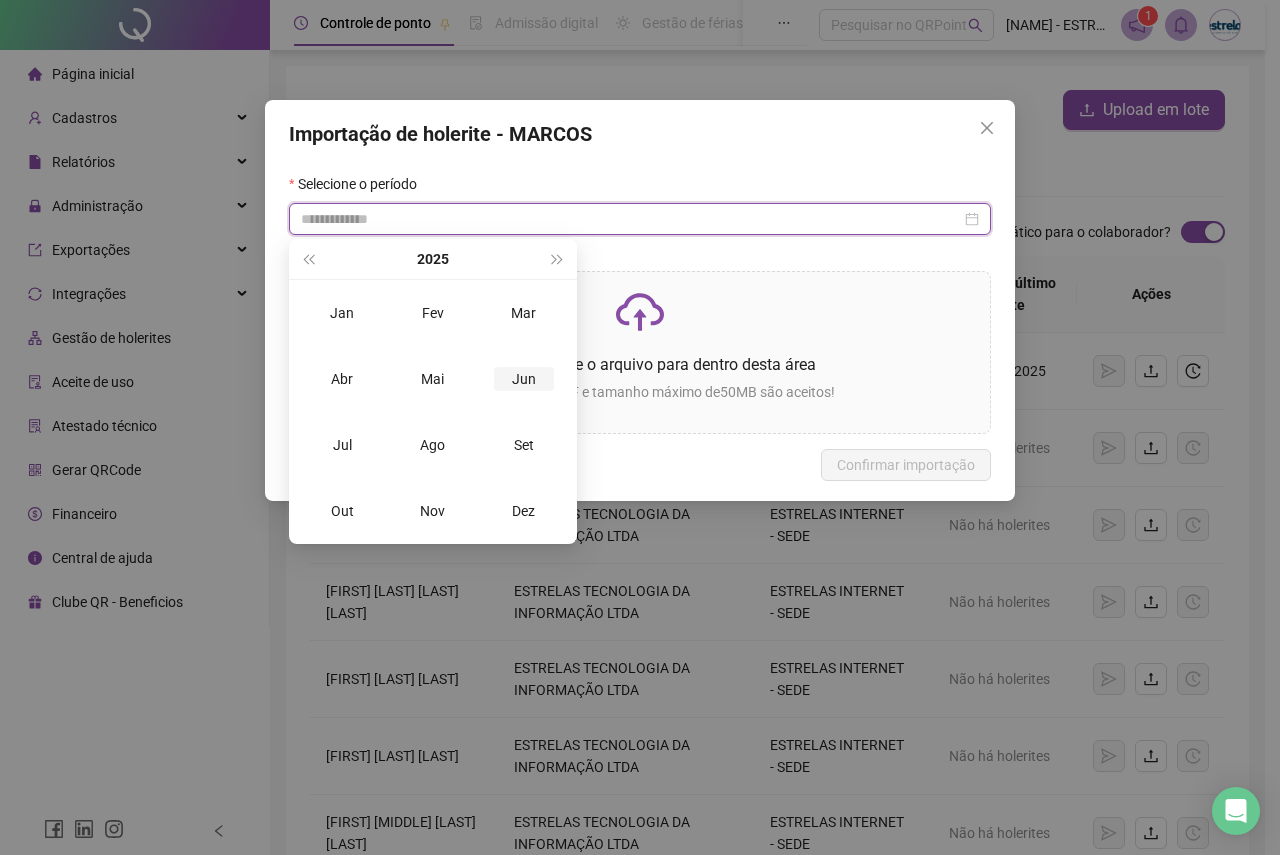 type on "**********" 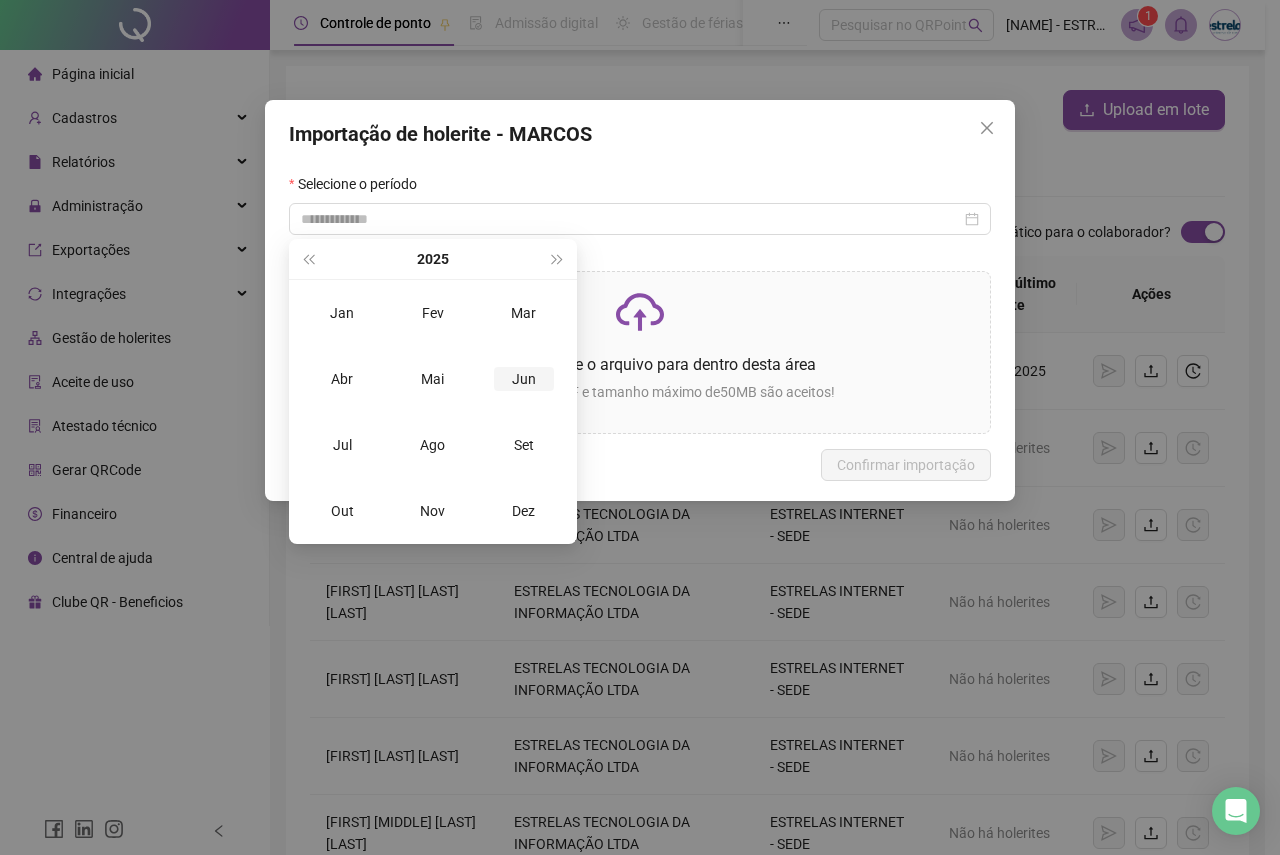 click on "Jun" at bounding box center (524, 379) 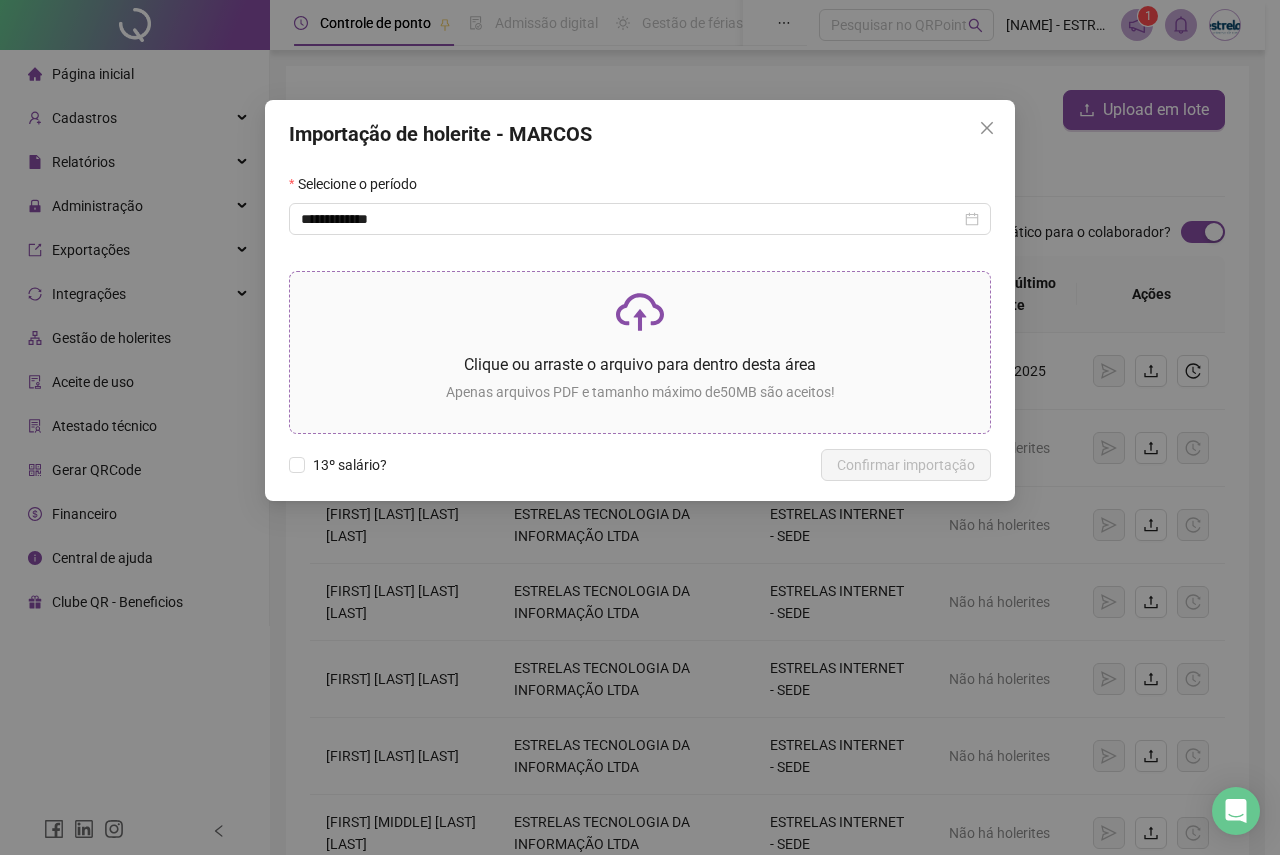 click 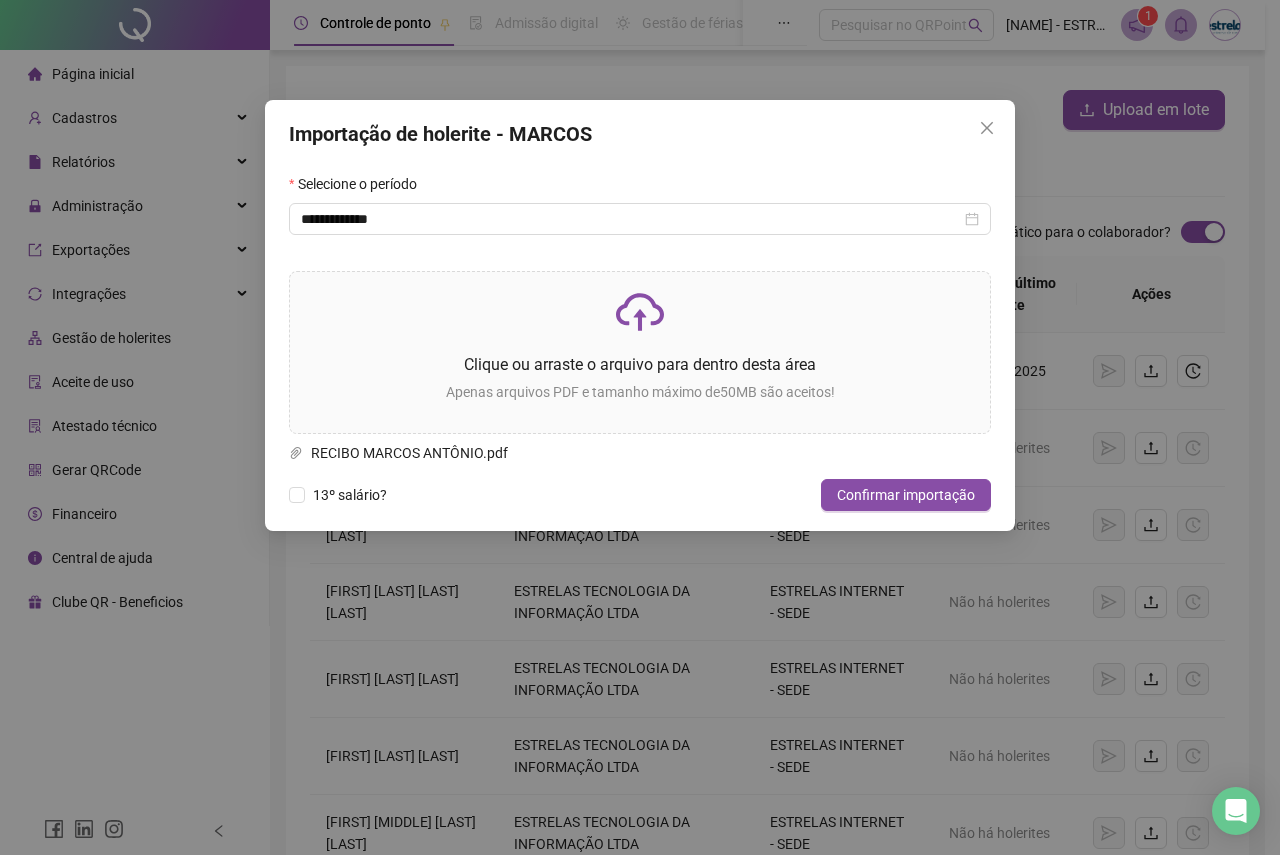 drag, startPoint x: 863, startPoint y: 486, endPoint x: 852, endPoint y: 477, distance: 14.21267 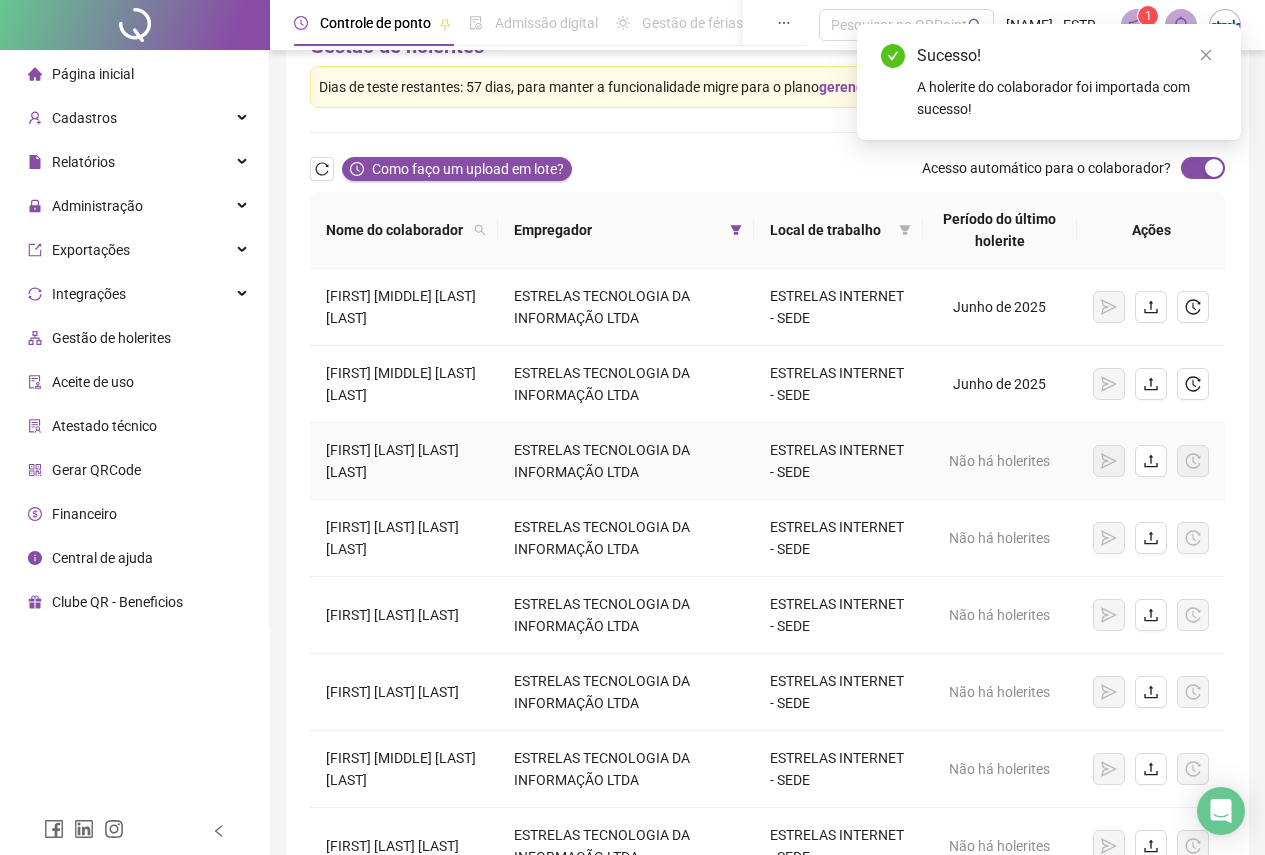 scroll, scrollTop: 100, scrollLeft: 0, axis: vertical 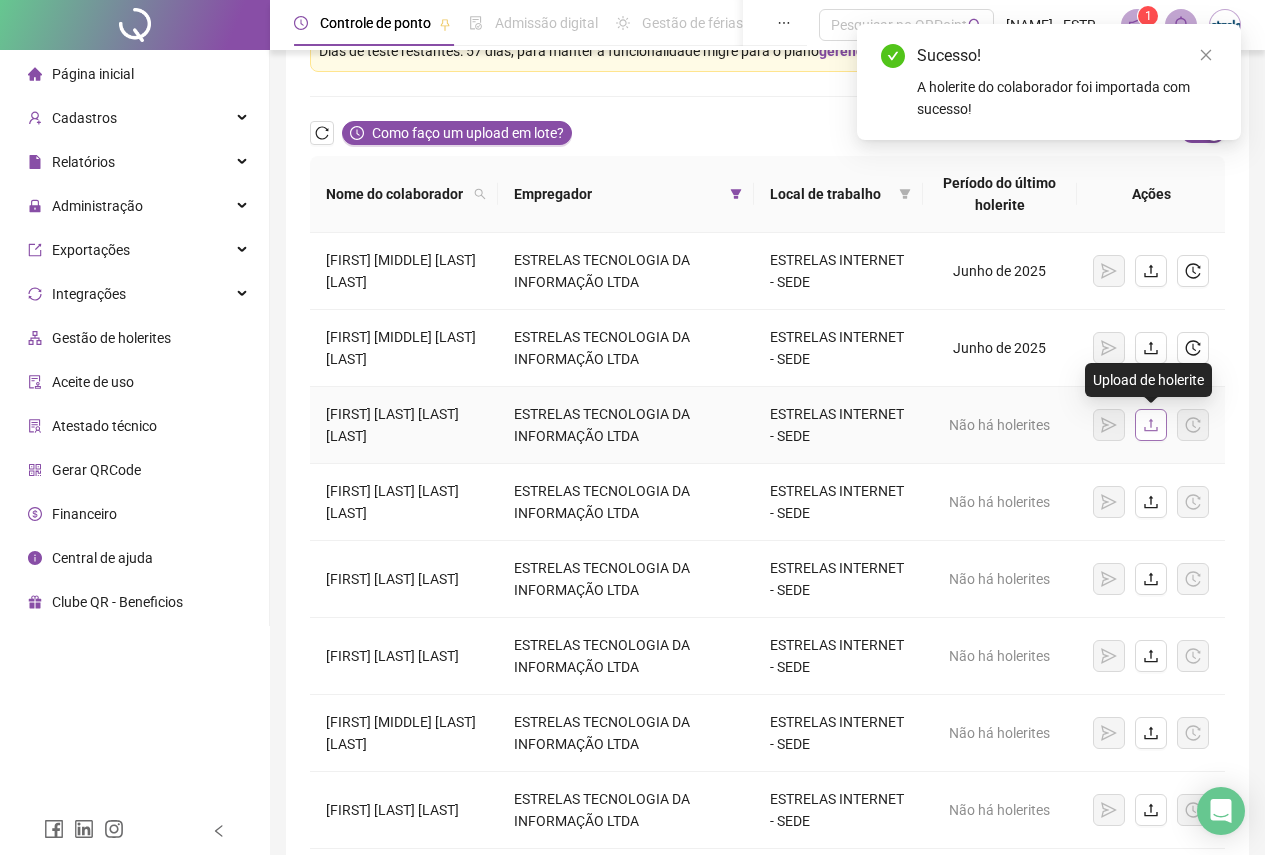 click 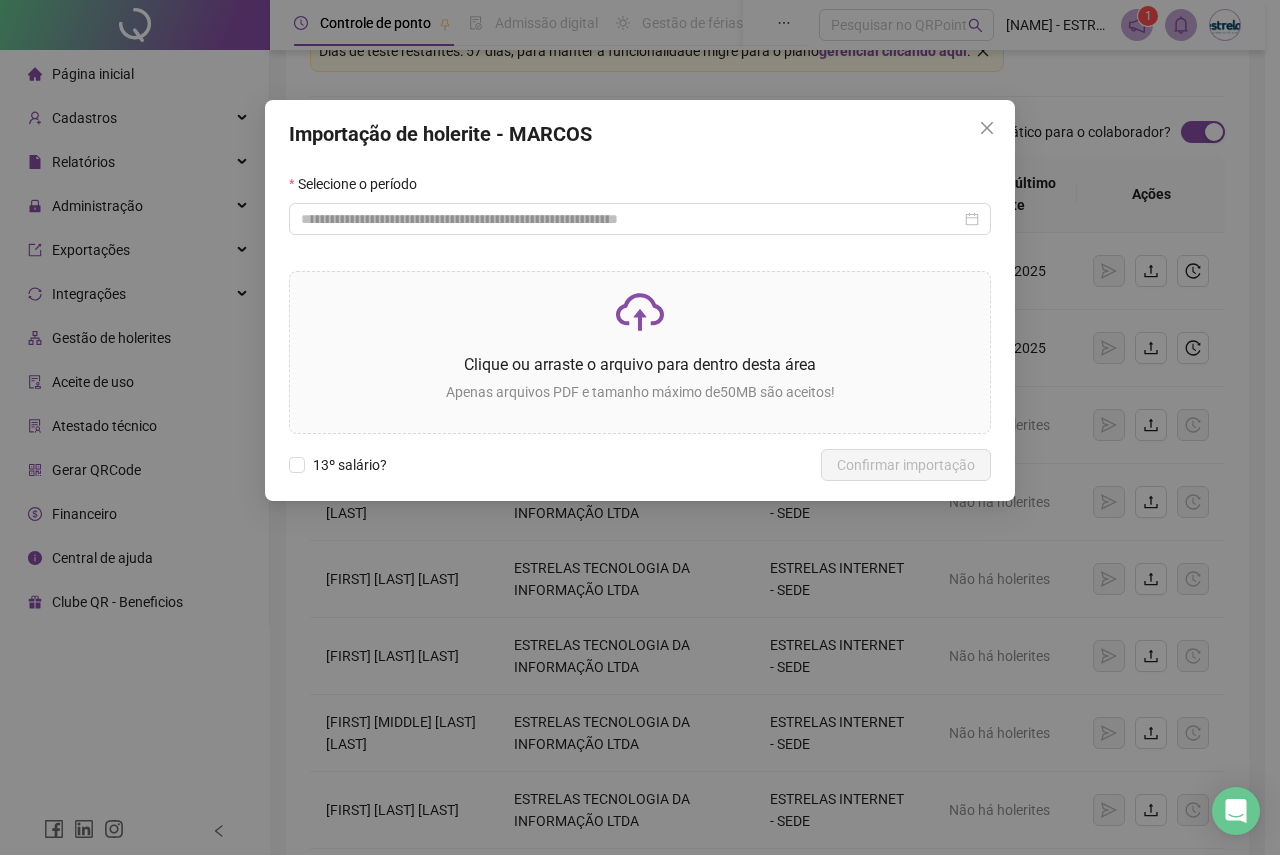 click on "Selecione o período" at bounding box center [640, 188] 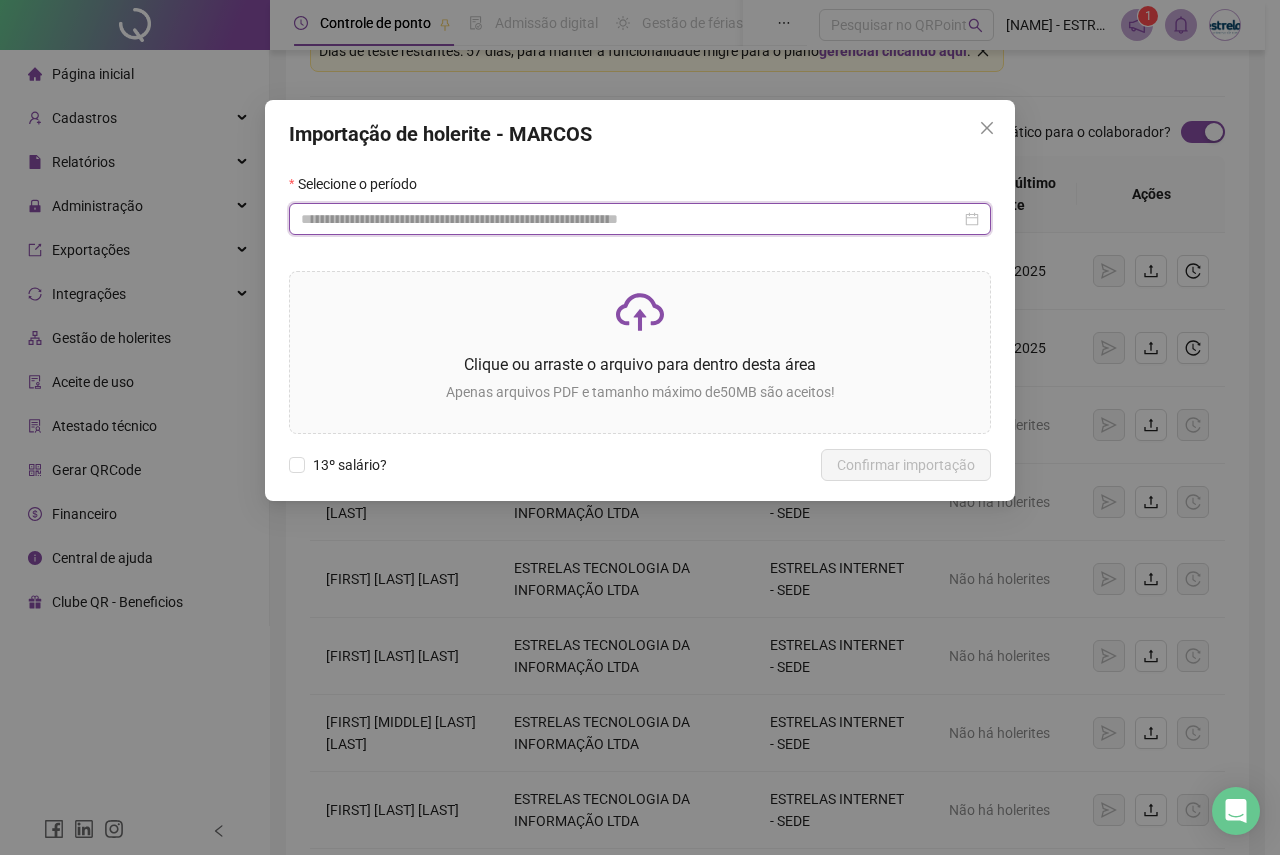 click at bounding box center (631, 219) 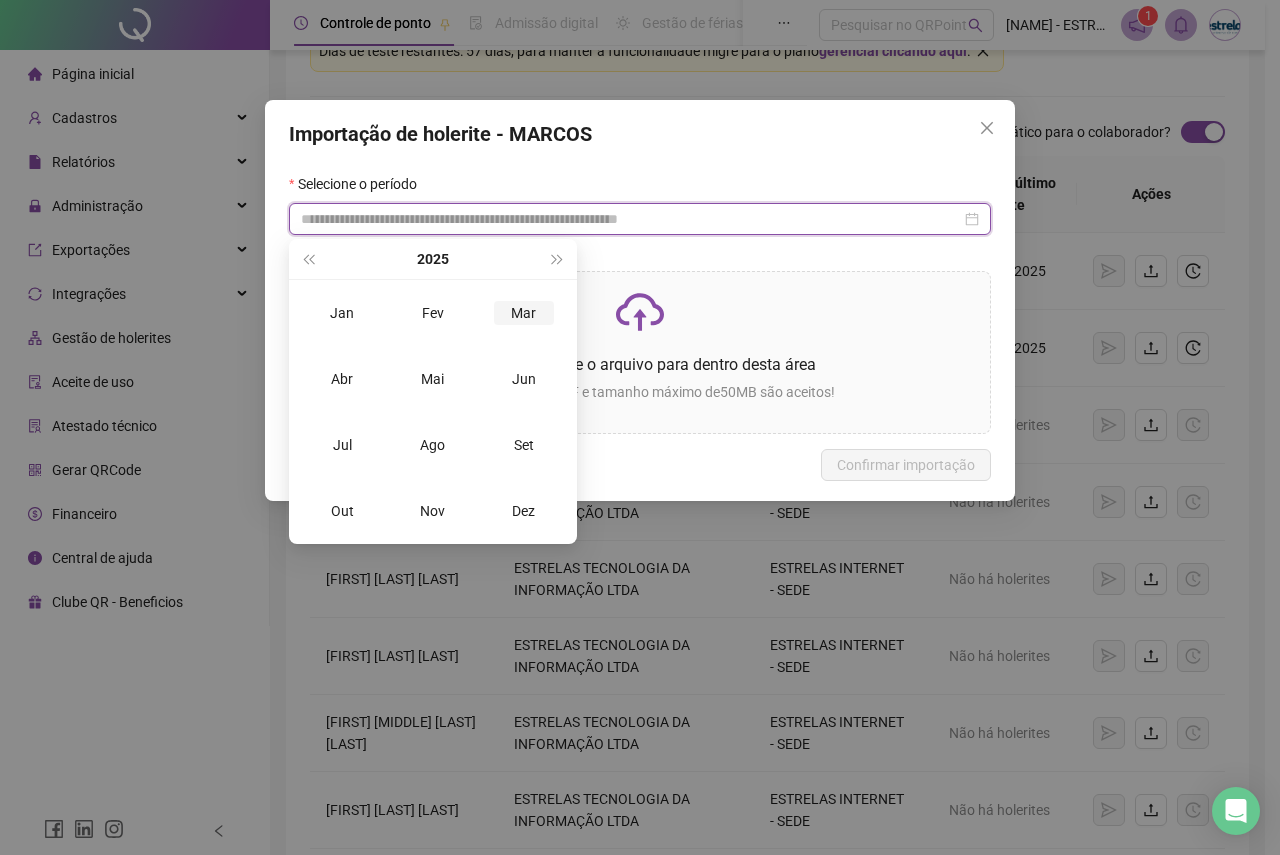 type on "**********" 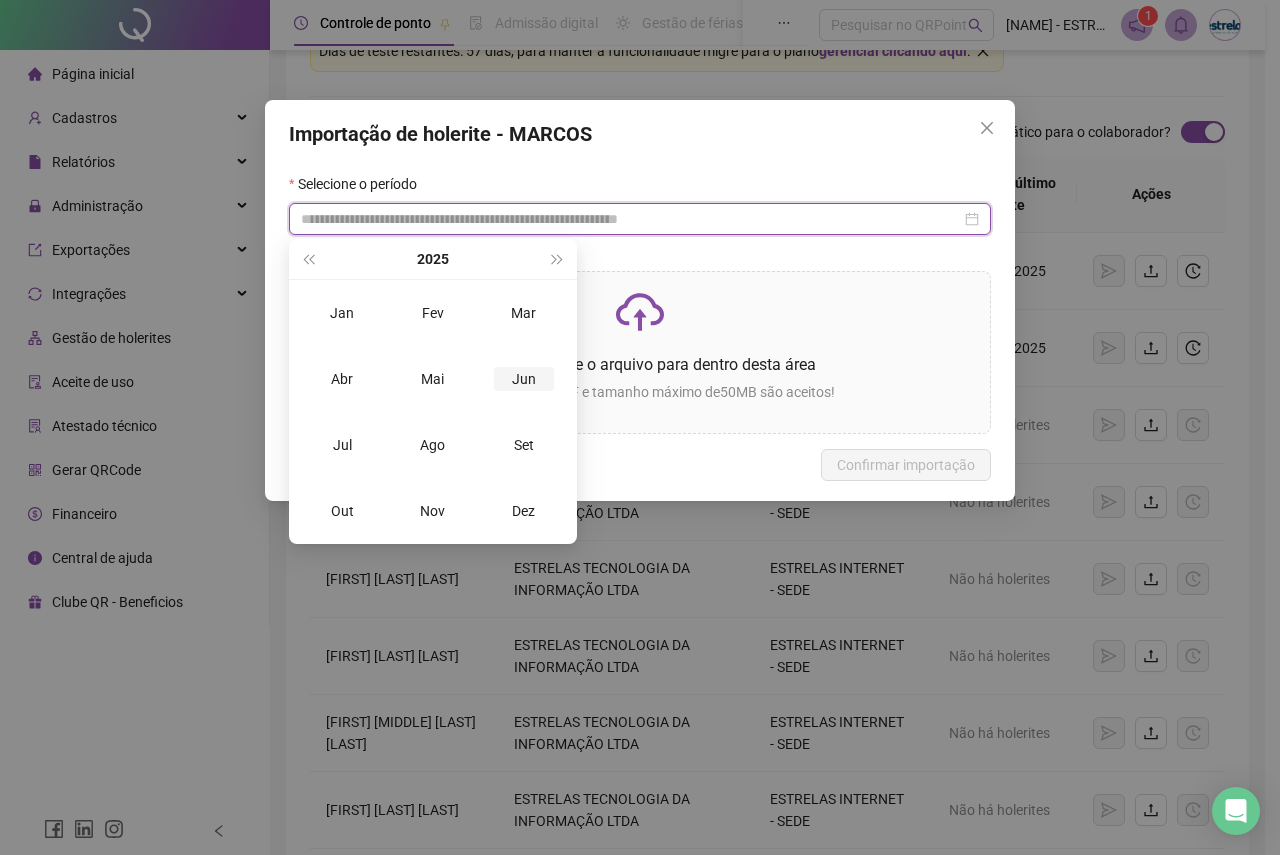 type on "**********" 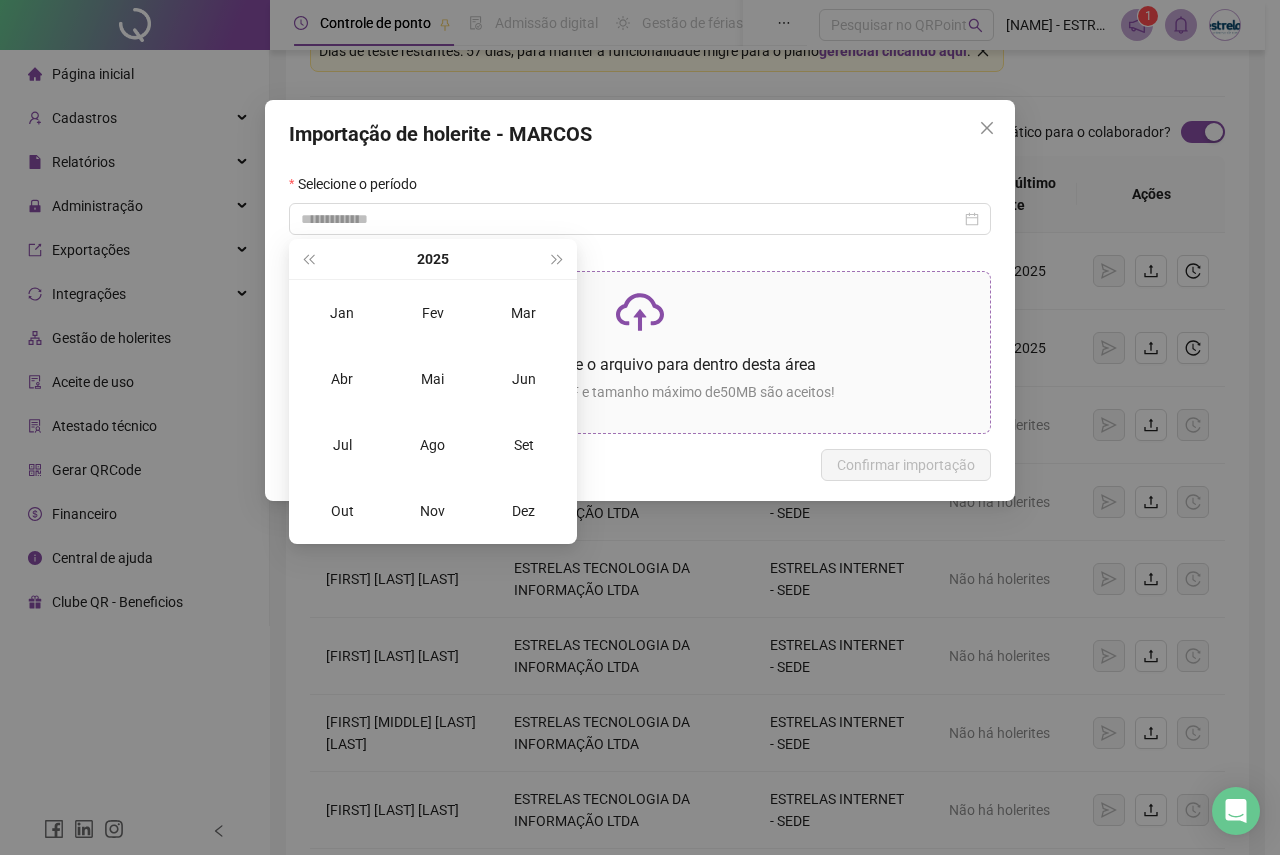 click on "Jun" at bounding box center (524, 379) 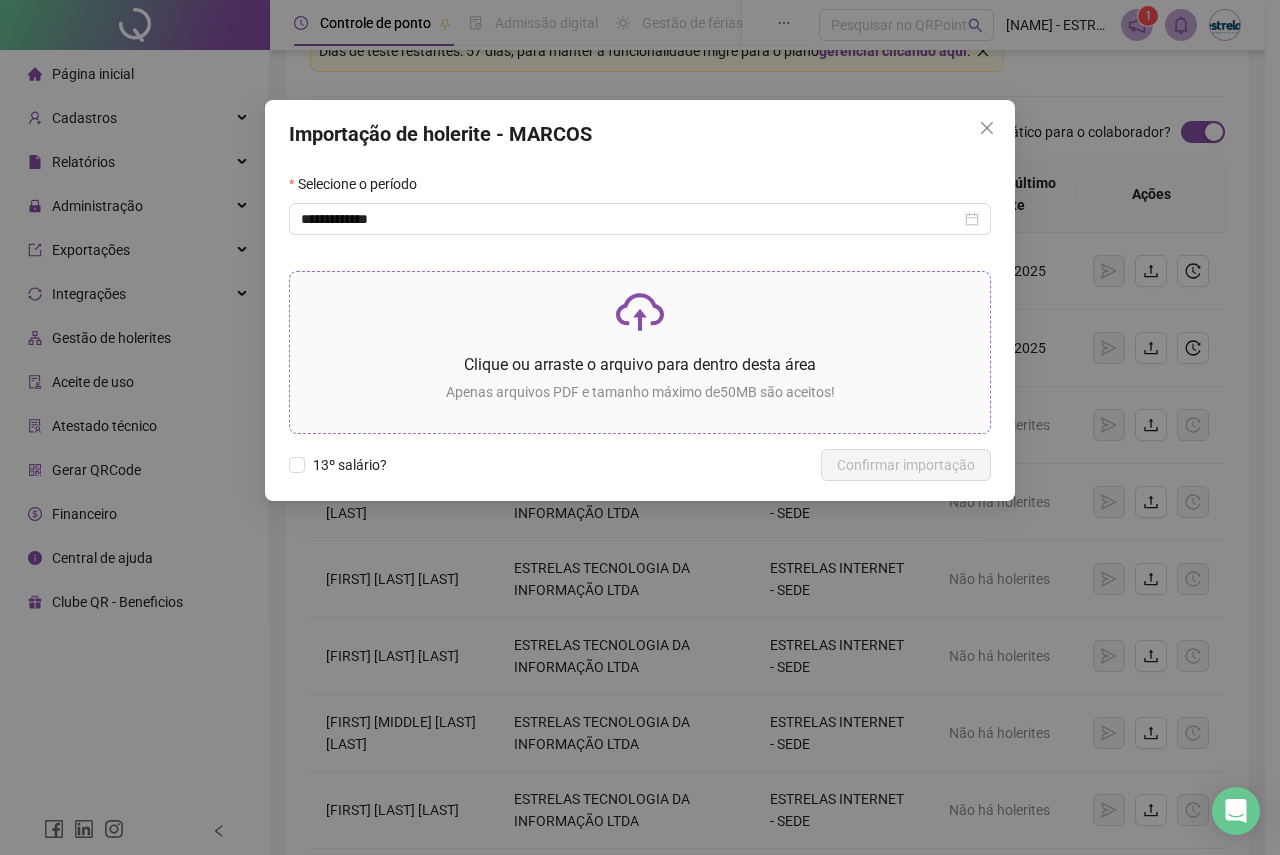 click 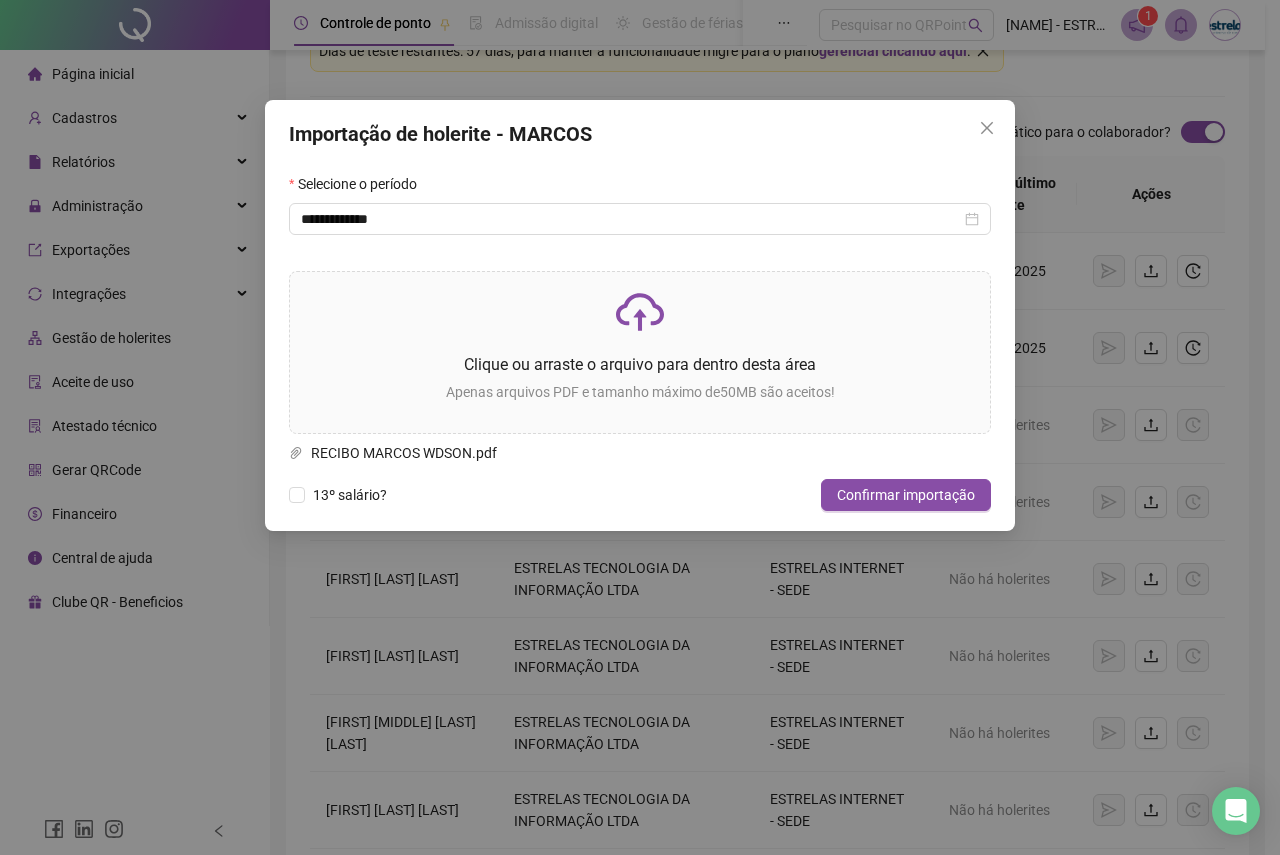 click on "**********" at bounding box center [640, 315] 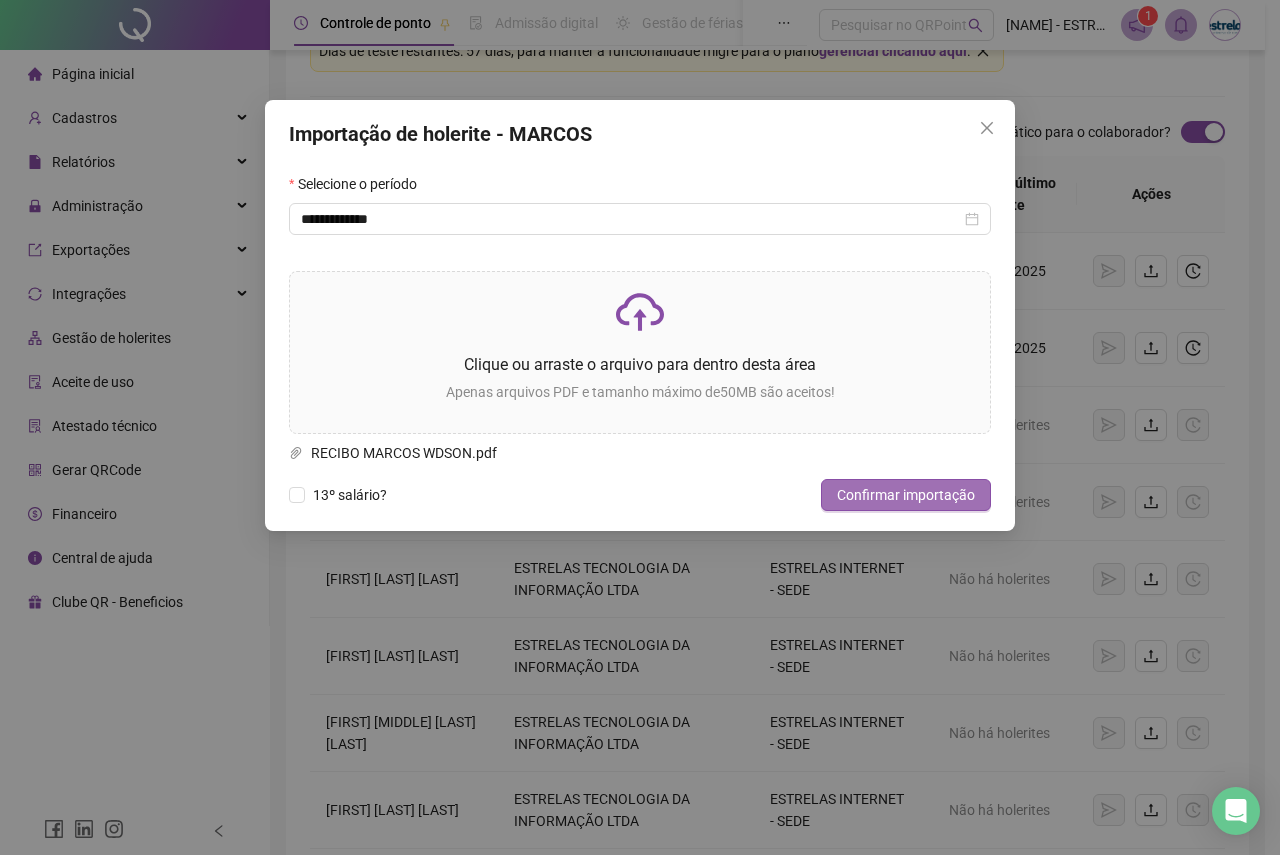 click on "Confirmar importação" at bounding box center (906, 495) 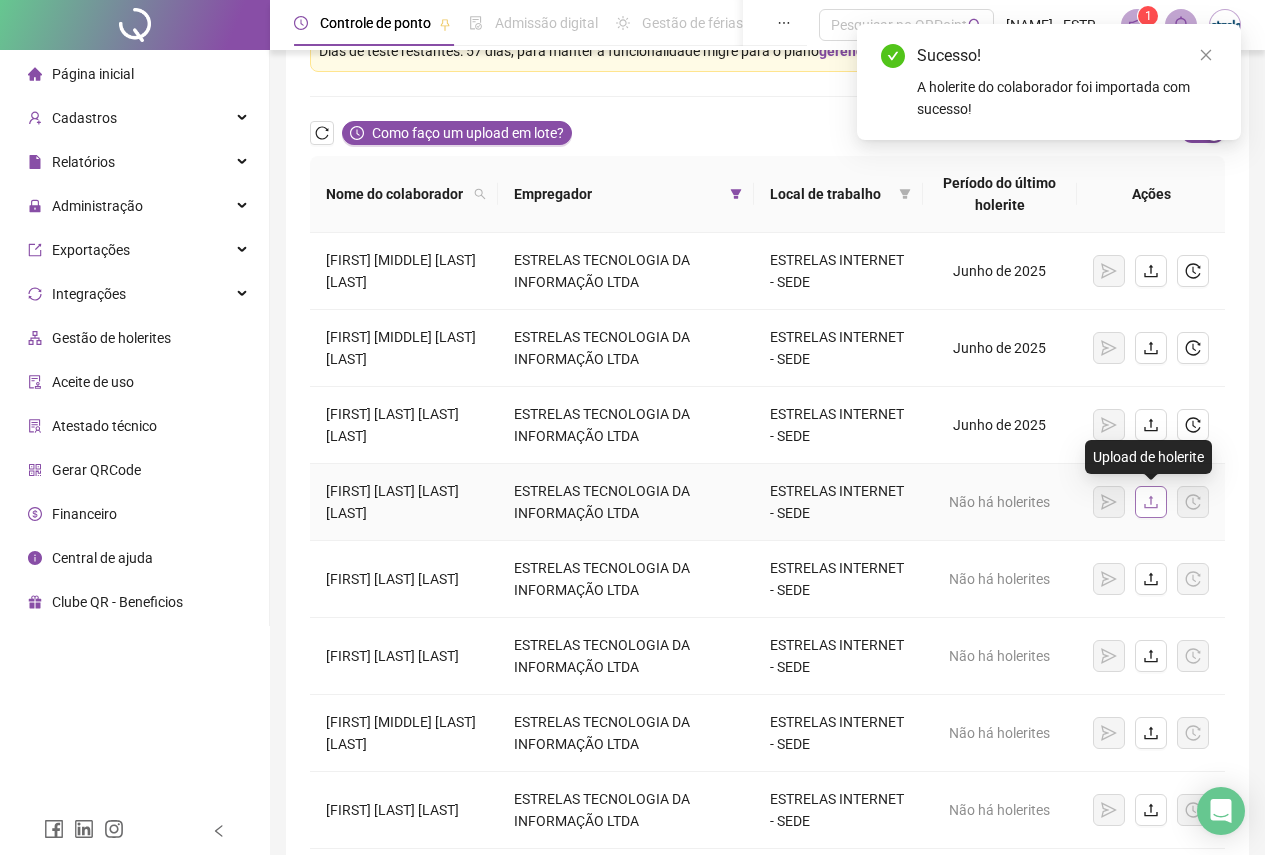 click 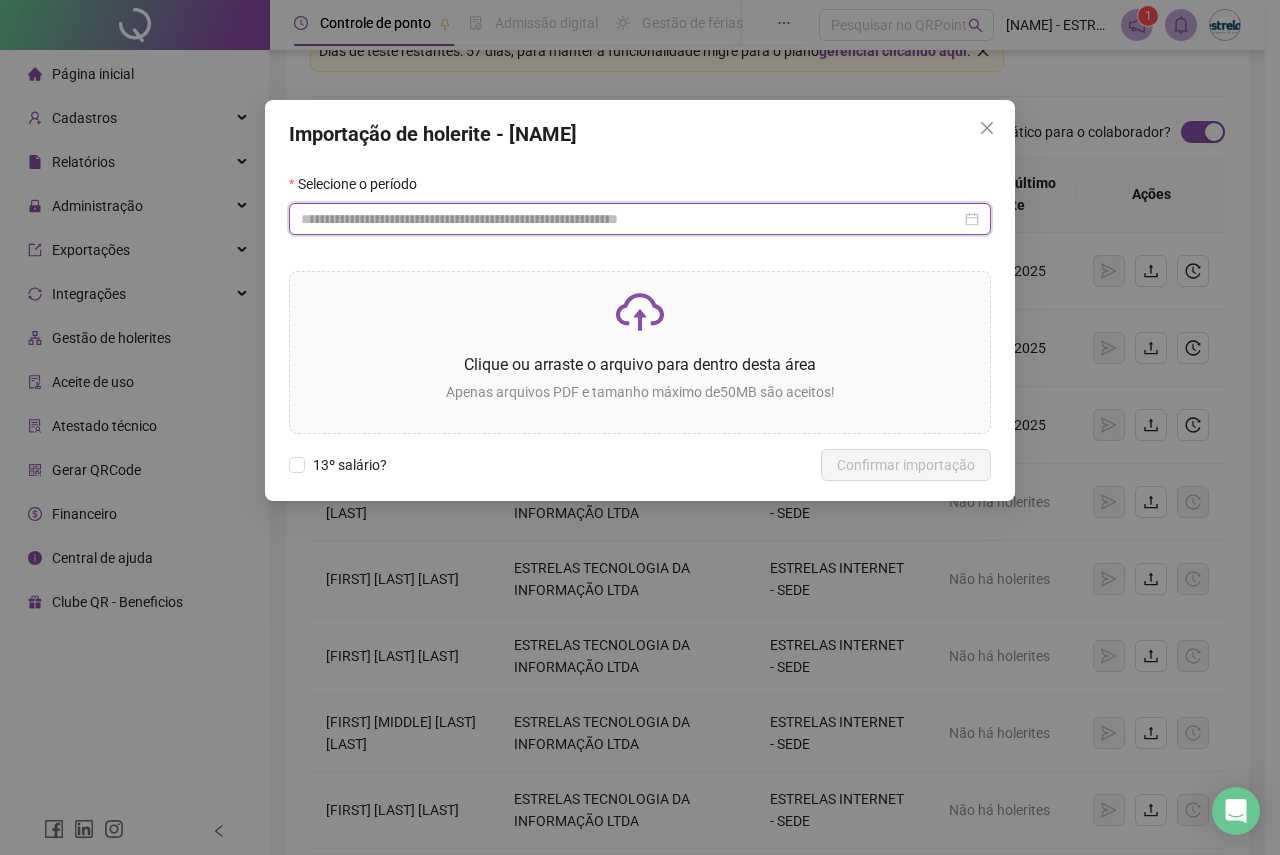 click at bounding box center [631, 219] 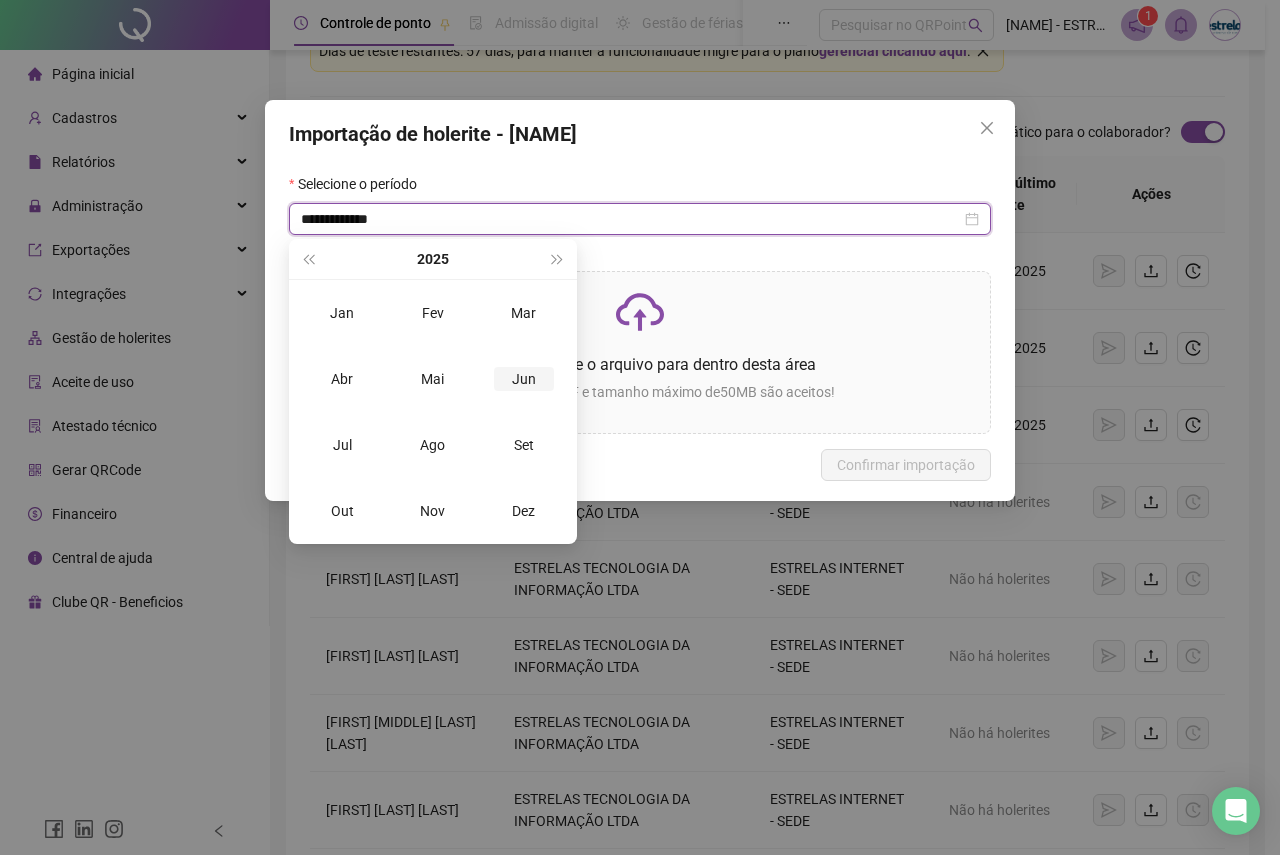 type on "**********" 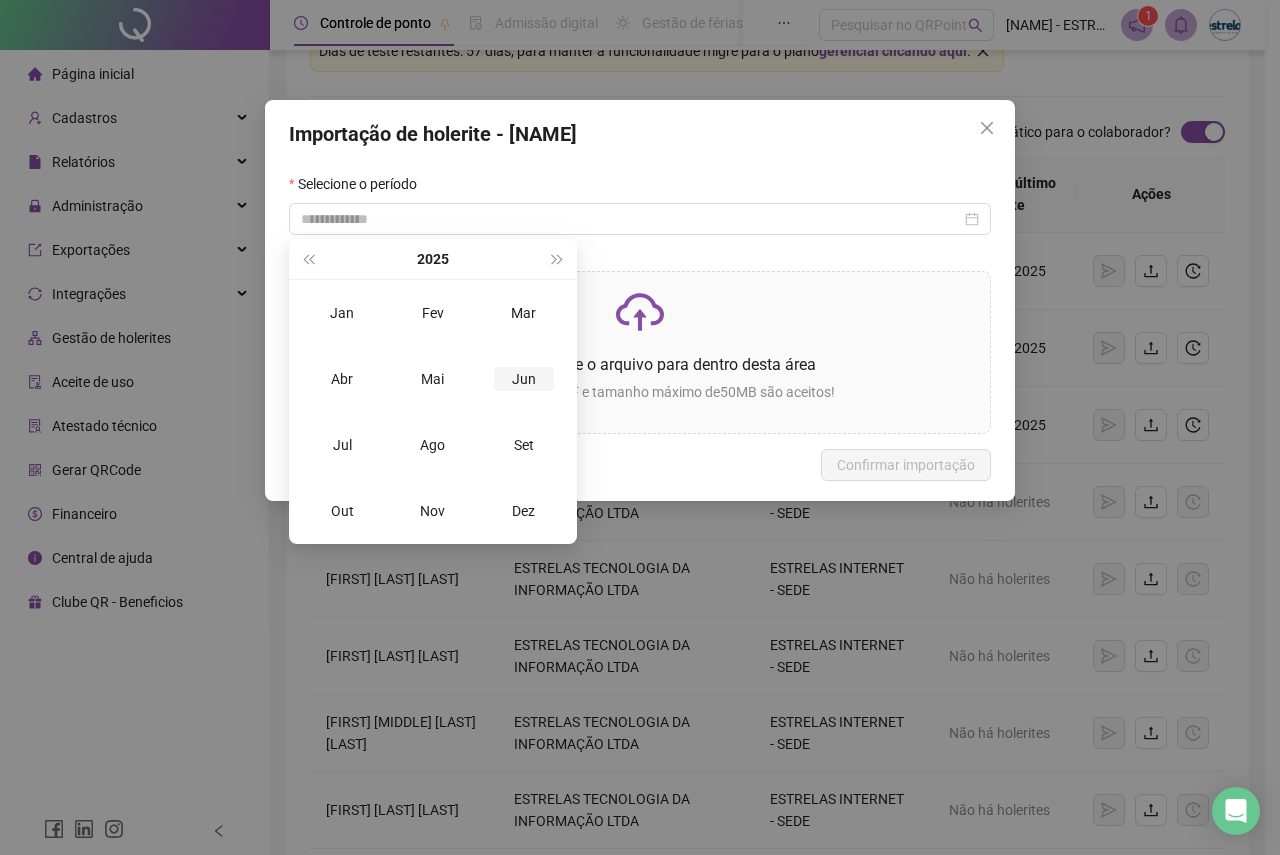 drag, startPoint x: 519, startPoint y: 382, endPoint x: 533, endPoint y: 372, distance: 17.20465 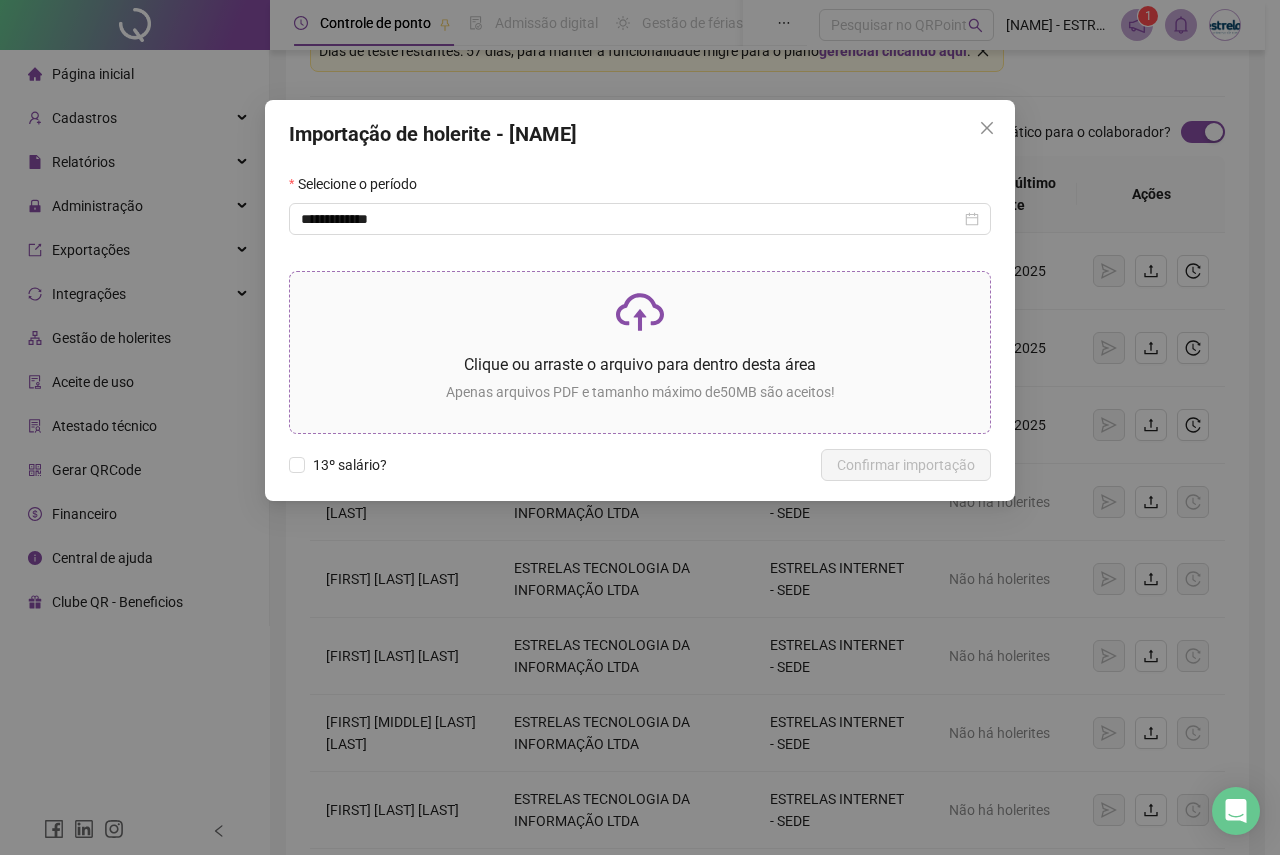 click 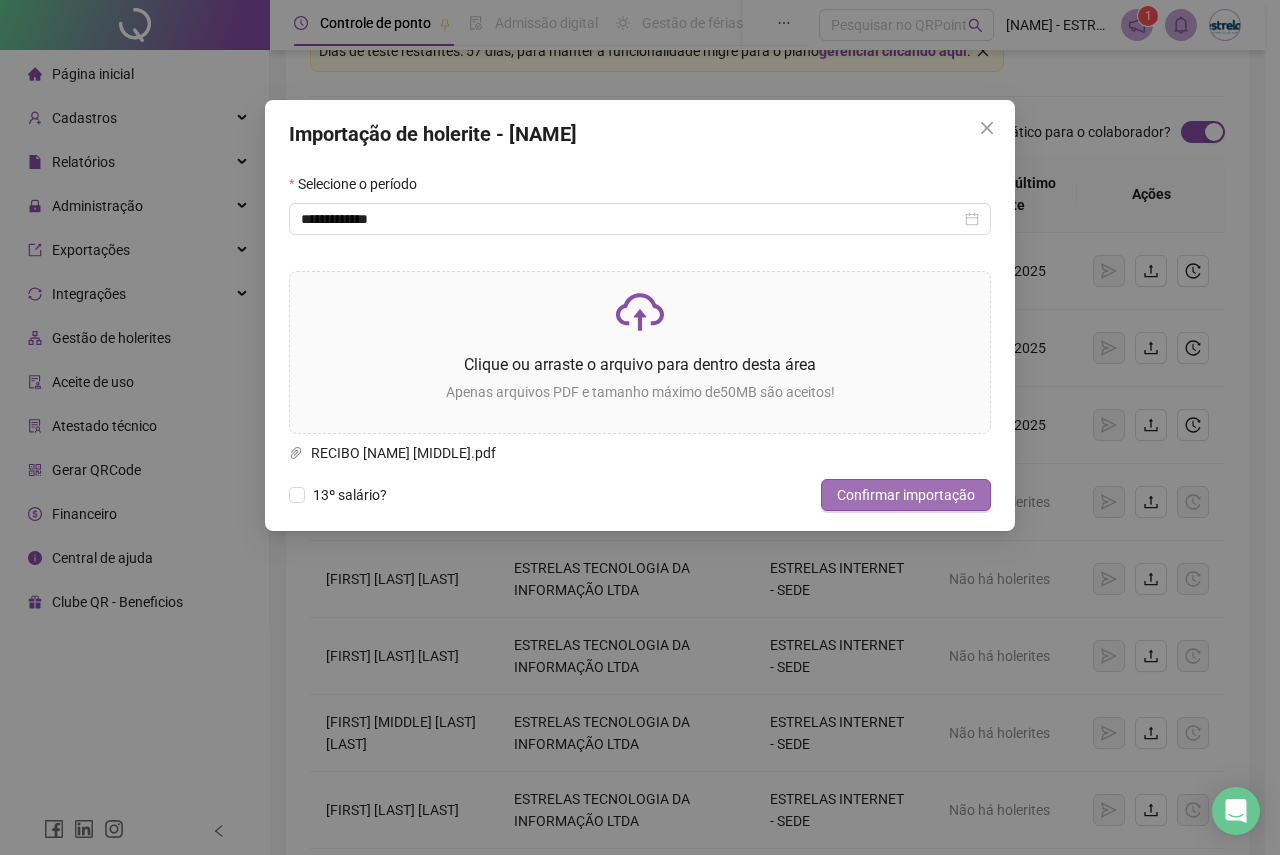 click on "Confirmar importação" at bounding box center (906, 495) 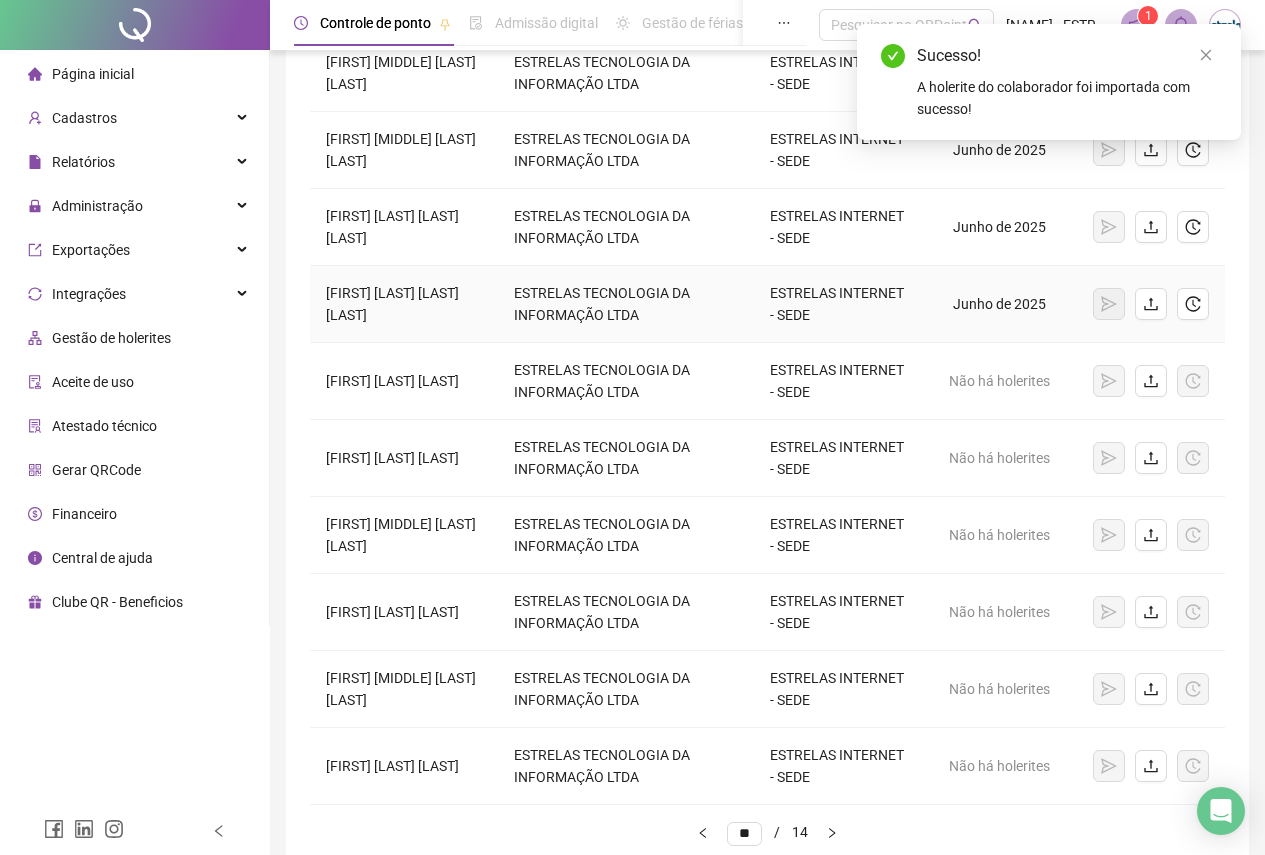 scroll, scrollTop: 300, scrollLeft: 0, axis: vertical 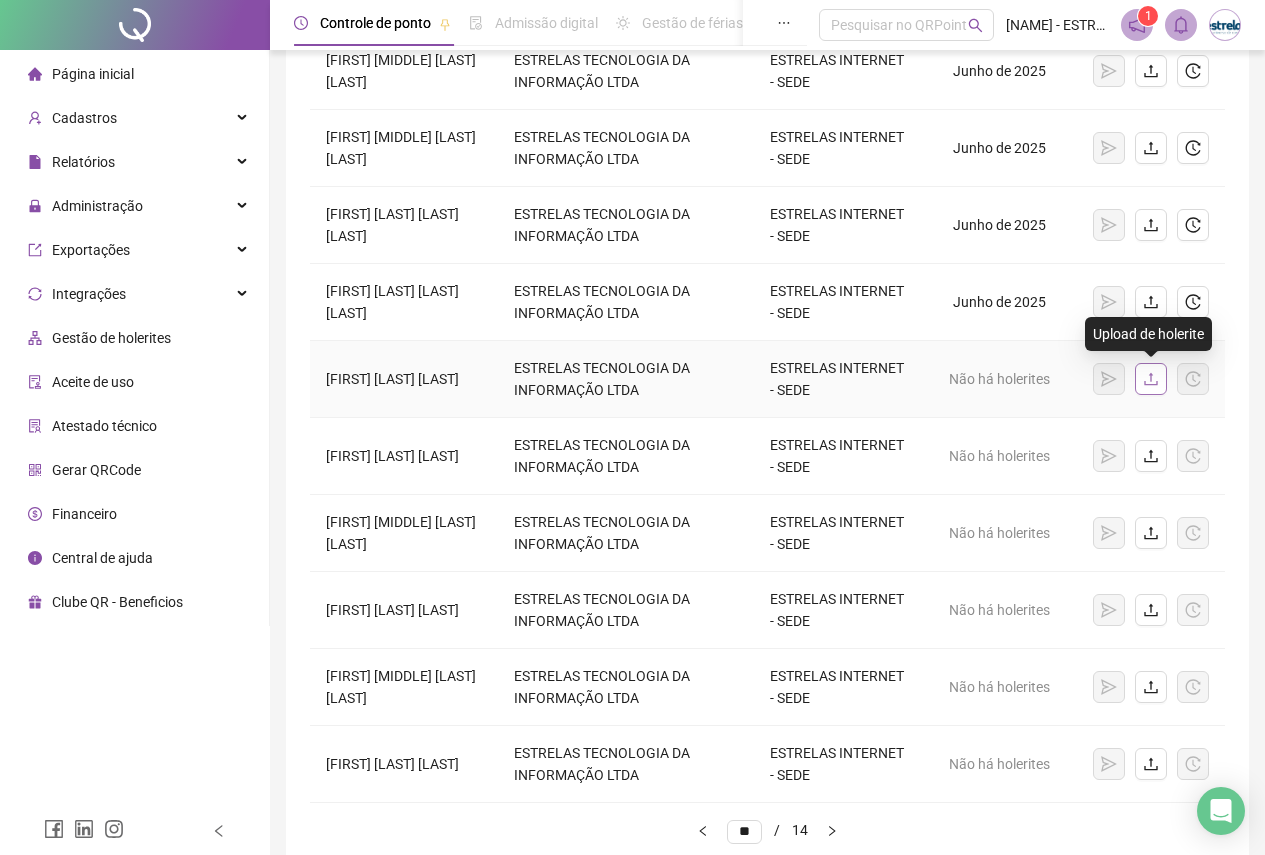 click at bounding box center (1151, 379) 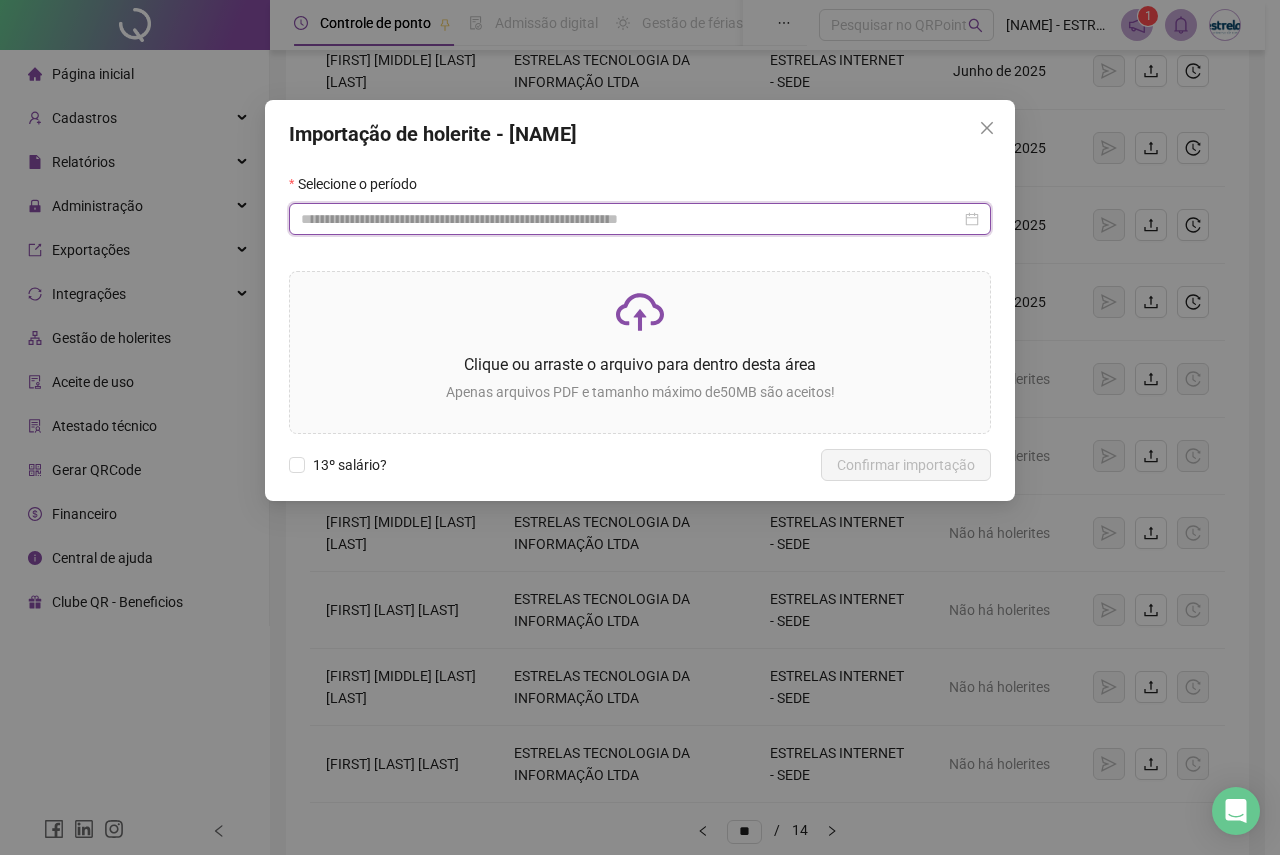 click at bounding box center [631, 219] 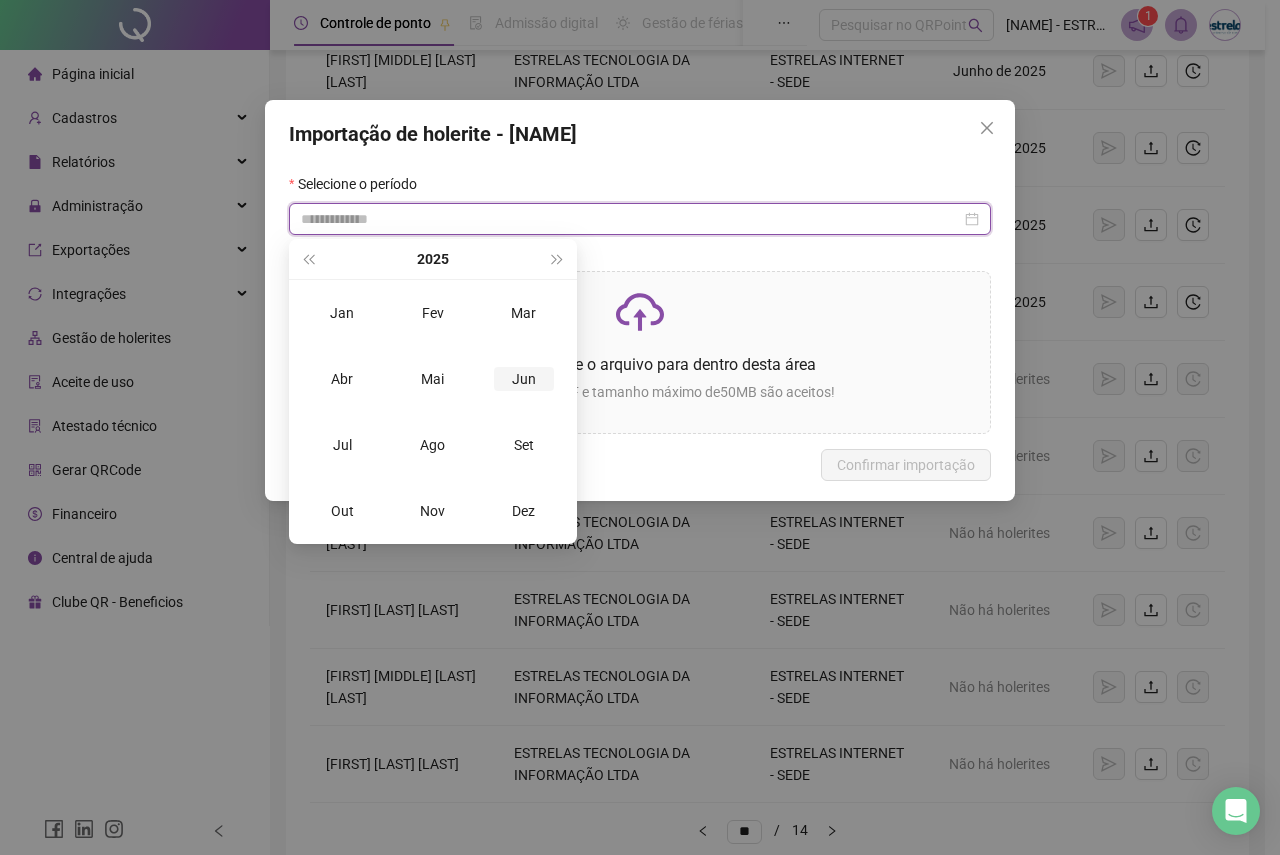 type on "**********" 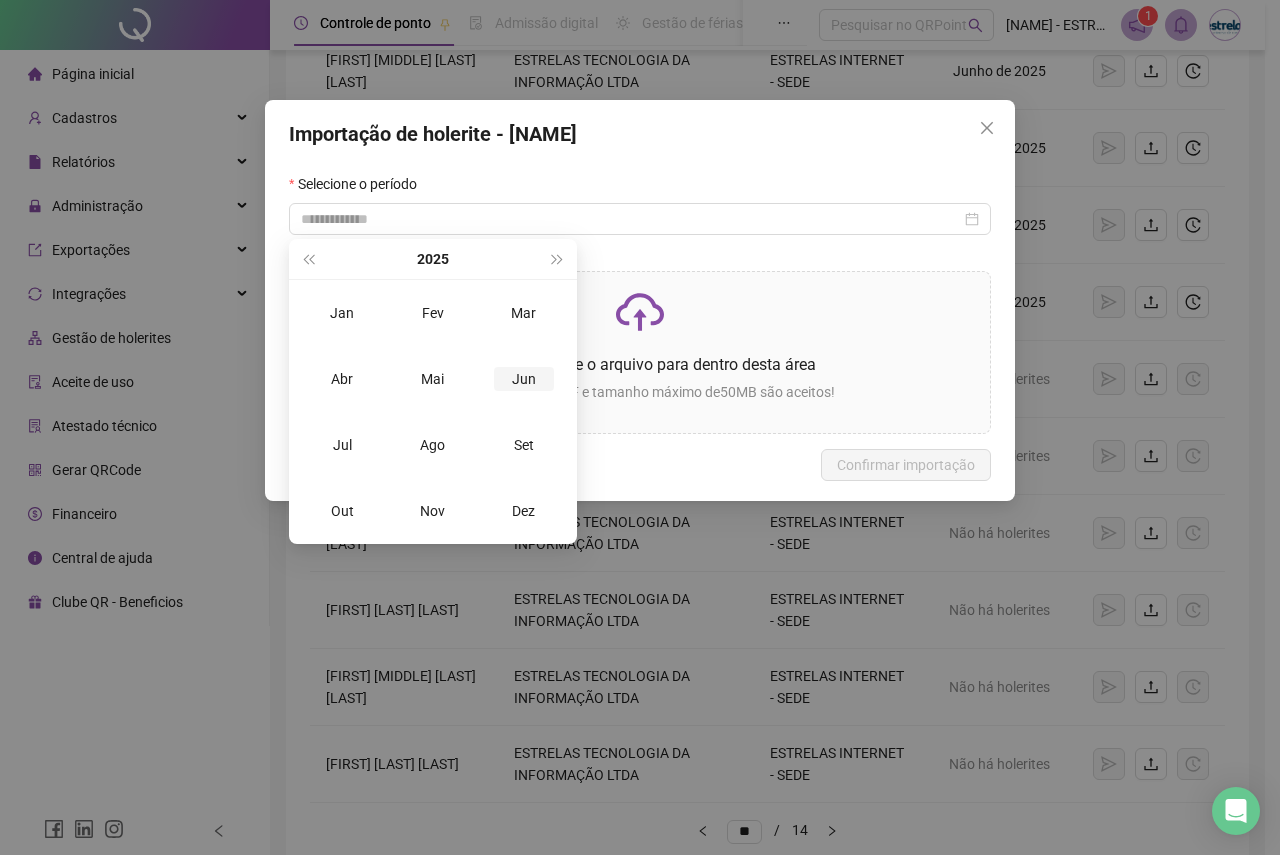 click on "Jun" at bounding box center [524, 379] 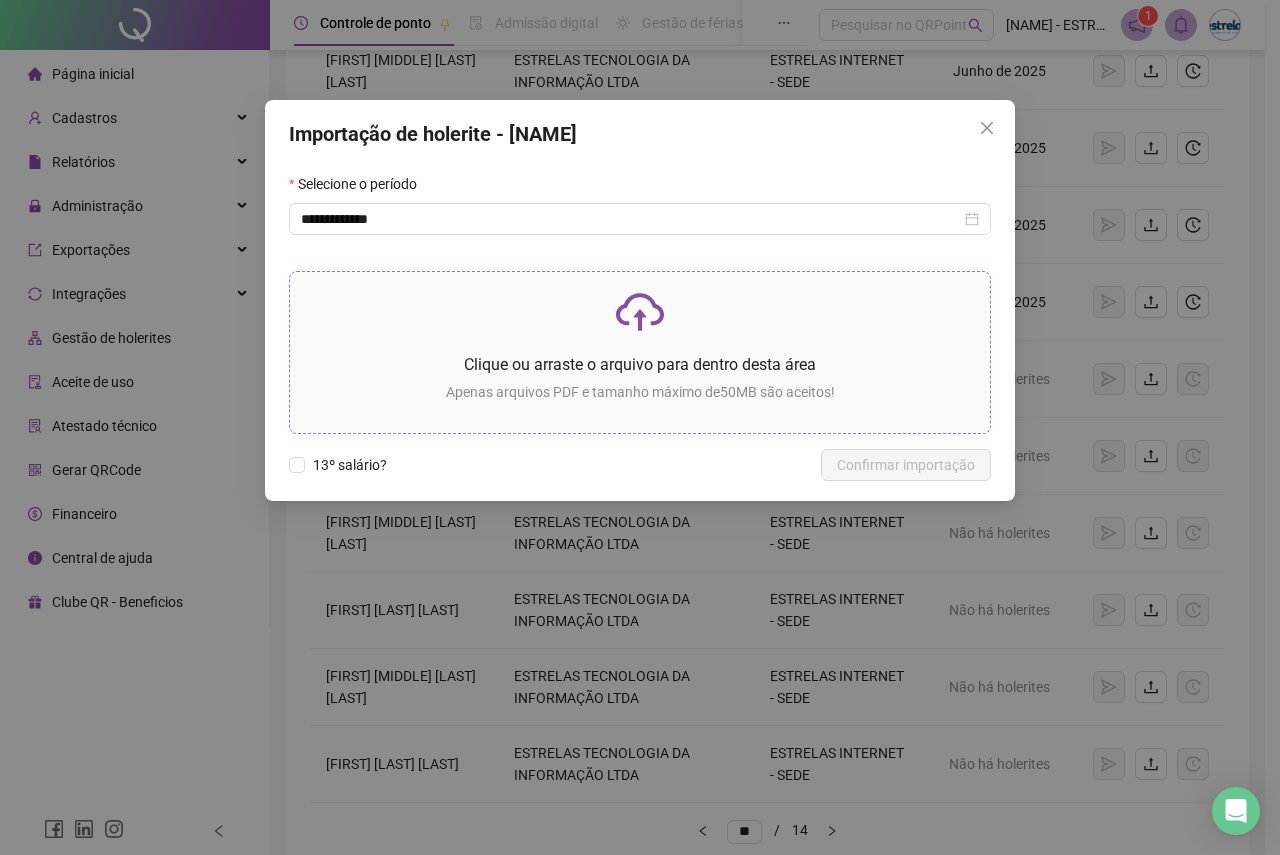 click 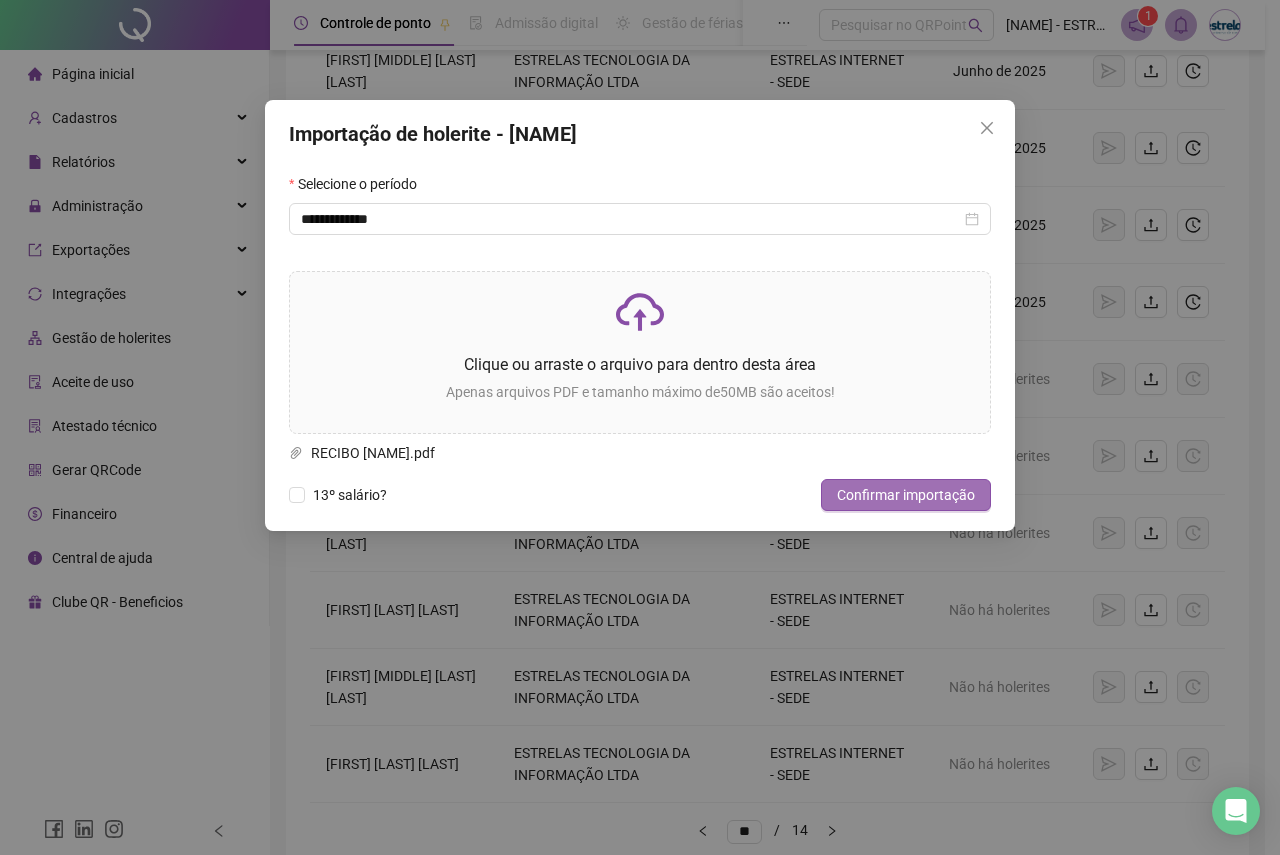 click on "Confirmar importação" at bounding box center (906, 495) 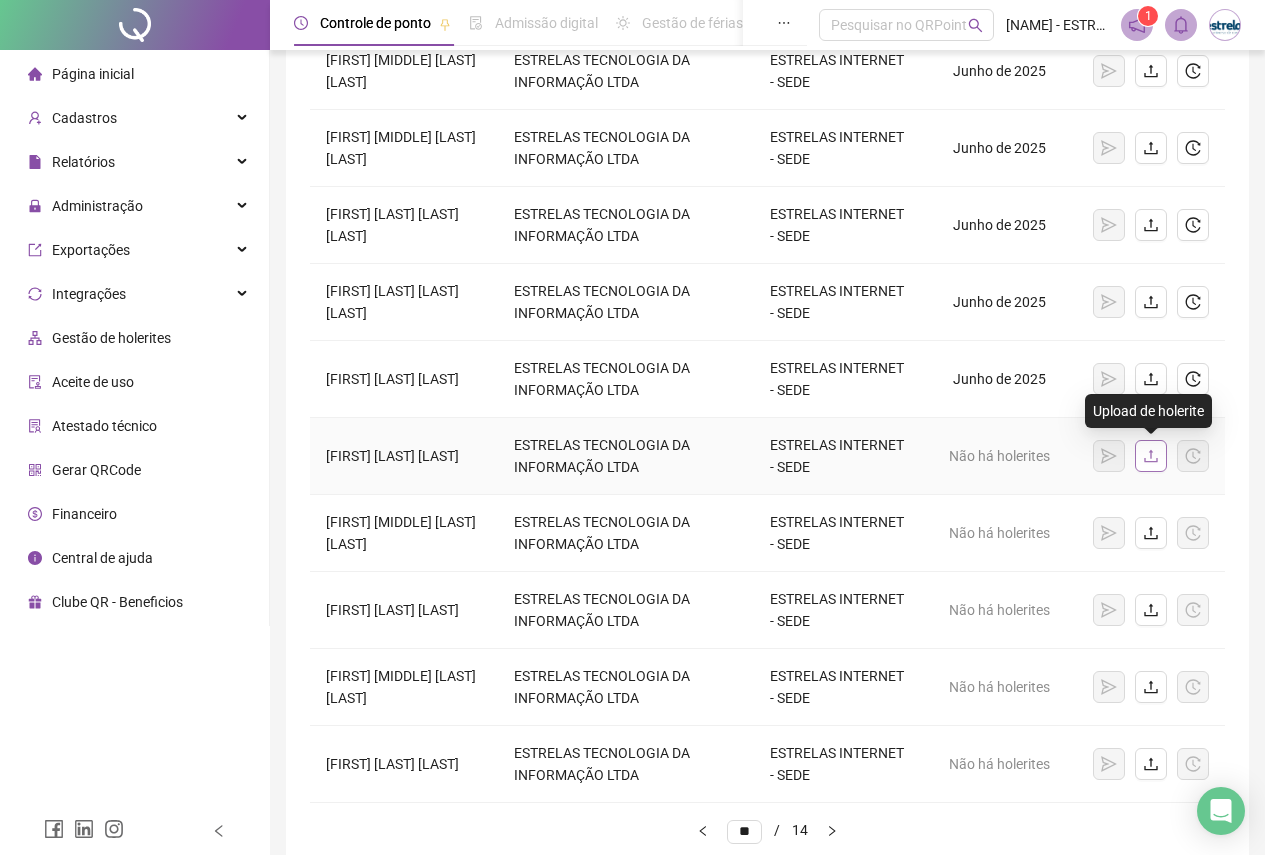 click at bounding box center [1151, 456] 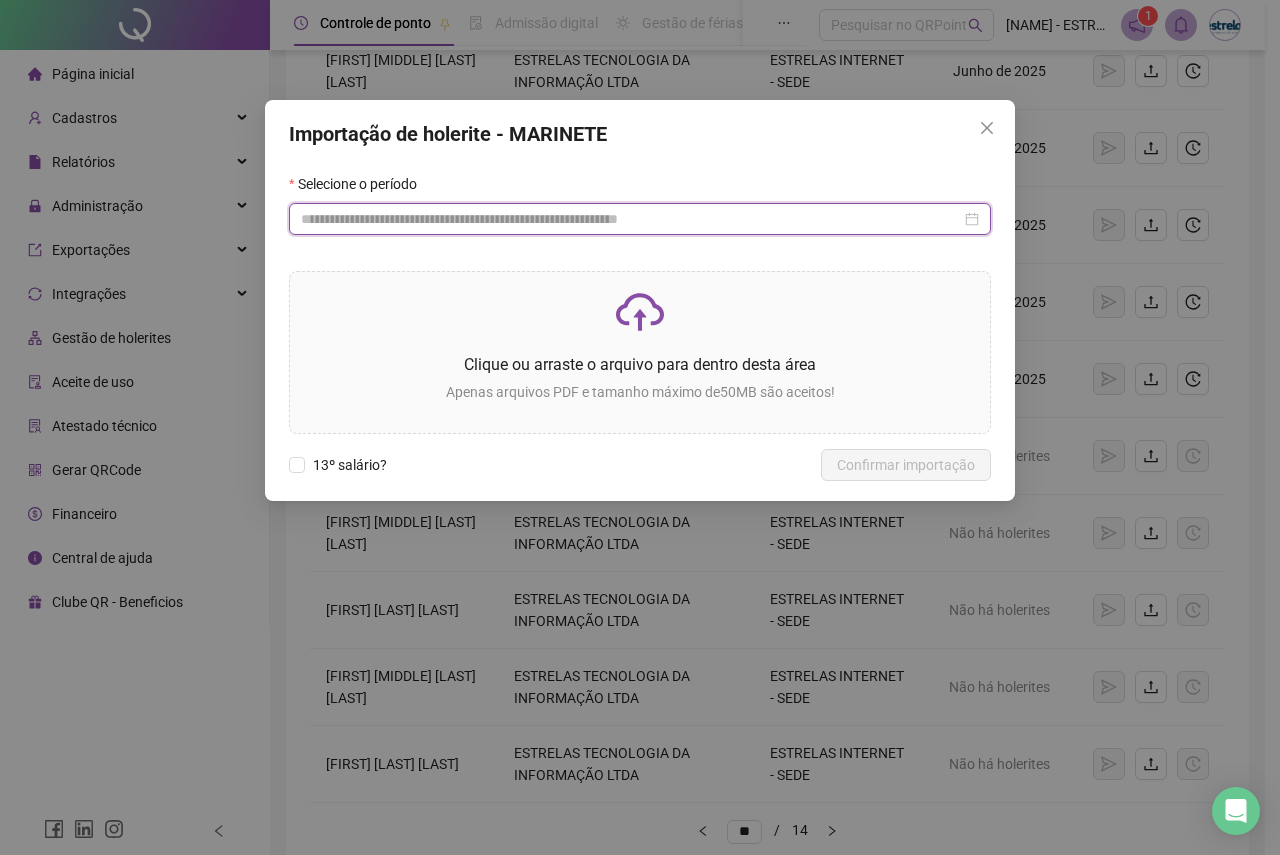 click at bounding box center [631, 219] 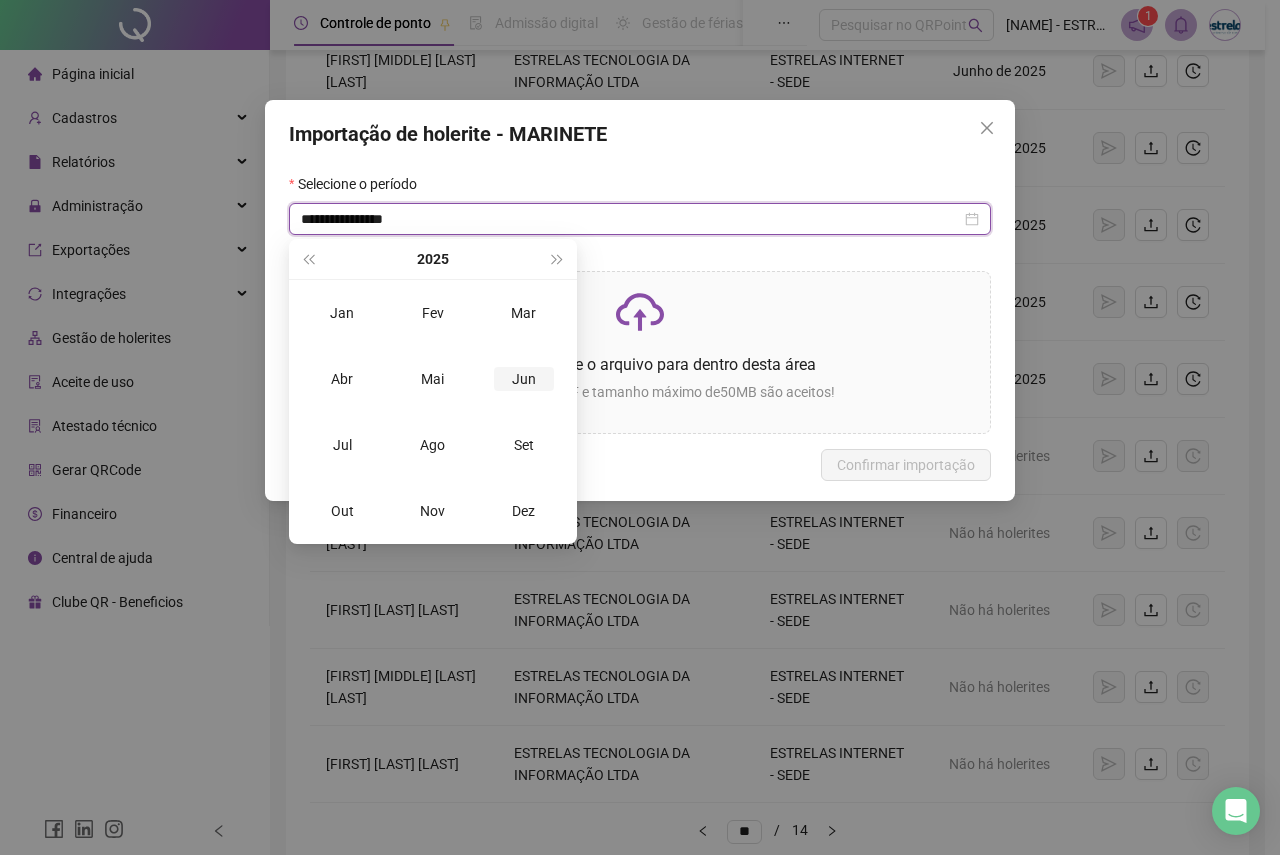 type on "**********" 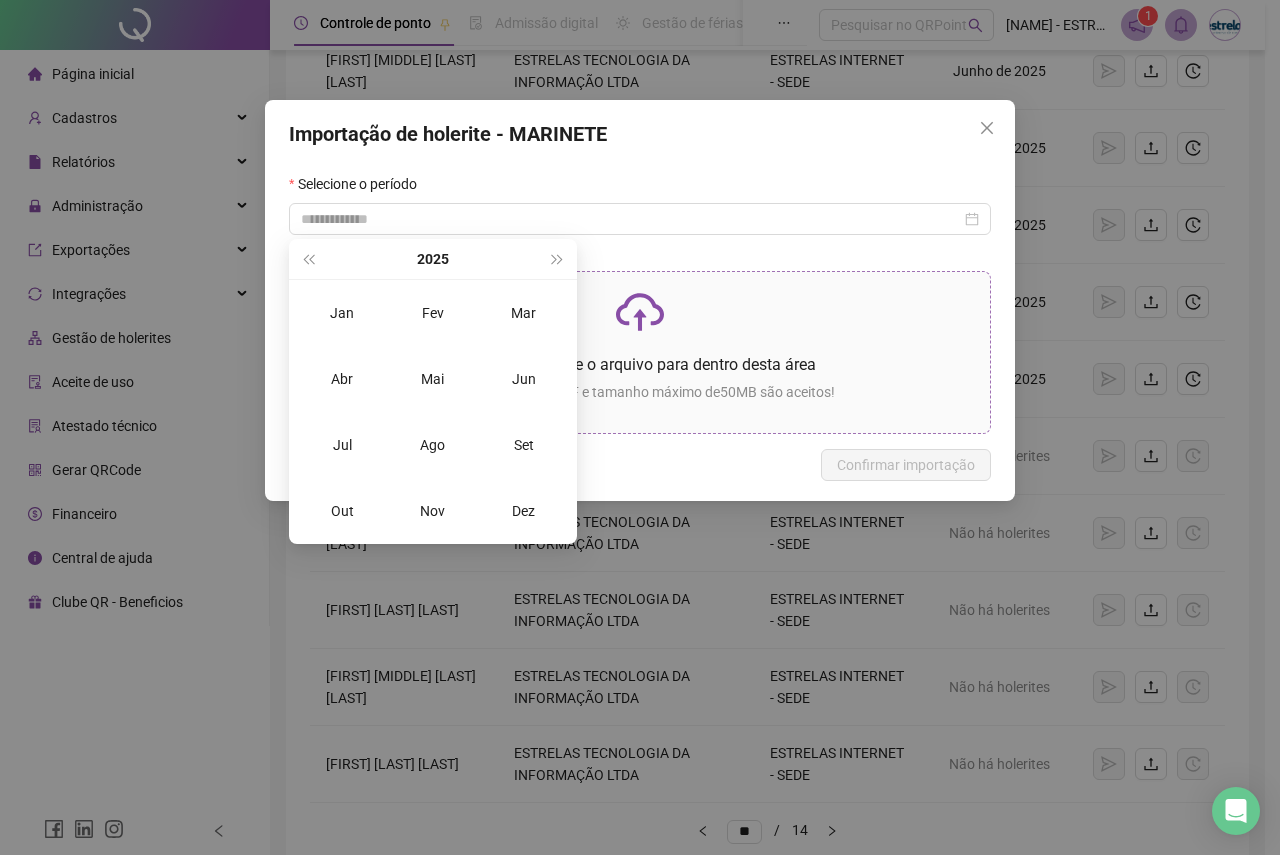 click on "Jun" at bounding box center (524, 379) 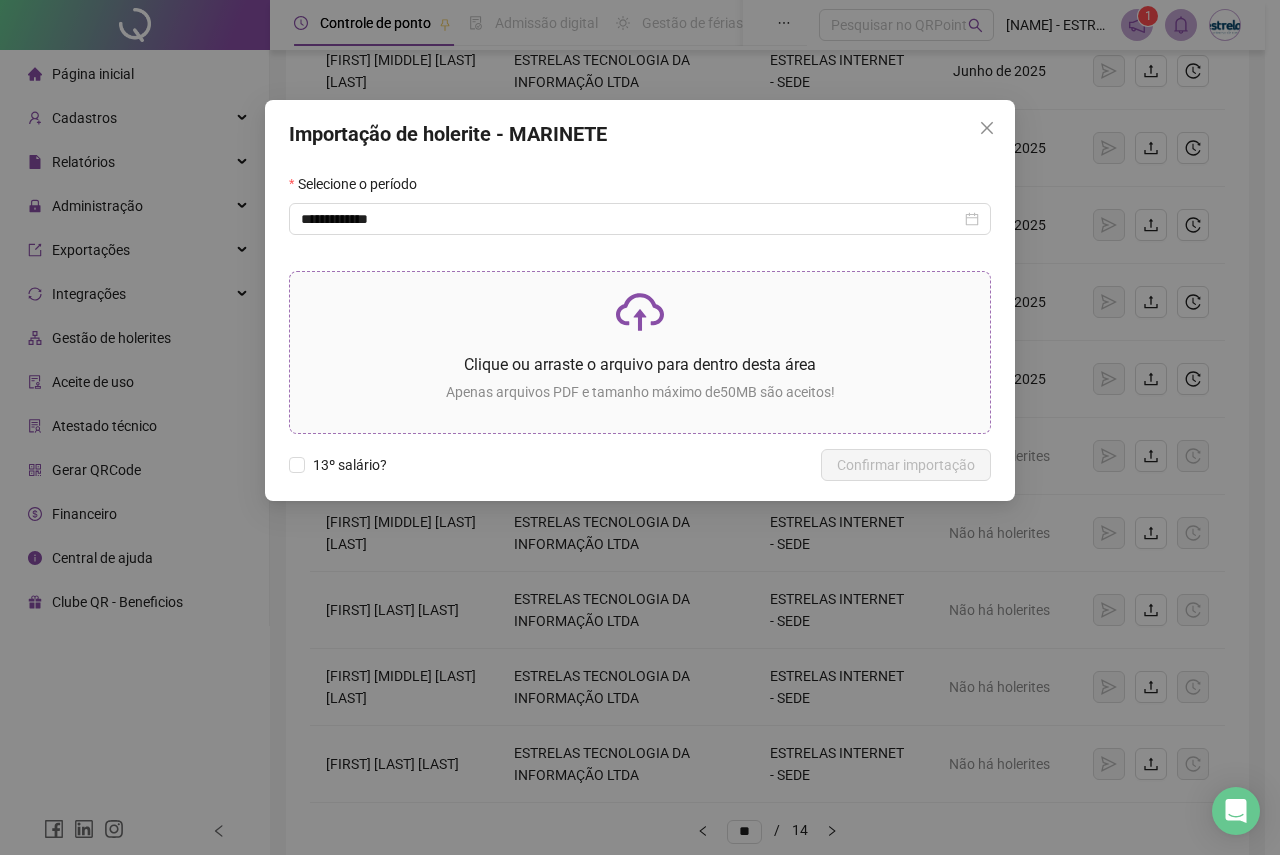 click 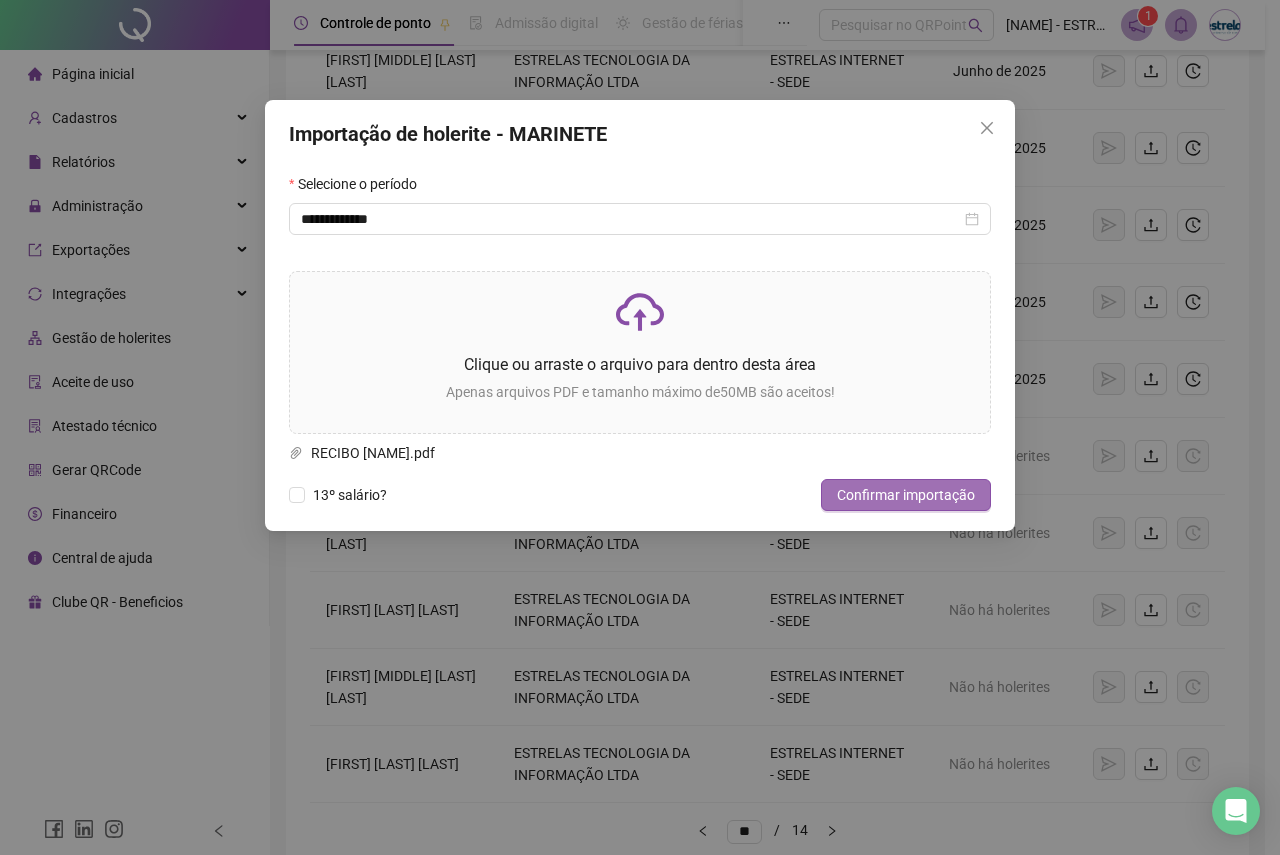 click on "Confirmar importação" at bounding box center (906, 495) 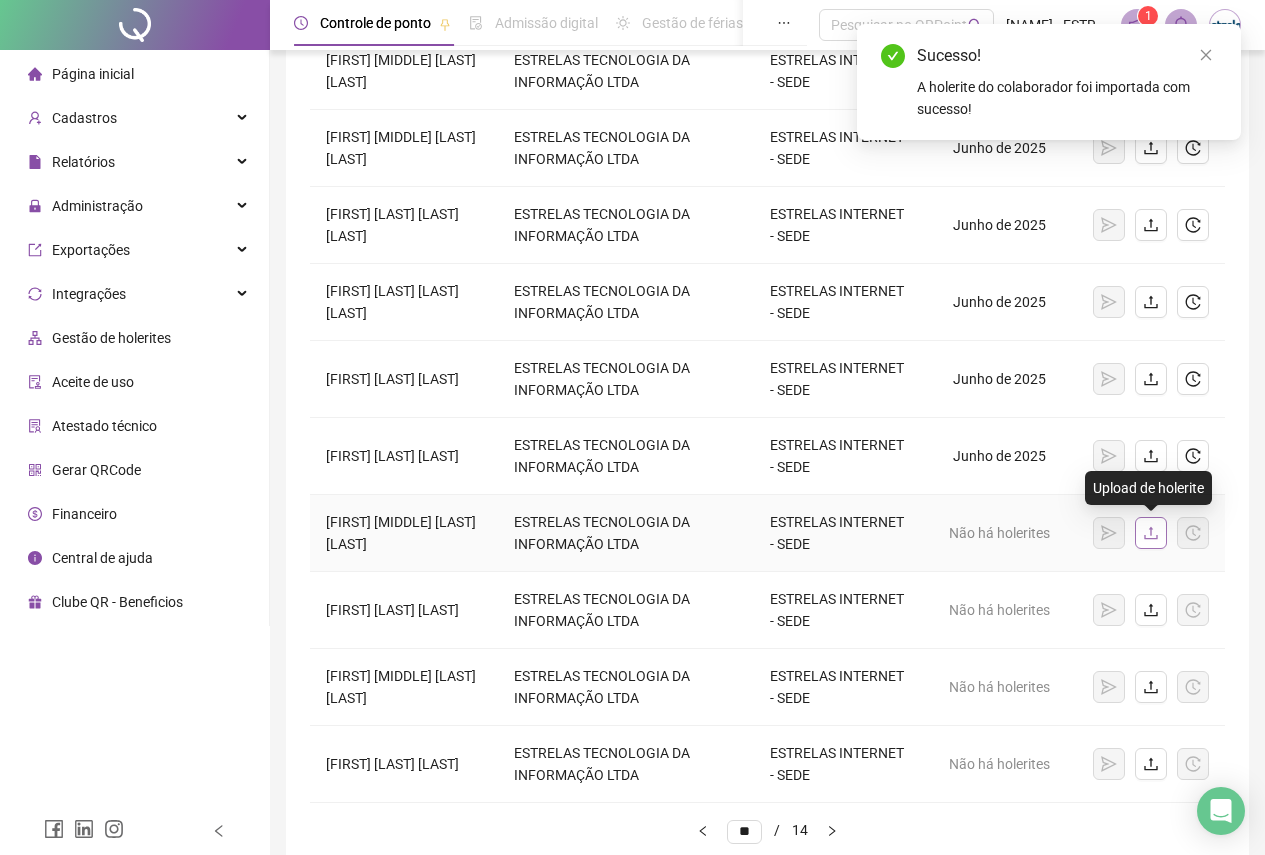click 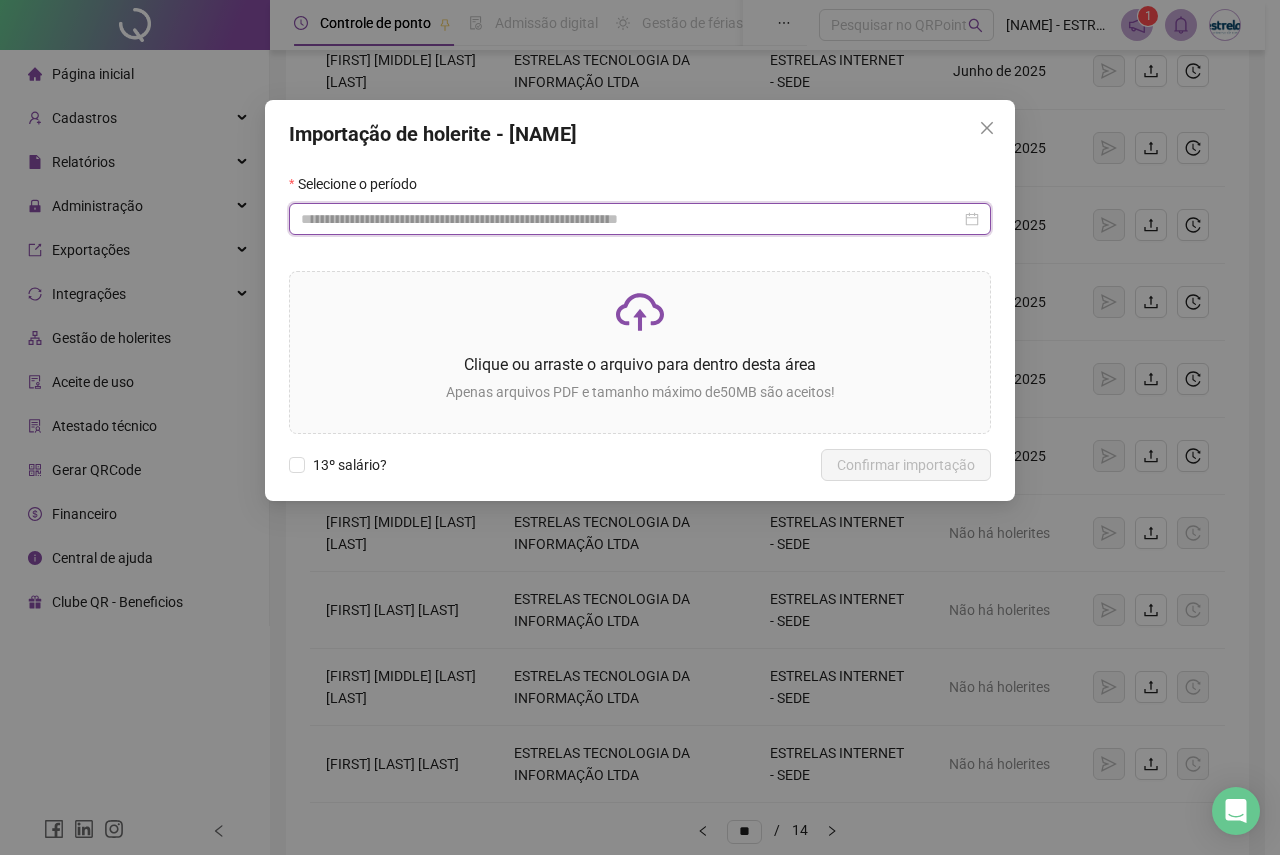 click at bounding box center [631, 219] 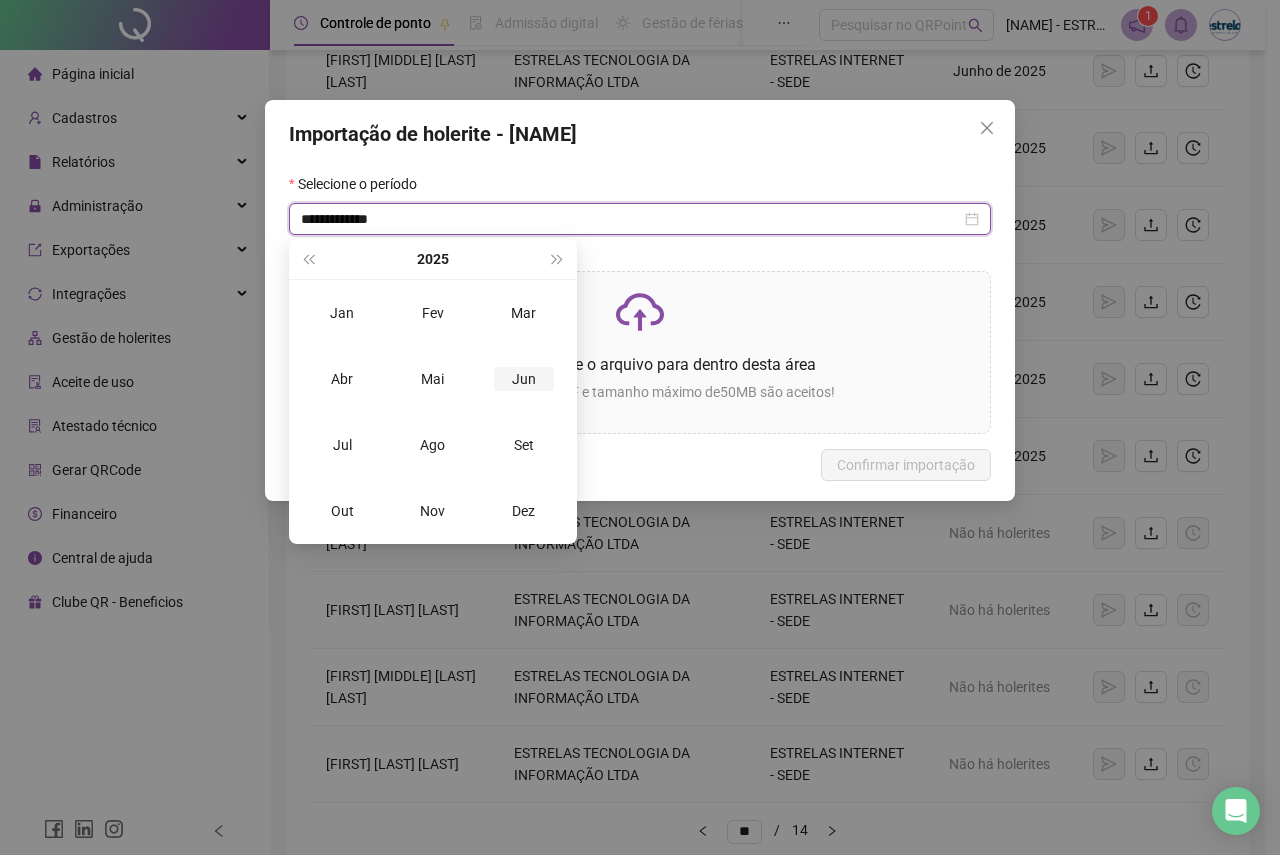 type on "**********" 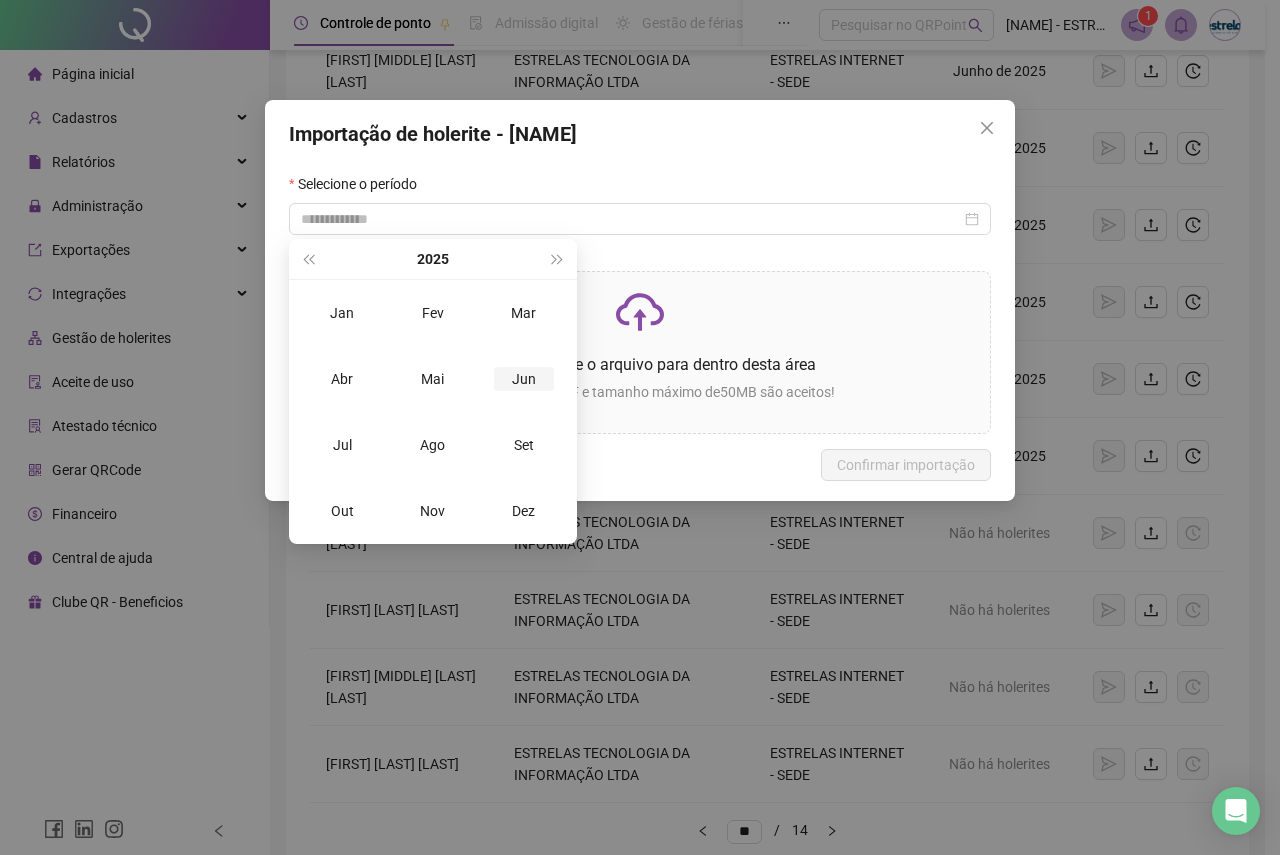 click on "Jun" at bounding box center [524, 379] 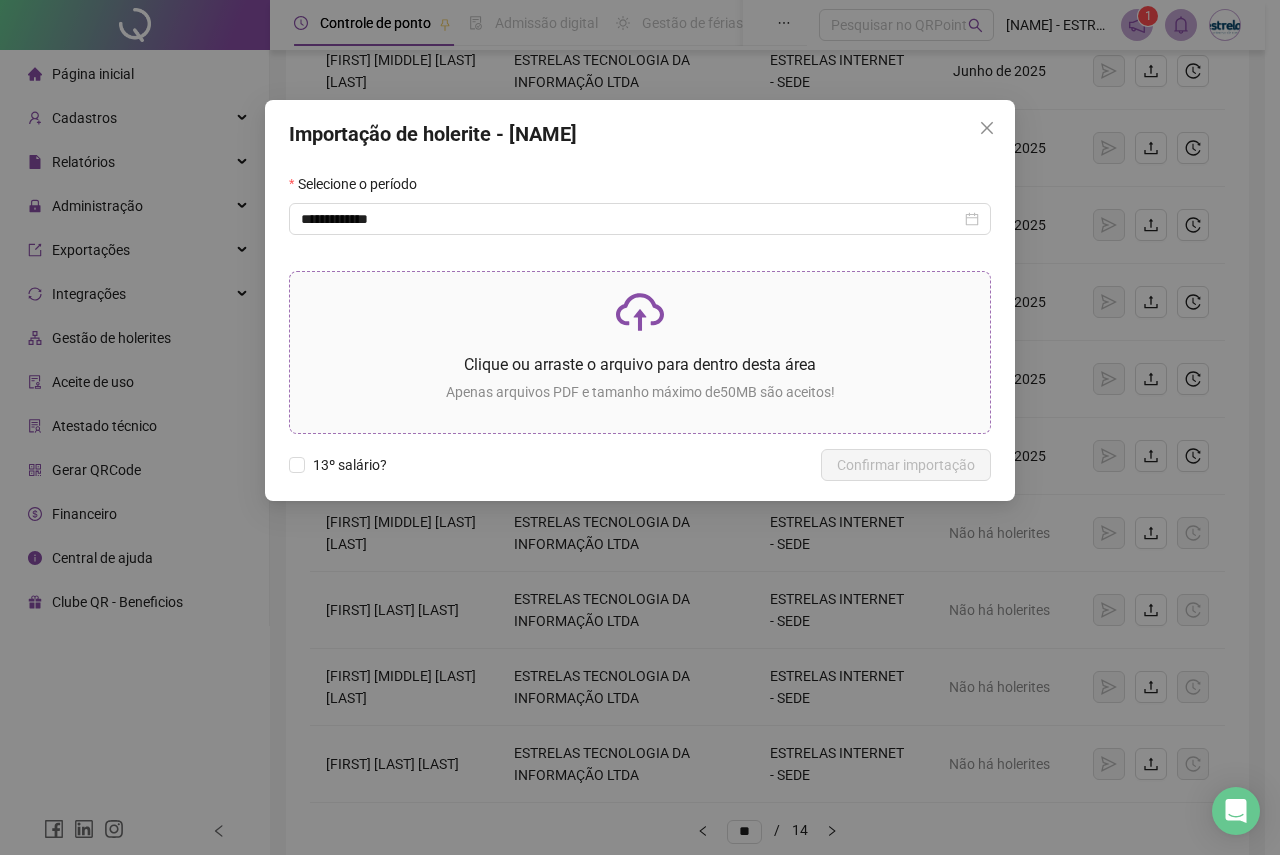 click at bounding box center (640, 312) 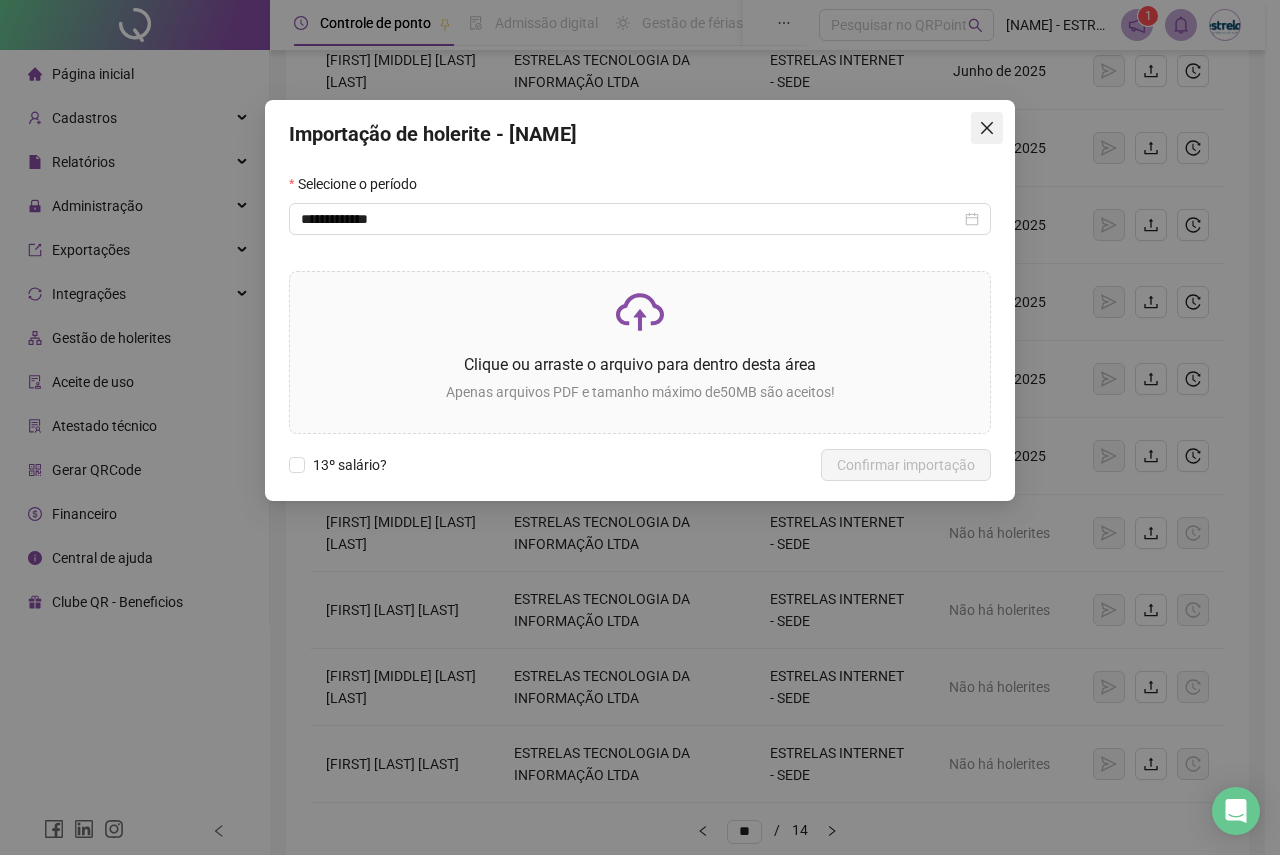 click 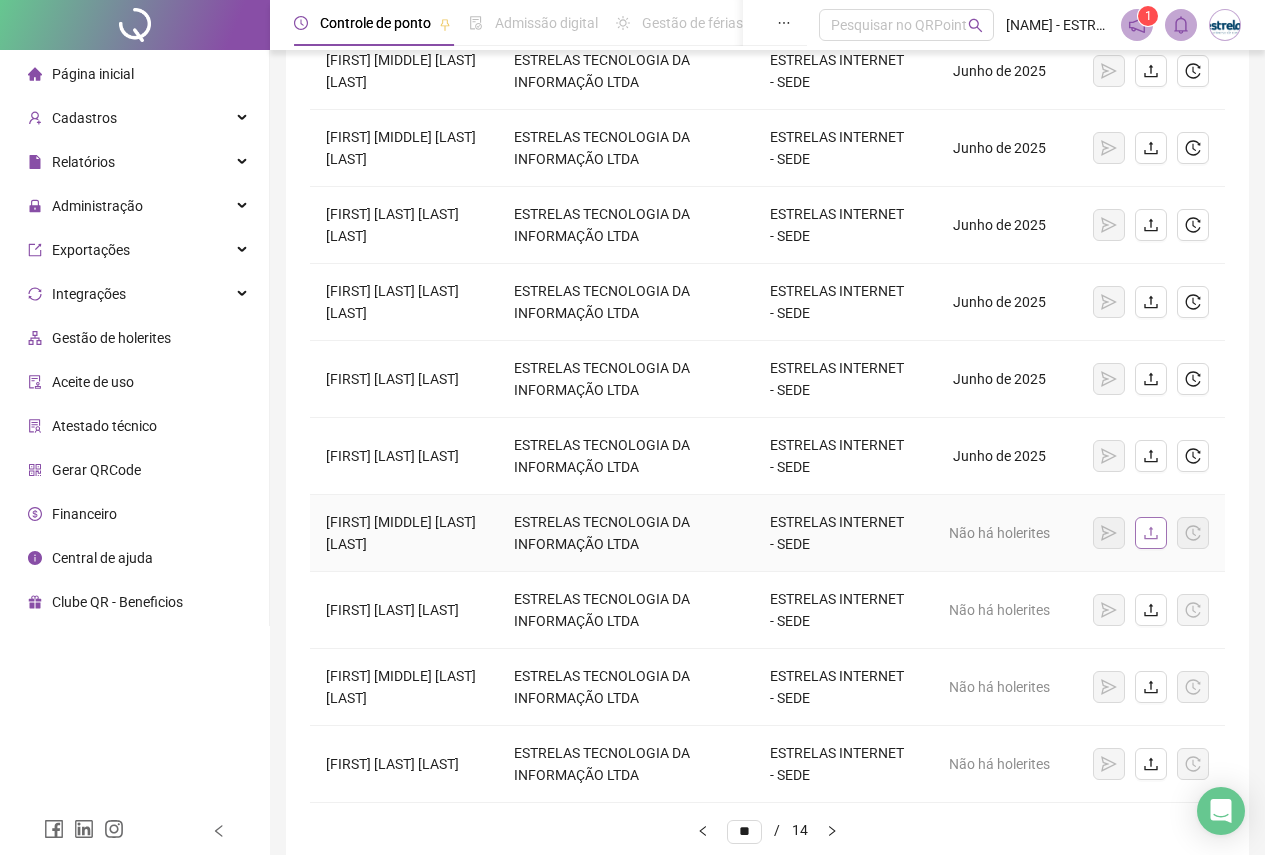 click 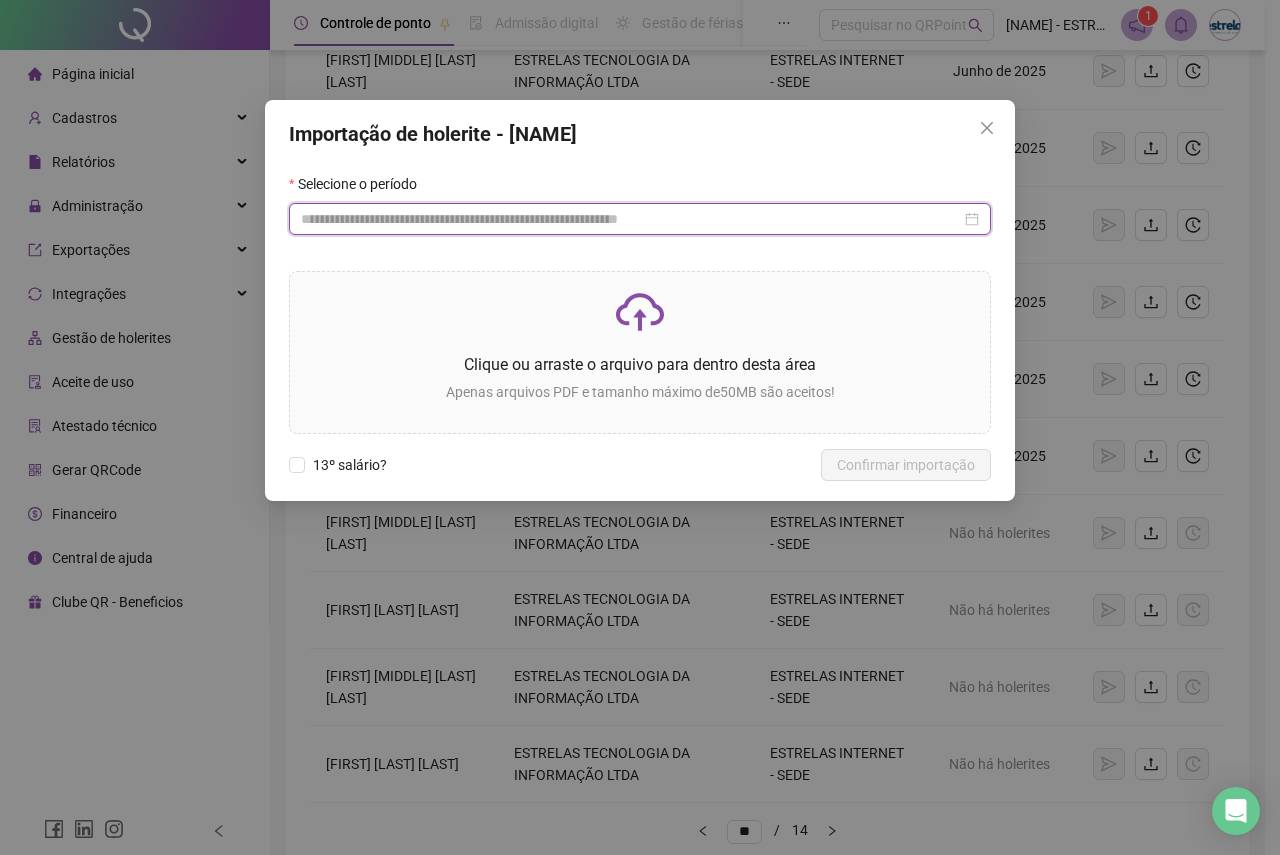 click at bounding box center (631, 219) 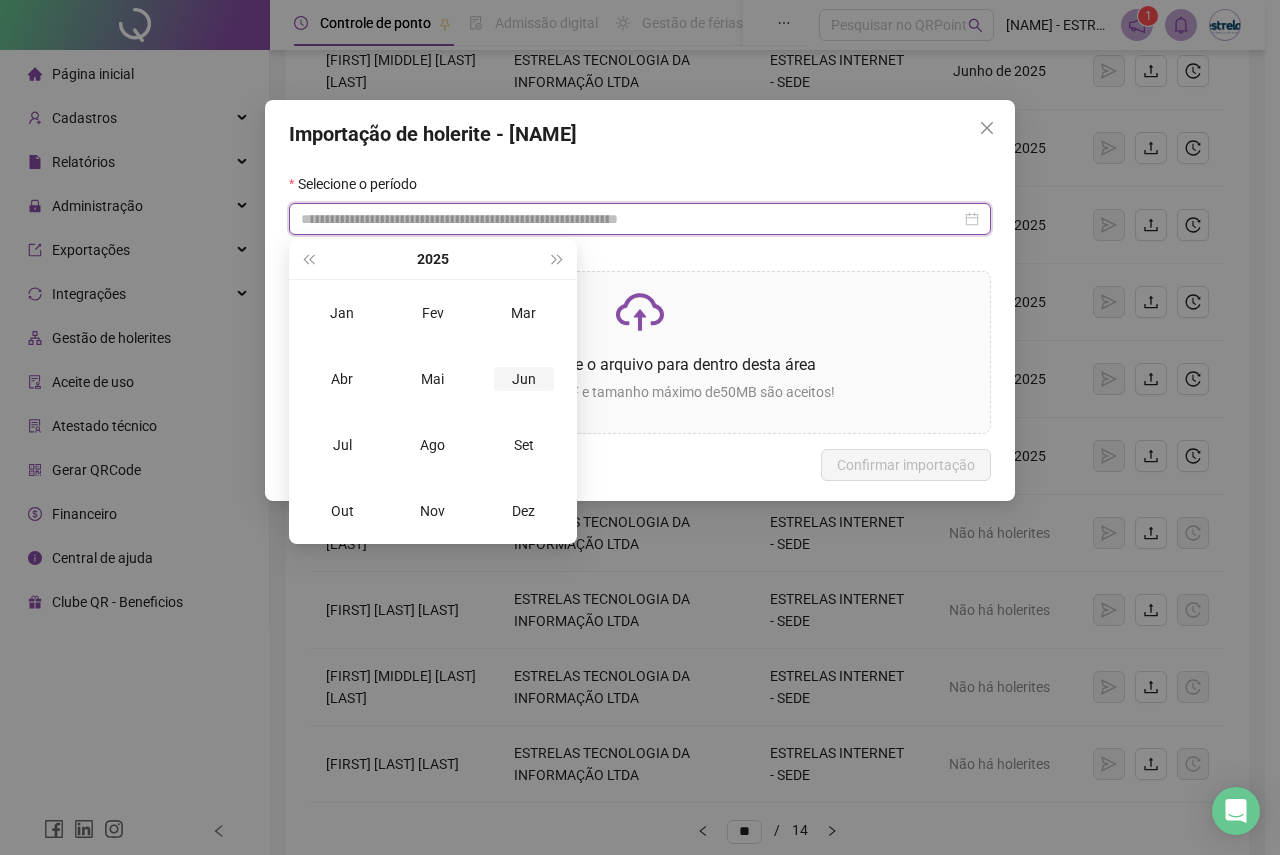 type on "**********" 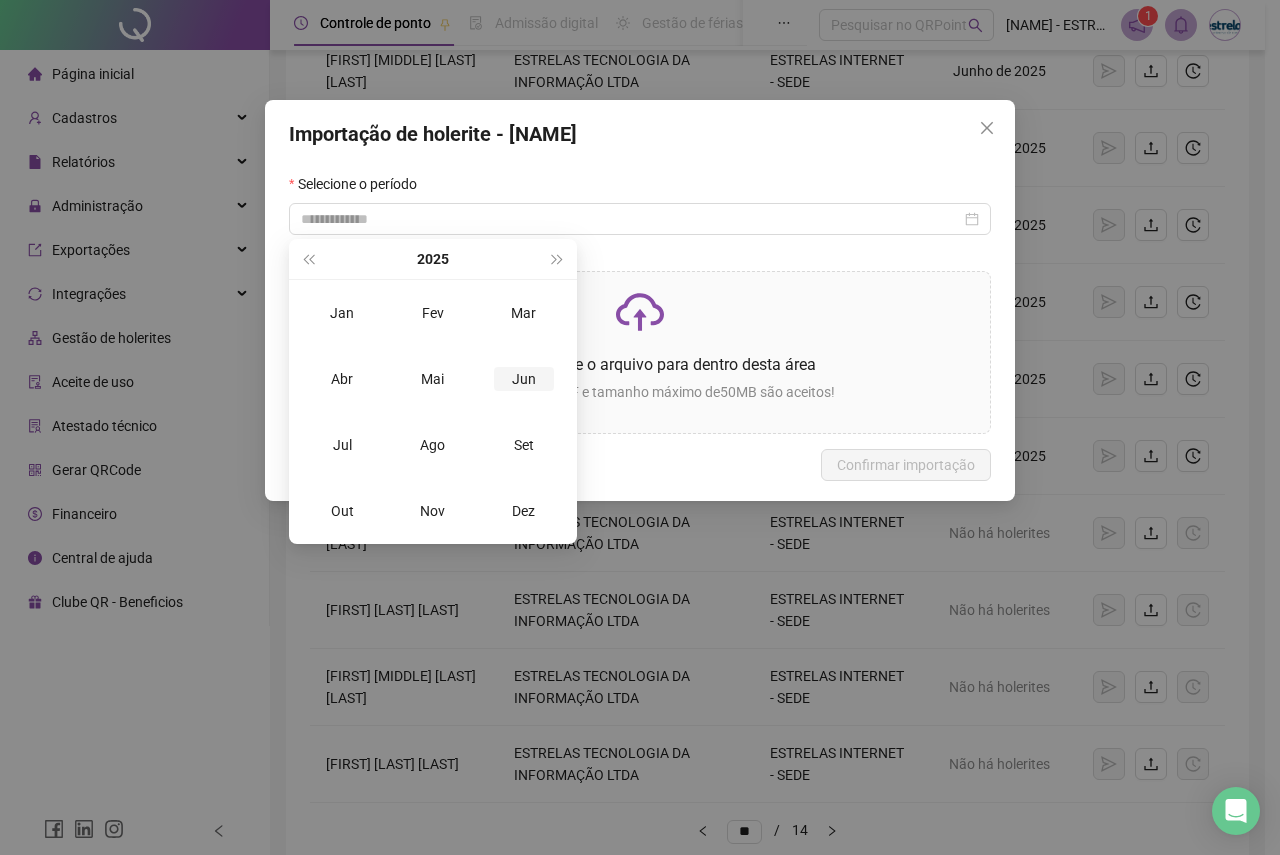click on "Jun" at bounding box center (524, 379) 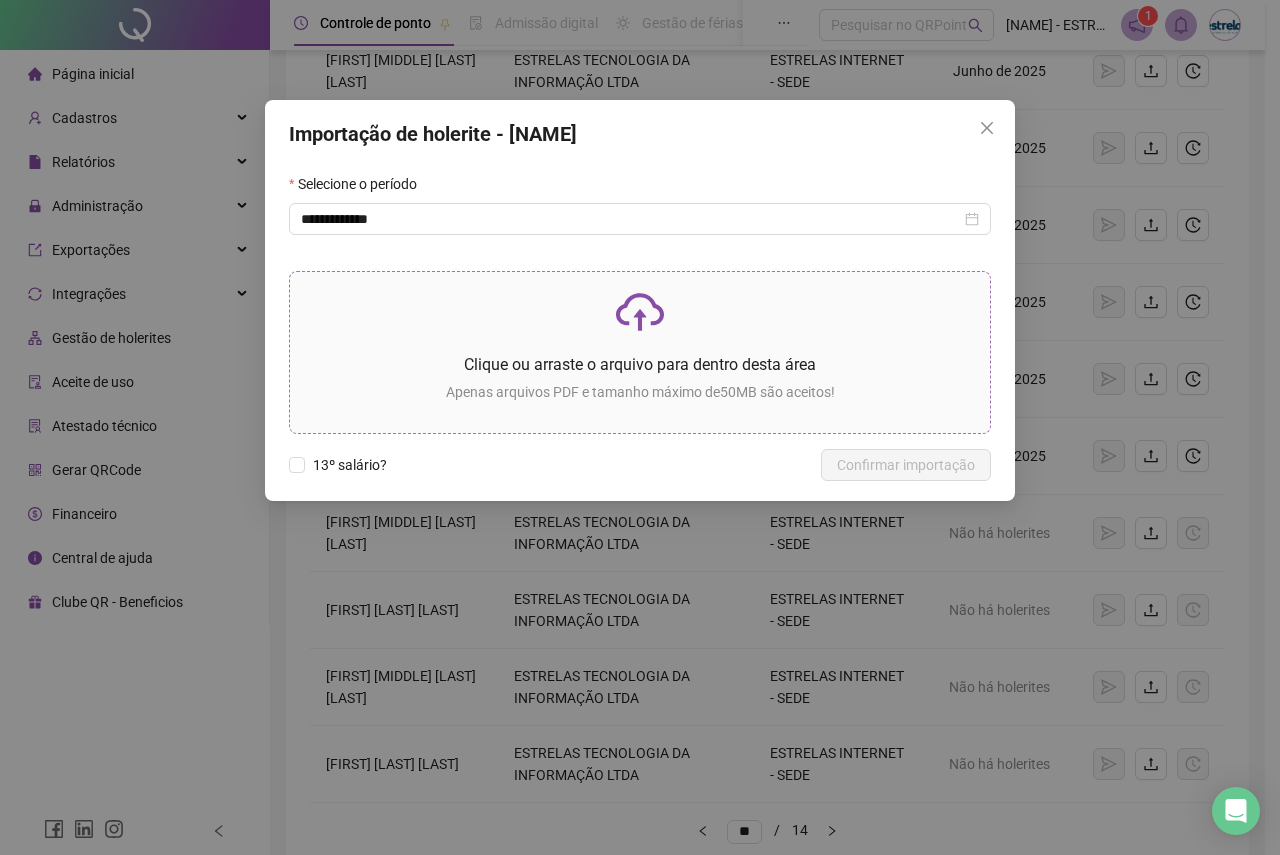 click 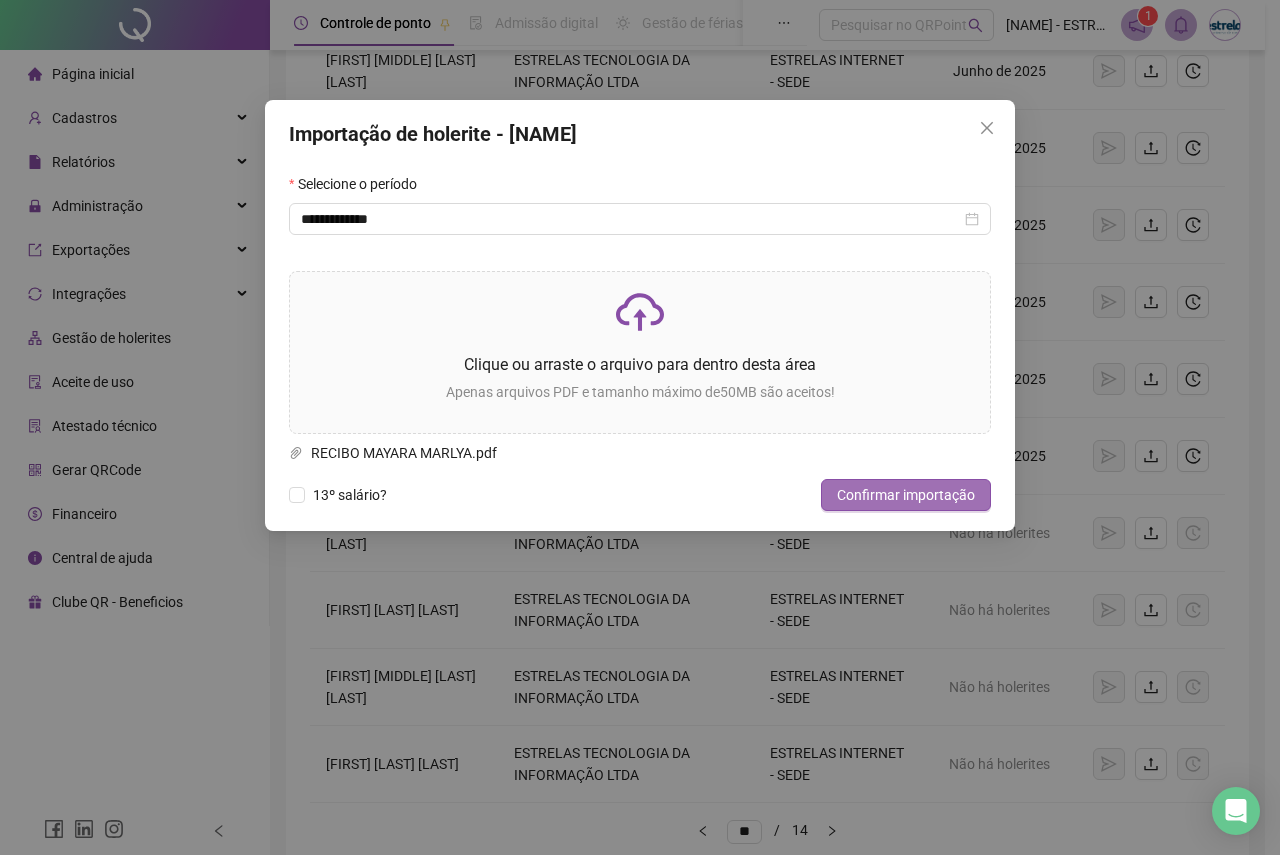 click on "Confirmar importação" at bounding box center (906, 495) 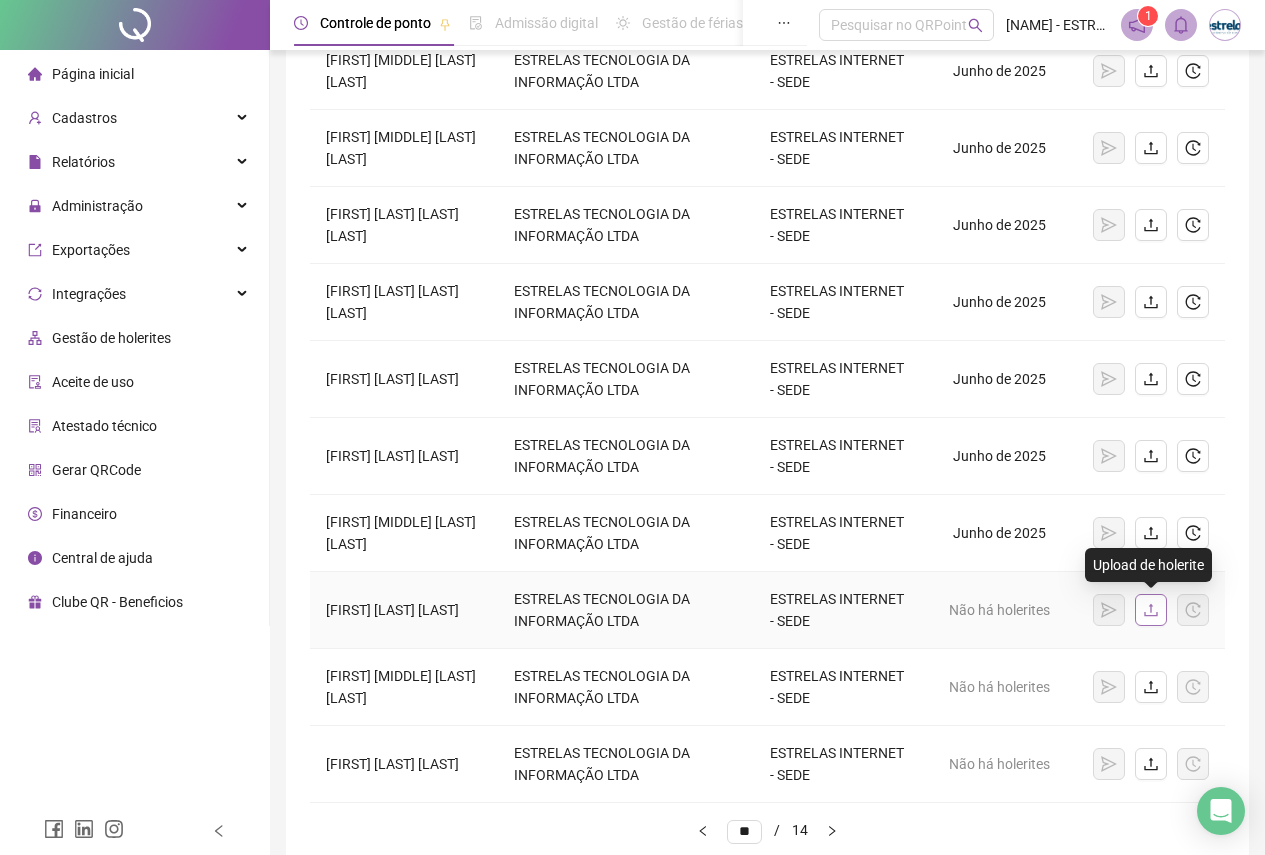 click 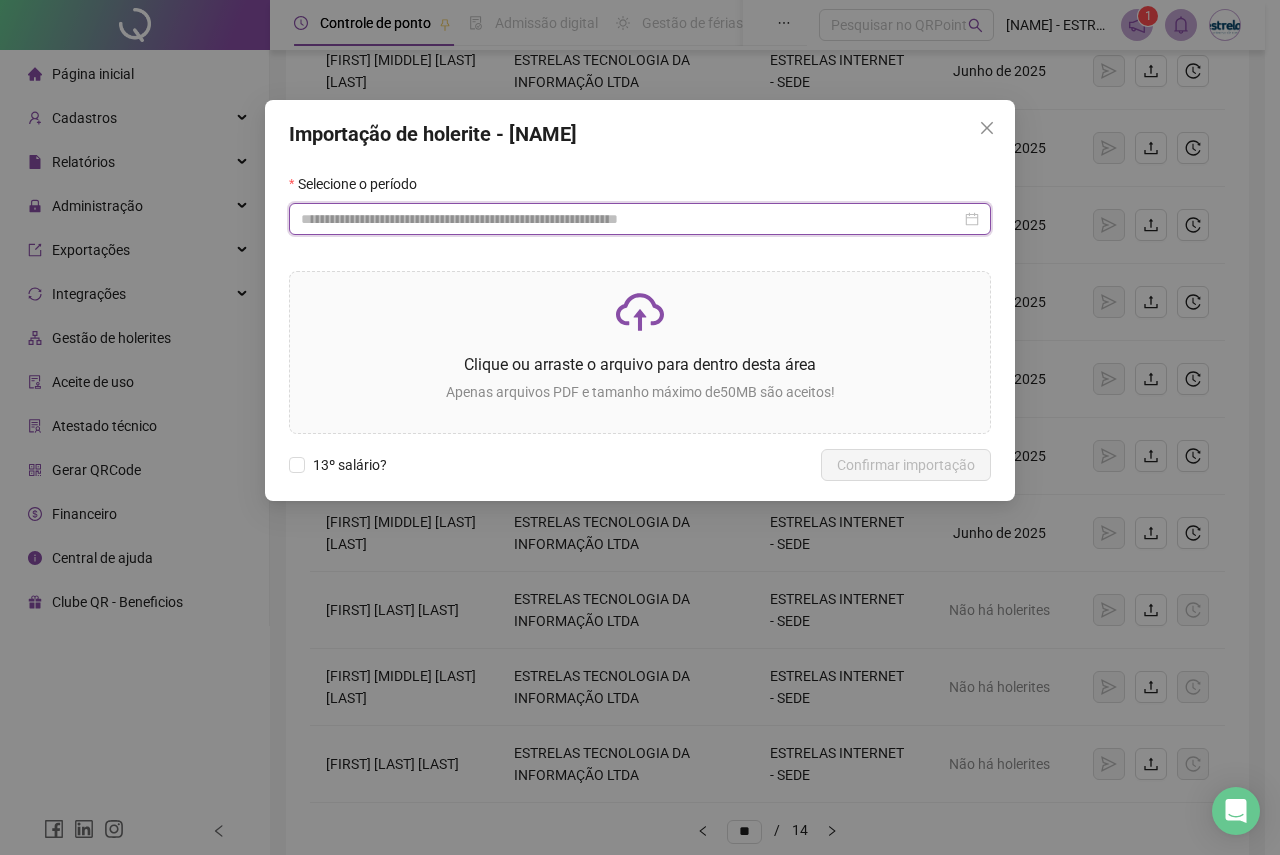 click at bounding box center [631, 219] 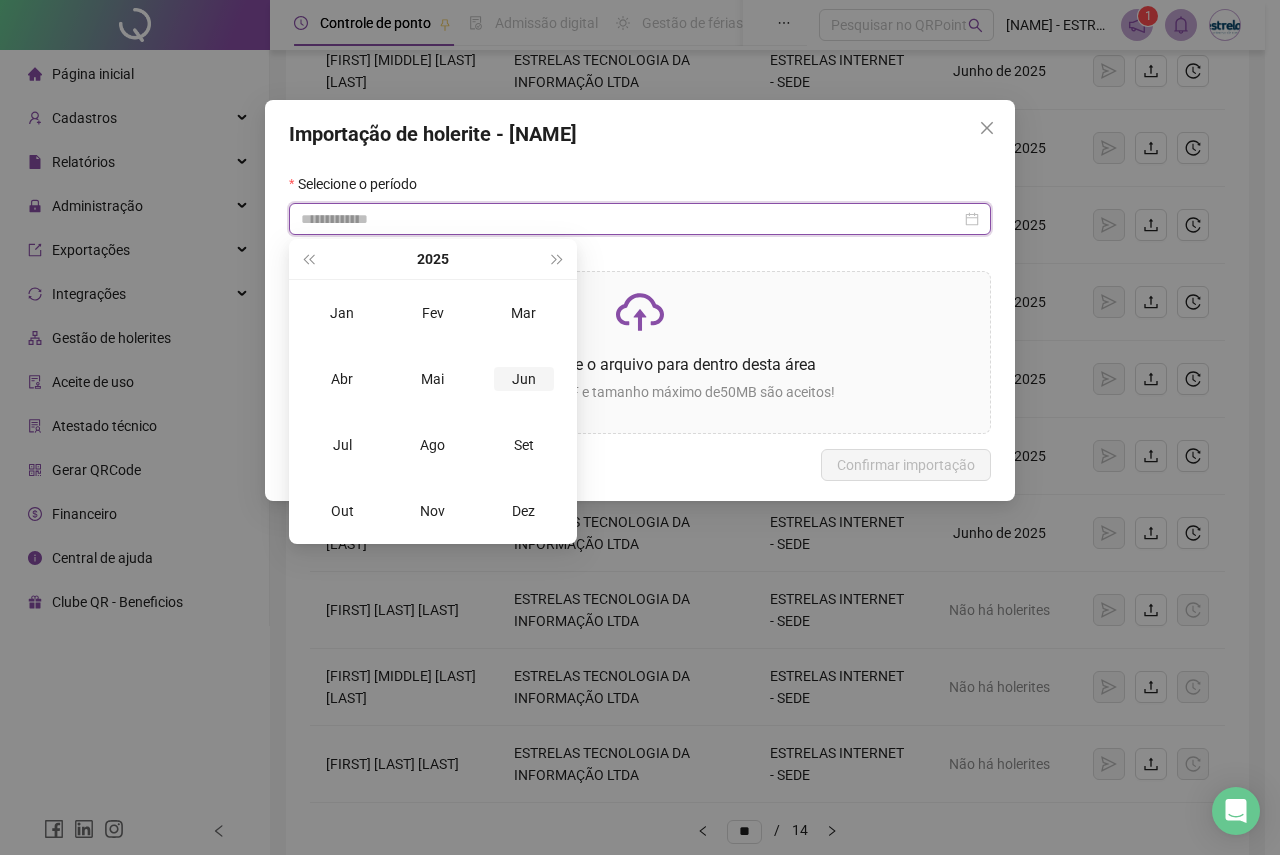 type on "**********" 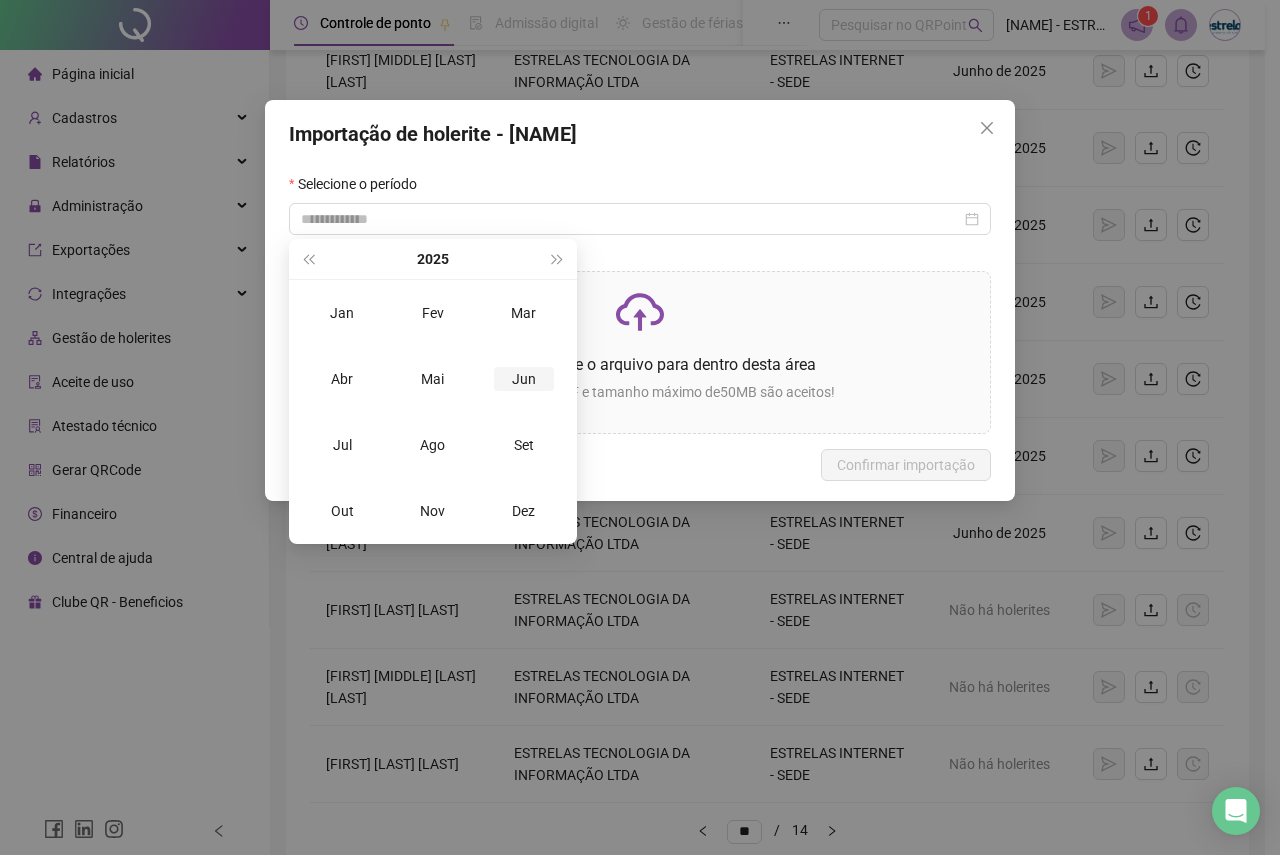 click on "Jun" at bounding box center (524, 379) 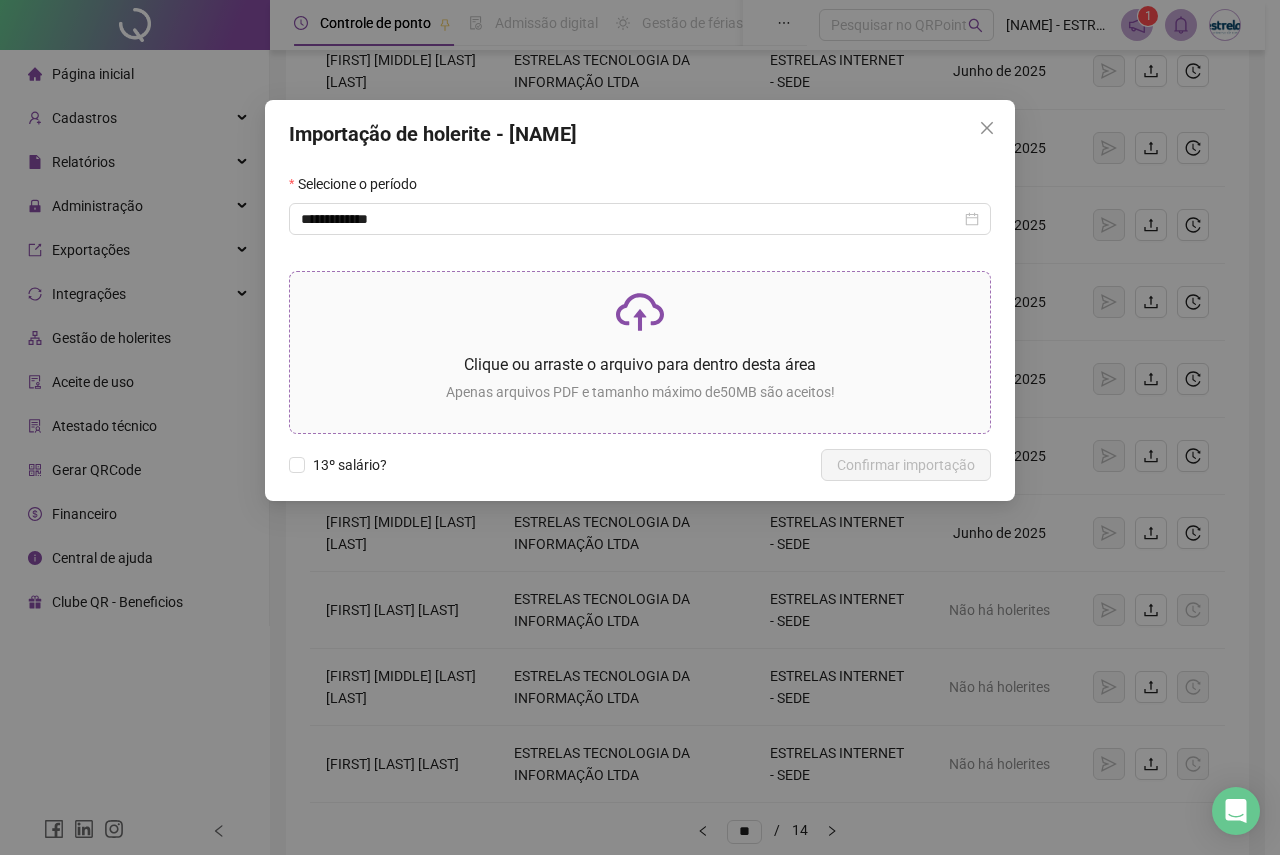 click 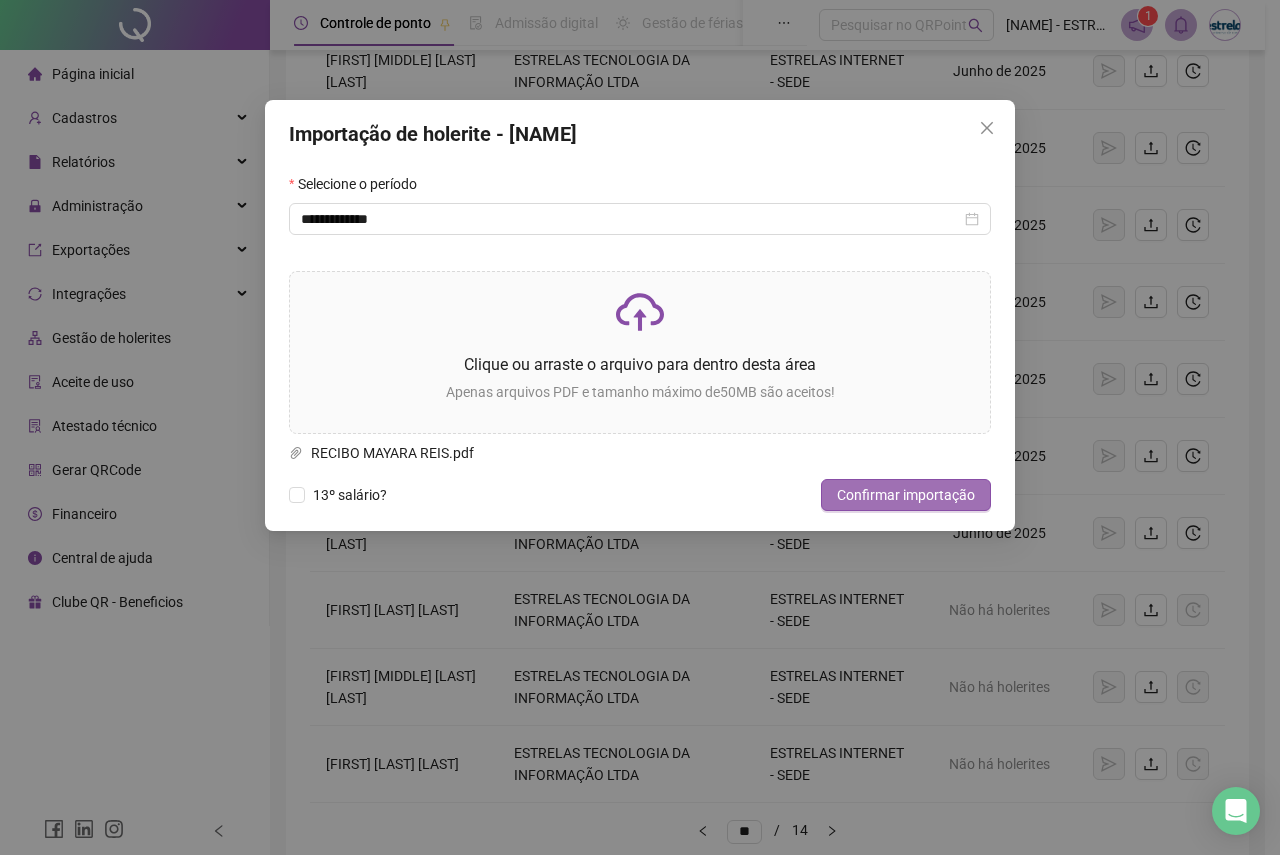 click on "Confirmar importação" at bounding box center (906, 495) 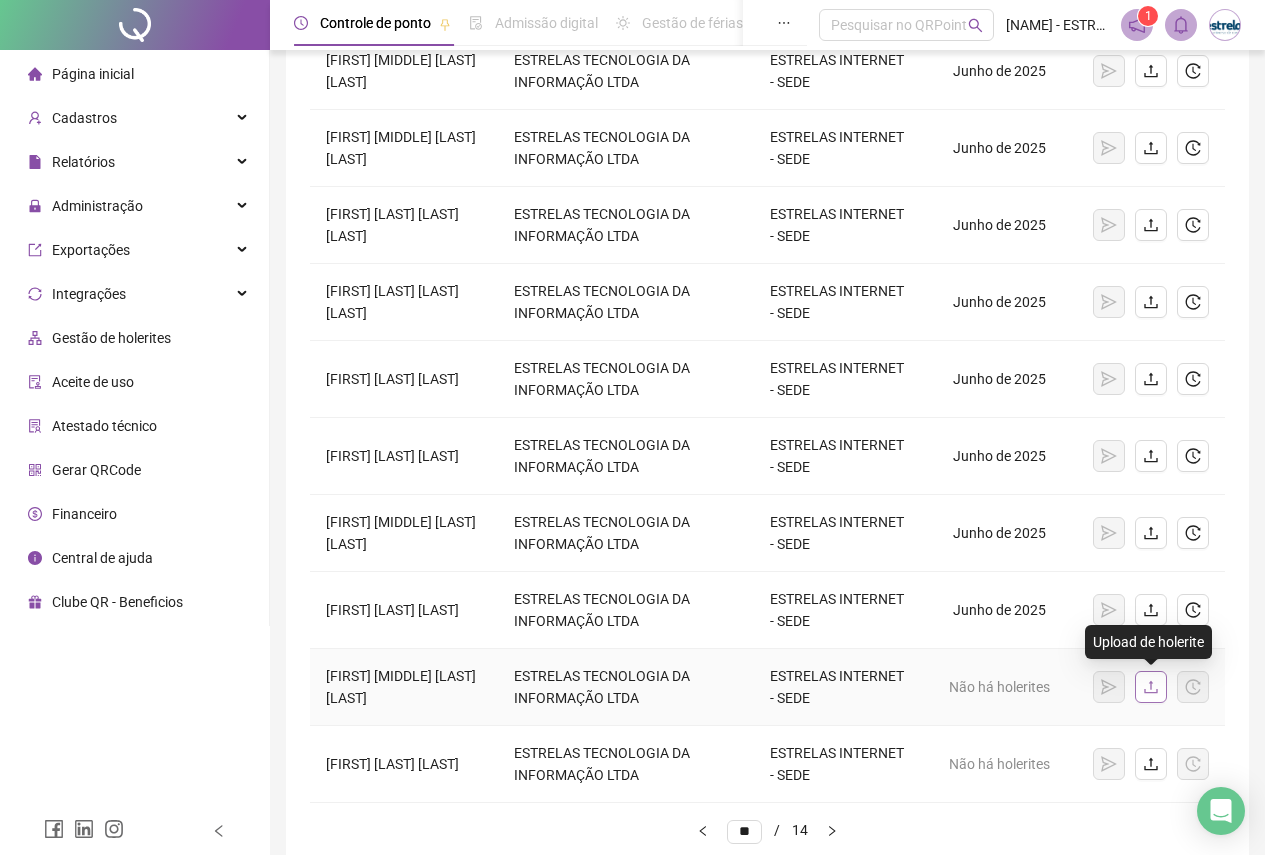 click at bounding box center [1151, 687] 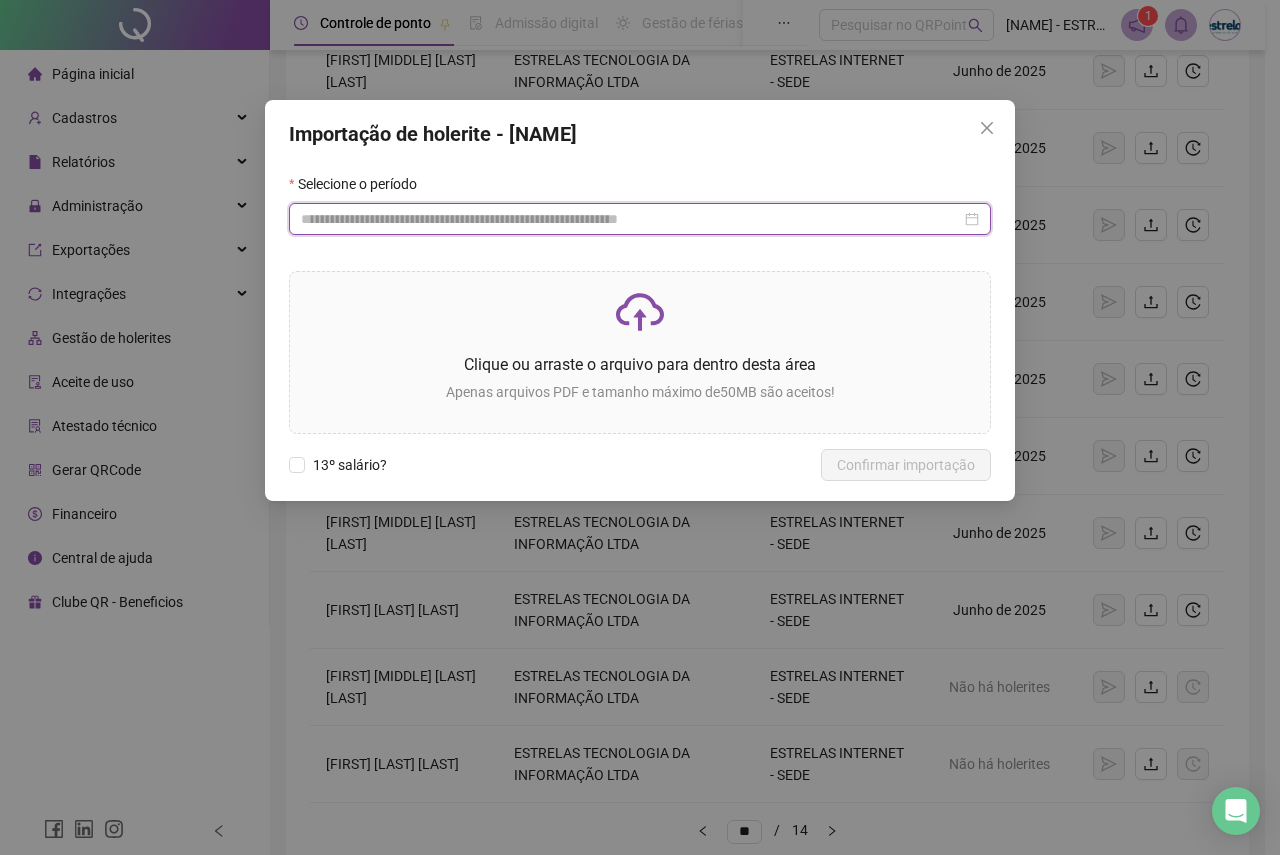 click at bounding box center [631, 219] 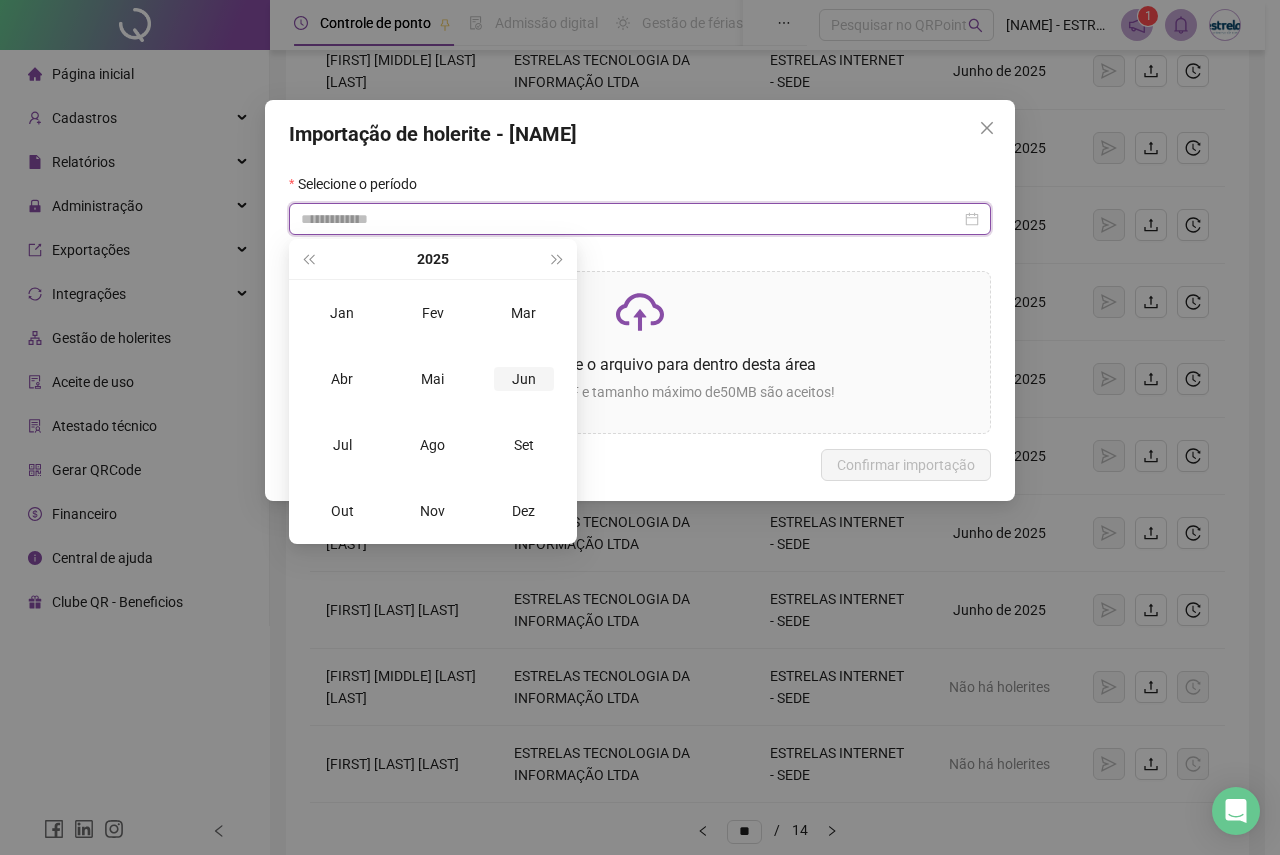 type on "**********" 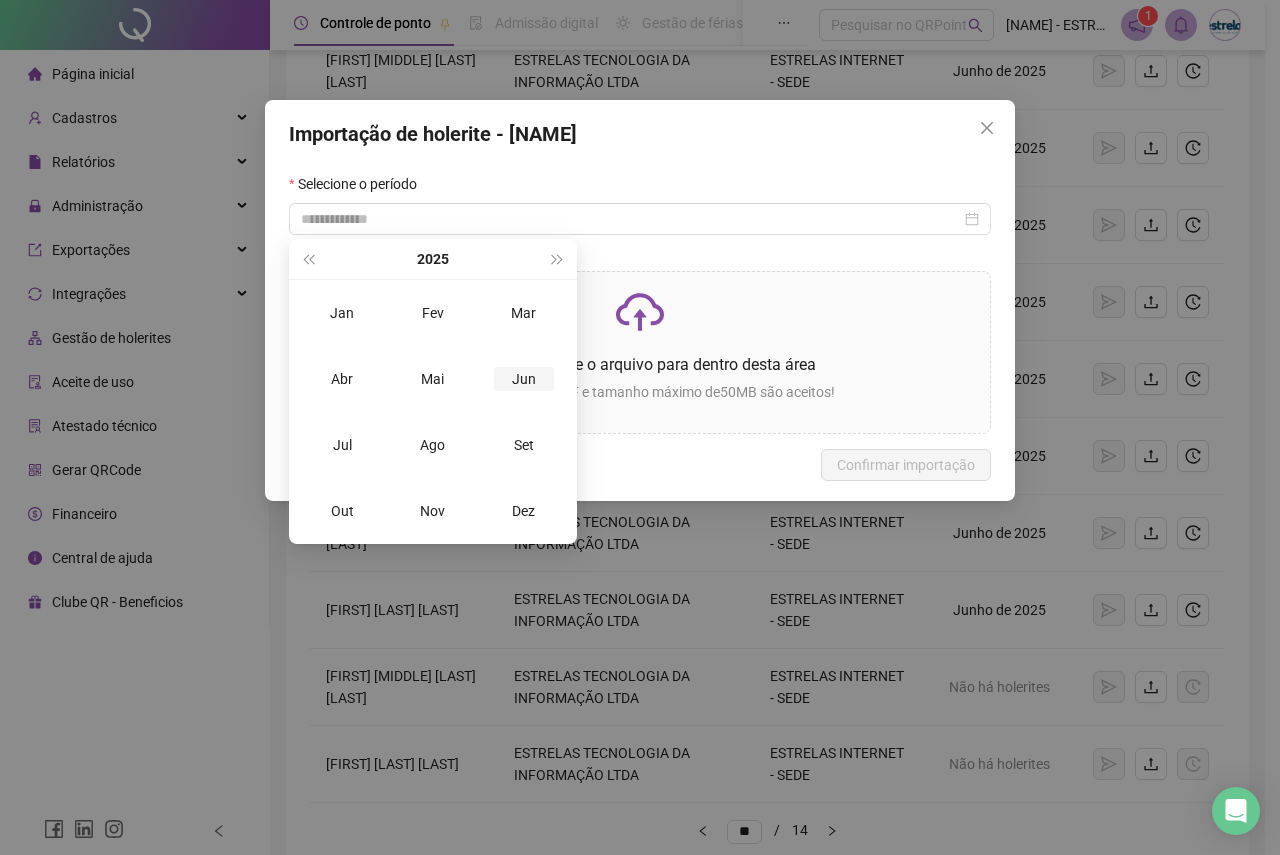 click on "Jun" at bounding box center [524, 379] 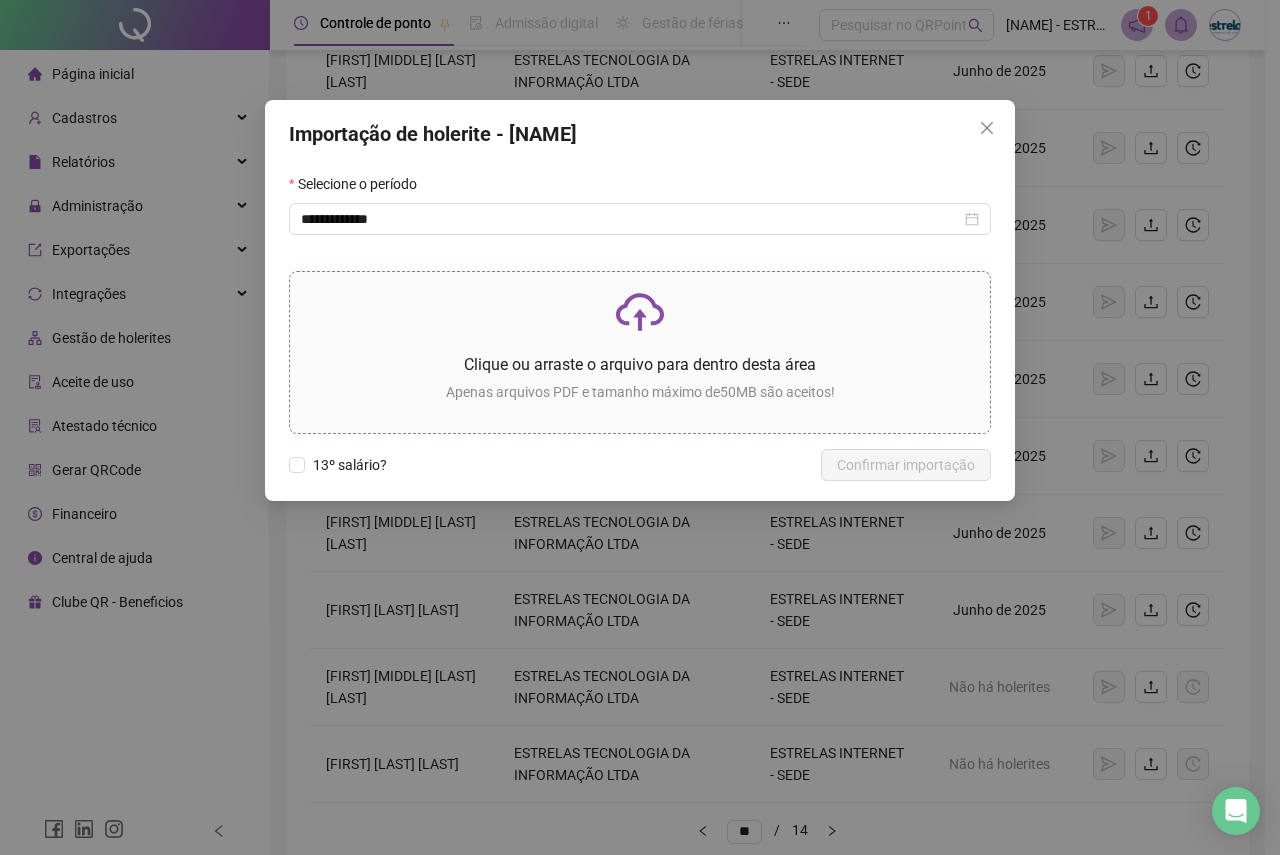click 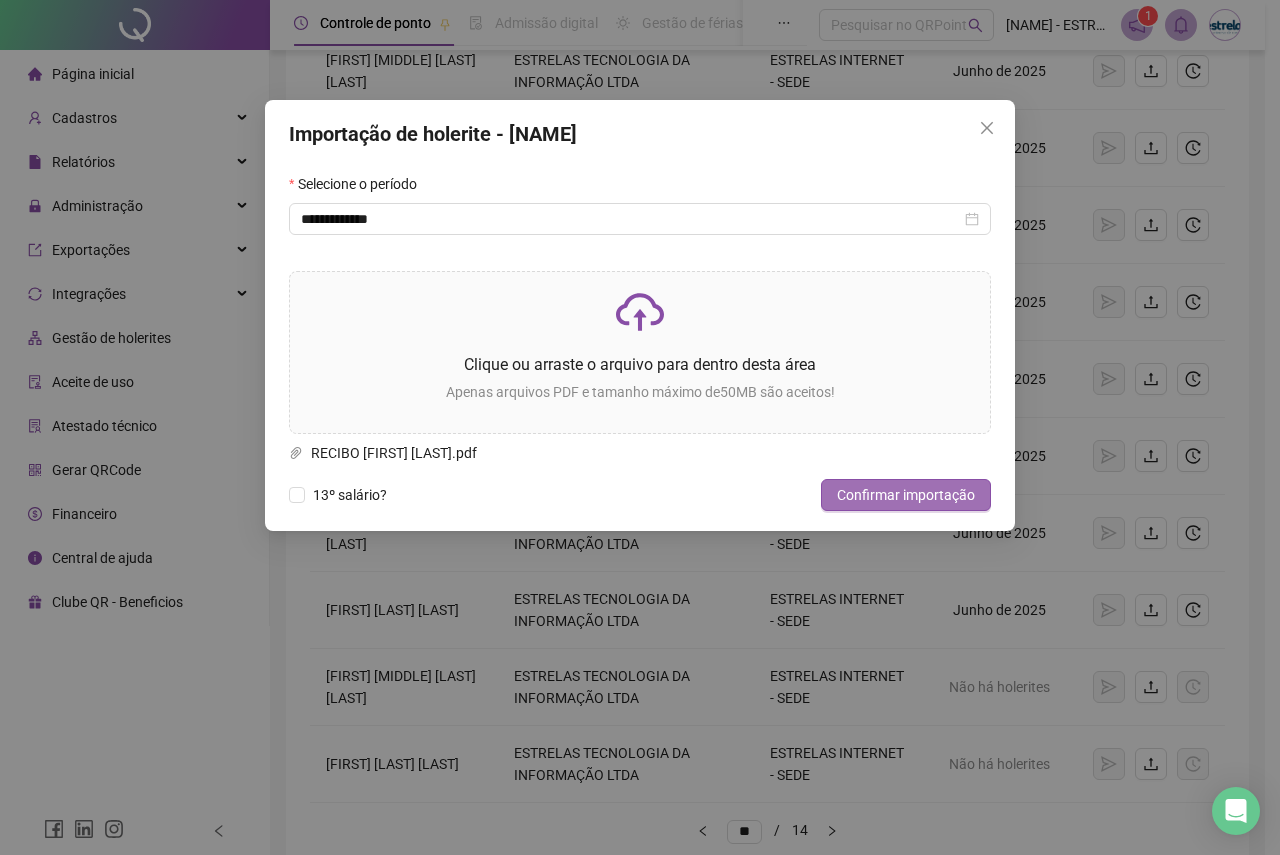 click on "Confirmar importação" at bounding box center (906, 495) 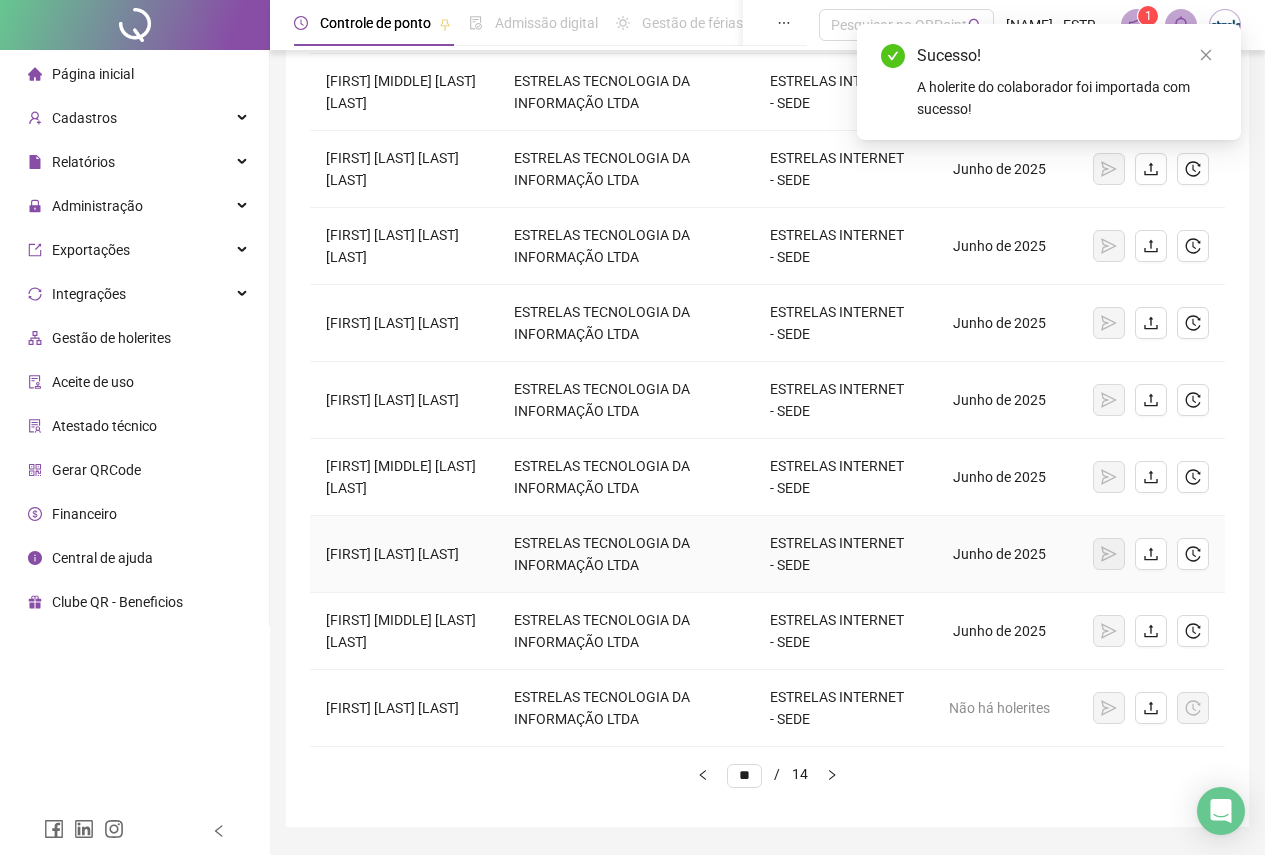 scroll, scrollTop: 414, scrollLeft: 0, axis: vertical 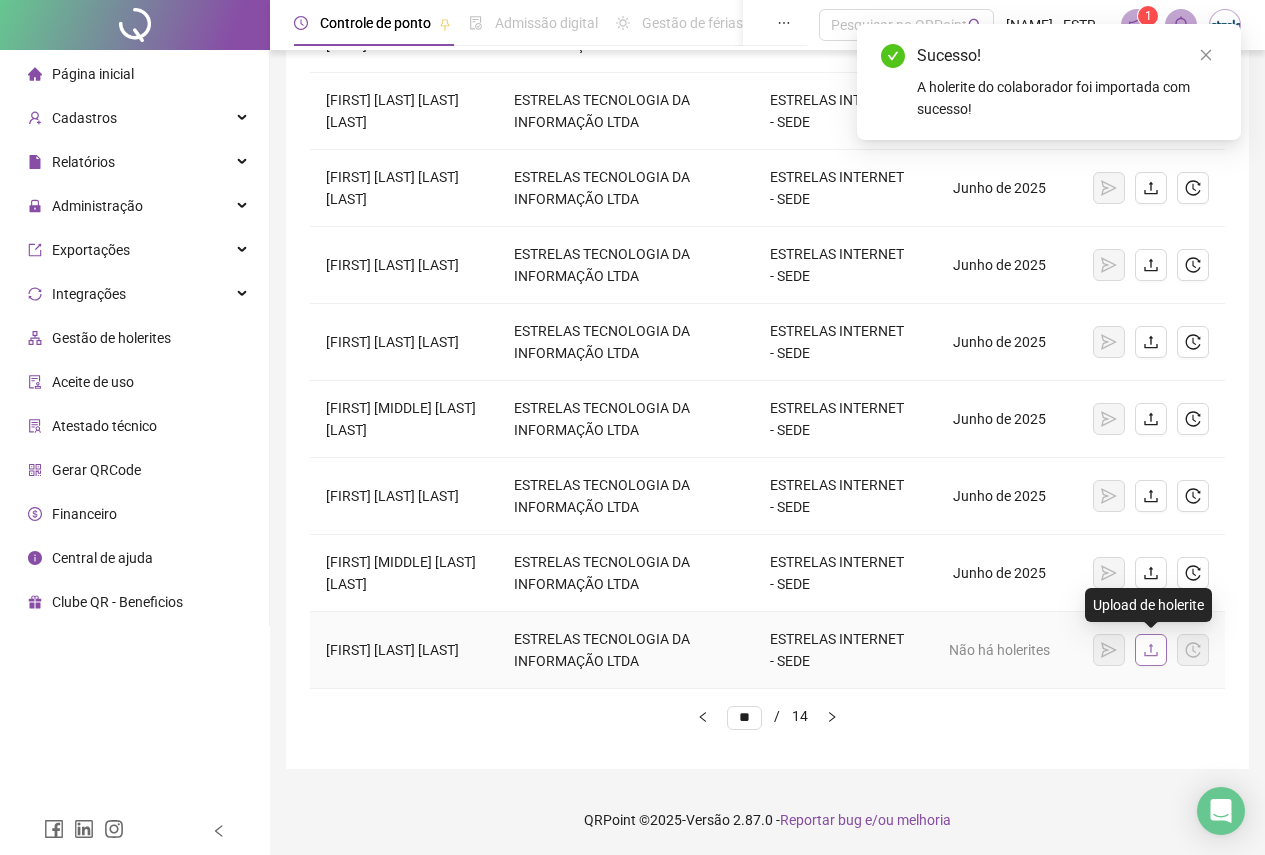 click 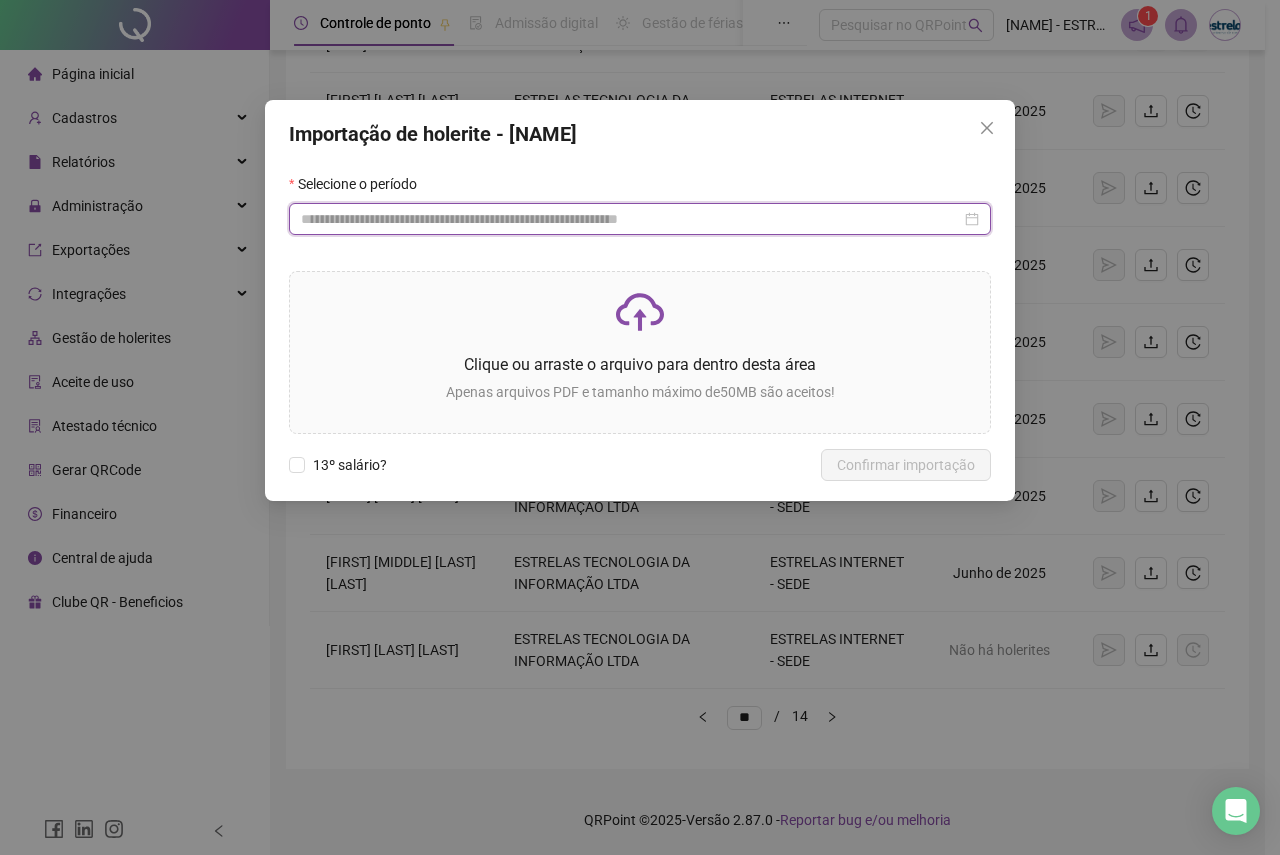 click at bounding box center (631, 219) 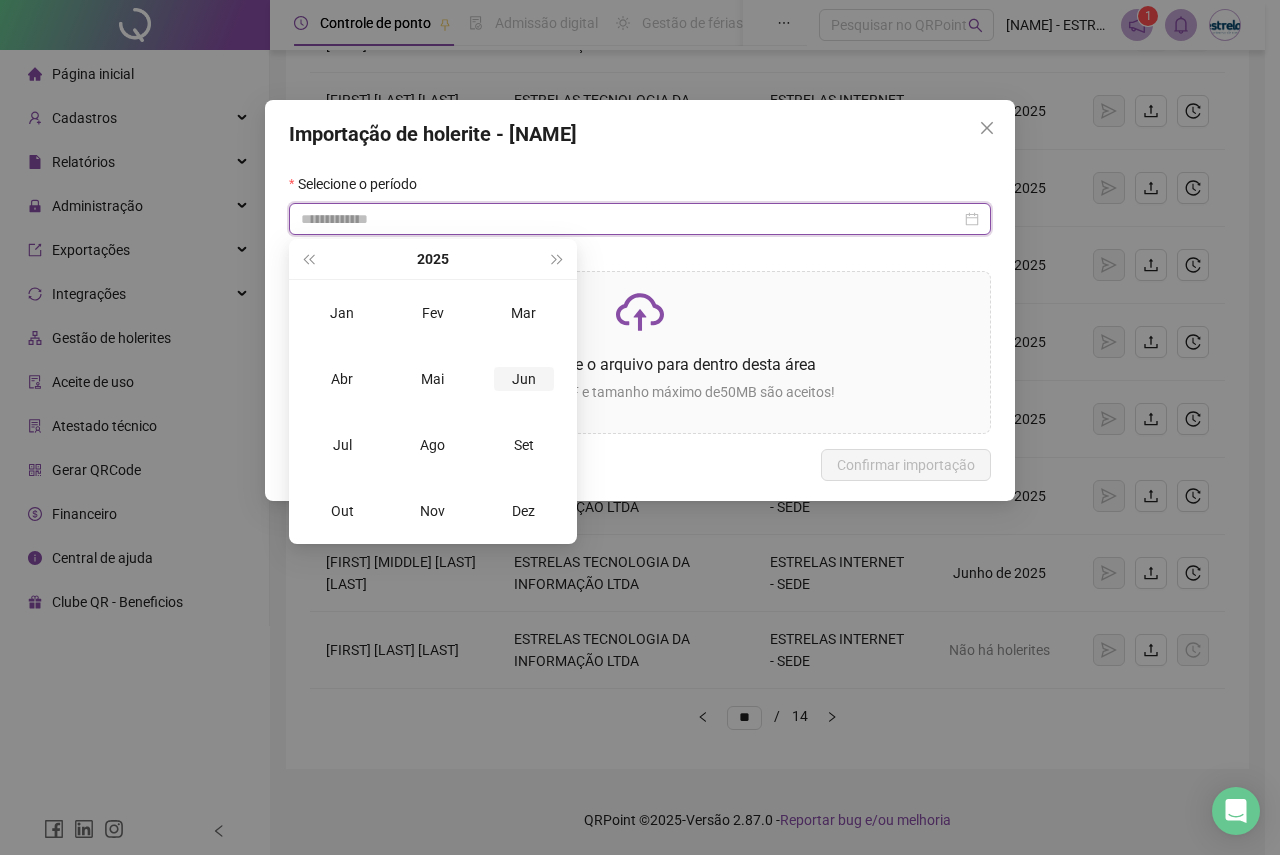 type on "**********" 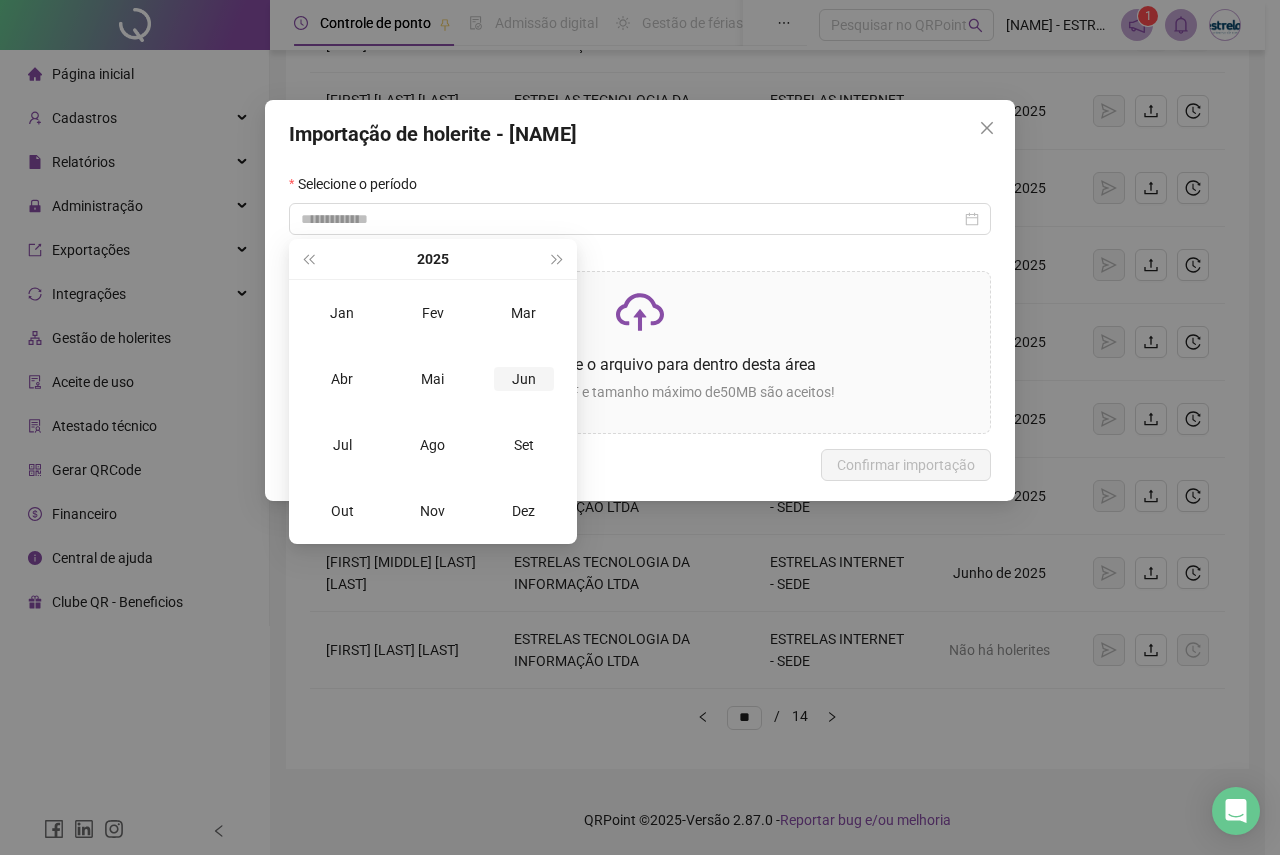 click on "Jun" at bounding box center [524, 379] 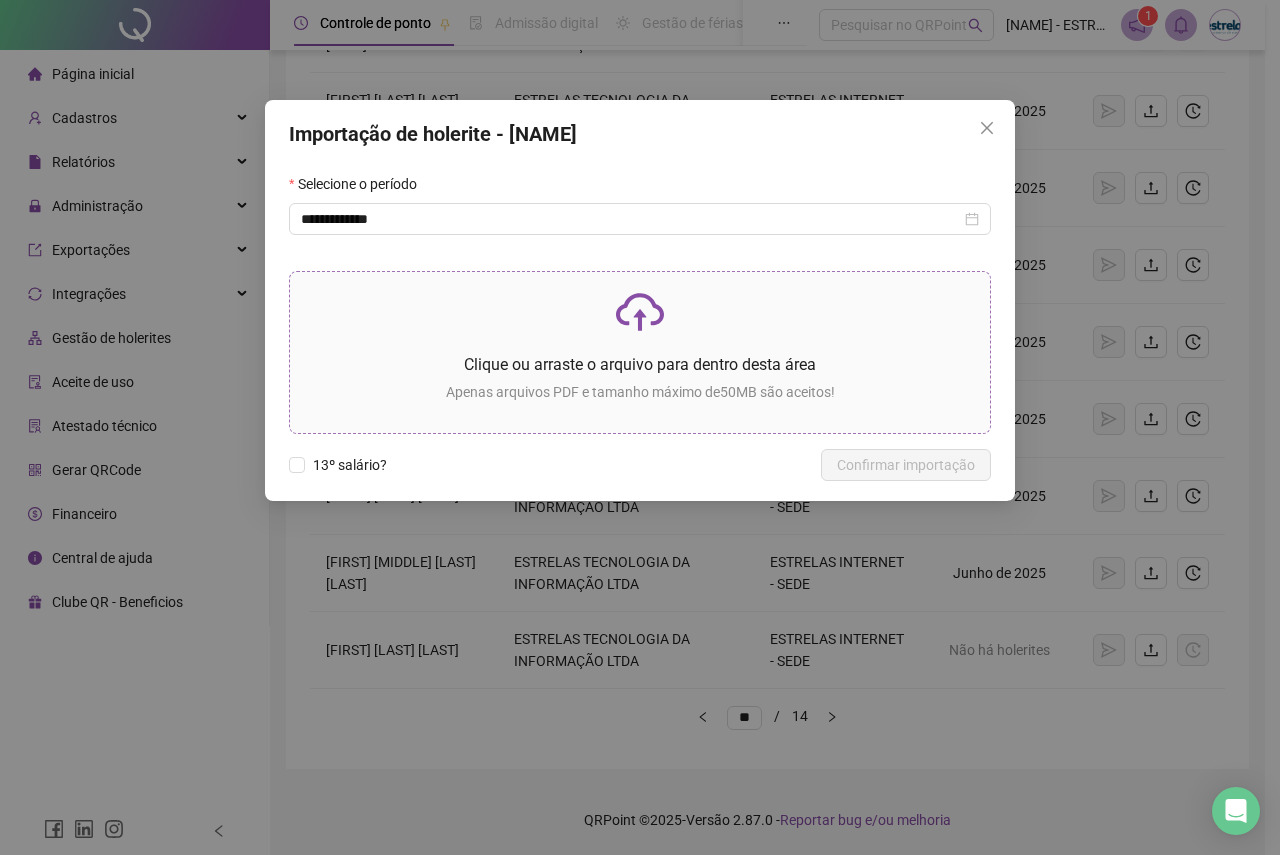 click 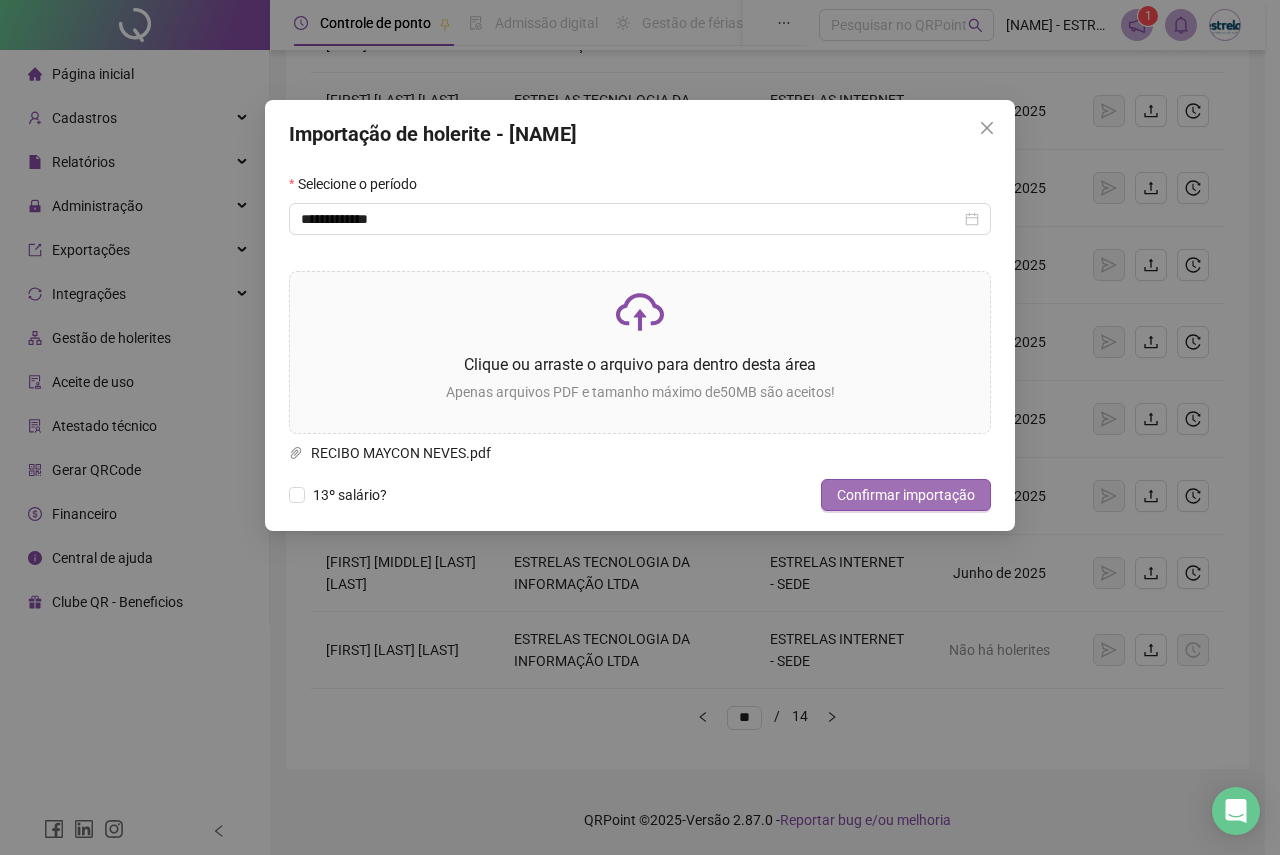 click on "Confirmar importação" at bounding box center [906, 495] 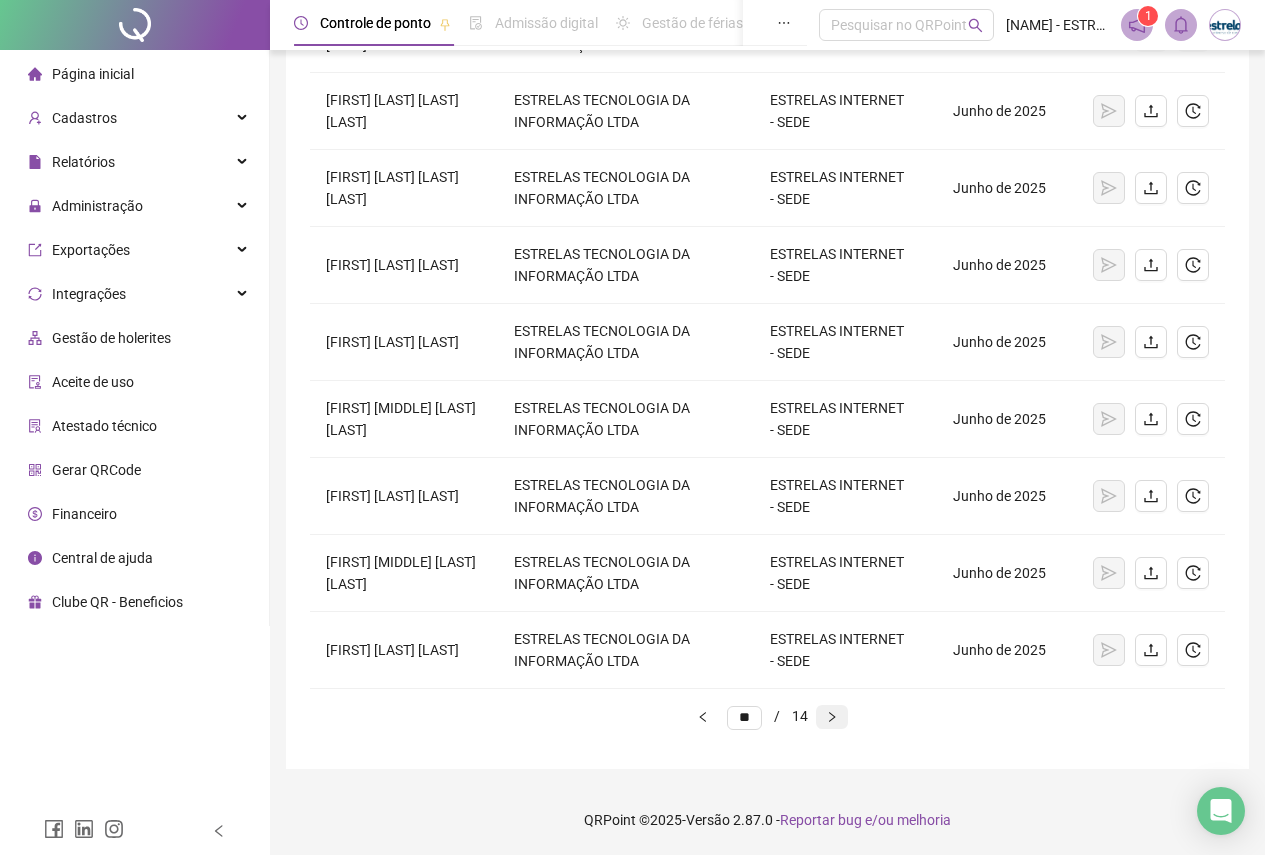 click 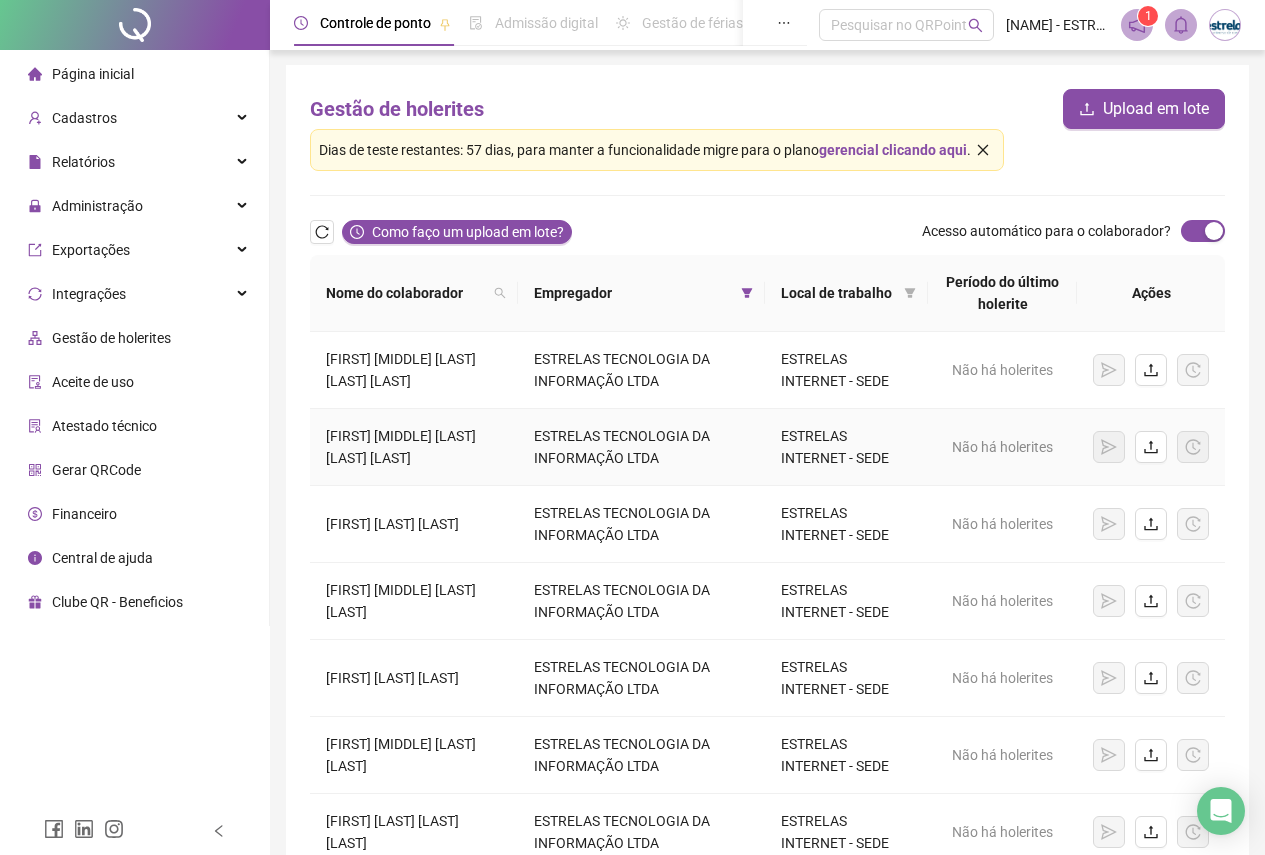 scroll, scrollTop: 0, scrollLeft: 0, axis: both 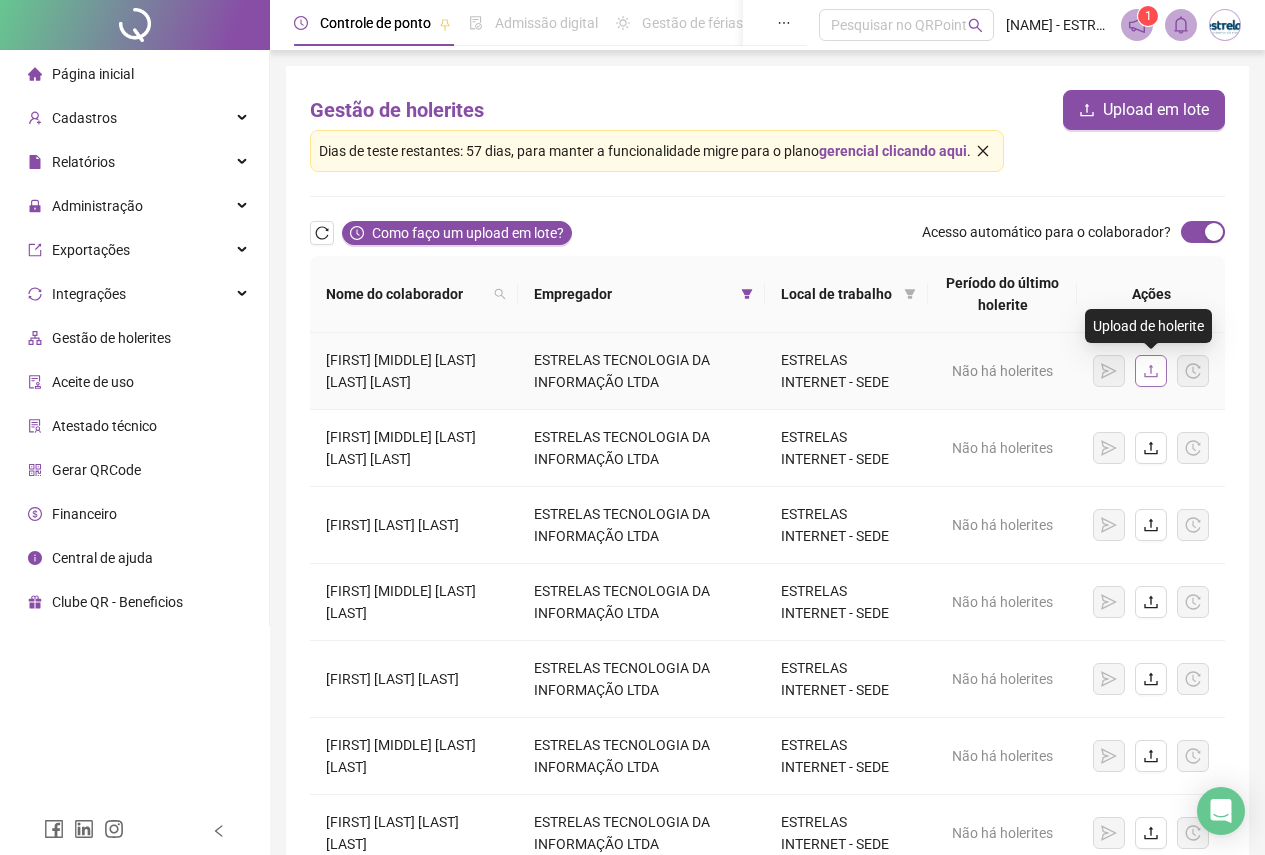 click 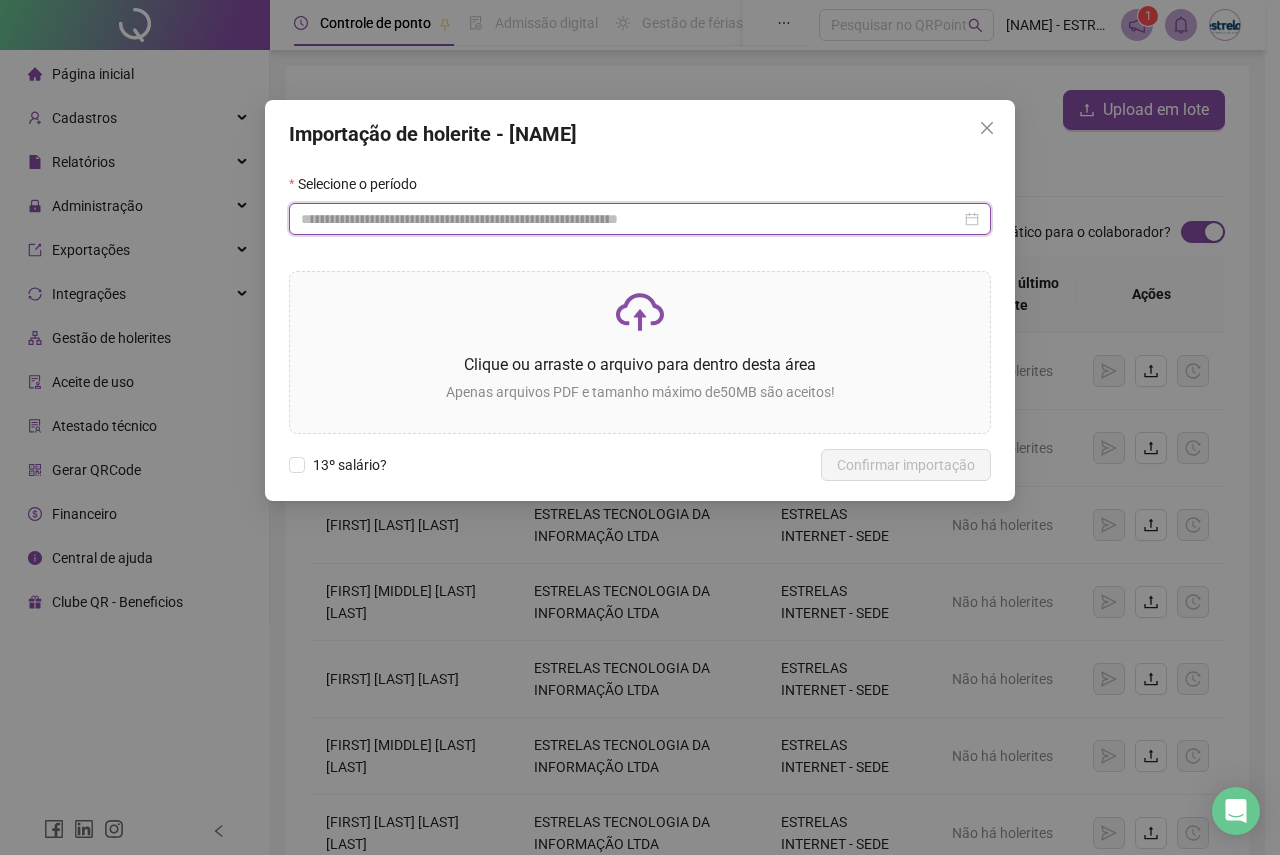 click at bounding box center (631, 219) 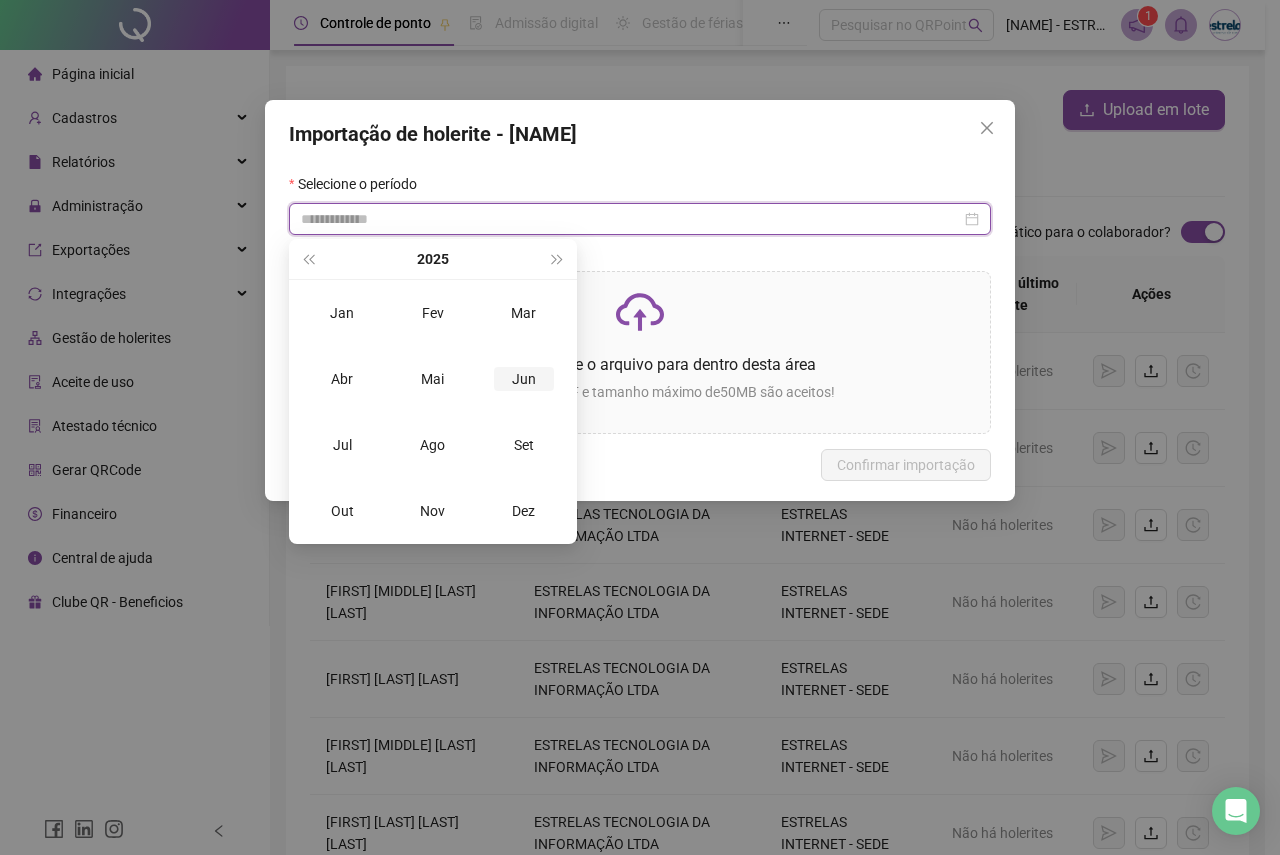 type on "**********" 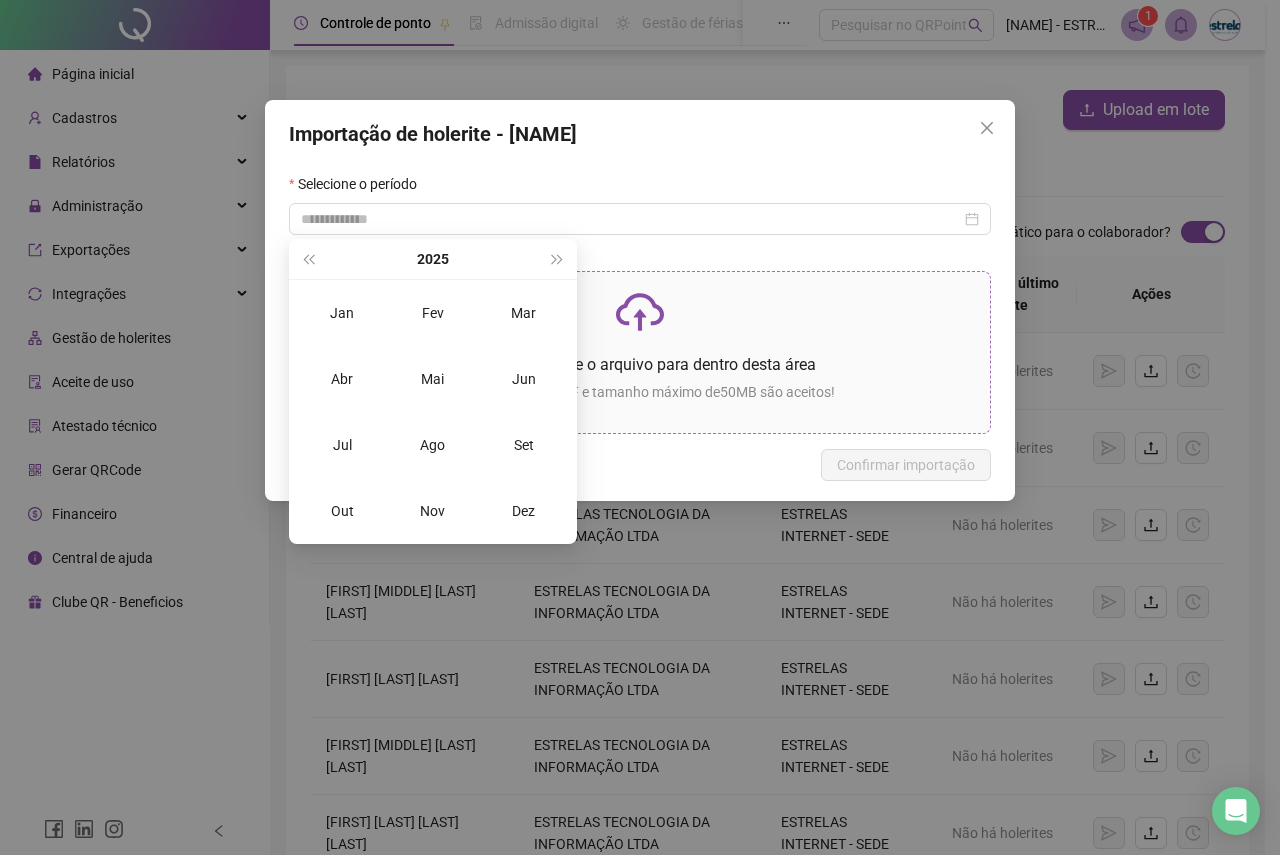 click on "Jun" at bounding box center [524, 379] 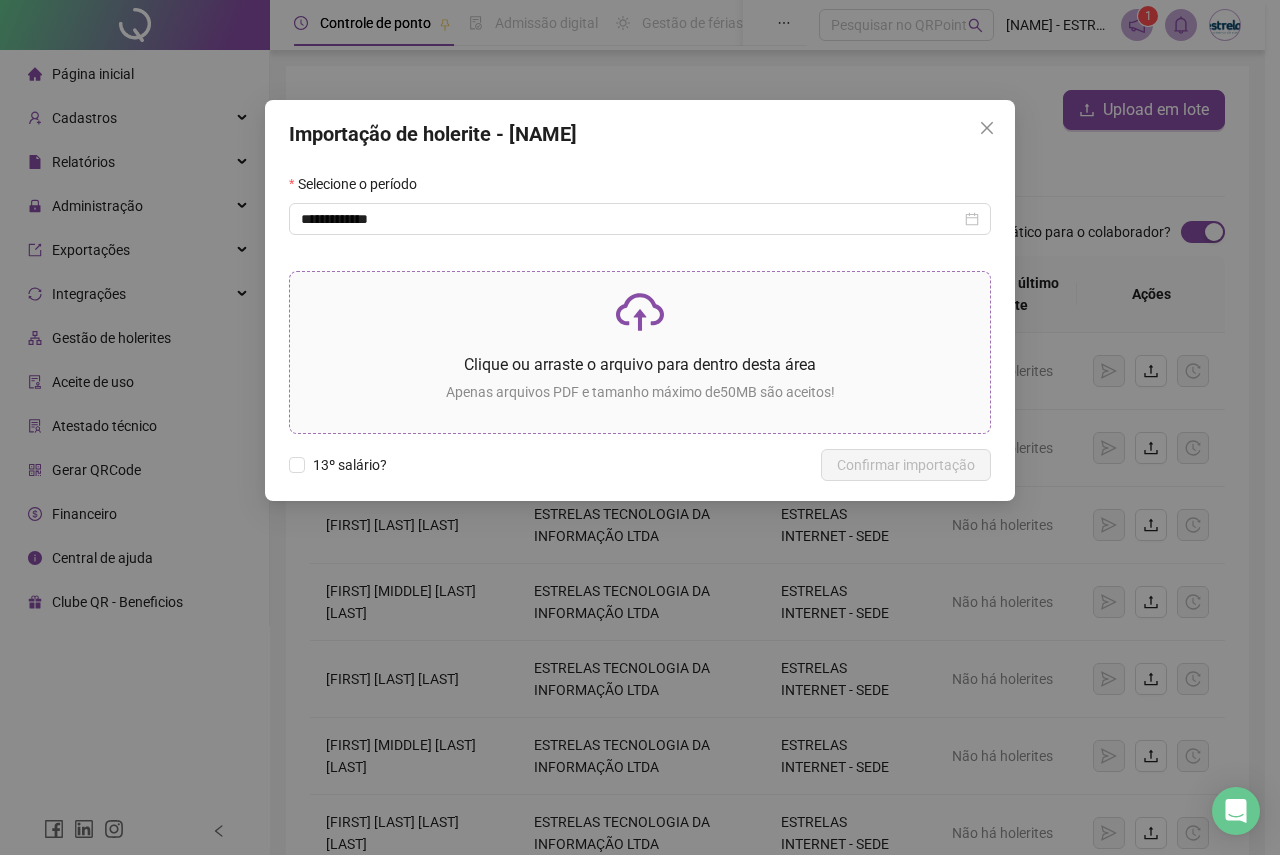 click 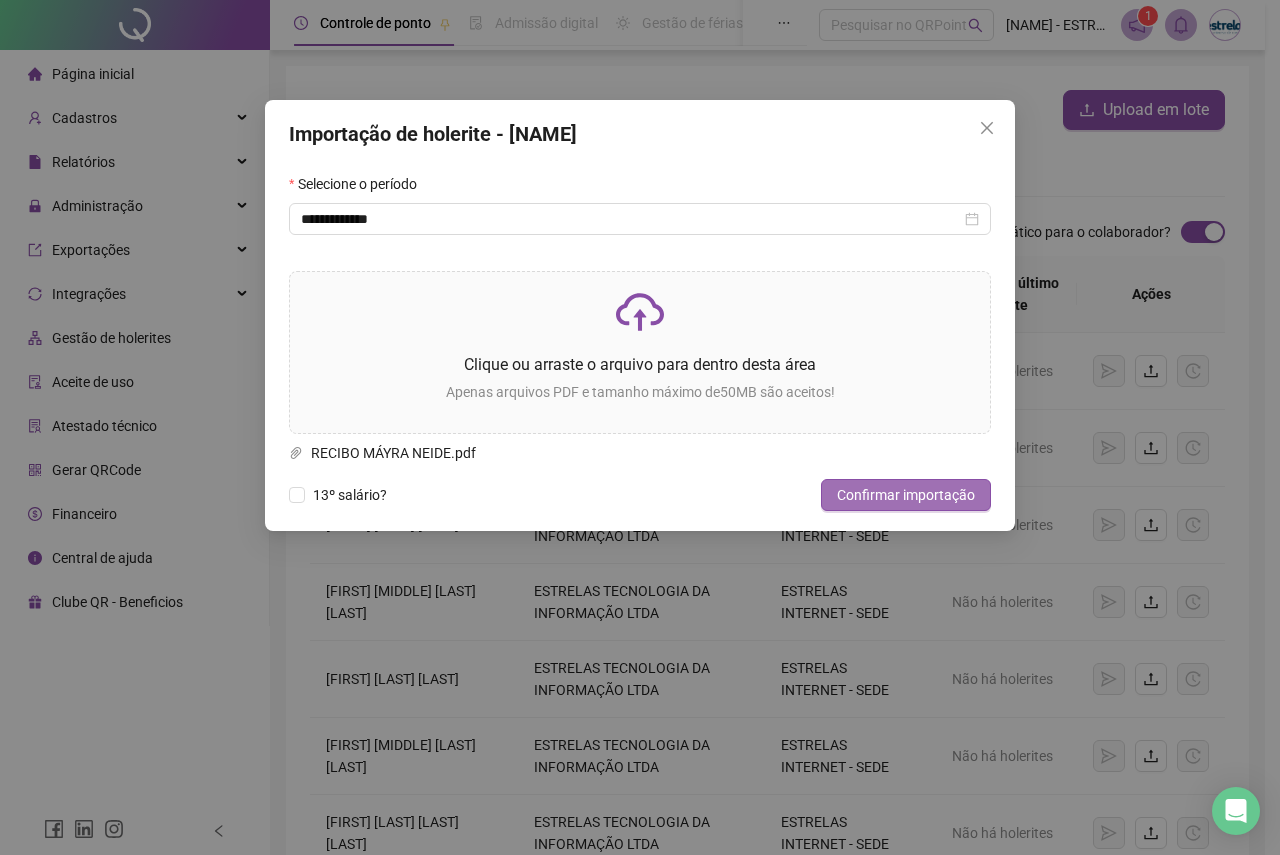 click on "Confirmar importação" at bounding box center [906, 495] 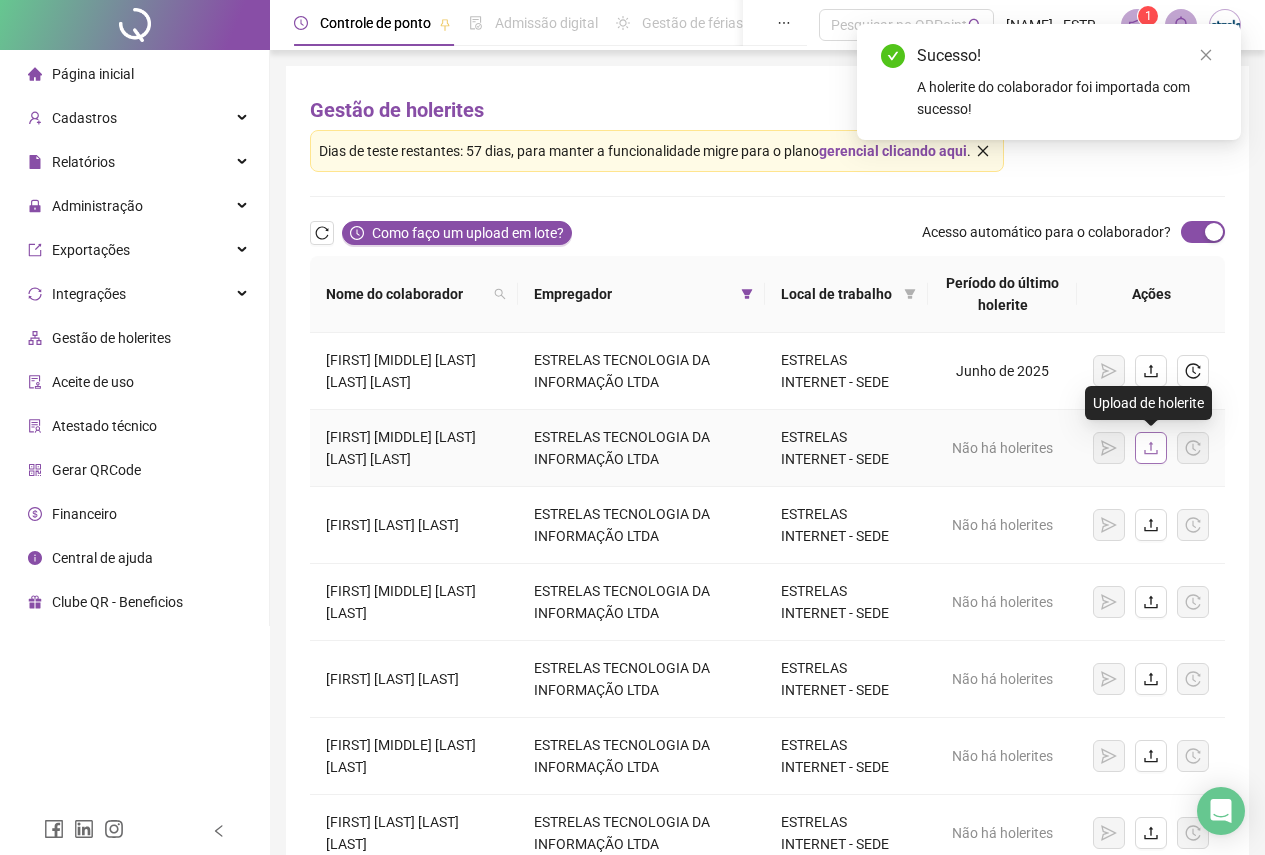 click 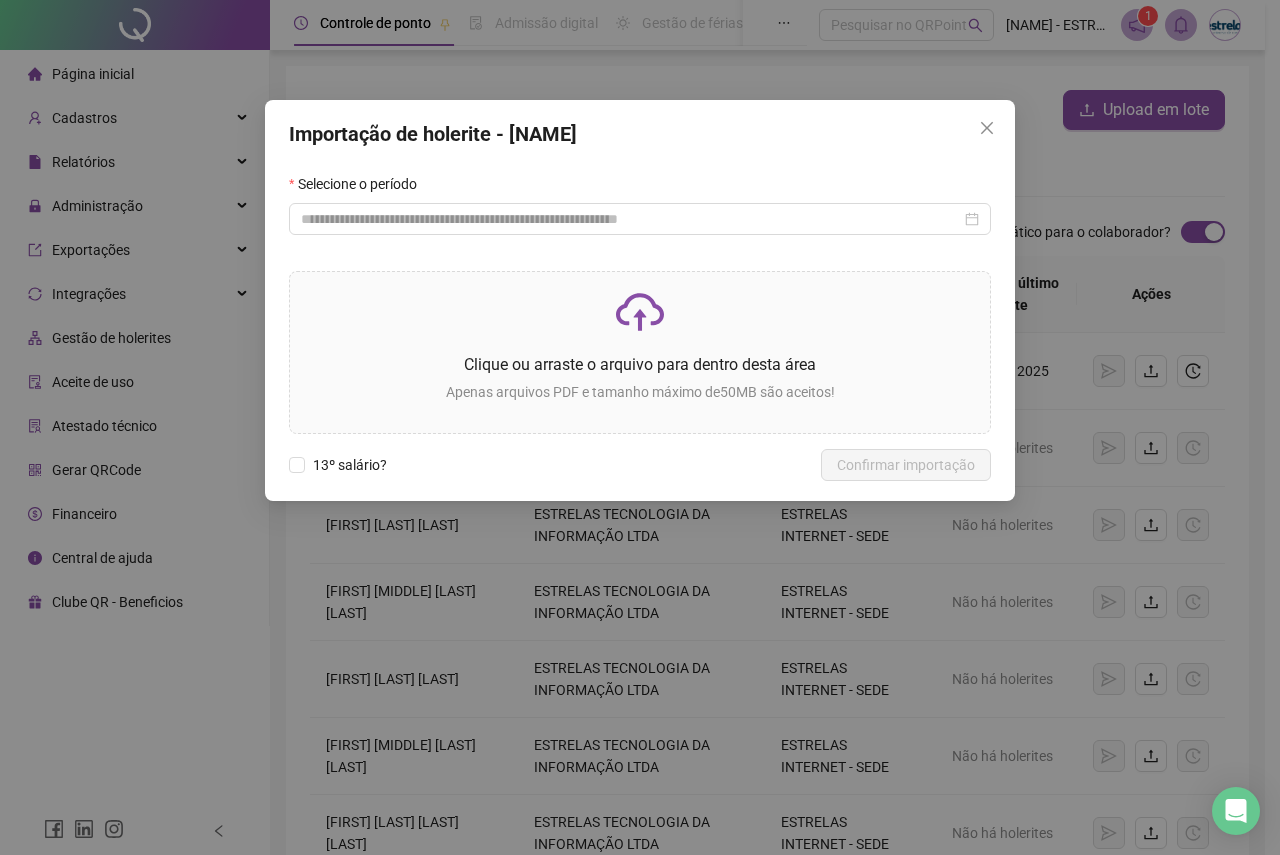 click on "Selecione o período" at bounding box center (640, 188) 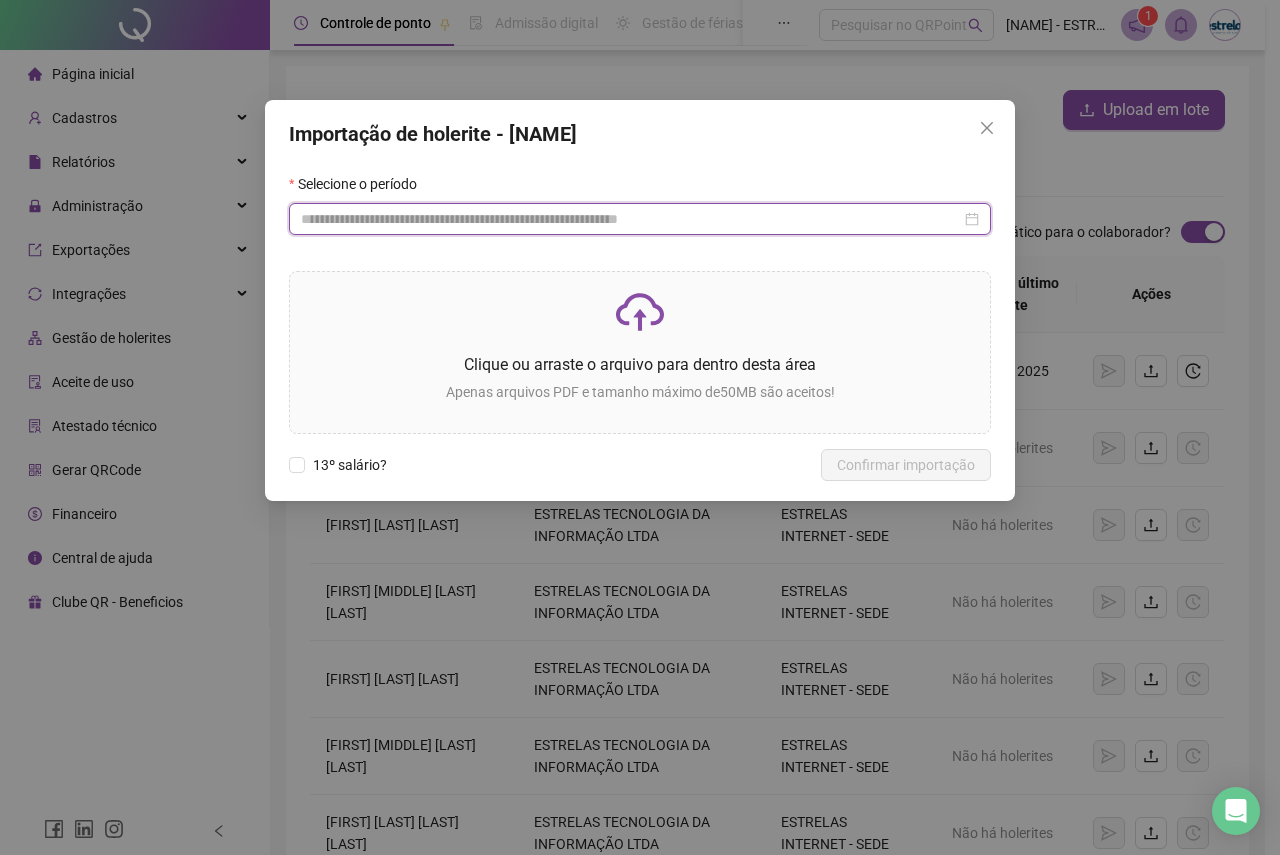 click at bounding box center (631, 219) 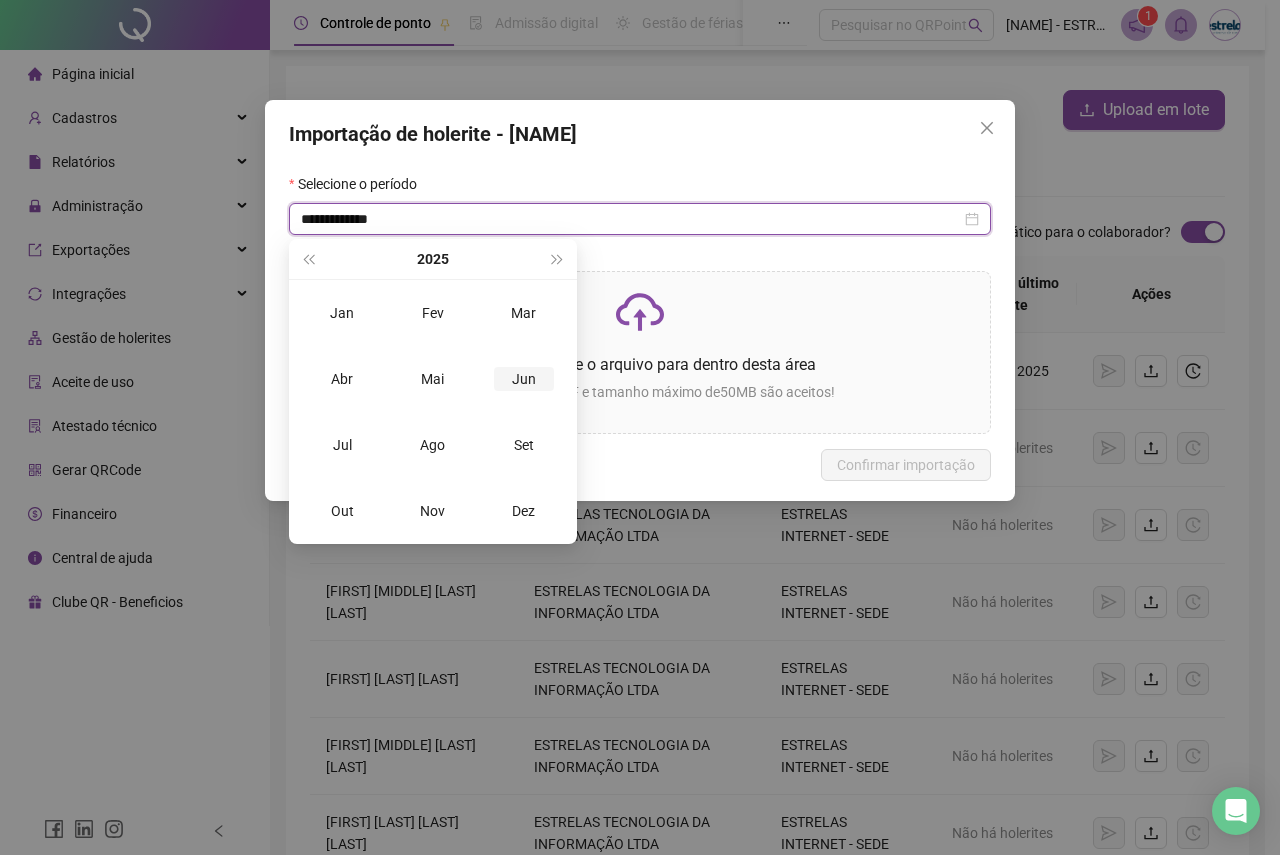 type on "**********" 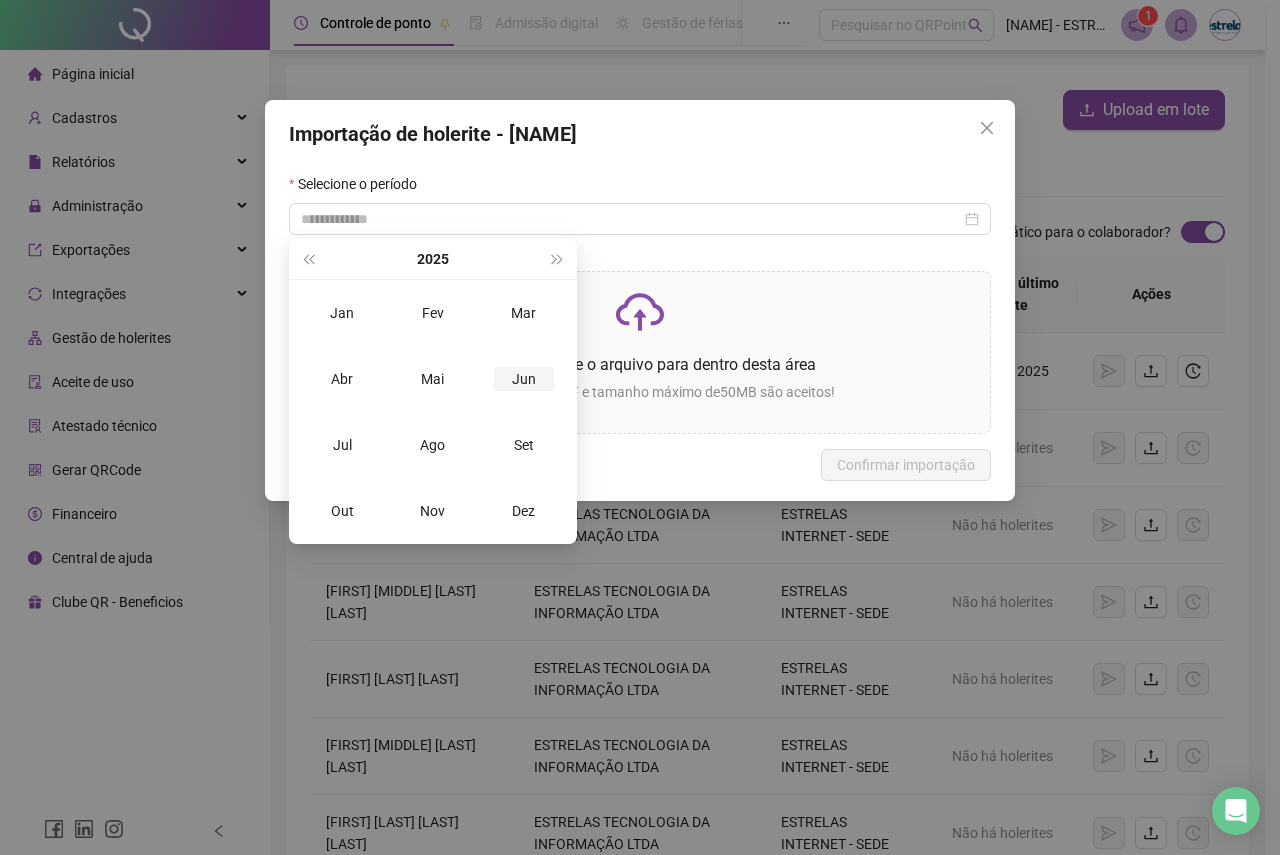 click on "Jun" at bounding box center (524, 379) 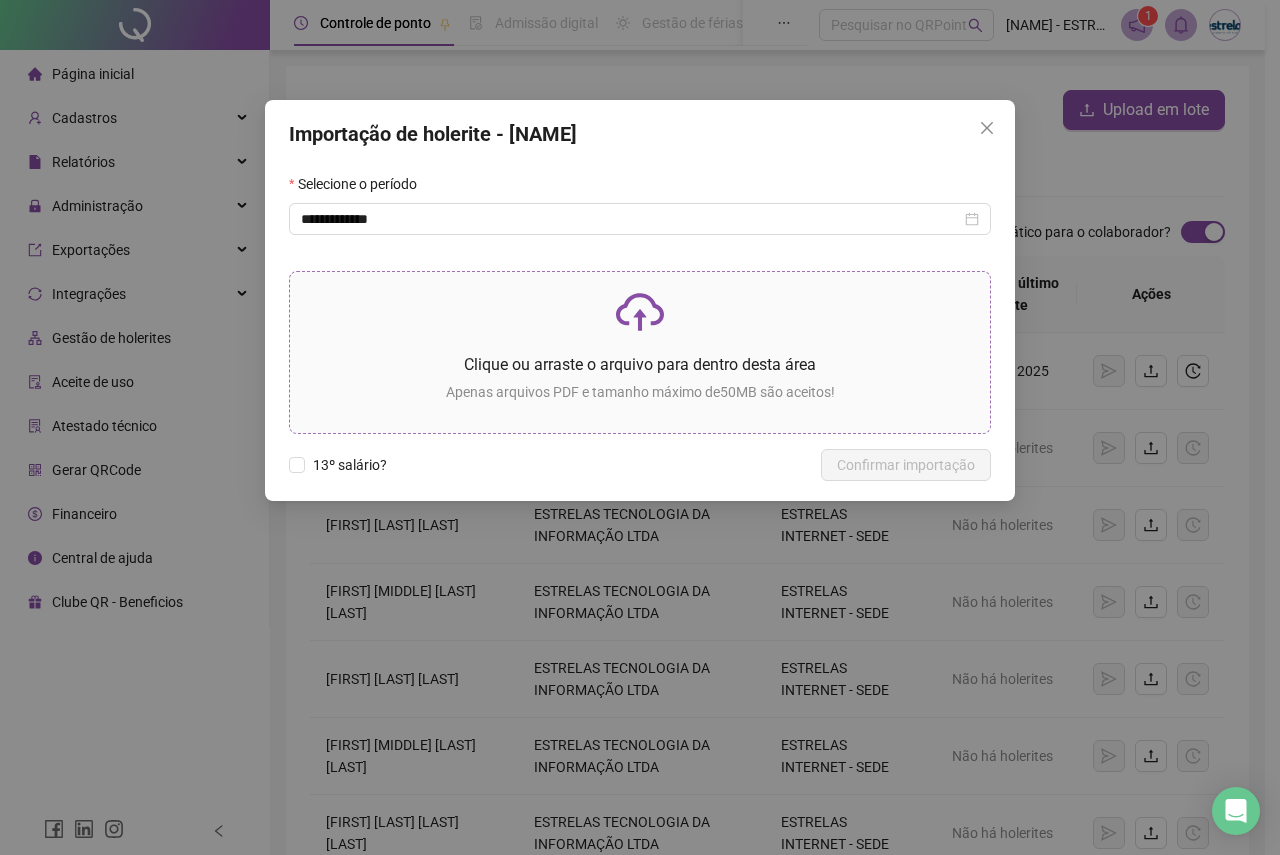 click 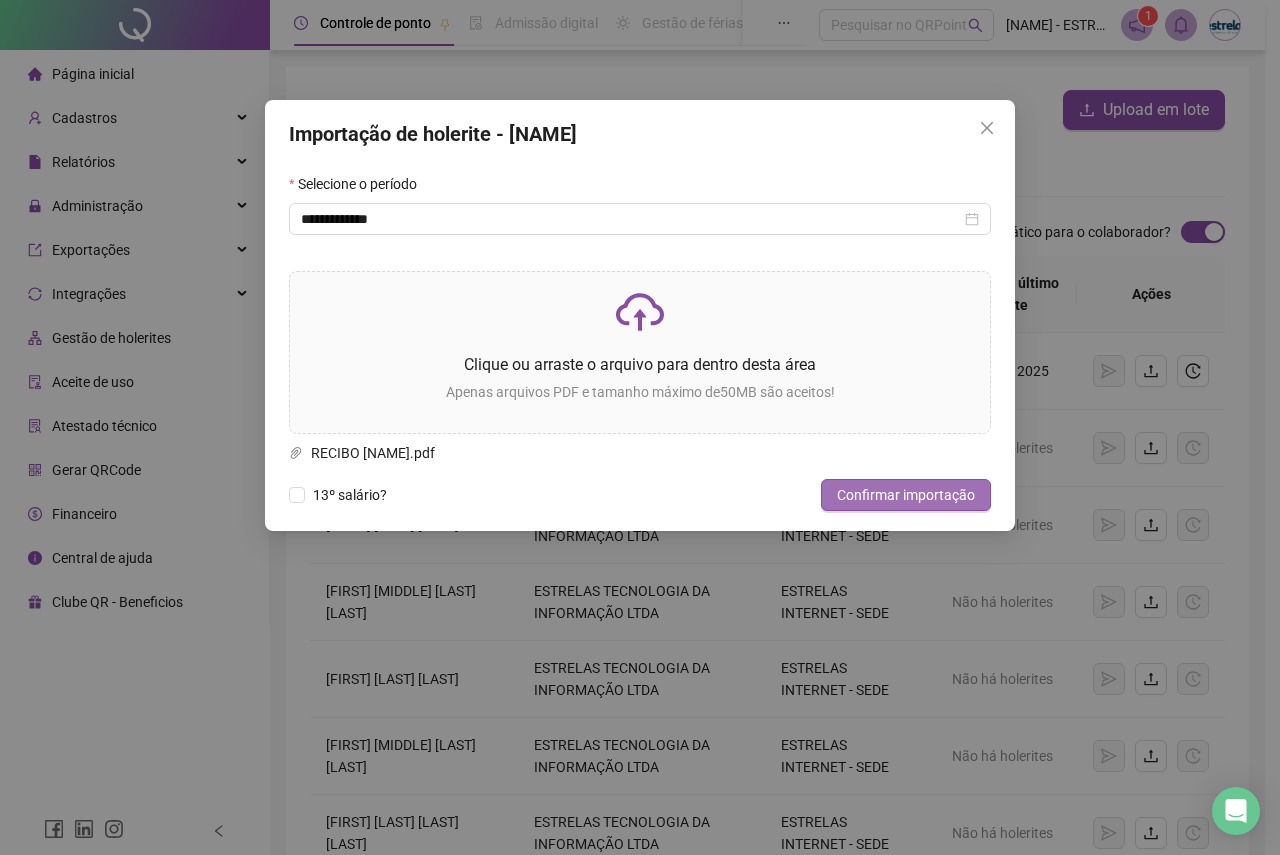 click on "Confirmar importação" at bounding box center (906, 495) 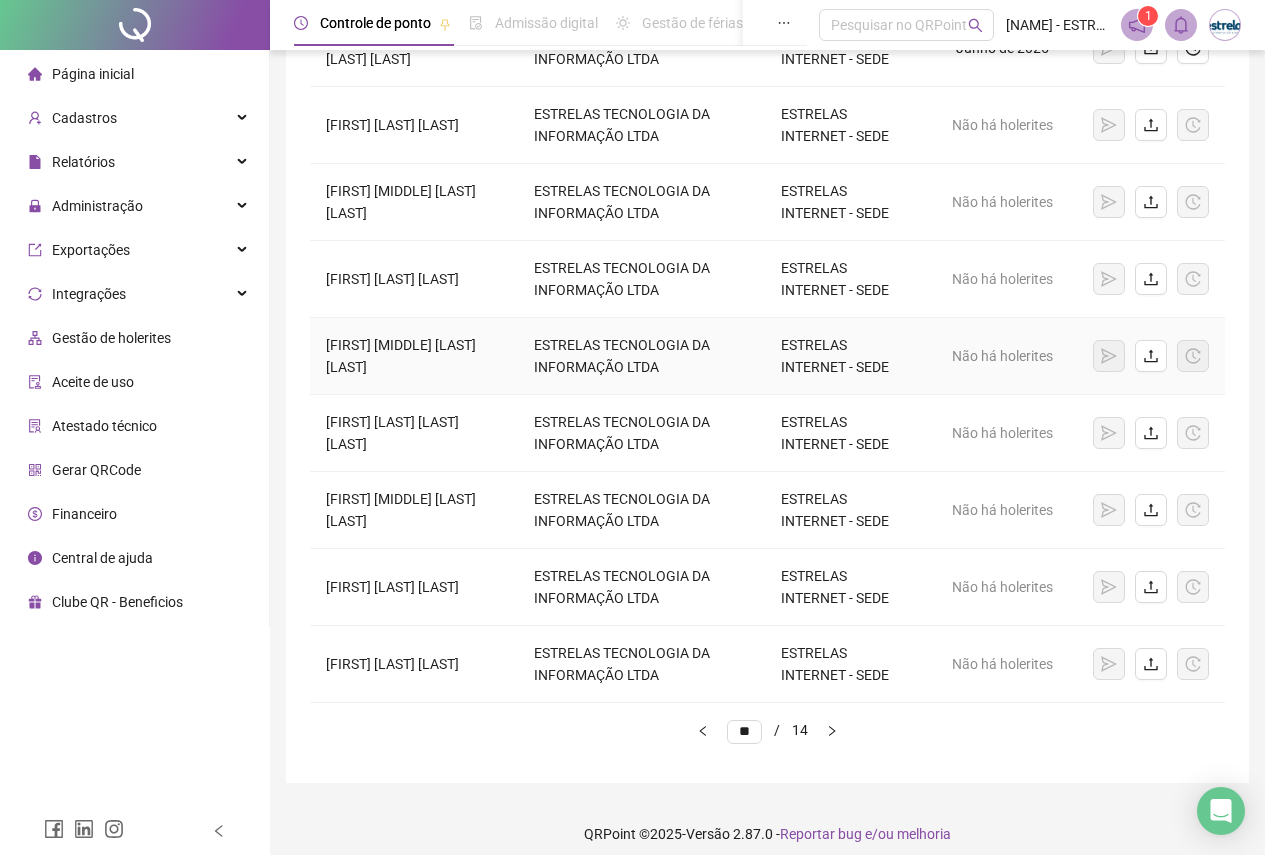 scroll, scrollTop: 300, scrollLeft: 0, axis: vertical 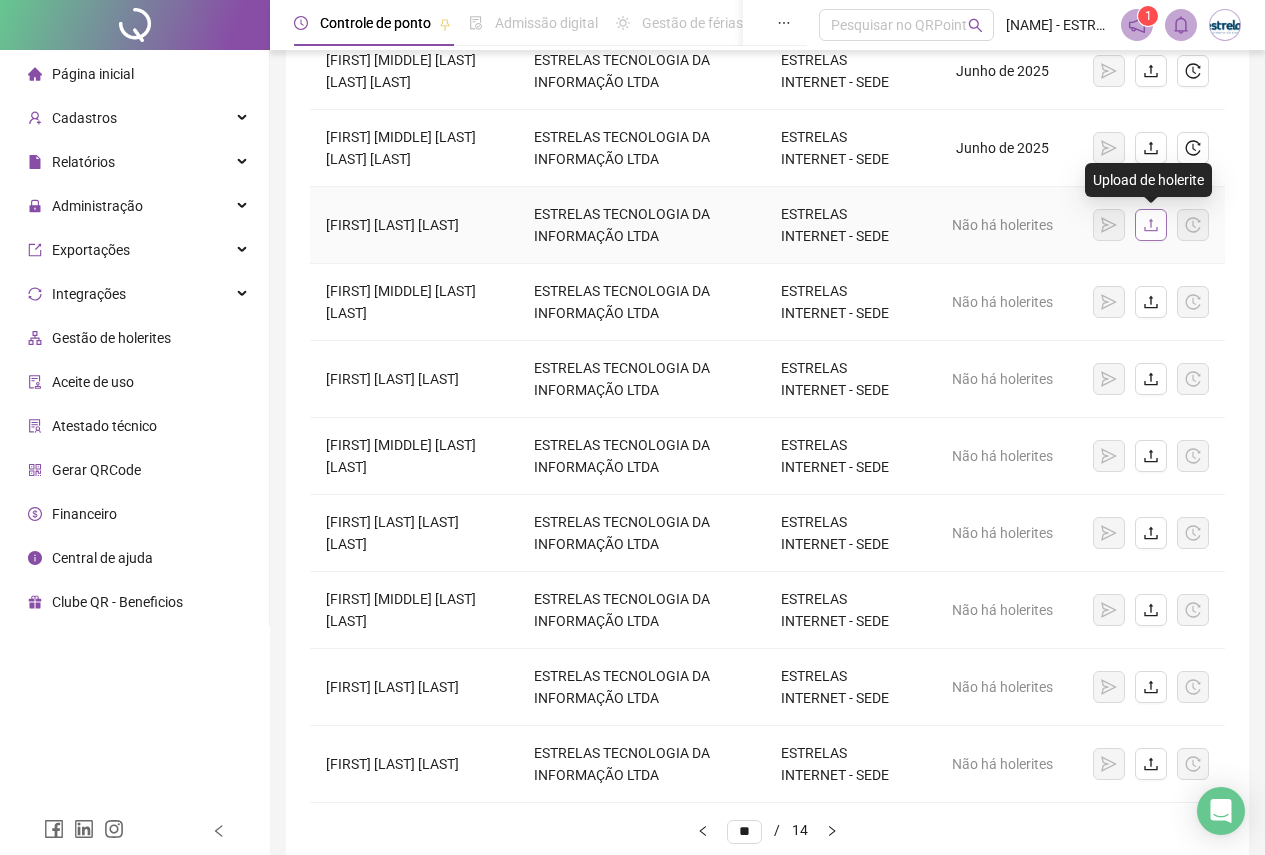 click 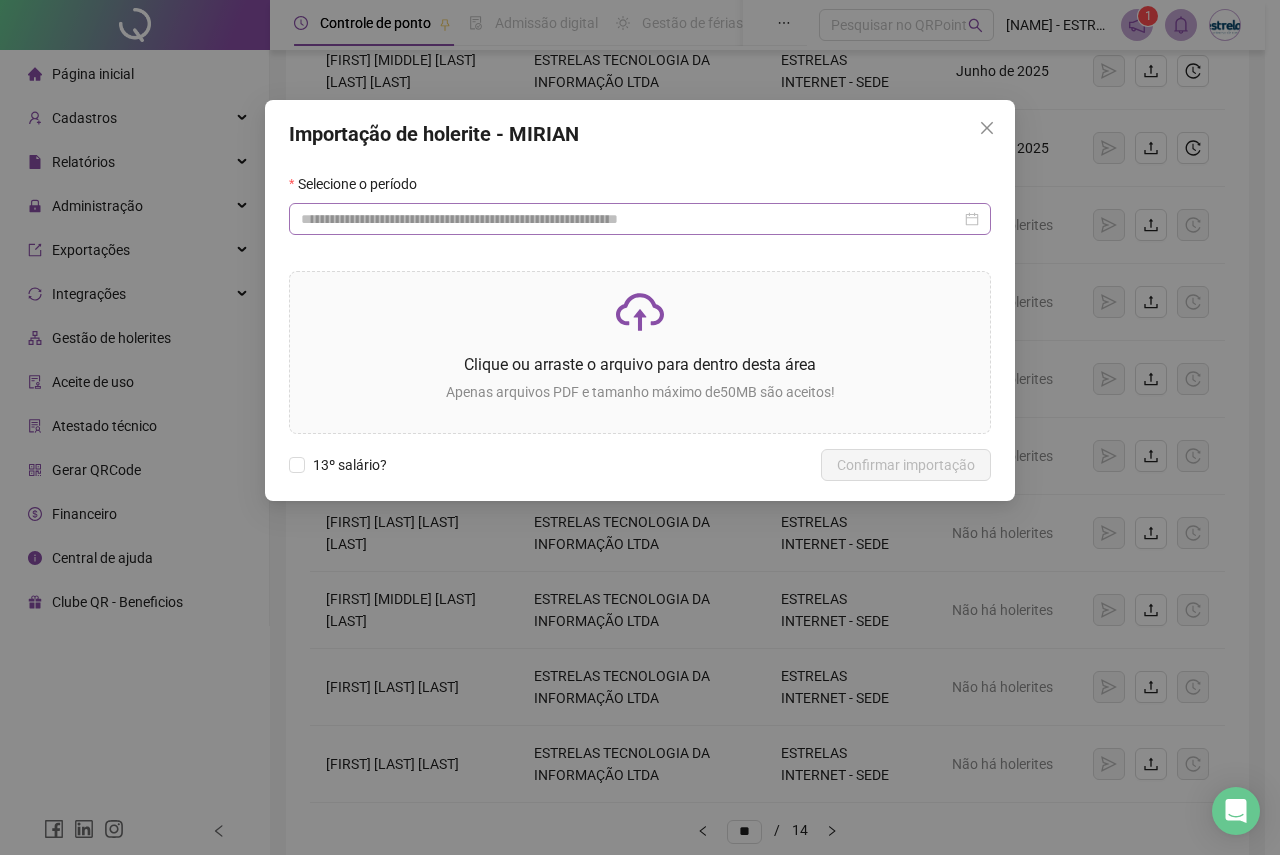 click at bounding box center (640, 219) 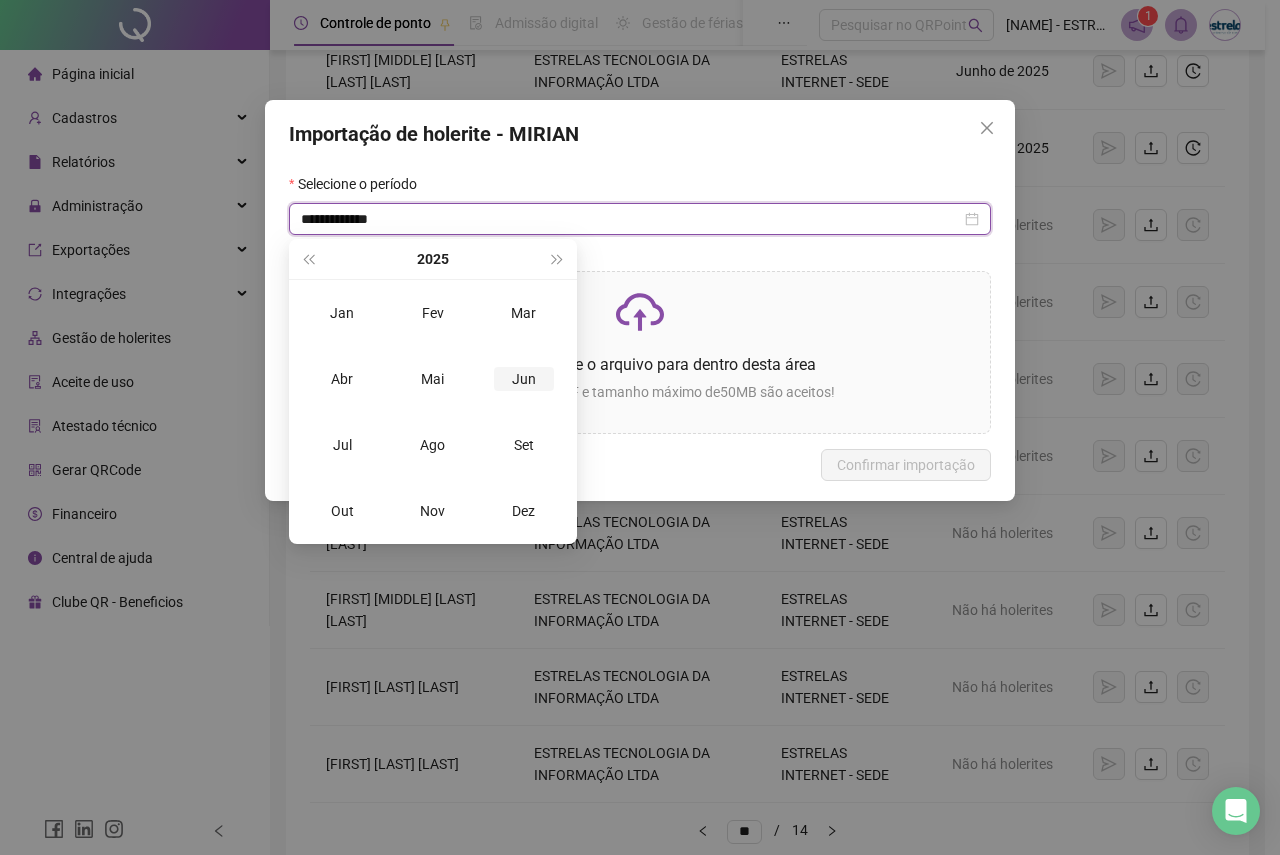 type on "**********" 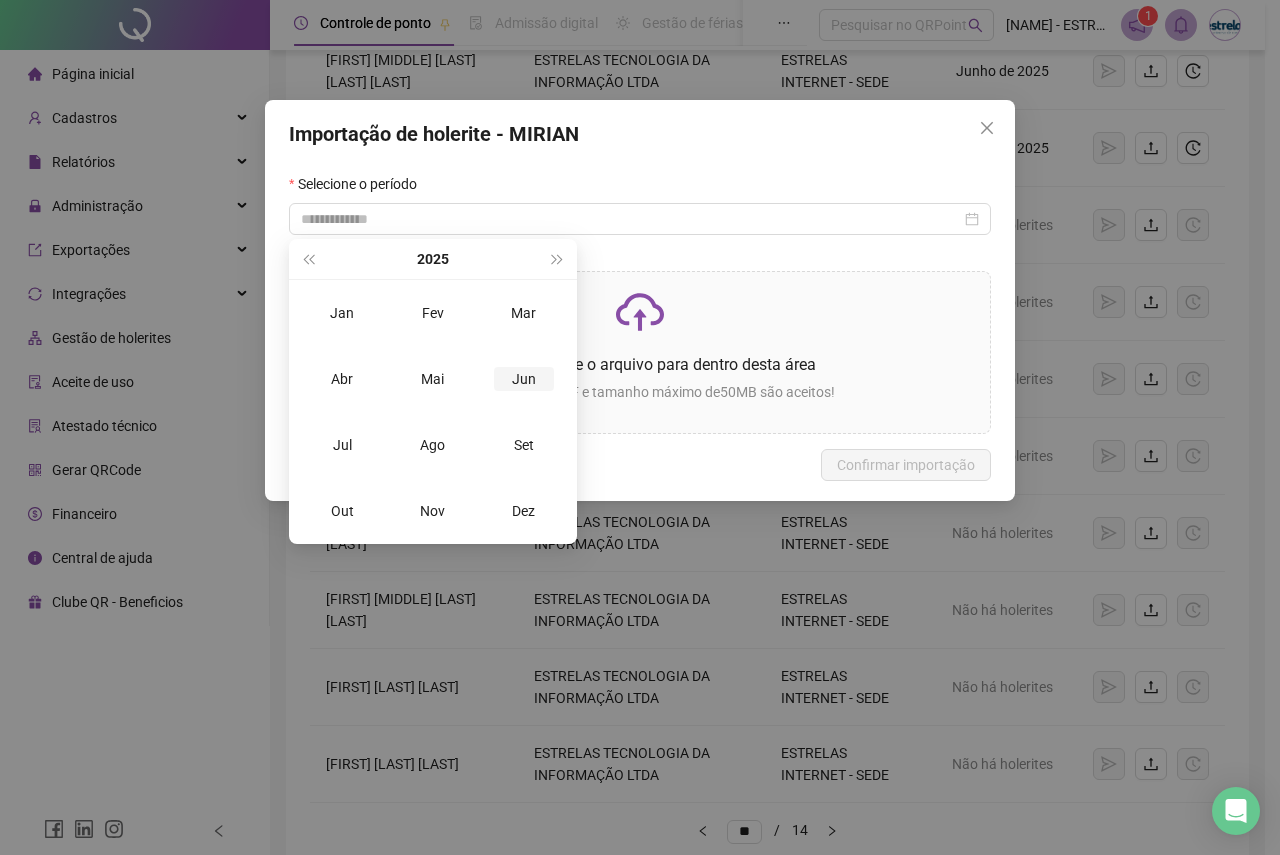 click on "Jun" at bounding box center (524, 379) 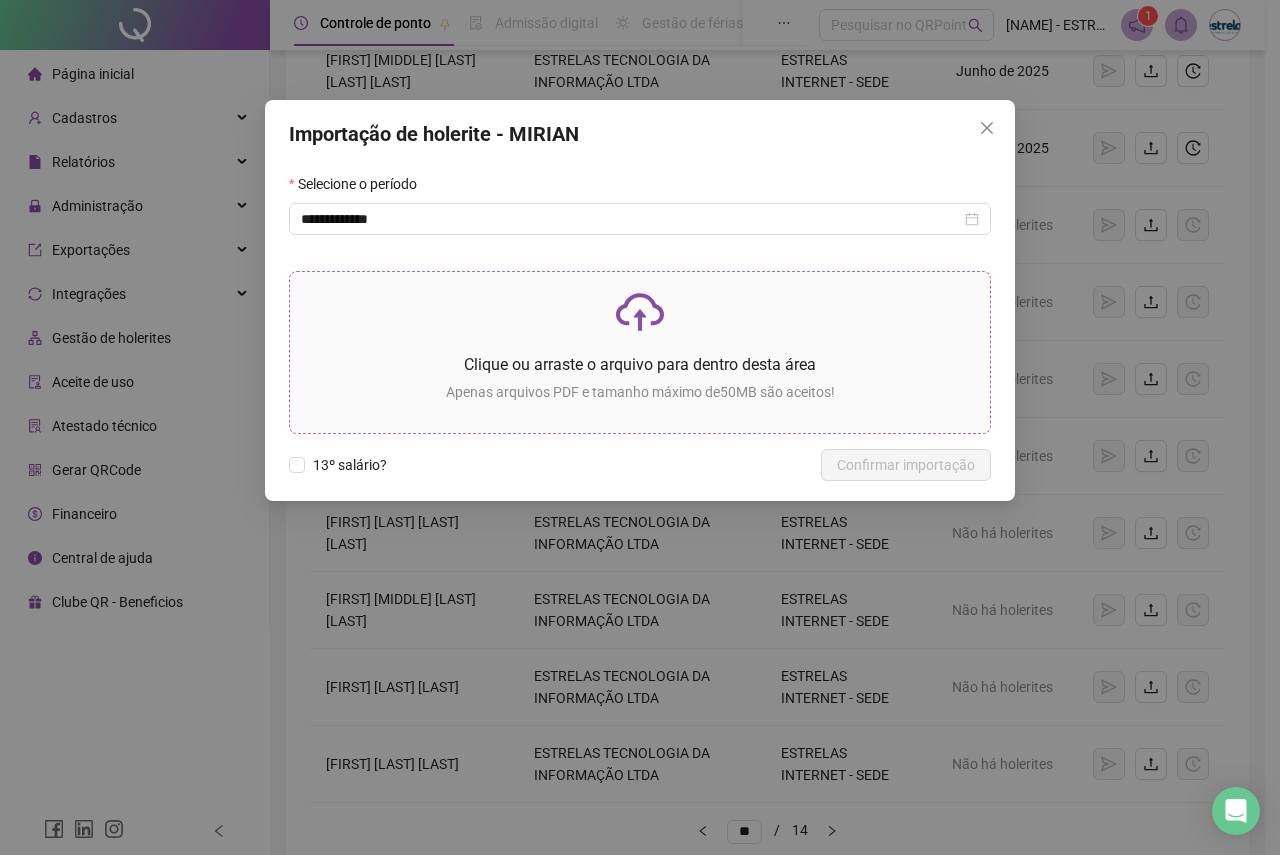 click 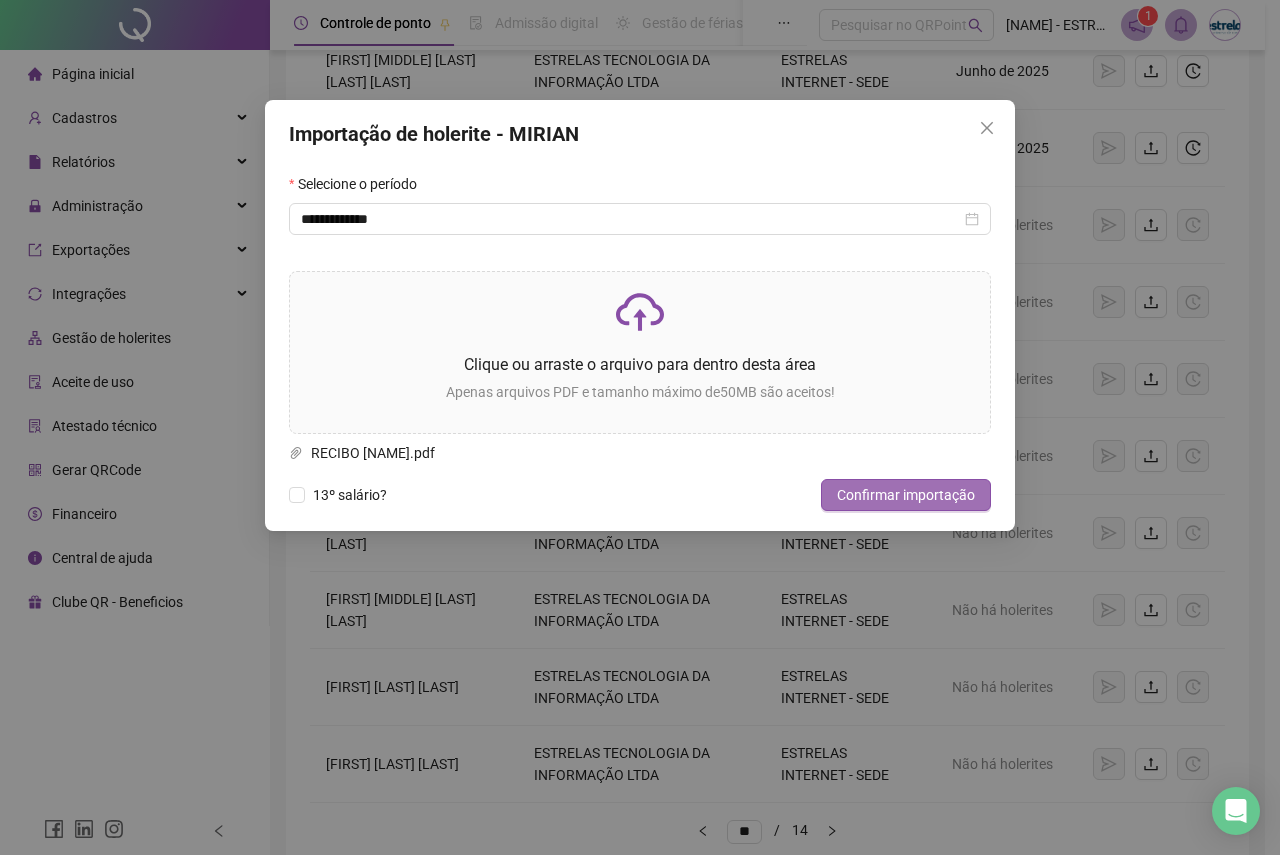 click on "Confirmar importação" at bounding box center (906, 495) 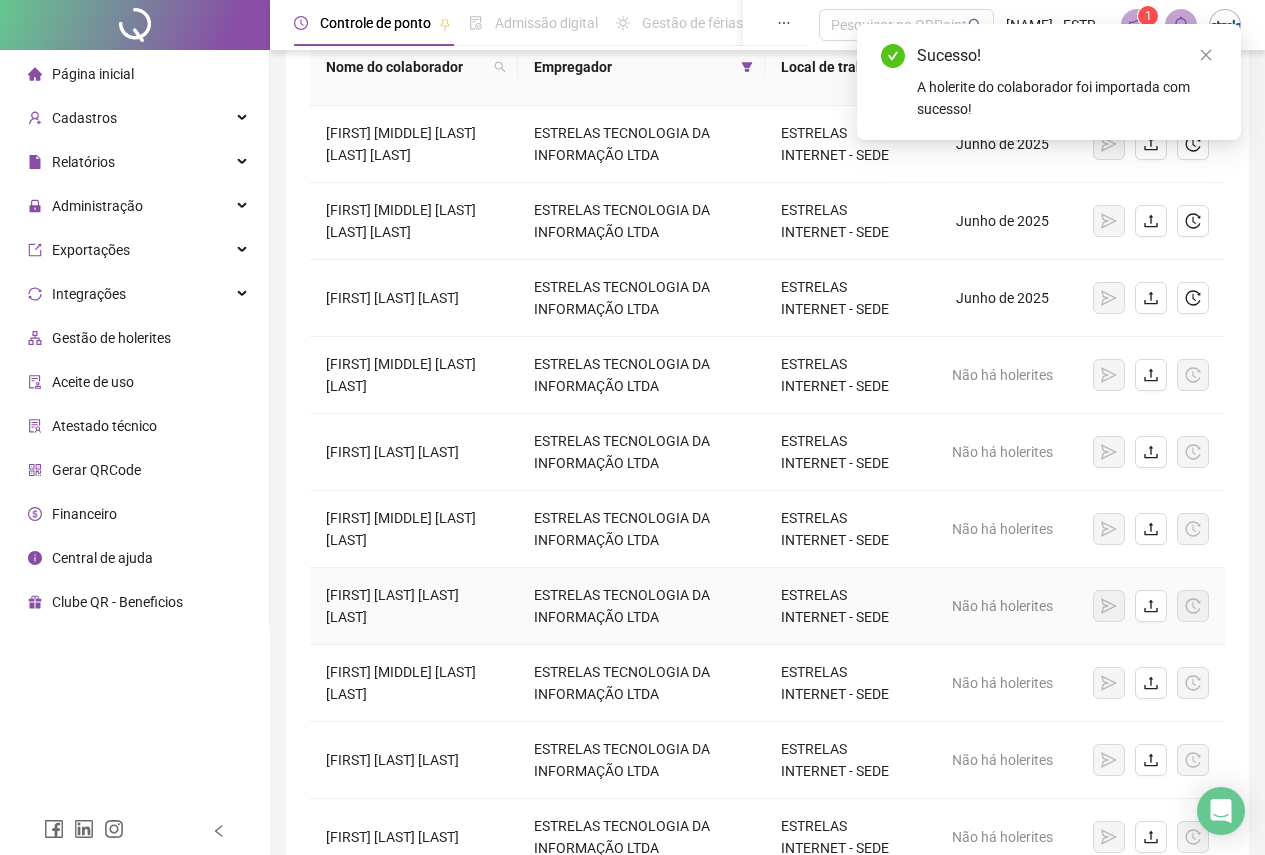 scroll, scrollTop: 214, scrollLeft: 0, axis: vertical 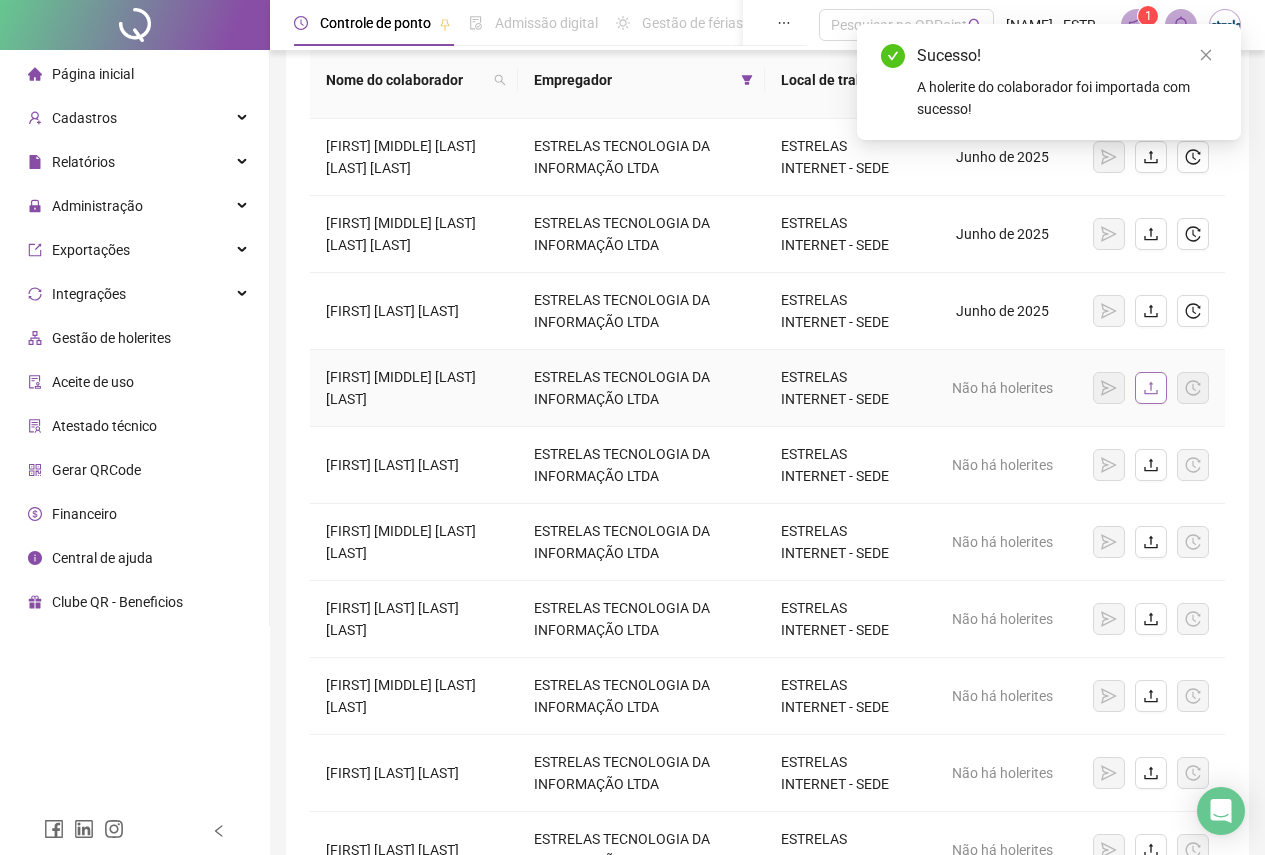 click 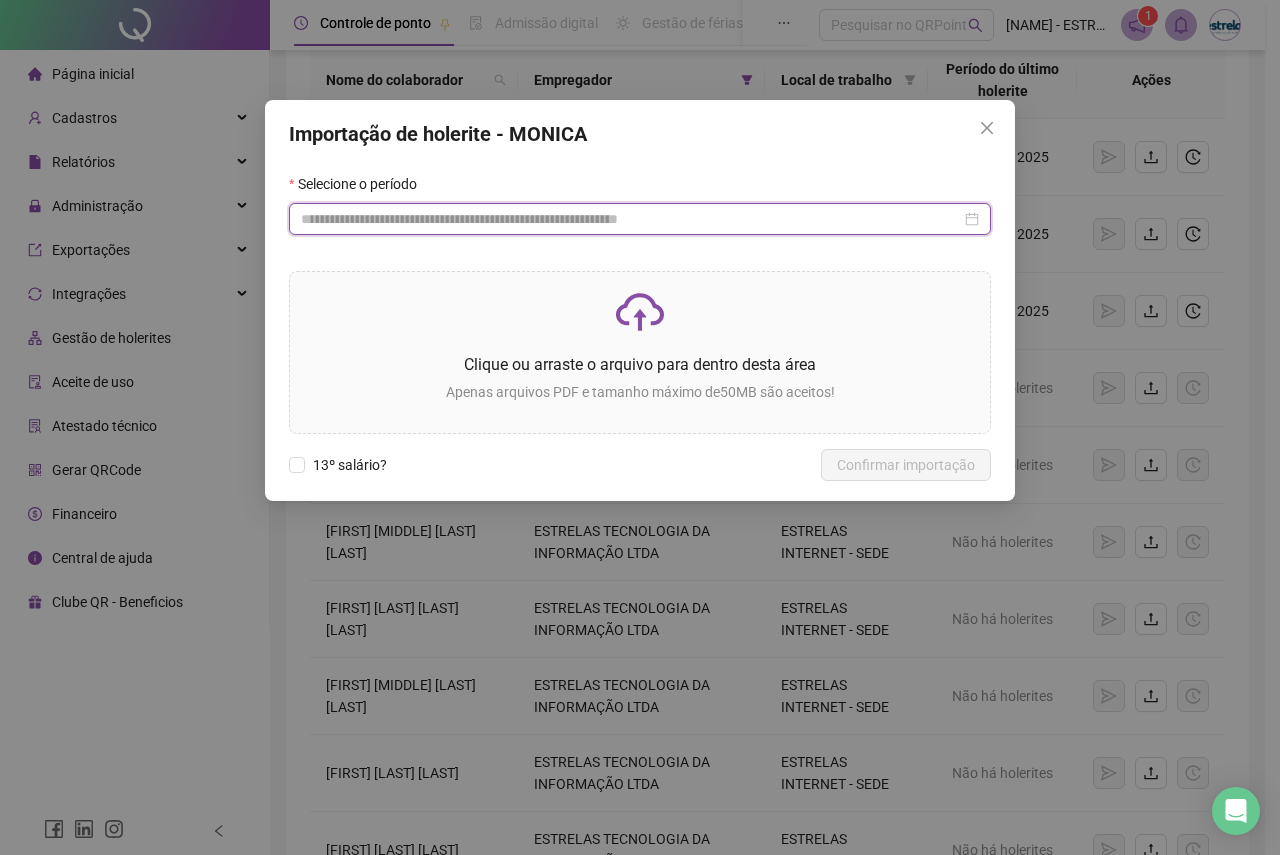 click at bounding box center [631, 219] 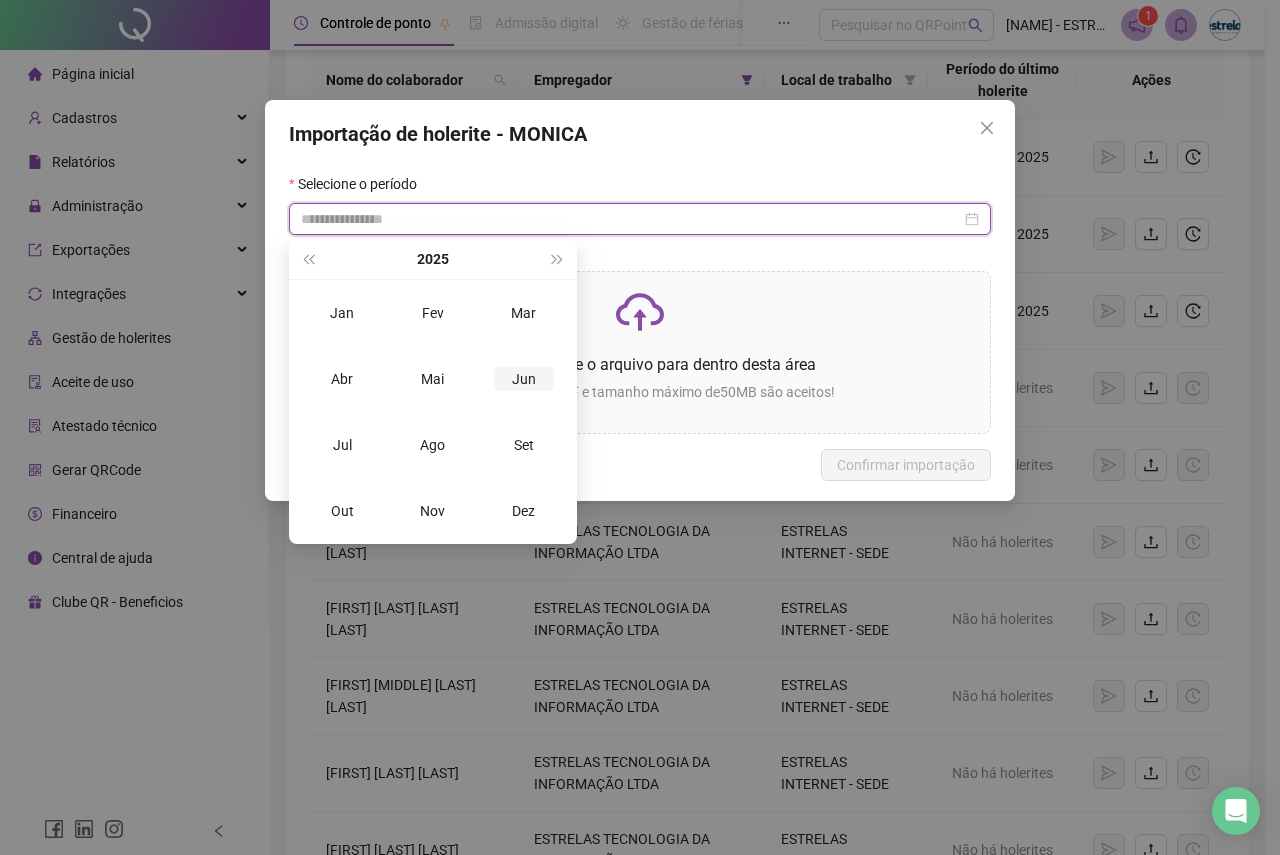 type on "**********" 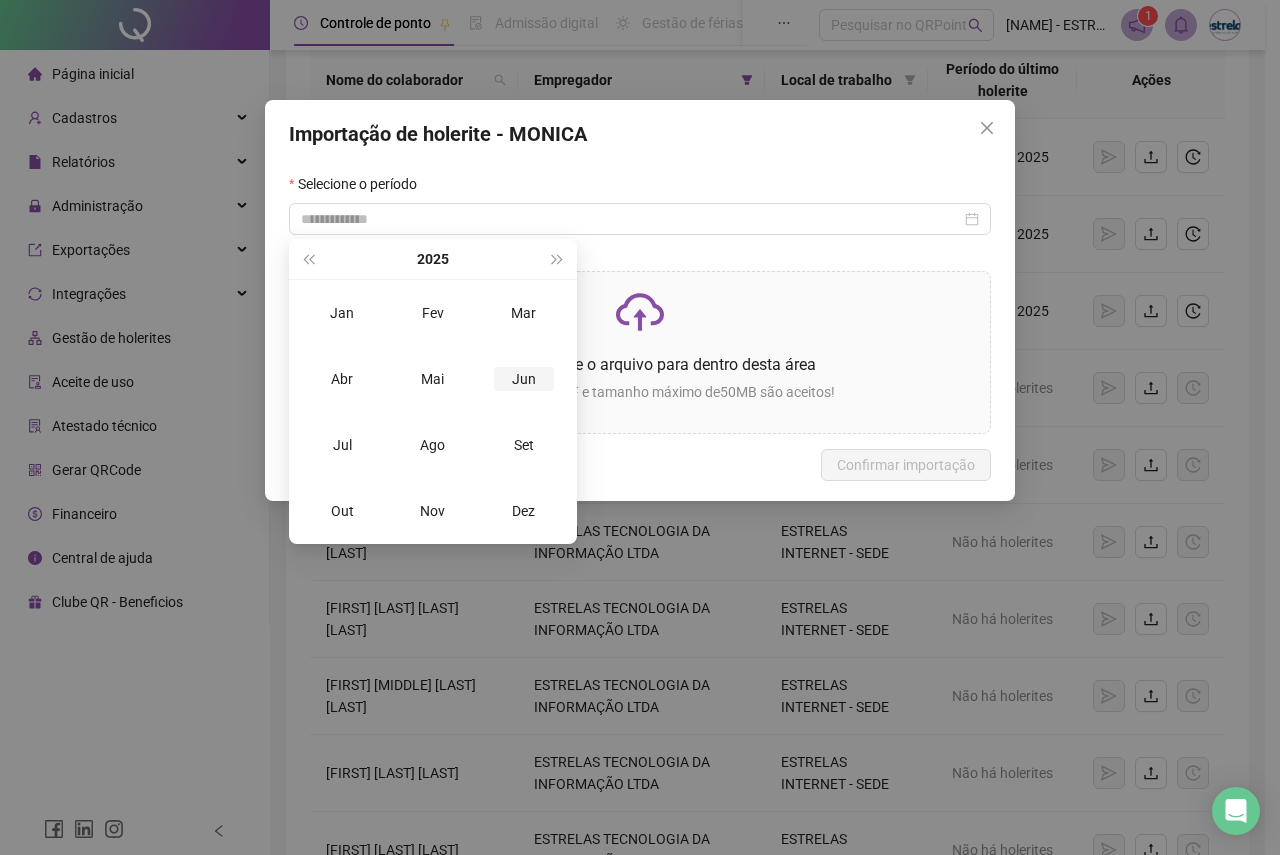 click on "Jun" at bounding box center [524, 379] 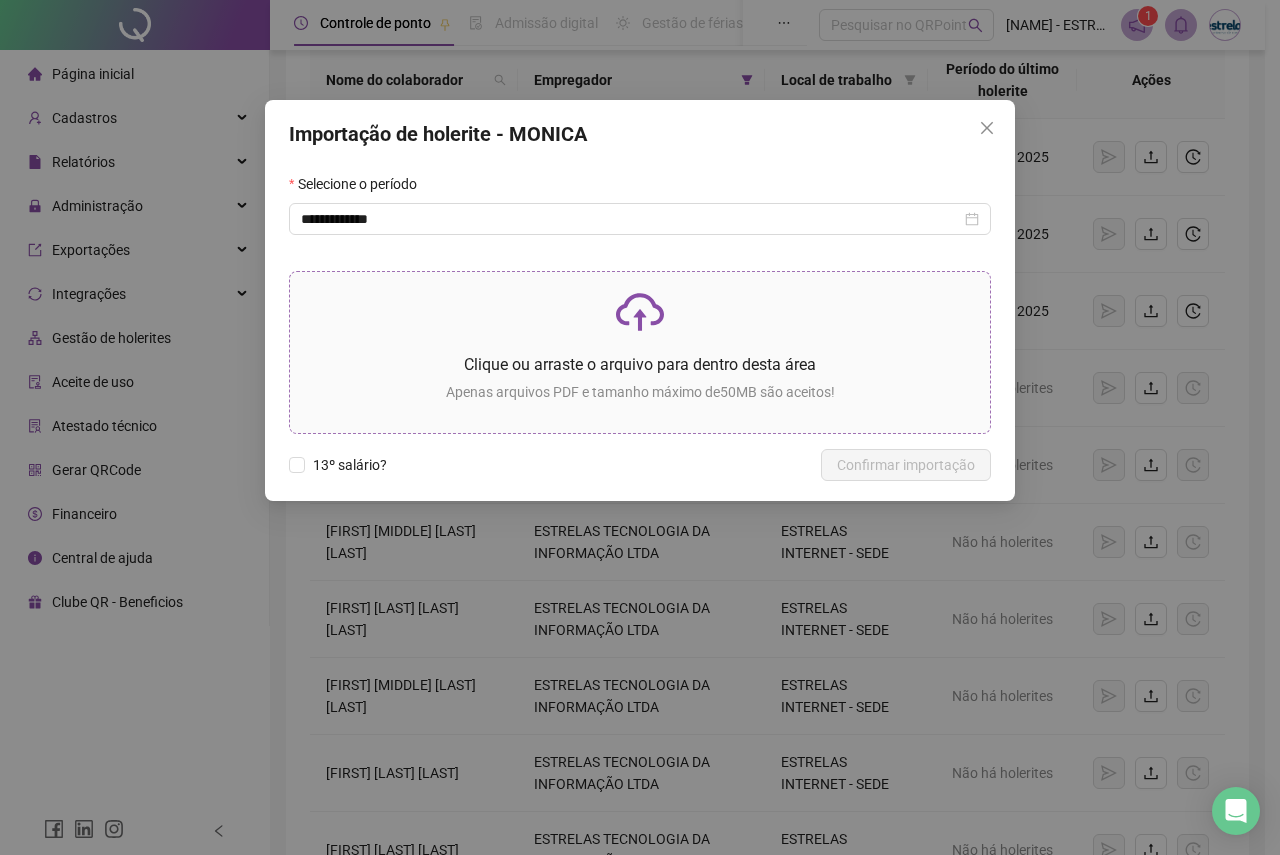 click 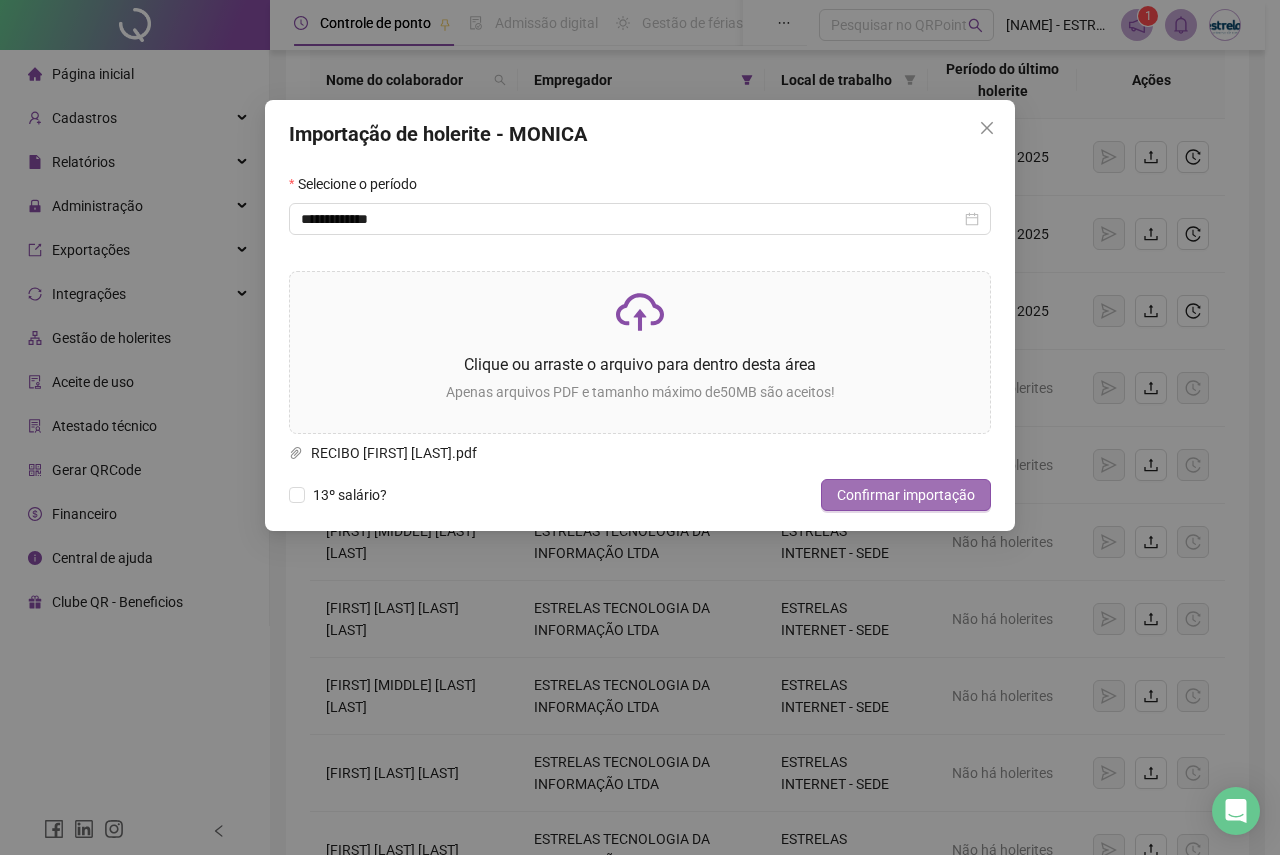 click on "Confirmar importação" at bounding box center [906, 495] 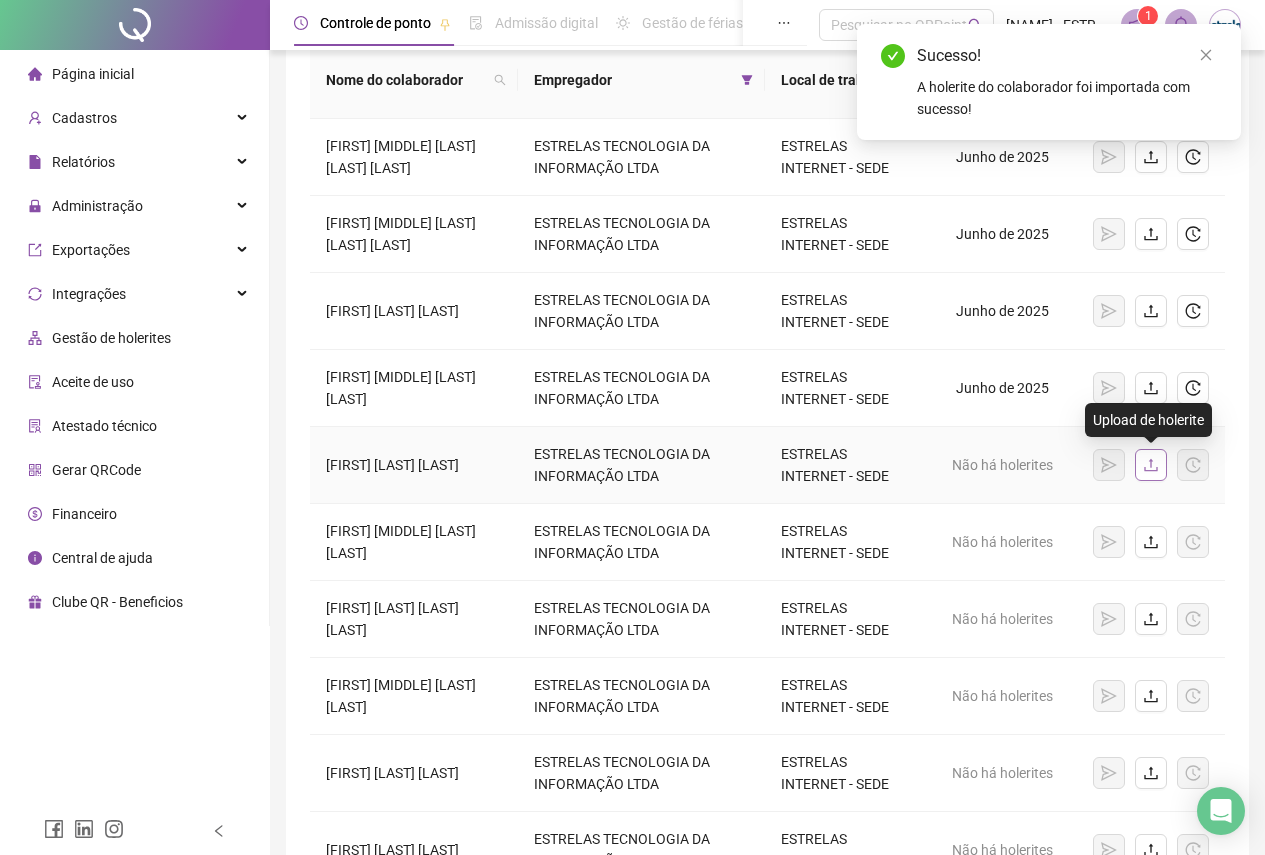 click 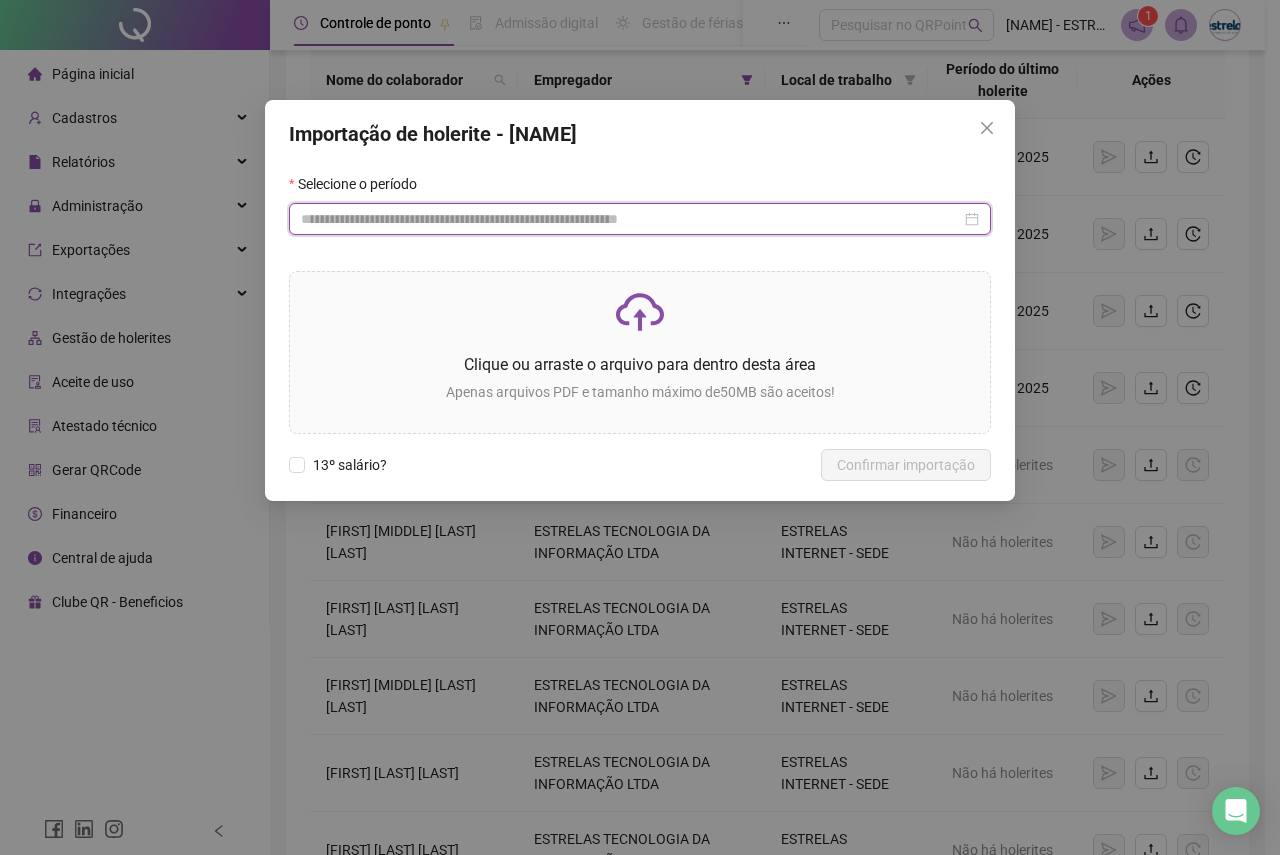 click at bounding box center [631, 219] 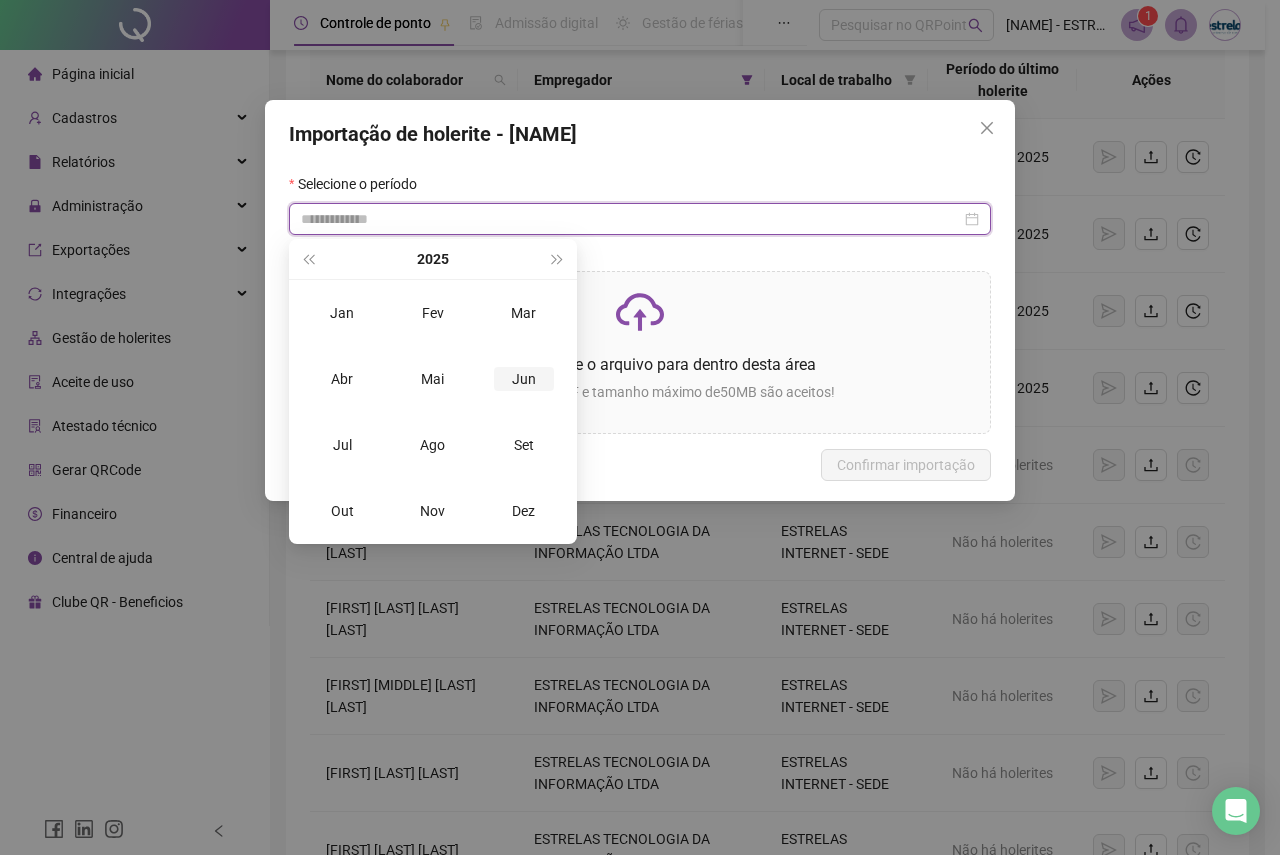 type on "**********" 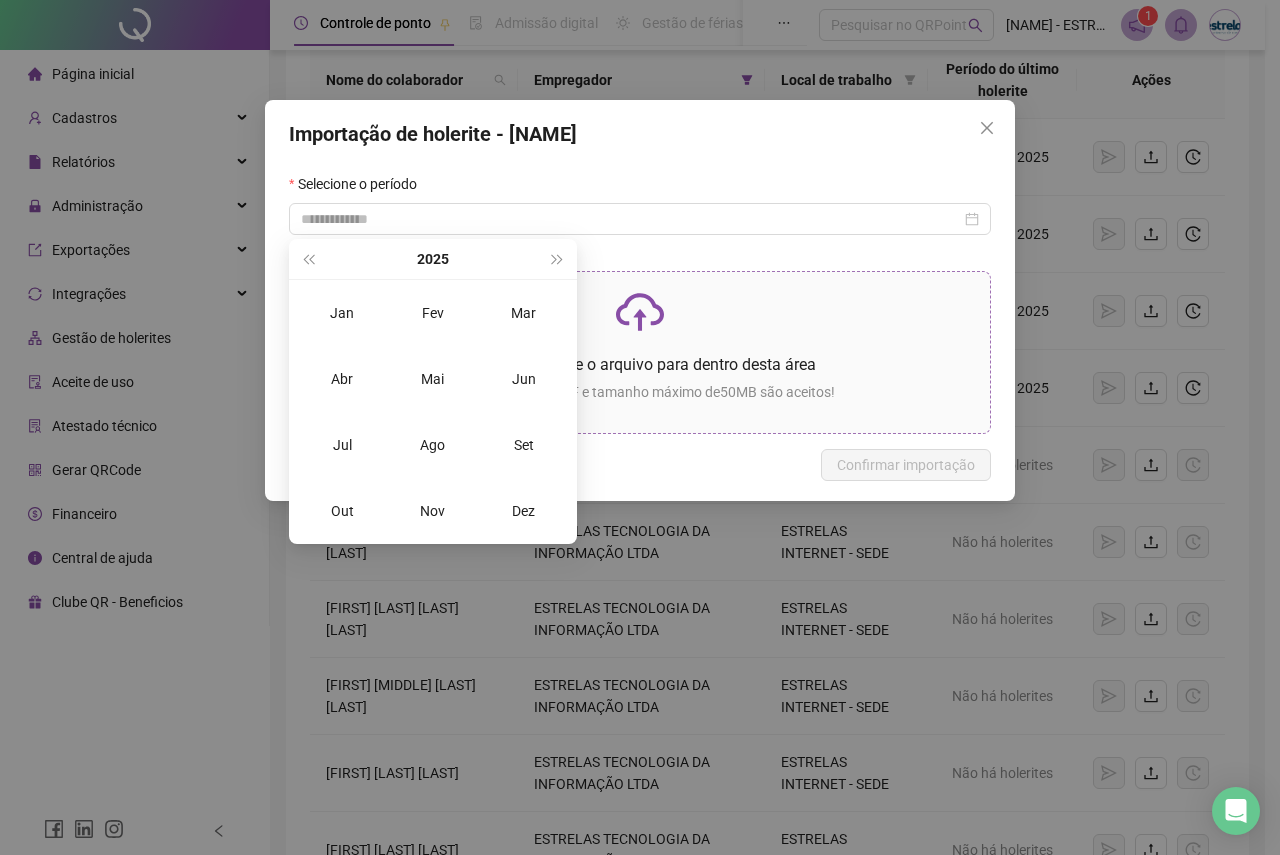 click on "Jun" at bounding box center [524, 379] 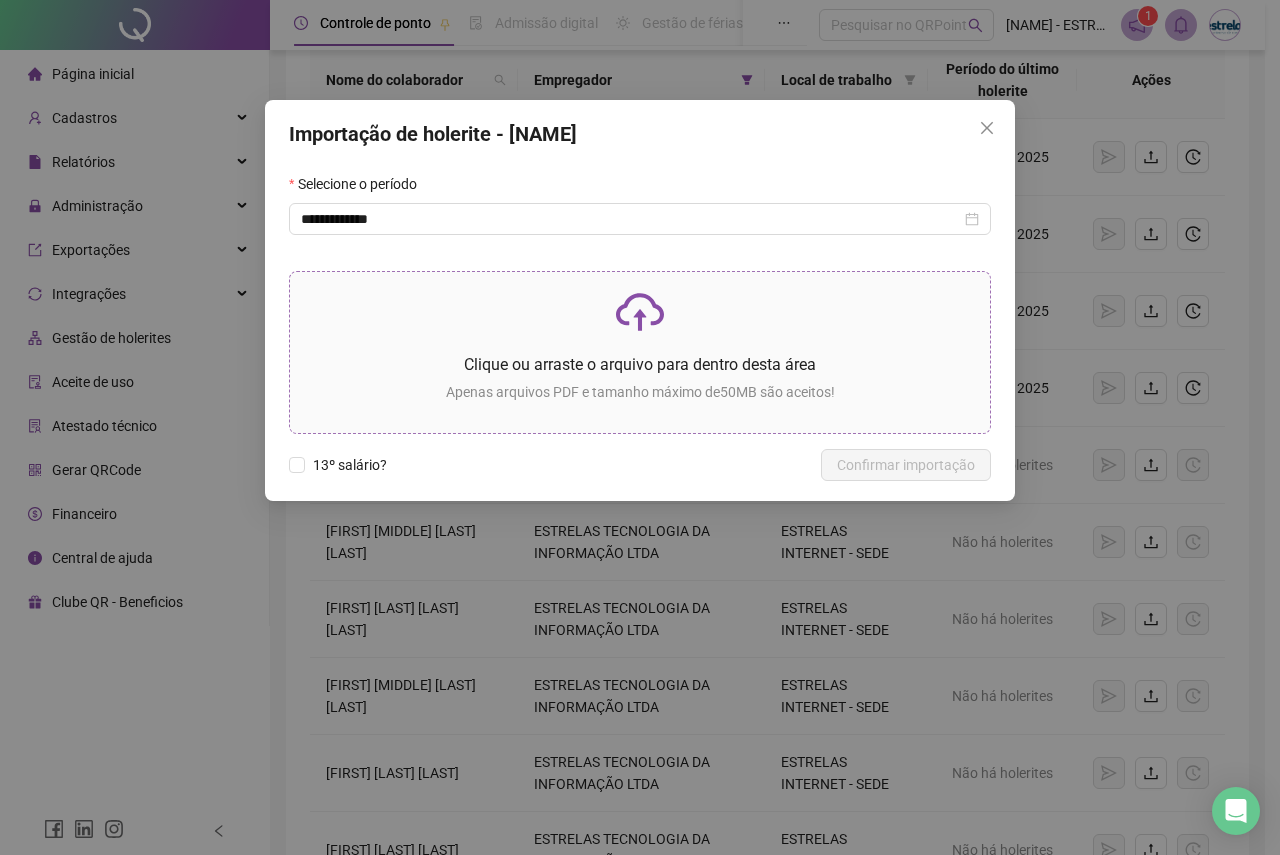 click 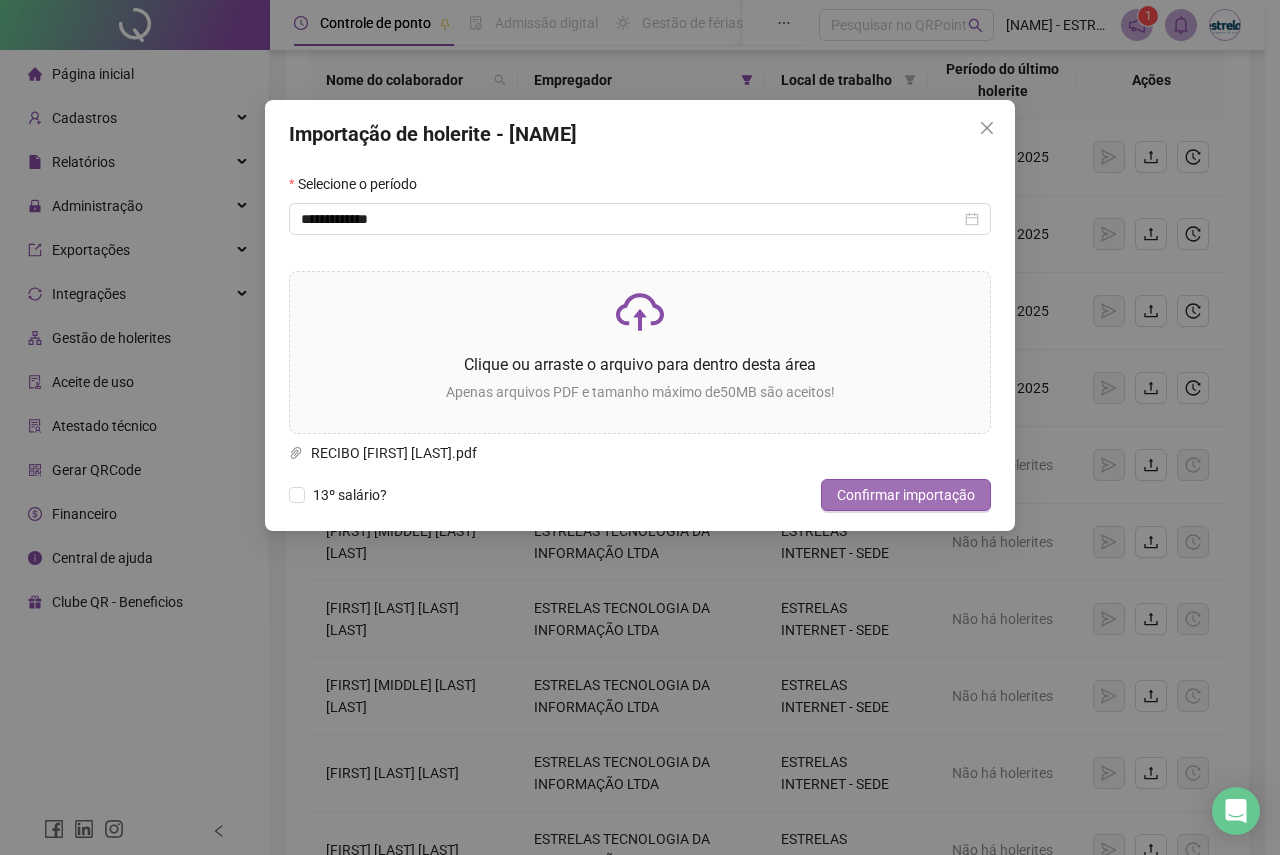 click on "Confirmar importação" at bounding box center [906, 495] 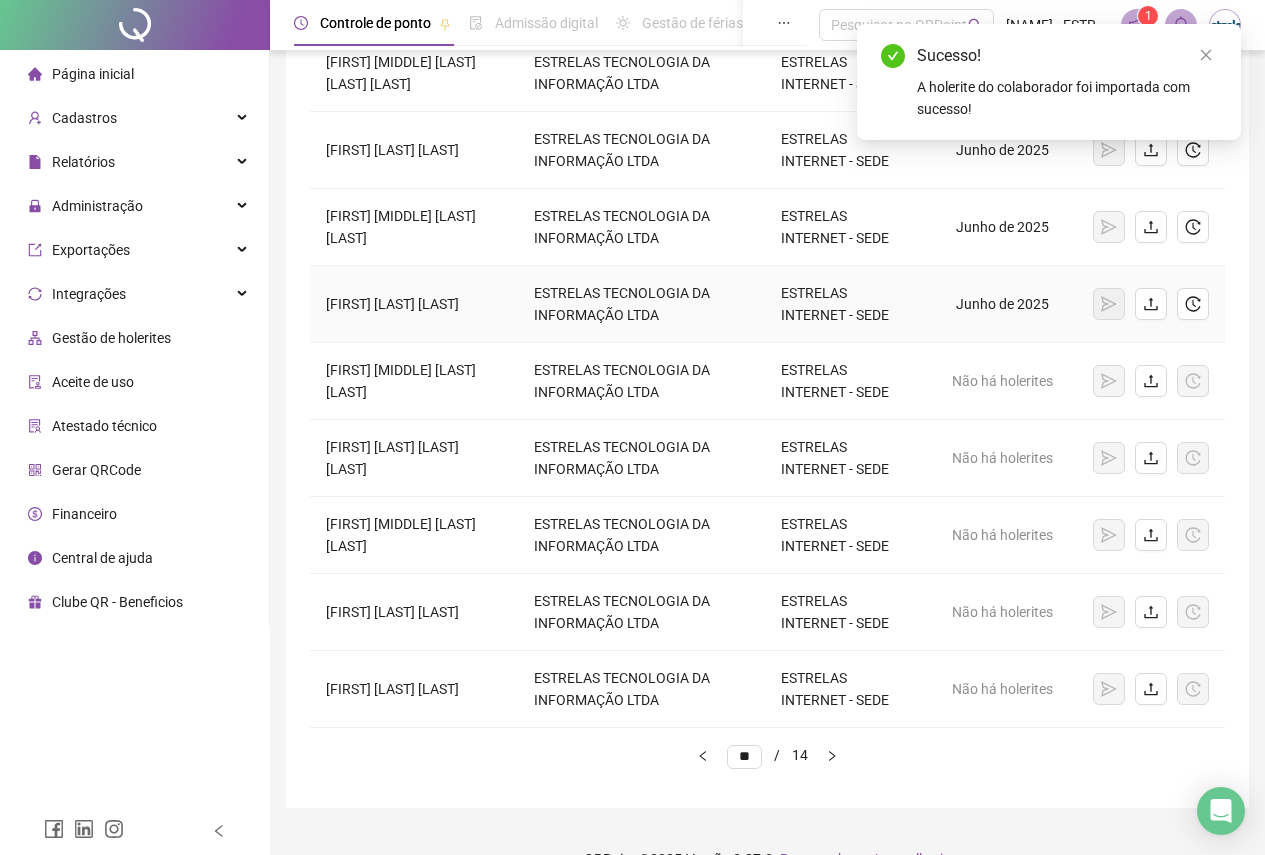 scroll, scrollTop: 414, scrollLeft: 0, axis: vertical 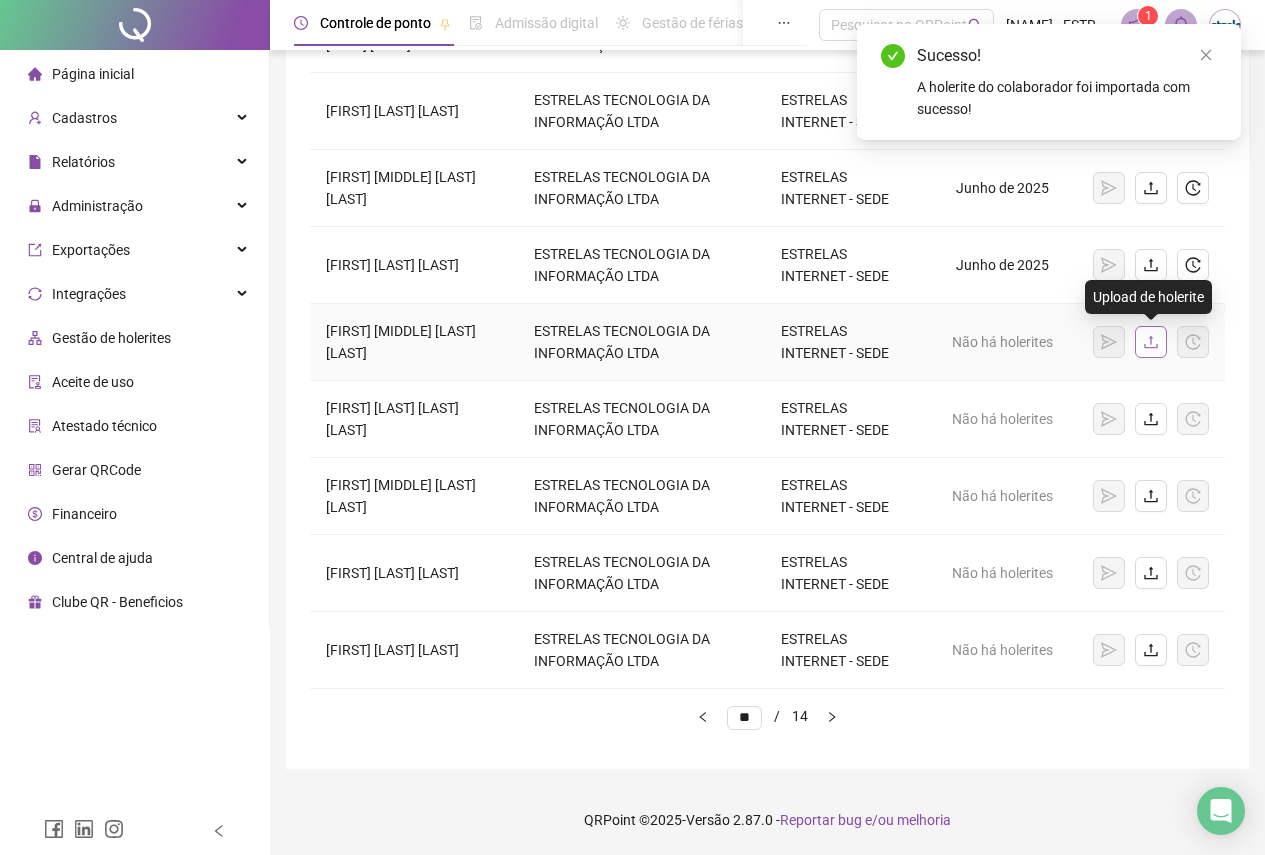 click at bounding box center [1151, 342] 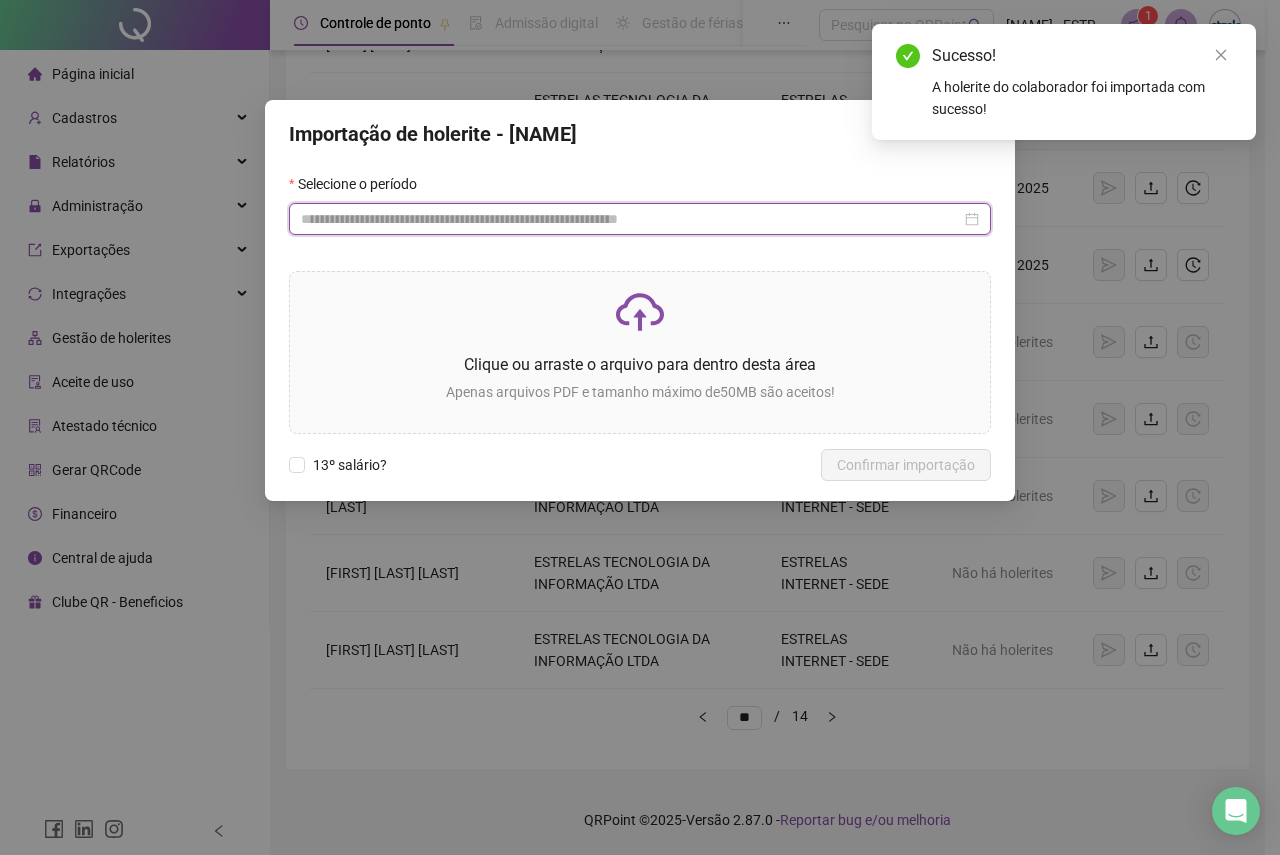 click at bounding box center (631, 219) 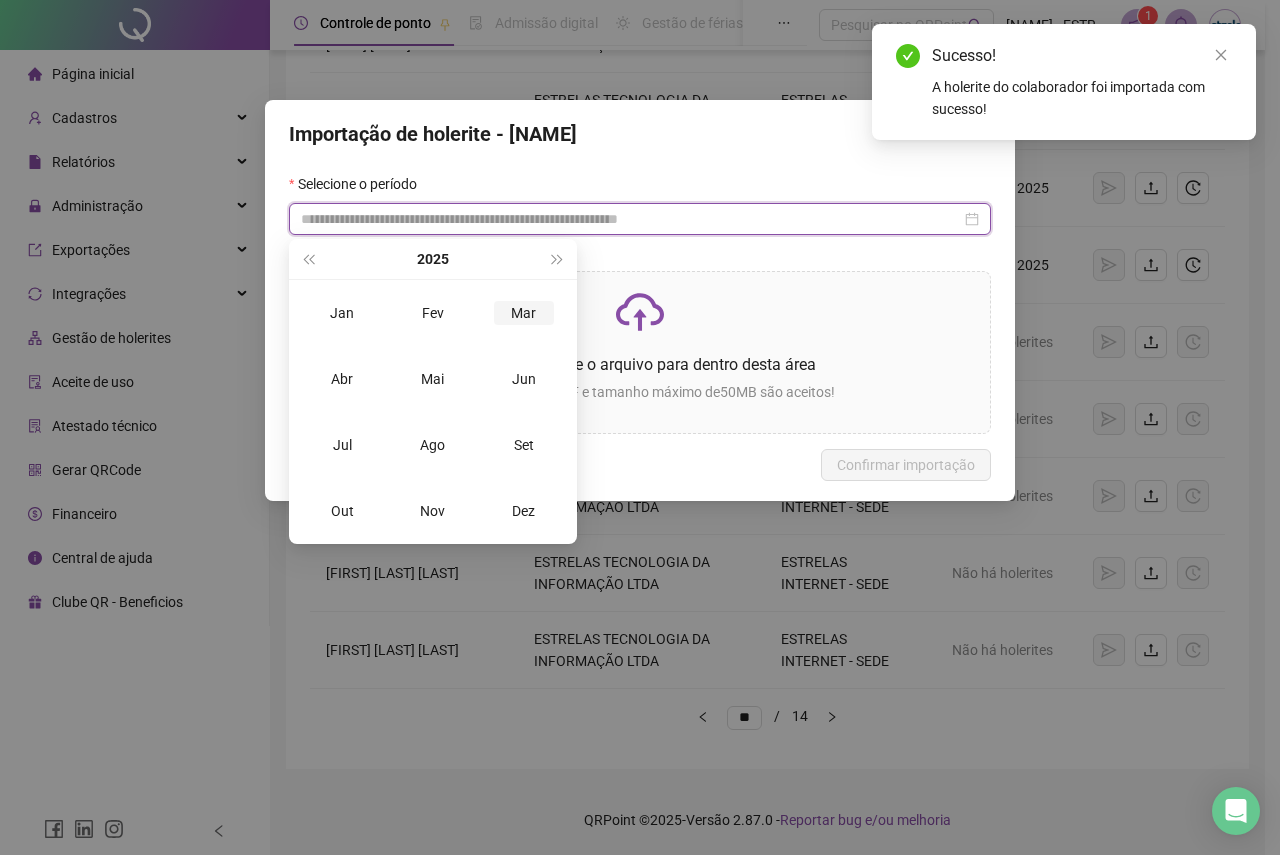 type on "**********" 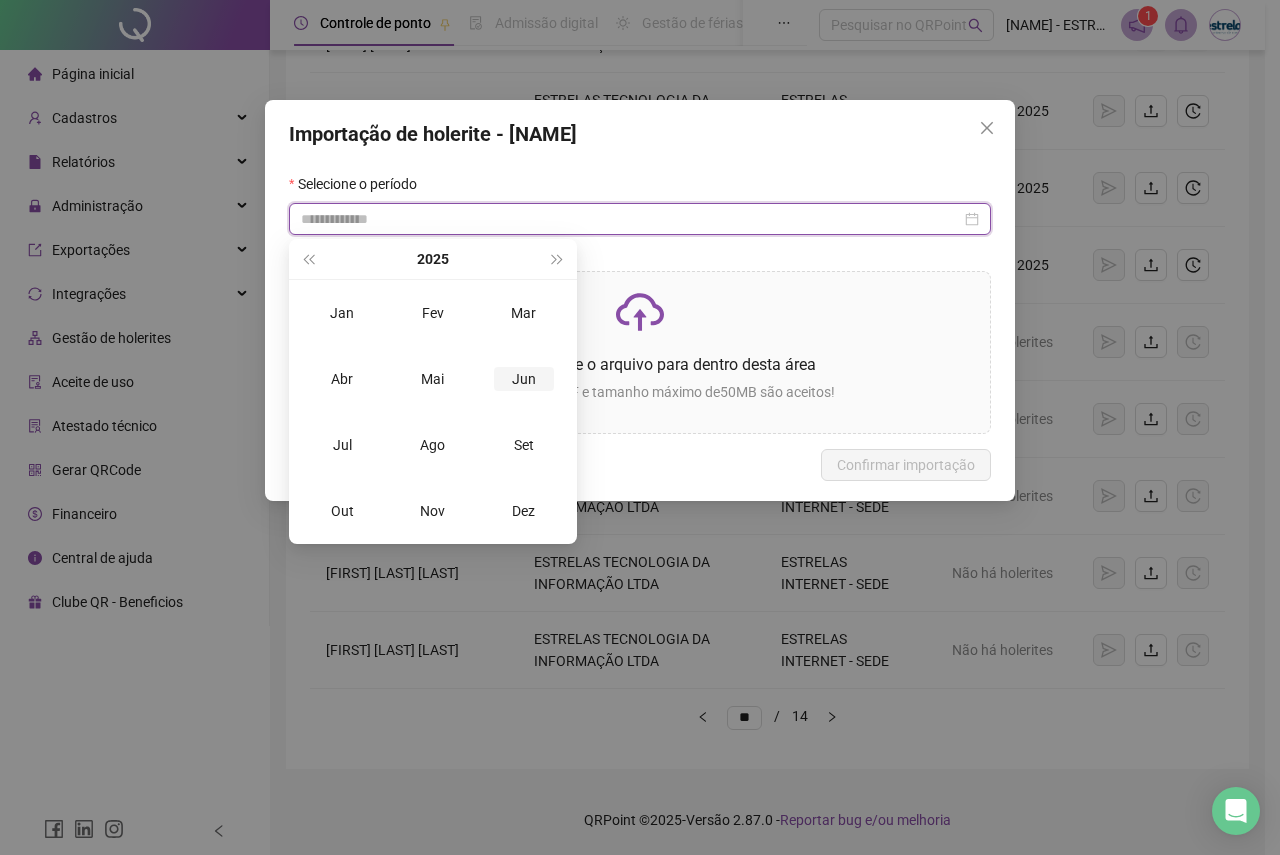 type on "**********" 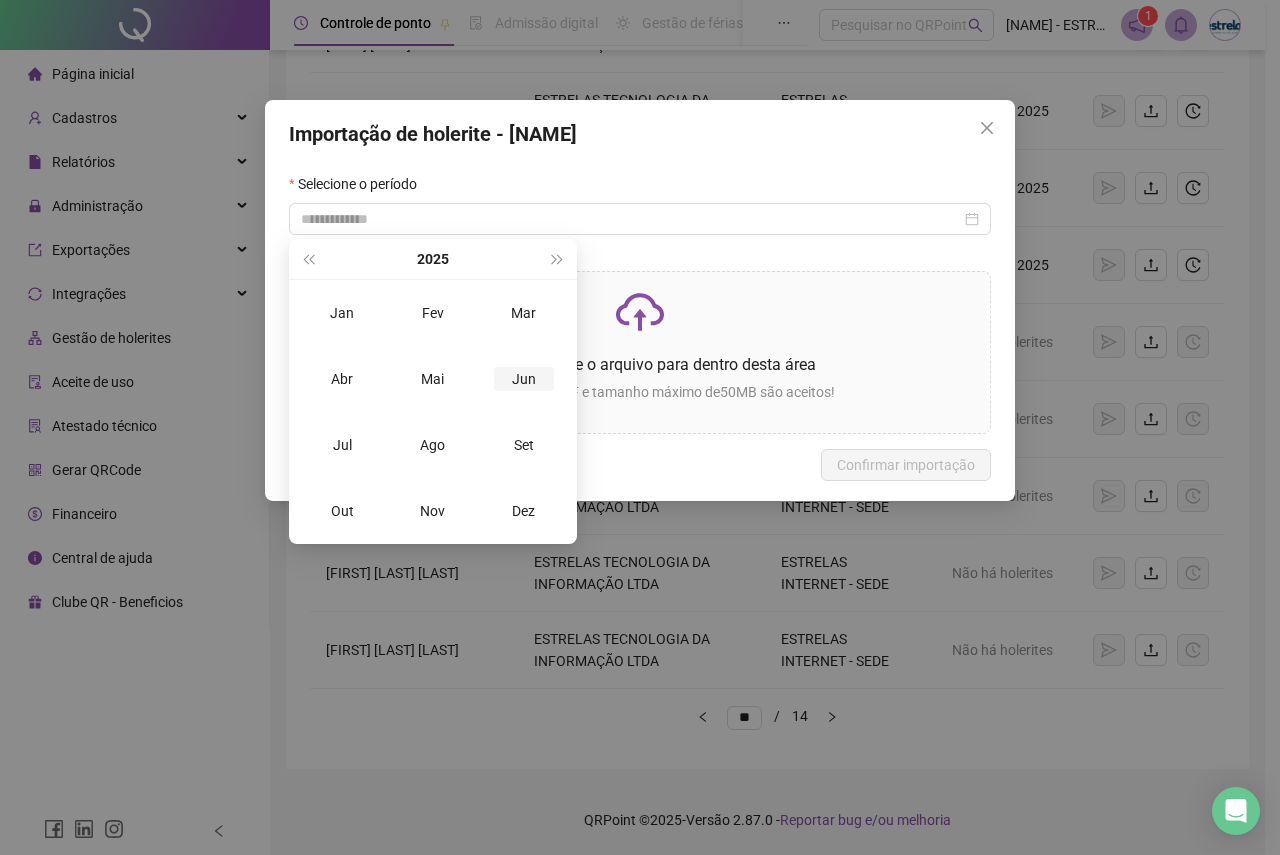 click on "Jun" at bounding box center [524, 379] 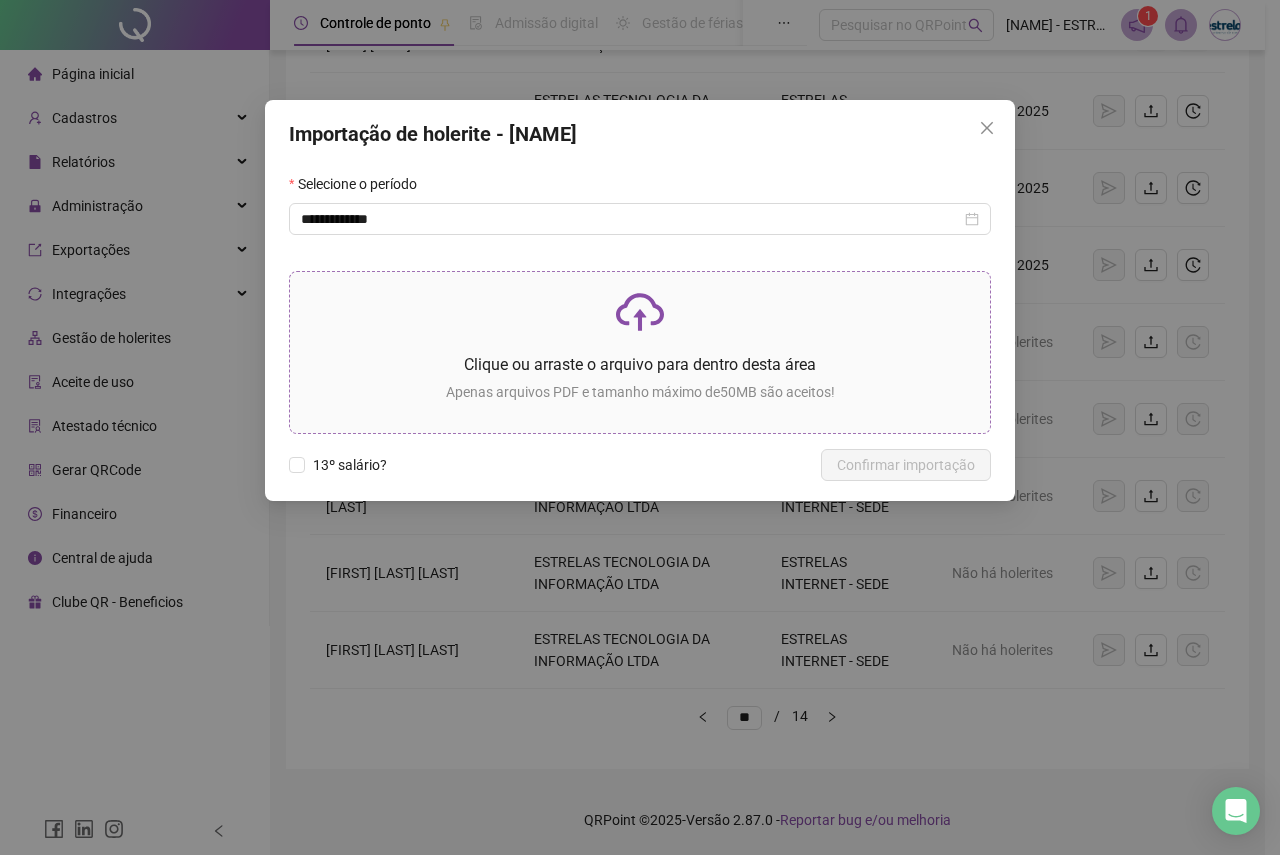 click 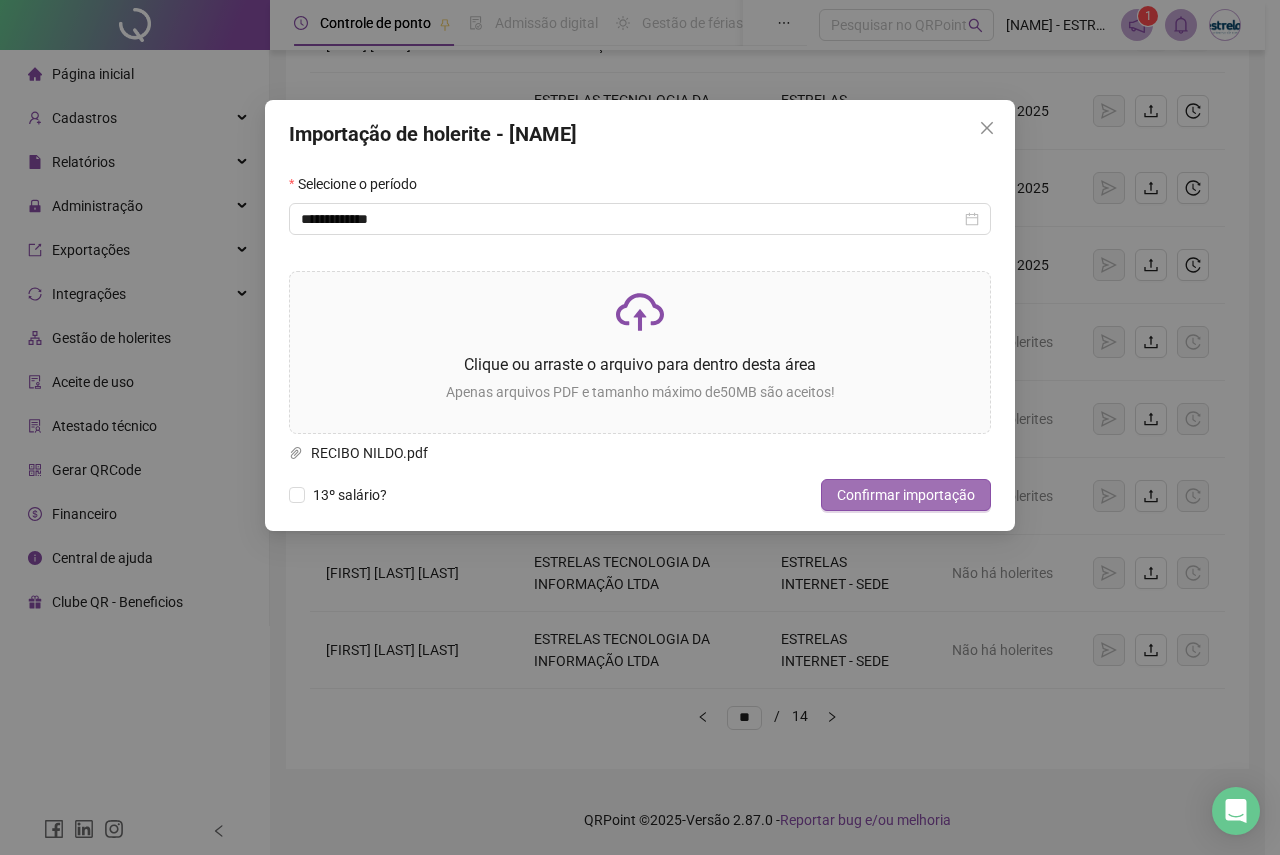 click on "Confirmar importação" at bounding box center [906, 495] 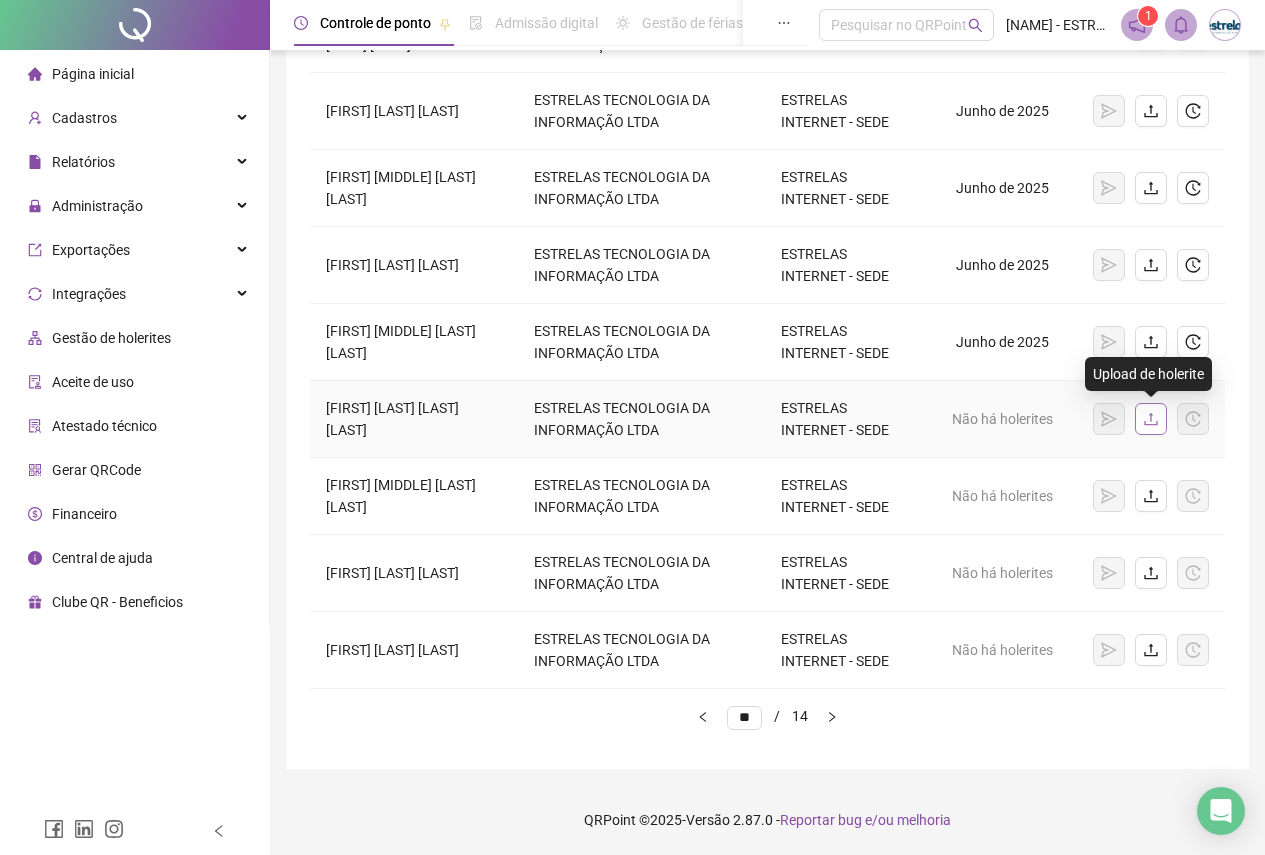 click 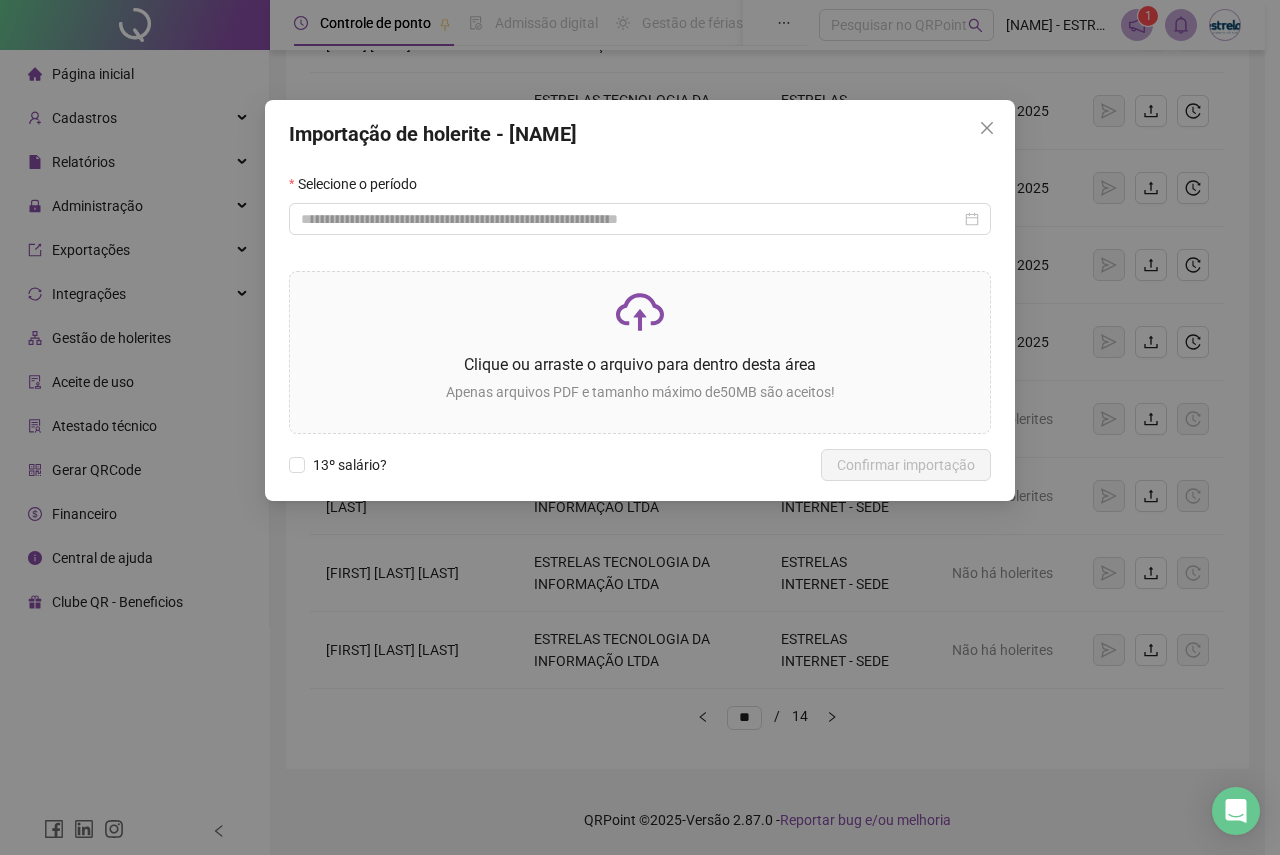 click on "Selecione o período" at bounding box center (640, 188) 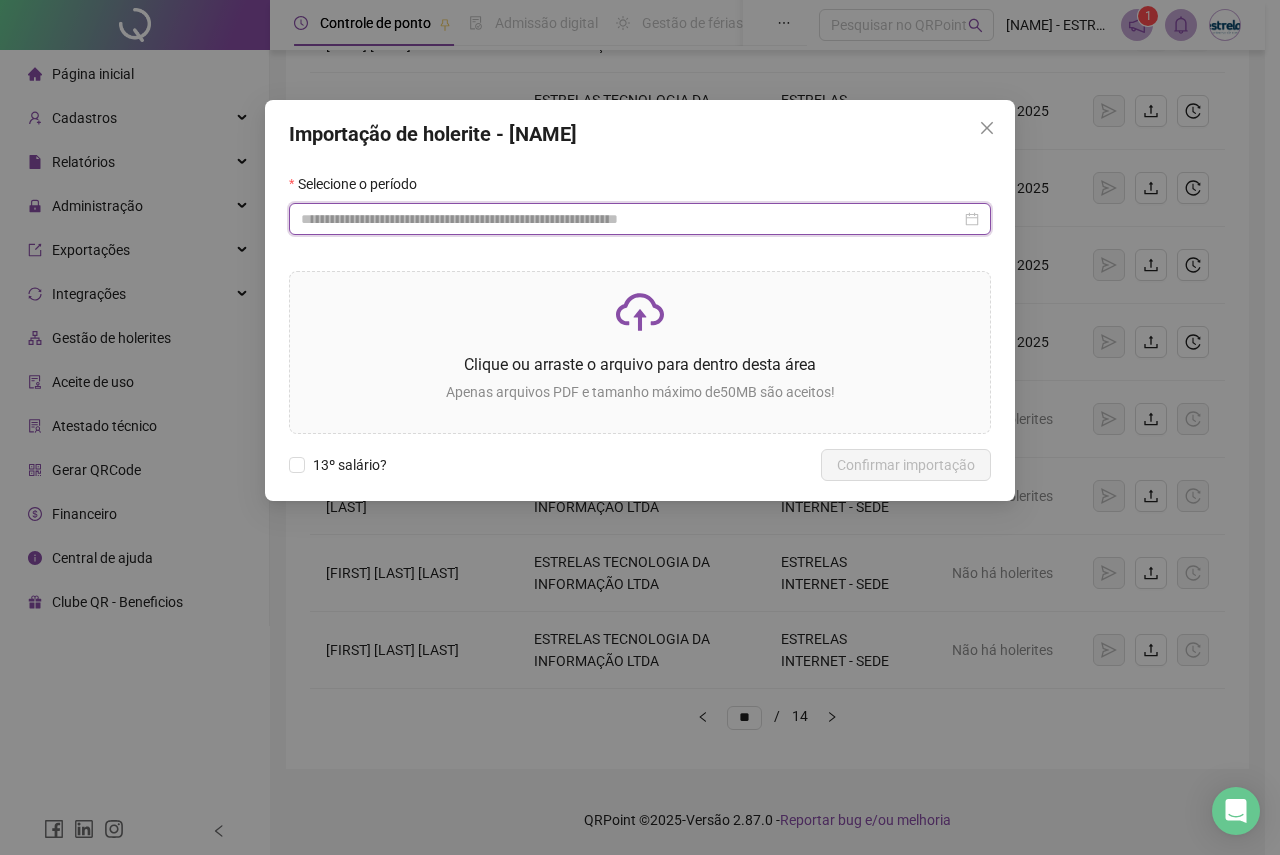 click at bounding box center (631, 219) 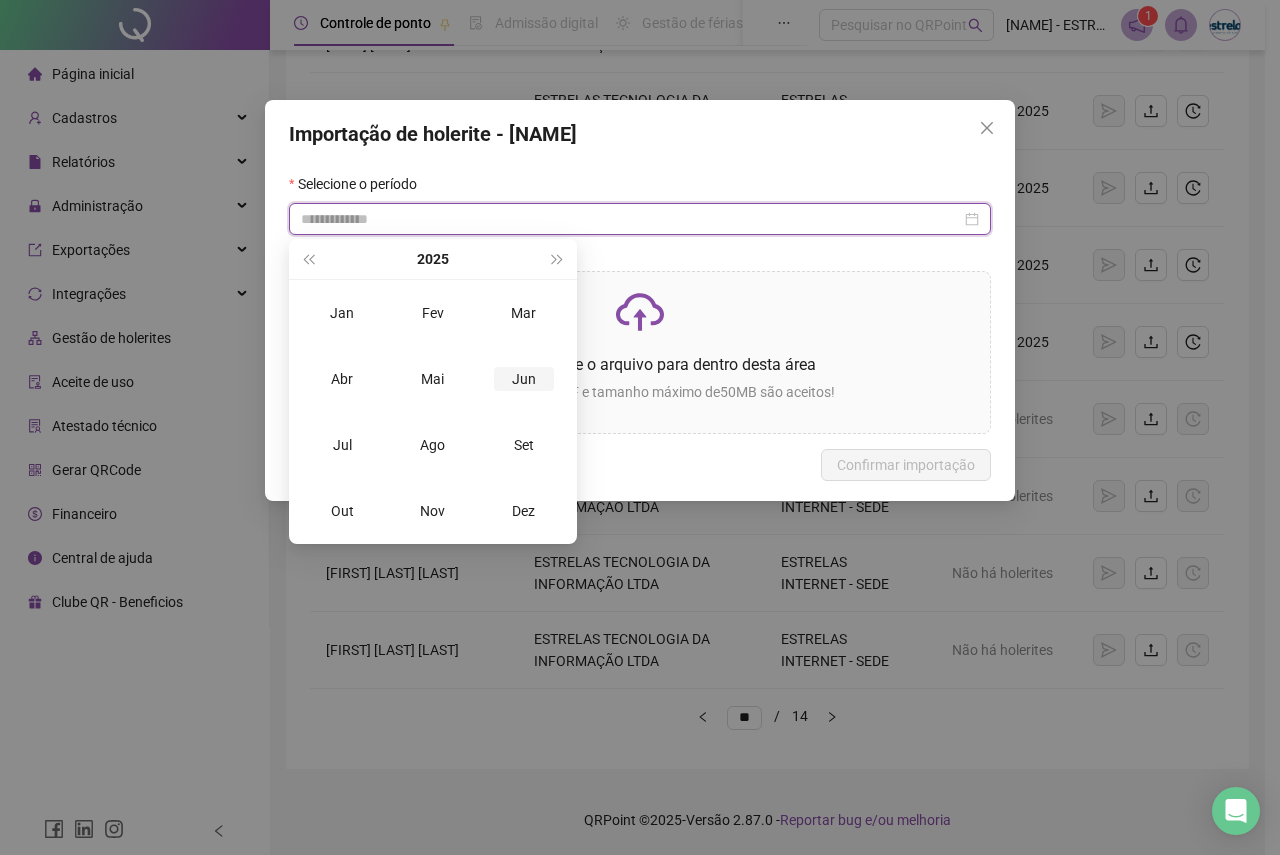 type on "**********" 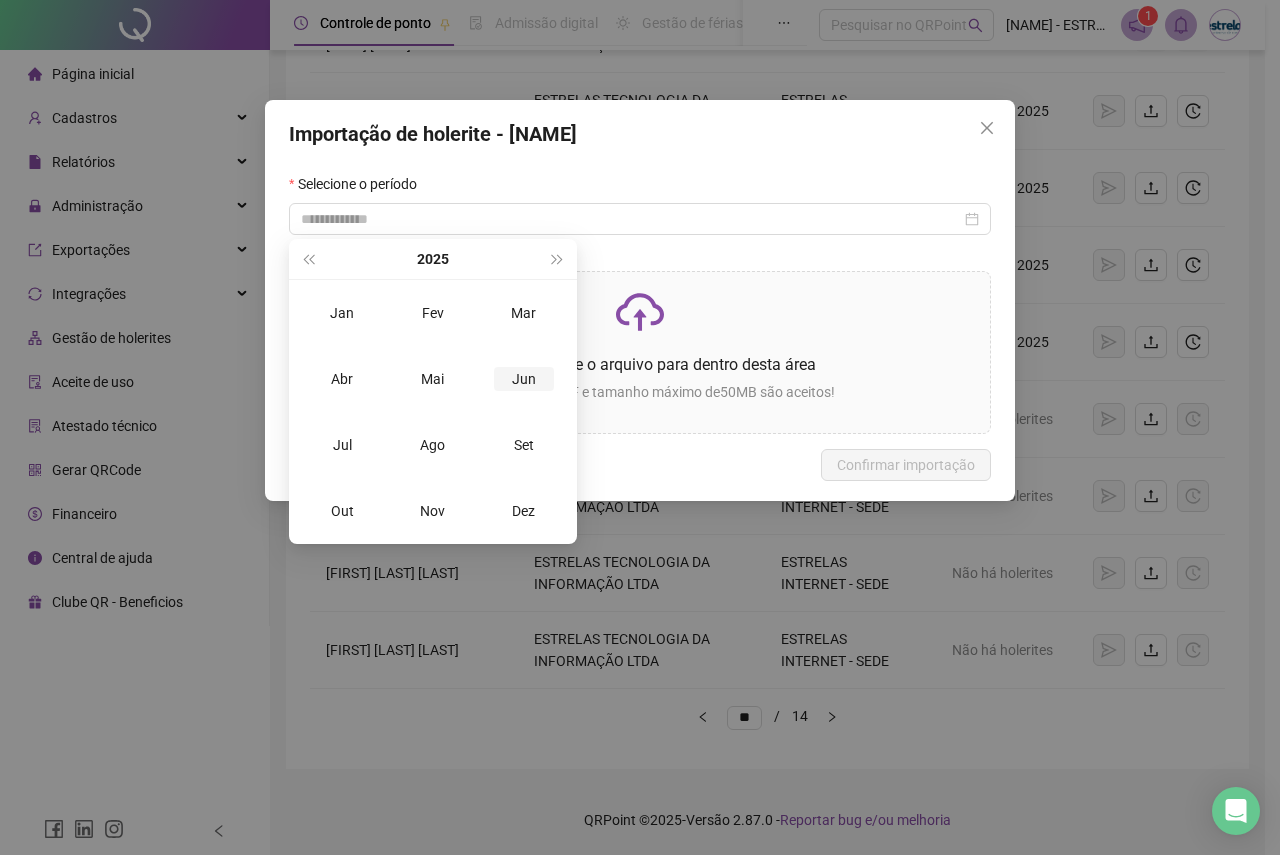 click on "Jun" at bounding box center (524, 379) 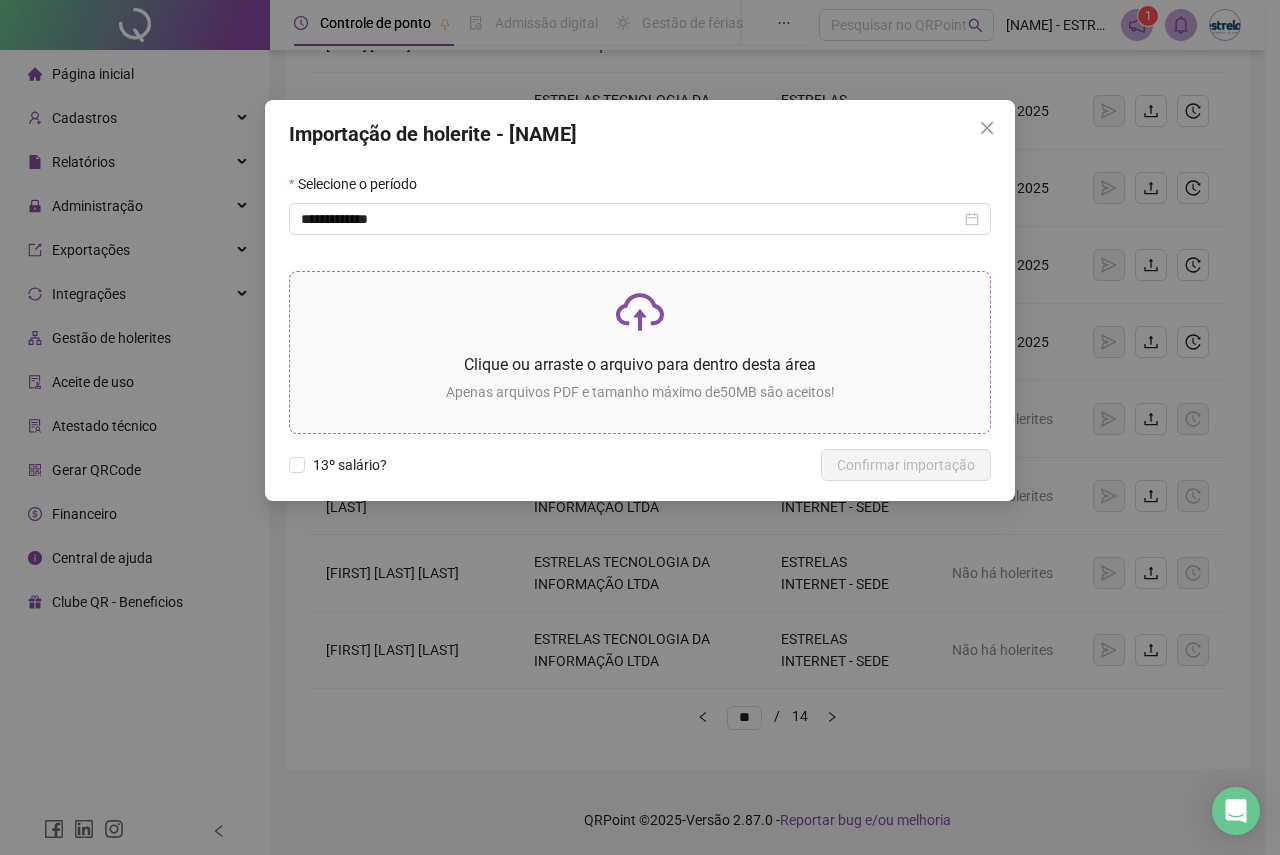 click 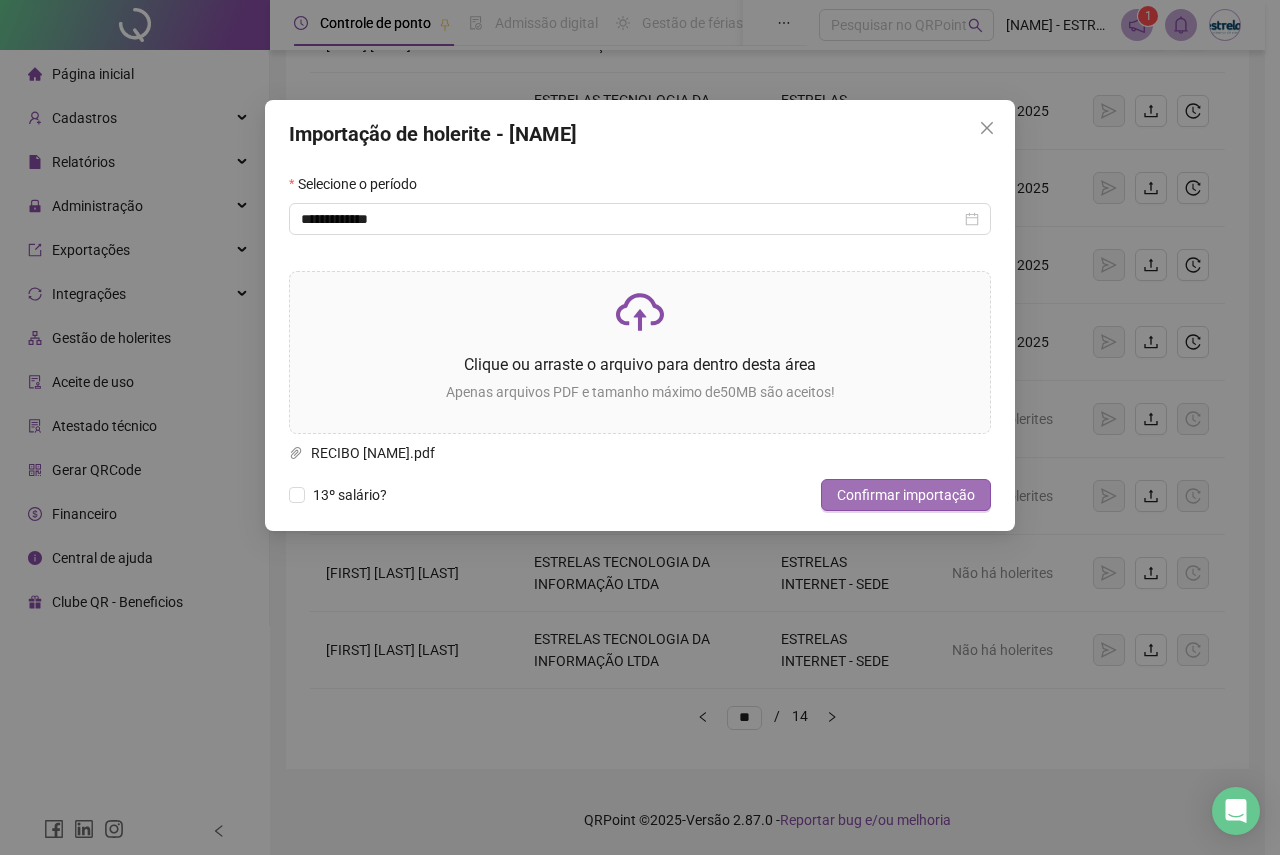 click on "Confirmar importação" at bounding box center (906, 495) 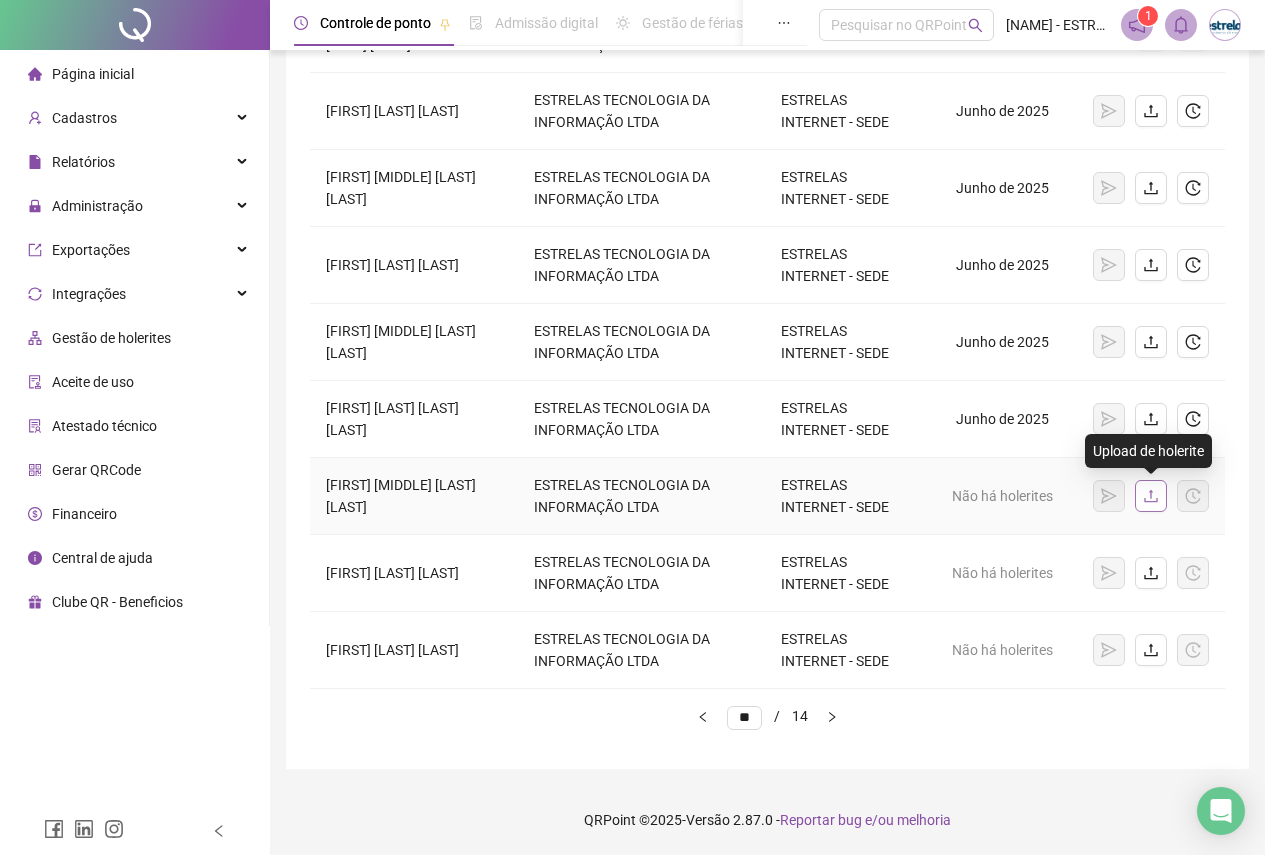 click at bounding box center [1151, 496] 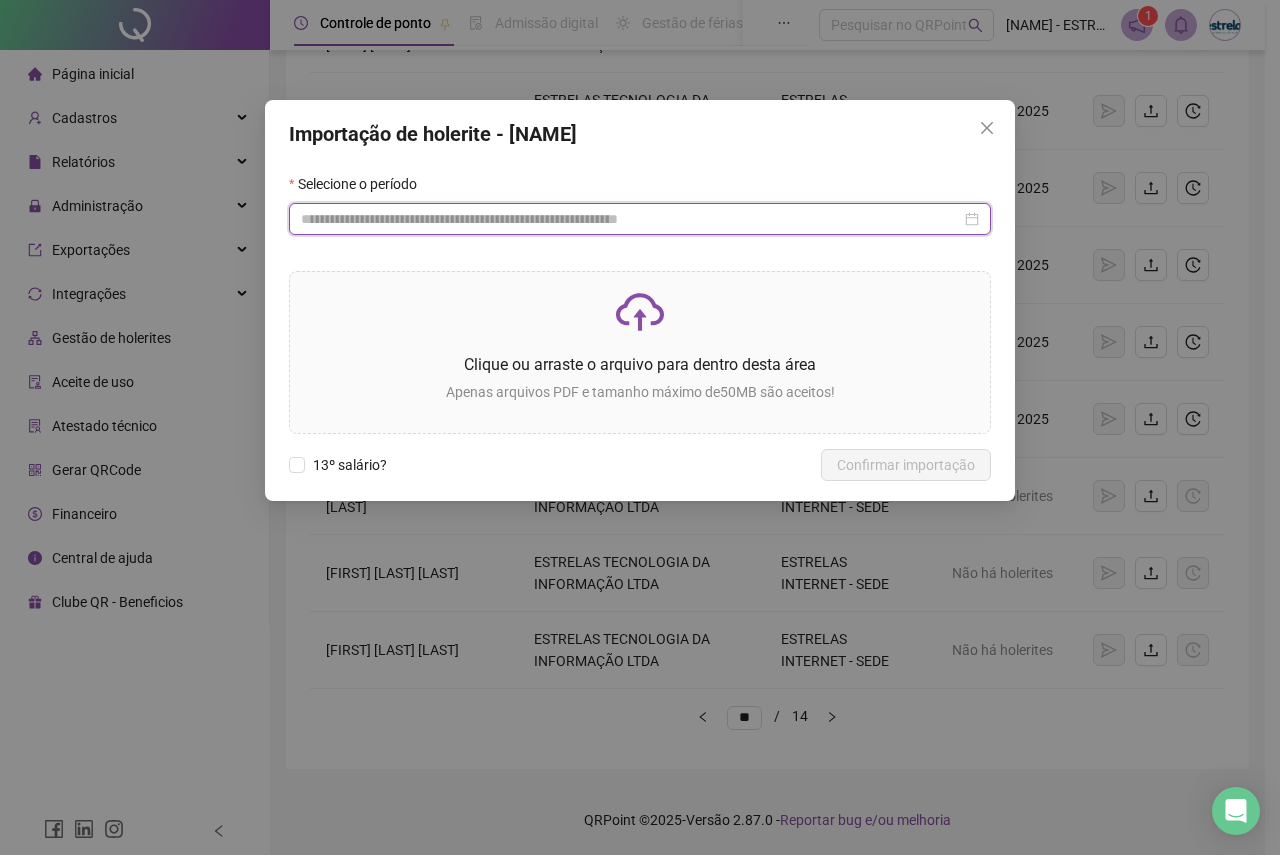 click at bounding box center (631, 219) 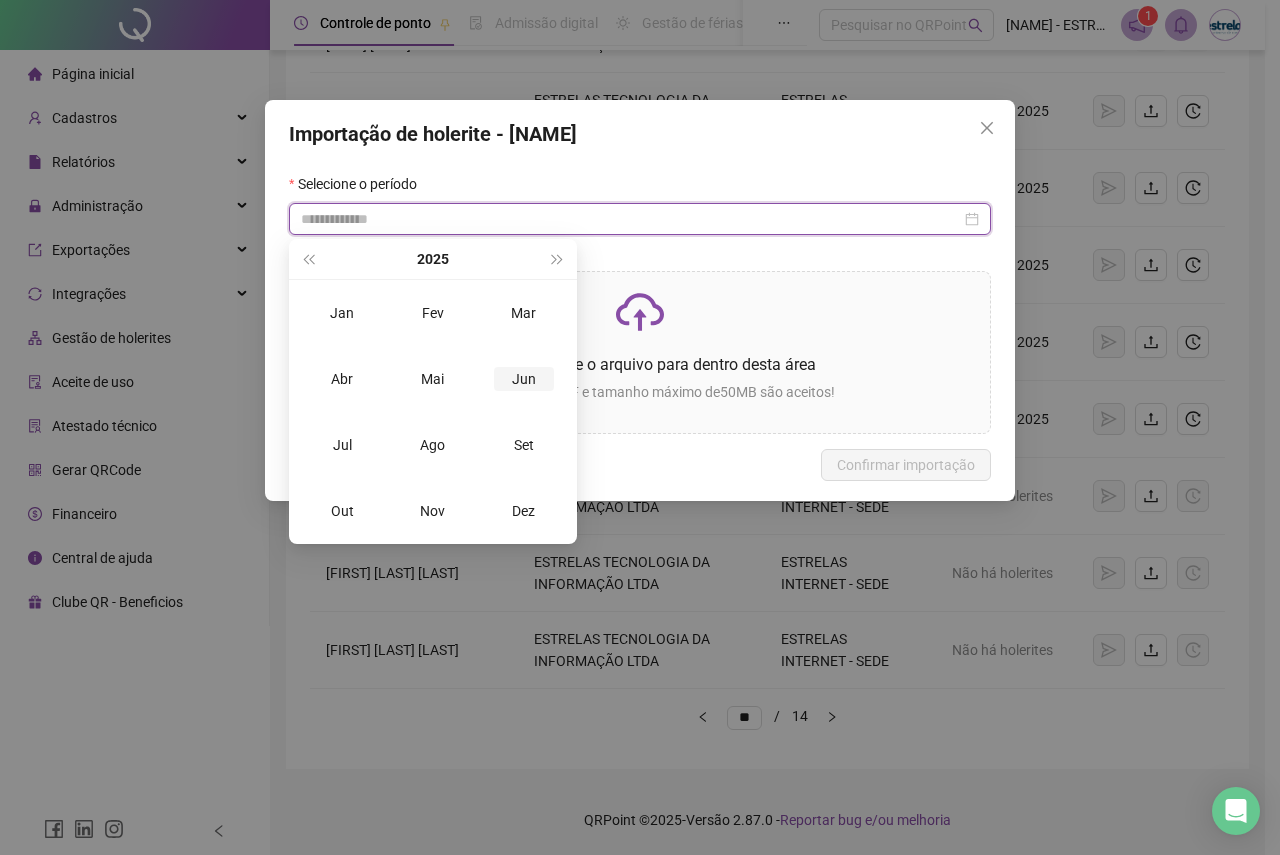 type on "**********" 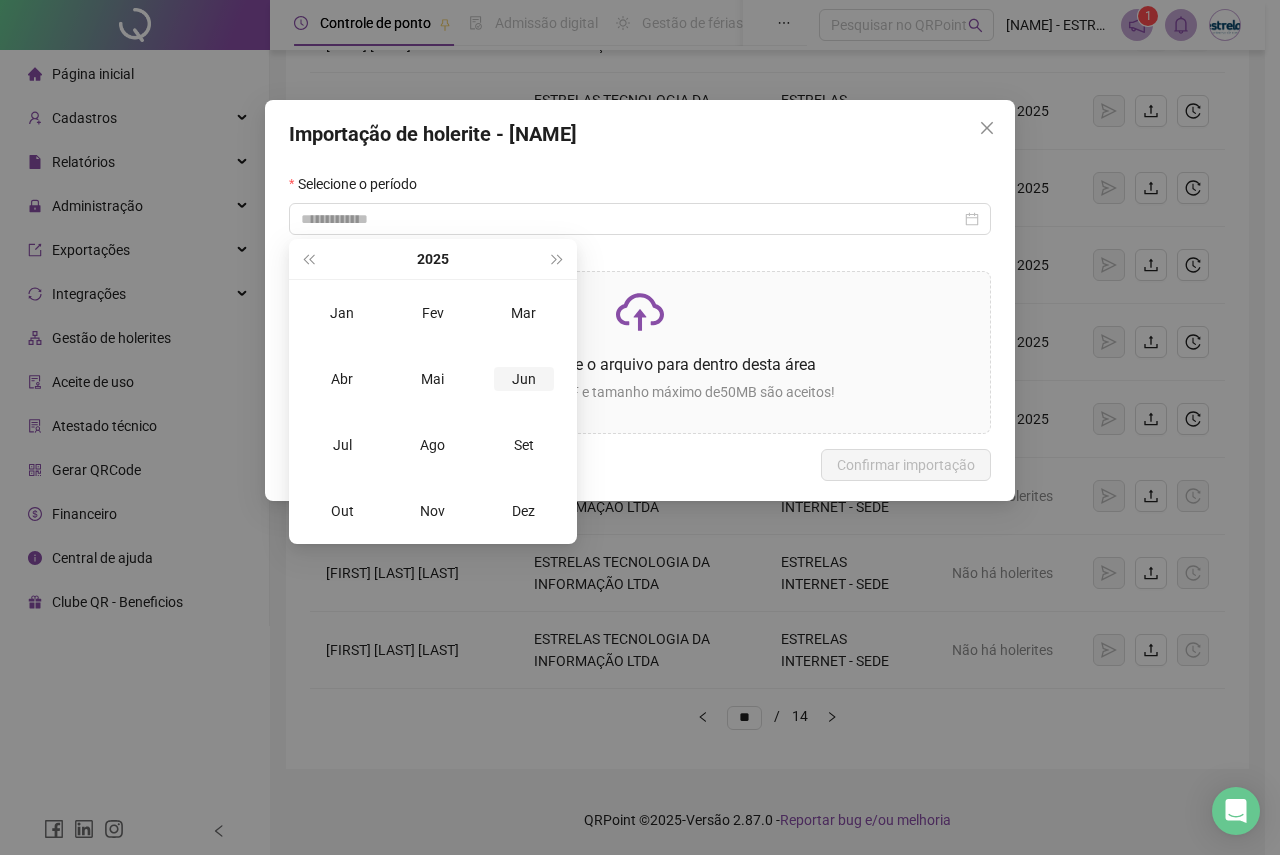 click on "Jun" at bounding box center [524, 379] 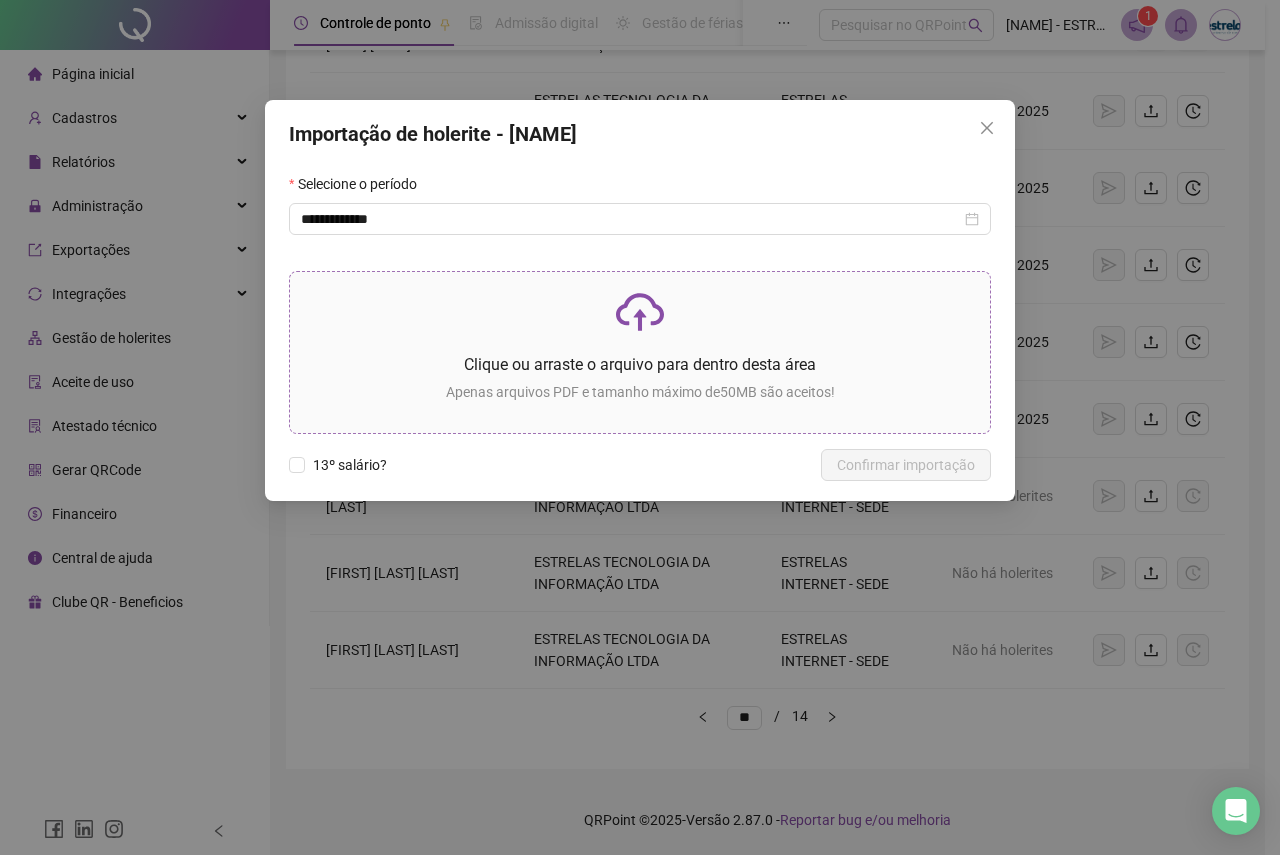click 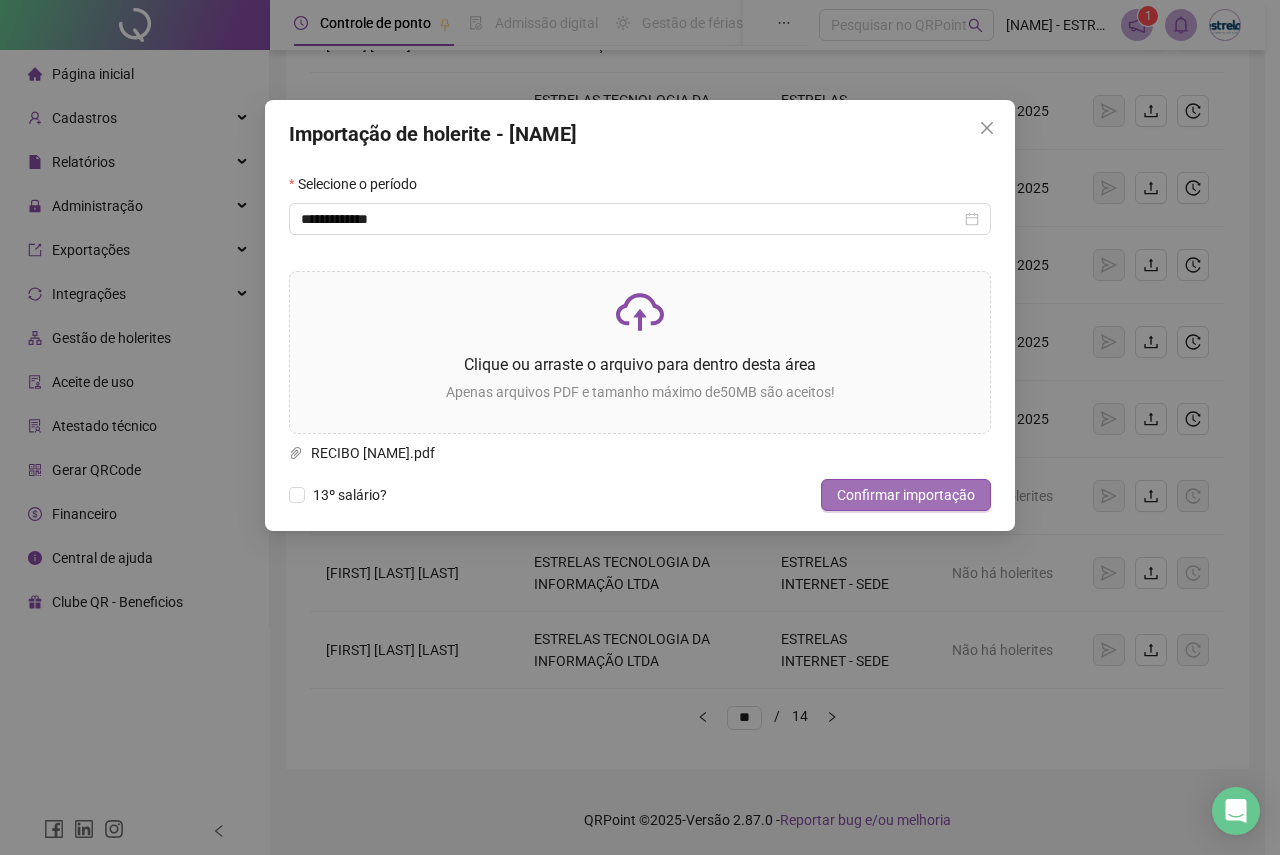 click on "Confirmar importação" at bounding box center [906, 495] 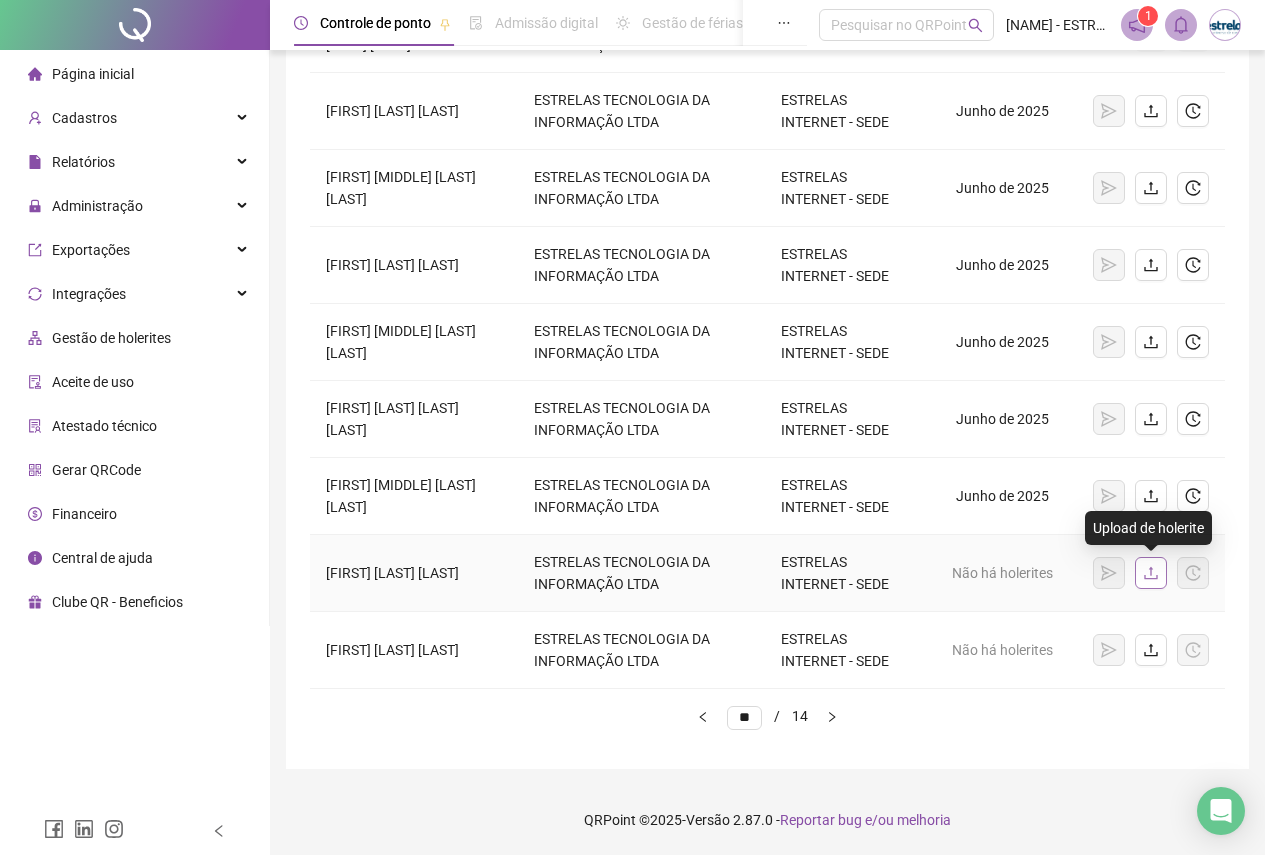 click at bounding box center [1151, 573] 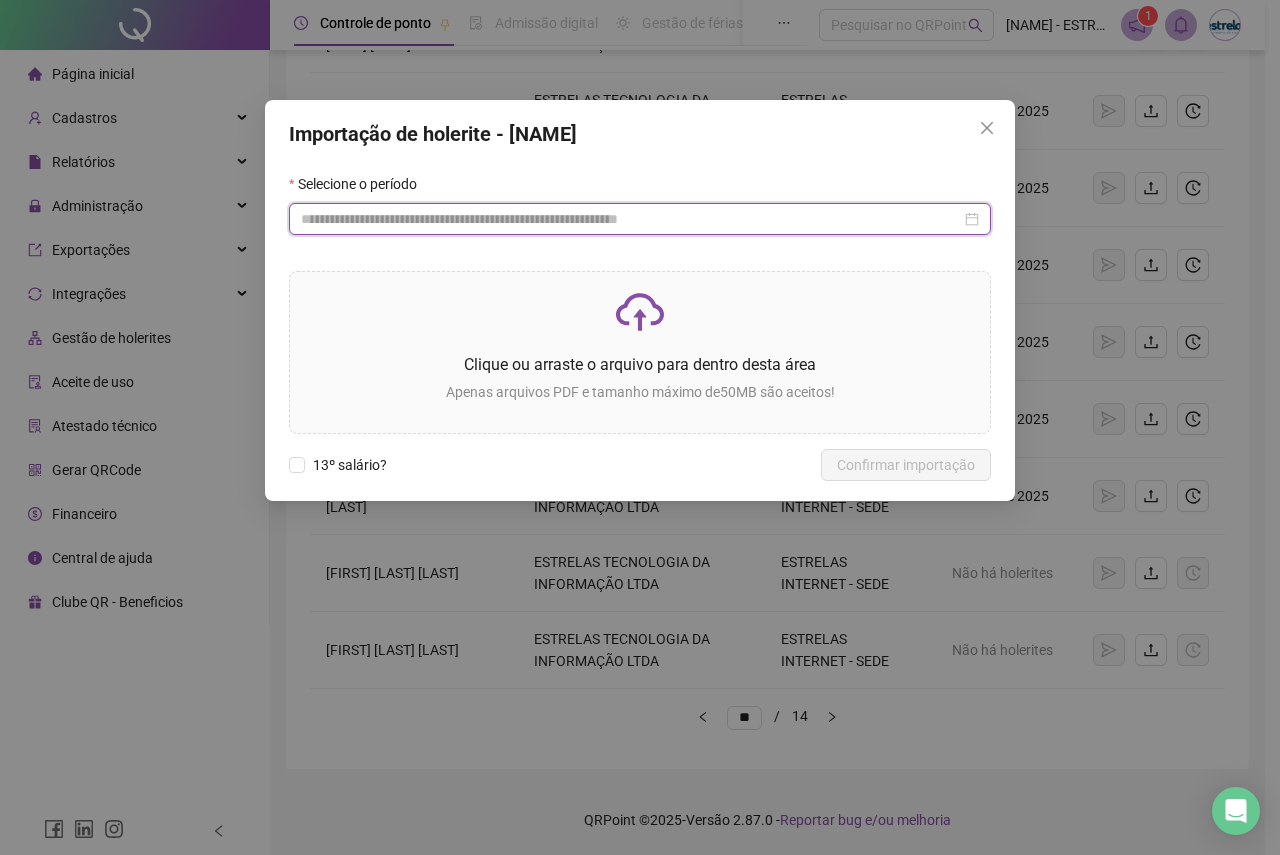 click at bounding box center (631, 219) 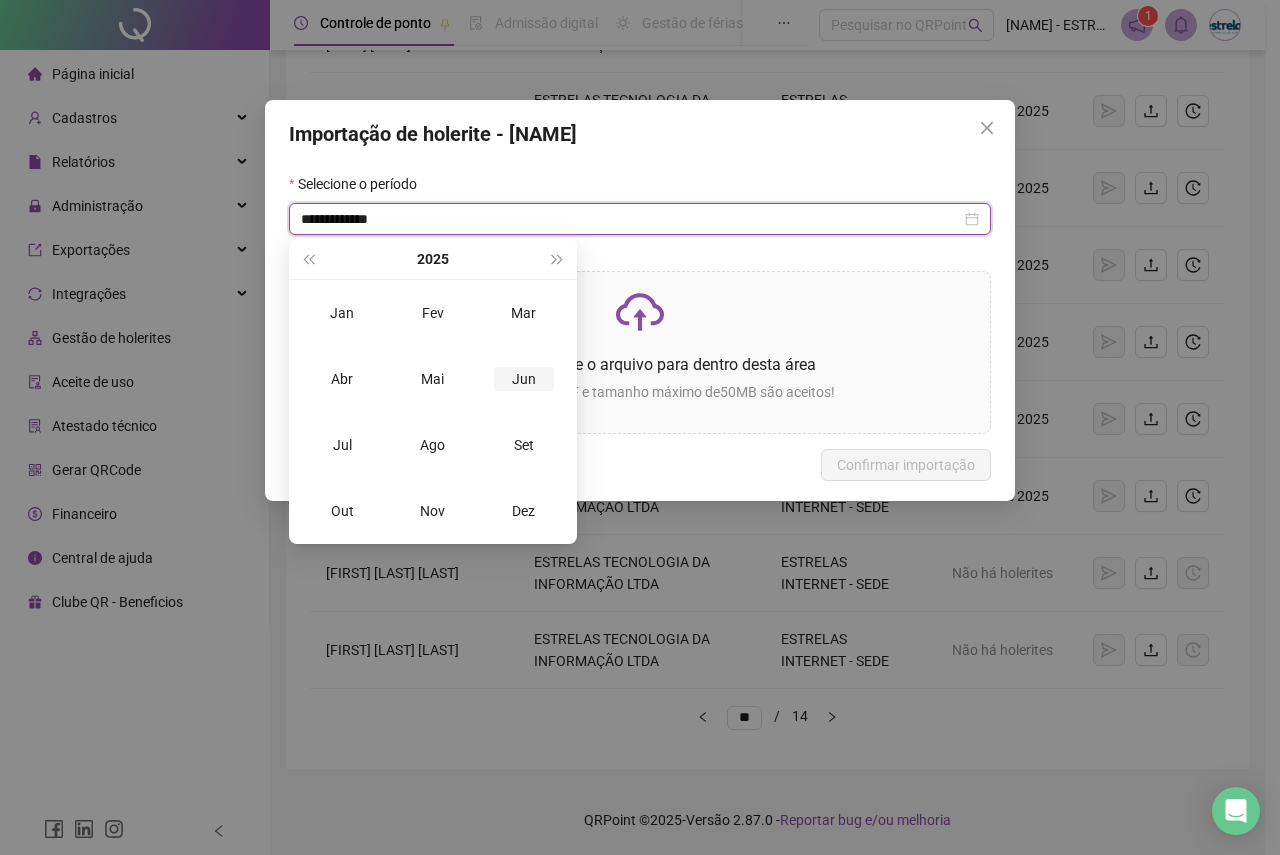 type on "**********" 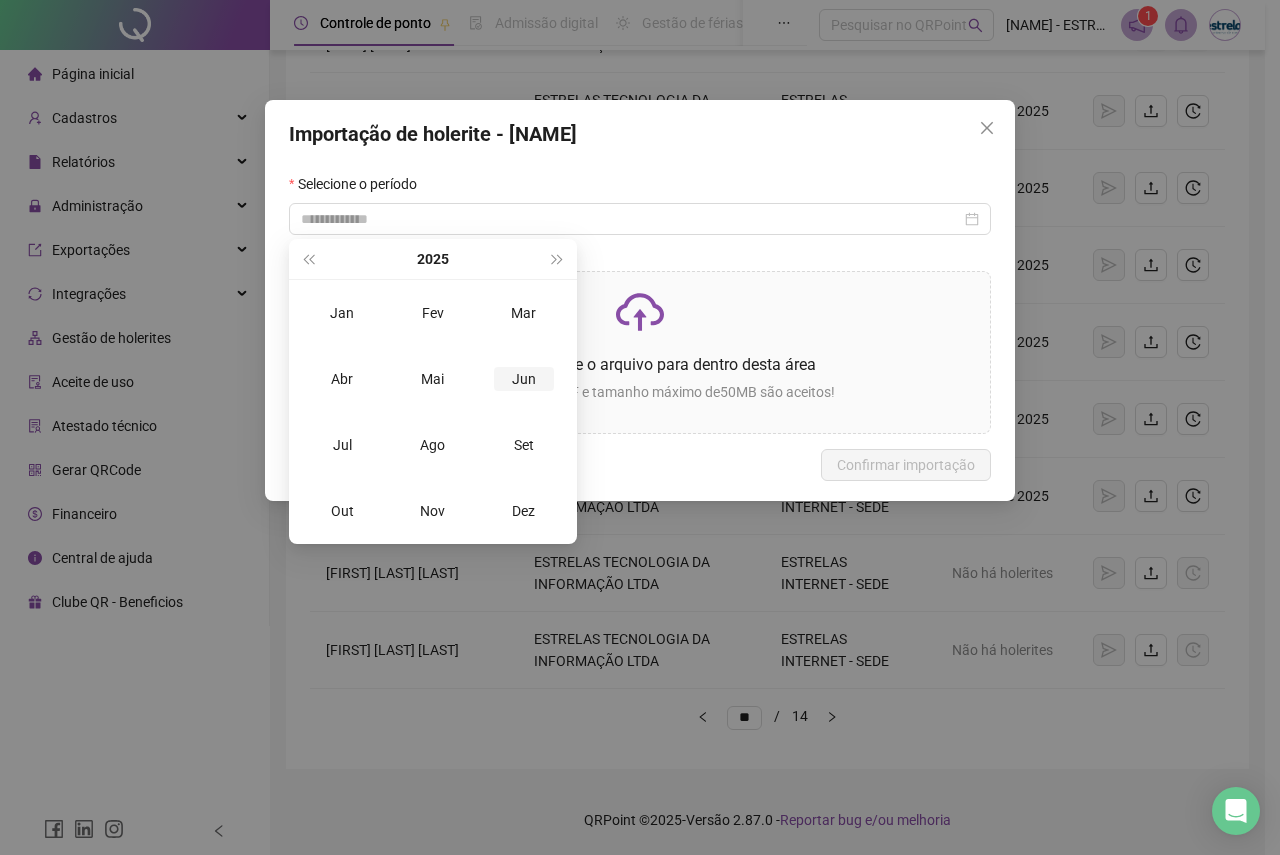 click on "Jun" at bounding box center (524, 379) 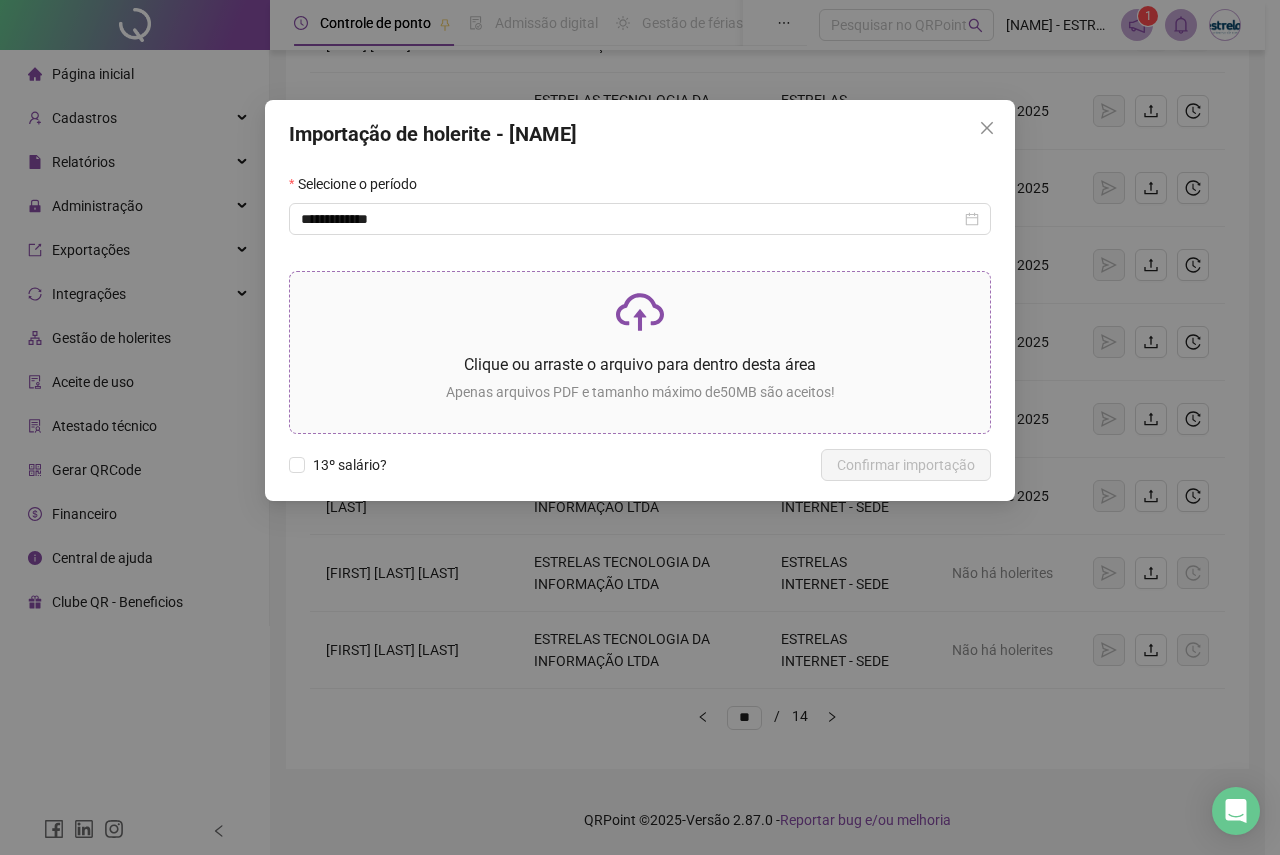 click 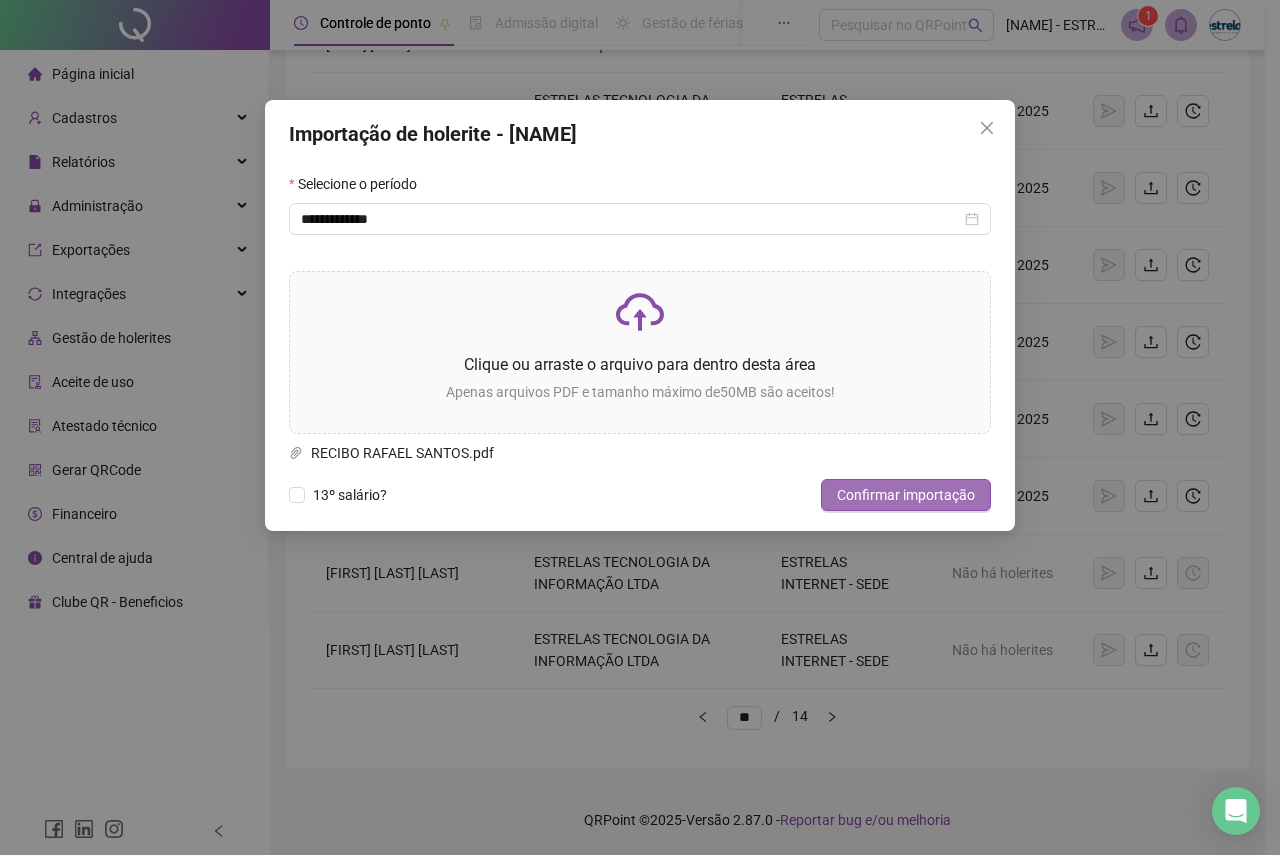 click on "Confirmar importação" at bounding box center [906, 495] 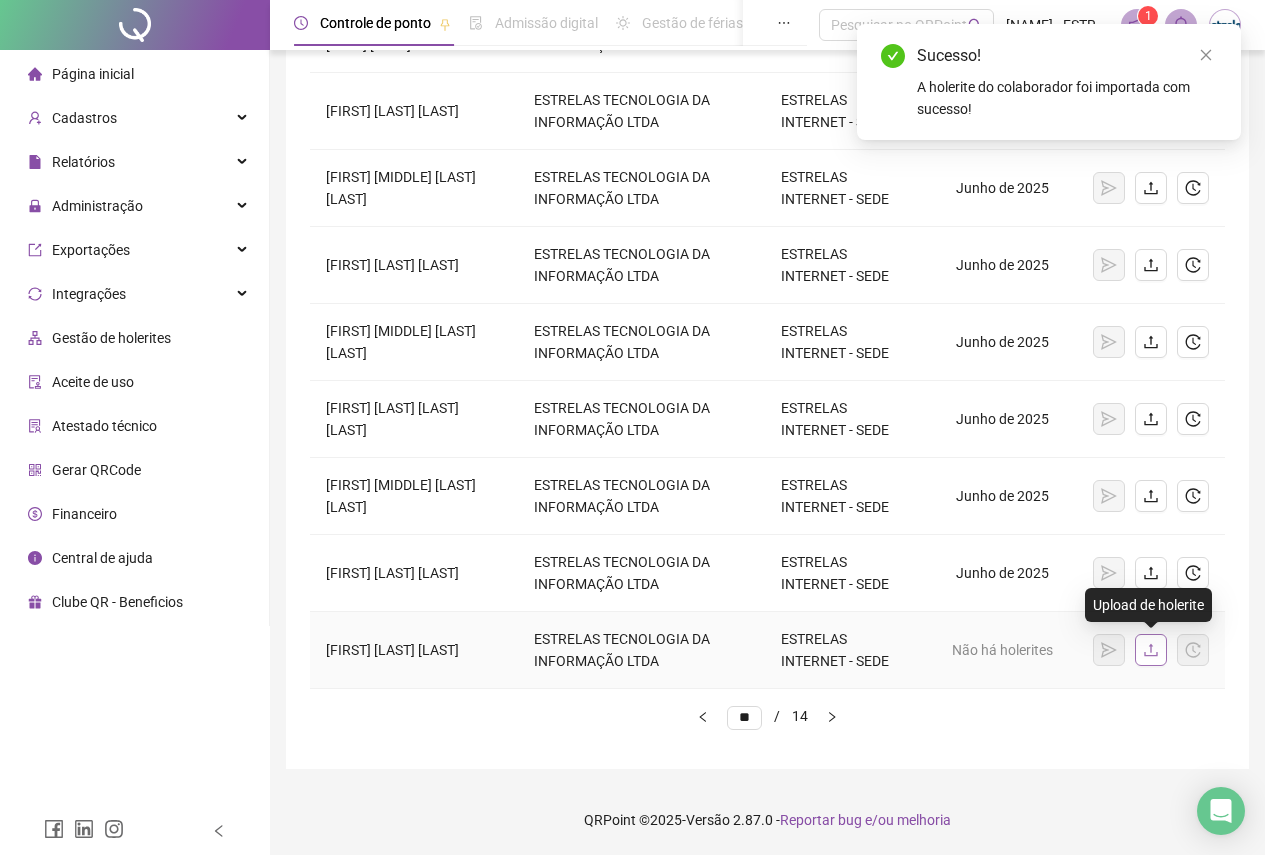 click 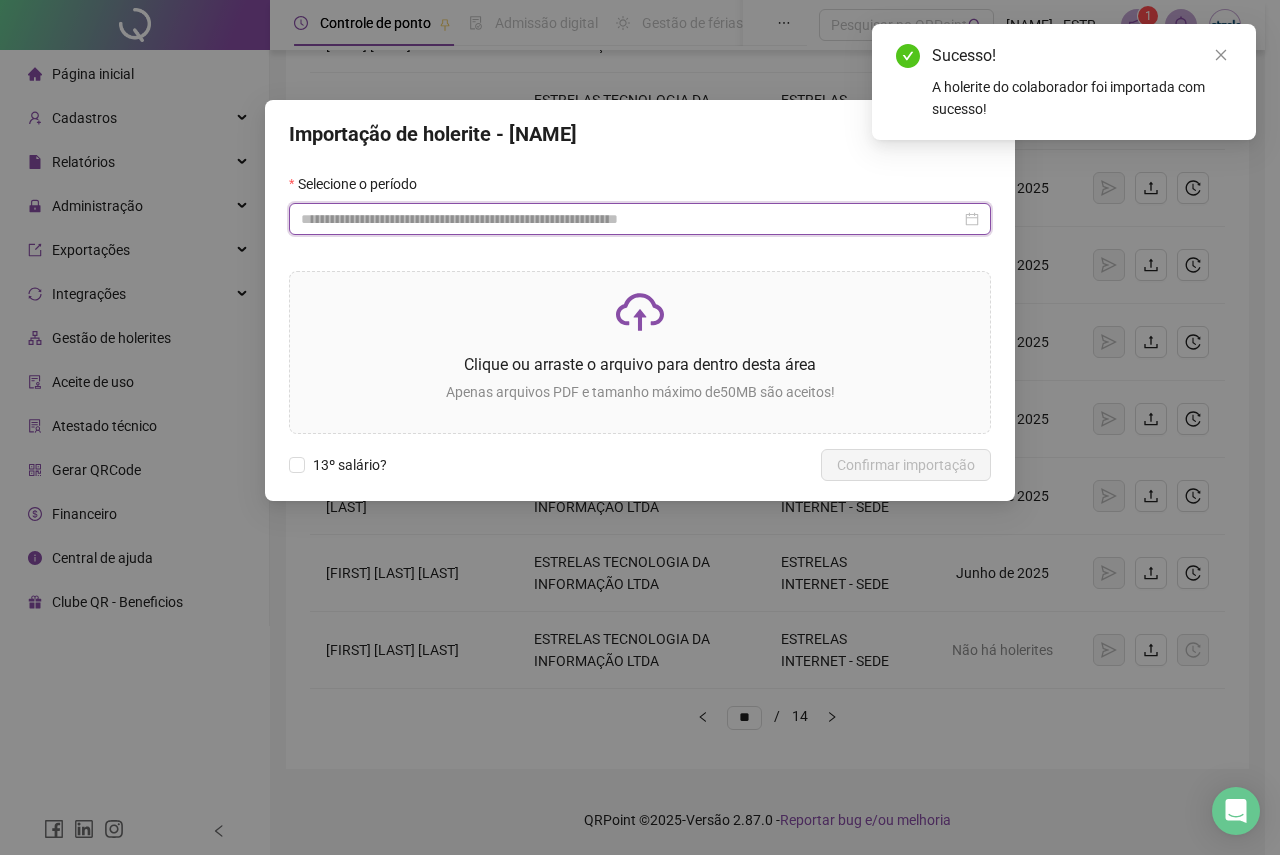 click at bounding box center (631, 219) 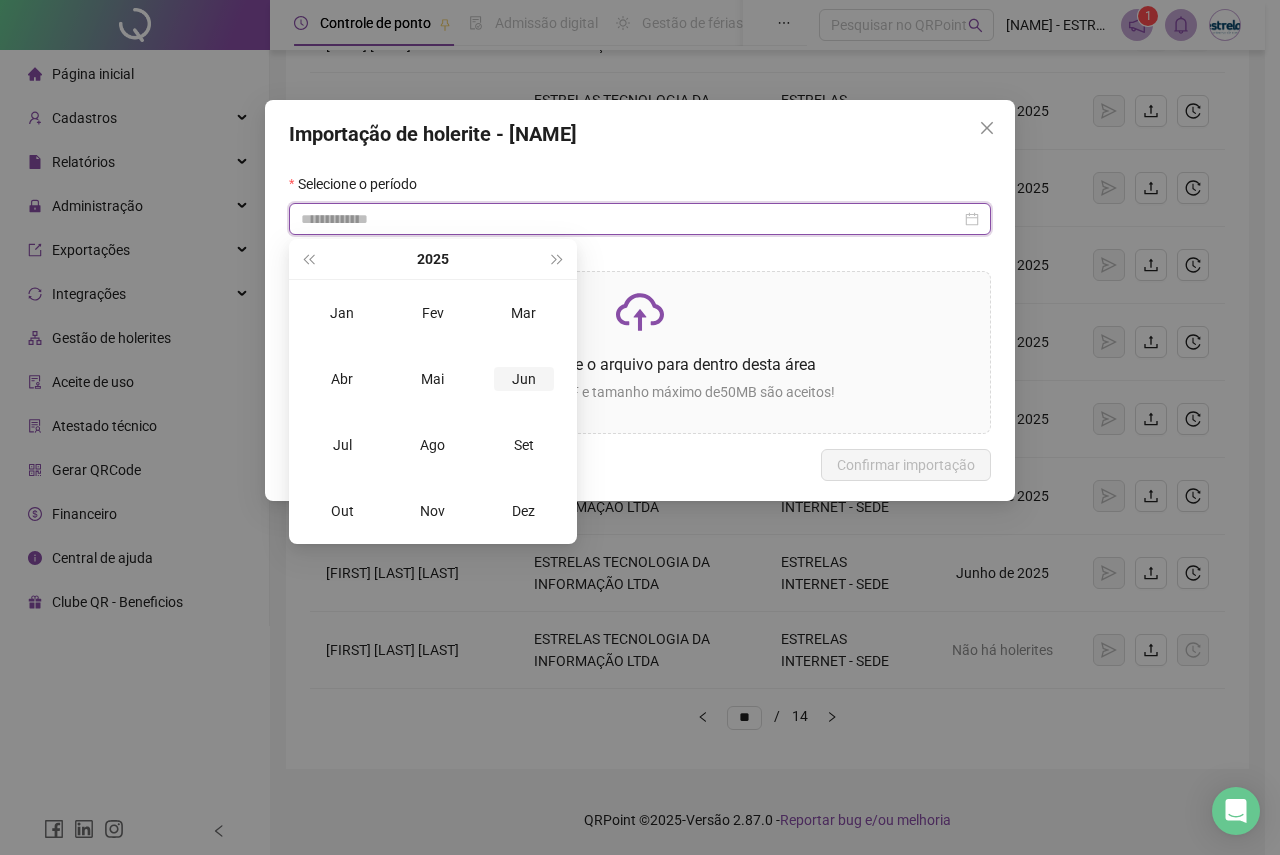 type on "**********" 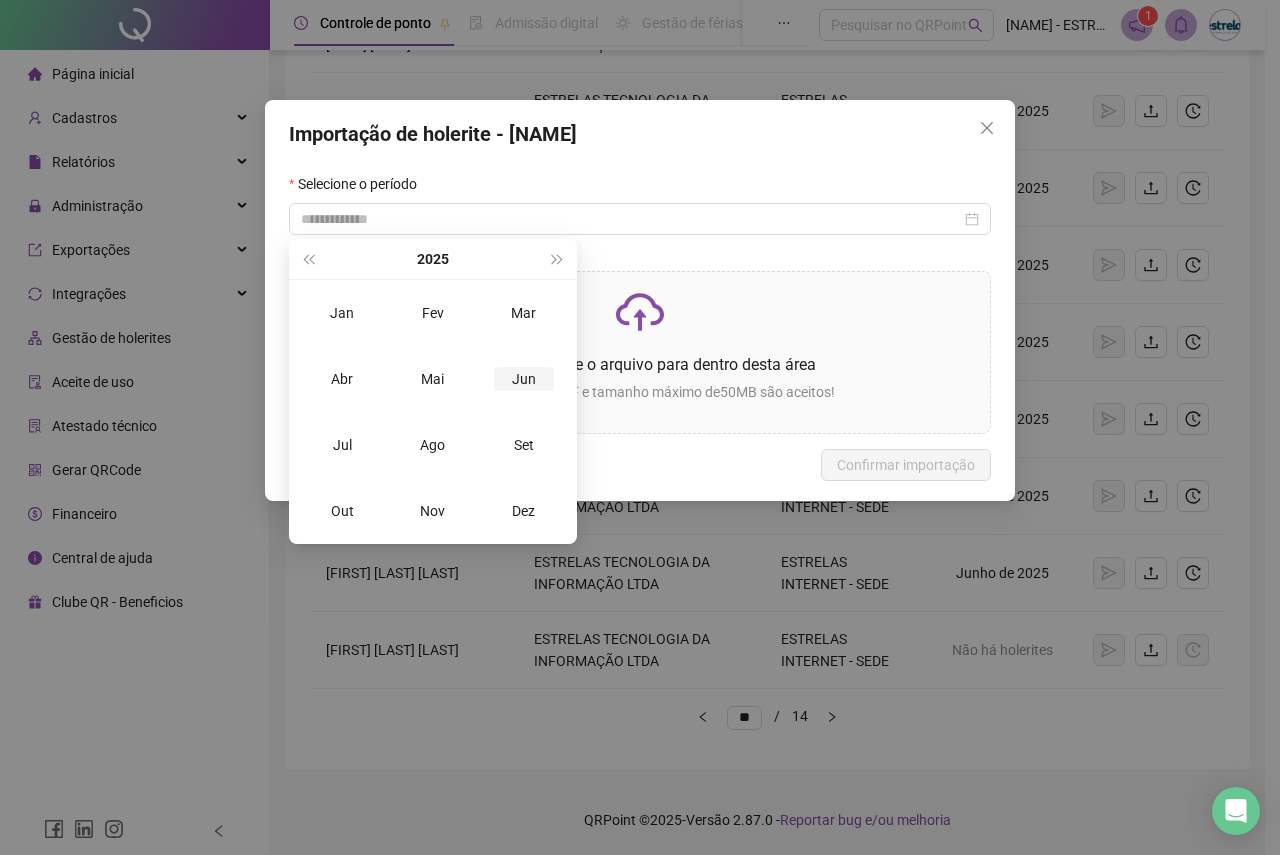 click on "Jun" at bounding box center [524, 379] 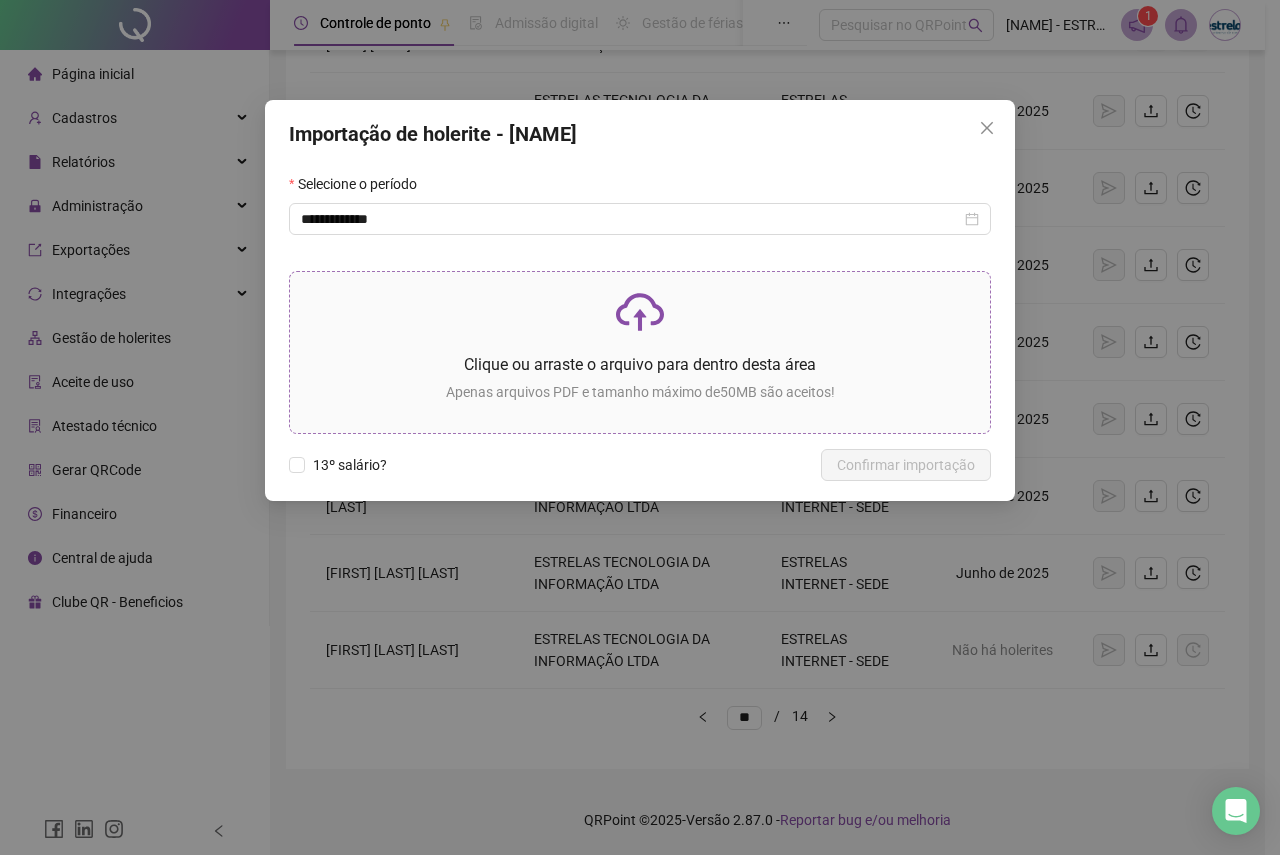 click at bounding box center [640, 312] 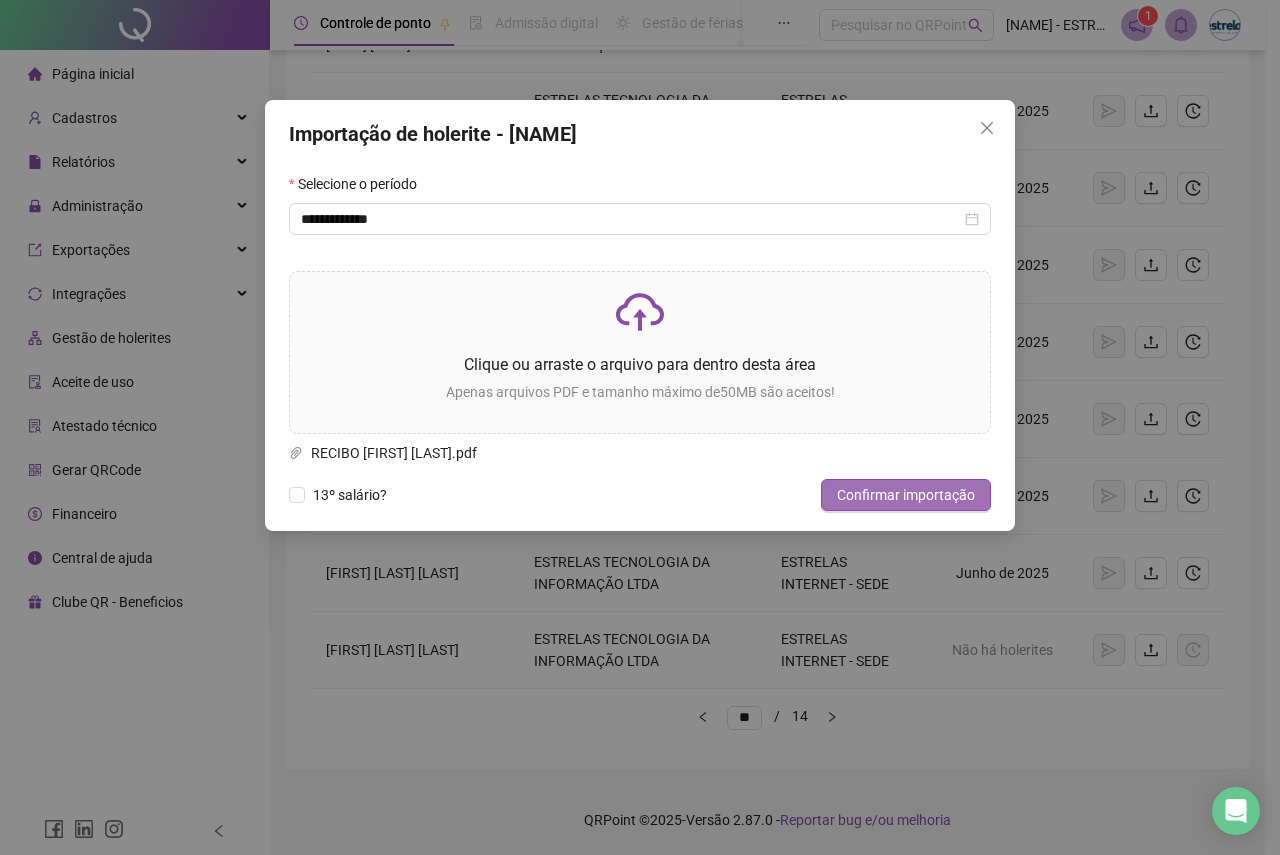 click on "Confirmar importação" at bounding box center (906, 495) 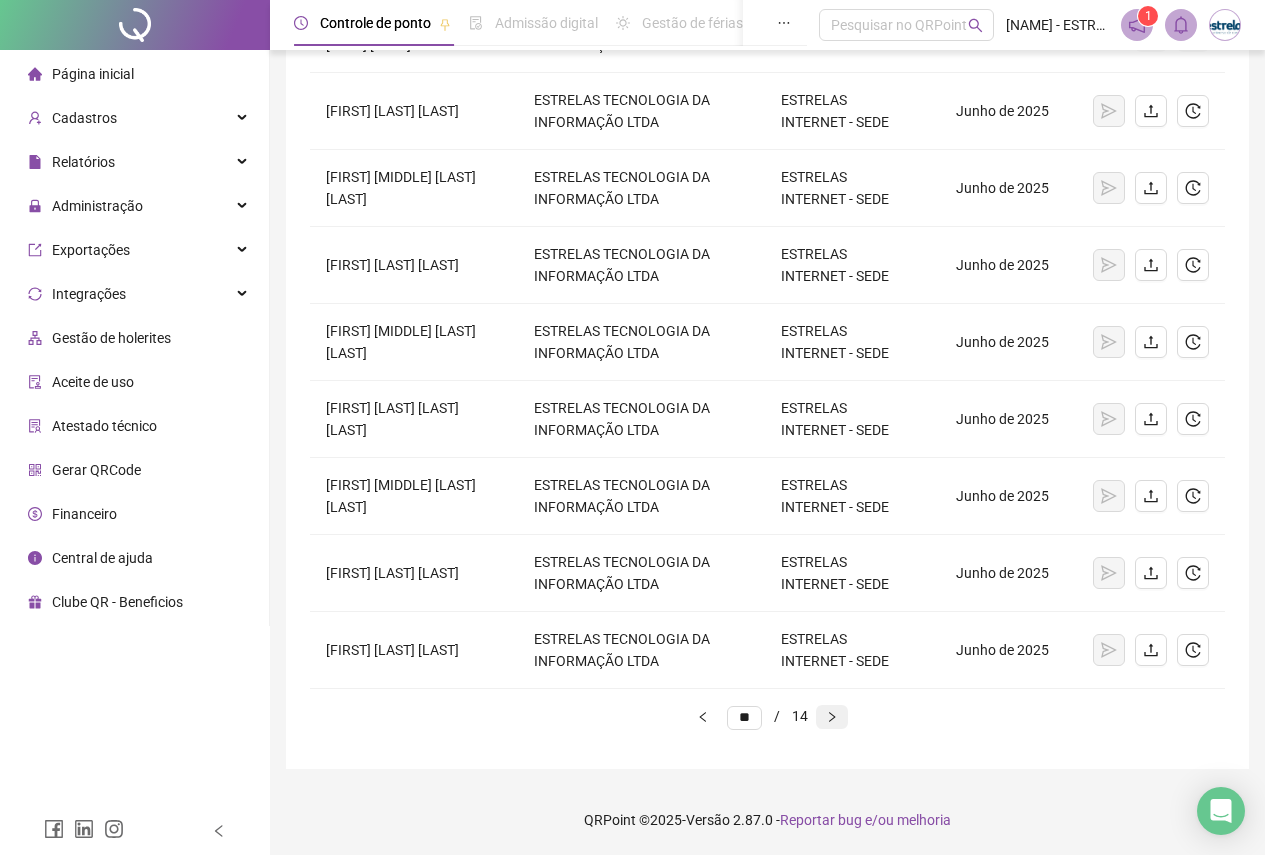 click at bounding box center [832, 717] 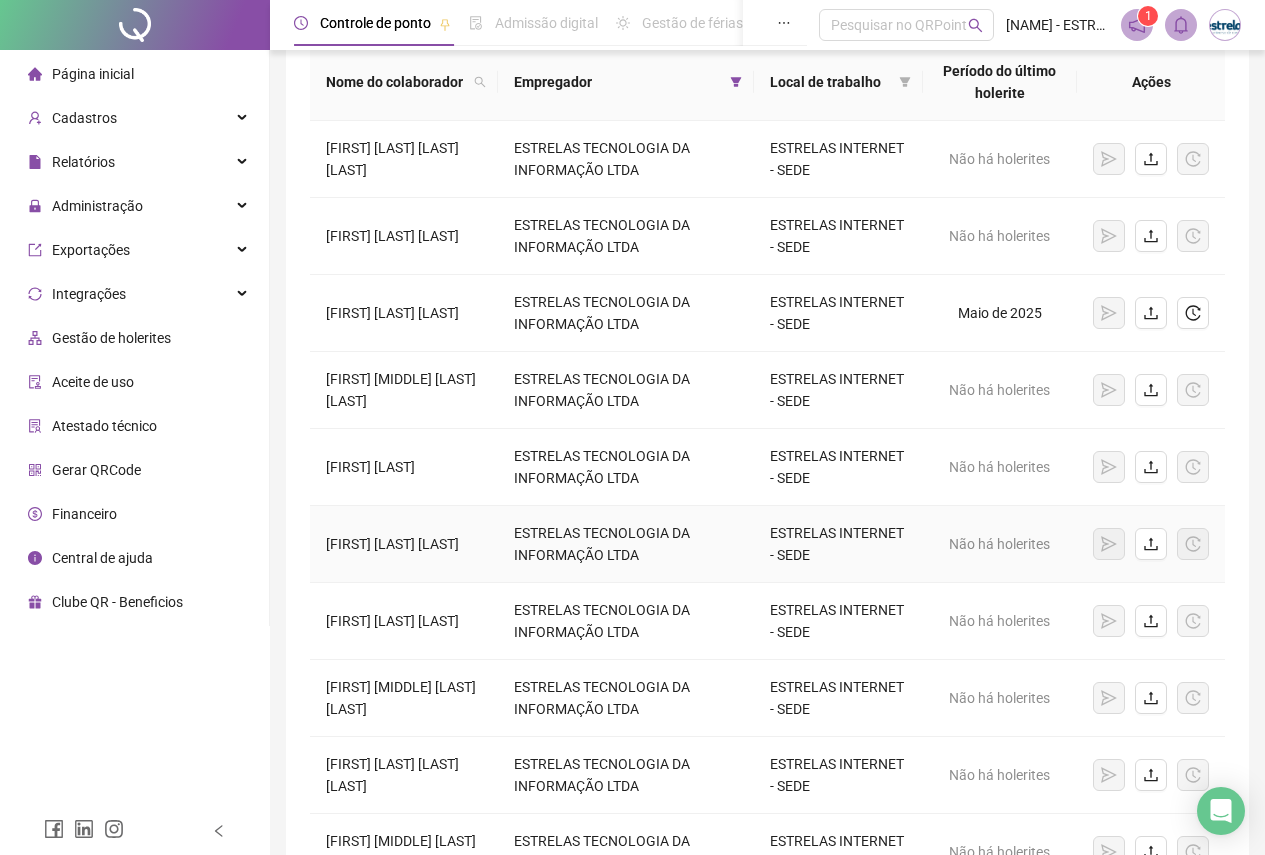 scroll, scrollTop: 0, scrollLeft: 0, axis: both 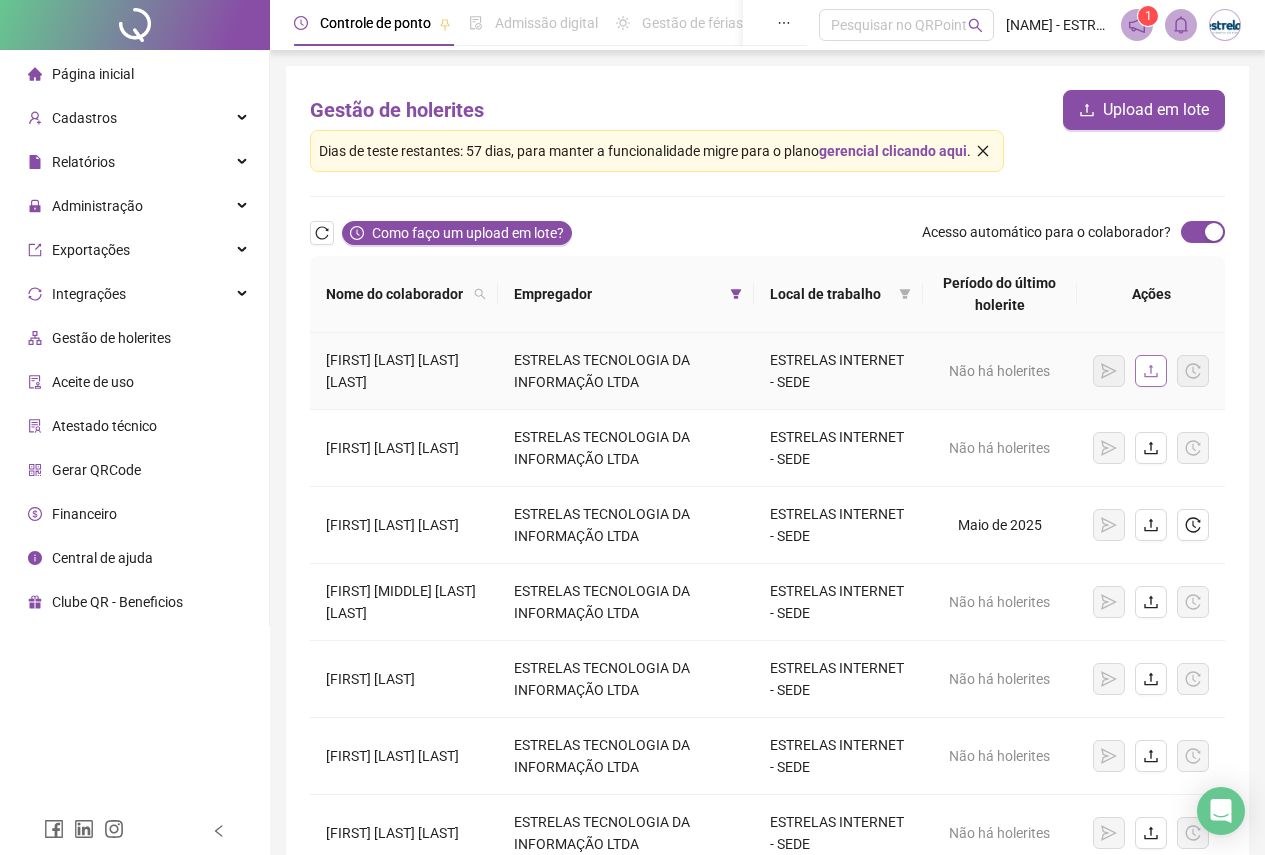 click 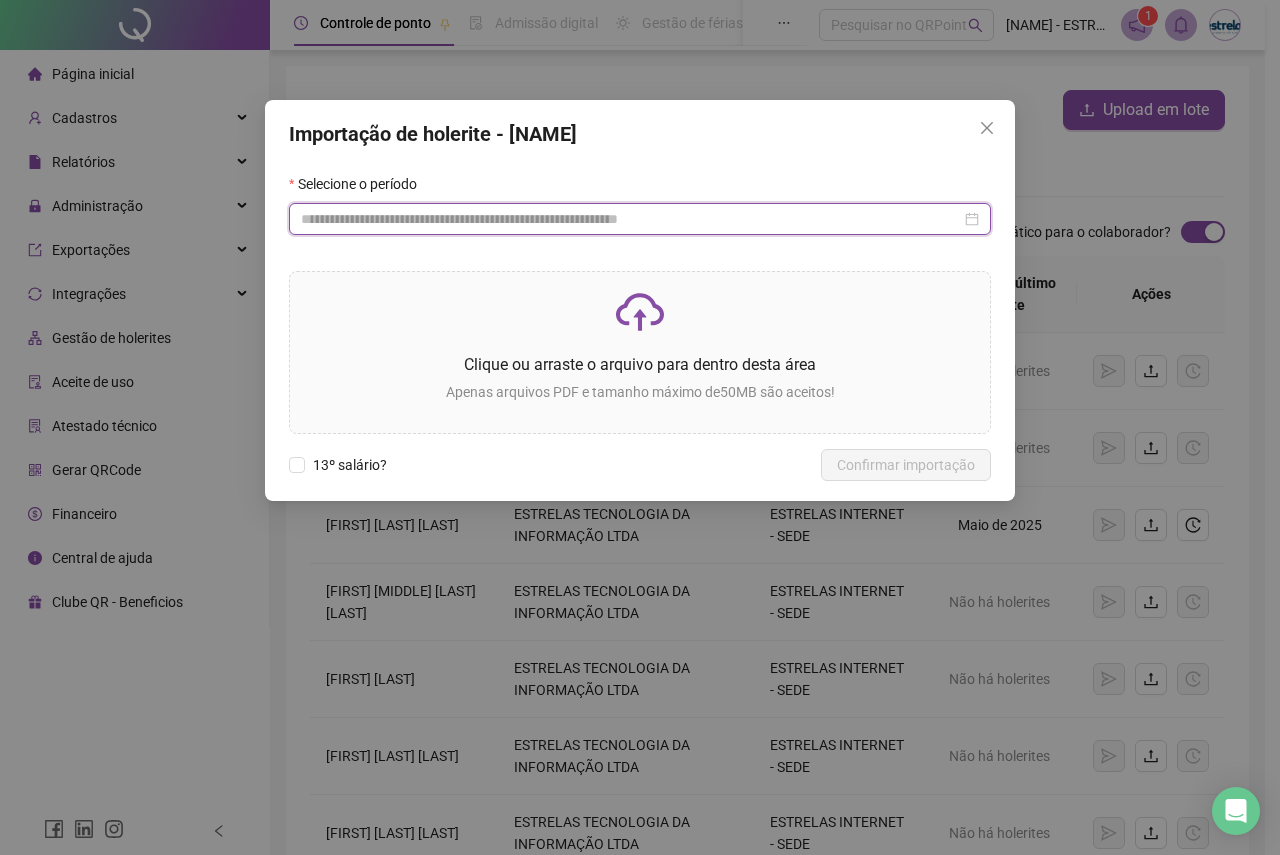 click at bounding box center [631, 219] 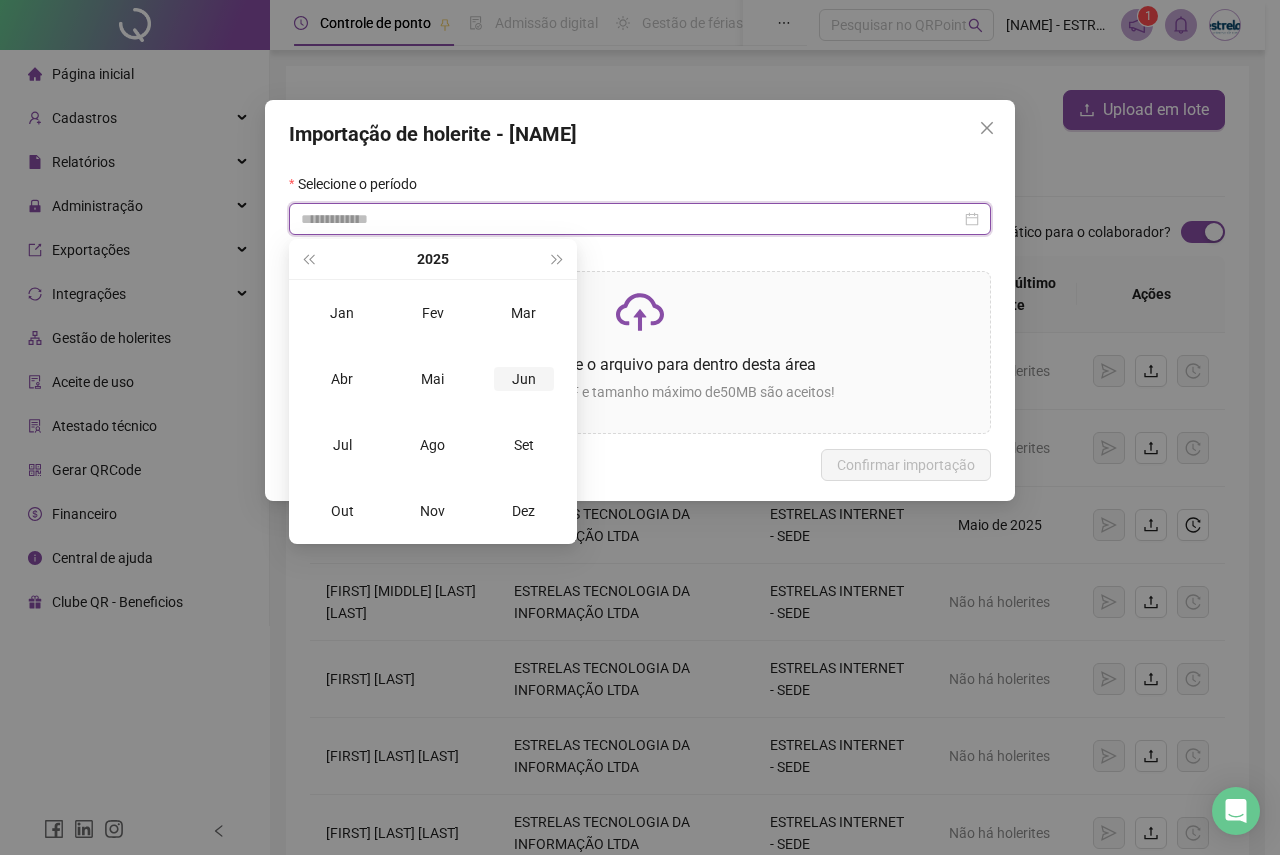 type on "**********" 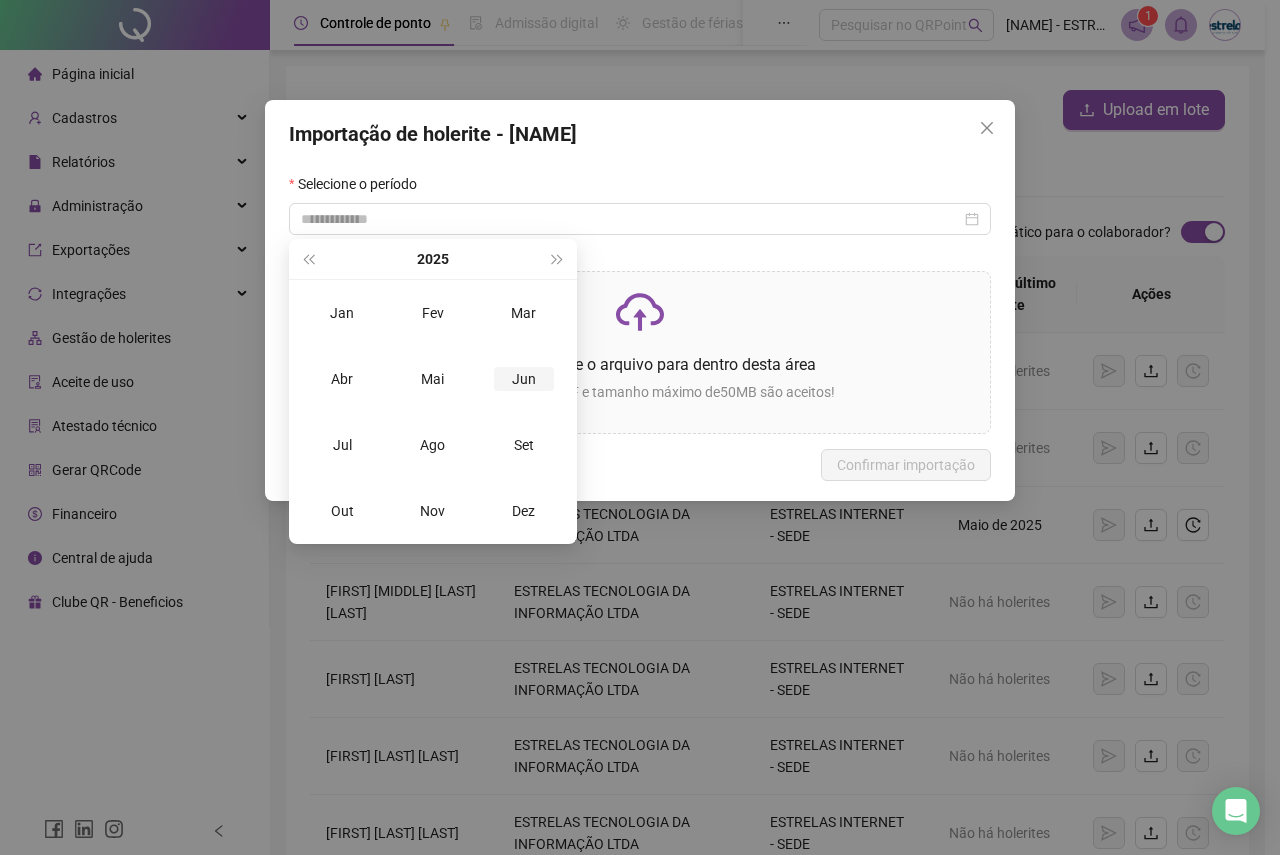 drag, startPoint x: 515, startPoint y: 374, endPoint x: 531, endPoint y: 372, distance: 16.124516 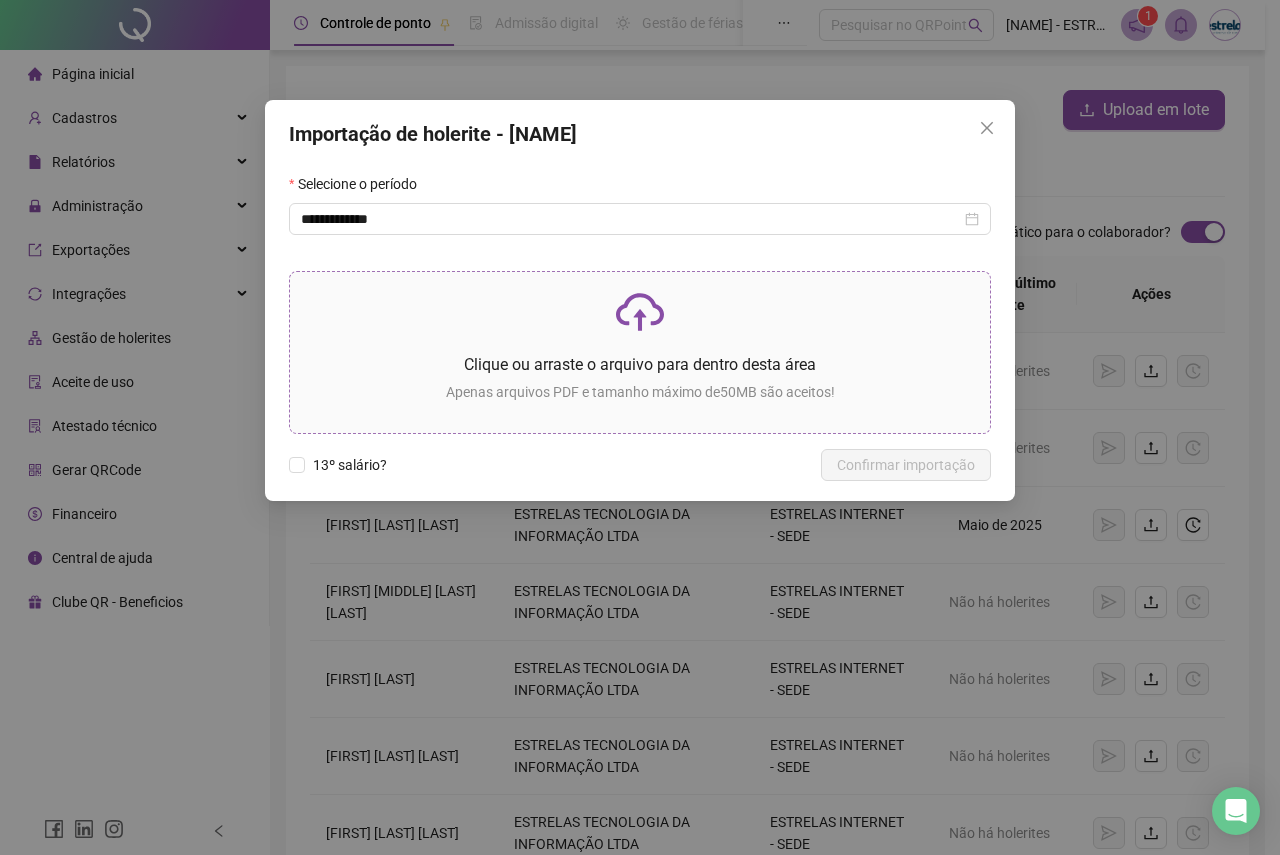 click 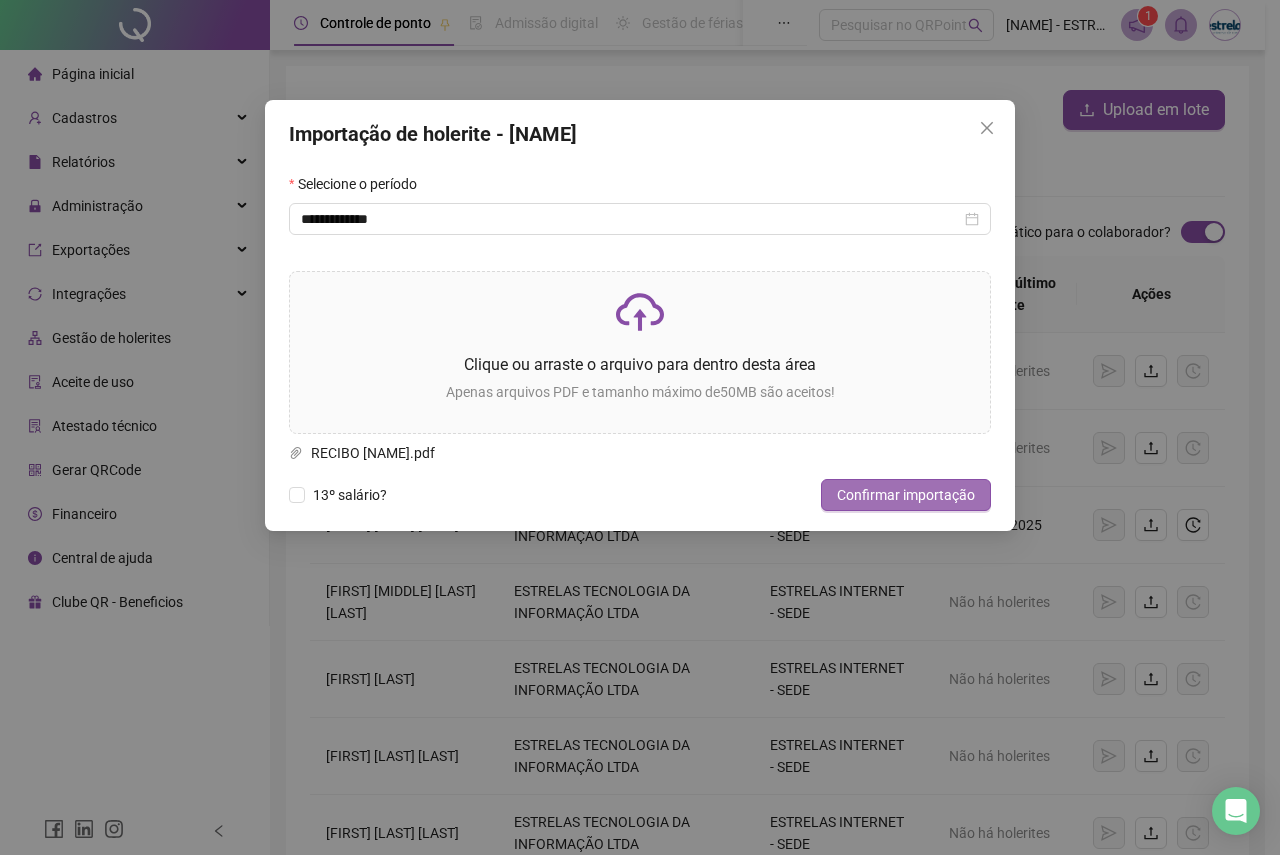 click on "Confirmar importação" at bounding box center (906, 495) 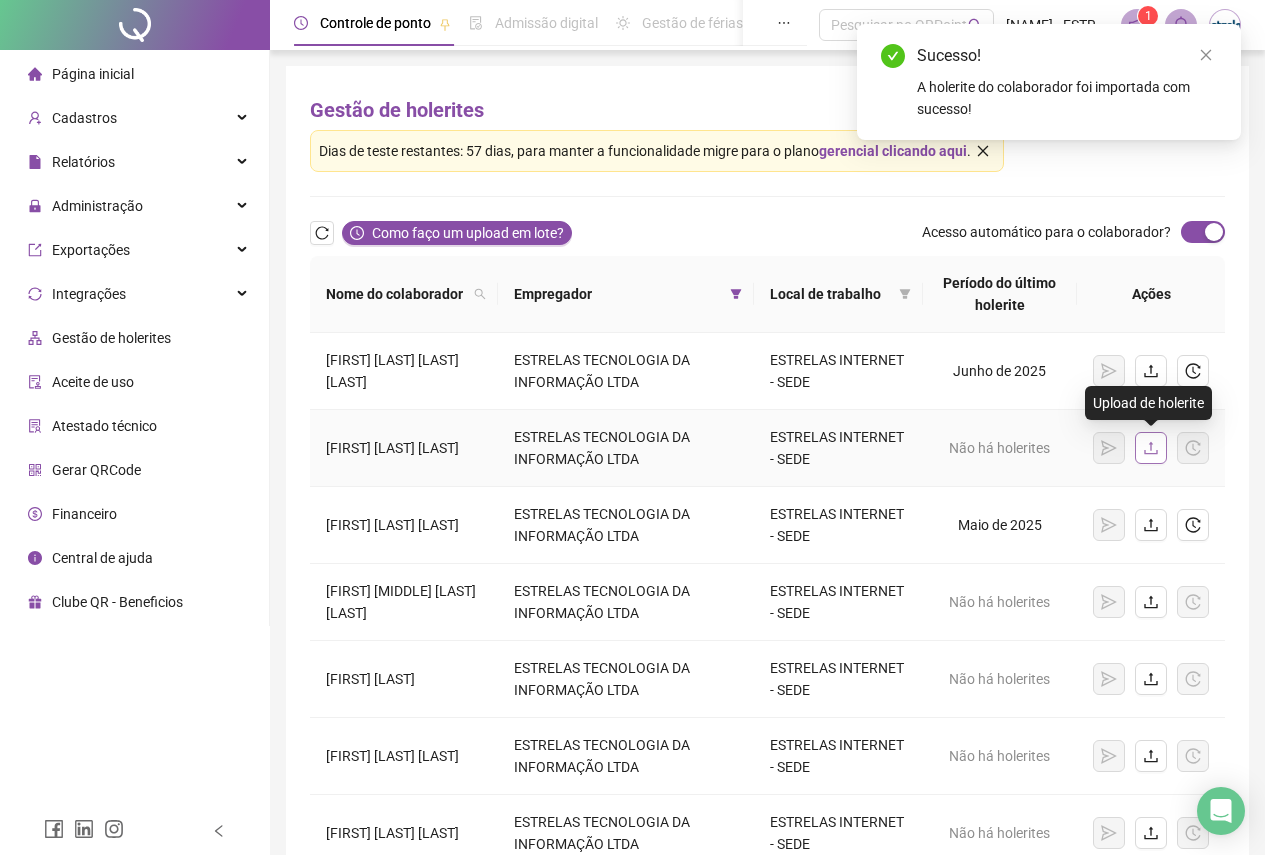 click 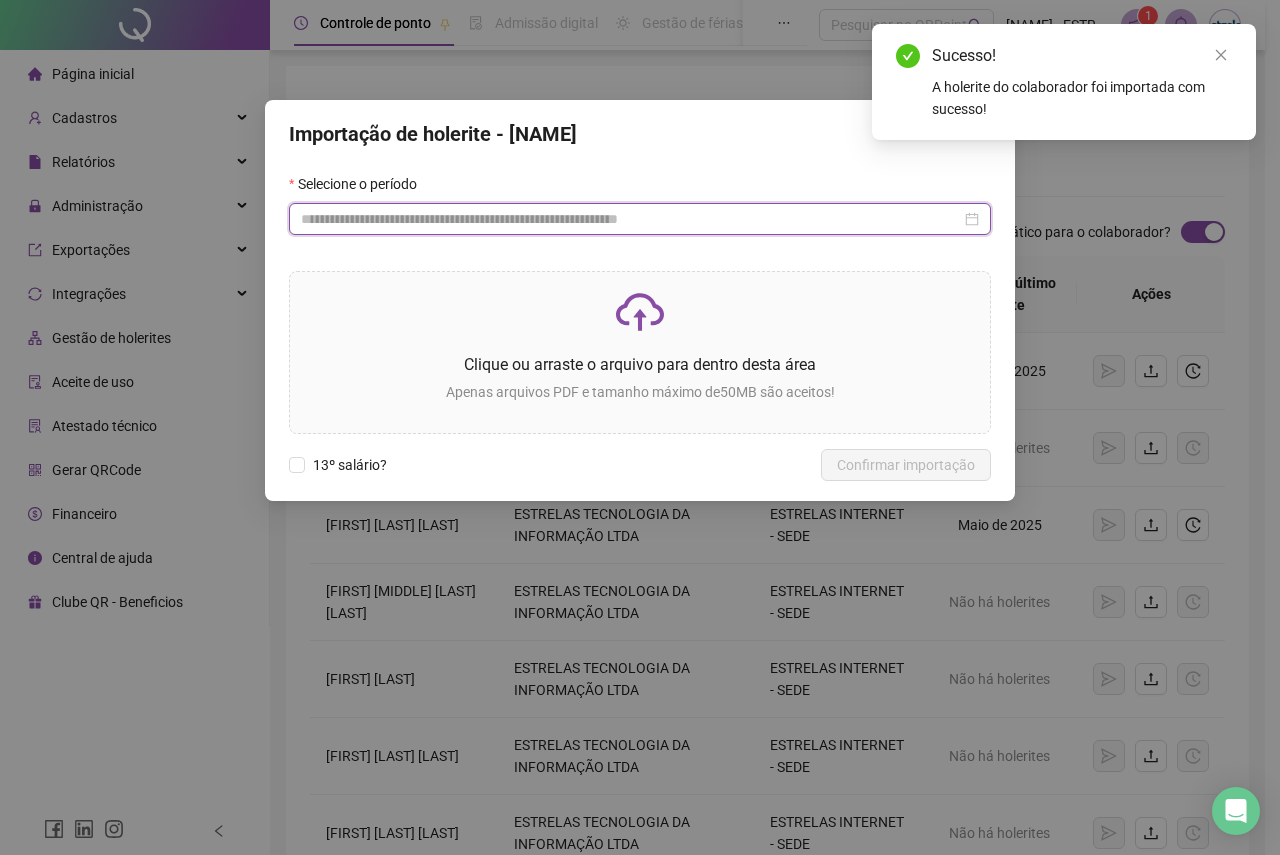 click at bounding box center [631, 219] 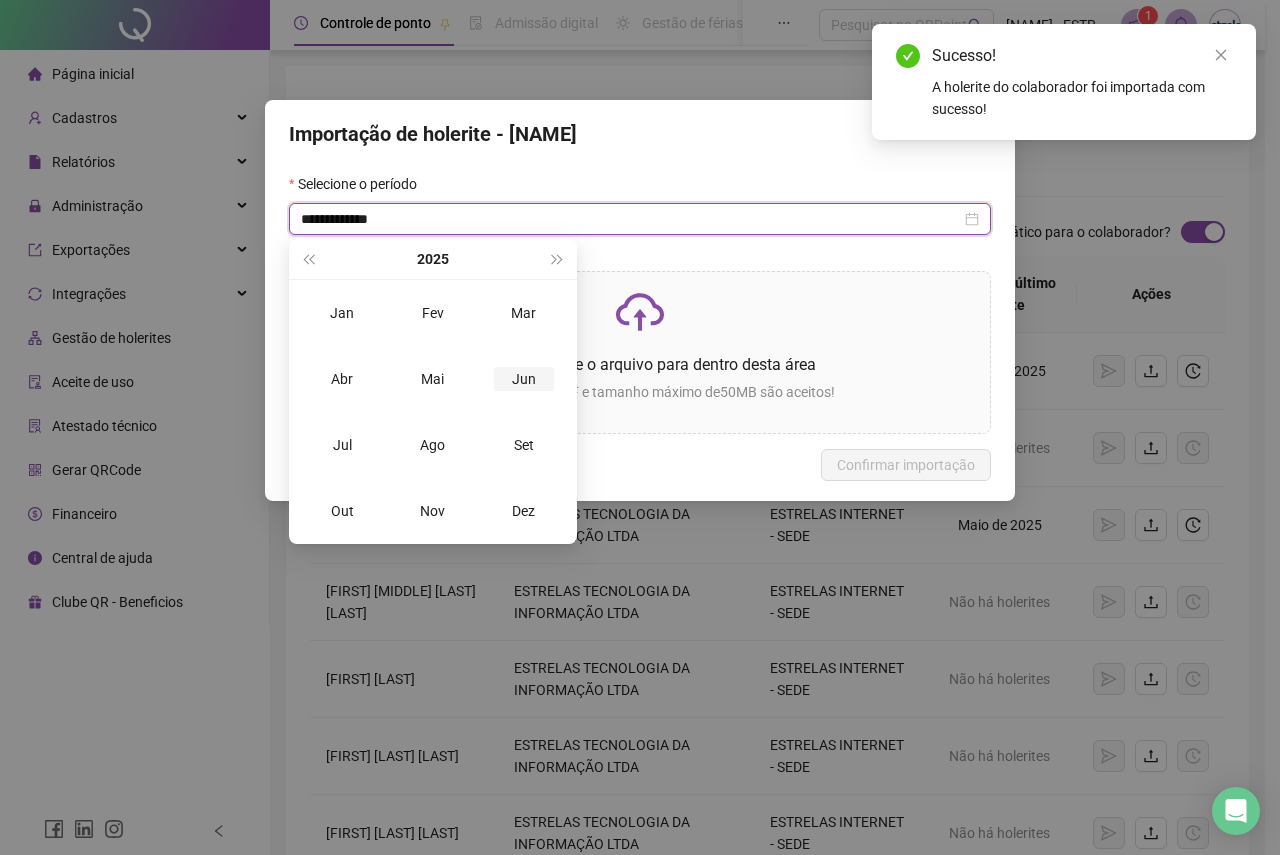 type on "**********" 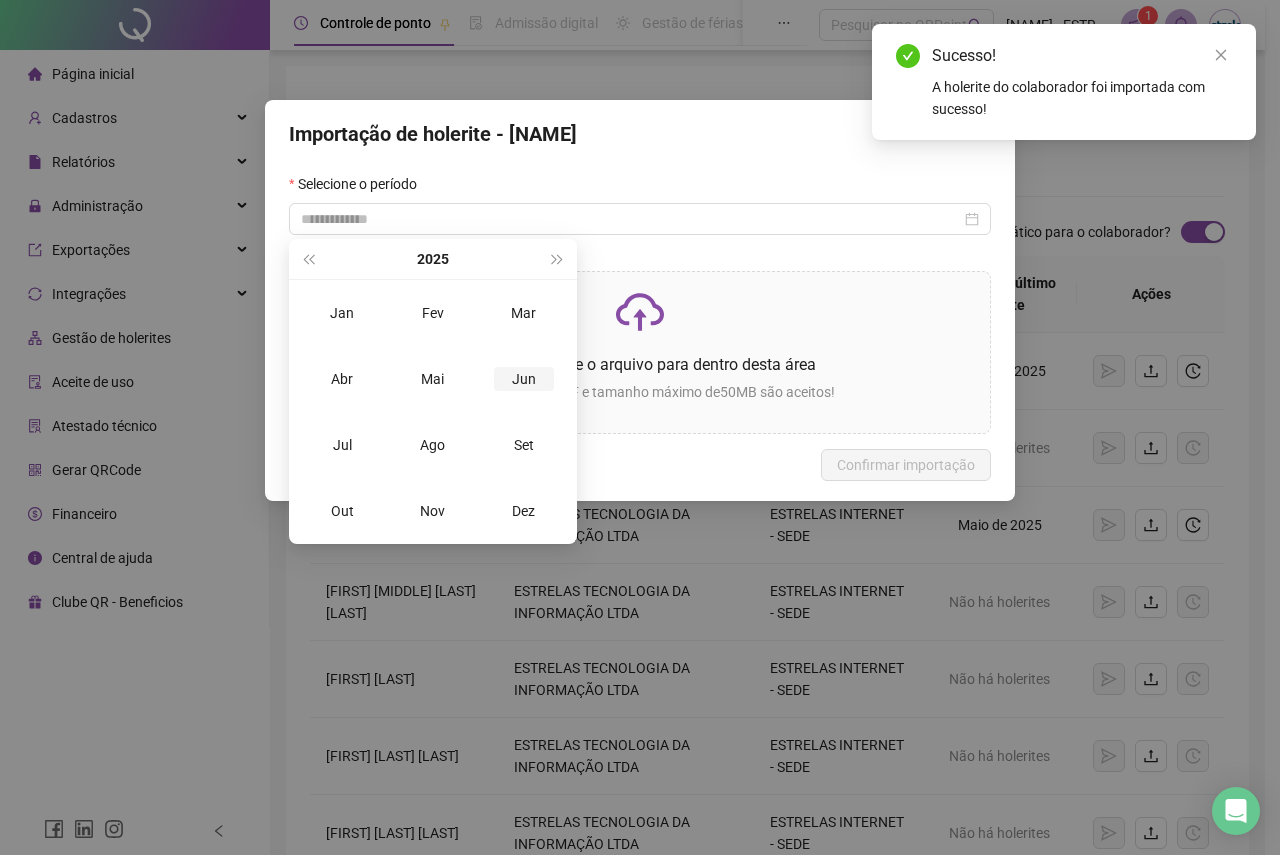 click on "Jun" at bounding box center [524, 379] 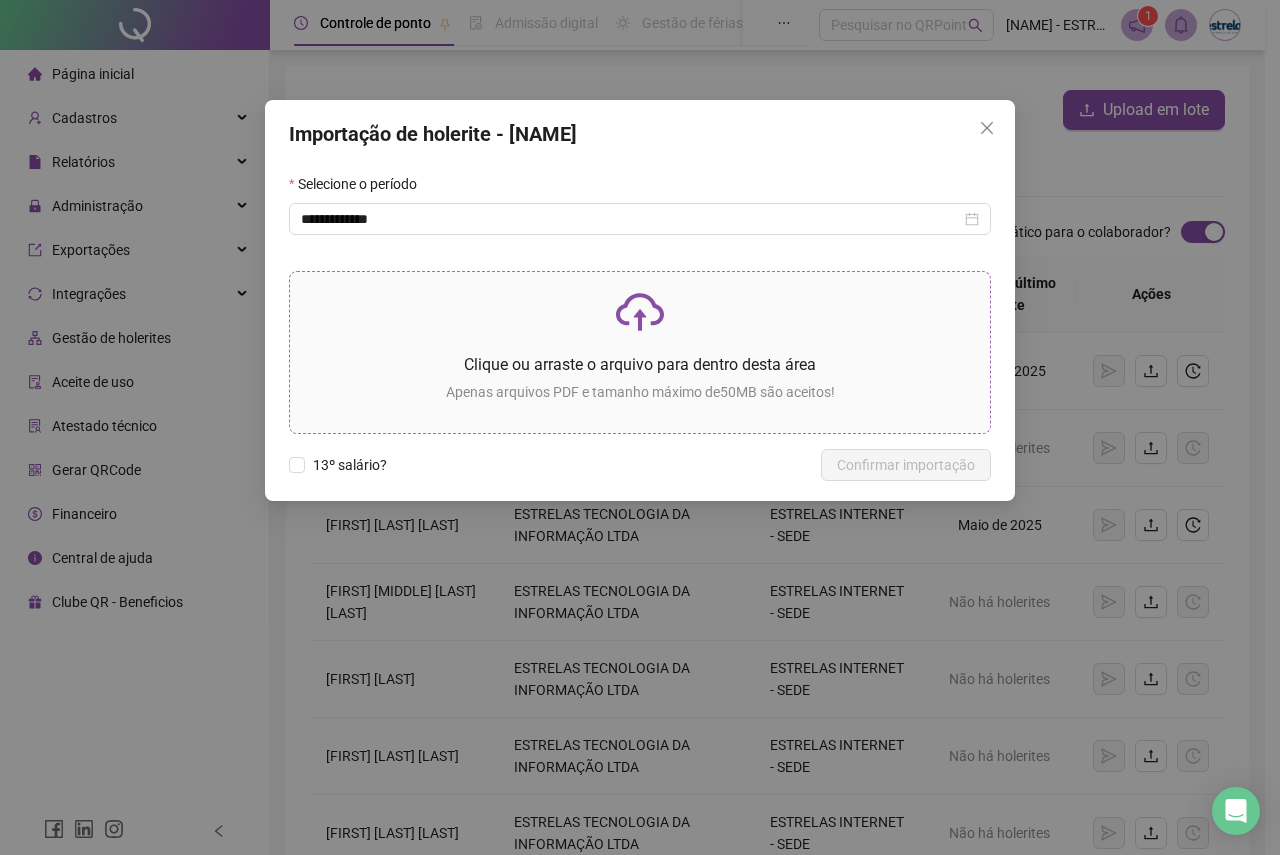 click 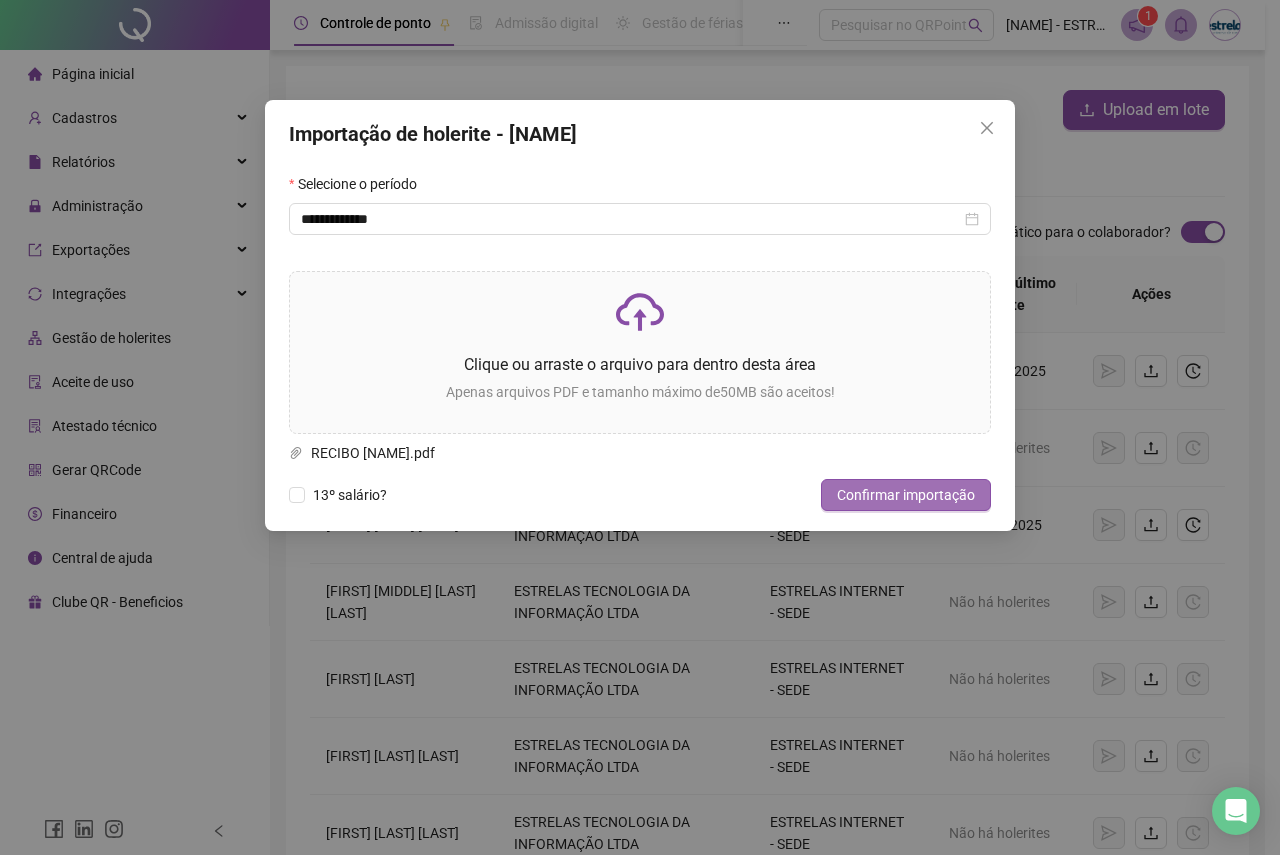 click on "Confirmar importação" at bounding box center (906, 495) 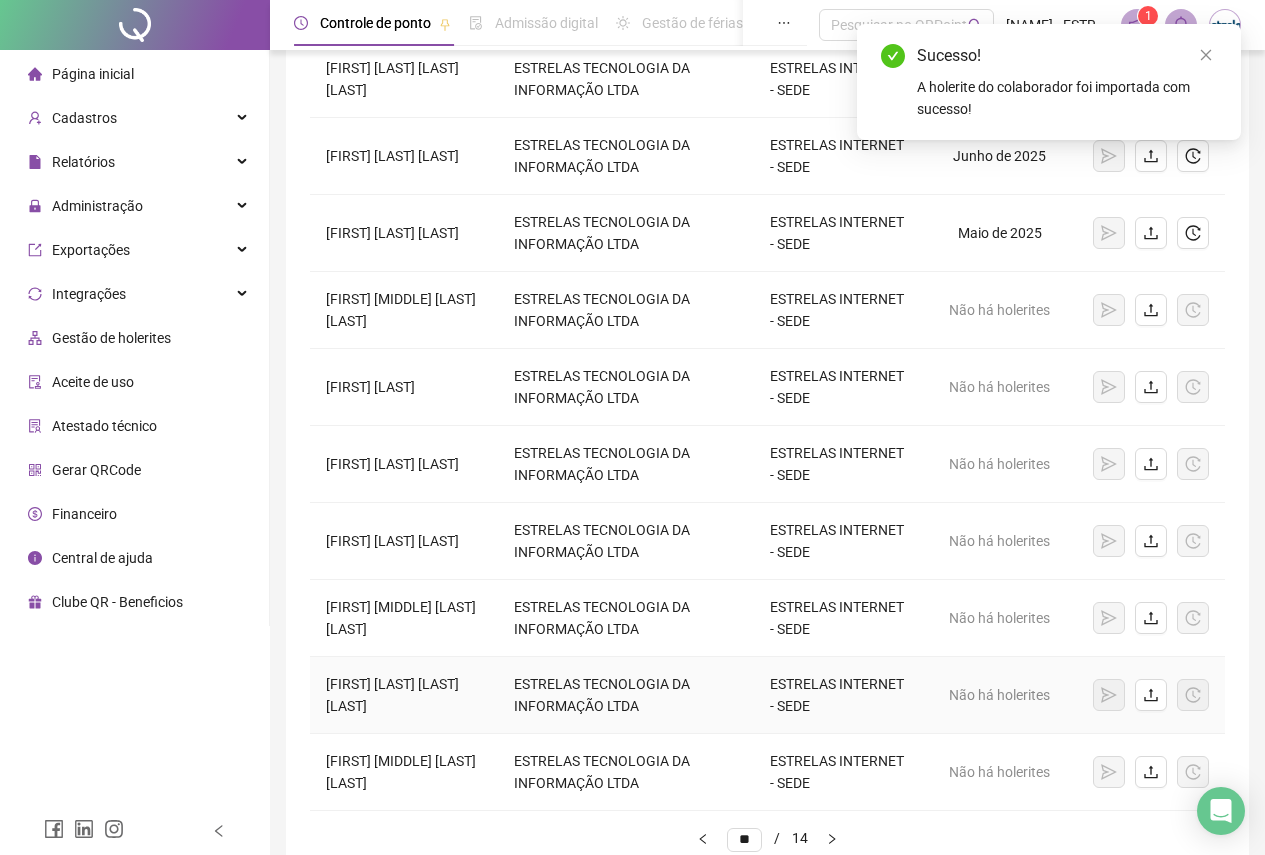 scroll, scrollTop: 300, scrollLeft: 0, axis: vertical 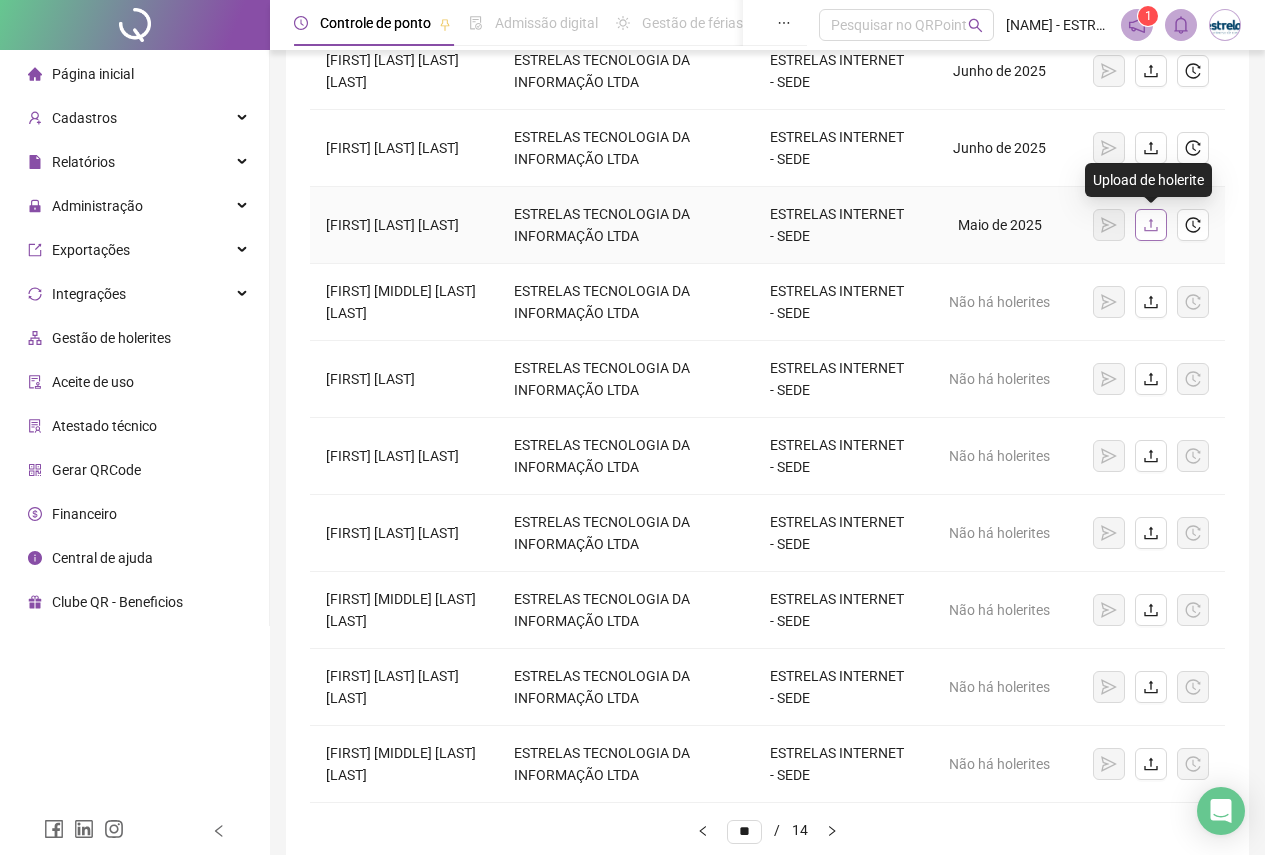 click at bounding box center (1151, 225) 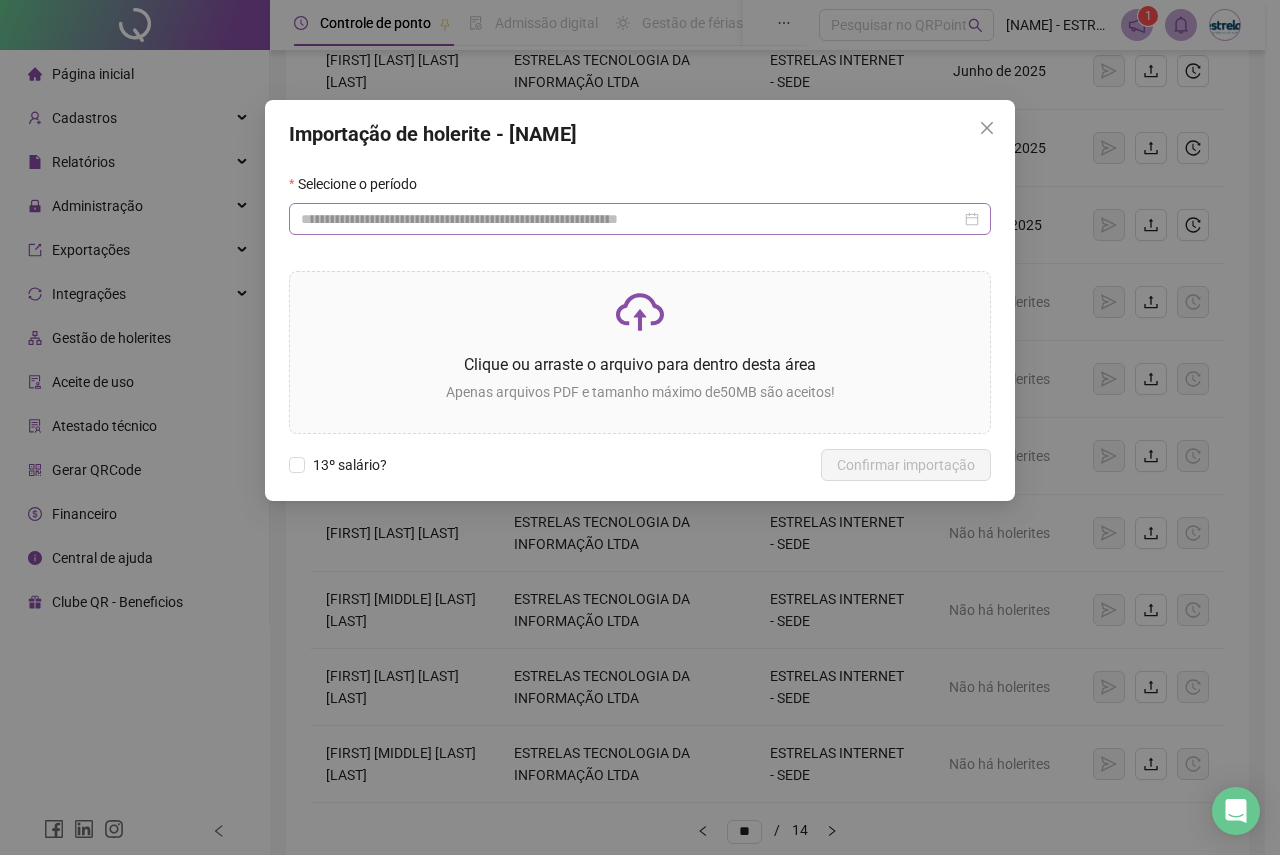drag, startPoint x: 492, startPoint y: 204, endPoint x: 486, endPoint y: 217, distance: 14.3178215 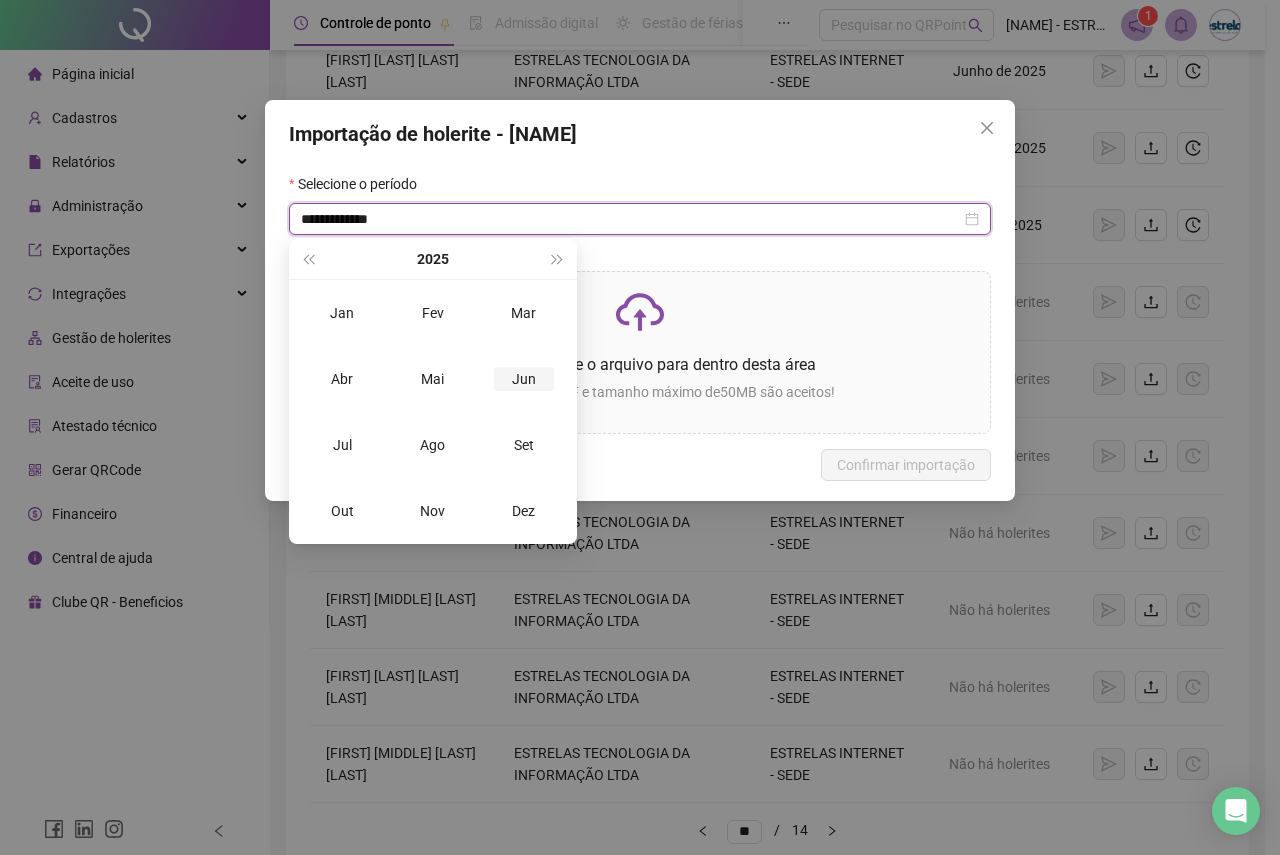type on "**********" 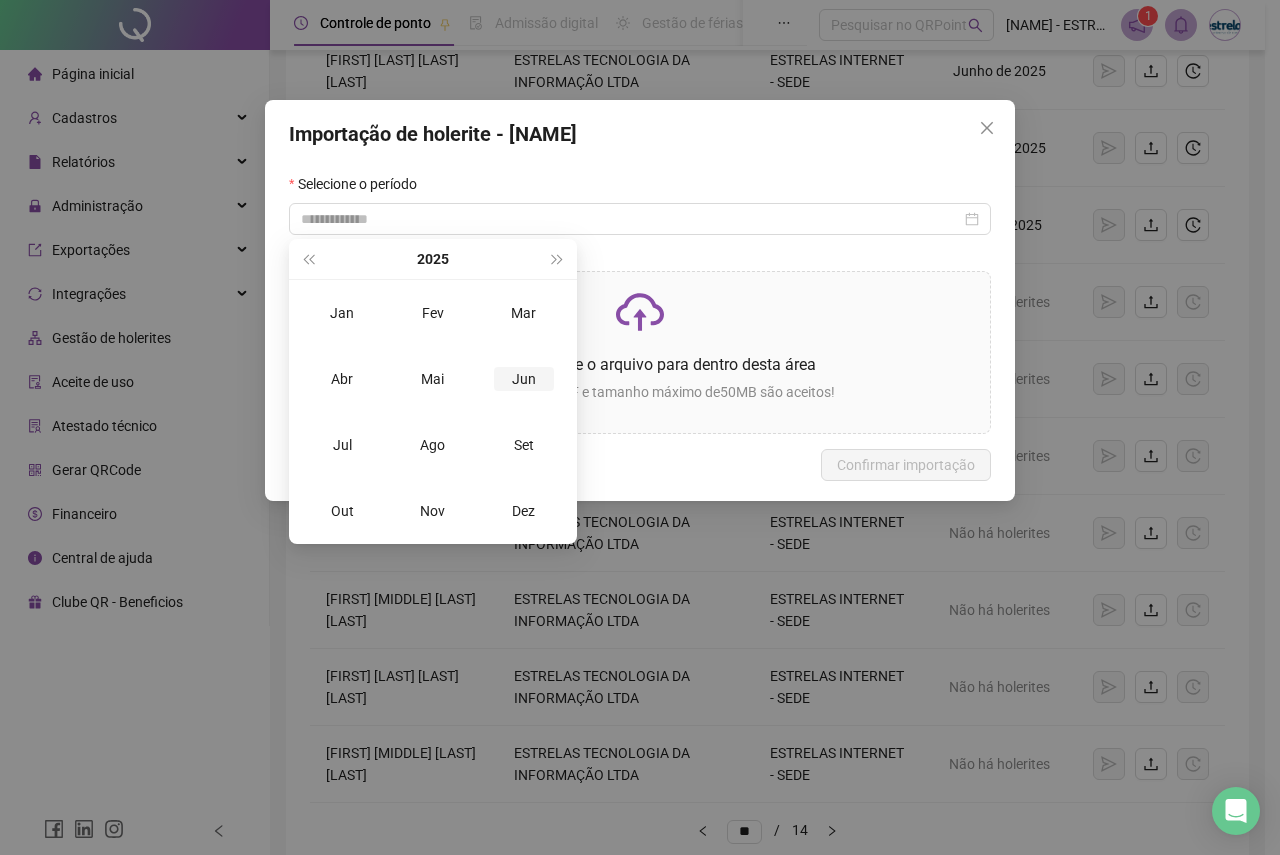 click on "Jun" at bounding box center [524, 379] 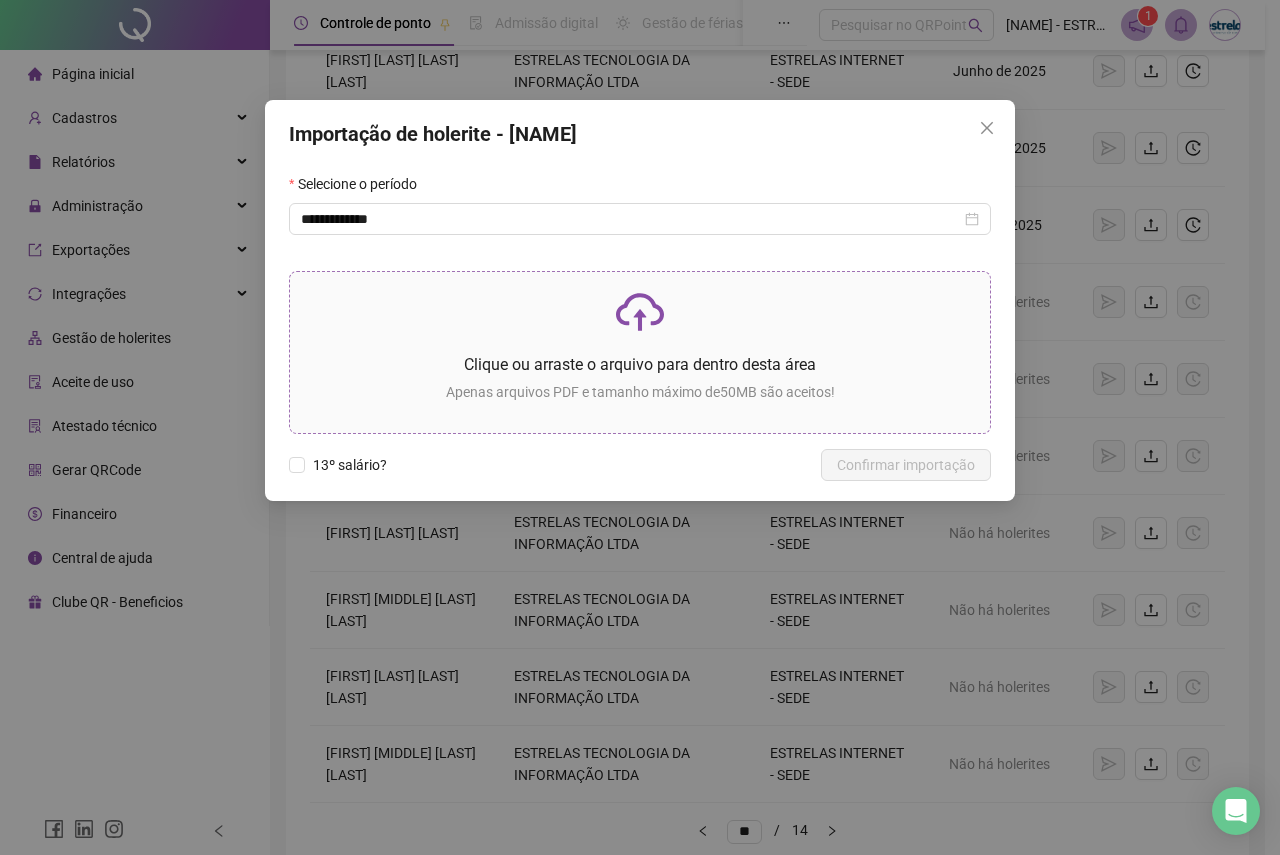 click 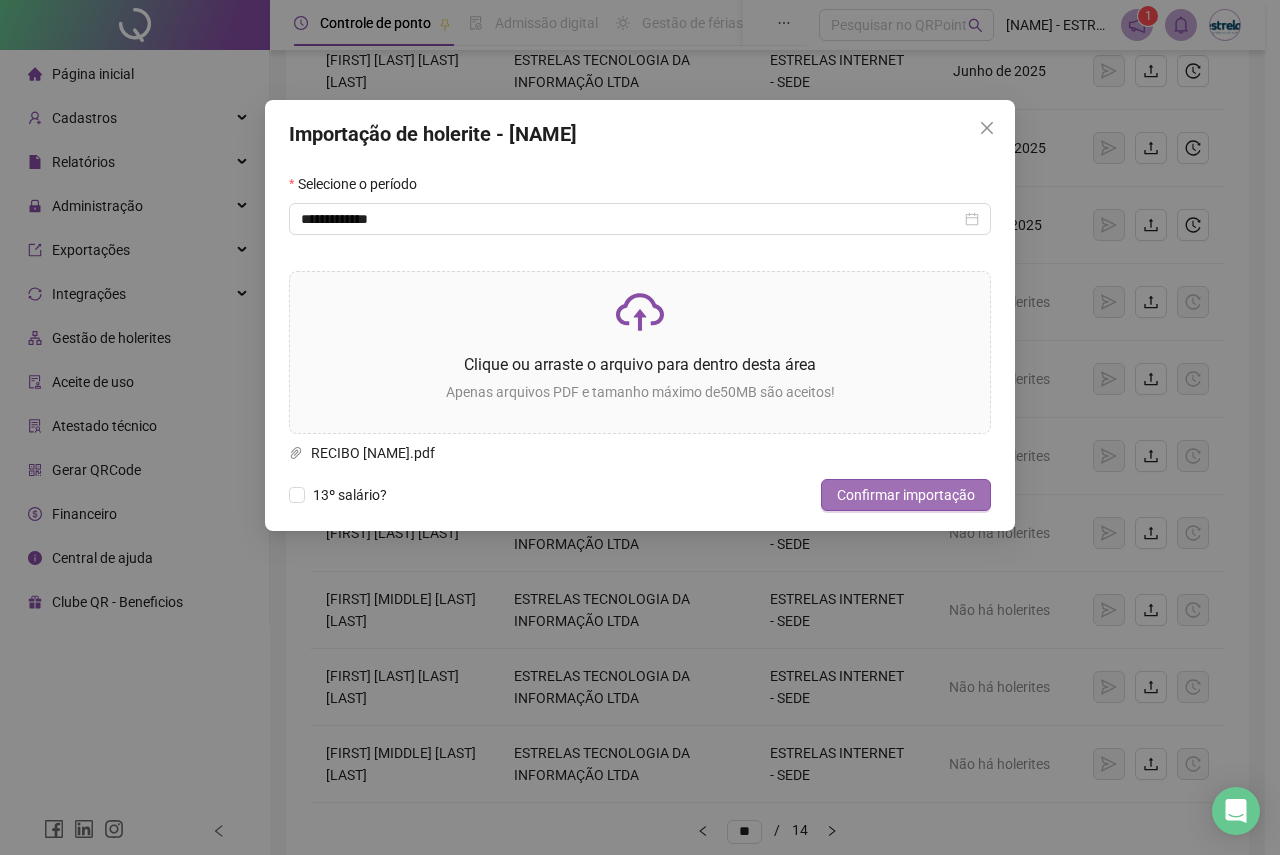click on "Confirmar importação" at bounding box center (906, 495) 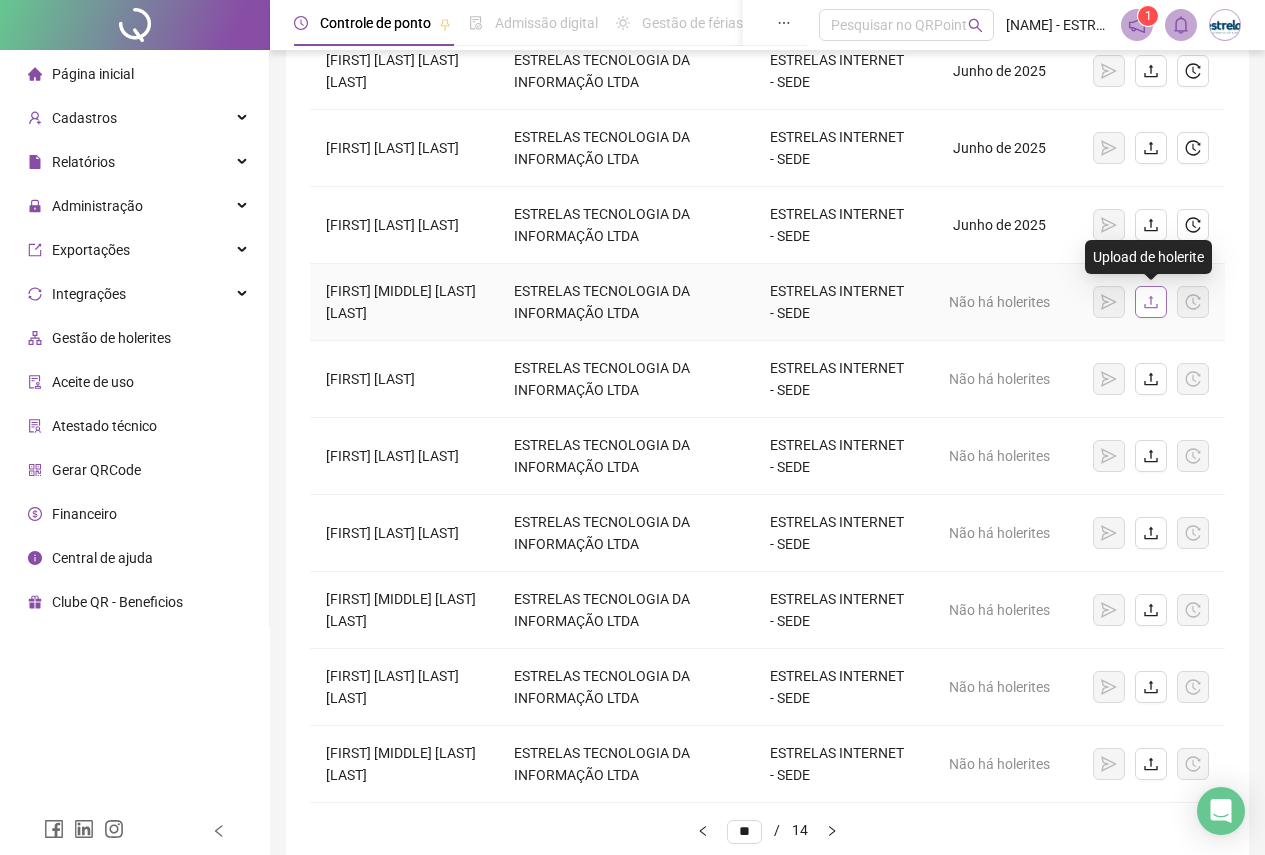 click 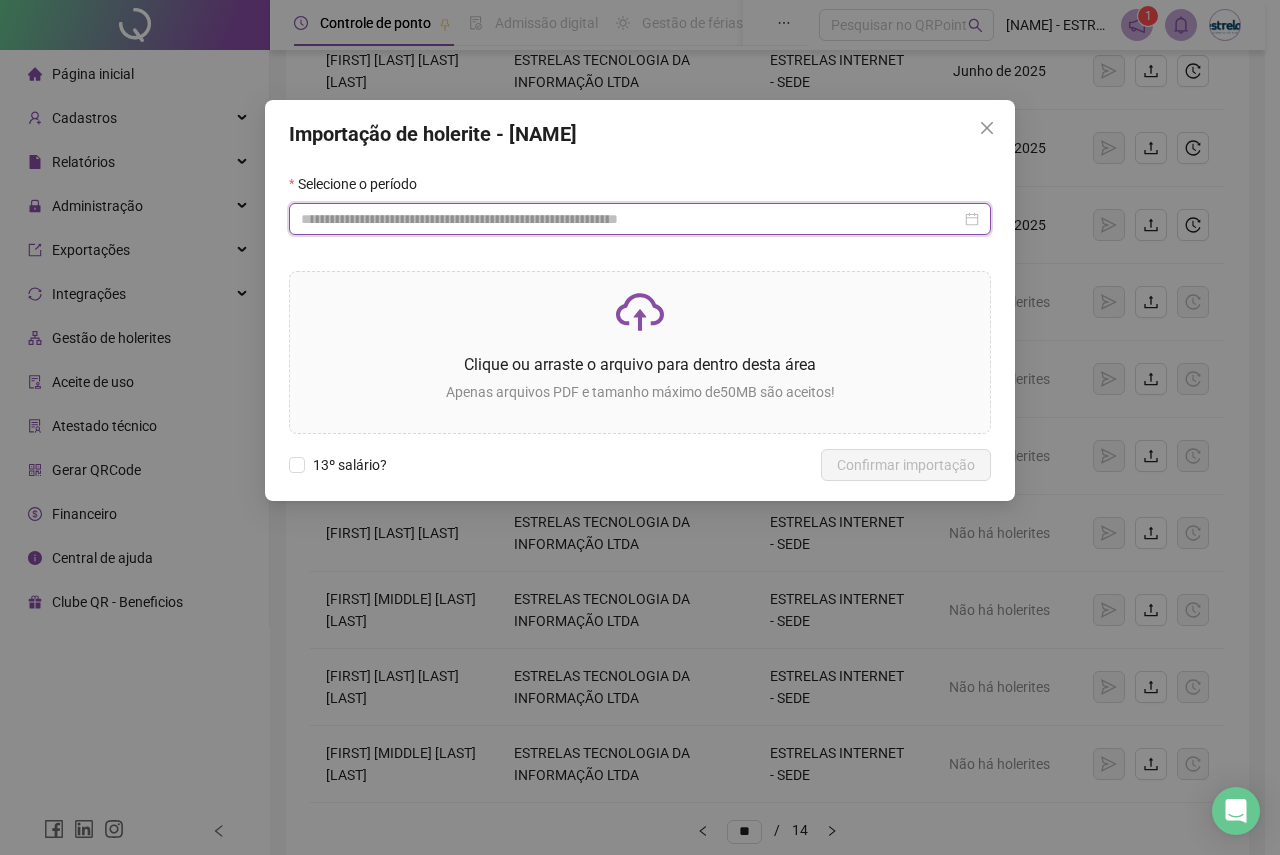 click at bounding box center [631, 219] 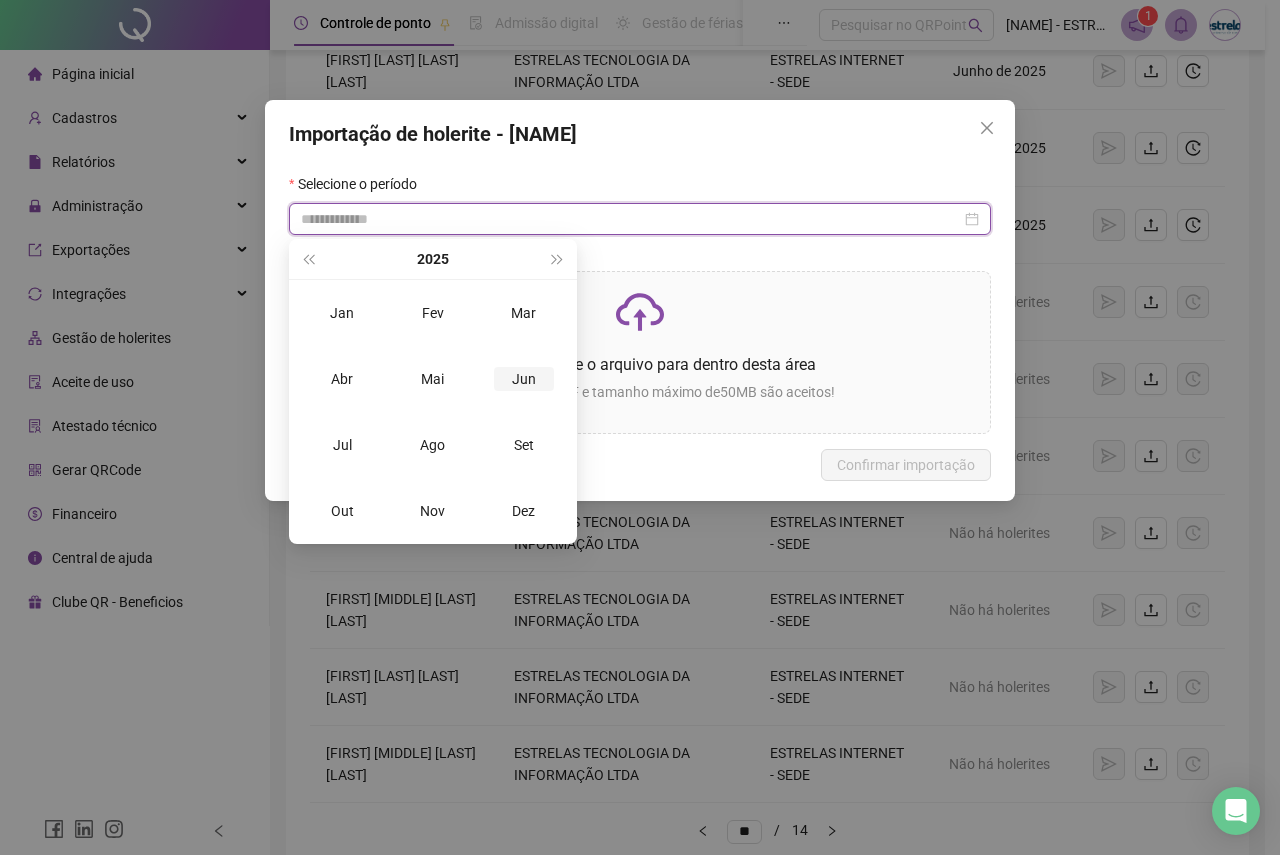 type on "**********" 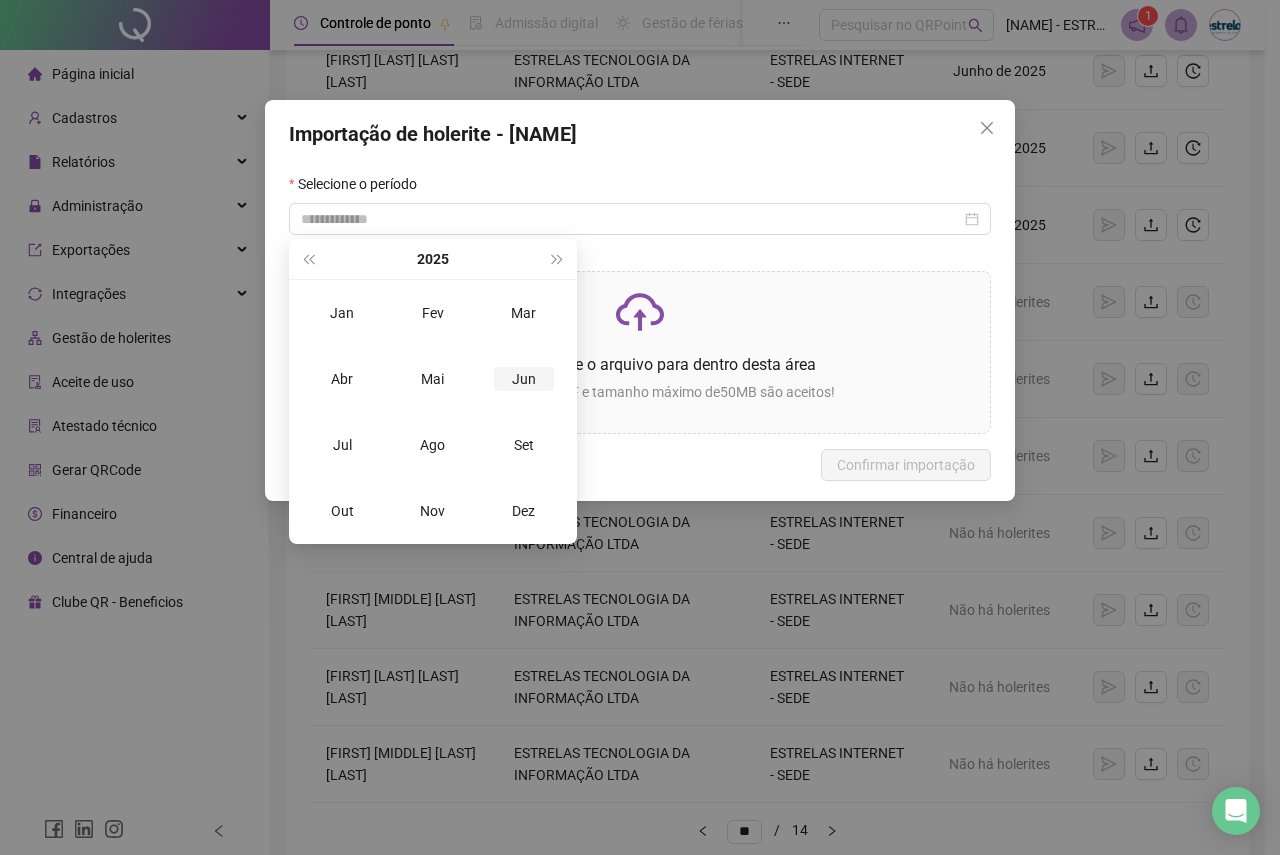 click on "Jun" at bounding box center [524, 379] 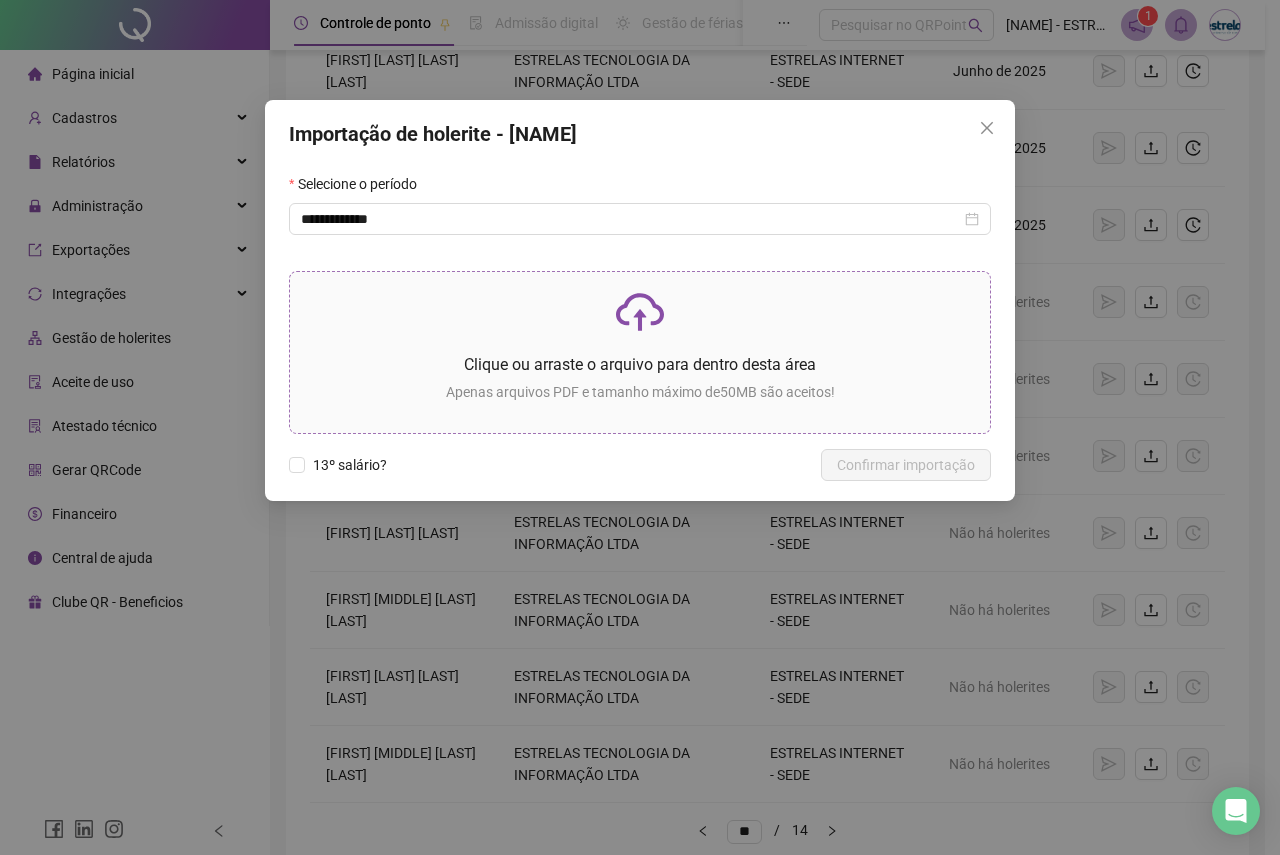 click 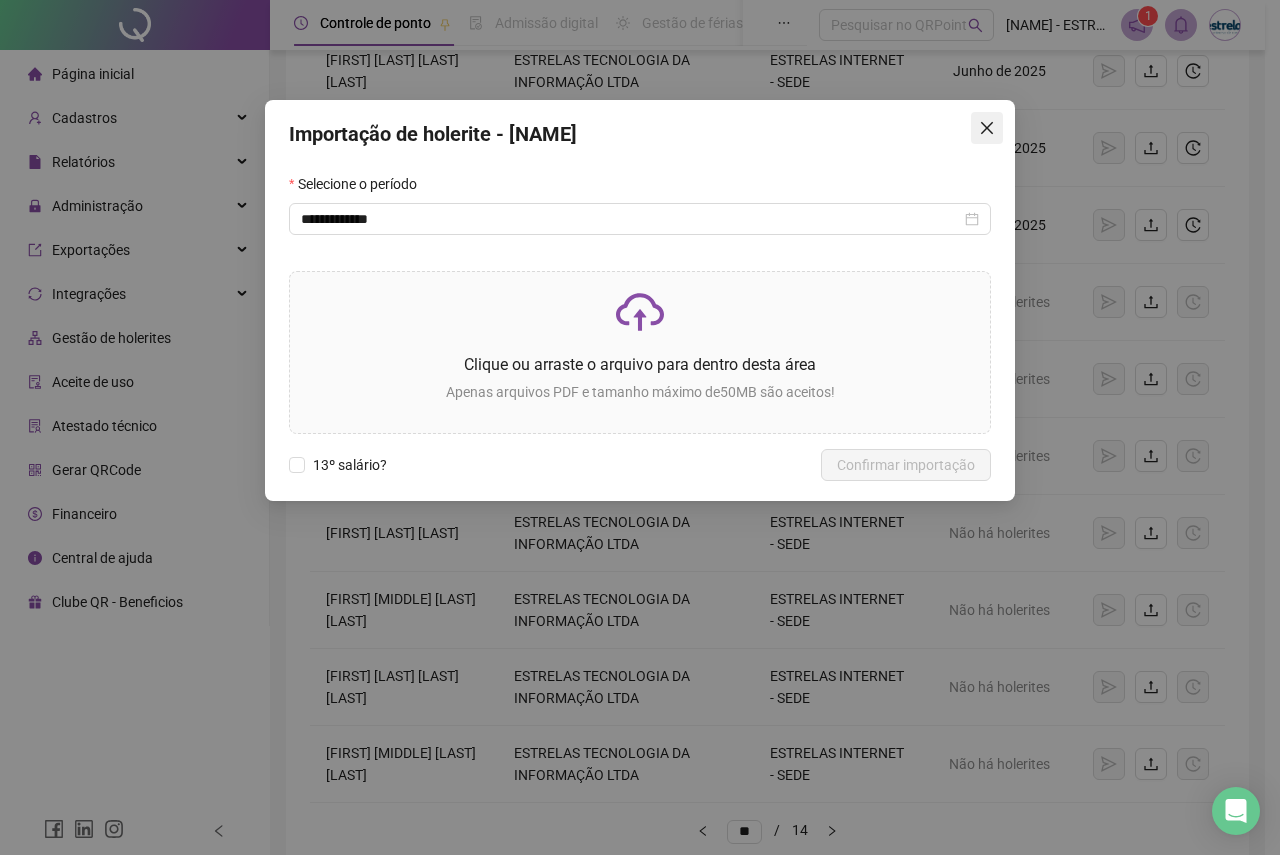 click 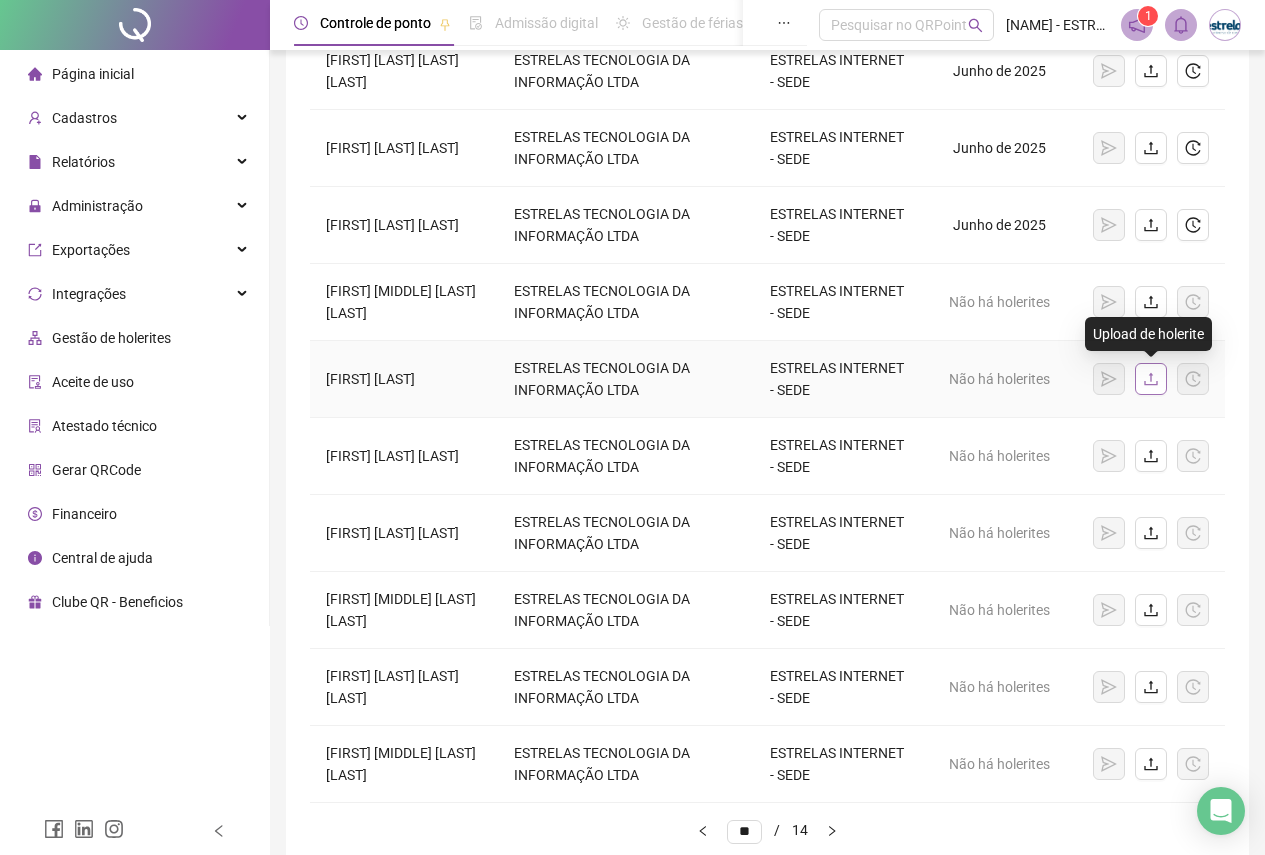 click at bounding box center [1151, 379] 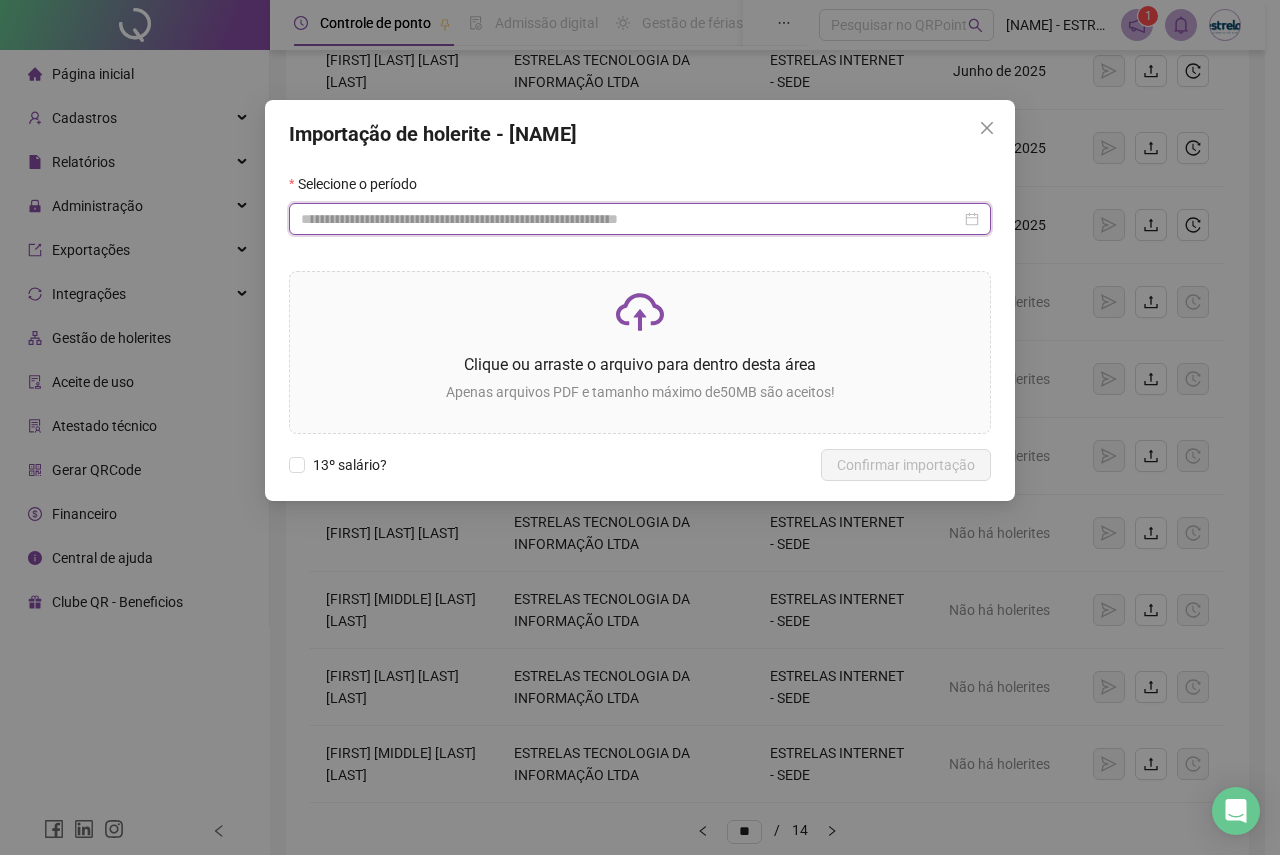click at bounding box center [631, 219] 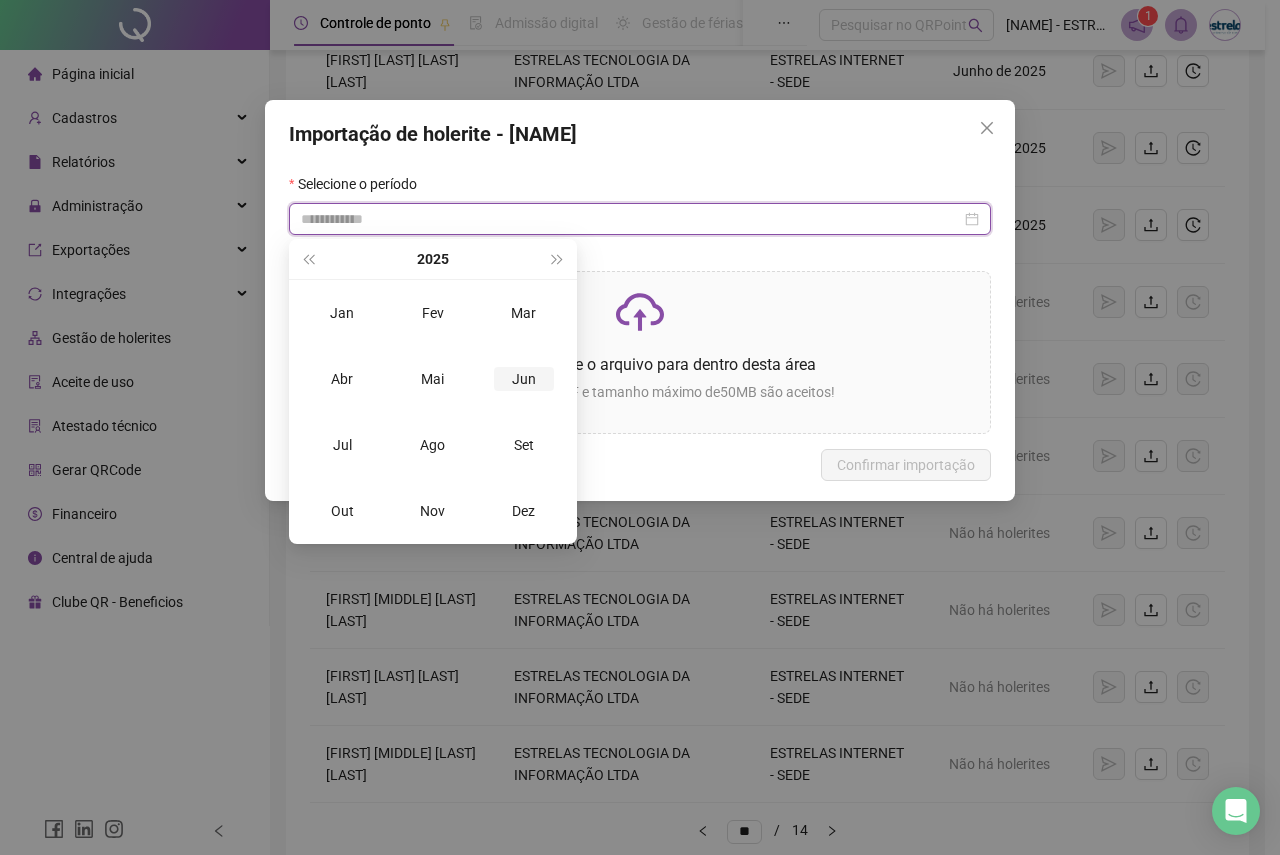 type on "**********" 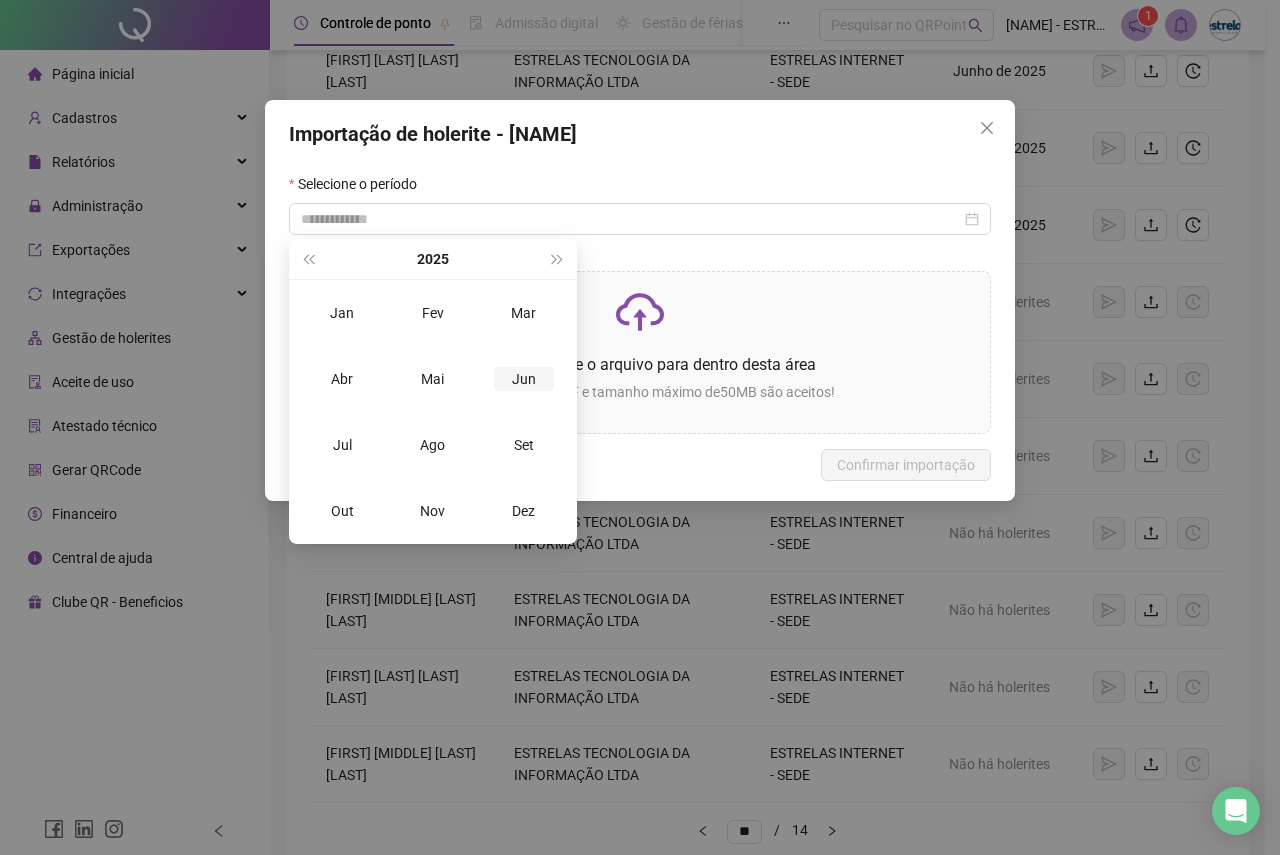 click on "Jun" at bounding box center [524, 379] 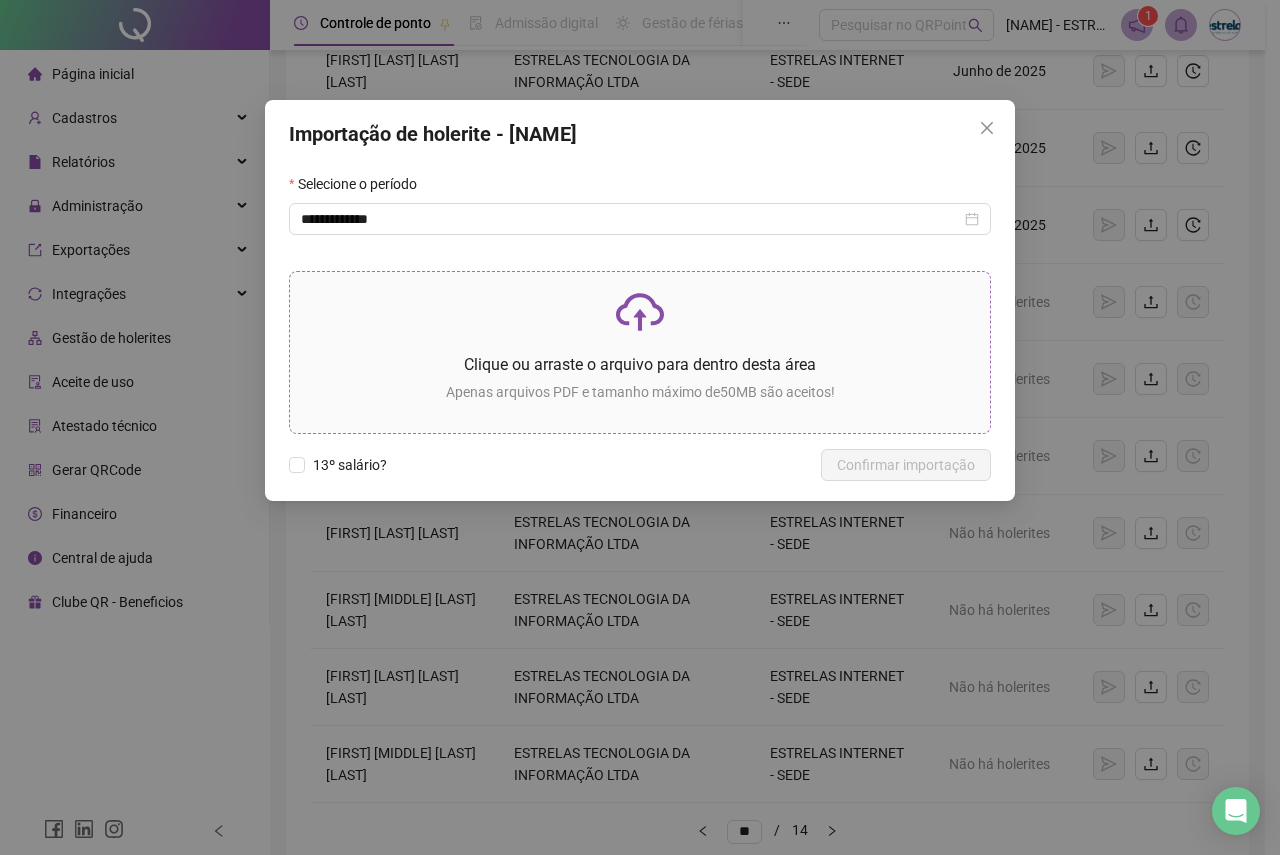click 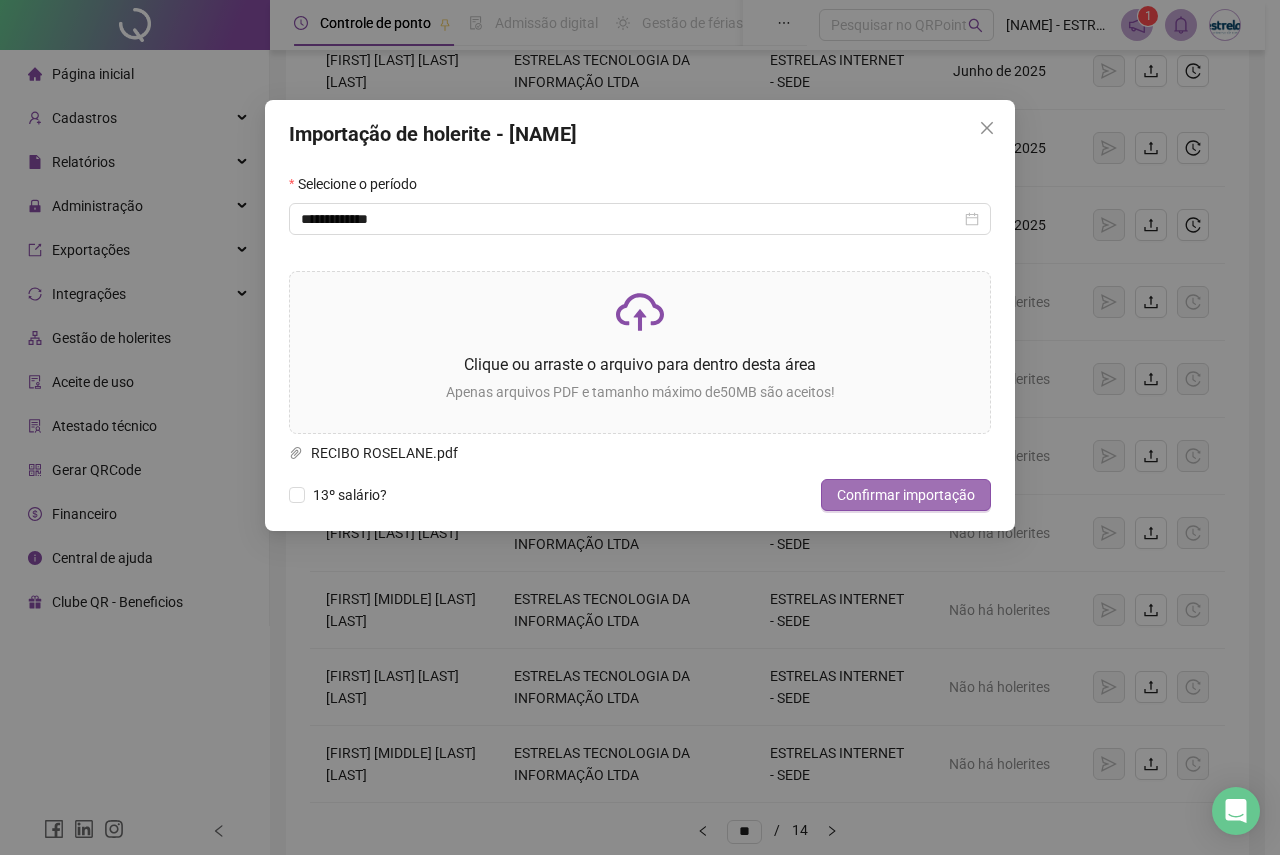 click on "Confirmar importação" at bounding box center [906, 495] 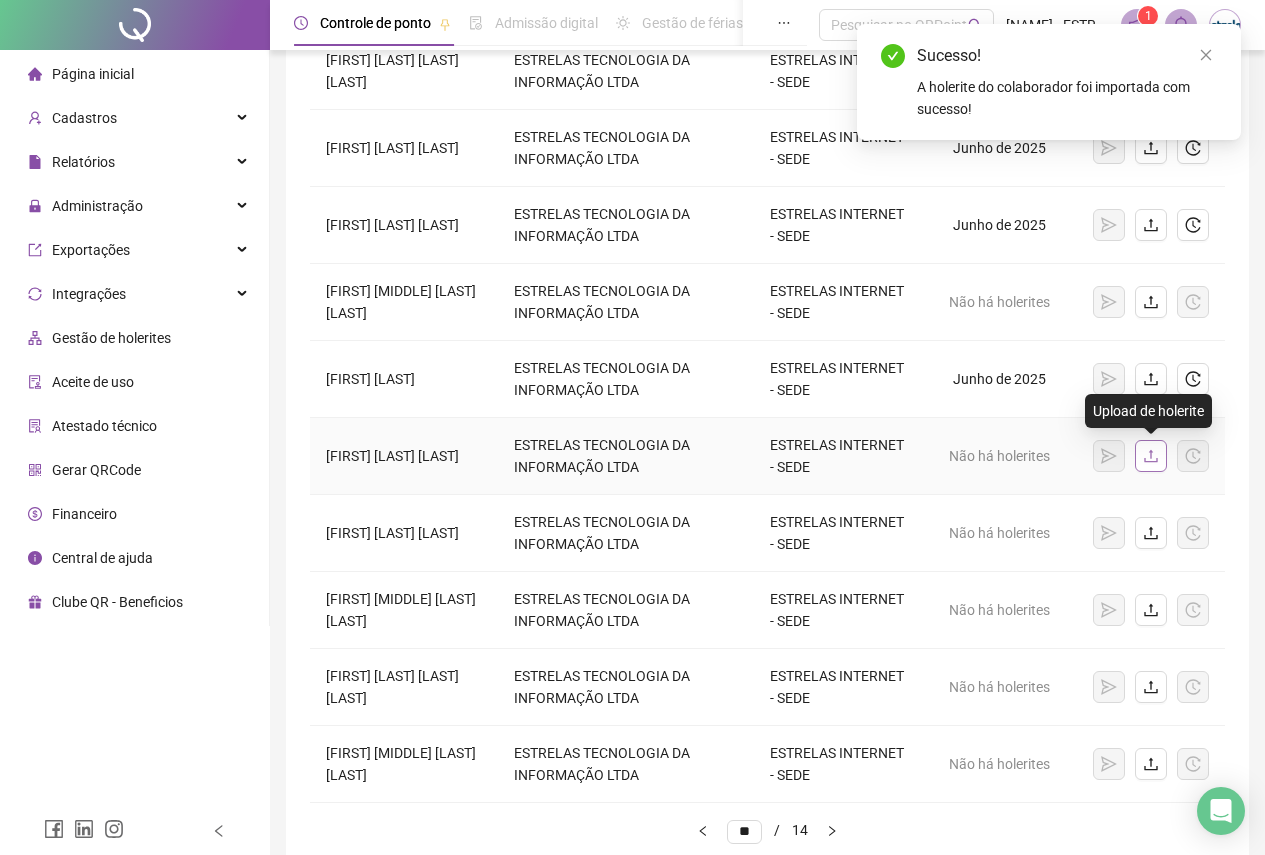 click 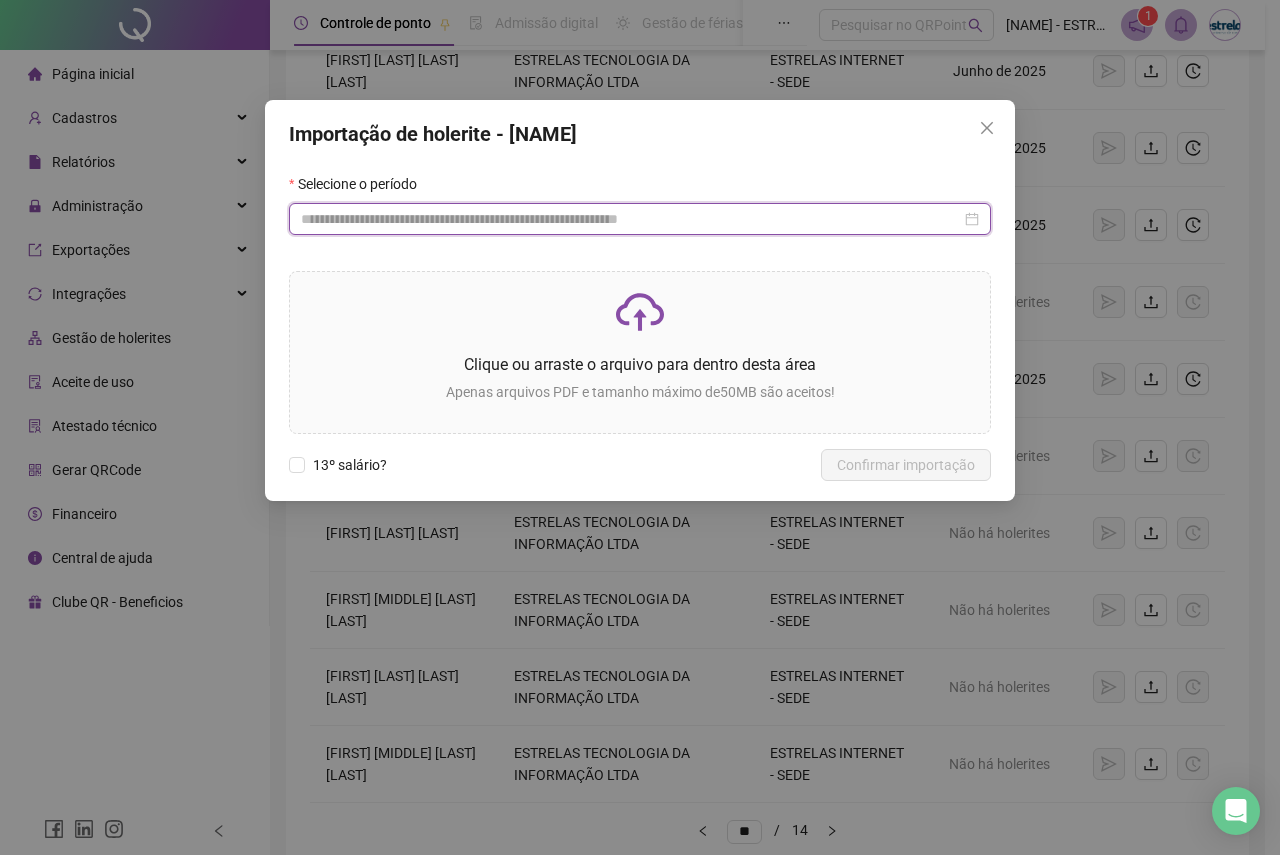 click at bounding box center [631, 219] 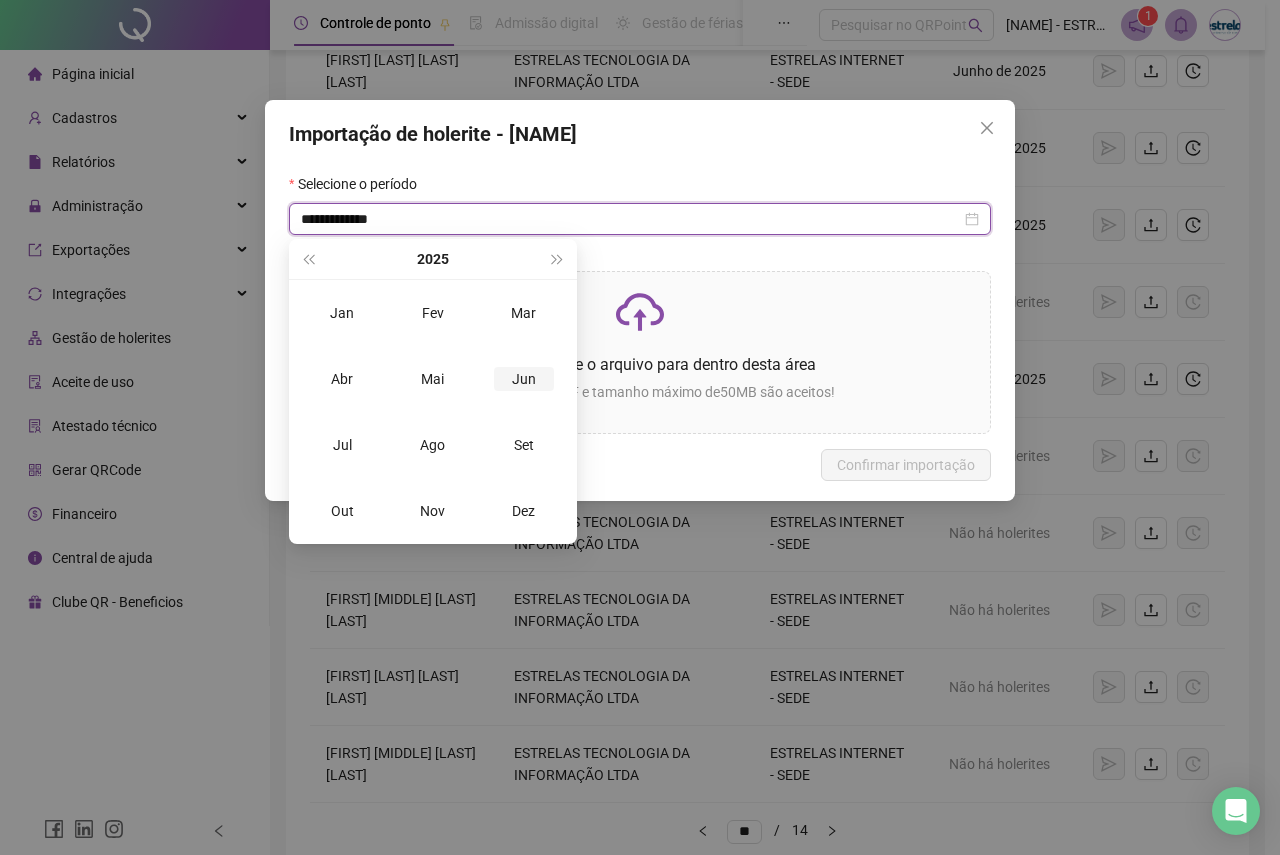 type on "**********" 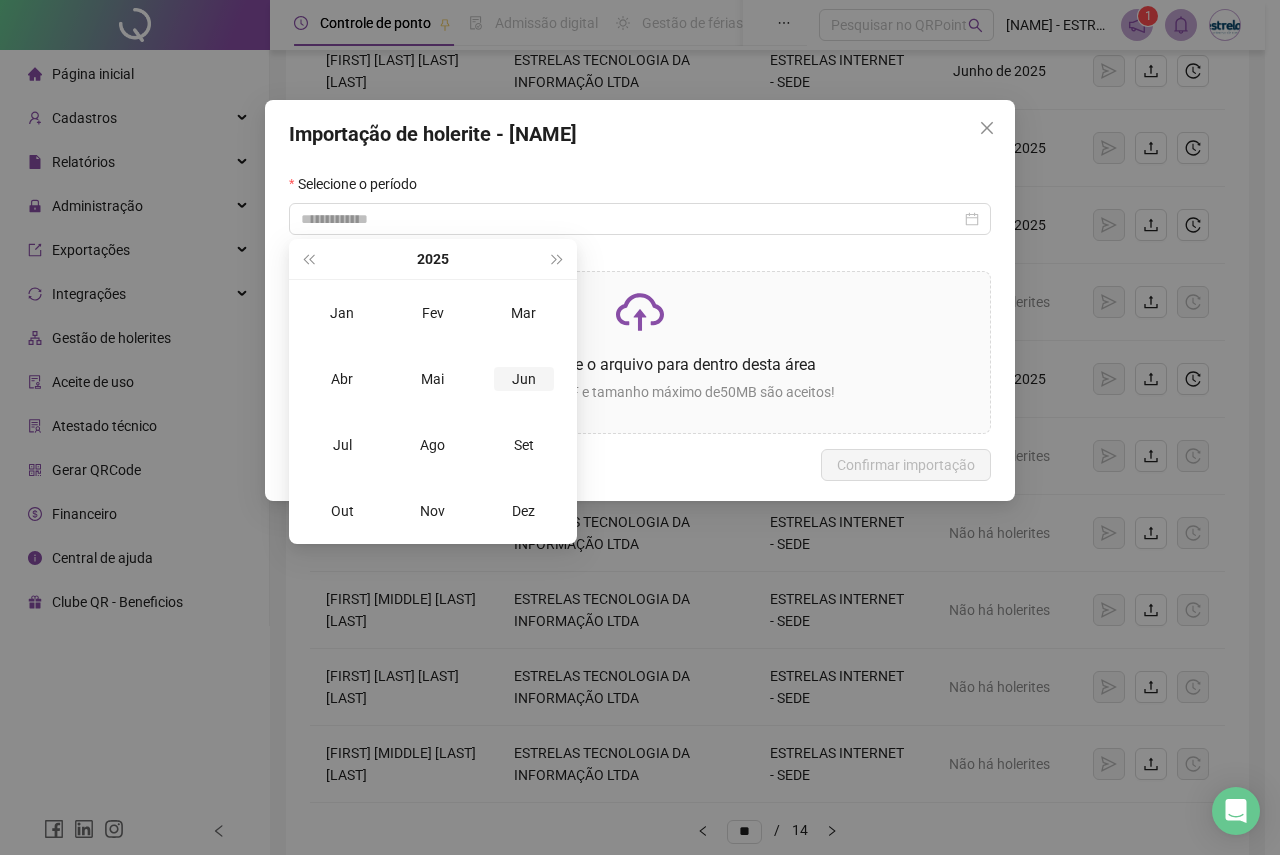 click on "Jun" at bounding box center (524, 379) 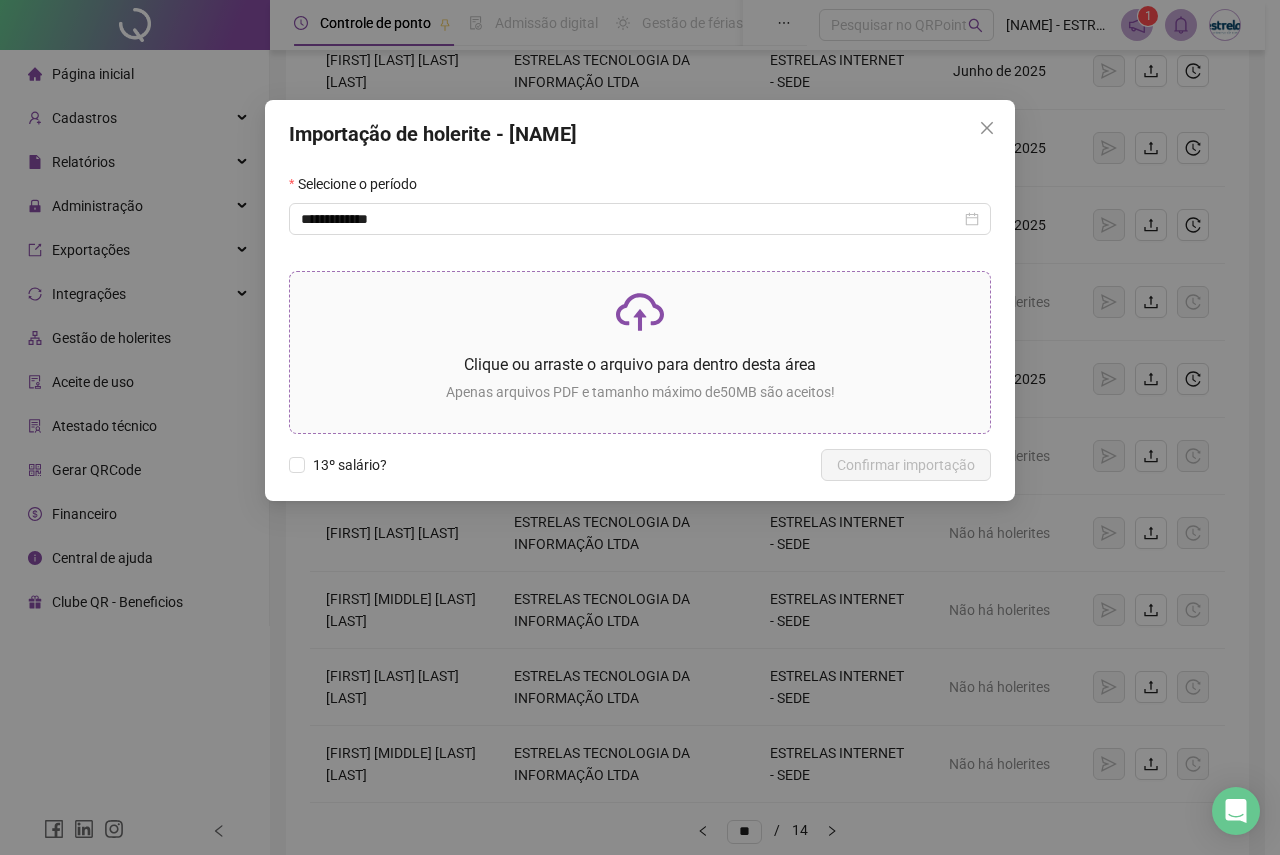 click 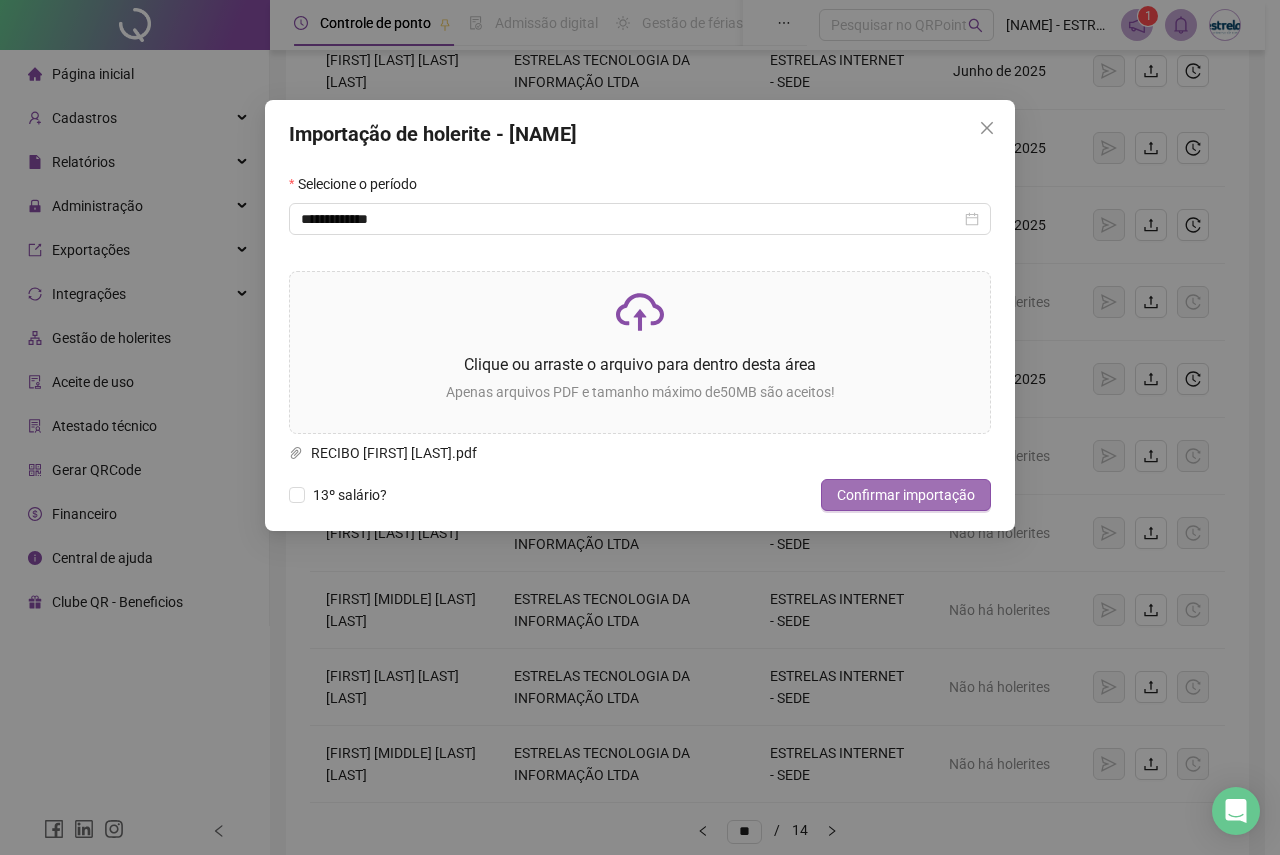 click on "Confirmar importação" at bounding box center (906, 495) 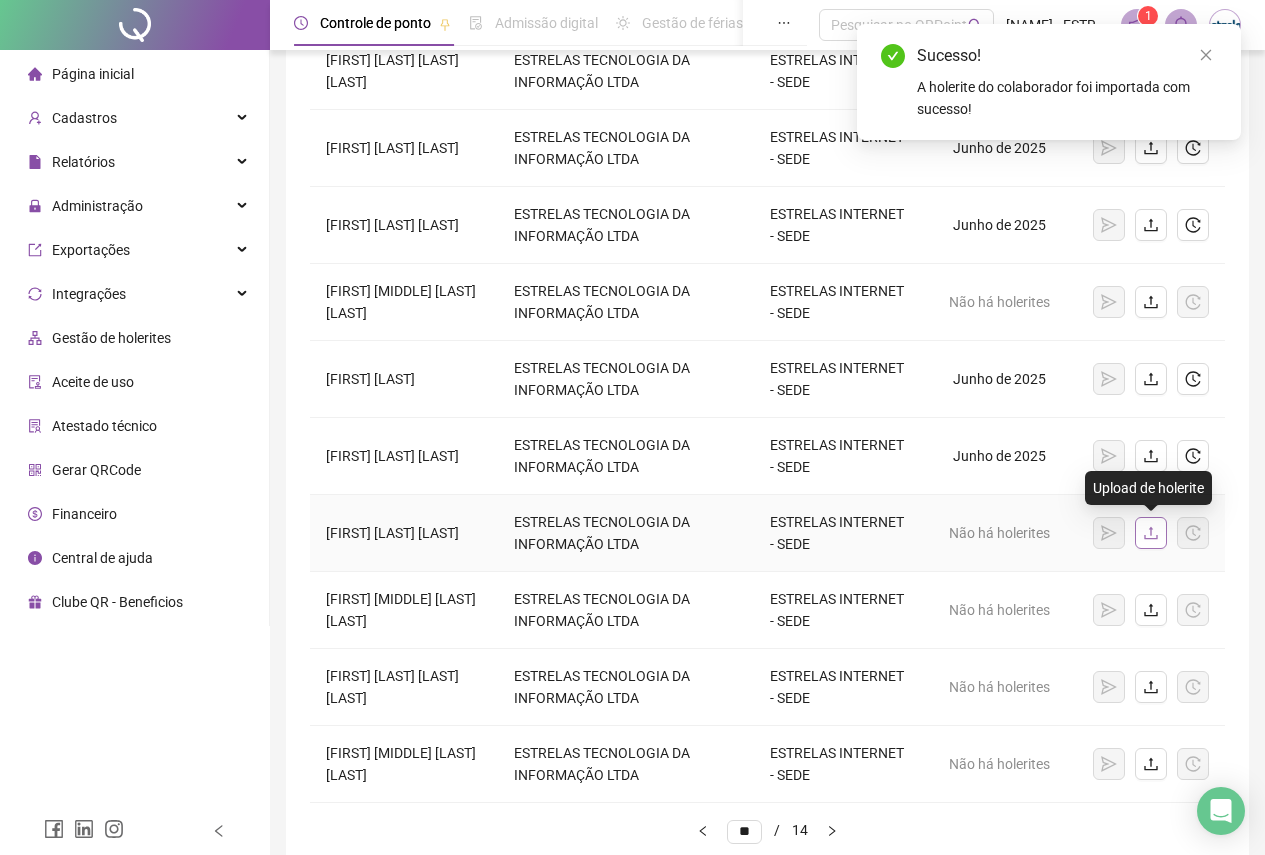click at bounding box center [1151, 533] 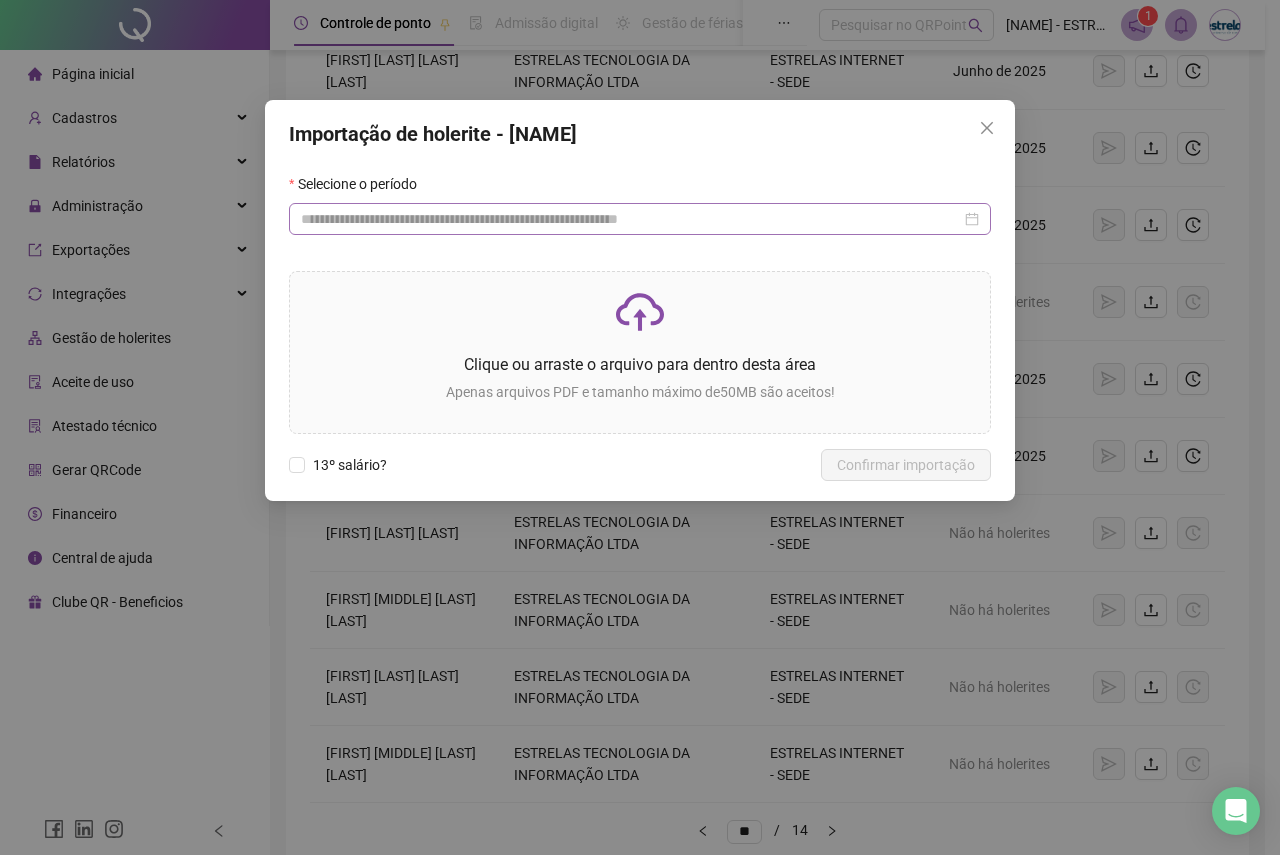 click at bounding box center (640, 219) 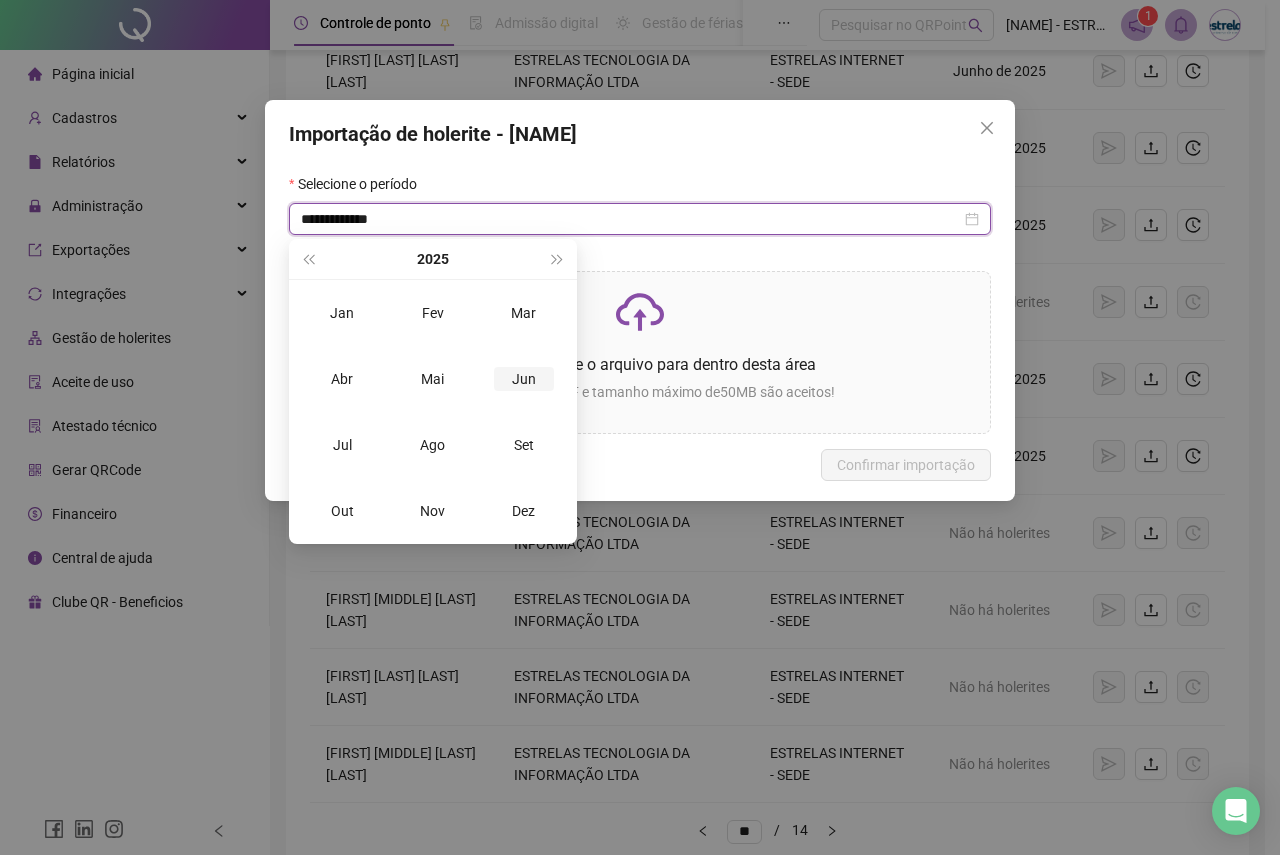 type on "**********" 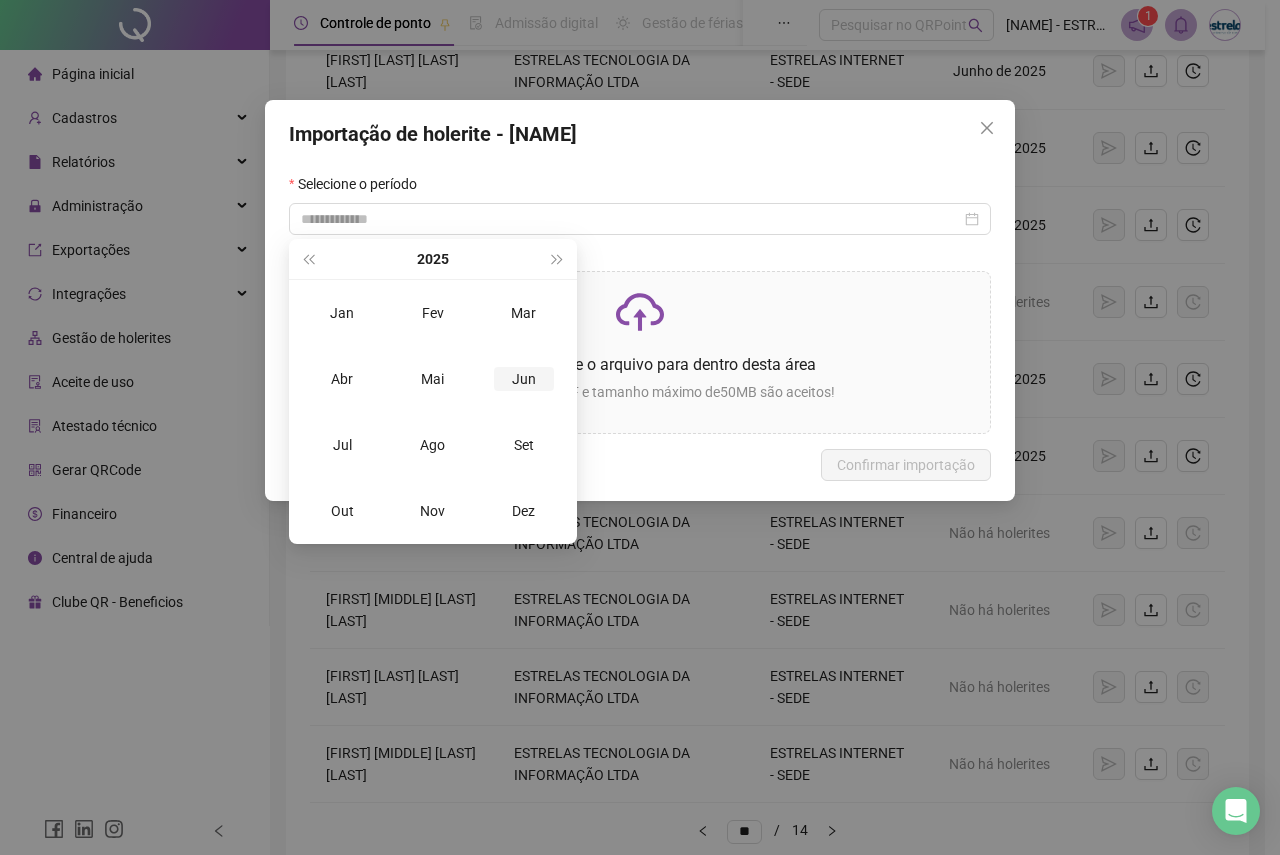 click on "Jun" at bounding box center [524, 379] 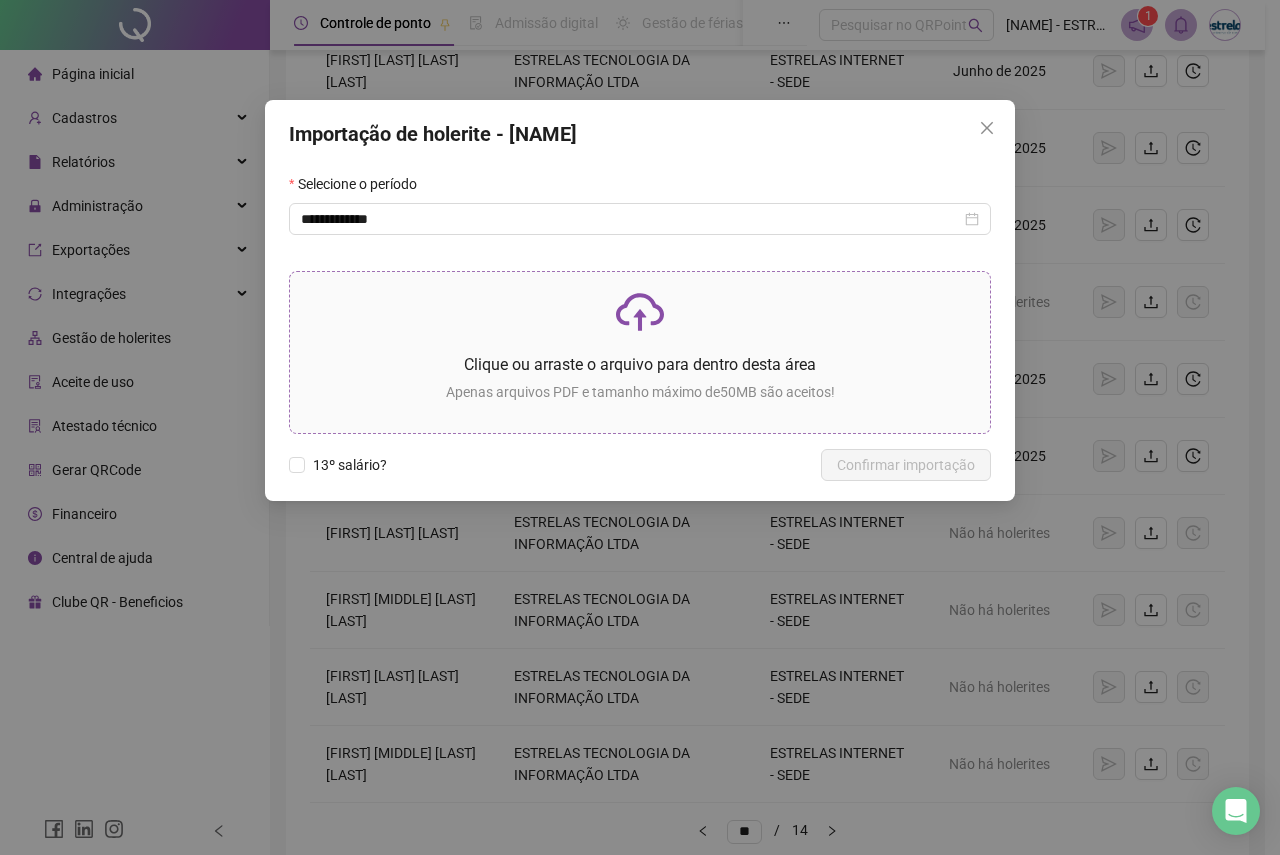 click 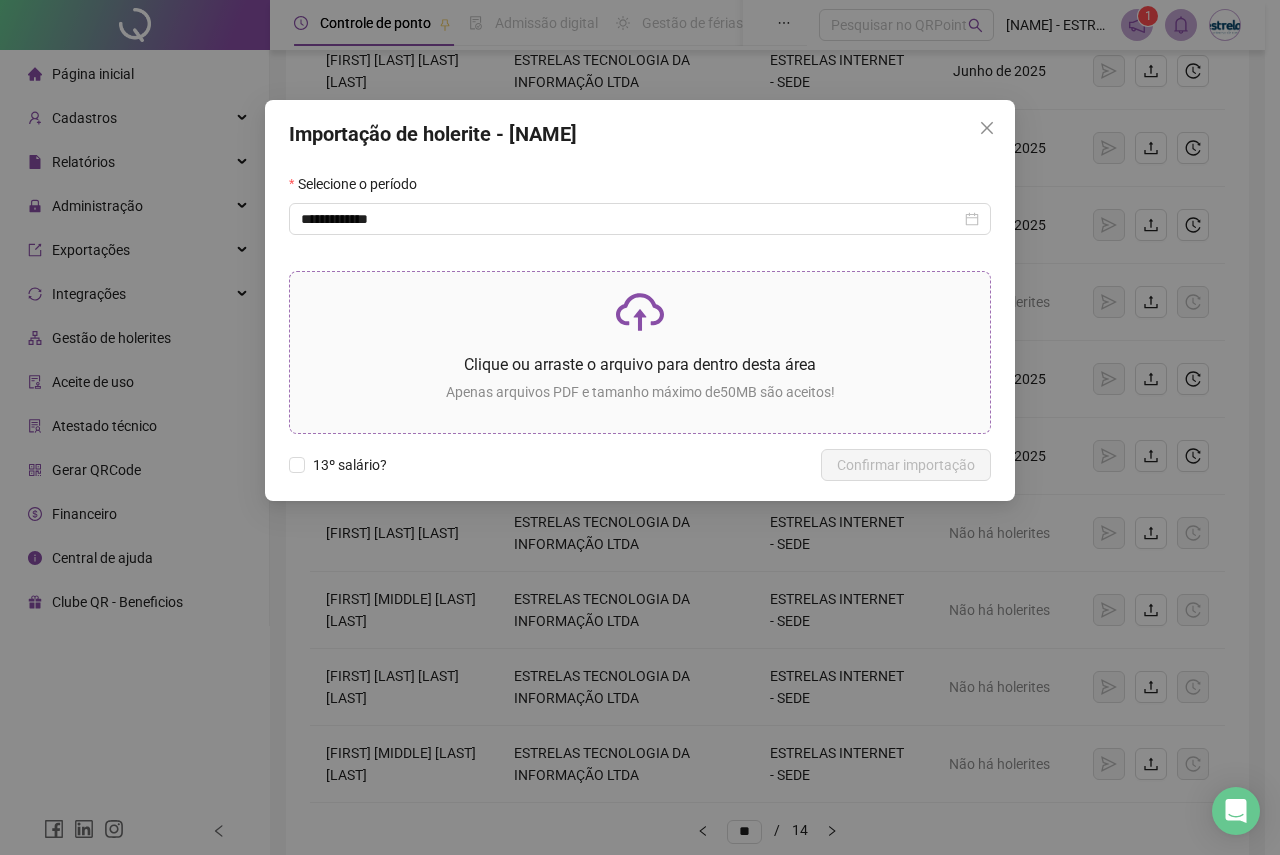click 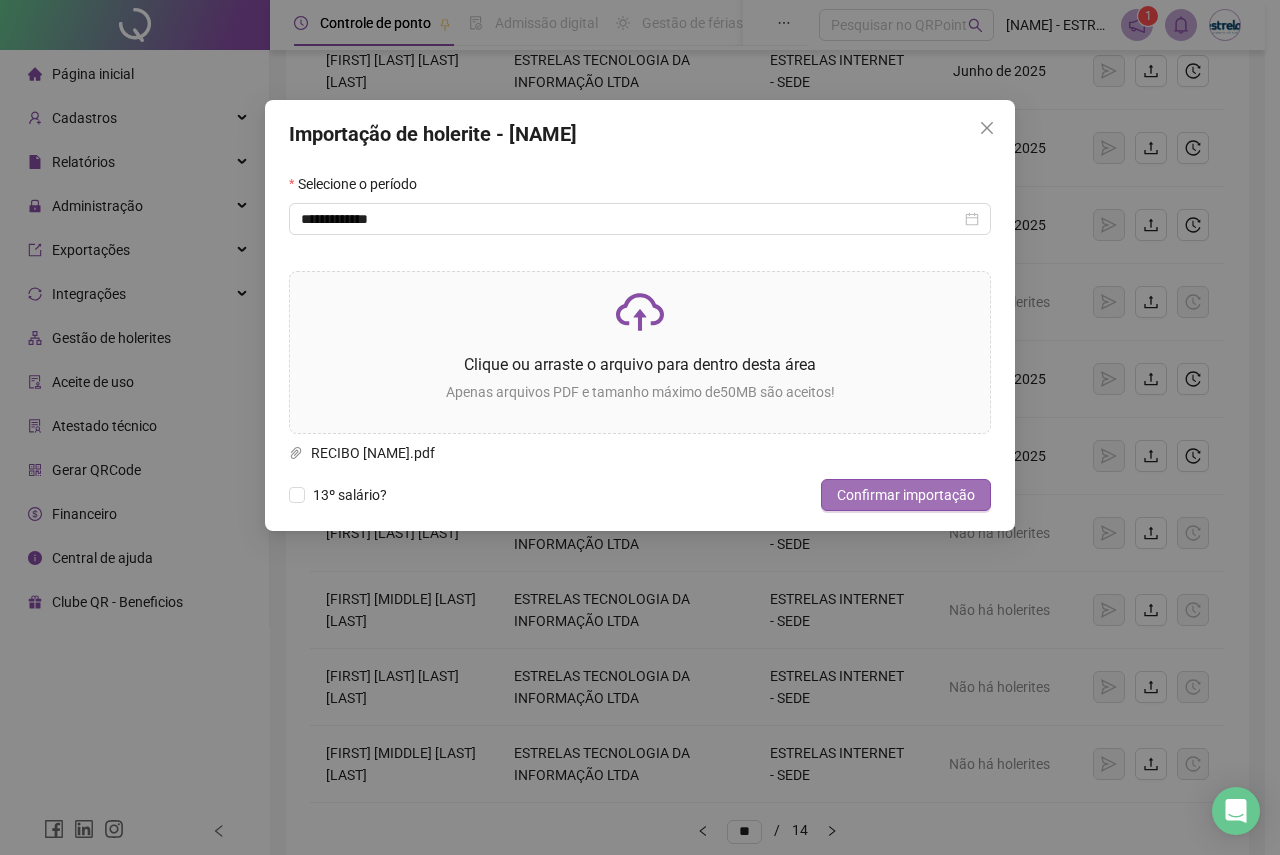 click on "Confirmar importação" at bounding box center [906, 495] 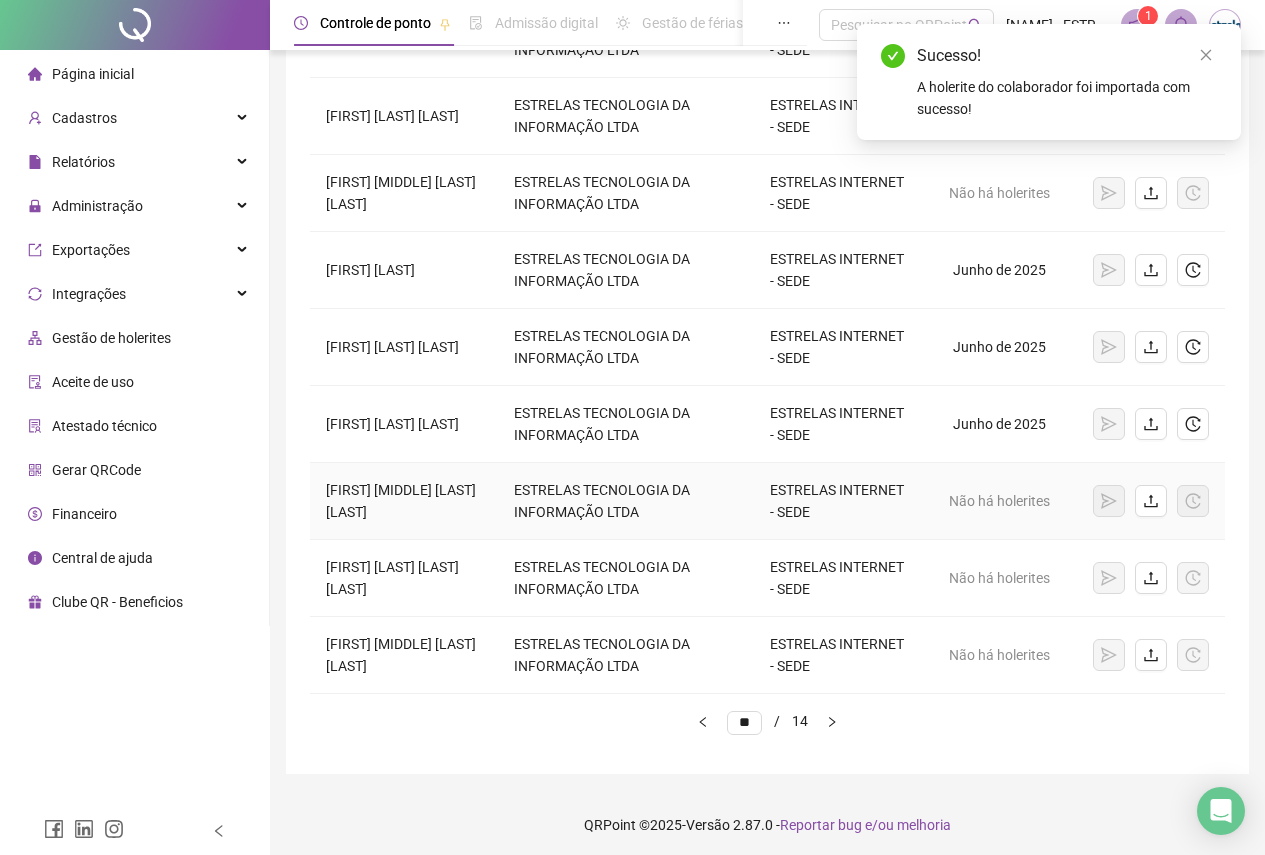 scroll, scrollTop: 414, scrollLeft: 0, axis: vertical 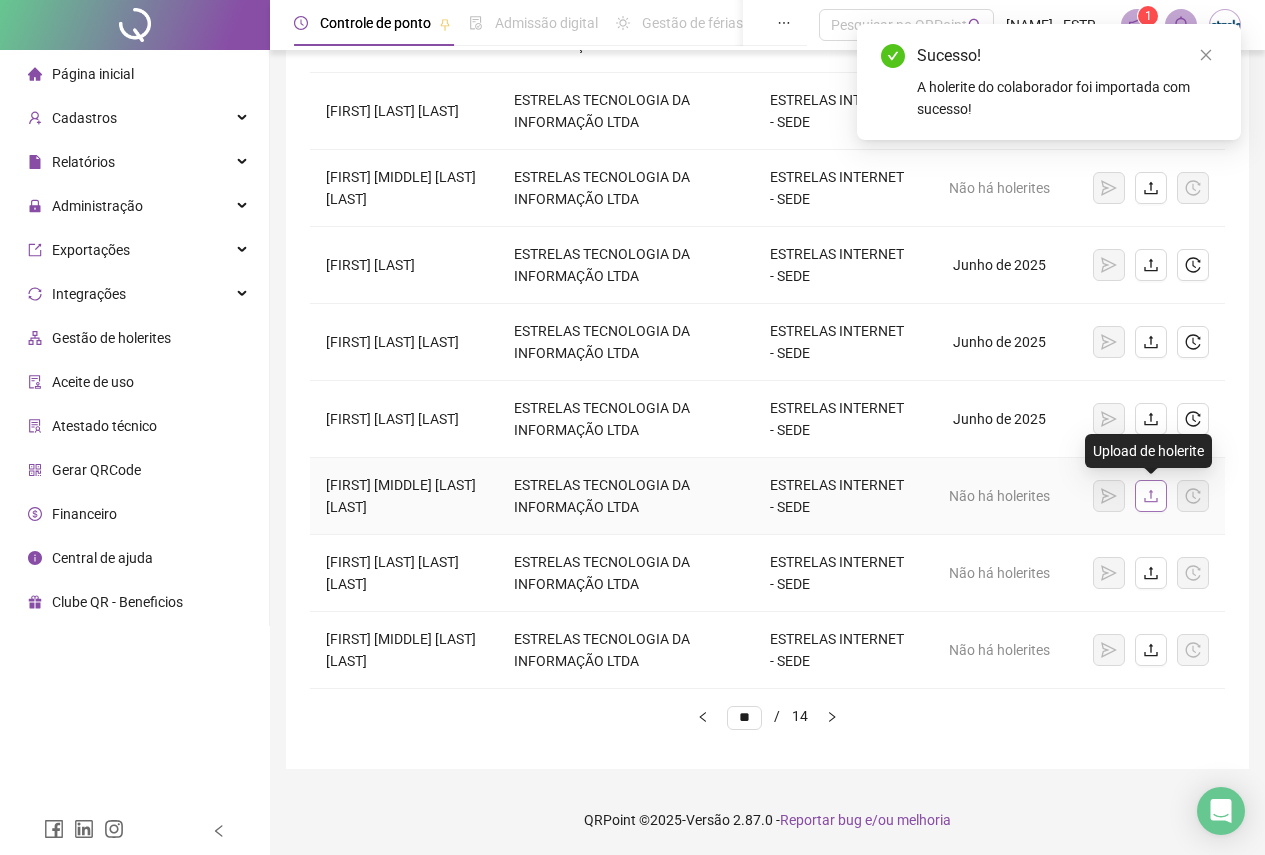 click 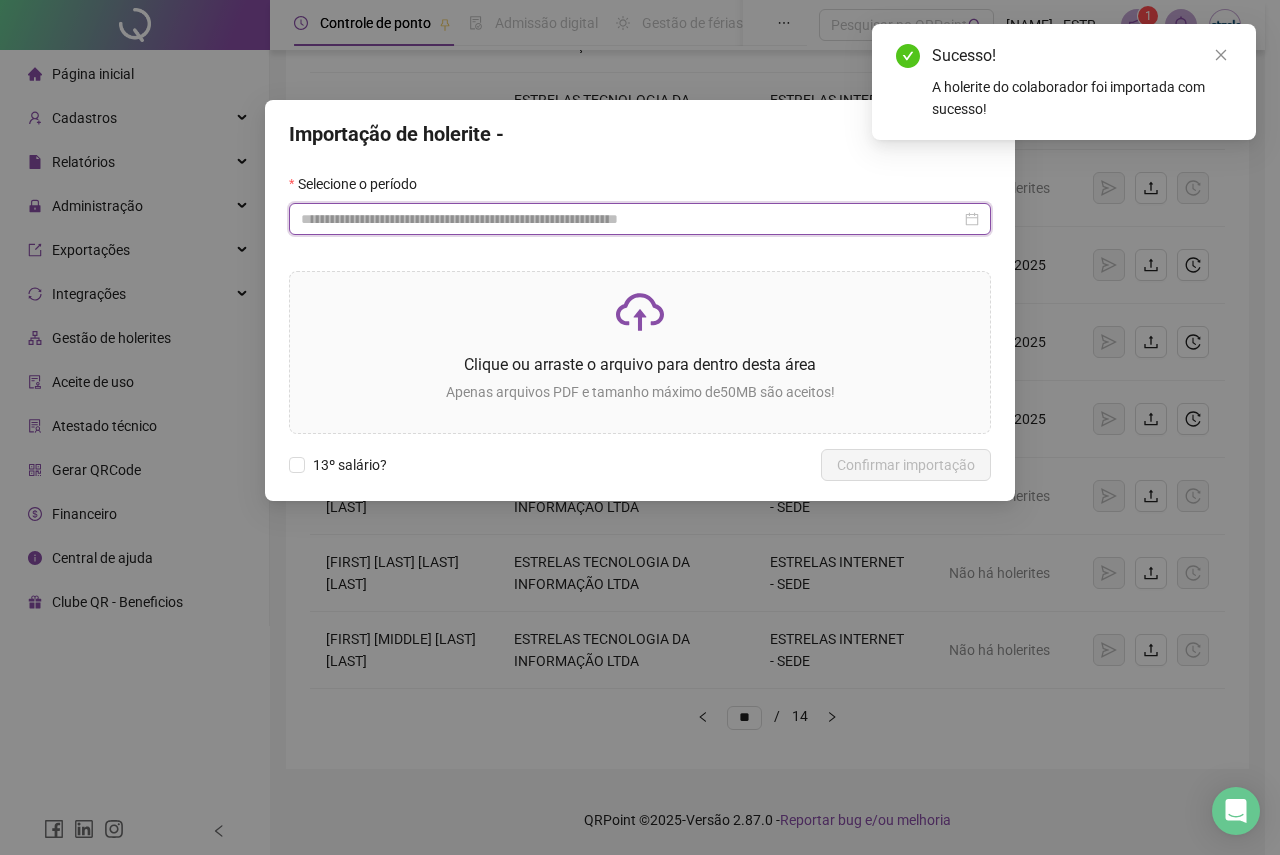 click at bounding box center (631, 219) 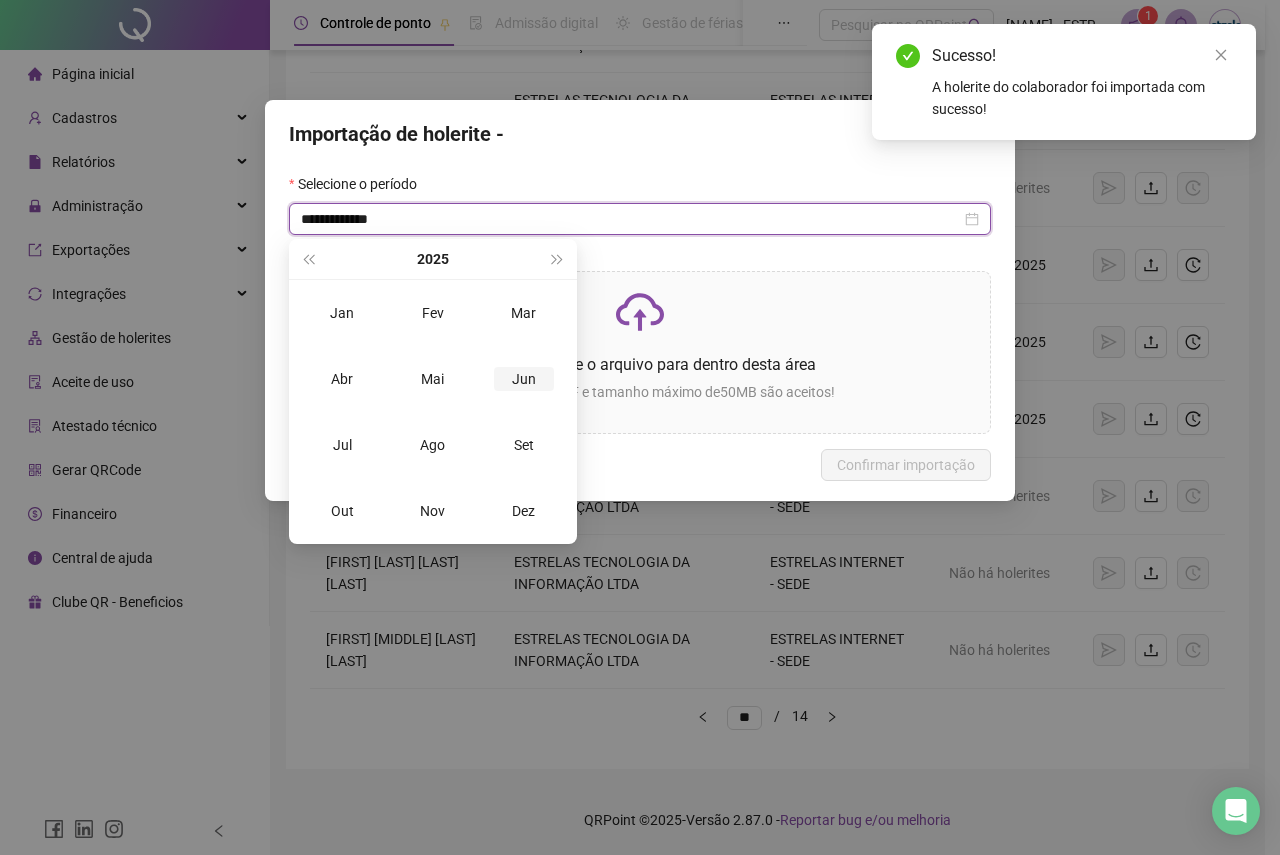 type on "**********" 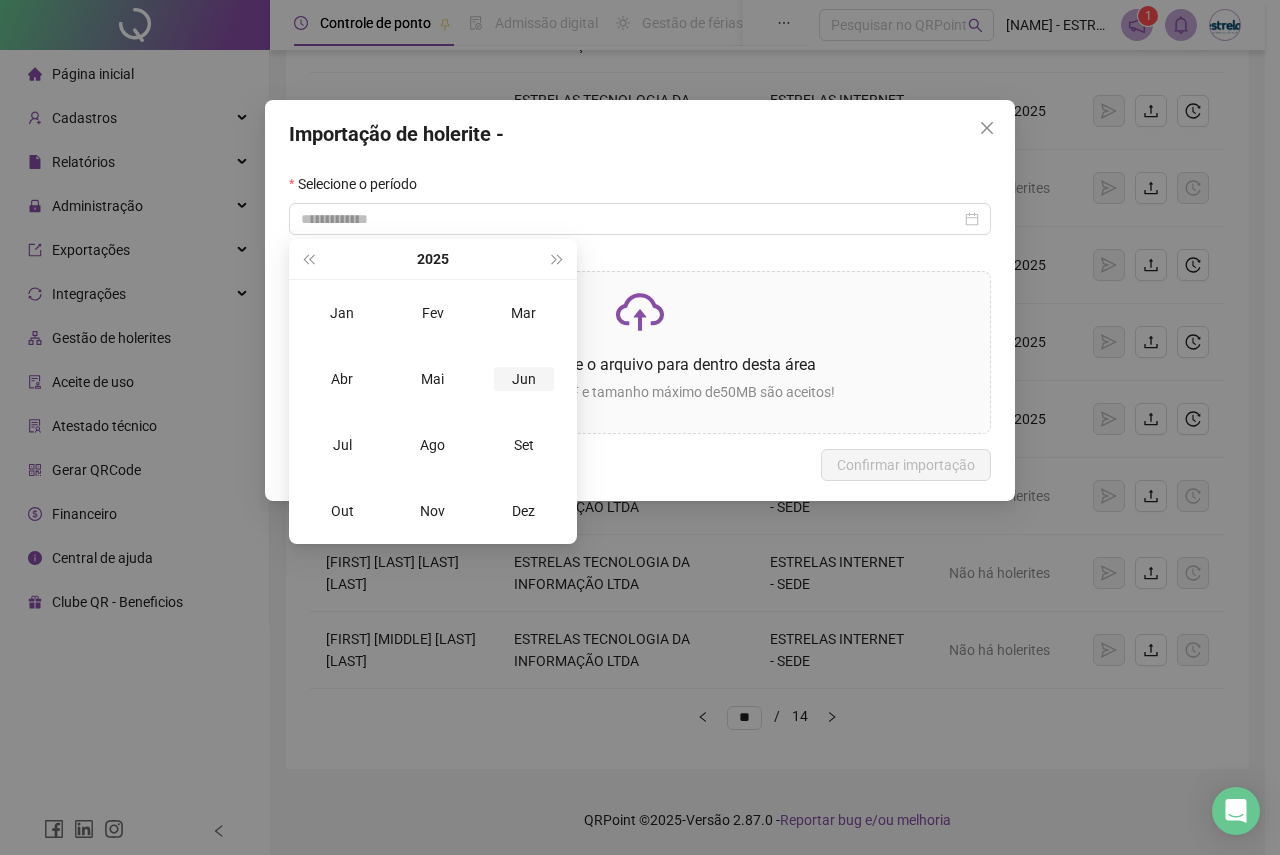 click on "Jun" at bounding box center (524, 379) 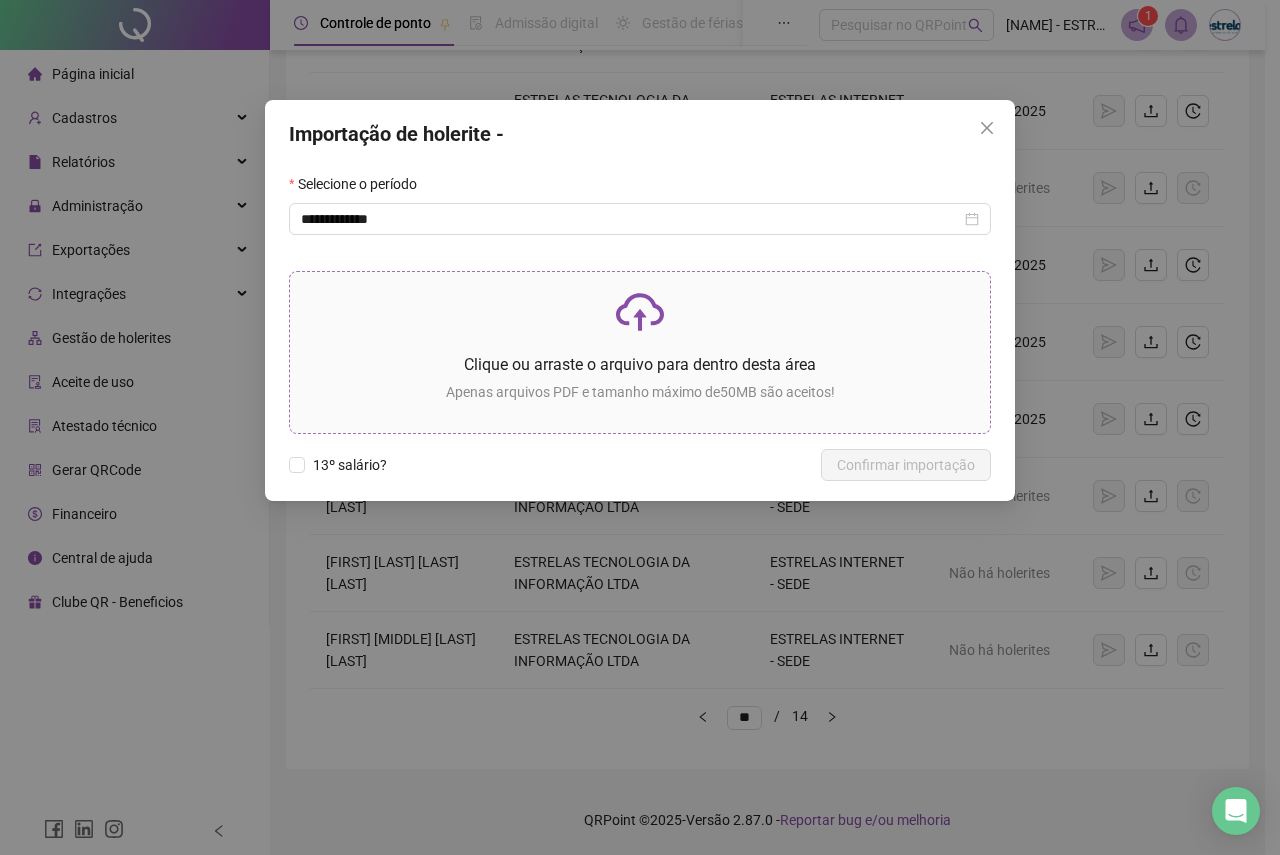 click 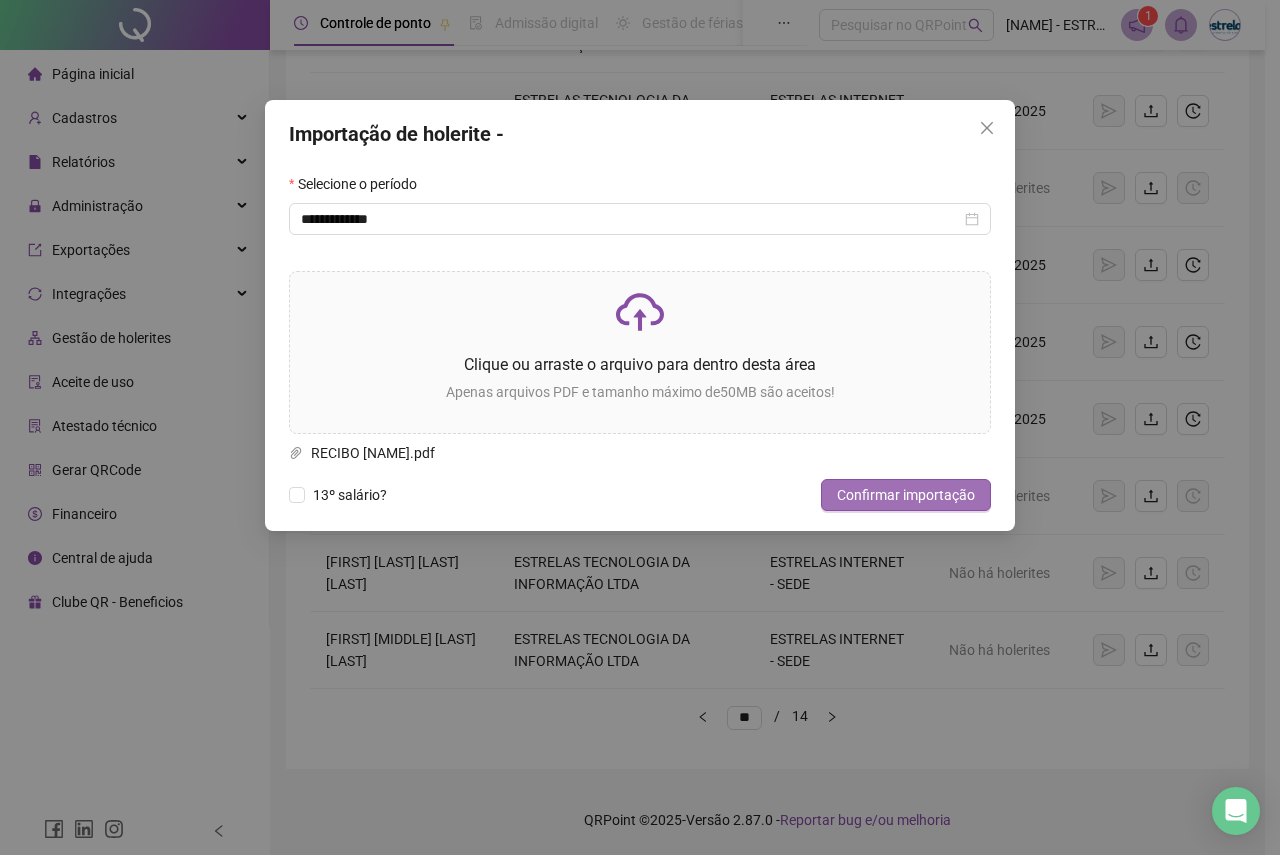 click on "Confirmar importação" at bounding box center [906, 495] 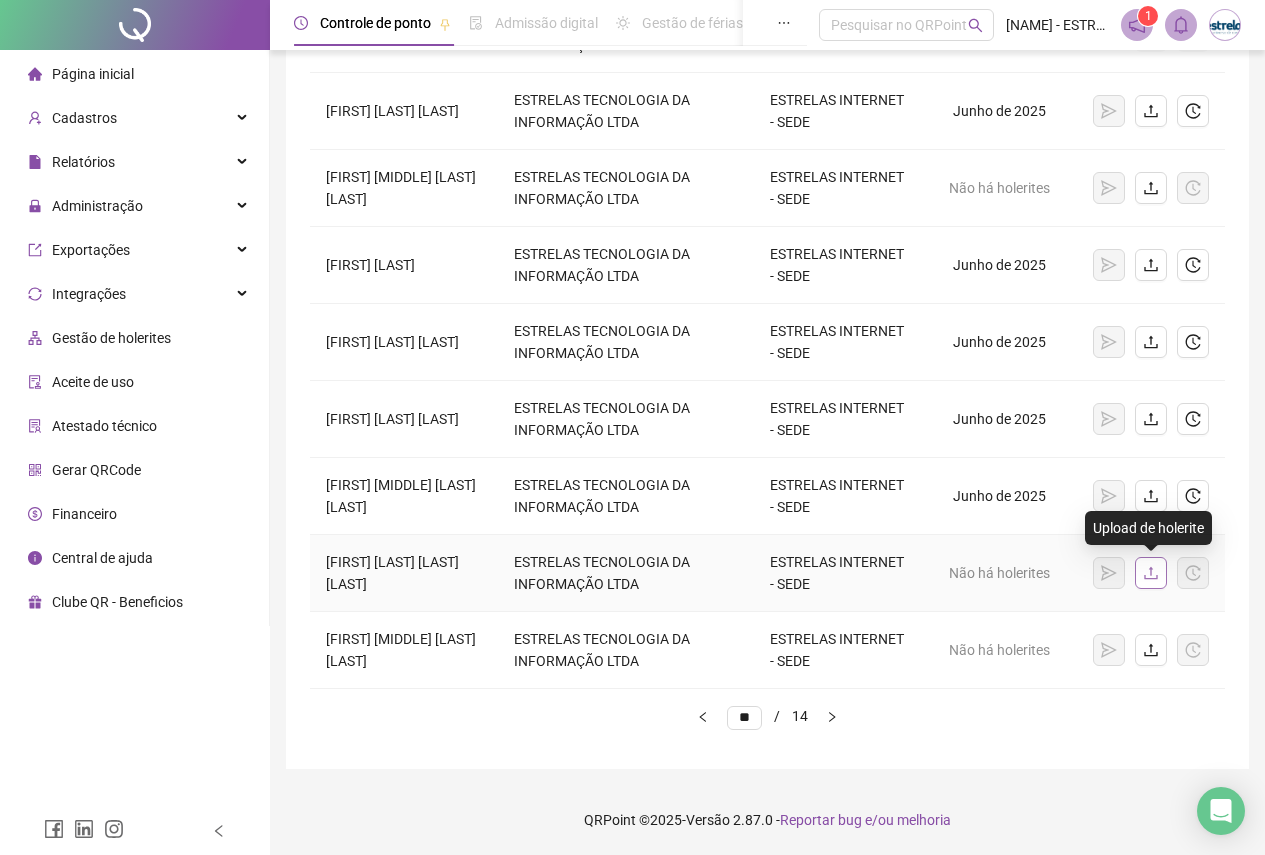 click at bounding box center [1151, 573] 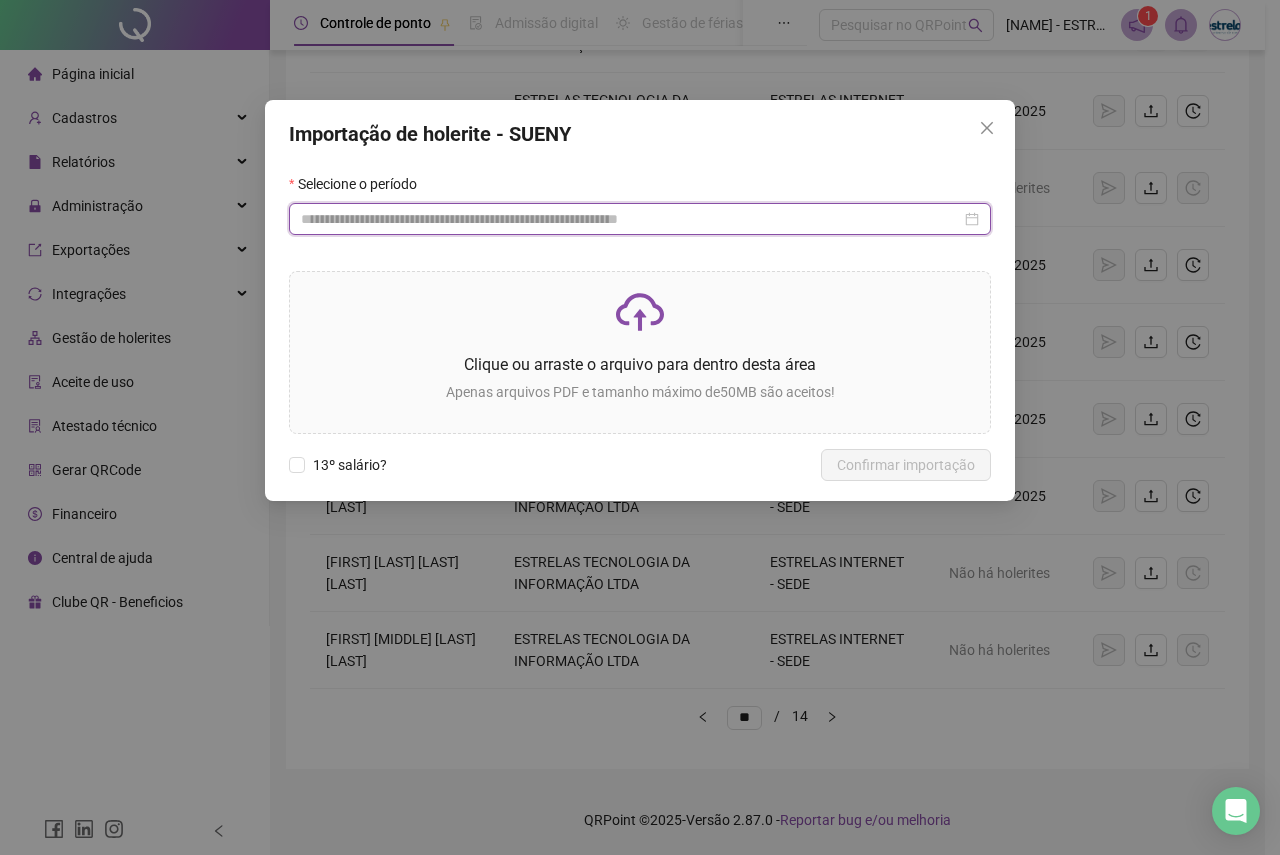 click at bounding box center [631, 219] 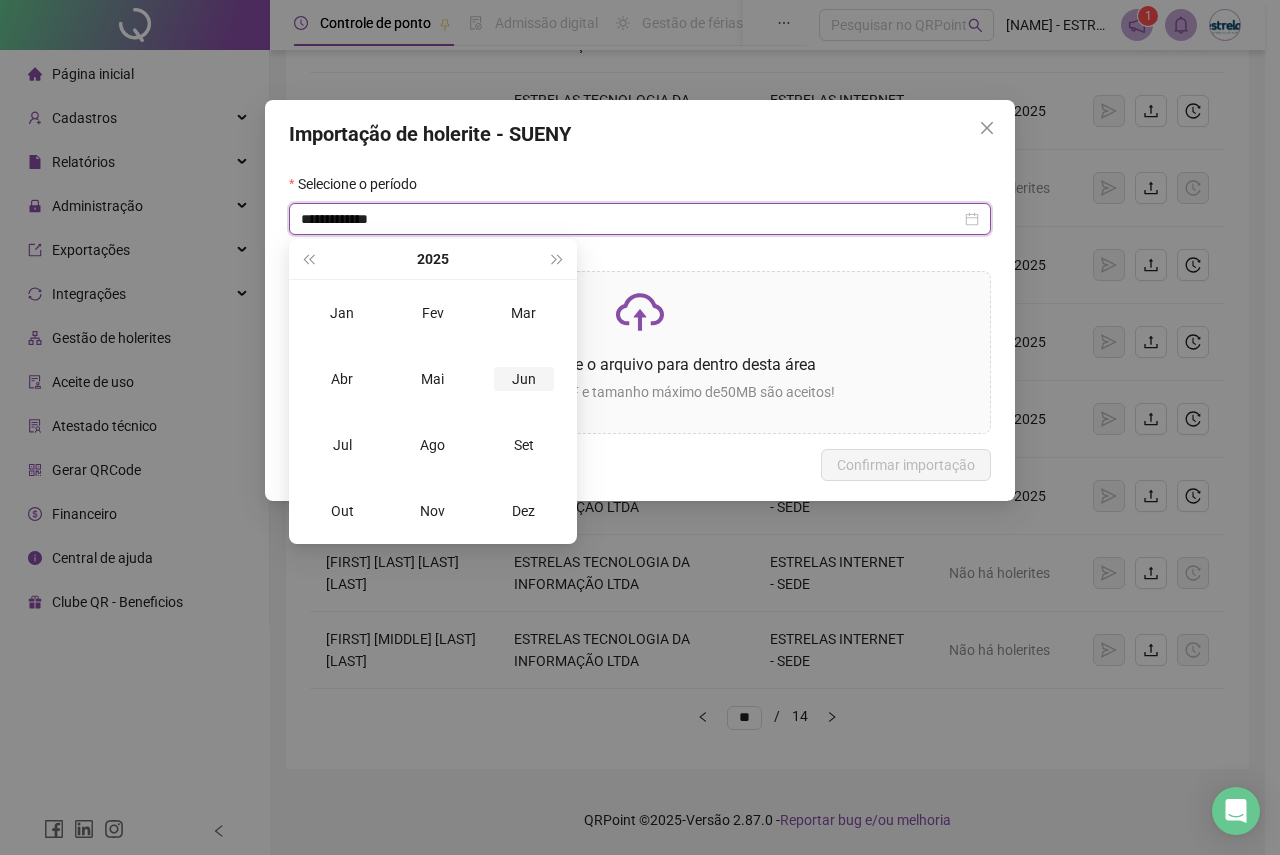 type on "**********" 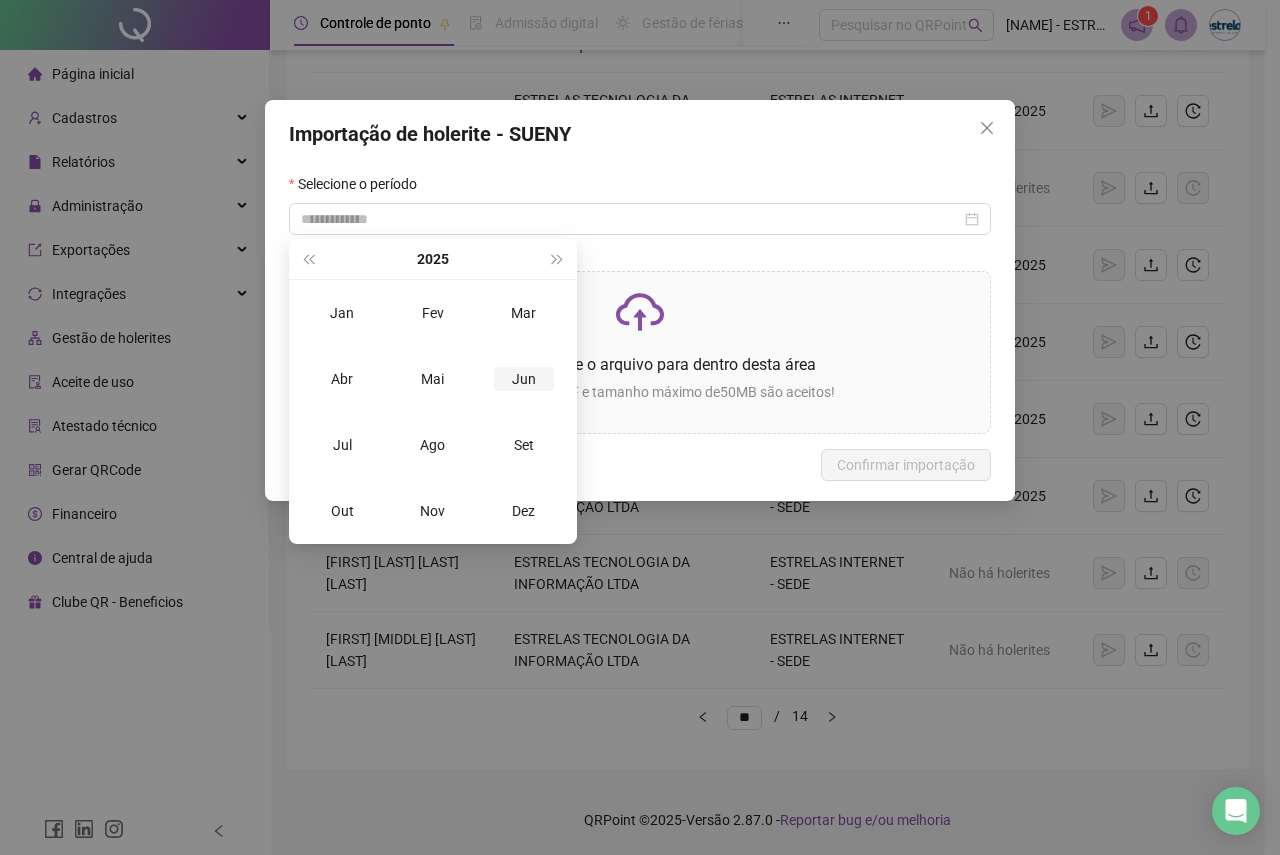click on "Jun" at bounding box center [524, 379] 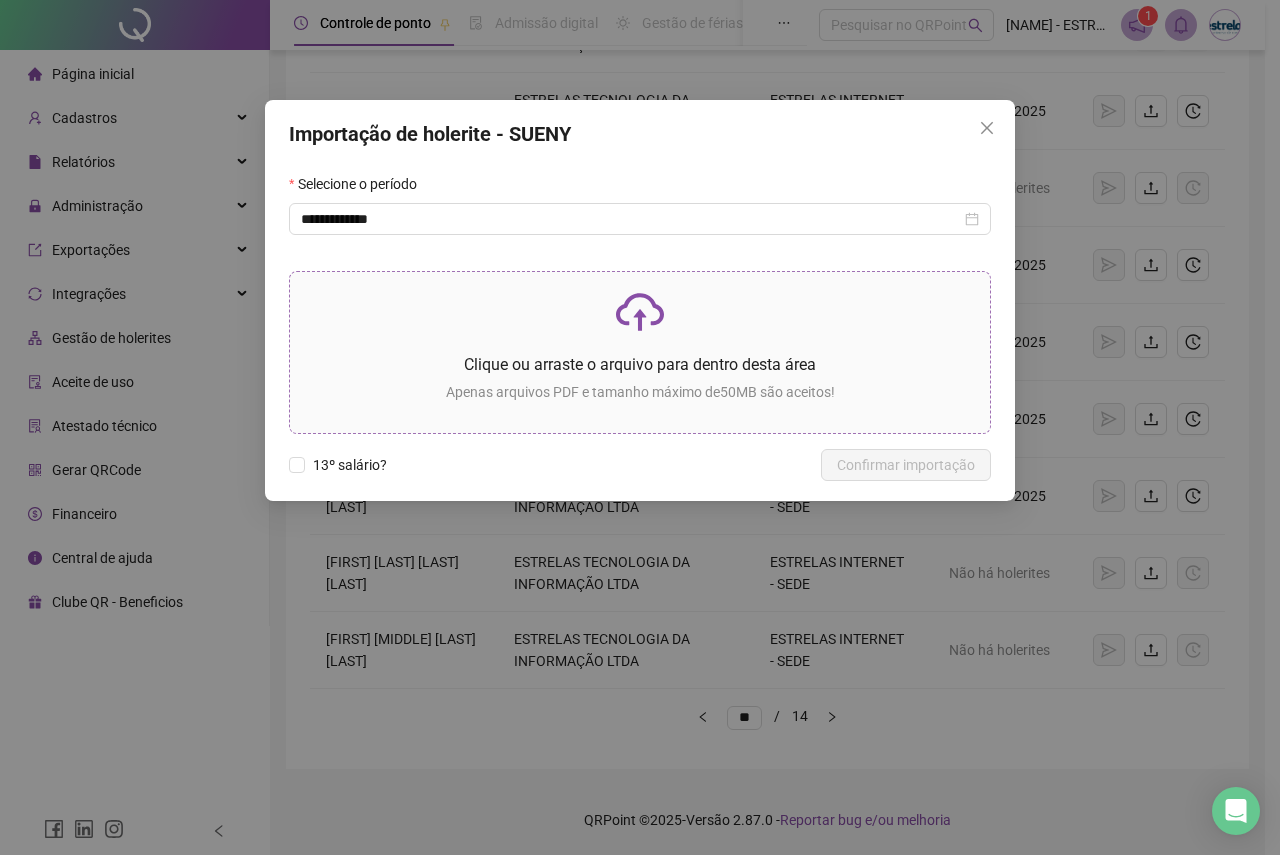 click 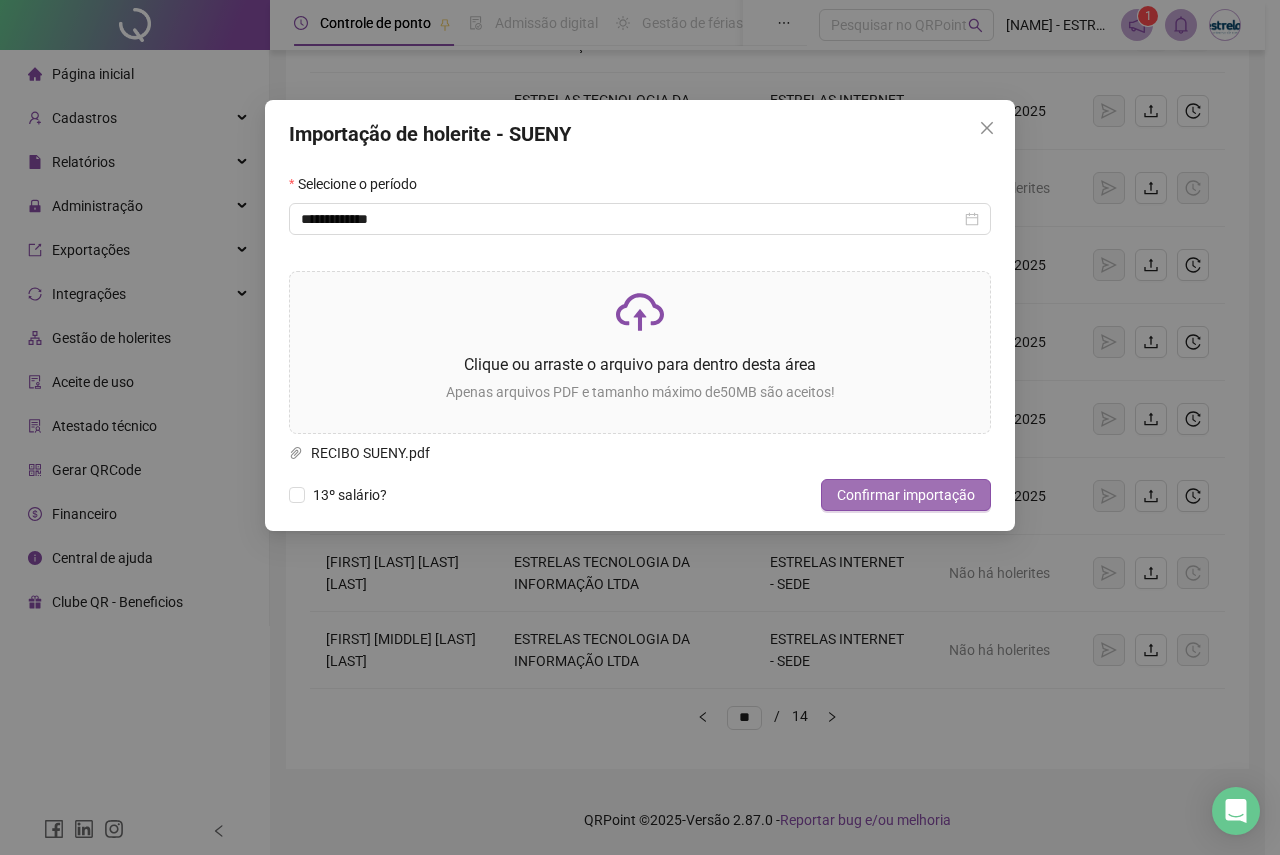 click on "Confirmar importação" at bounding box center (906, 495) 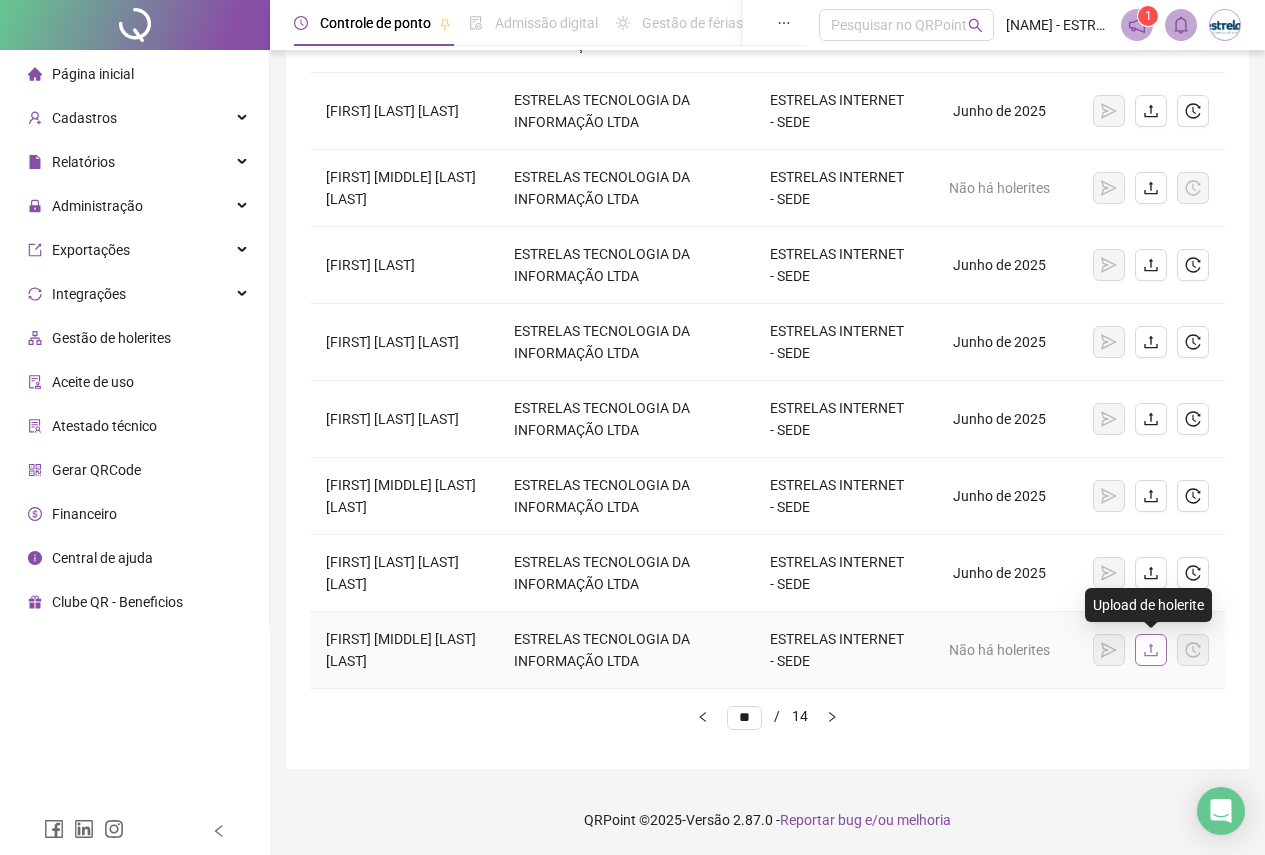 click 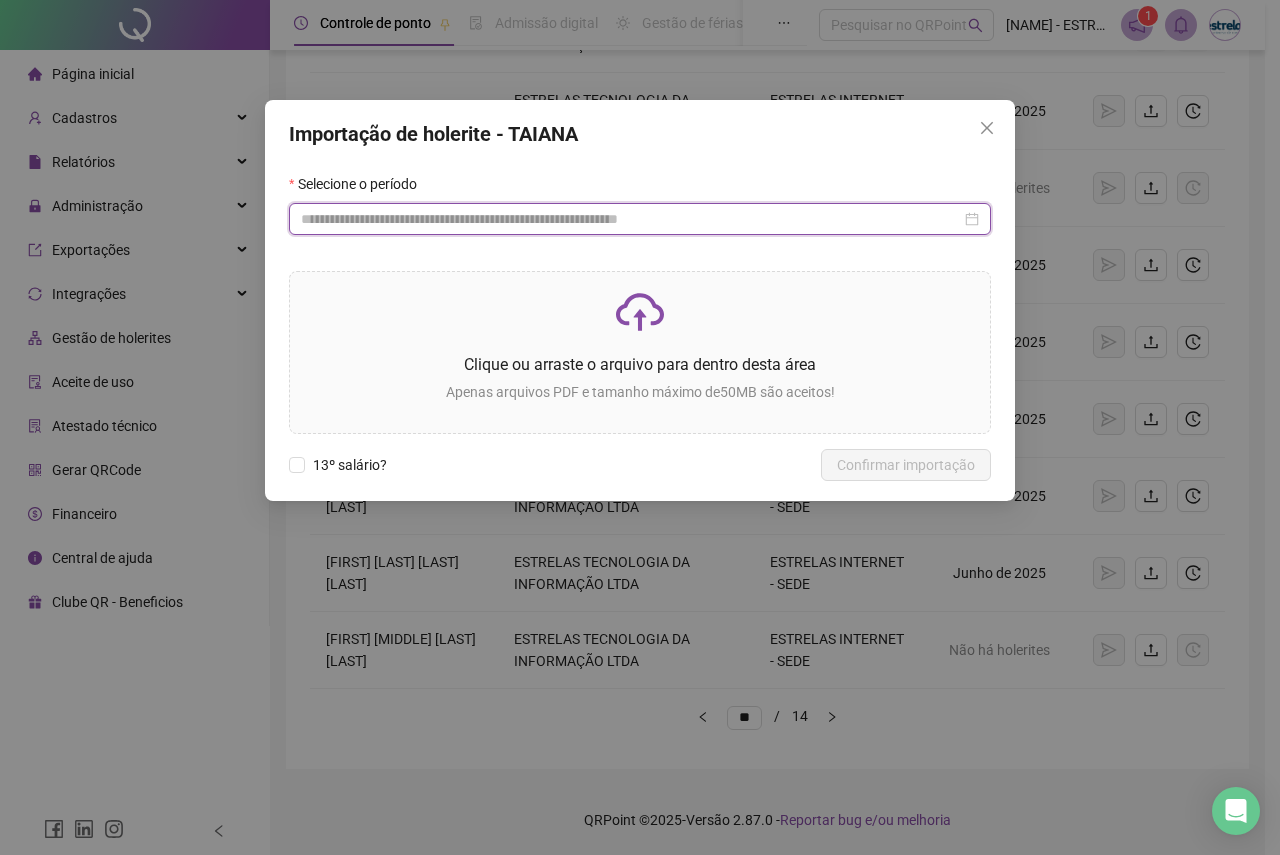 click at bounding box center (631, 219) 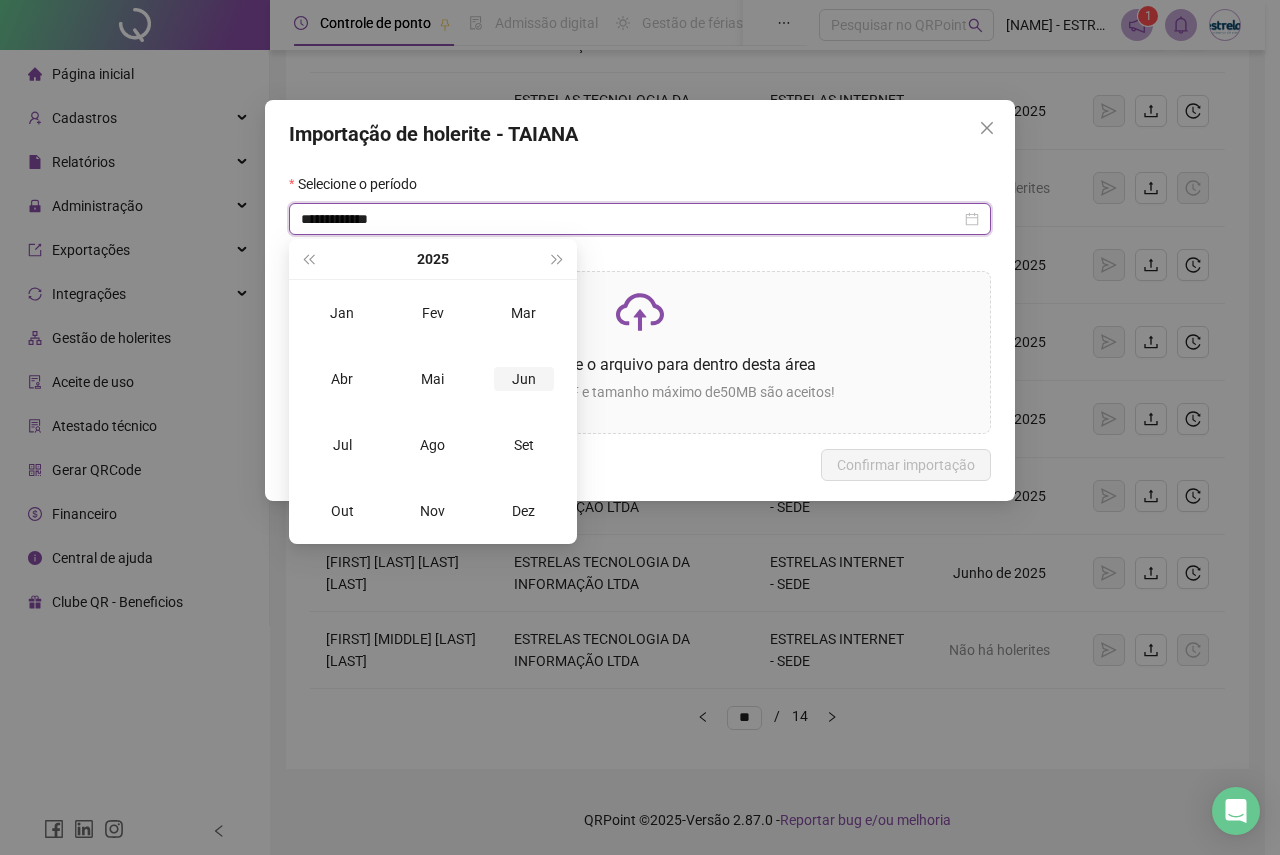 type on "**********" 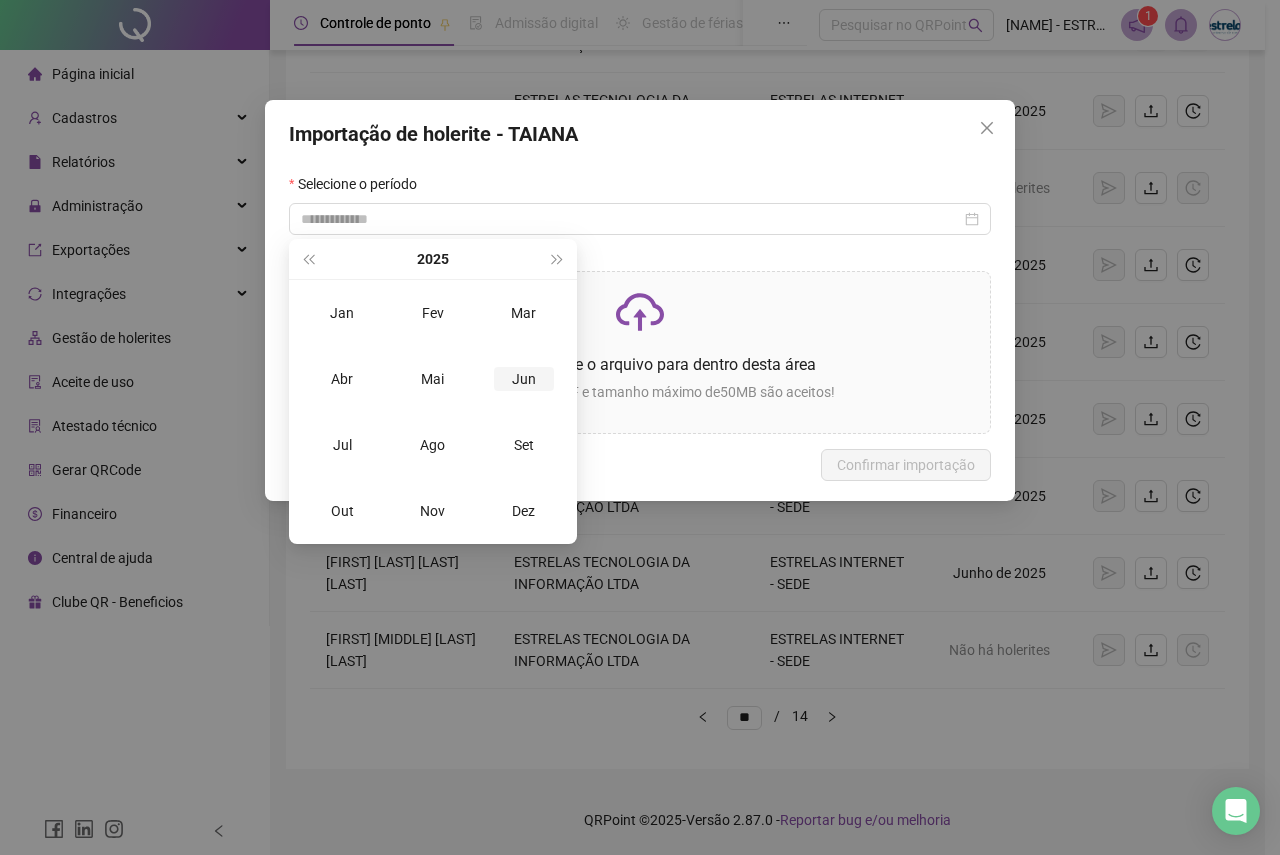 click on "Jun" at bounding box center (524, 379) 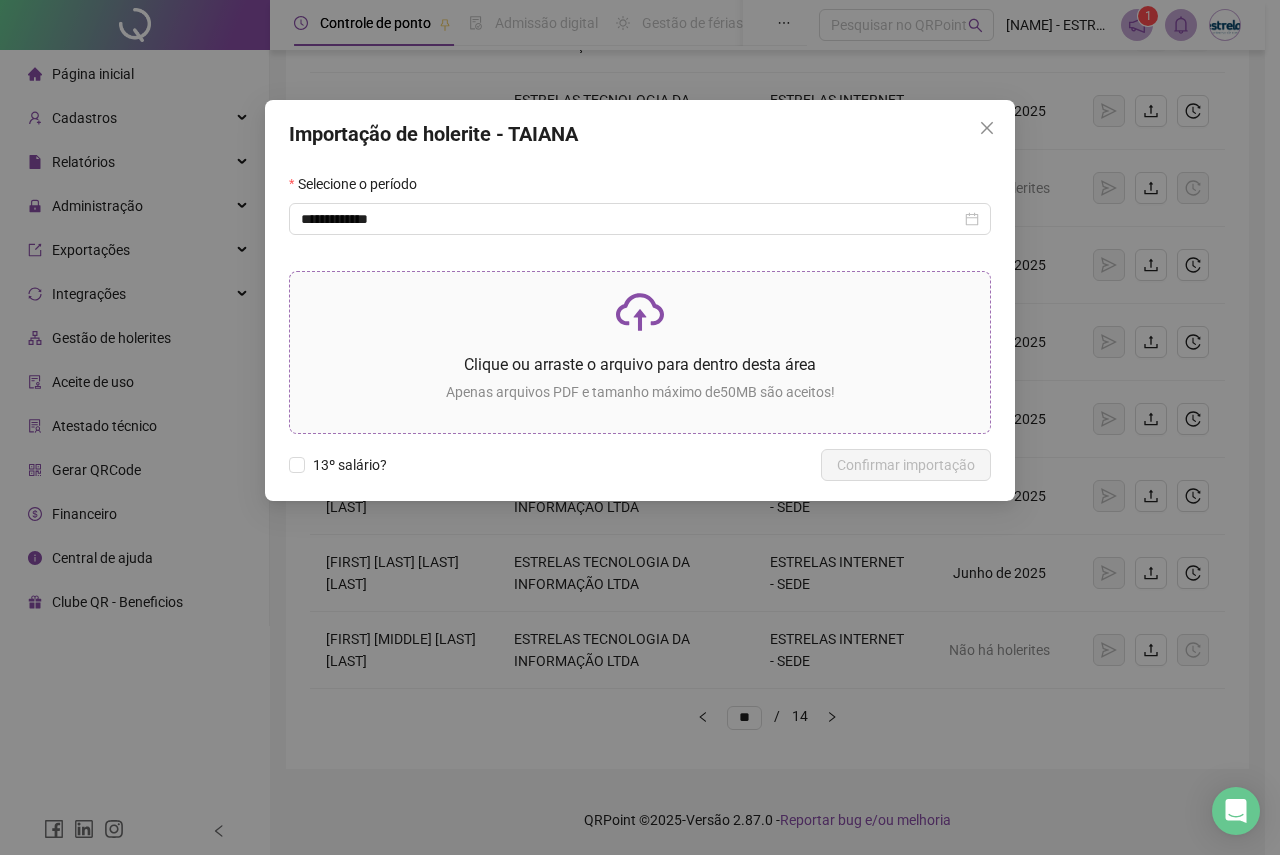 click 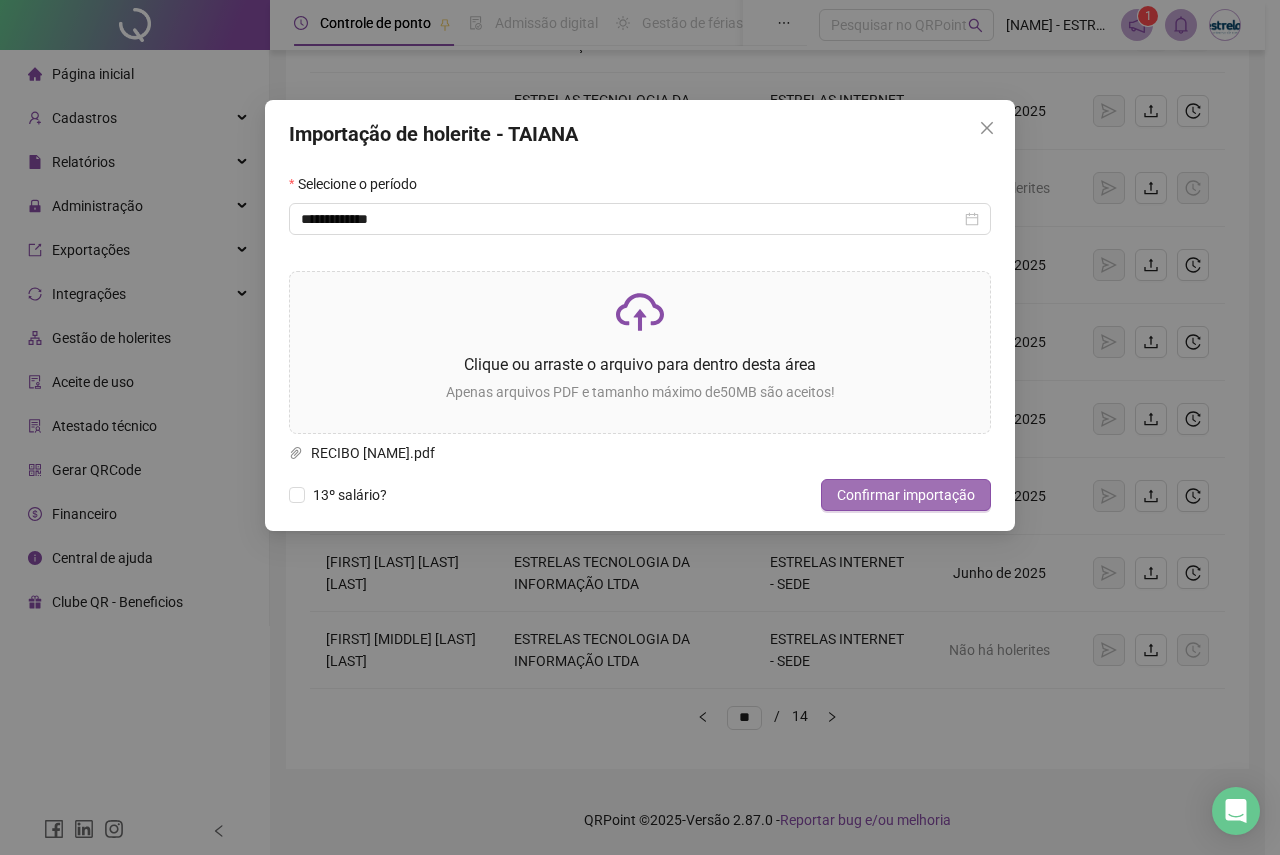 click on "Confirmar importação" at bounding box center (906, 495) 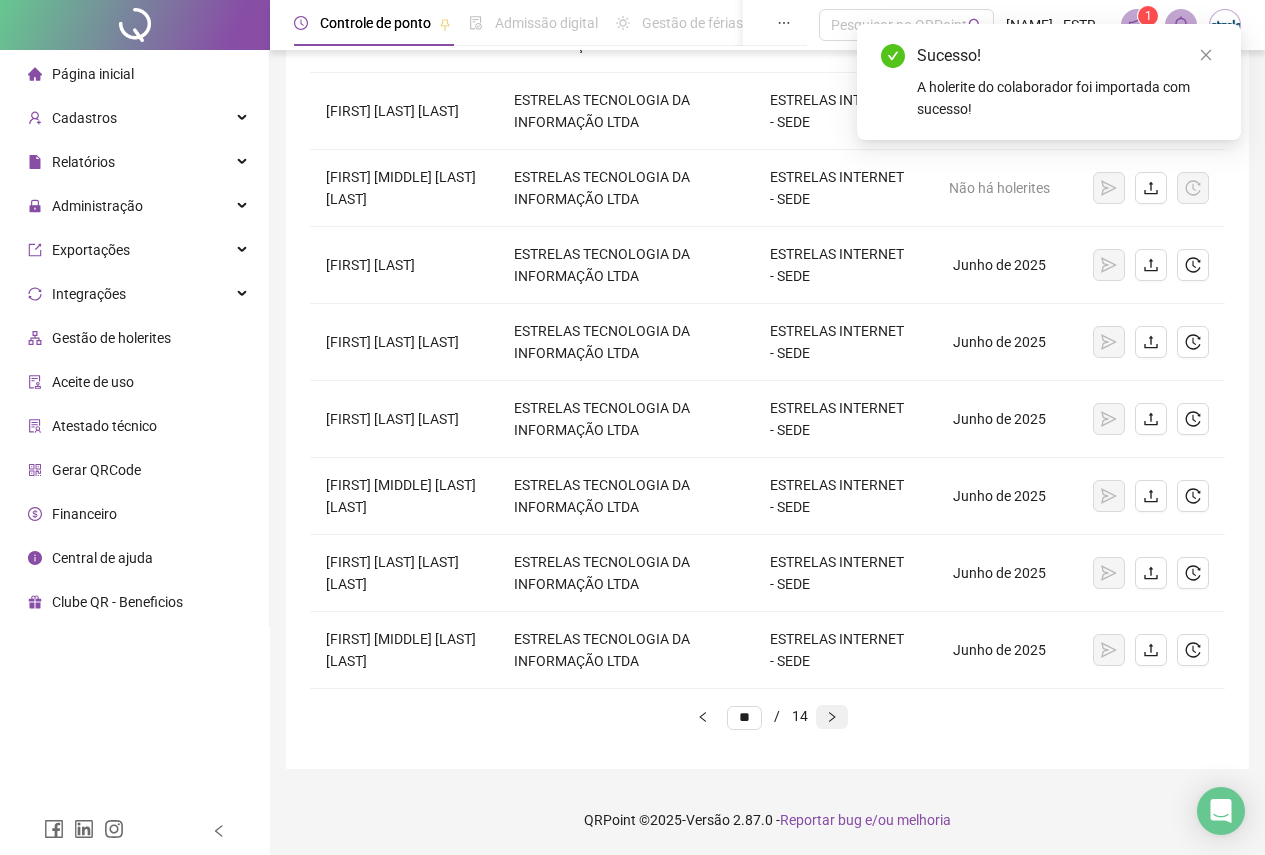 click 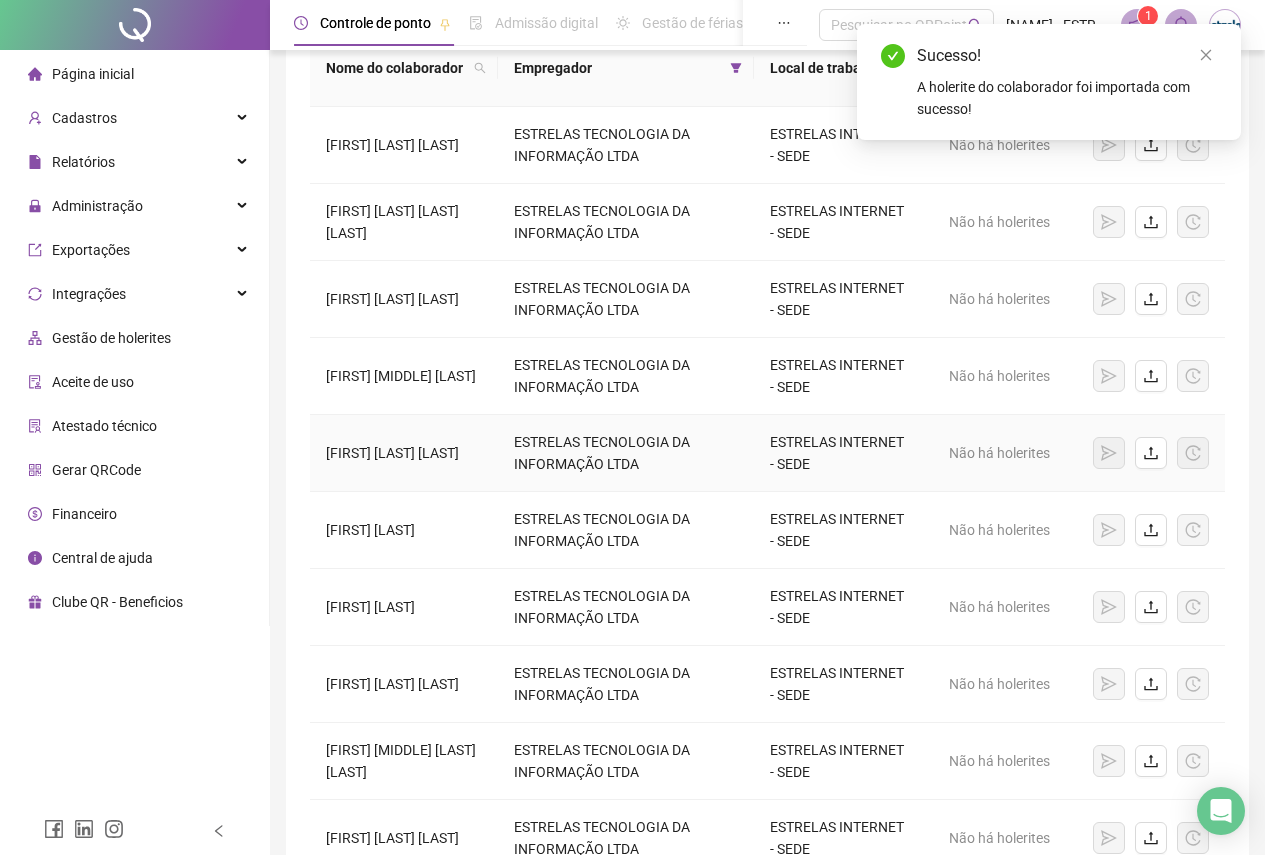scroll, scrollTop: 0, scrollLeft: 0, axis: both 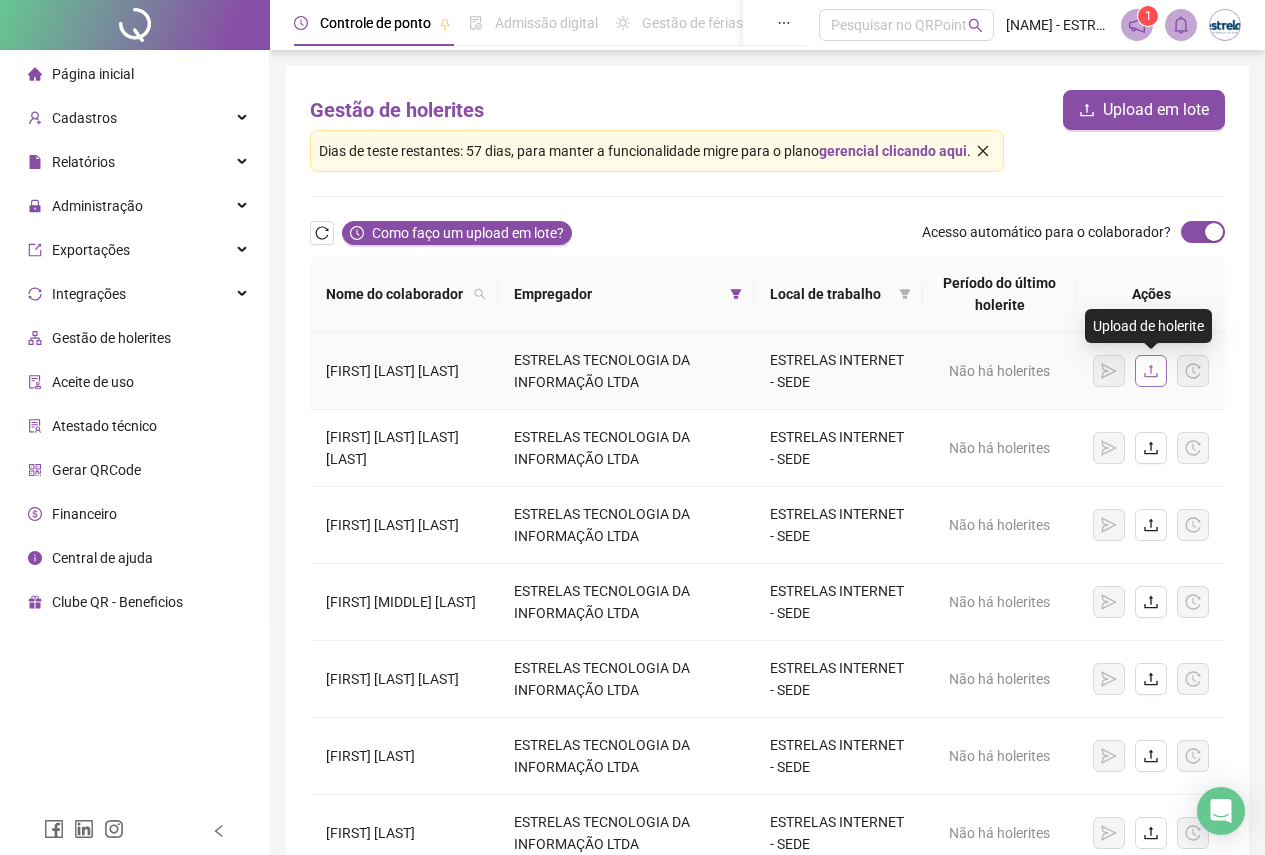 click at bounding box center [1151, 371] 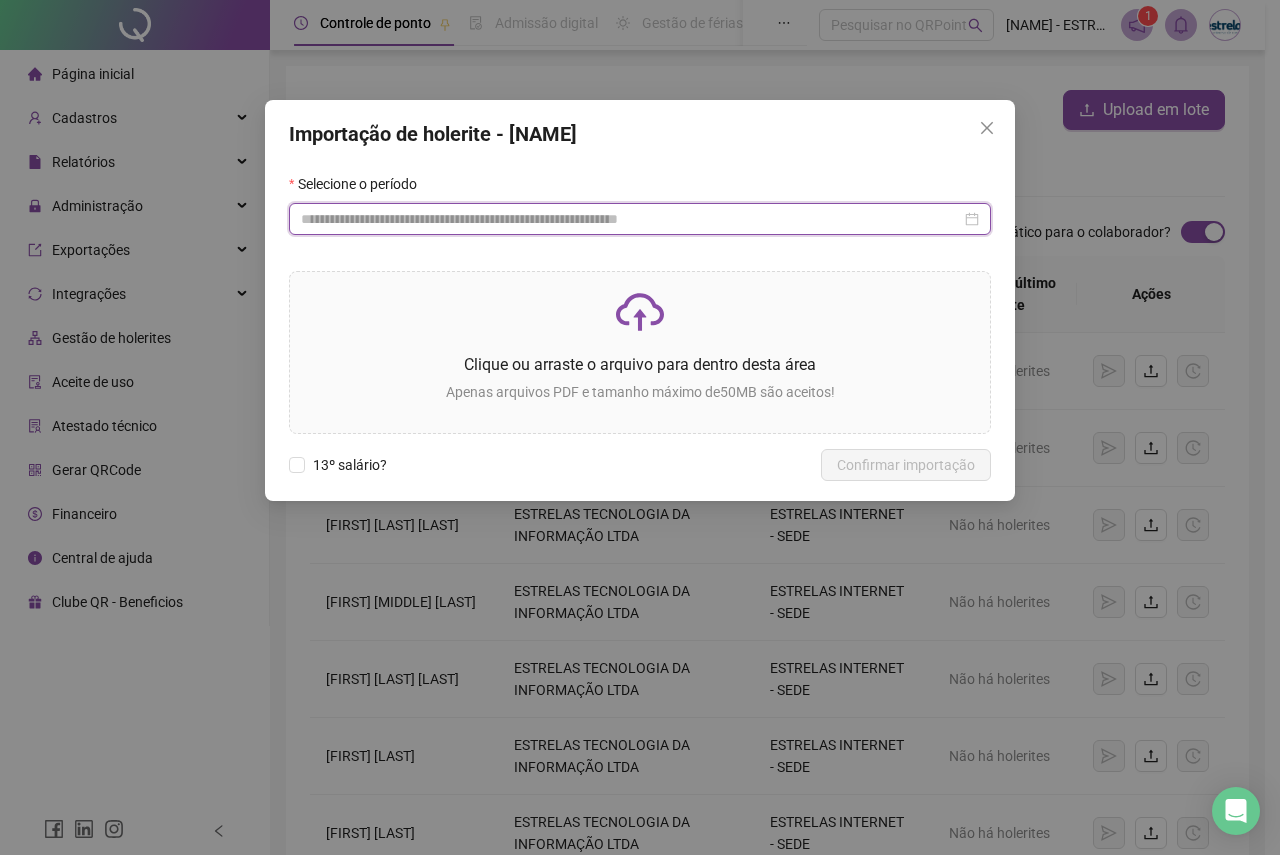 click at bounding box center (631, 219) 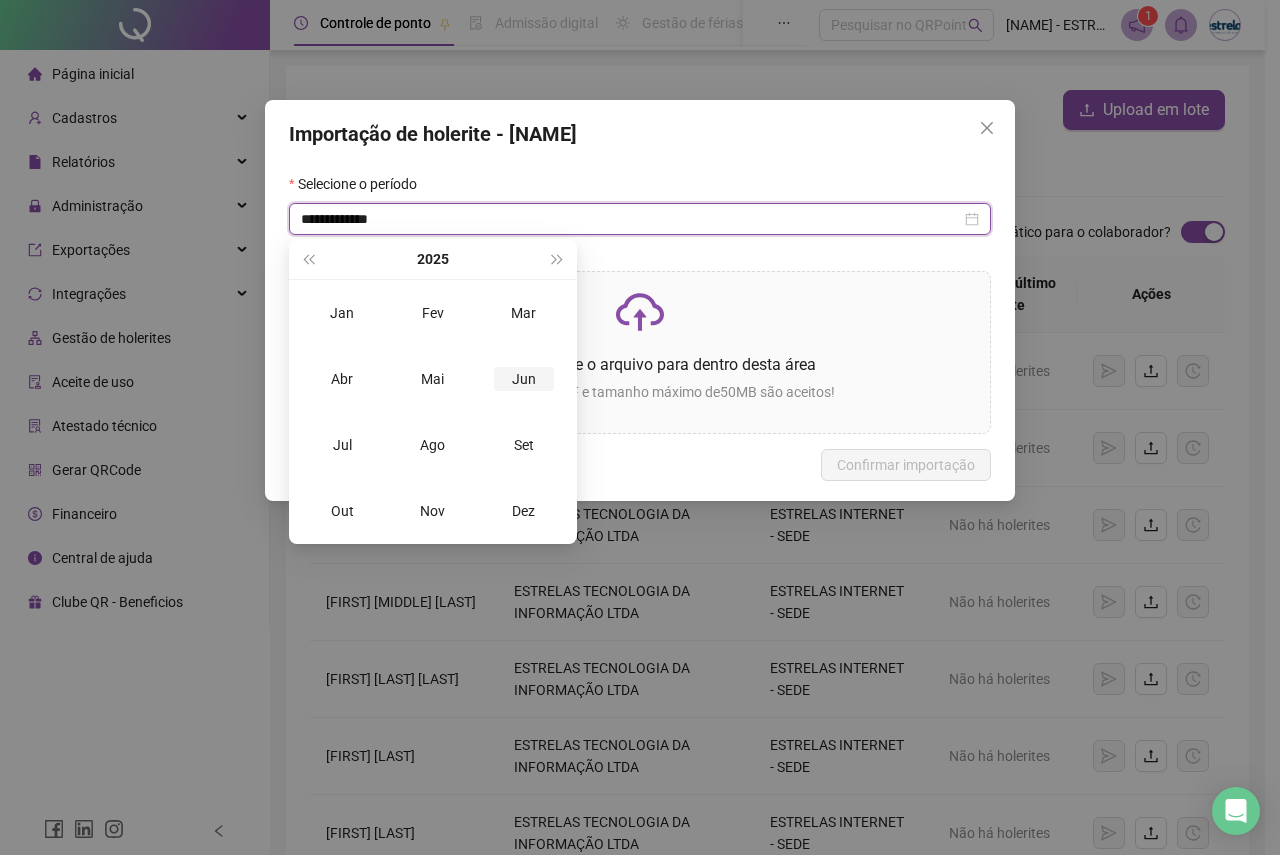 type on "**********" 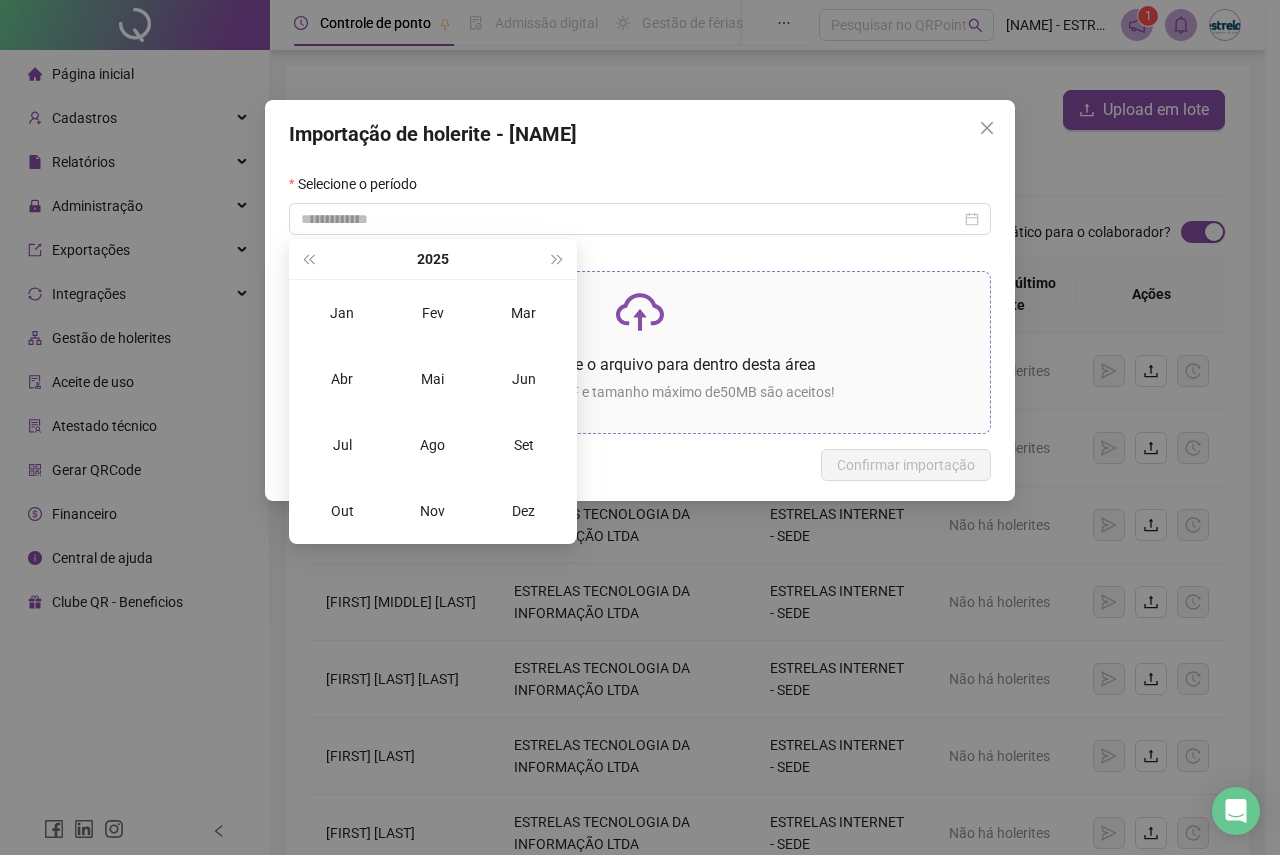 click on "Jun" at bounding box center (524, 379) 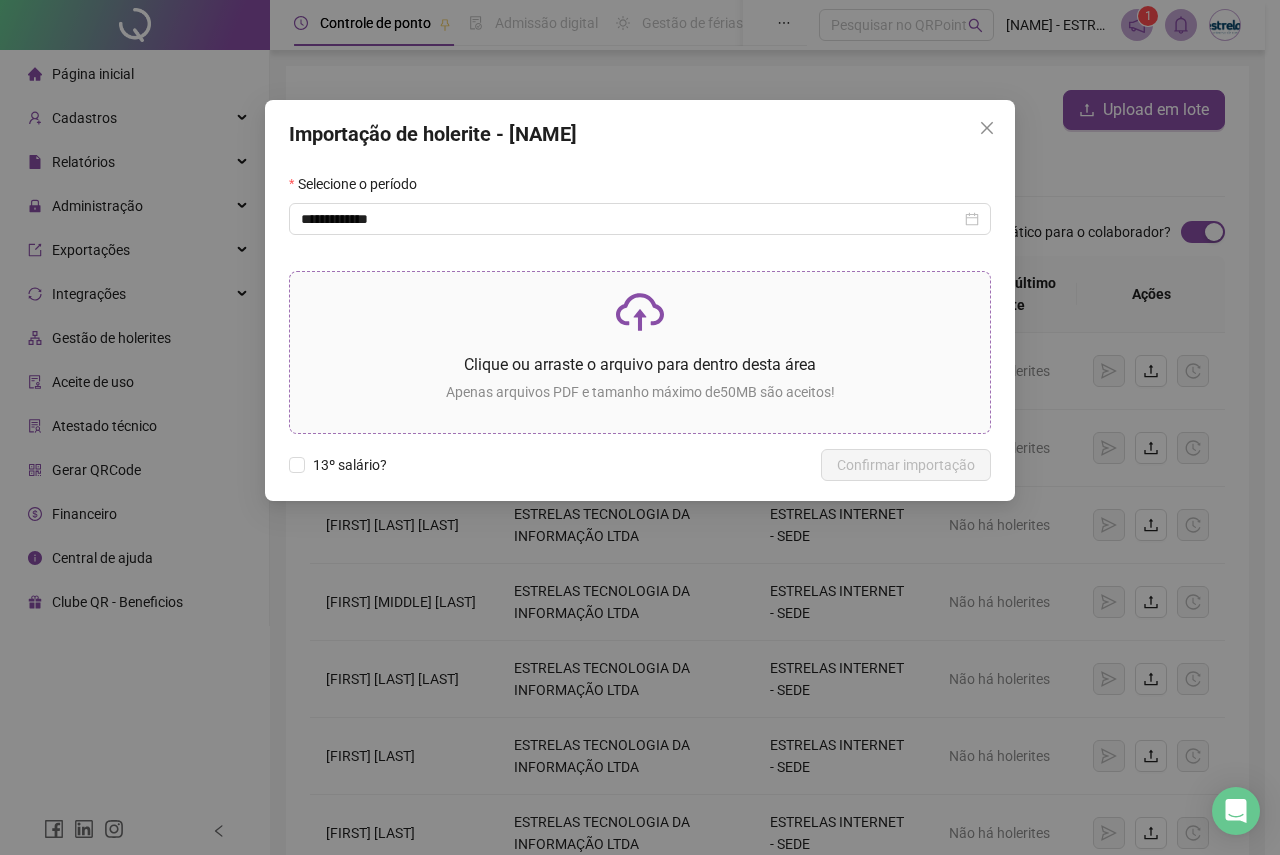 click 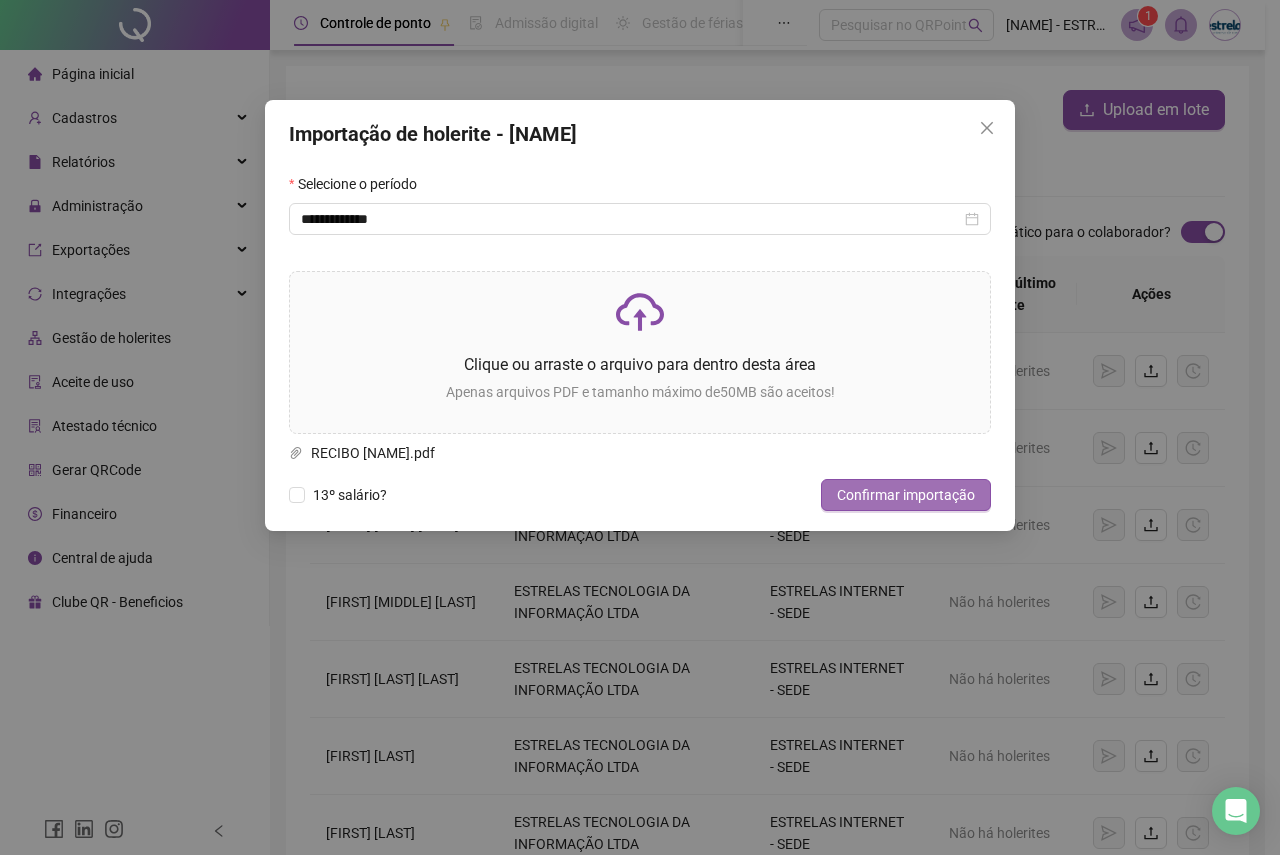 click on "Confirmar importação" at bounding box center (906, 495) 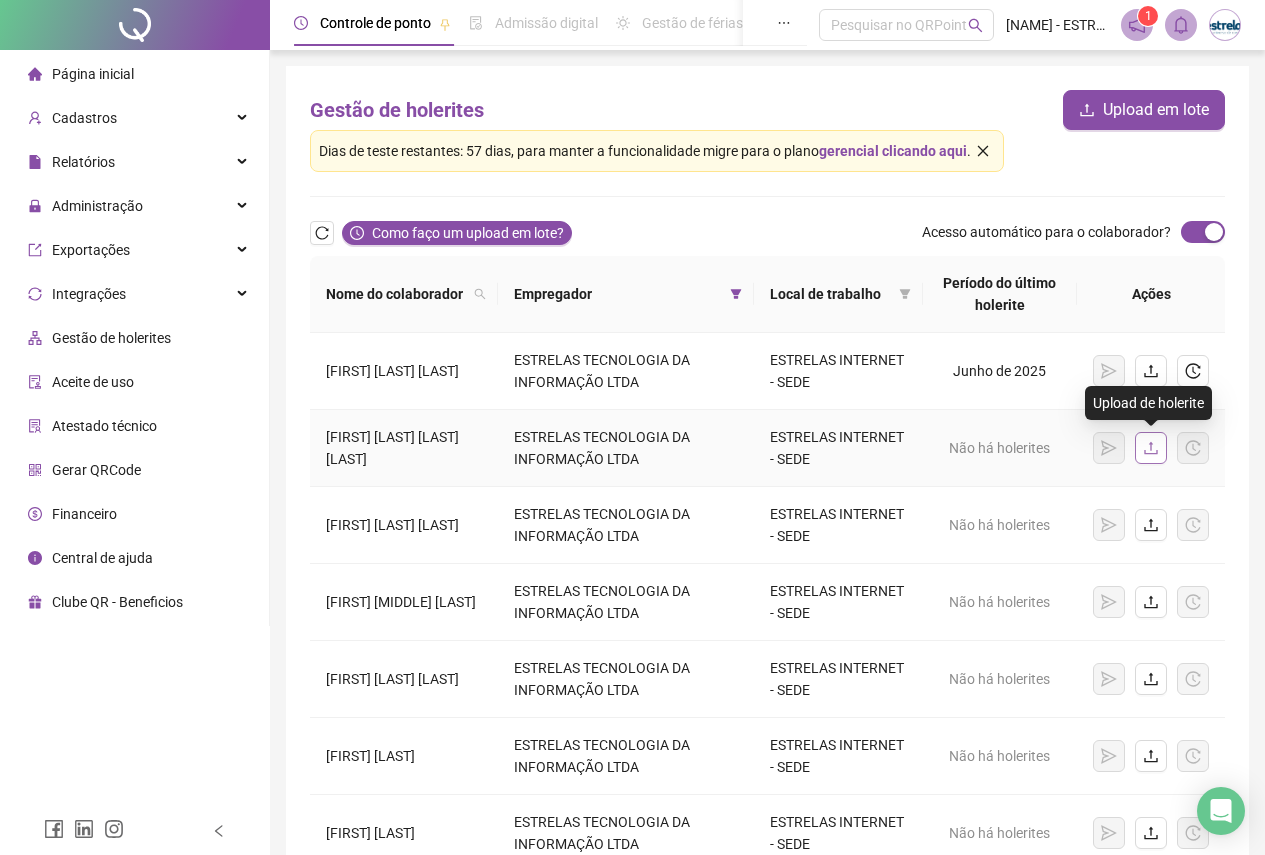 click 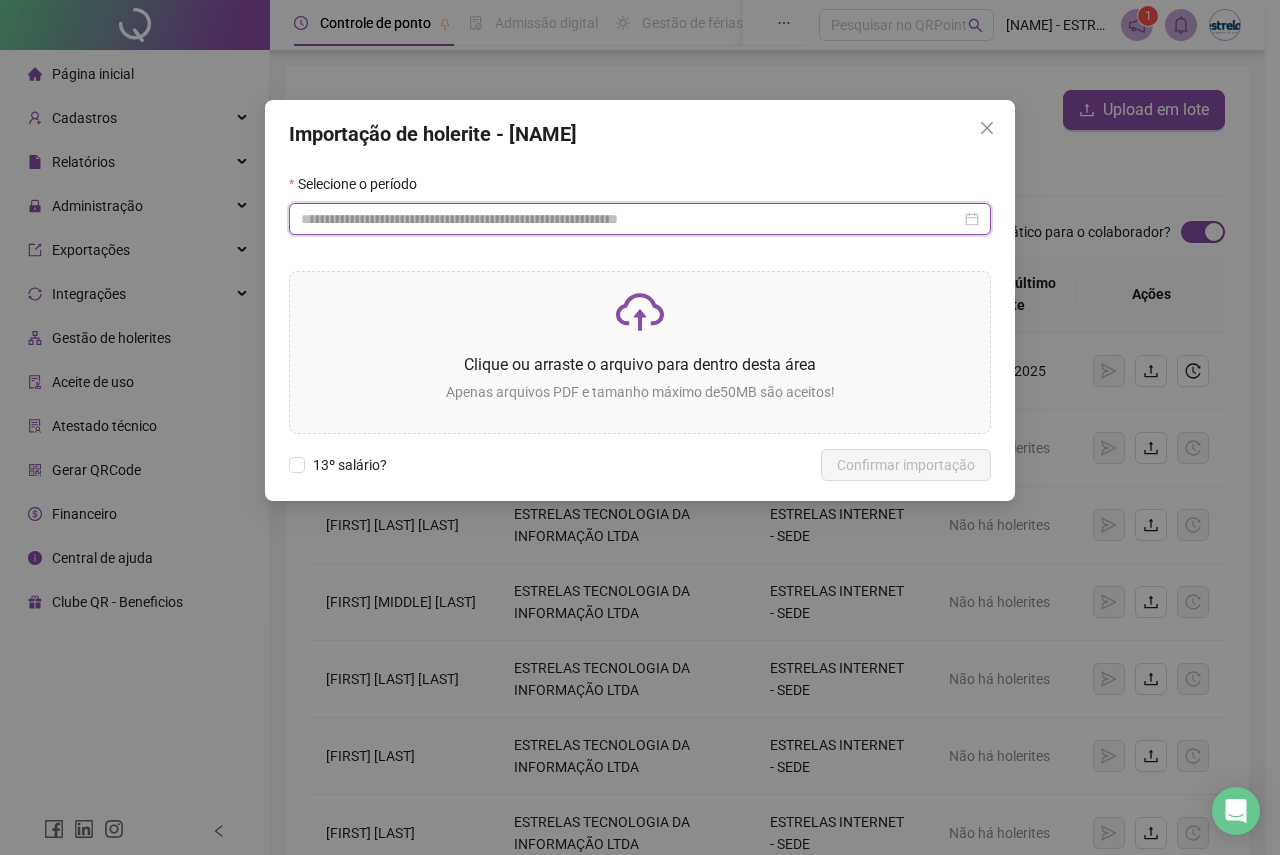 click at bounding box center [631, 219] 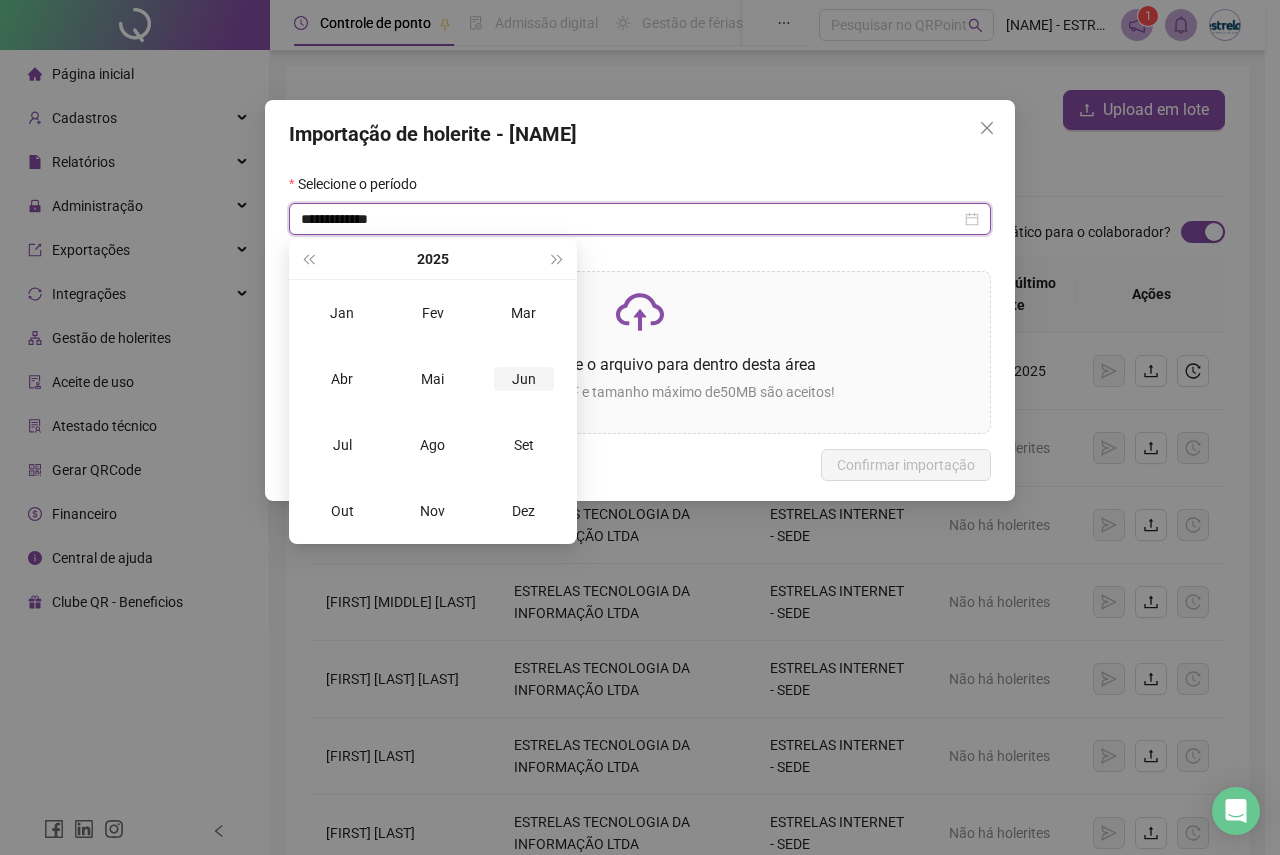 type on "**********" 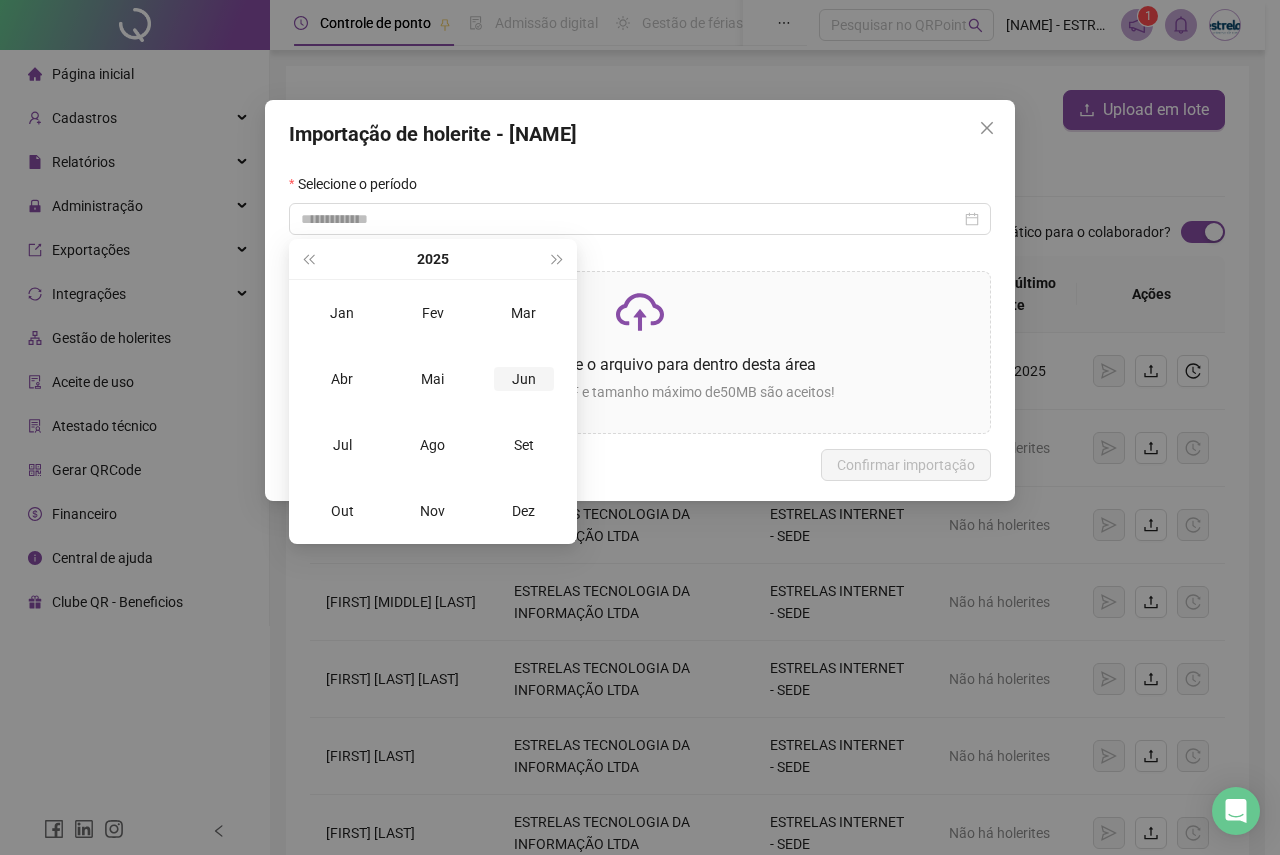 click on "Jun" at bounding box center [524, 379] 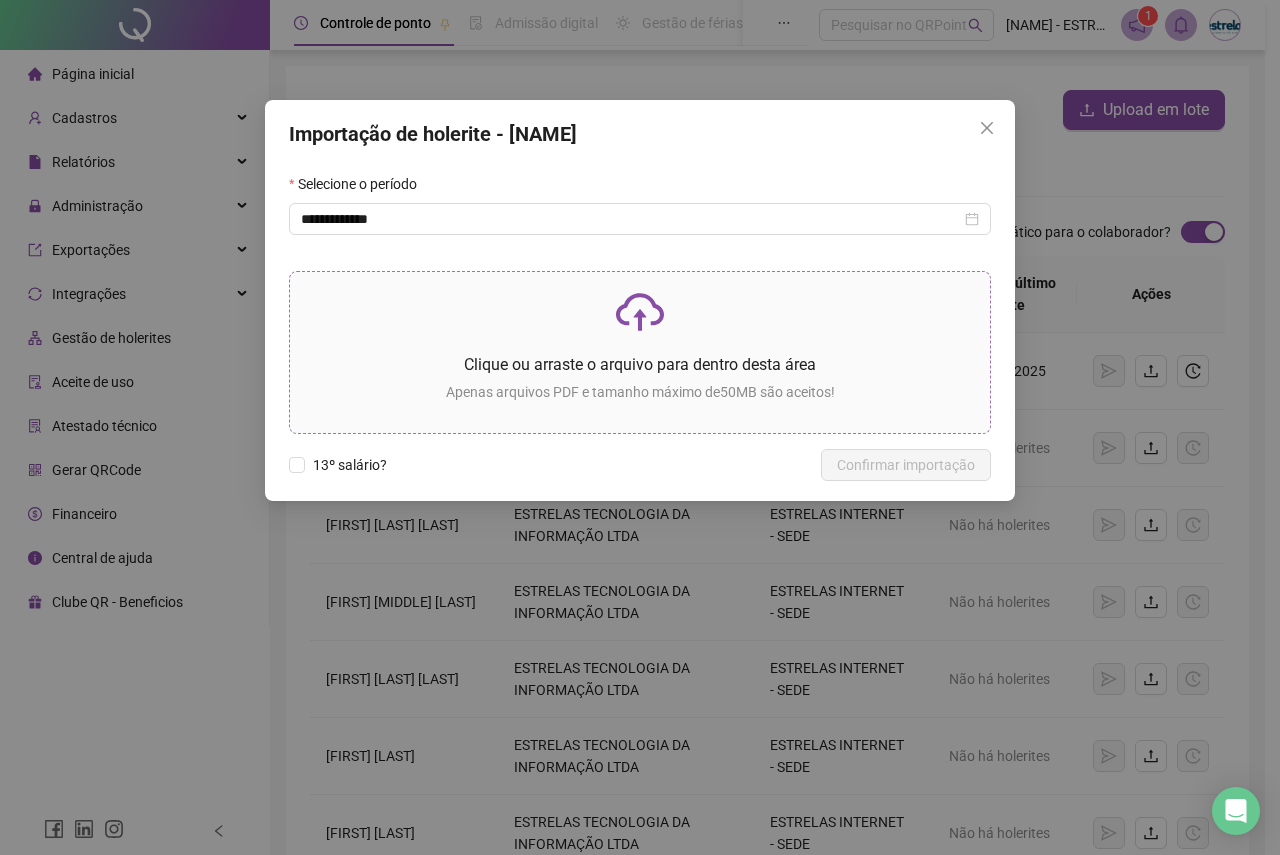 click 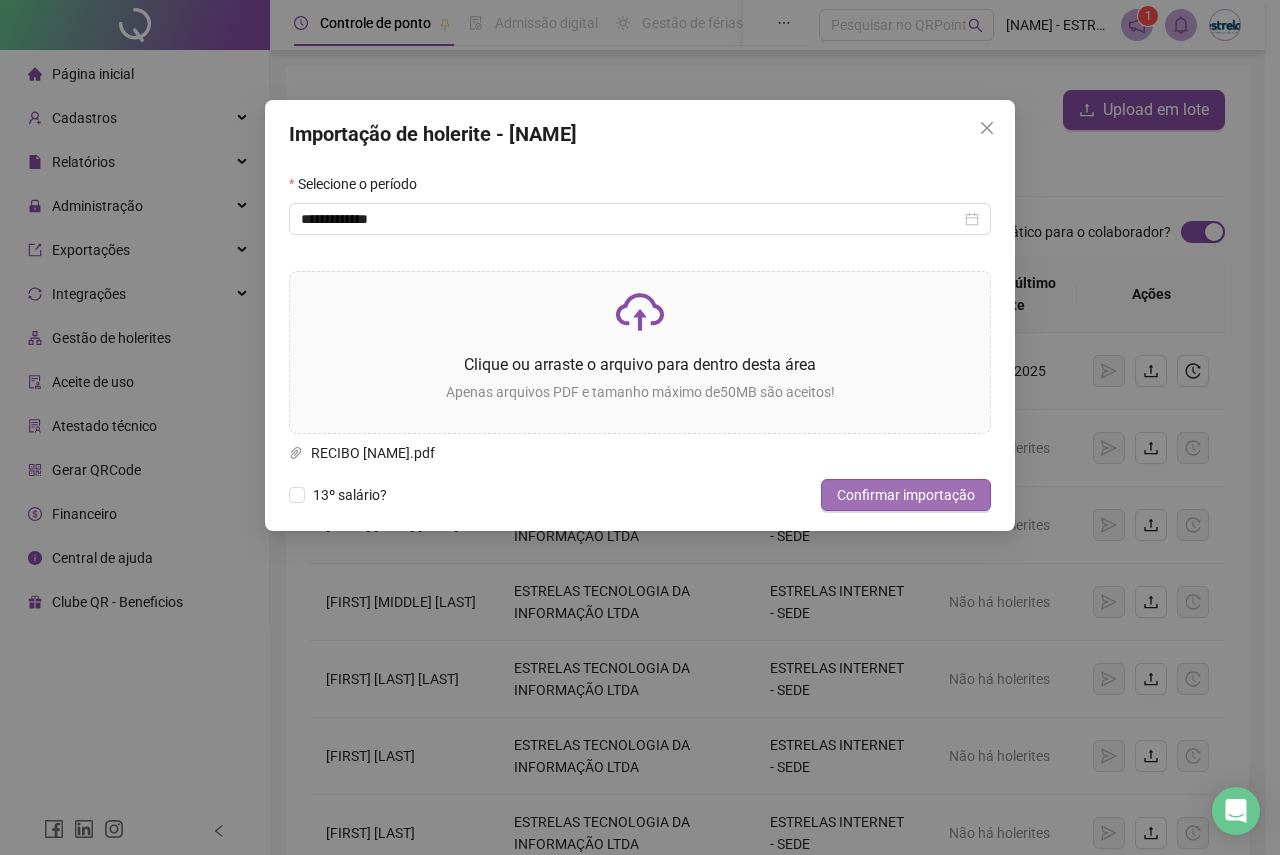 click on "Confirmar importação" at bounding box center (906, 495) 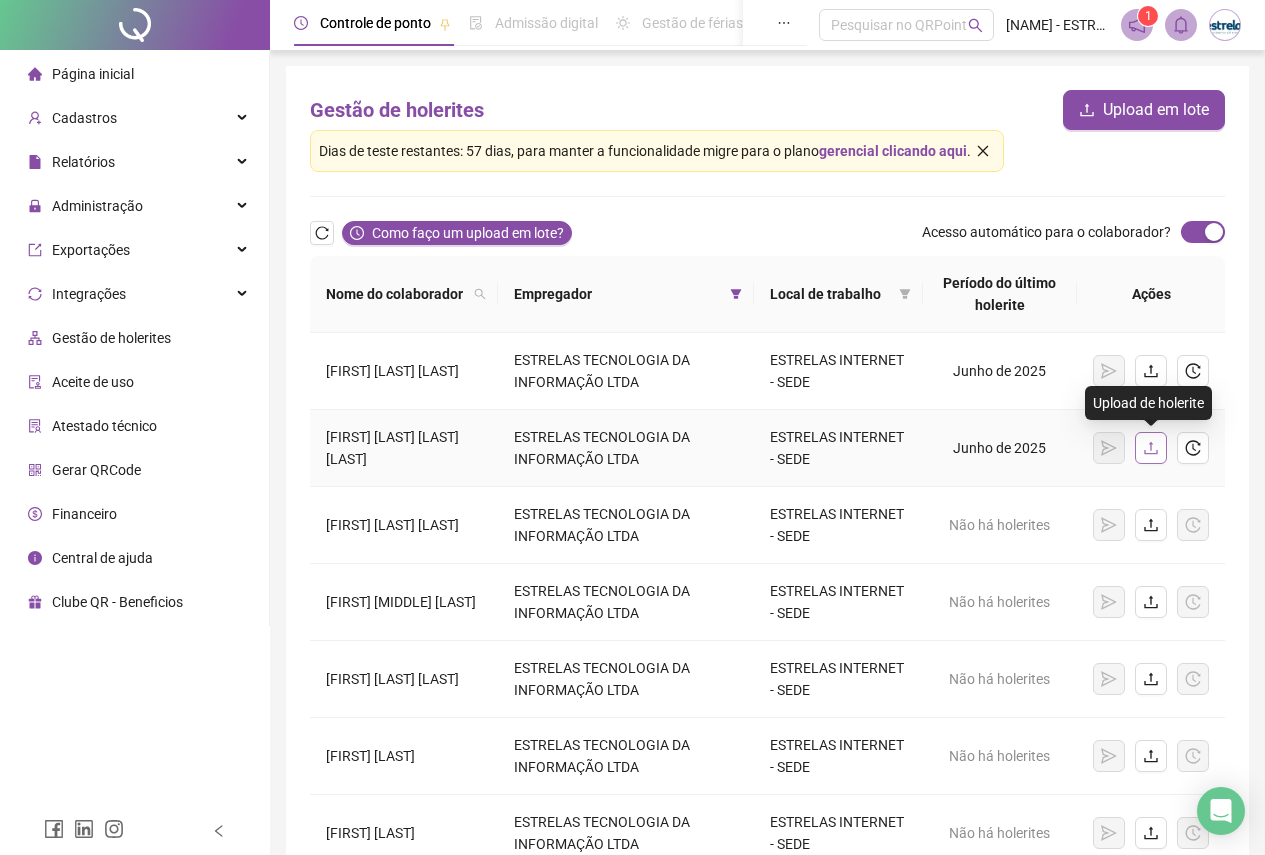 click 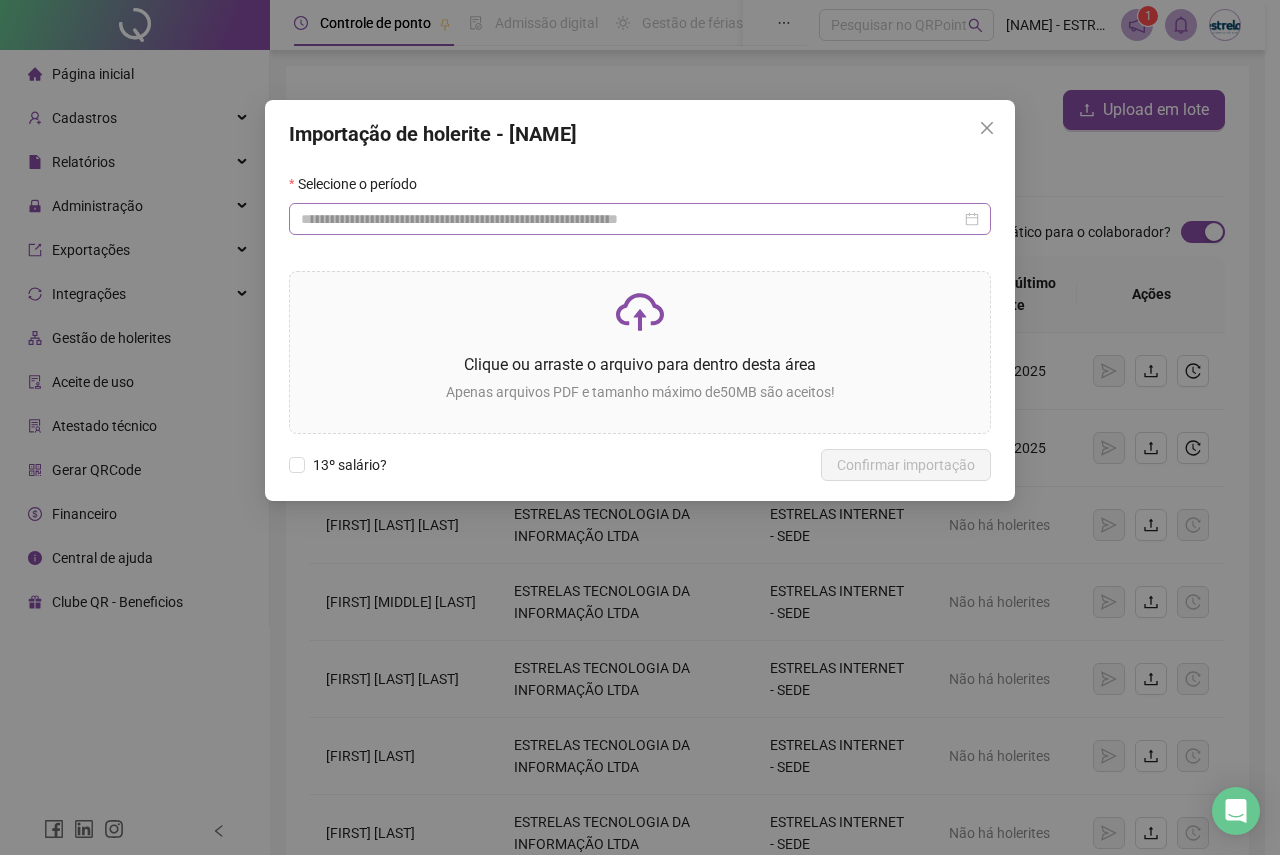 click at bounding box center [640, 219] 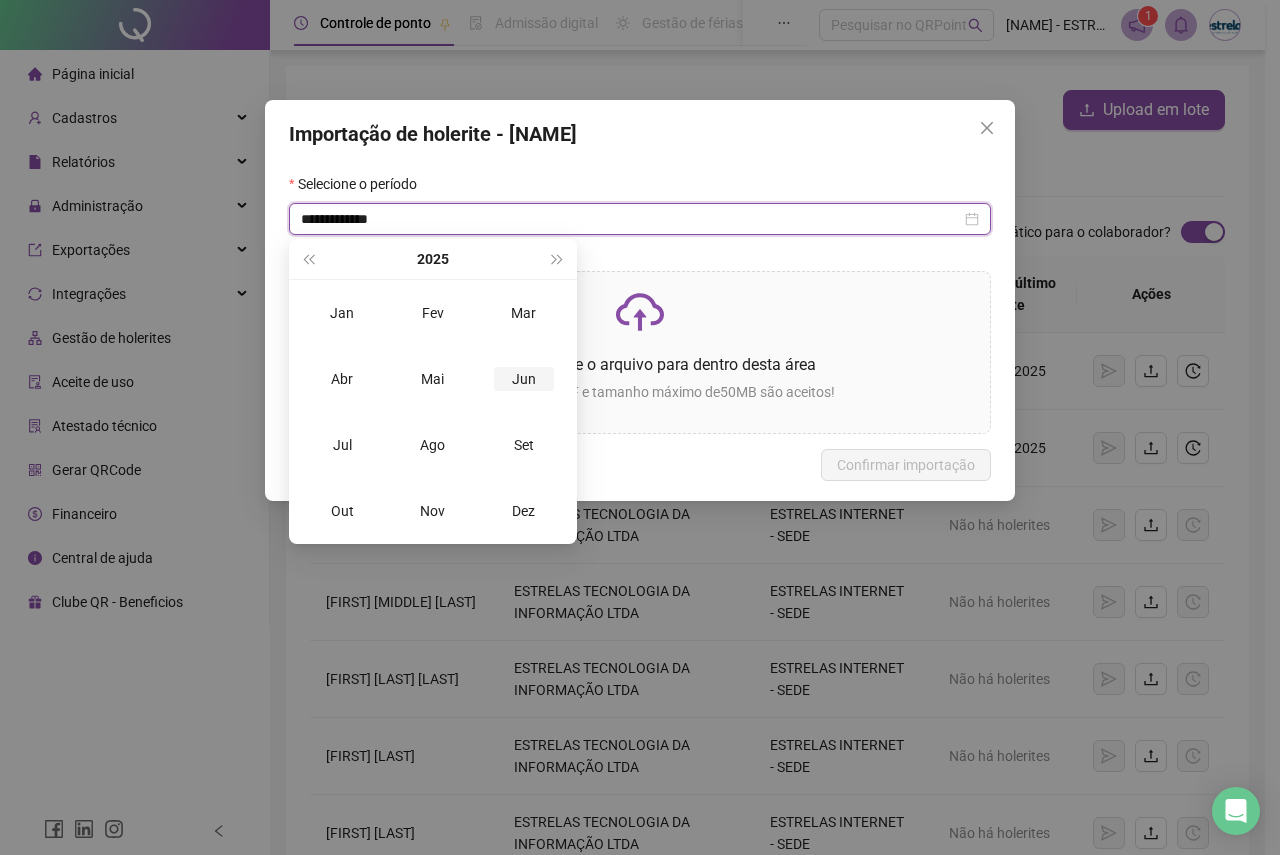 type on "**********" 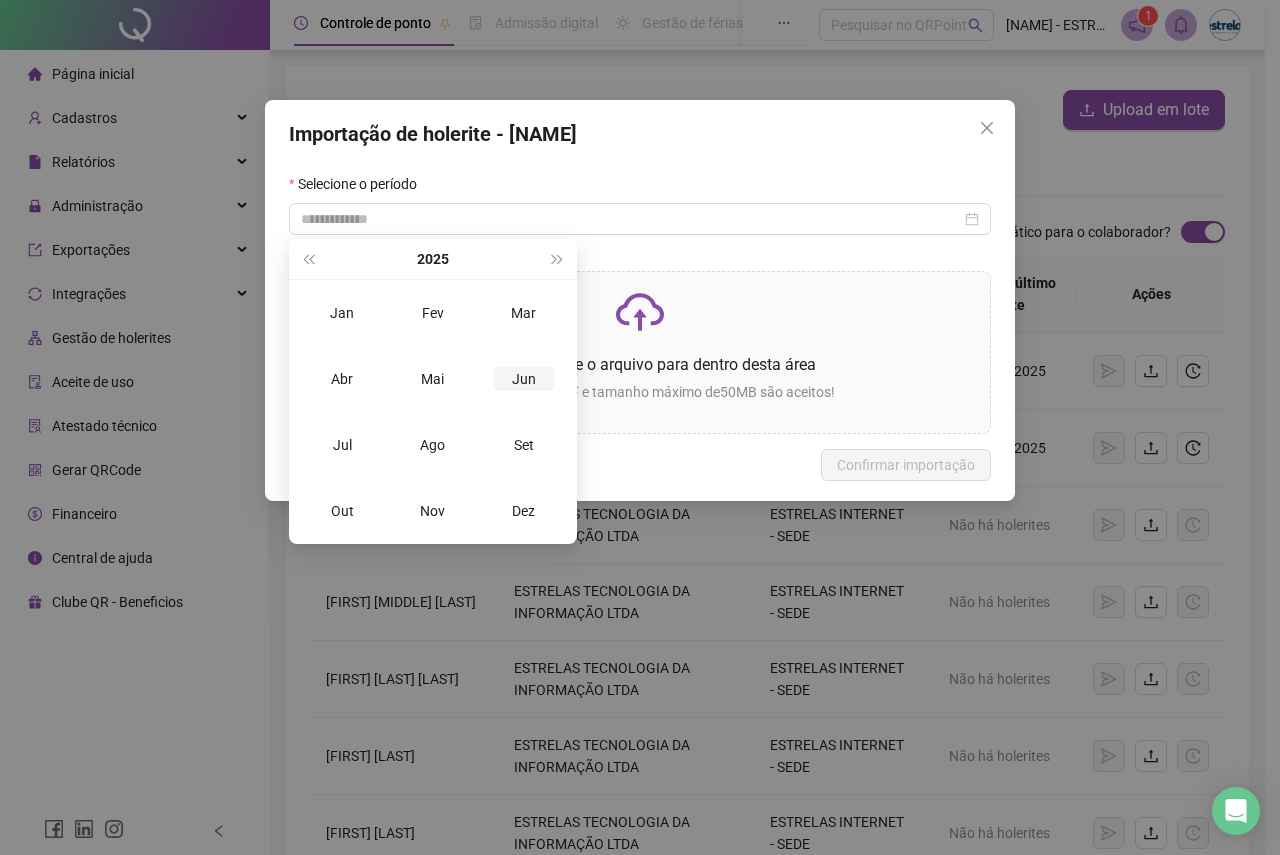 click on "Jun" at bounding box center [524, 379] 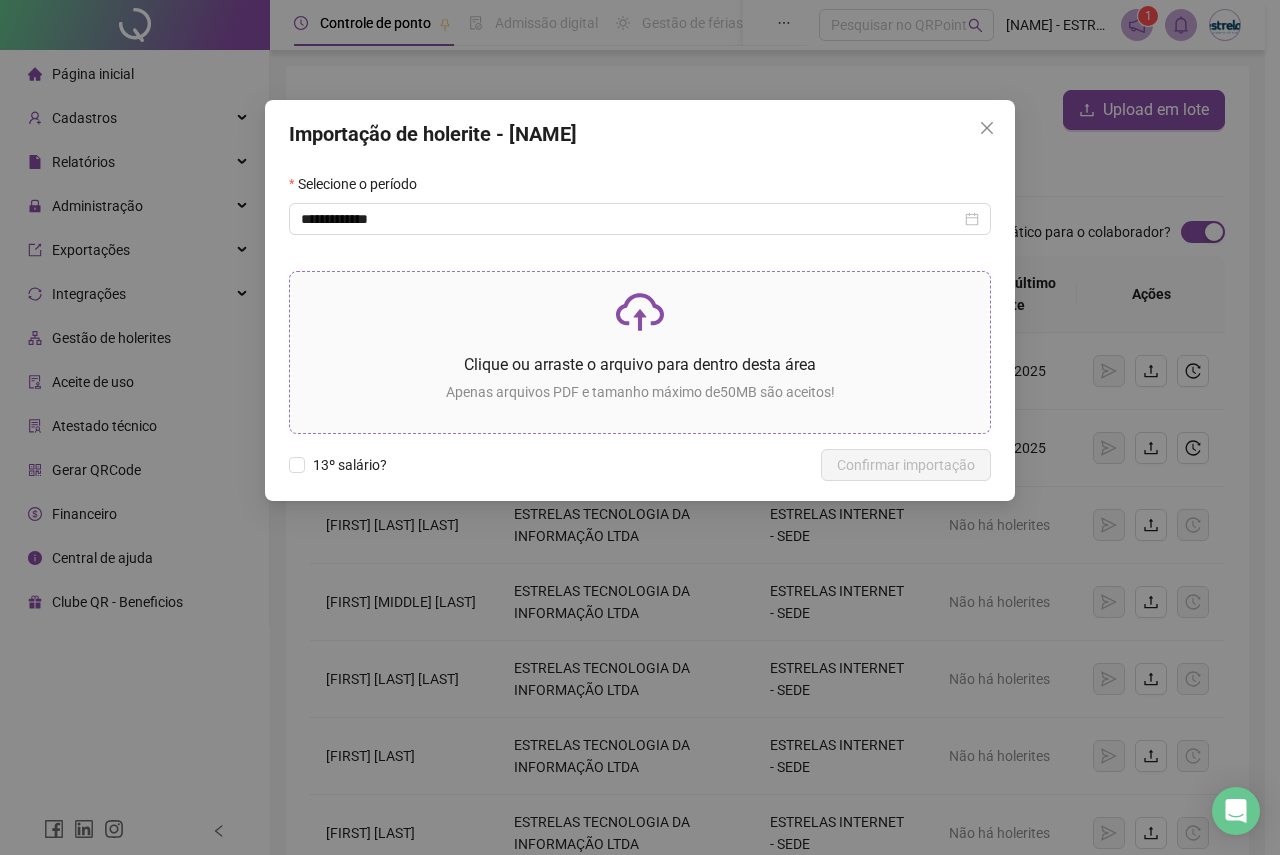 click 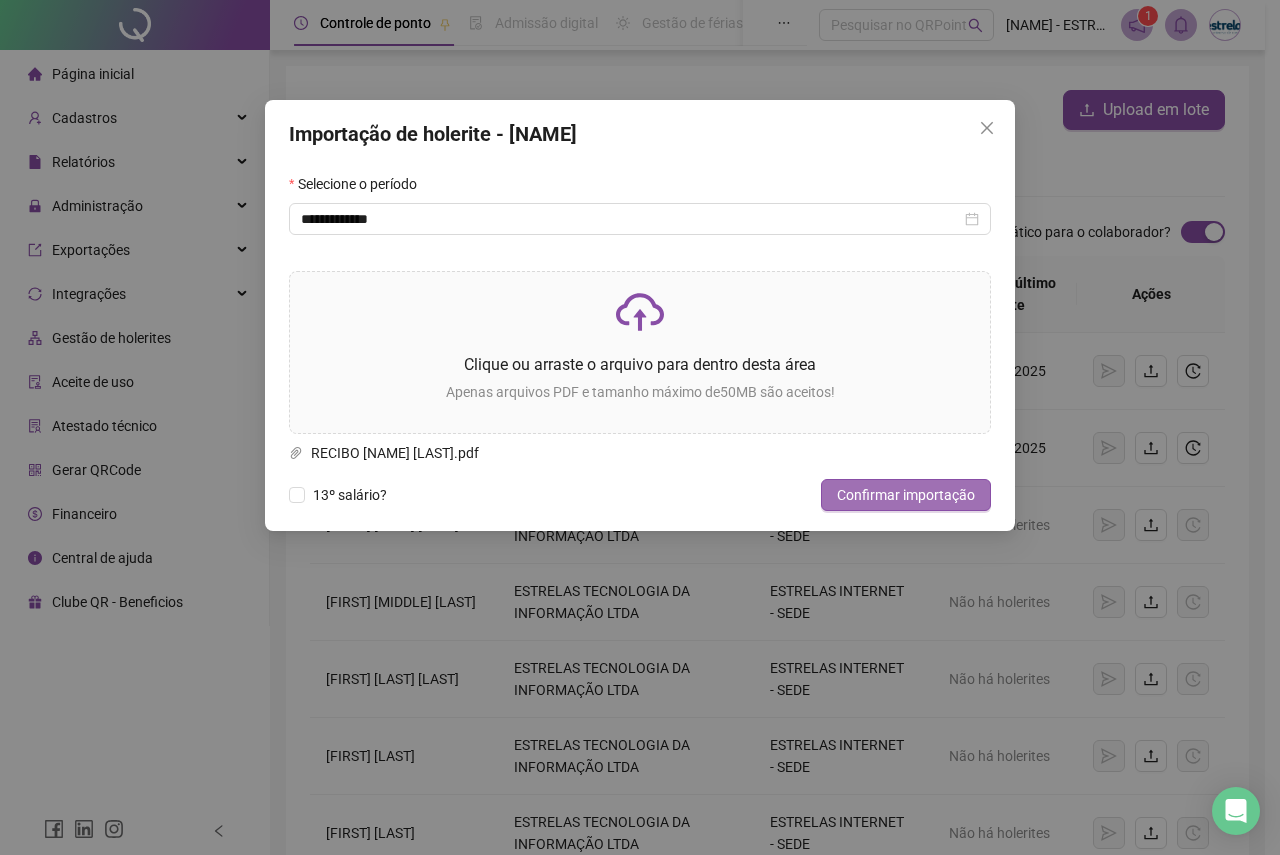 click on "Confirmar importação" at bounding box center (906, 495) 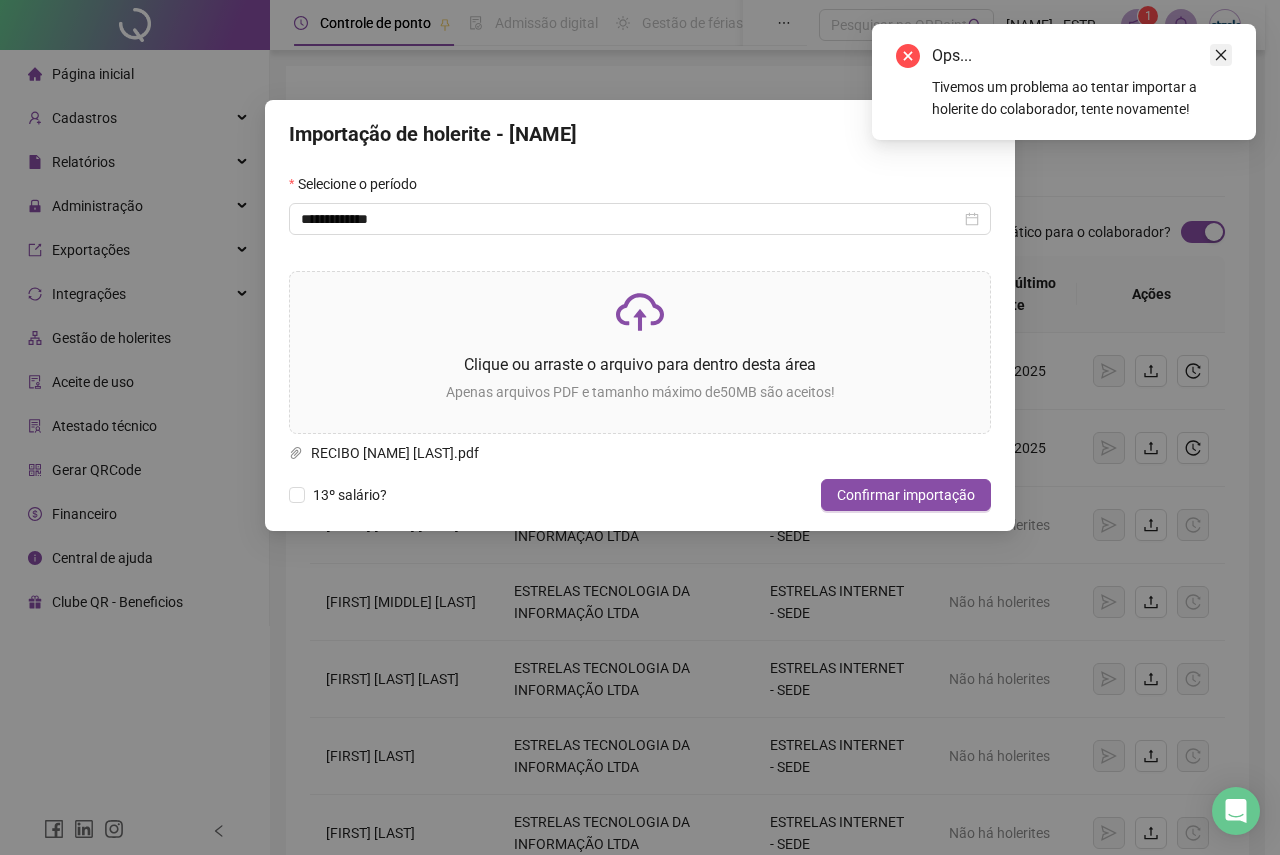 click 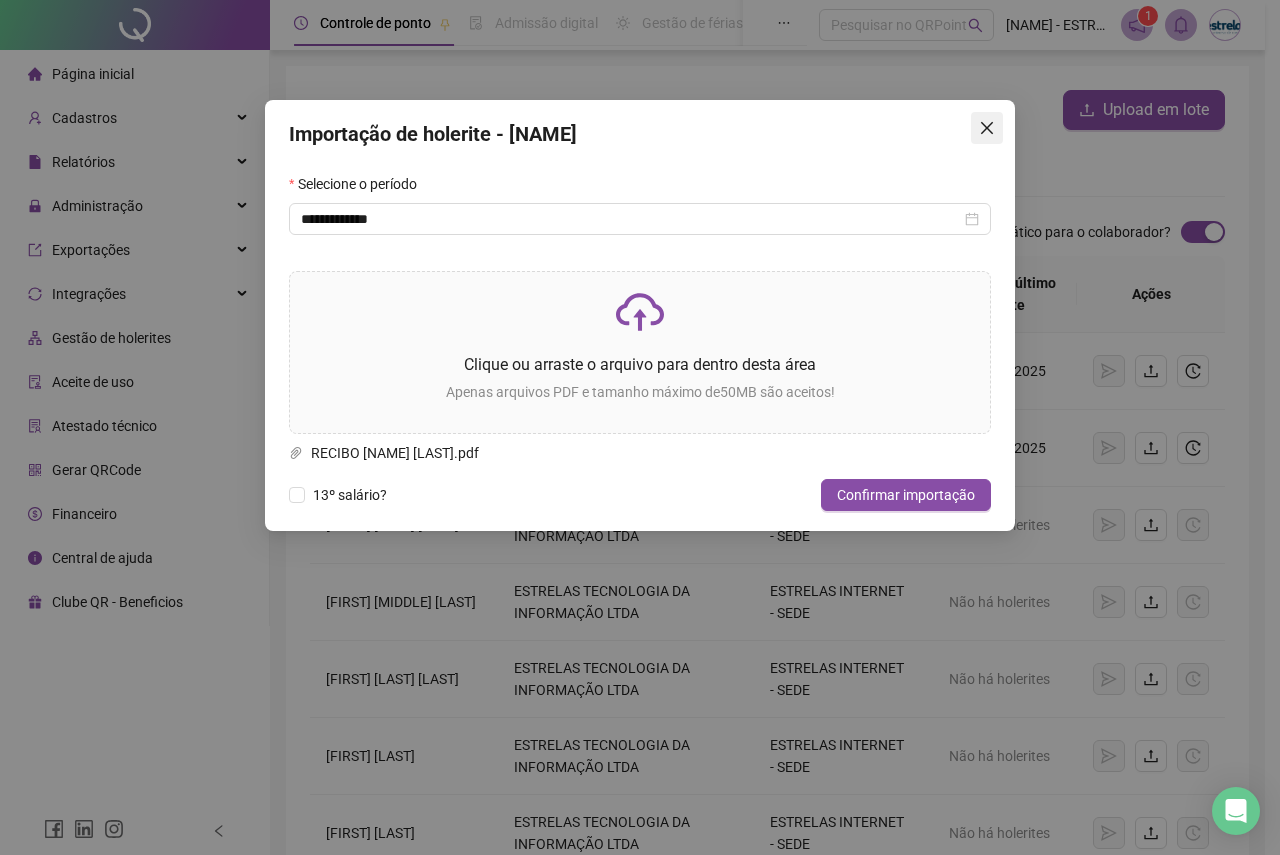 click 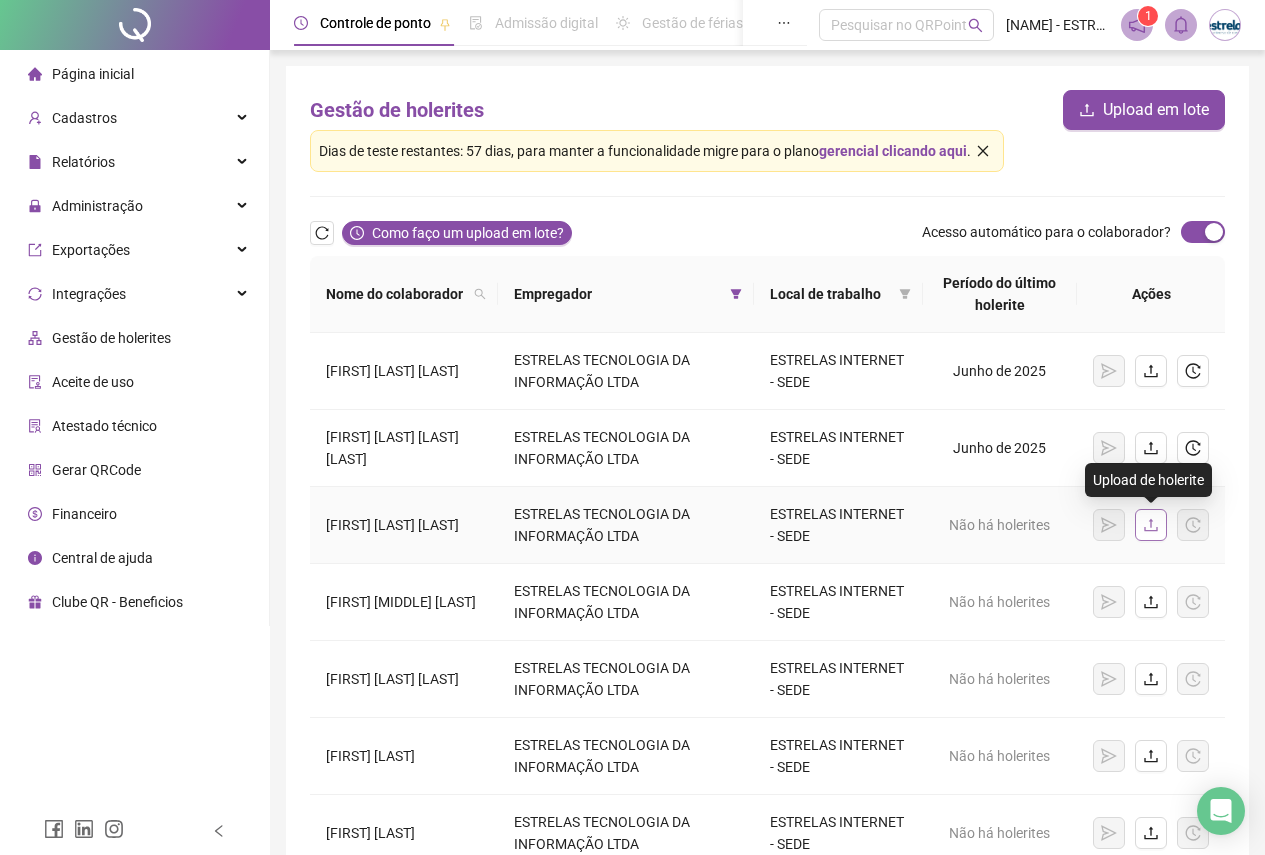 click at bounding box center (1151, 525) 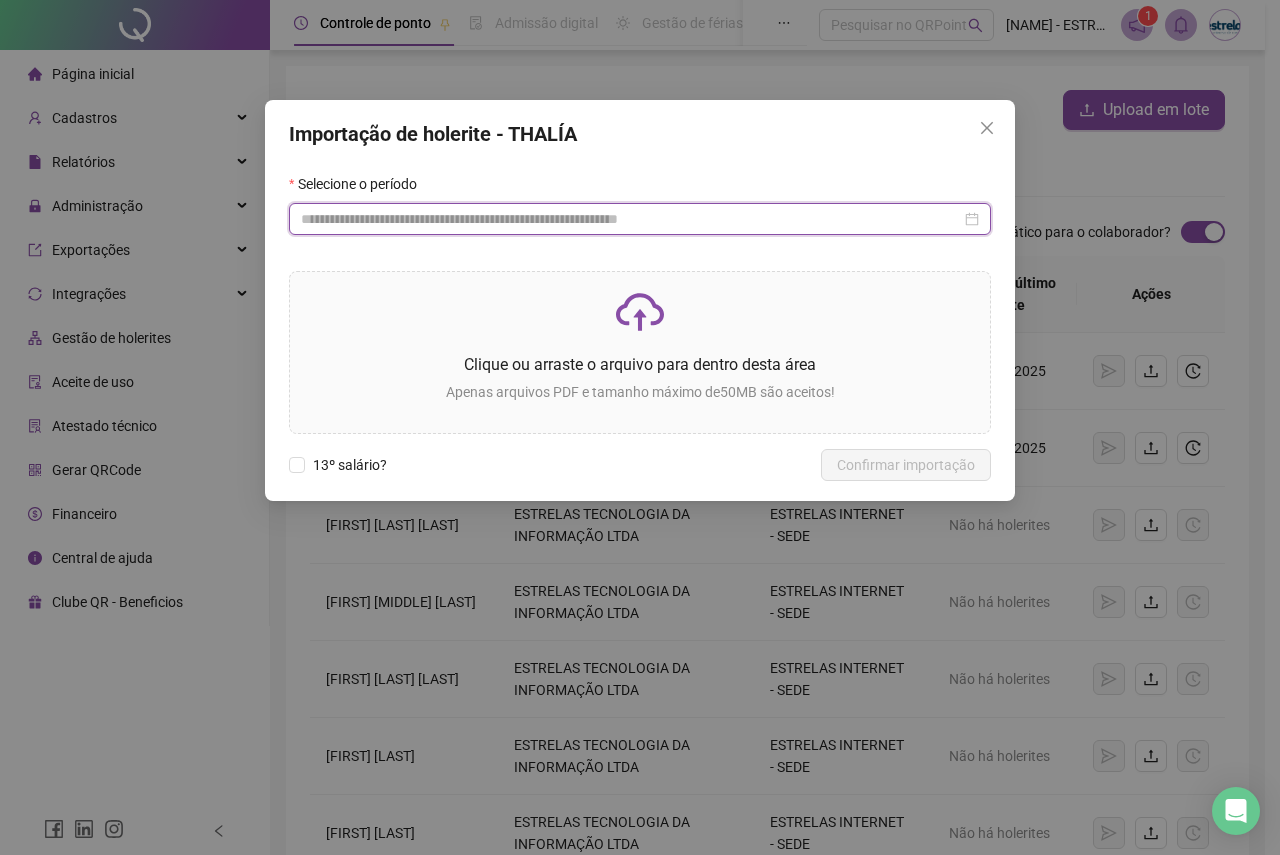 click at bounding box center (631, 219) 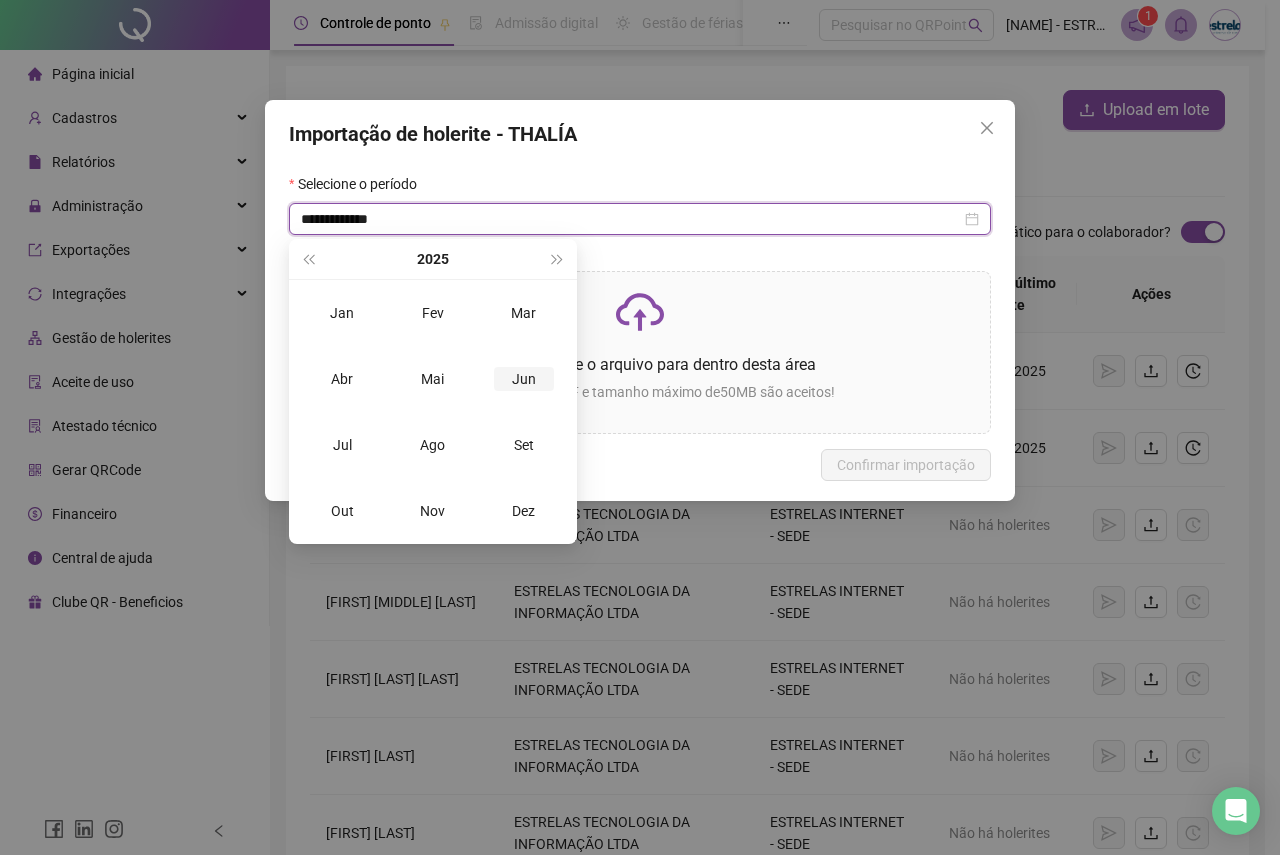 type on "**********" 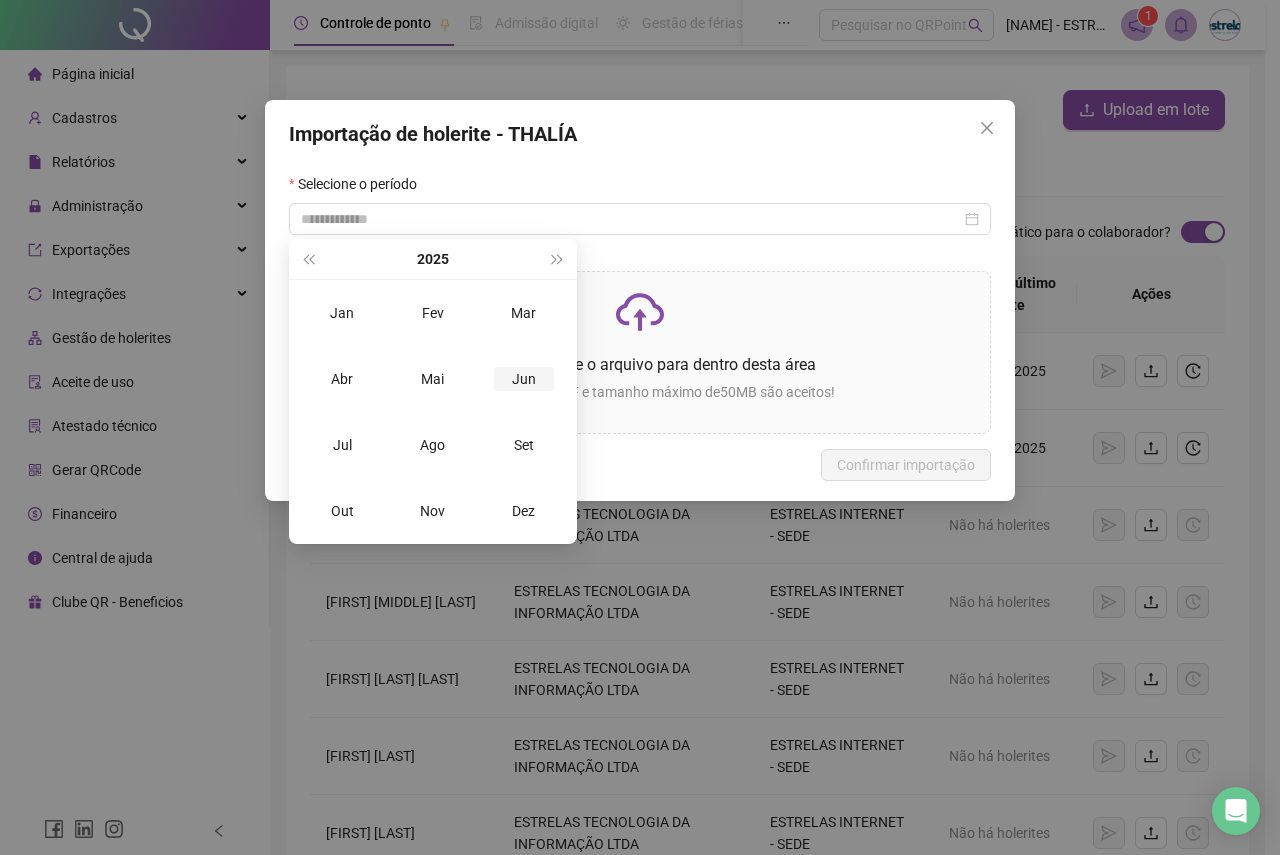 click on "Jun" at bounding box center [524, 379] 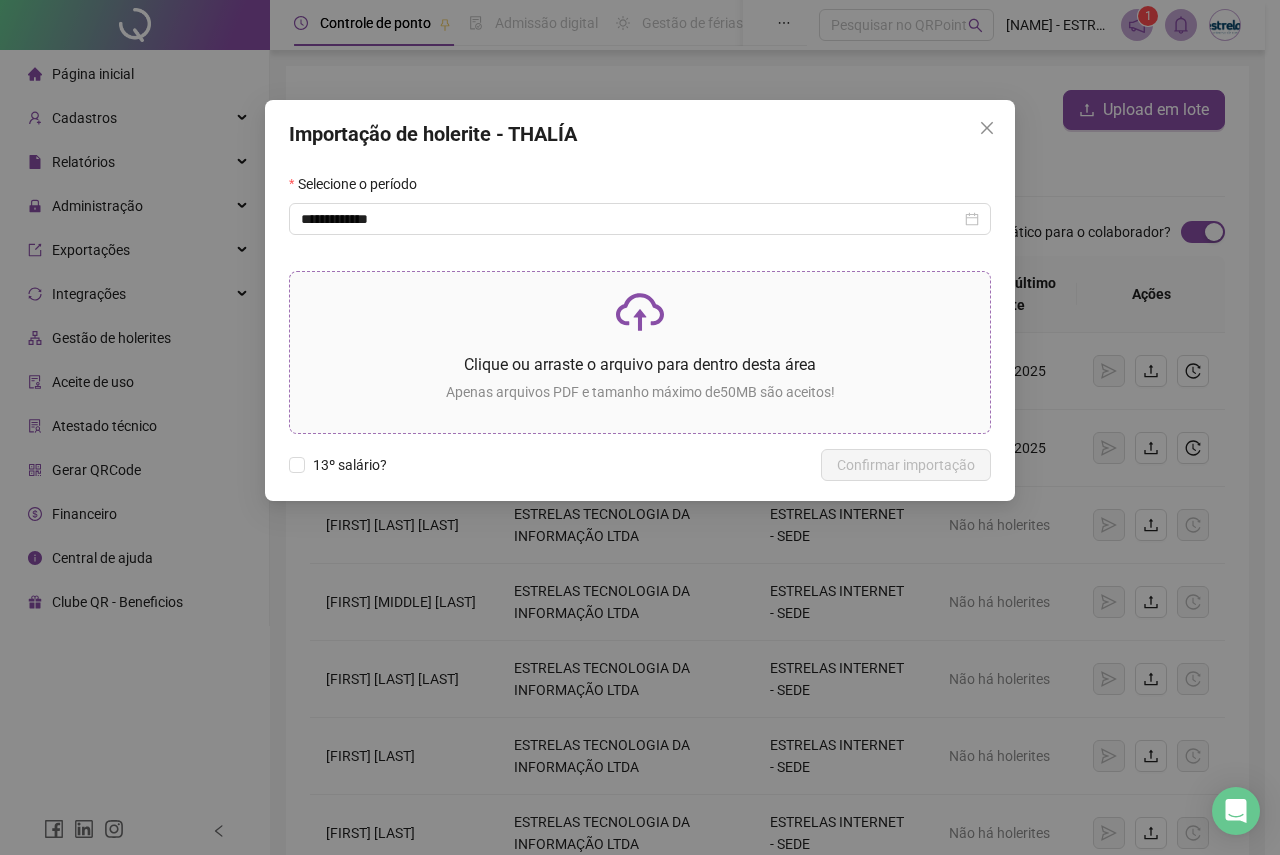 click 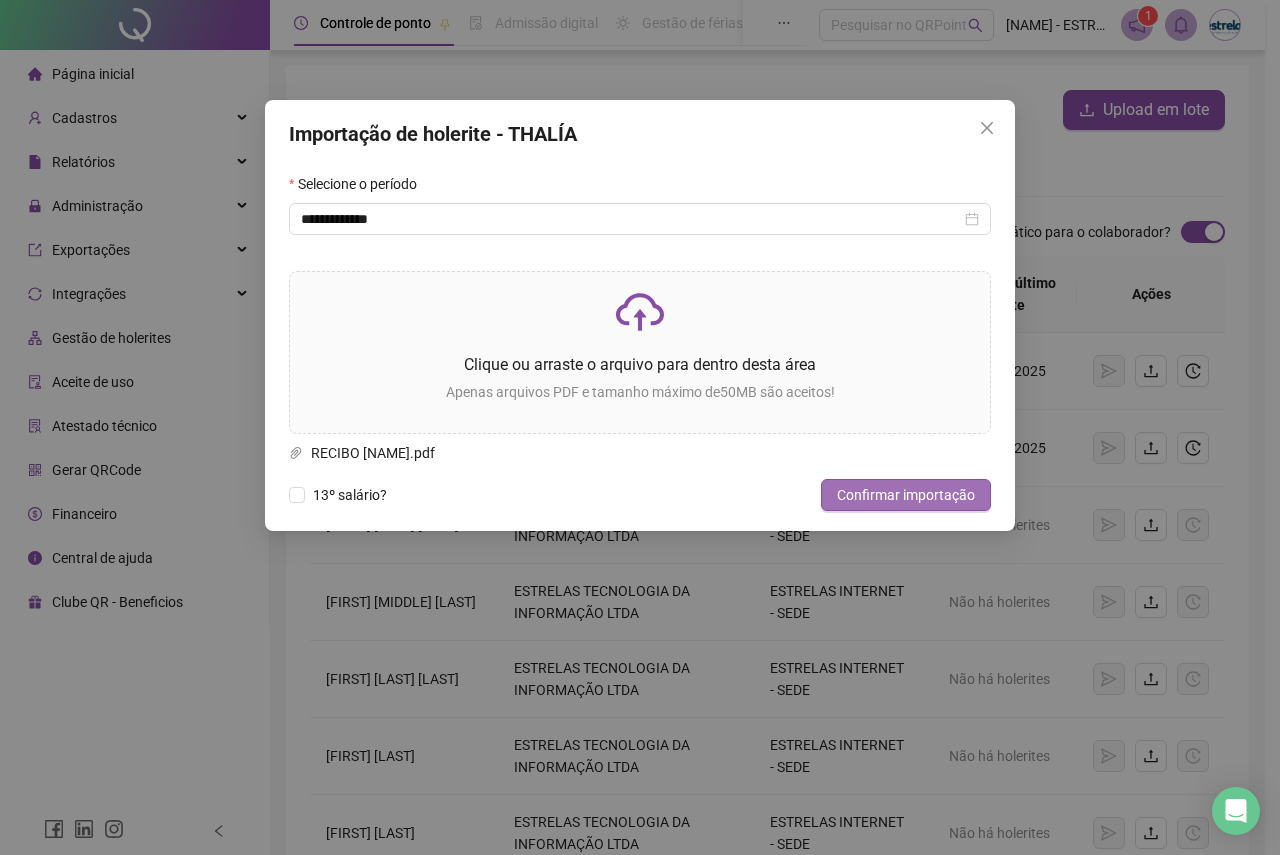 click on "Confirmar importação" at bounding box center [906, 495] 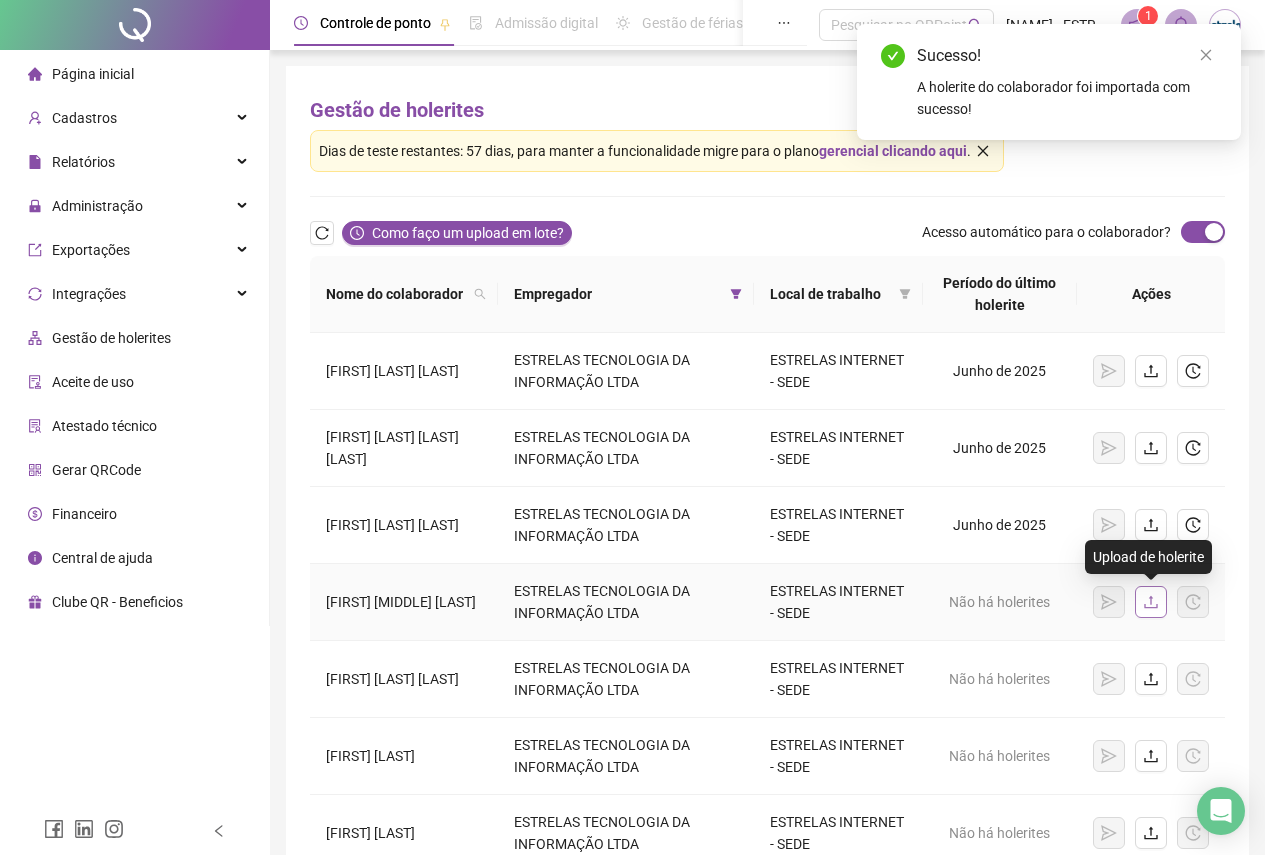click at bounding box center [1151, 602] 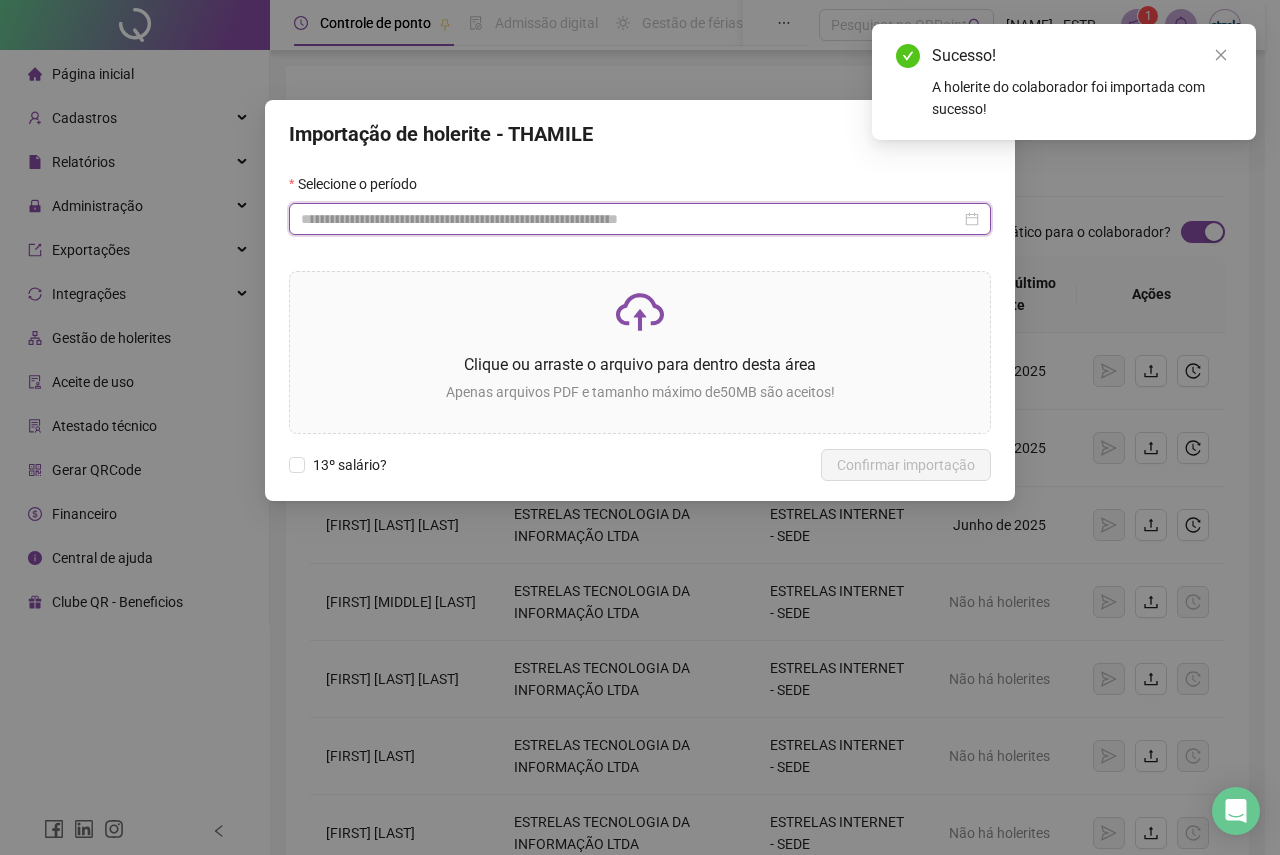 click at bounding box center [631, 219] 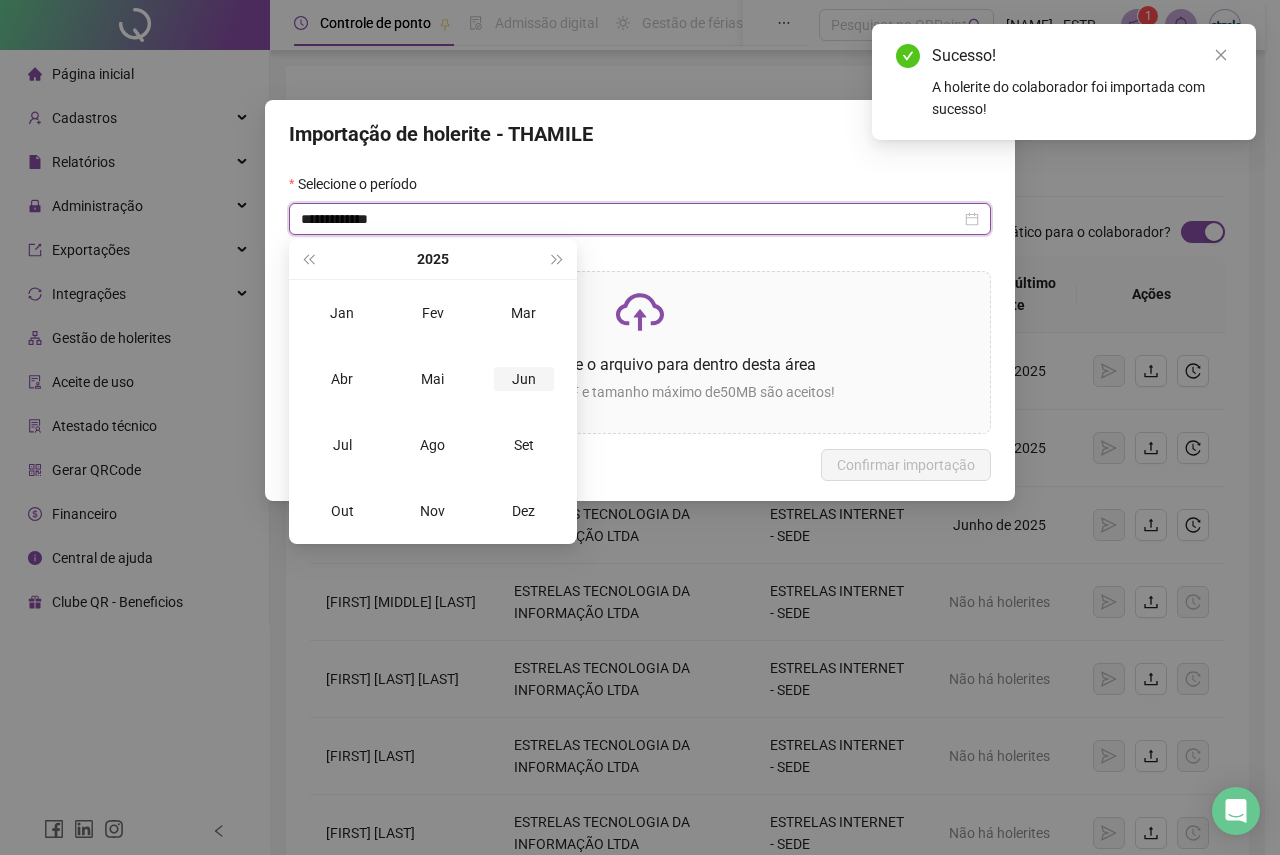 type on "**********" 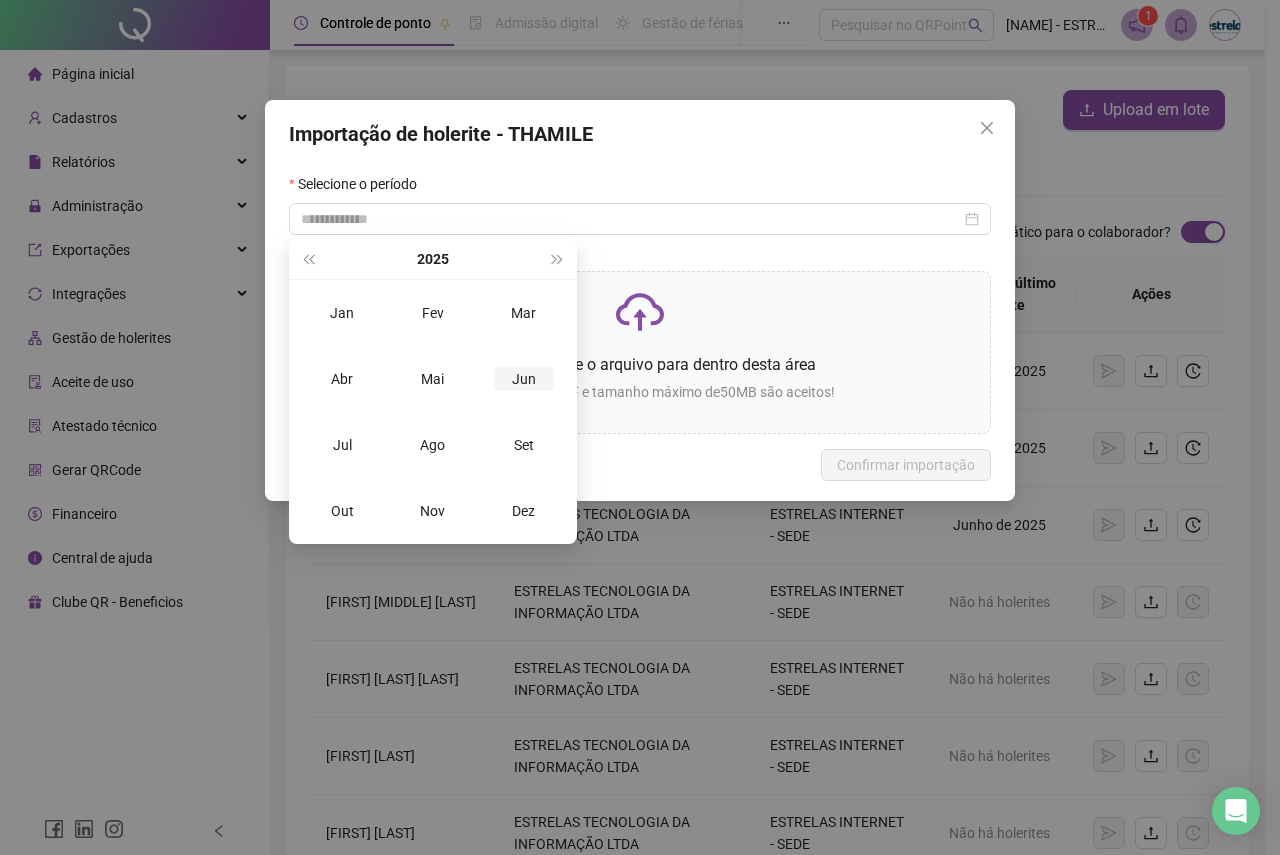click on "Jun" at bounding box center [524, 379] 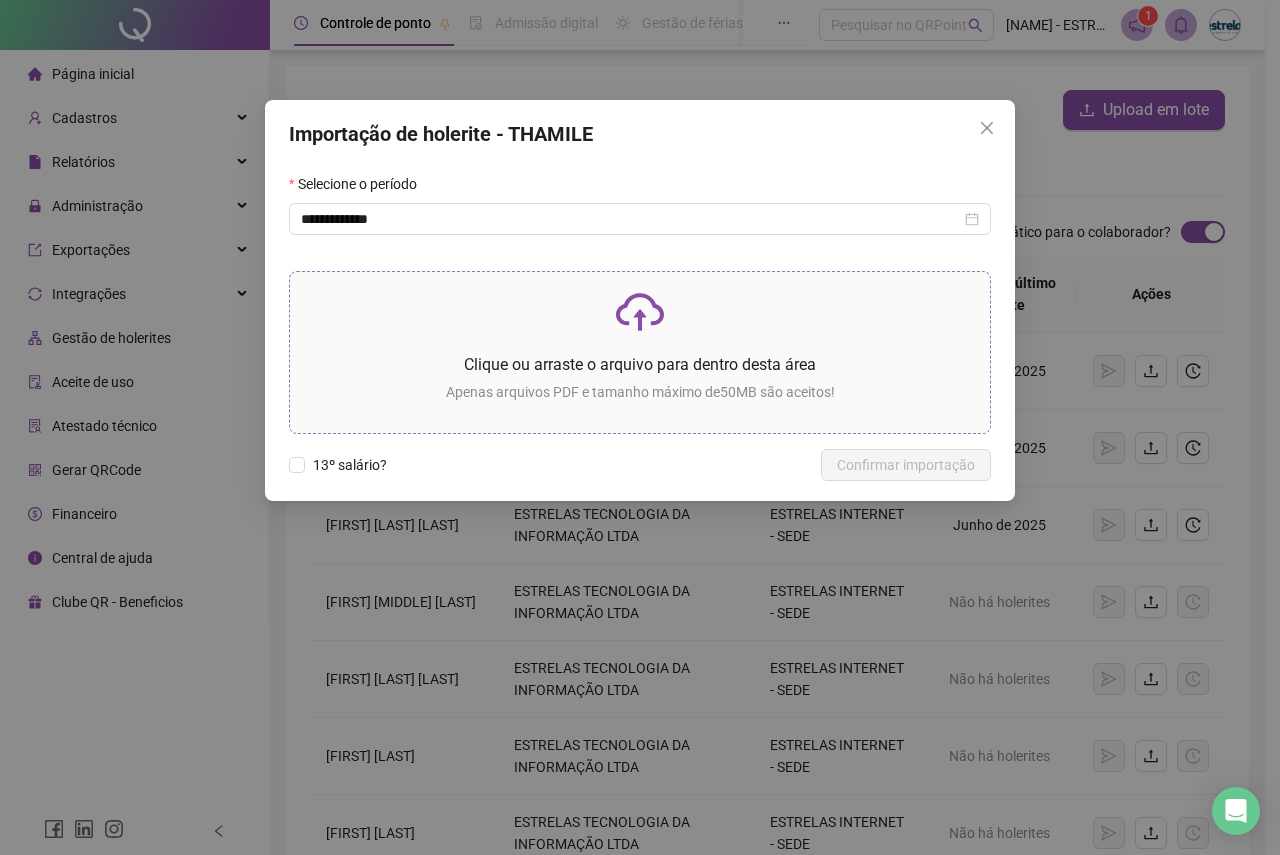 click 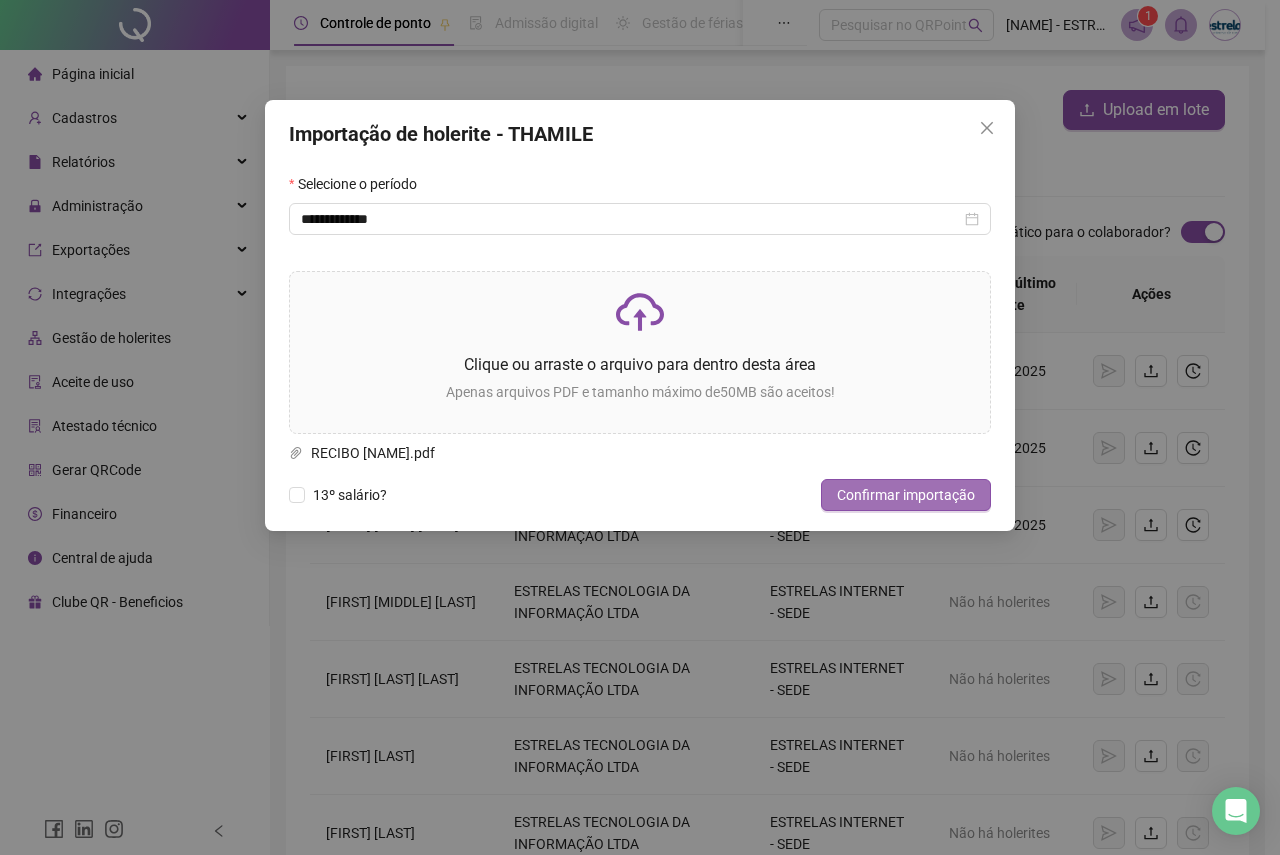 click on "Confirmar importação" at bounding box center [906, 495] 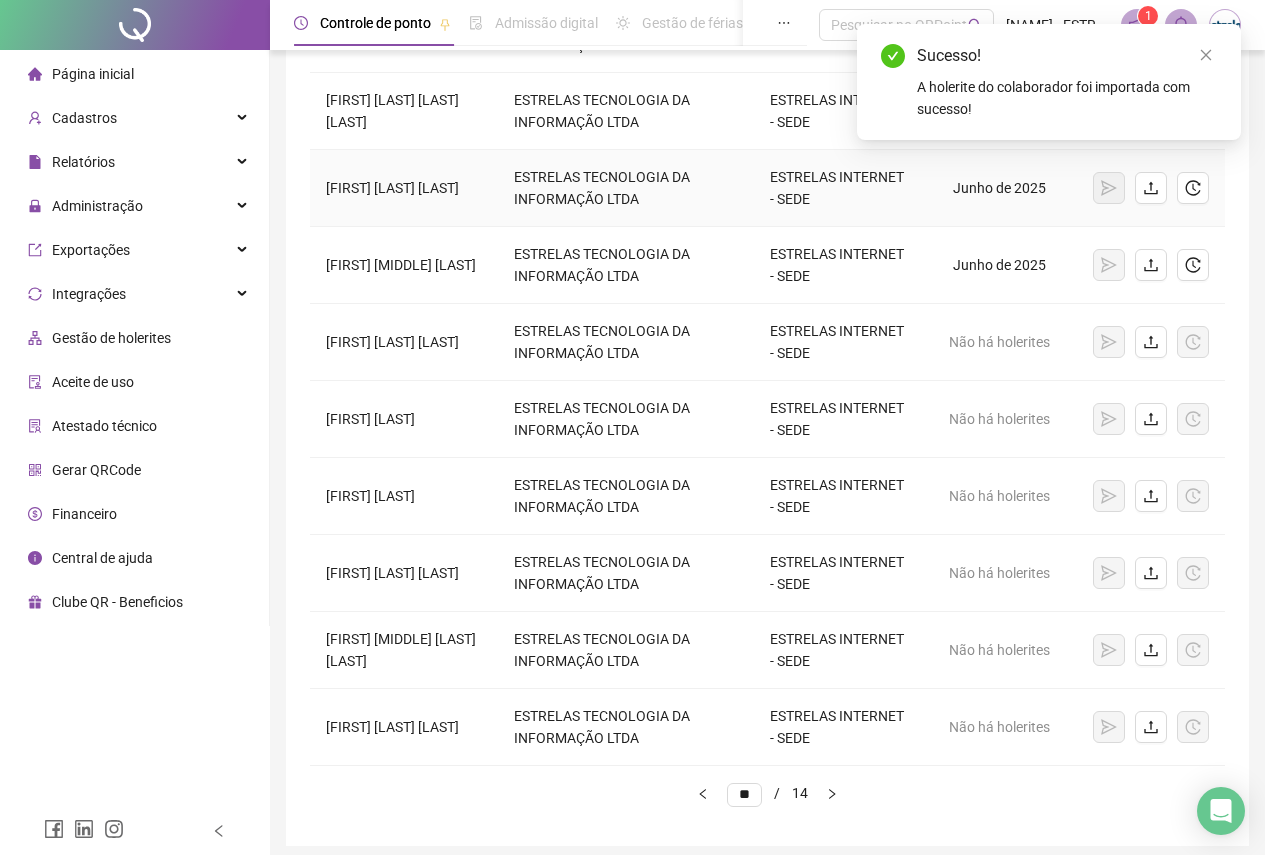 scroll, scrollTop: 400, scrollLeft: 0, axis: vertical 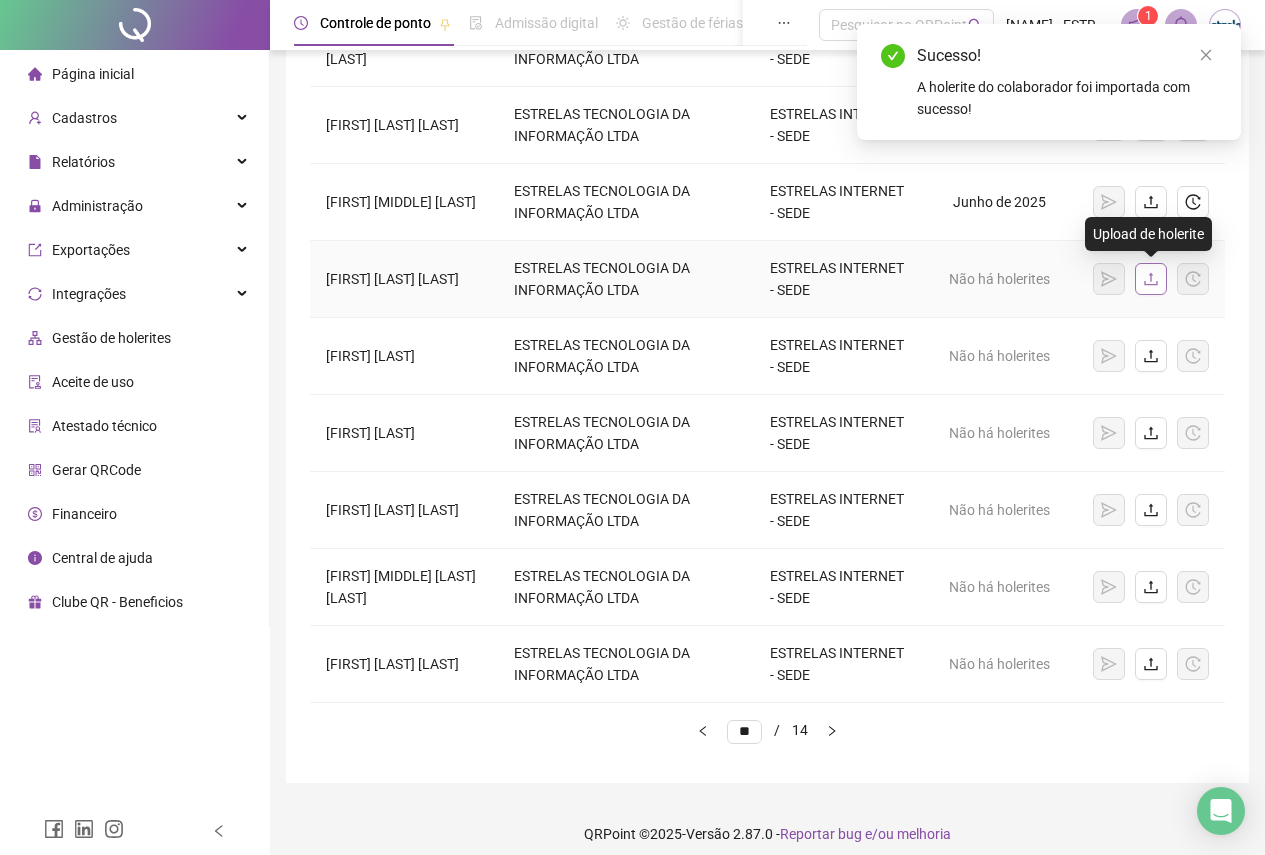 click 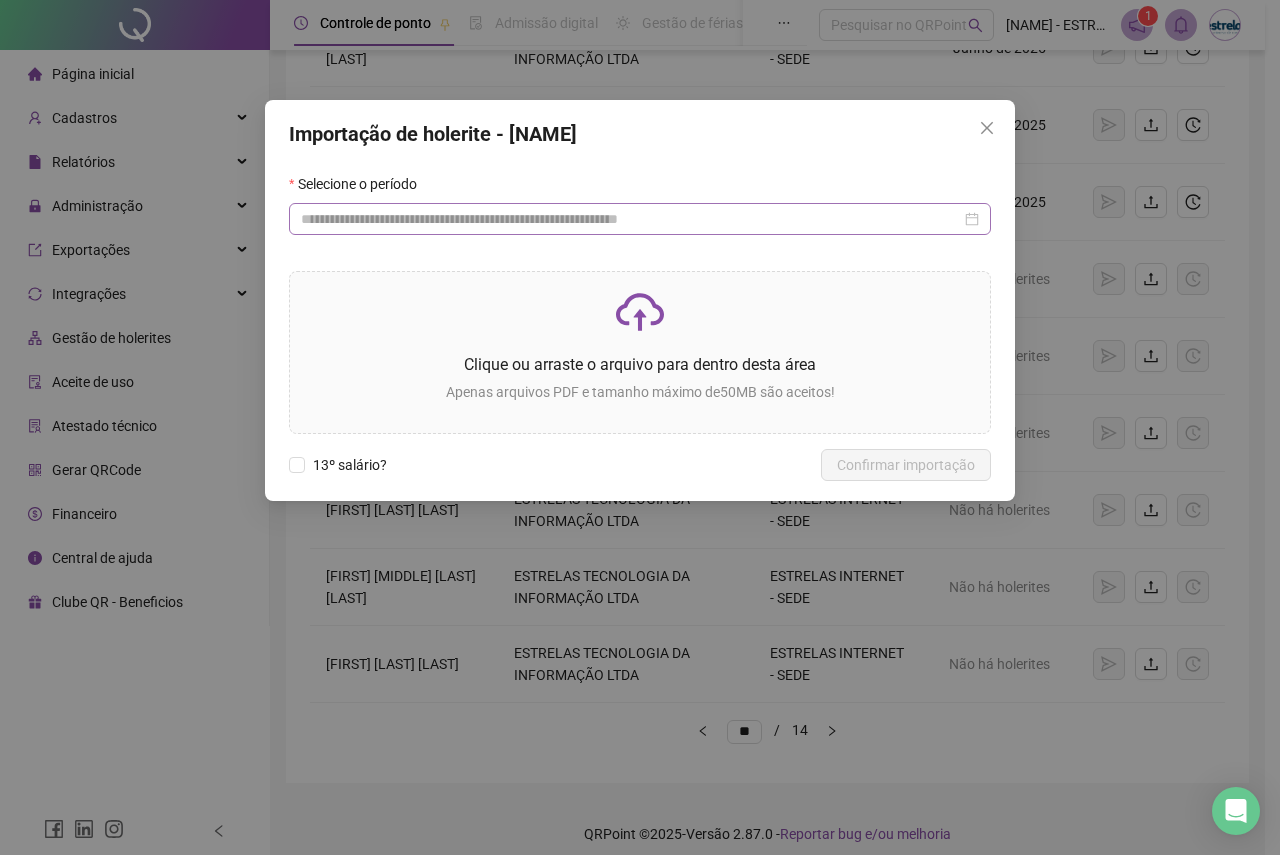 click at bounding box center [640, 219] 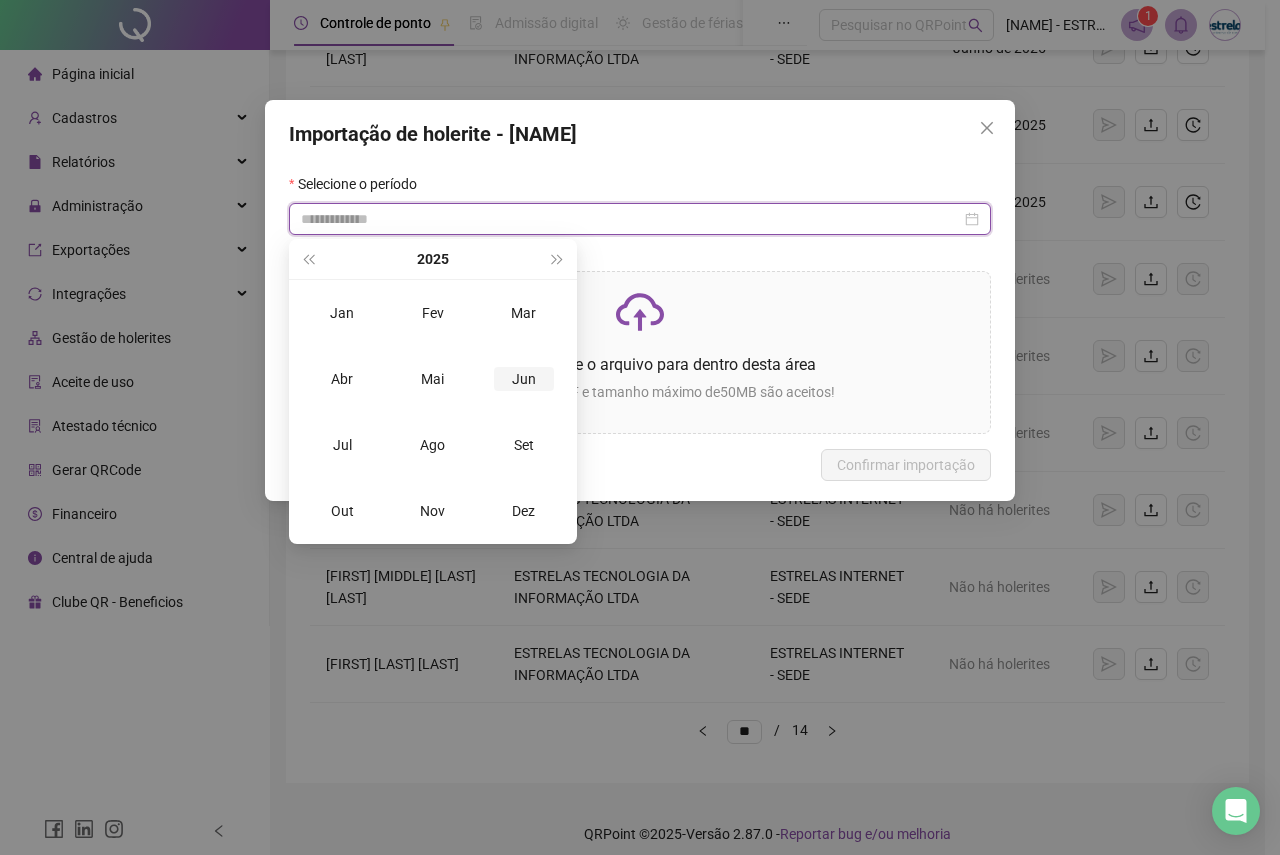 type on "**********" 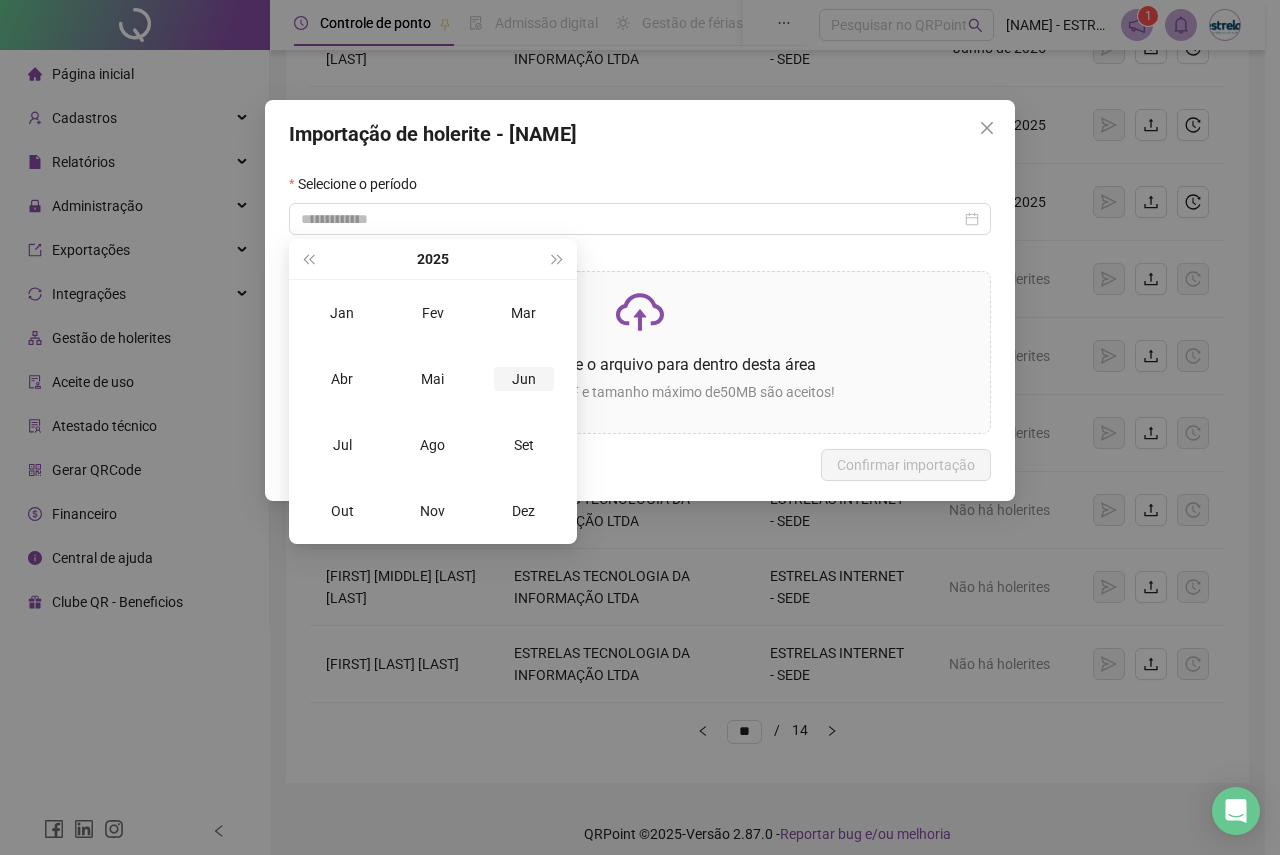 click on "Jun" at bounding box center [524, 379] 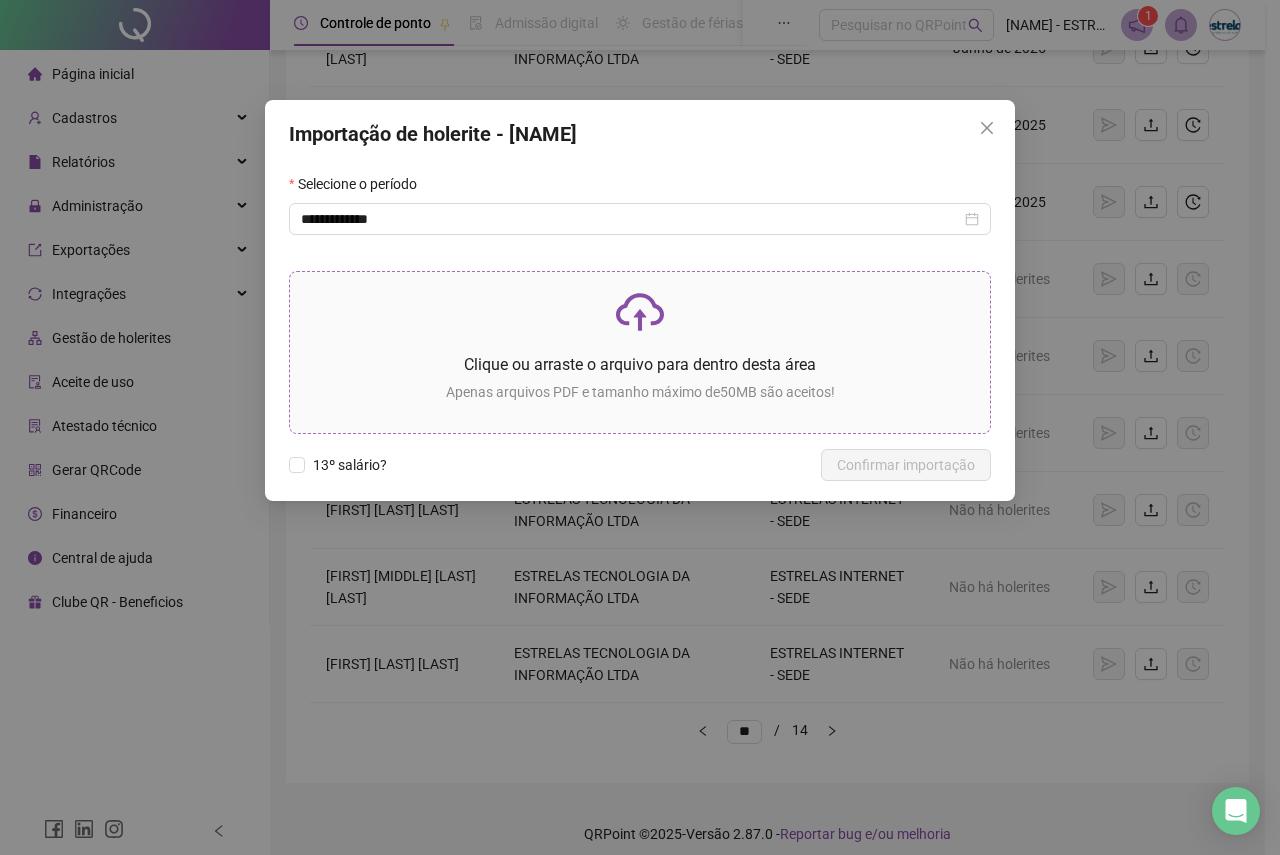 click 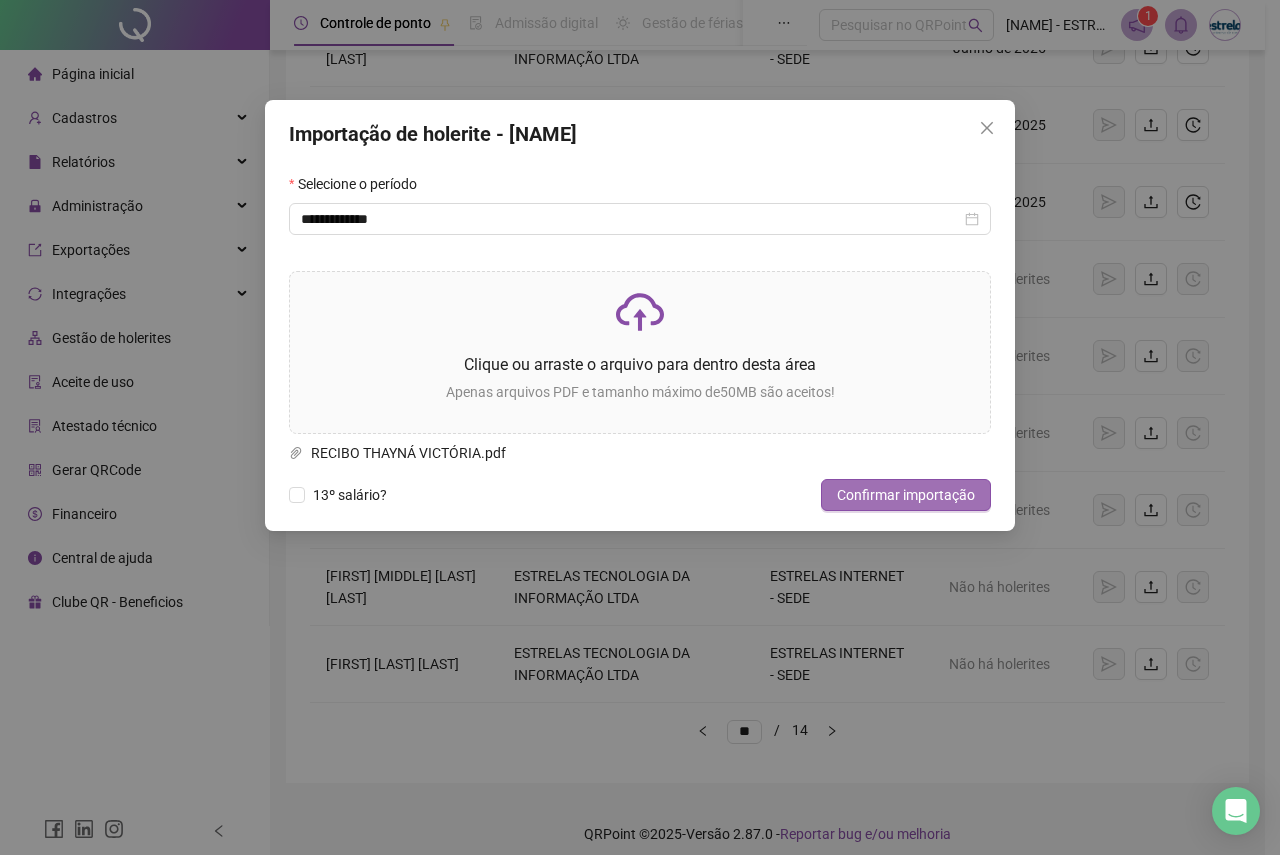 click on "Confirmar importação" at bounding box center (906, 495) 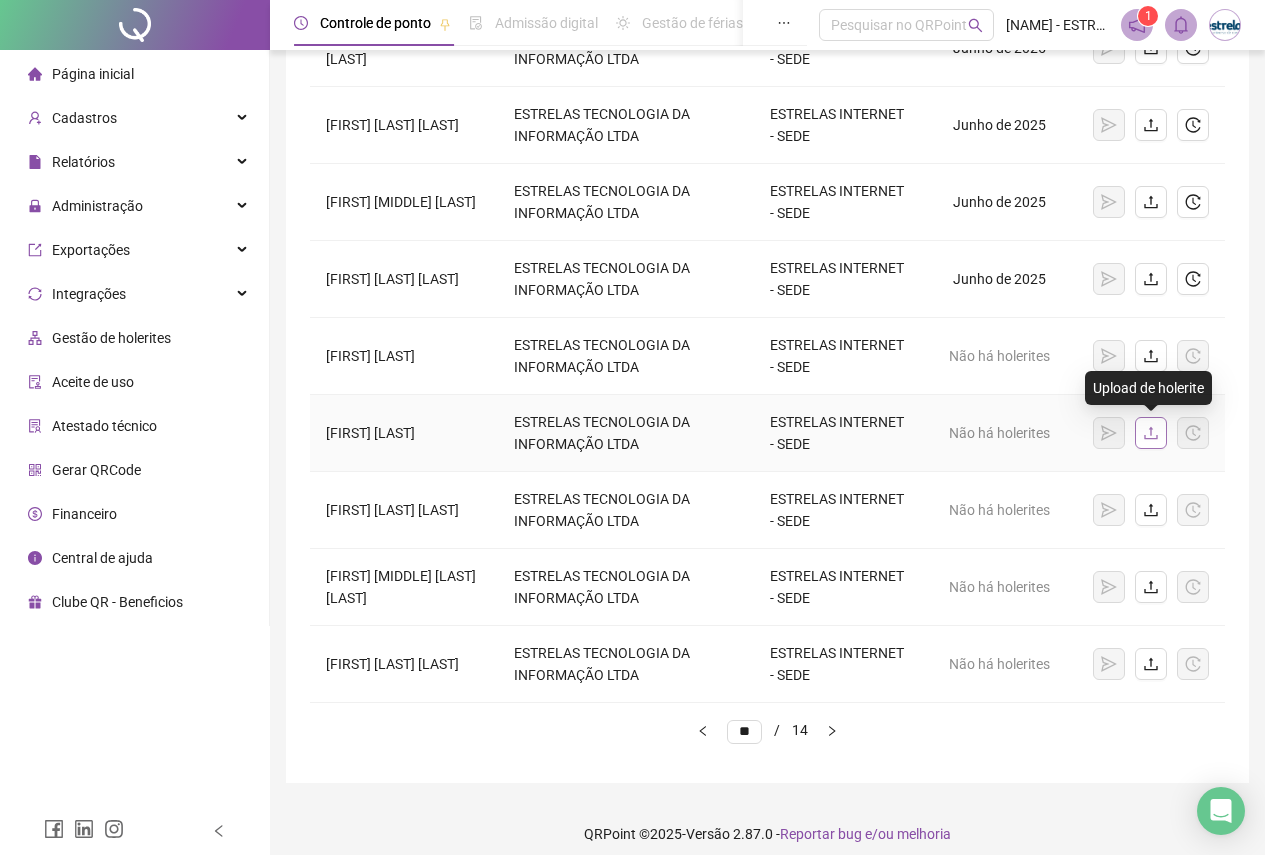 click 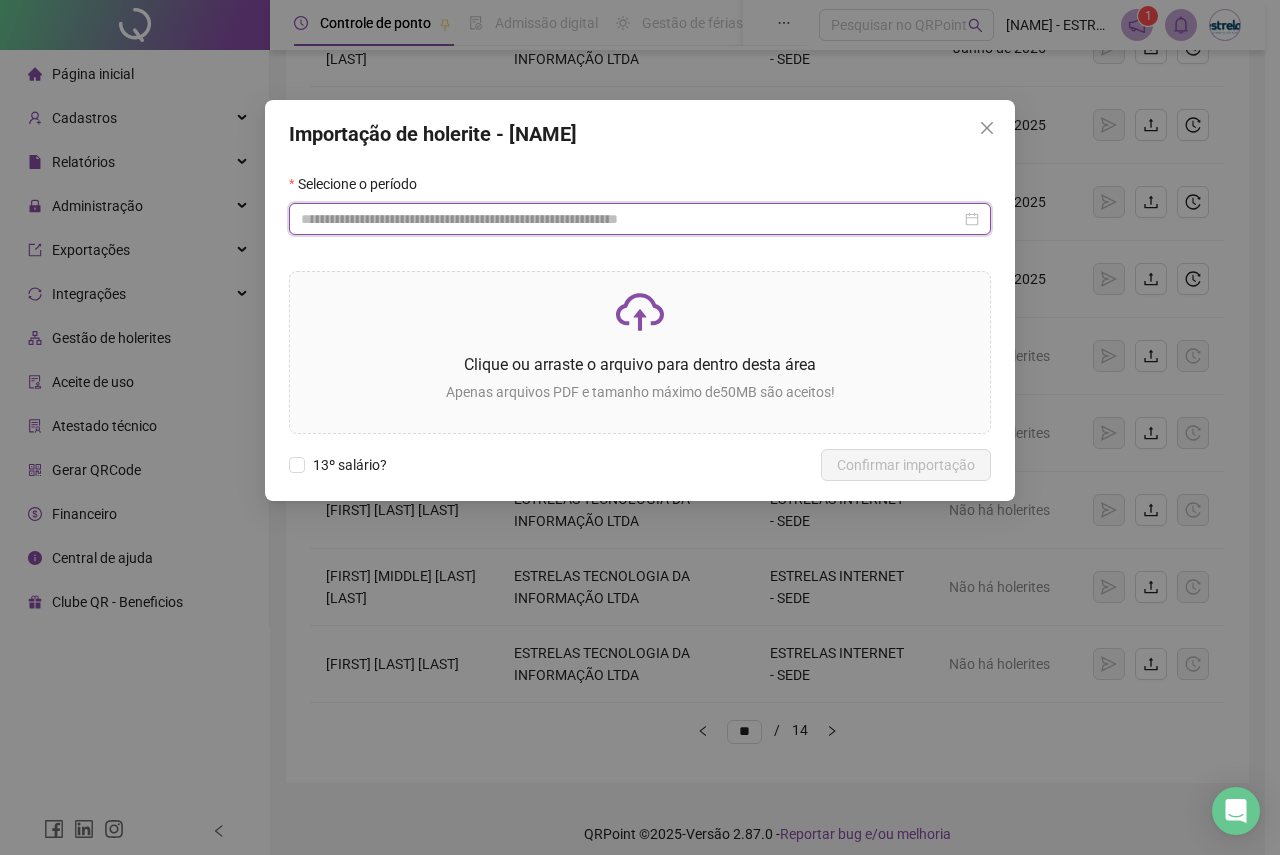 click at bounding box center [631, 219] 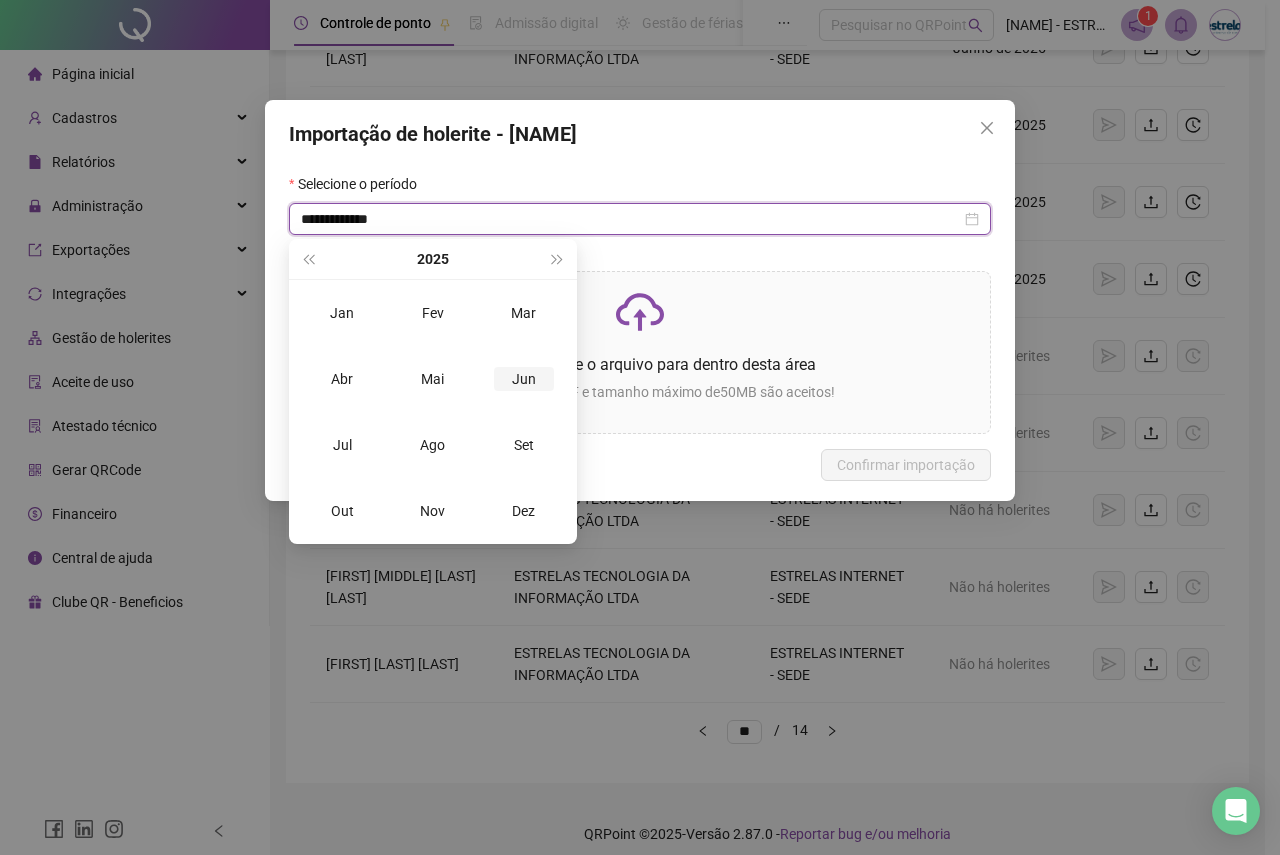 type on "**********" 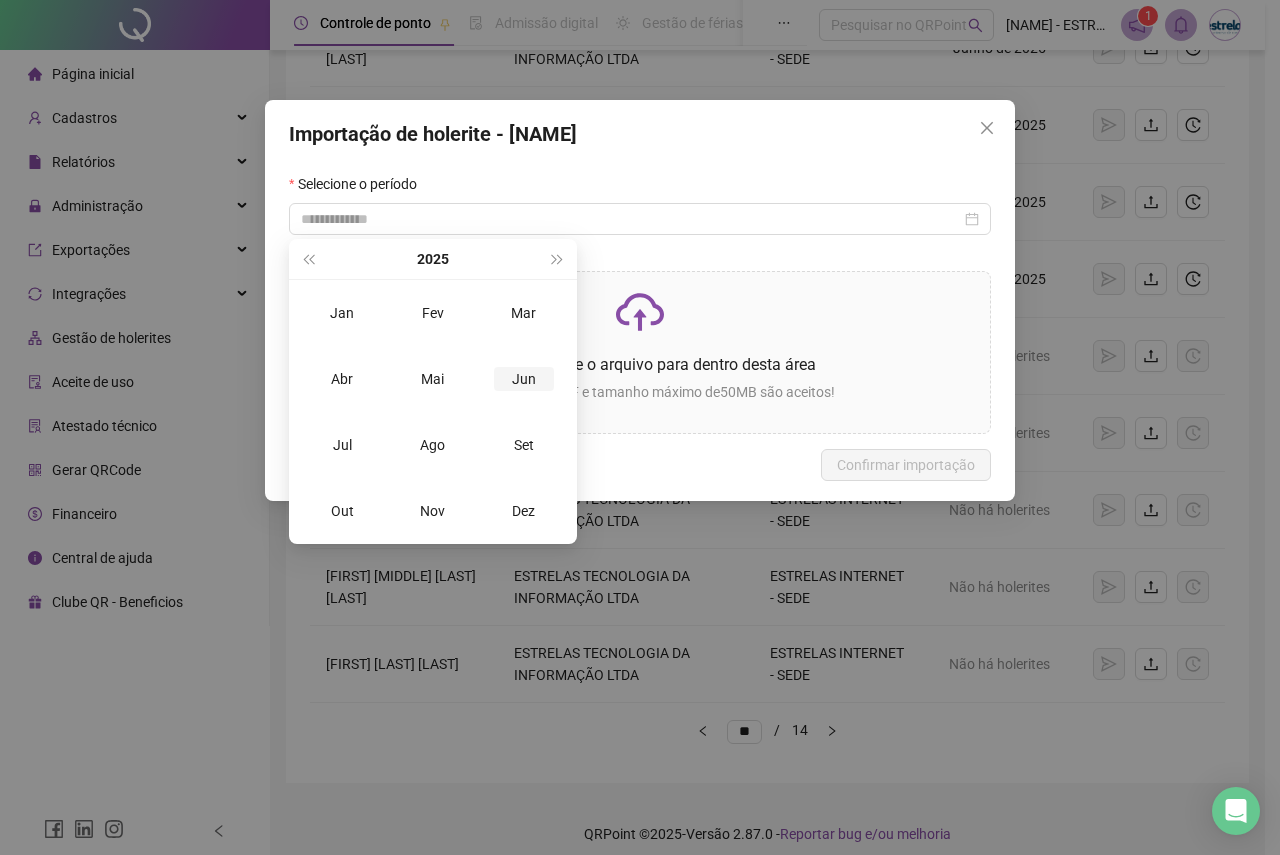 click on "Jun" at bounding box center (524, 379) 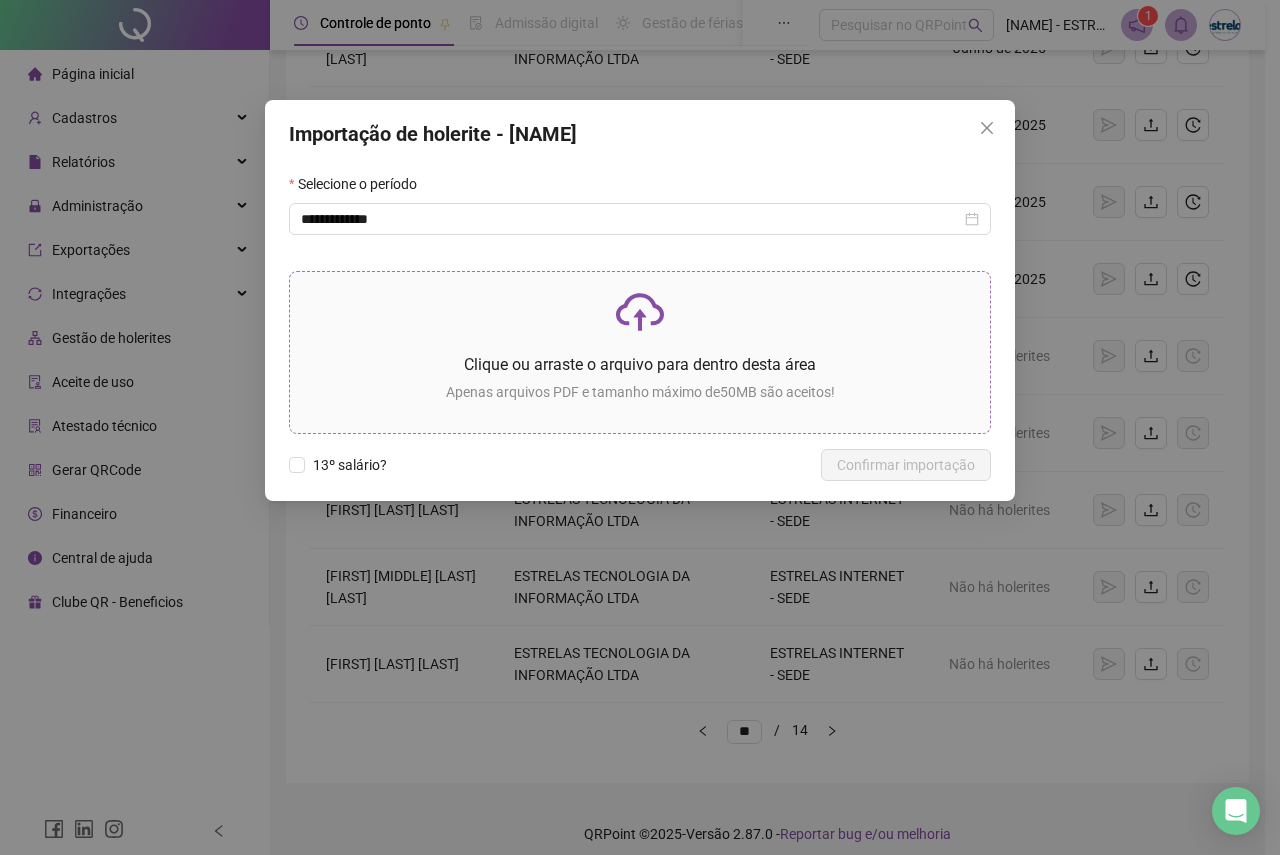 click 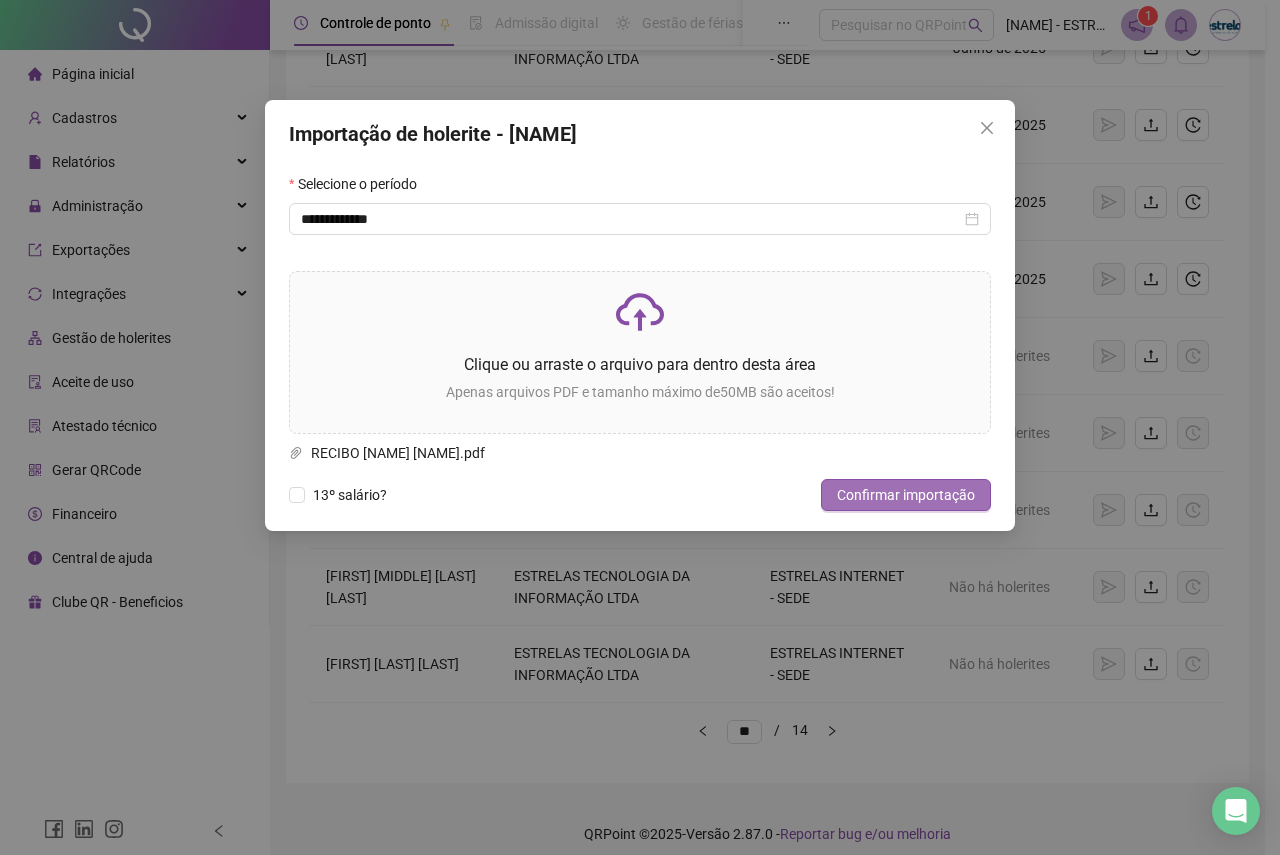 click on "Confirmar importação" at bounding box center (906, 495) 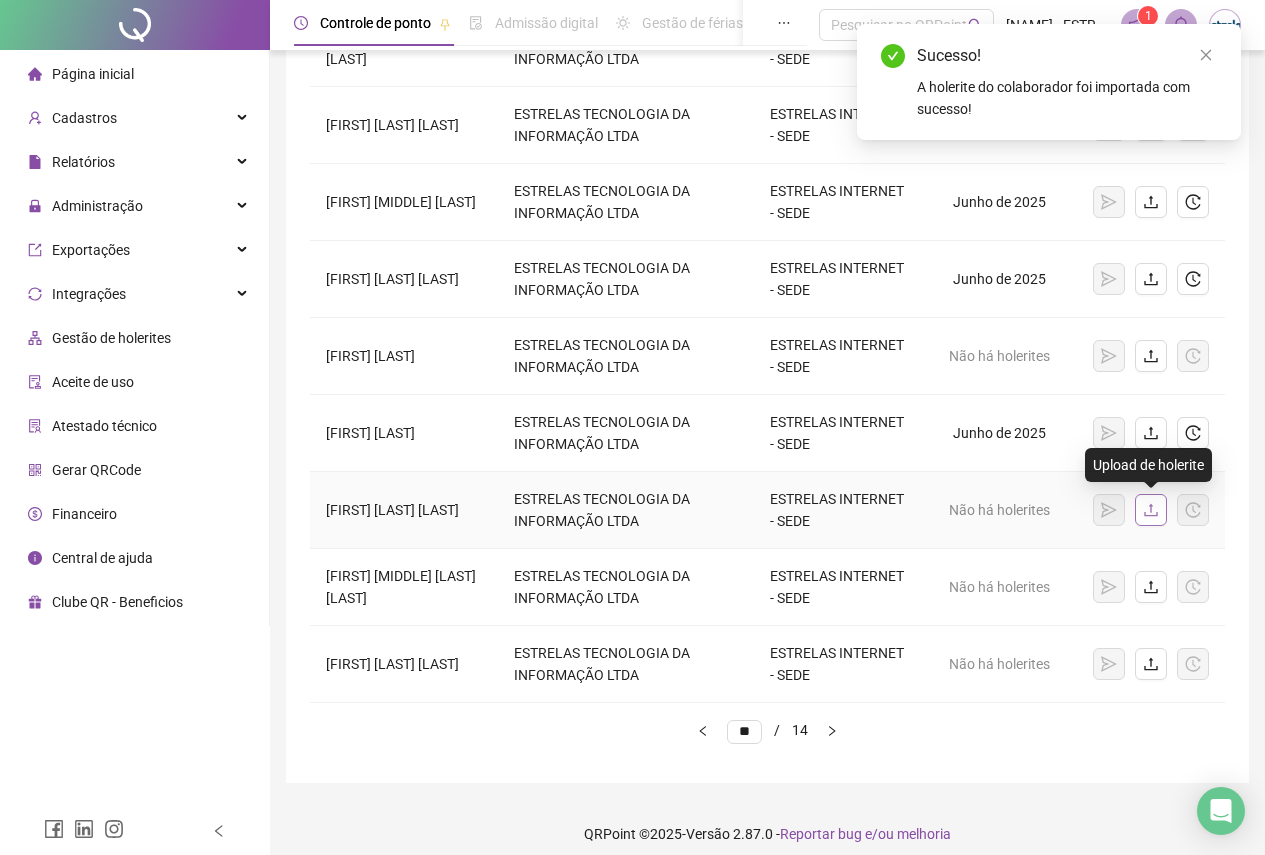 click 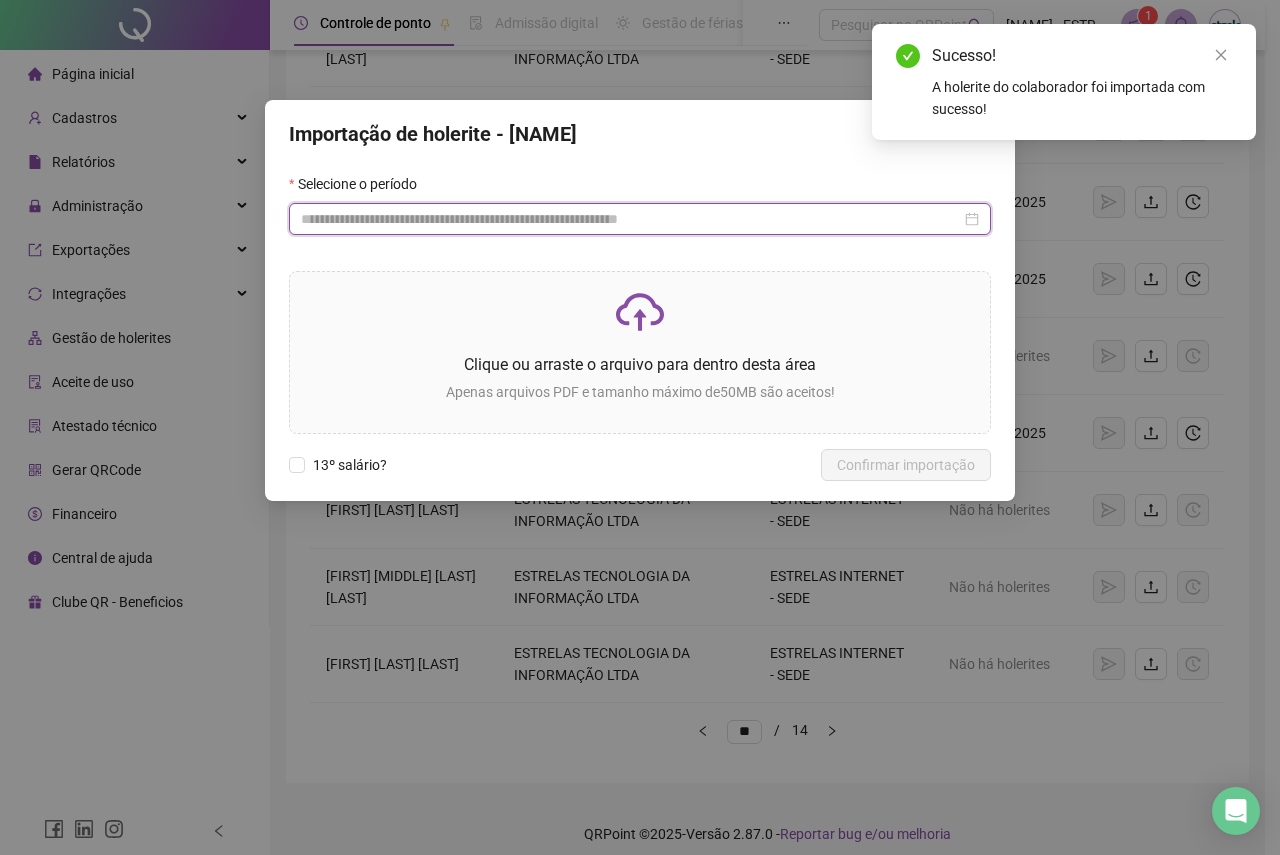click at bounding box center [631, 219] 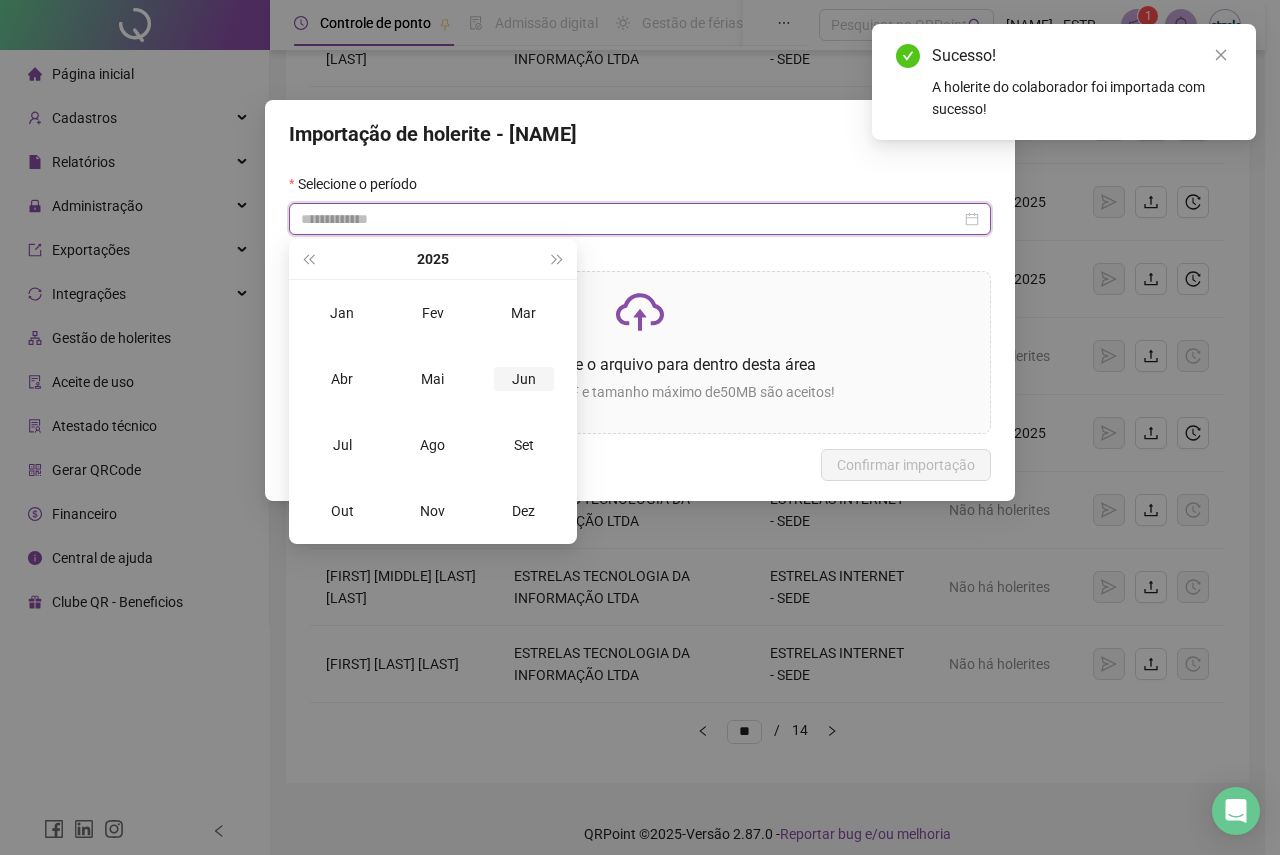type on "**********" 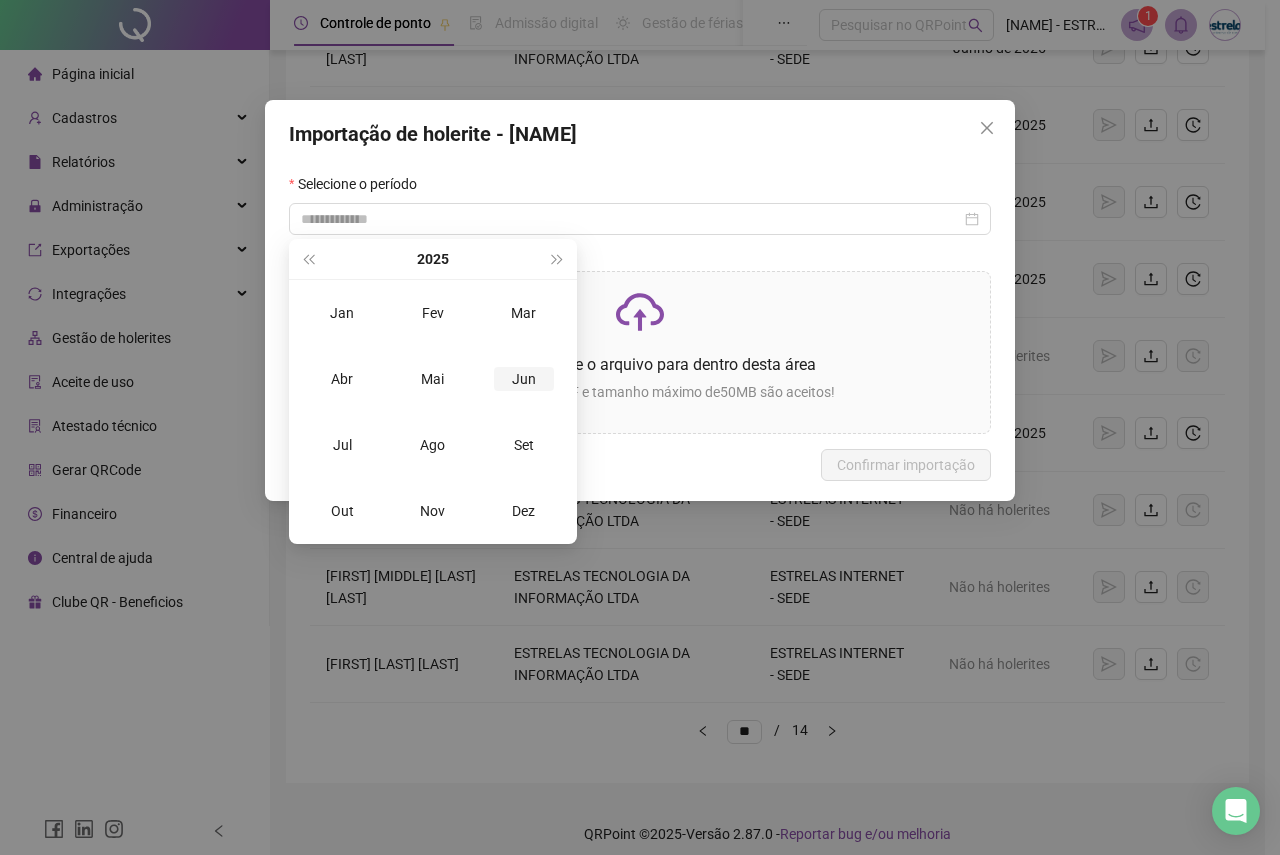 click on "Jun" at bounding box center [524, 379] 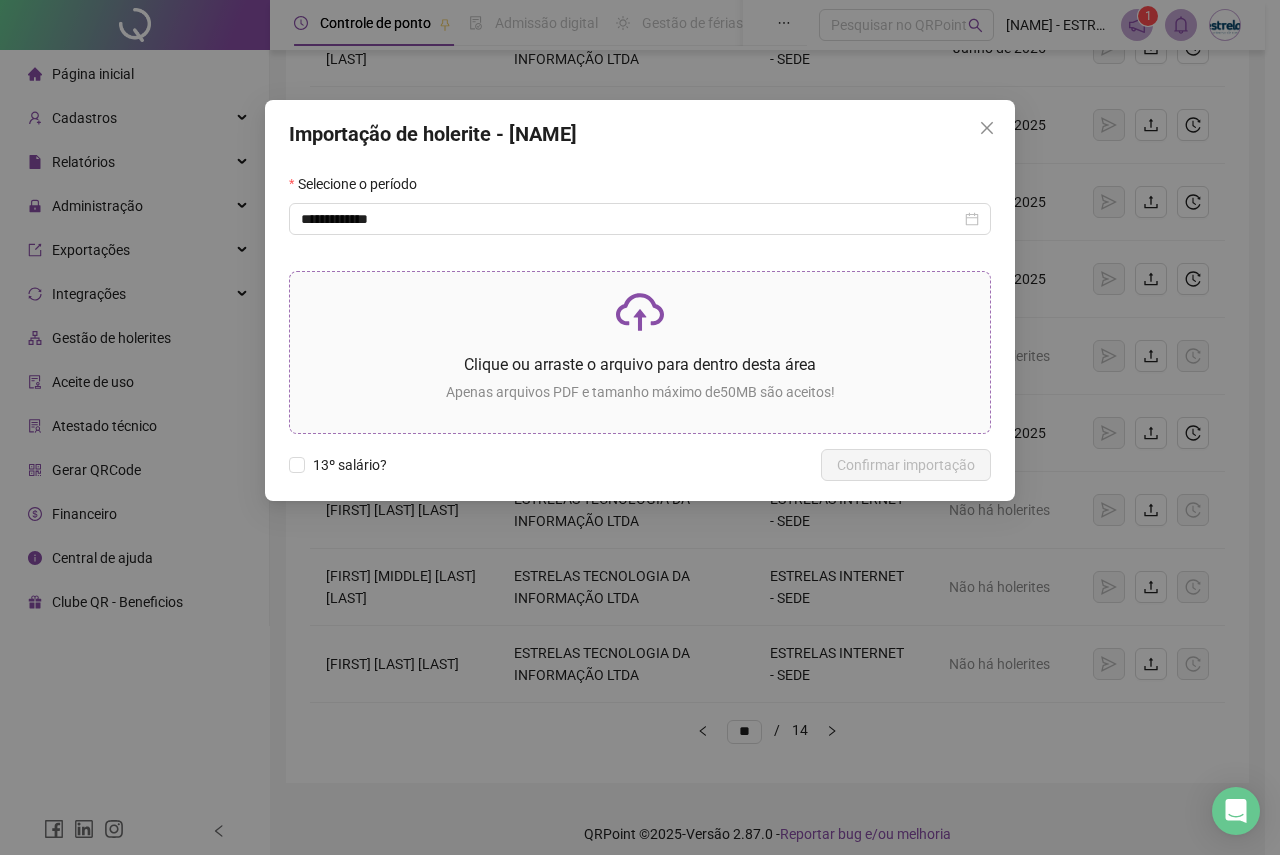 click 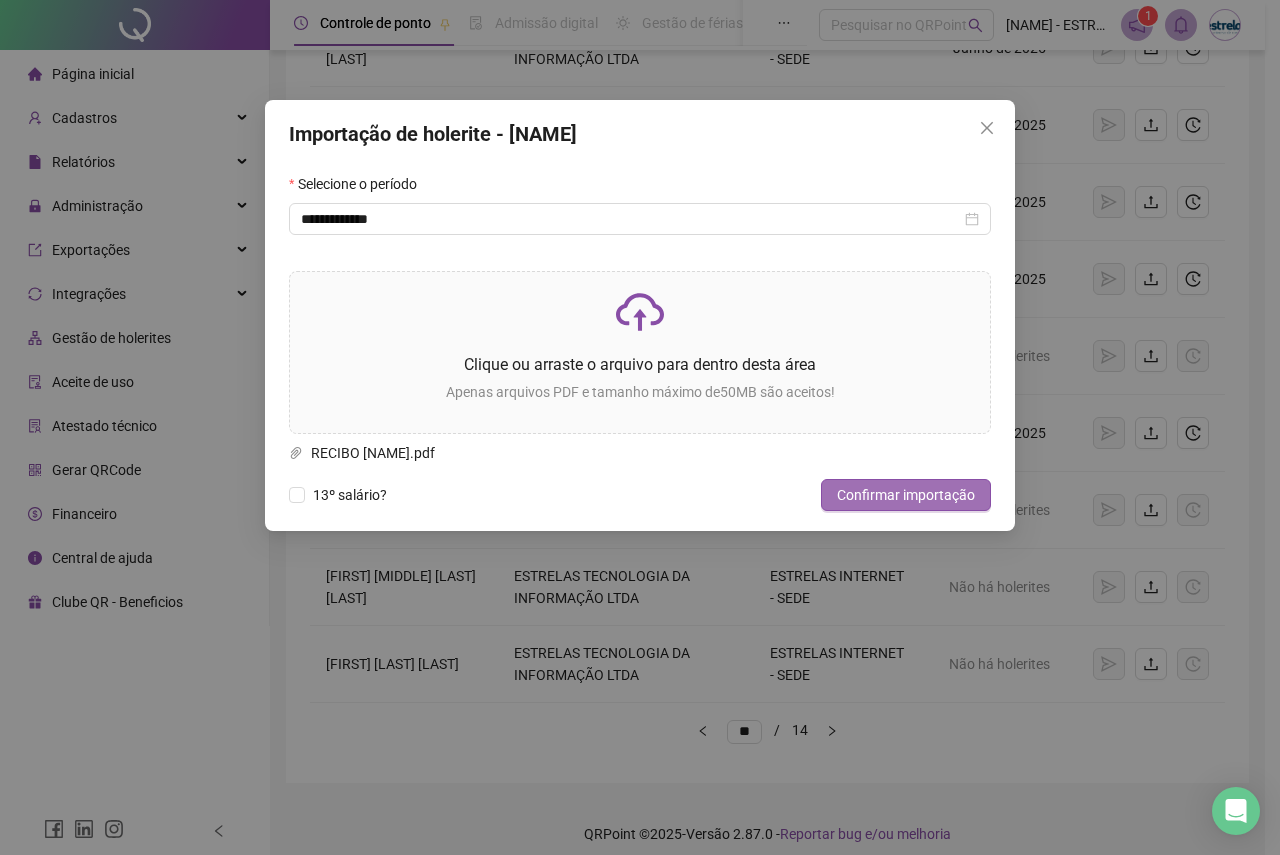 drag, startPoint x: 849, startPoint y: 495, endPoint x: 838, endPoint y: 498, distance: 11.401754 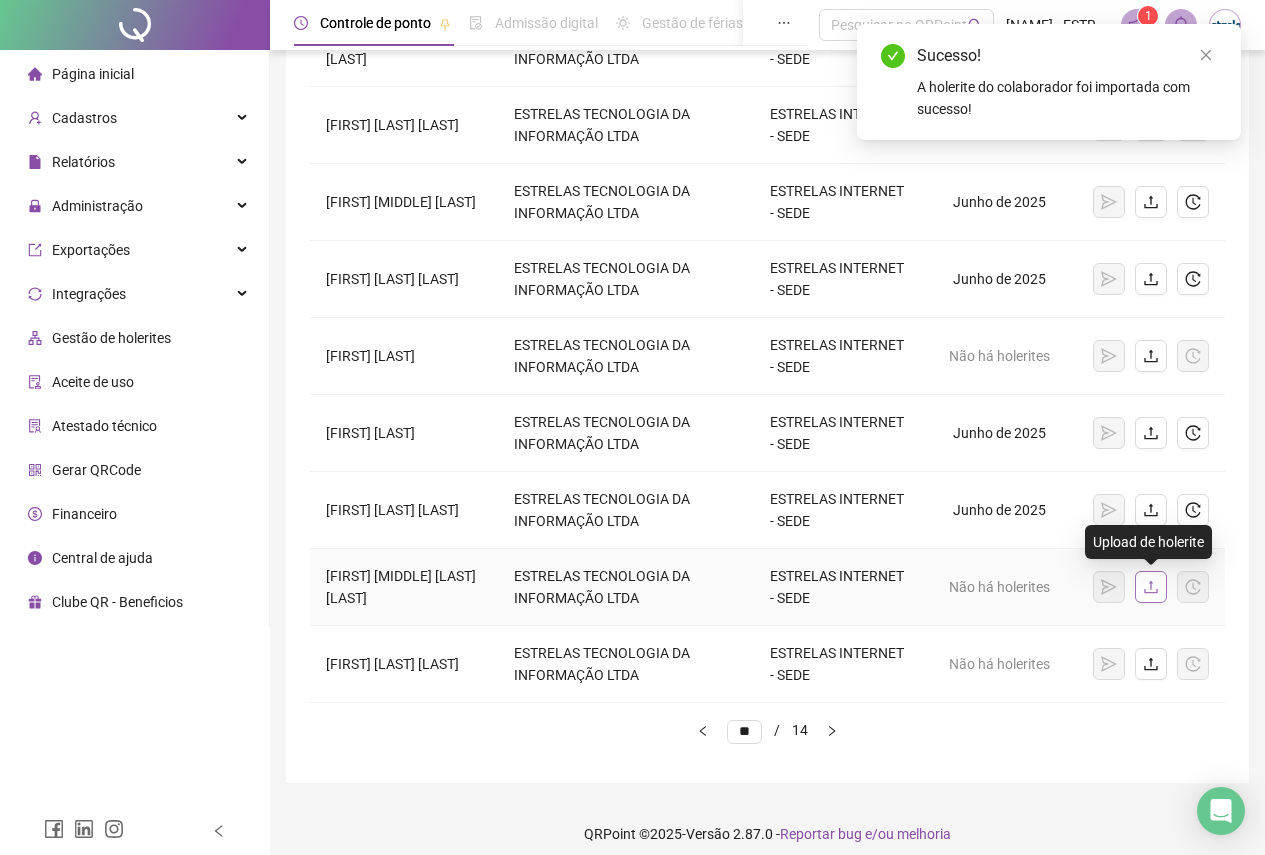 click 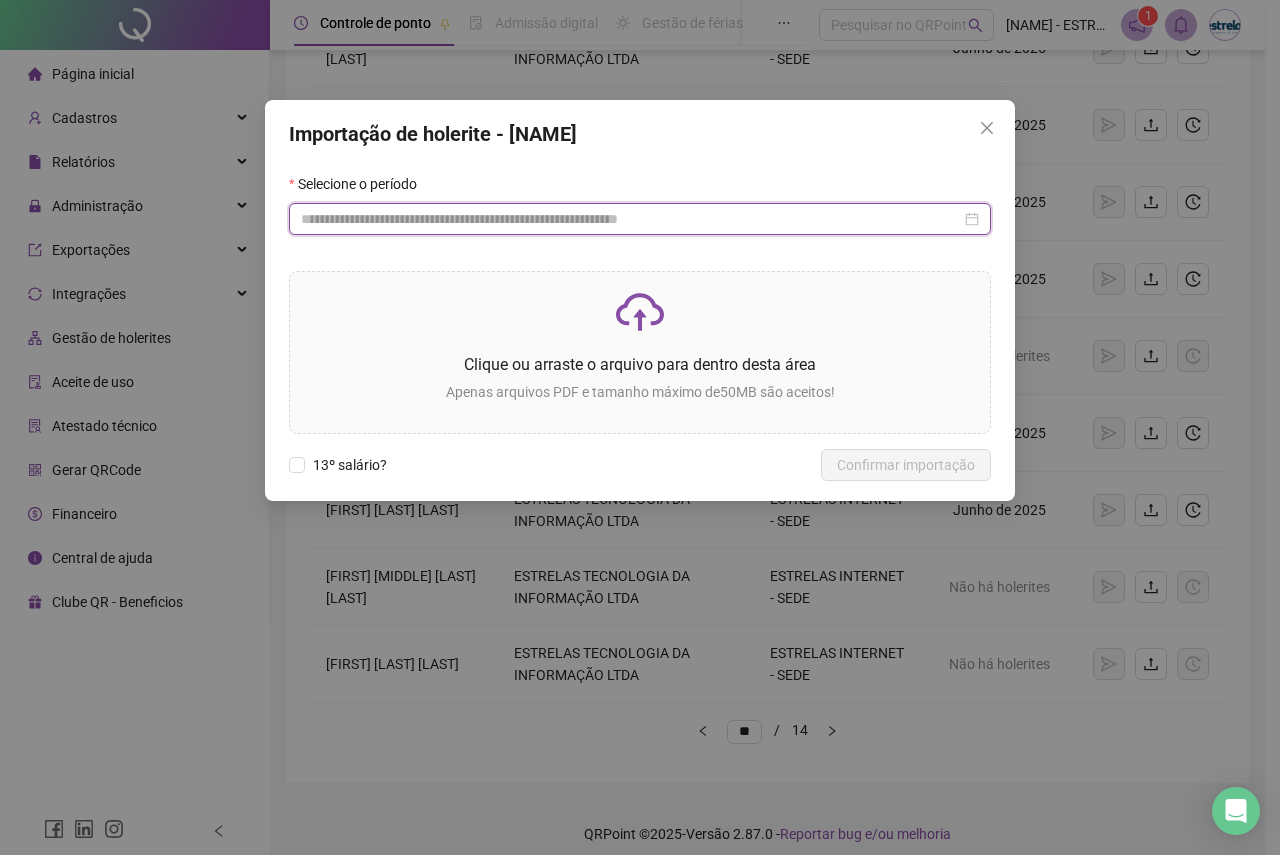 click at bounding box center [631, 219] 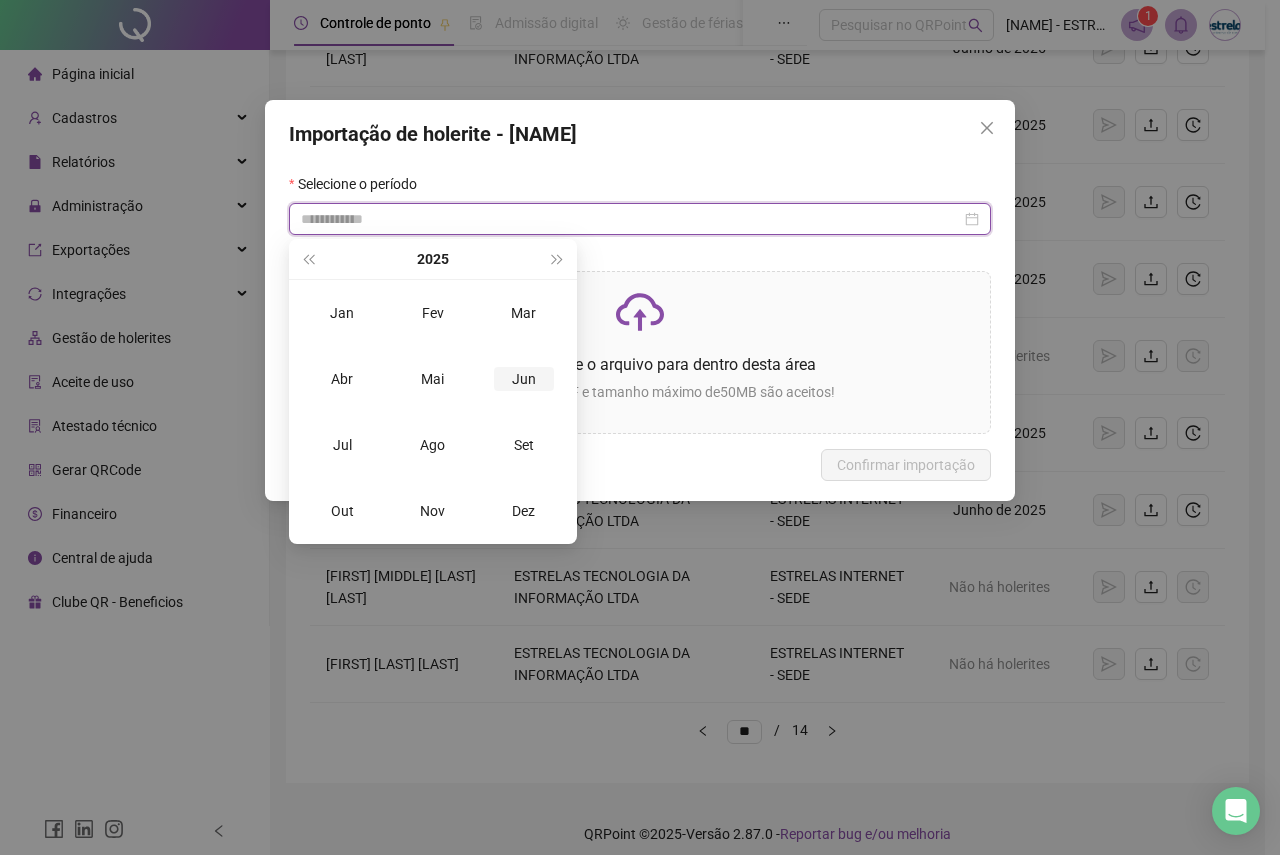 type on "**********" 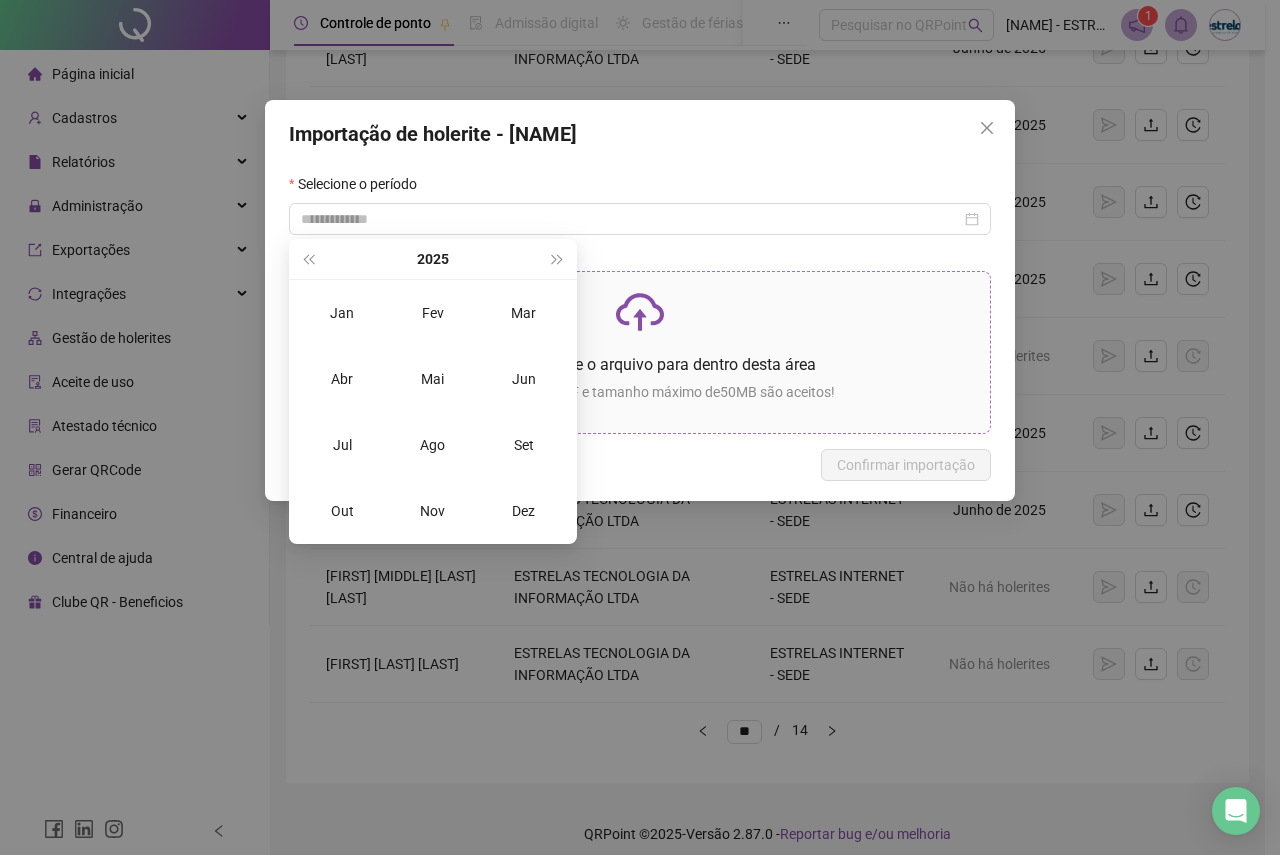 click on "Jun" at bounding box center (524, 379) 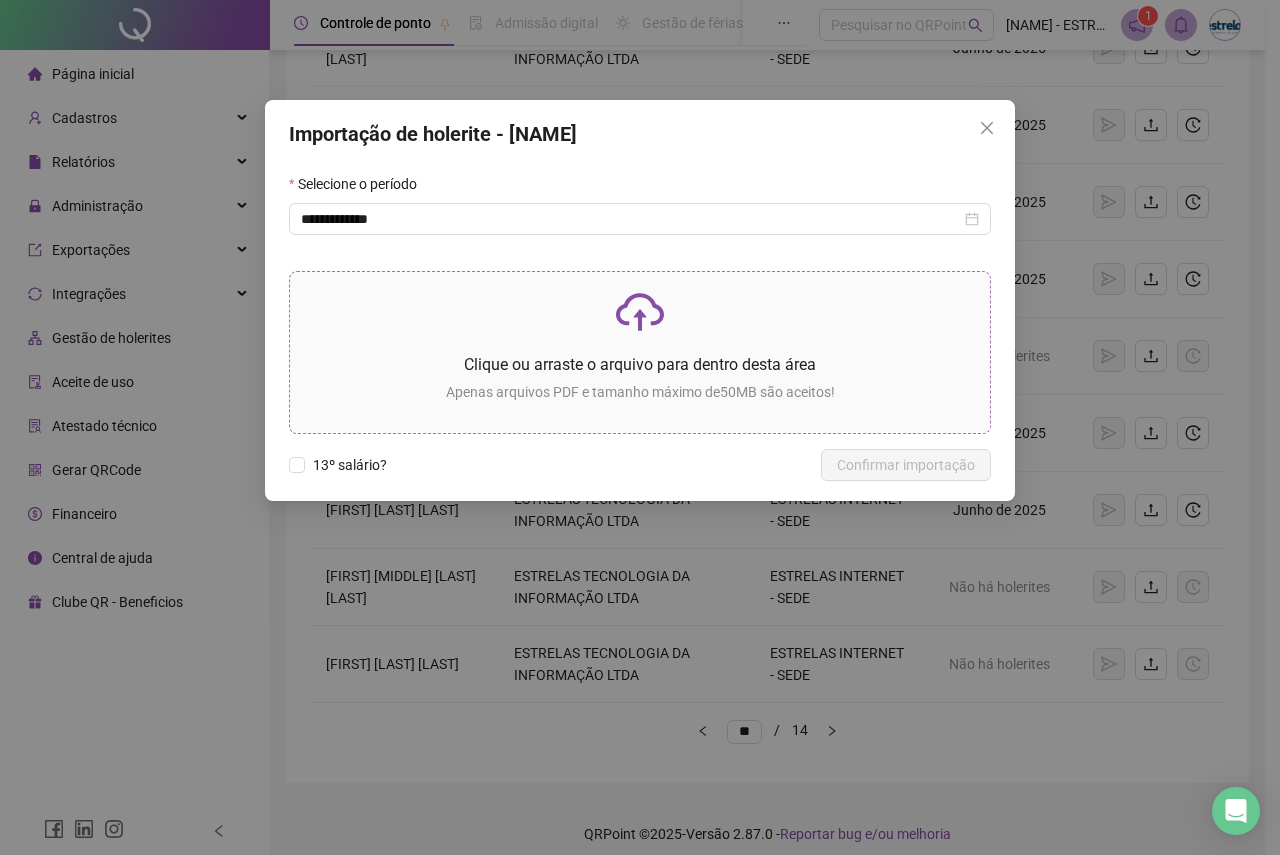 click 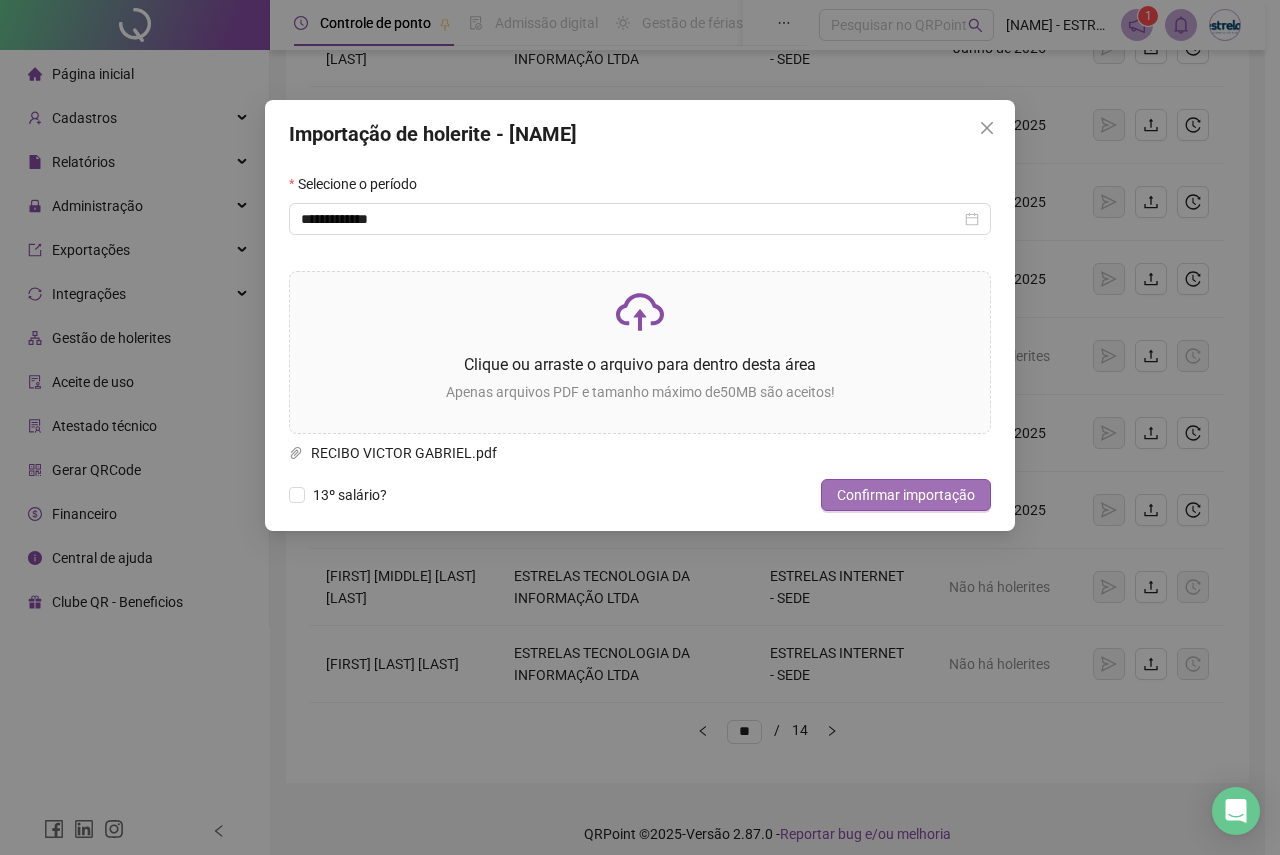 click on "Confirmar importação" at bounding box center (906, 495) 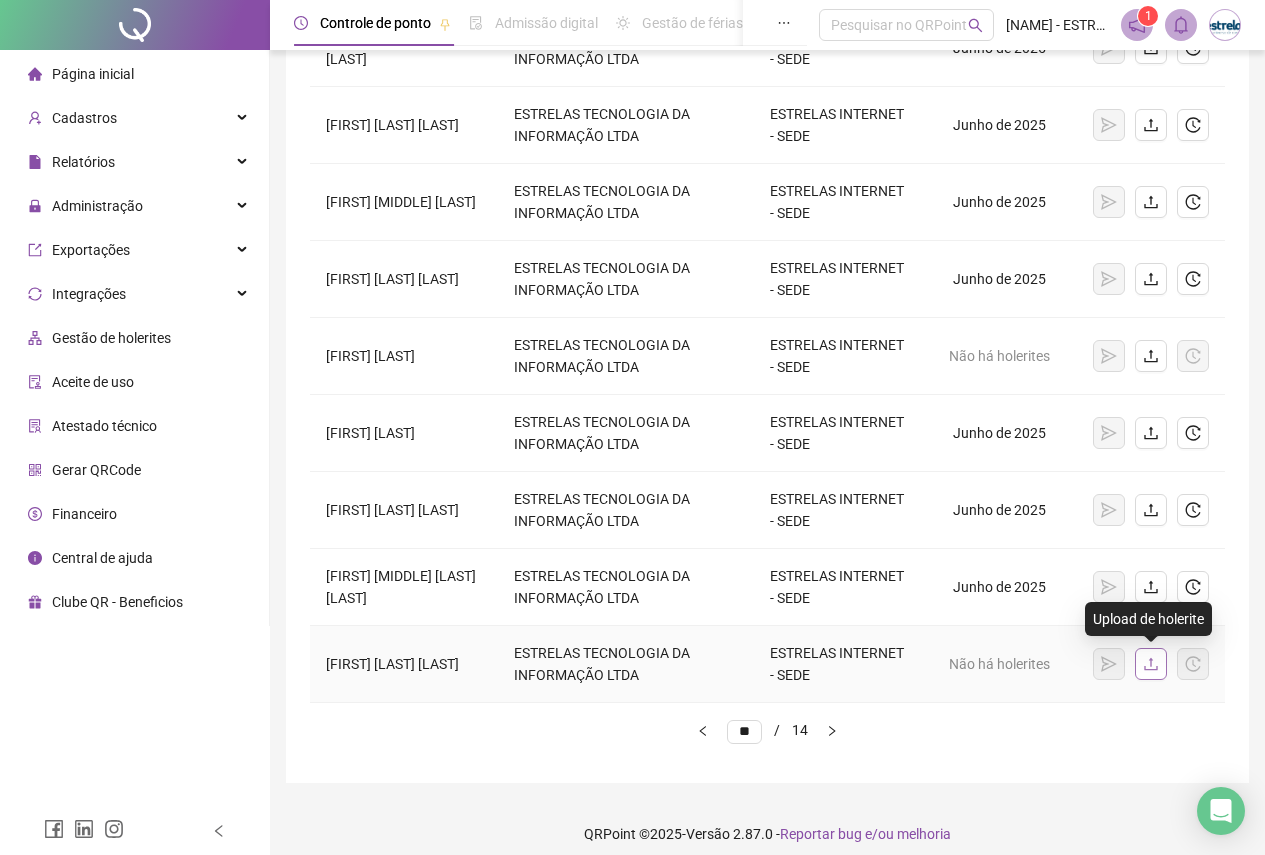 click at bounding box center [1151, 664] 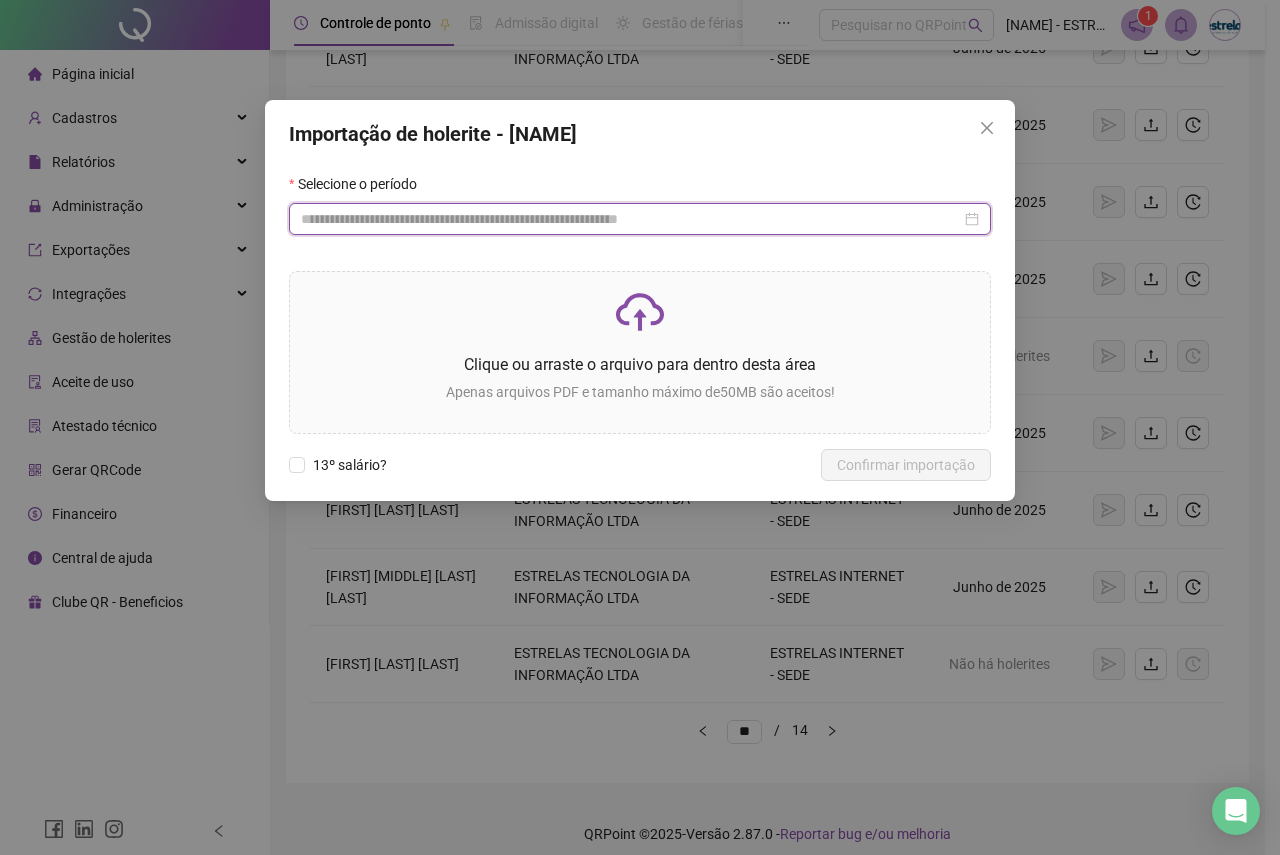 click at bounding box center [631, 219] 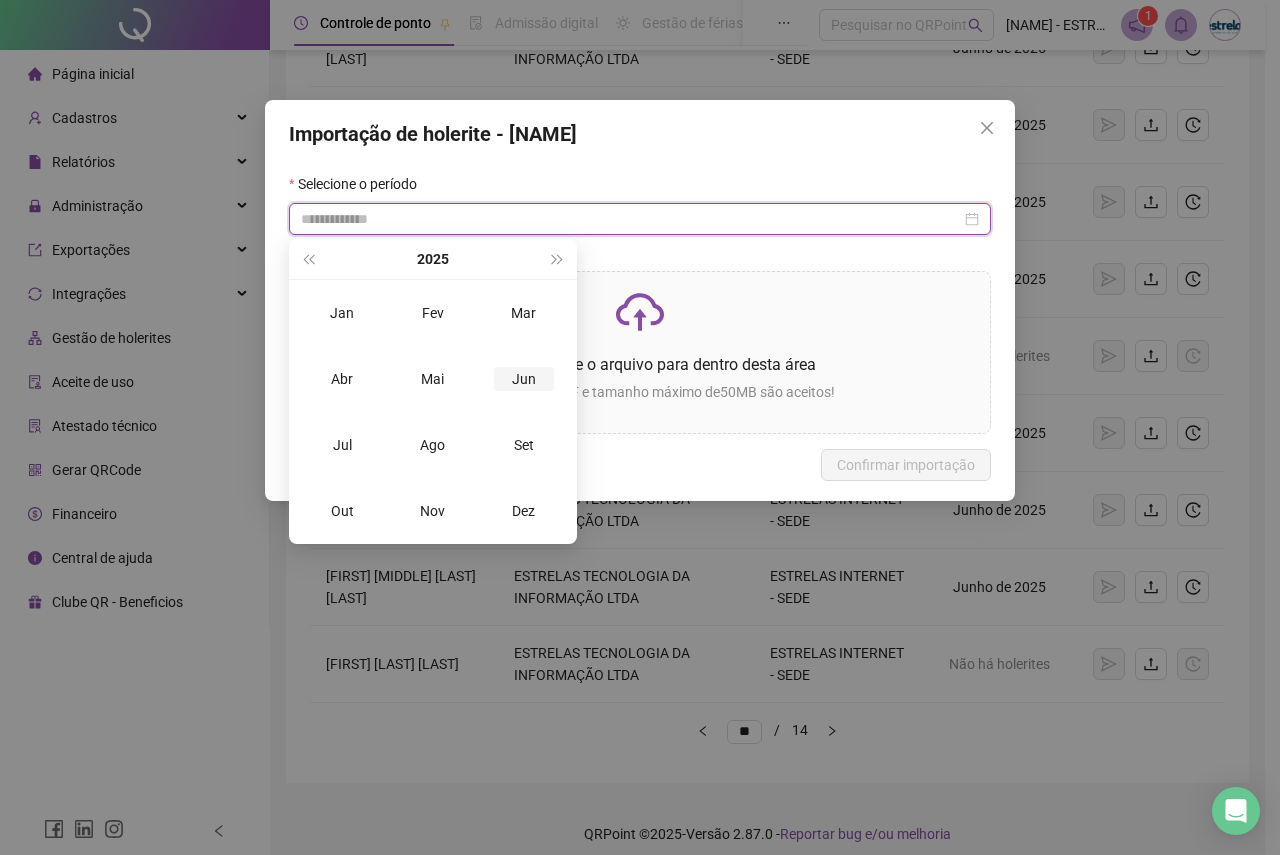 type on "**********" 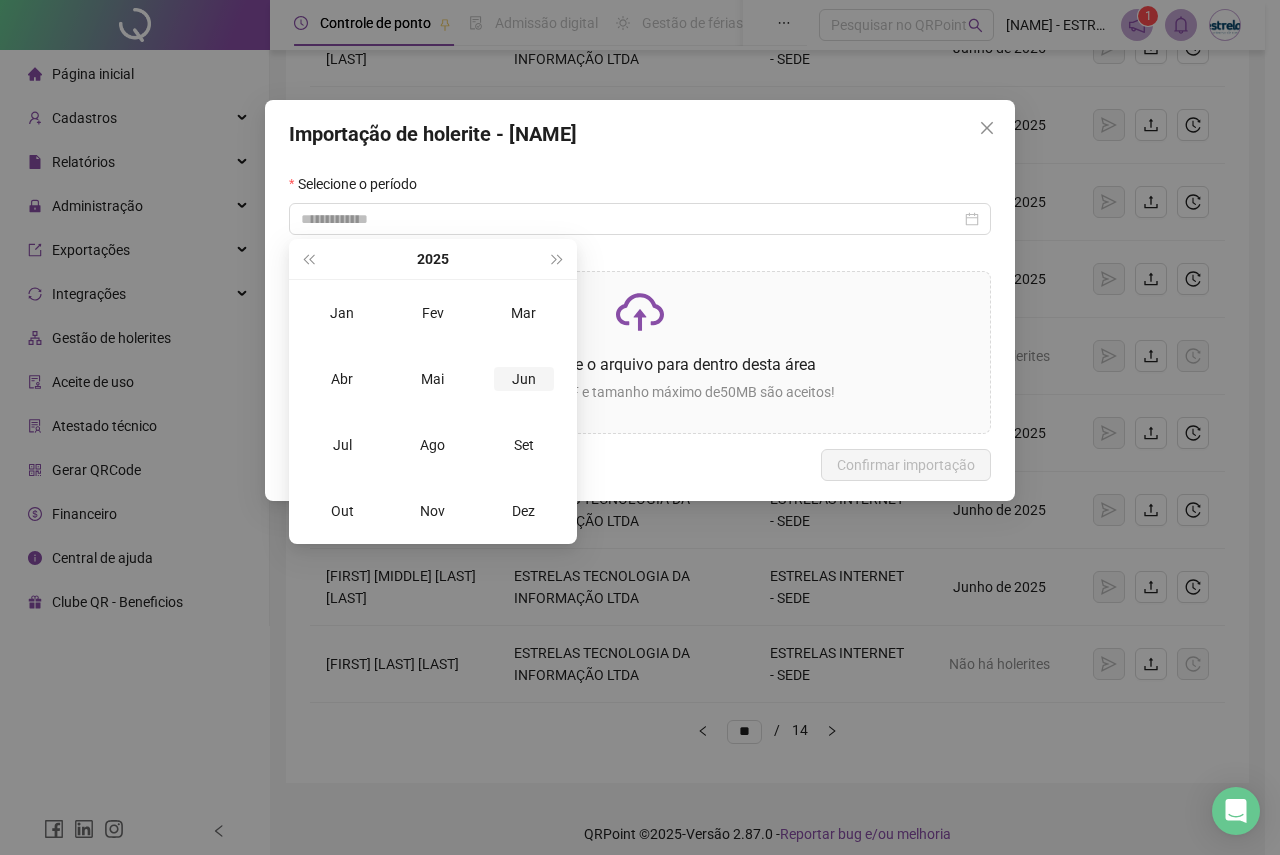 click on "Jun" at bounding box center (524, 379) 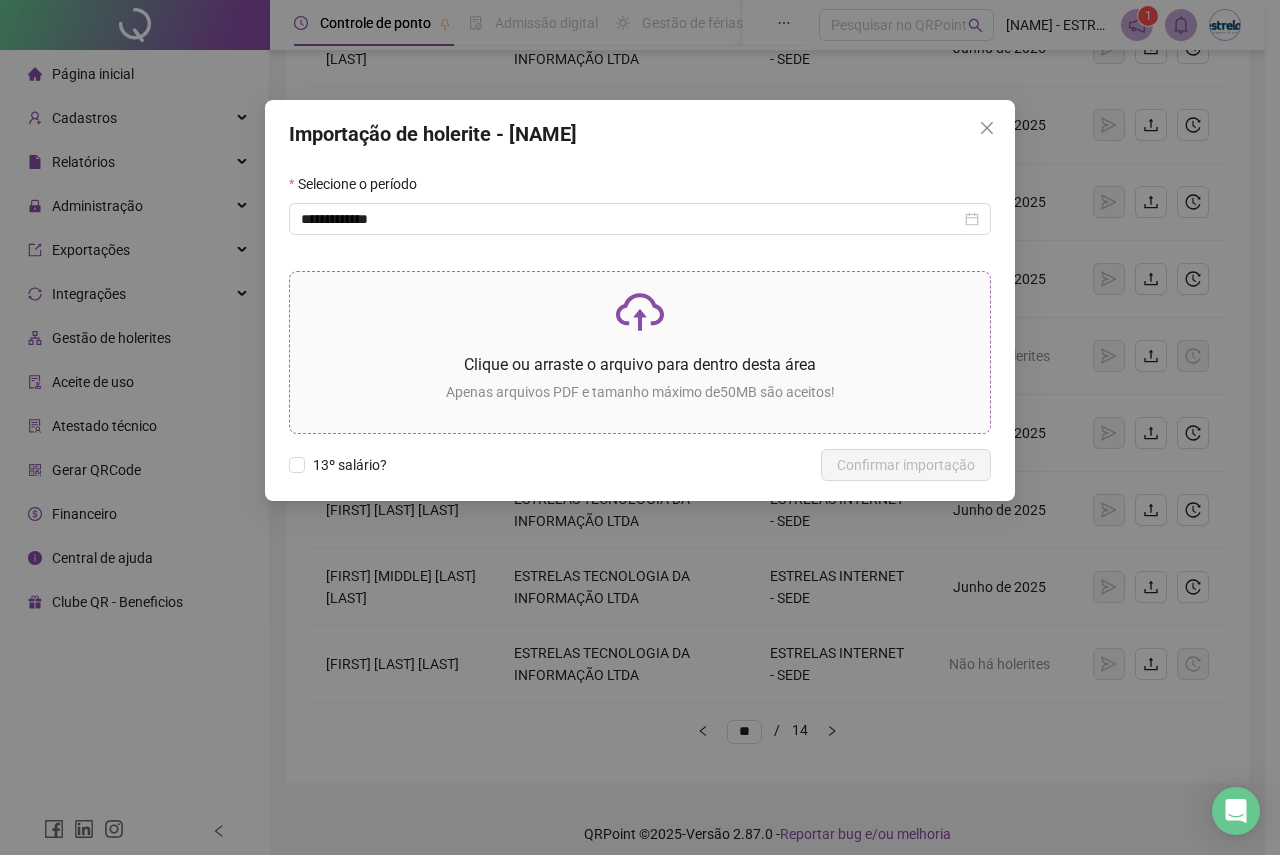 click 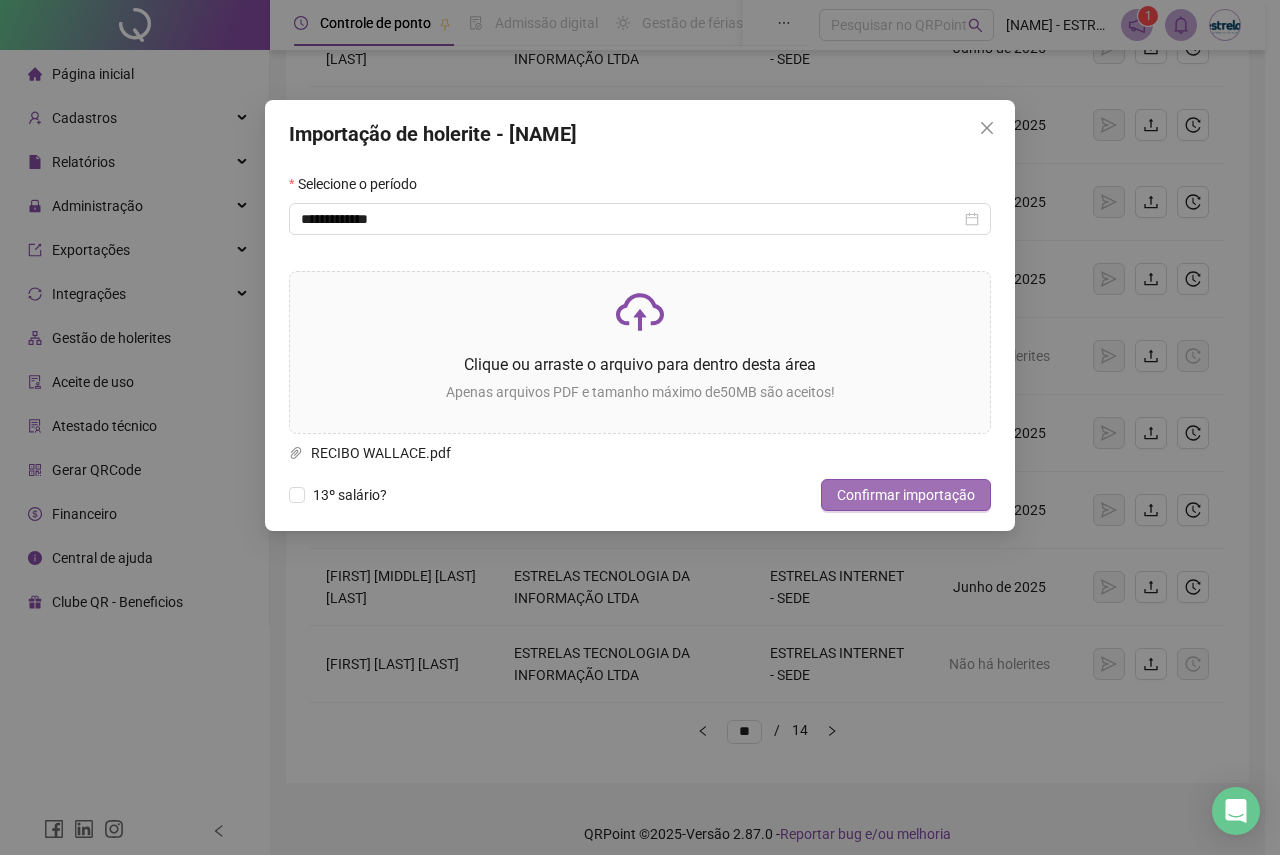click on "Confirmar importação" at bounding box center [906, 495] 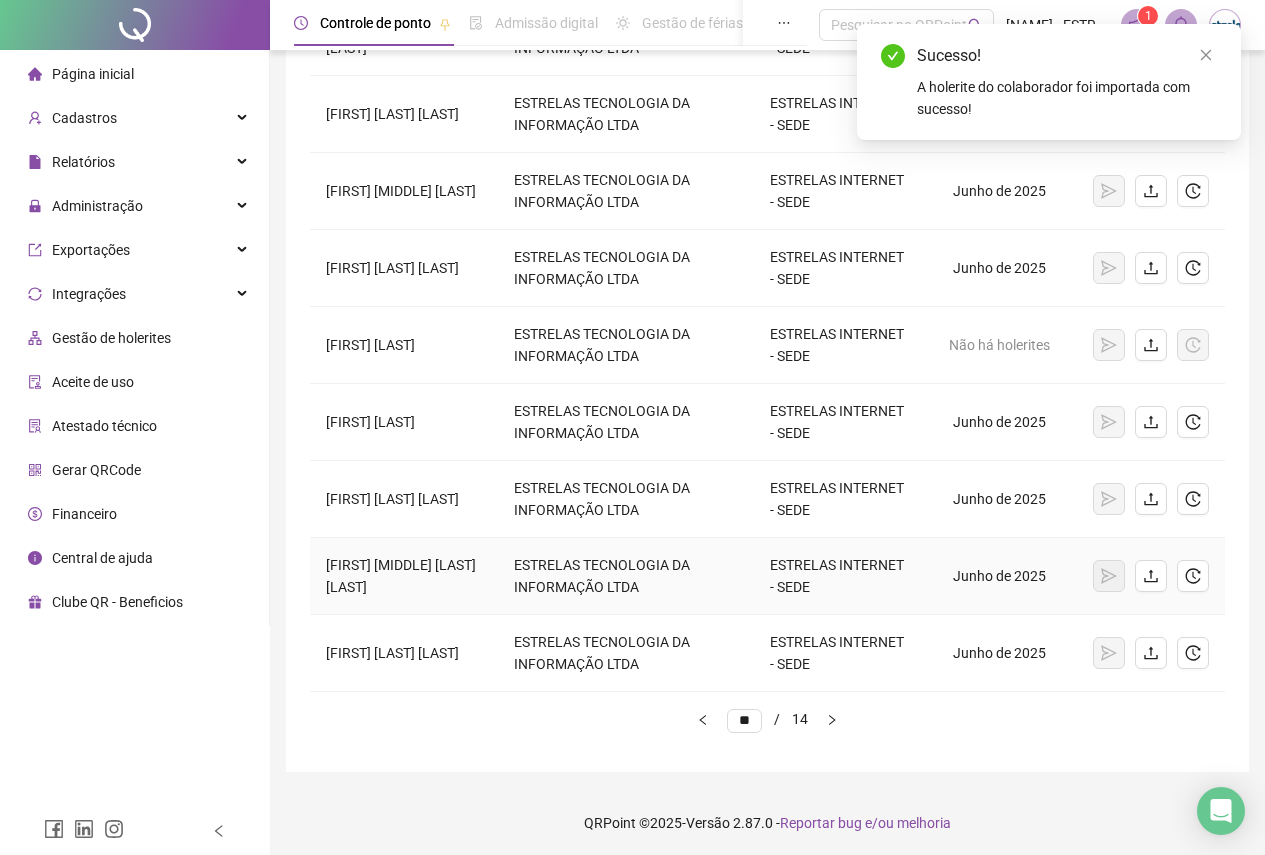 scroll, scrollTop: 414, scrollLeft: 0, axis: vertical 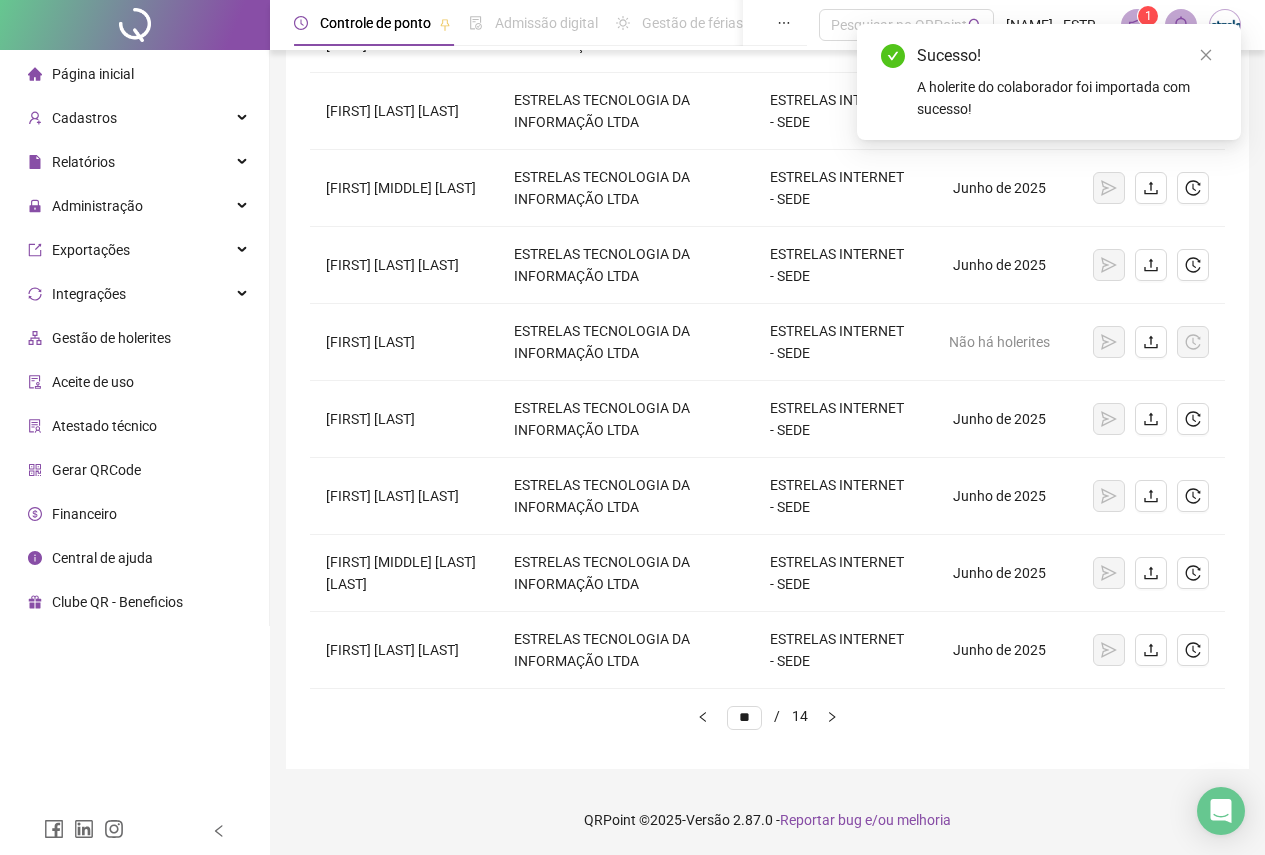 click 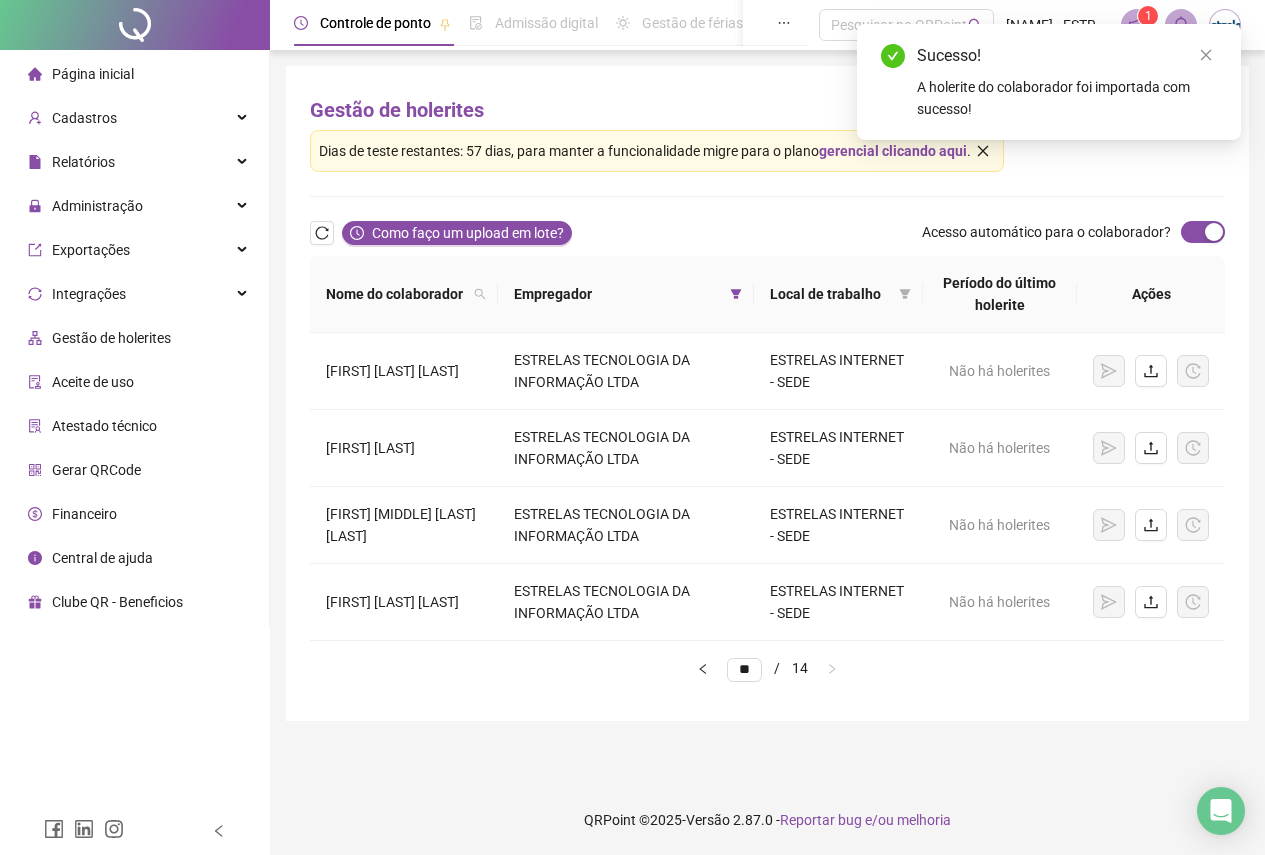 scroll, scrollTop: 0, scrollLeft: 0, axis: both 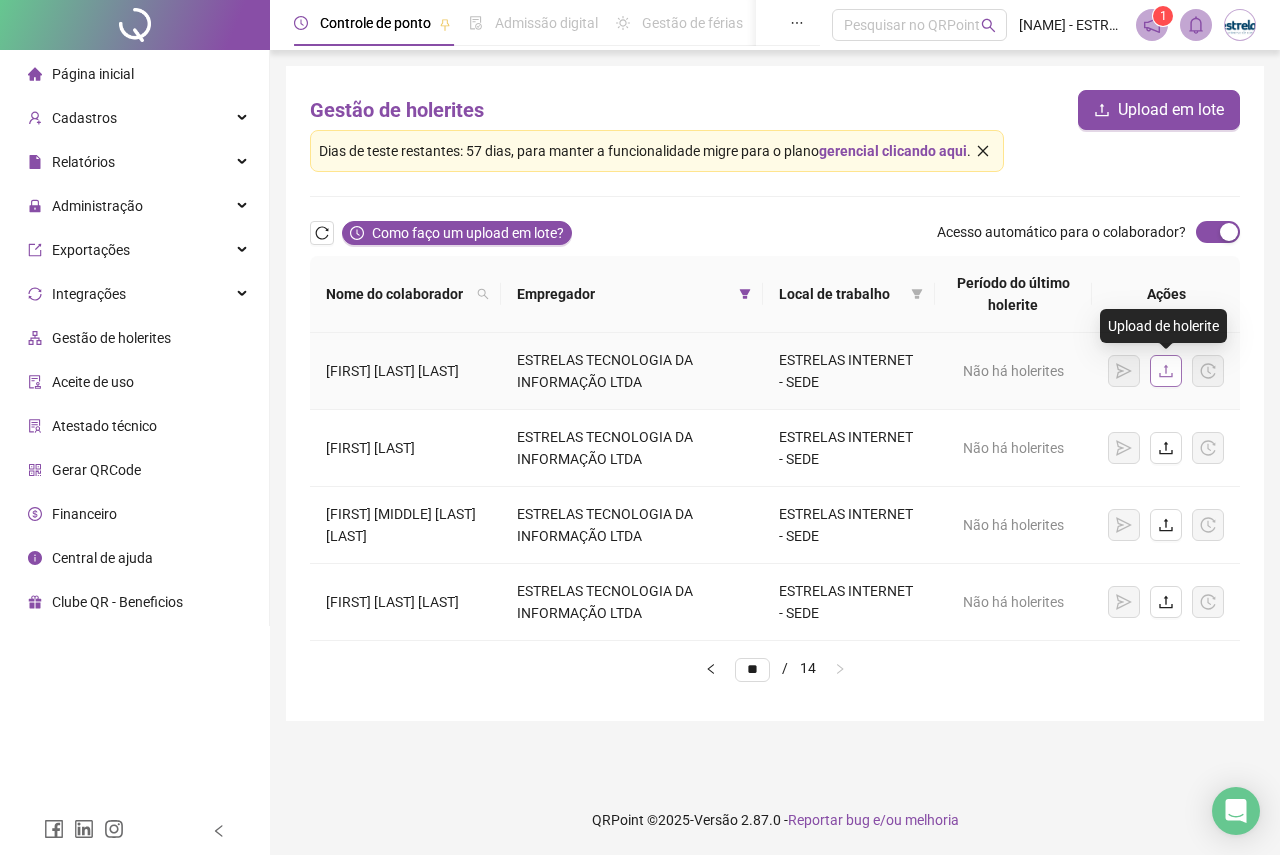click 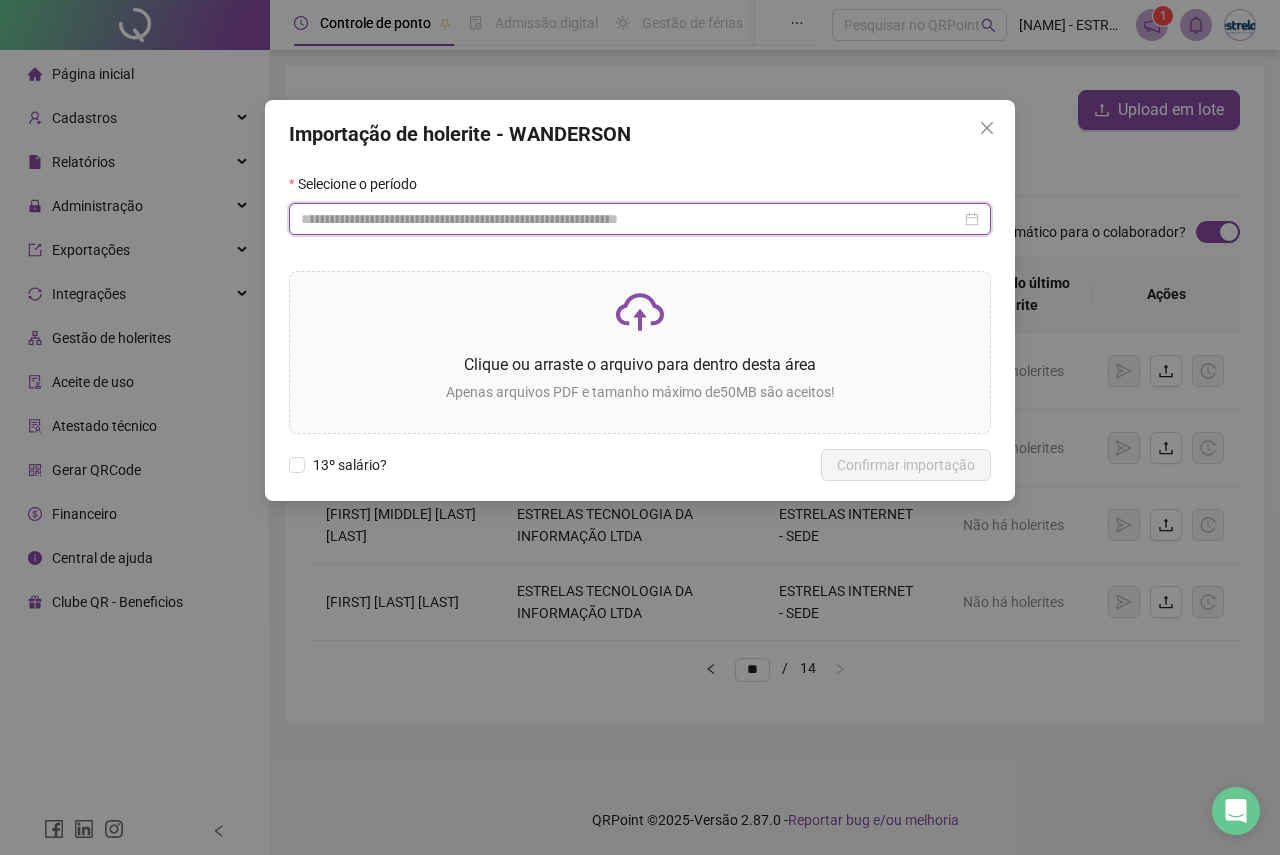 click at bounding box center (631, 219) 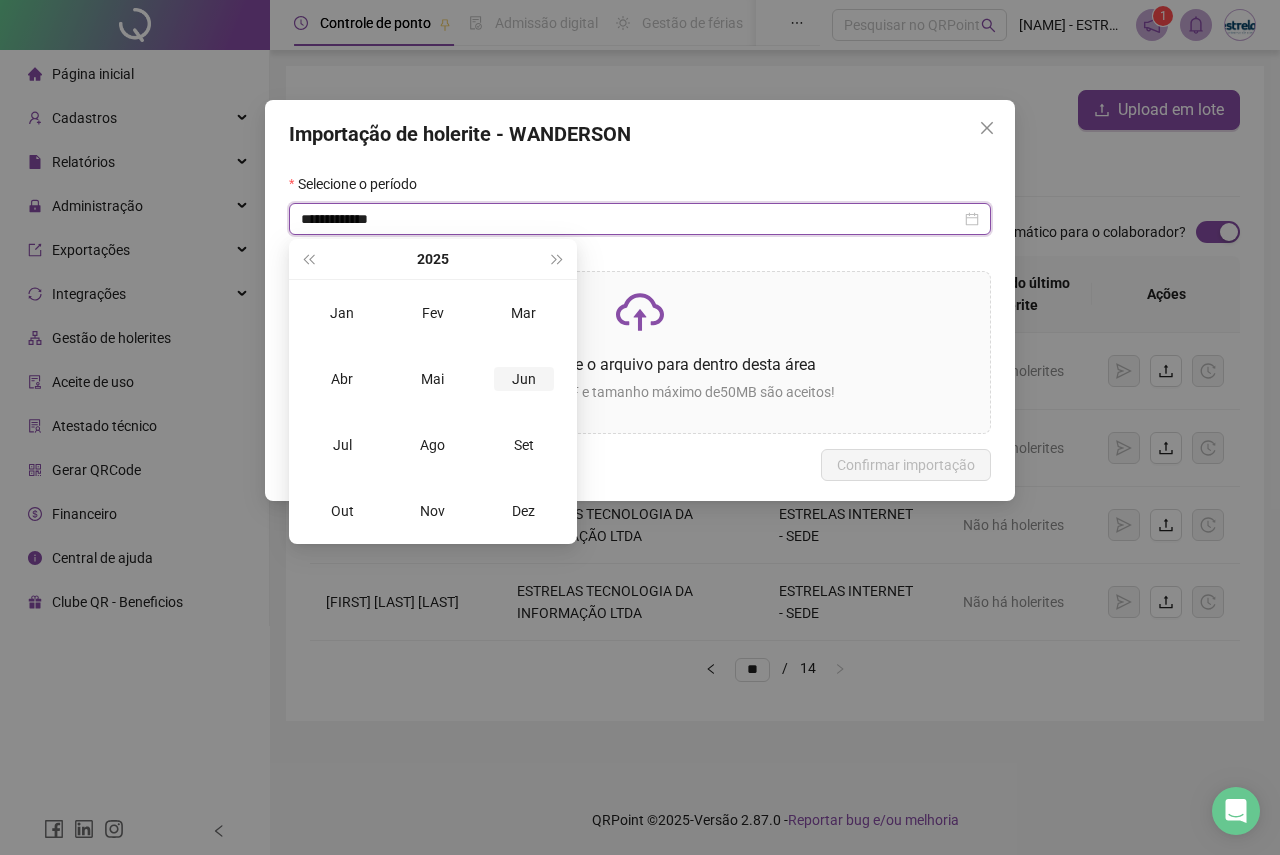 type on "**********" 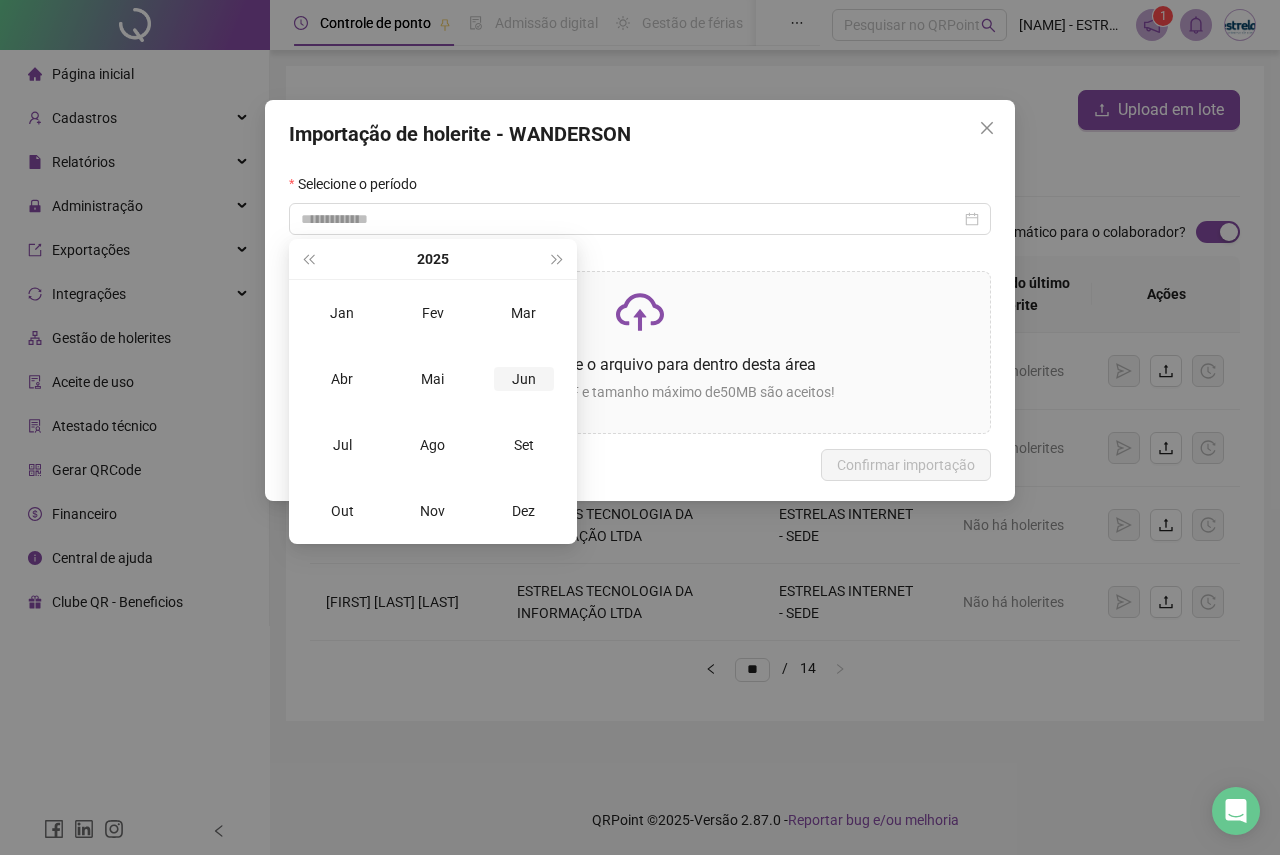 click on "Jun" at bounding box center [524, 379] 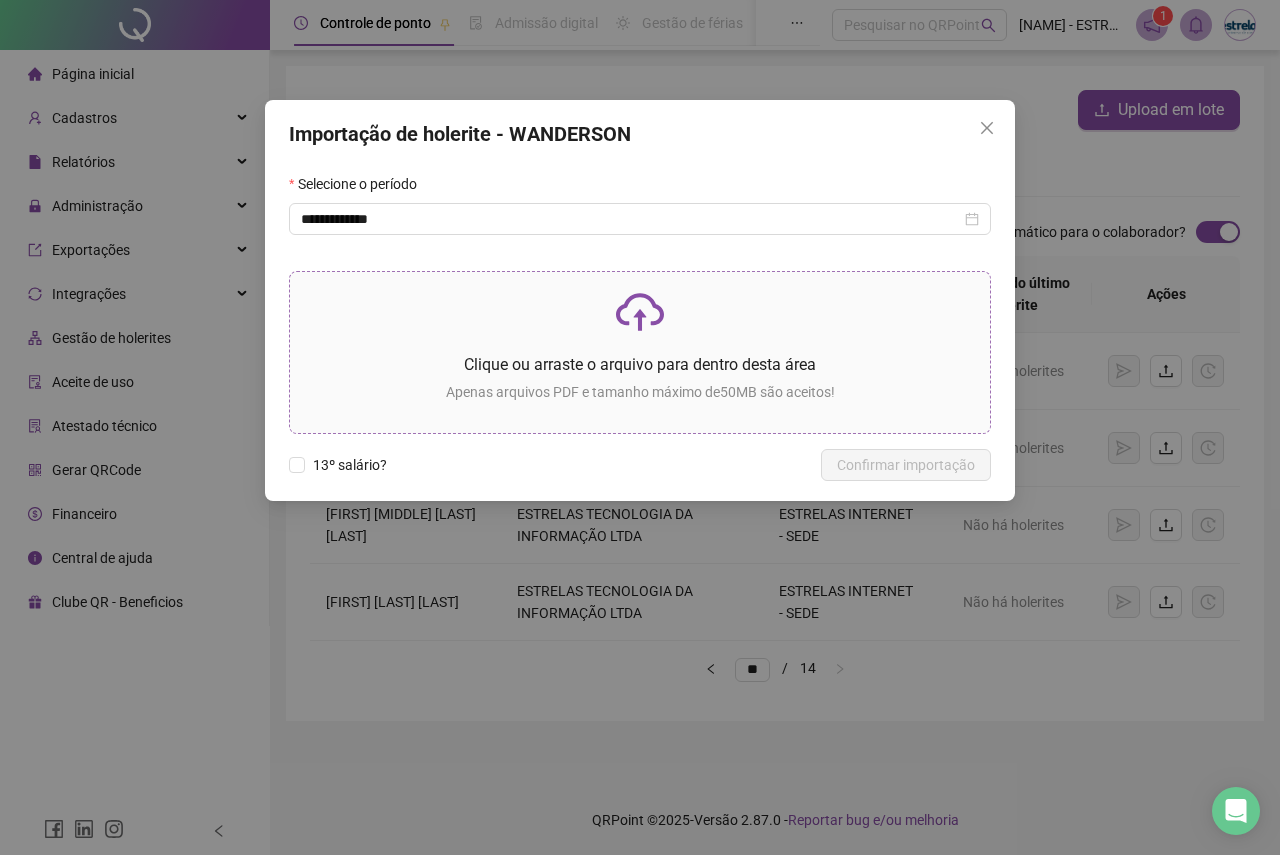 click 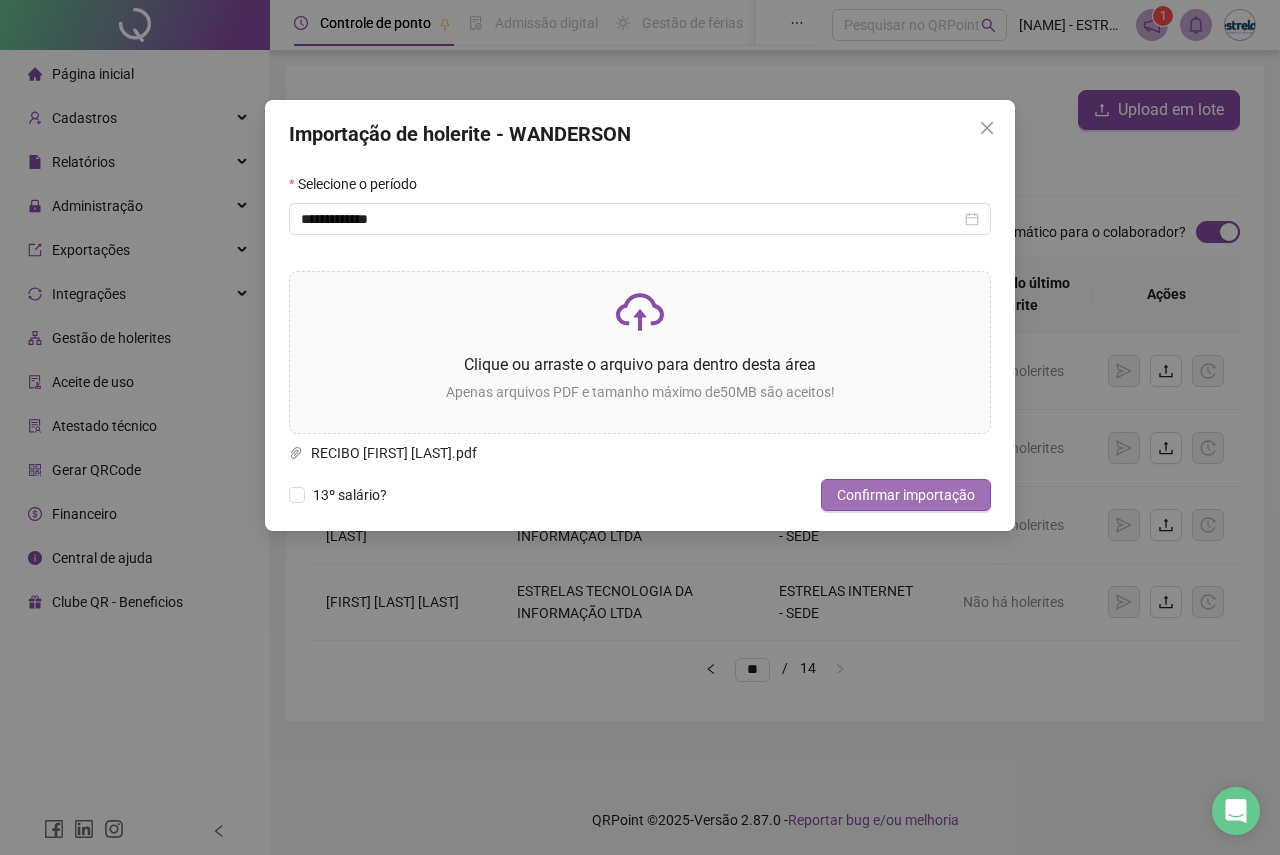 click on "Confirmar importação" at bounding box center [906, 495] 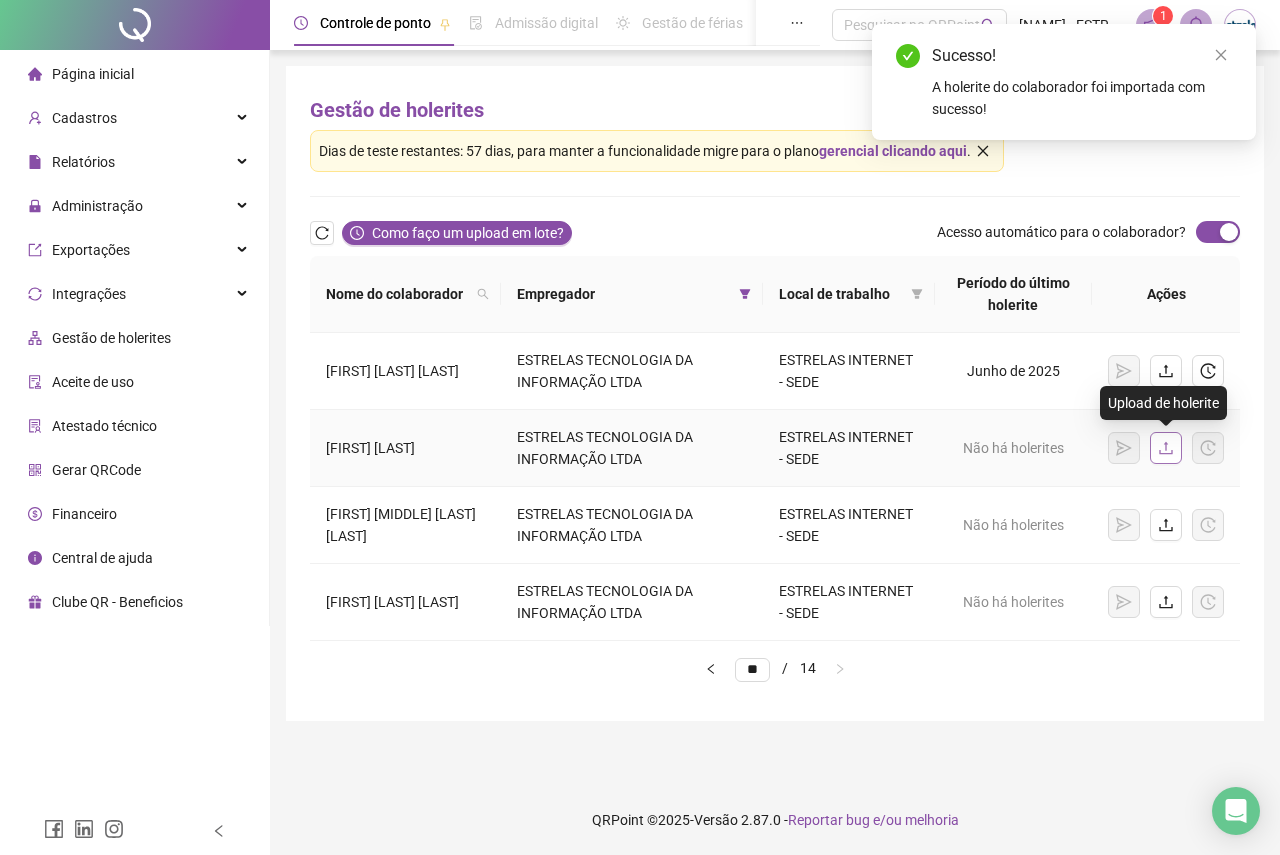 click at bounding box center [1166, 448] 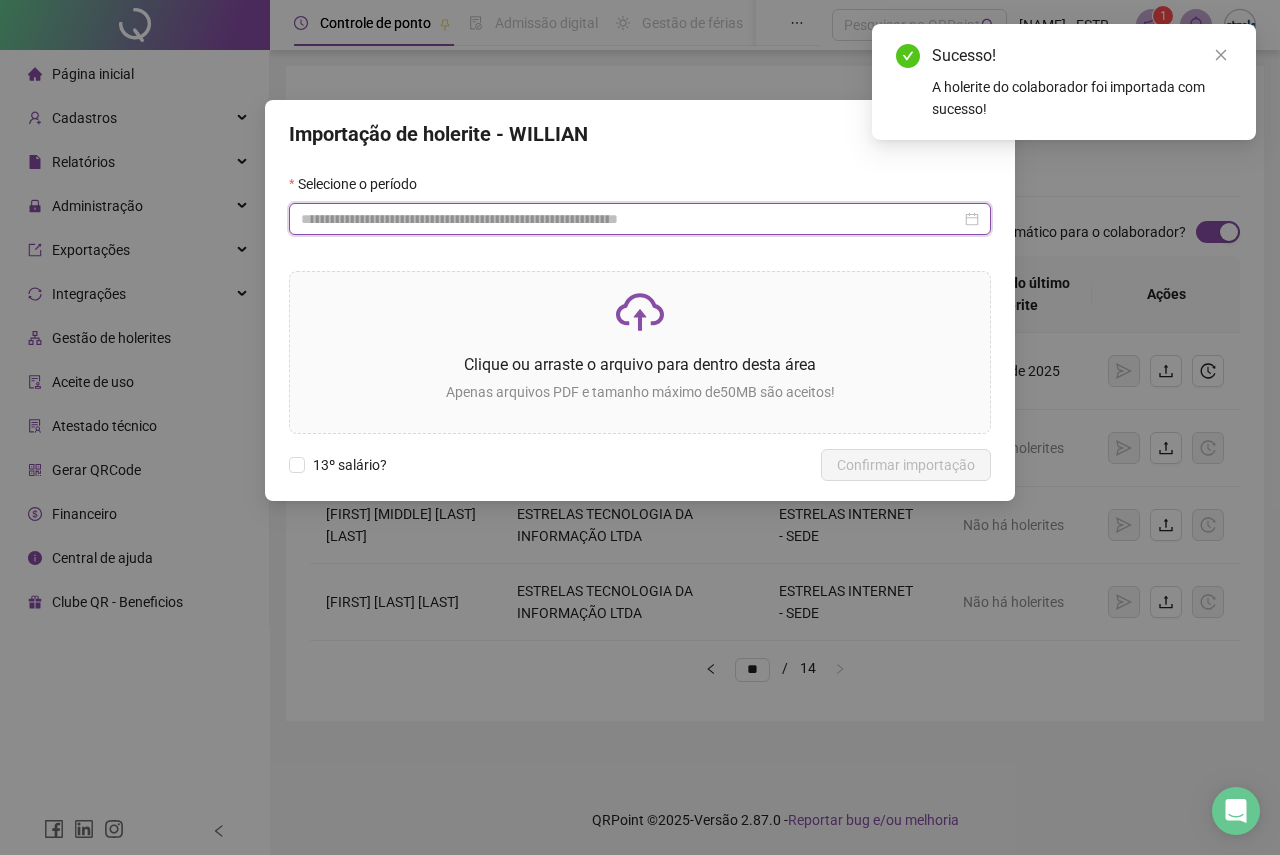 click at bounding box center [631, 219] 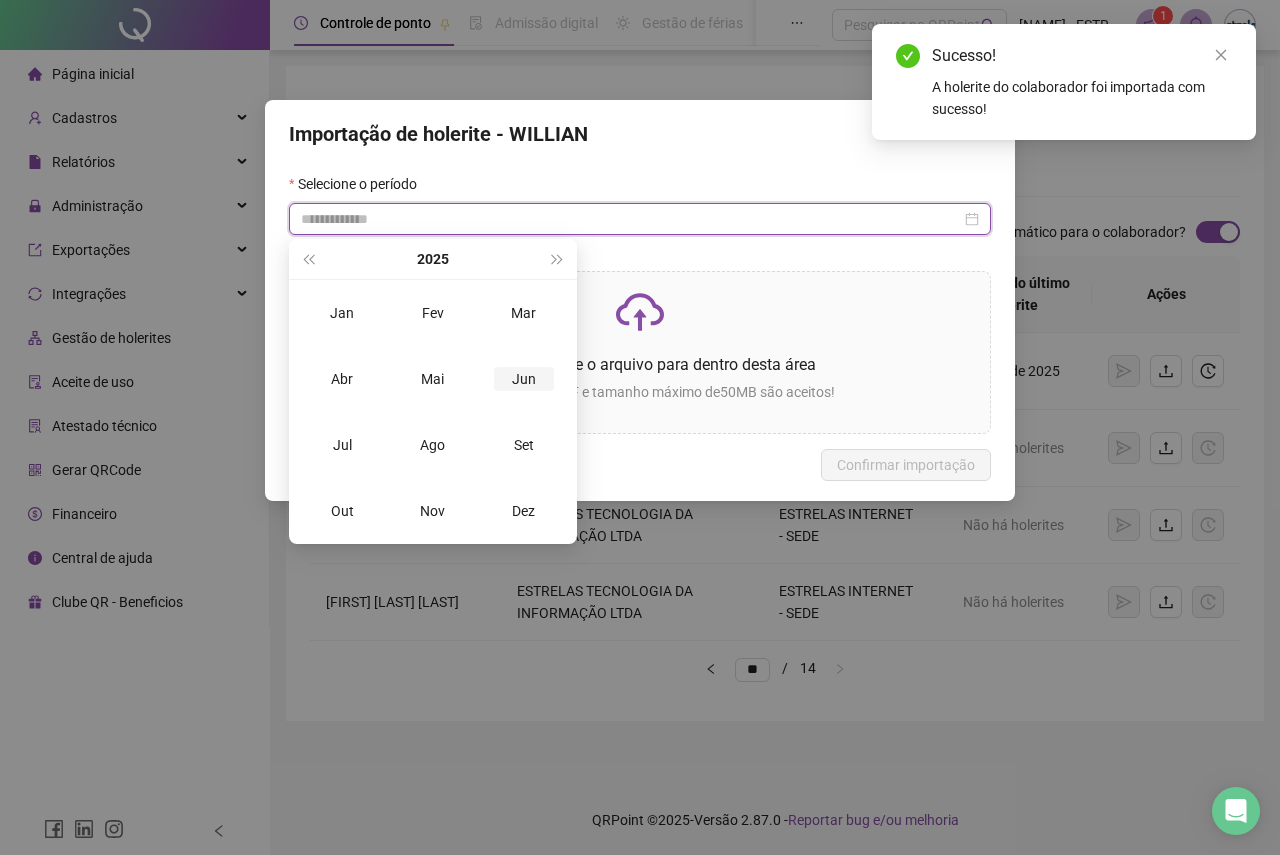 type on "**********" 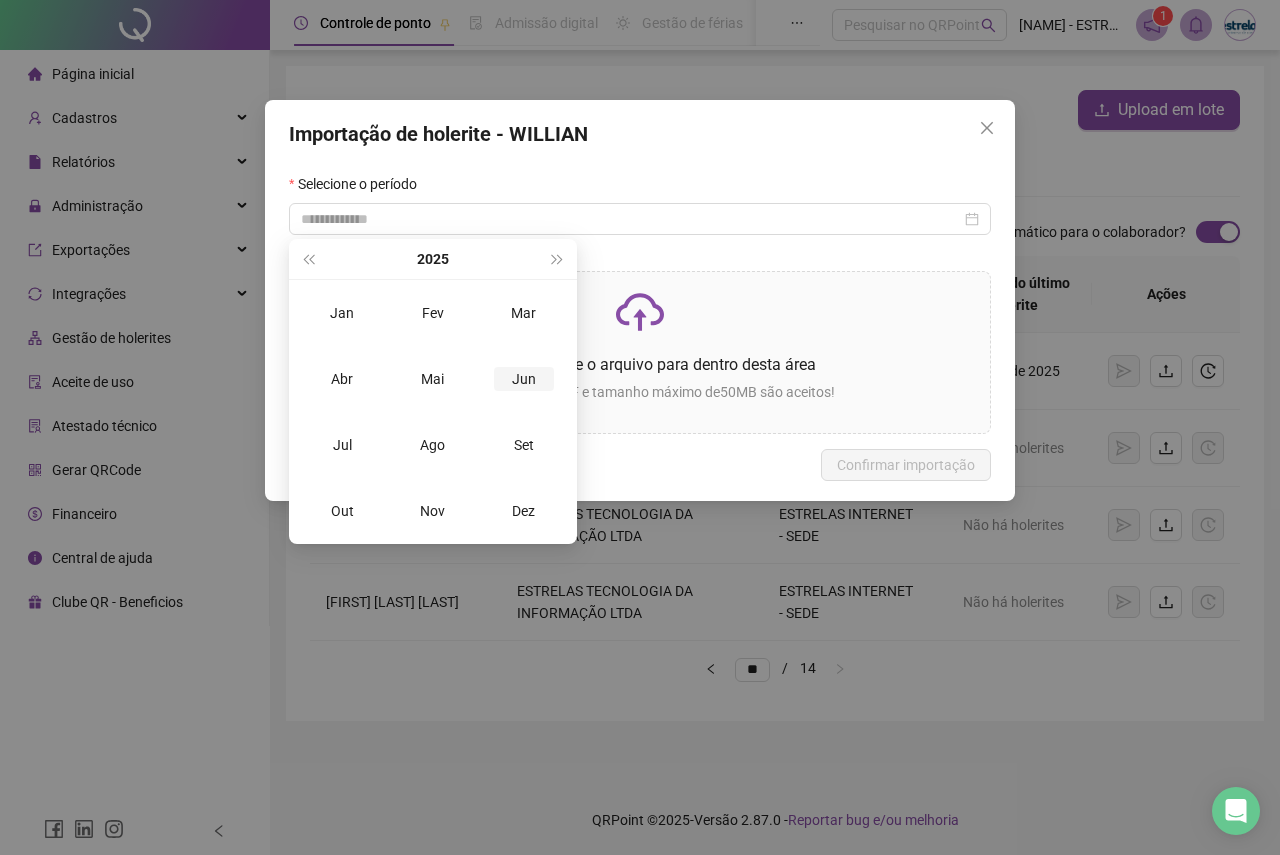 click on "Jun" at bounding box center (523, 379) 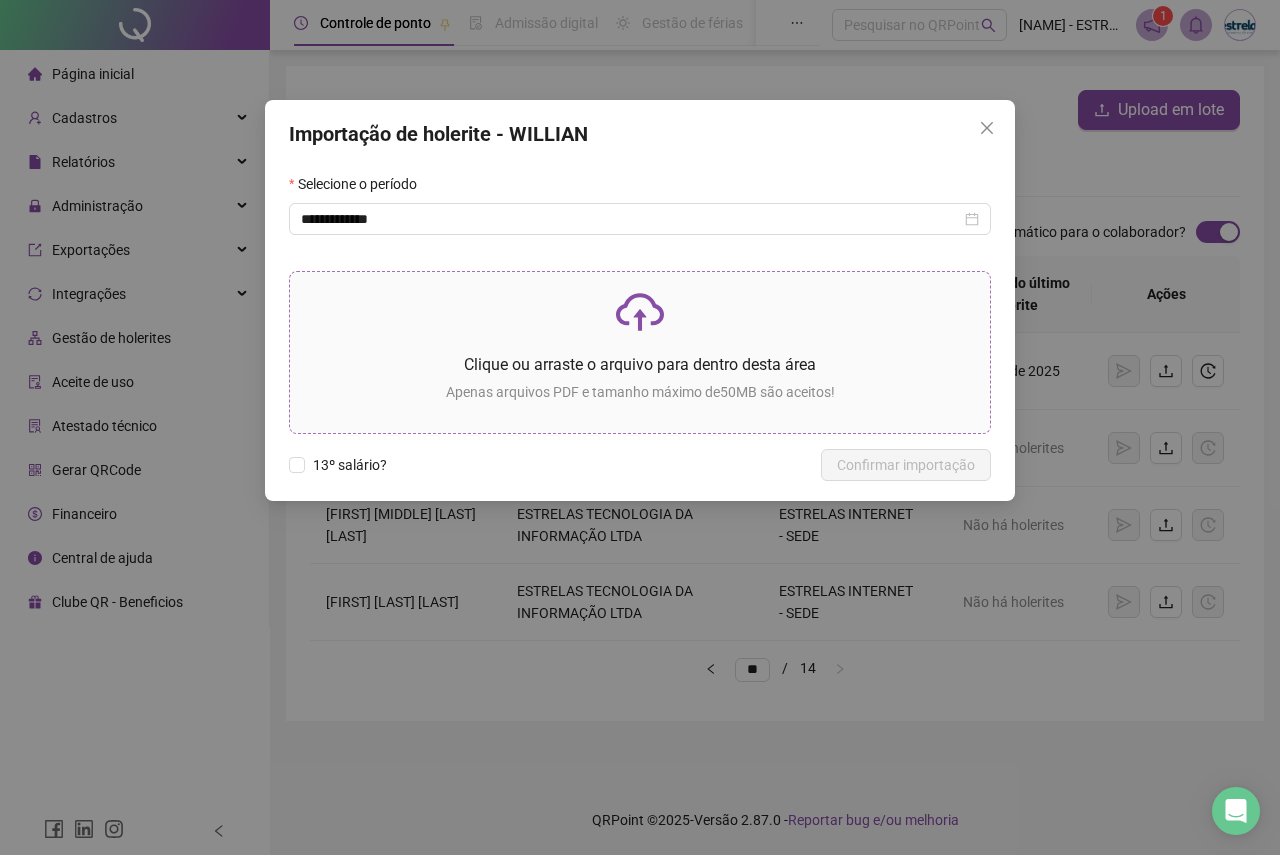 click at bounding box center (640, 312) 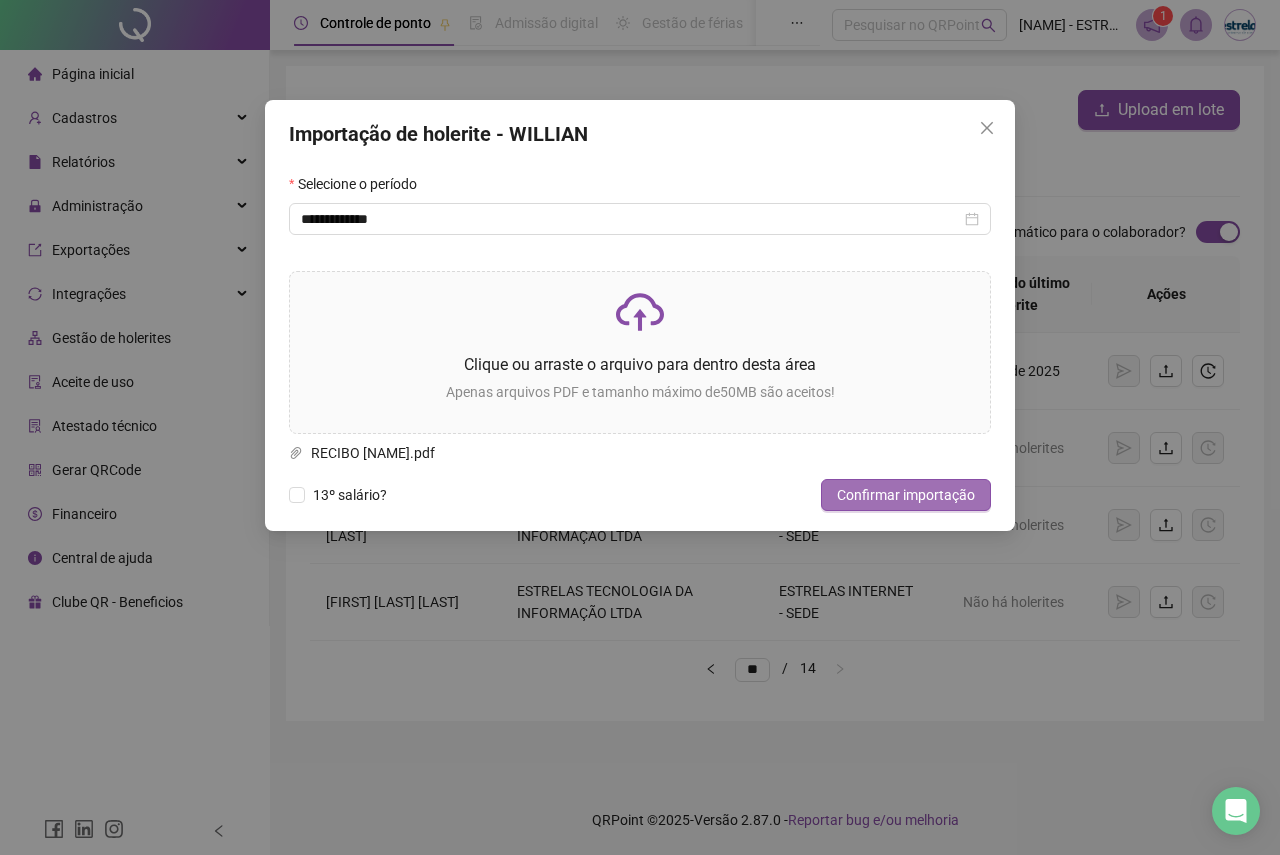click on "Confirmar importação" at bounding box center (906, 495) 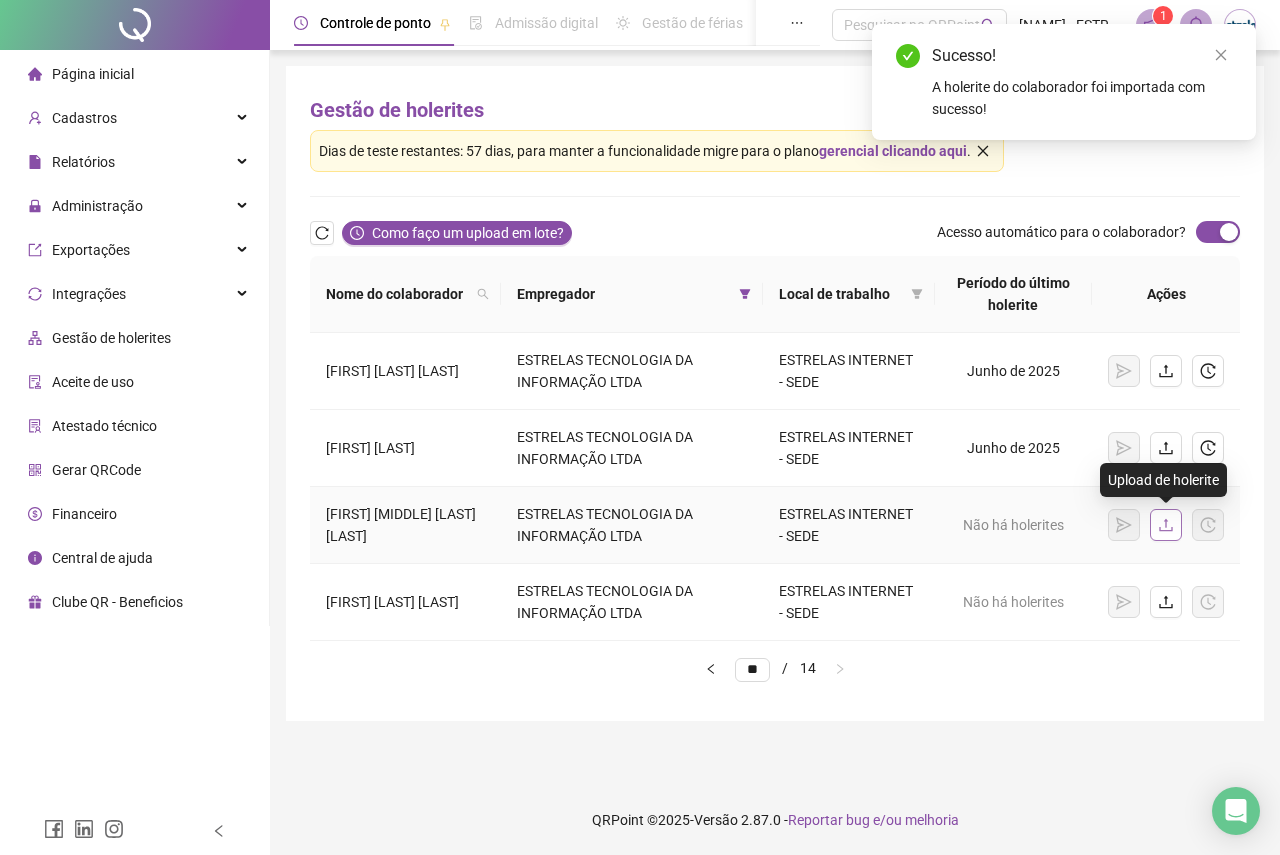 click 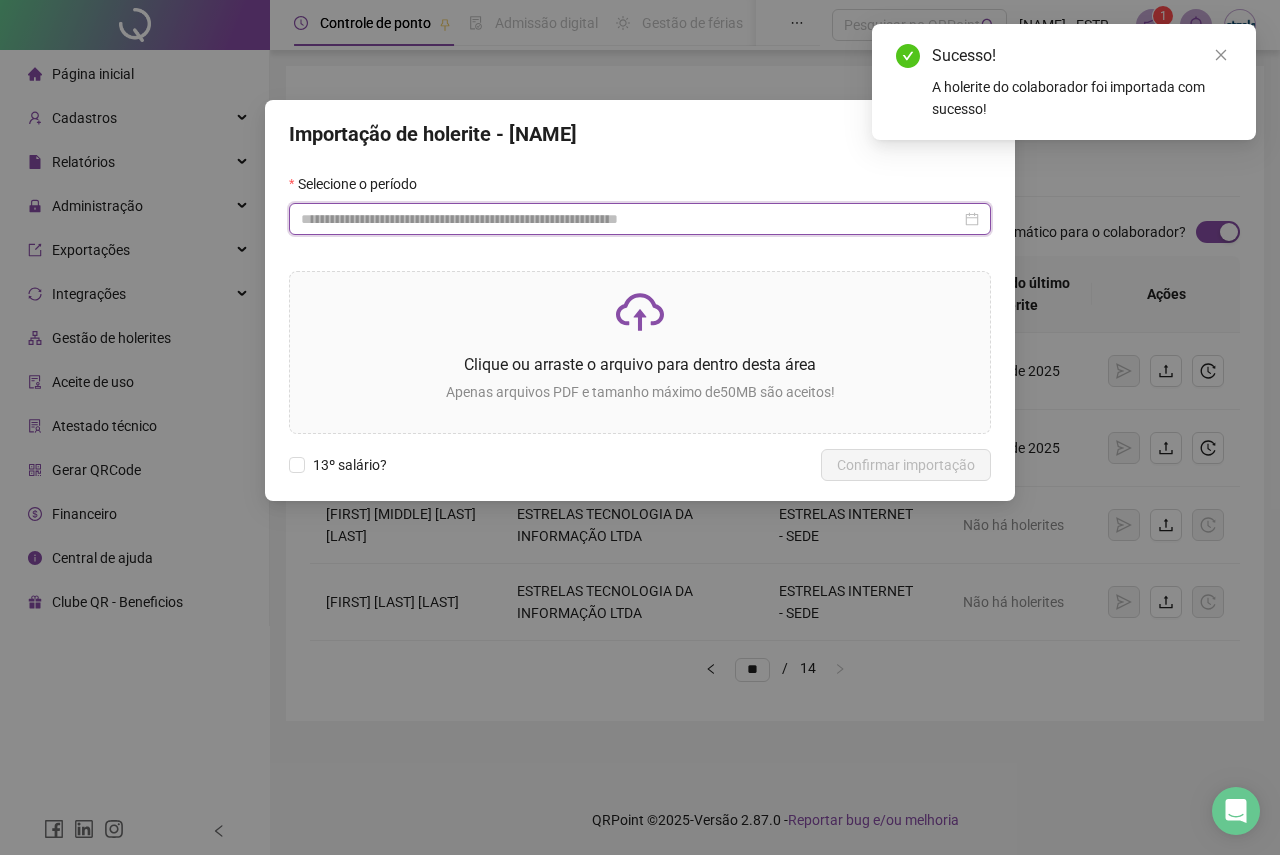 click at bounding box center [631, 219] 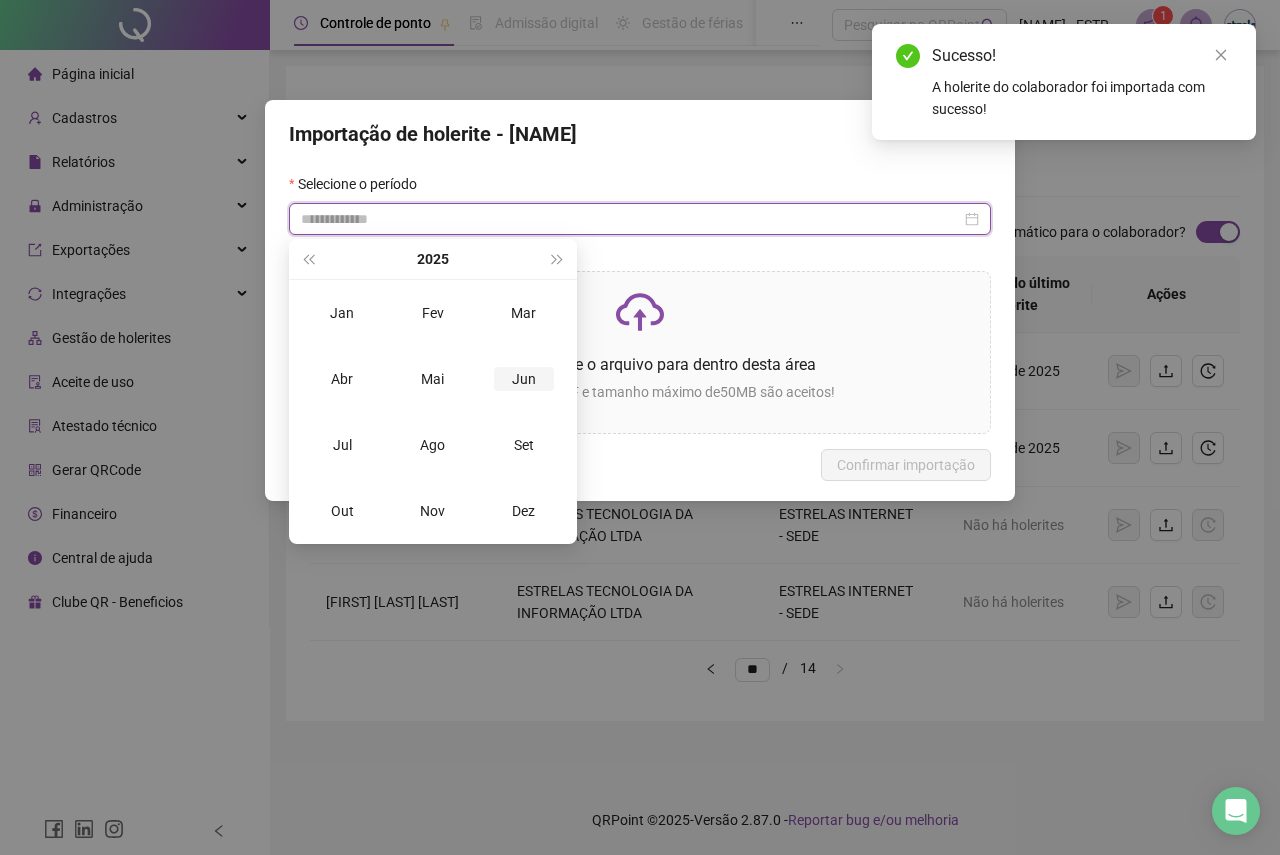 type on "**********" 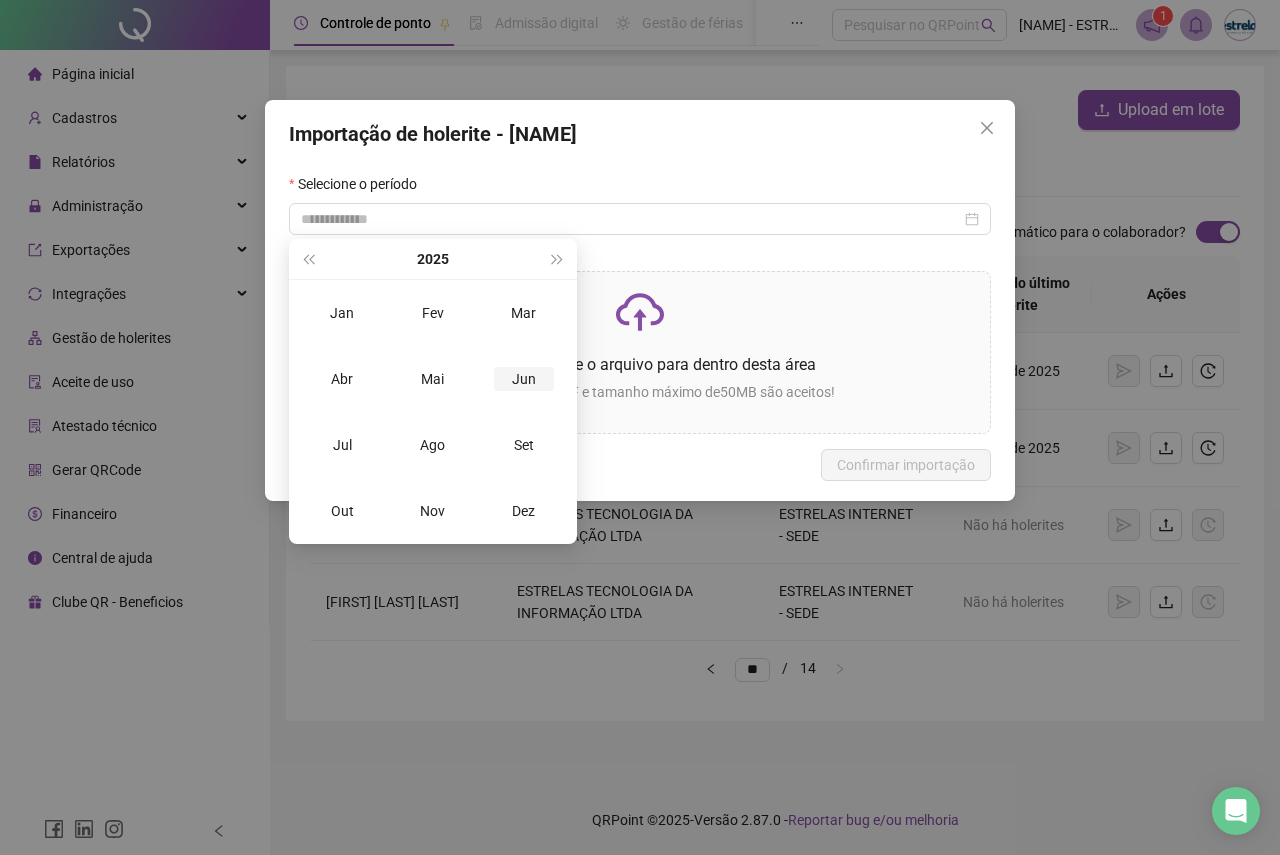 click on "Jun" at bounding box center (524, 379) 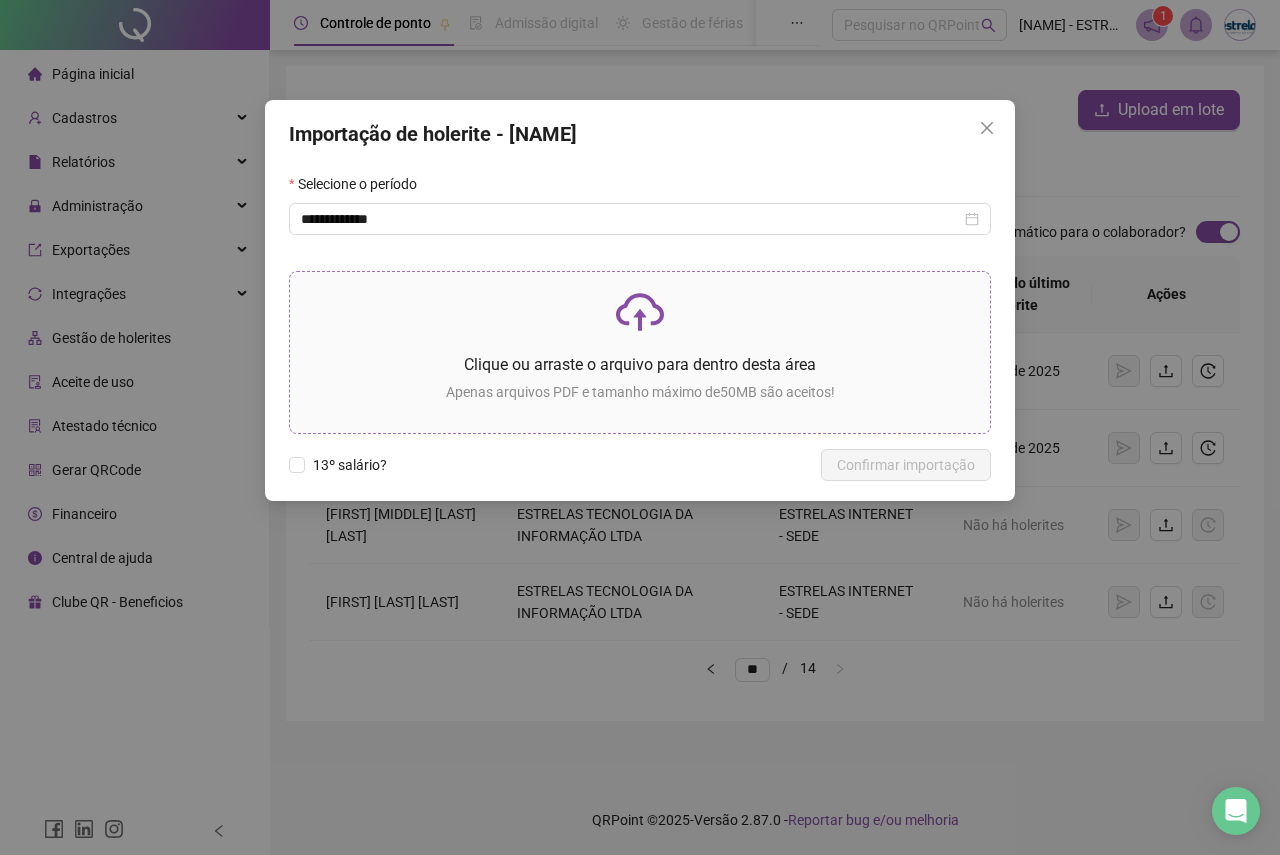 click 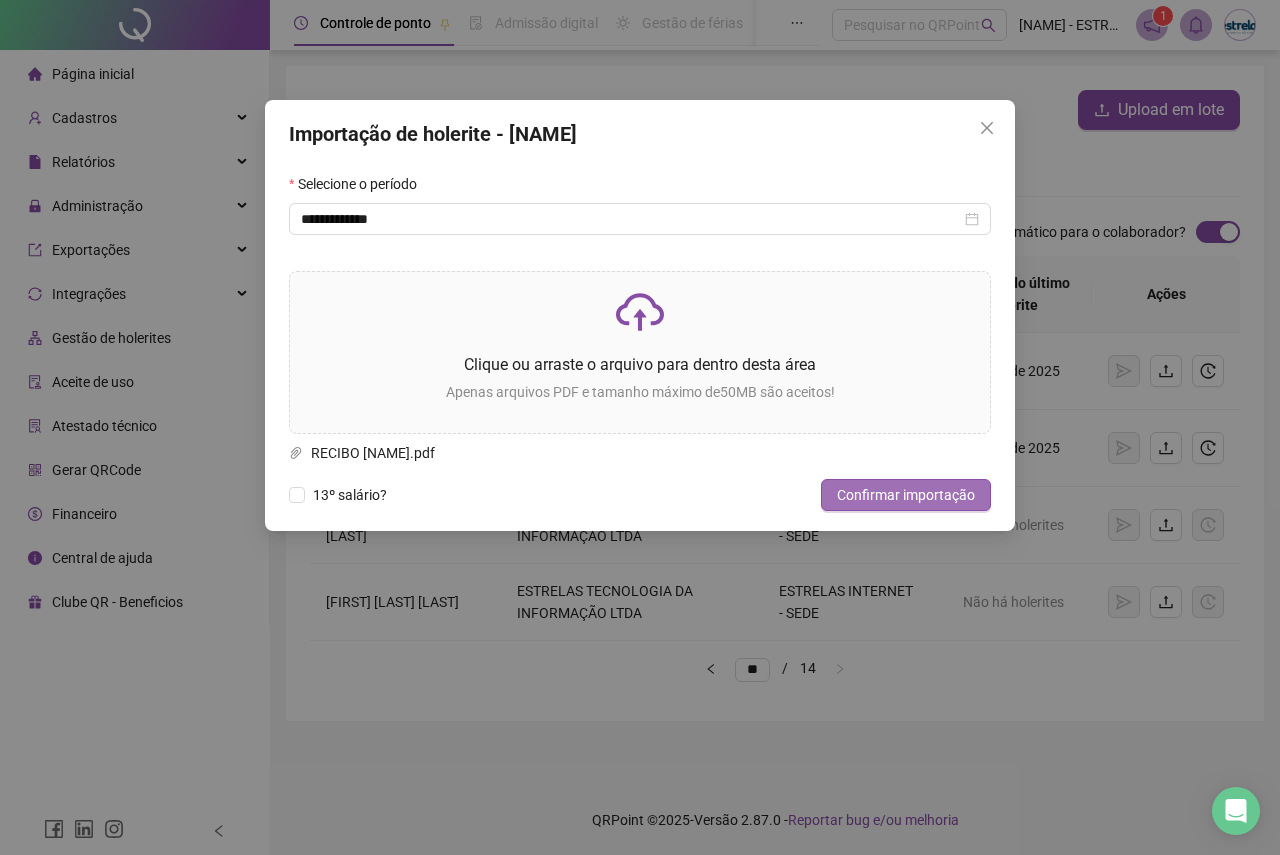 click on "Confirmar importação" at bounding box center (906, 495) 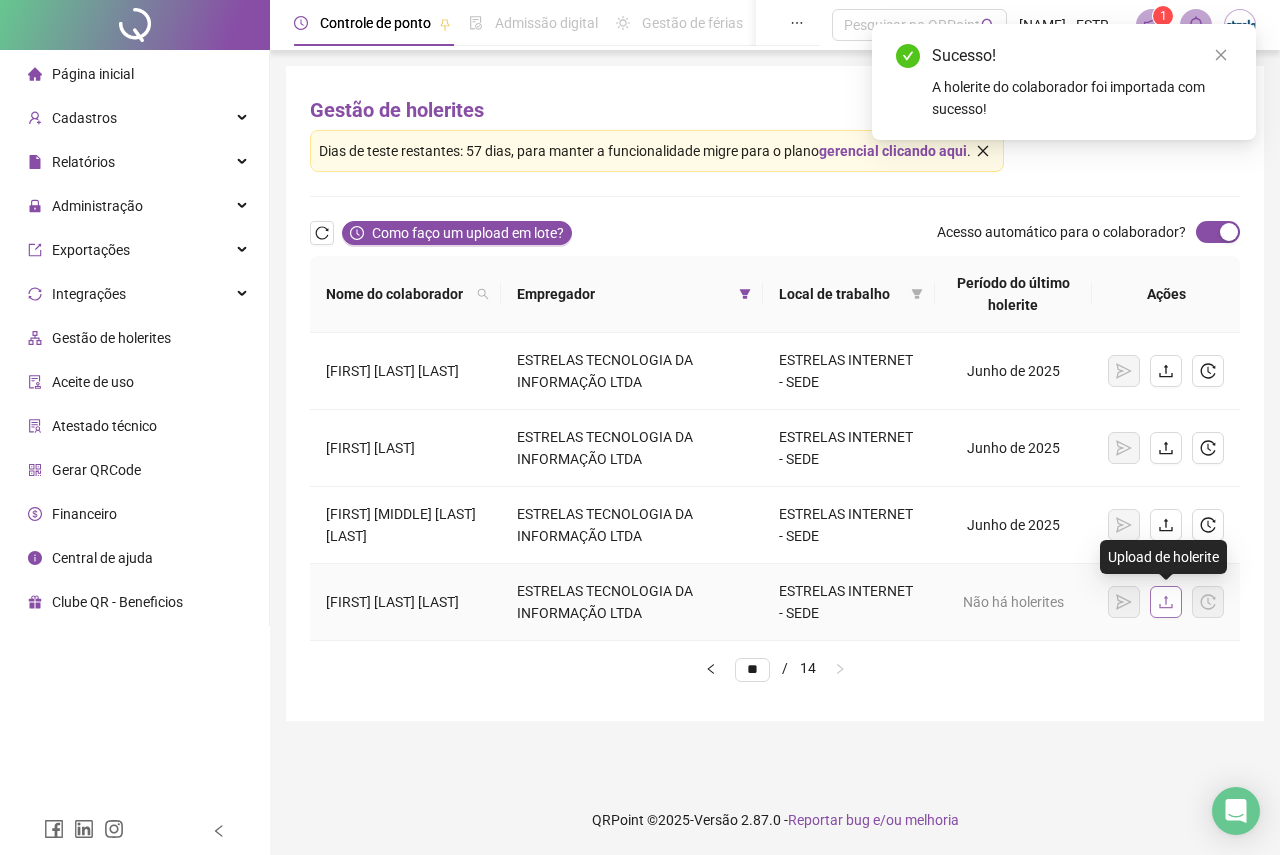 click 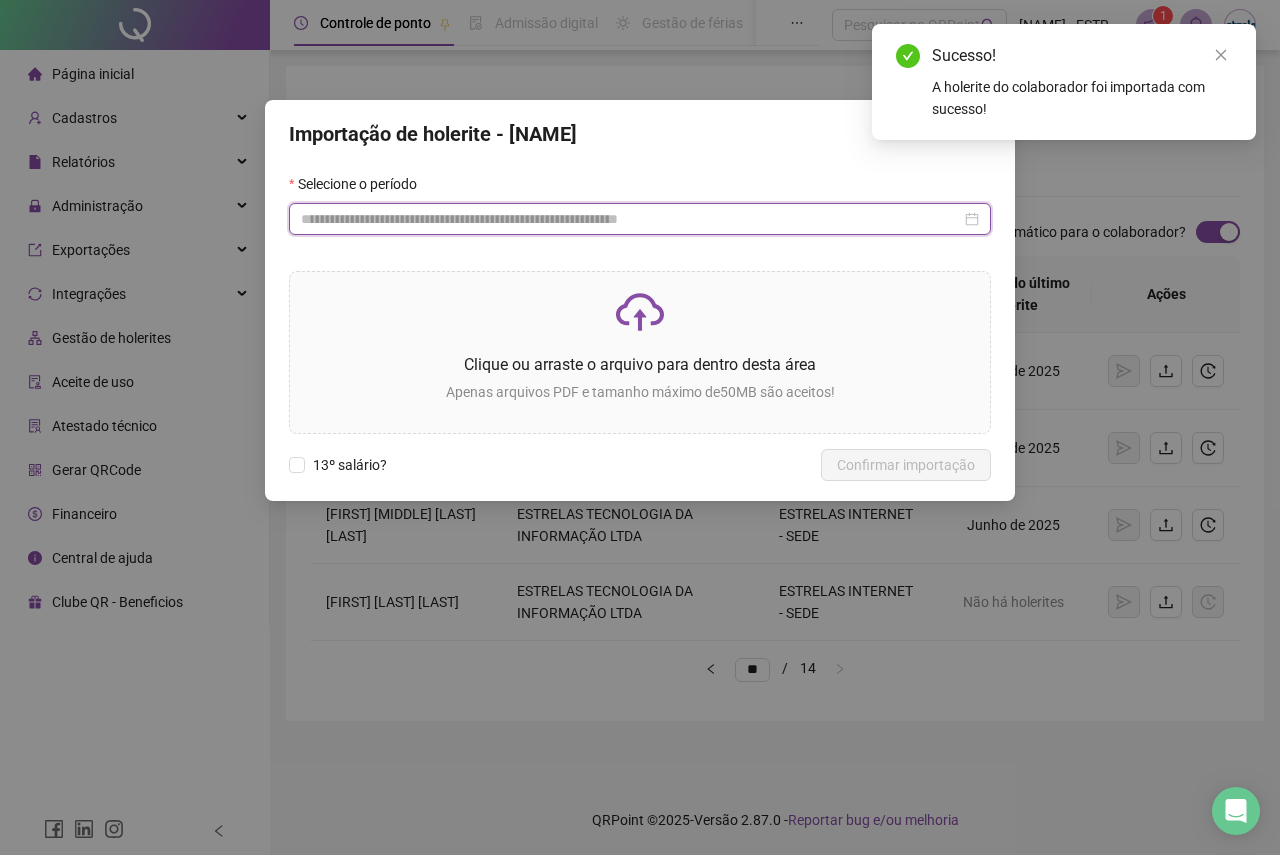 click at bounding box center [631, 219] 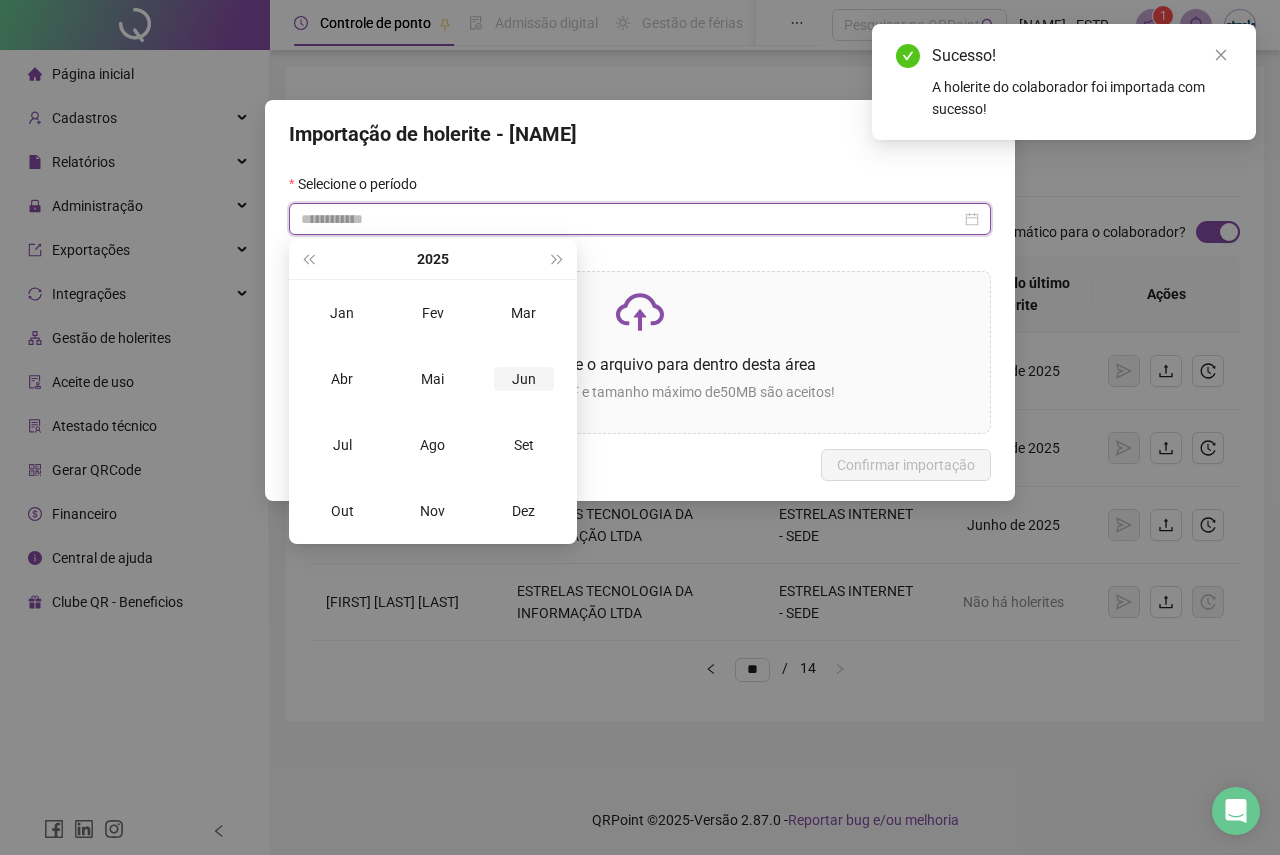 type on "**********" 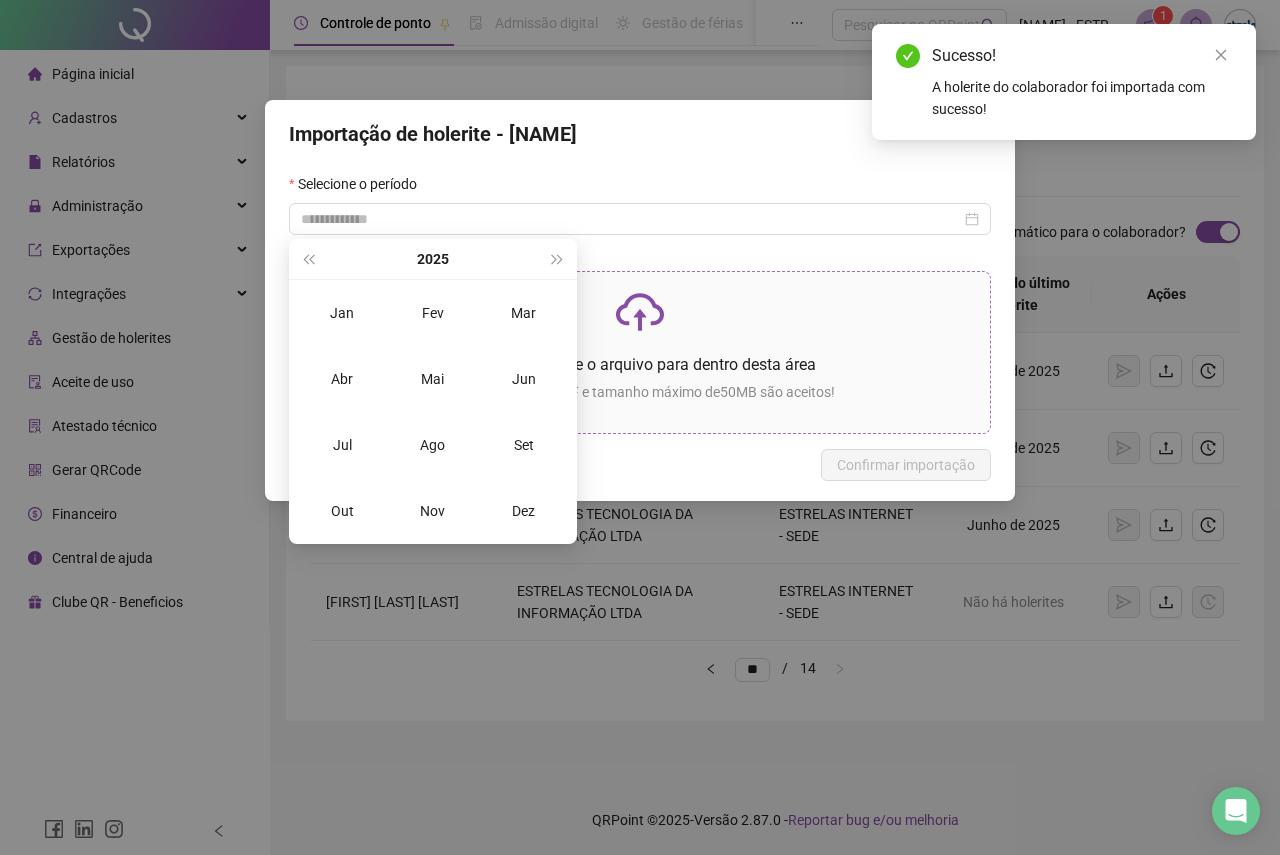 drag, startPoint x: 544, startPoint y: 389, endPoint x: 535, endPoint y: 380, distance: 12.727922 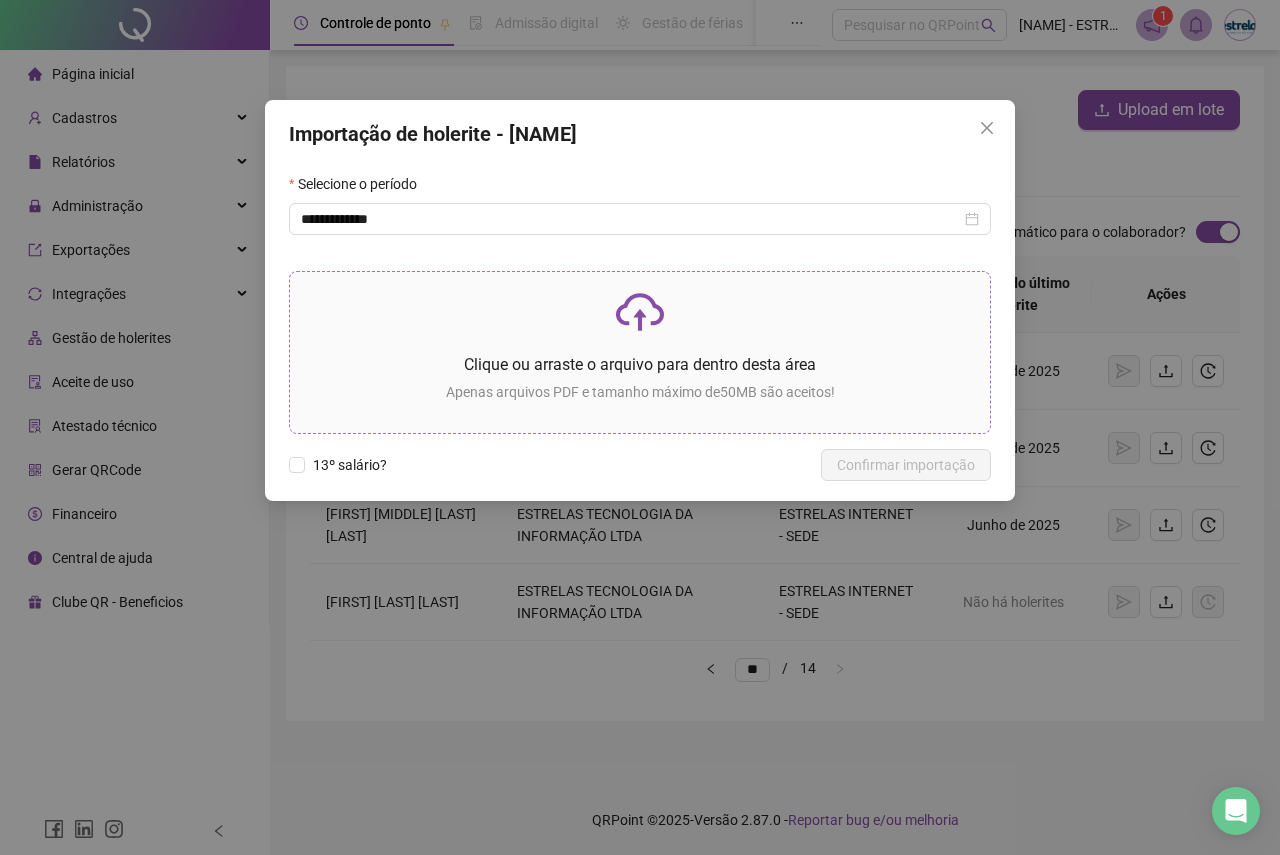 click 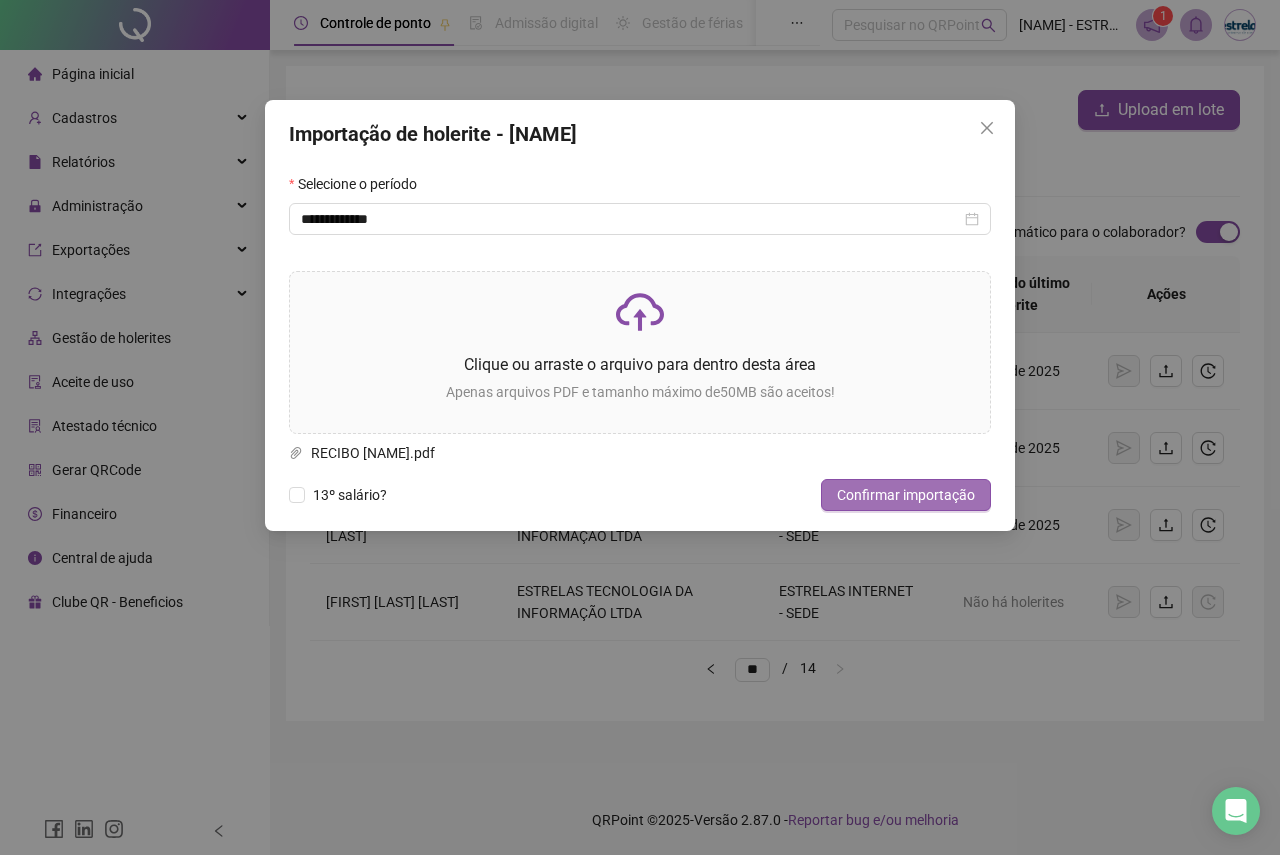 click on "Confirmar importação" at bounding box center [906, 495] 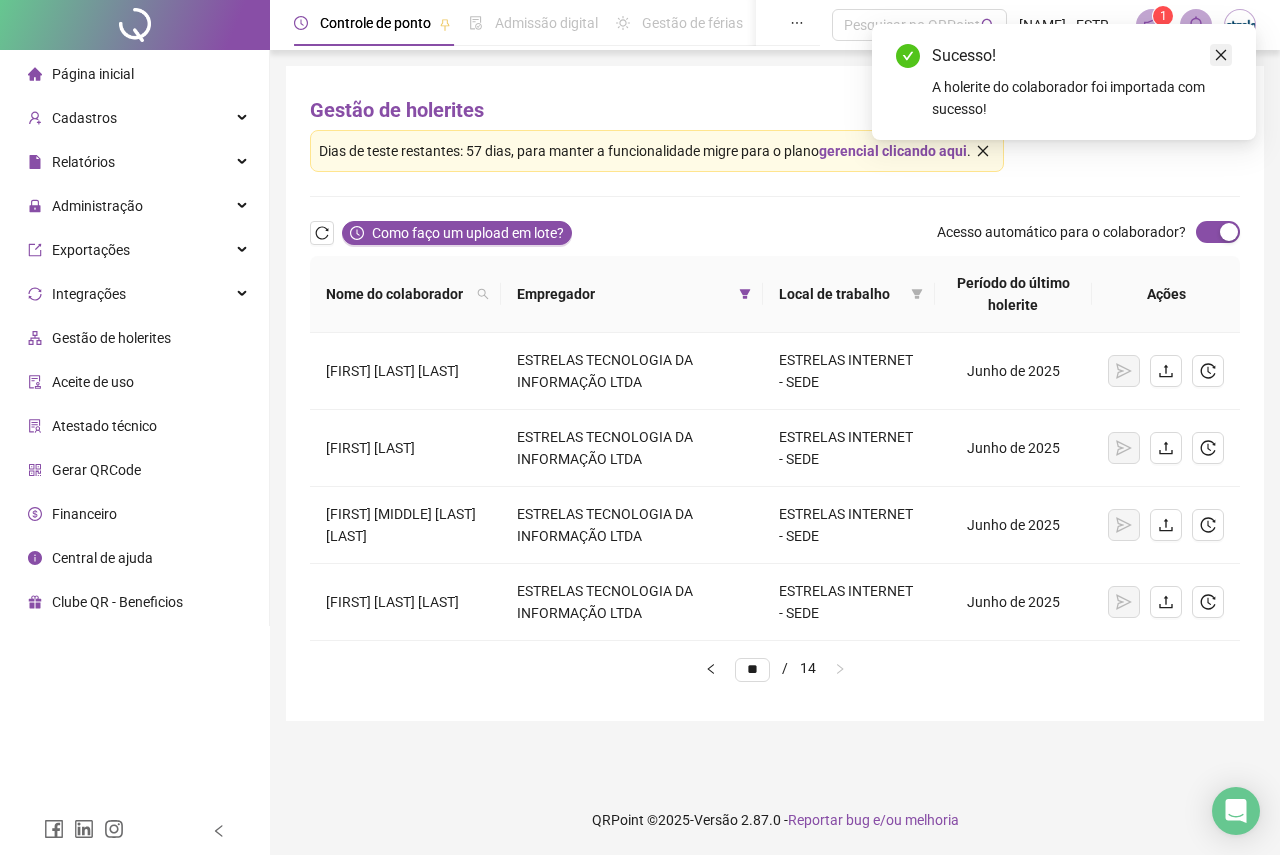 click 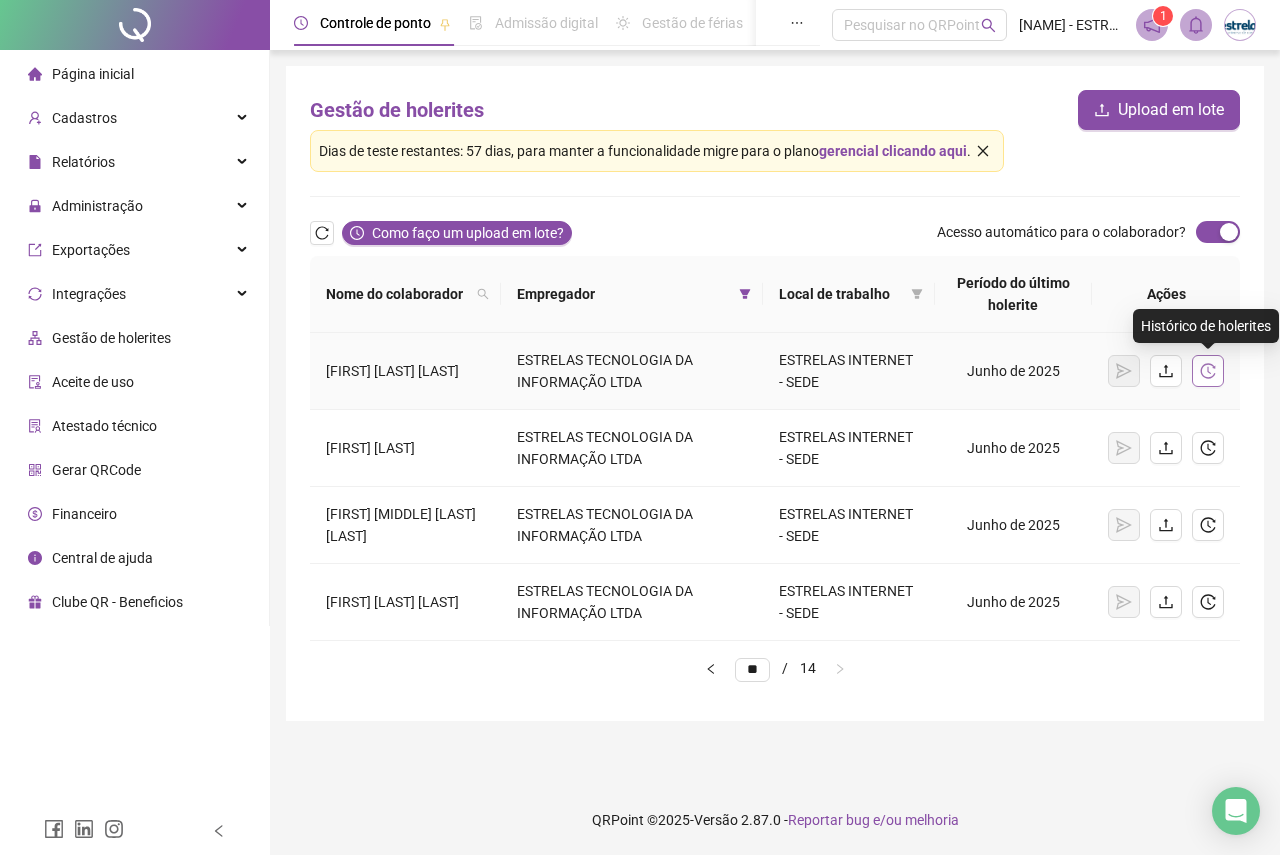 click 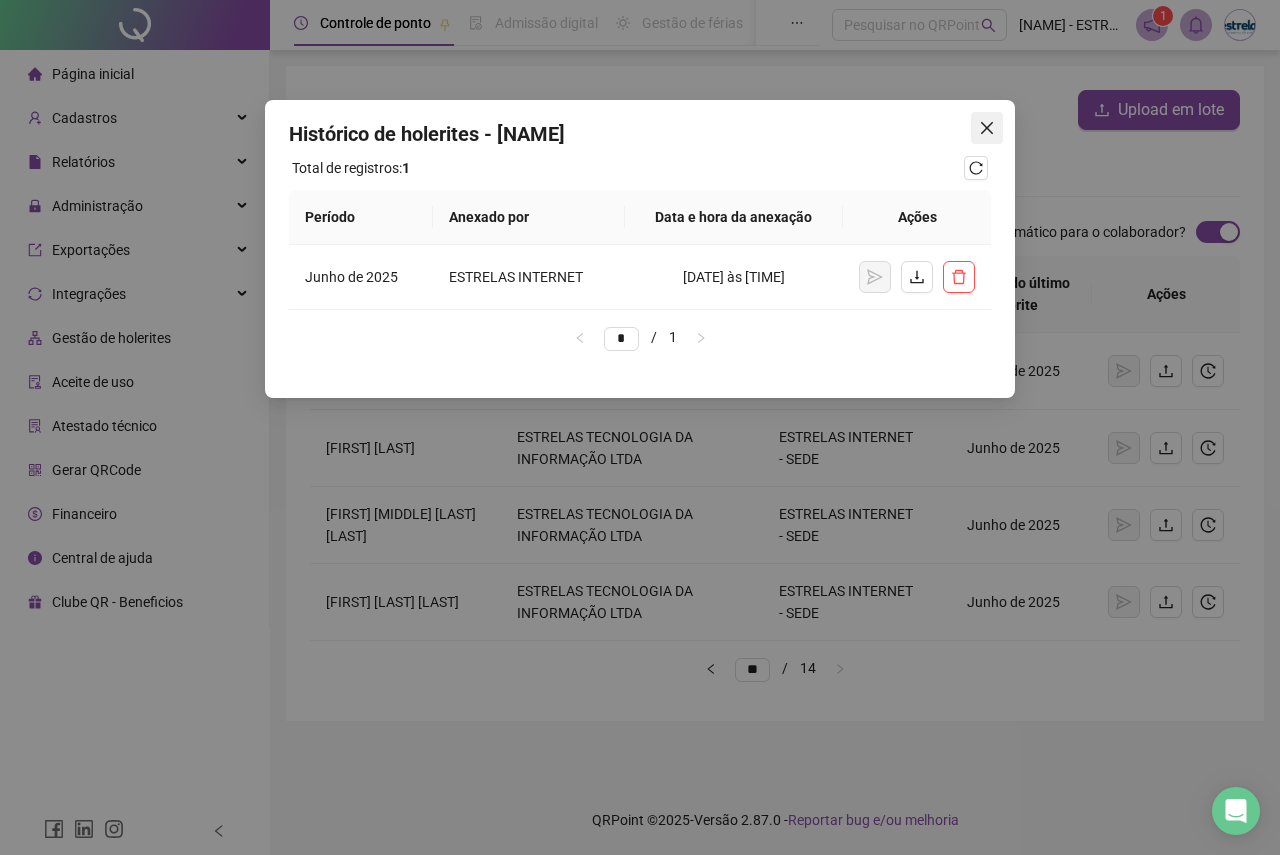 click 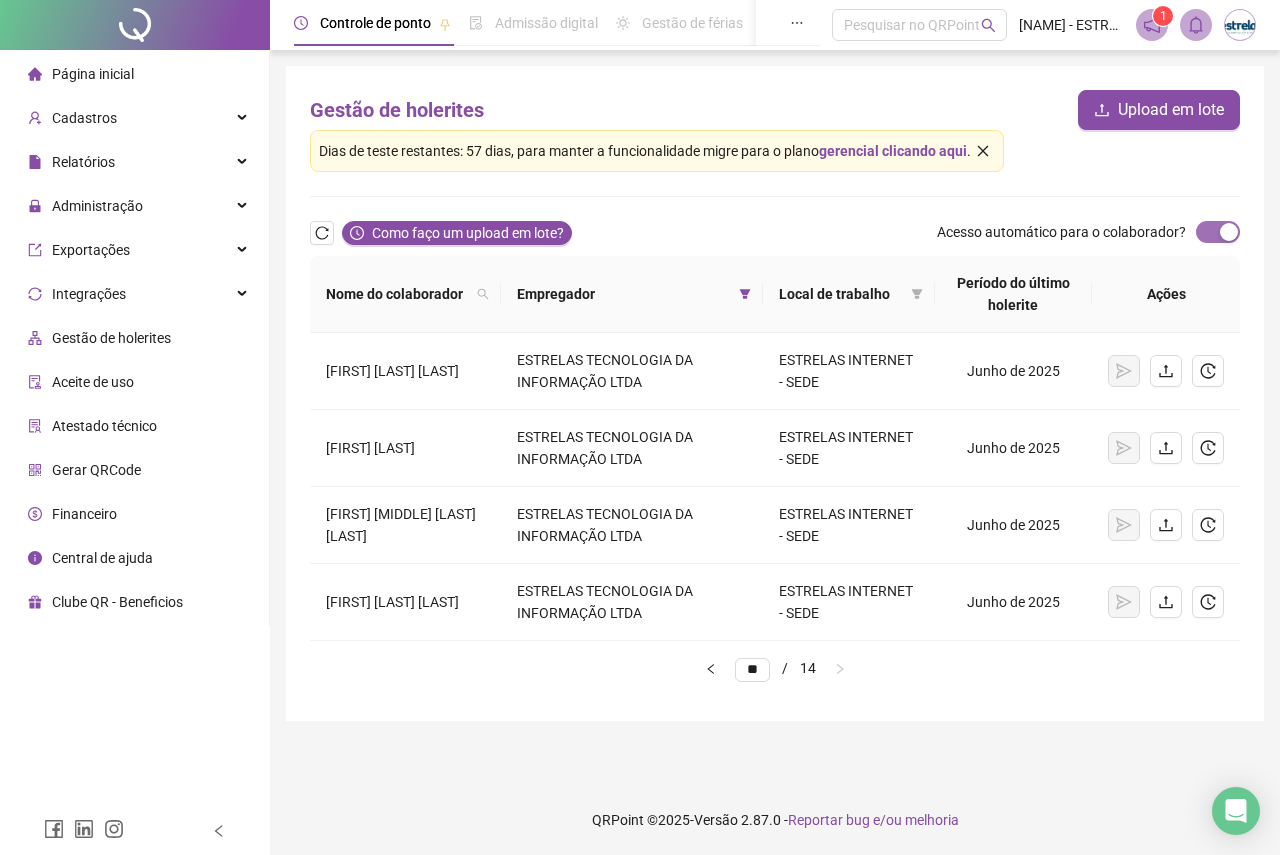click at bounding box center [1218, 232] 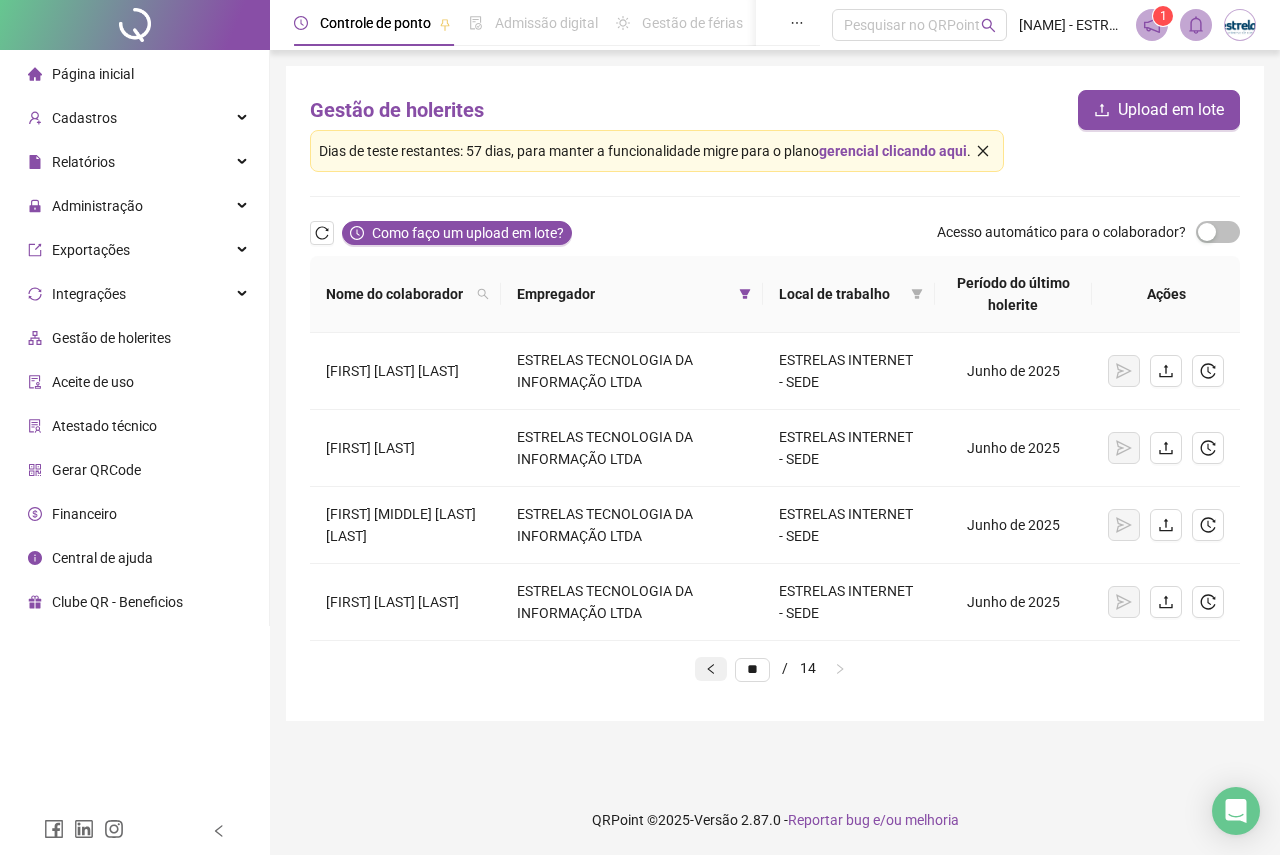 click 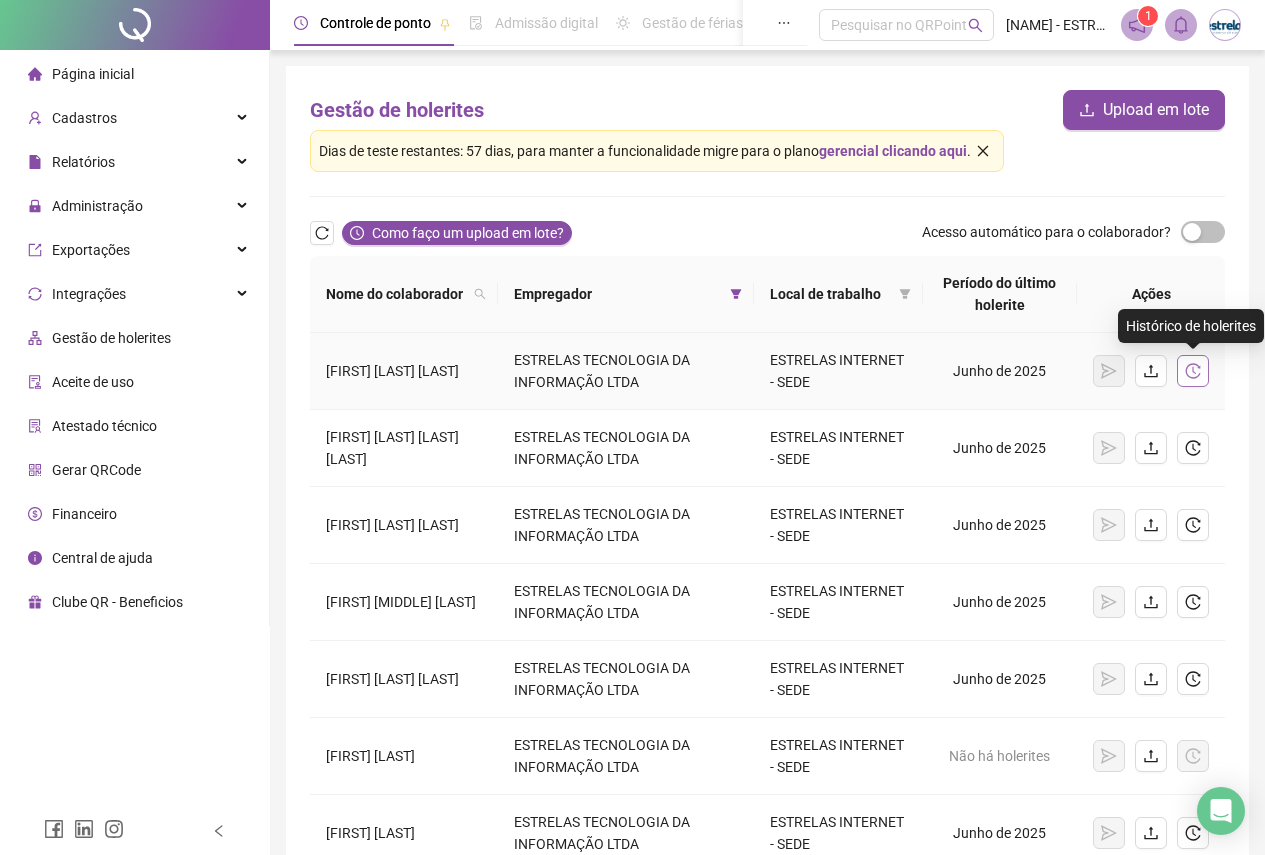 click at bounding box center [1193, 371] 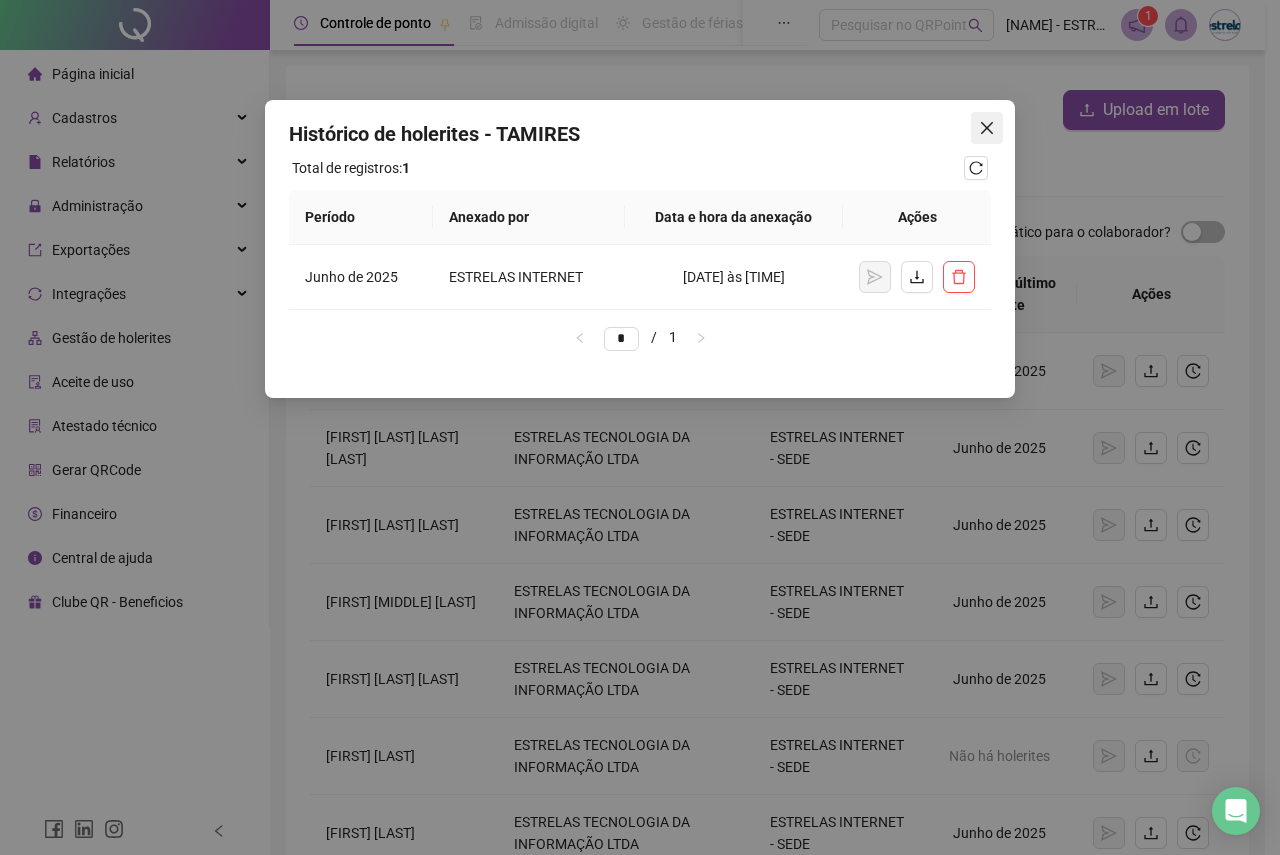 click at bounding box center (987, 128) 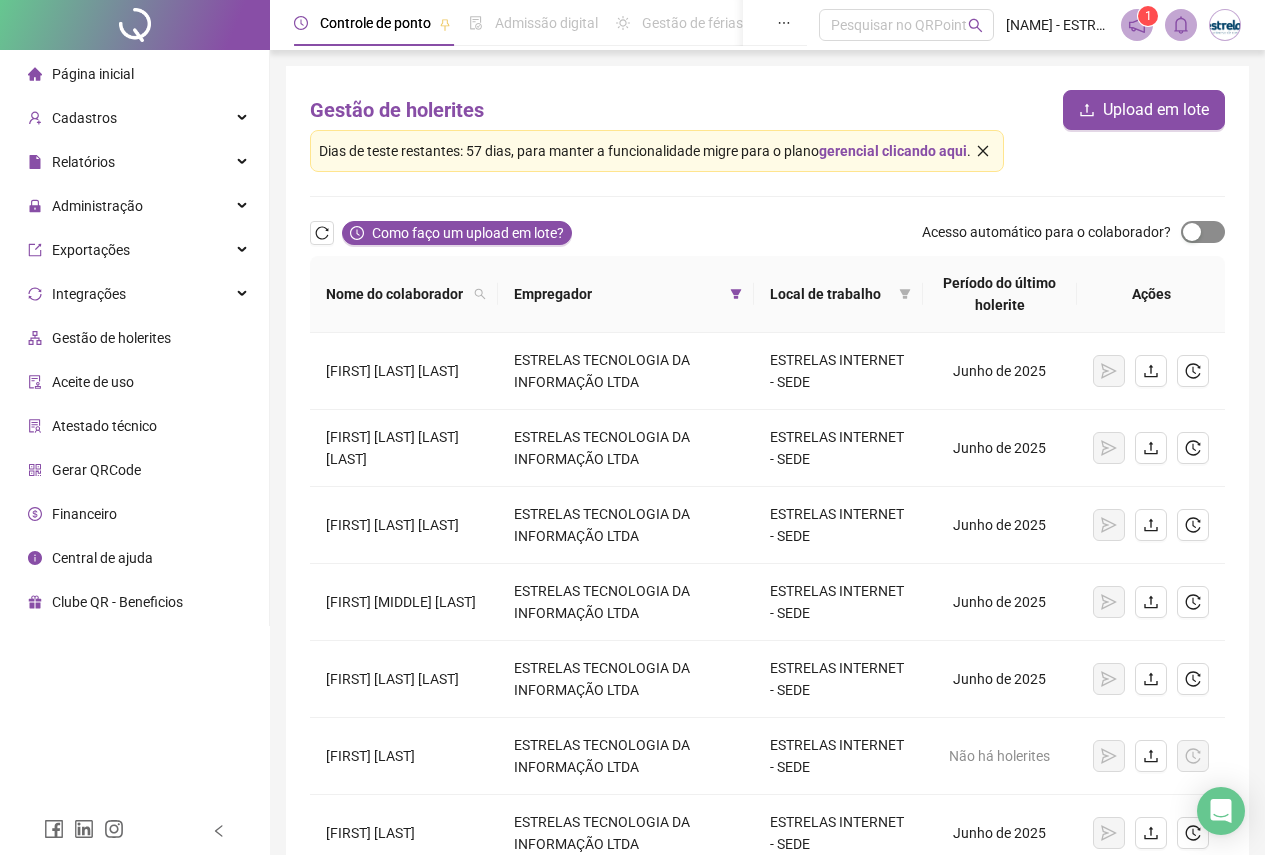 click at bounding box center (1203, 232) 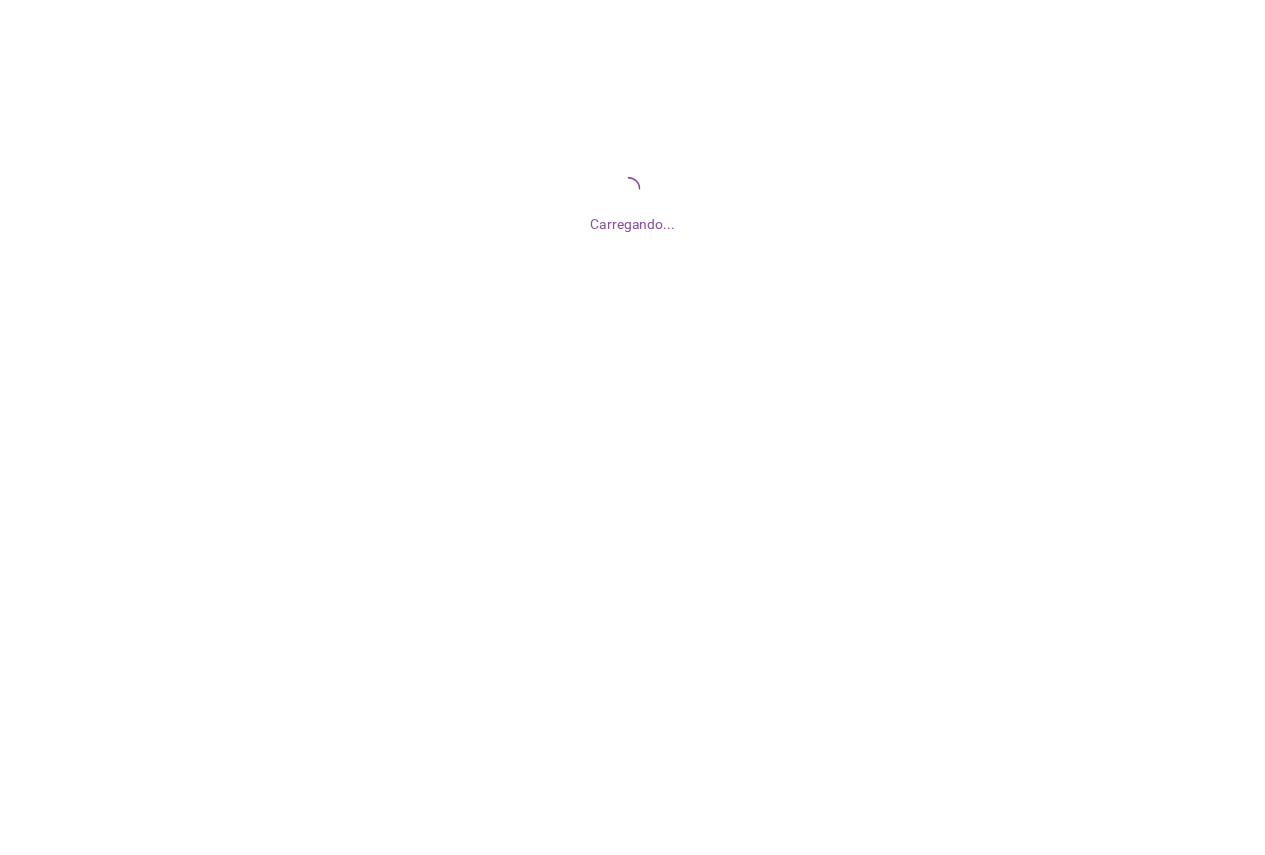 scroll, scrollTop: 0, scrollLeft: 0, axis: both 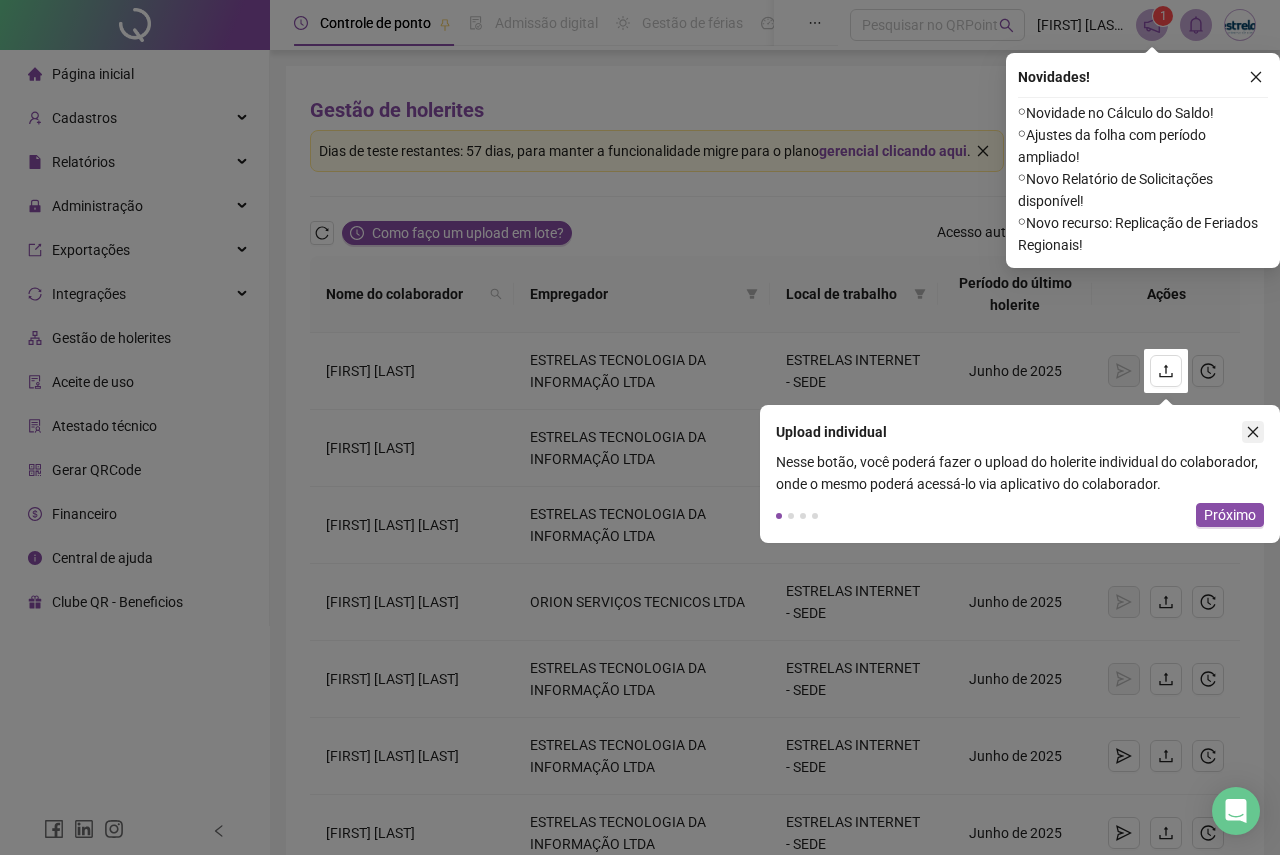click 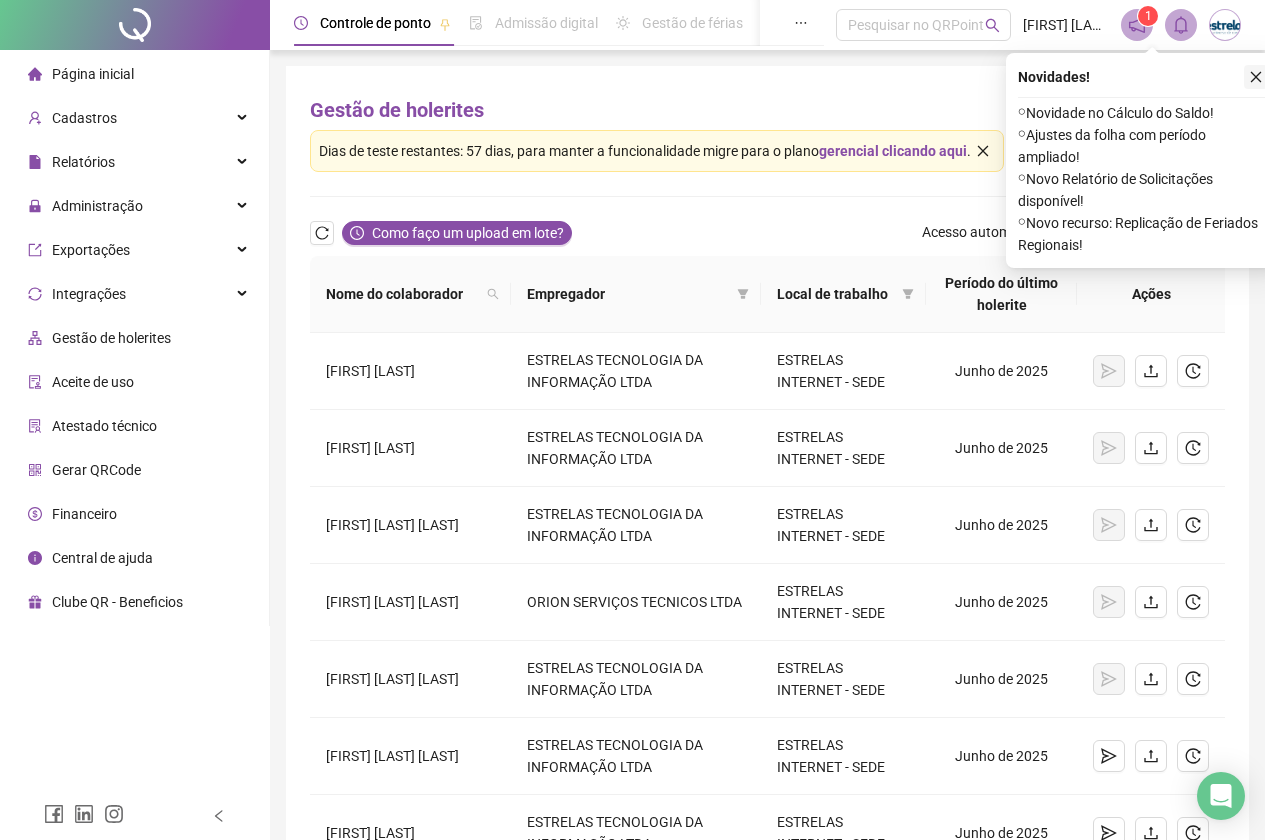 click 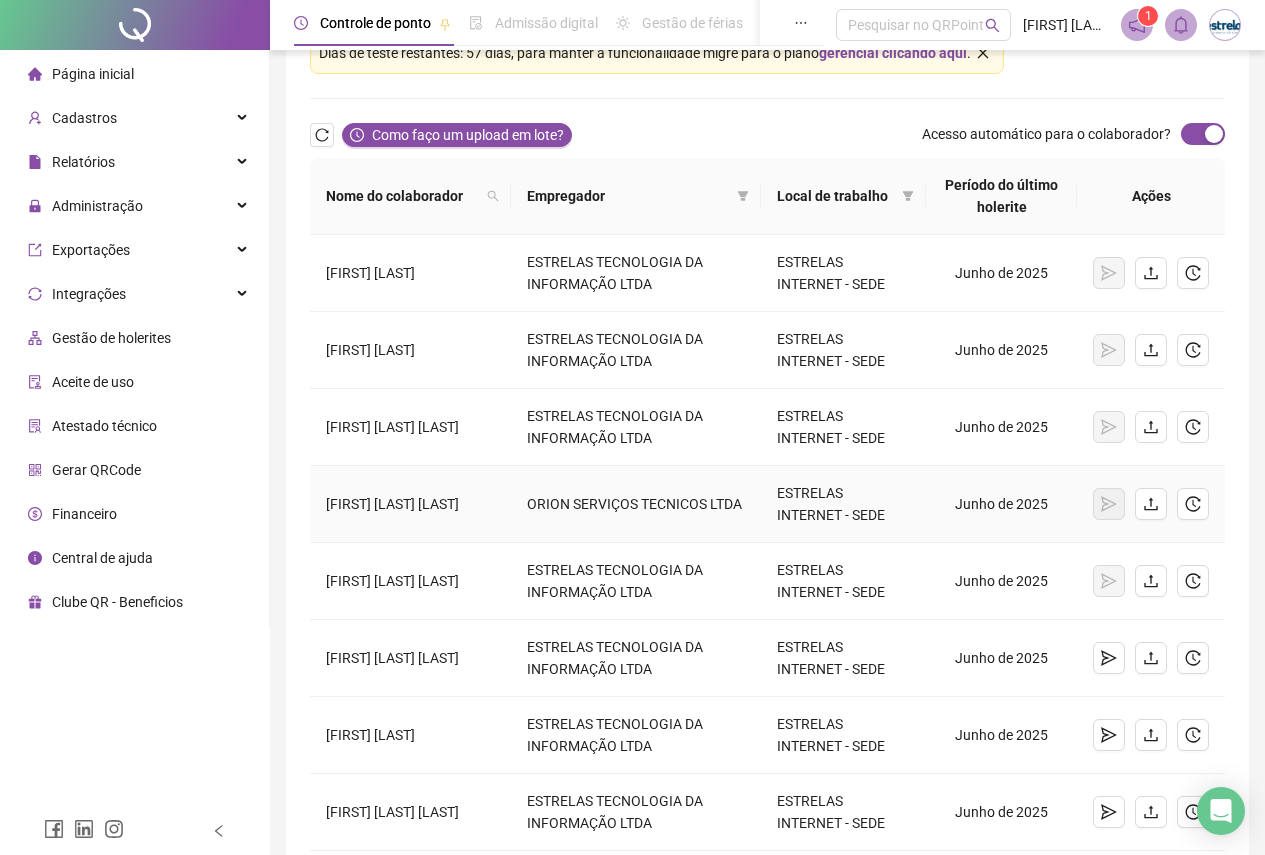 scroll, scrollTop: 0, scrollLeft: 0, axis: both 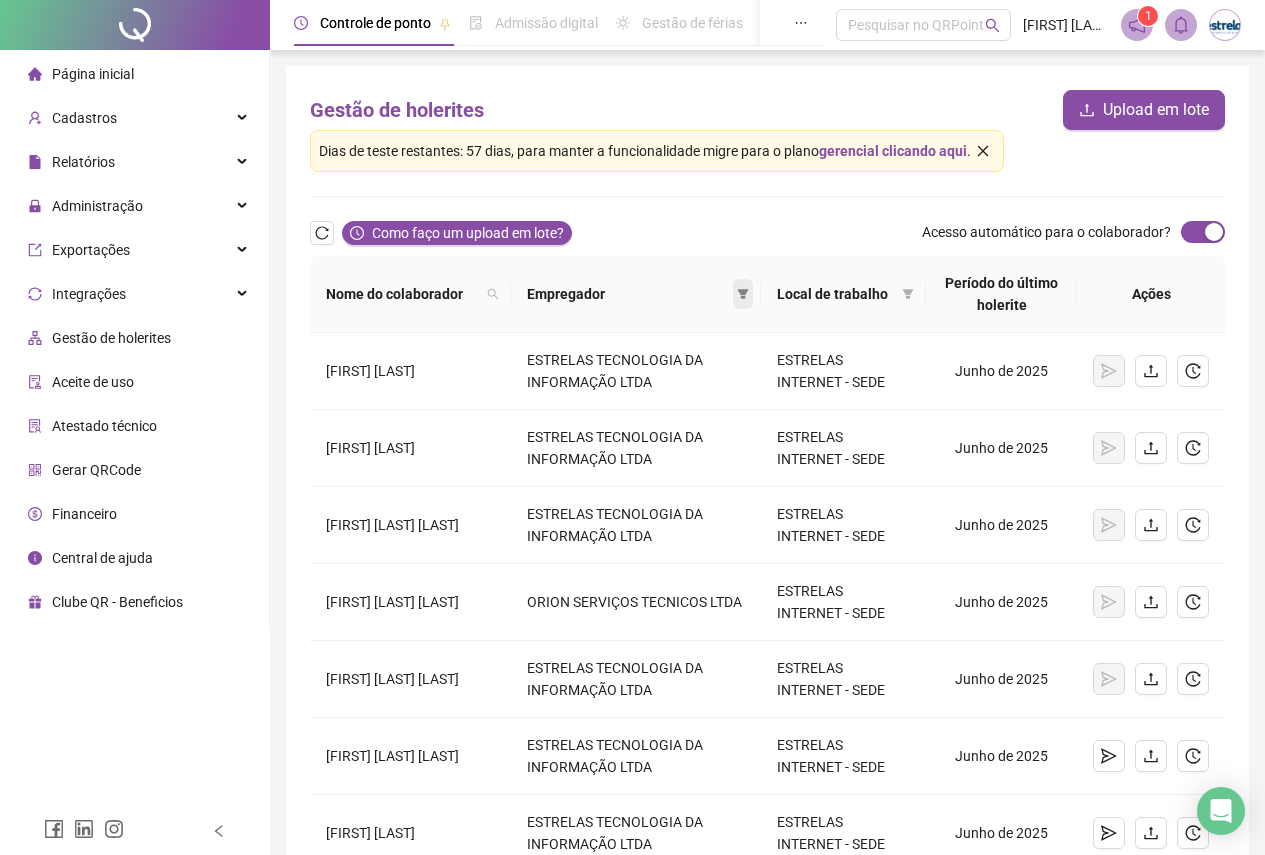 click 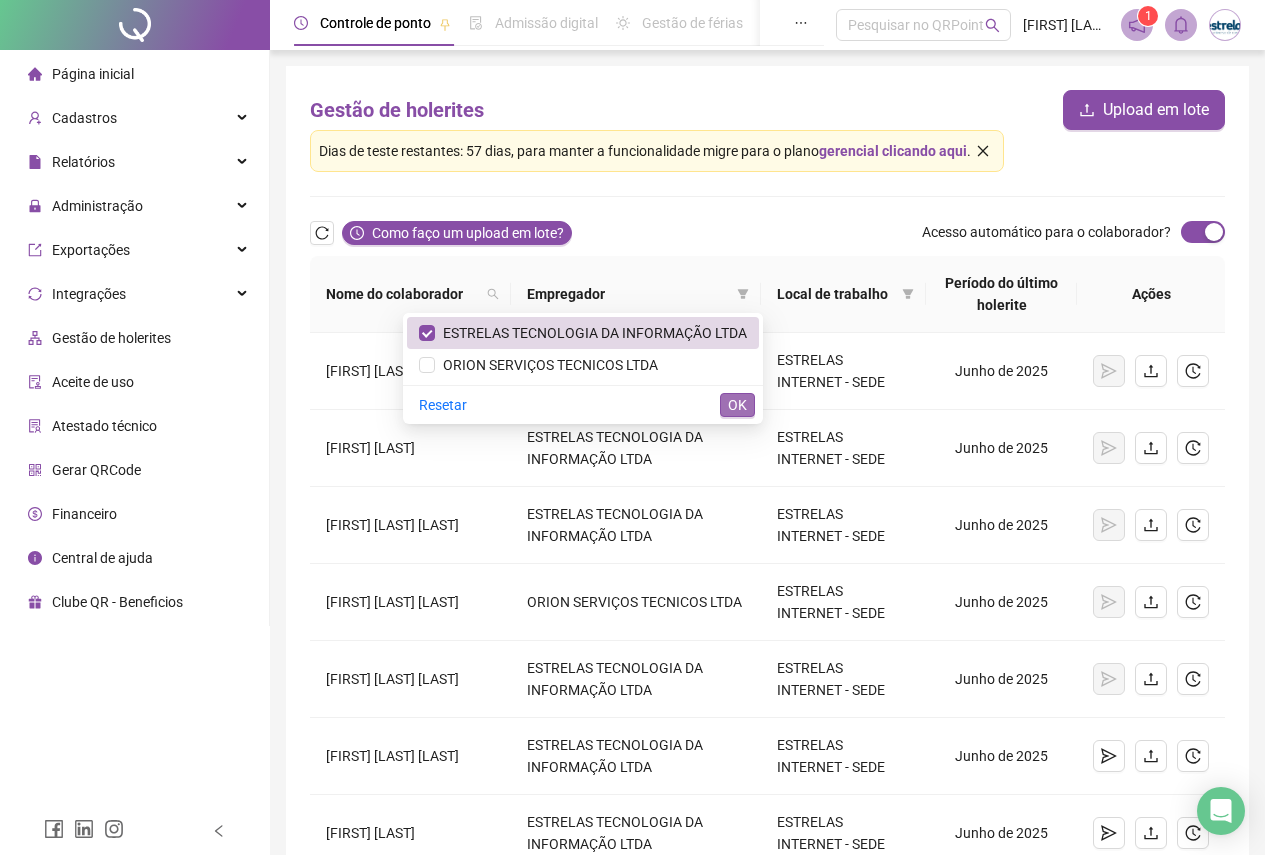 click on "OK" at bounding box center [737, 405] 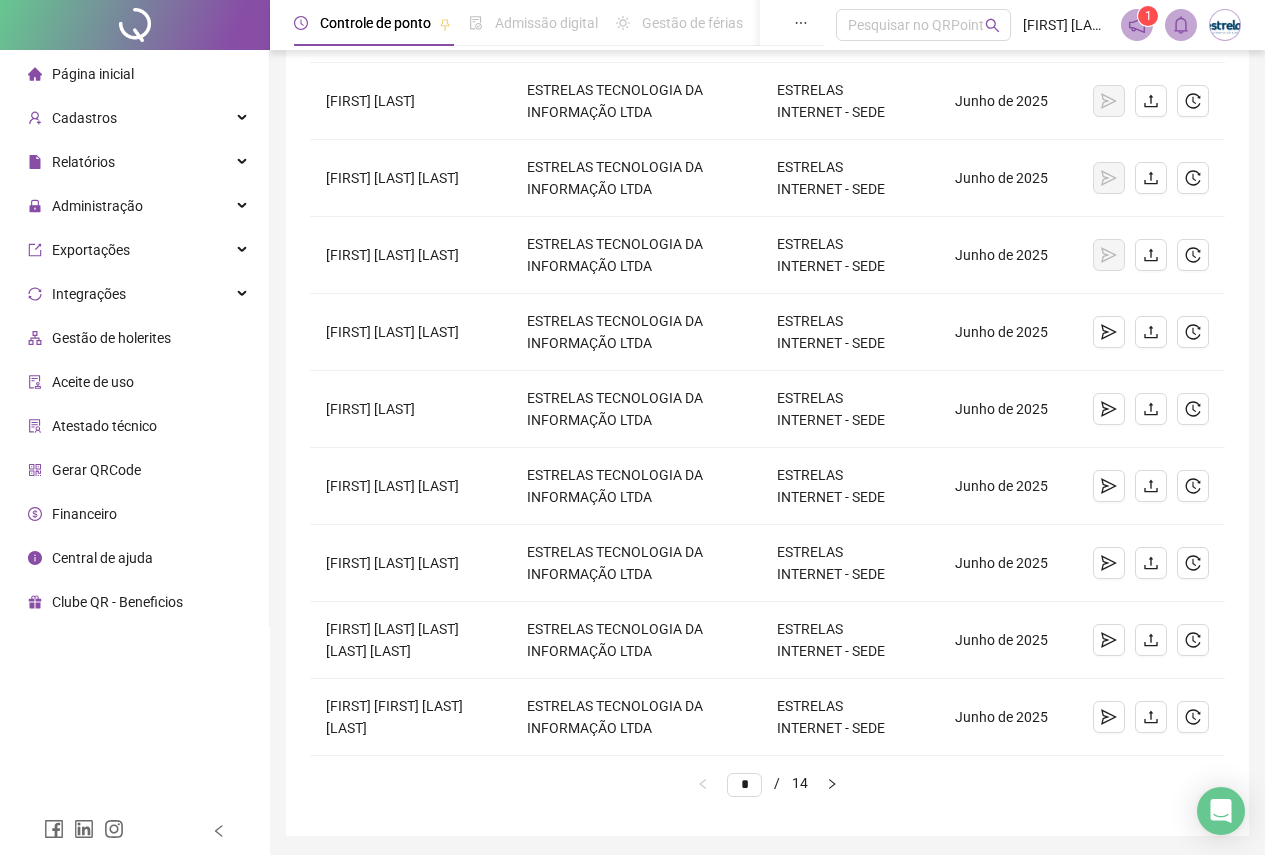 scroll, scrollTop: 400, scrollLeft: 0, axis: vertical 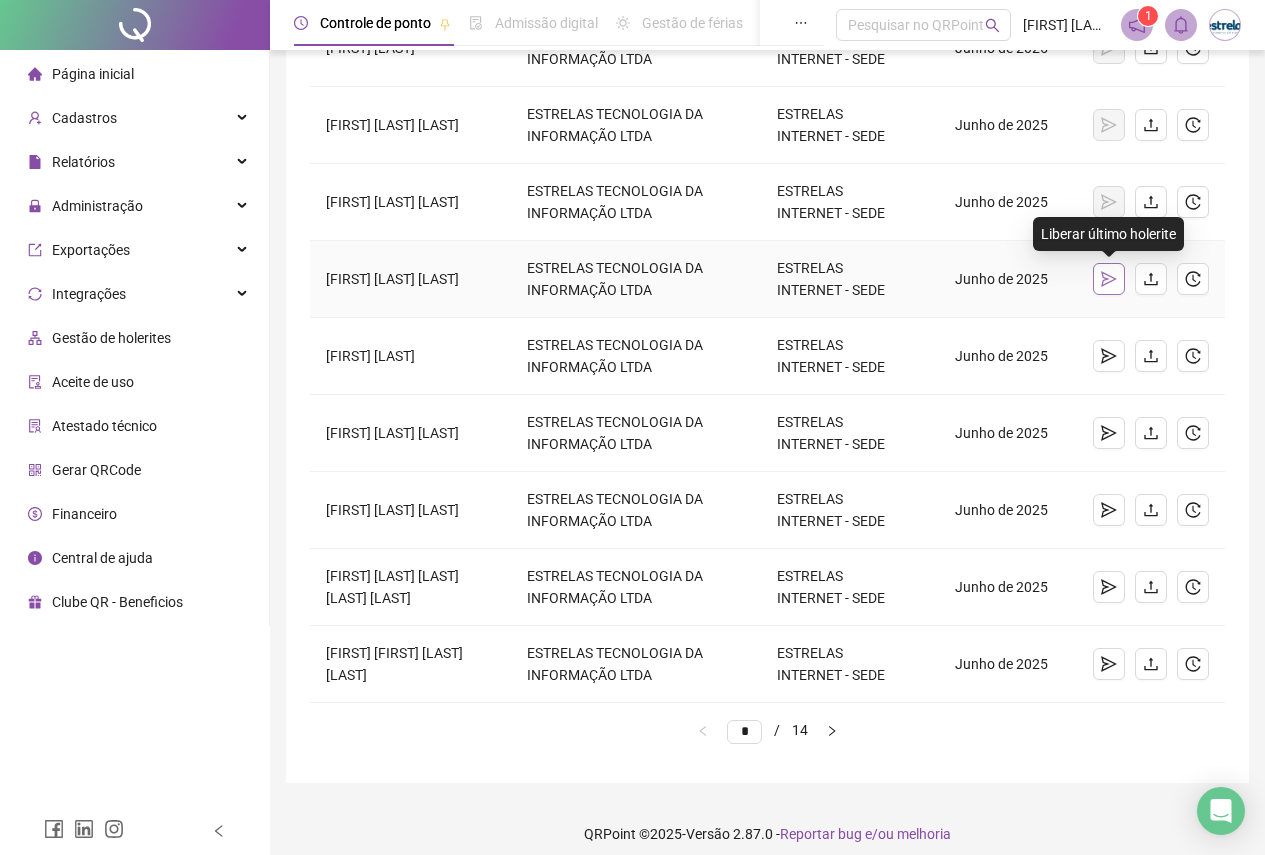 click 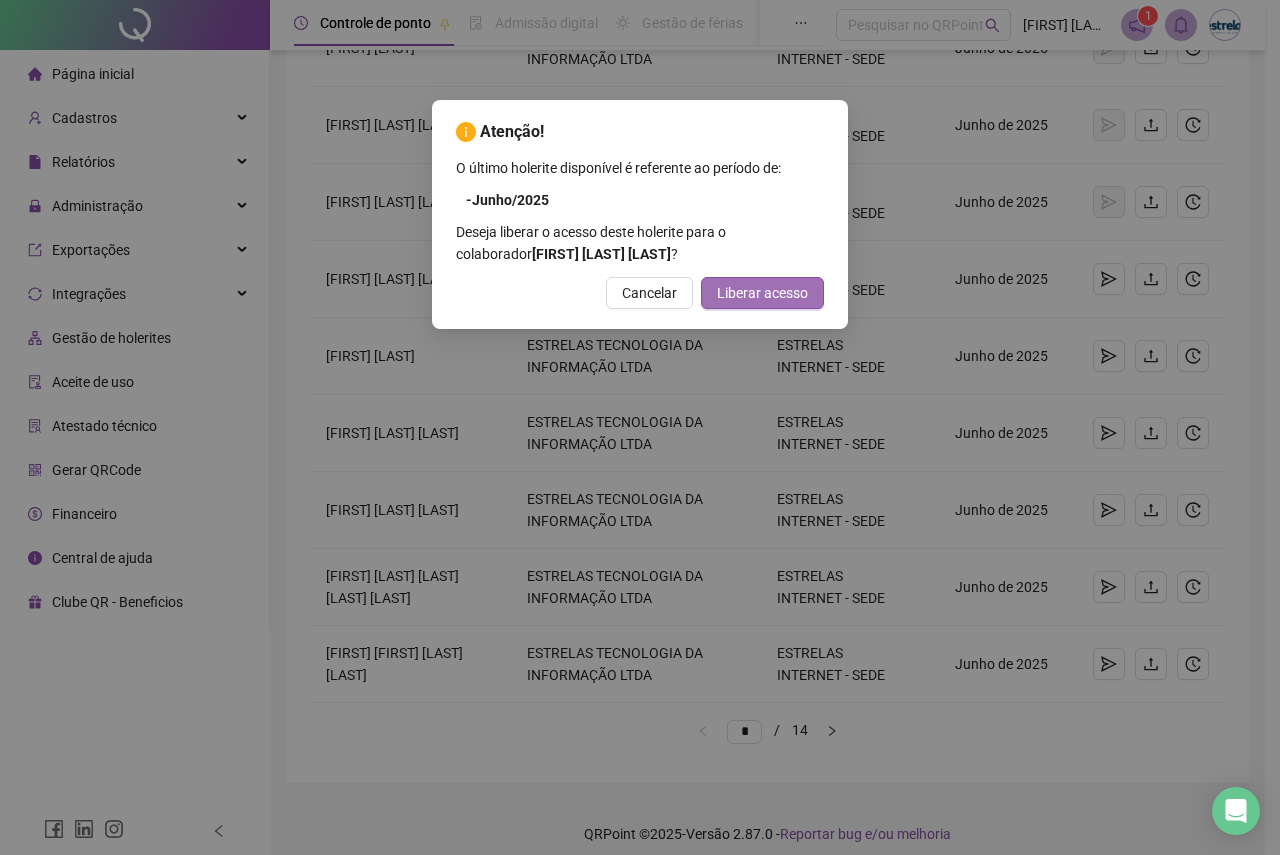 click on "Liberar acesso" at bounding box center [762, 293] 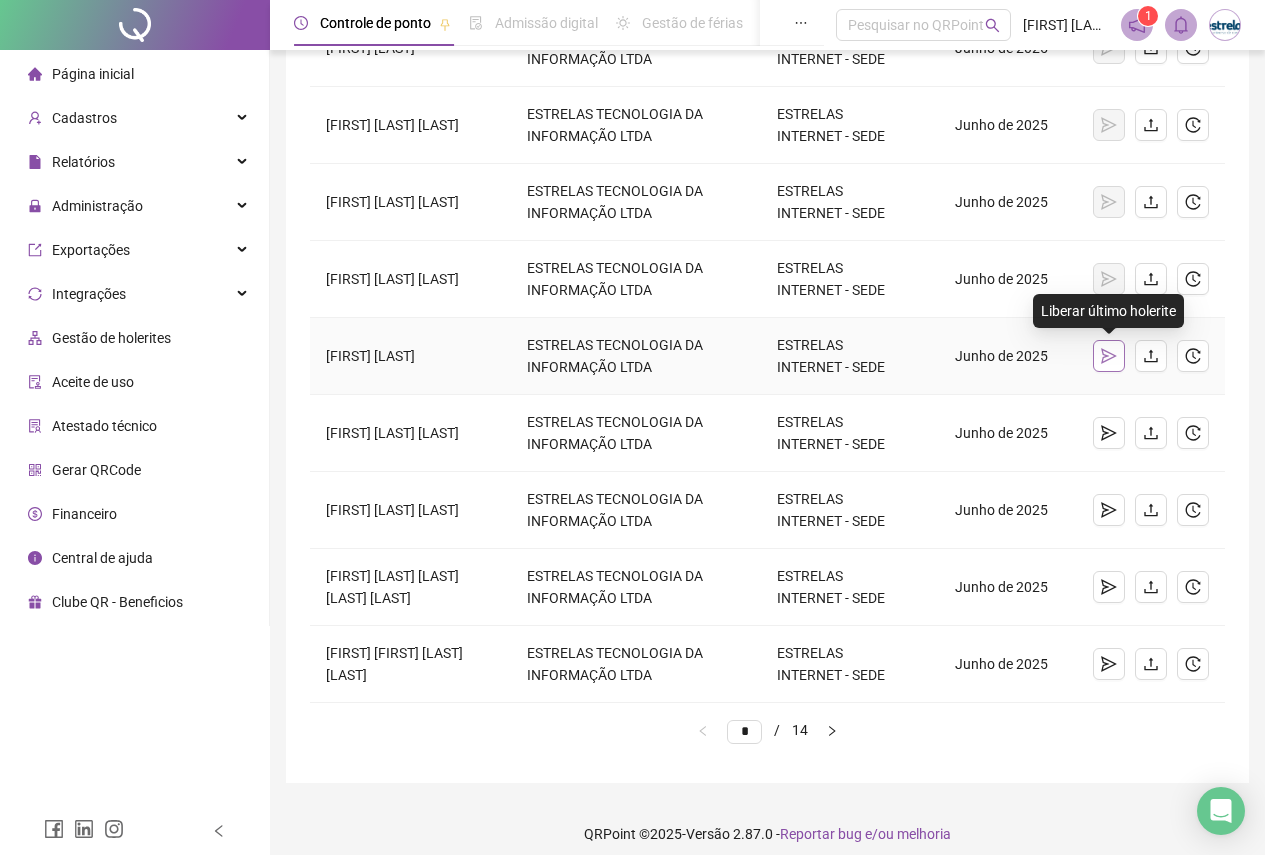 click 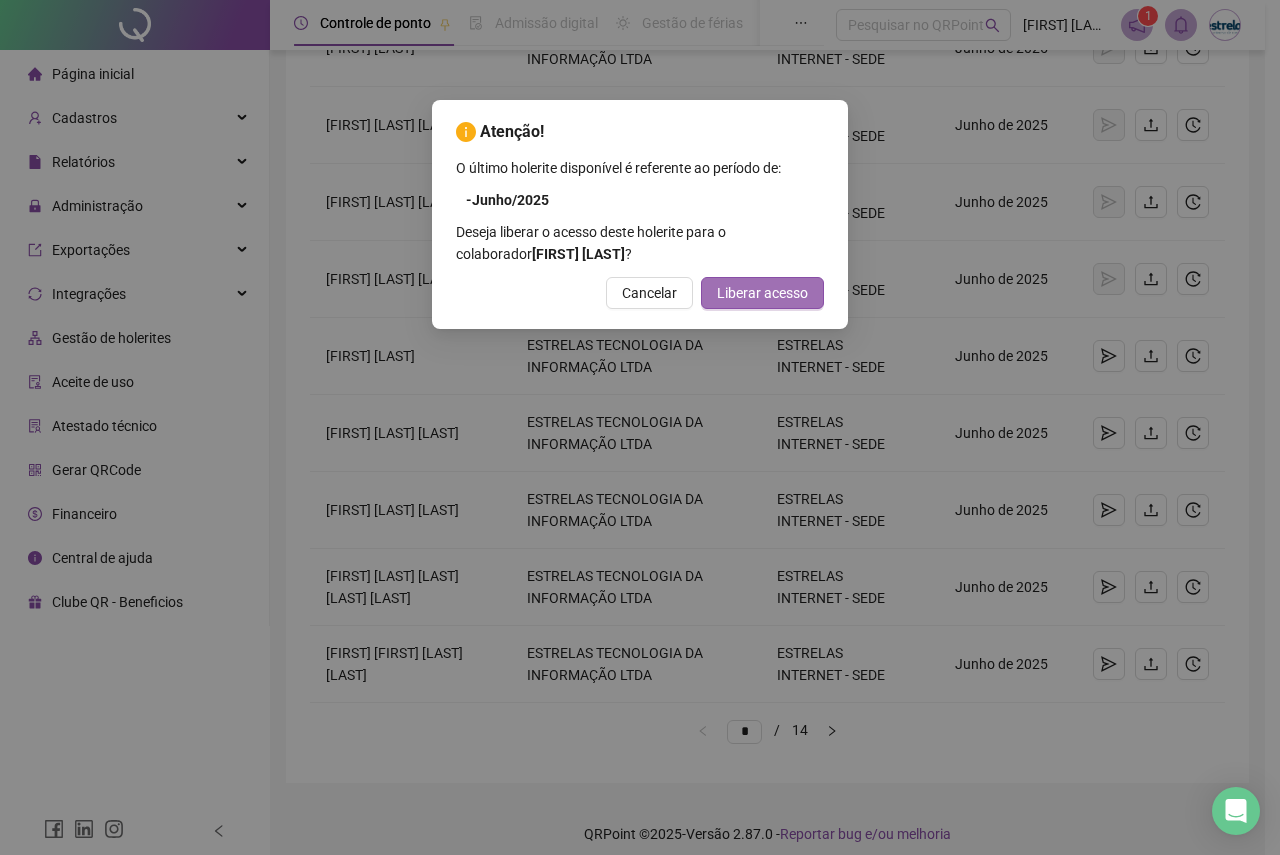 click on "Liberar acesso" at bounding box center (762, 293) 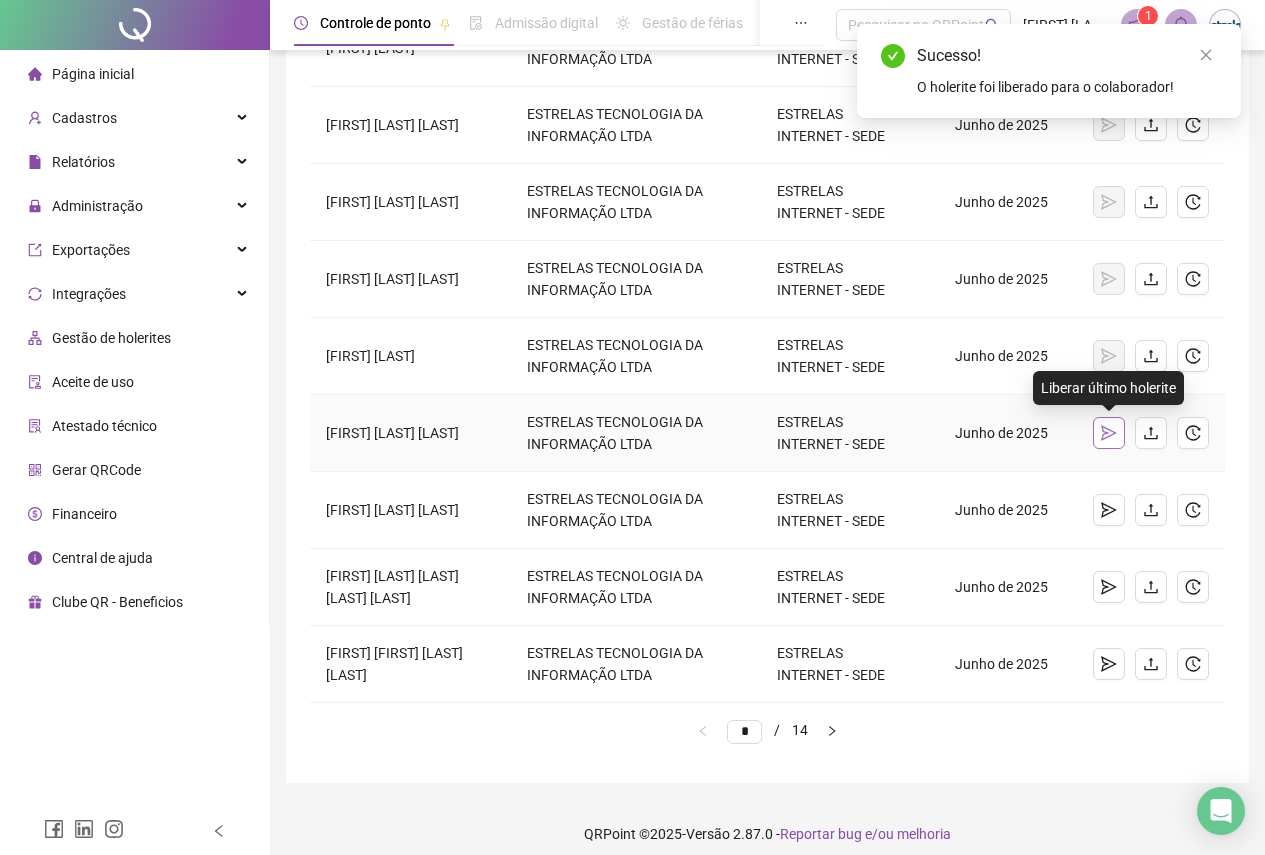 click 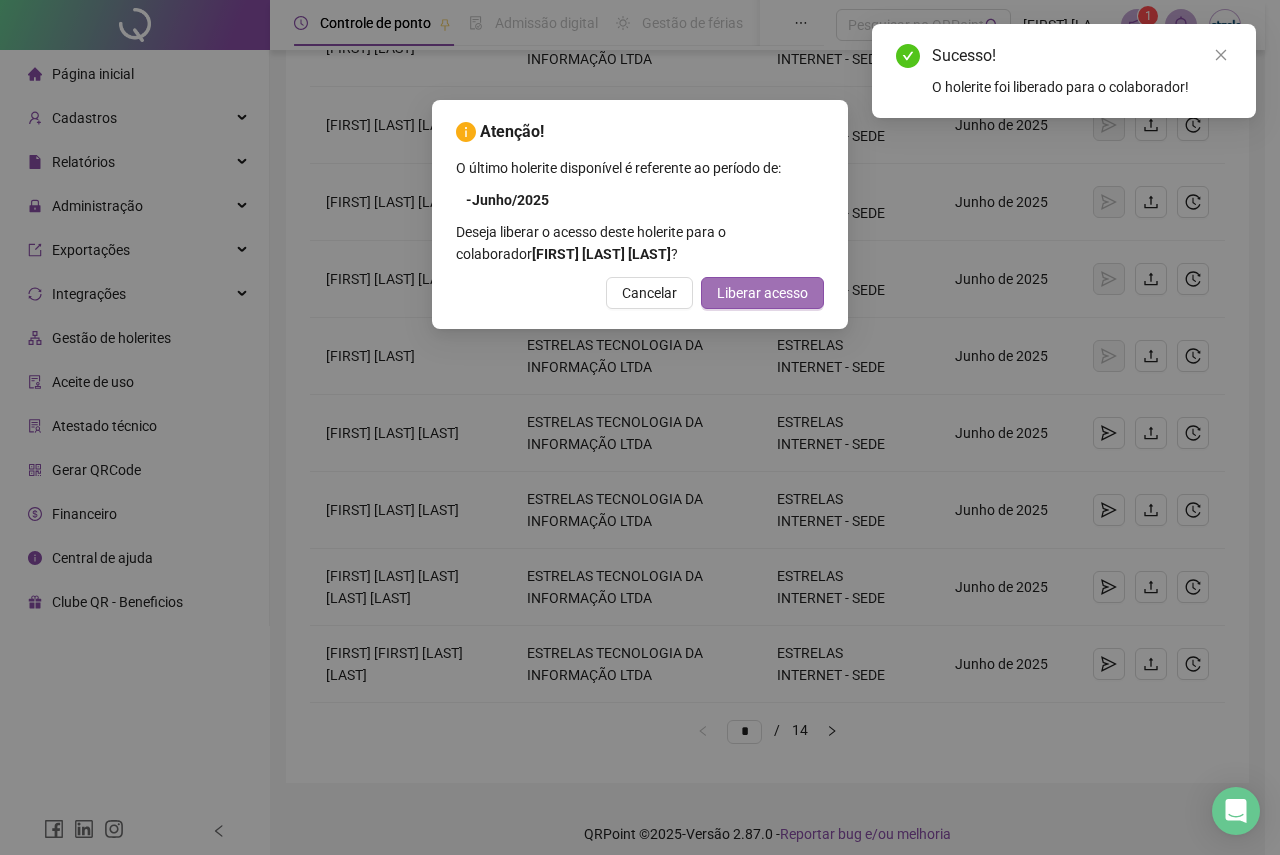 click on "Liberar acesso" at bounding box center [762, 293] 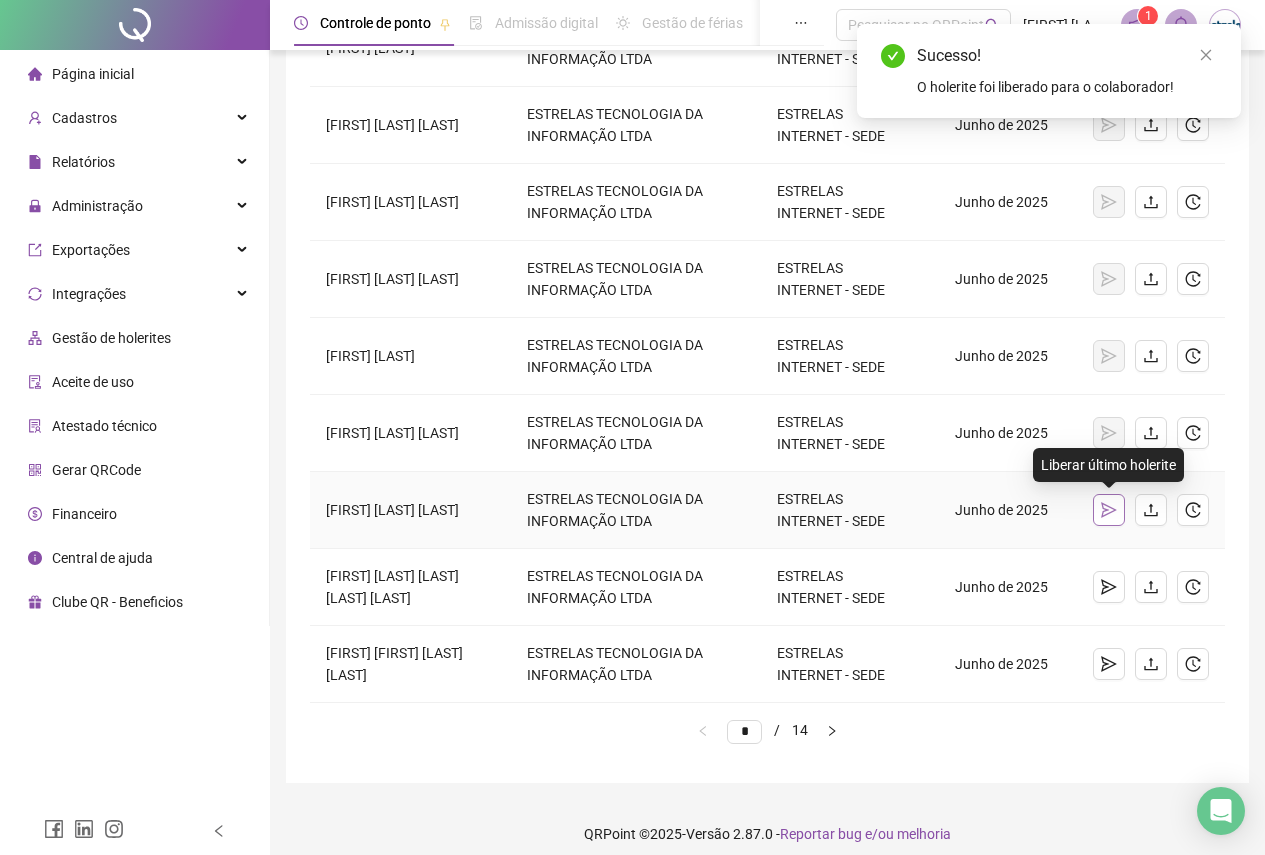 click 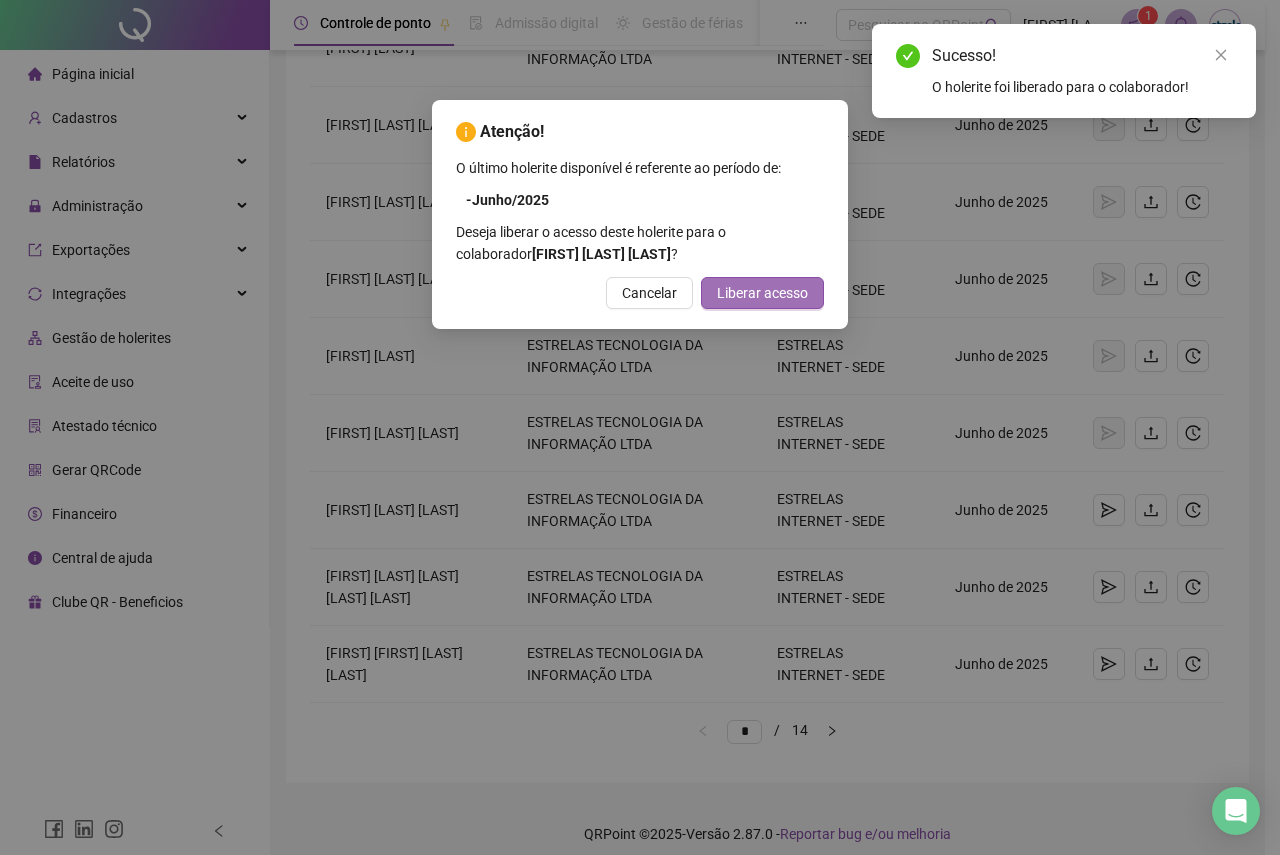 click on "Liberar acesso" at bounding box center (762, 293) 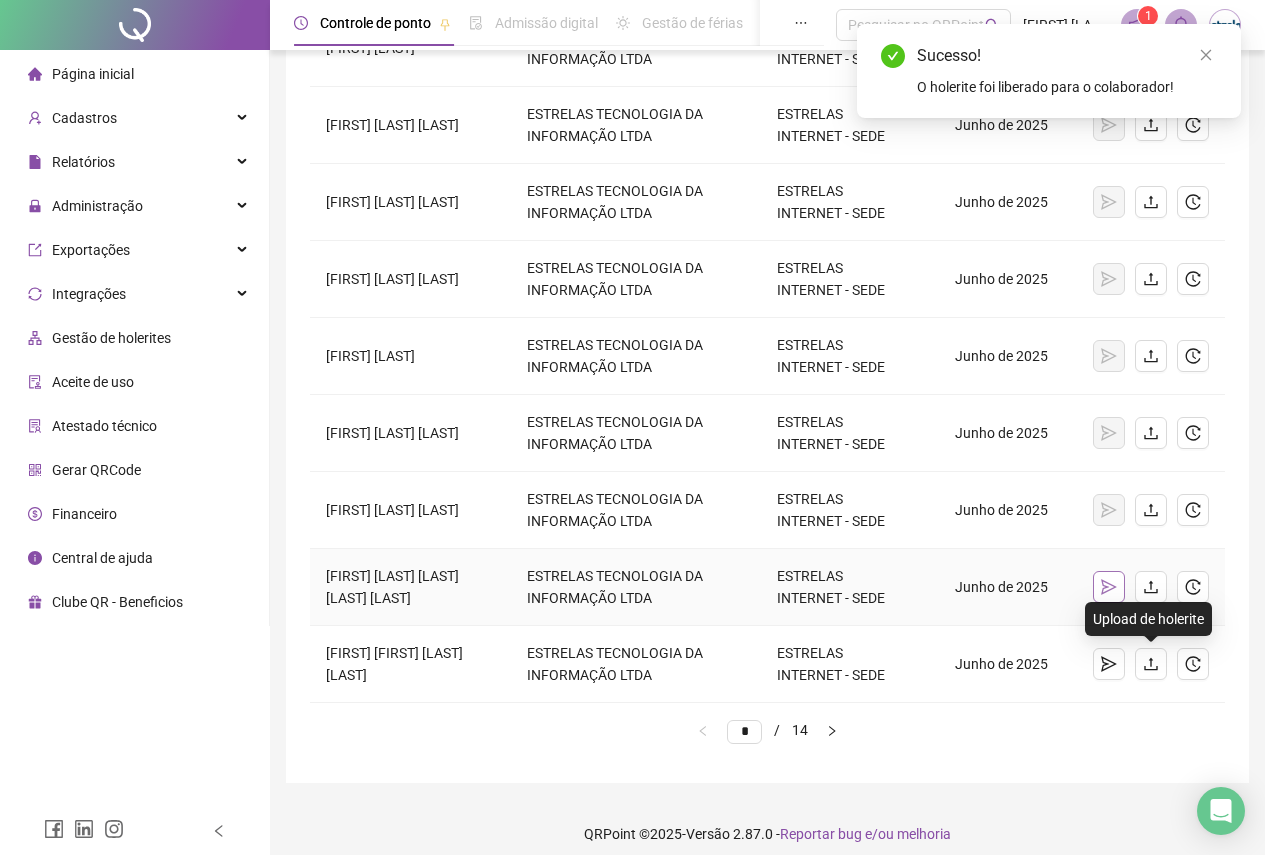click 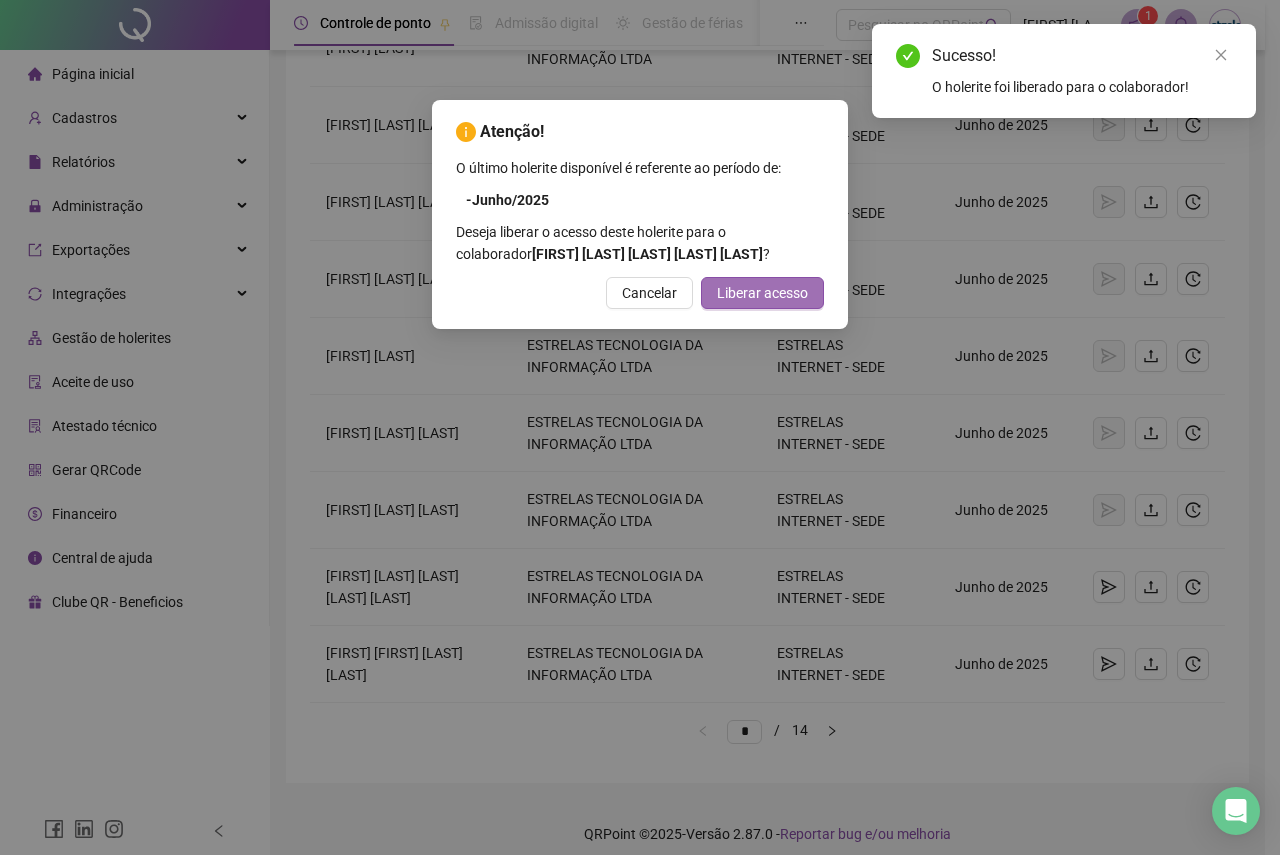 click on "Liberar acesso" at bounding box center (762, 293) 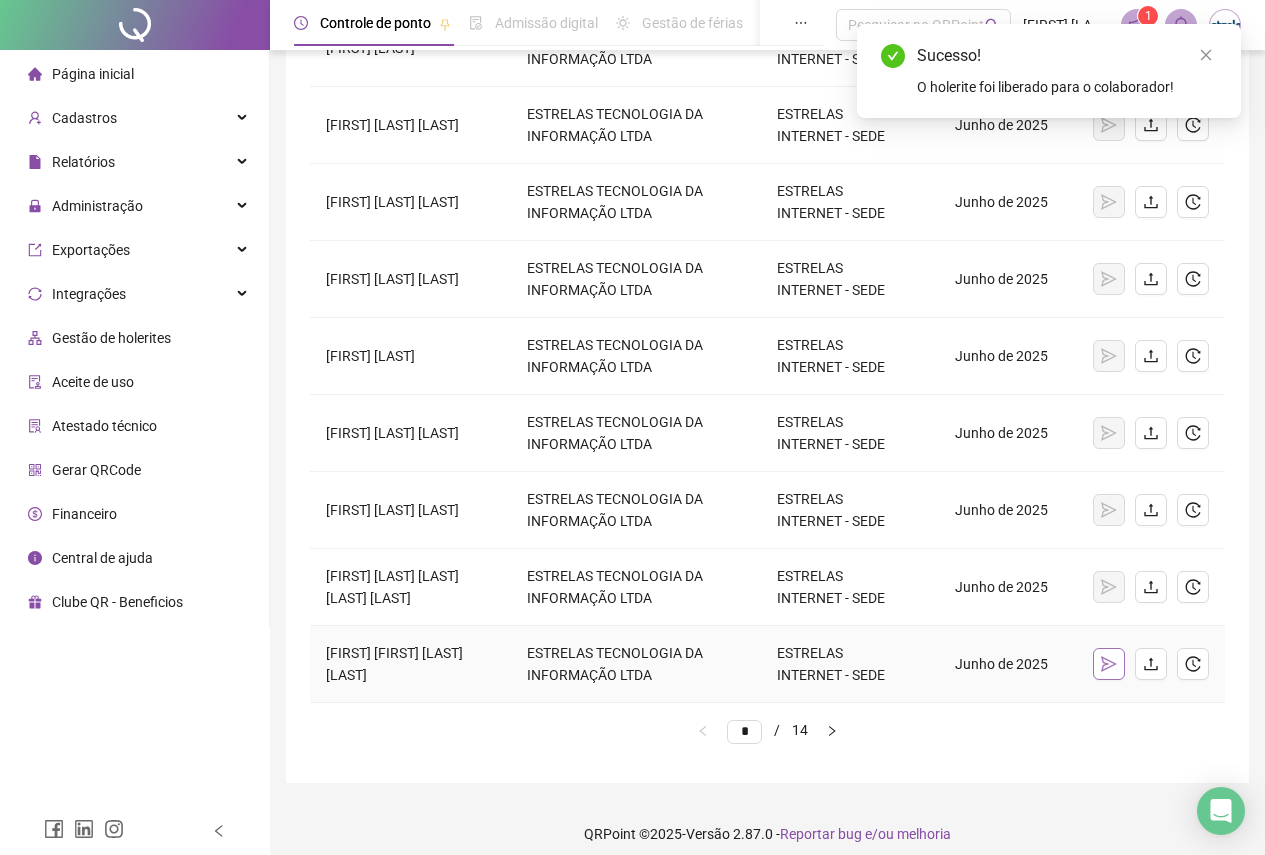 click 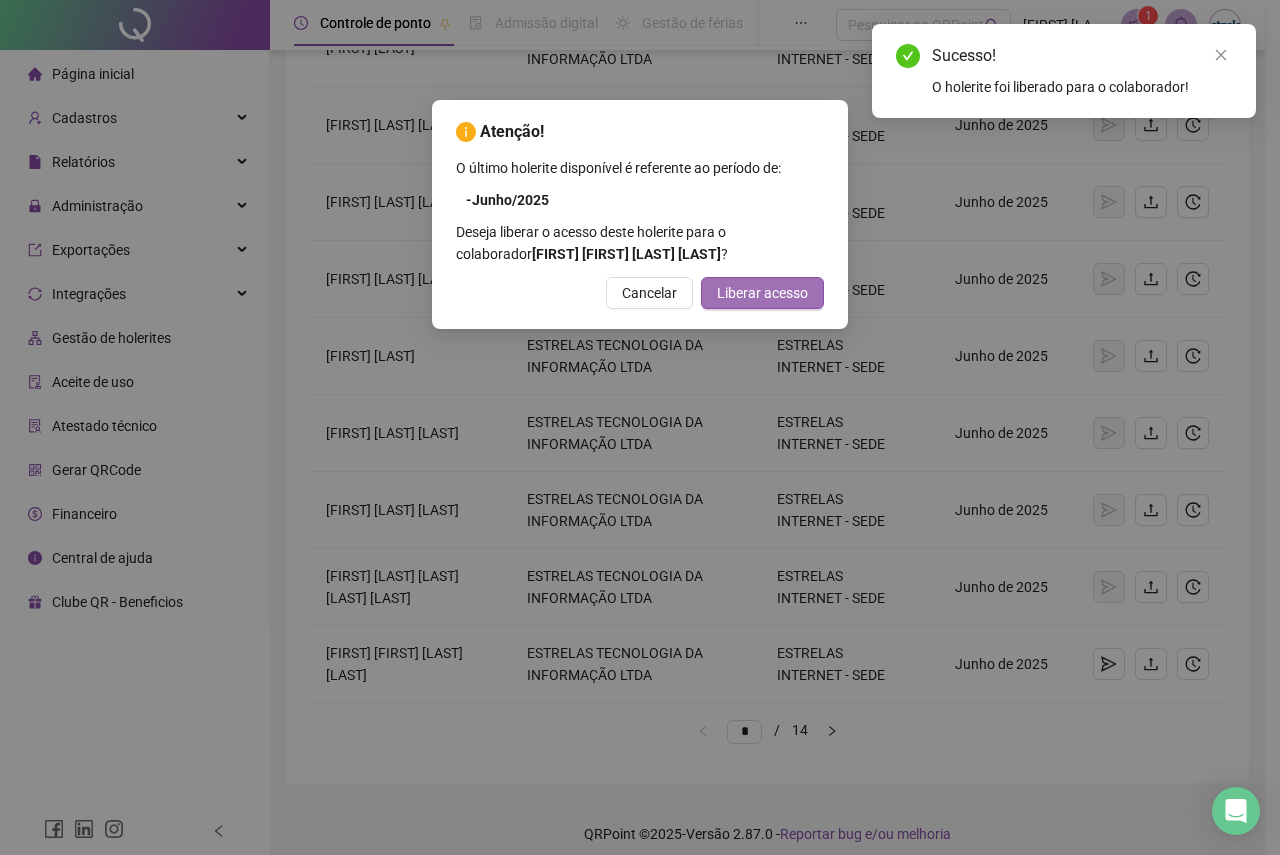 click on "Liberar acesso" at bounding box center (762, 293) 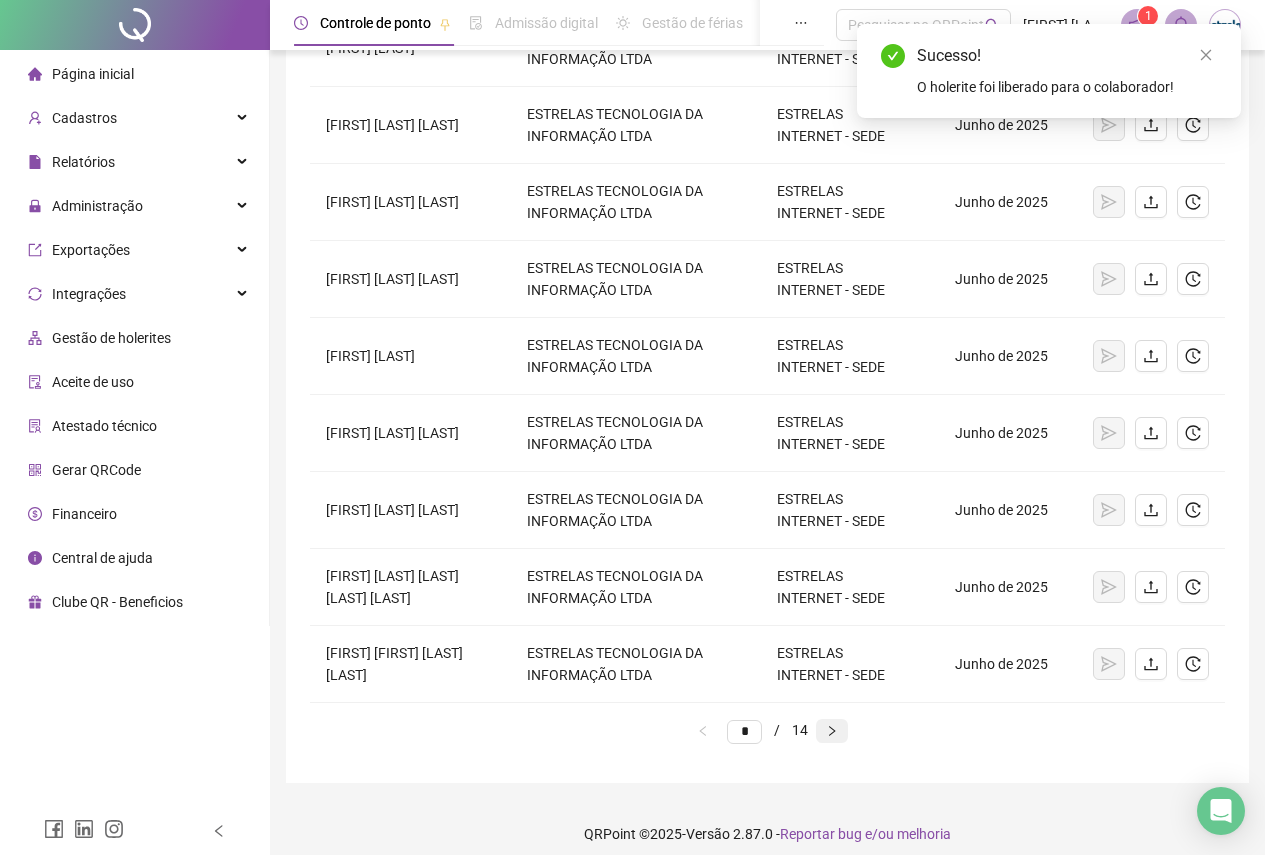 click 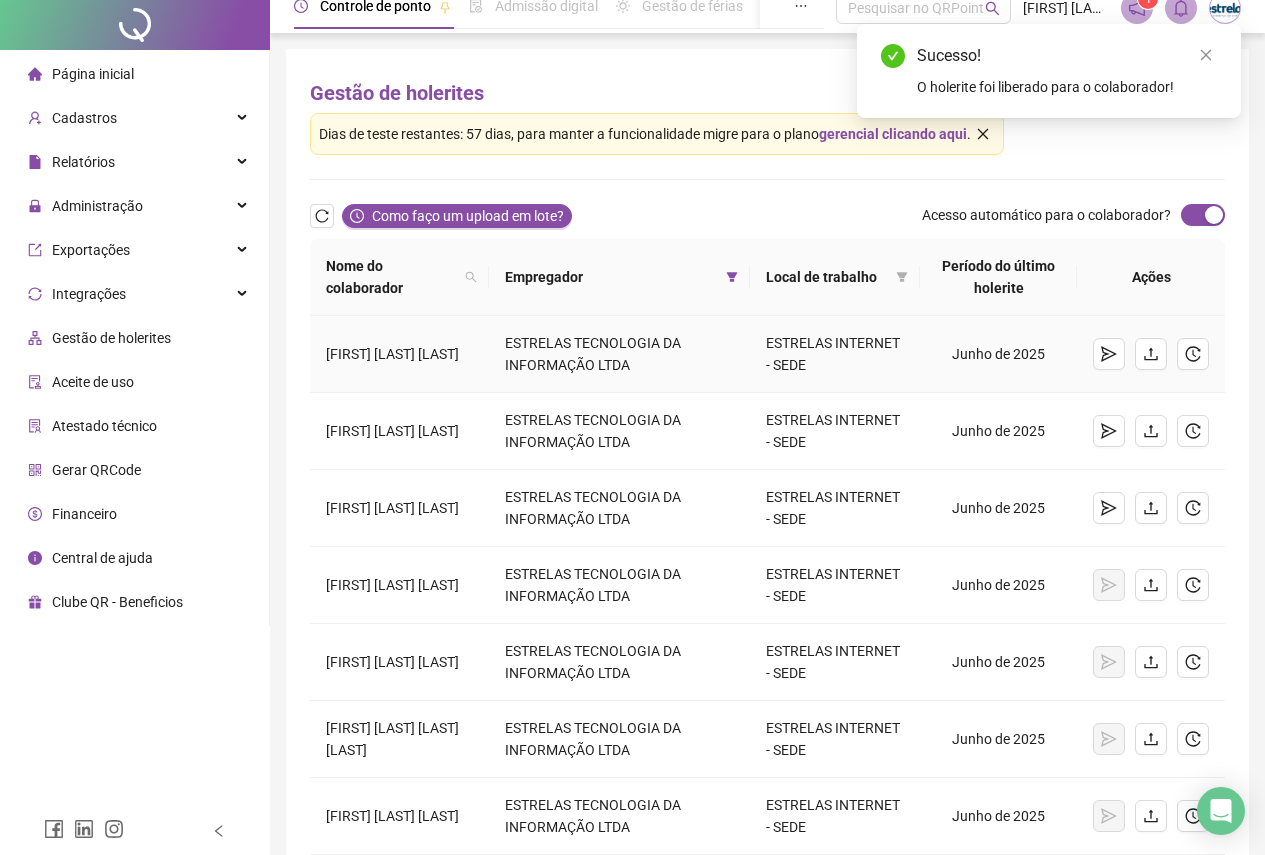 scroll, scrollTop: 0, scrollLeft: 0, axis: both 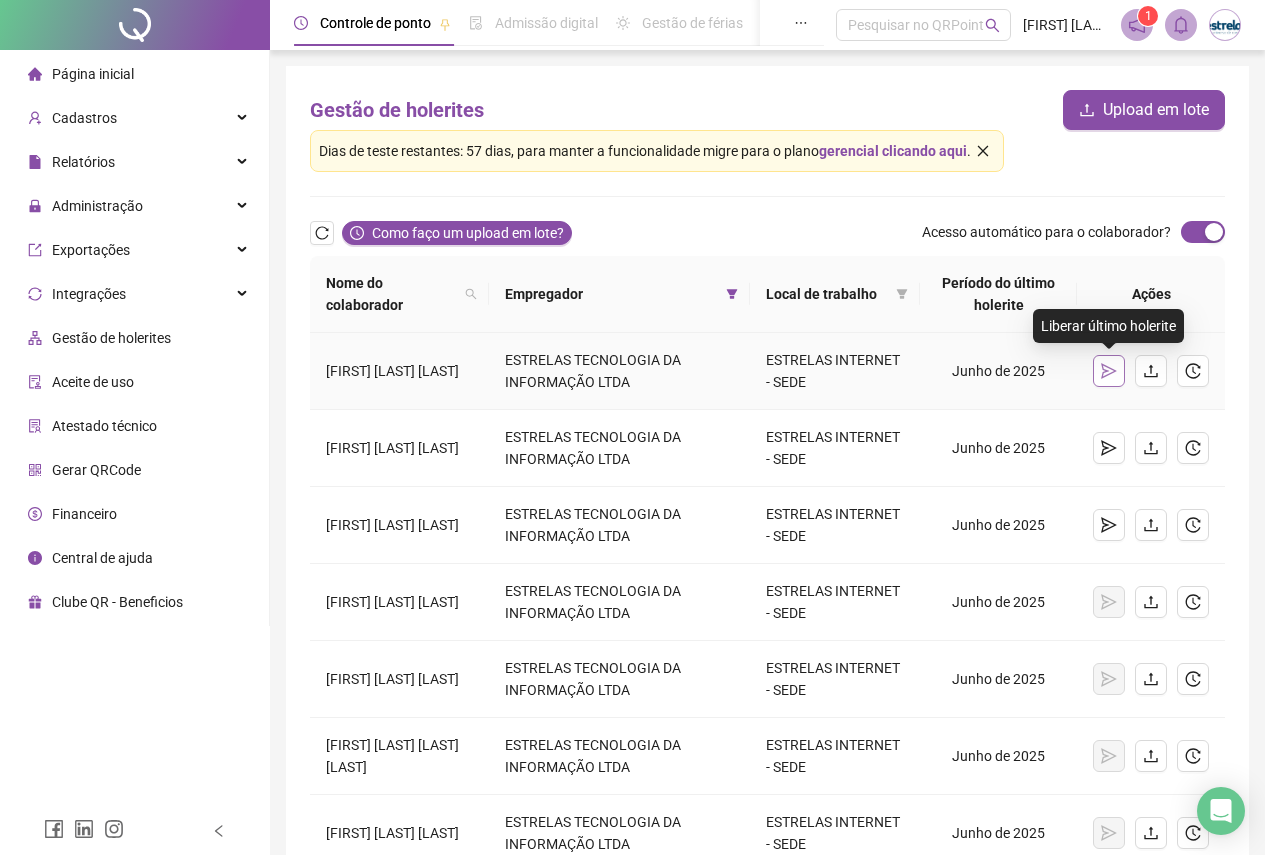 click 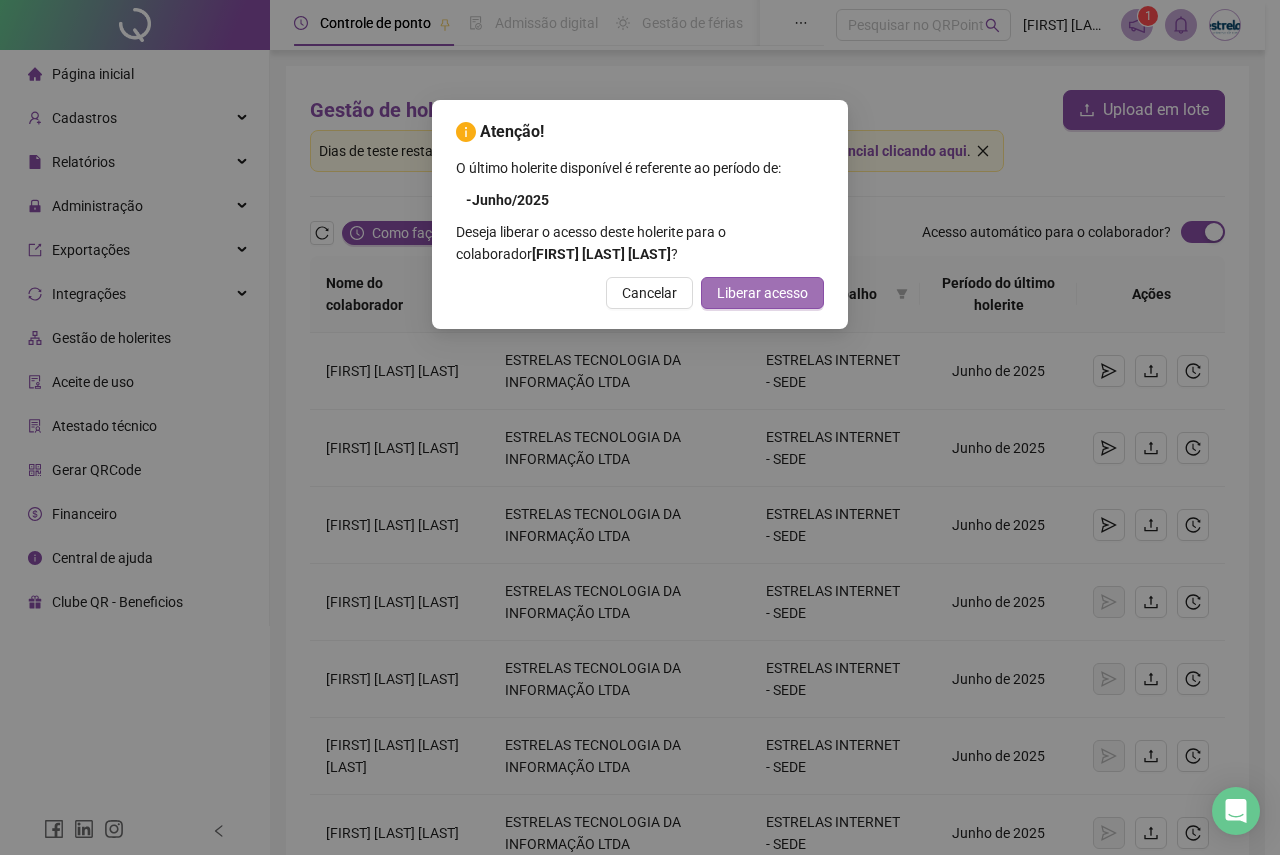 click on "Liberar acesso" at bounding box center (762, 293) 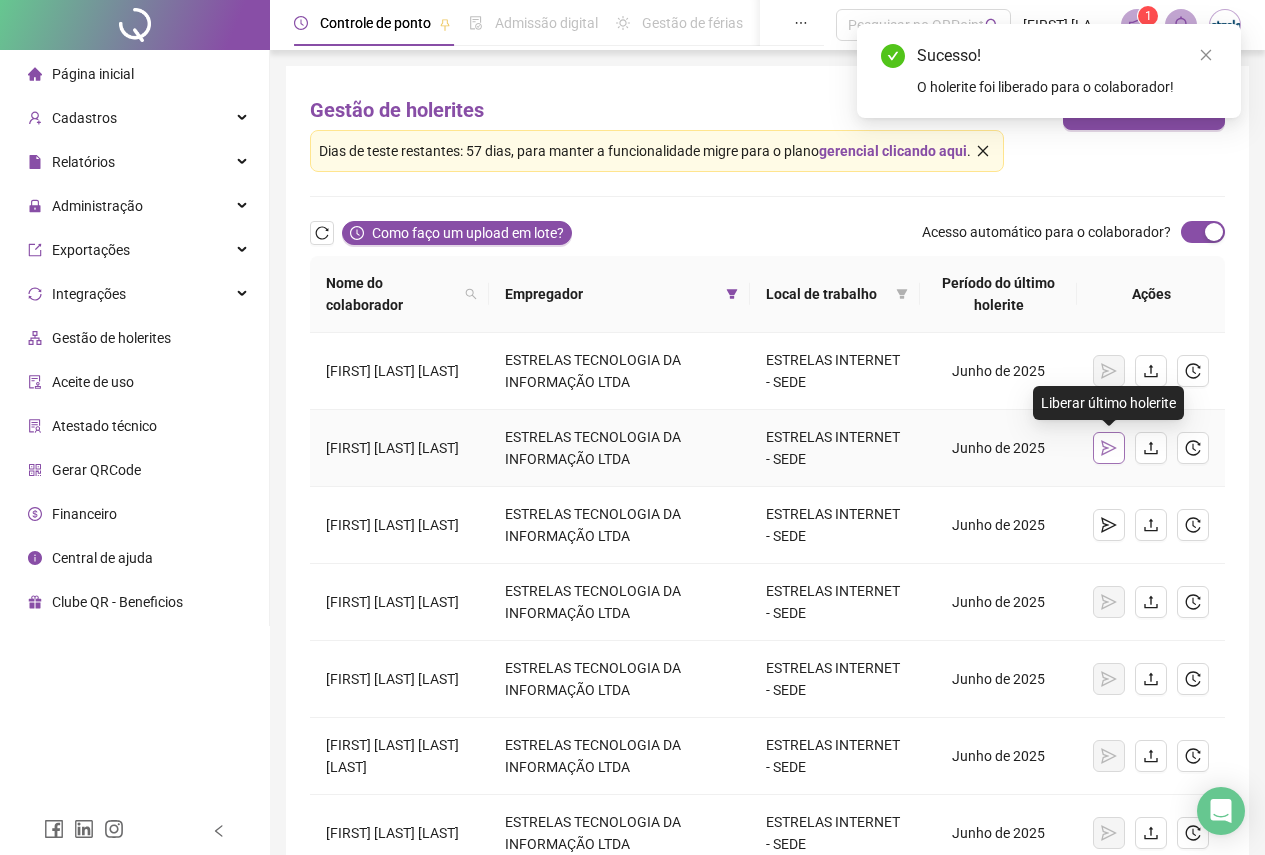 click 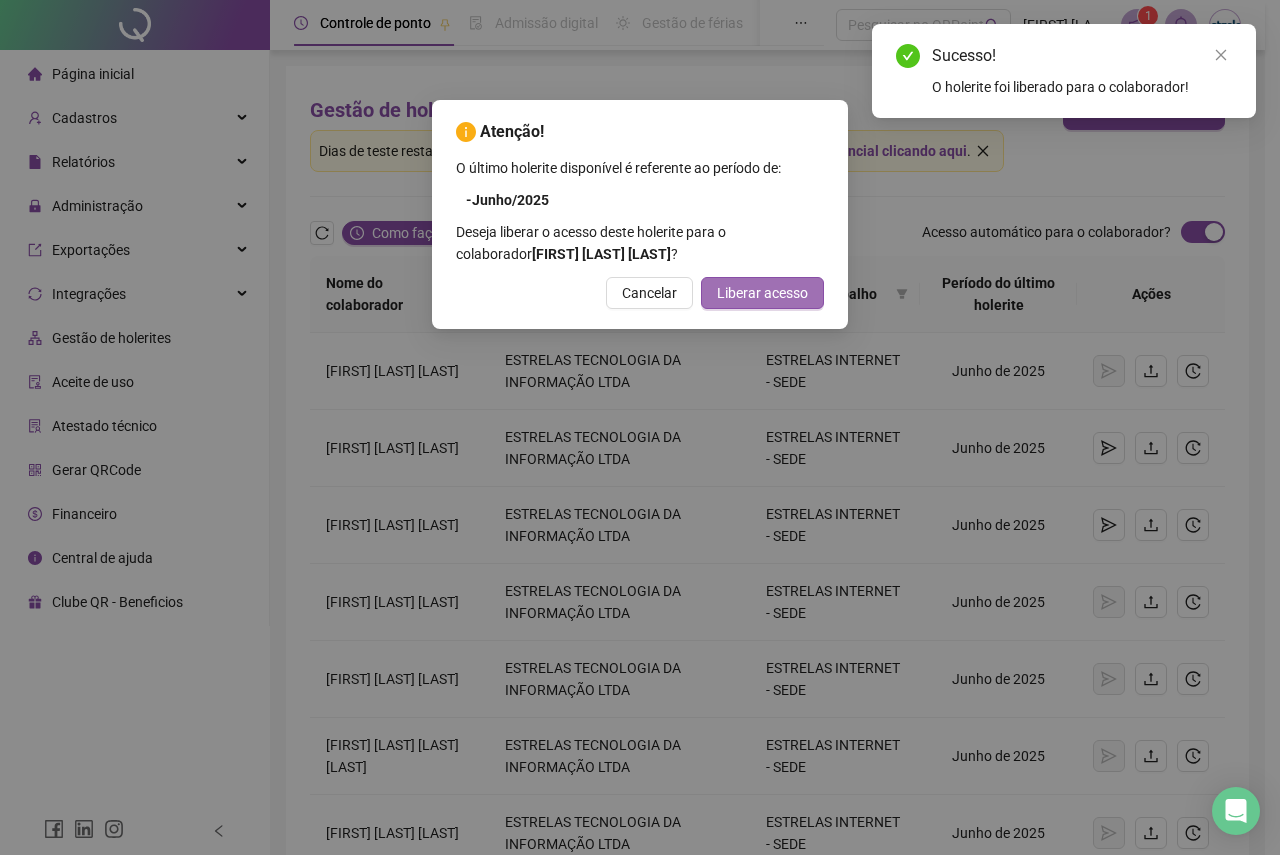 click on "Liberar acesso" at bounding box center [762, 293] 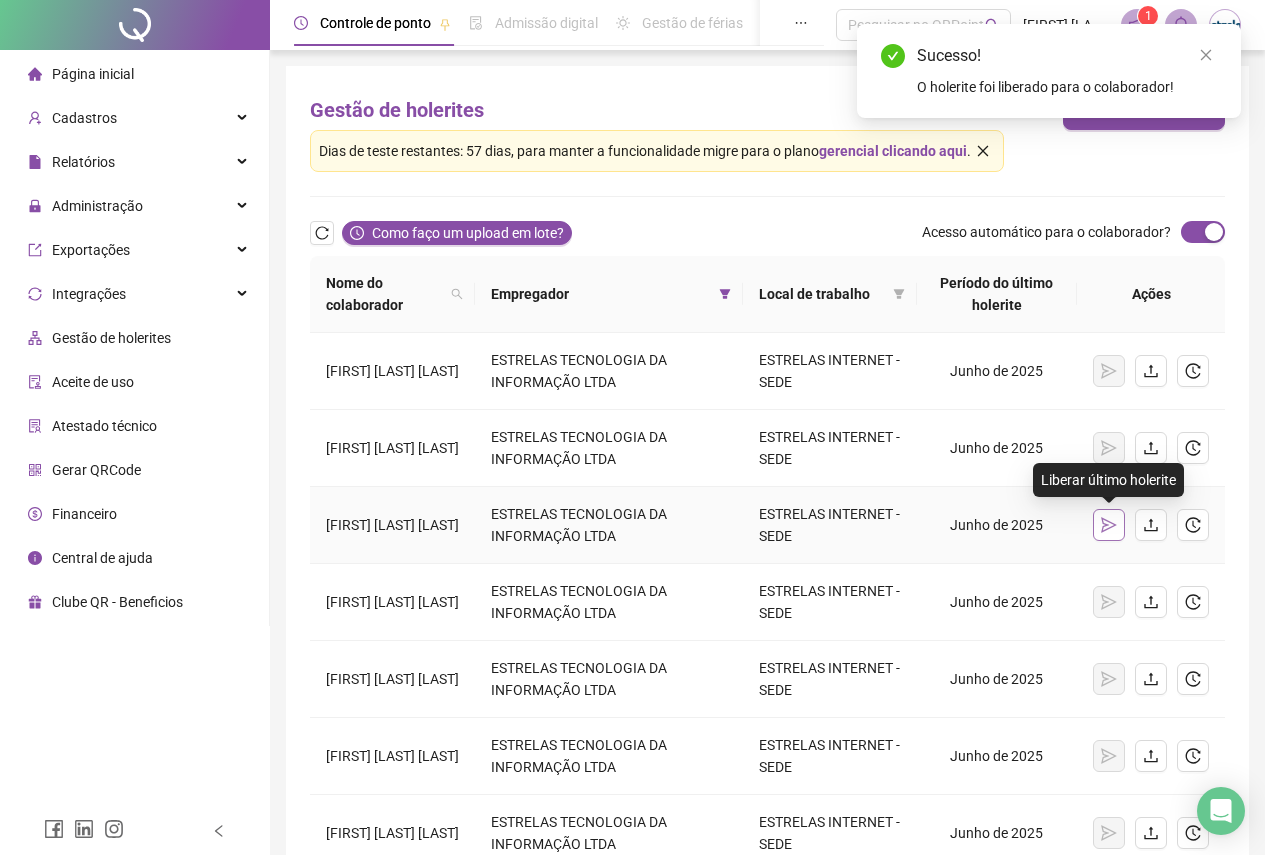 click 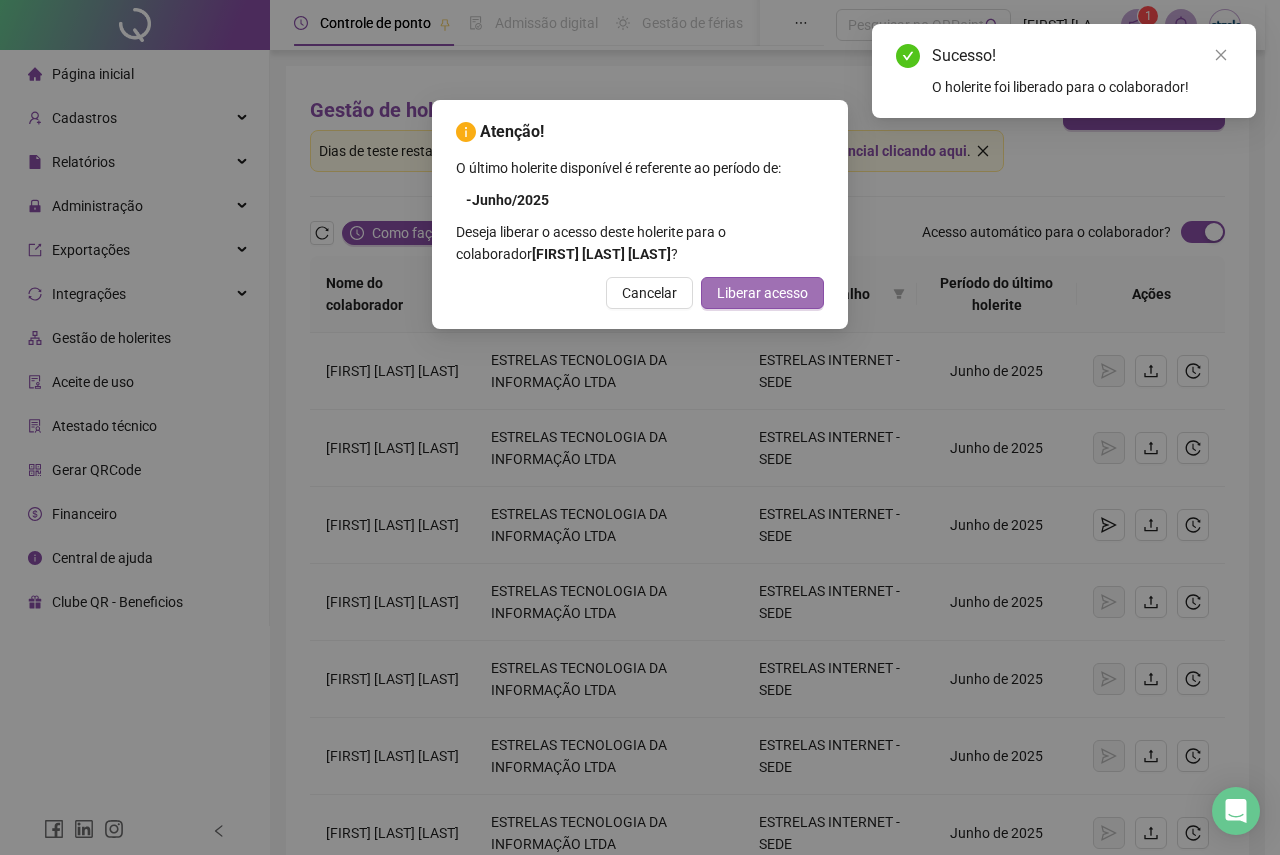 drag, startPoint x: 772, startPoint y: 280, endPoint x: 794, endPoint y: 296, distance: 27.202942 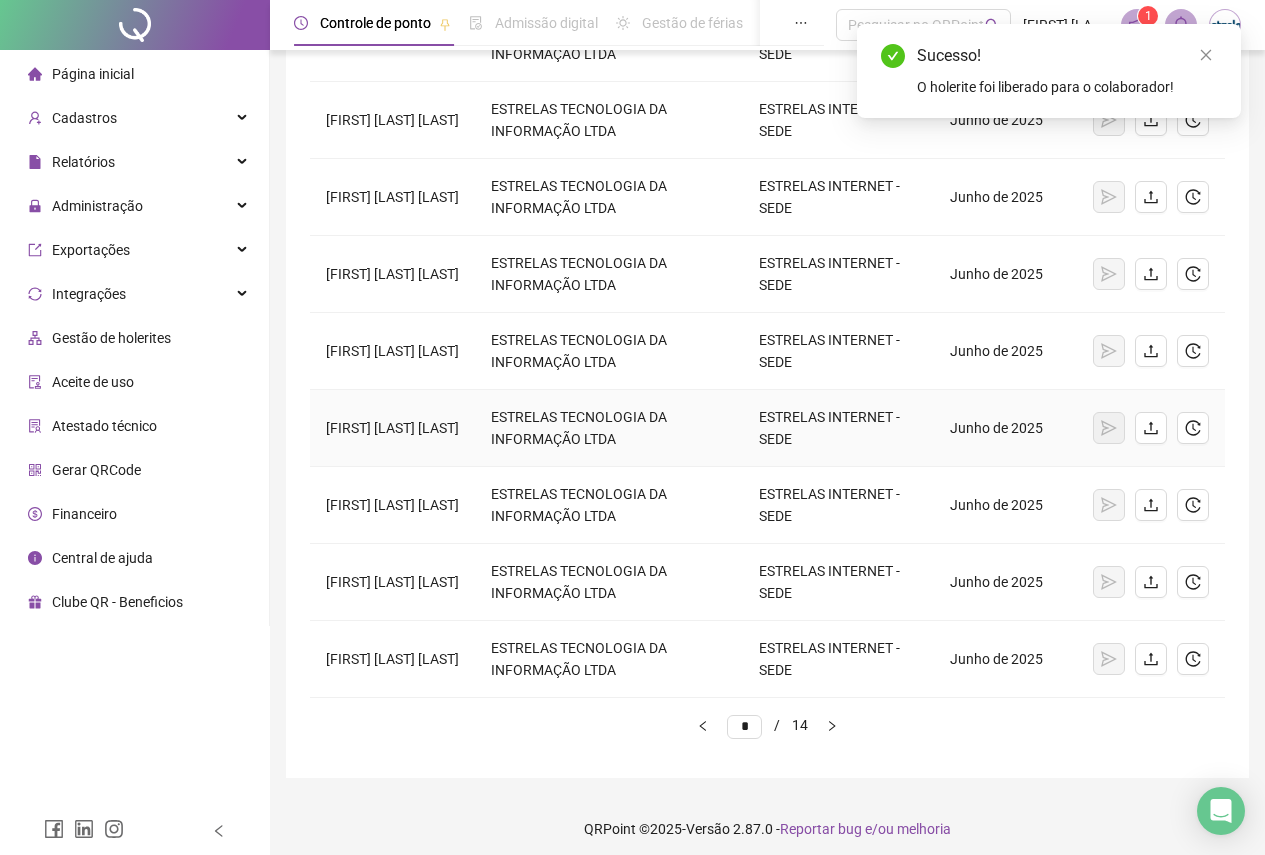 scroll, scrollTop: 414, scrollLeft: 0, axis: vertical 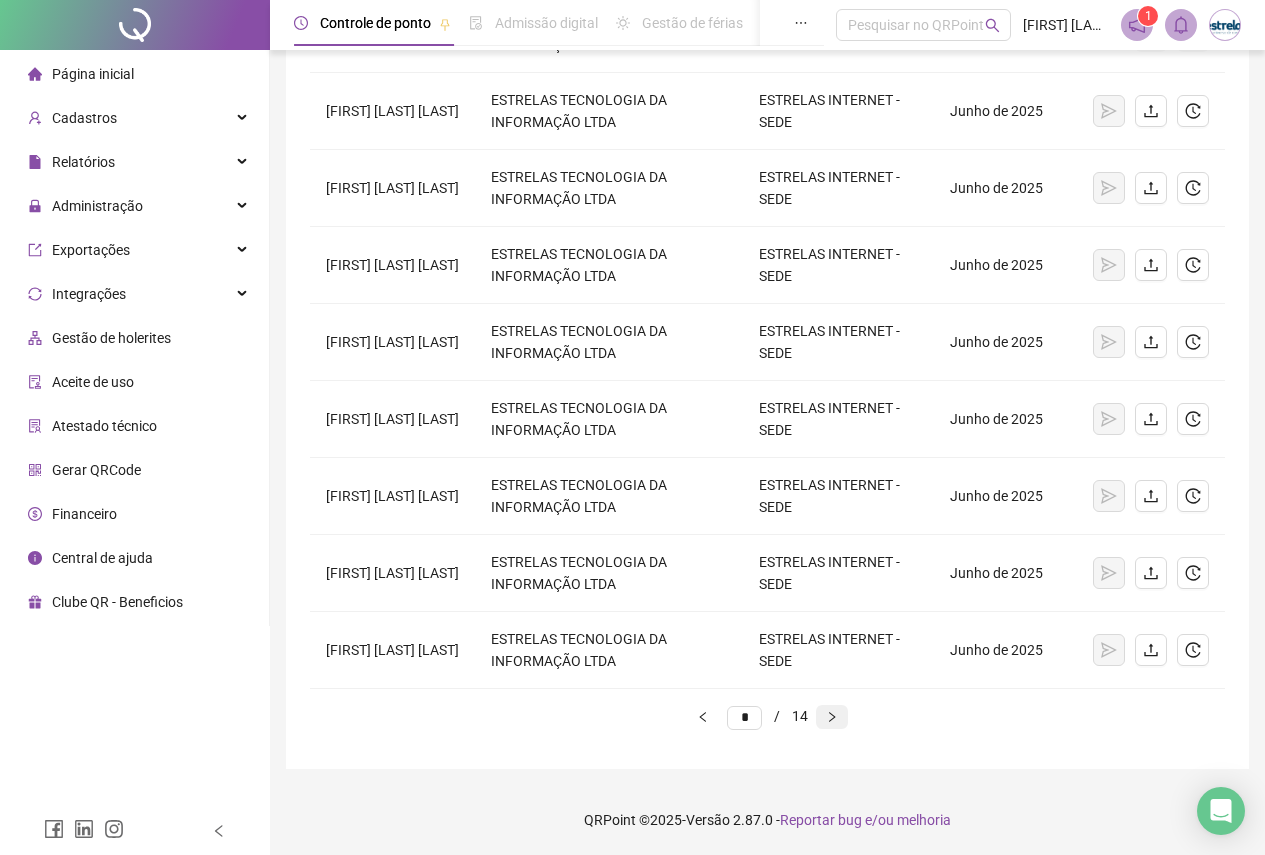 click 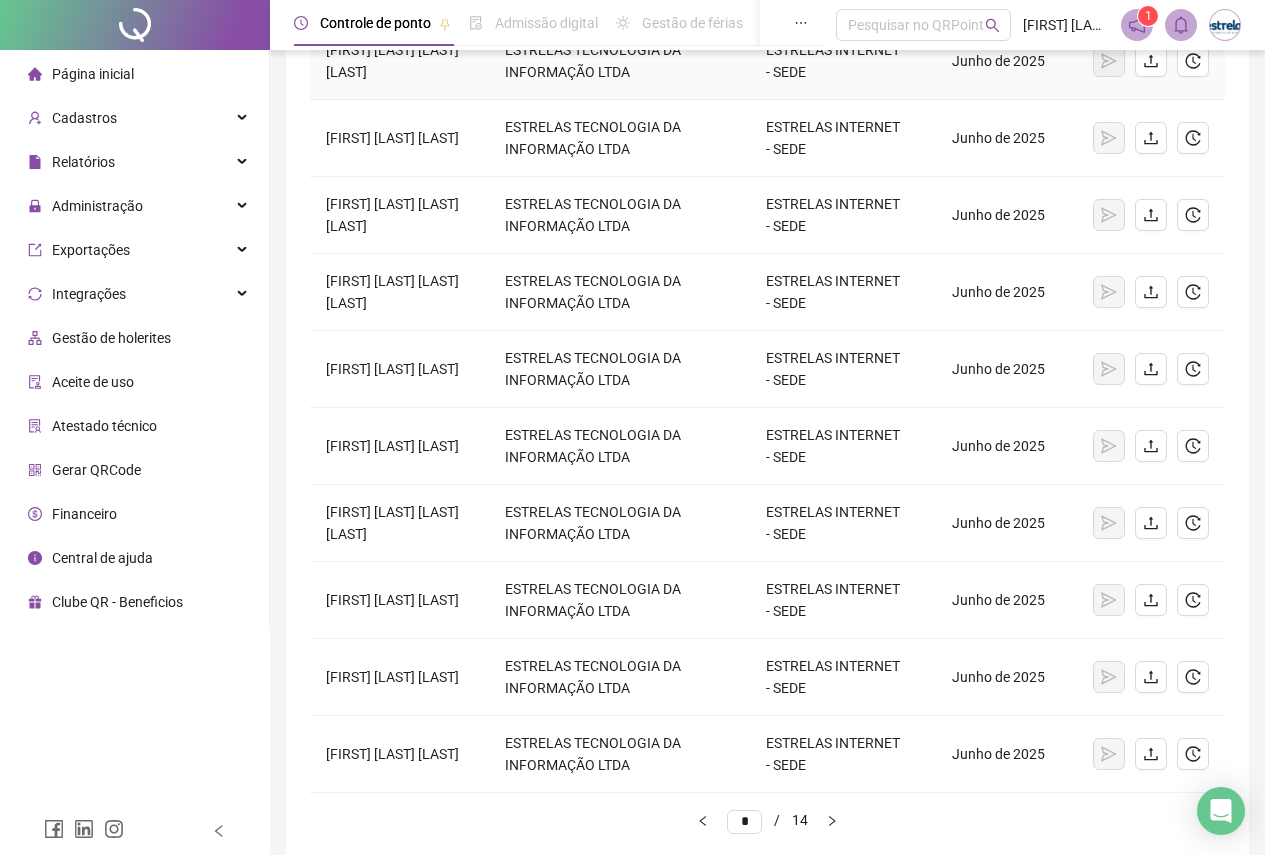 scroll, scrollTop: 414, scrollLeft: 0, axis: vertical 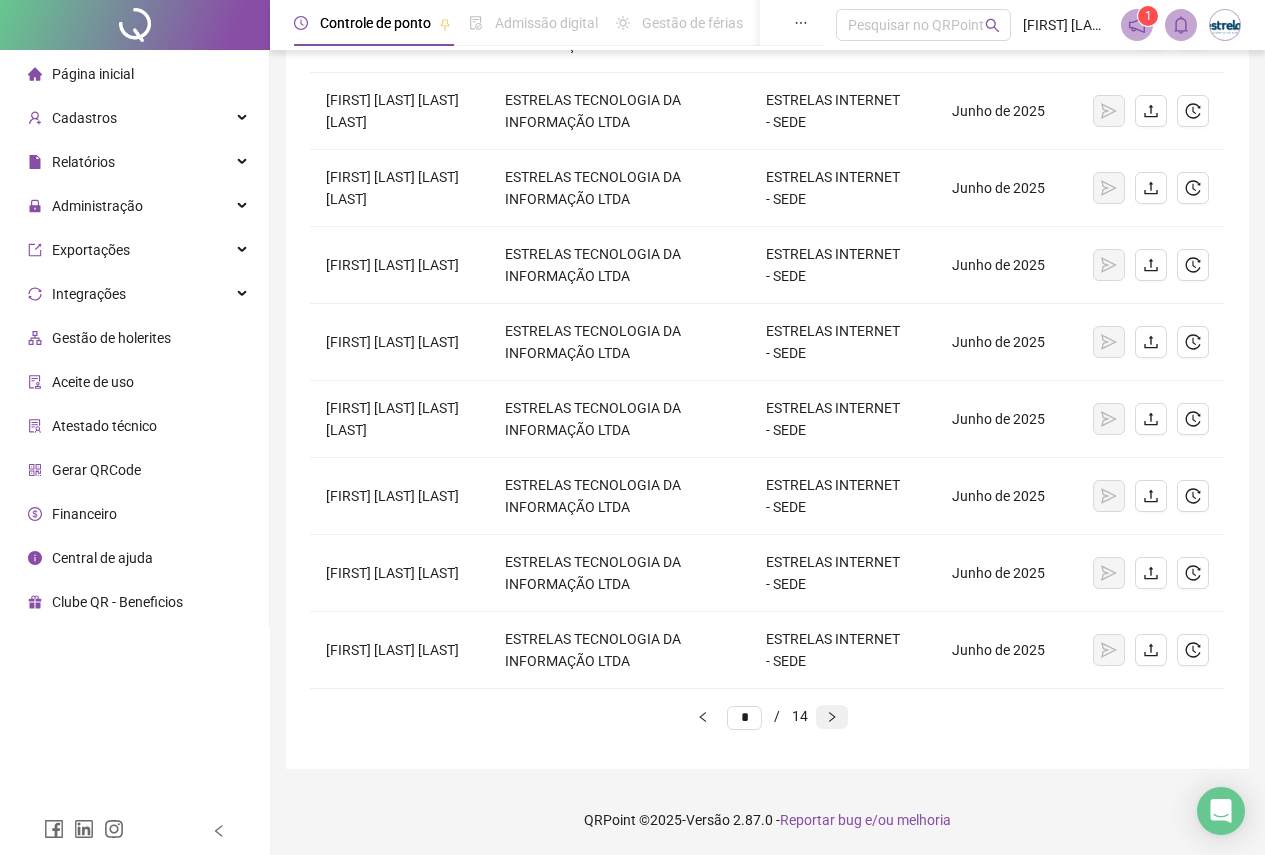 click 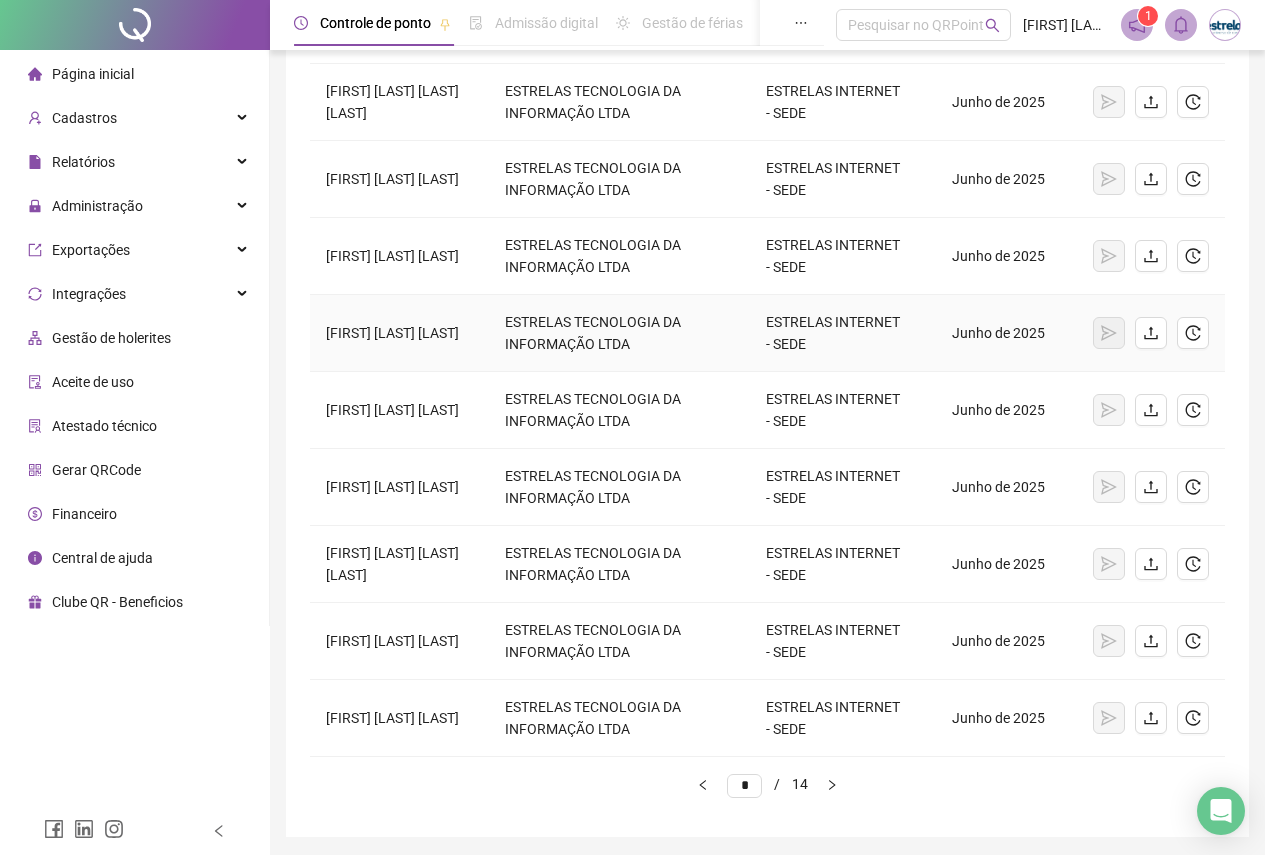 scroll, scrollTop: 400, scrollLeft: 0, axis: vertical 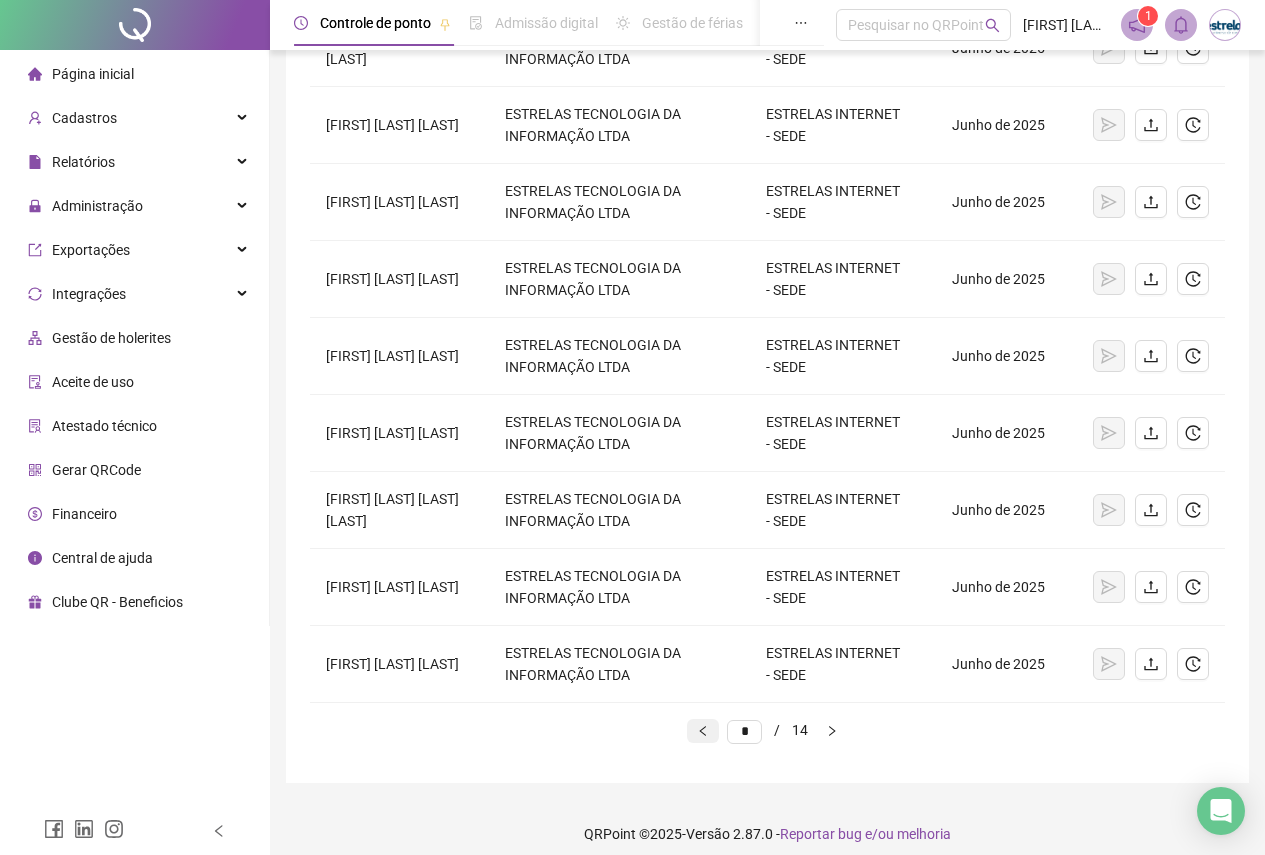 click 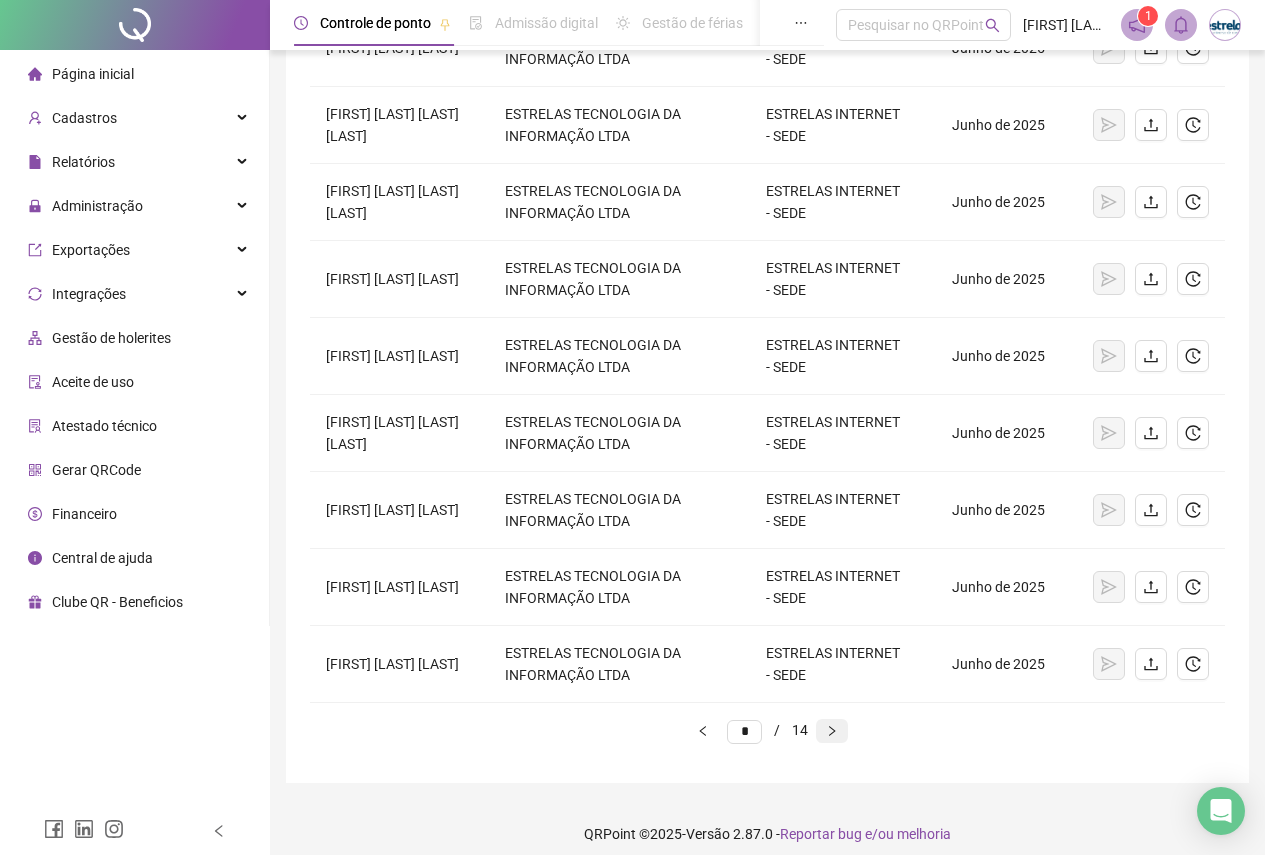 click 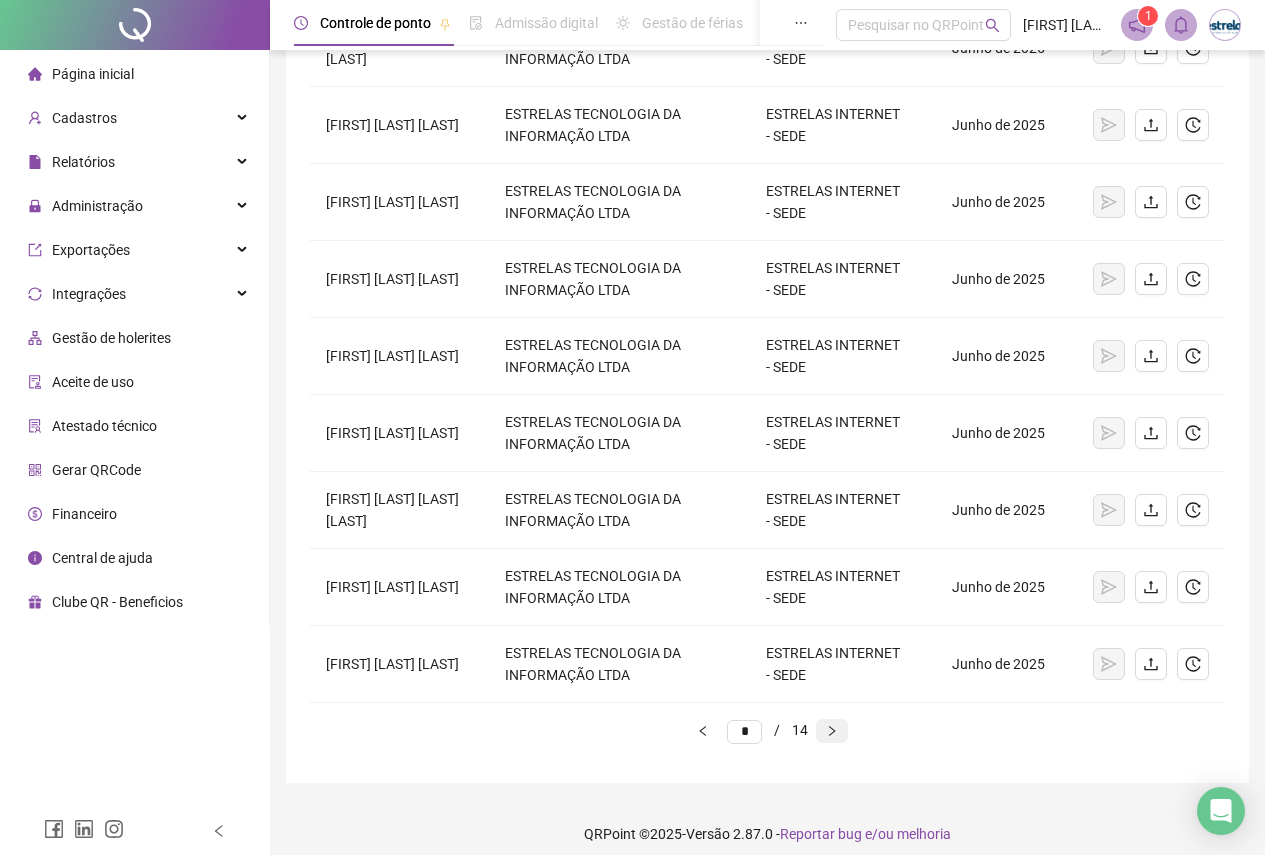 click 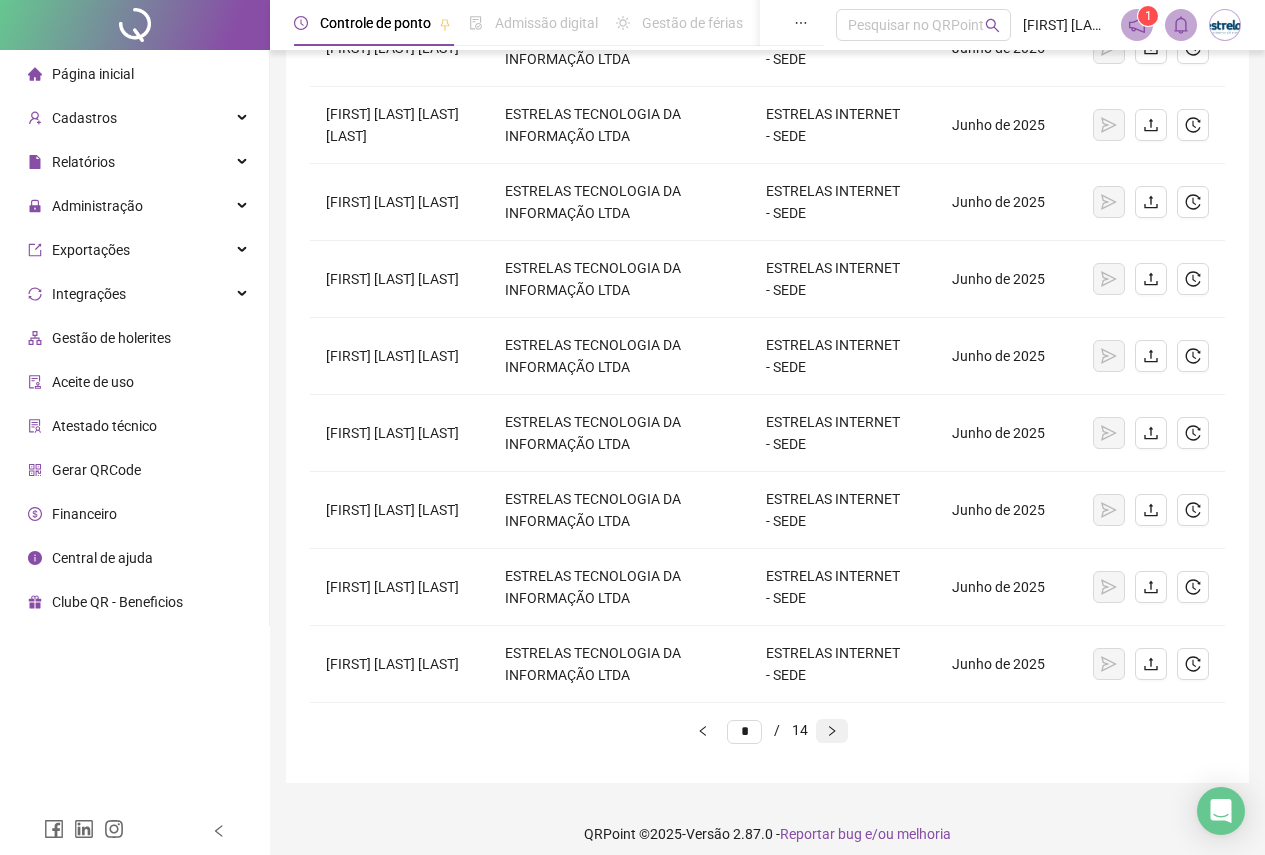 click 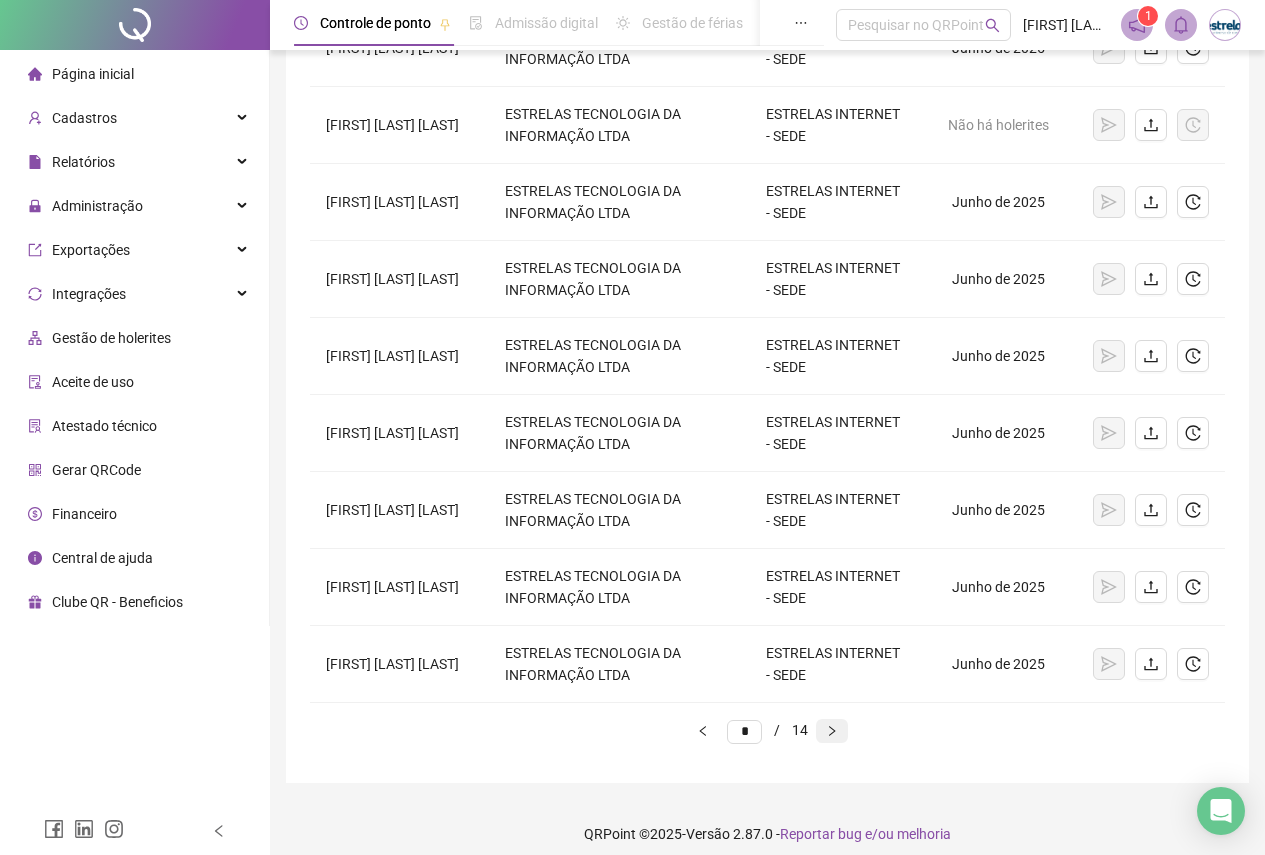 click 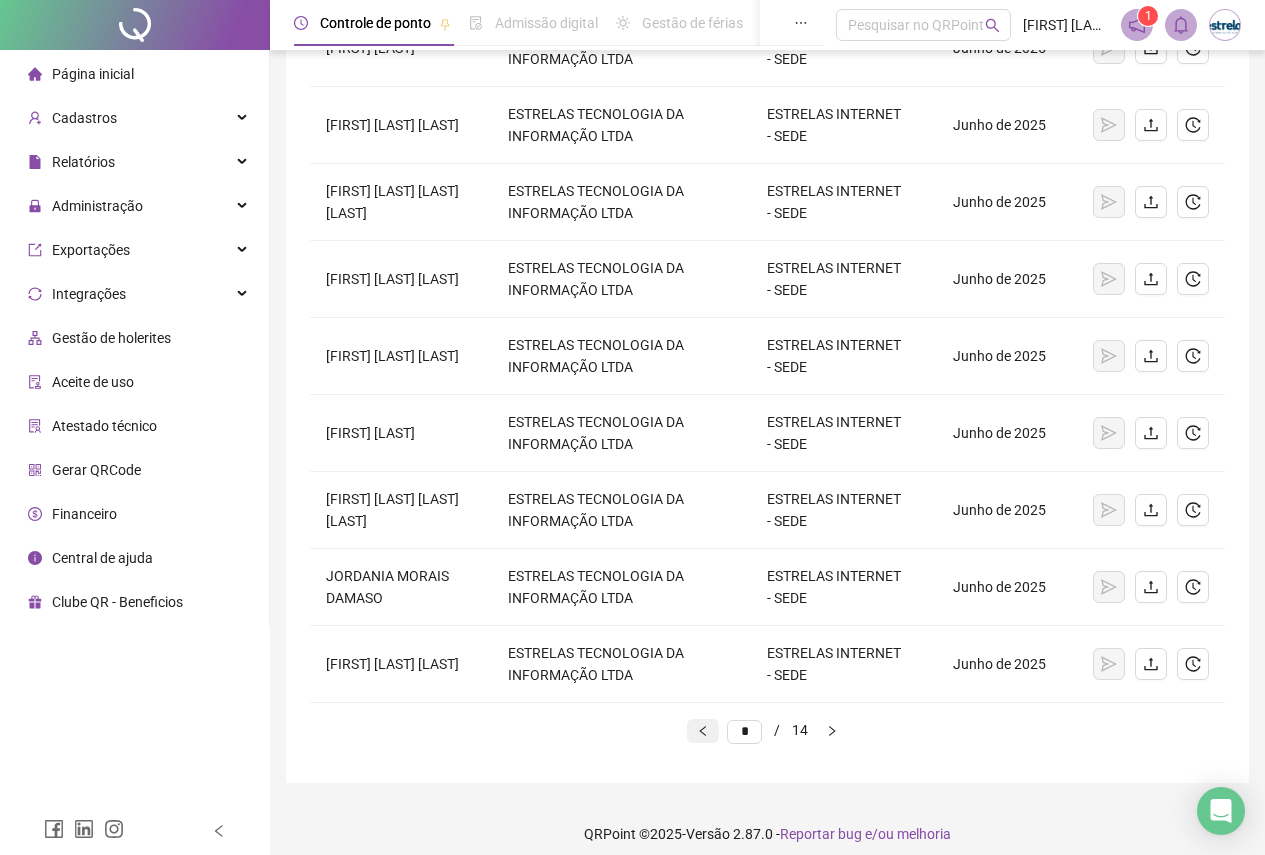 click 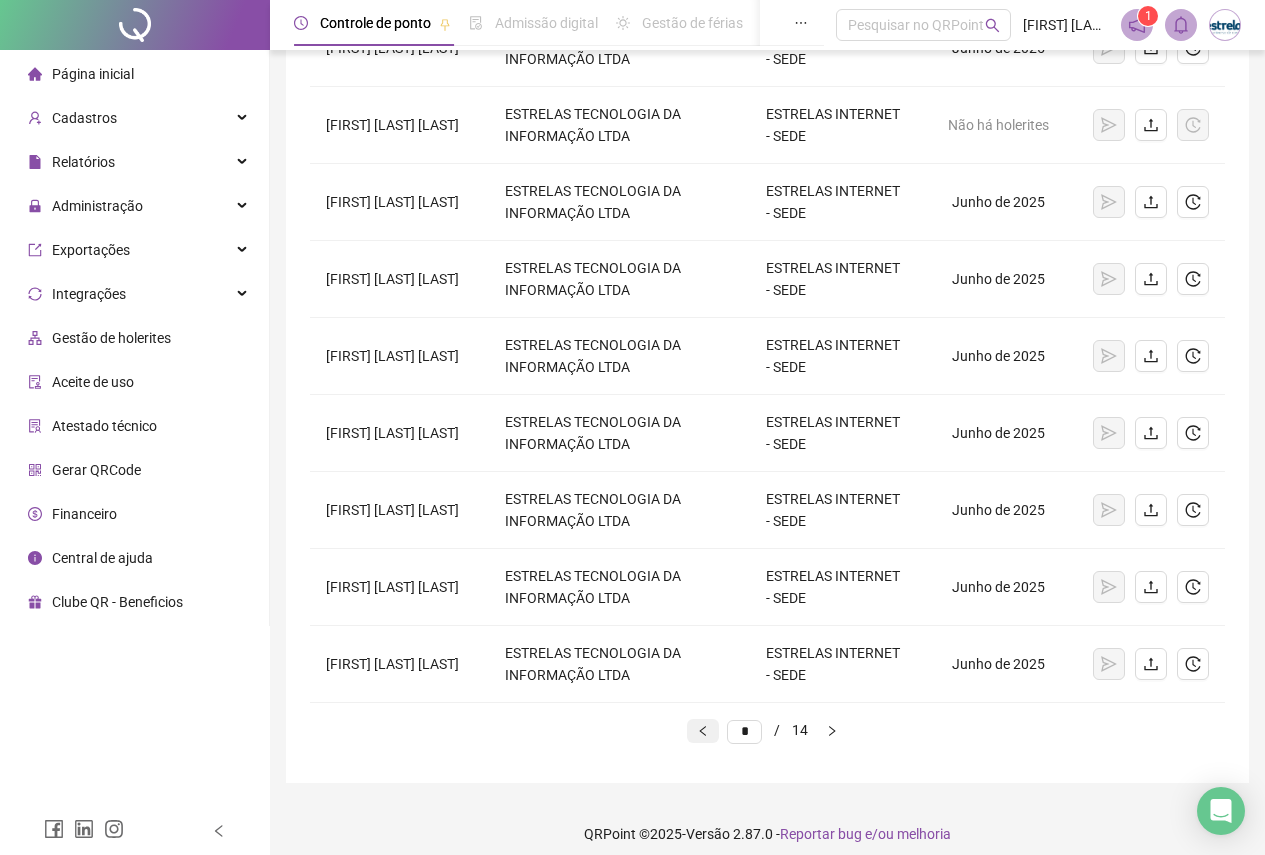 click 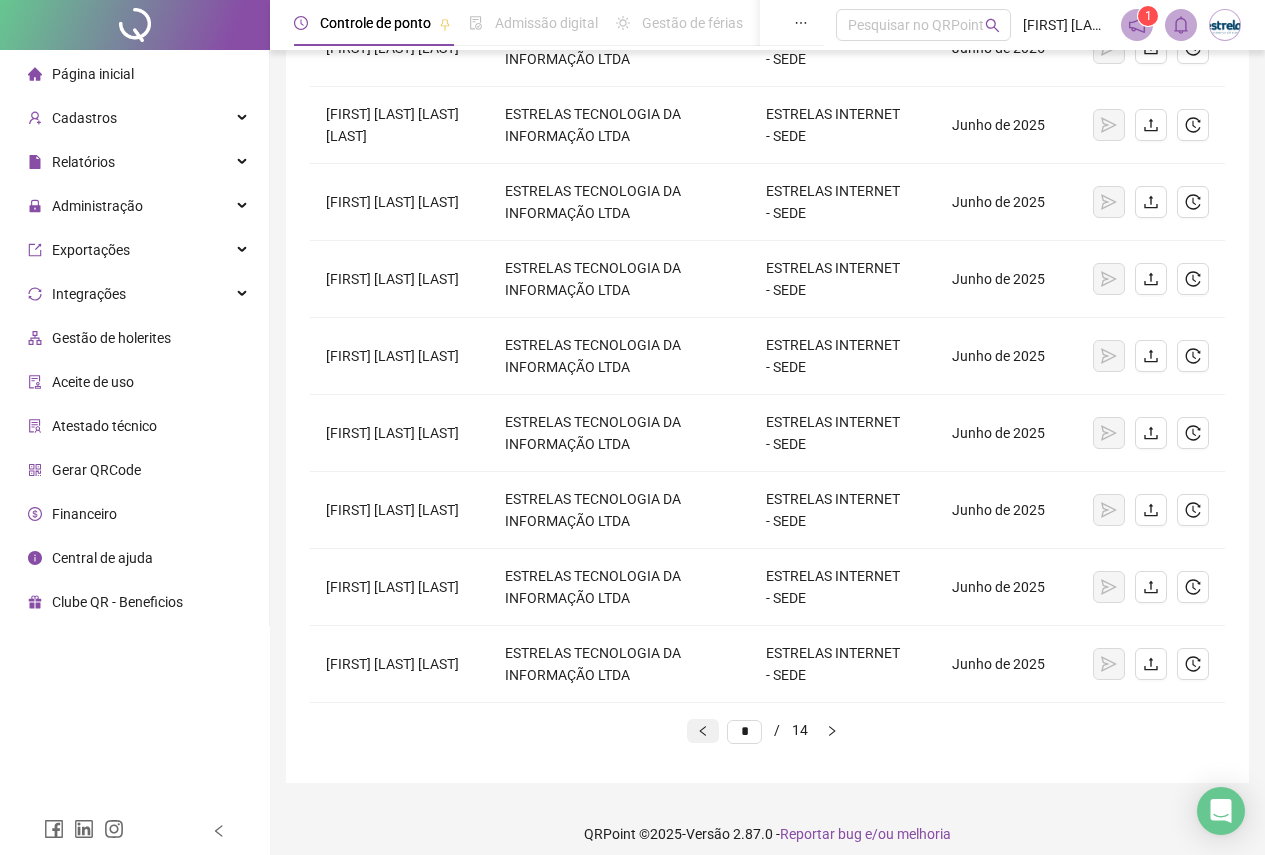 click 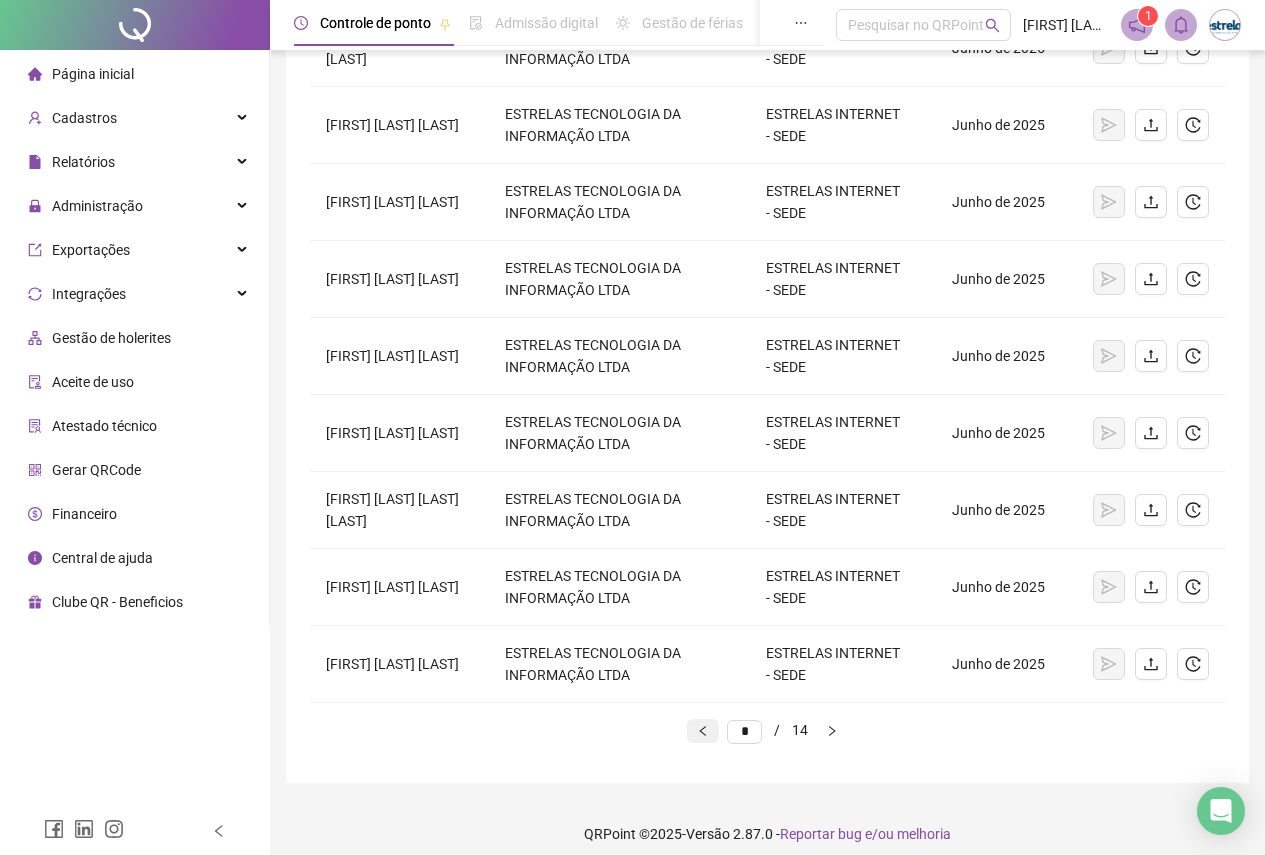 click 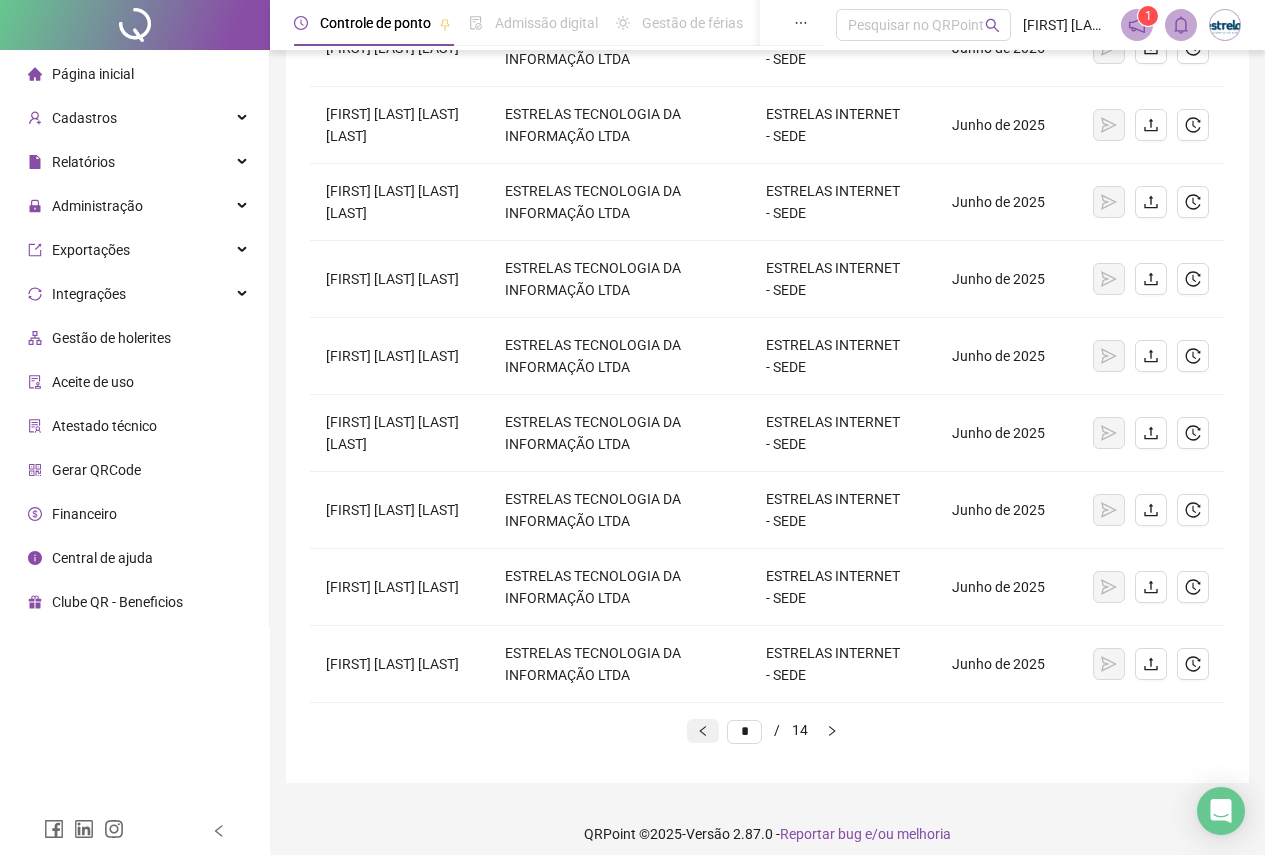 click 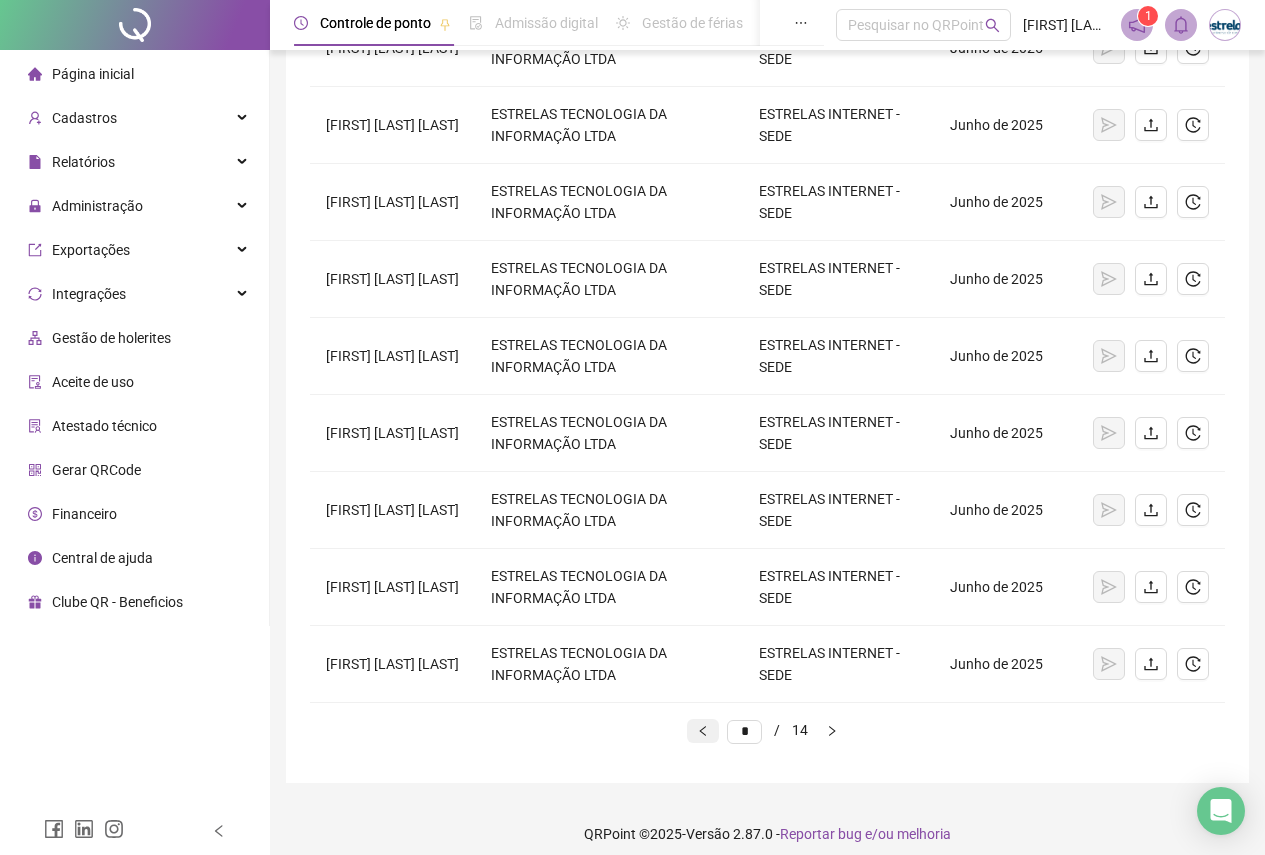 click 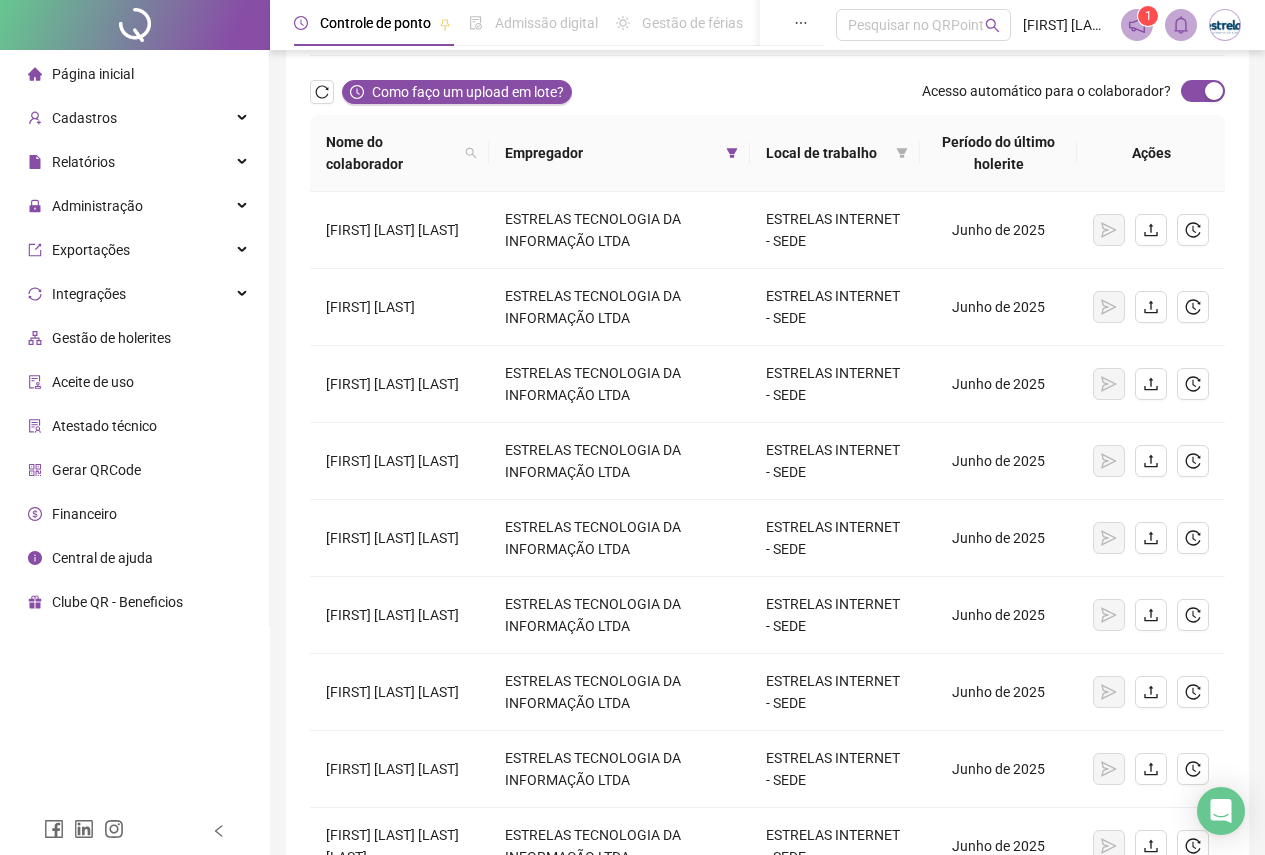 scroll, scrollTop: 0, scrollLeft: 0, axis: both 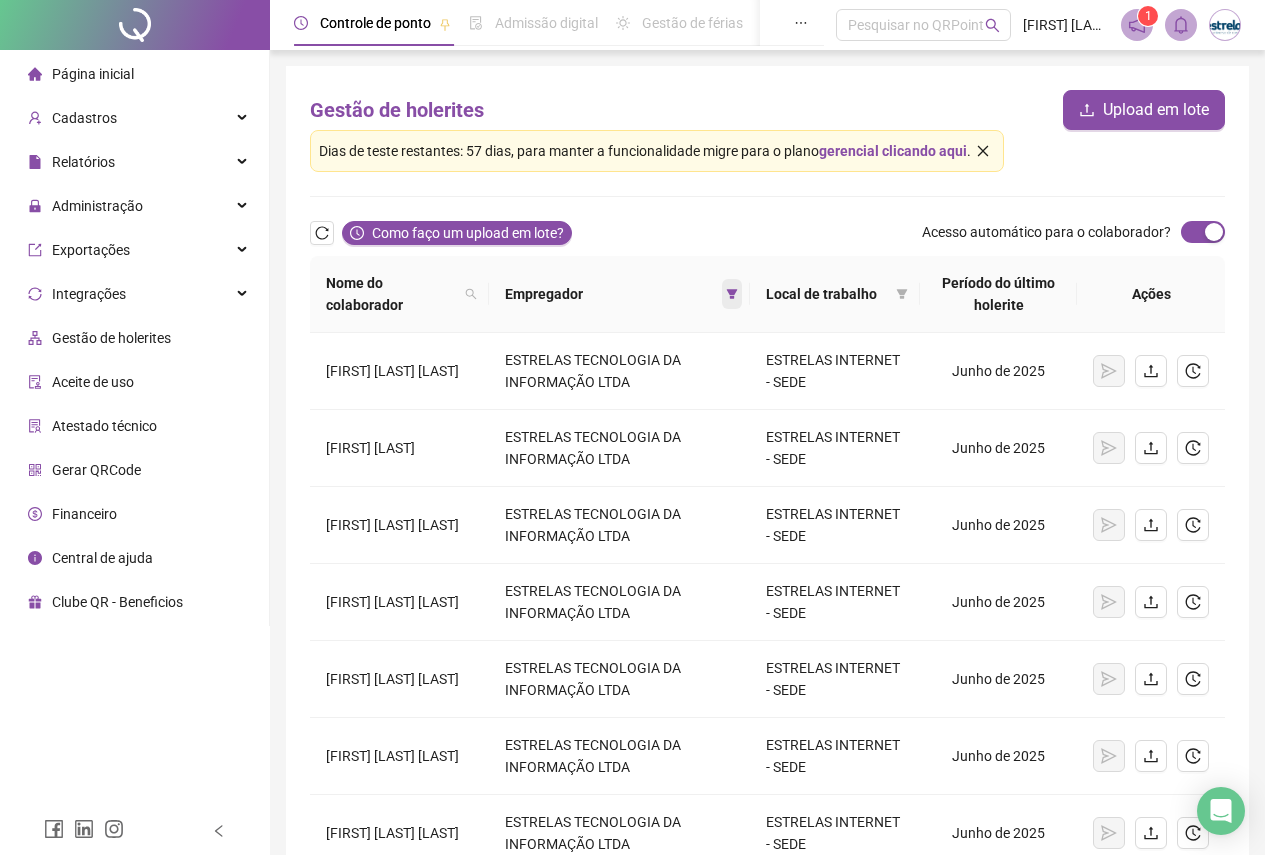 click at bounding box center (732, 294) 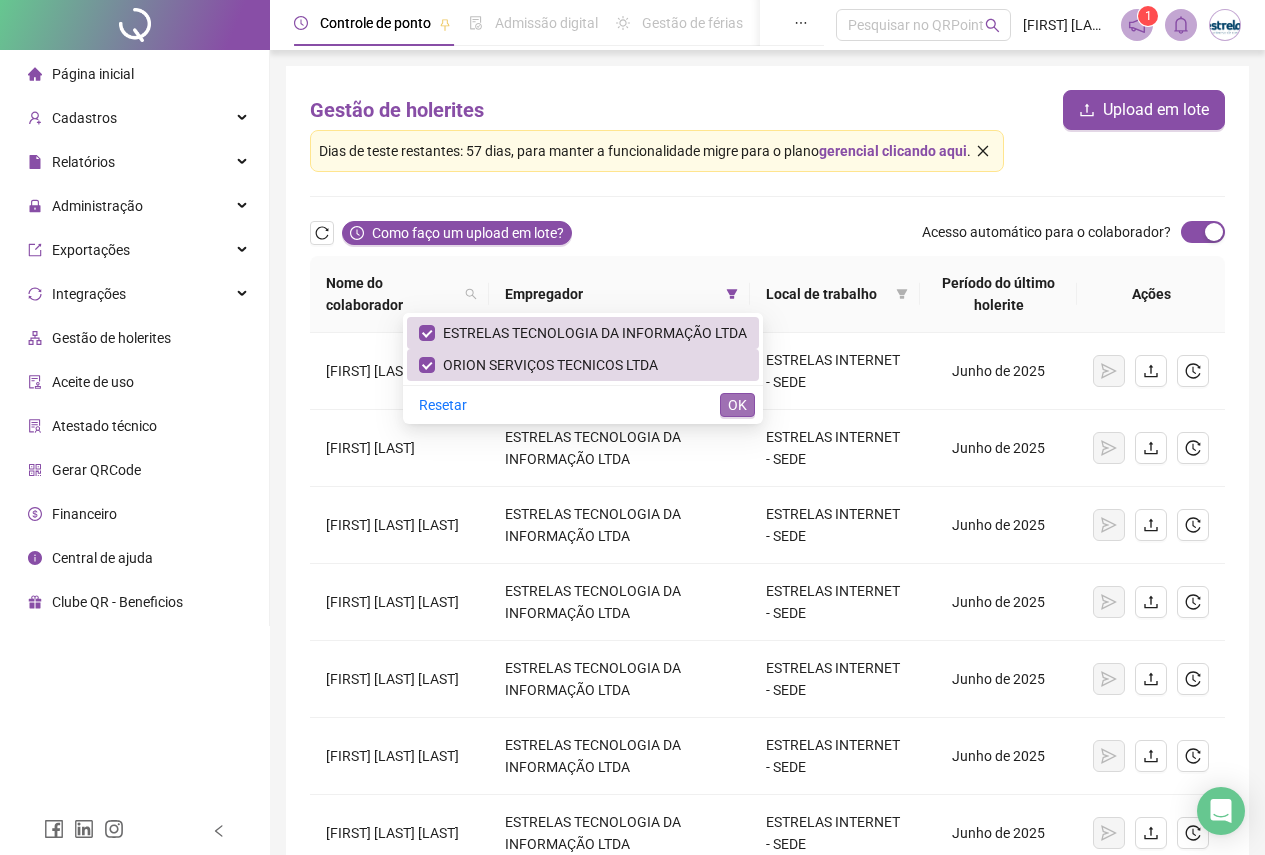 click on "OK" at bounding box center (737, 405) 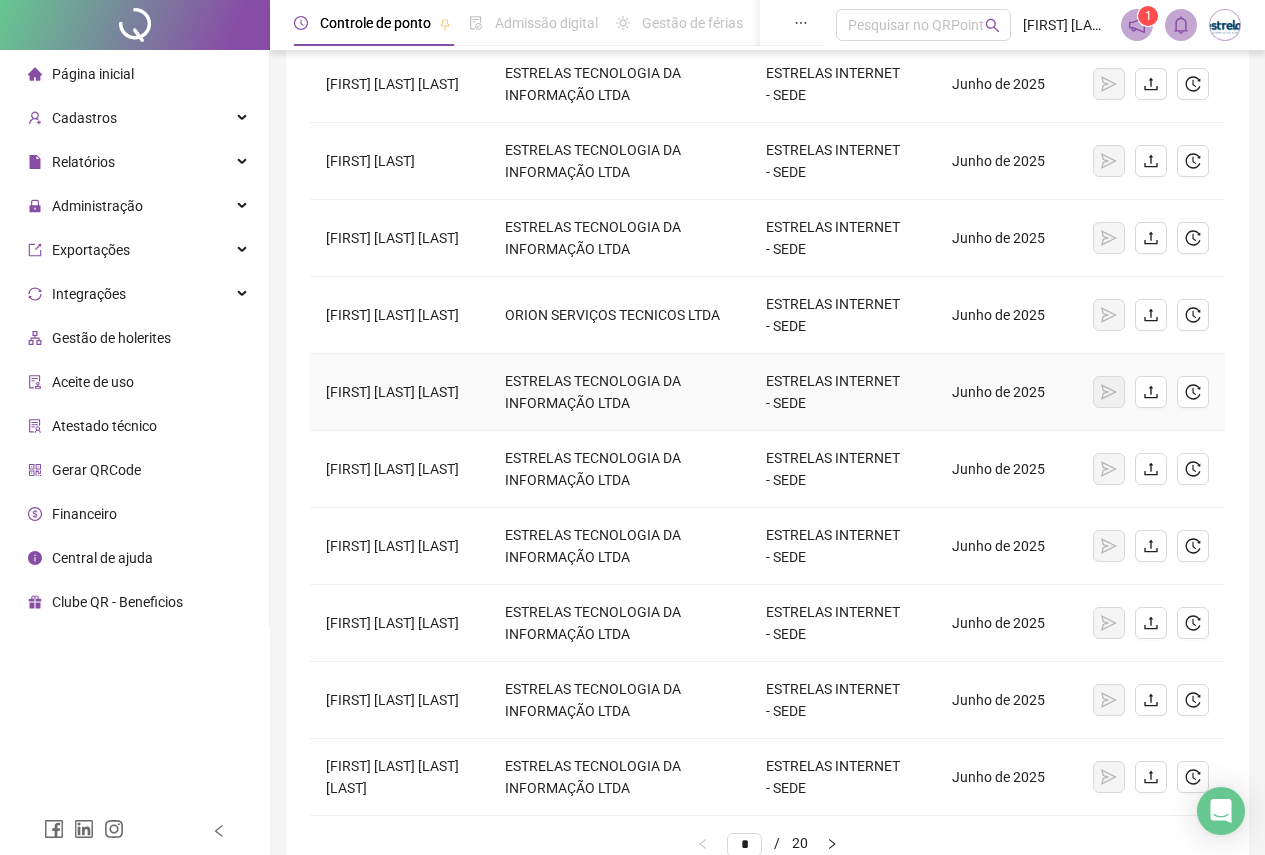 scroll, scrollTop: 414, scrollLeft: 0, axis: vertical 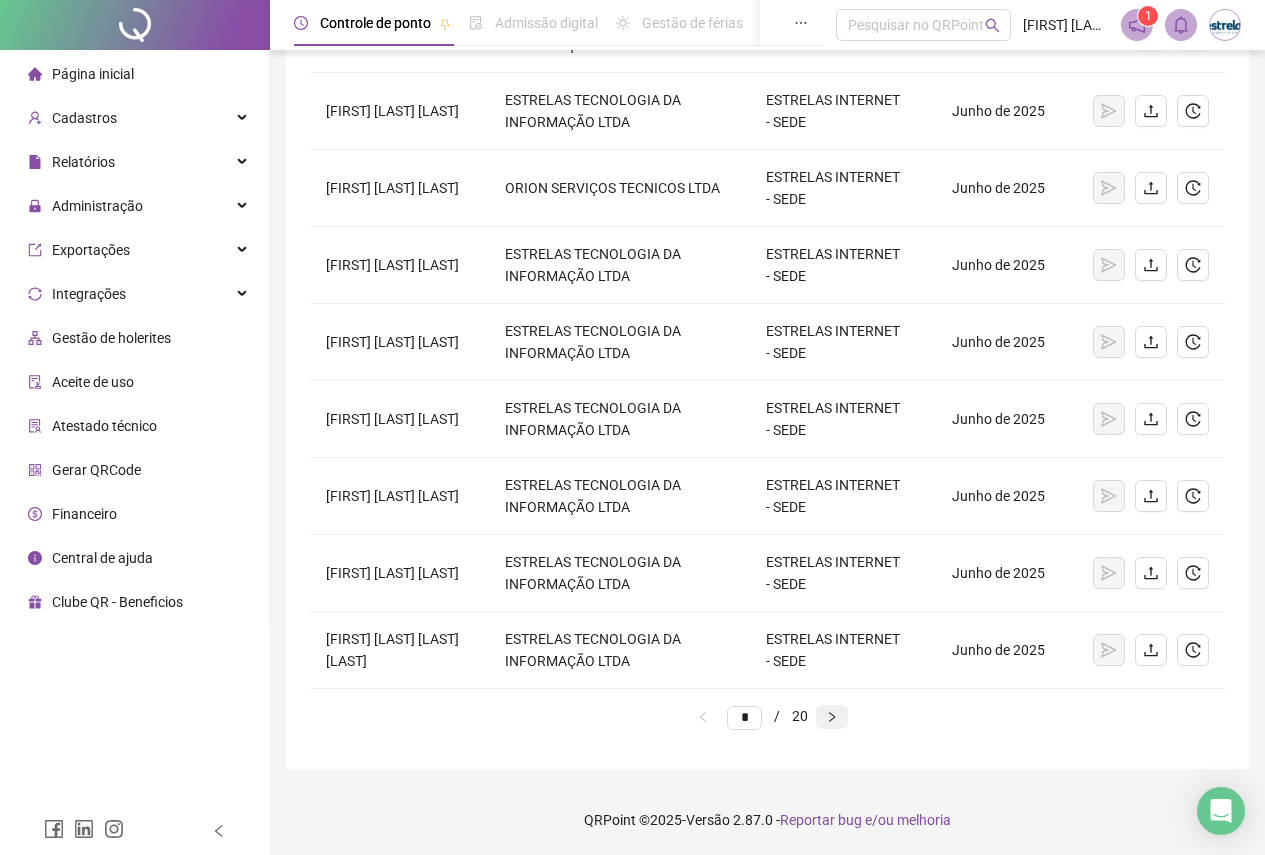 click 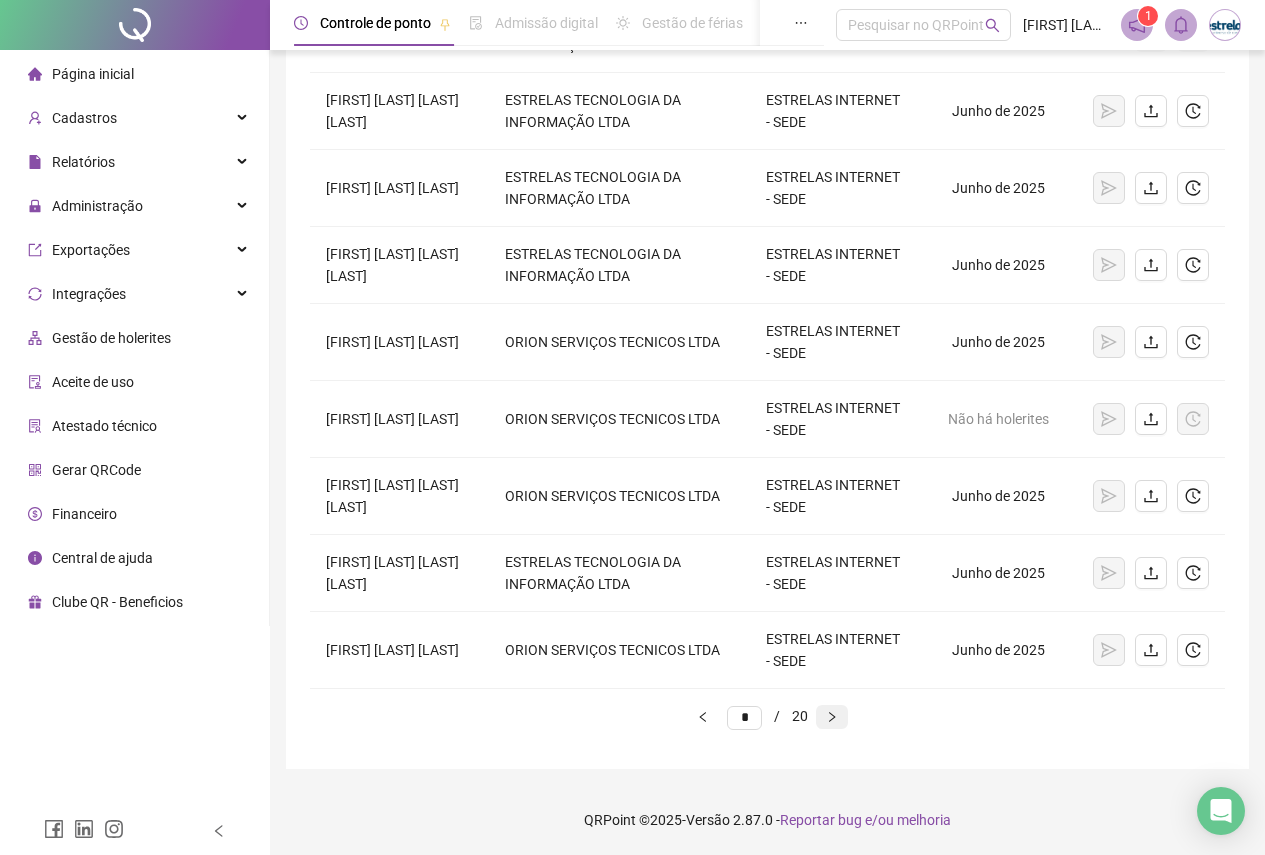 click 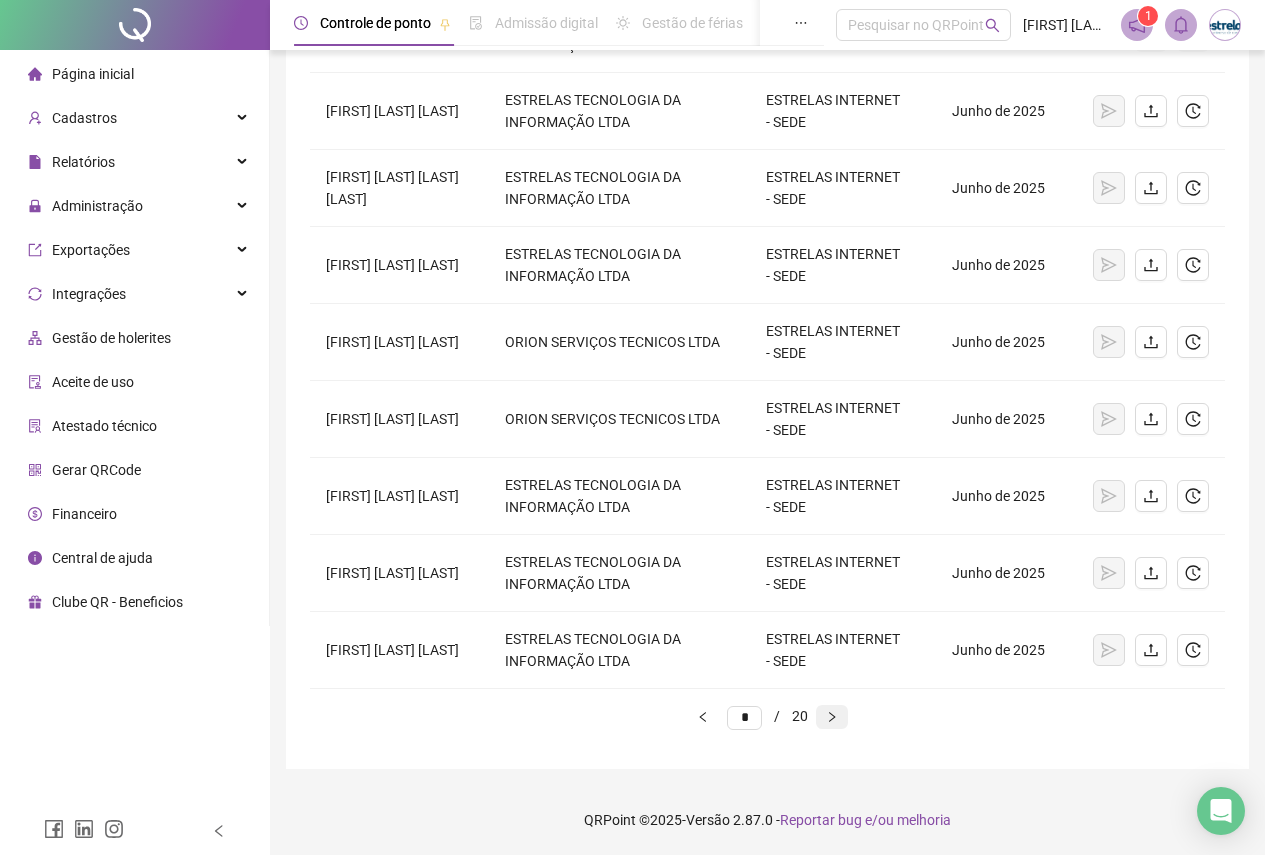 click 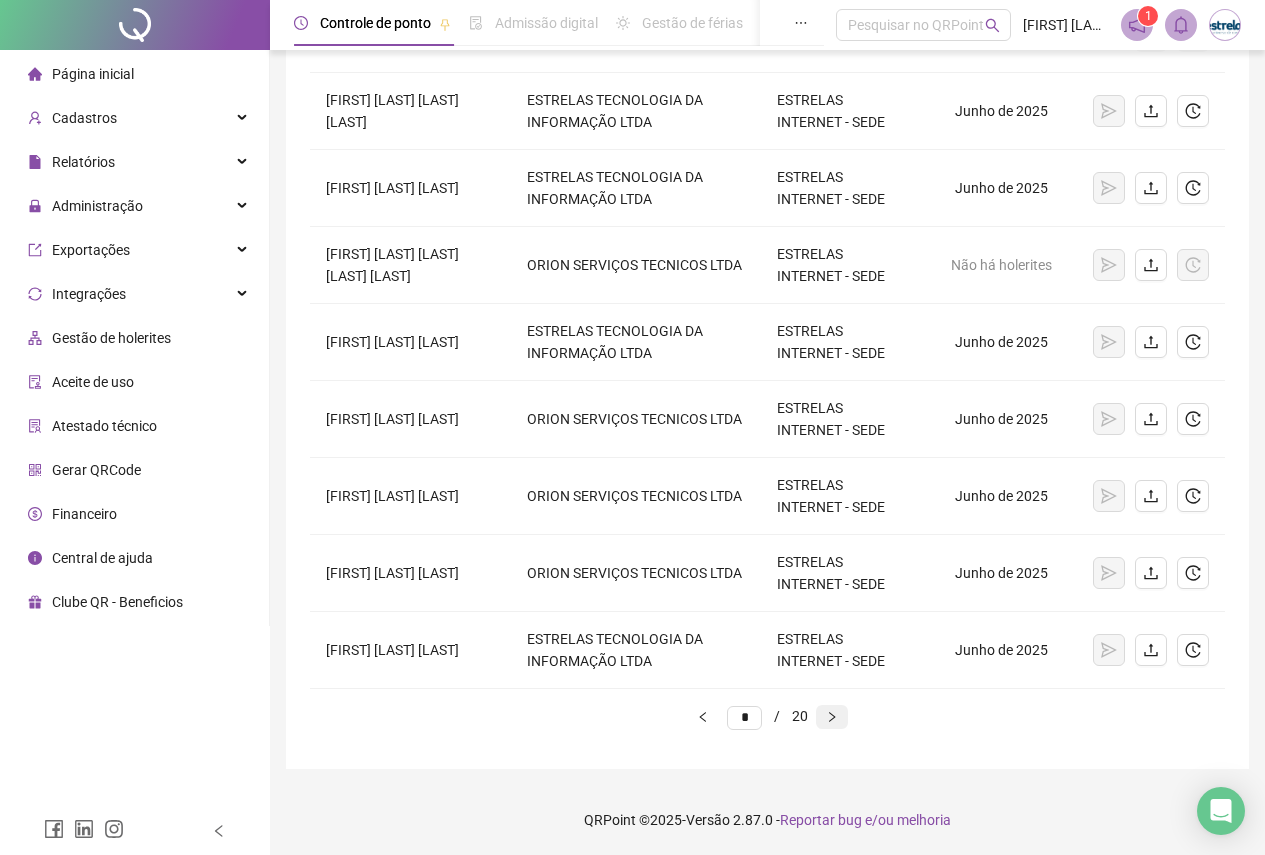 click 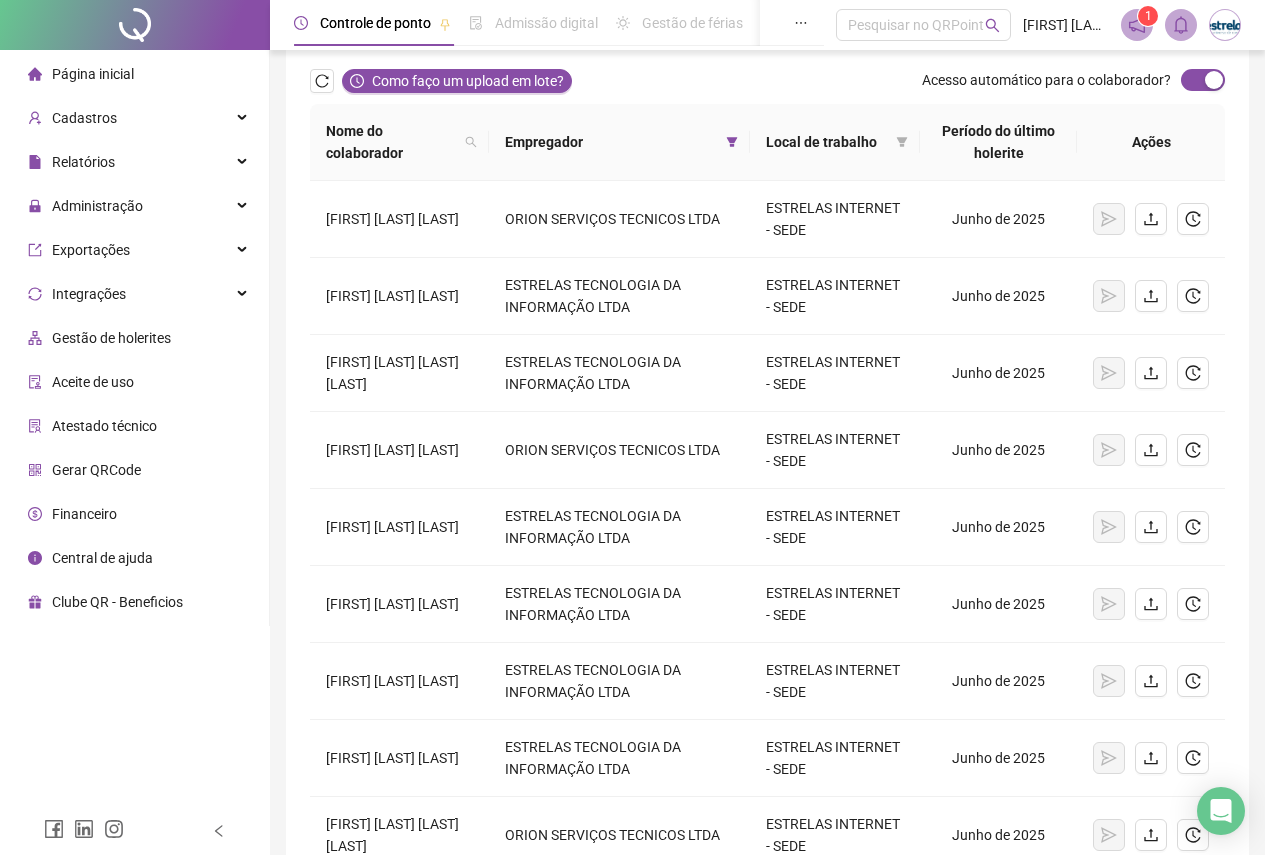 scroll, scrollTop: 0, scrollLeft: 0, axis: both 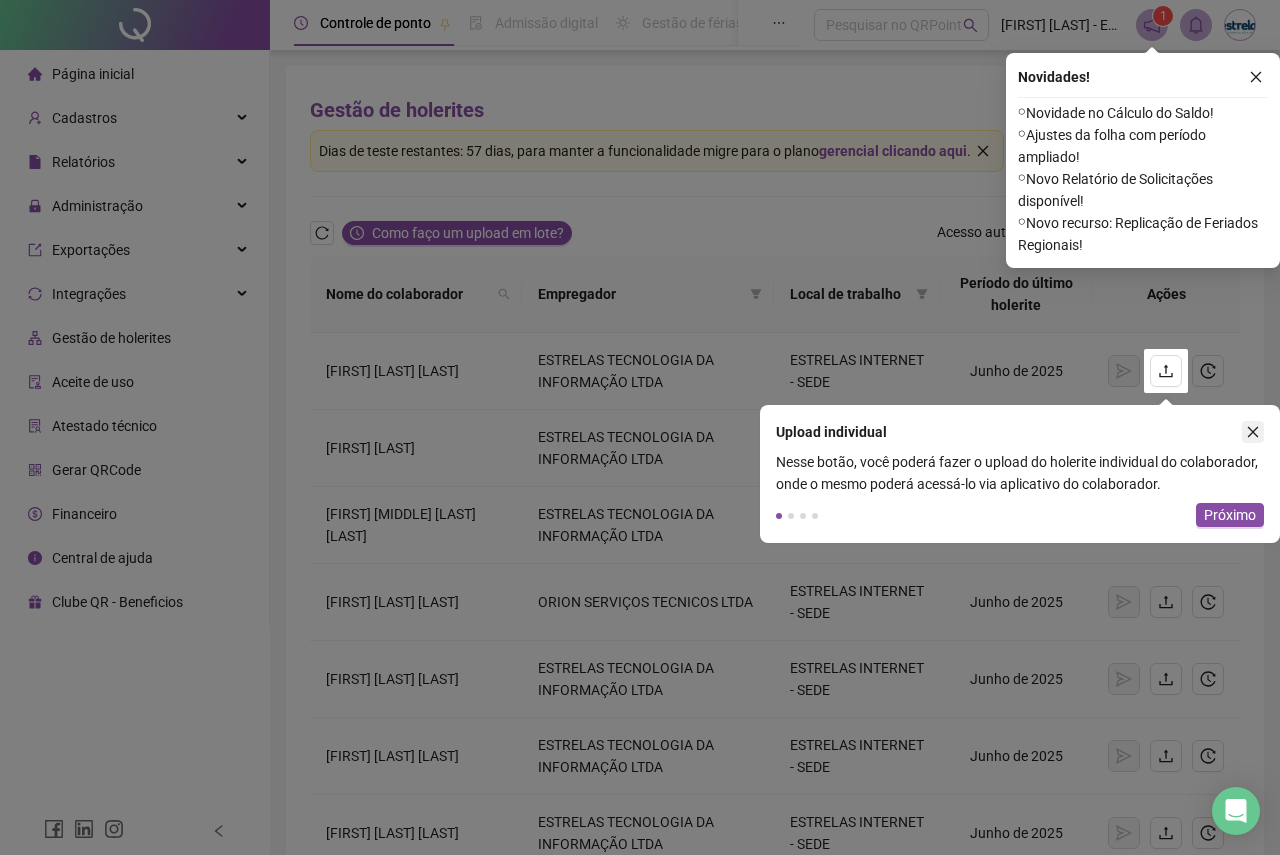 click 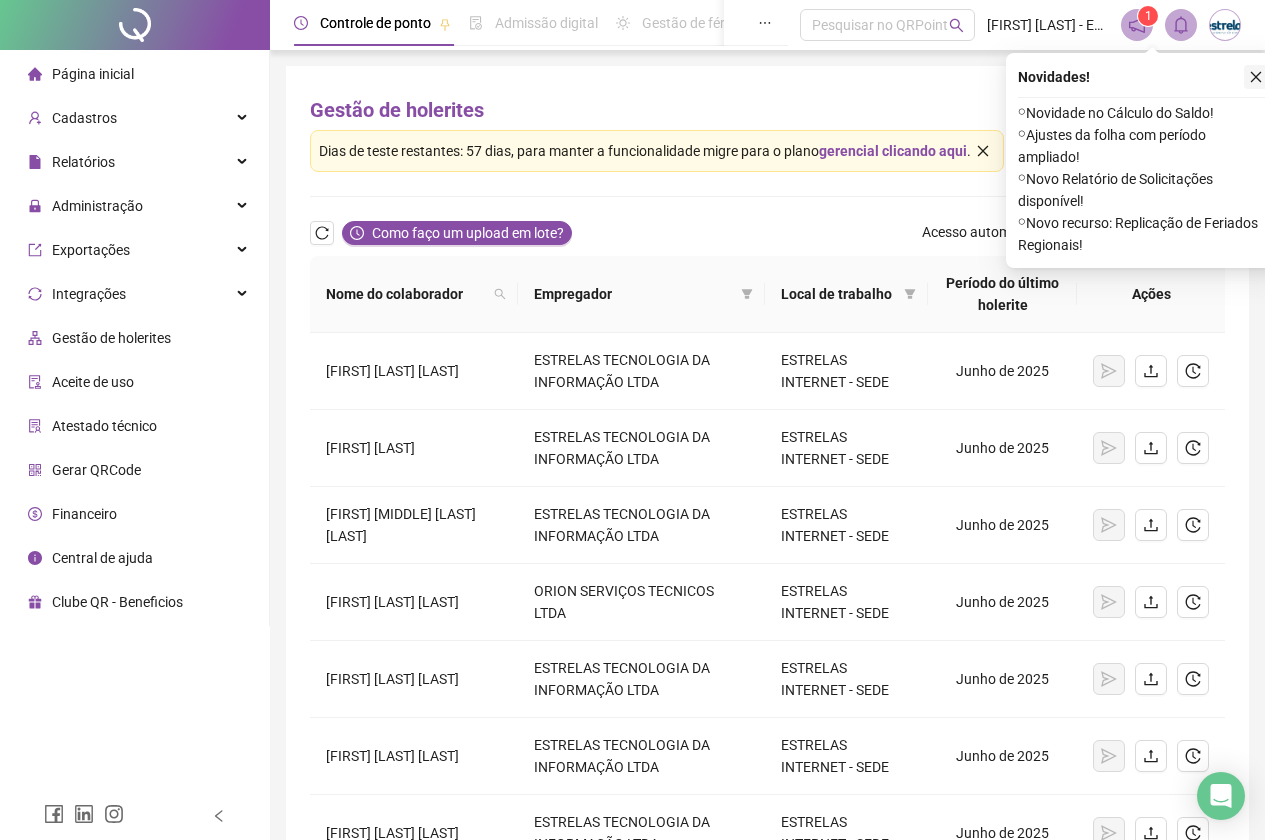 click 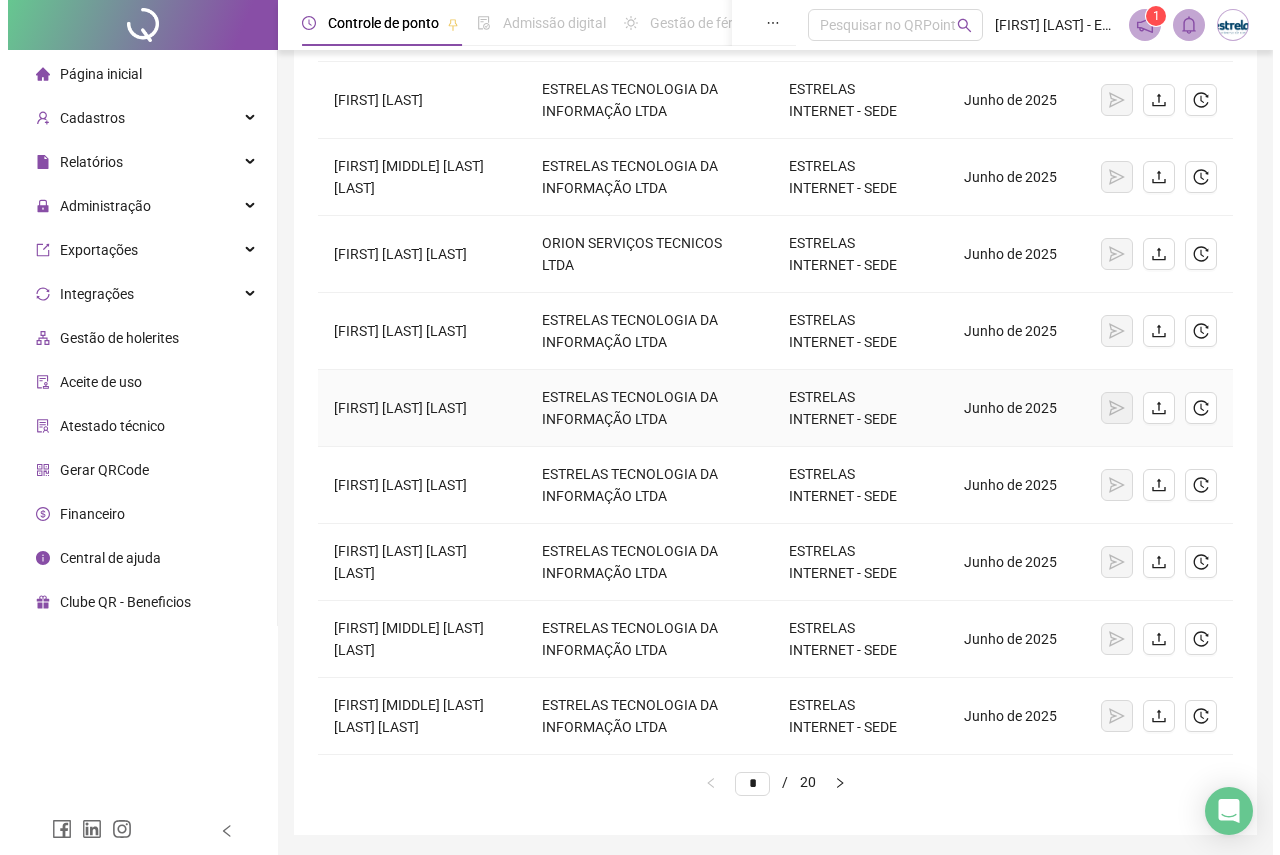 scroll, scrollTop: 414, scrollLeft: 0, axis: vertical 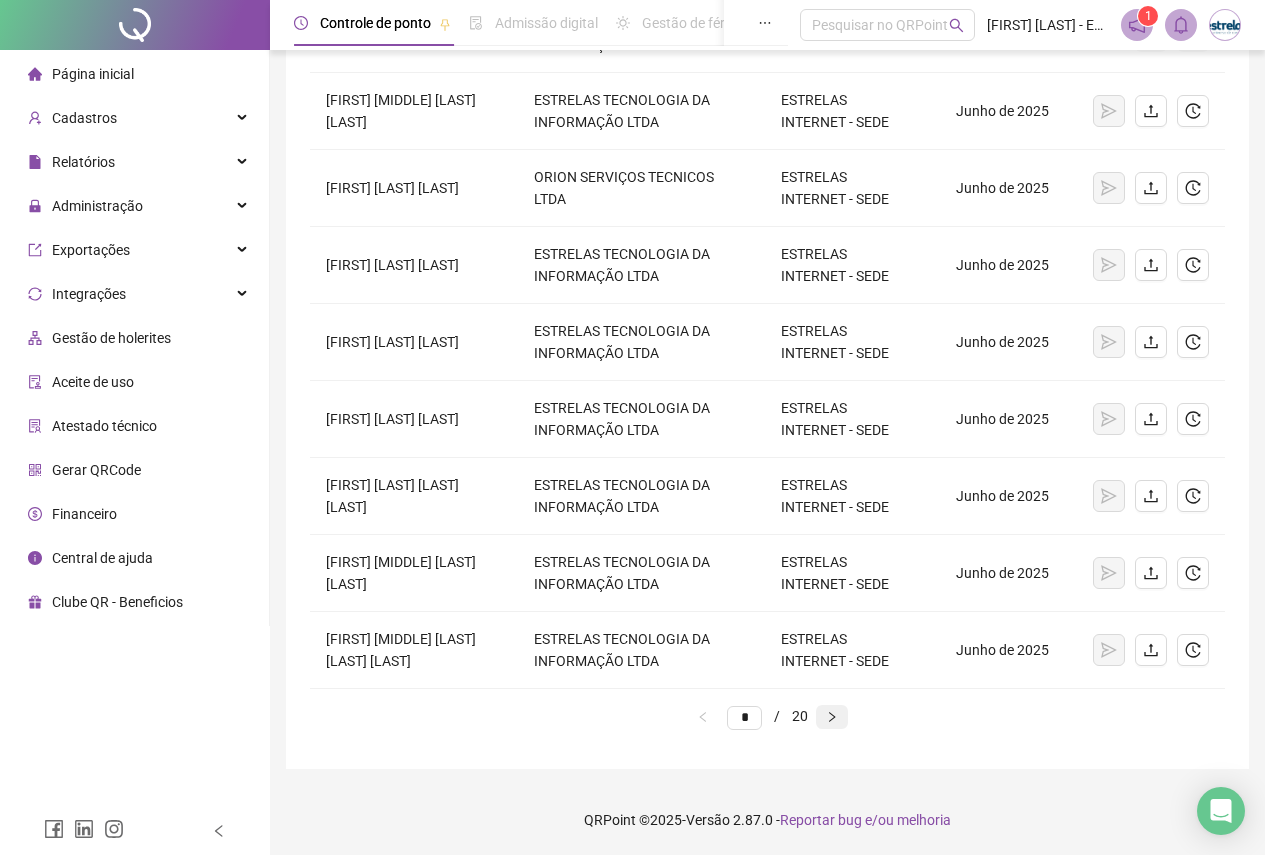 click 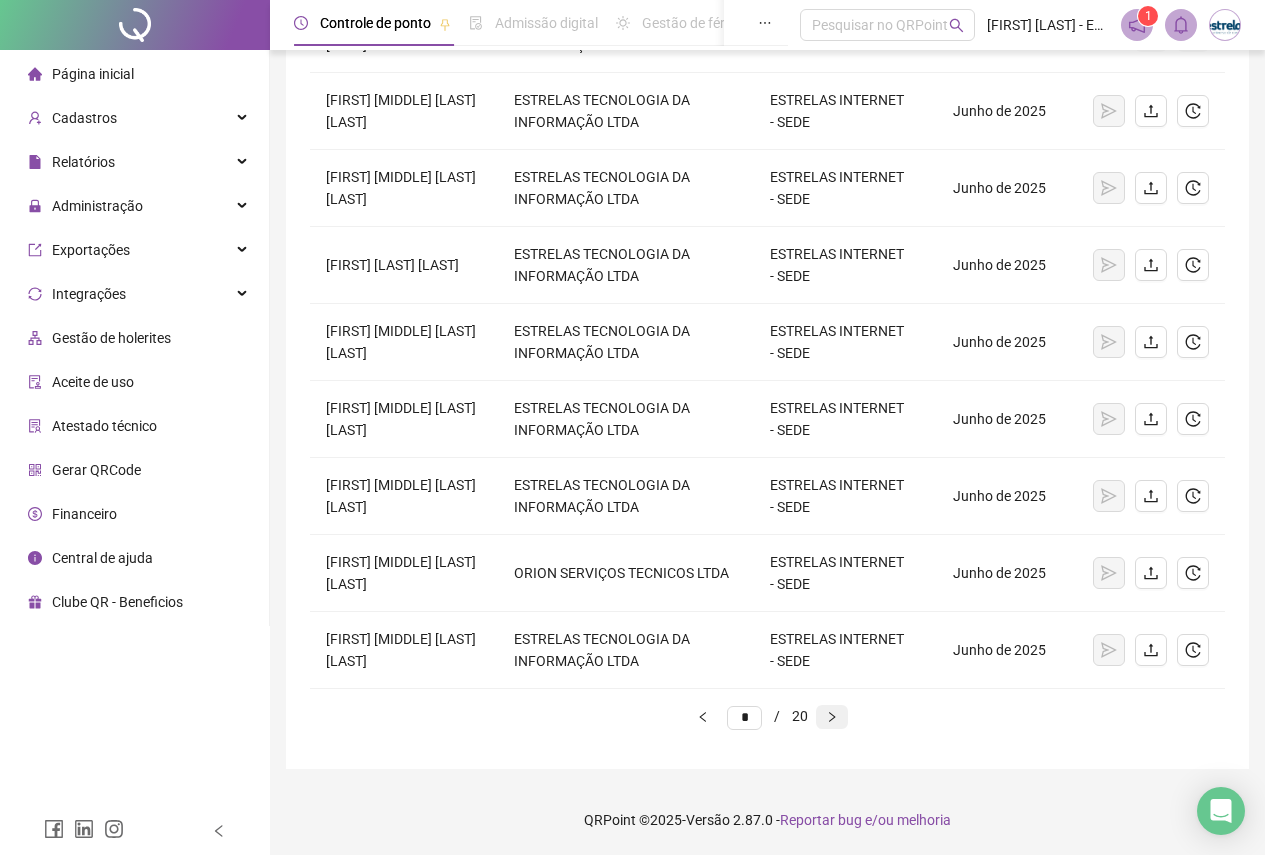 click 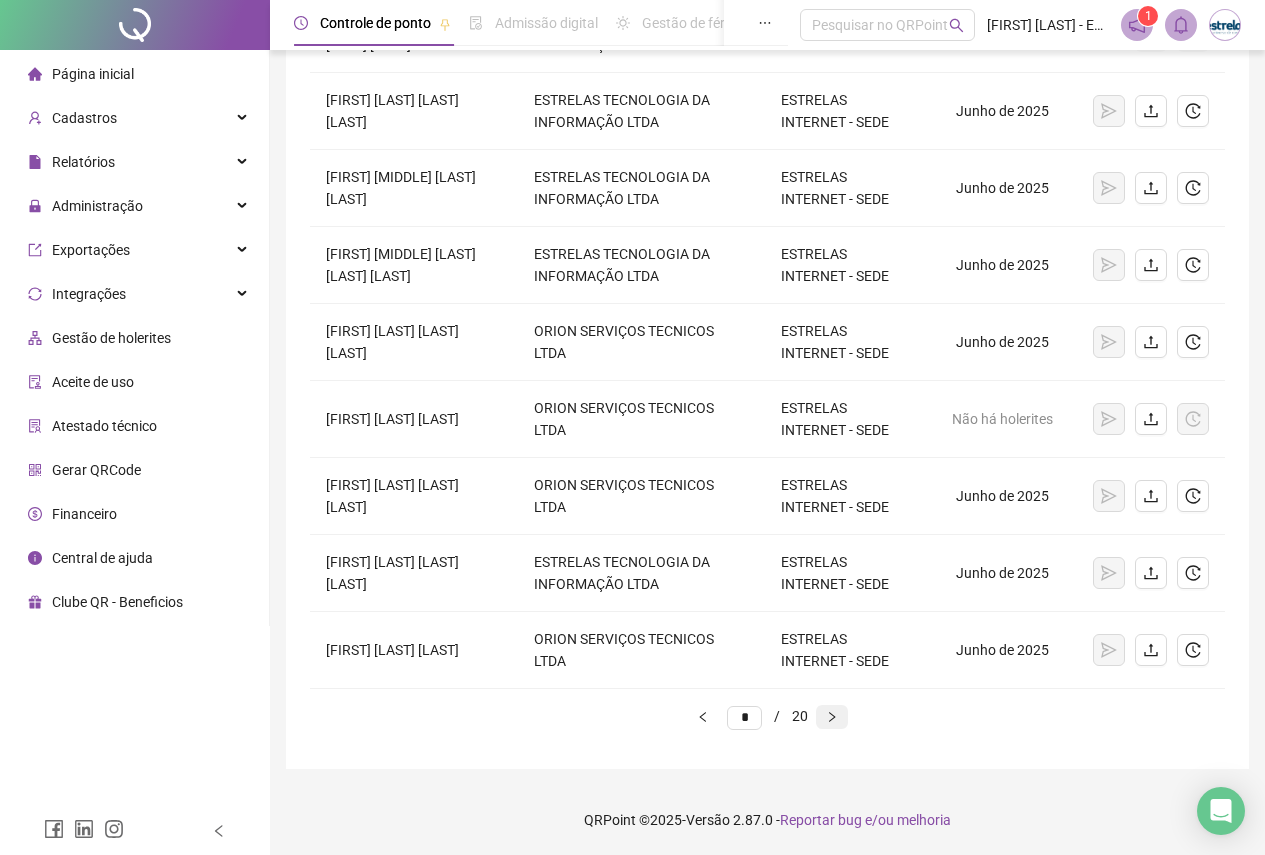 click 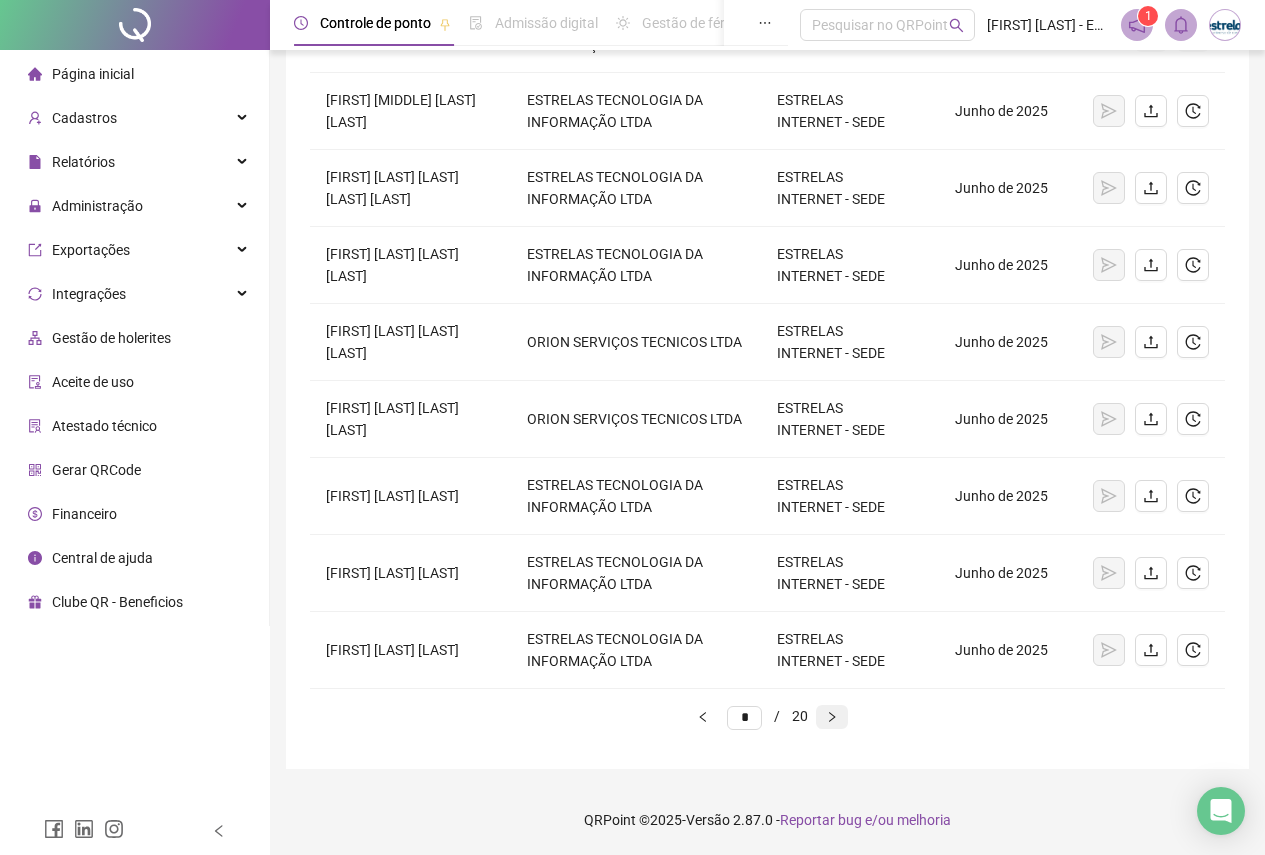 click 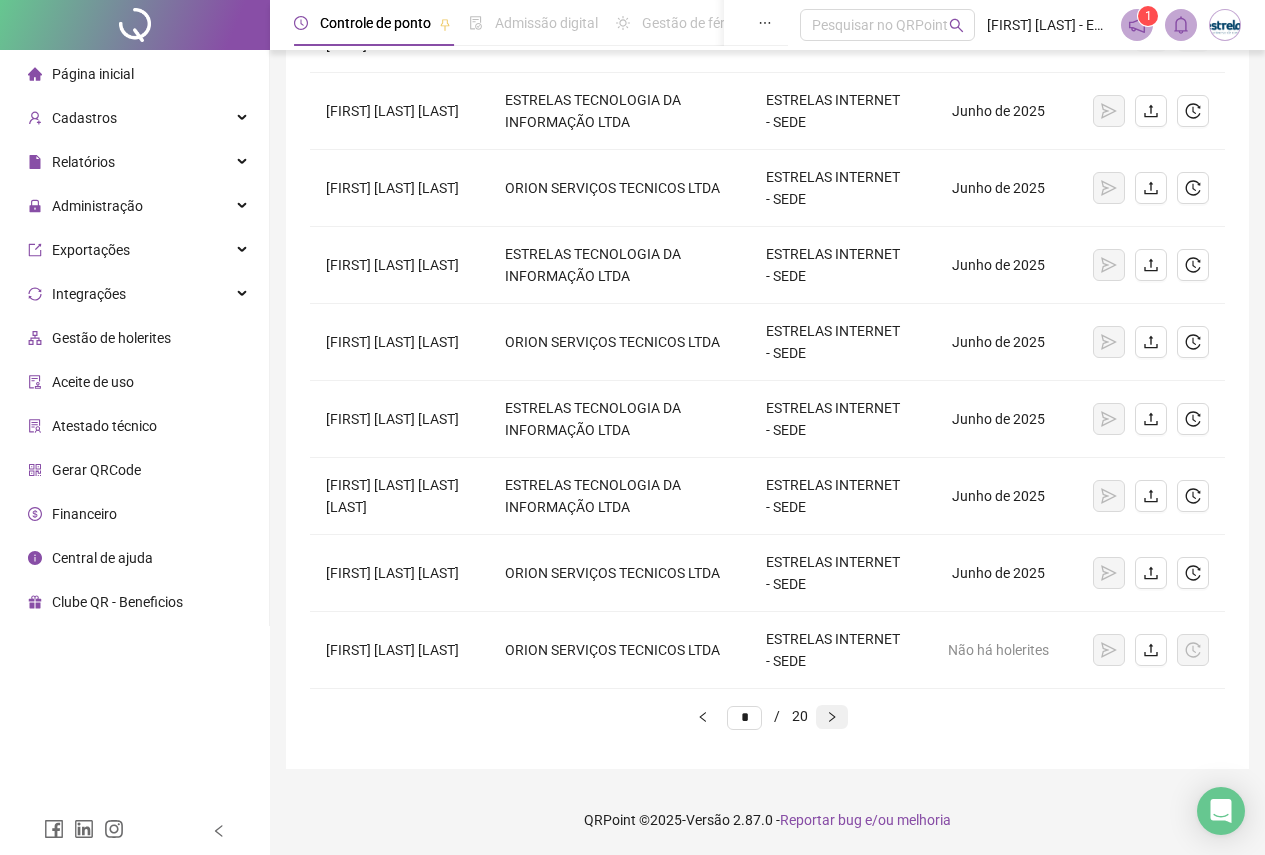 click 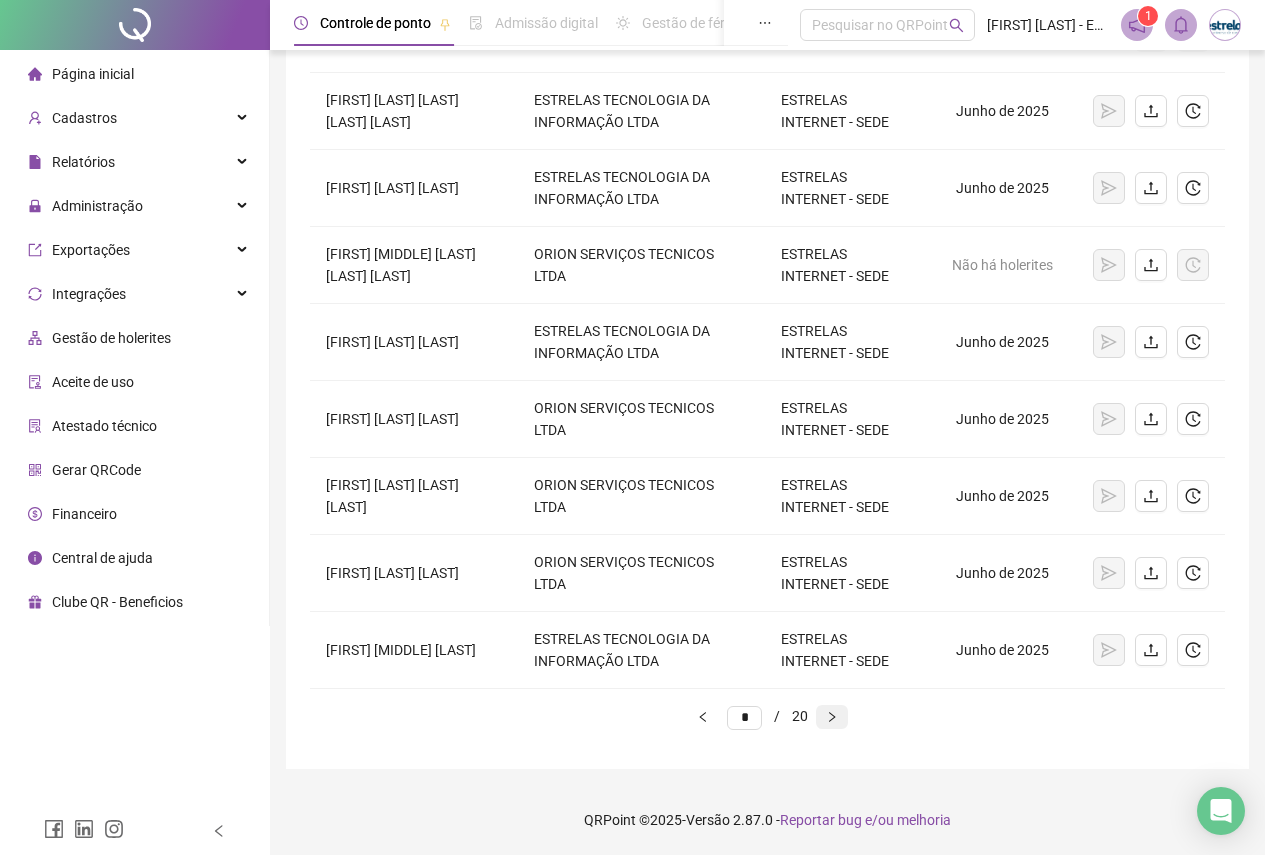 click 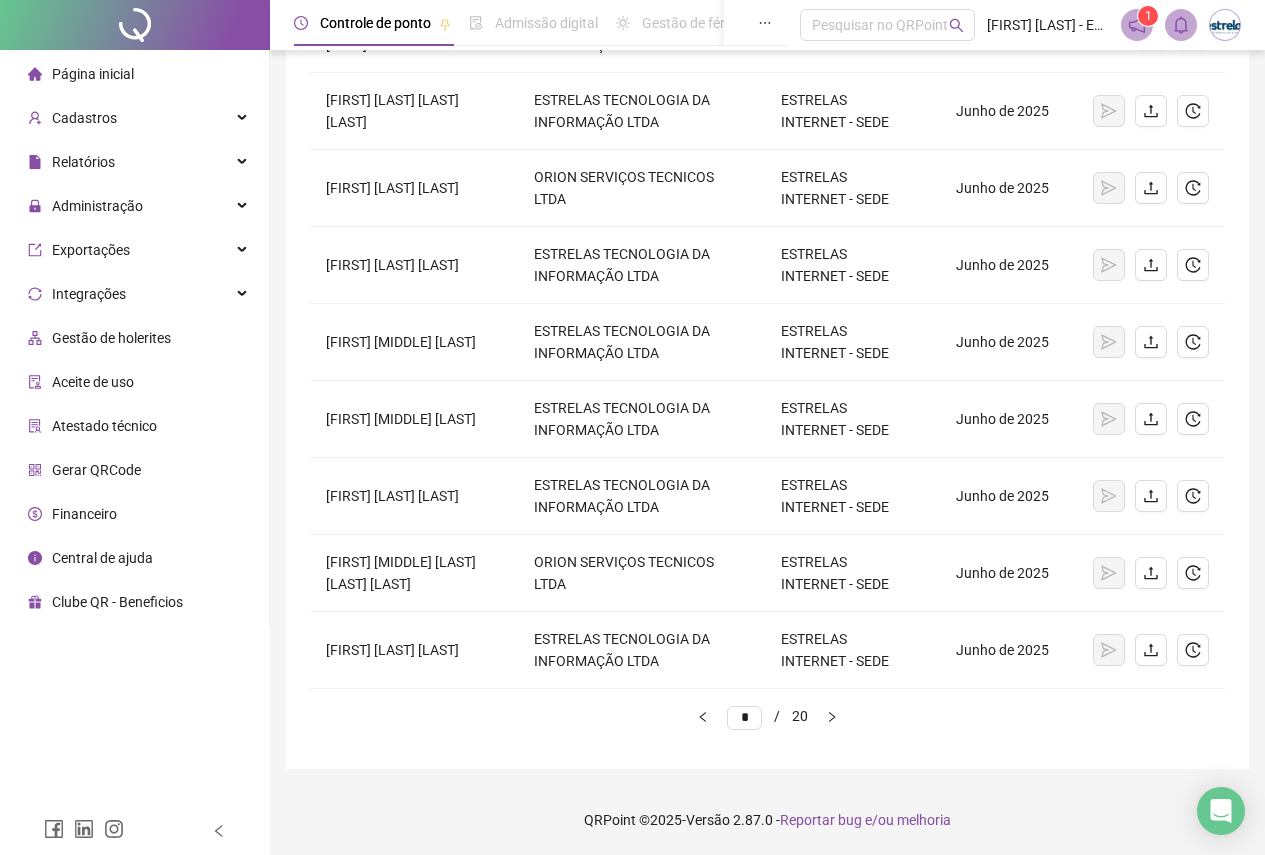 click at bounding box center (1225, 25) 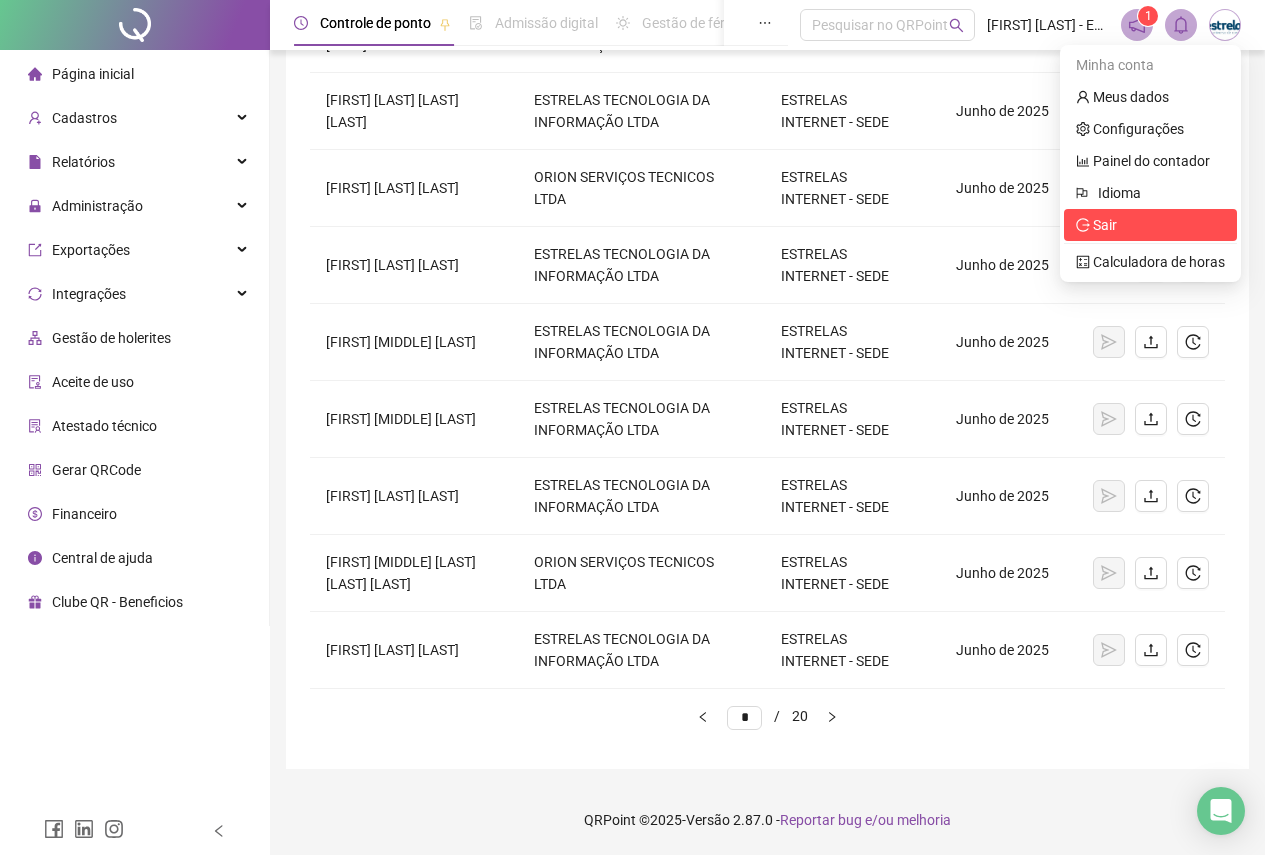 click on "Sair" at bounding box center (1150, 225) 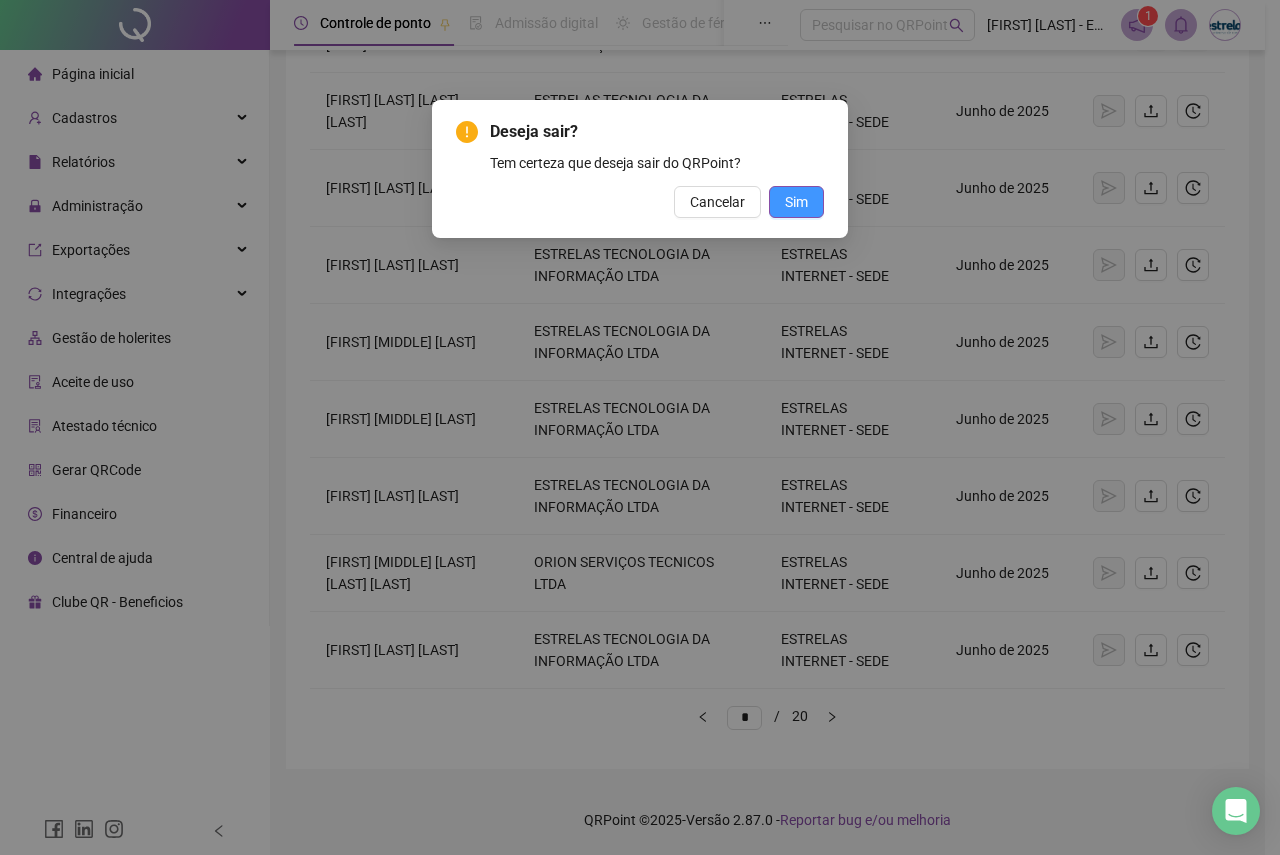 click on "Sim" at bounding box center (796, 202) 